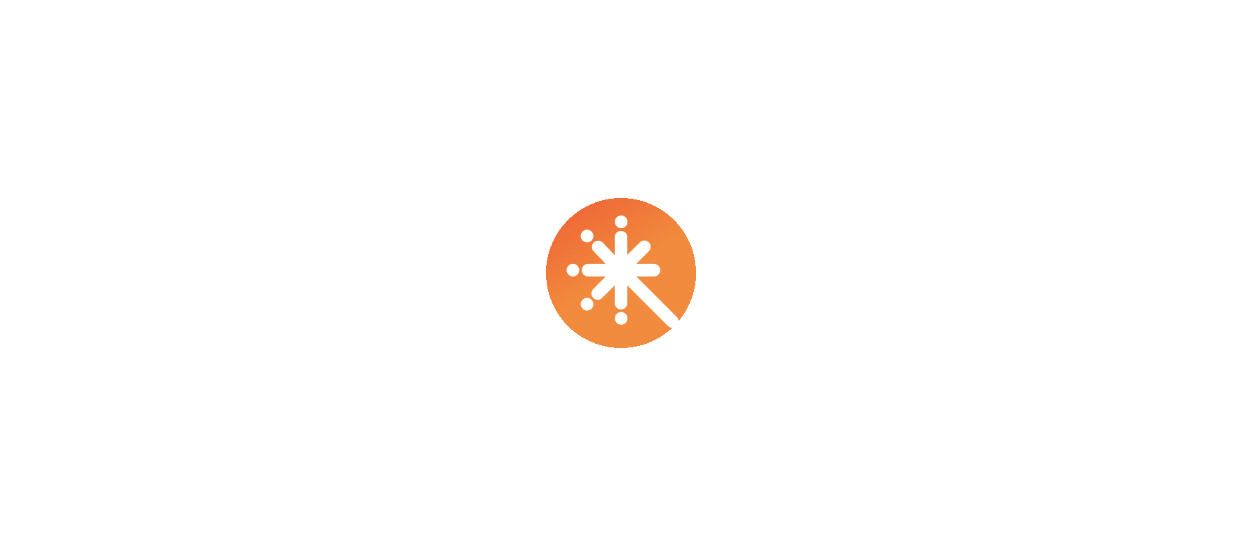 scroll, scrollTop: 0, scrollLeft: 0, axis: both 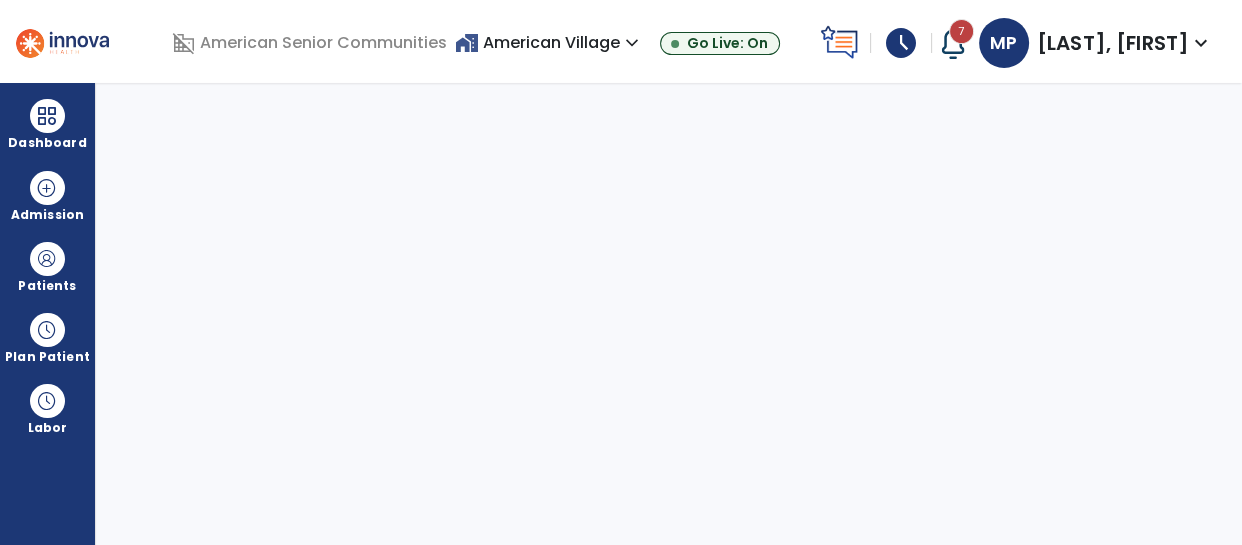 select on "****" 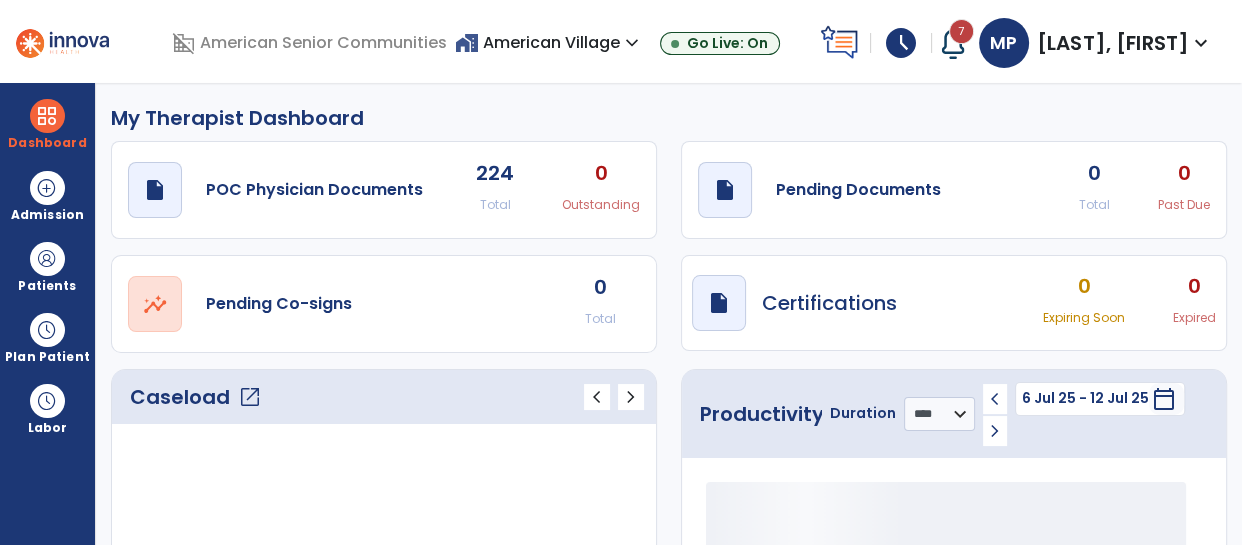 click on "Caseload   open_in_new" 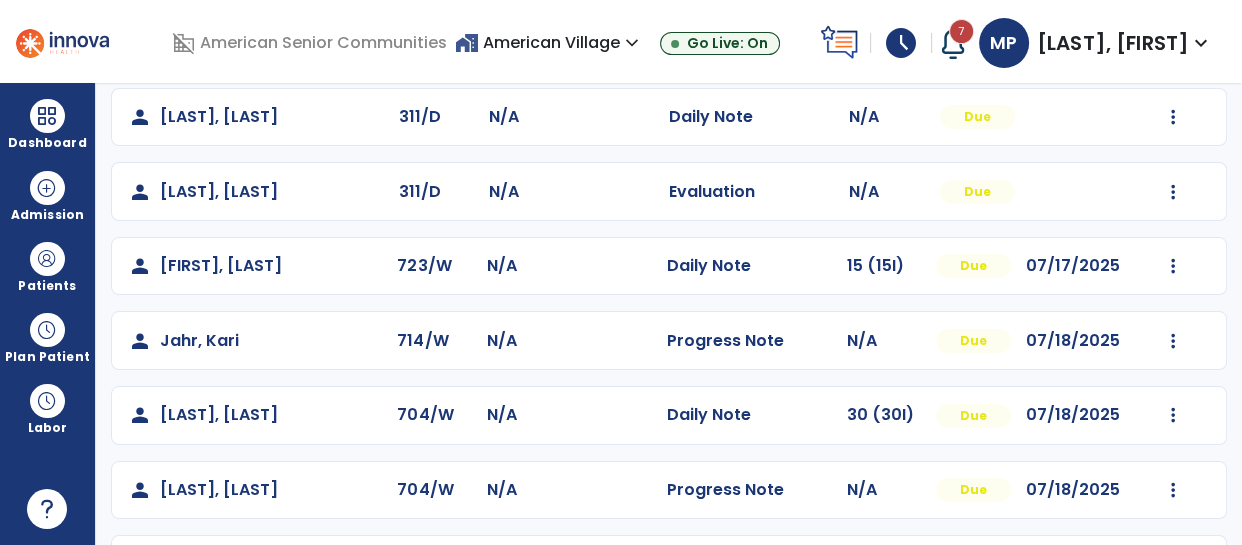 scroll, scrollTop: 344, scrollLeft: 0, axis: vertical 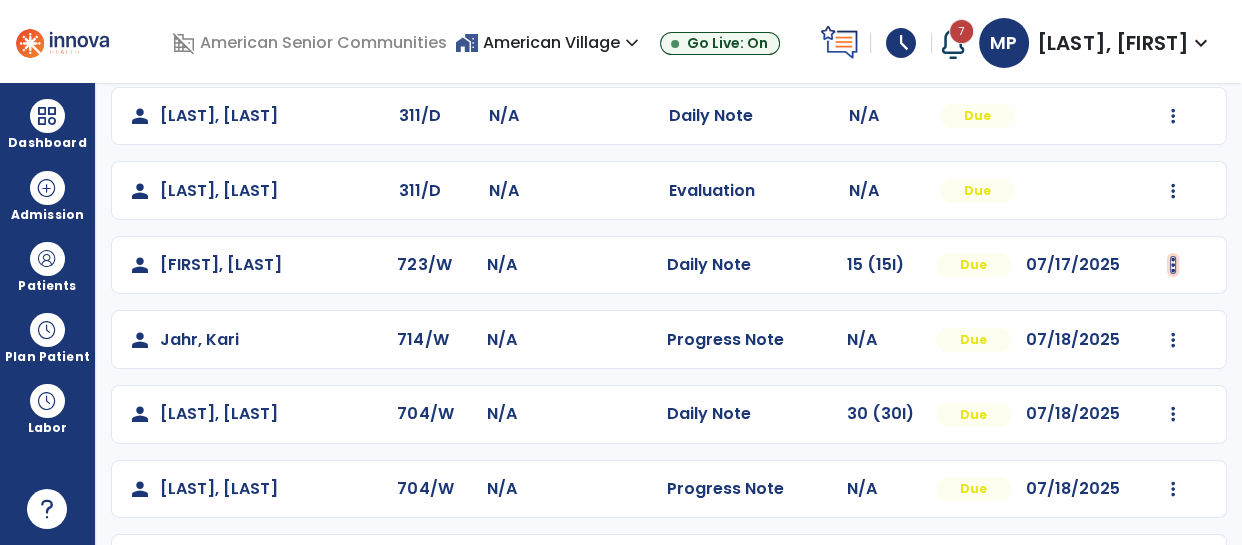 click at bounding box center [1173, 116] 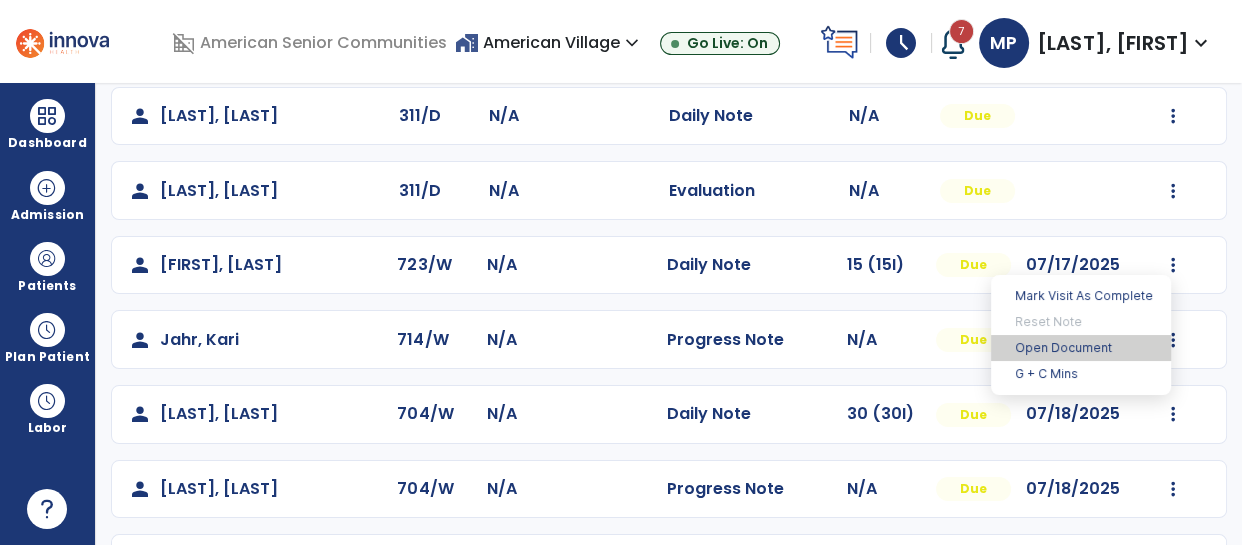 click on "Open Document" at bounding box center [1081, 348] 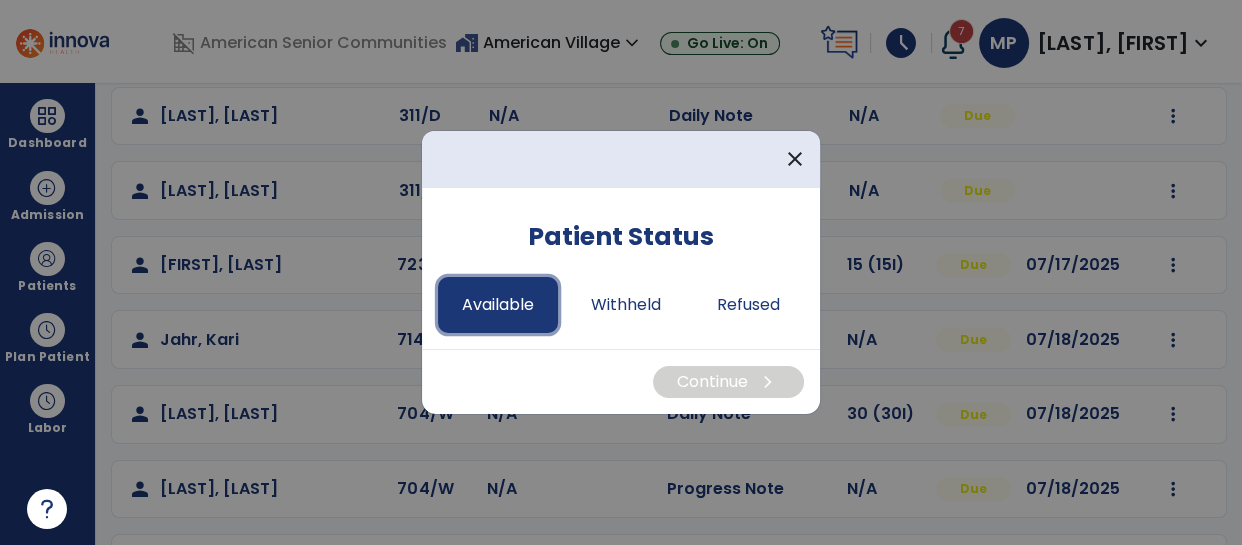 click on "Available" at bounding box center [498, 305] 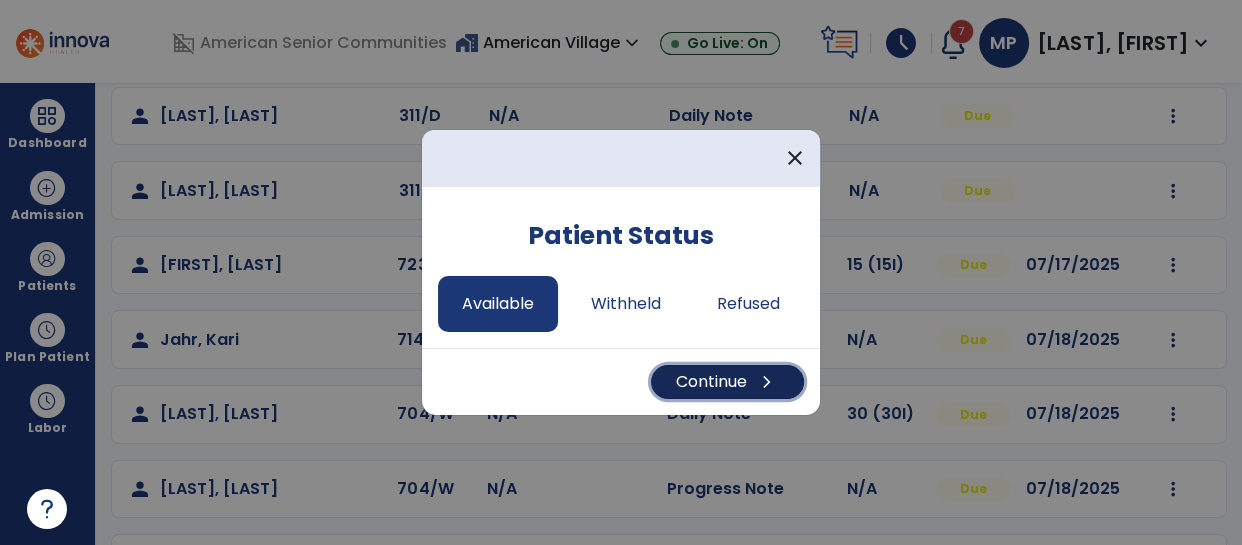 click on "Continue   chevron_right" at bounding box center (727, 382) 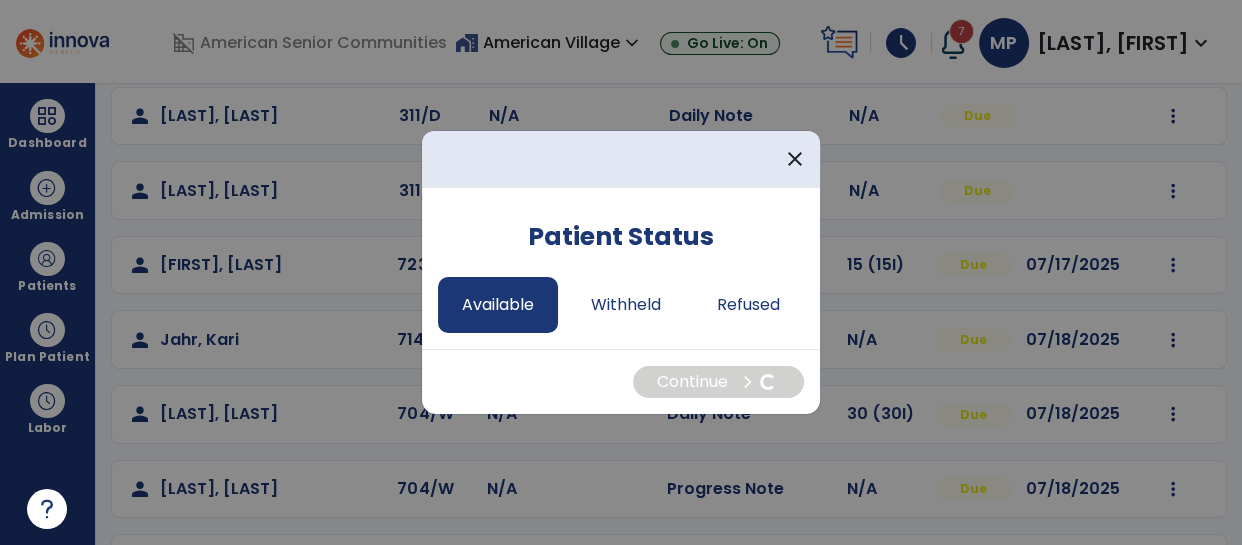 select on "*" 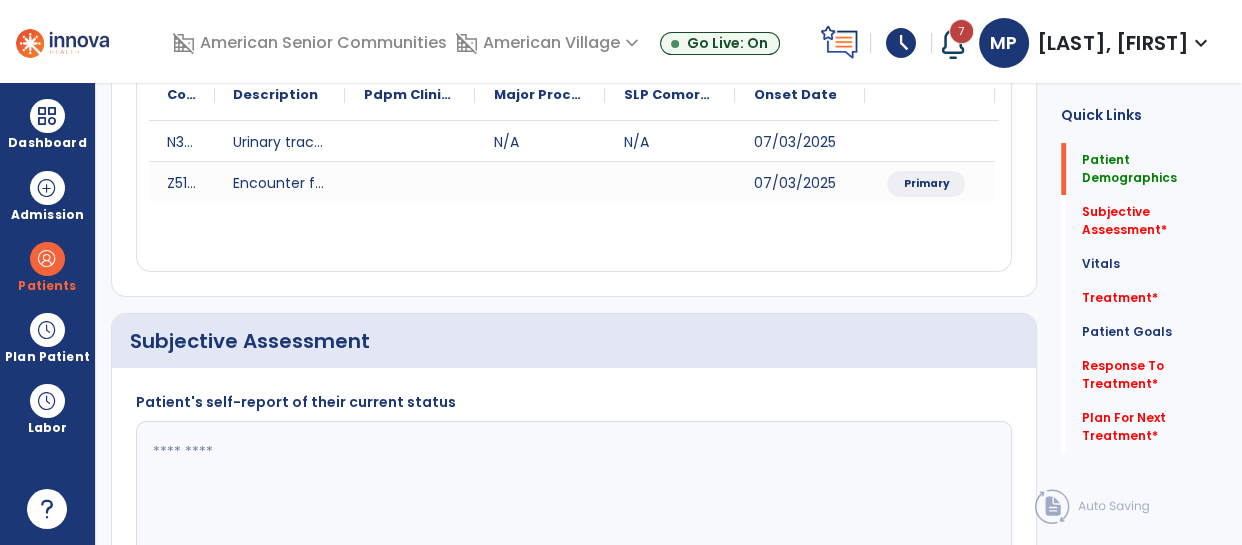 click 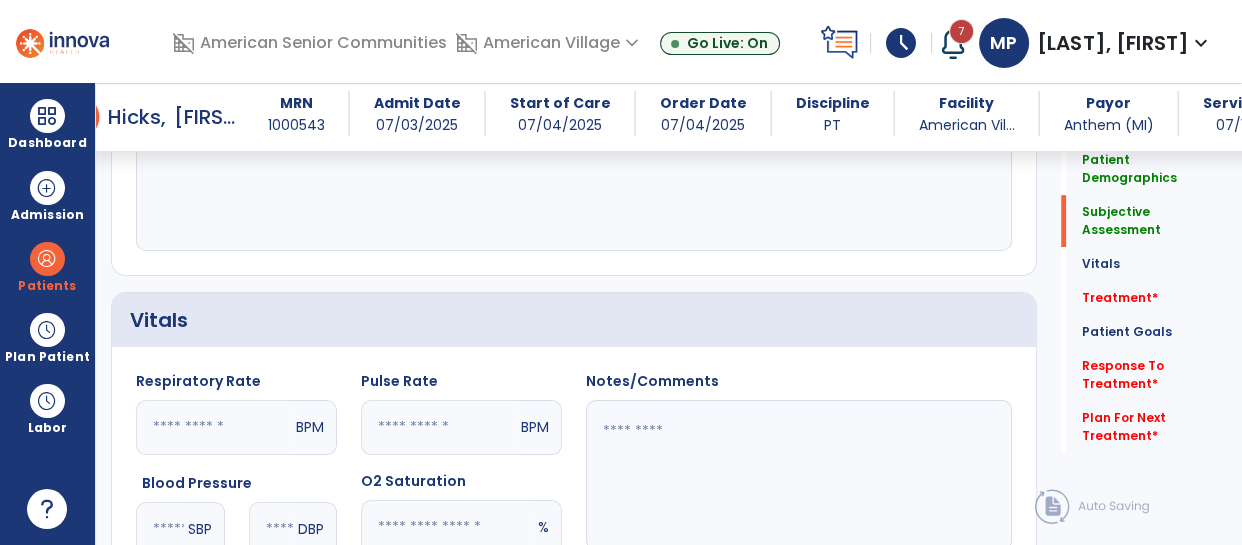 scroll, scrollTop: 656, scrollLeft: 0, axis: vertical 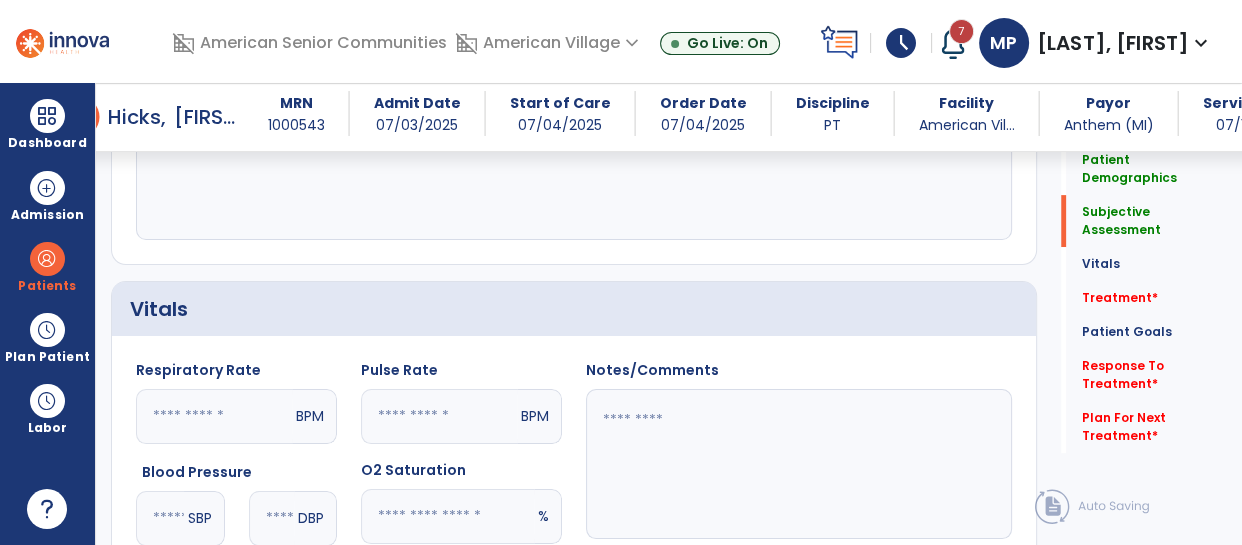 type on "**********" 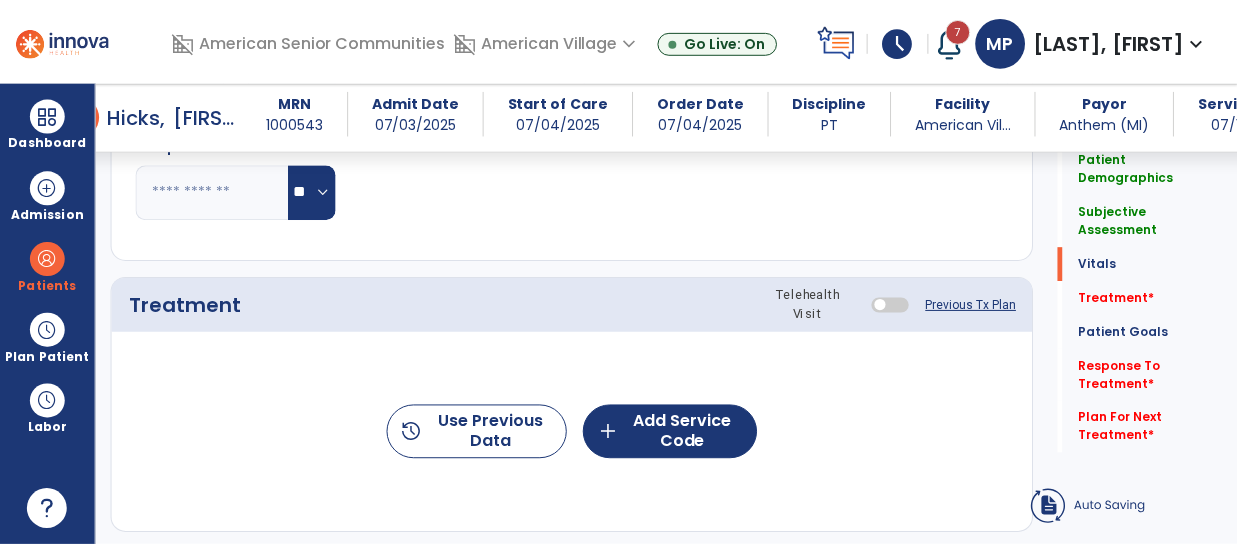 scroll, scrollTop: 1090, scrollLeft: 0, axis: vertical 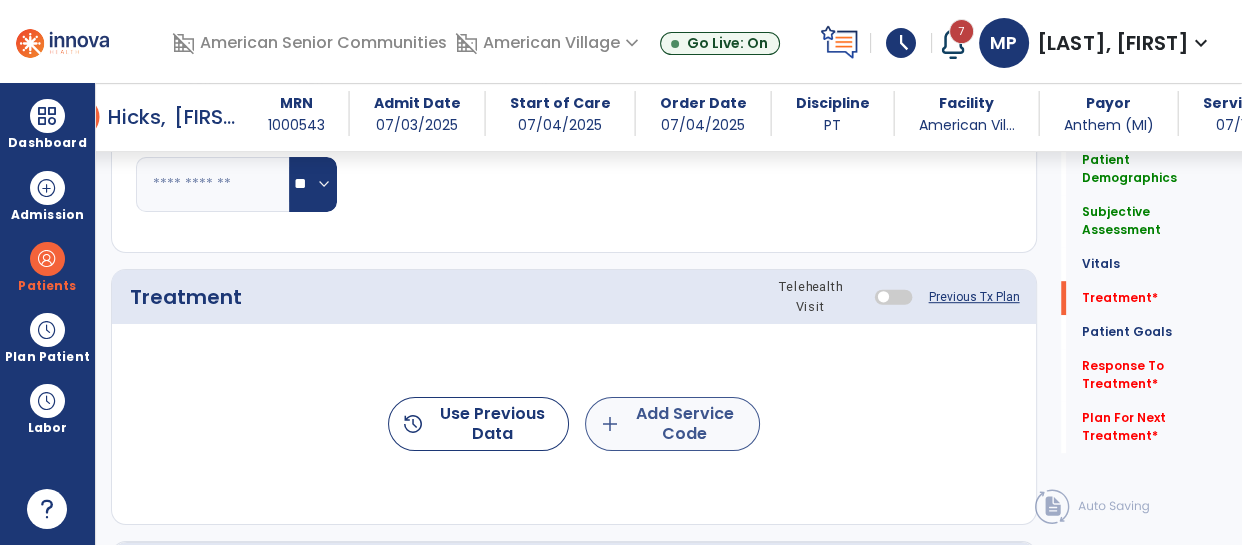type on "**********" 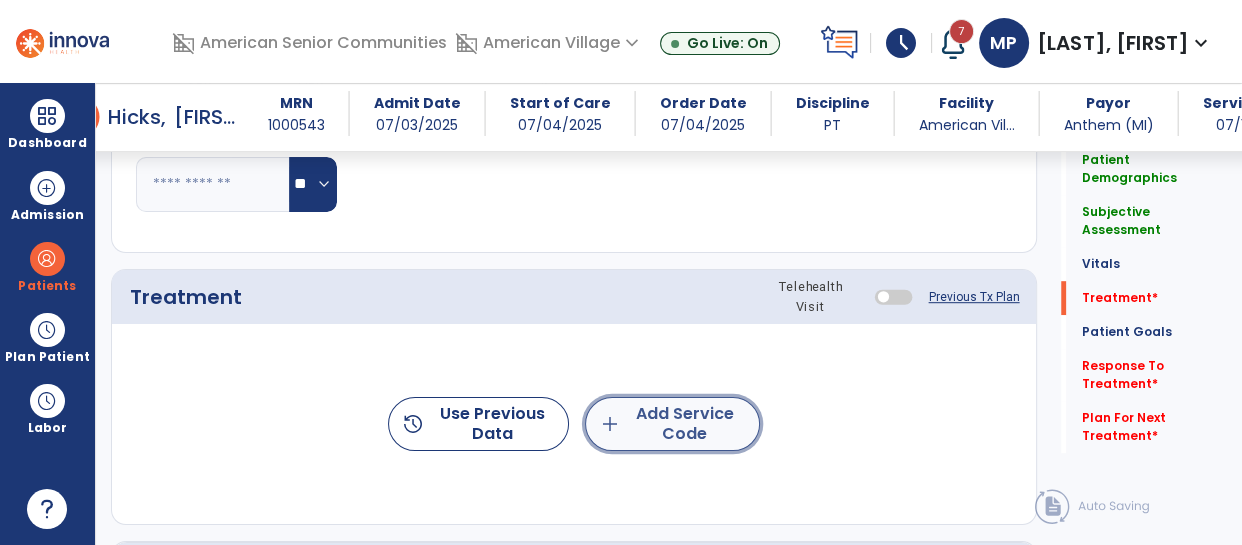 click on "add" 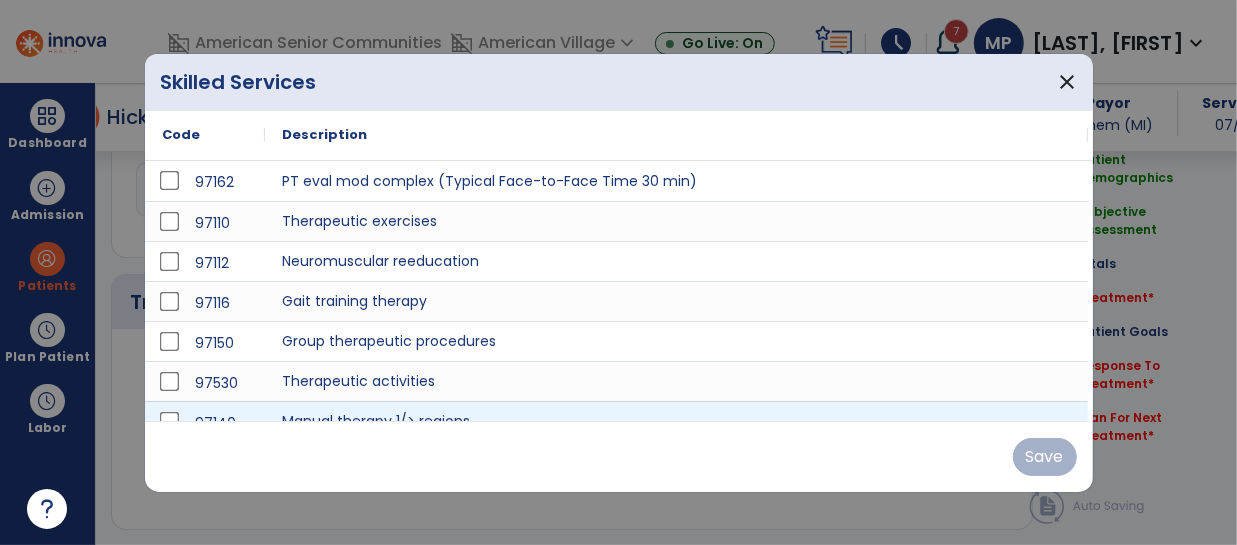 scroll, scrollTop: 1090, scrollLeft: 0, axis: vertical 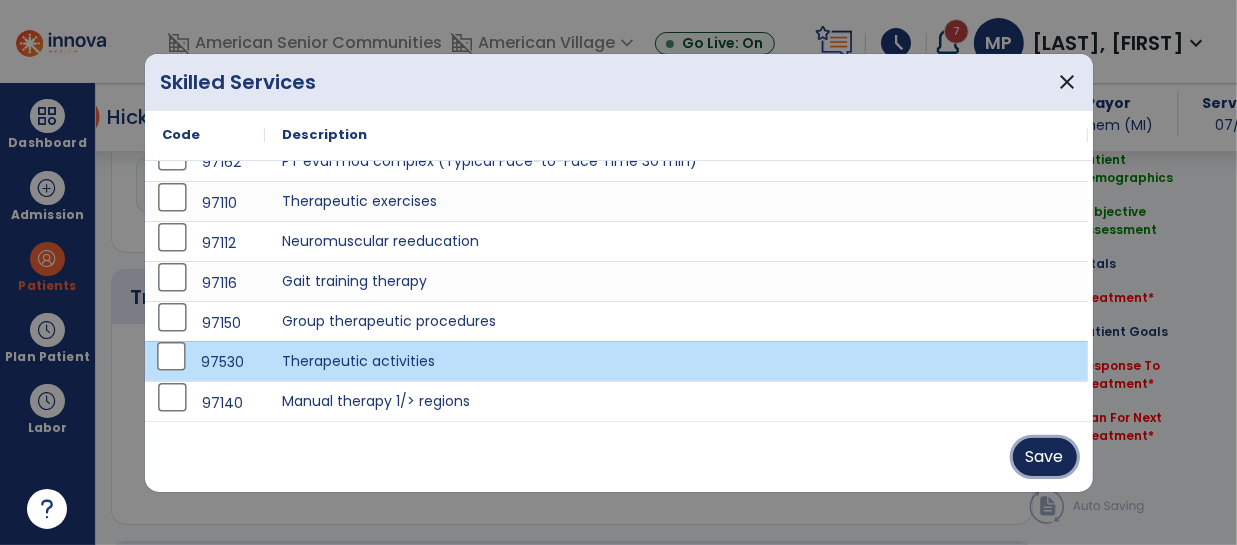 click on "Save" at bounding box center [1045, 457] 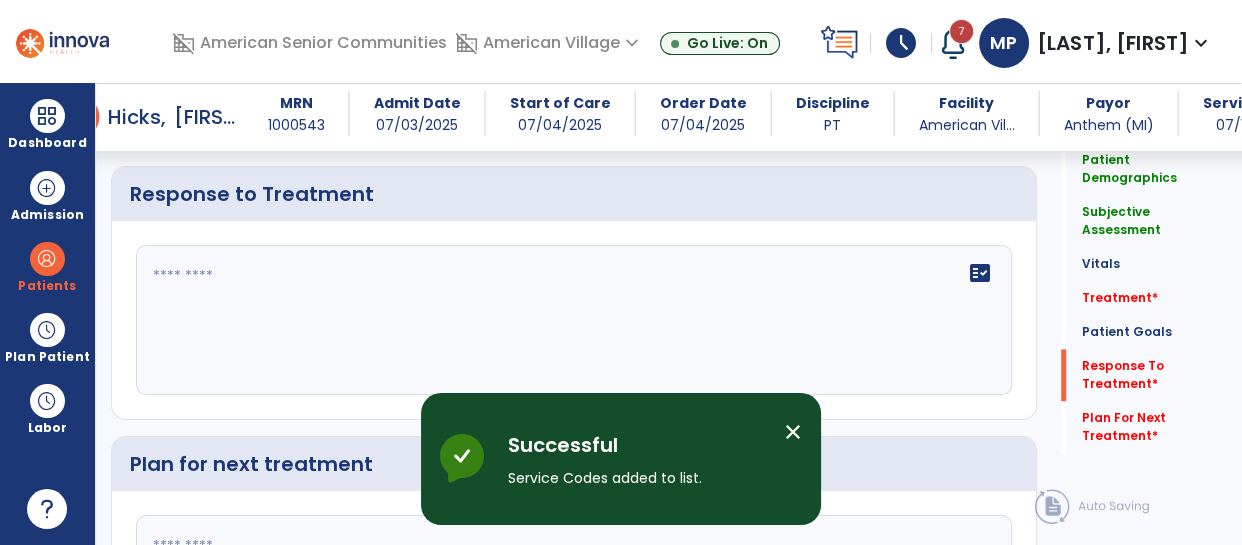 scroll, scrollTop: 2536, scrollLeft: 0, axis: vertical 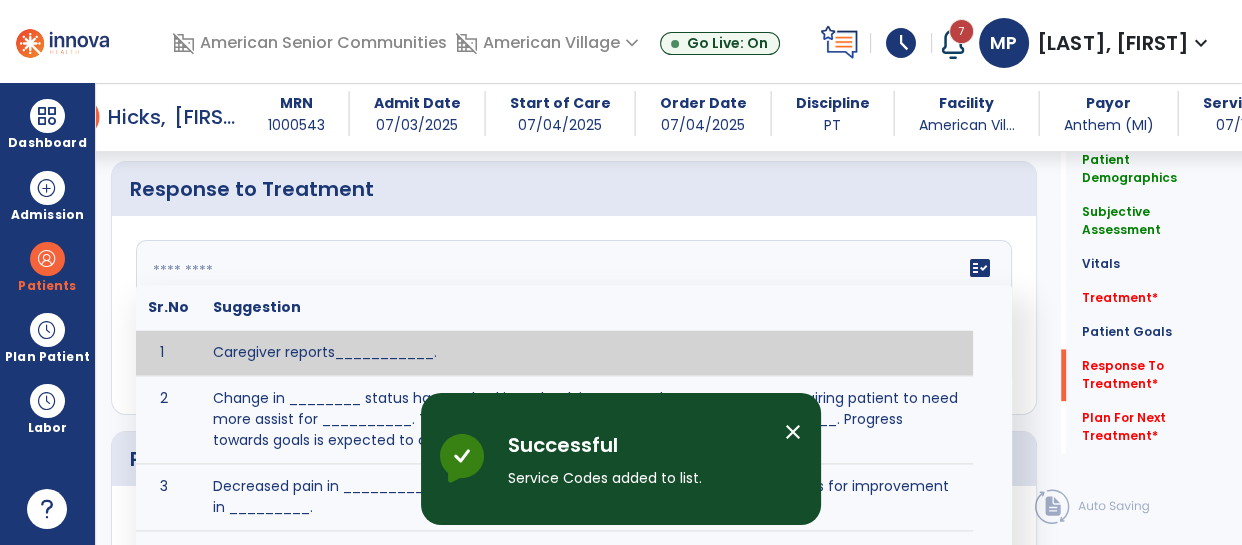 click on "fact_check  Sr.No Suggestion 1 Caregiver reports___________. 2 Change in ________ status has resulted in setback in_______due to ________, requiring patient to need more assist for __________.   Treatment plan adjustments to be made include________.  Progress towards goals is expected to continue due to_________. 3 Decreased pain in __________ to [LEVEL] in response to [MODALITY/TREATMENT] allows for improvement in _________. 4 Functional gains in _______ have impacted the patient's ability to perform_________ with a reduction in assist levels to_________. 5 Functional progress this week has been significant due to__________. 6 Gains in ________ have improved the patient's ability to perform ______with decreased levels of assist to___________. 7 Improvement in ________allows patient to tolerate higher levels of challenges in_________. 8 Pain in [AREA] has decreased to [LEVEL] in response to [TREATMENT/MODALITY], allowing fore ease in completing__________. 9 10 11 12 13 14 15 16 17 18 19 20 21" 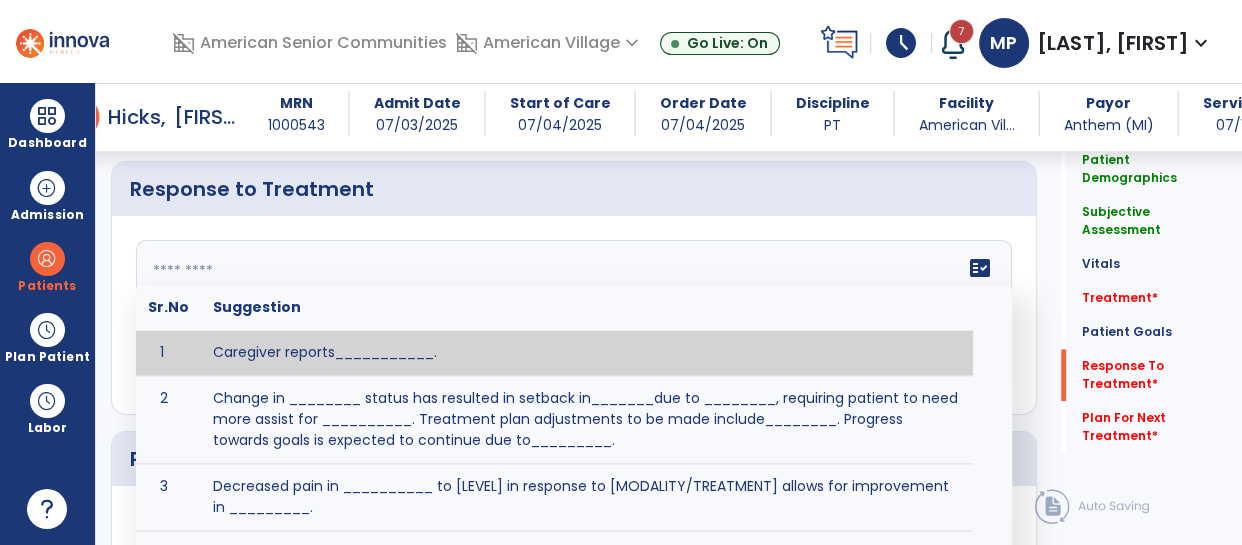 paste on "**********" 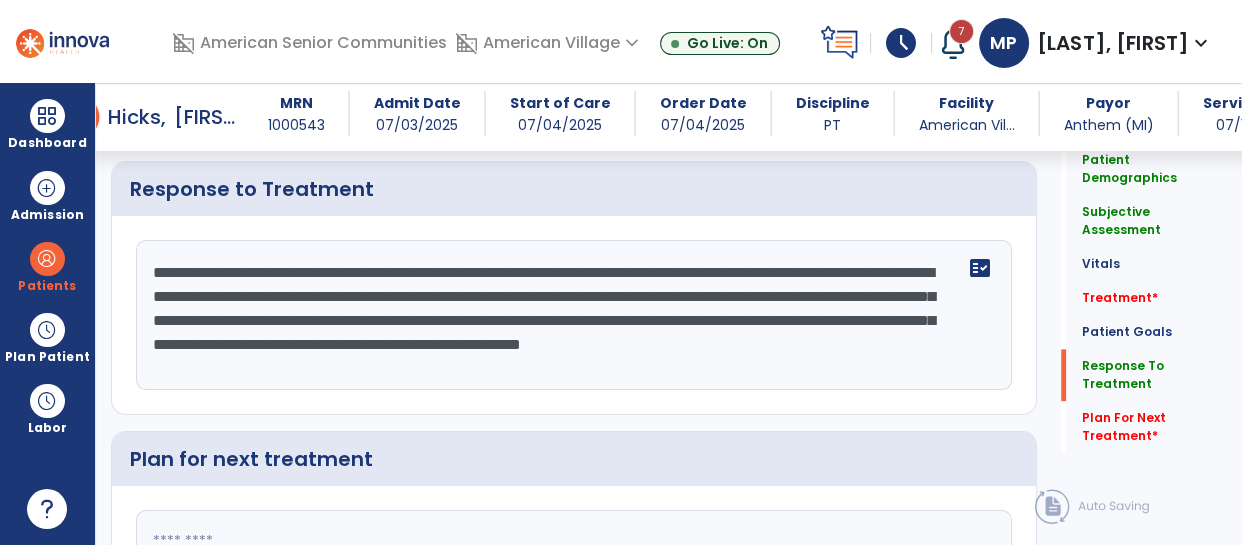 click on "**********" 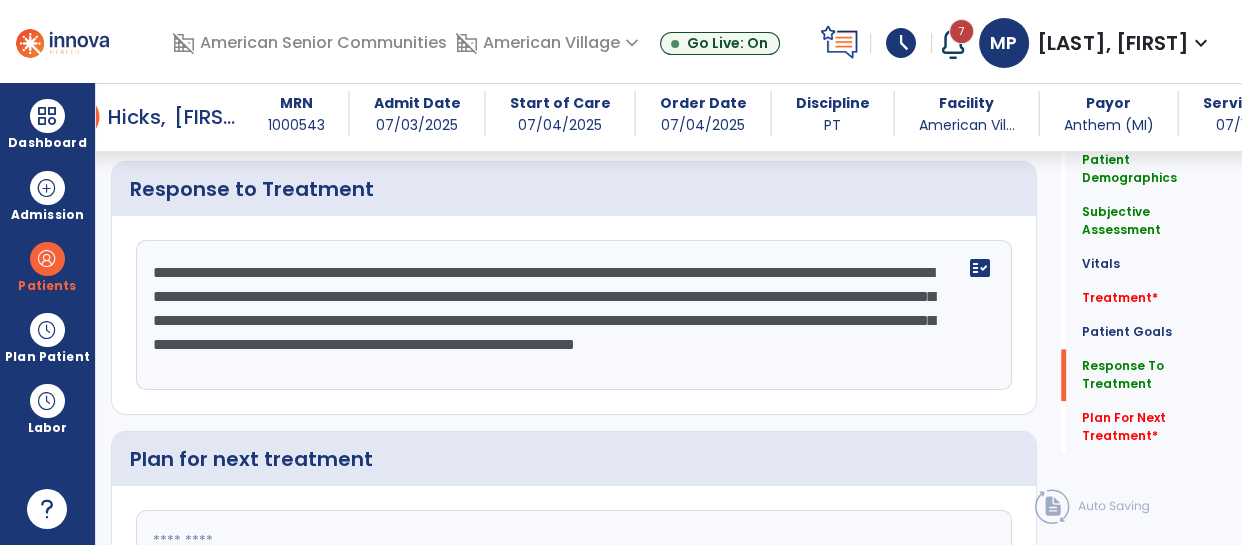 click on "**********" 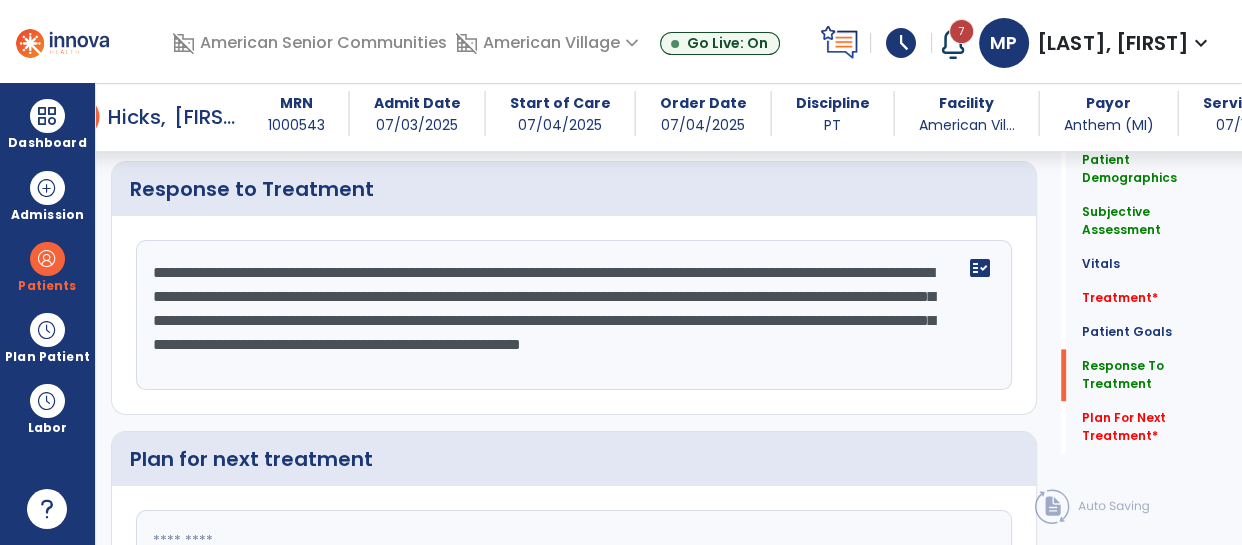 click on "**********" 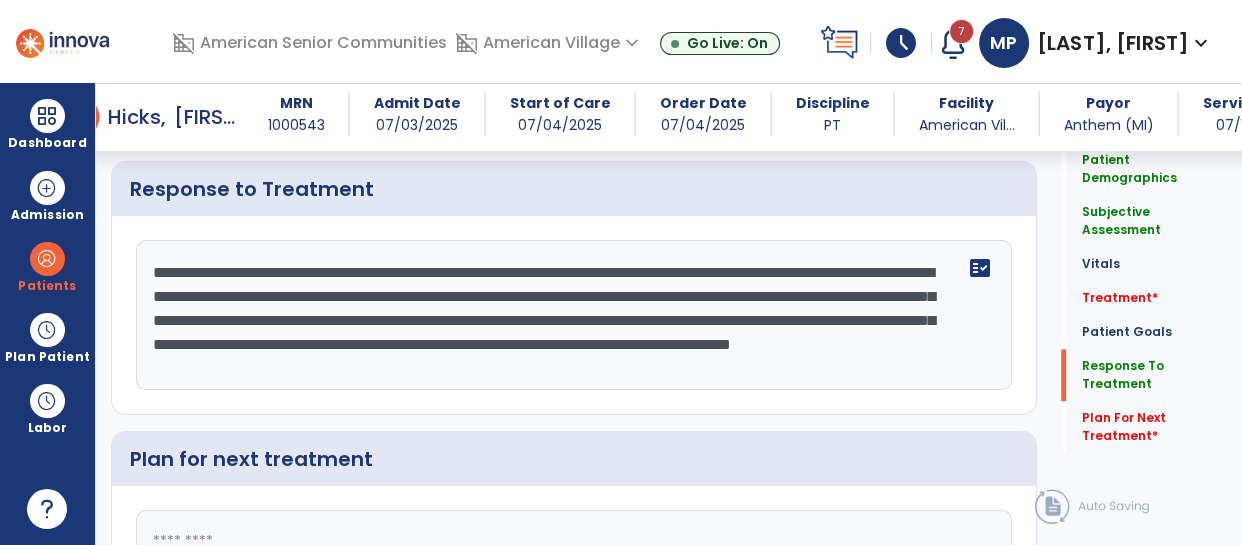 click on "**********" 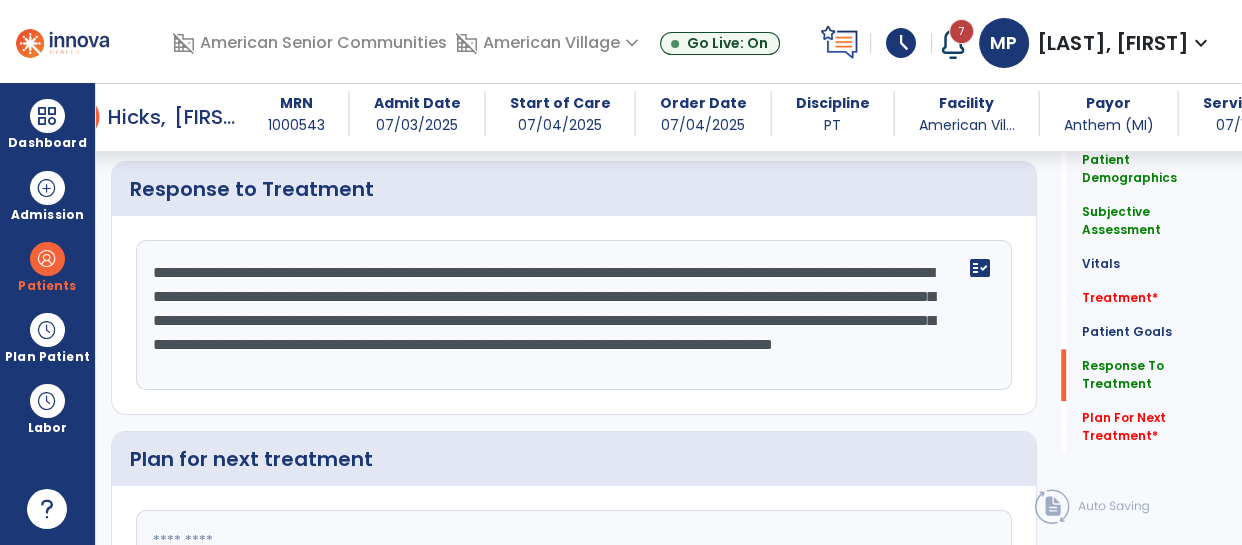 click on "**********" 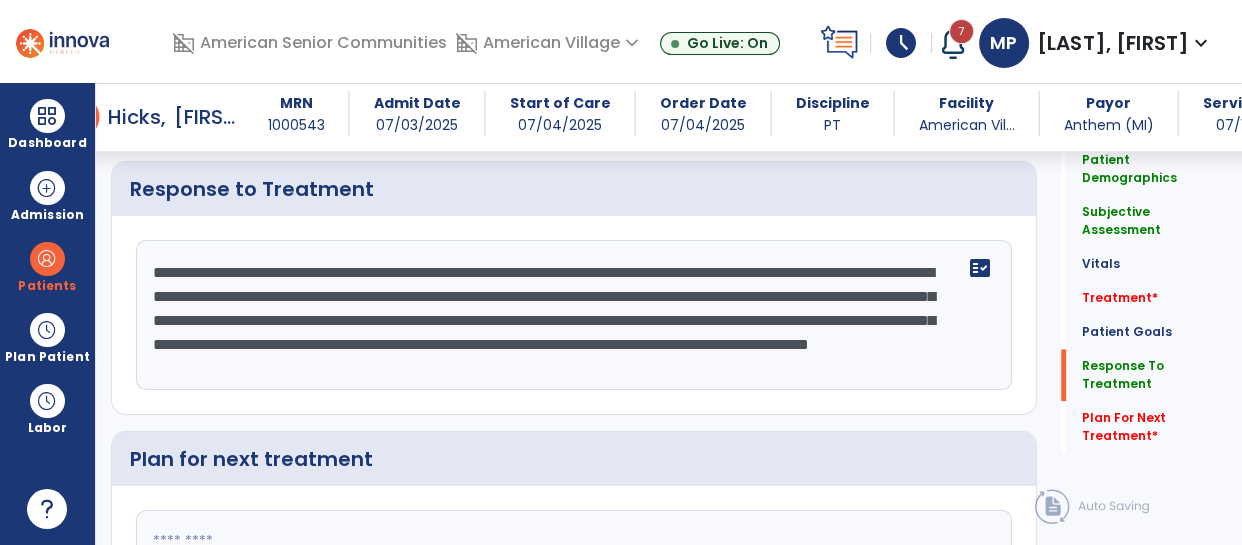 click on "**********" 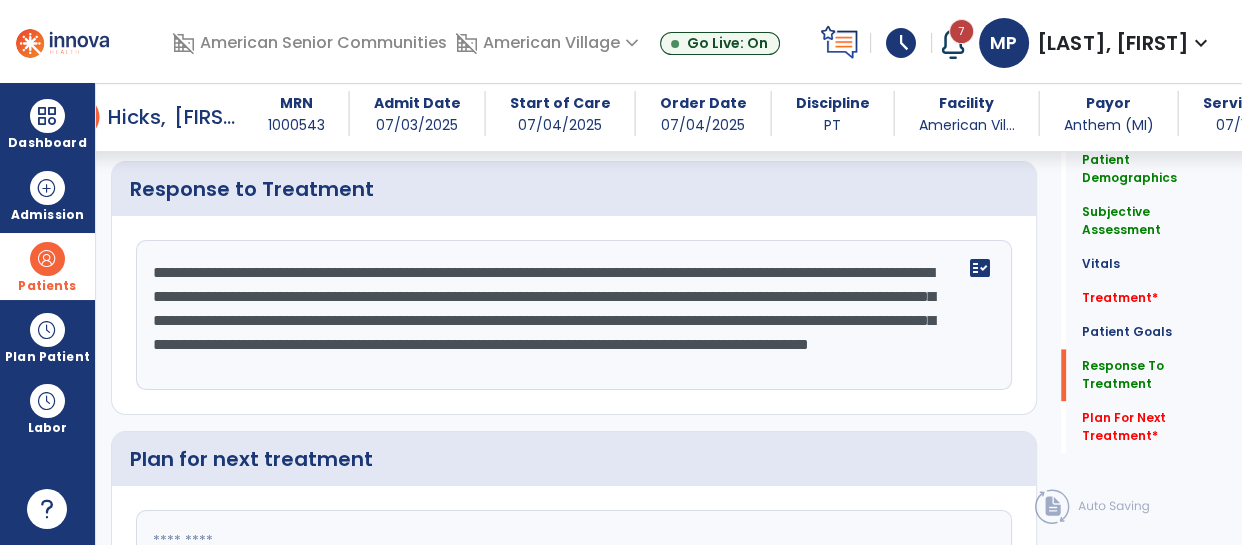 drag, startPoint x: 757, startPoint y: 340, endPoint x: 92, endPoint y: 244, distance: 671.8936 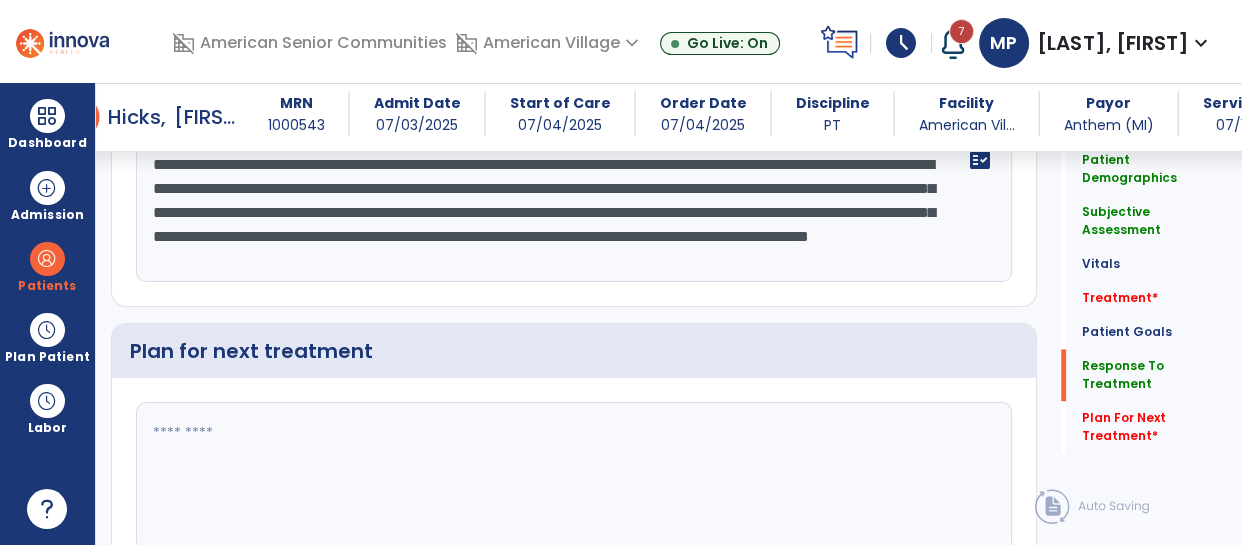 scroll, scrollTop: 2717, scrollLeft: 0, axis: vertical 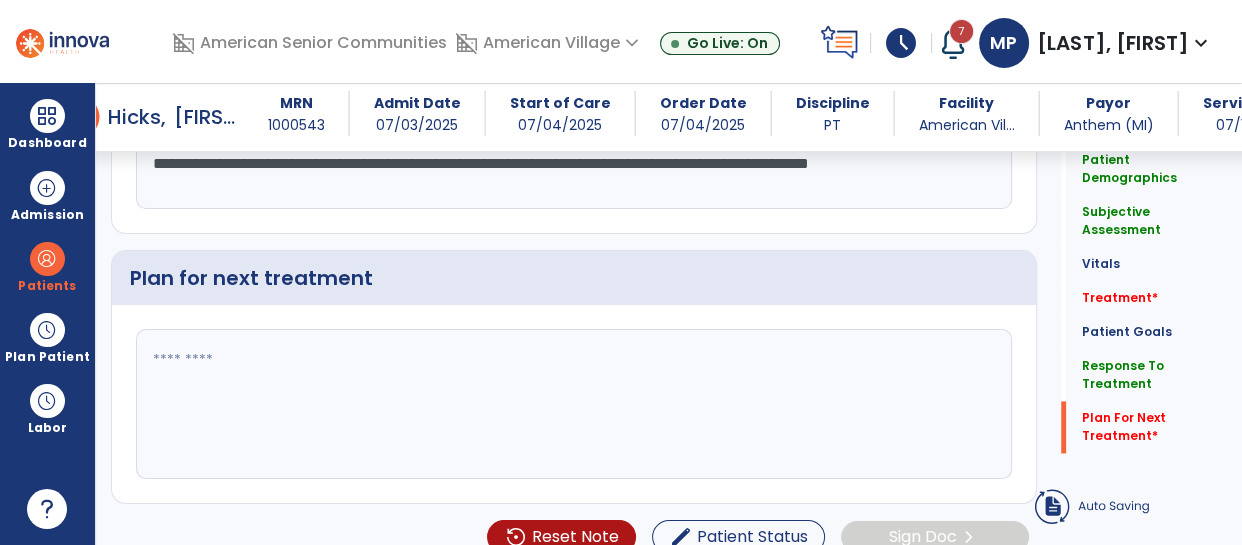 type on "**********" 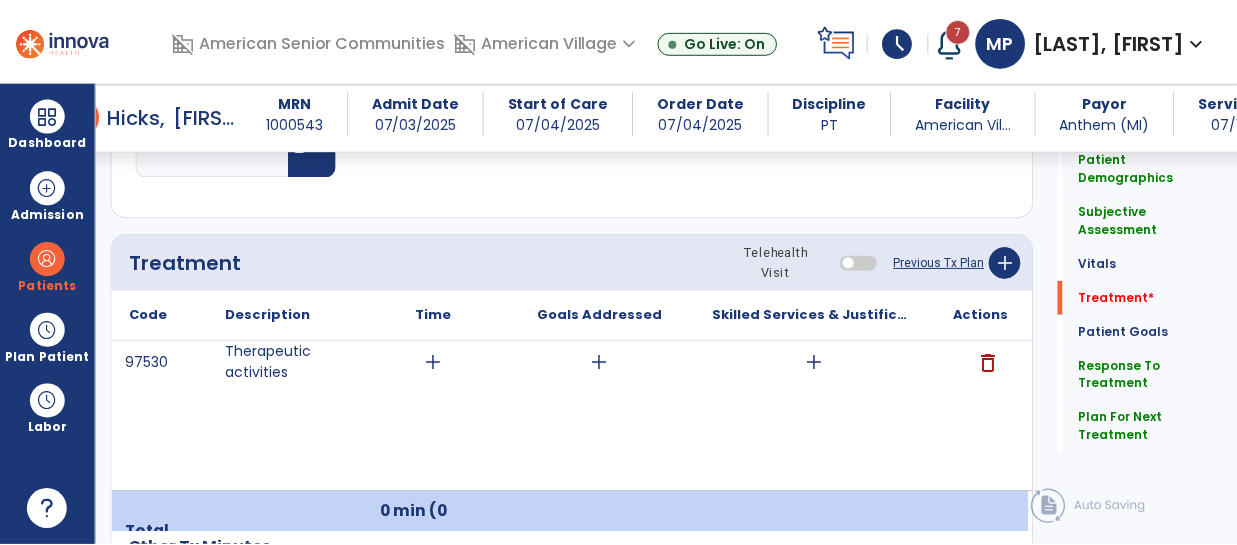 scroll, scrollTop: 1142, scrollLeft: 0, axis: vertical 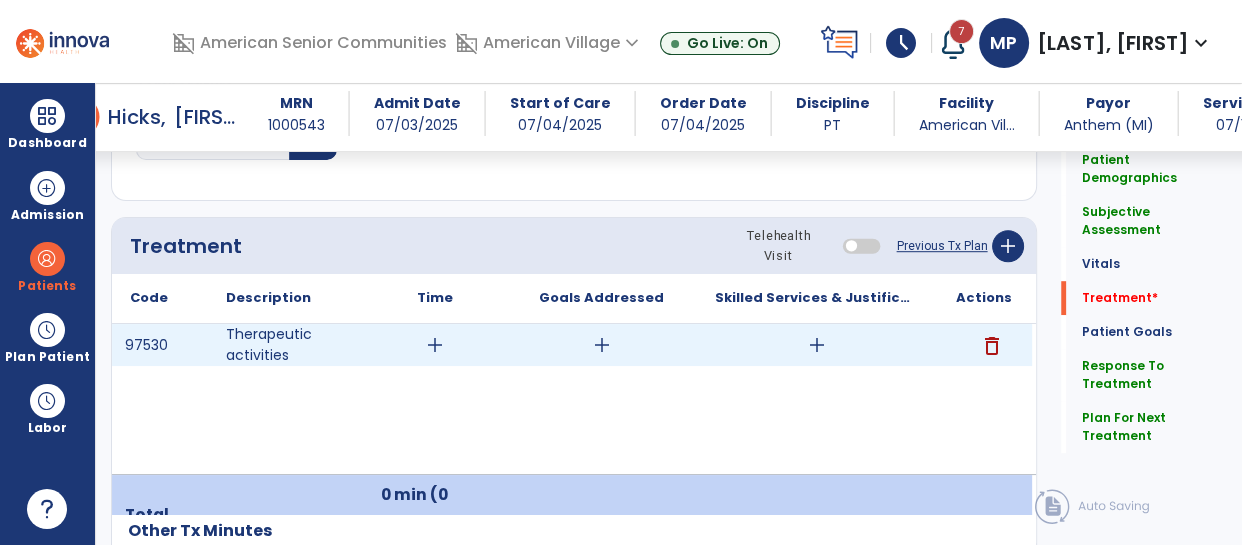 type on "**********" 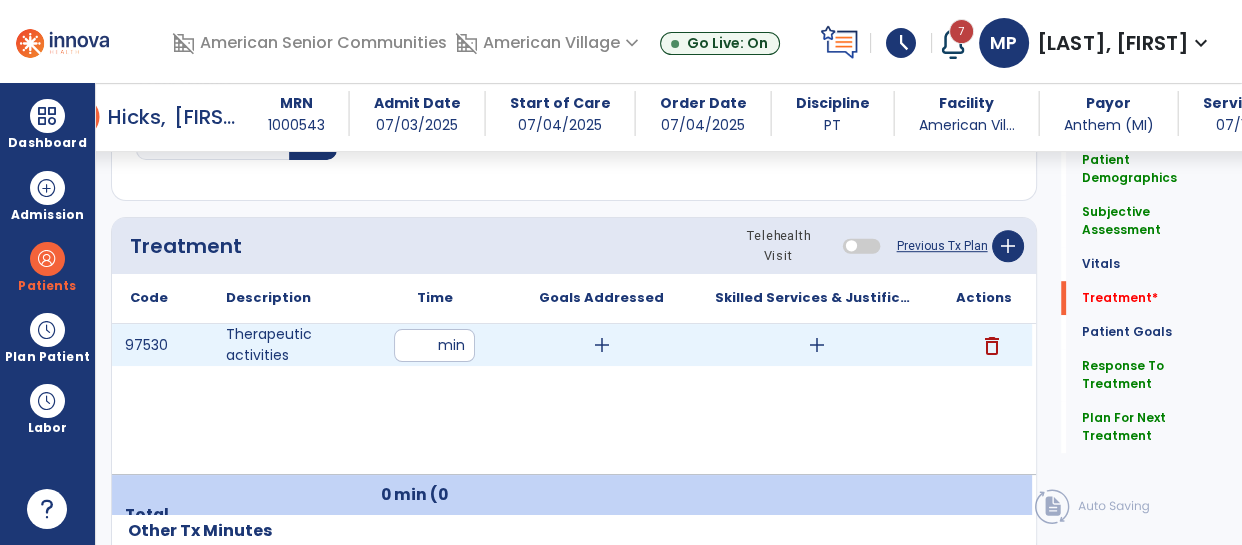 type on "**" 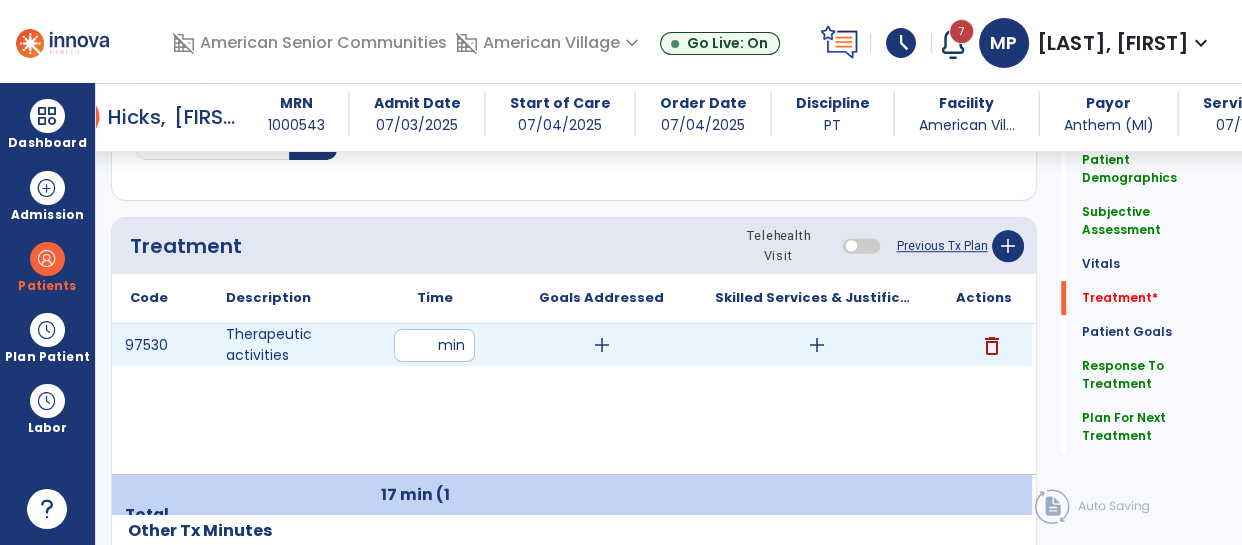 click on "add" at bounding box center (817, 345) 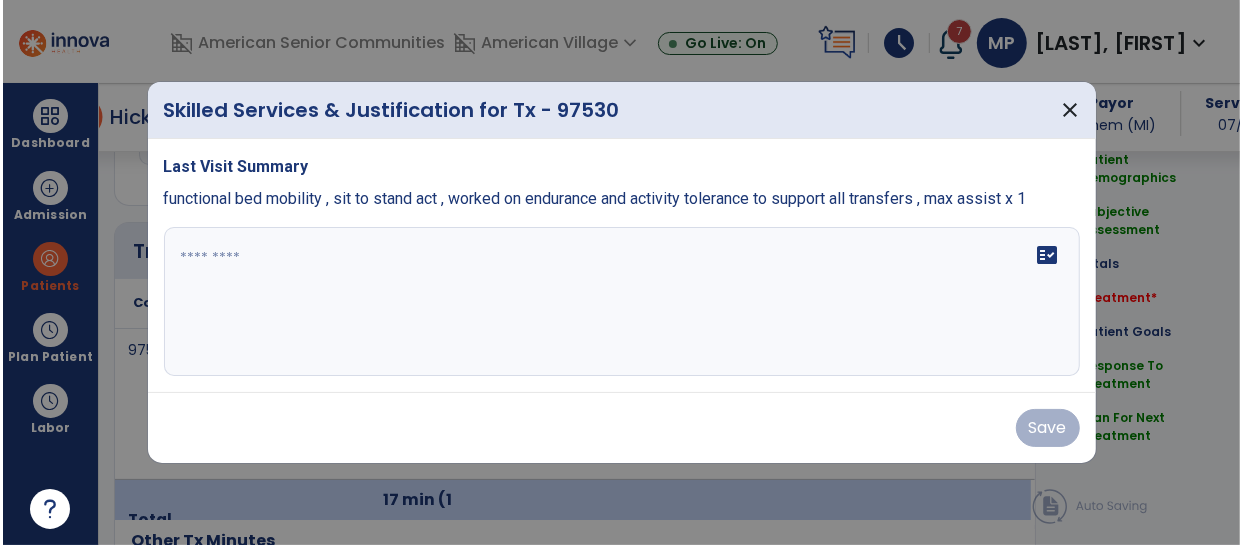 scroll, scrollTop: 1142, scrollLeft: 0, axis: vertical 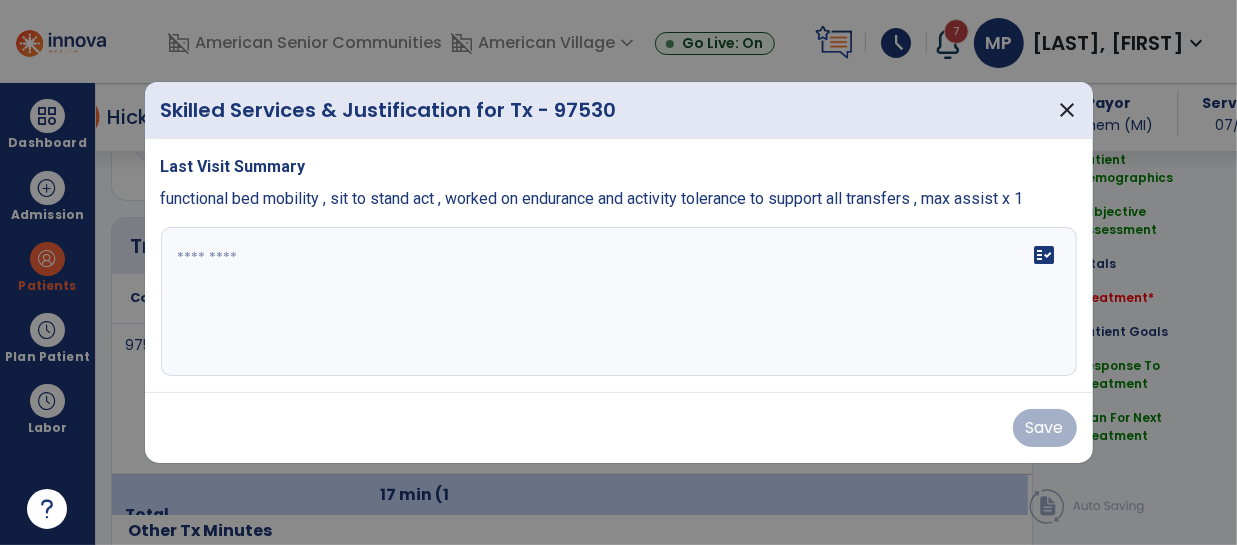 click on "fact_check" at bounding box center [619, 302] 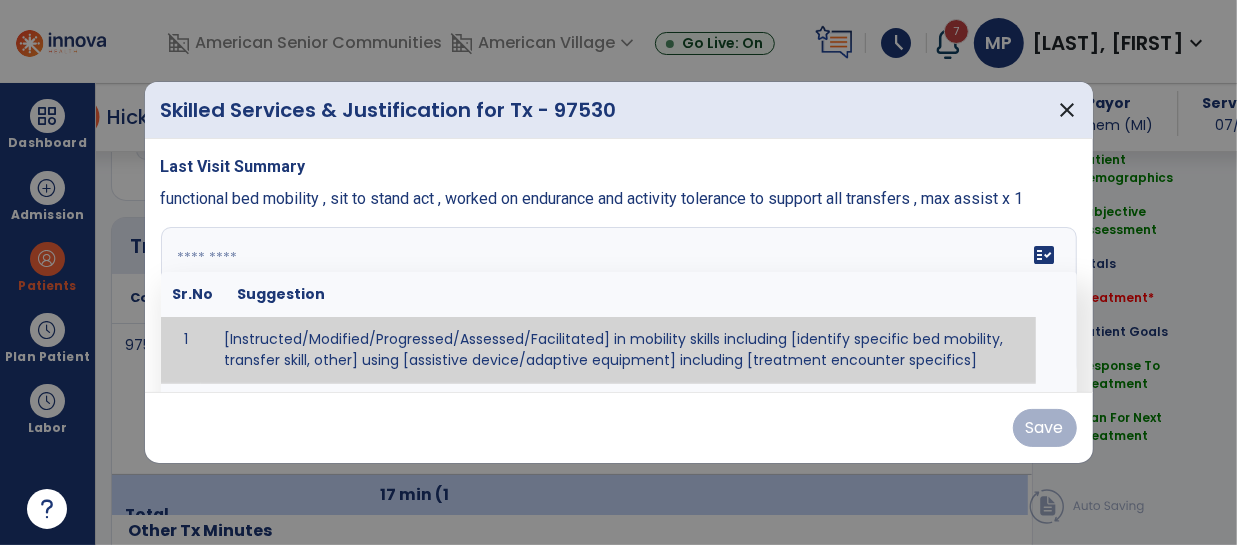type on "*" 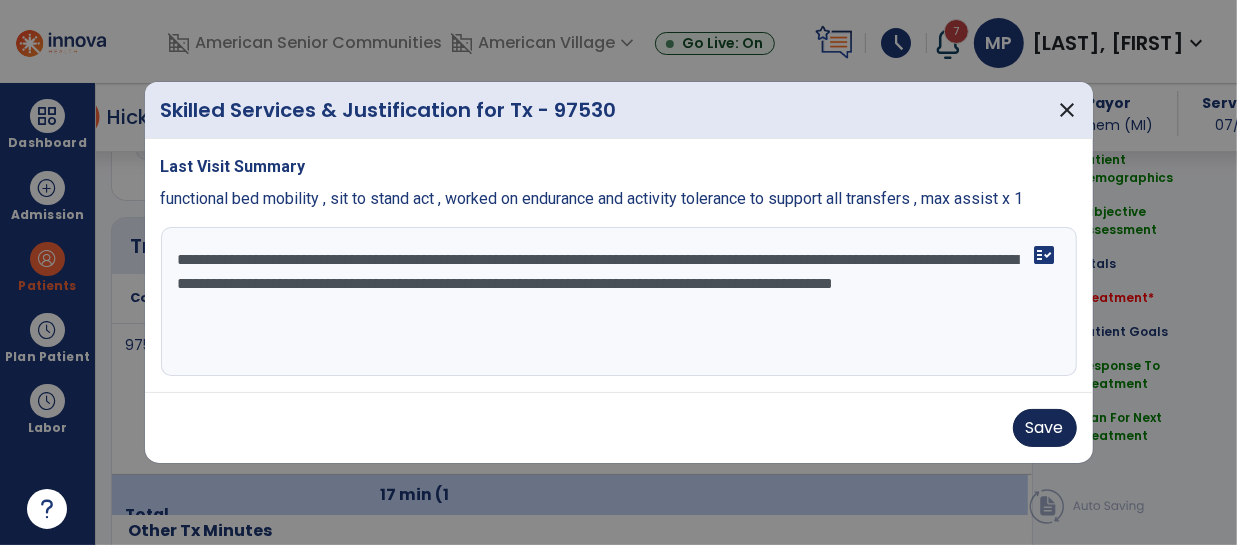 type on "**********" 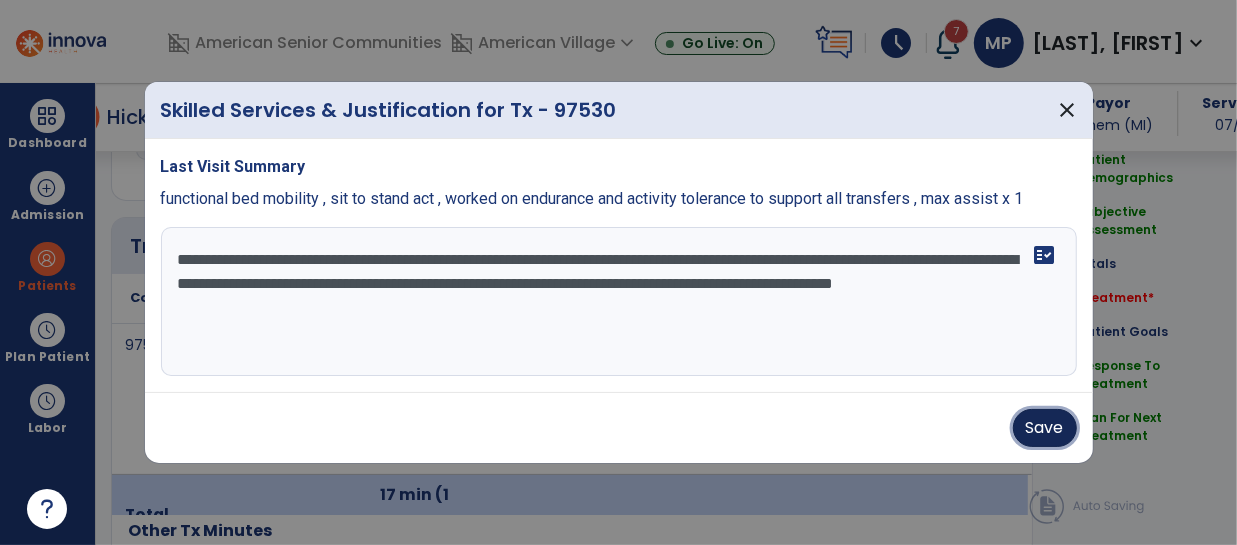 click on "Save" at bounding box center [1045, 428] 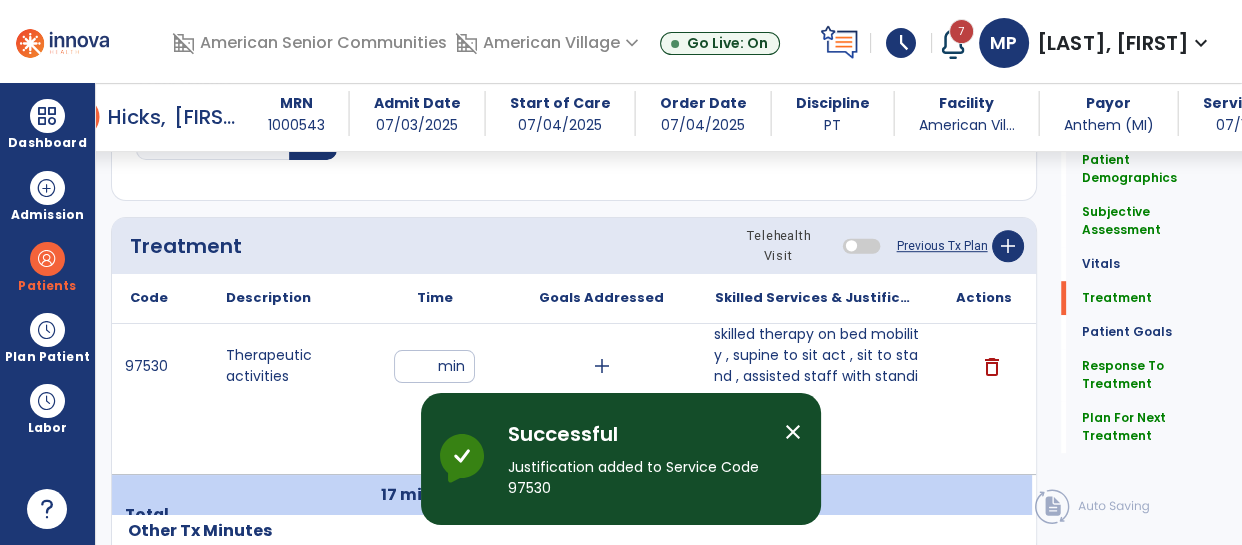 scroll, scrollTop: 0, scrollLeft: 0, axis: both 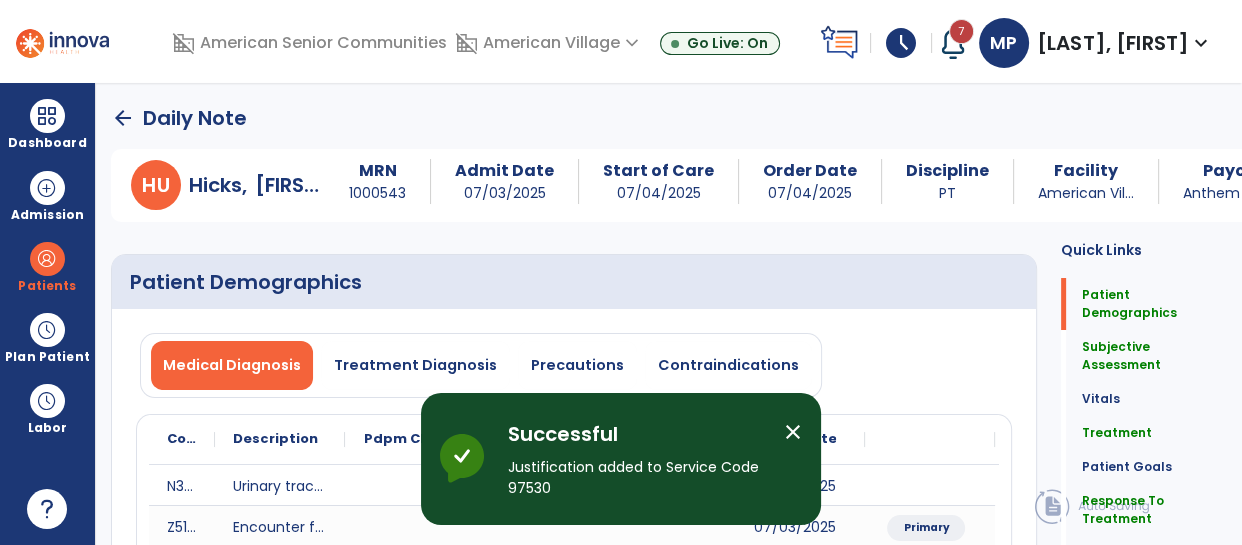 click on "arrow_back" 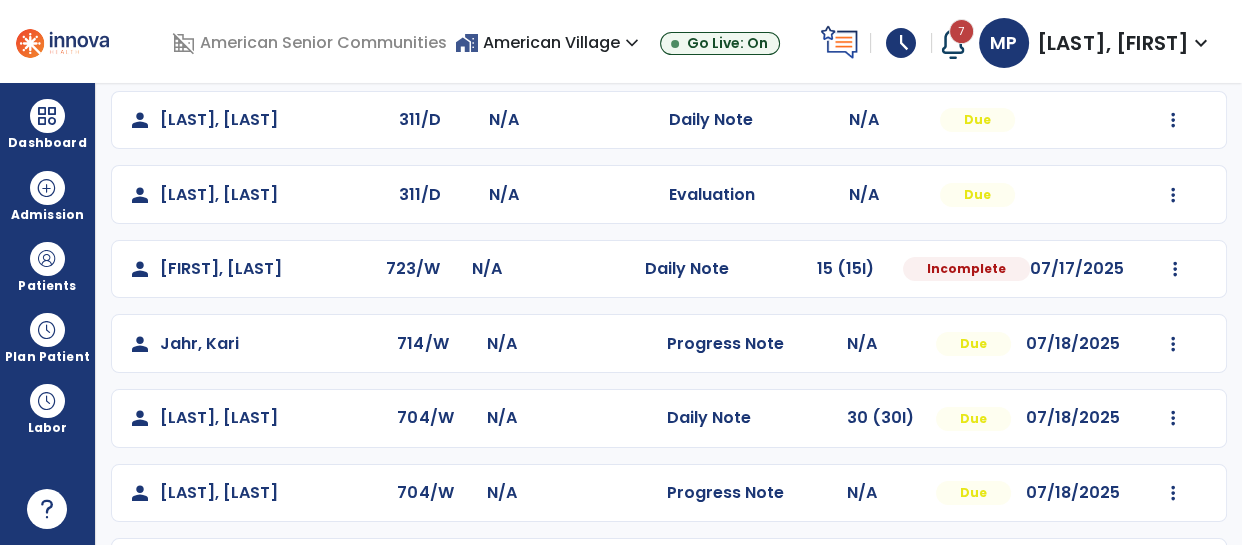 scroll, scrollTop: 341, scrollLeft: 0, axis: vertical 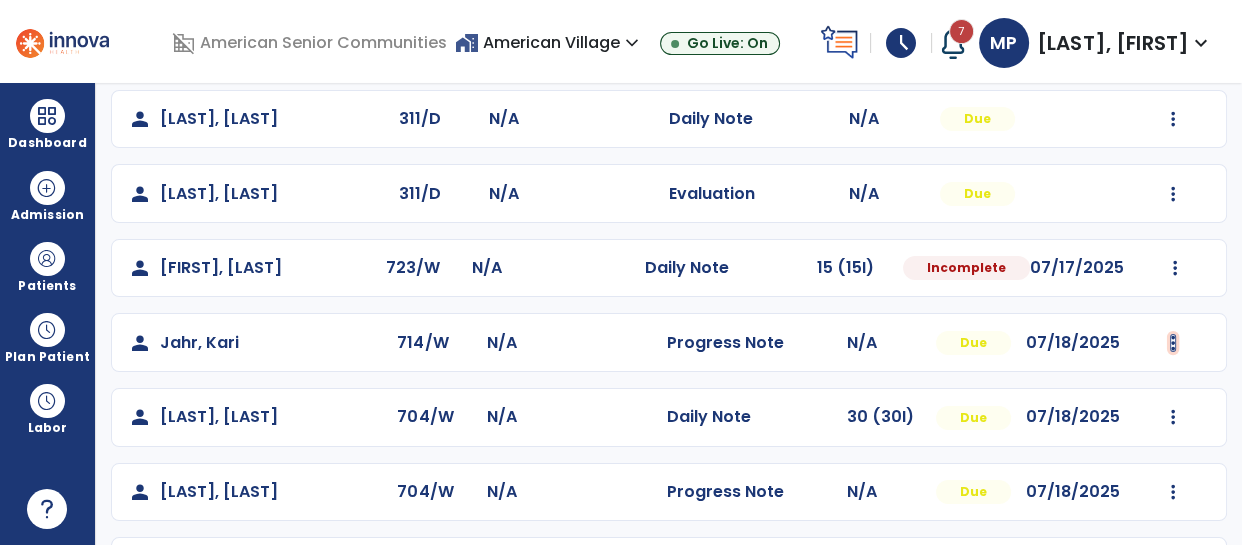 click at bounding box center (1173, 119) 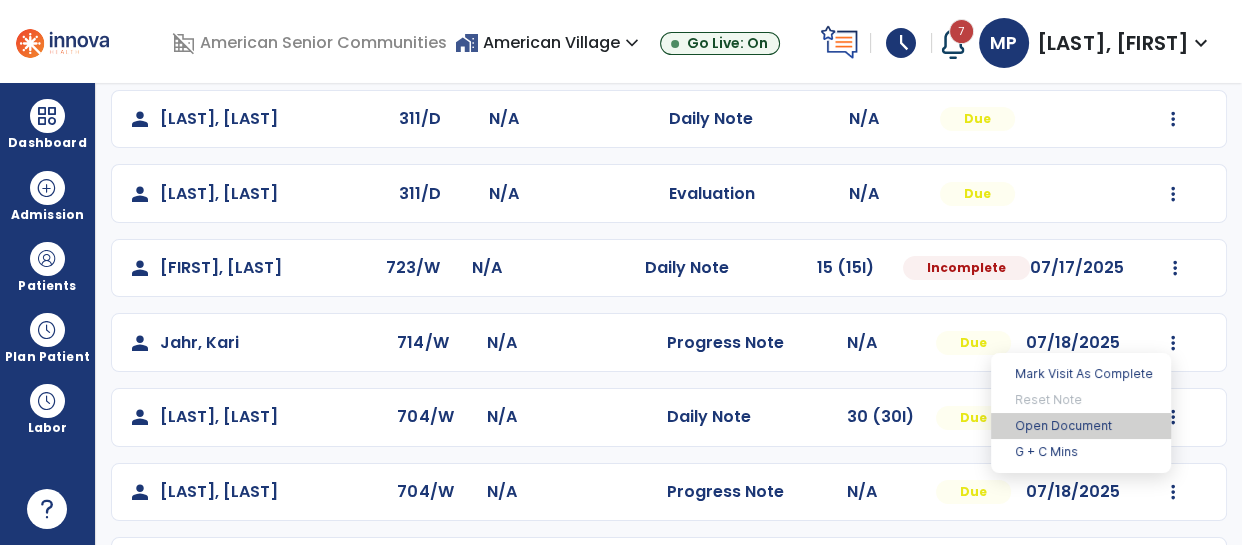 click on "Open Document" at bounding box center (1081, 426) 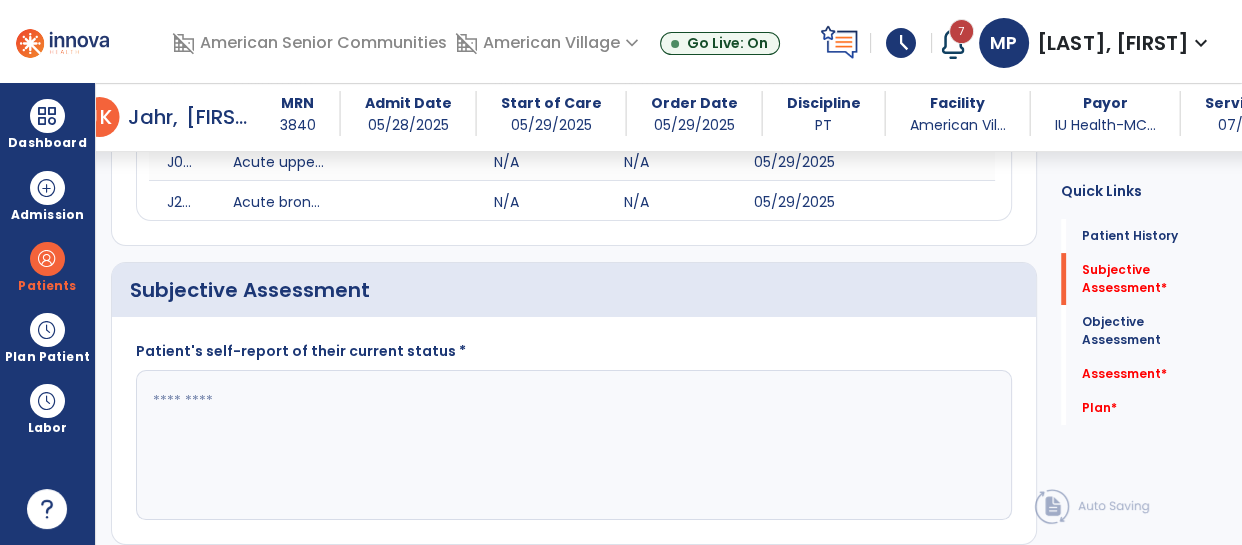 scroll, scrollTop: 428, scrollLeft: 0, axis: vertical 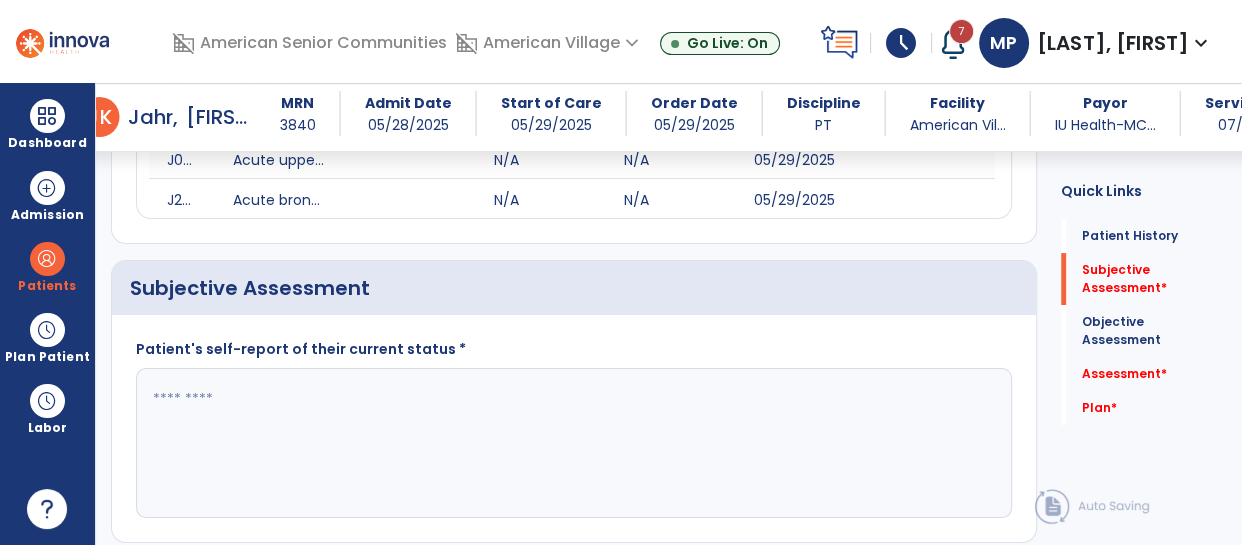 click 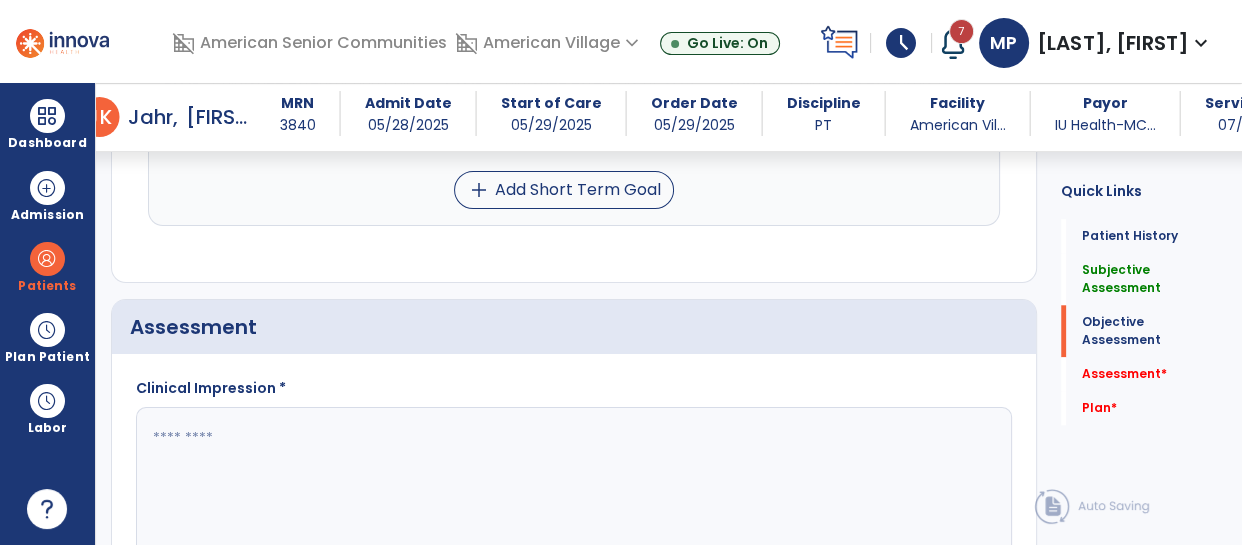 scroll, scrollTop: 1811, scrollLeft: 0, axis: vertical 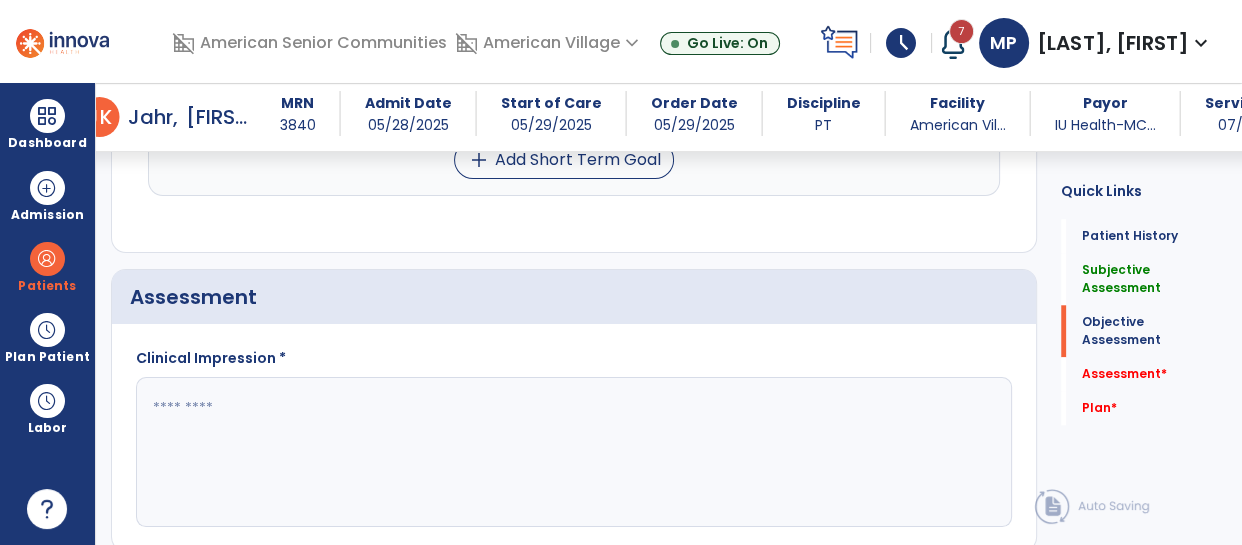 type on "**********" 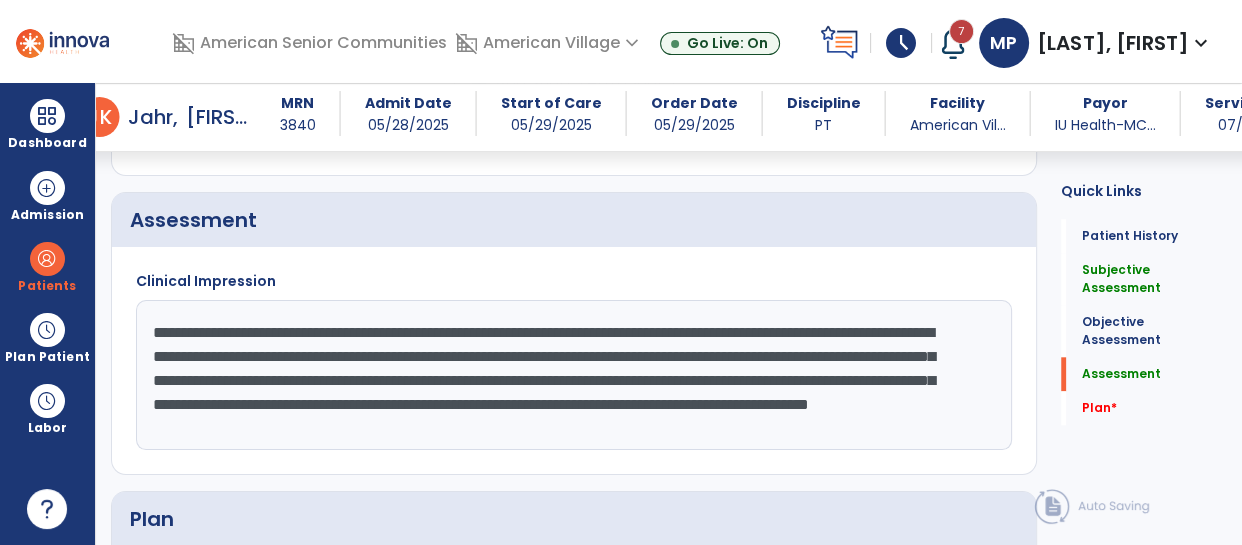 scroll, scrollTop: 1890, scrollLeft: 0, axis: vertical 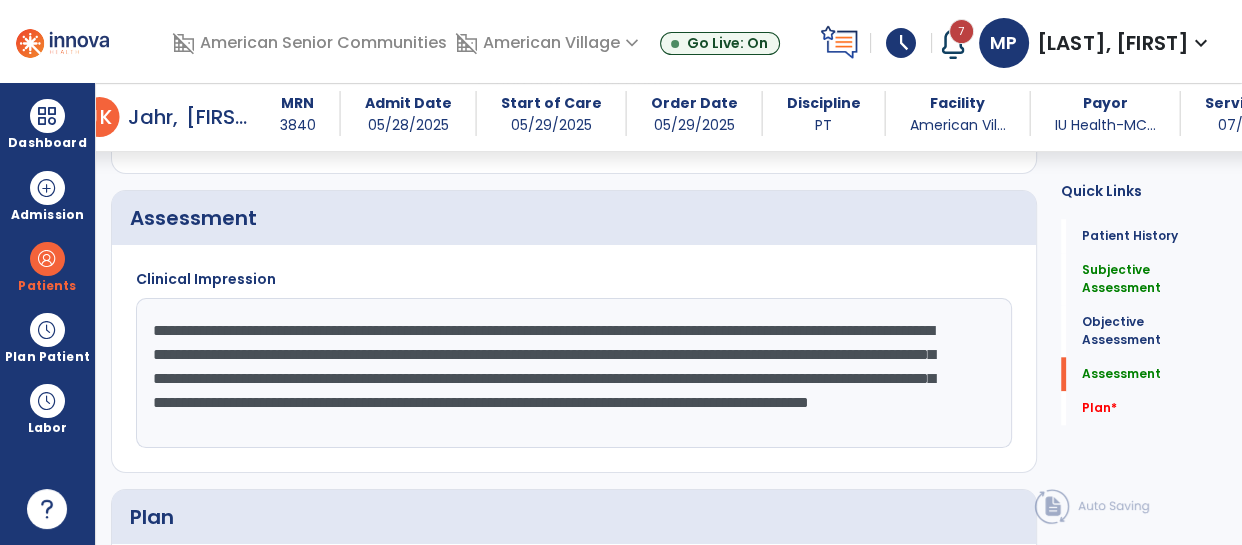 click on "**********" 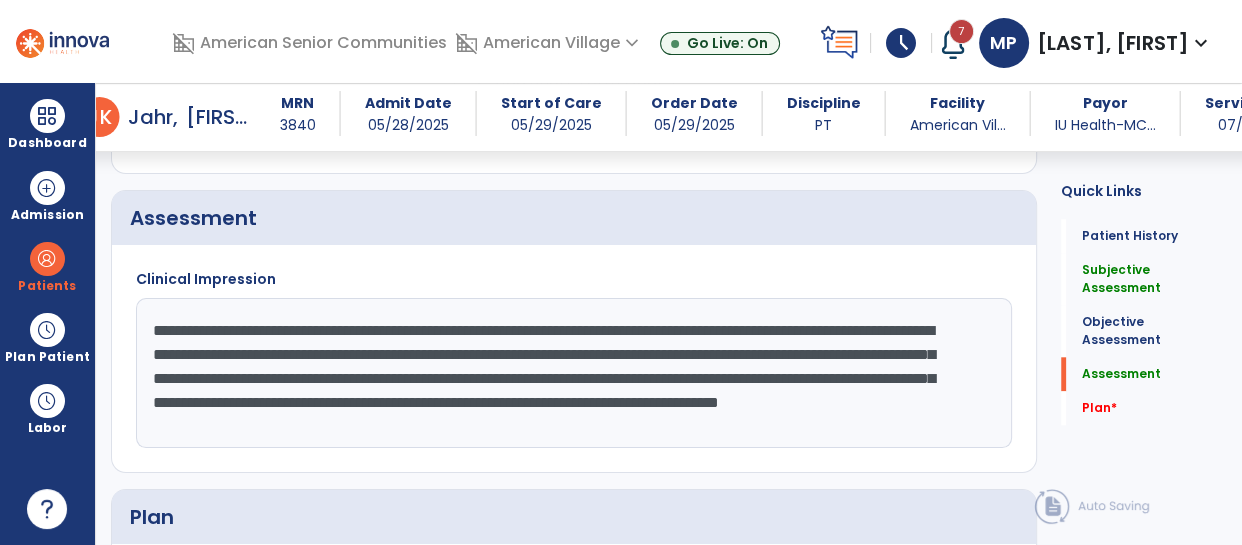 click on "**********" 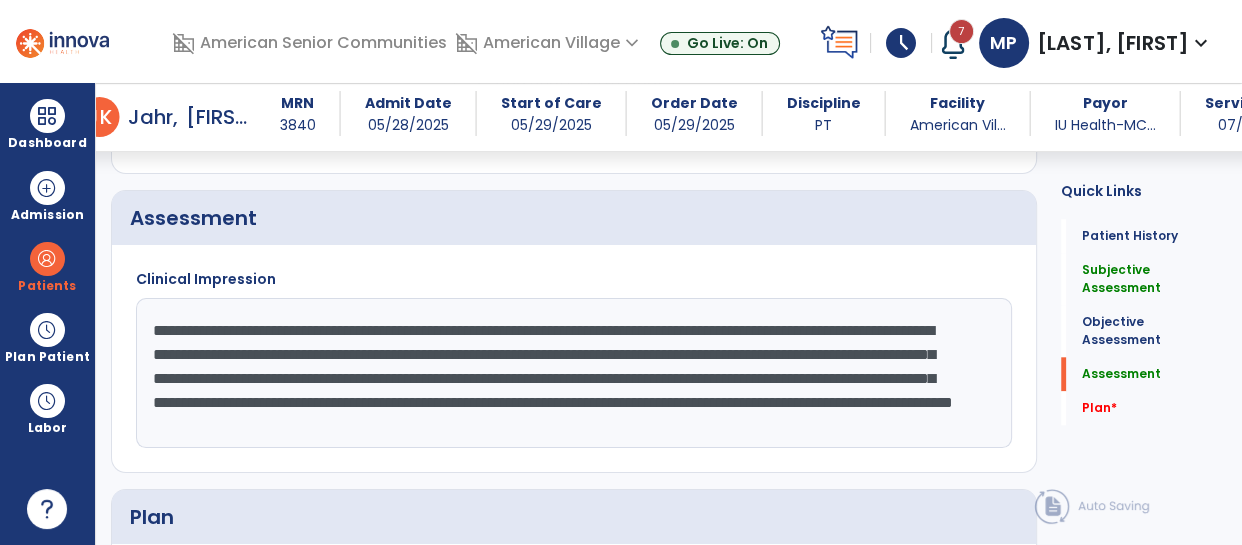 click on "**********" 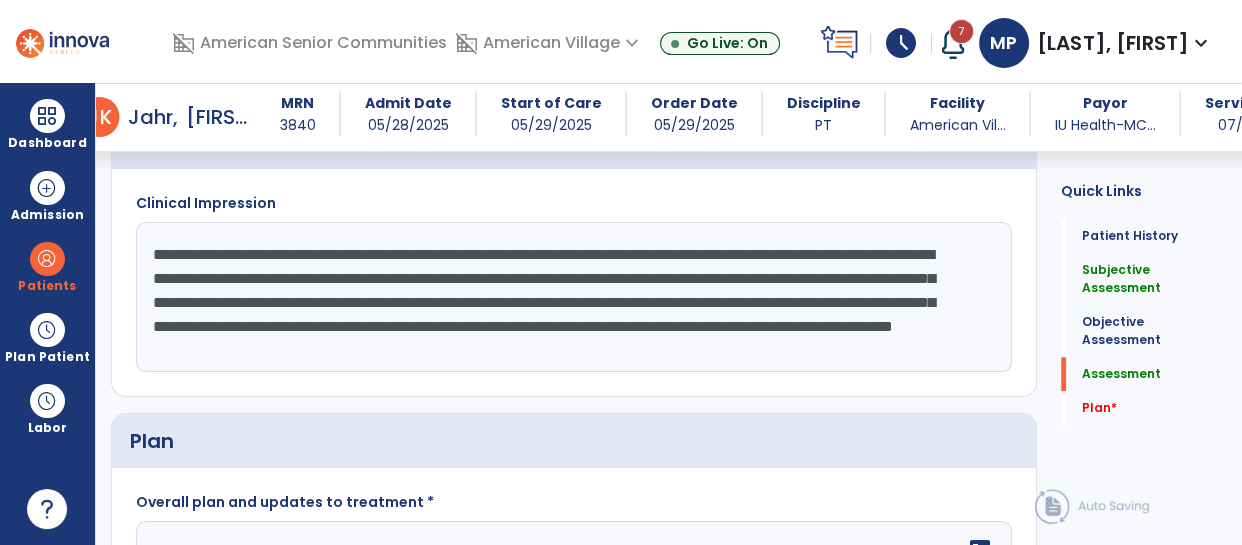 scroll, scrollTop: 1969, scrollLeft: 0, axis: vertical 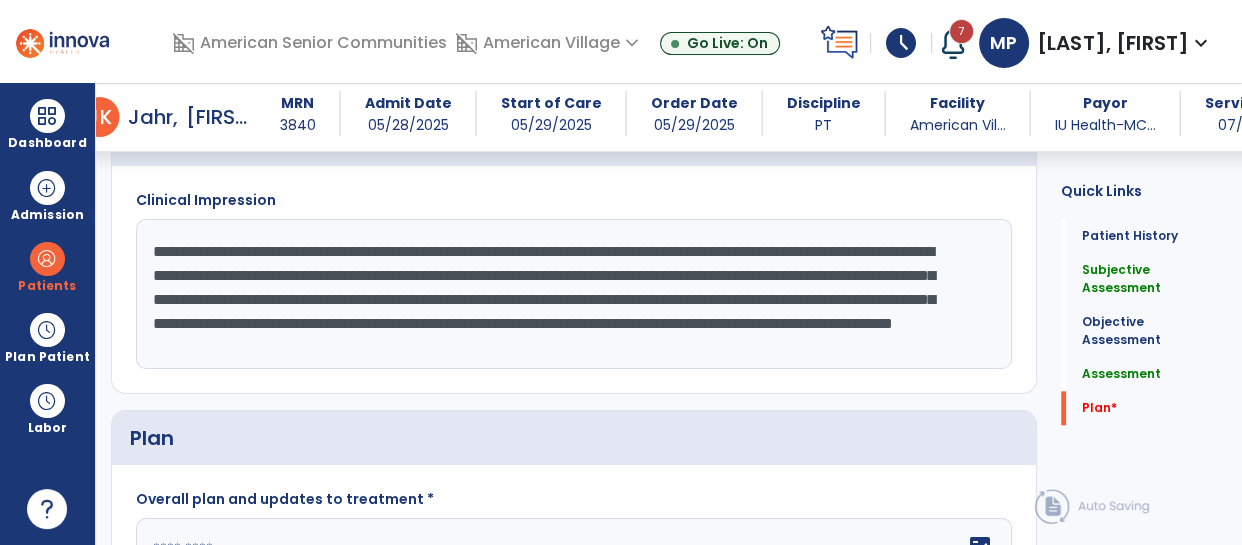 click on "**********" 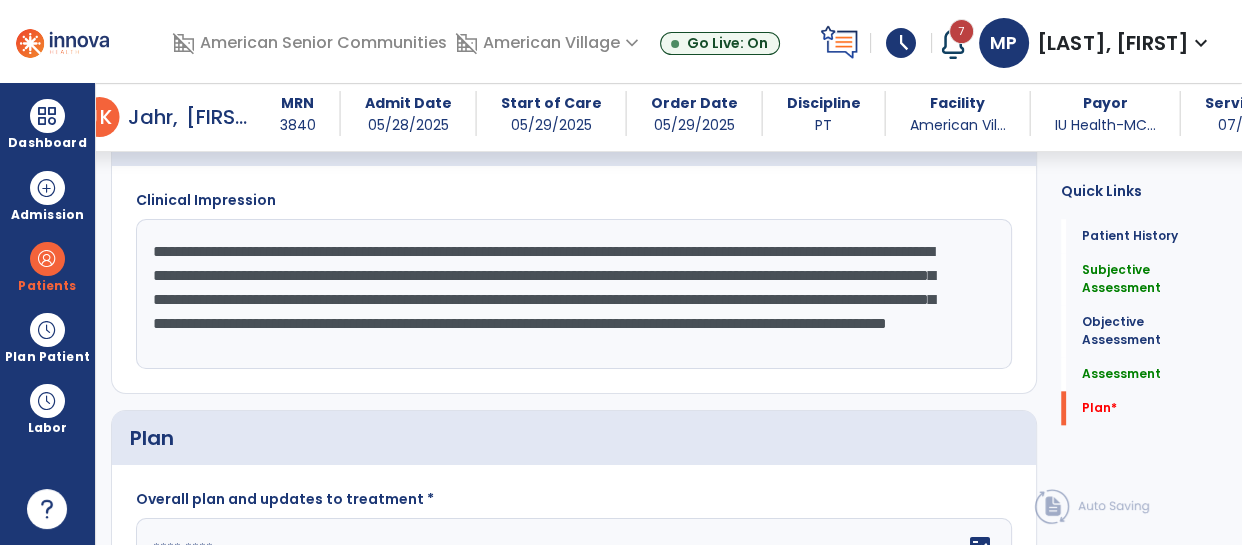 click on "**********" 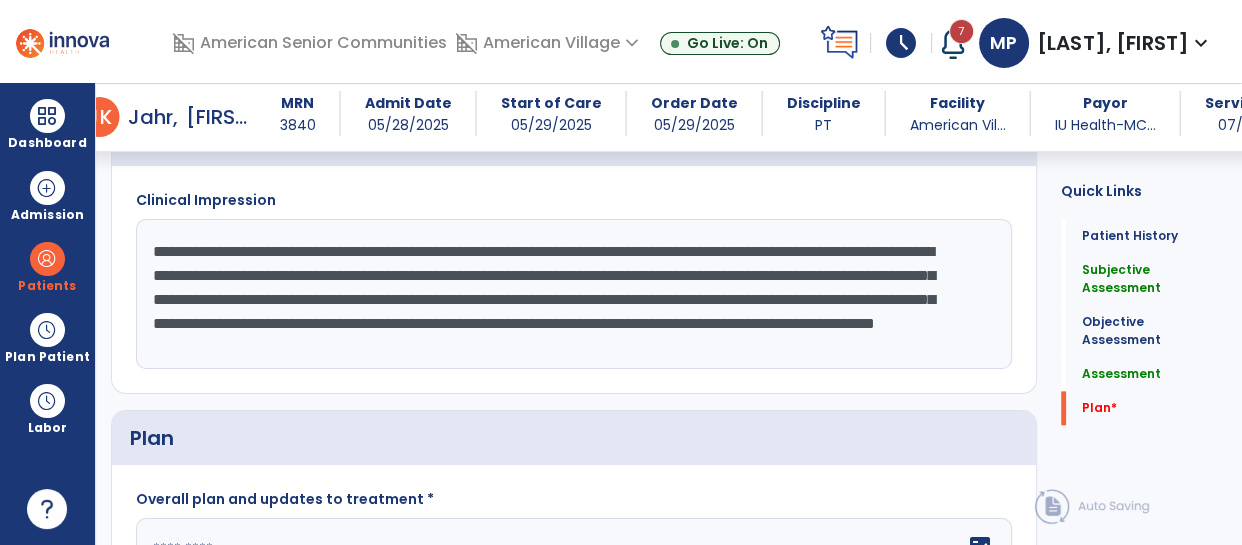click on "**********" 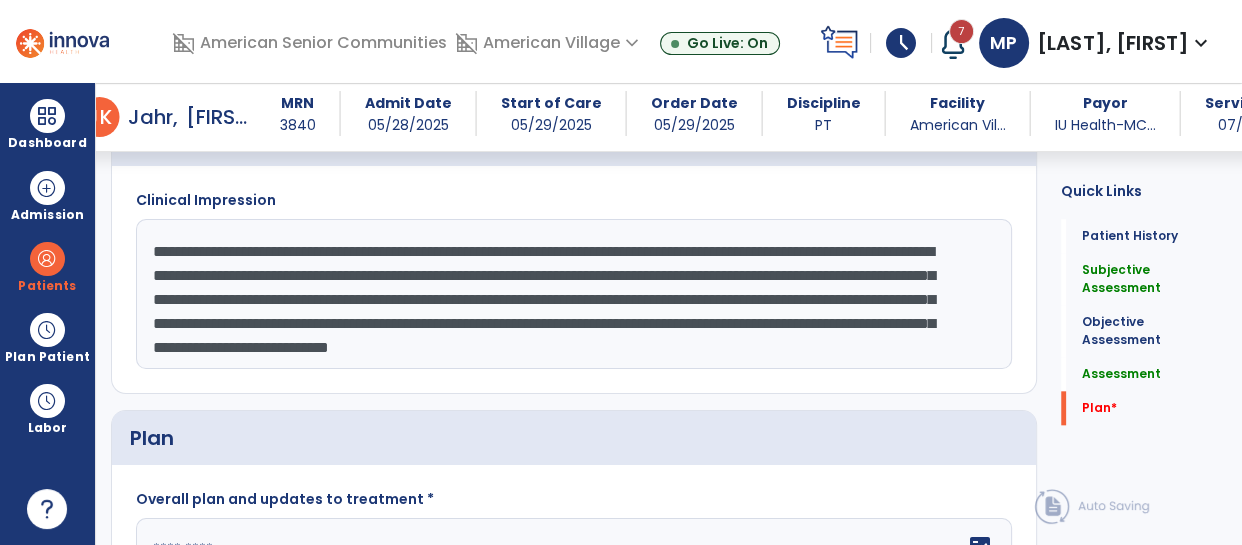 scroll, scrollTop: 23, scrollLeft: 0, axis: vertical 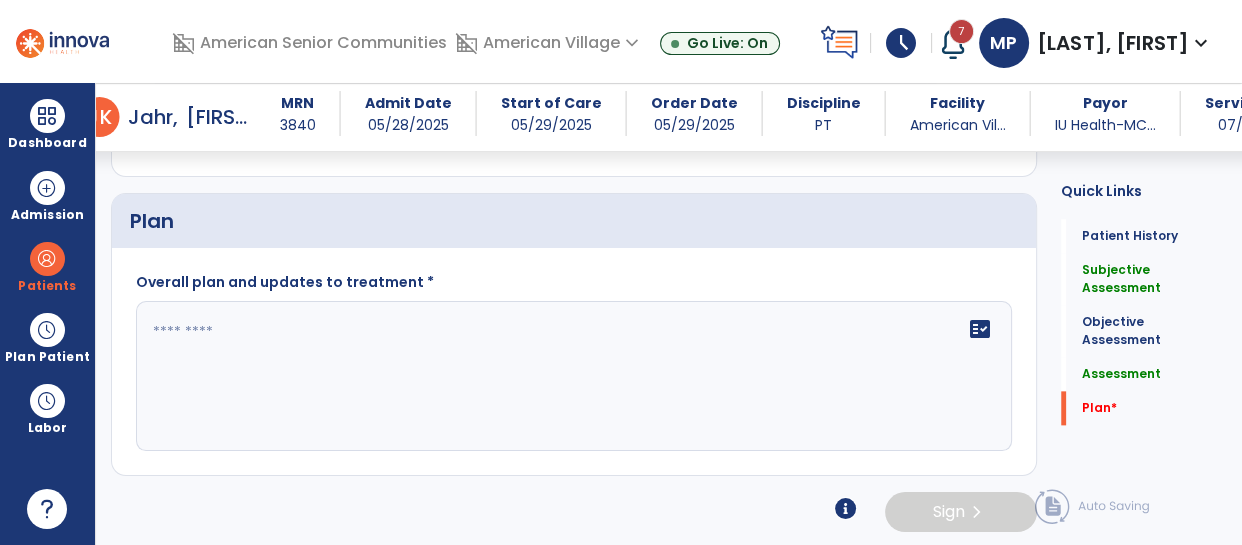 type on "**********" 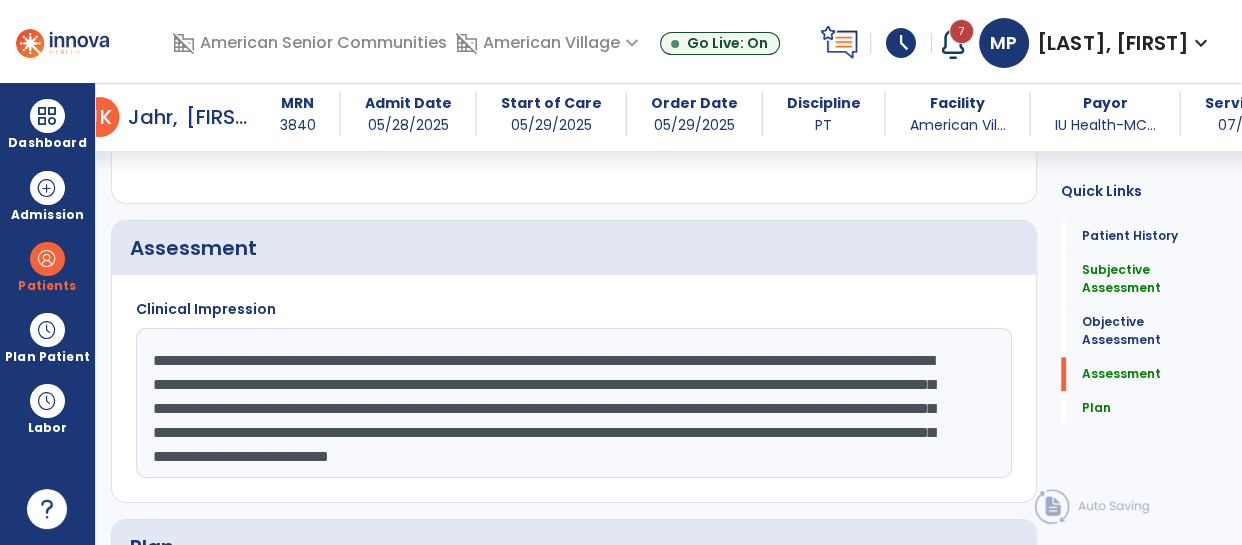 scroll, scrollTop: 1859, scrollLeft: 0, axis: vertical 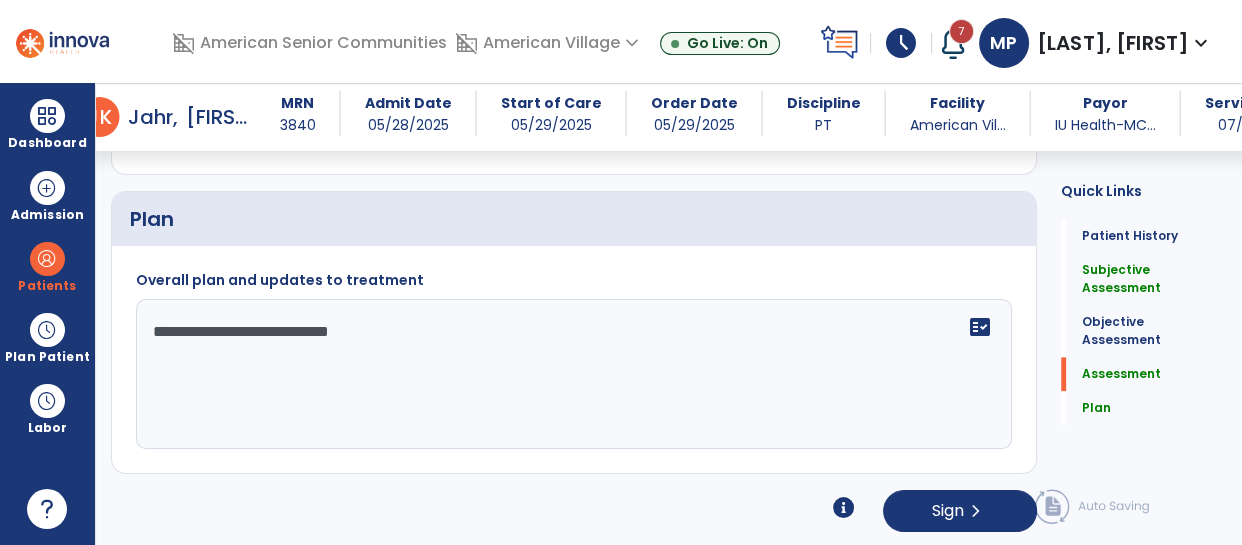 click on "**********" 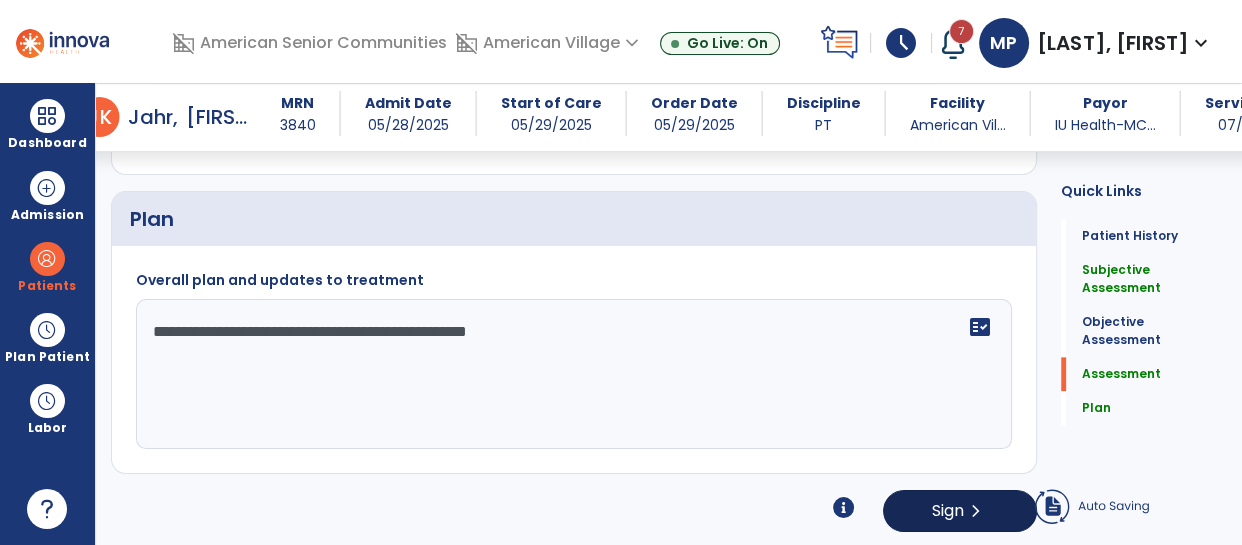 type on "**********" 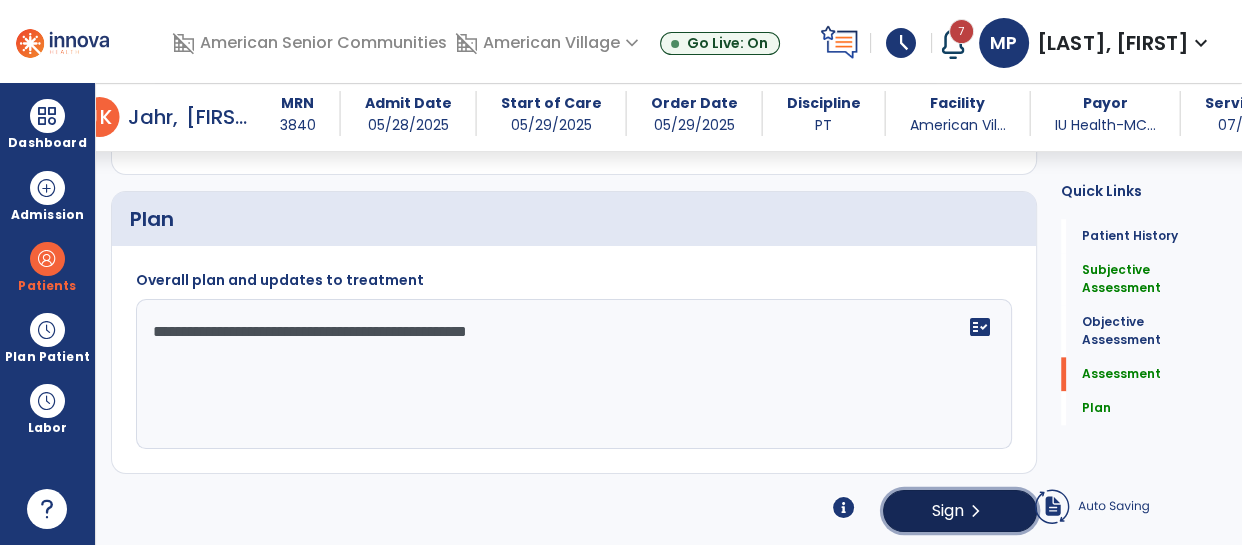 click on "Sign" 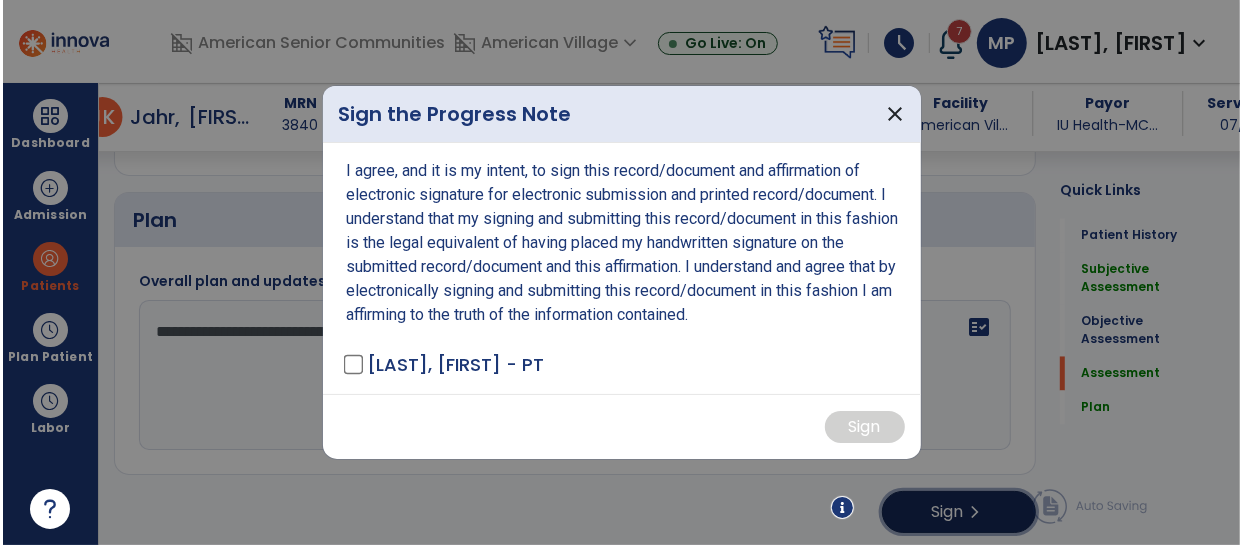 scroll, scrollTop: 2188, scrollLeft: 0, axis: vertical 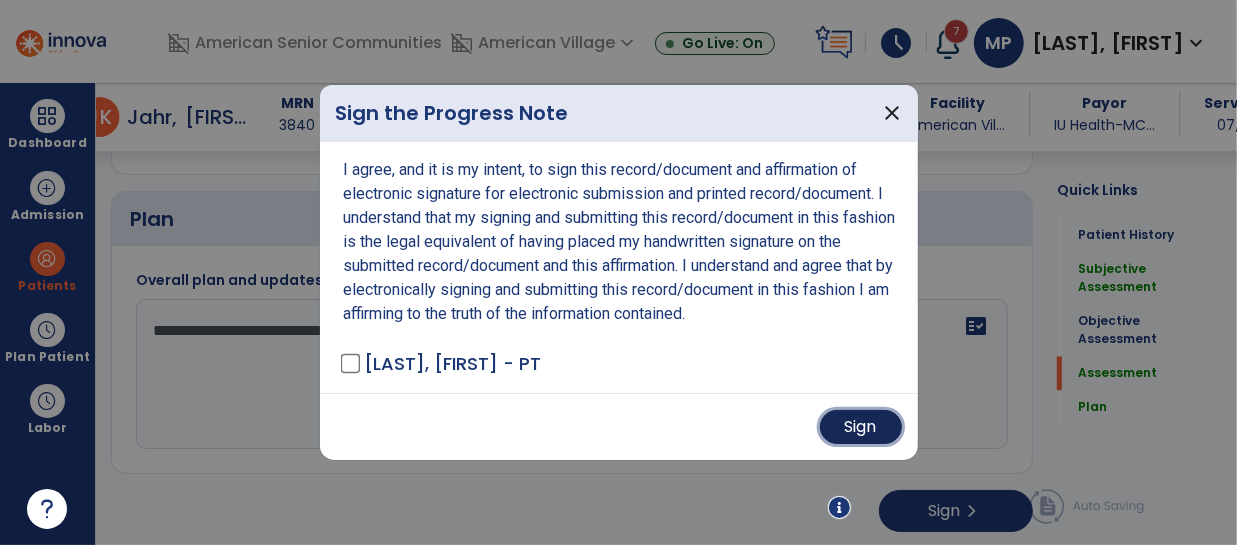 click on "Sign" at bounding box center (861, 427) 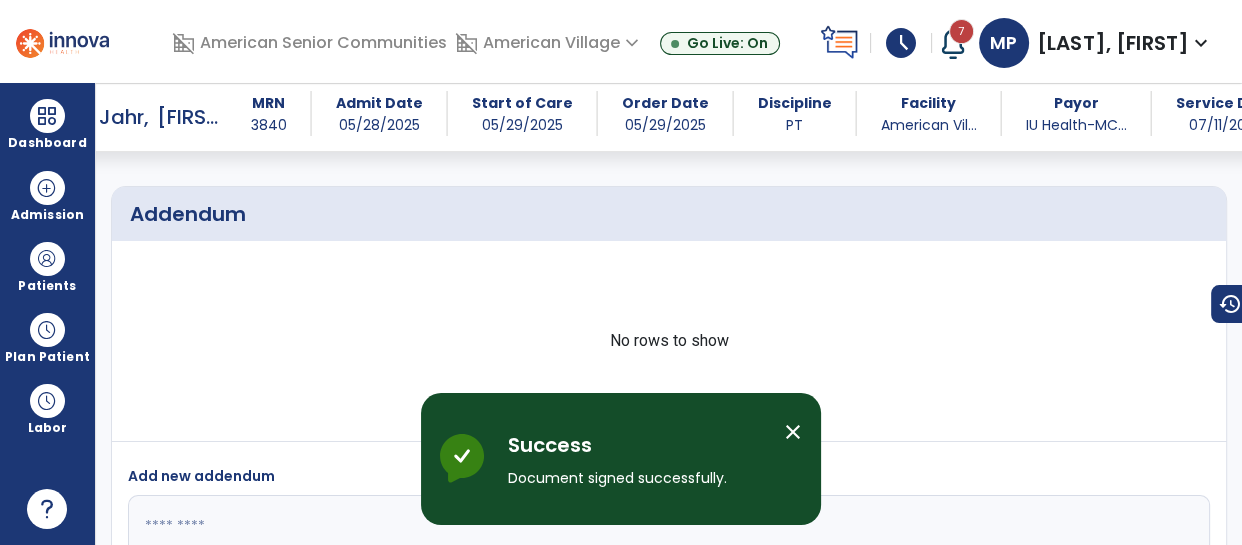 scroll, scrollTop: 3487, scrollLeft: 0, axis: vertical 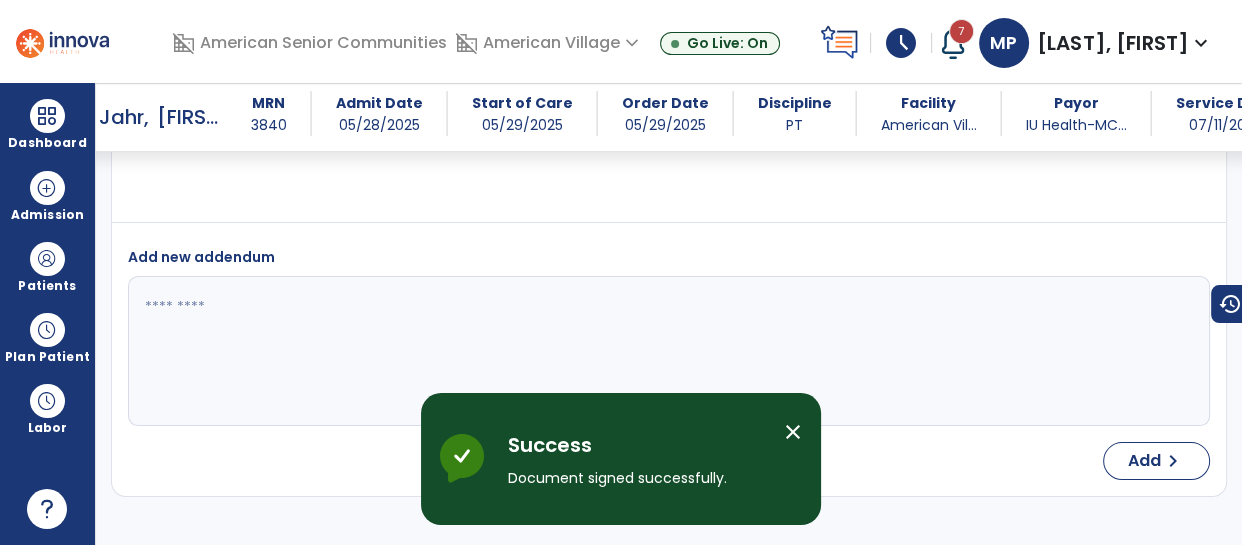 click on "close" at bounding box center [793, 432] 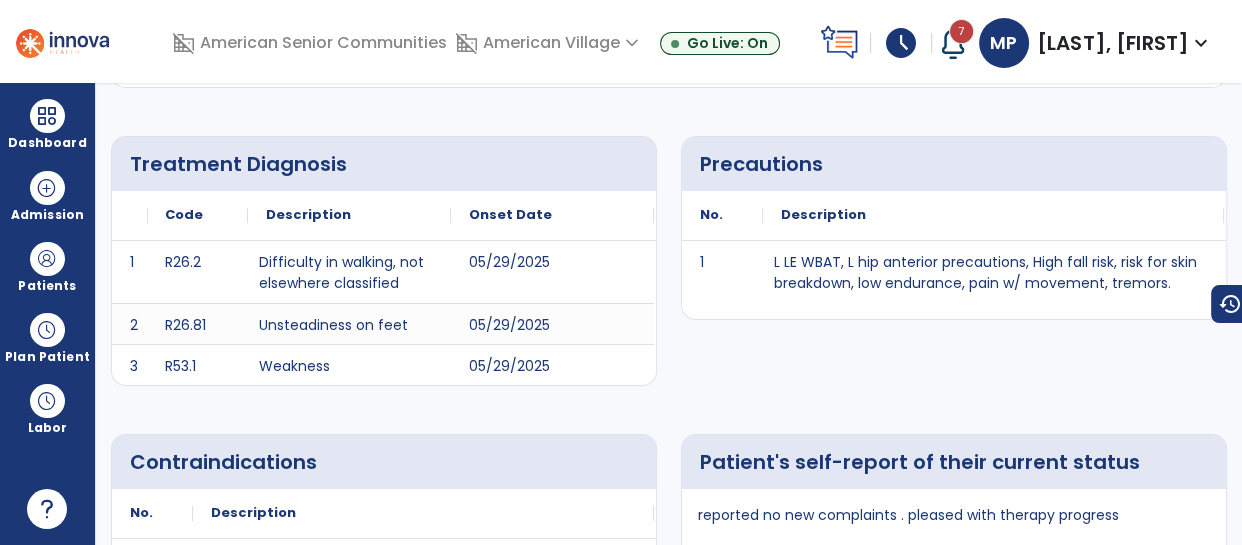 scroll, scrollTop: 0, scrollLeft: 0, axis: both 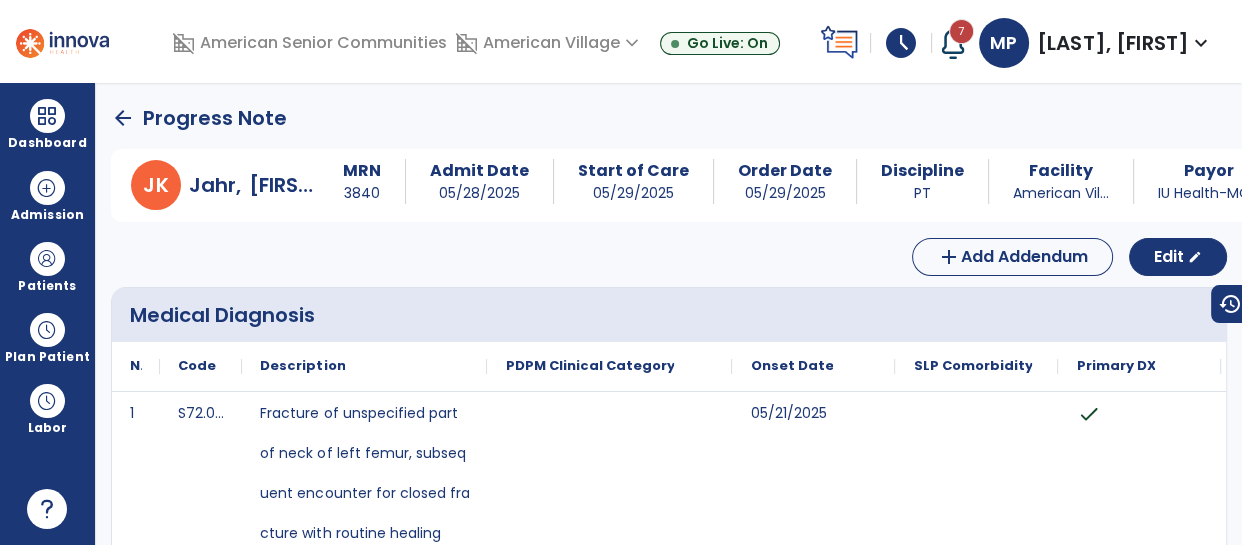 click on "arrow_back" 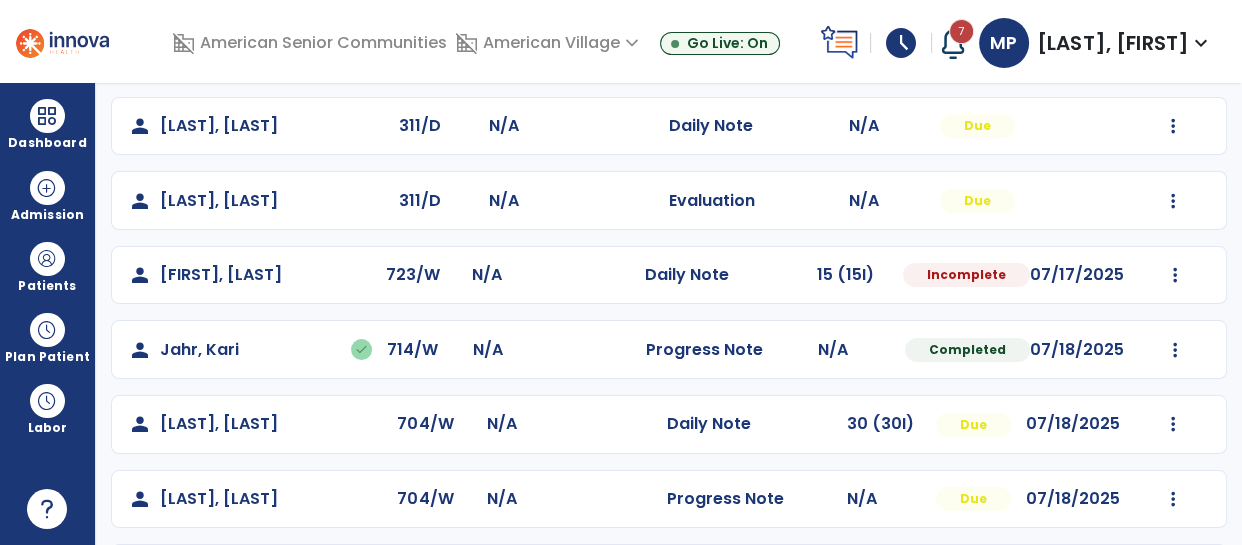 scroll, scrollTop: 335, scrollLeft: 0, axis: vertical 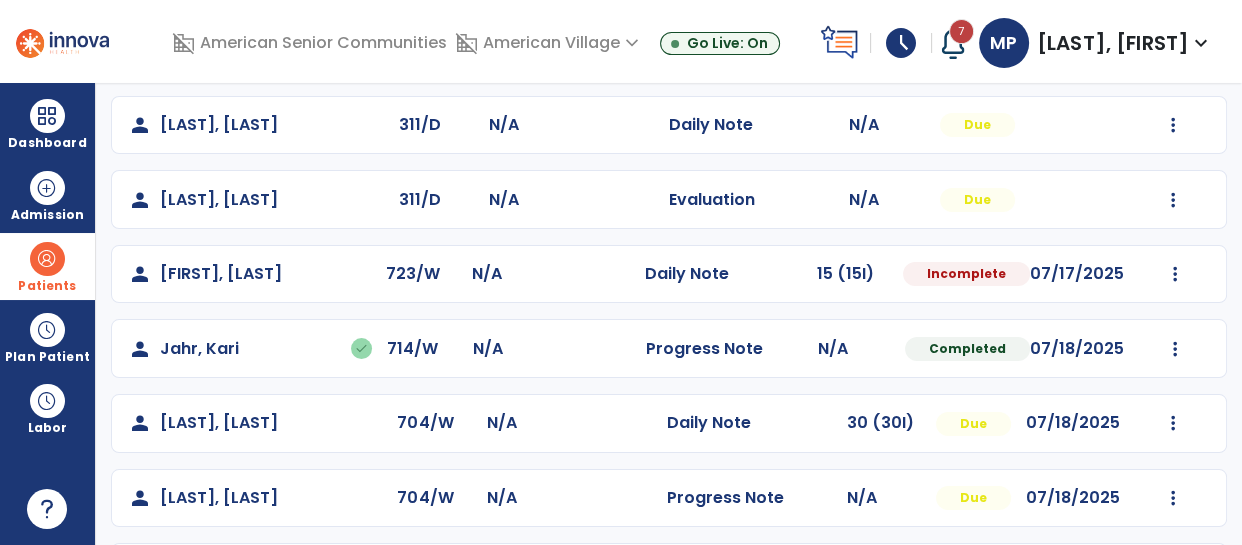click at bounding box center (47, 259) 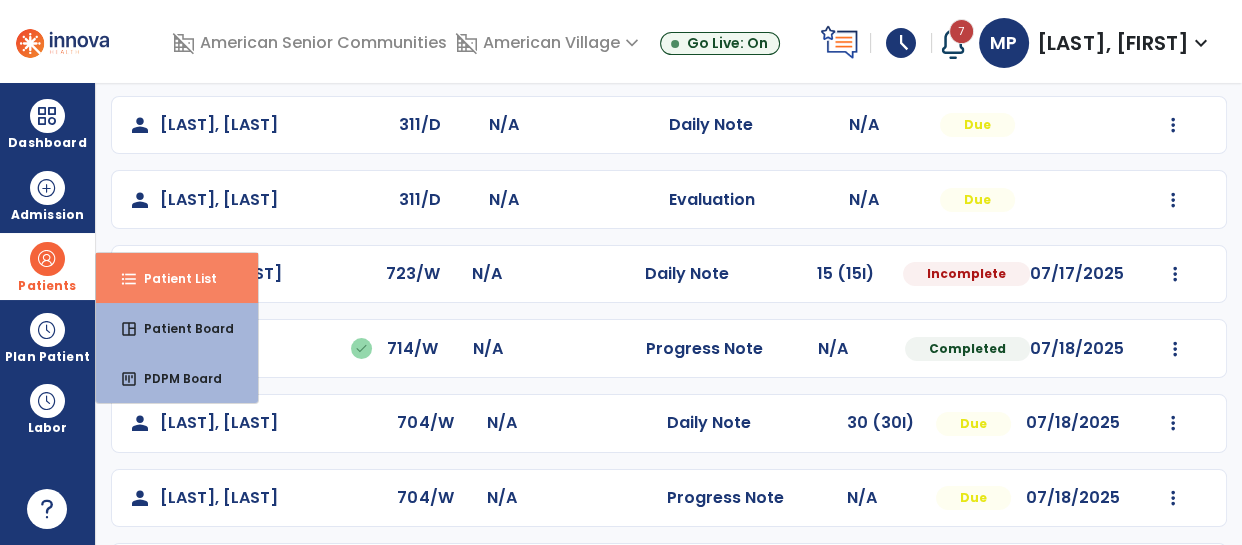 click on "Patient List" at bounding box center [172, 278] 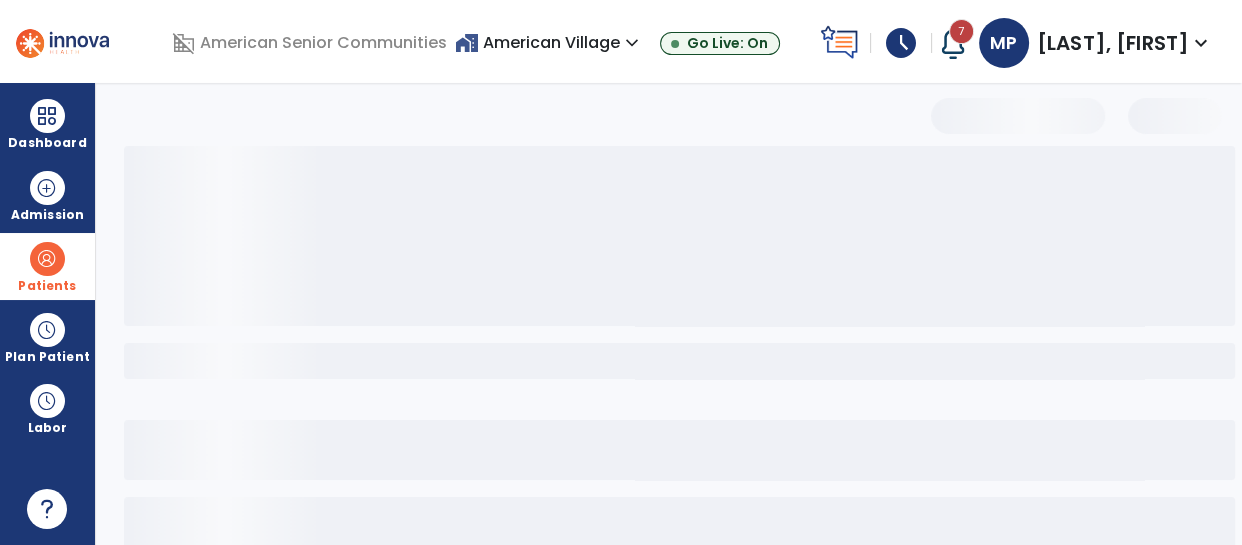 scroll, scrollTop: 198, scrollLeft: 0, axis: vertical 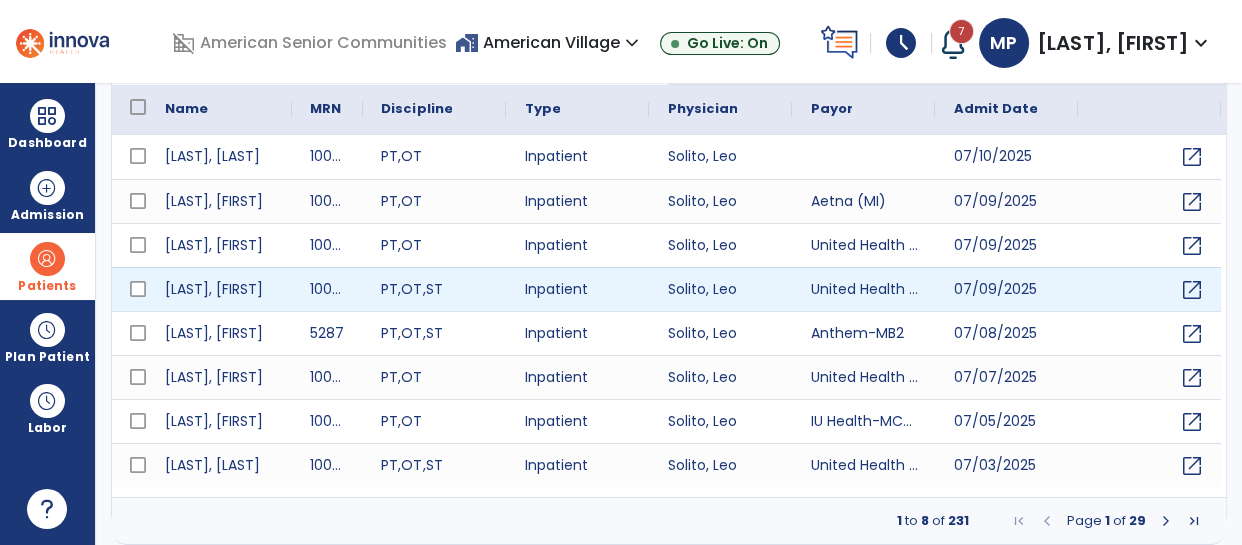 select on "***" 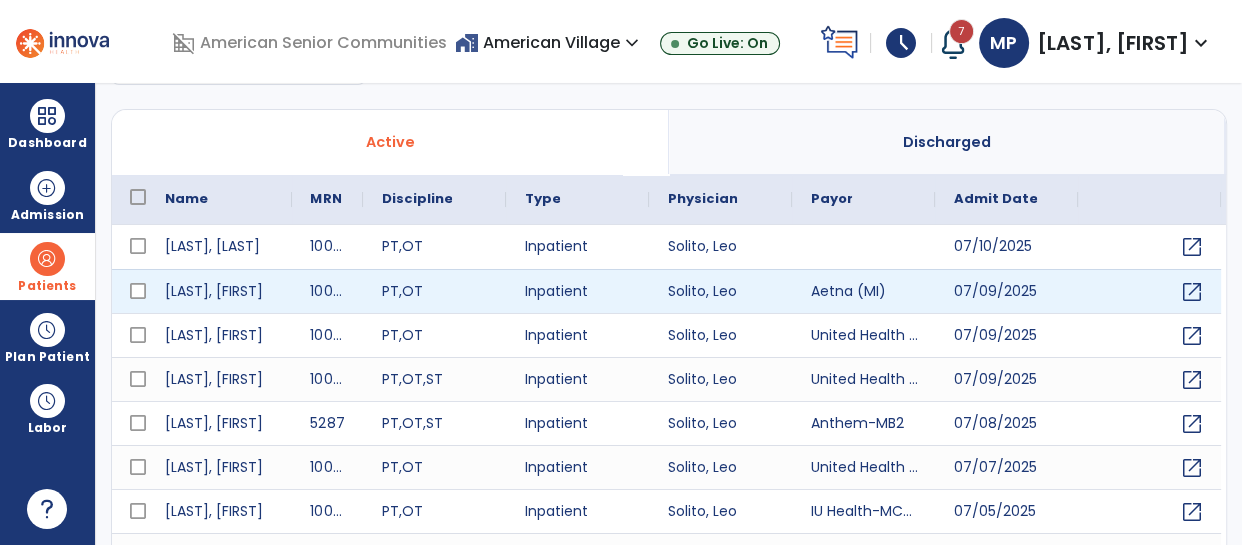 scroll, scrollTop: 0, scrollLeft: 0, axis: both 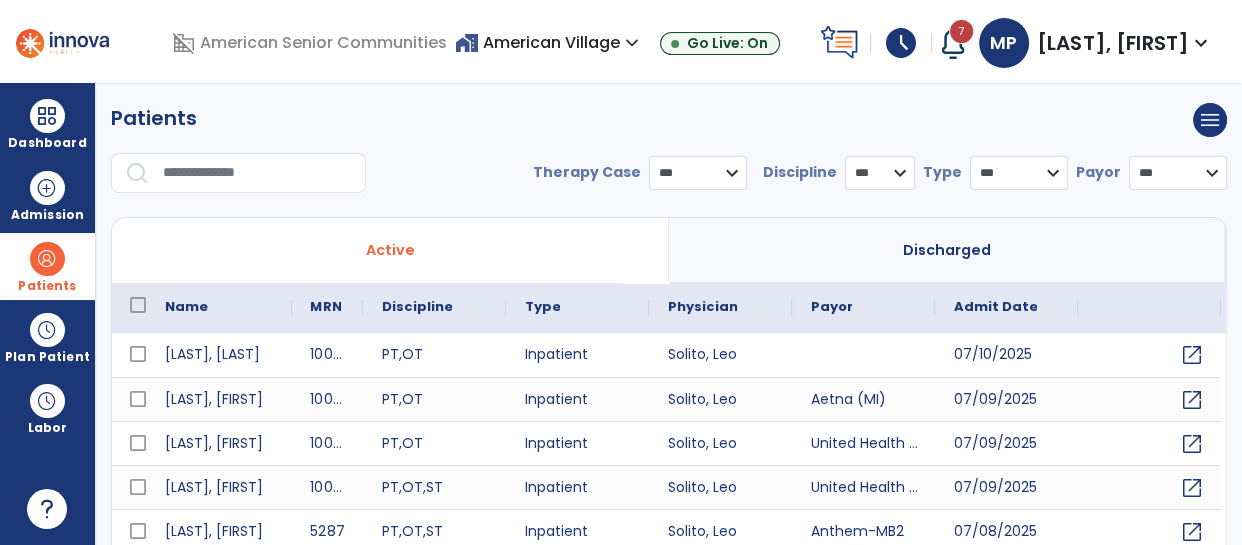 click at bounding box center [257, 173] 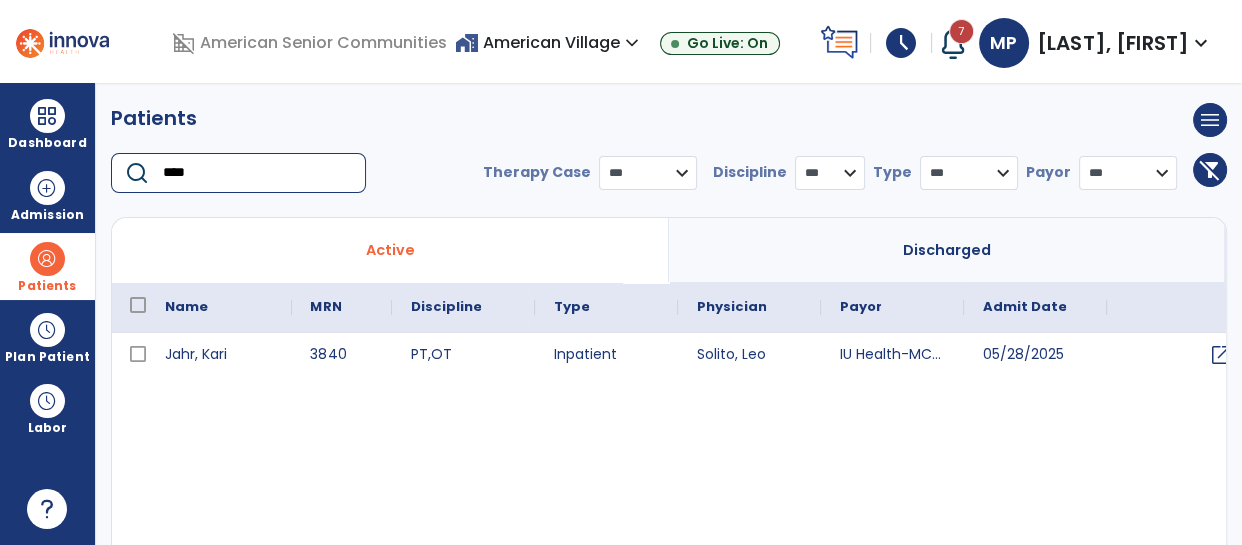 type on "****" 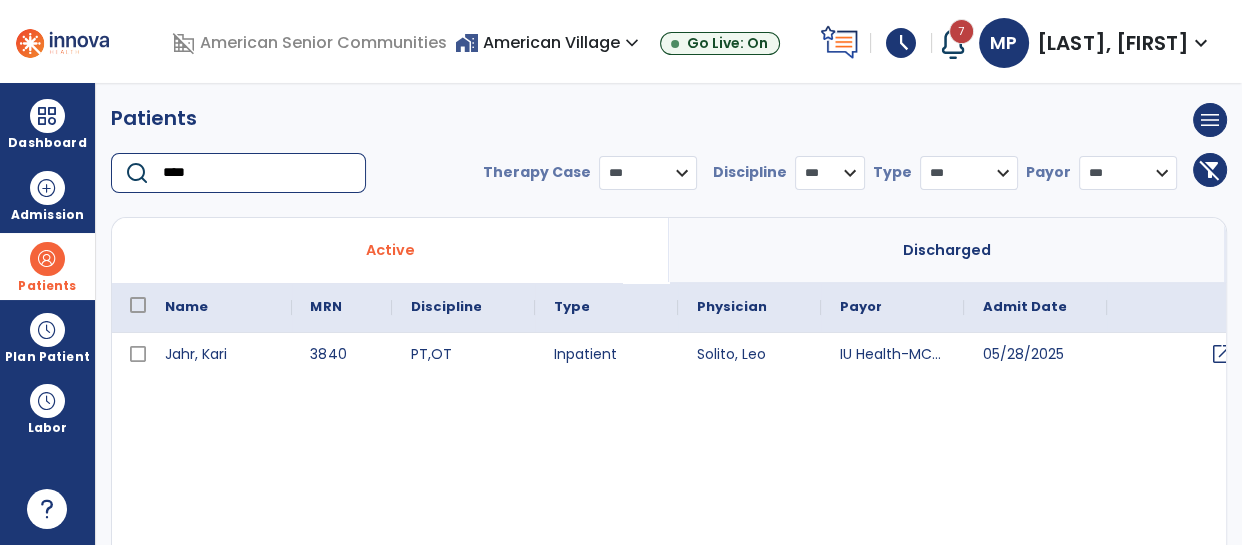 click on "open_in_new" at bounding box center [1221, 354] 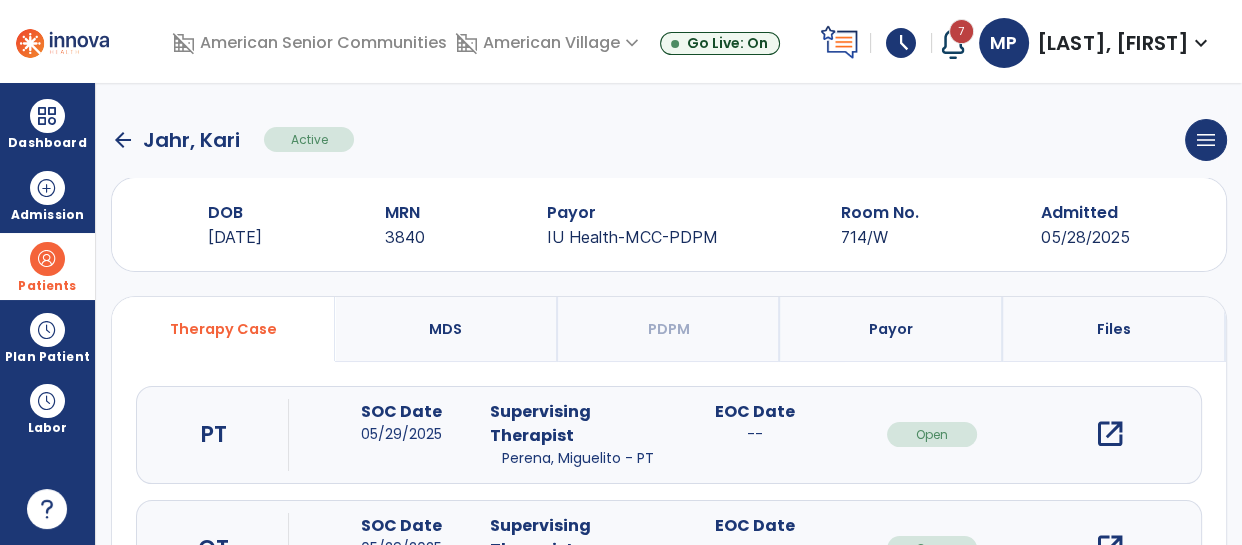 click on "open_in_new" at bounding box center [1109, 434] 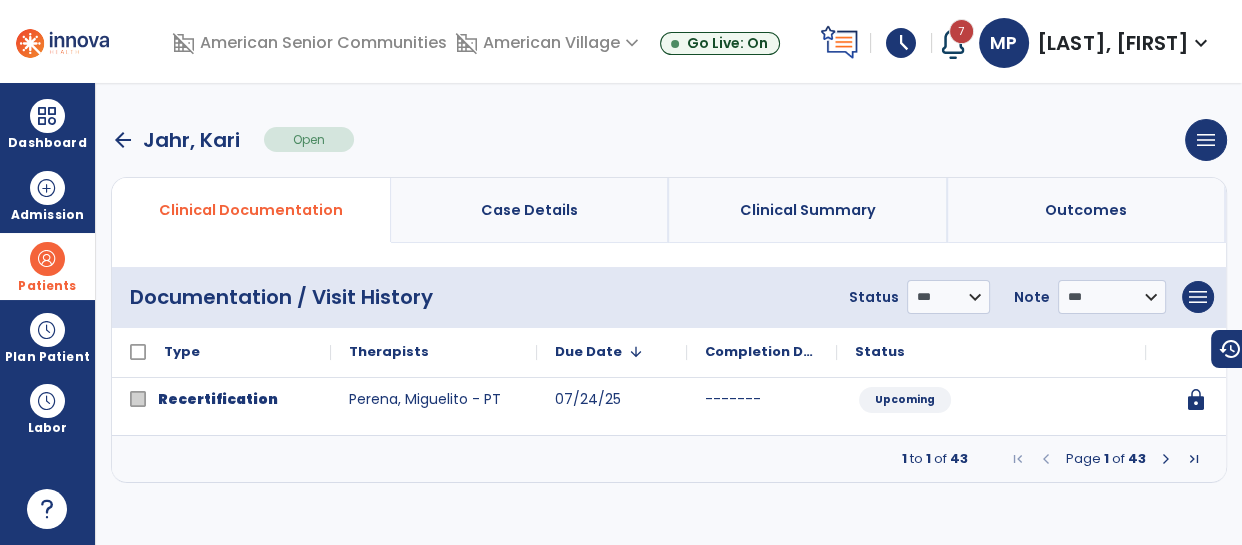 click at bounding box center (1166, 459) 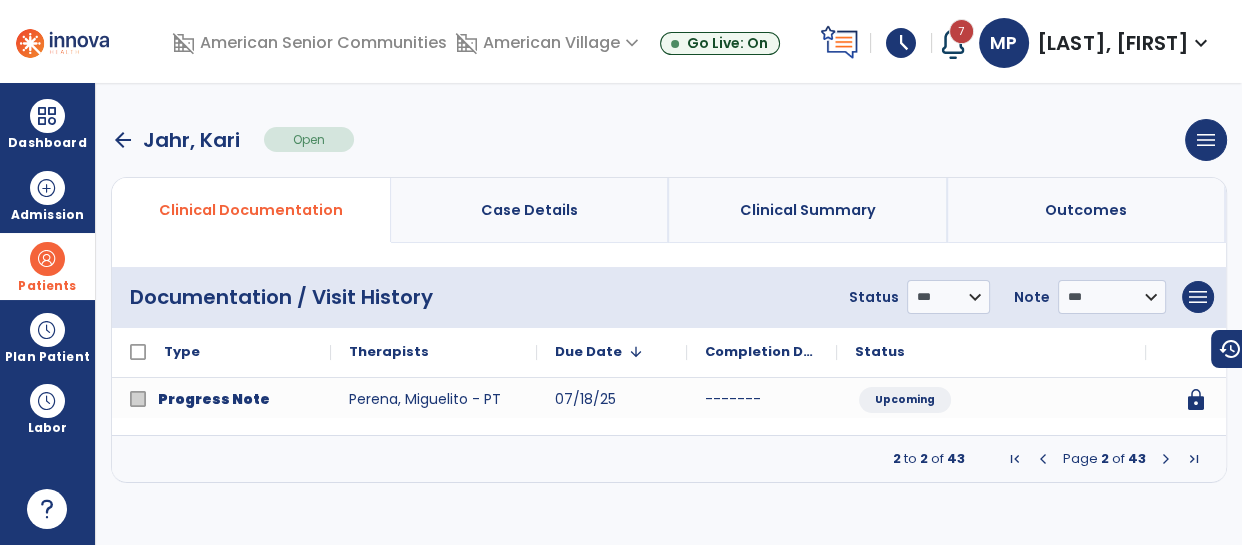 click at bounding box center (1166, 459) 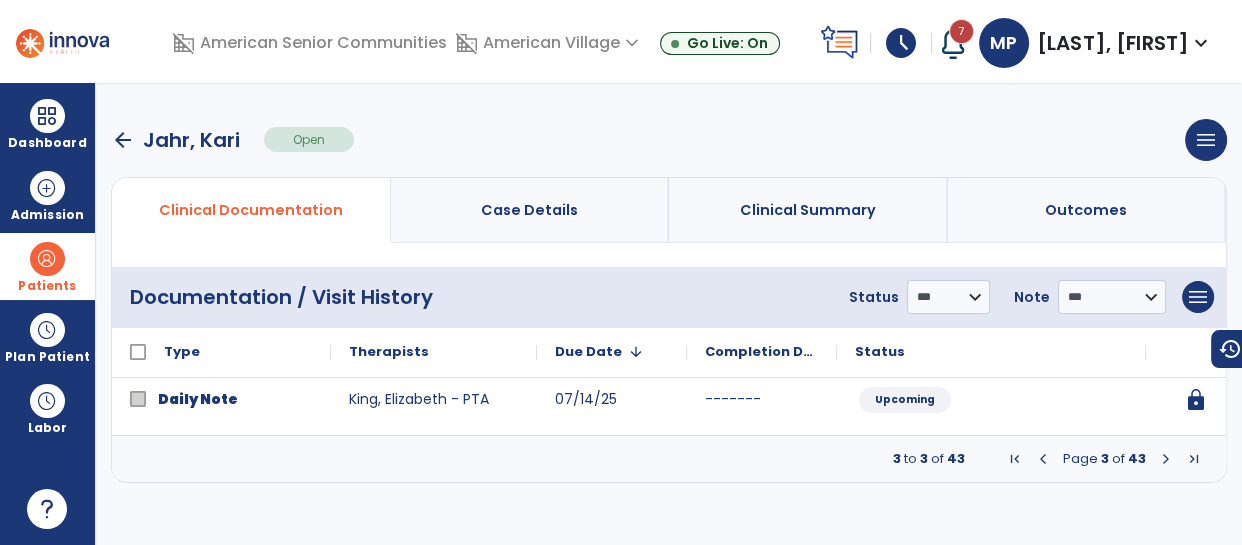 click at bounding box center (1166, 459) 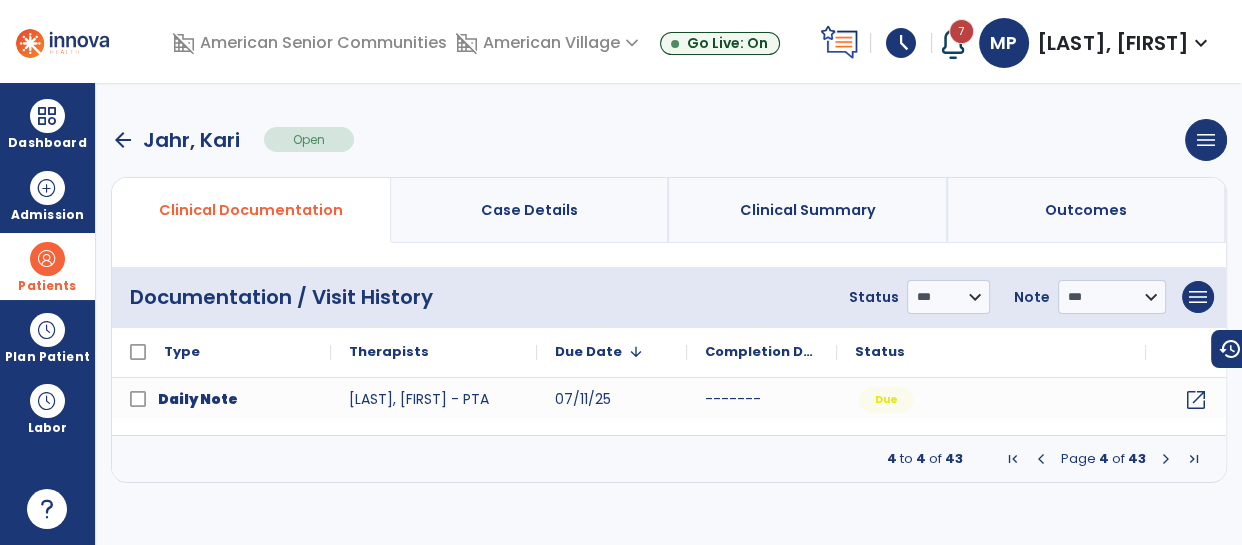 click at bounding box center [1166, 459] 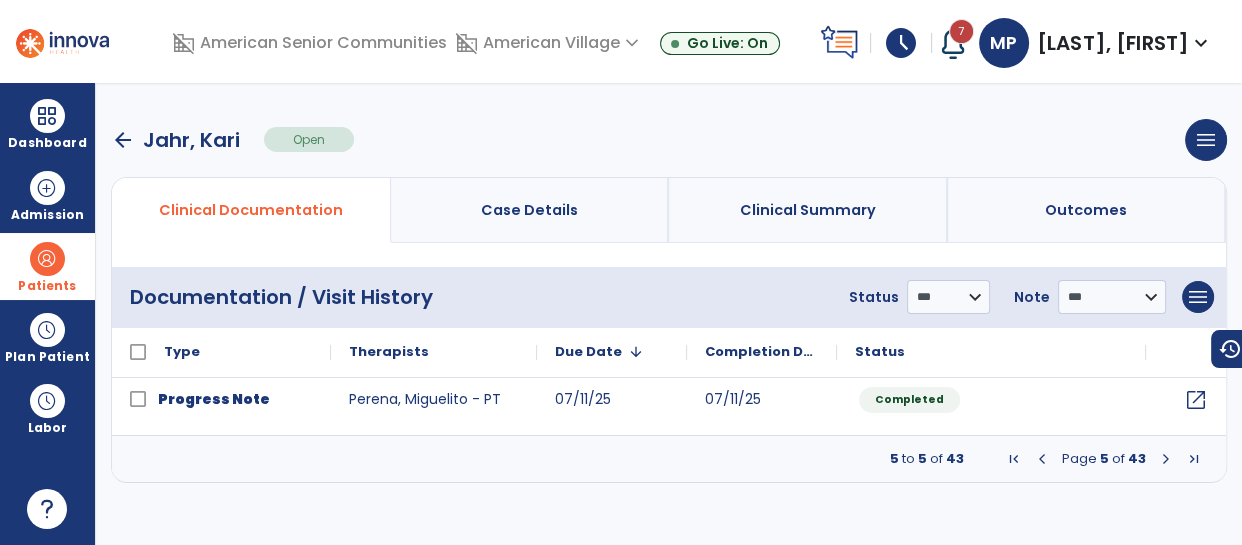 click at bounding box center (1166, 459) 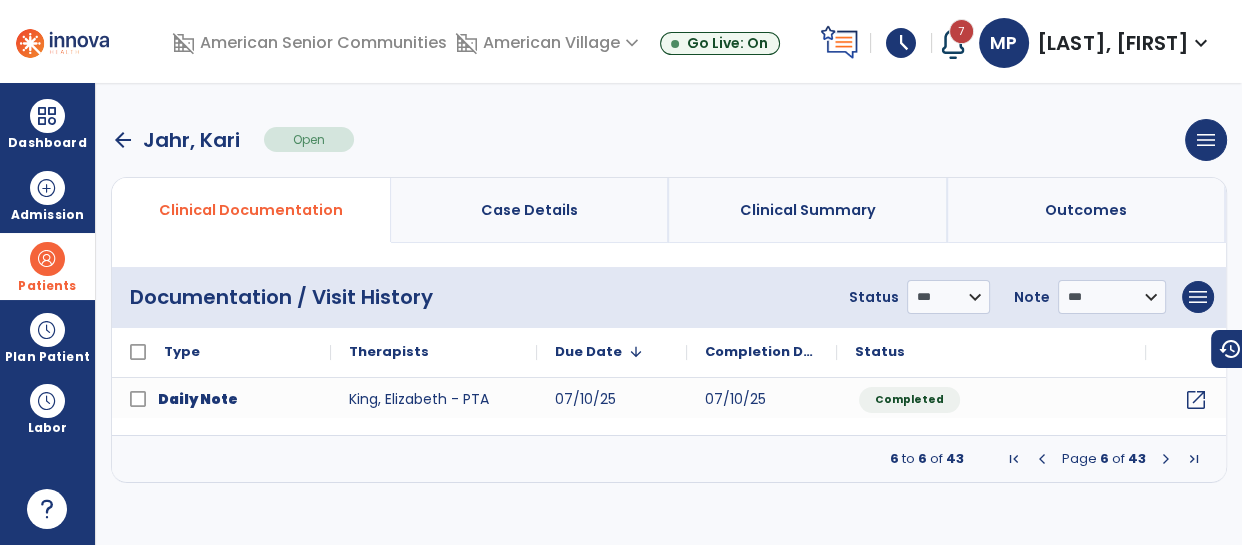 click at bounding box center (1166, 459) 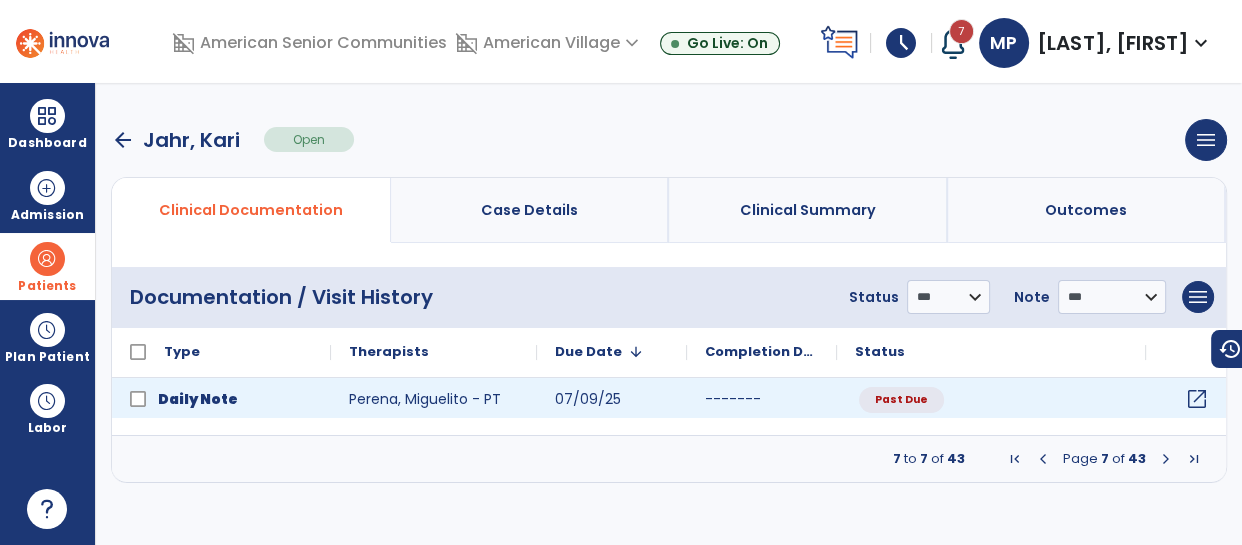 click on "open_in_new" 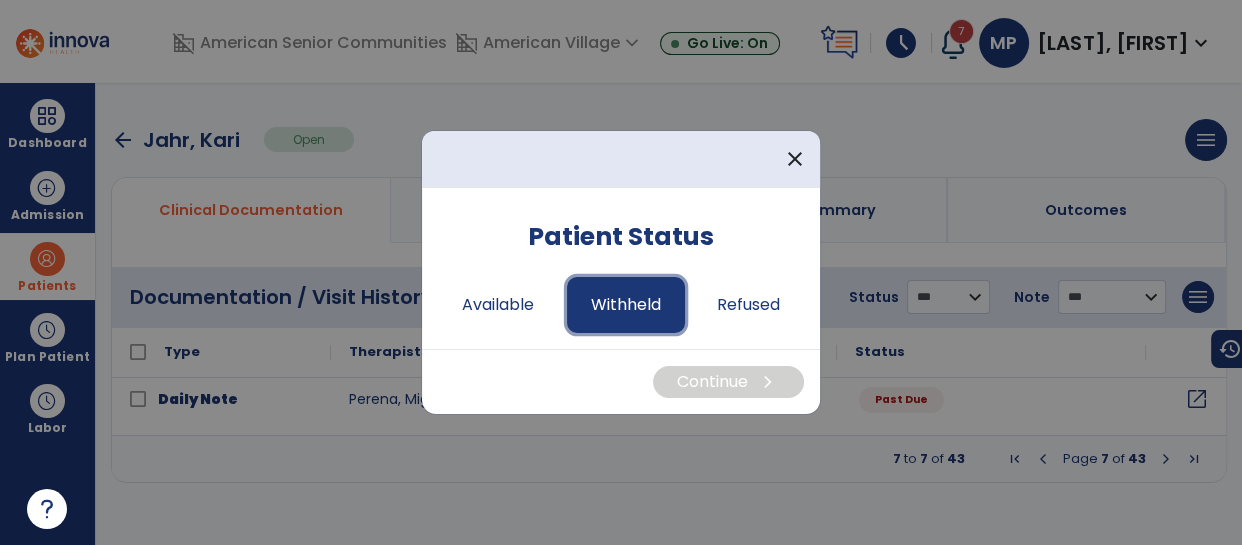 click on "Withheld" at bounding box center [626, 305] 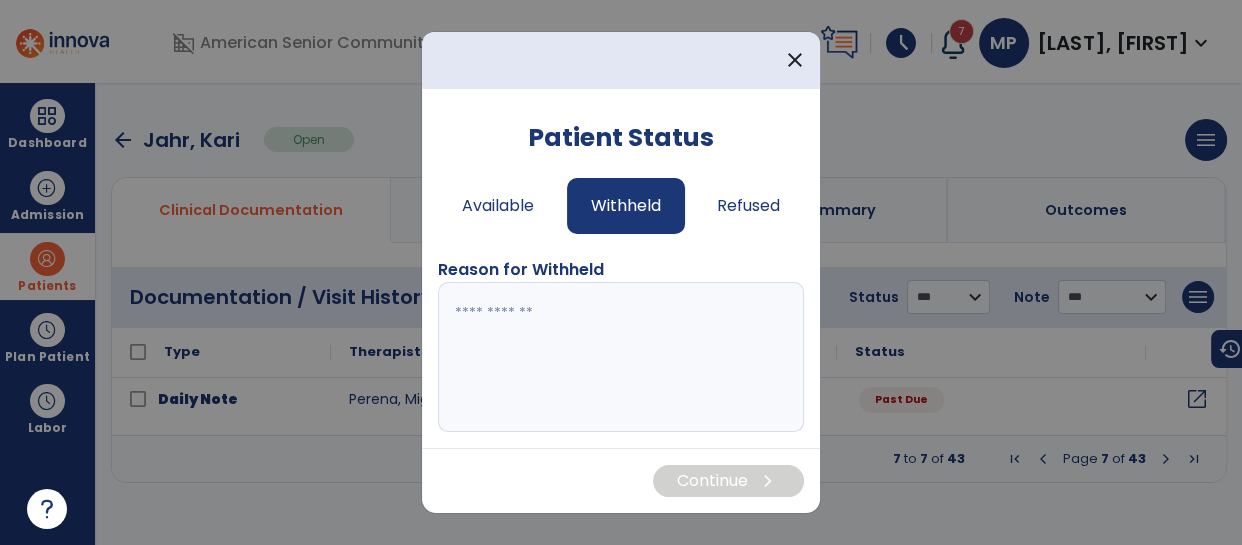 click at bounding box center (621, 357) 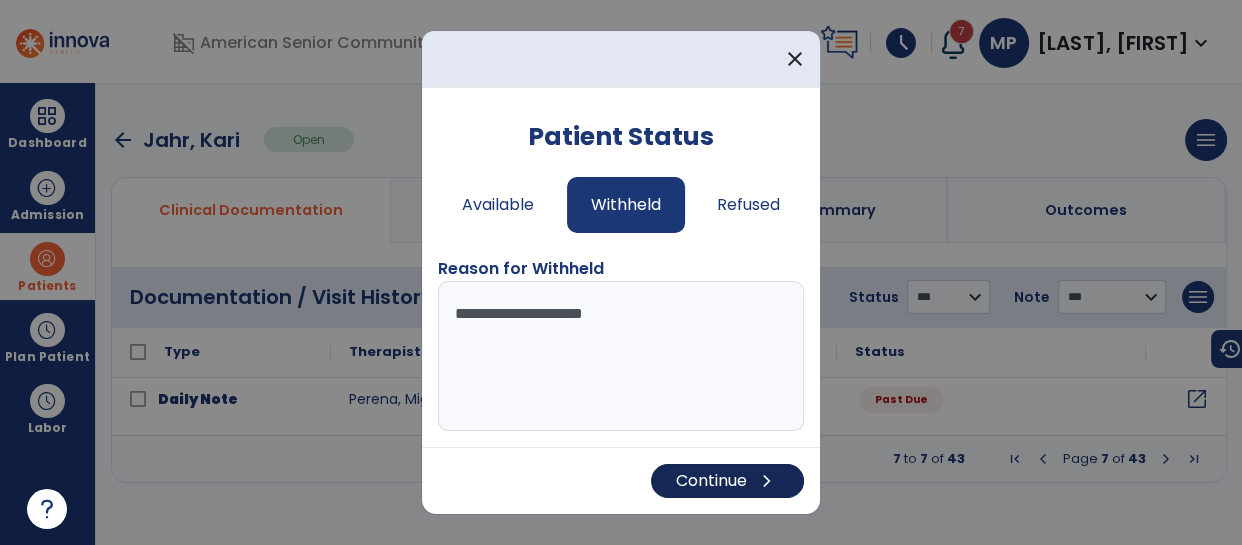 type on "**********" 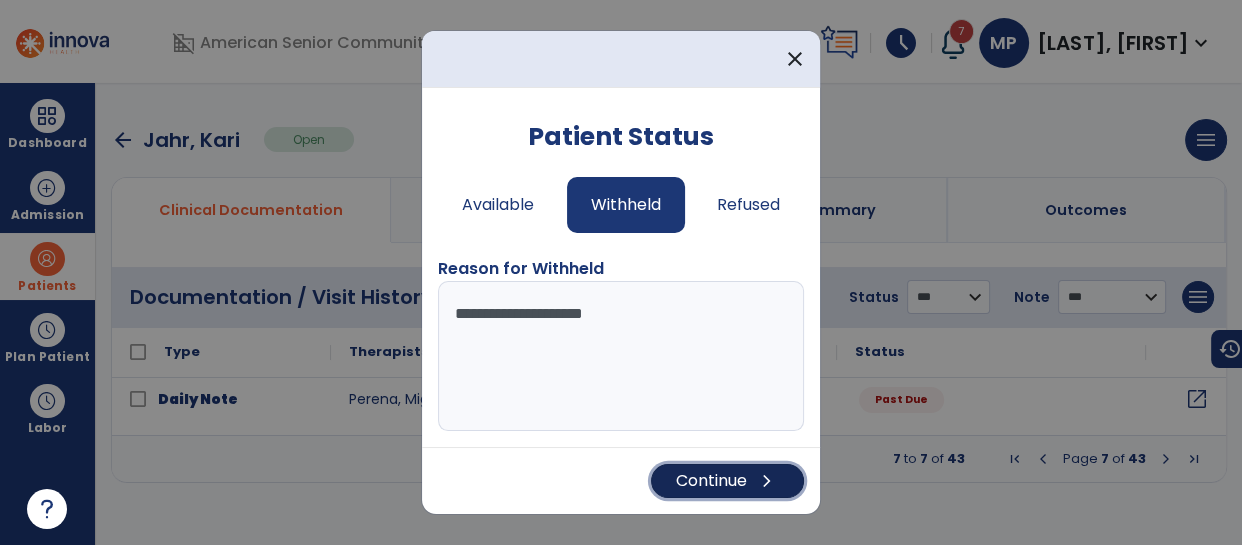 click on "Continue   chevron_right" at bounding box center (727, 481) 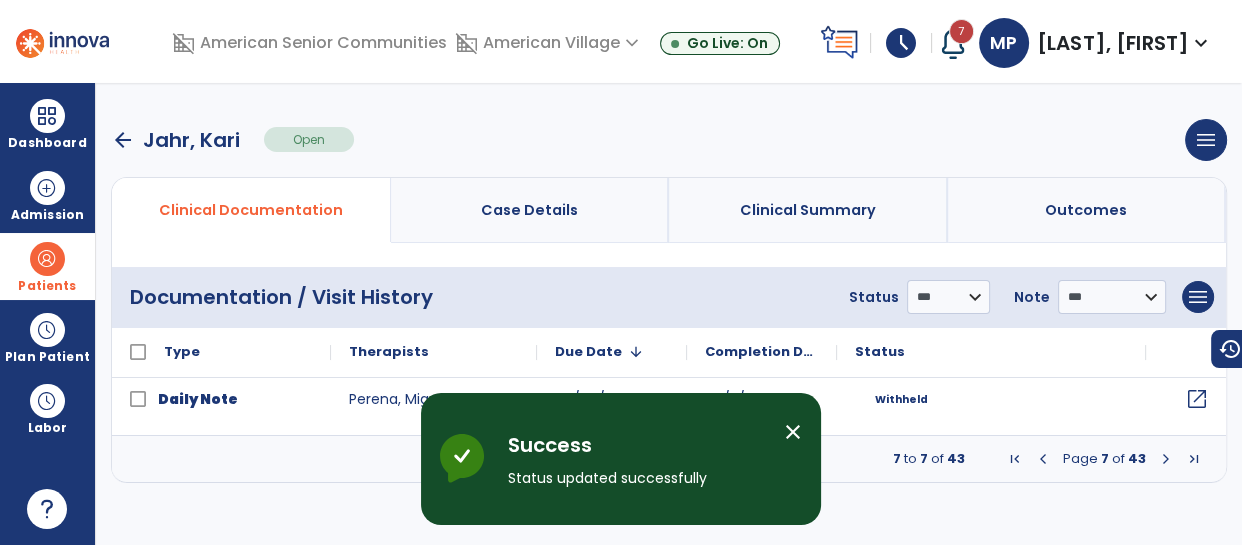 click on "close" at bounding box center (793, 432) 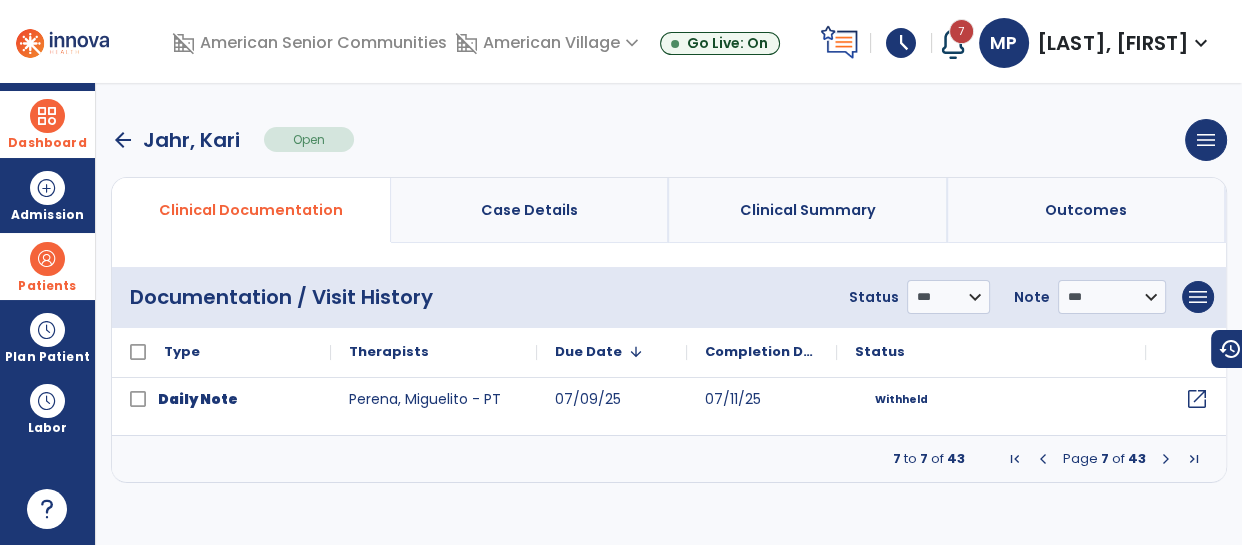 click at bounding box center [47, 116] 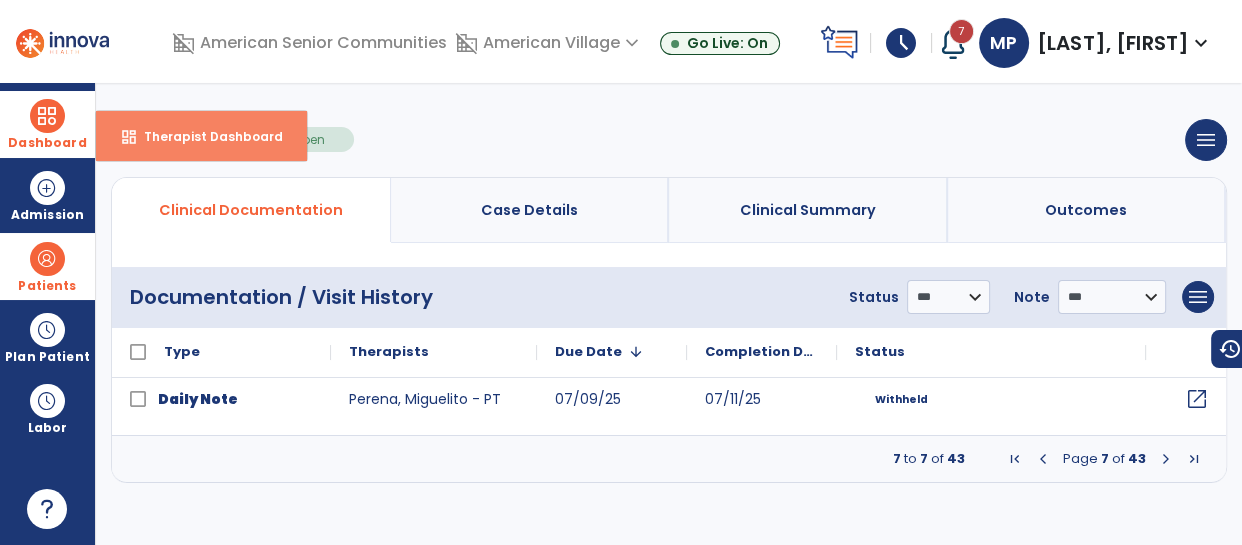 click on "dashboard" at bounding box center (129, 137) 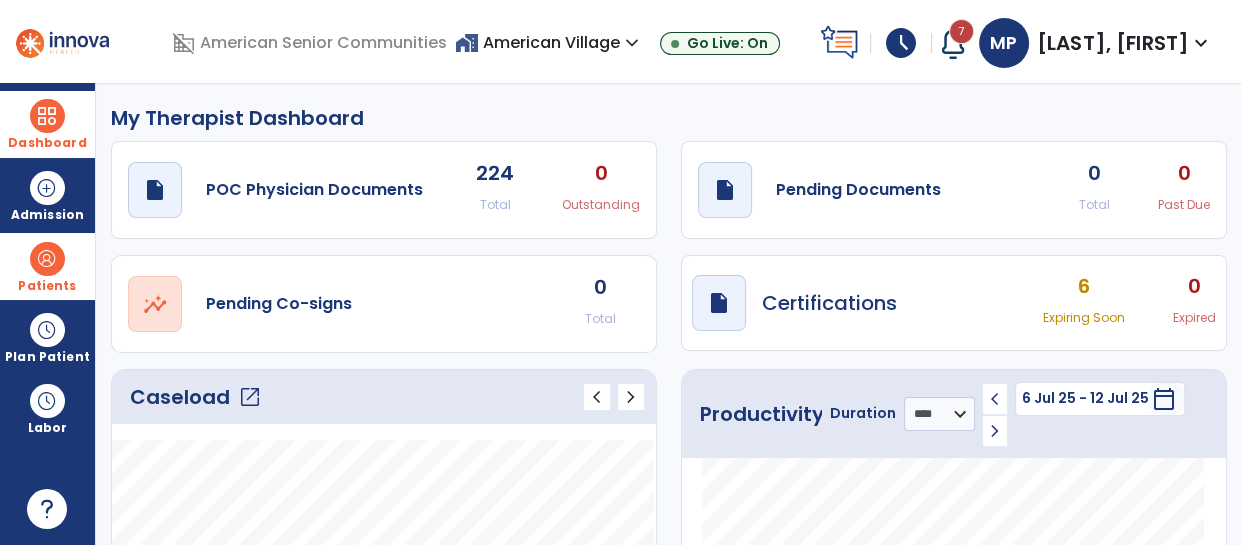 click on "Caseload   open_in_new" 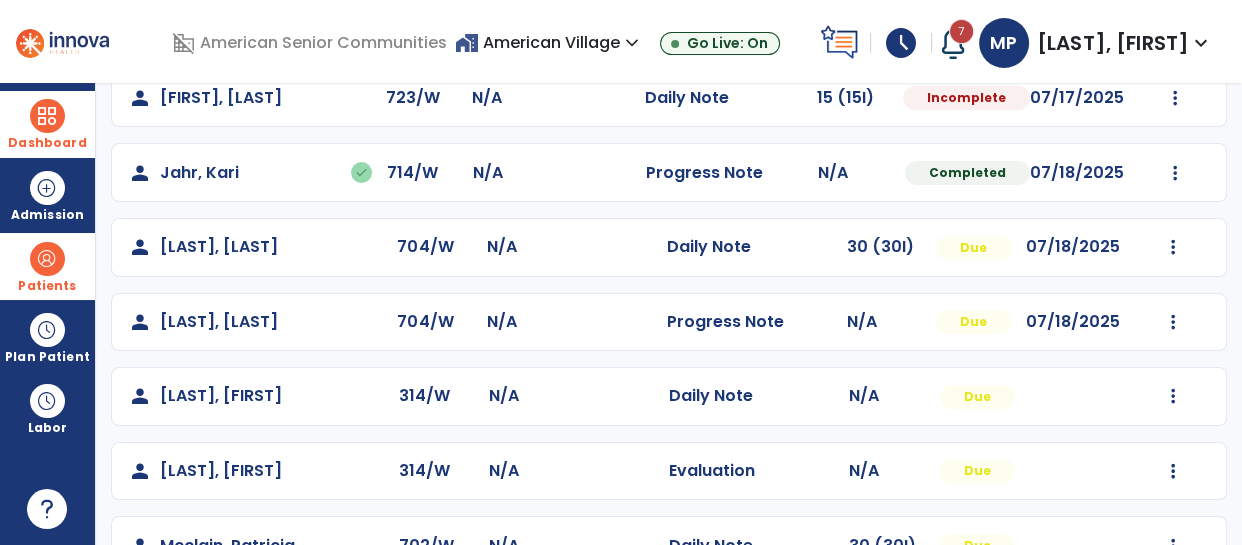 scroll, scrollTop: 491, scrollLeft: 0, axis: vertical 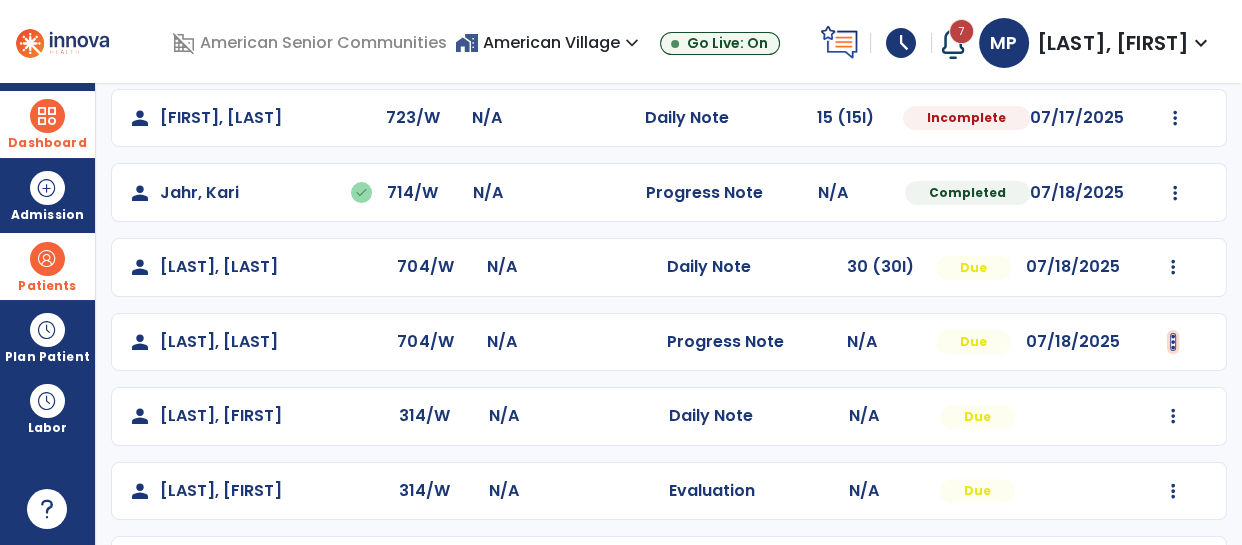 click at bounding box center [1173, -31] 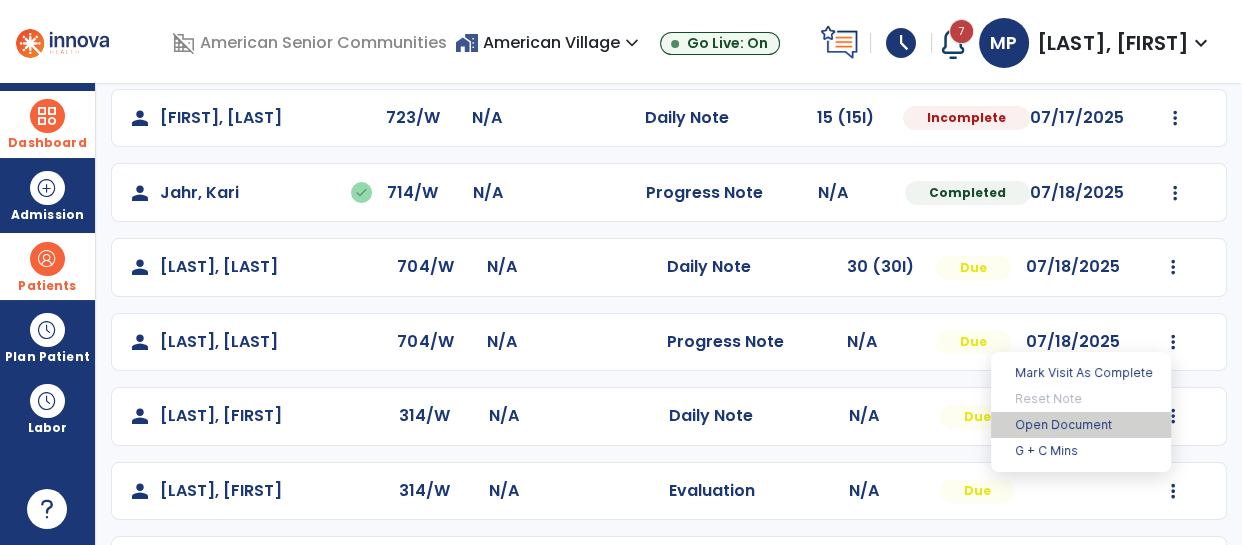 click on "Open Document" at bounding box center (1081, 425) 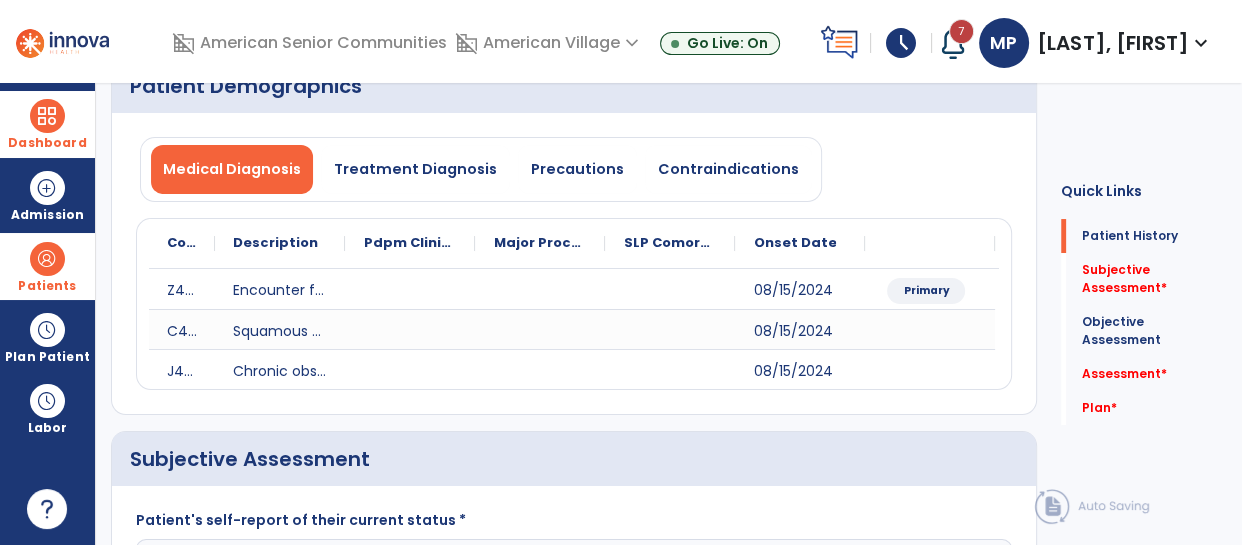 scroll, scrollTop: 0, scrollLeft: 0, axis: both 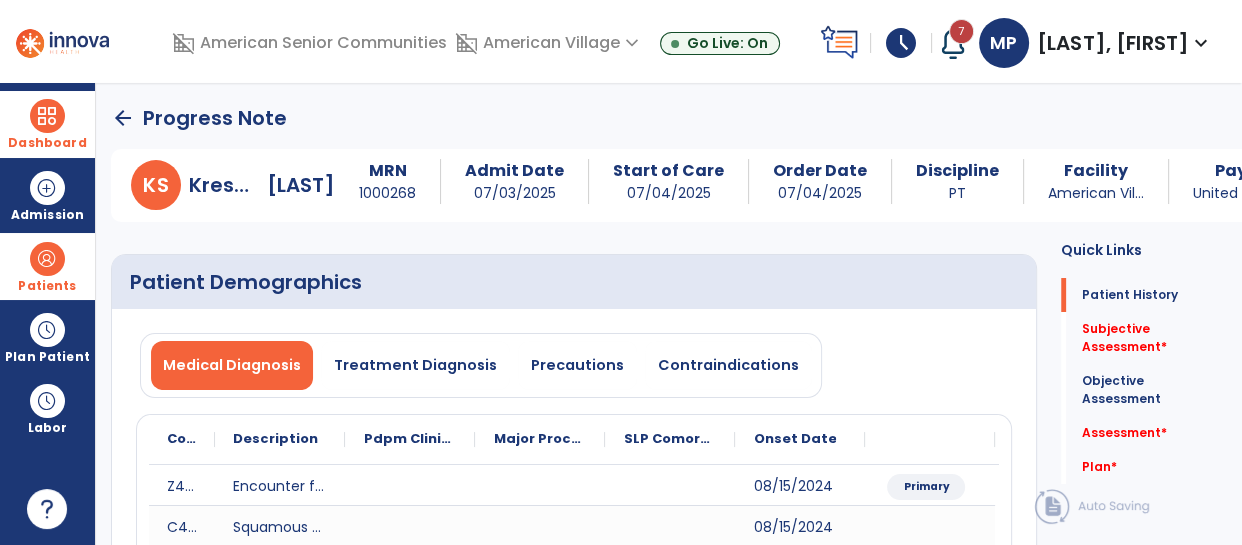 click at bounding box center [47, 259] 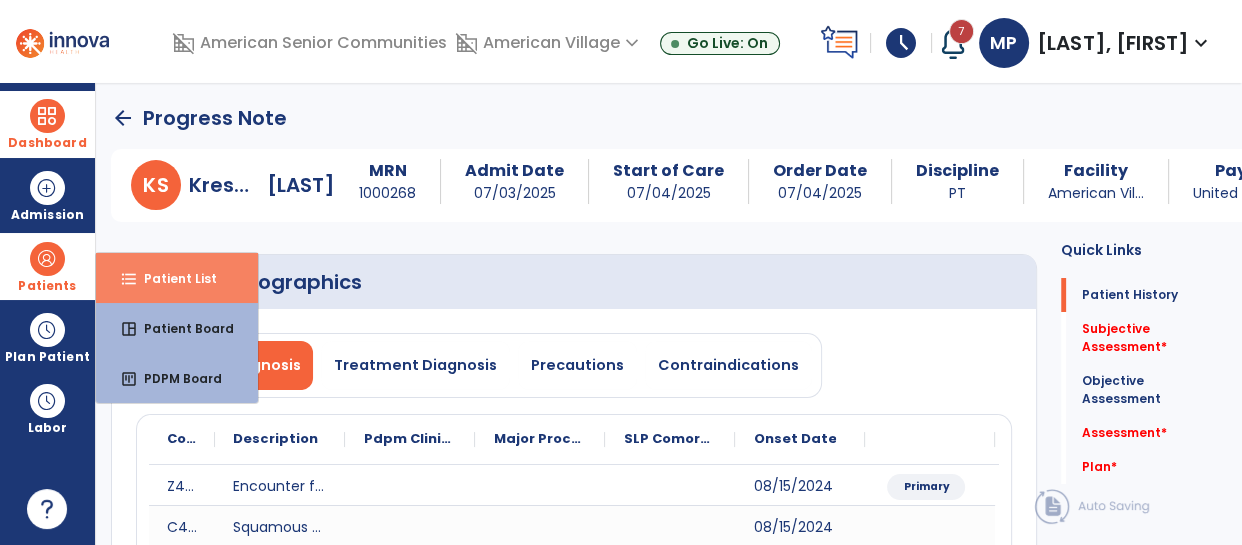 click on "Patient List" at bounding box center [172, 278] 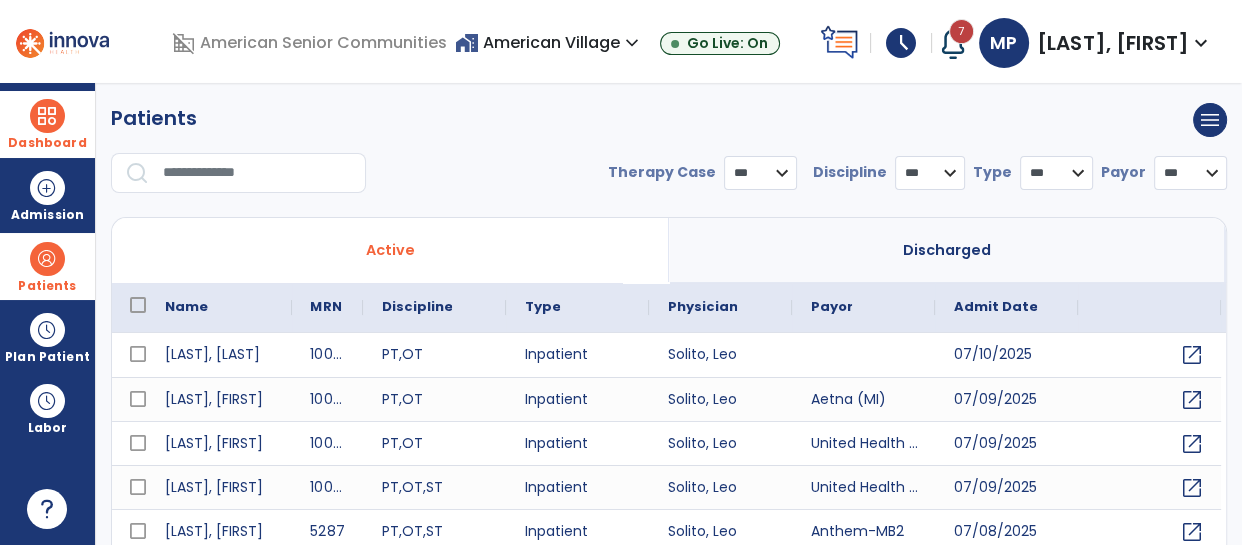 select on "***" 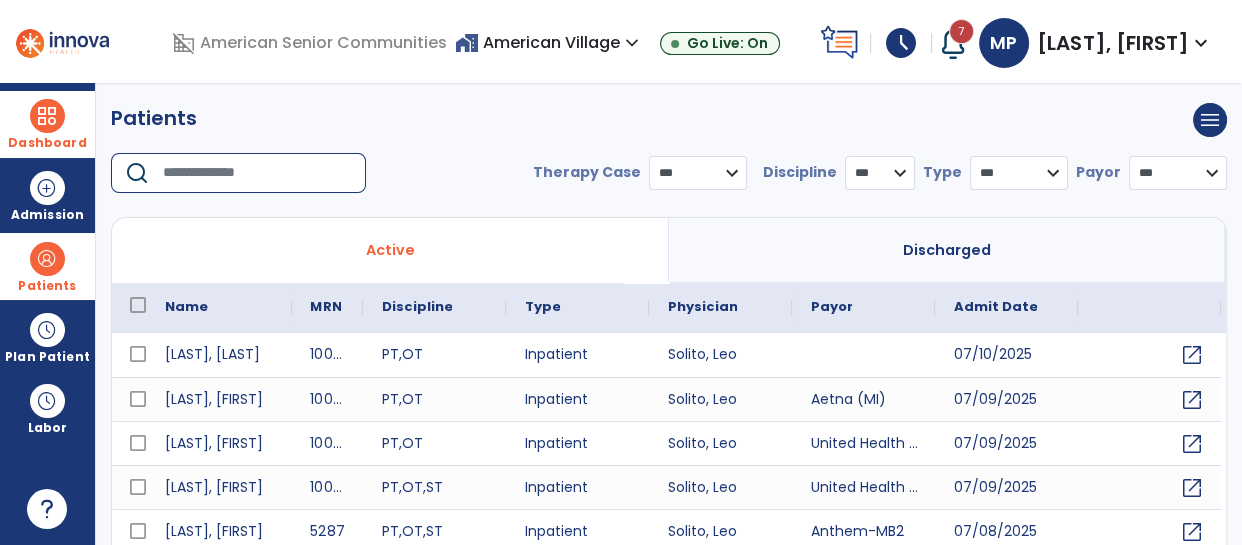 click at bounding box center [257, 173] 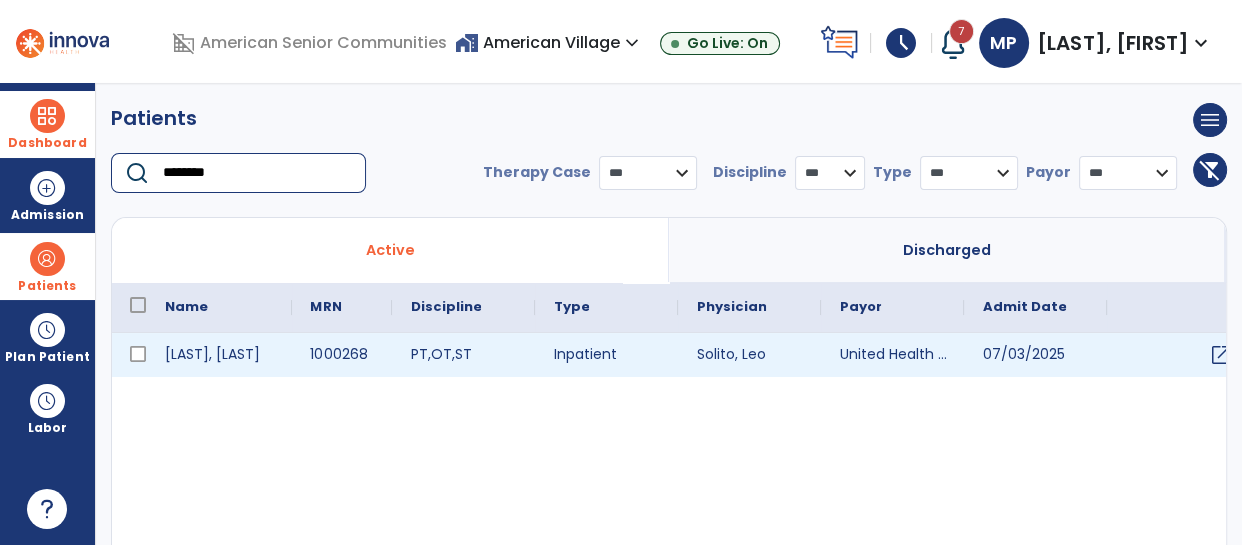 type on "********" 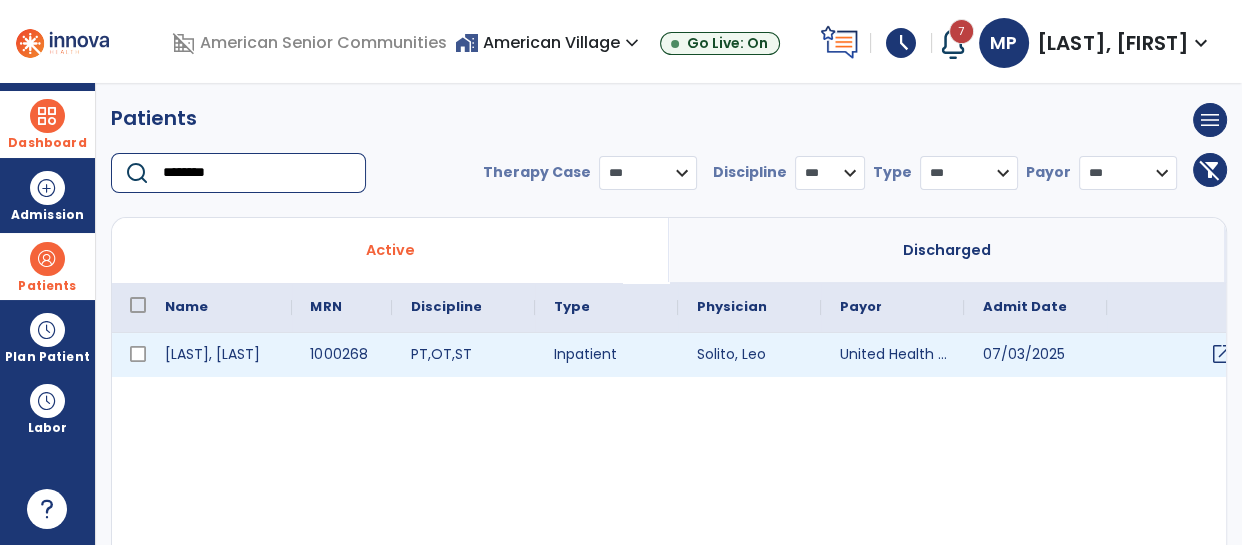 click on "open_in_new" at bounding box center (1221, 354) 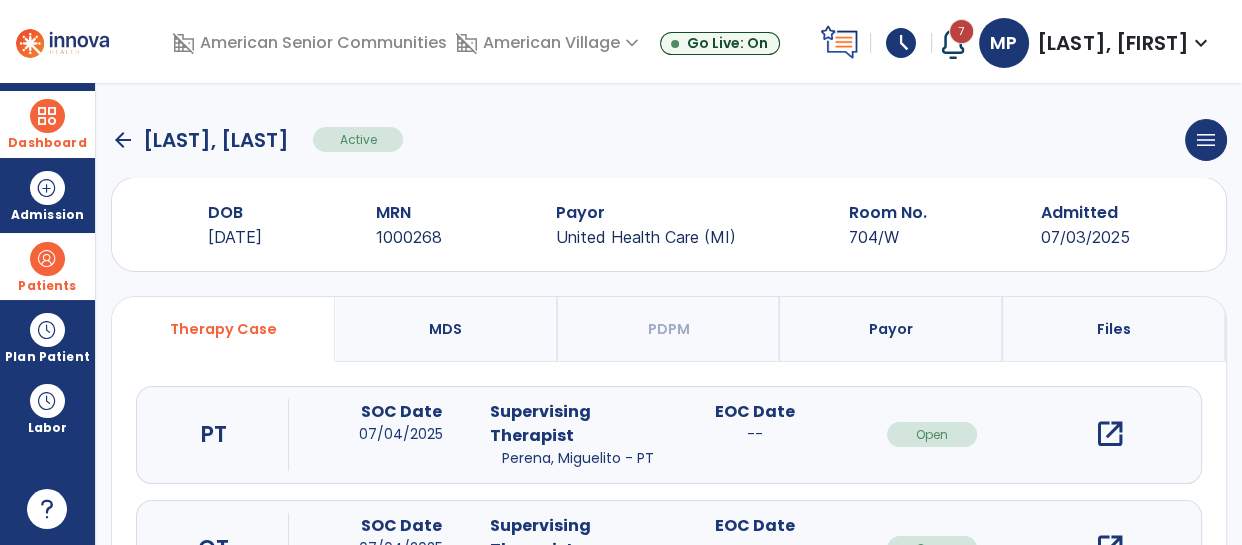 click on "open_in_new" at bounding box center (1109, 434) 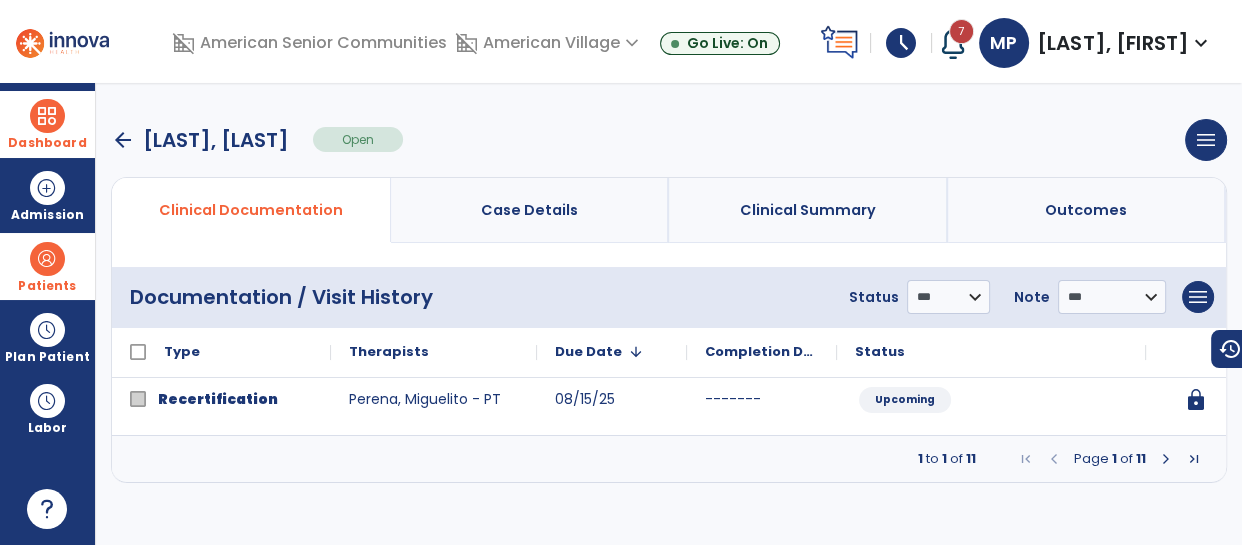 click at bounding box center [1166, 459] 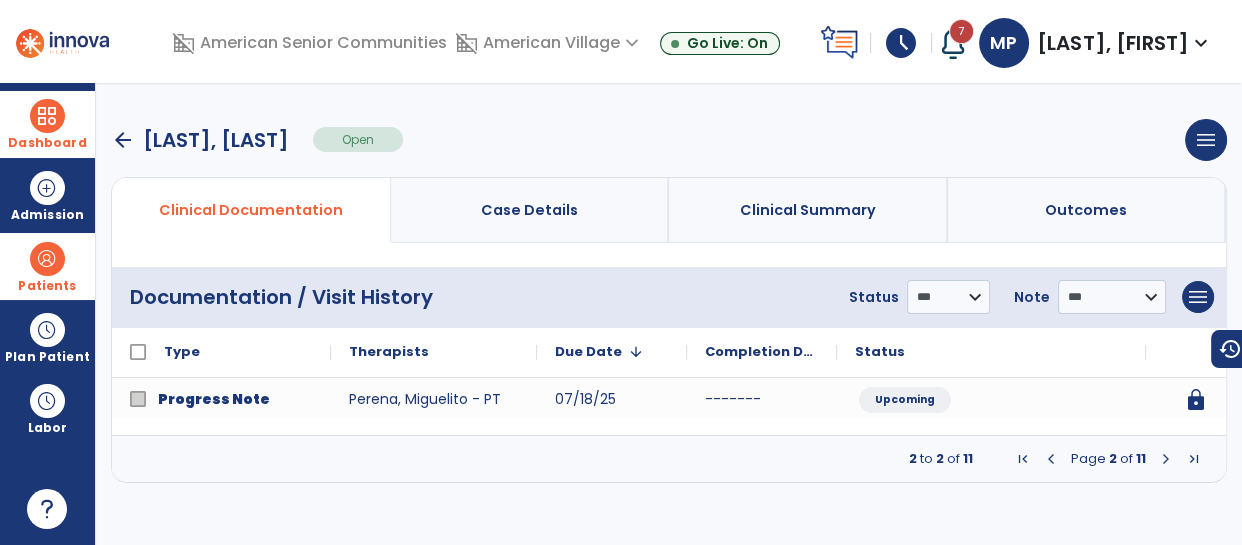 click at bounding box center (1166, 459) 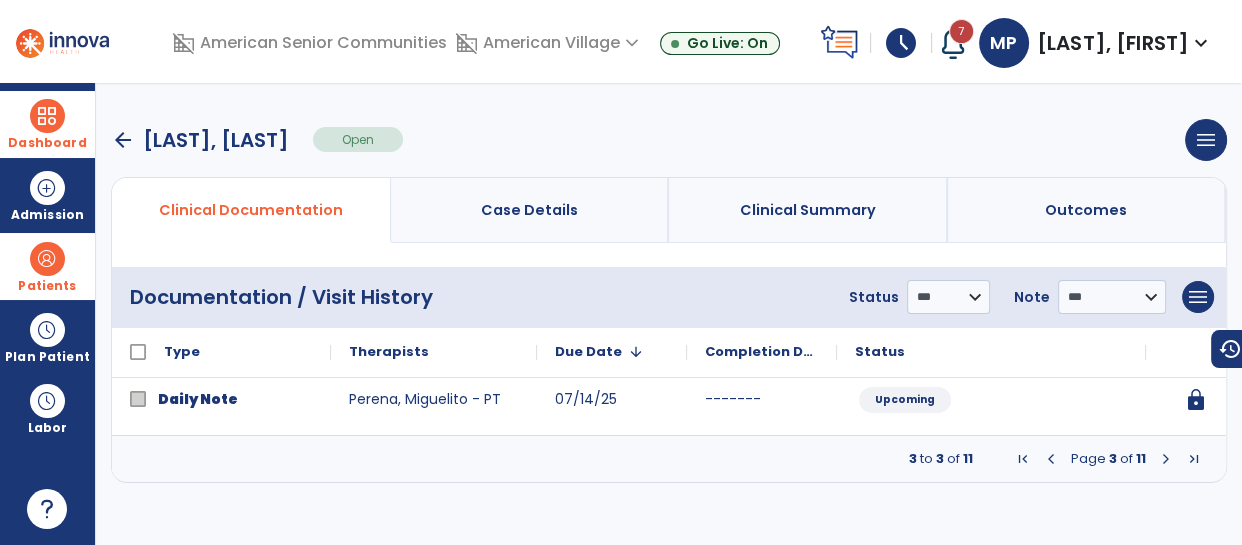 click at bounding box center [1166, 459] 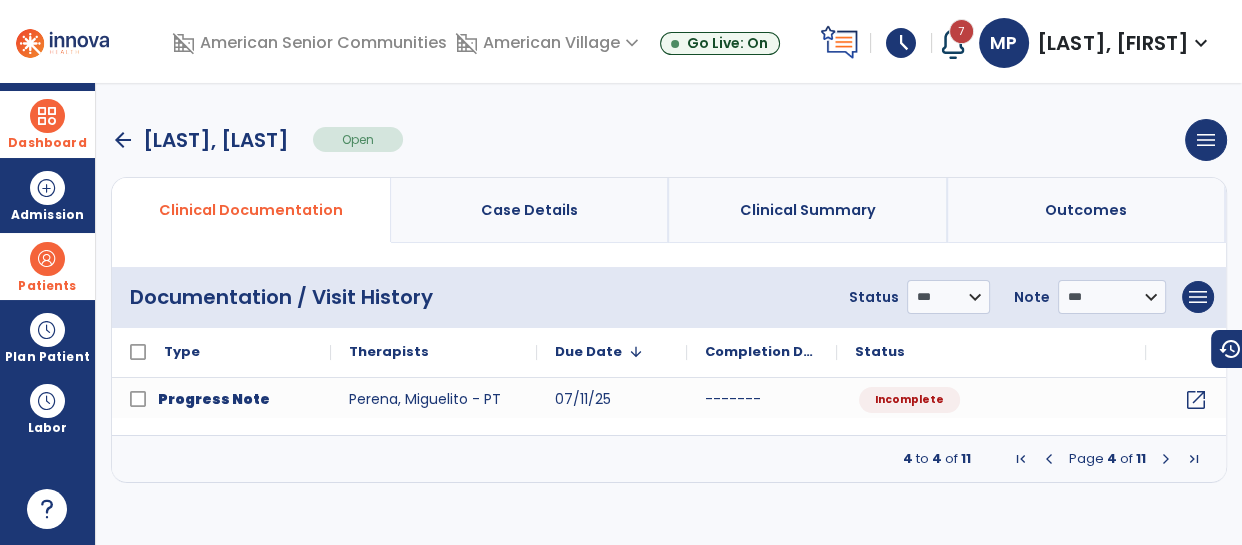 click at bounding box center [1166, 459] 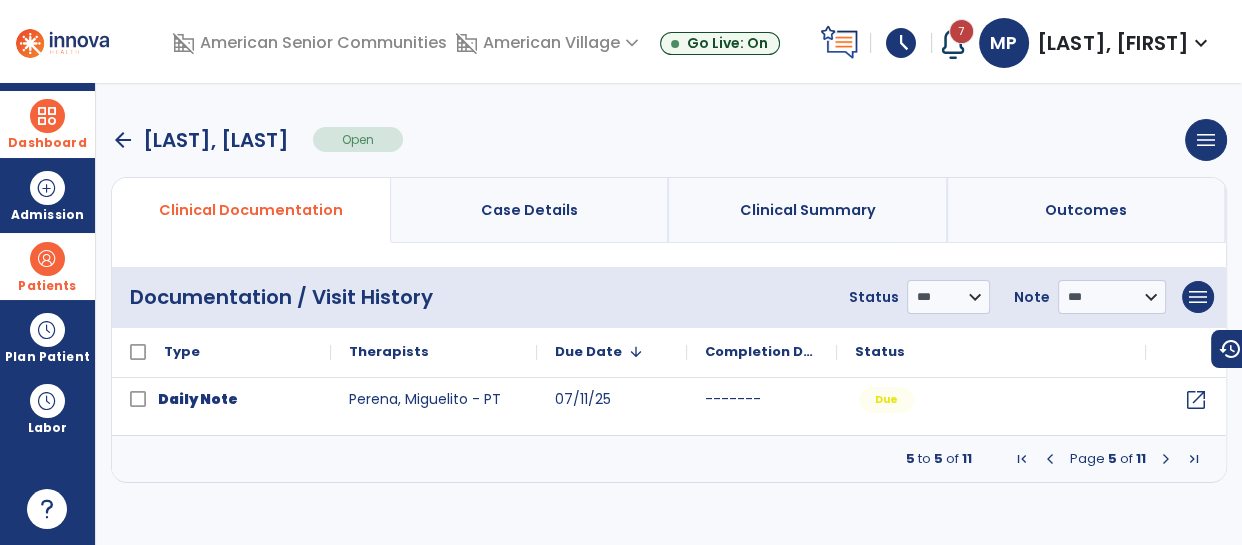 click at bounding box center [1166, 459] 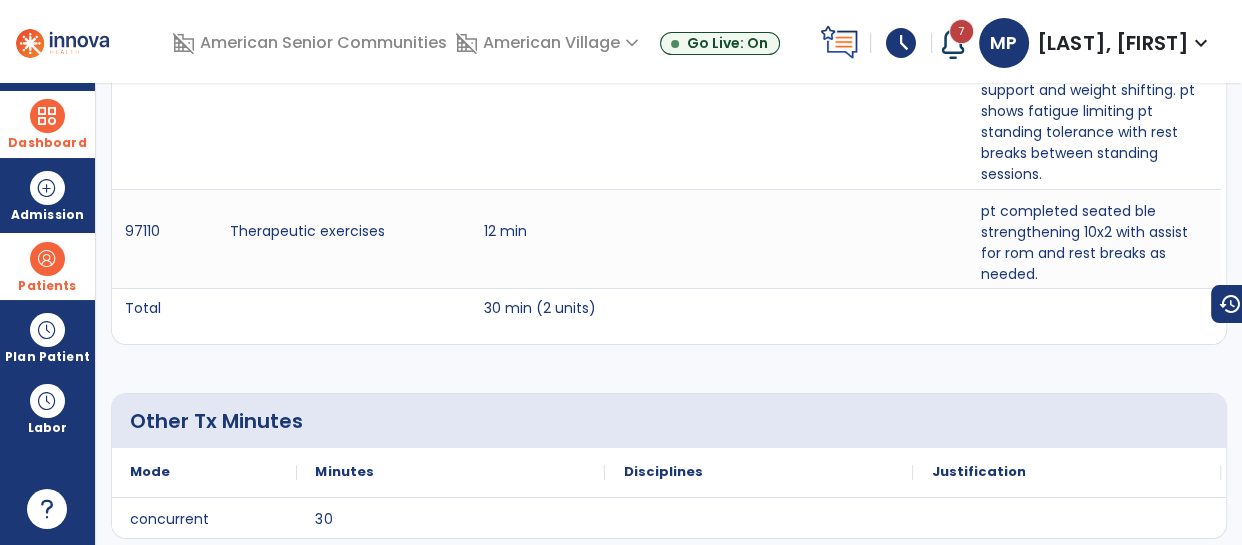 scroll, scrollTop: 0, scrollLeft: 0, axis: both 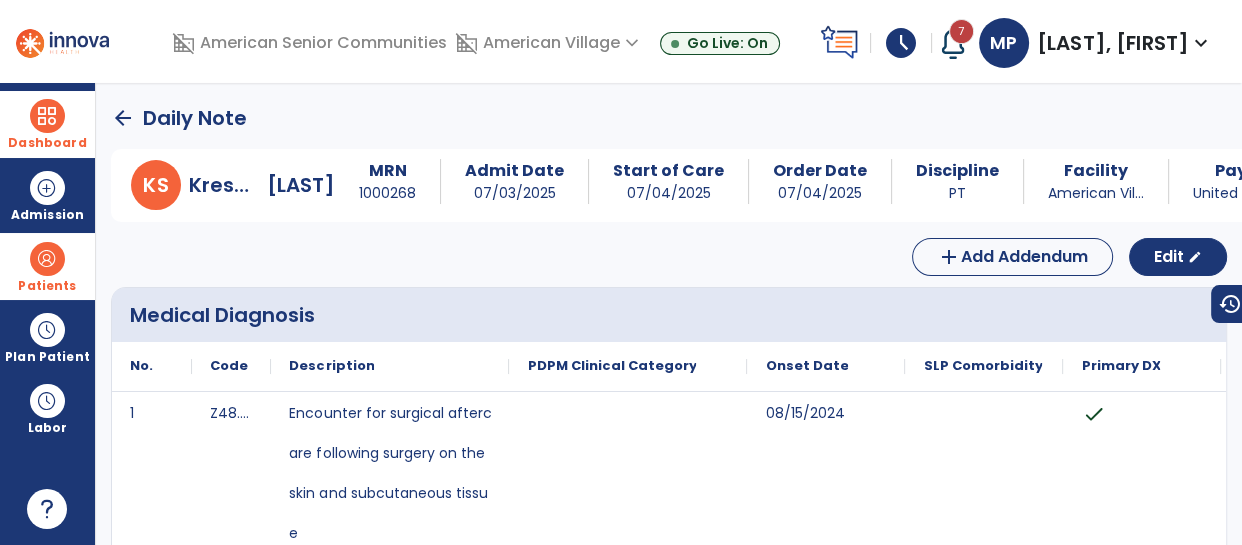 click on "arrow_back" 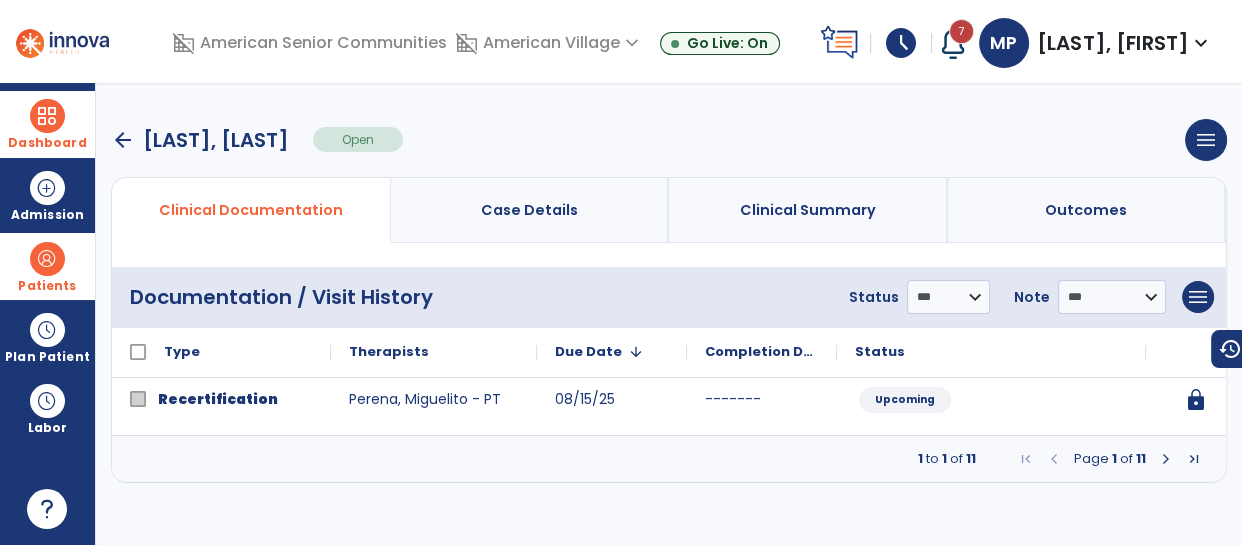 click at bounding box center [1166, 459] 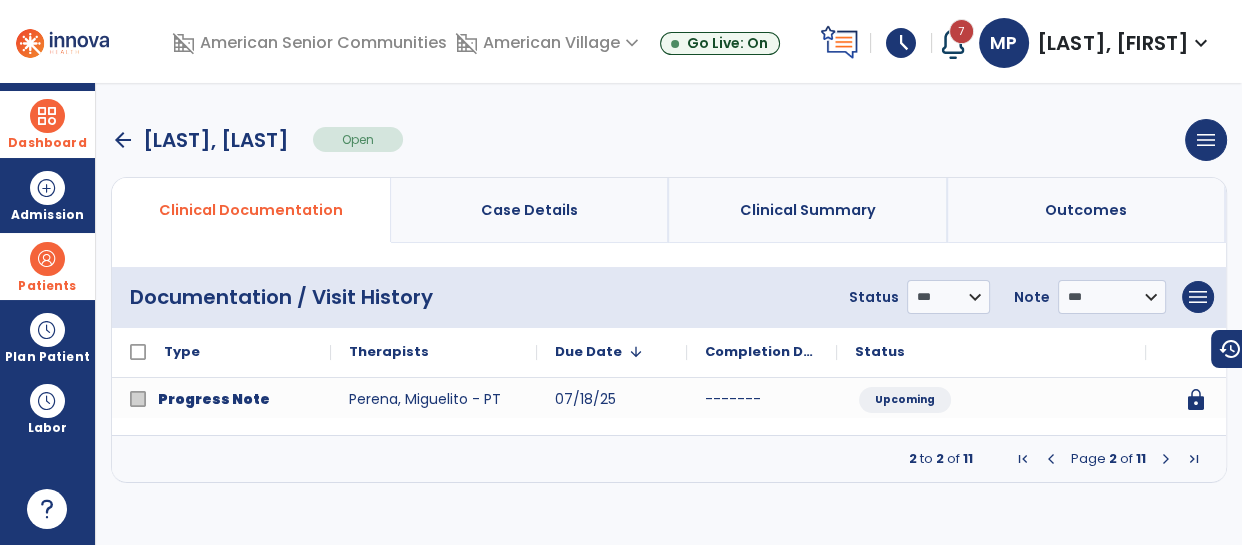 click at bounding box center (1166, 459) 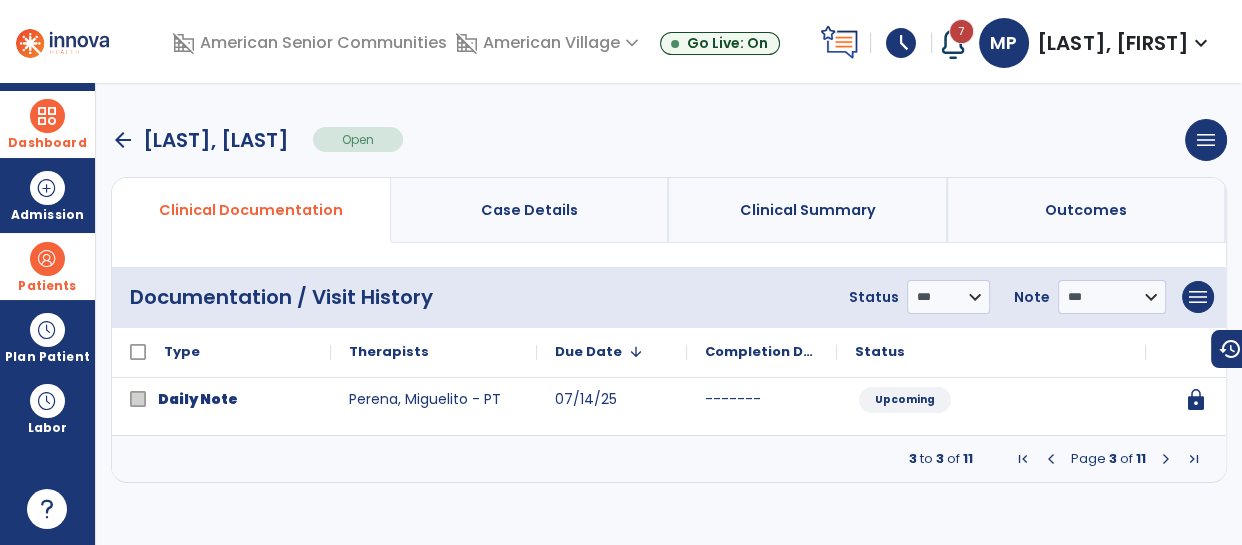 click at bounding box center (1166, 459) 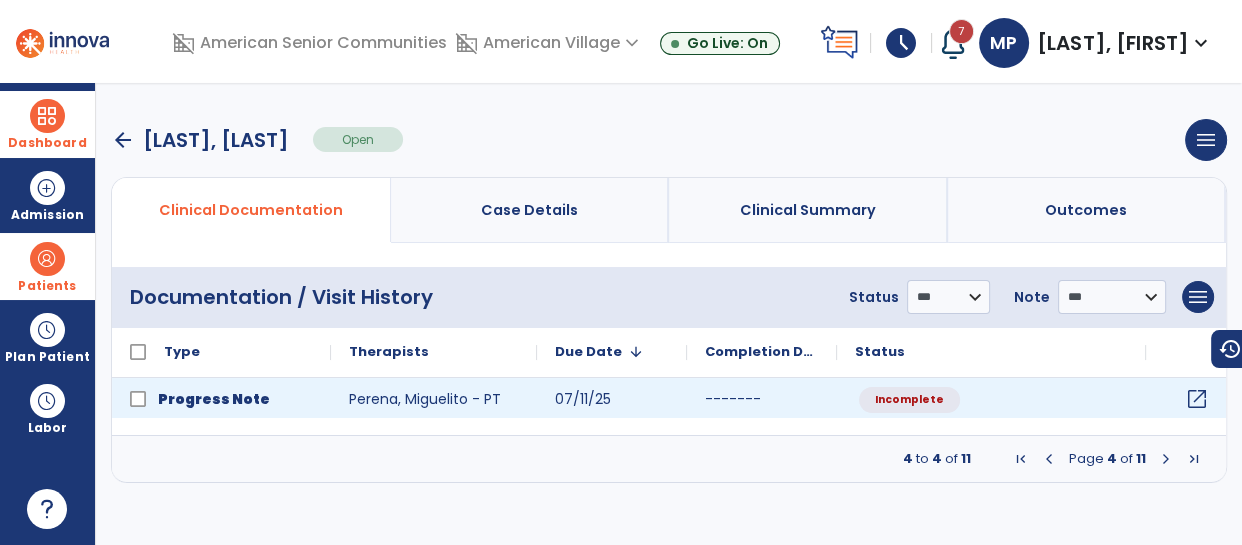 click on "open_in_new" 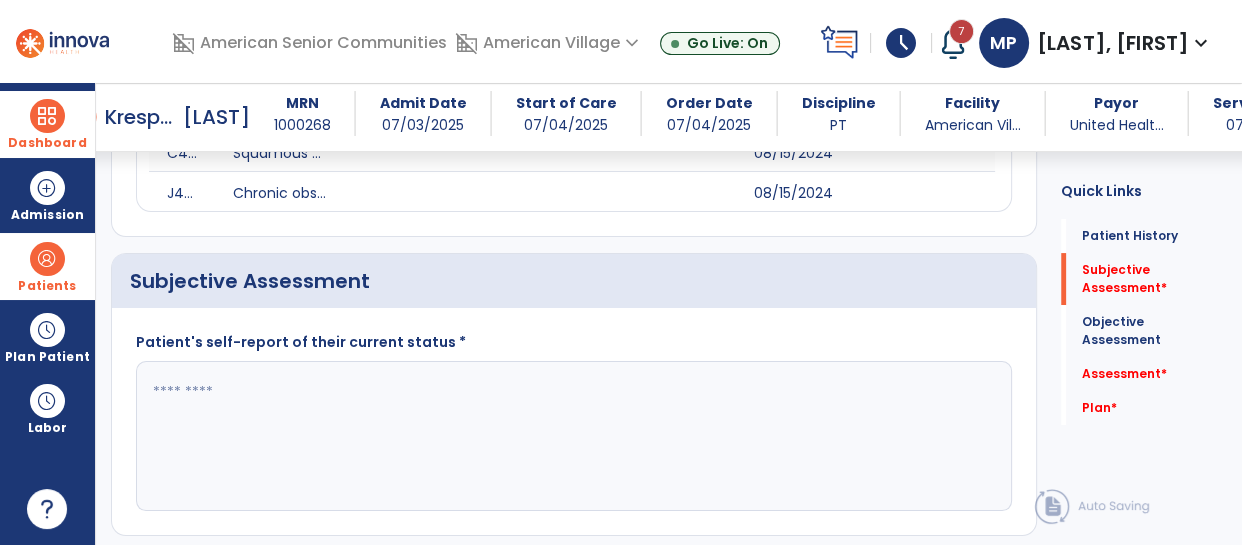 scroll, scrollTop: 361, scrollLeft: 0, axis: vertical 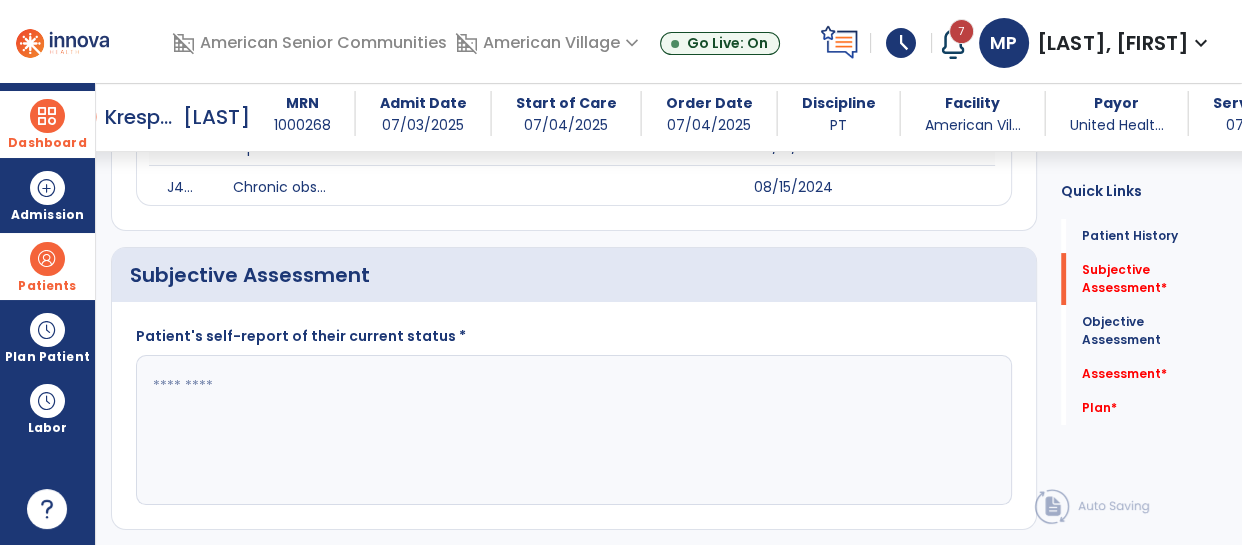 click 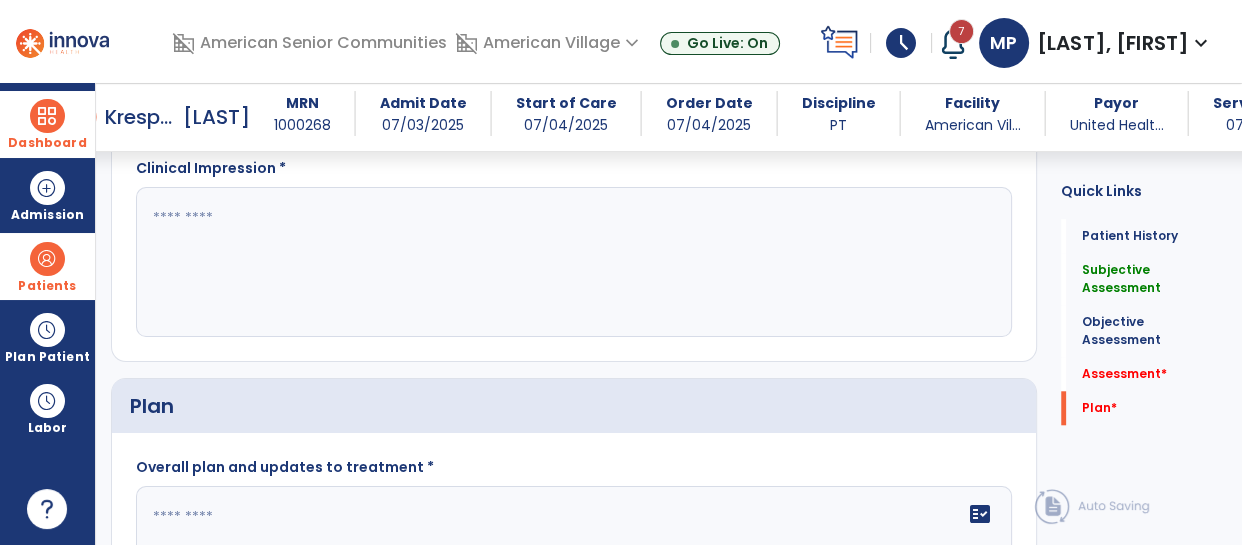 scroll, scrollTop: 1745, scrollLeft: 0, axis: vertical 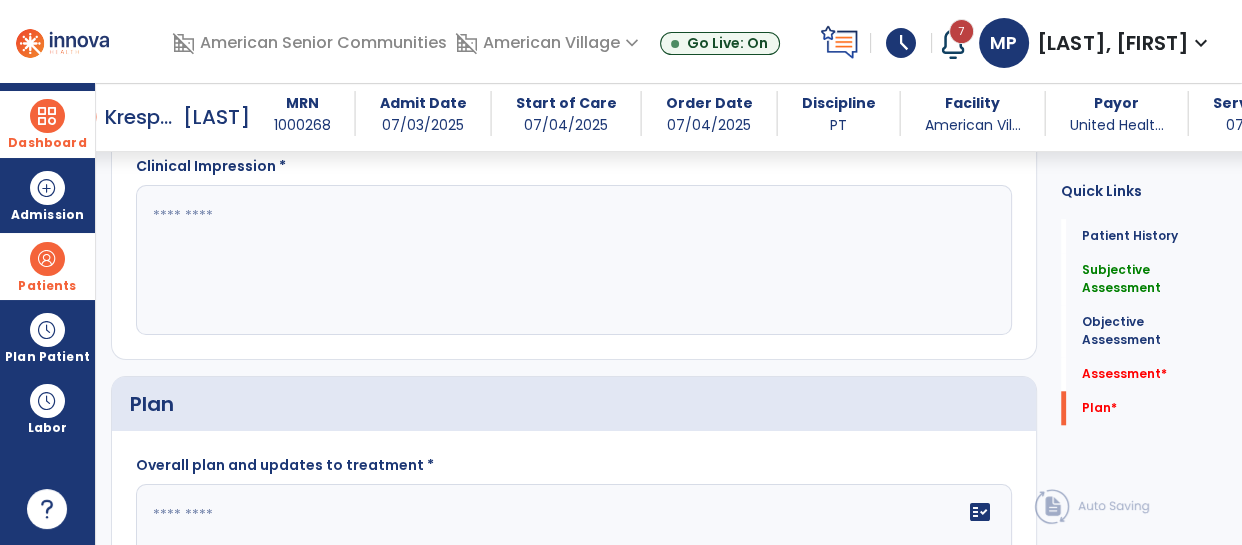 type on "**********" 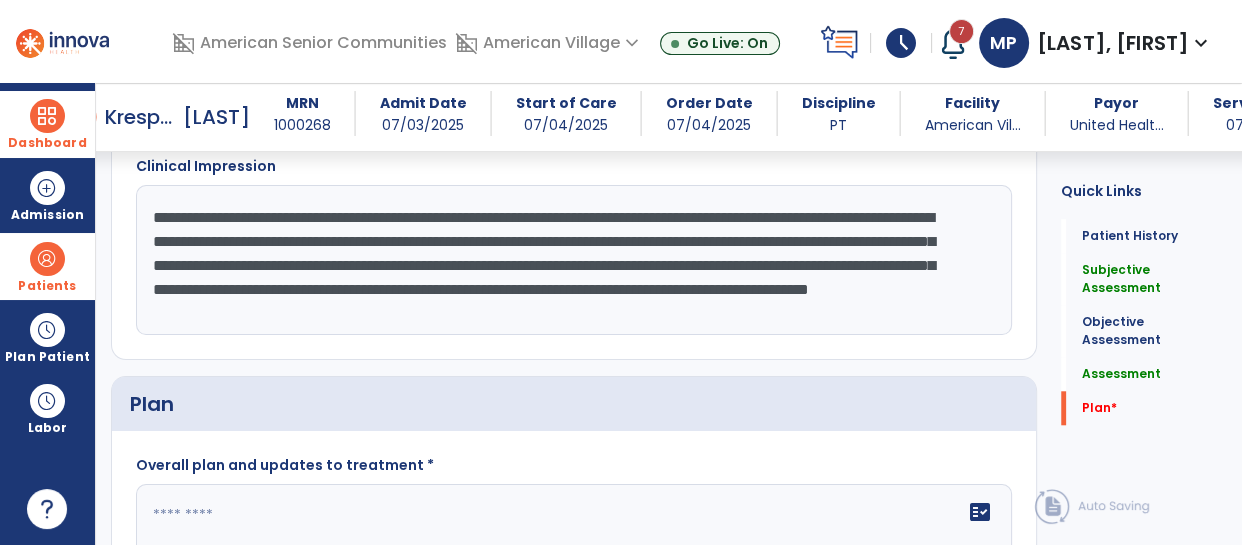 click on "**********" 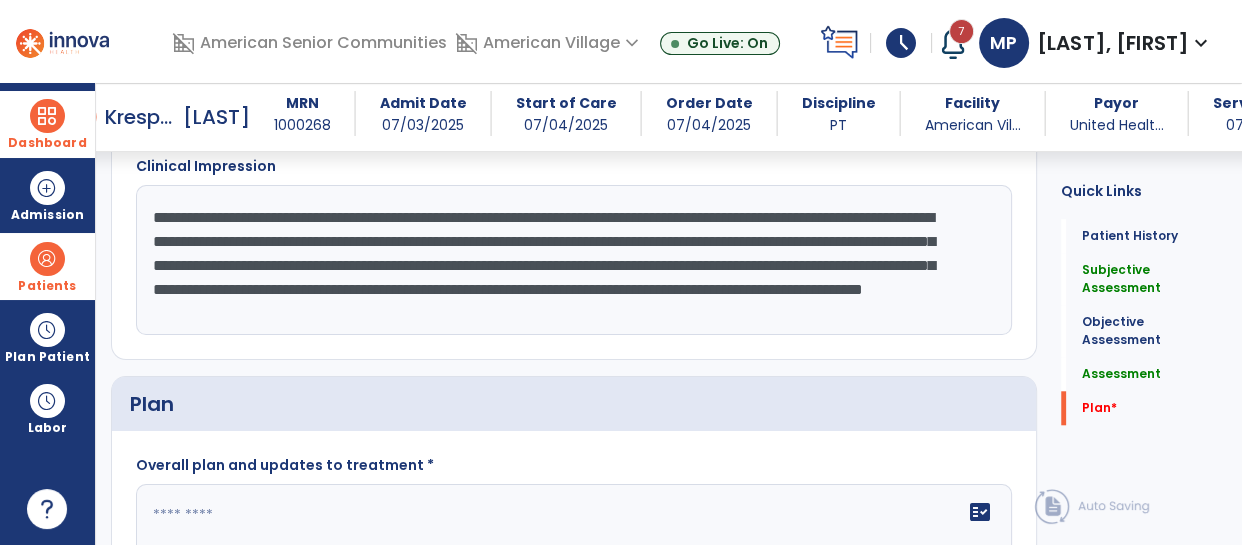 click on "**********" 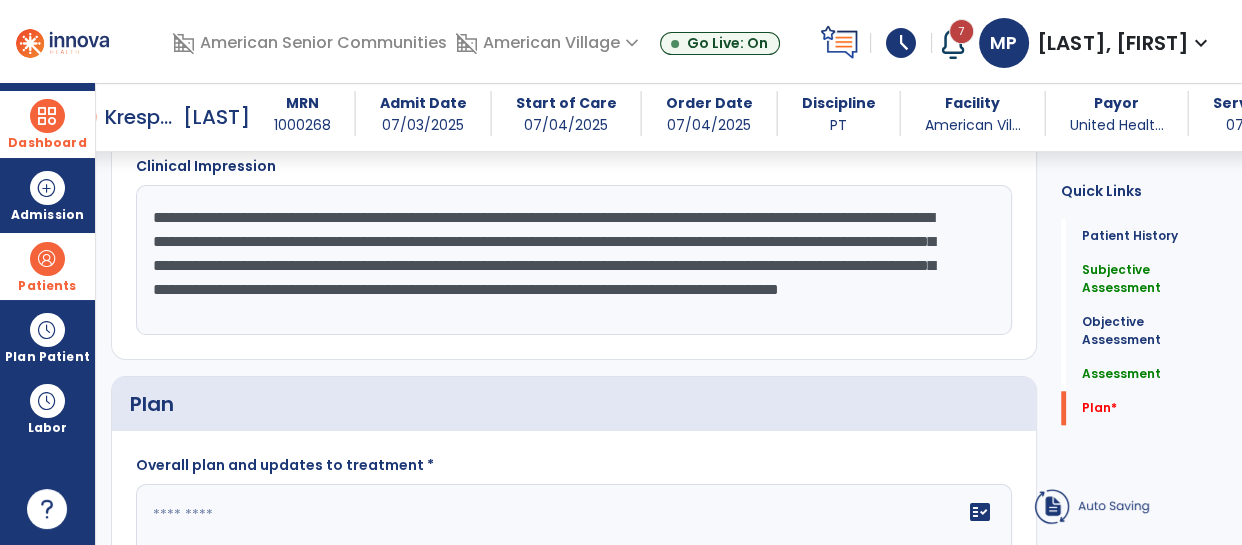 click on "**********" 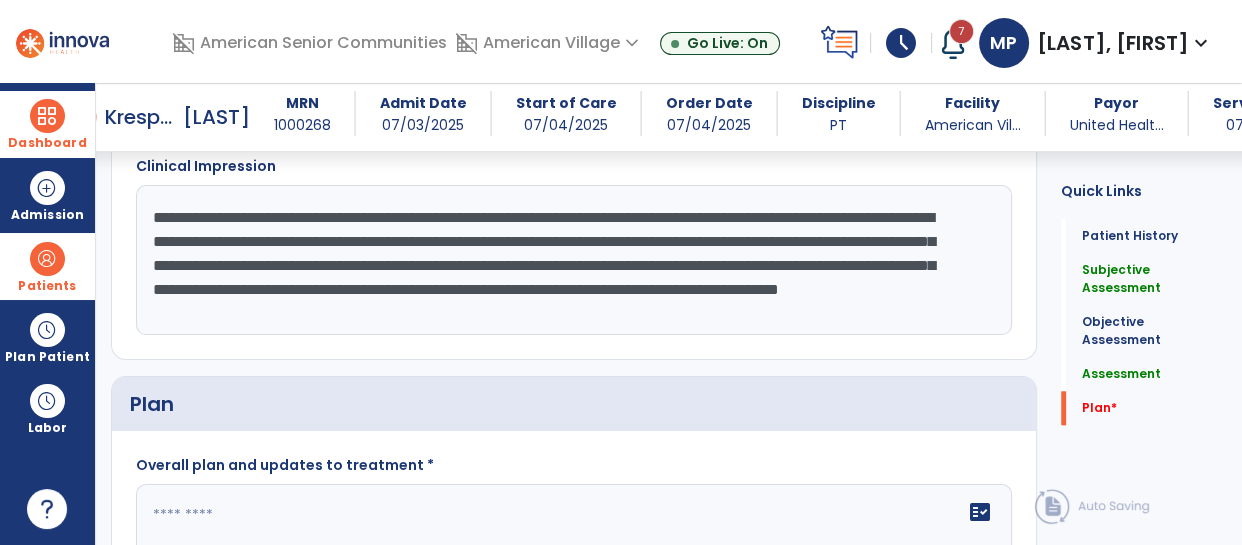 click on "**********" 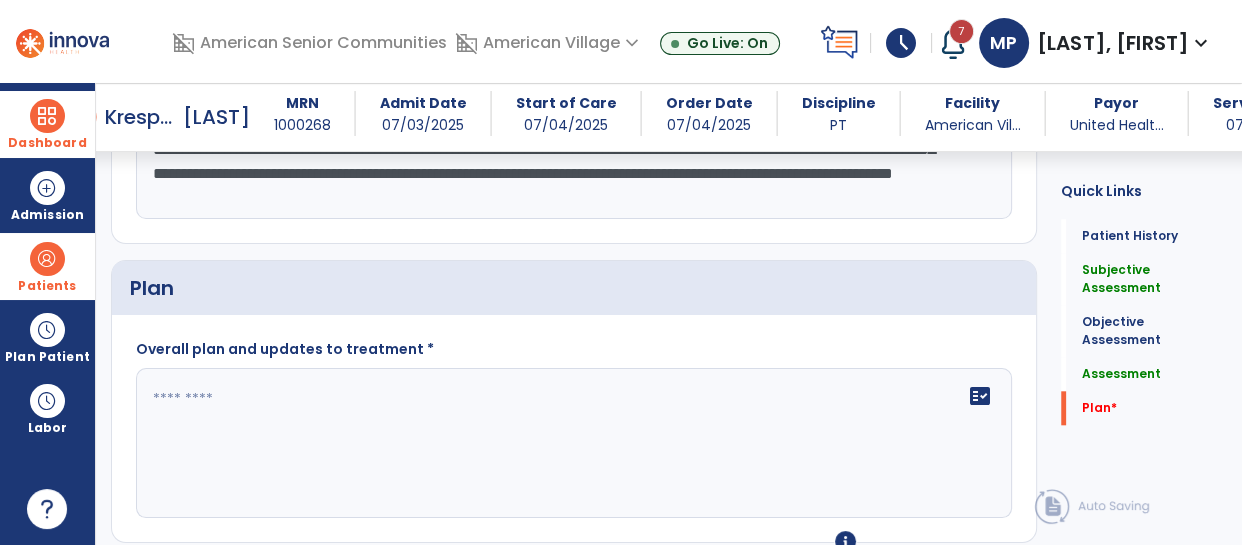 scroll, scrollTop: 1906, scrollLeft: 0, axis: vertical 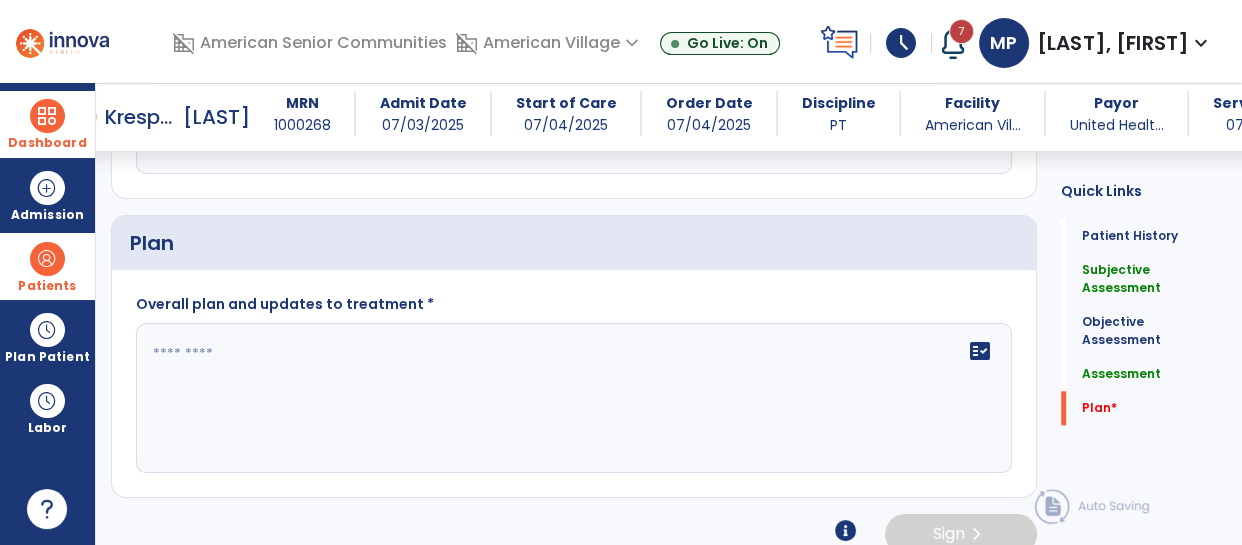 type on "**********" 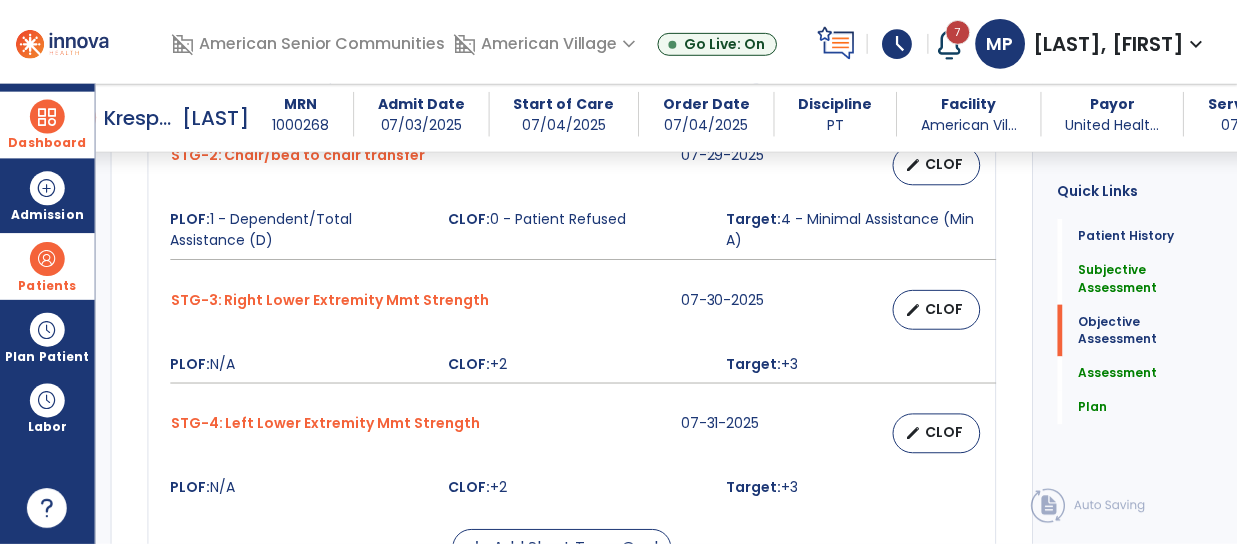 scroll, scrollTop: 1930, scrollLeft: 0, axis: vertical 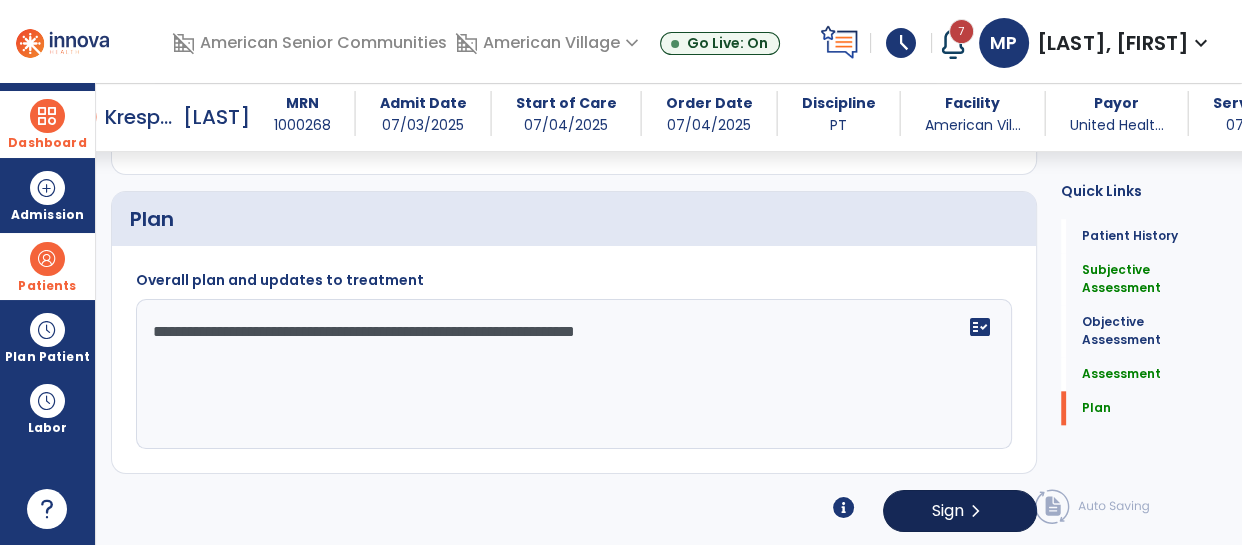 type on "**********" 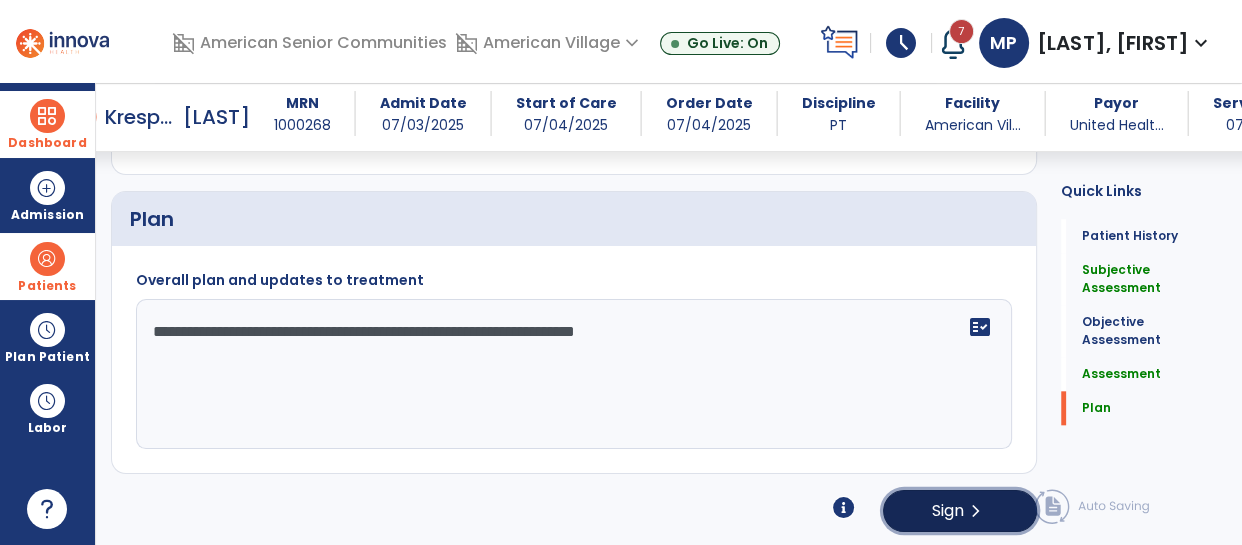 click on "Sign" 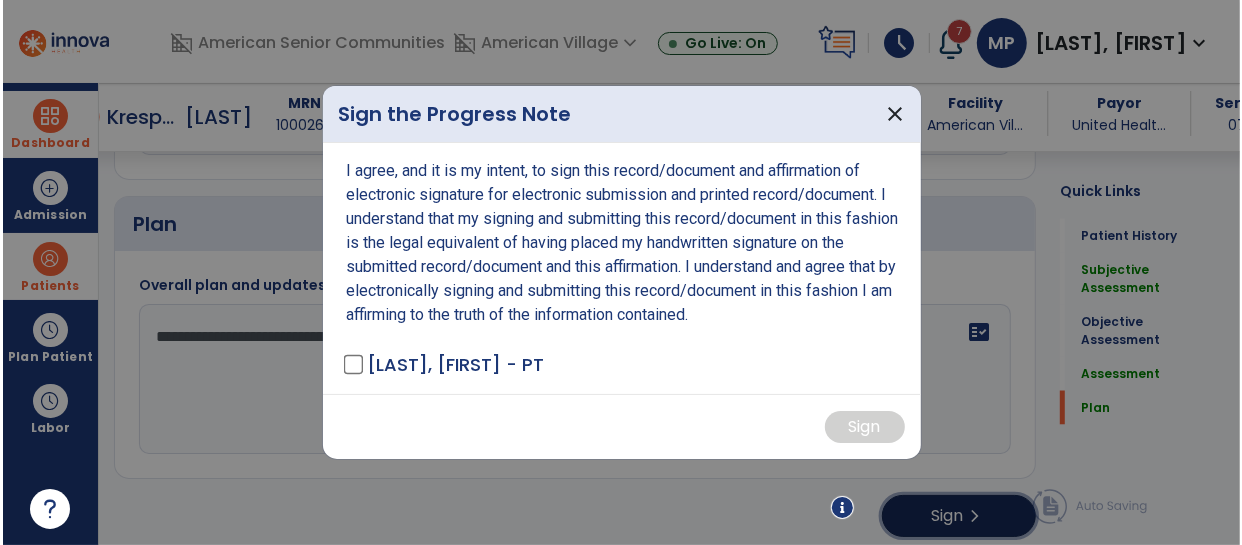 scroll, scrollTop: 1930, scrollLeft: 0, axis: vertical 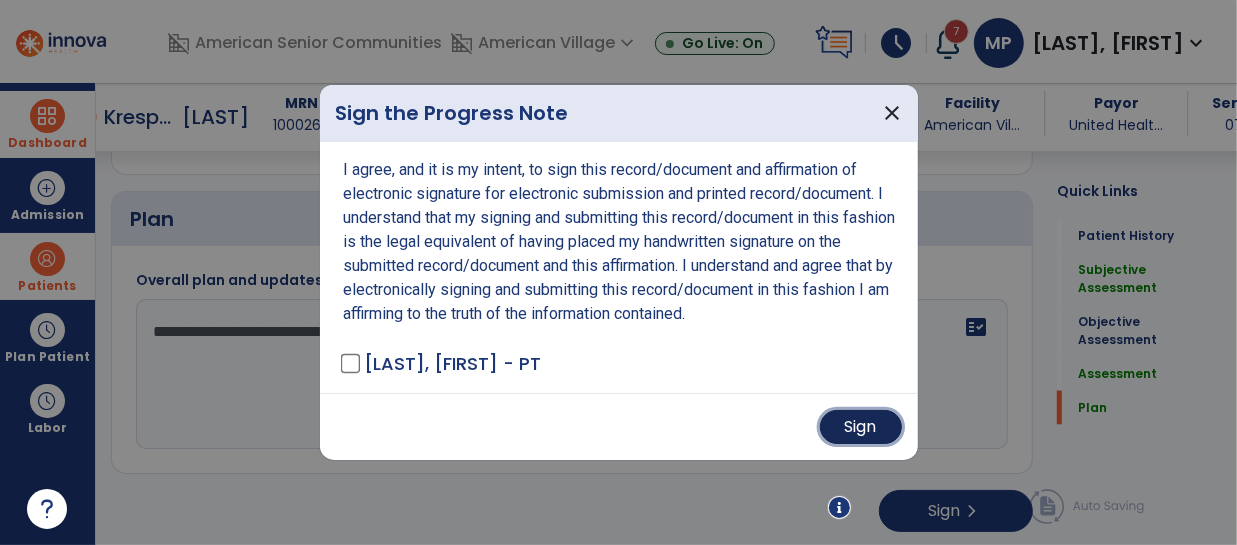 click on "Sign" at bounding box center (861, 427) 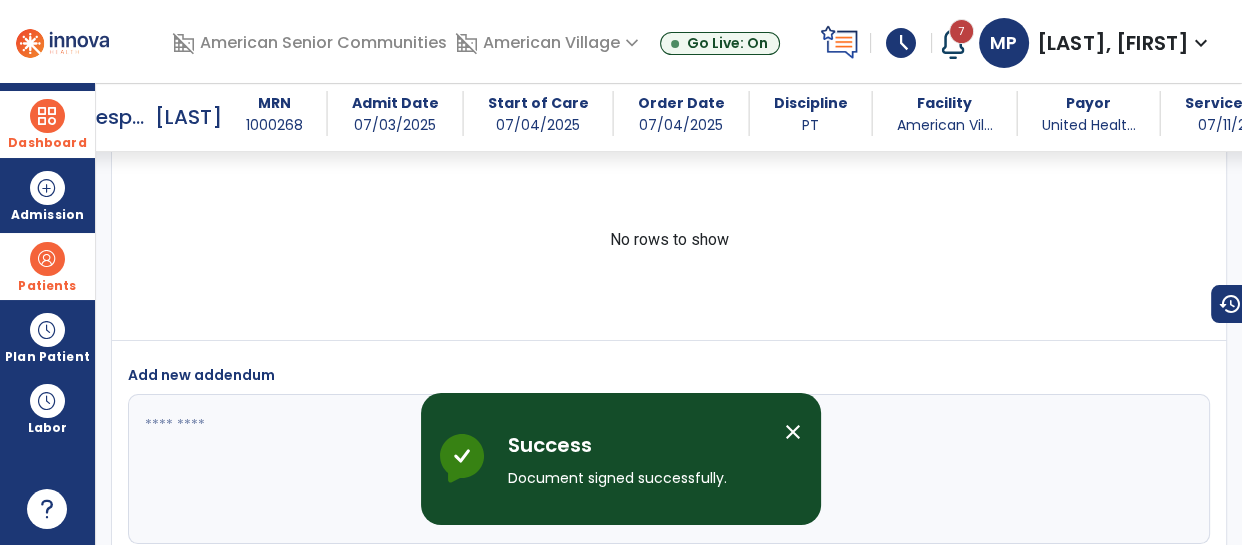 click on "close" at bounding box center [793, 432] 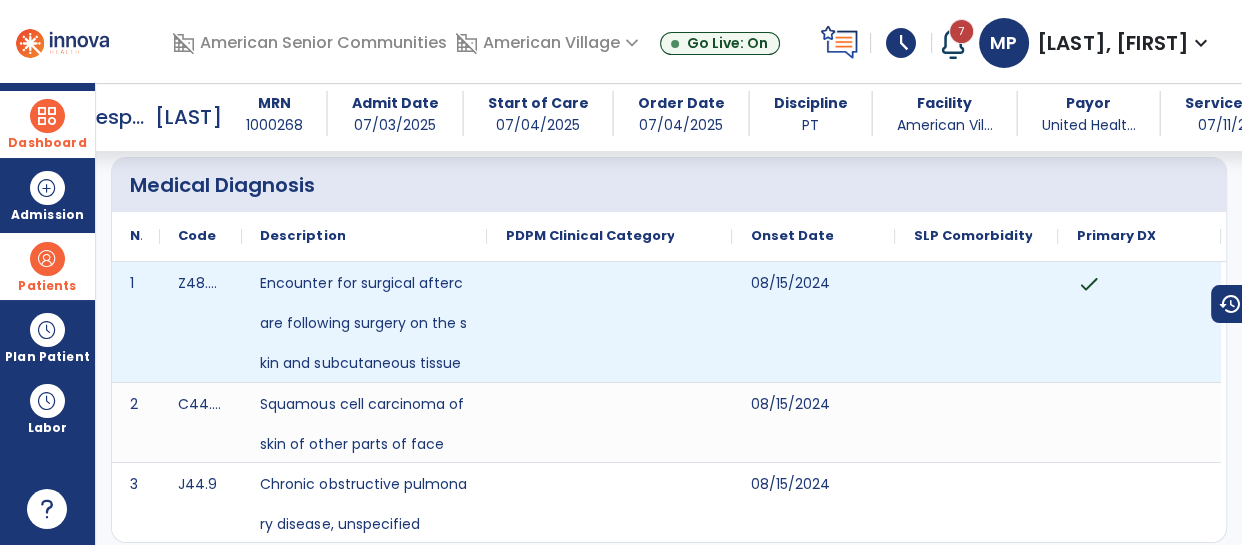 scroll, scrollTop: 0, scrollLeft: 0, axis: both 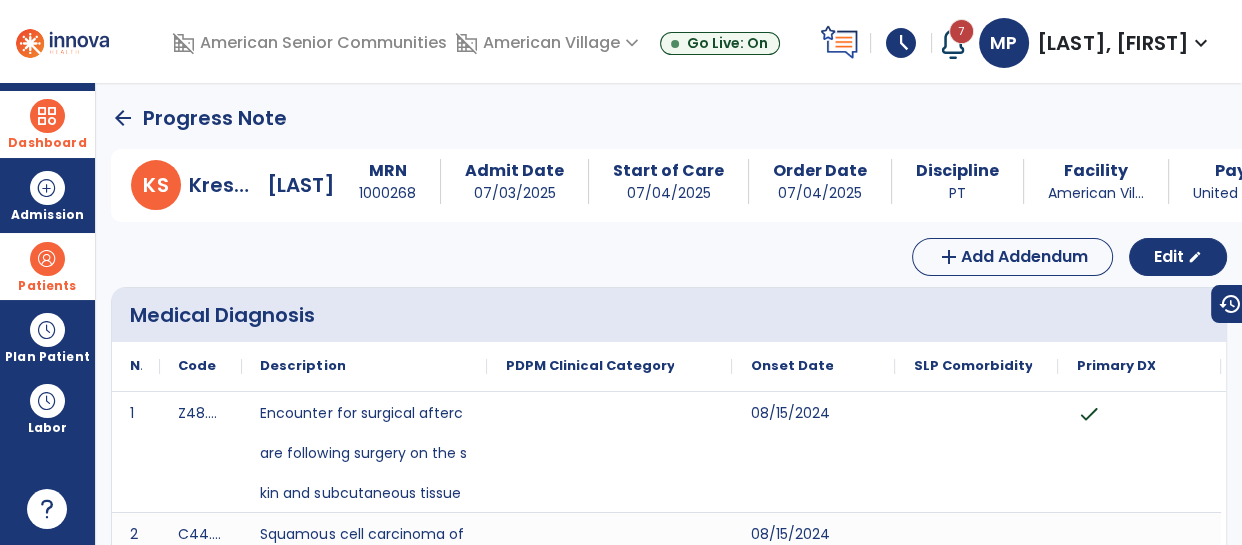 click on "arrow_back" 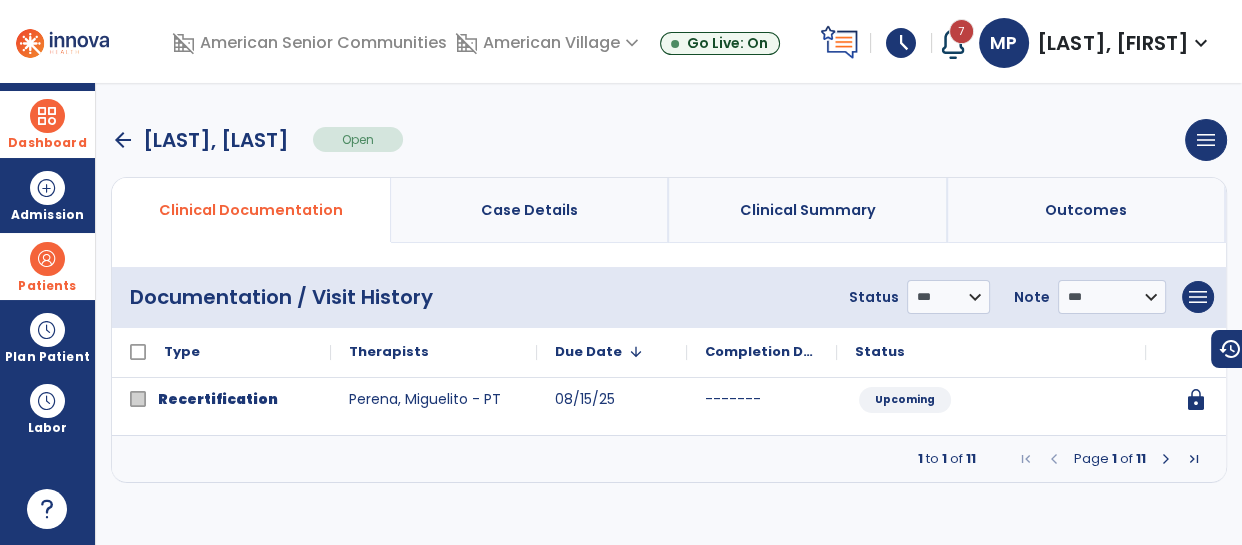 click on "arrow_back" at bounding box center (123, 140) 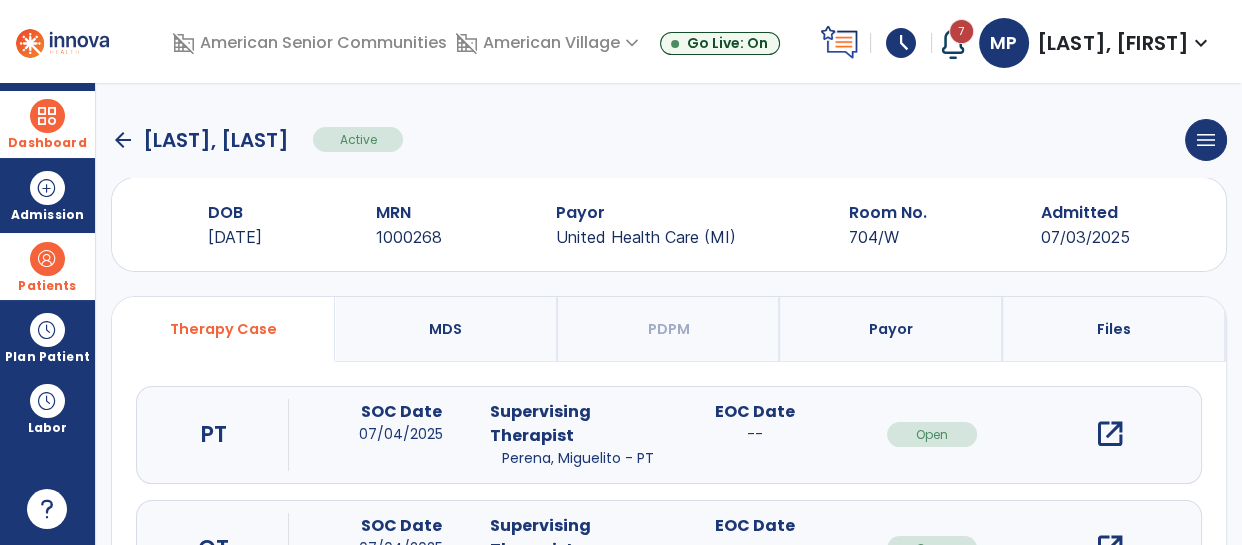 click on "arrow_back" 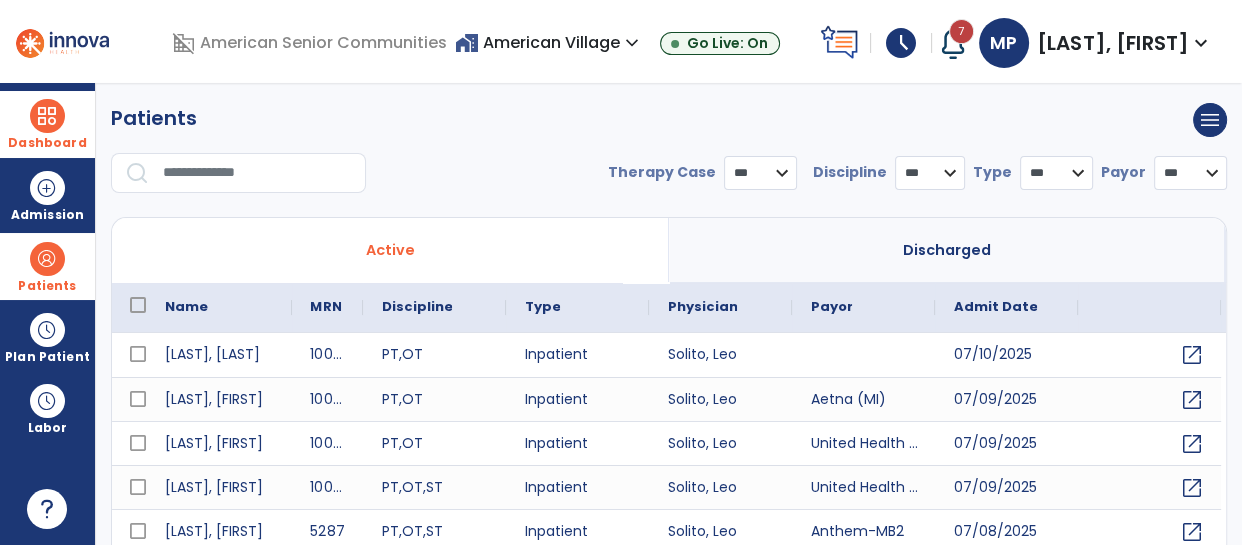 select on "***" 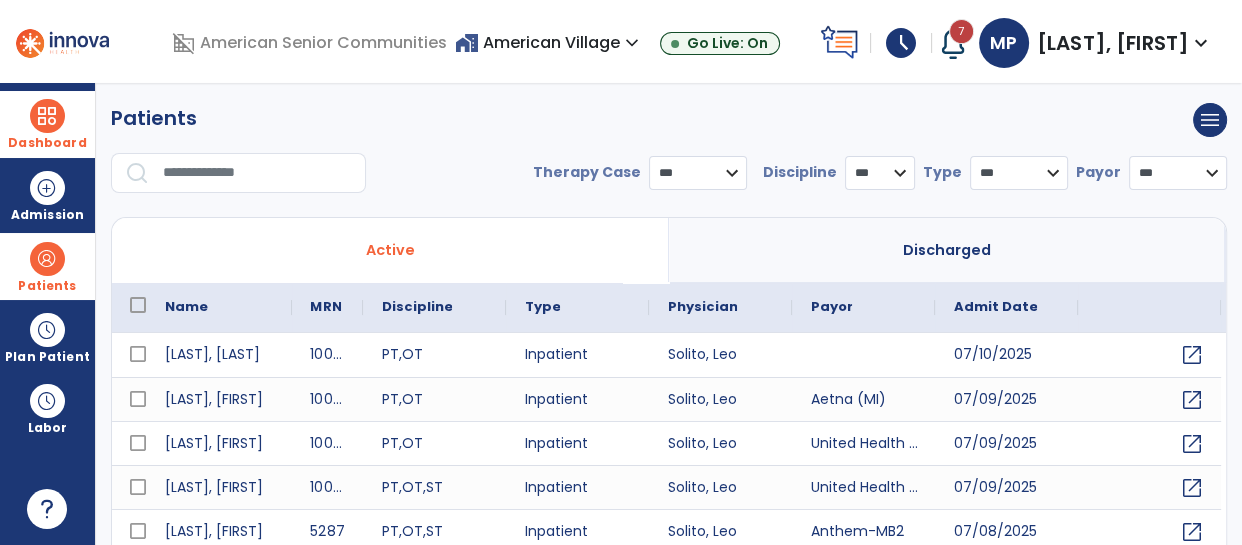 click at bounding box center [47, 116] 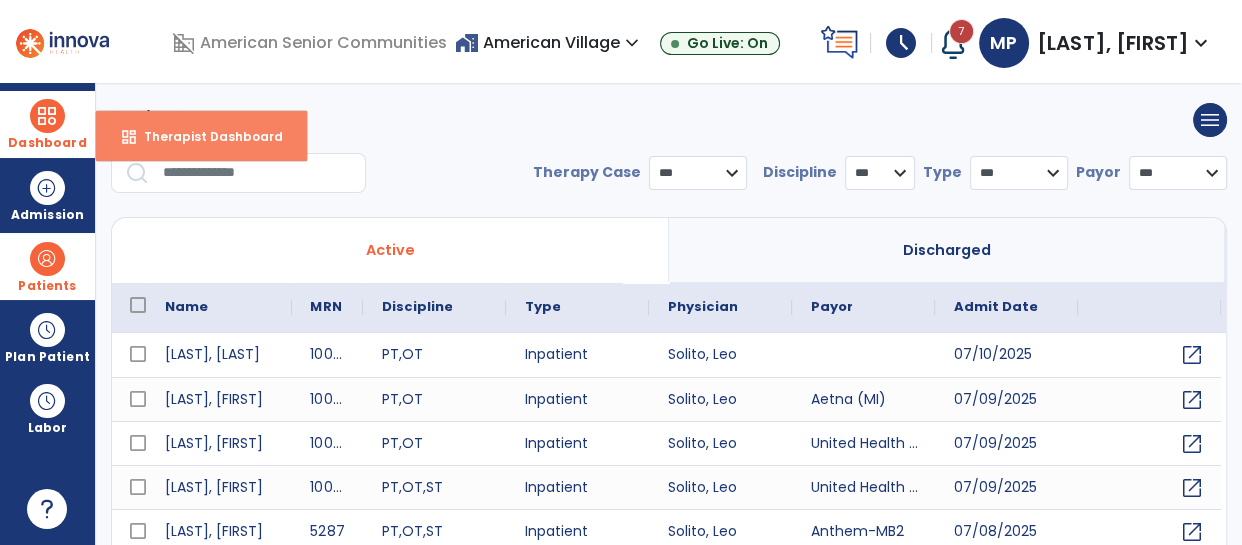 click on "Therapist Dashboard" at bounding box center [205, 136] 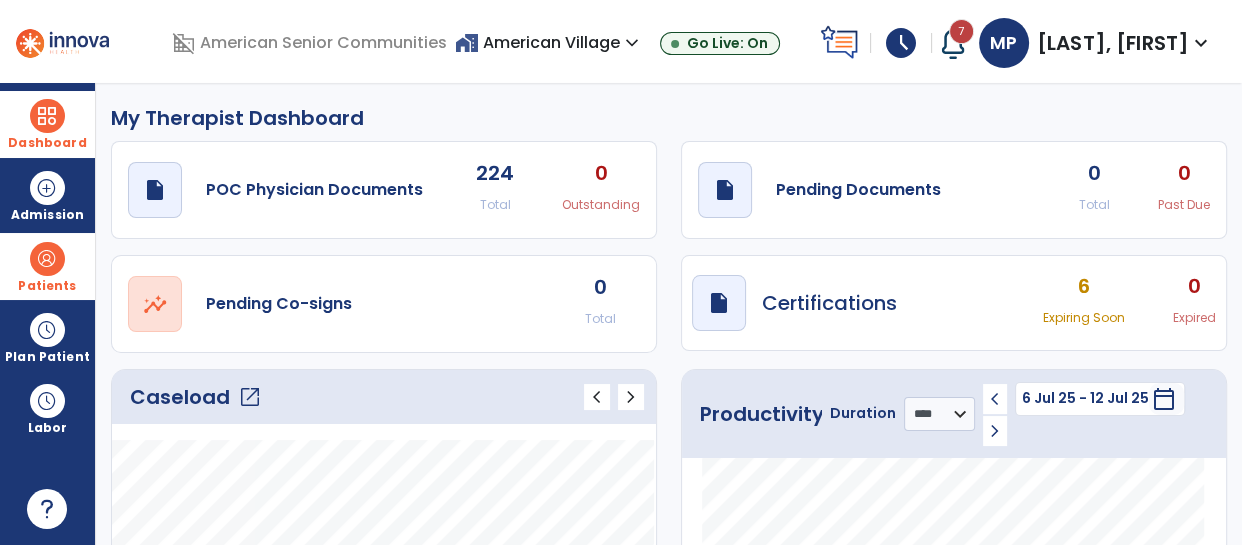 click on "Caseload   open_in_new" 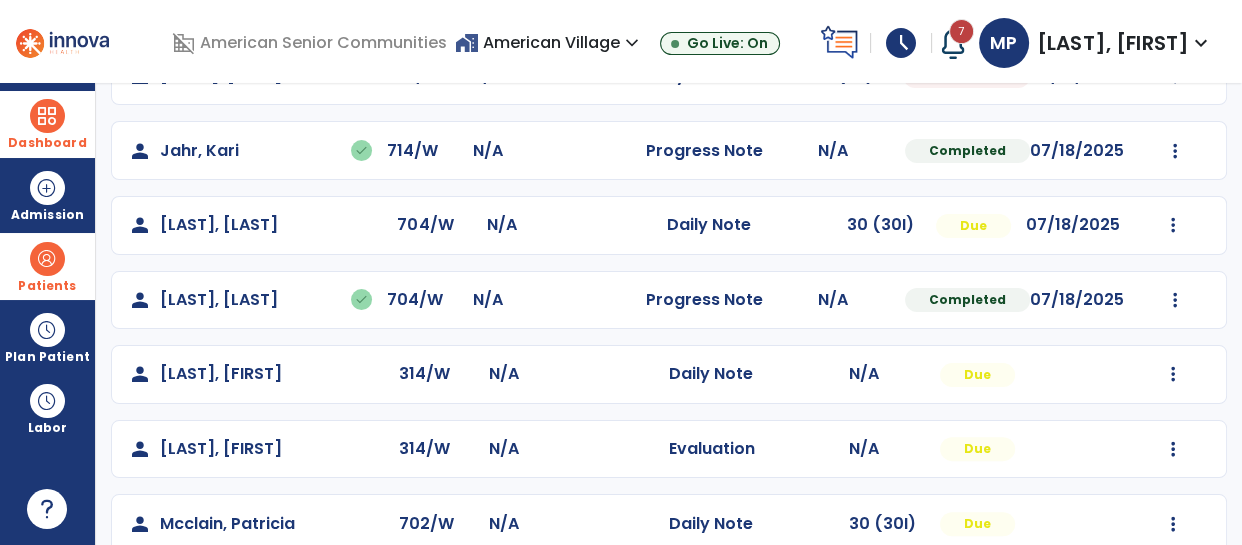 scroll, scrollTop: 531, scrollLeft: 0, axis: vertical 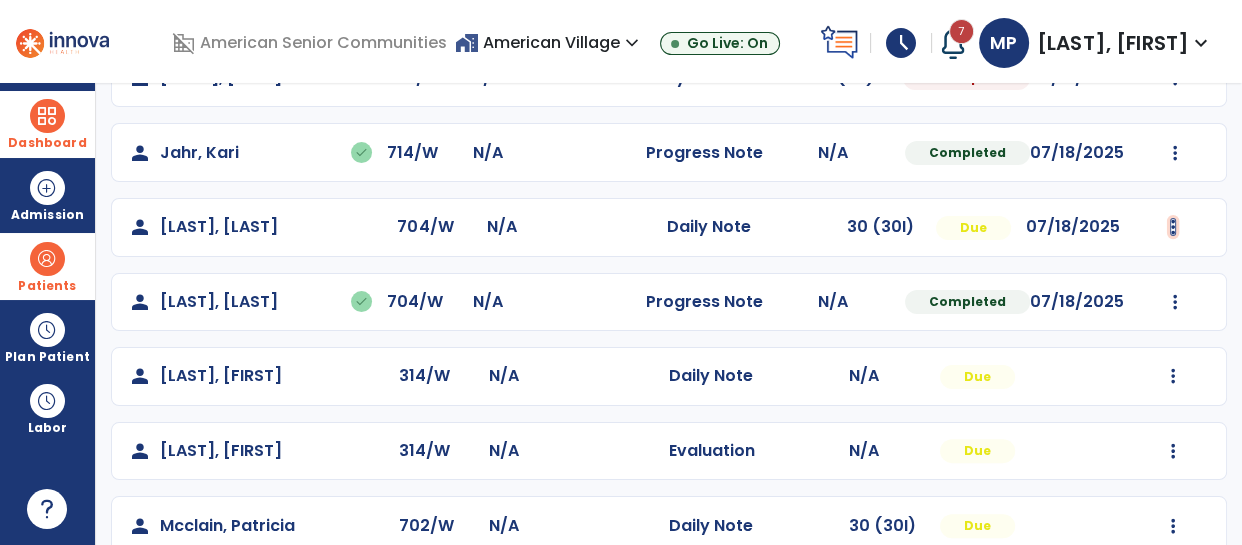 click at bounding box center [1173, -71] 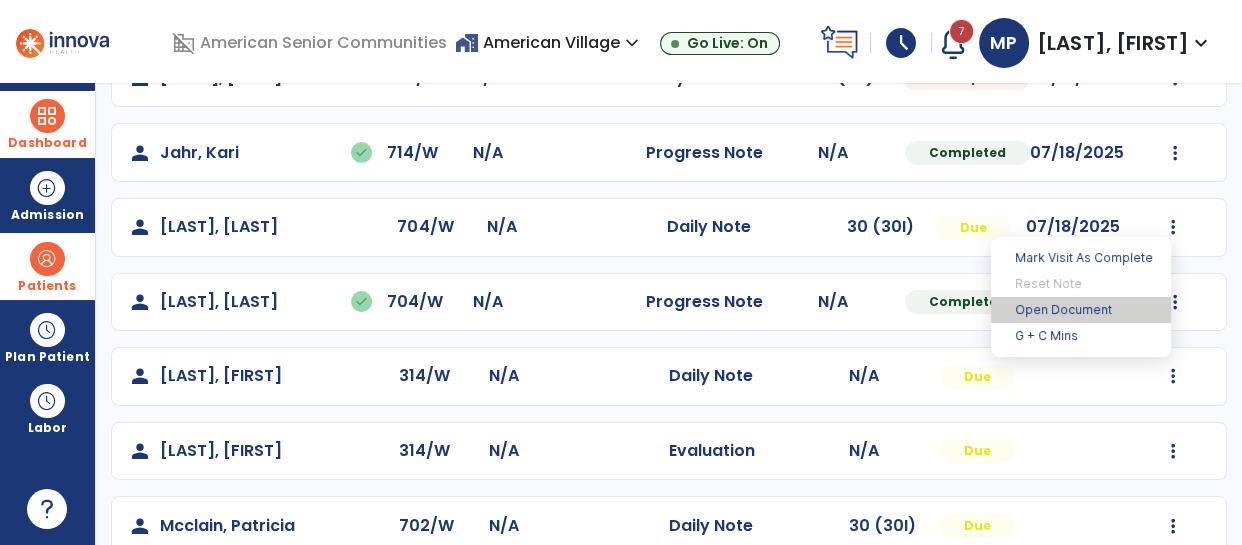 click on "Open Document" at bounding box center (1081, 310) 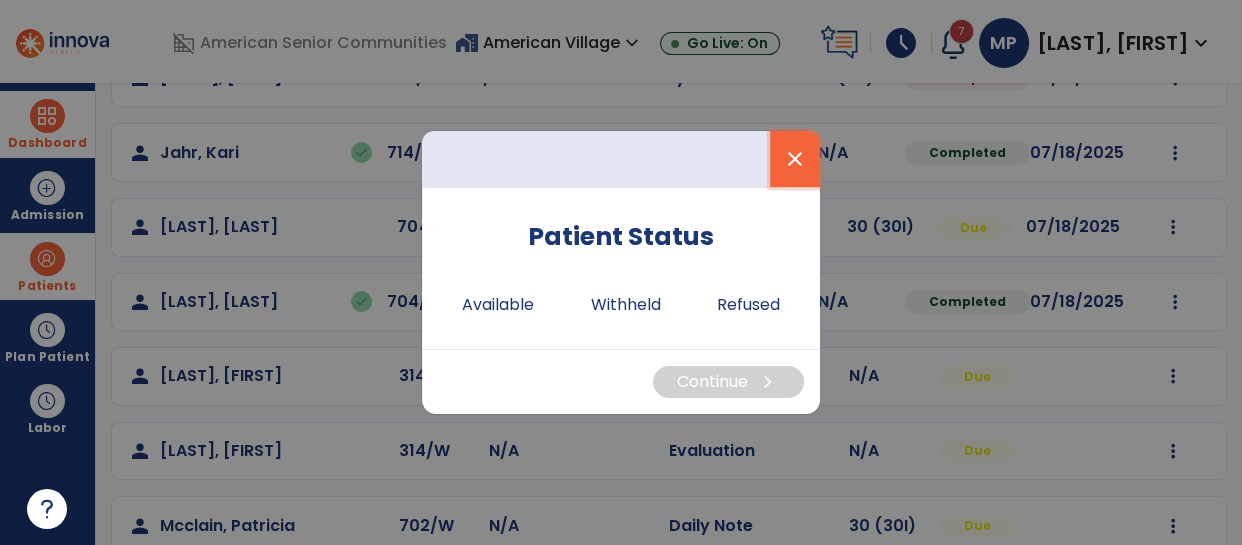 click on "close" at bounding box center [795, 159] 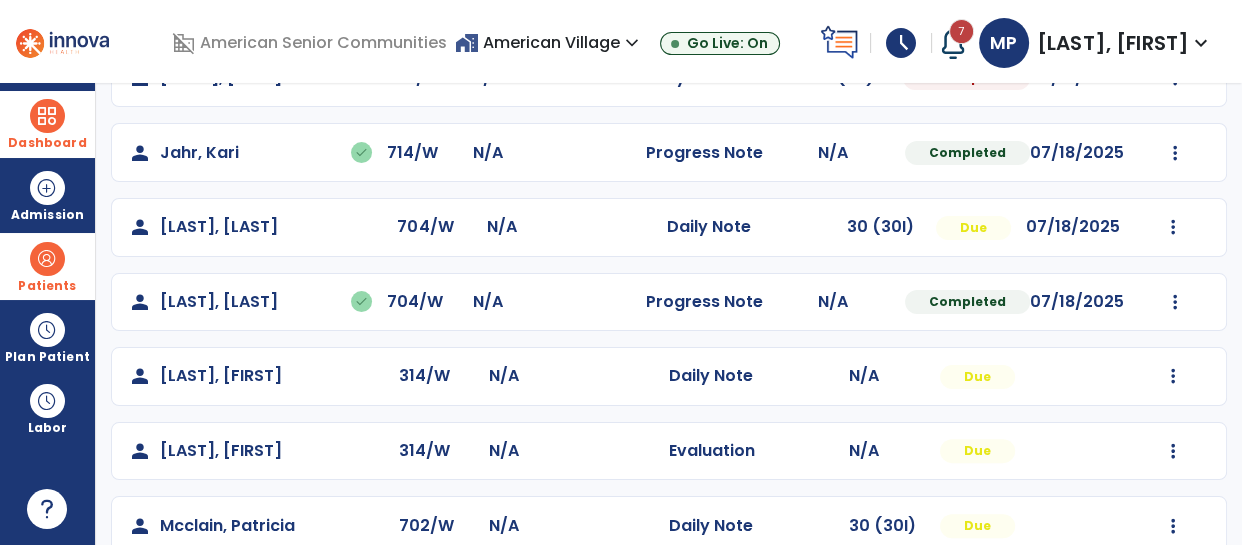 click on "Undo Visit Status   Reset Note   Open Document   G + C Mins" 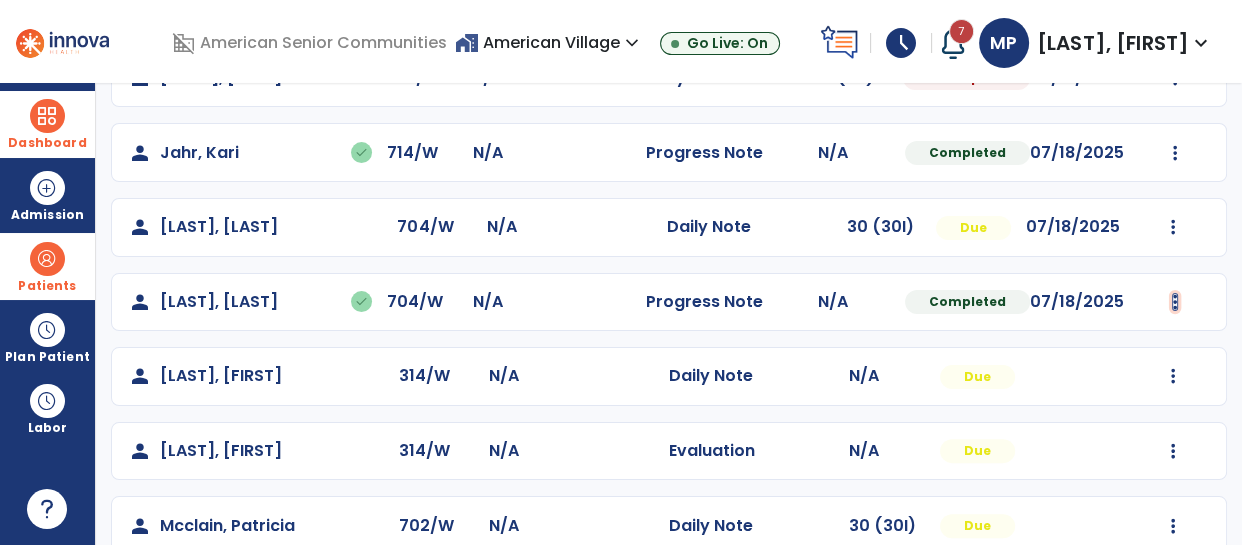 click at bounding box center (1173, -71) 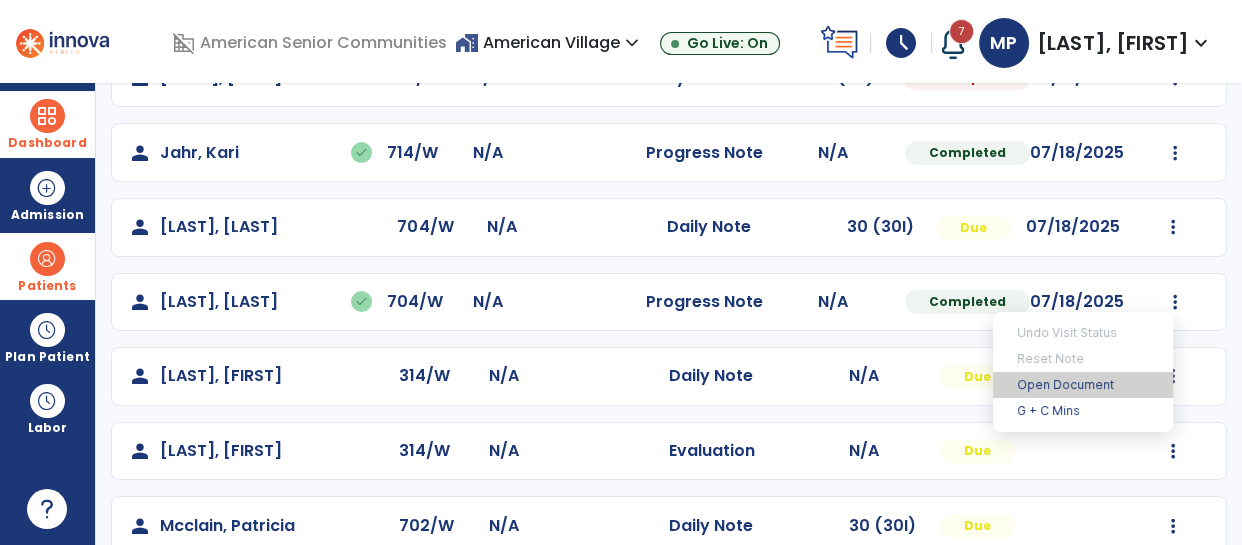 click on "Open Document" at bounding box center (1083, 385) 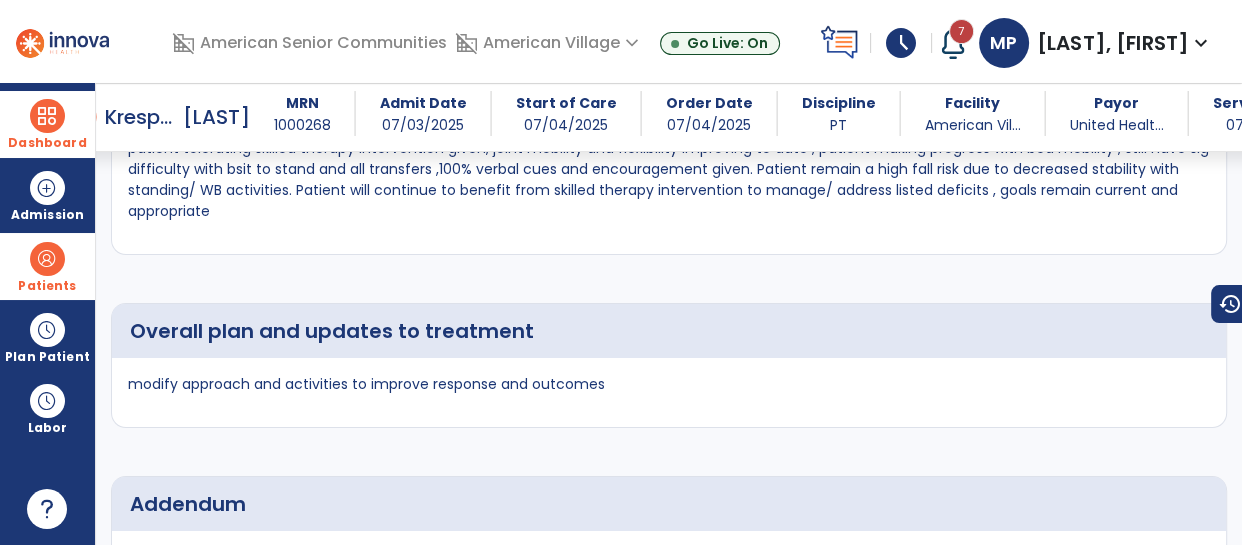 scroll, scrollTop: 2140, scrollLeft: 0, axis: vertical 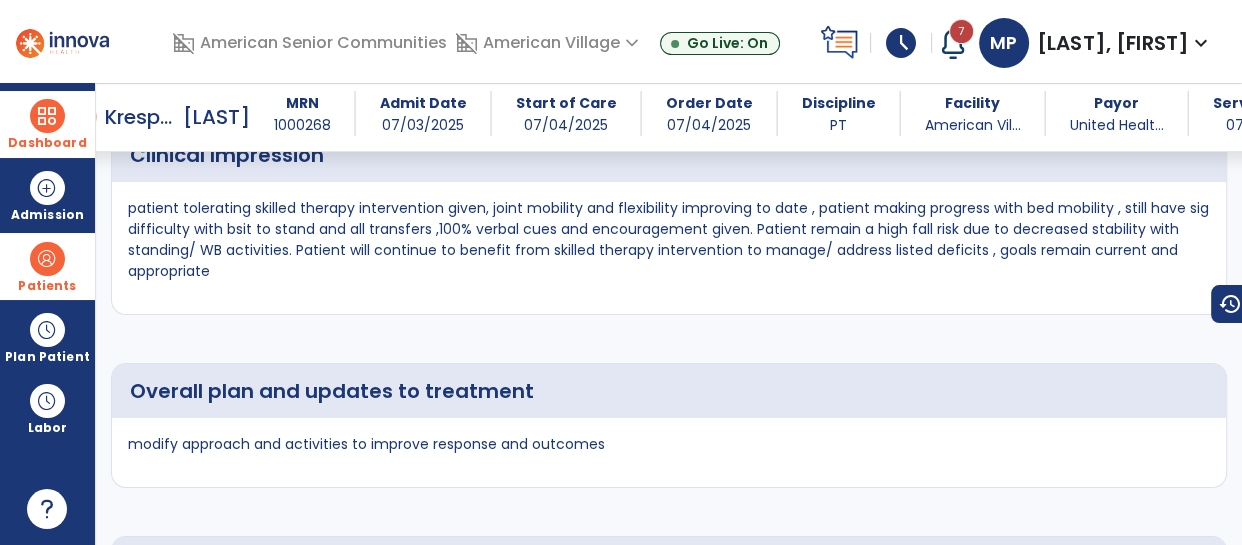 click on "patient tolerating skilled therapy   intervention given, joint mobility   and flexibility  improving to date  , patient making   progress with bed mobility ,  still have sig  difficulty  with bsit to stand and  all transfers ,100% verbal cues   and encouragement given. Patient remain a  high fall risk due to decreased stability with standing/ WB activities. Patient   will   continue   to benefit from skilled therapy   intervention to manage/ address  listed deficits , goals remain  current   and appropriate" at bounding box center [669, 240] 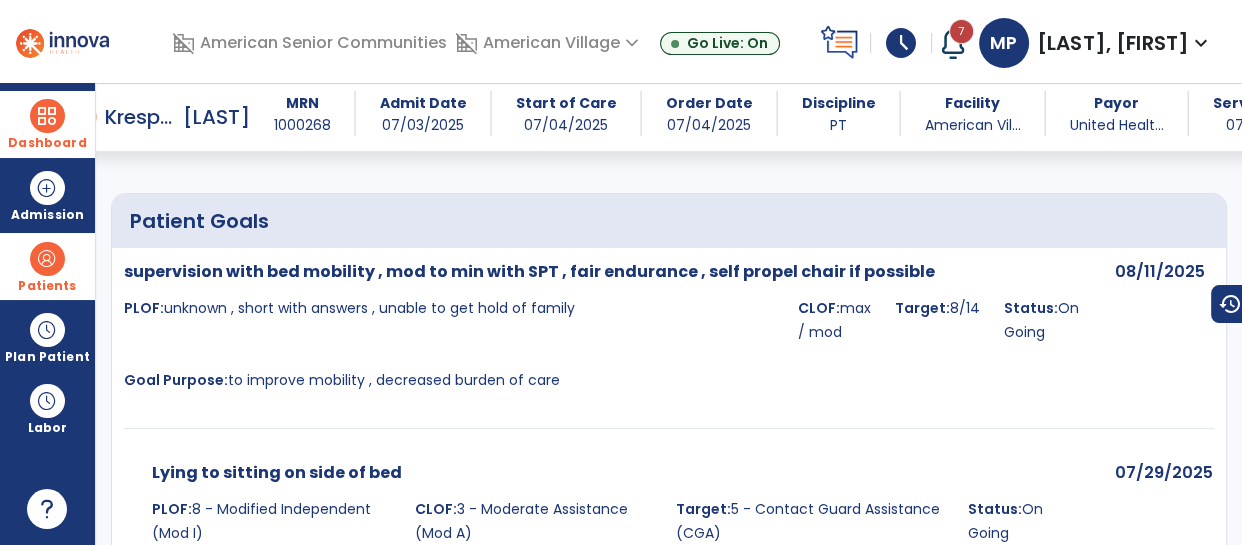 scroll, scrollTop: 0, scrollLeft: 0, axis: both 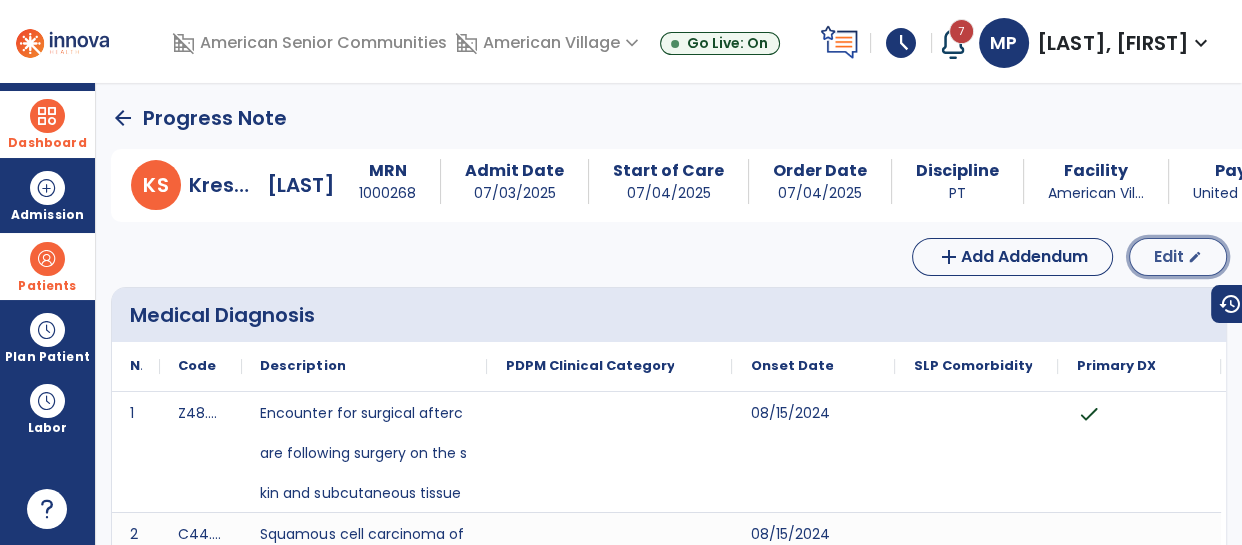click on "Edit" 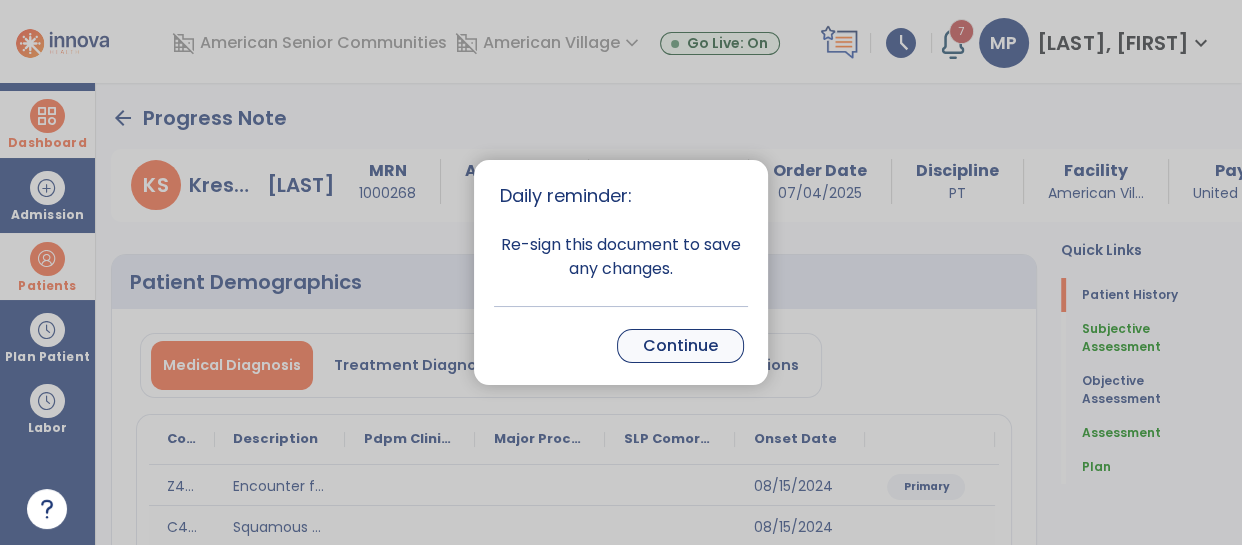 click on "Continue" at bounding box center (680, 346) 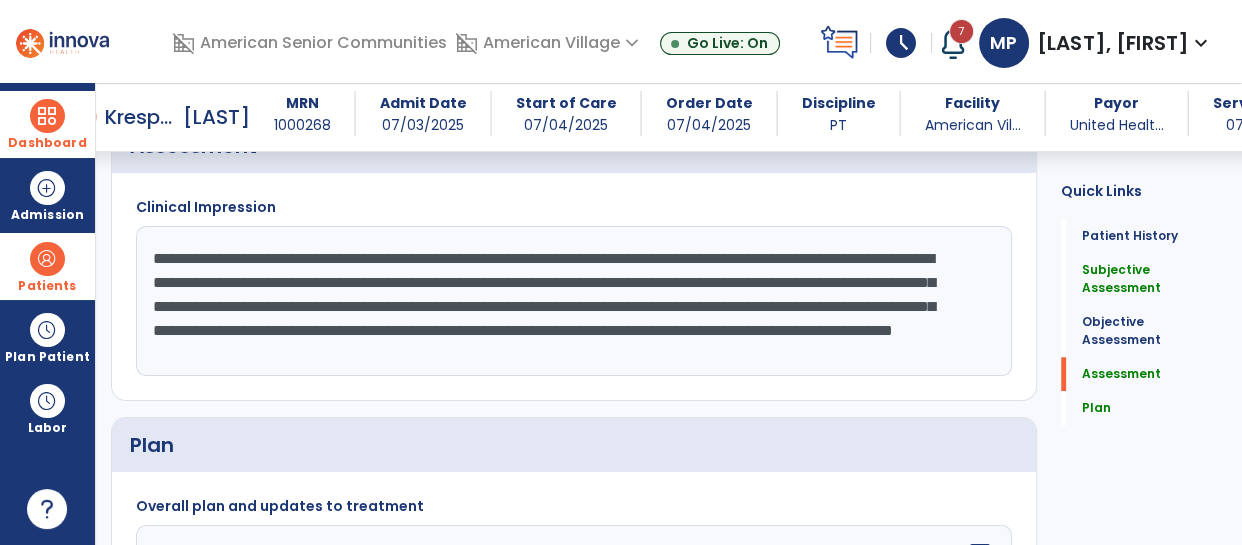 scroll, scrollTop: 1685, scrollLeft: 0, axis: vertical 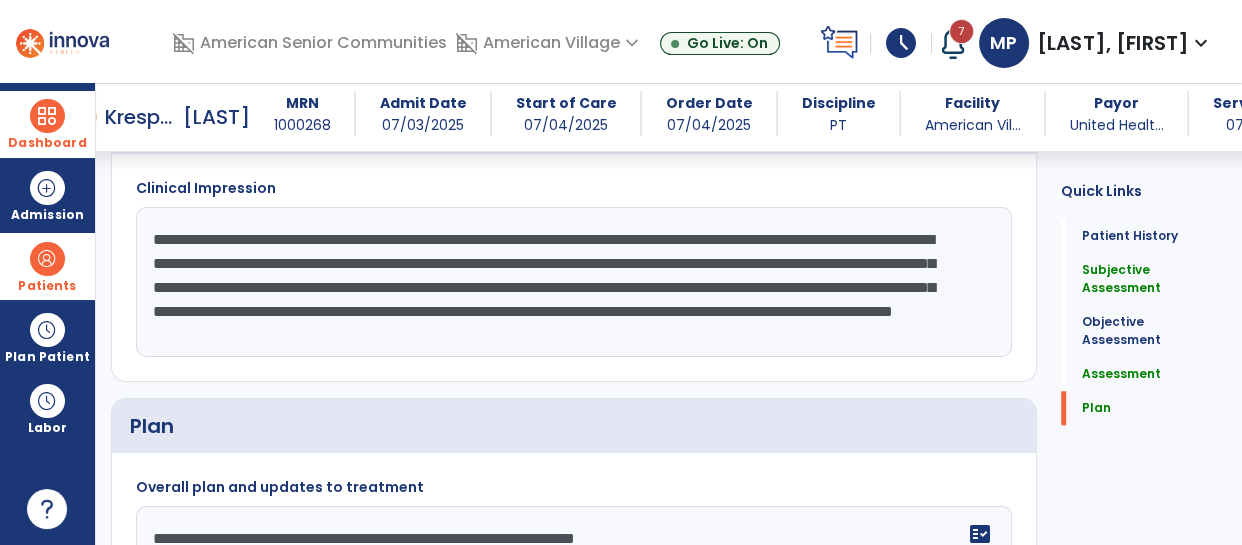 click on "**********" 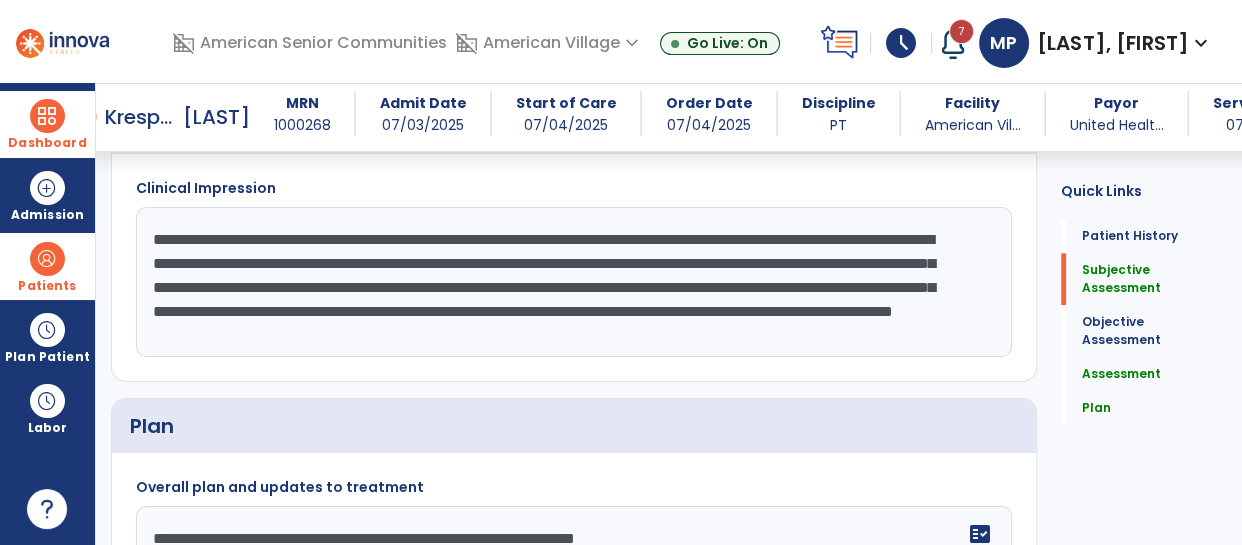 scroll, scrollTop: 0, scrollLeft: 0, axis: both 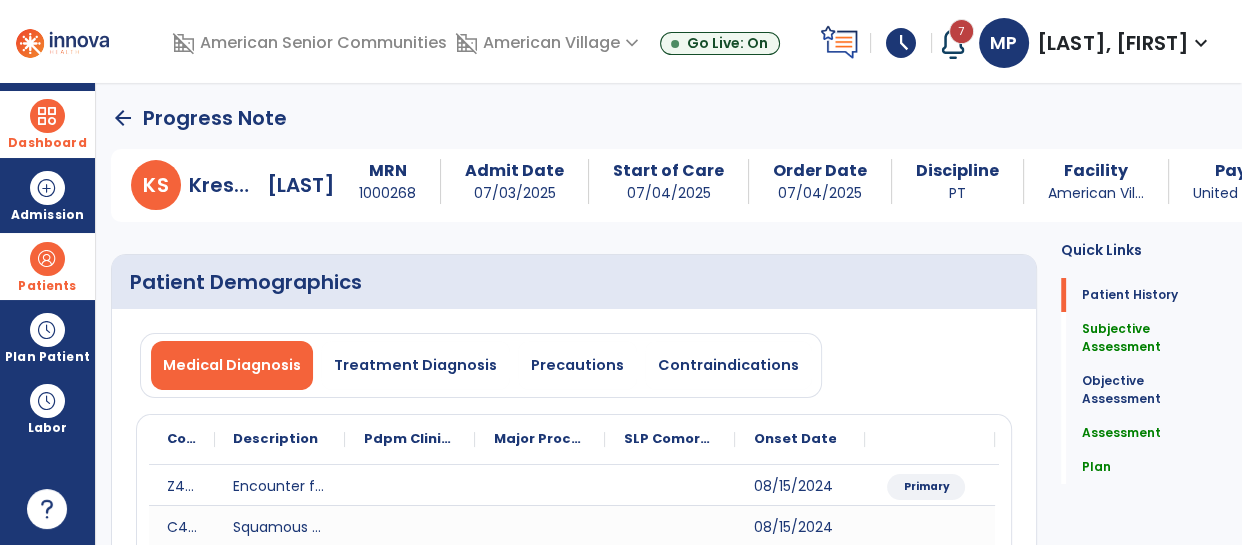 click on "arrow_back" 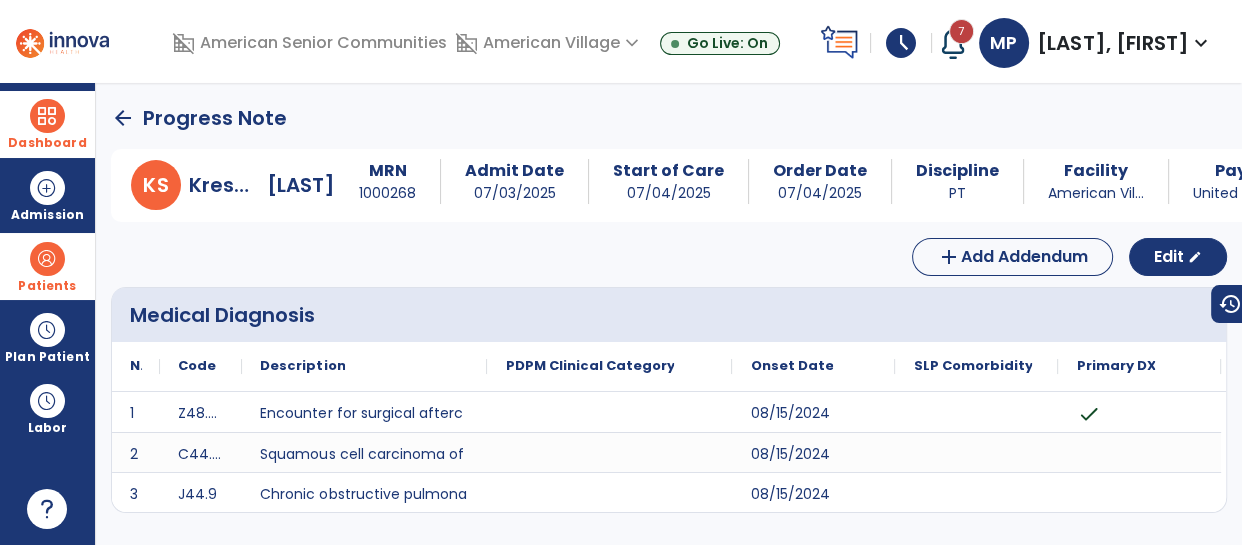 click on "arrow_back" 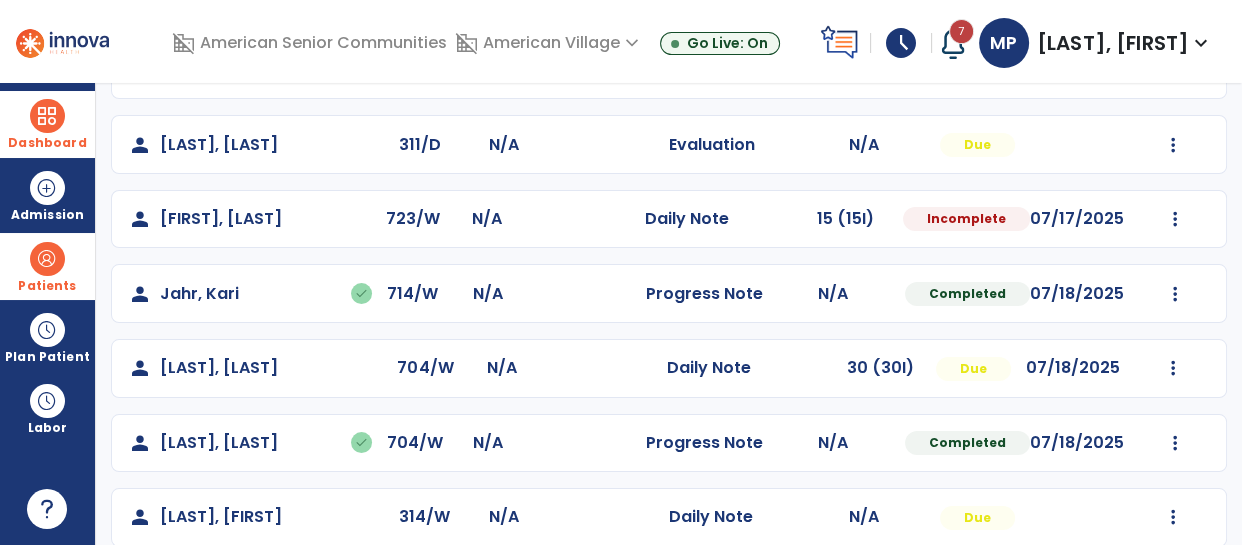 scroll, scrollTop: 395, scrollLeft: 0, axis: vertical 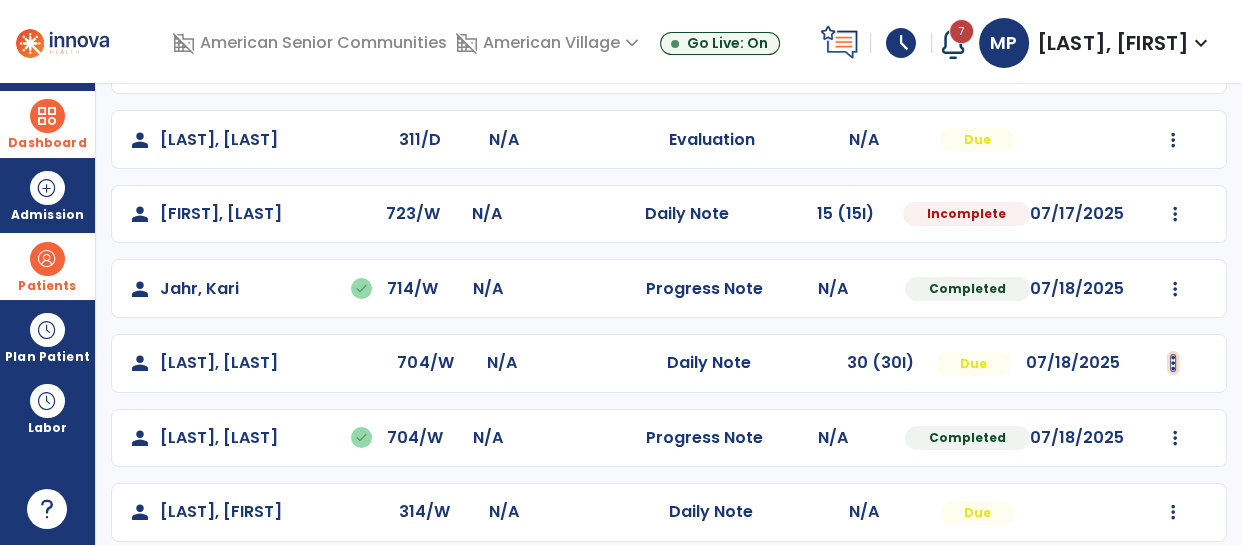 click at bounding box center [1173, 65] 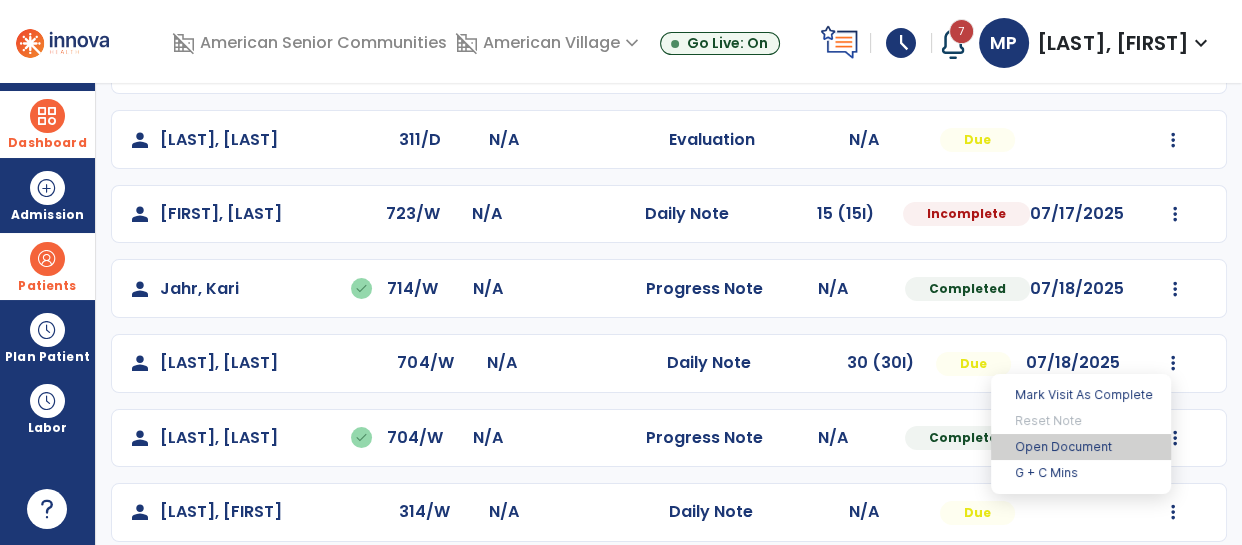 click on "Open Document" at bounding box center (1081, 447) 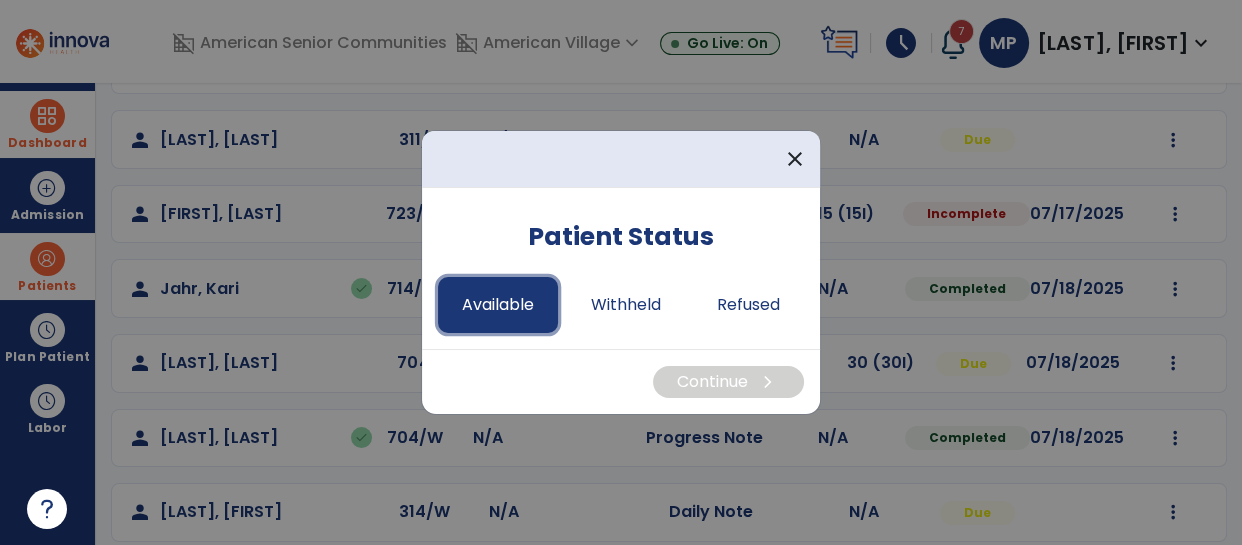 click on "Available" at bounding box center (498, 305) 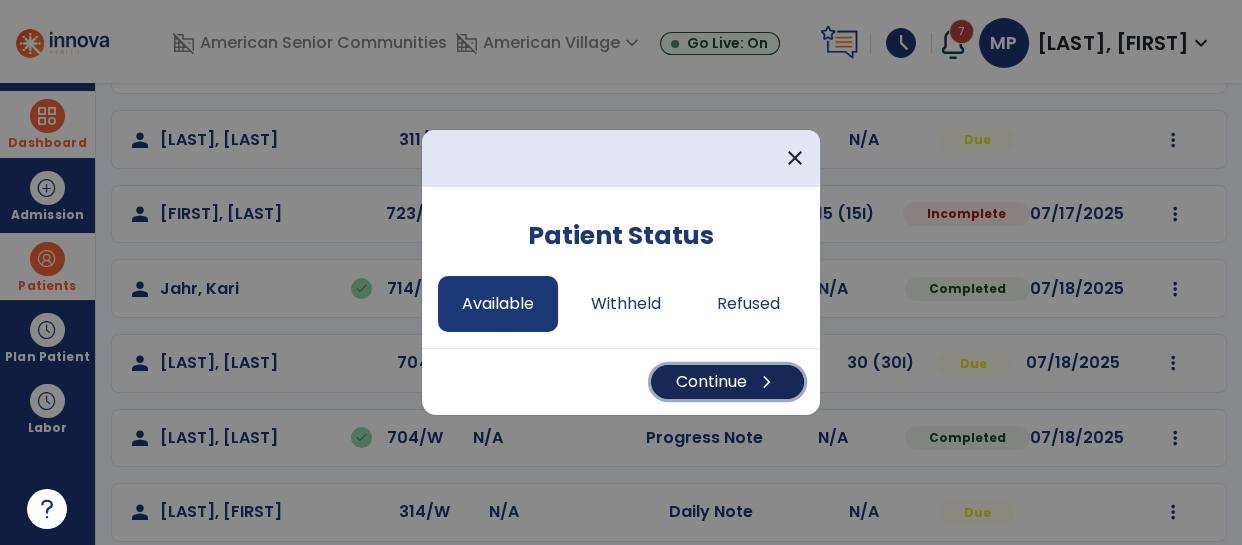 click on "Continue   chevron_right" at bounding box center [727, 382] 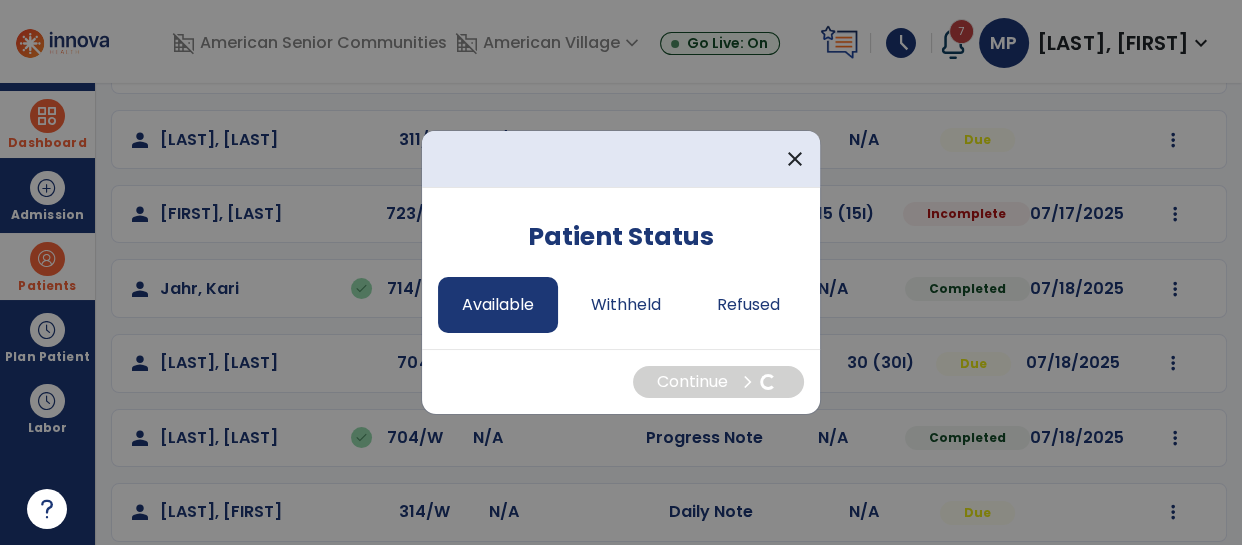 select on "*" 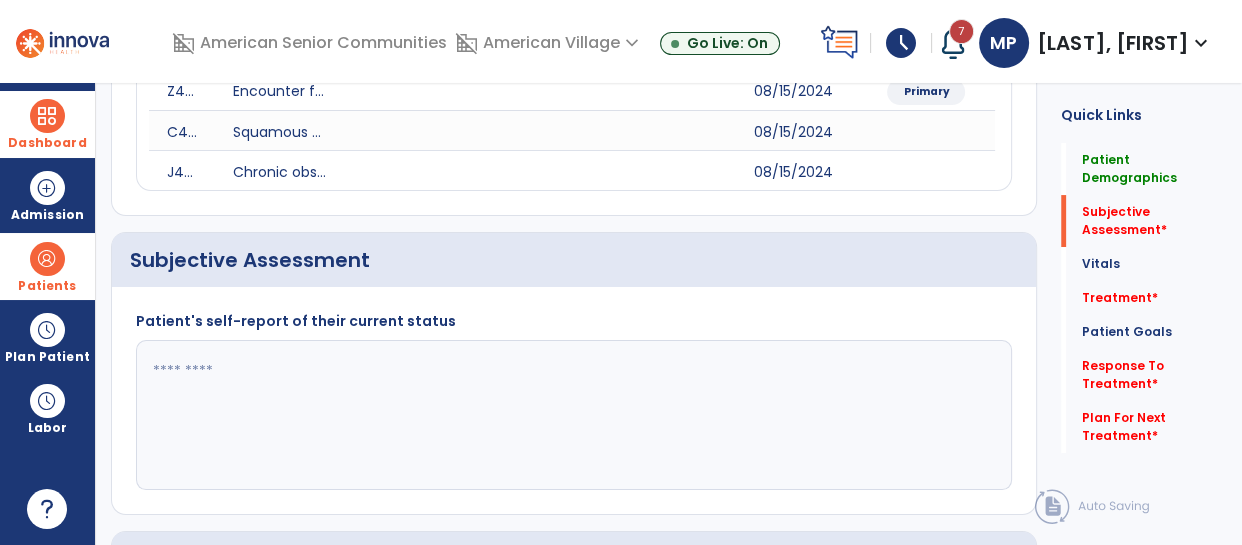 click 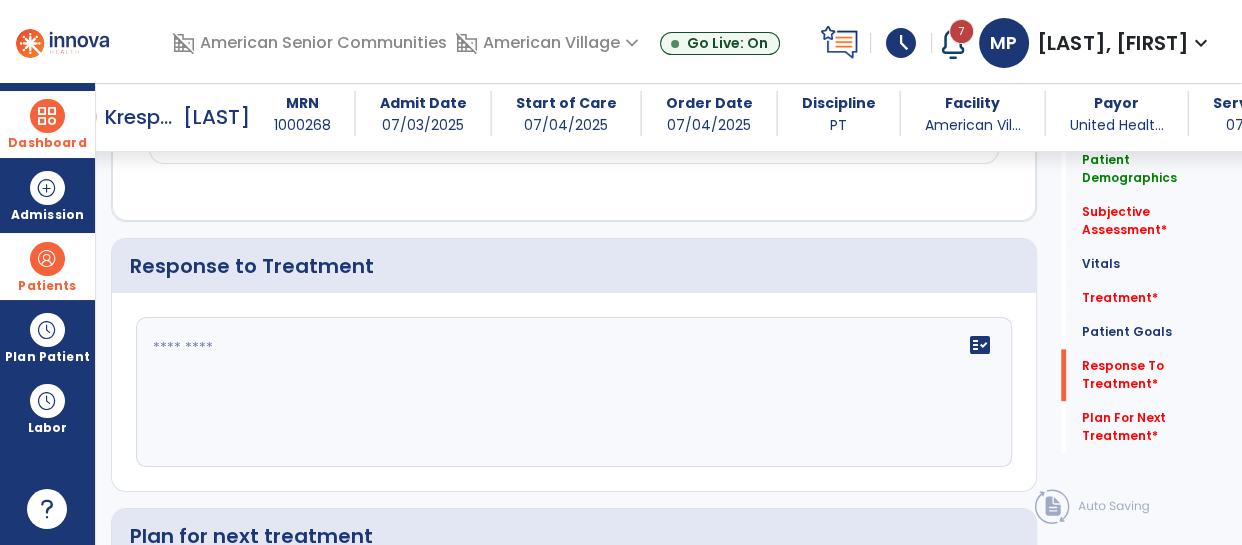 scroll, scrollTop: 2243, scrollLeft: 0, axis: vertical 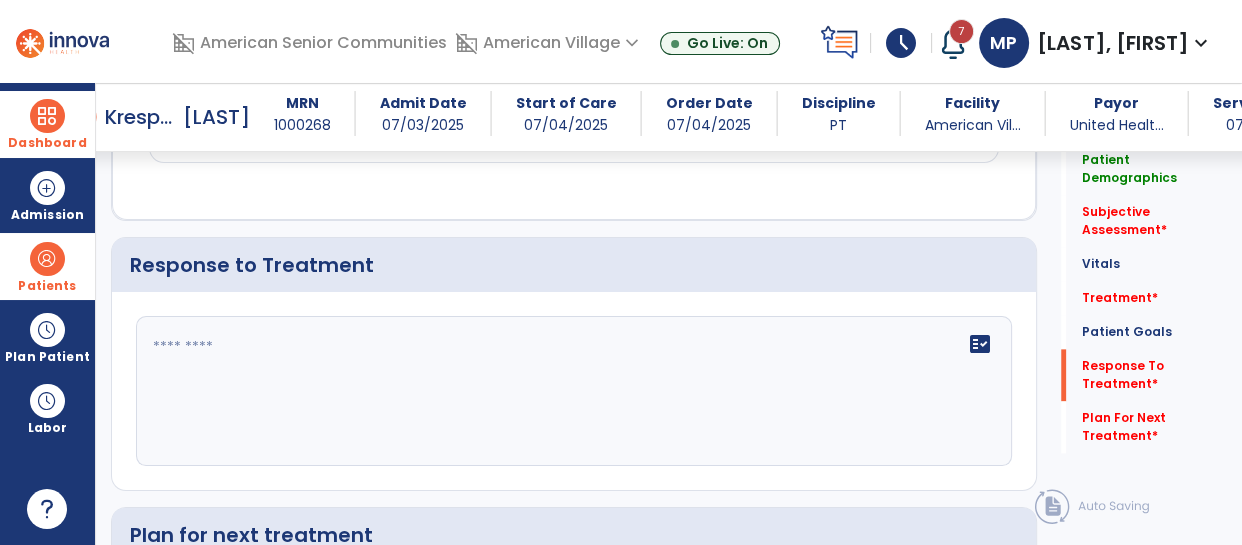 click on "fact_check" 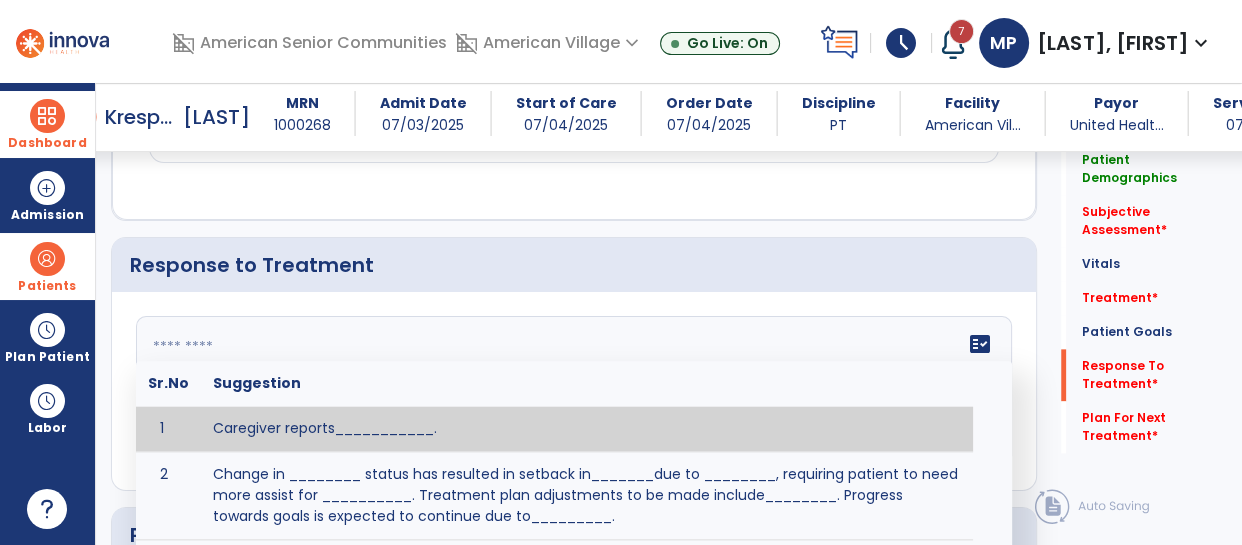 paste on "**********" 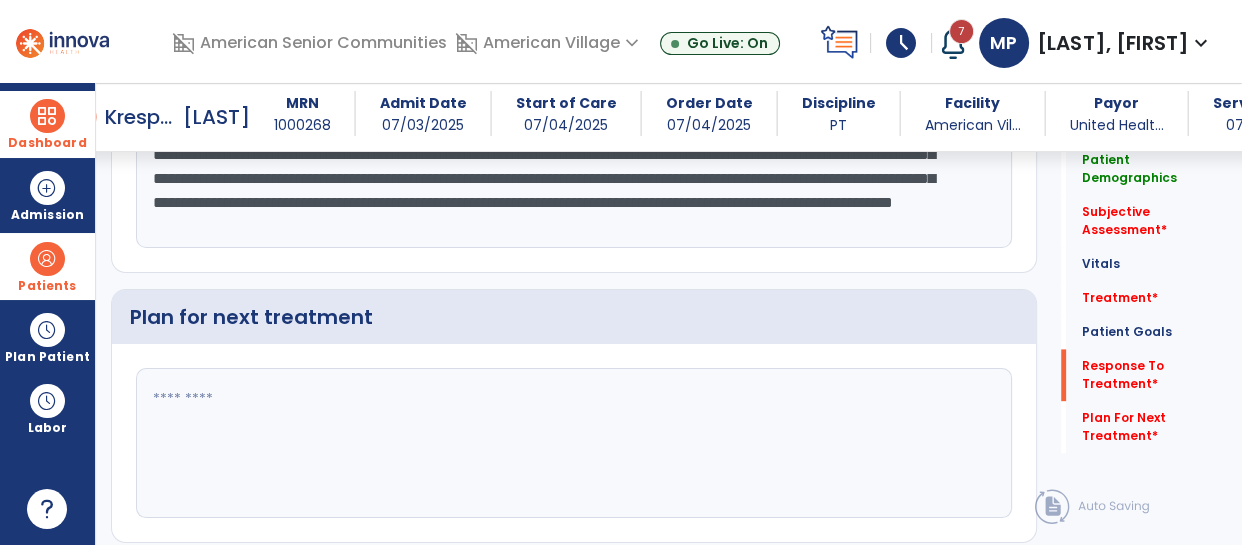 scroll, scrollTop: 2462, scrollLeft: 0, axis: vertical 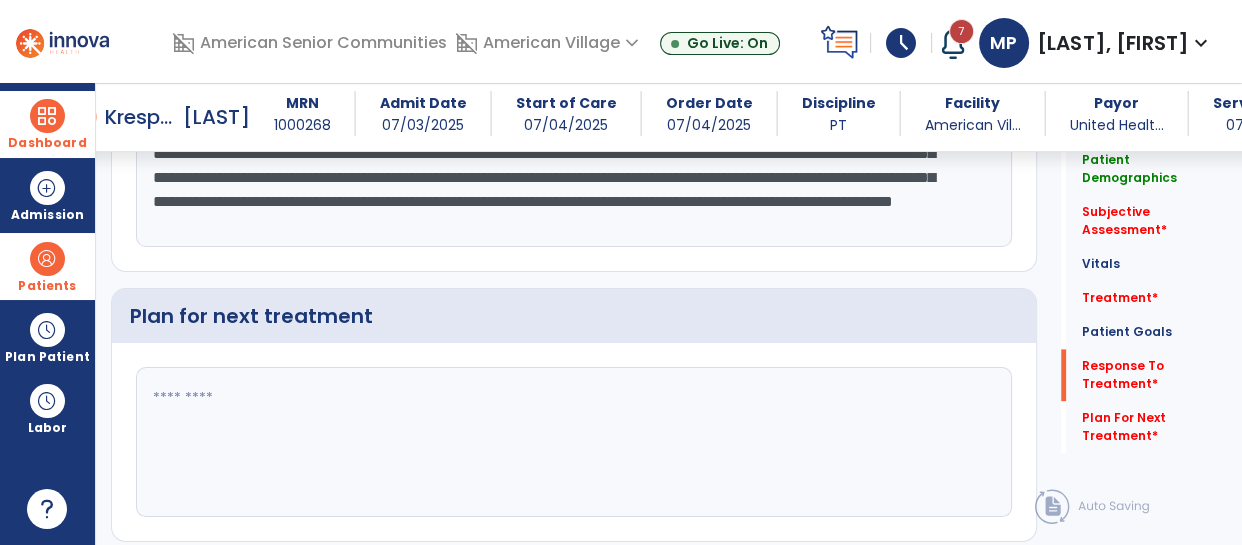 type on "**********" 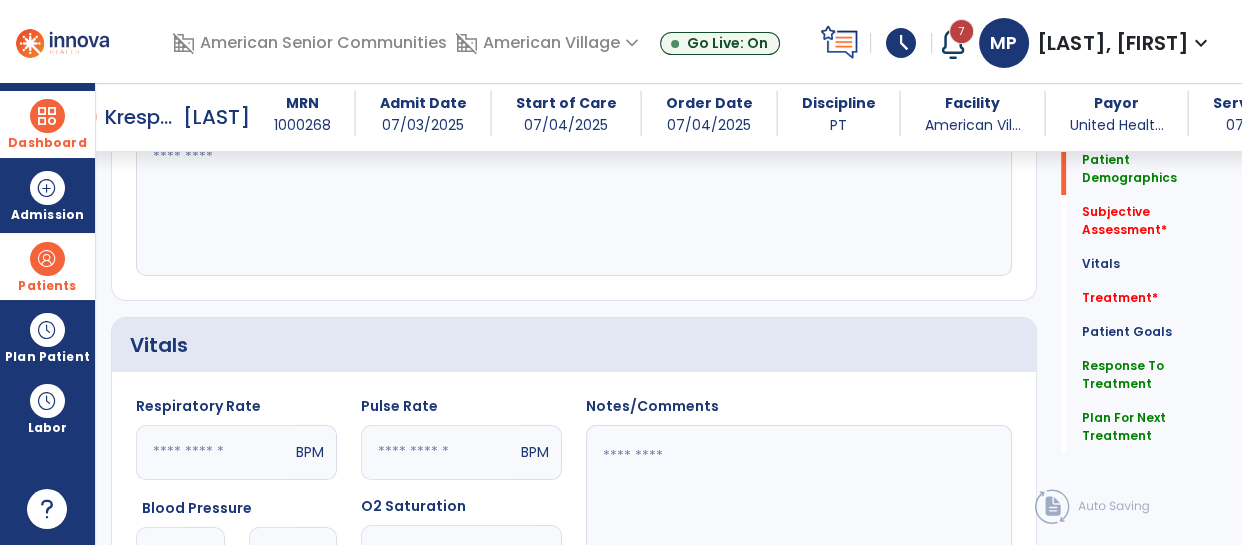 scroll, scrollTop: 0, scrollLeft: 0, axis: both 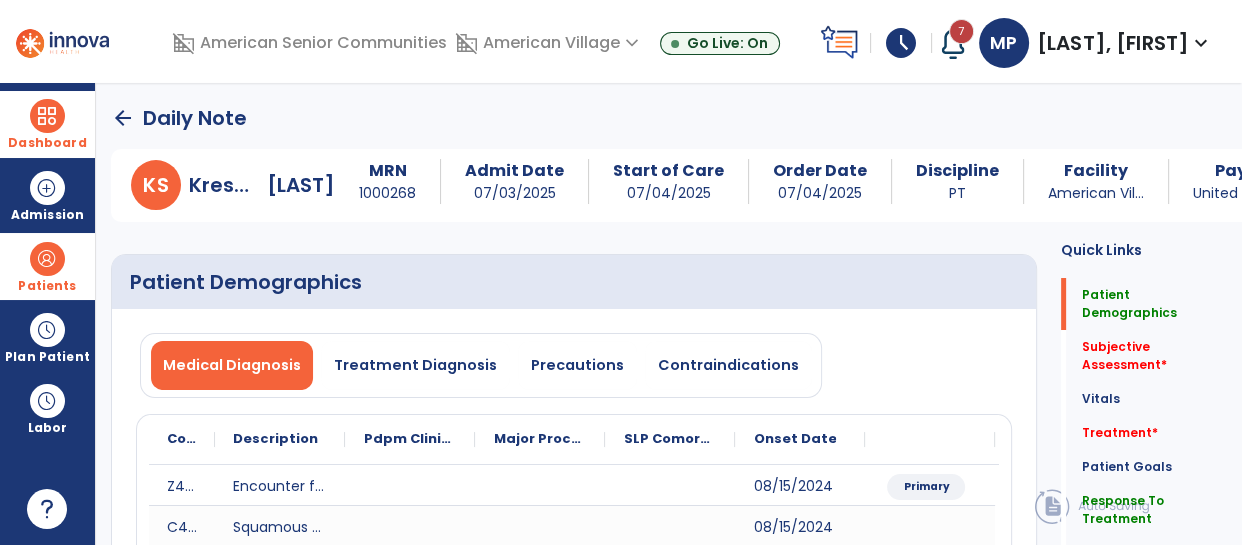 type on "**********" 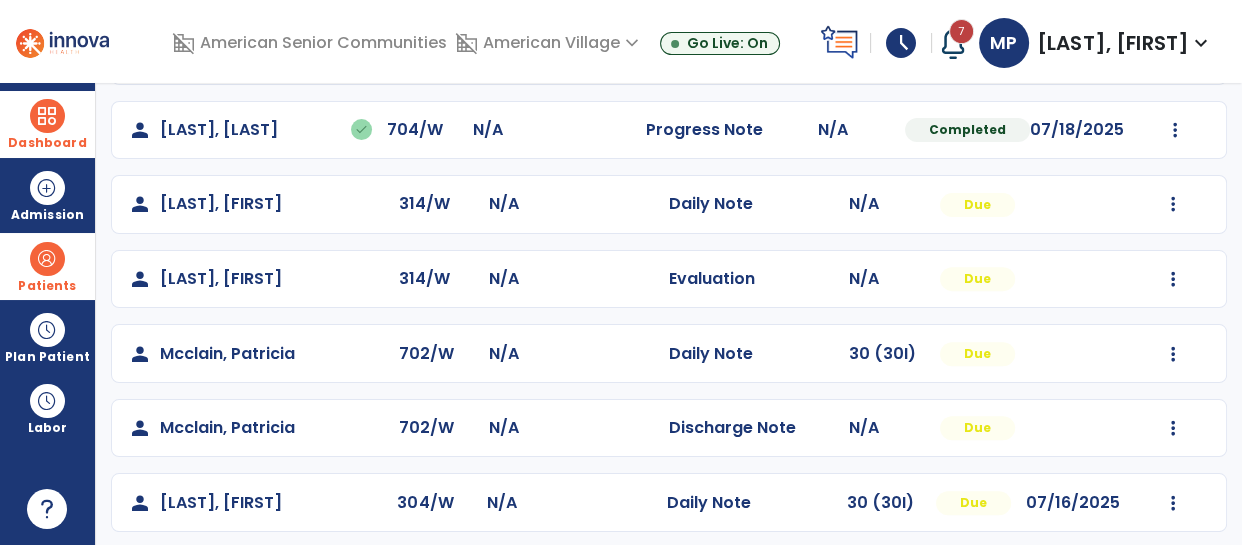 scroll, scrollTop: 714, scrollLeft: 0, axis: vertical 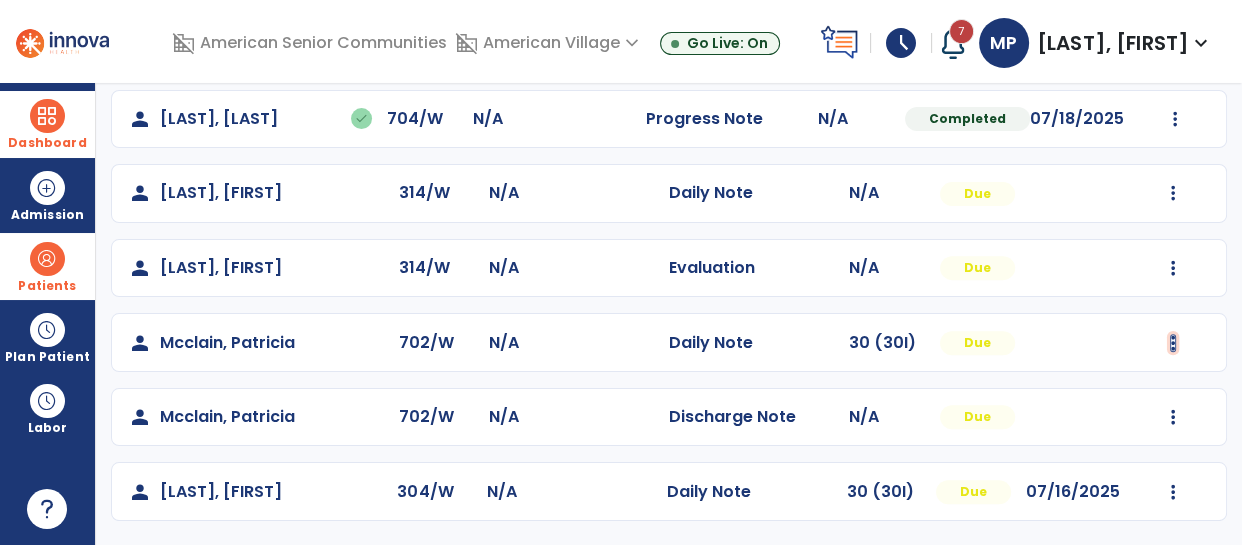 click at bounding box center (1173, -254) 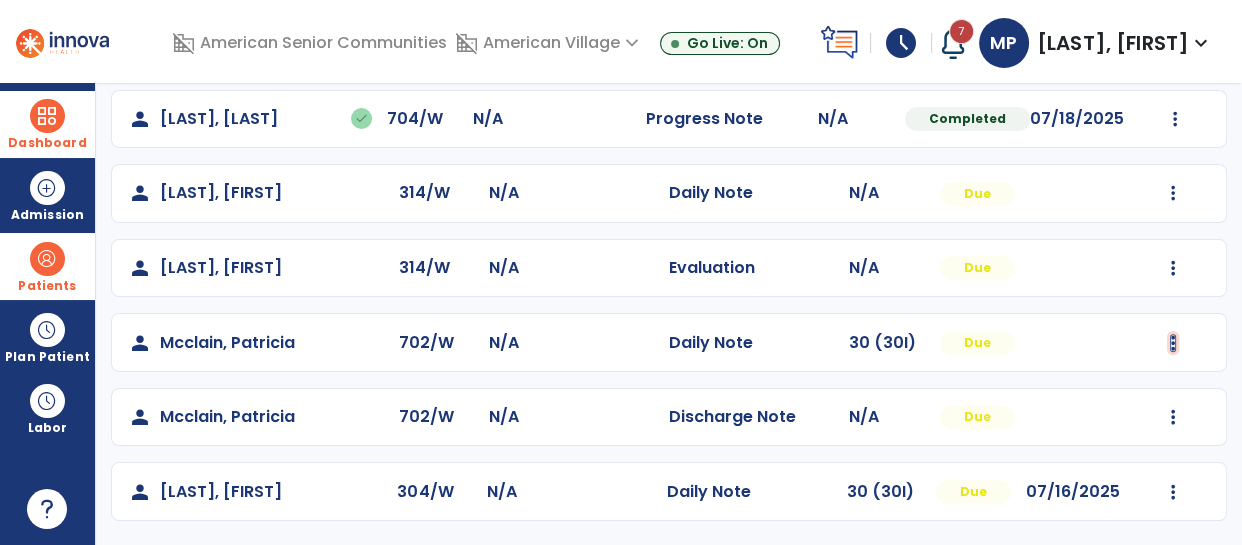 click at bounding box center [1173, -254] 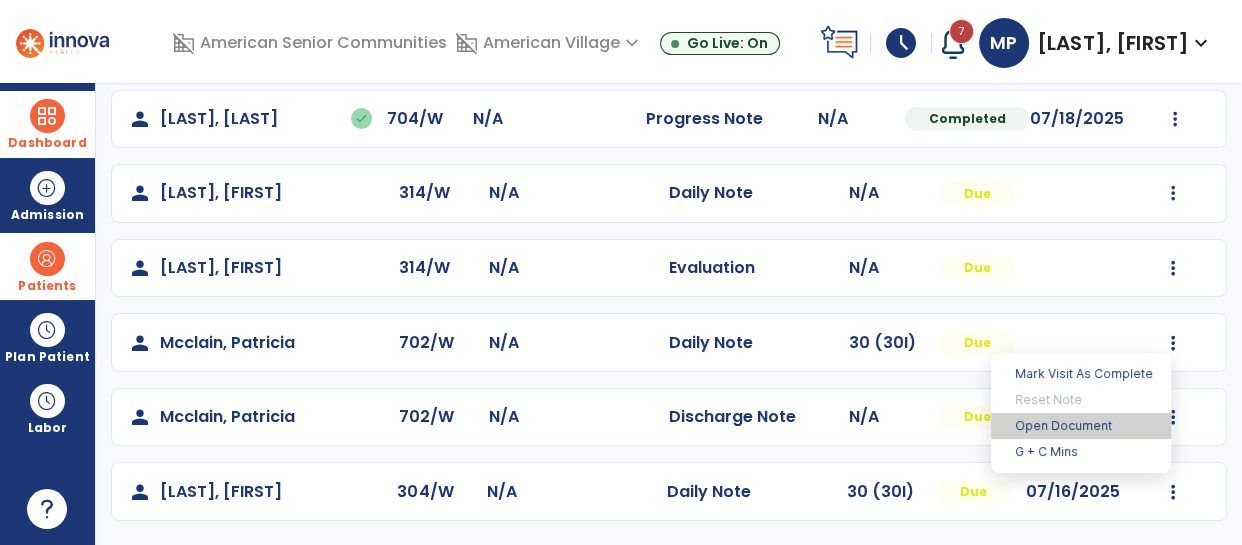 click on "Open Document" at bounding box center [1081, 426] 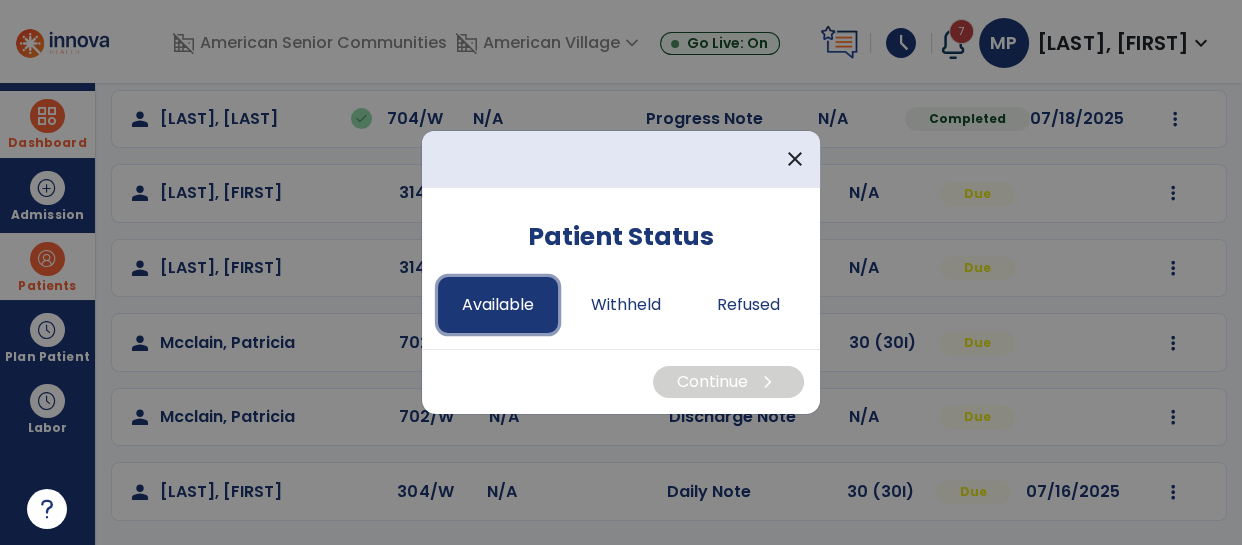 click on "Available" at bounding box center [498, 305] 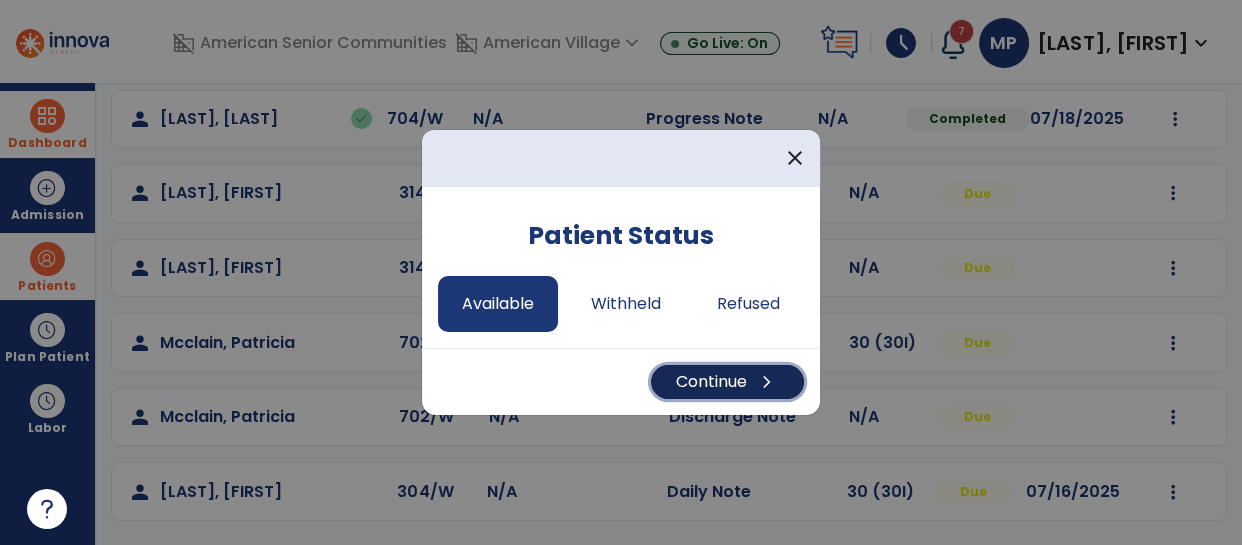 click on "Continue   chevron_right" at bounding box center [727, 382] 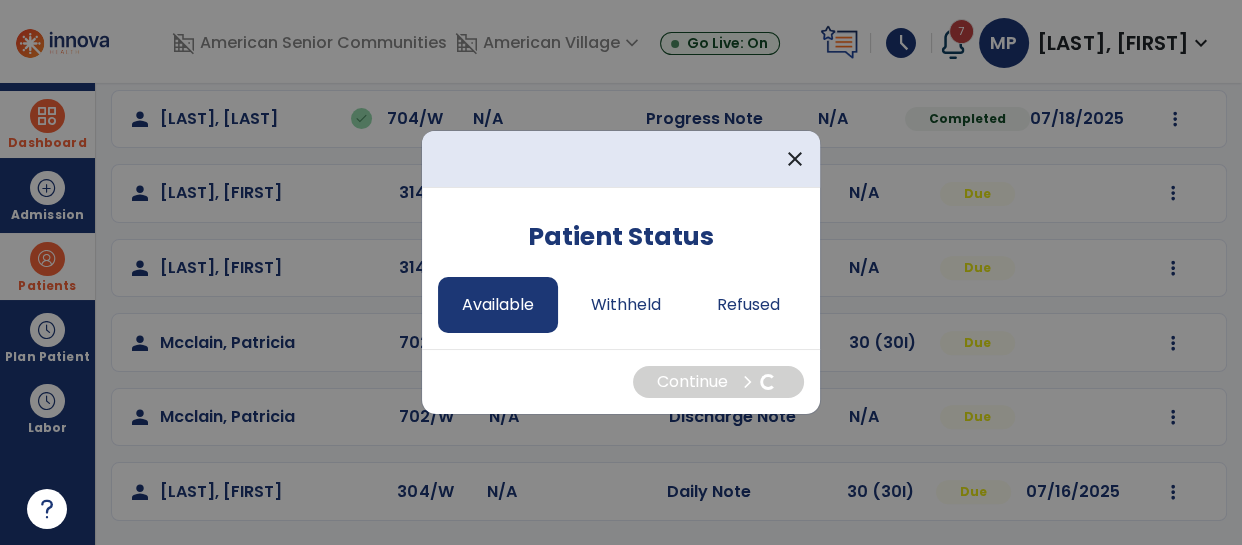select on "*" 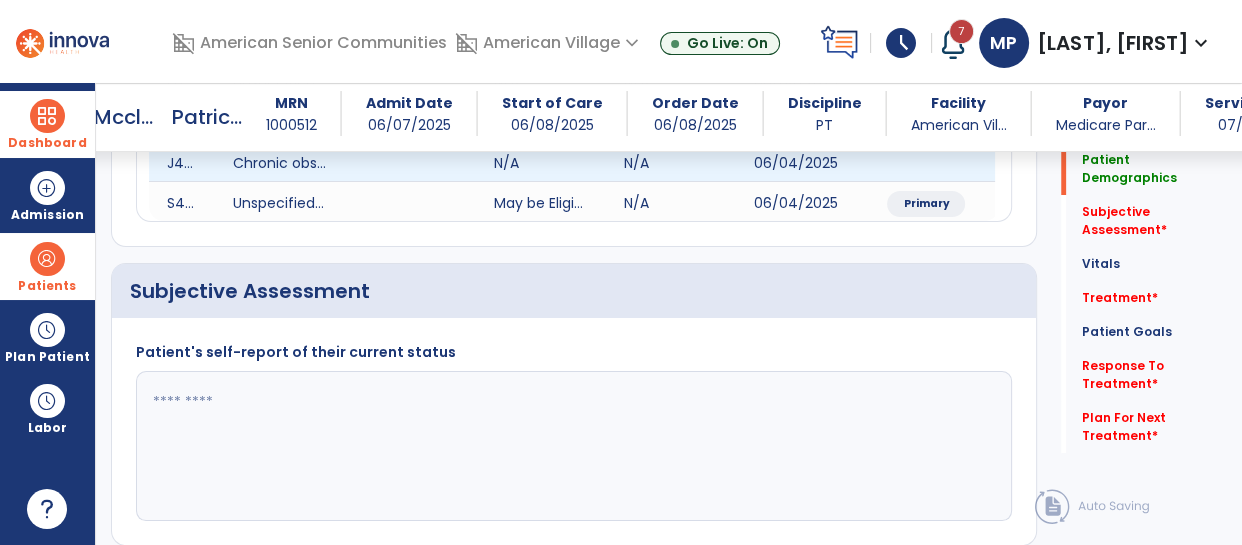 scroll, scrollTop: 430, scrollLeft: 0, axis: vertical 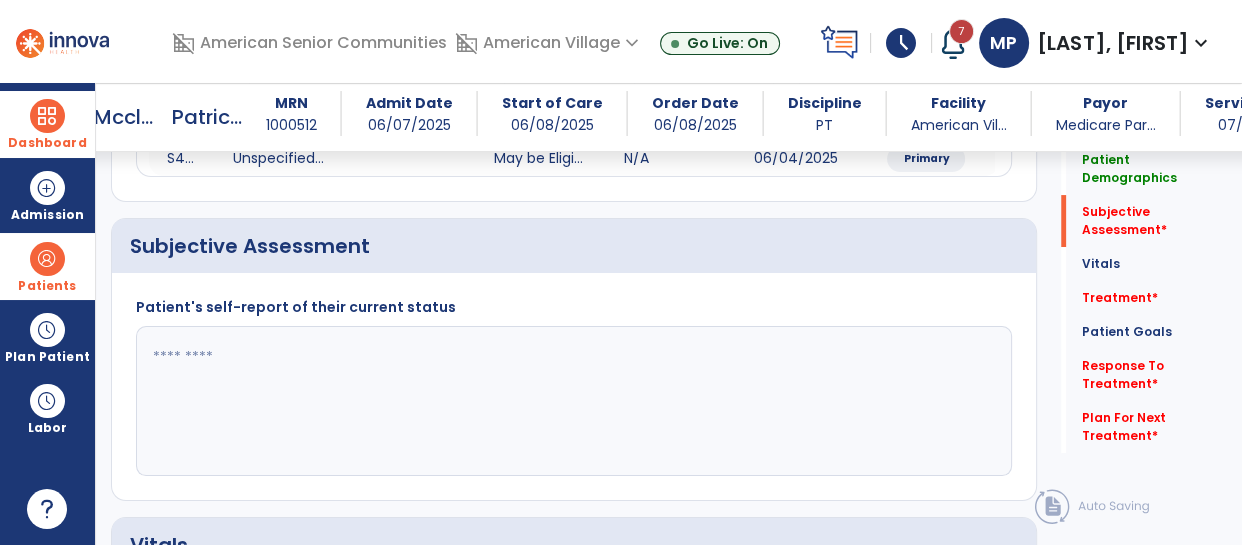 click 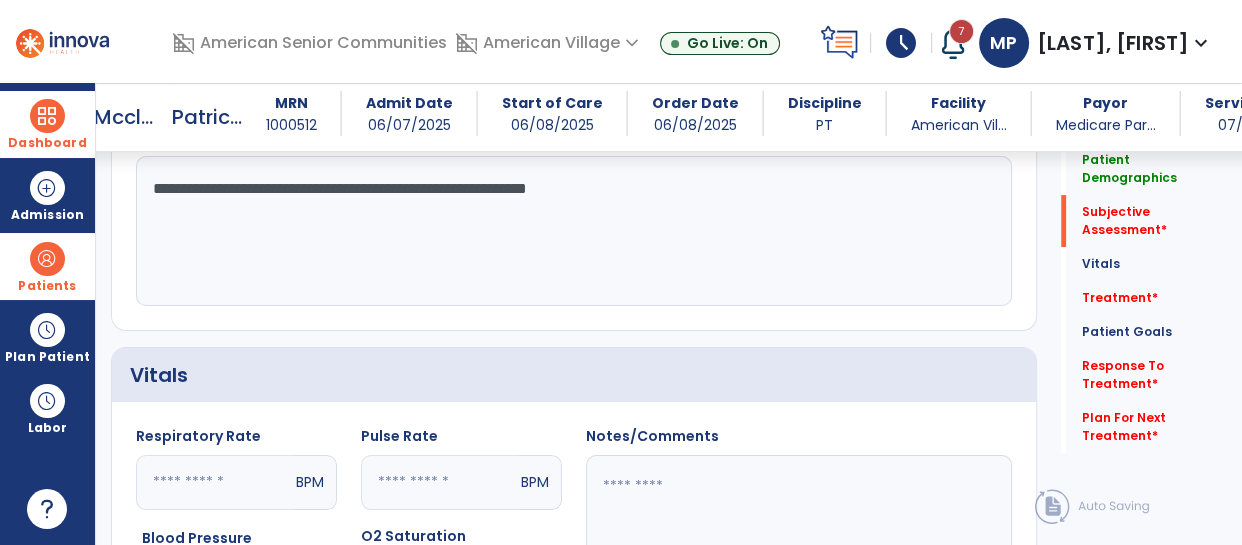 scroll, scrollTop: 605, scrollLeft: 0, axis: vertical 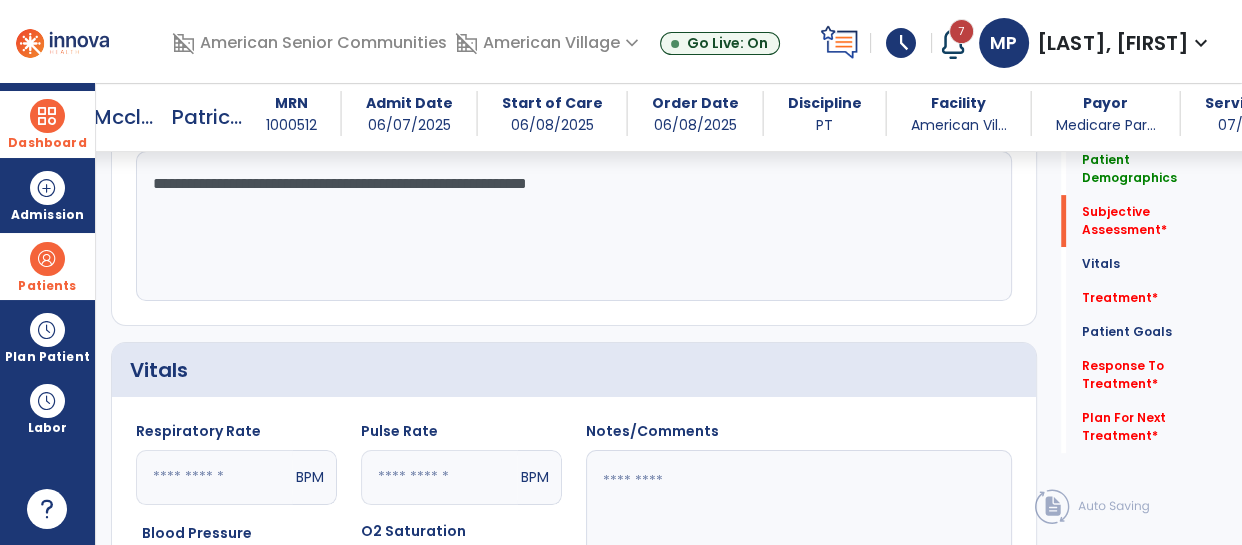 type on "**********" 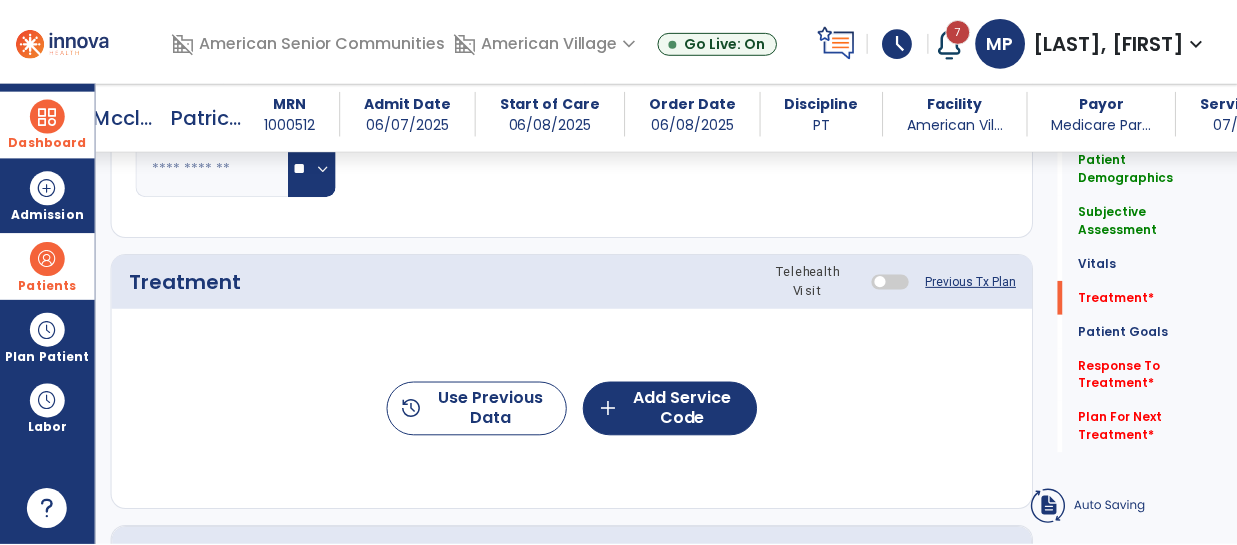scroll, scrollTop: 1124, scrollLeft: 0, axis: vertical 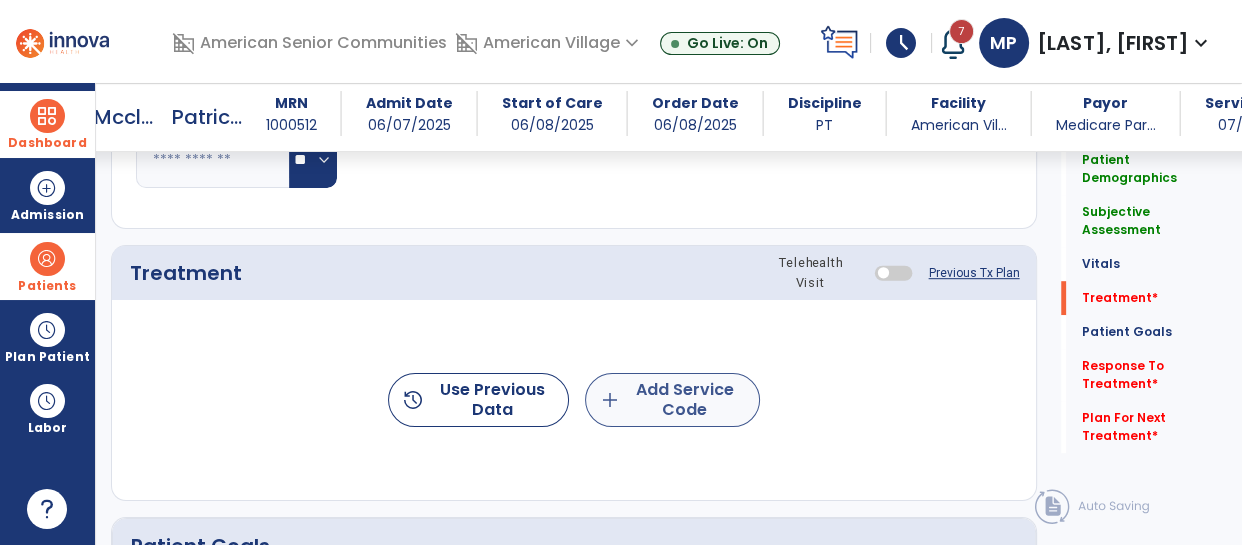 type on "**********" 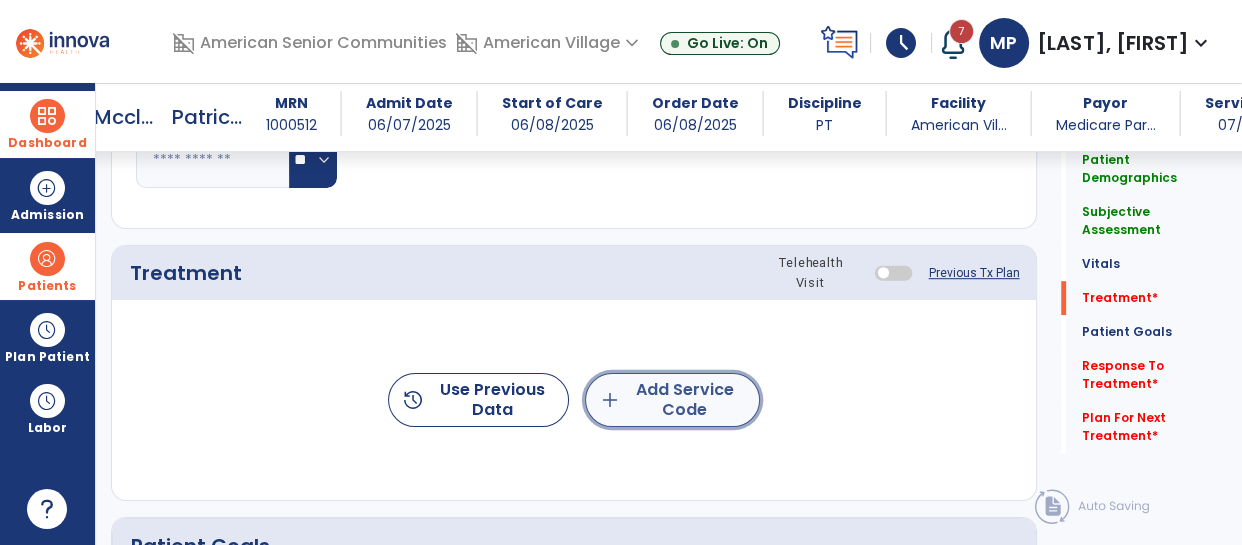 click on "add" 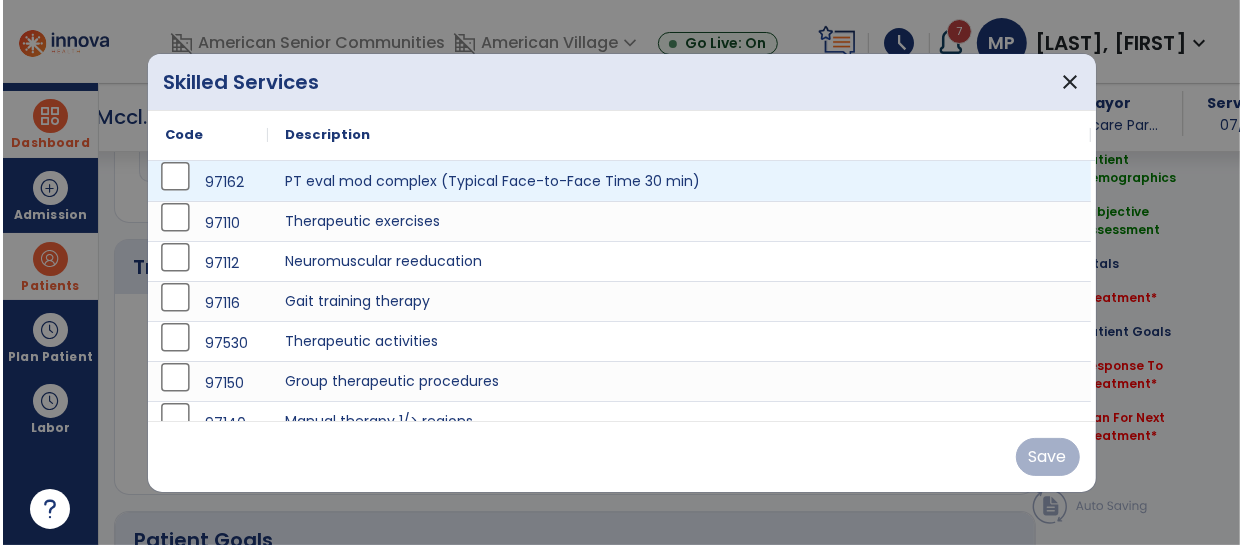 scroll, scrollTop: 1124, scrollLeft: 0, axis: vertical 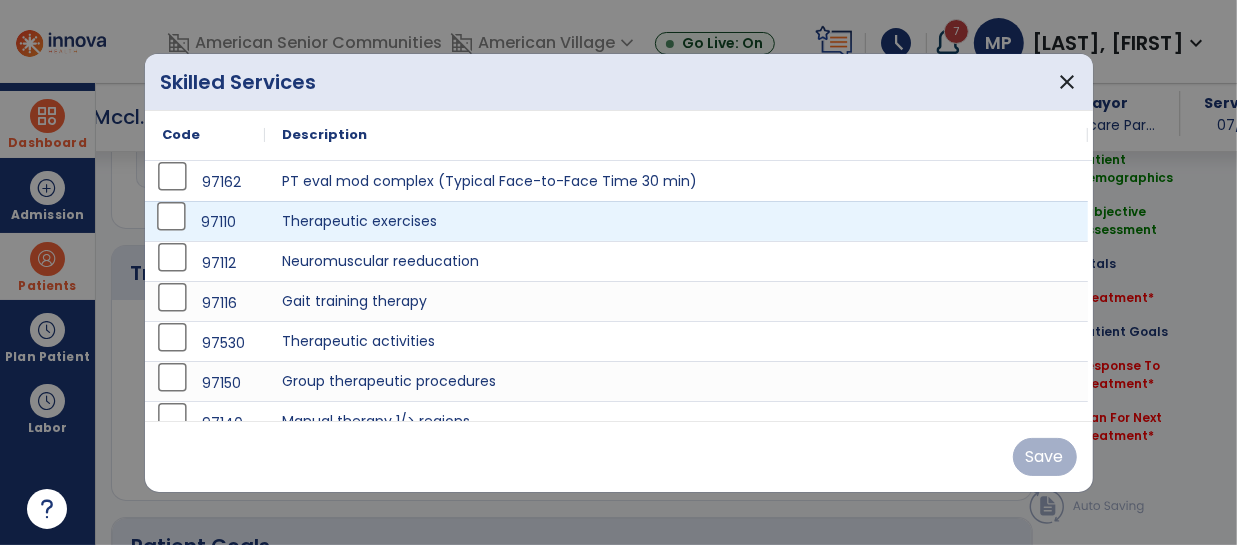click on "97110" at bounding box center (205, 222) 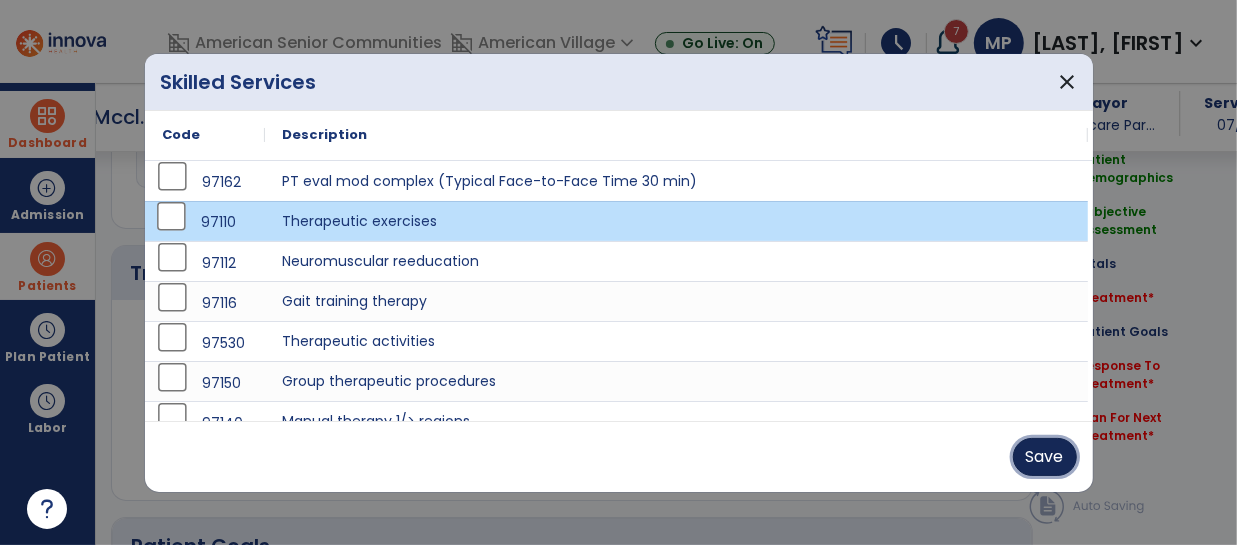 click on "Save" at bounding box center [1045, 457] 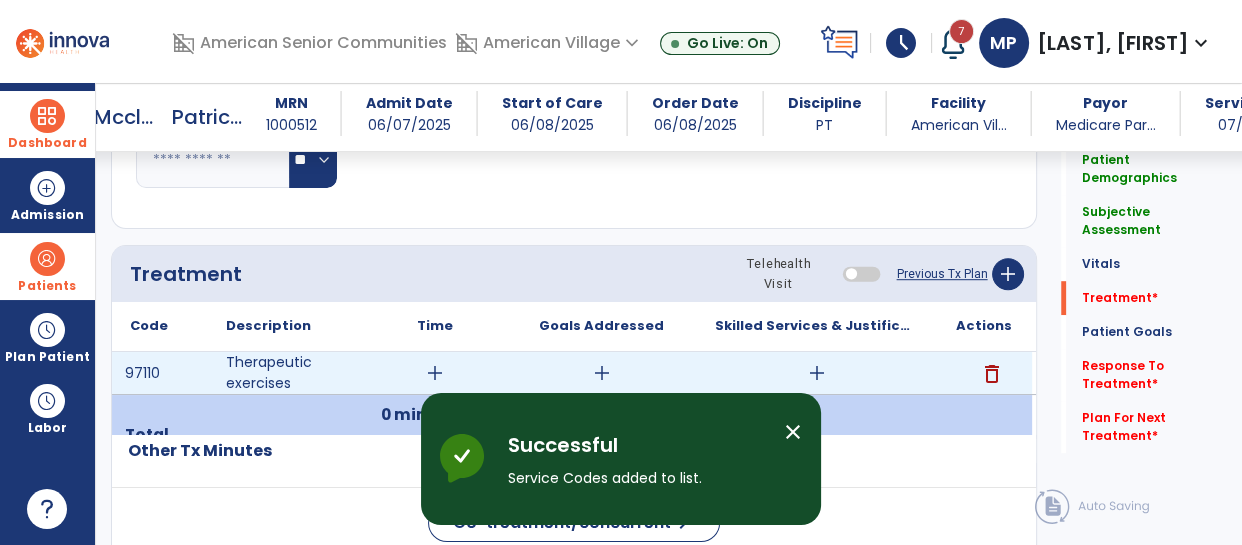 click on "add" at bounding box center [435, 373] 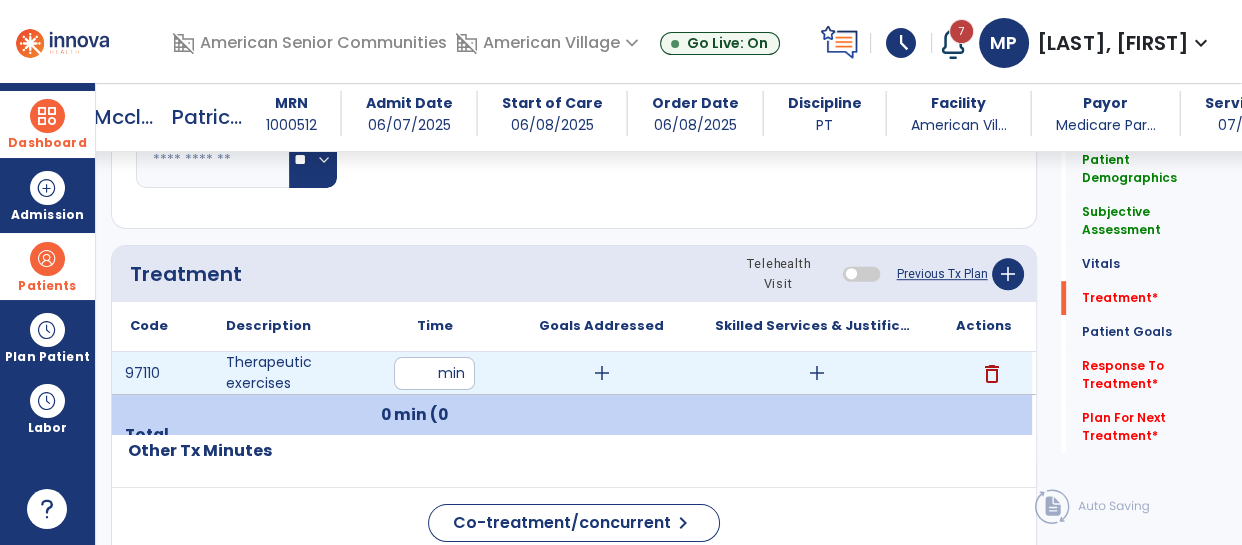 type on "*" 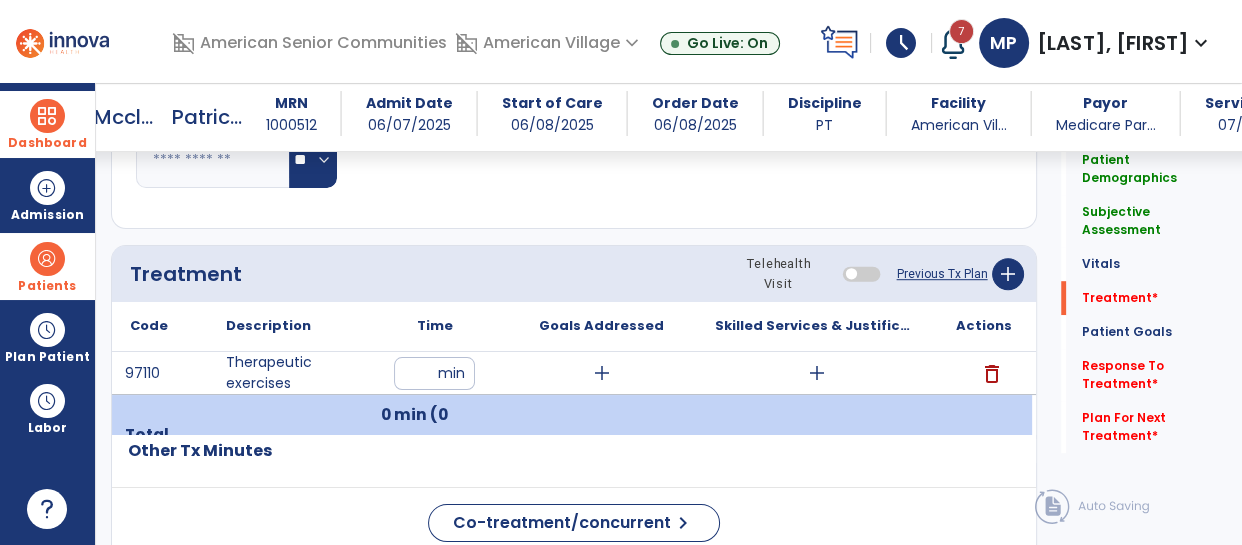 click on "Other Tx Minutes" 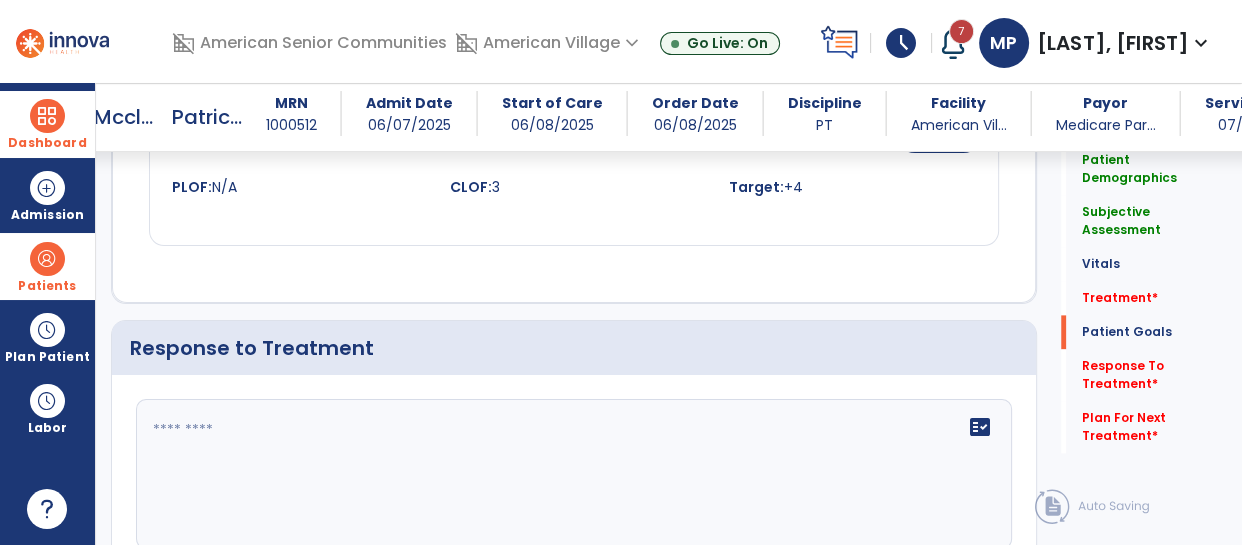 scroll, scrollTop: 2421, scrollLeft: 0, axis: vertical 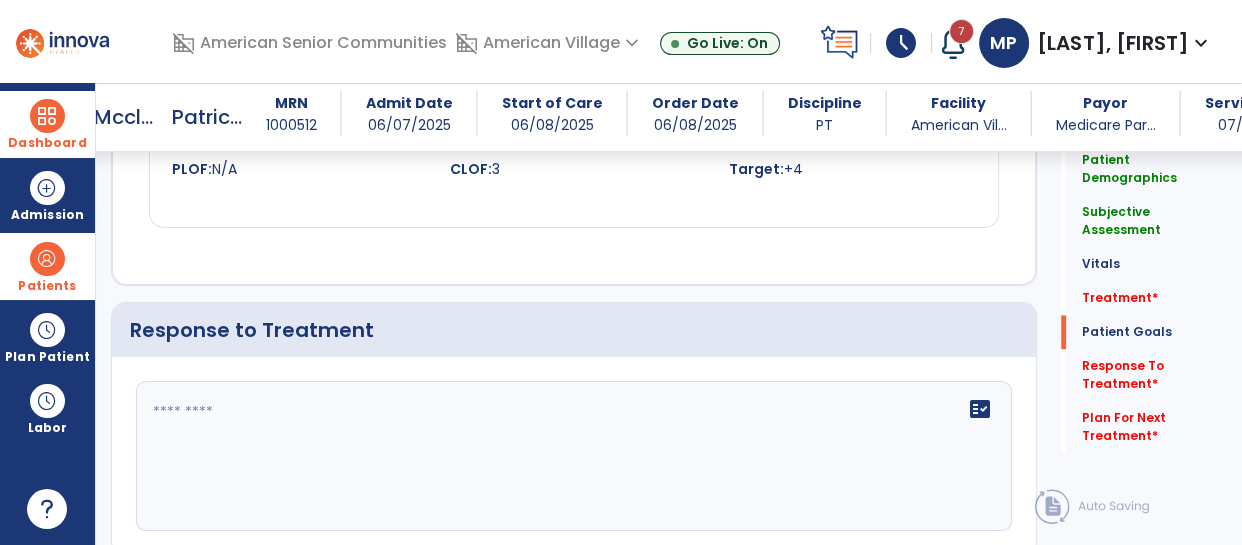click on "fact_check" 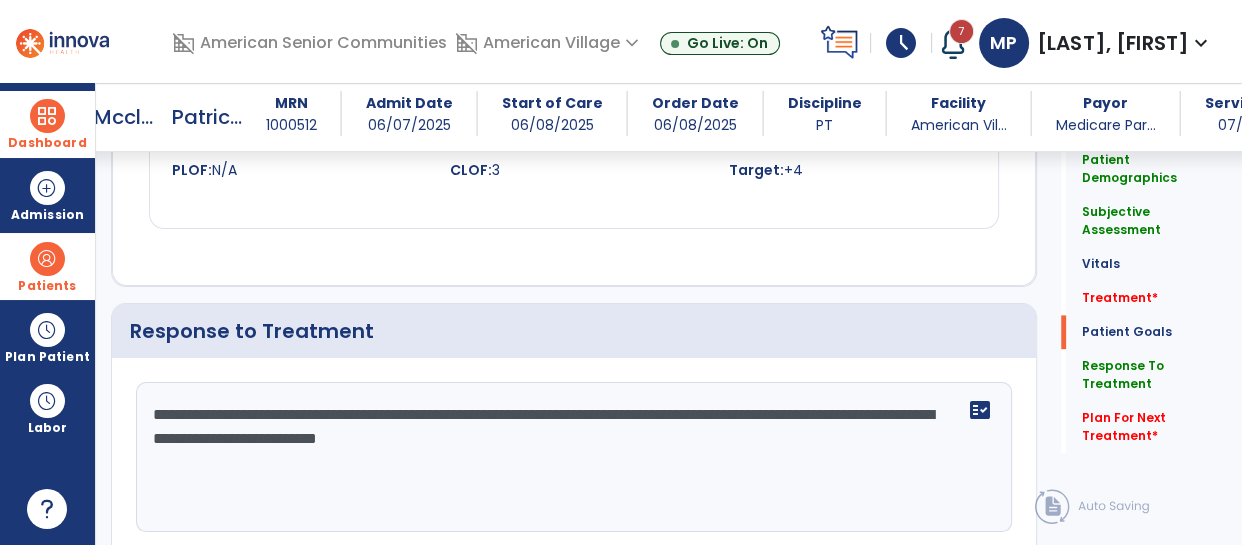 scroll, scrollTop: 2421, scrollLeft: 0, axis: vertical 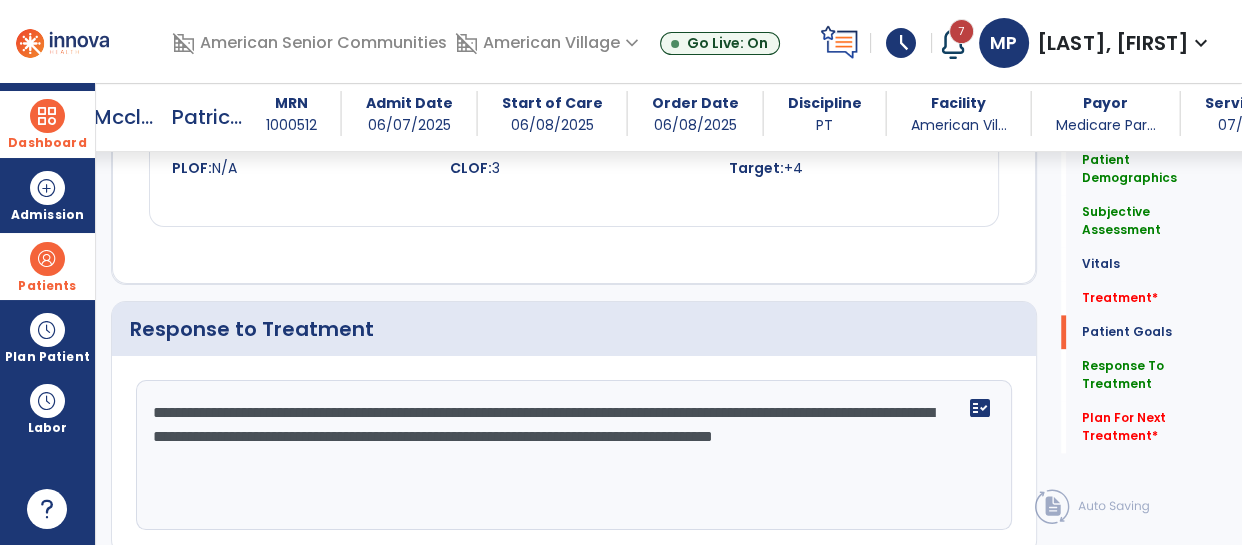 click on "**********" 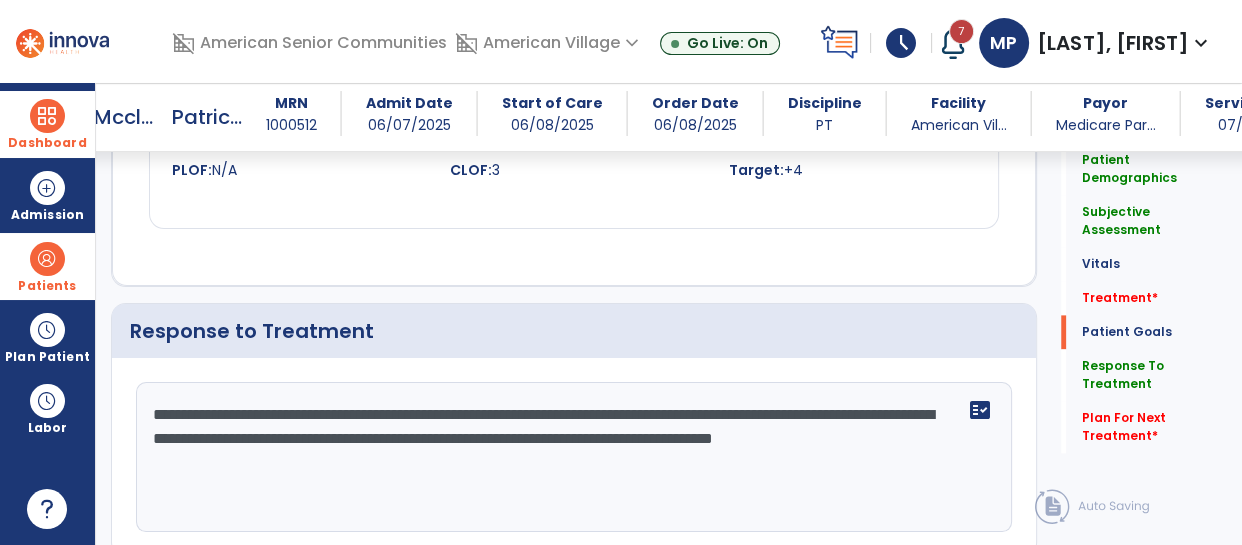 scroll, scrollTop: 2421, scrollLeft: 0, axis: vertical 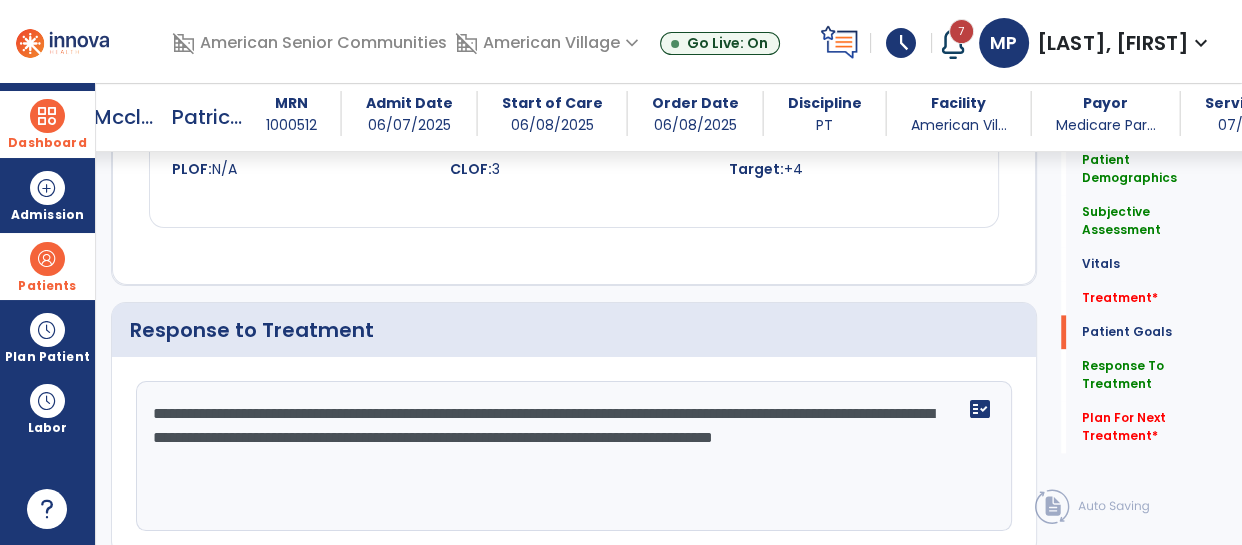 click on "**********" 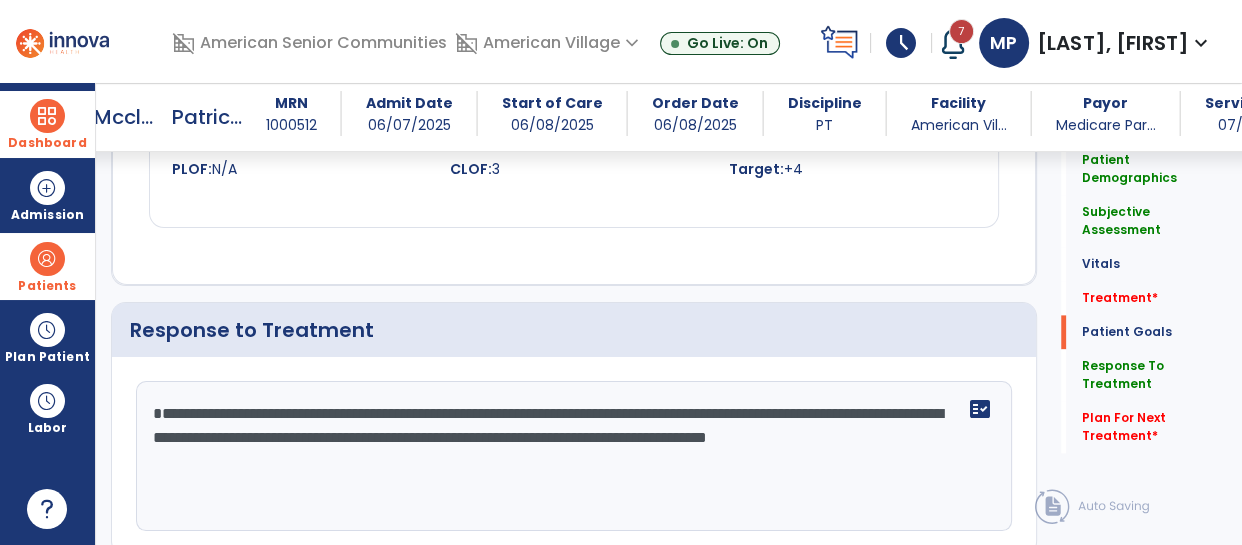 click on "**********" 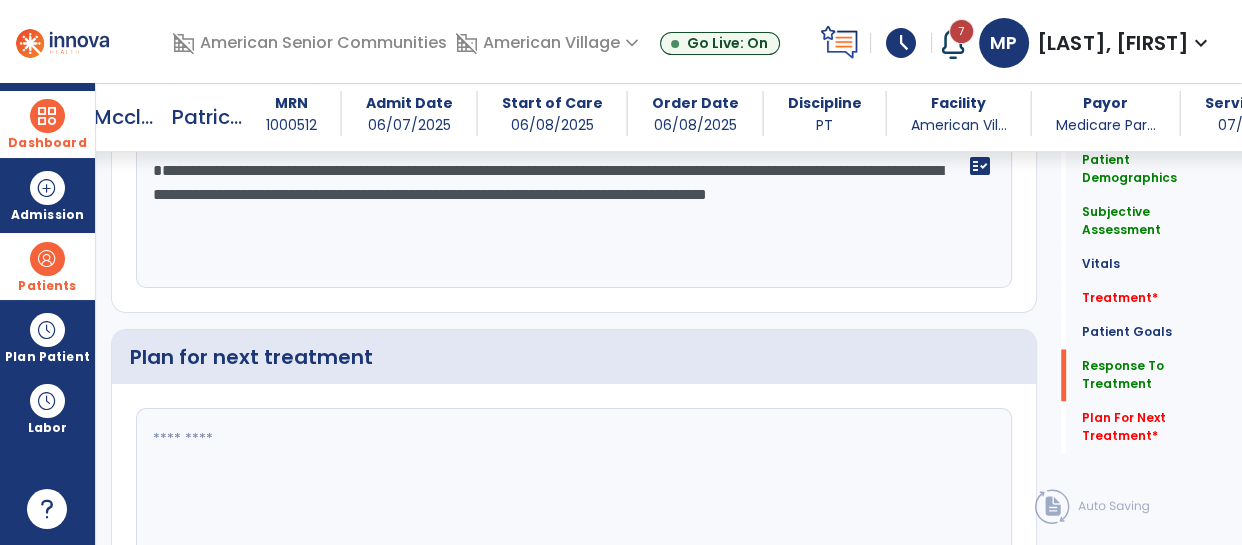 scroll, scrollTop: 2670, scrollLeft: 0, axis: vertical 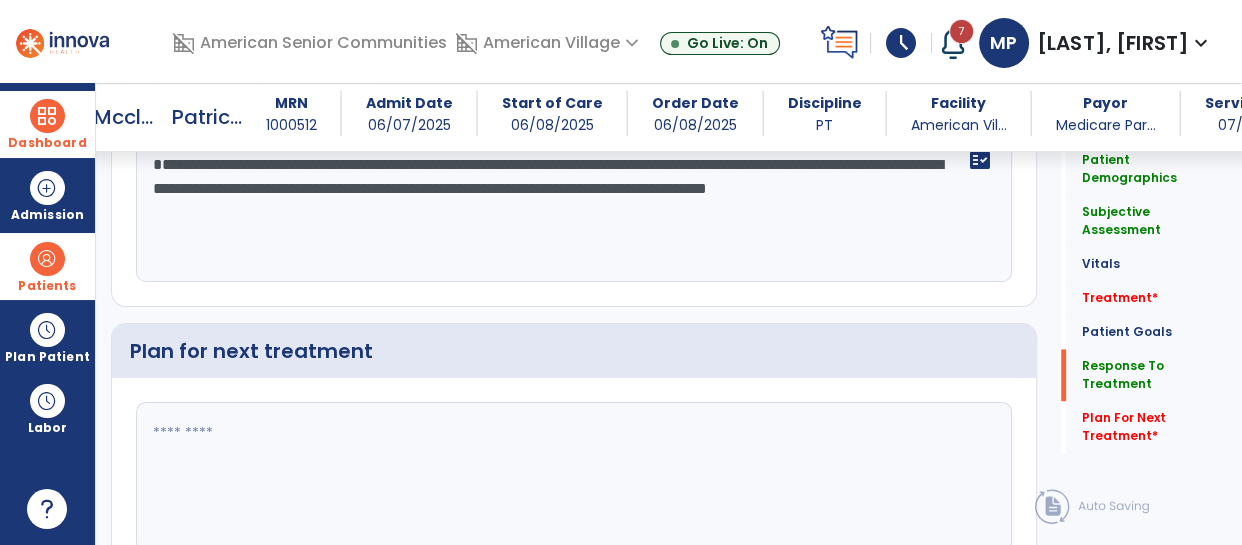 type on "**********" 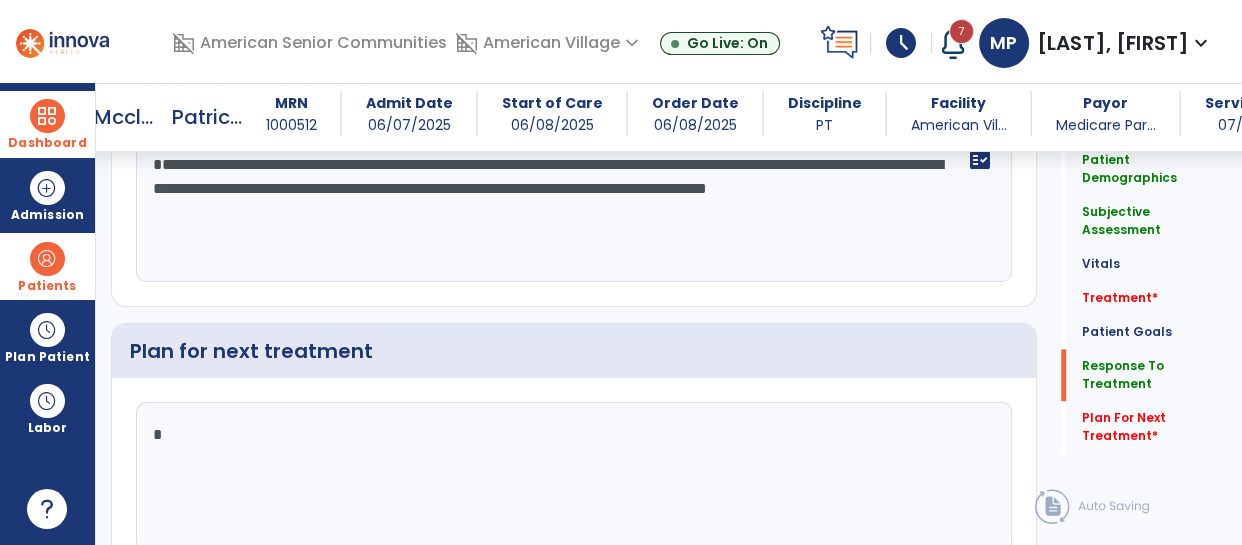 type on "**" 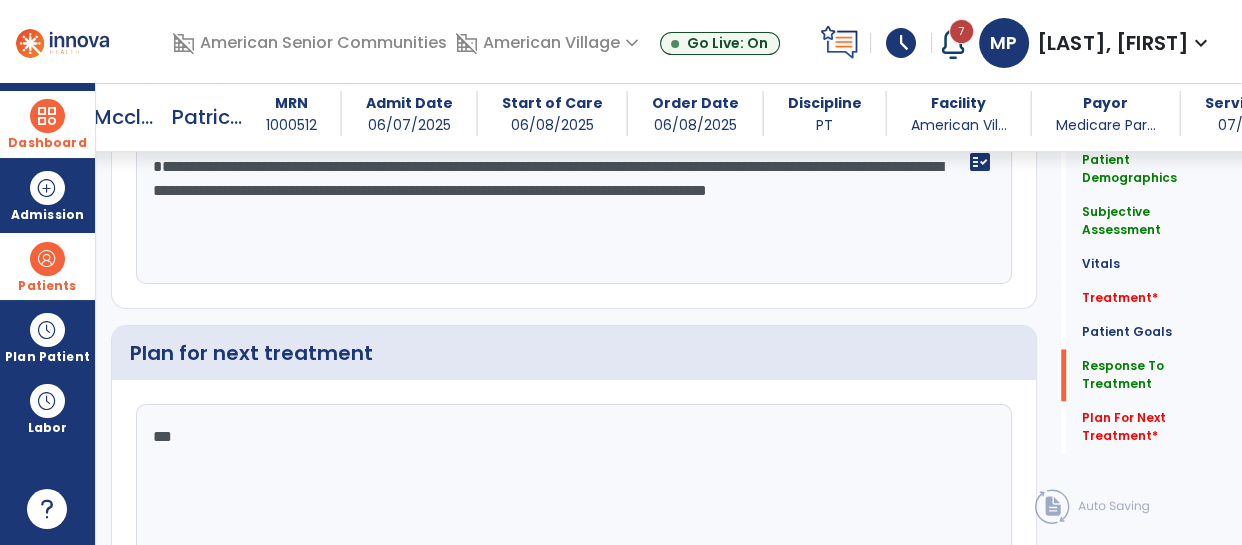 scroll, scrollTop: 2670, scrollLeft: 0, axis: vertical 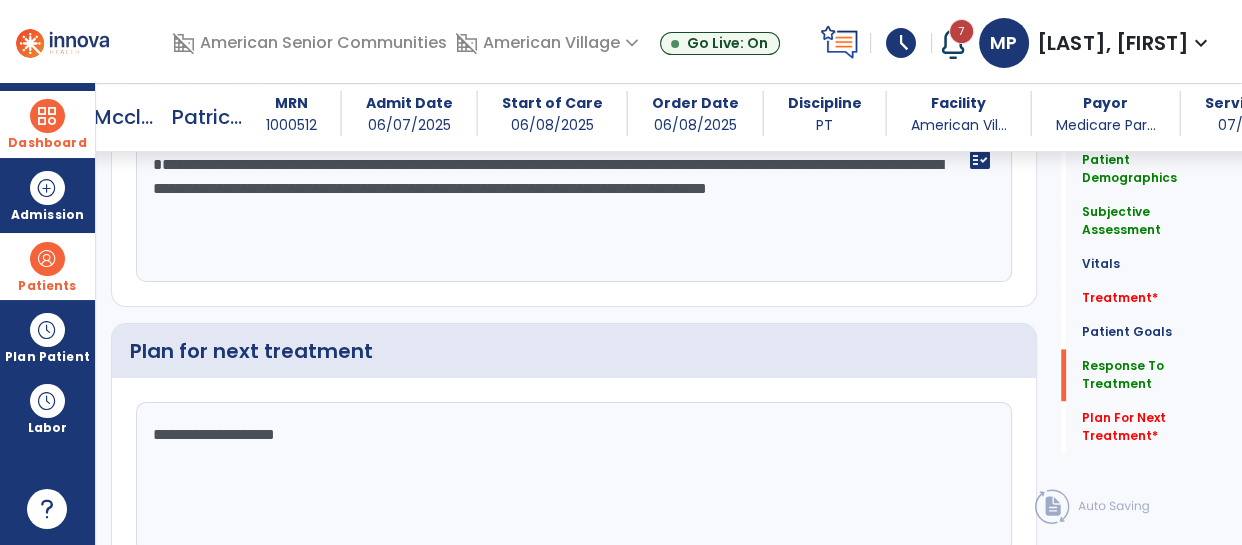 type on "**********" 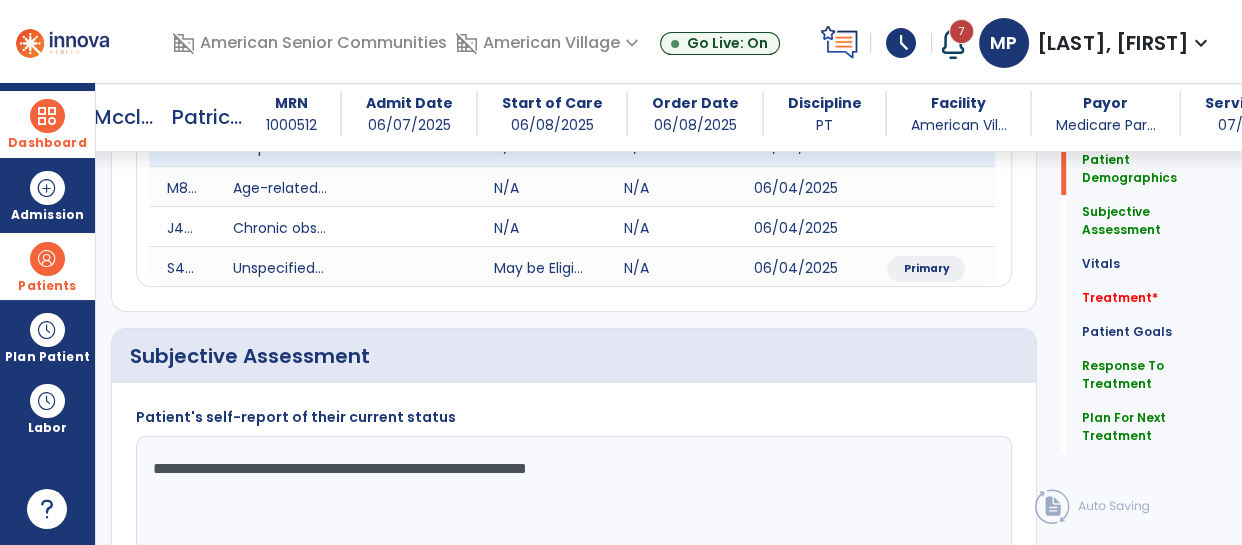scroll, scrollTop: 0, scrollLeft: 0, axis: both 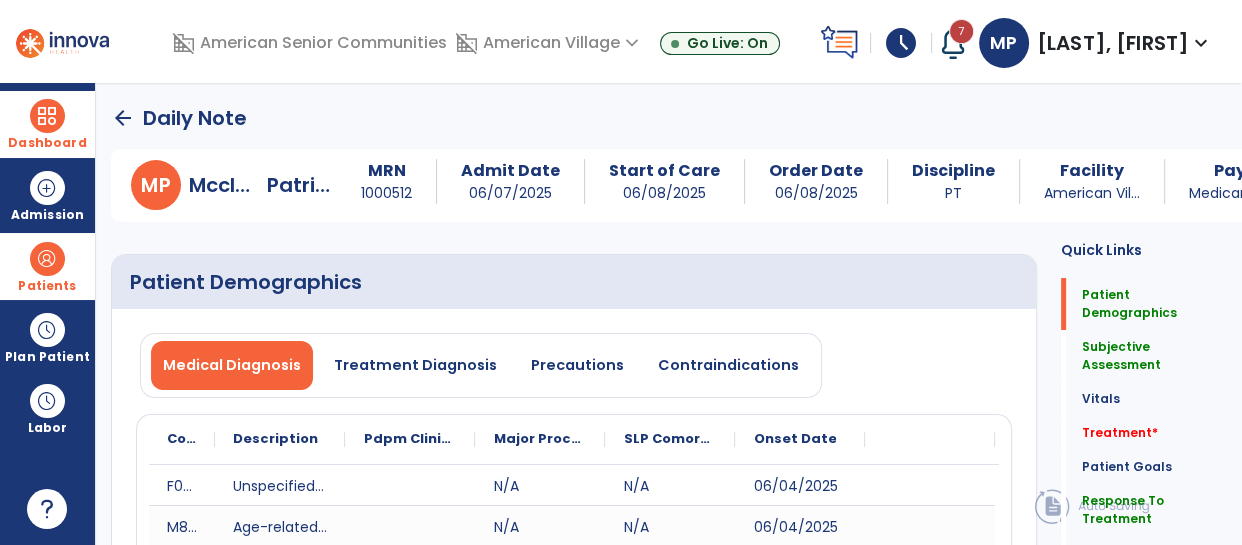 click on "arrow_back" 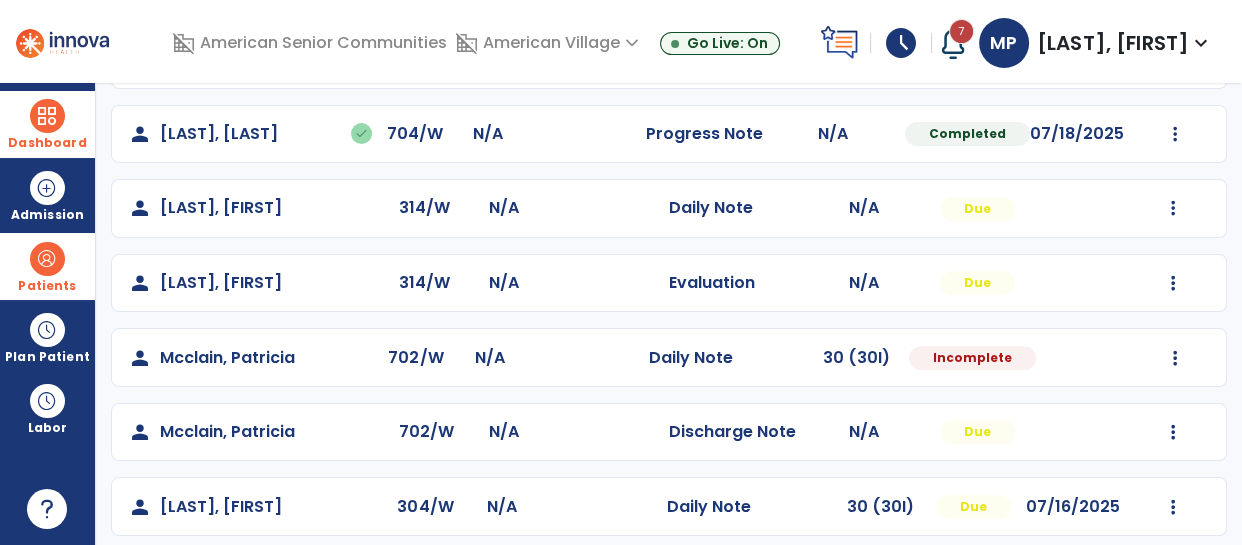 scroll, scrollTop: 703, scrollLeft: 0, axis: vertical 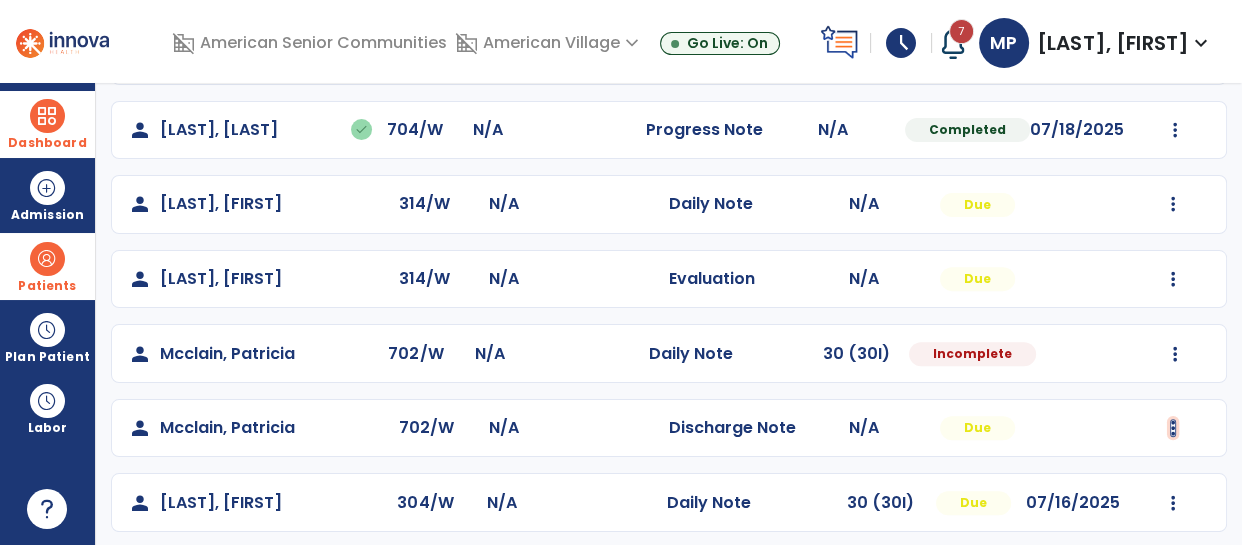 click at bounding box center [1173, -243] 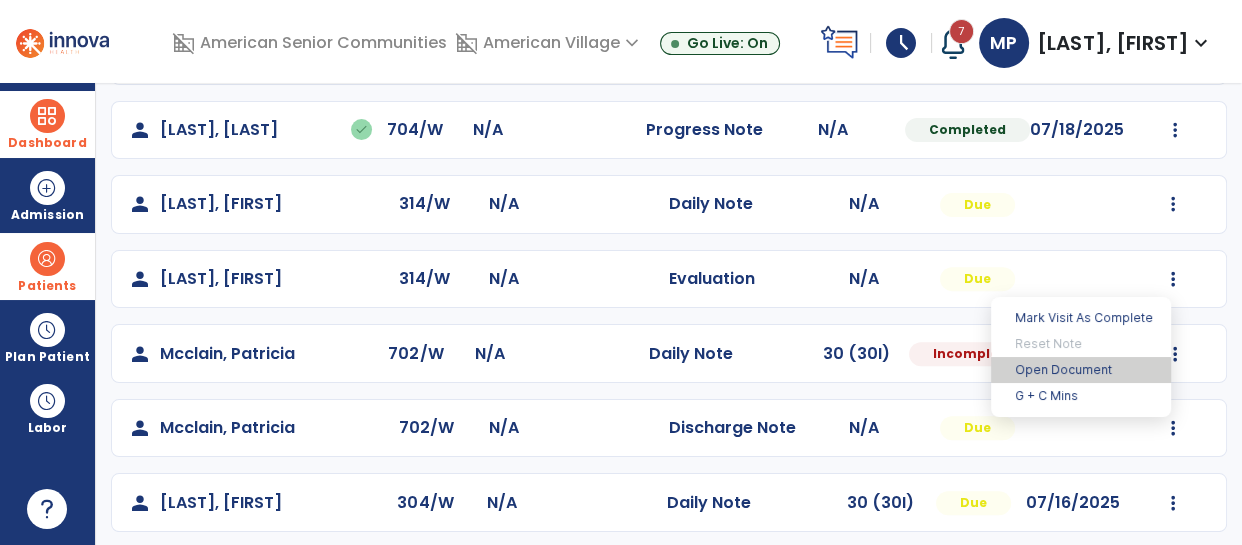 click on "Open Document" at bounding box center (1081, 370) 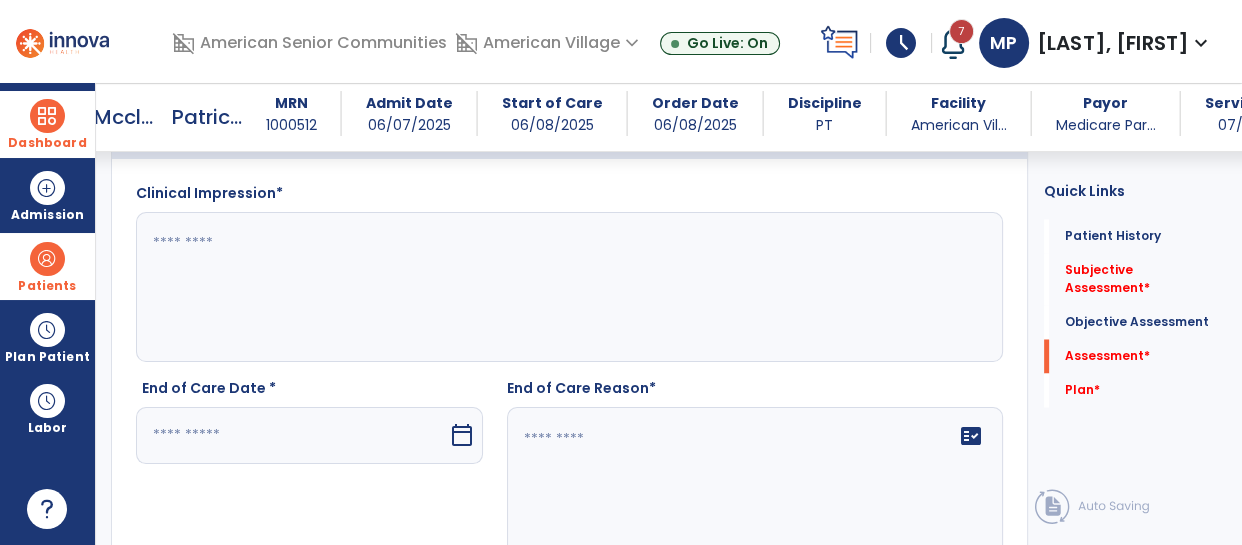 scroll, scrollTop: 3100, scrollLeft: 0, axis: vertical 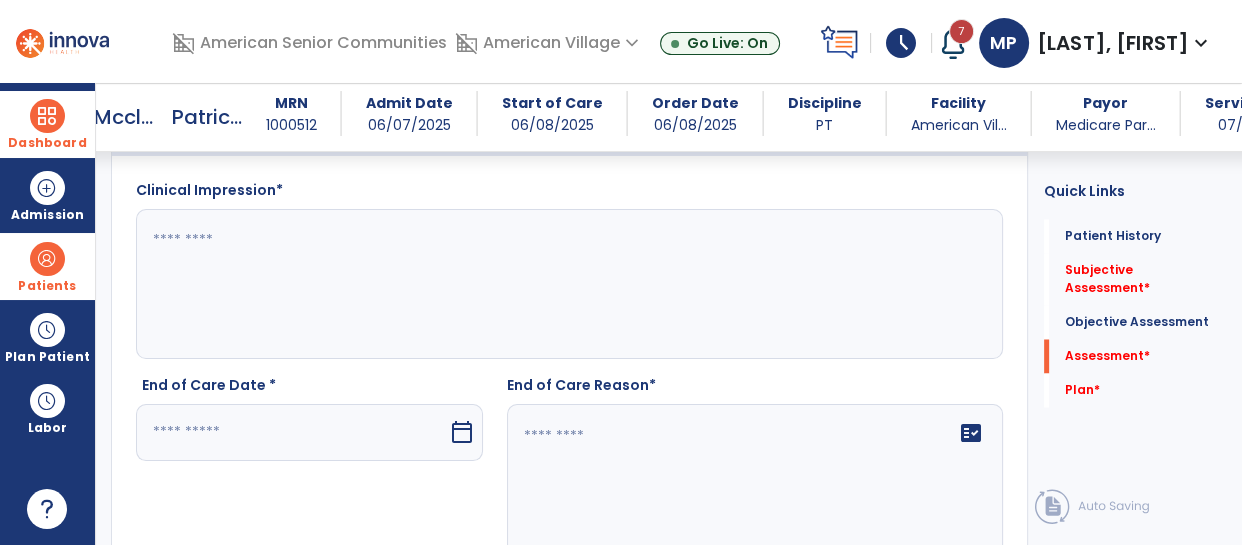 click 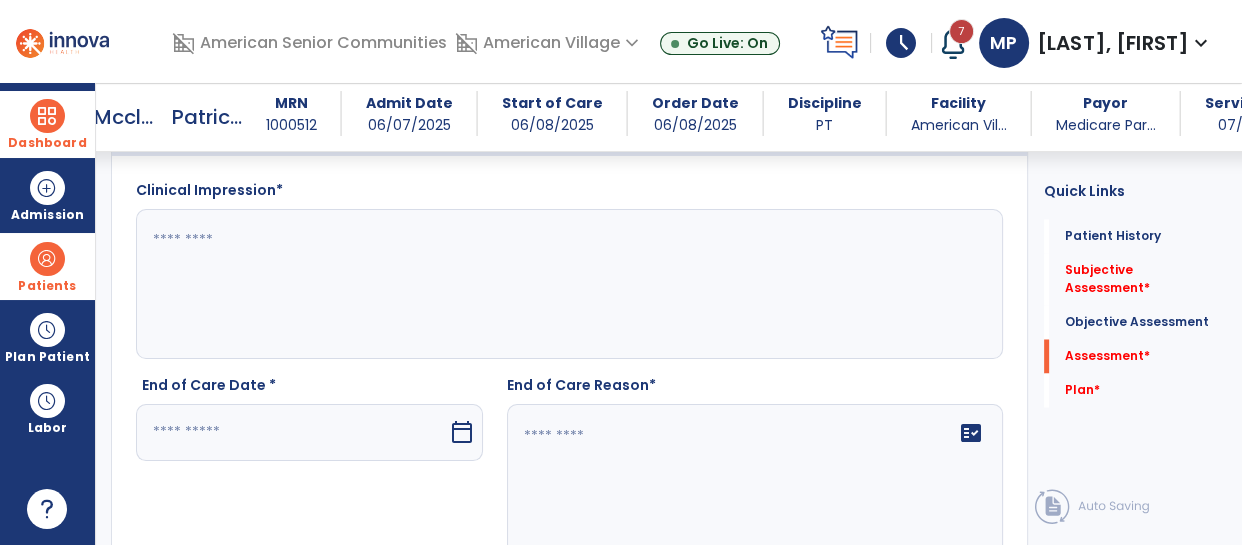 paste on "**********" 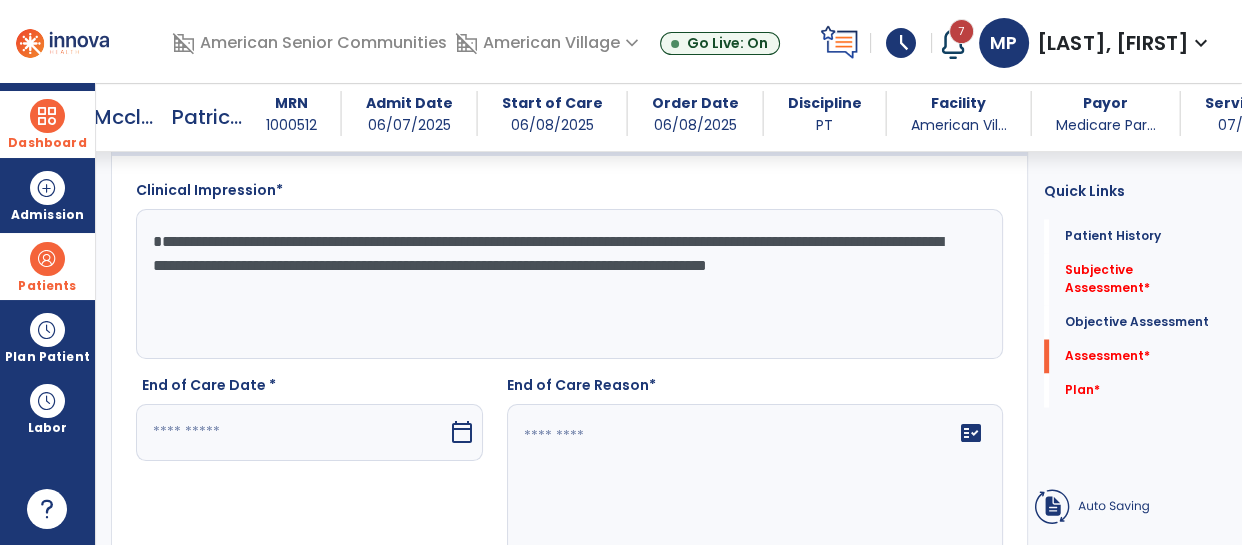 type on "**********" 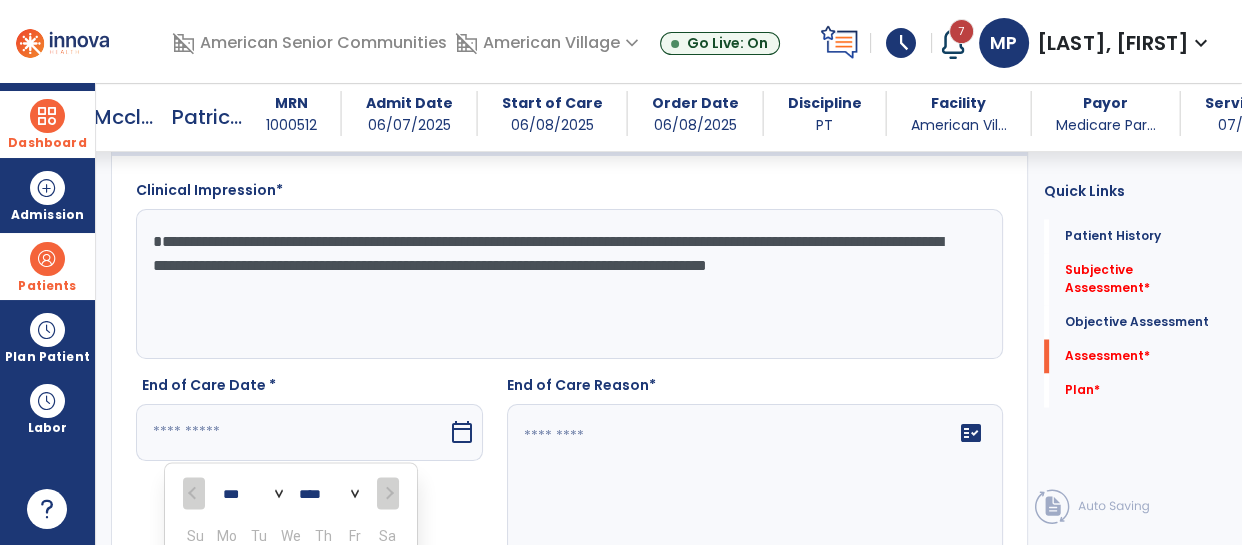 scroll, scrollTop: 3380, scrollLeft: 0, axis: vertical 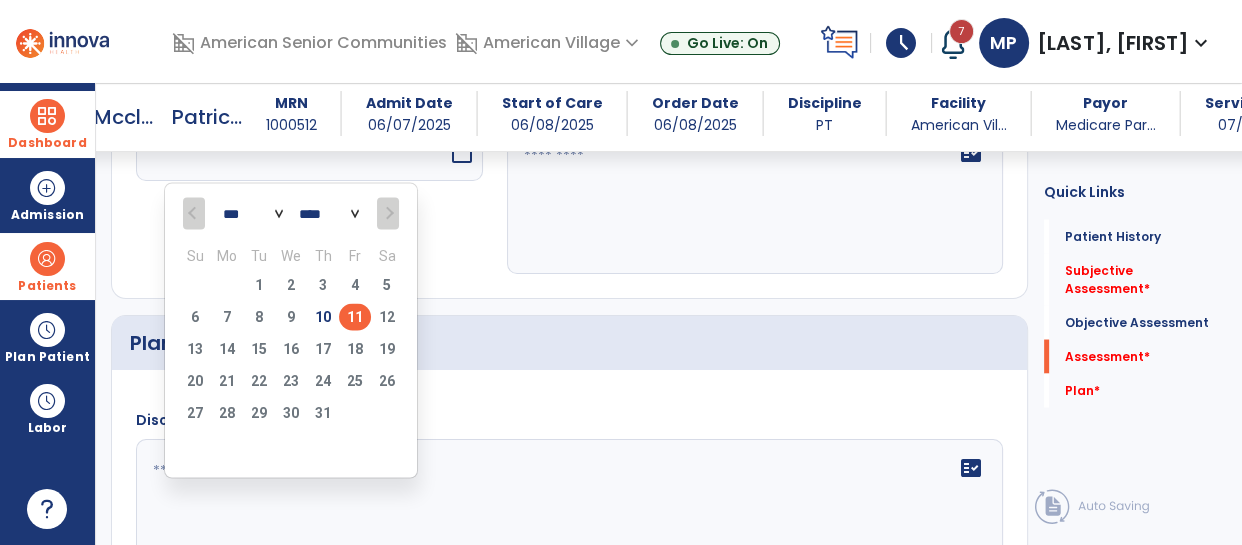 click on "11" at bounding box center (355, 316) 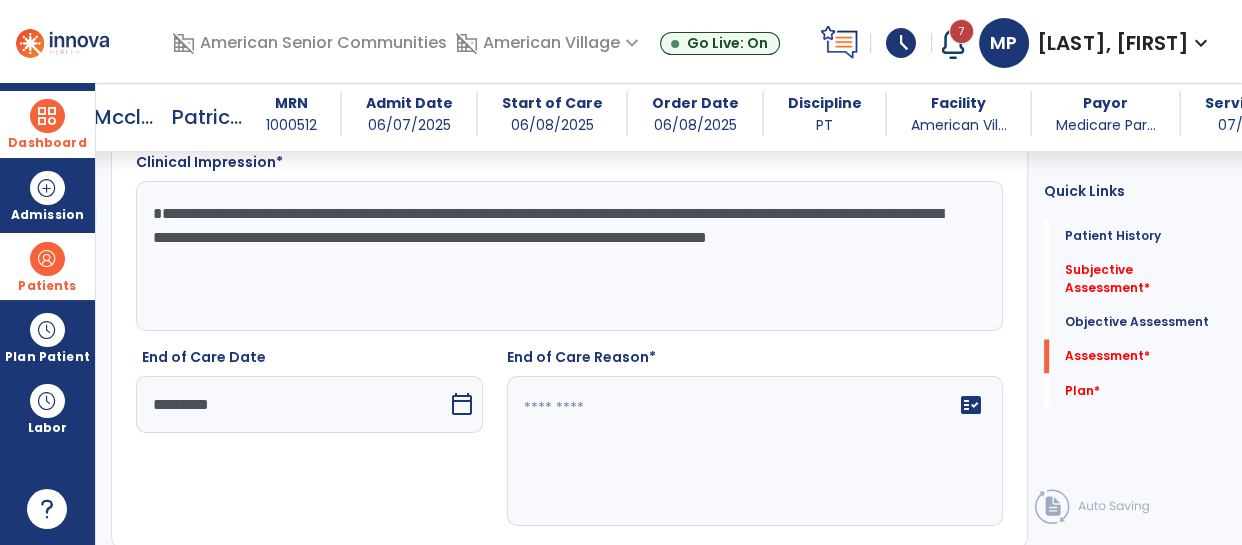 scroll, scrollTop: 3137, scrollLeft: 0, axis: vertical 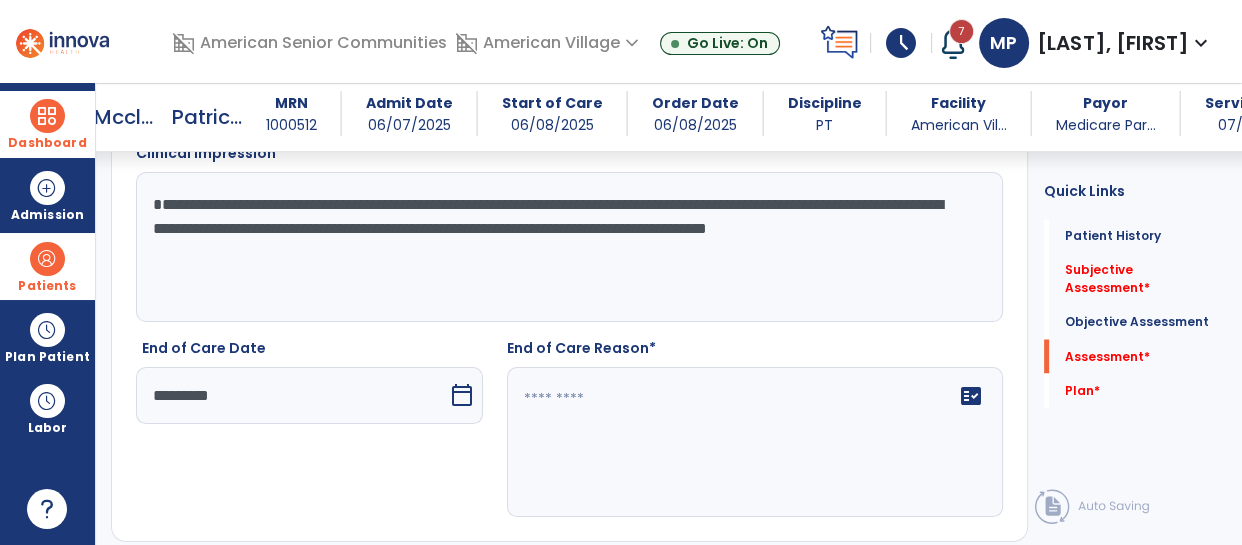 click on "fact_check" 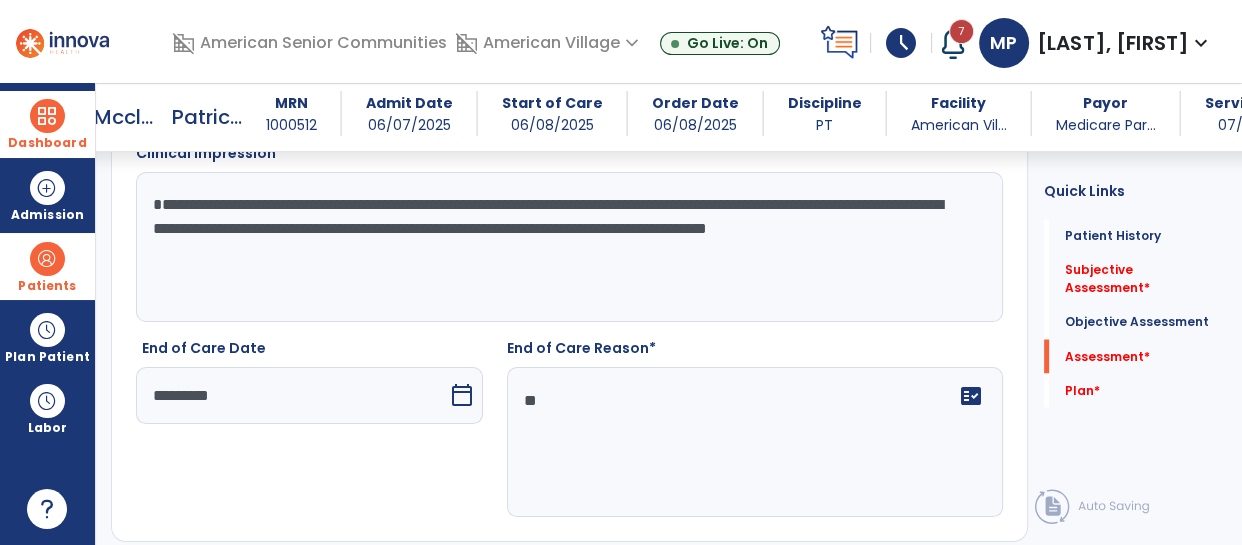 type on "***" 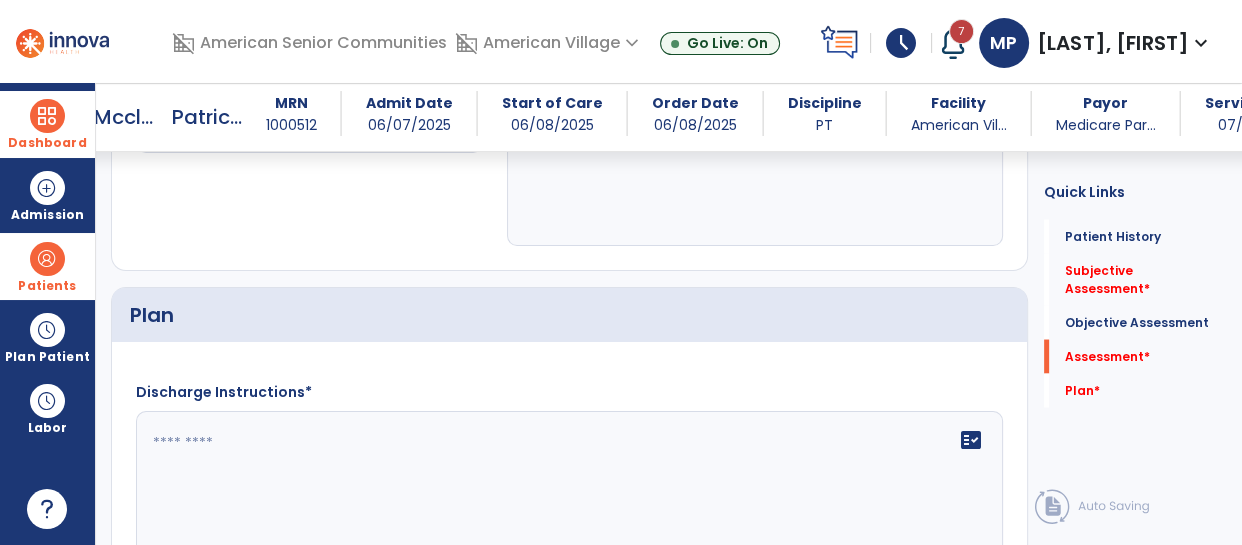 scroll, scrollTop: 3413, scrollLeft: 0, axis: vertical 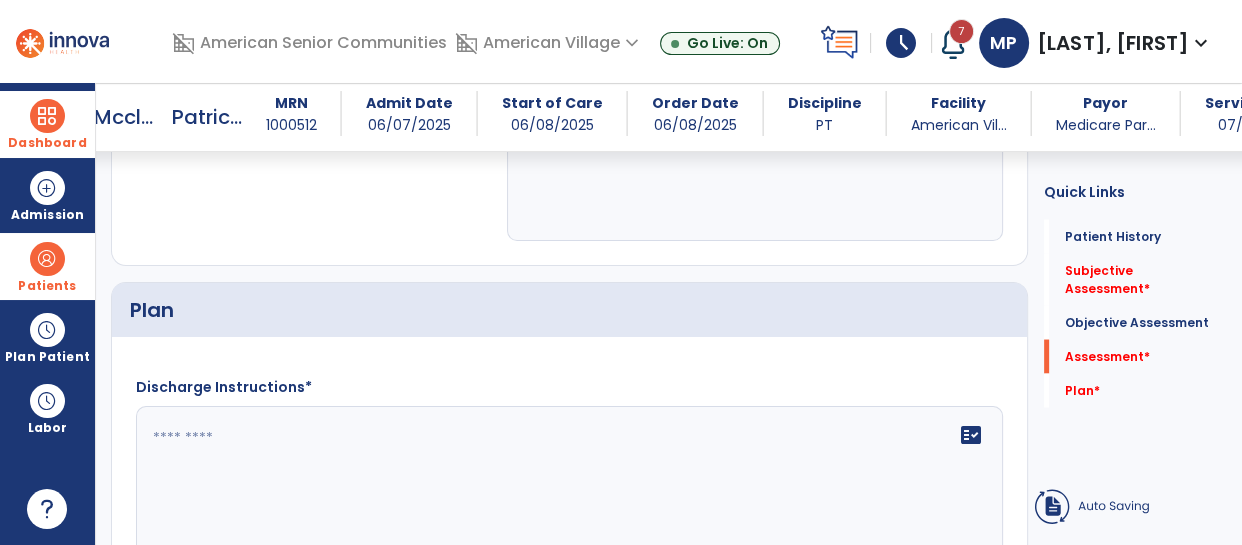 type on "***" 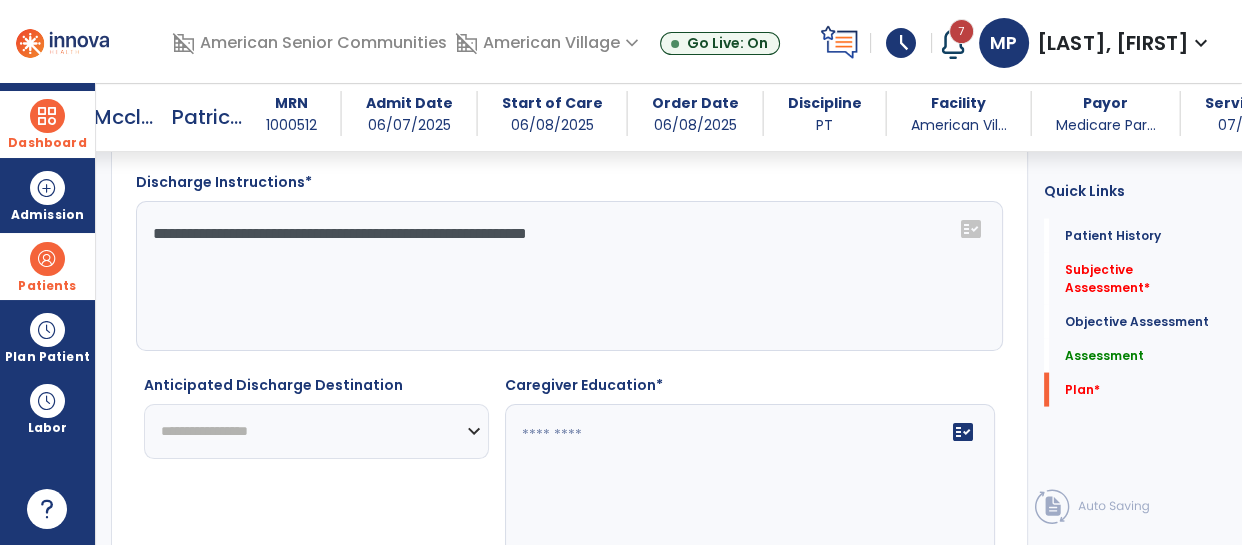 scroll, scrollTop: 3624, scrollLeft: 0, axis: vertical 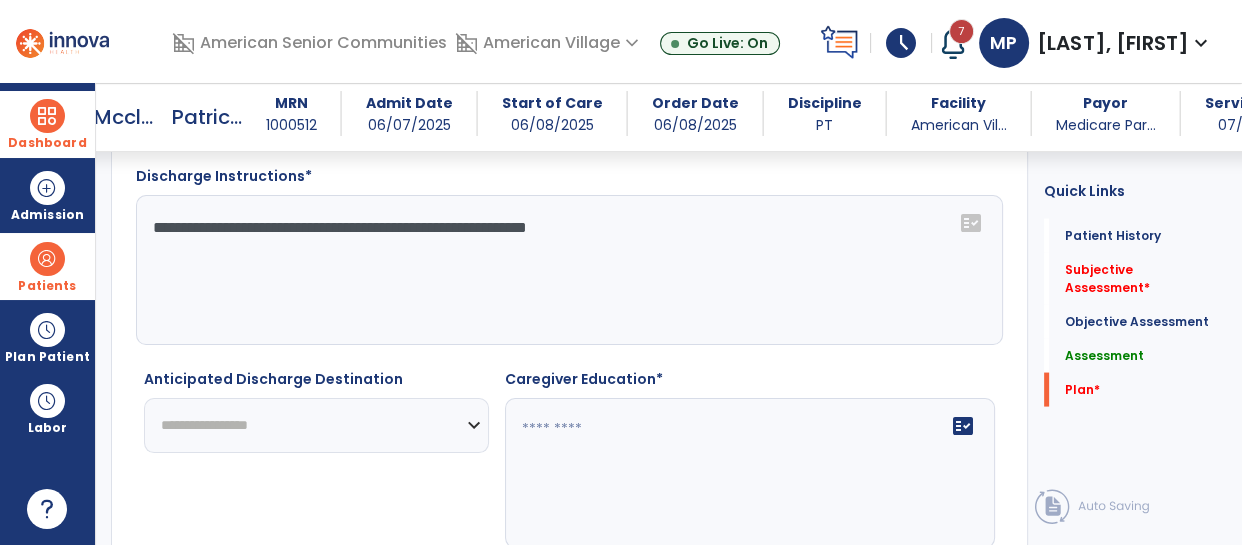 type on "**********" 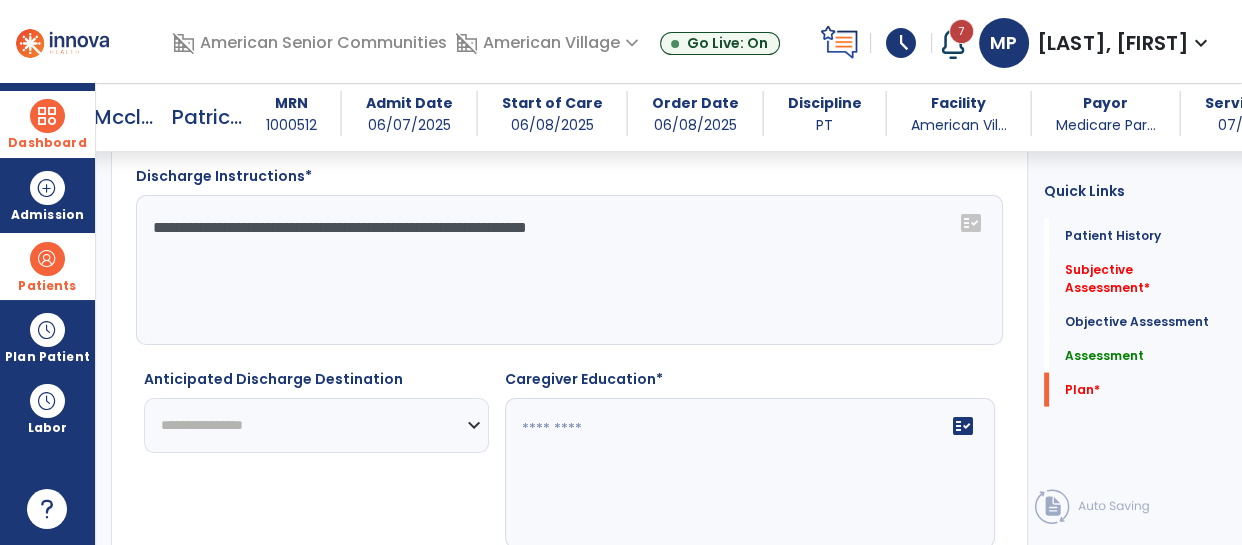 click on "**********" 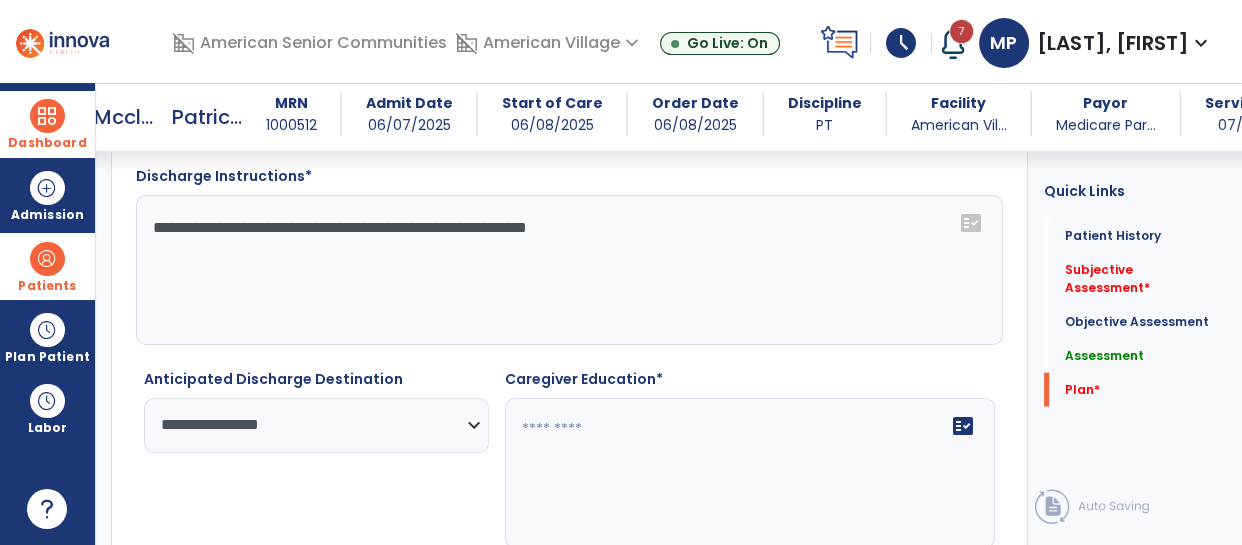 click 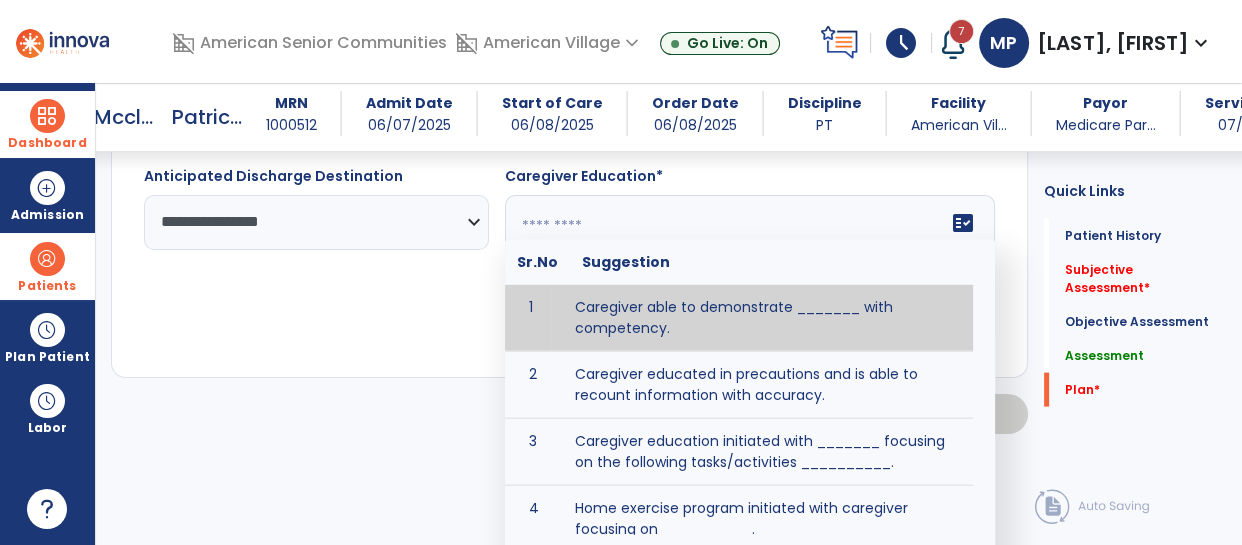 scroll, scrollTop: 3643, scrollLeft: 0, axis: vertical 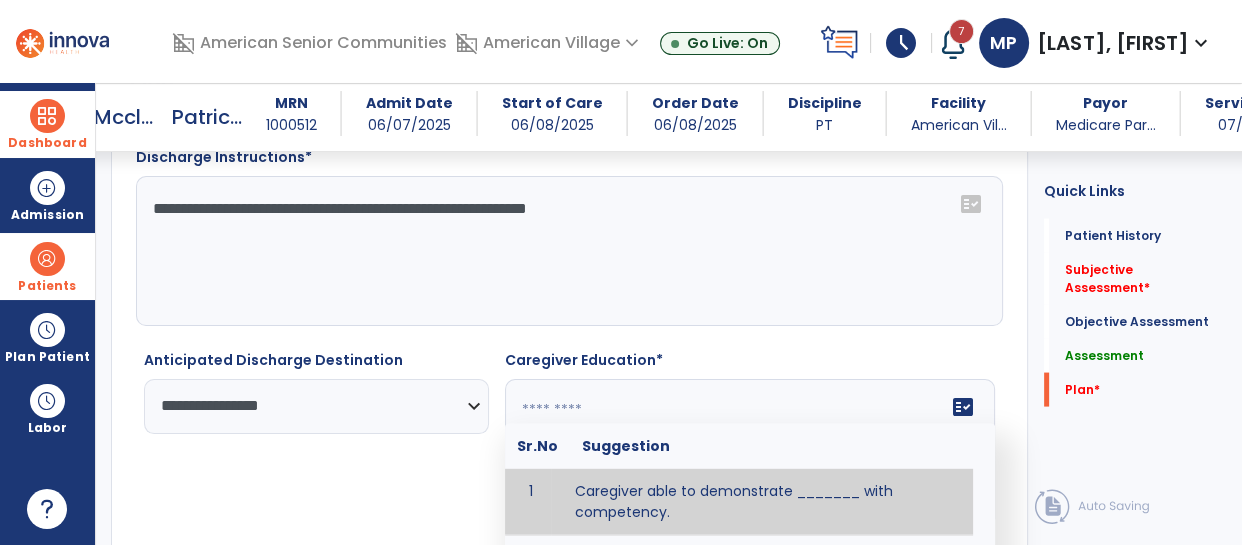 click 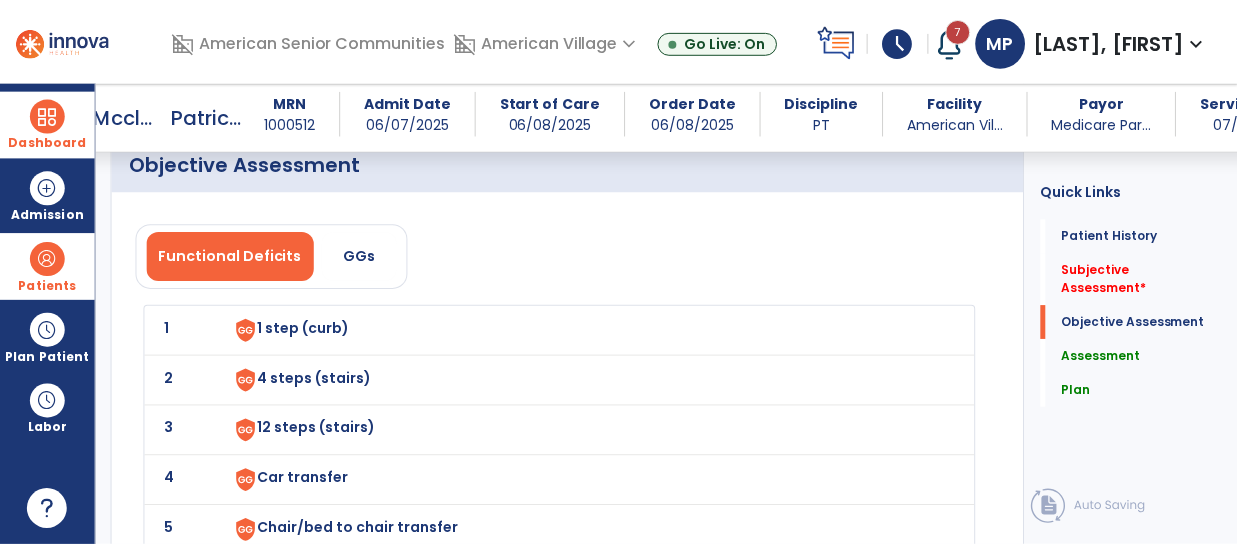 scroll, scrollTop: 1833, scrollLeft: 0, axis: vertical 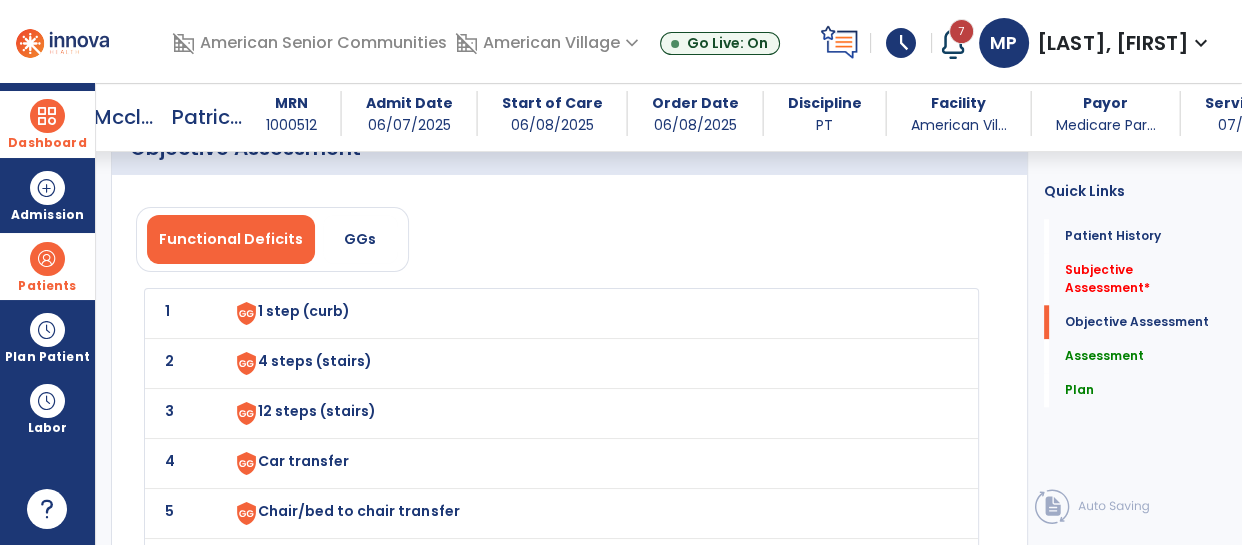 type on "**********" 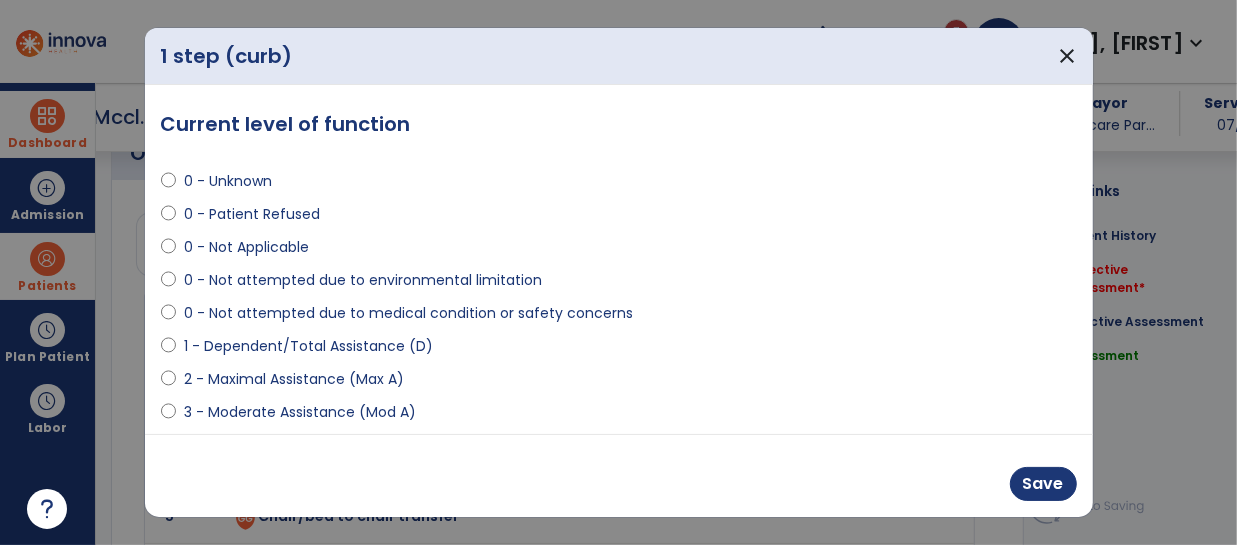 scroll, scrollTop: 1833, scrollLeft: 0, axis: vertical 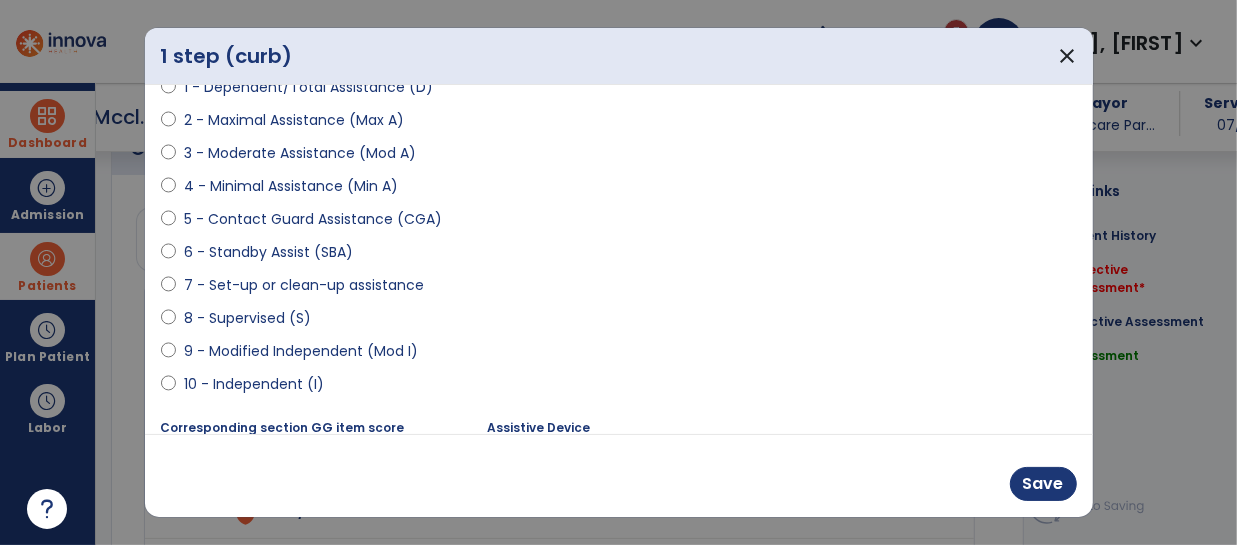 select on "**********" 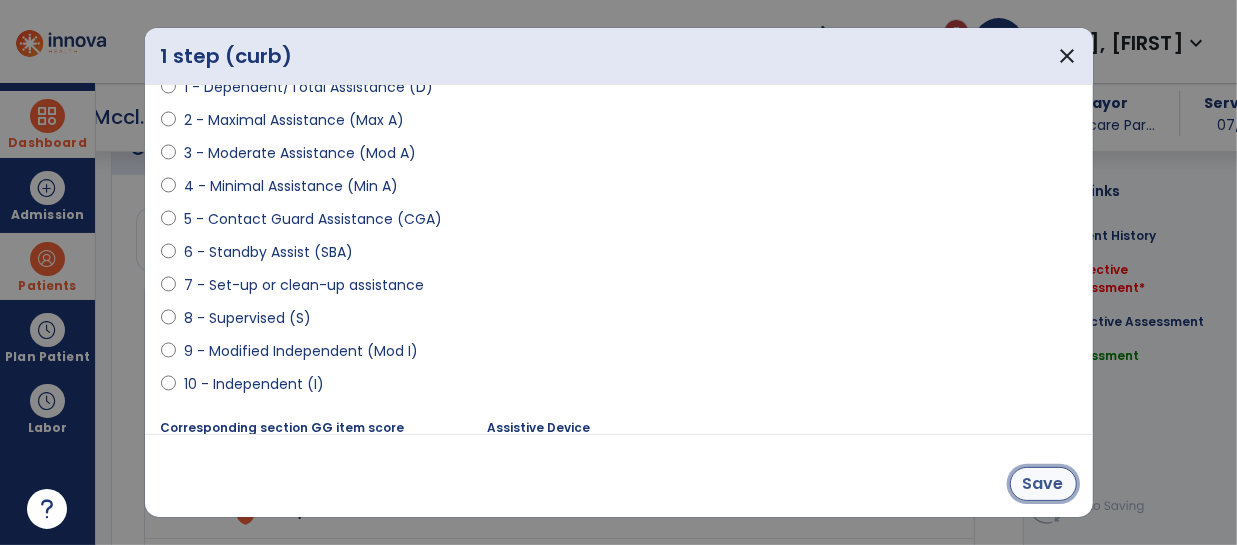 click on "Save" at bounding box center (1043, 484) 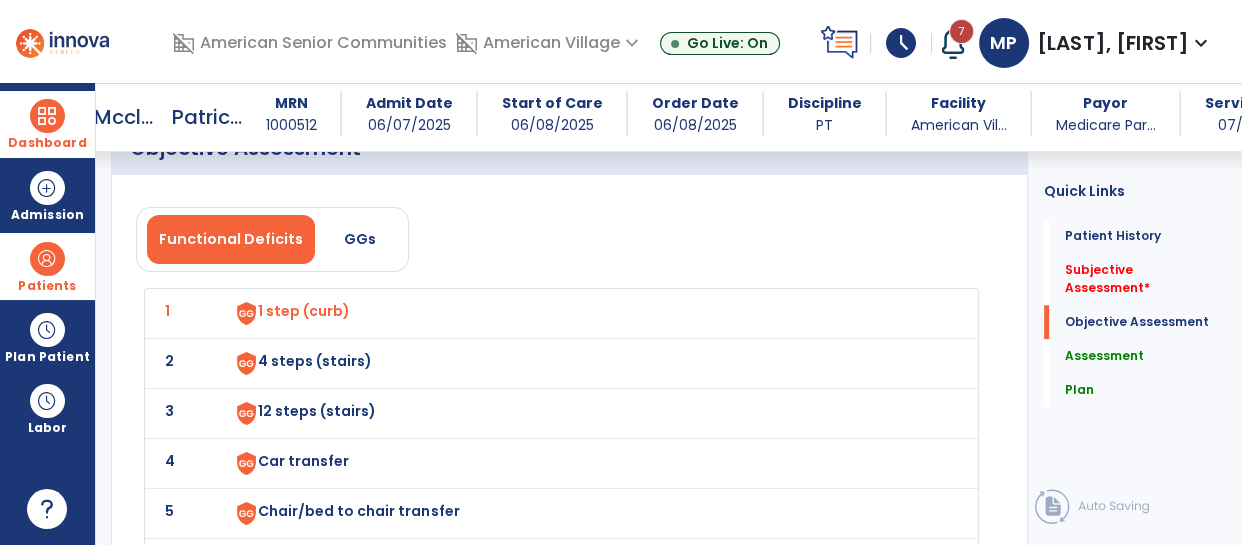 click on "4 steps (stairs)" at bounding box center (304, 311) 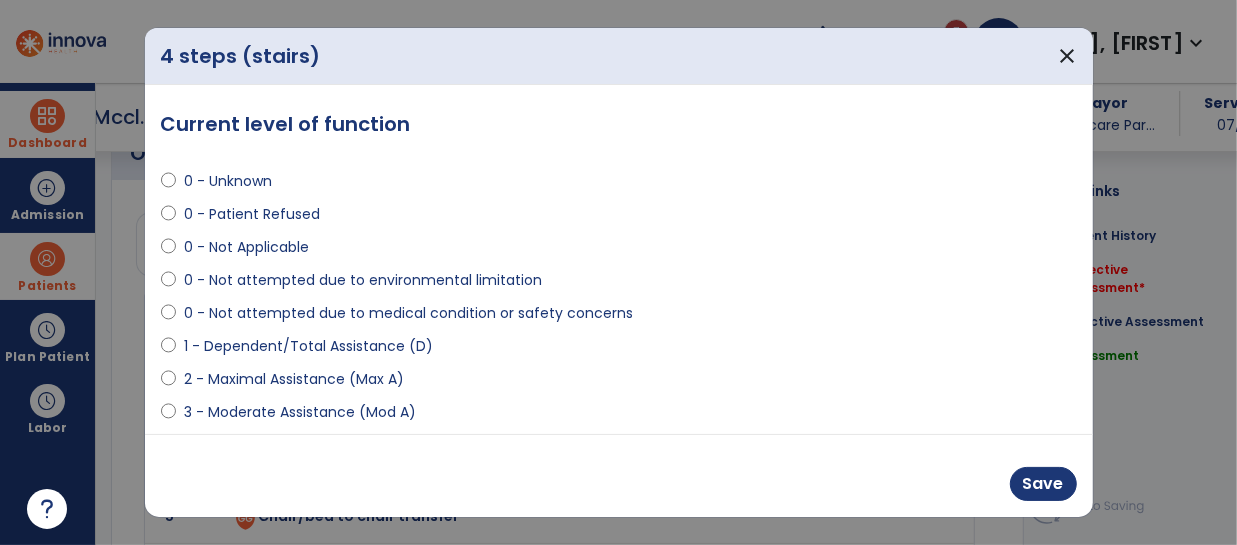 scroll, scrollTop: 1833, scrollLeft: 0, axis: vertical 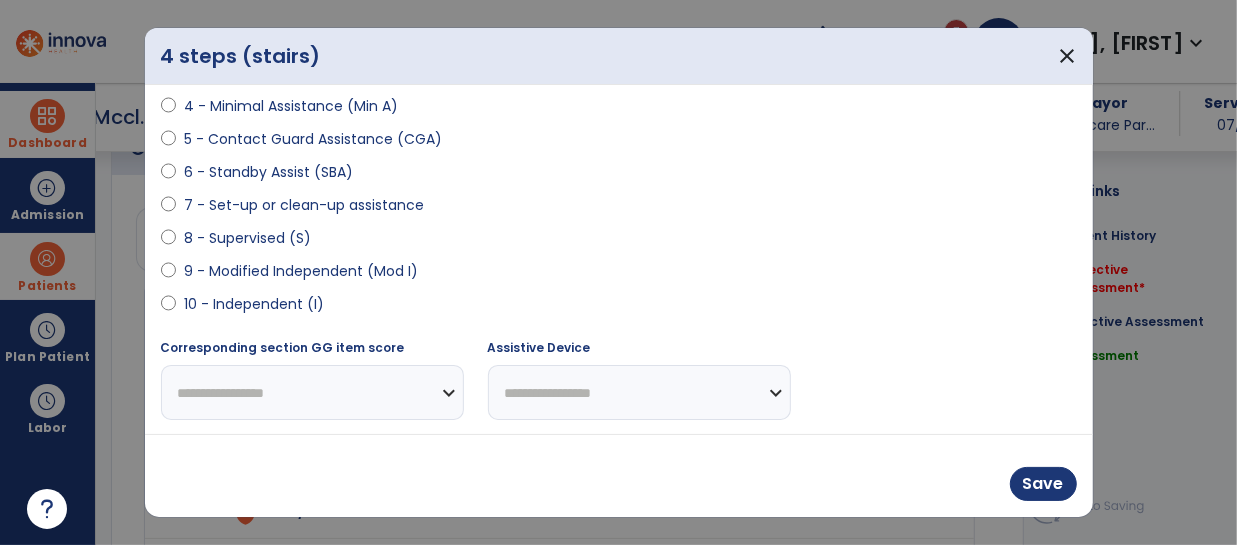 click on "9 - Modified Independent (Mod I)" at bounding box center (301, 271) 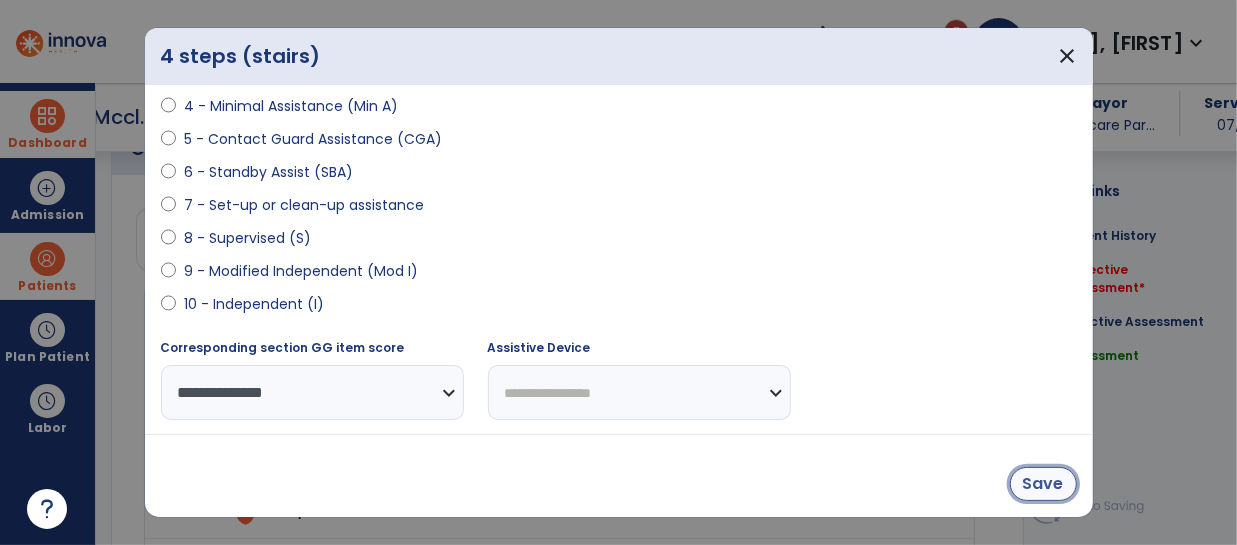 click on "Save" at bounding box center (1043, 484) 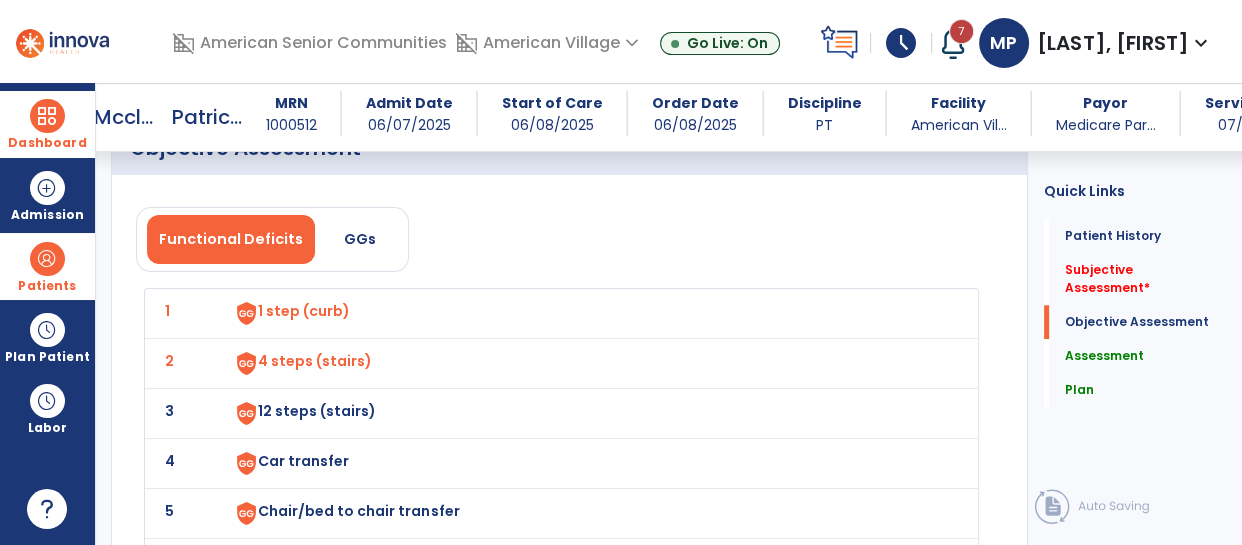 click on "12 steps (stairs)" at bounding box center [304, 311] 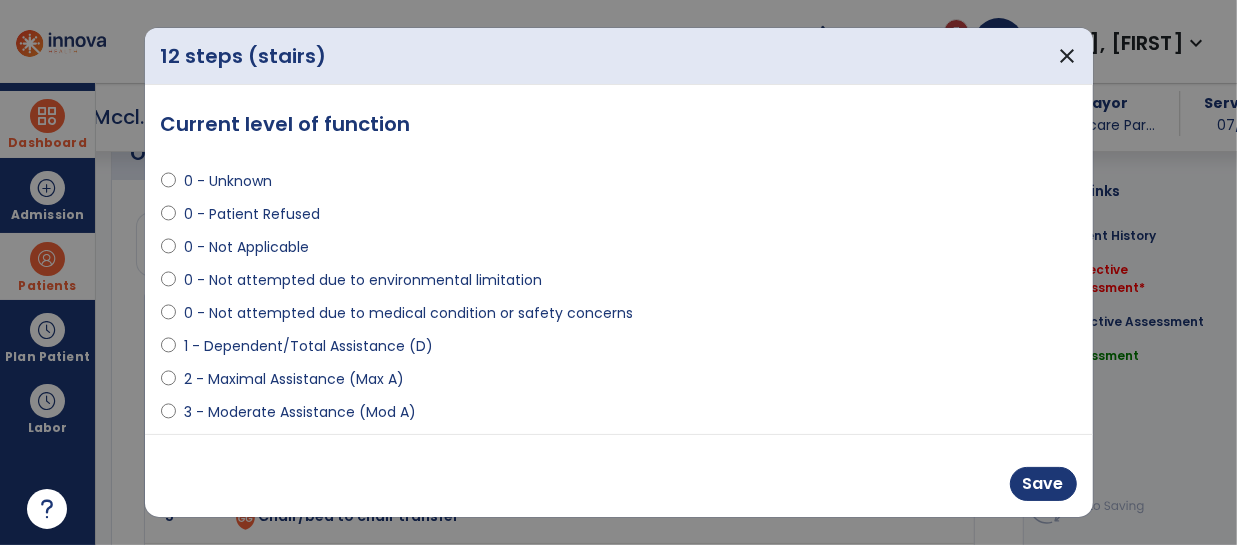 scroll, scrollTop: 1833, scrollLeft: 0, axis: vertical 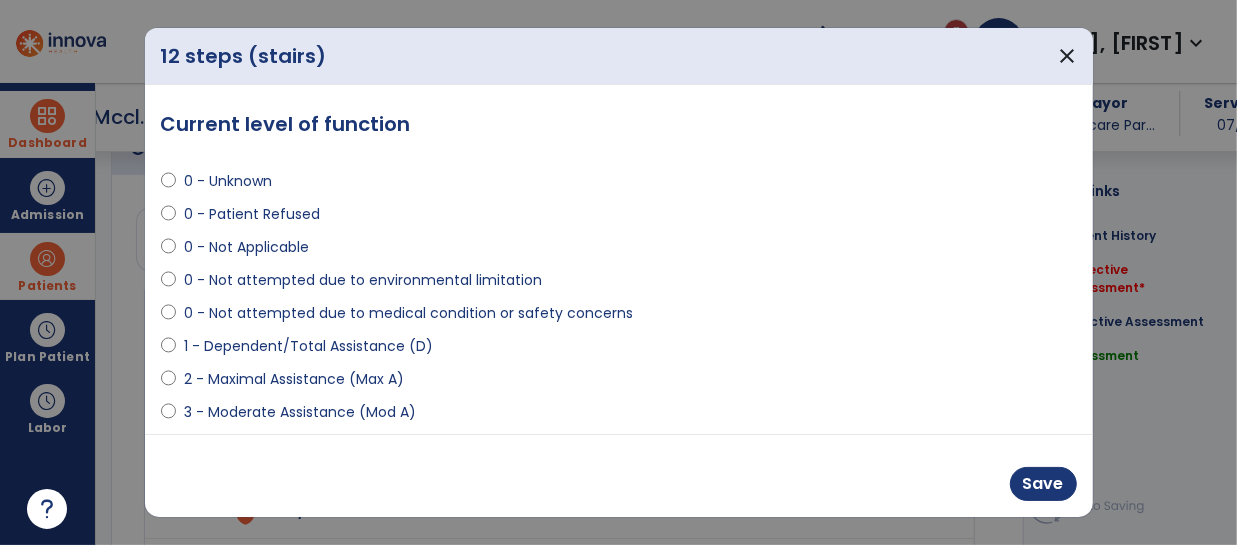 select on "**********" 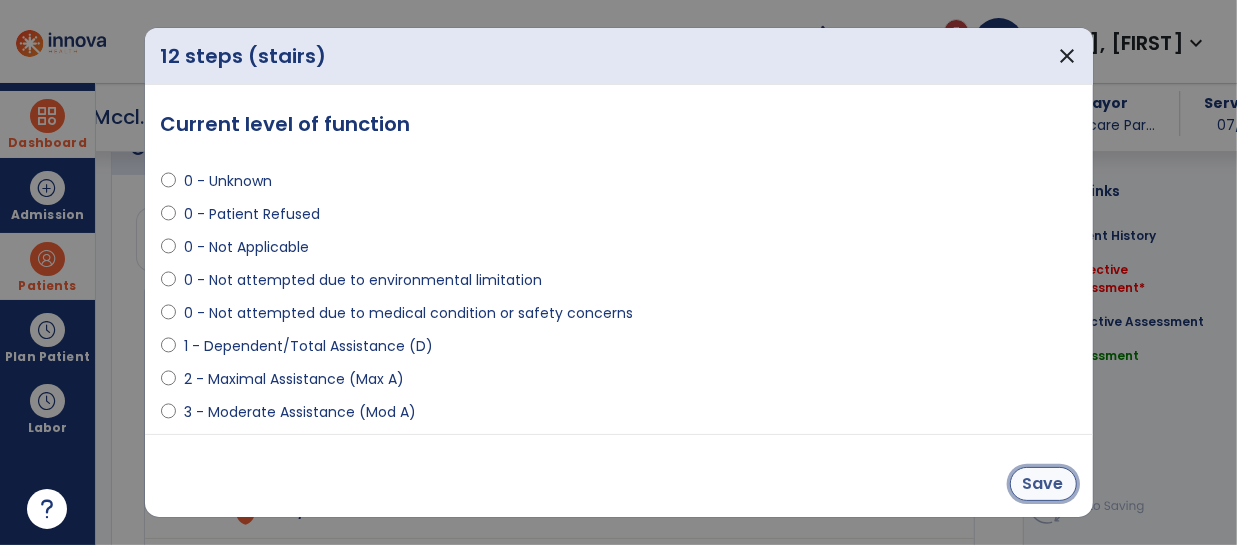 click on "Save" at bounding box center (1043, 484) 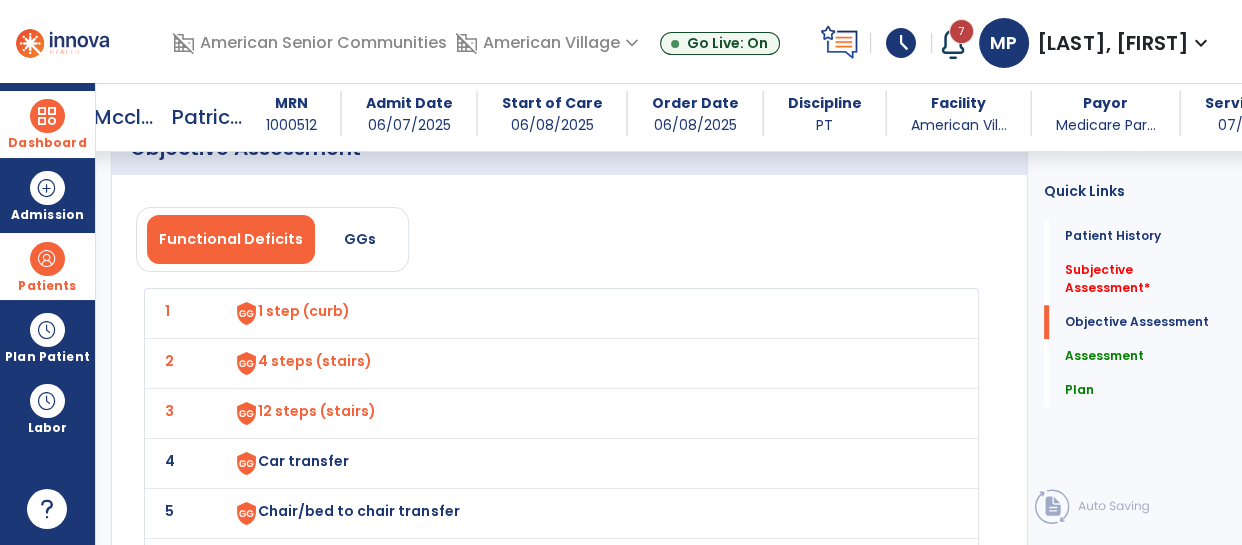 click on "Car transfer" at bounding box center [585, 313] 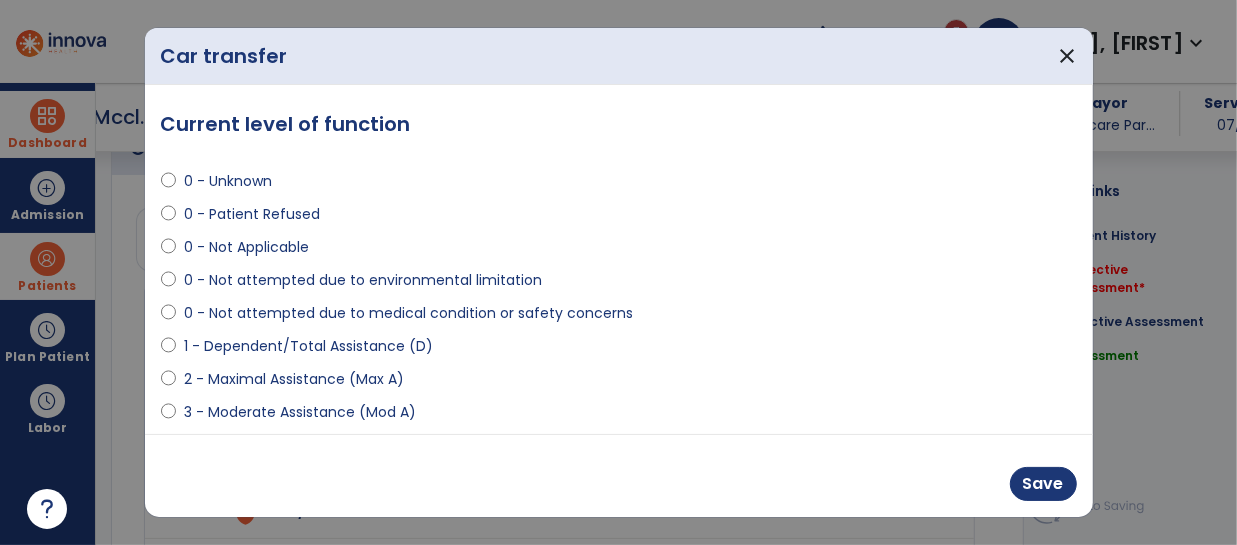 scroll, scrollTop: 1833, scrollLeft: 0, axis: vertical 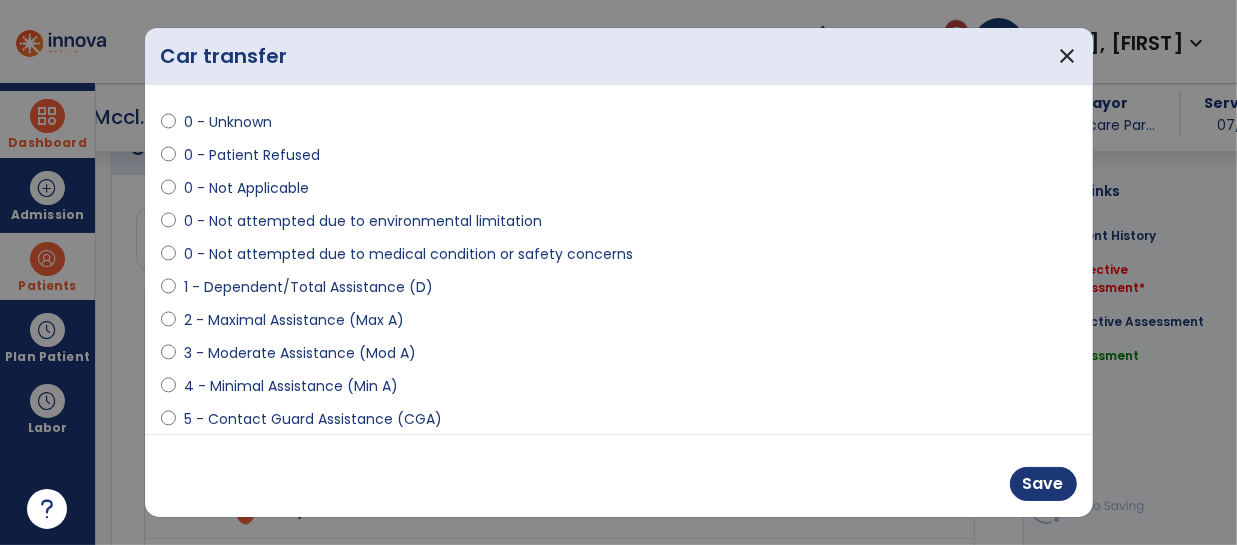 select on "**********" 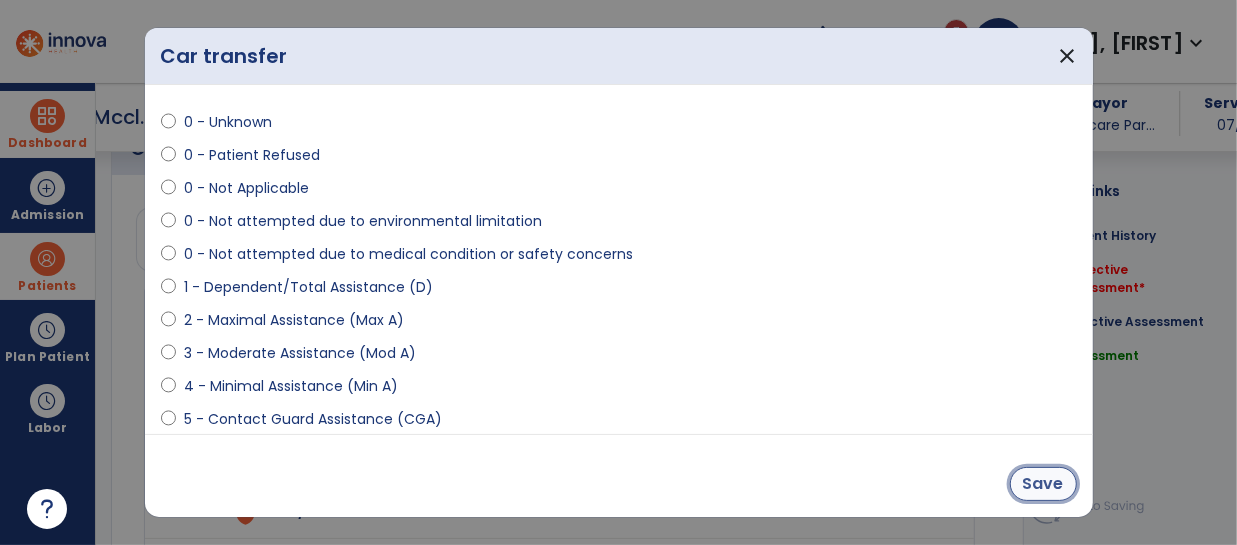 click on "Save" at bounding box center [1043, 484] 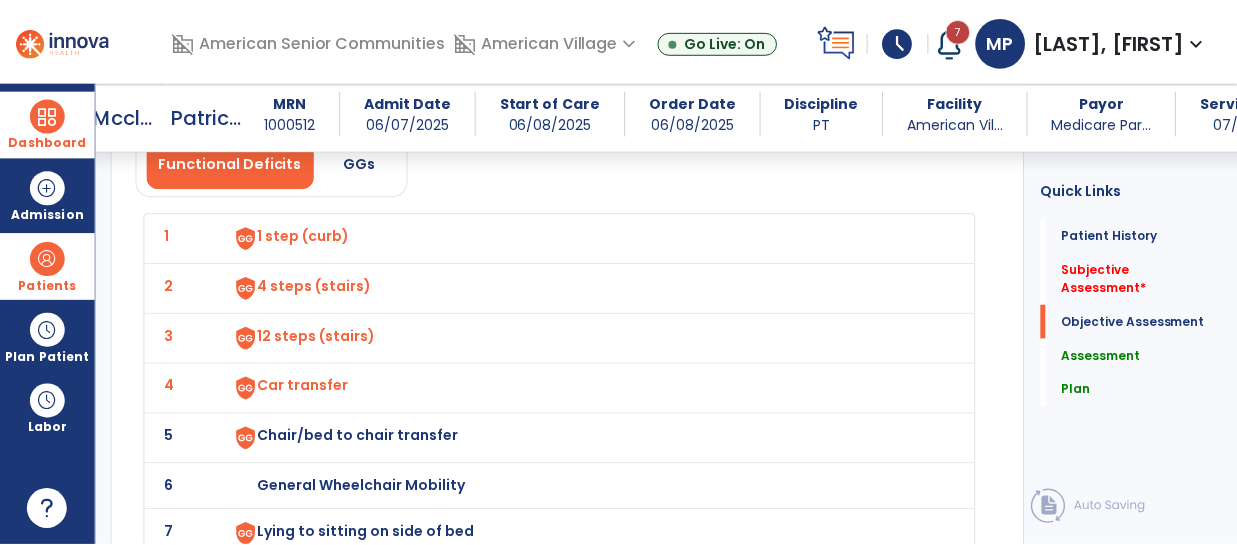 scroll, scrollTop: 1919, scrollLeft: 0, axis: vertical 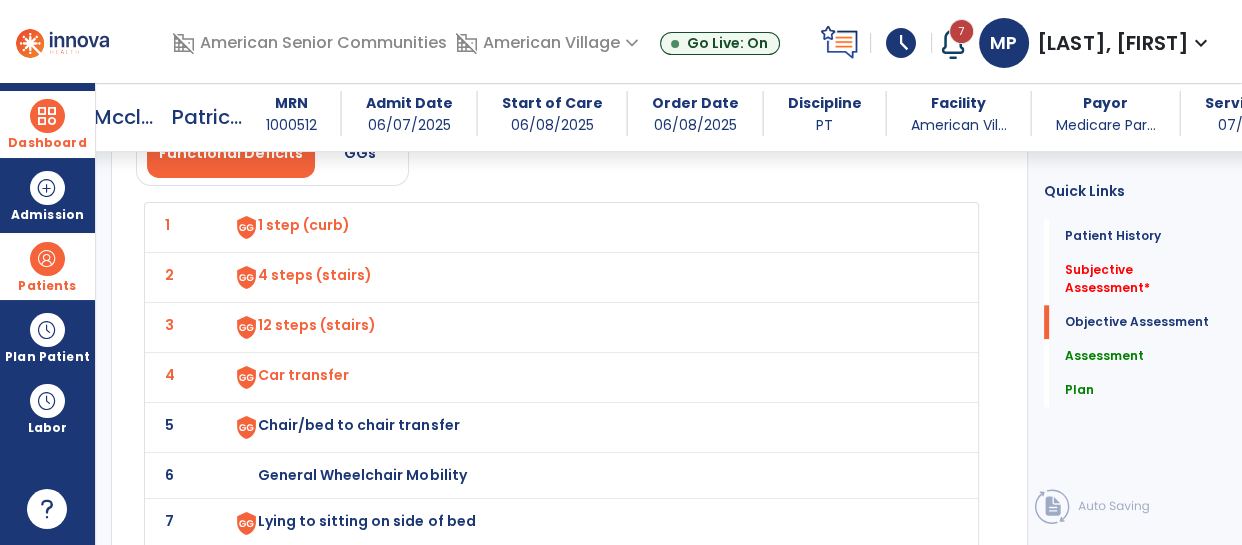 click on "Chair/bed to chair transfer" at bounding box center (304, 225) 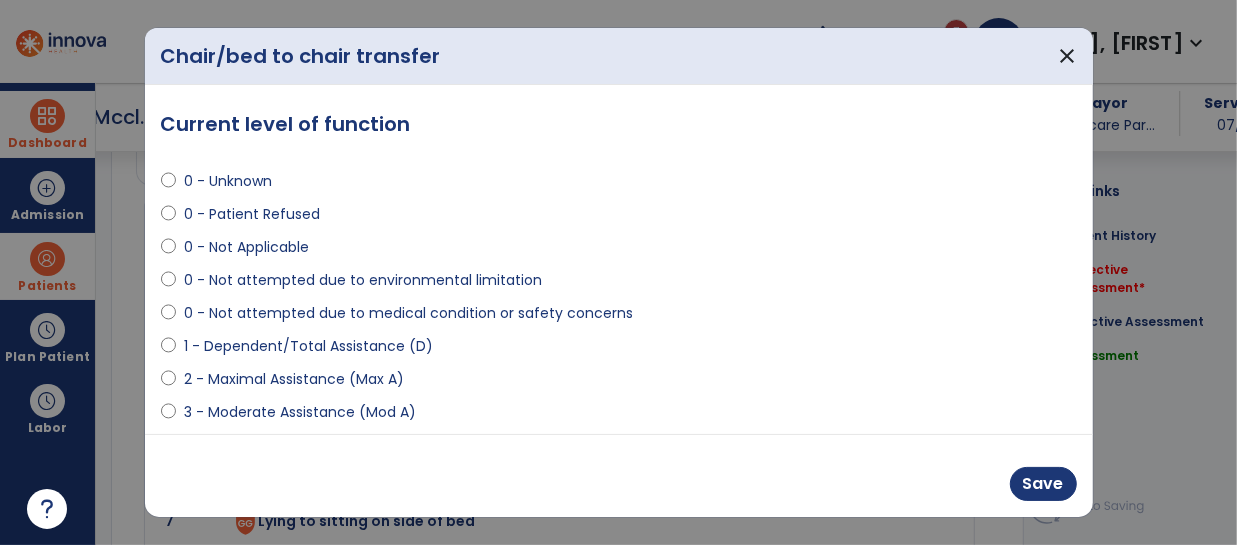 scroll, scrollTop: 1919, scrollLeft: 0, axis: vertical 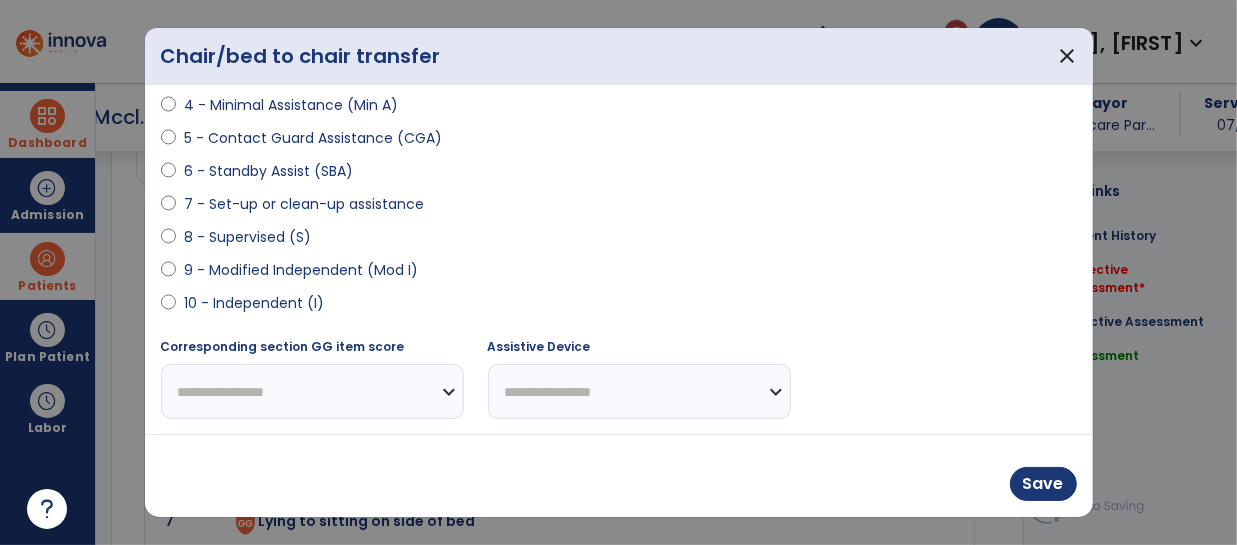 select on "**********" 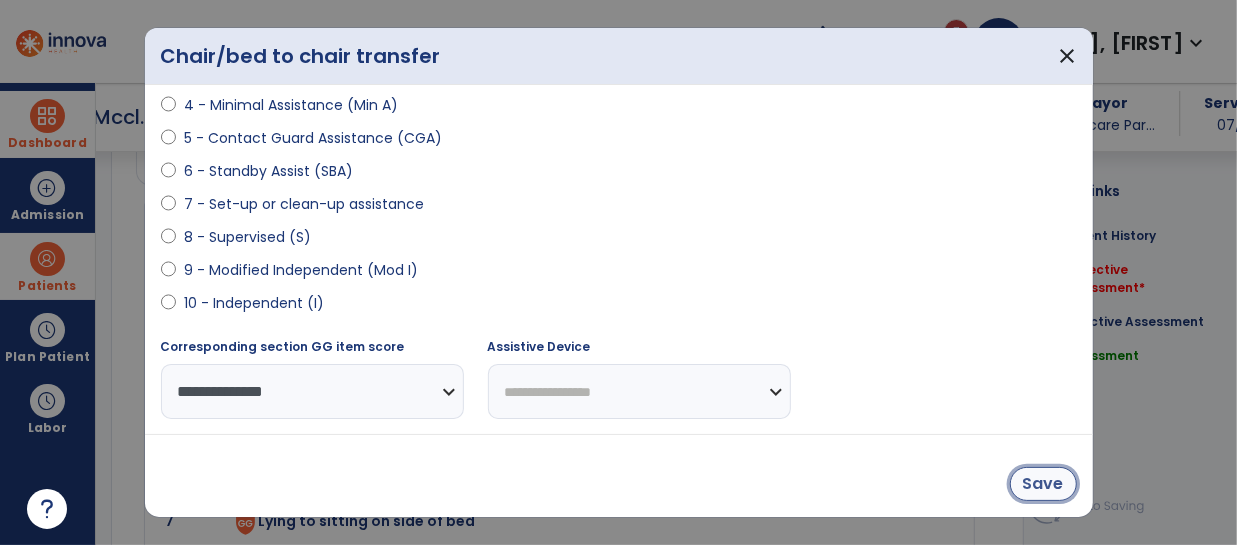 click on "Save" at bounding box center (1043, 484) 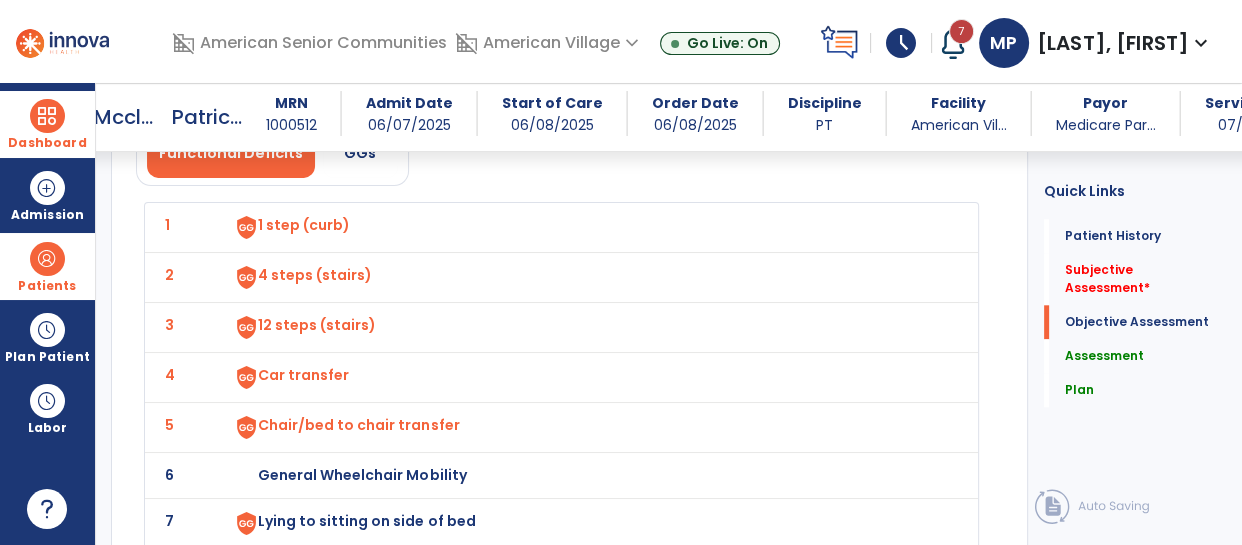 click on "General Wheelchair Mobility" at bounding box center [304, 225] 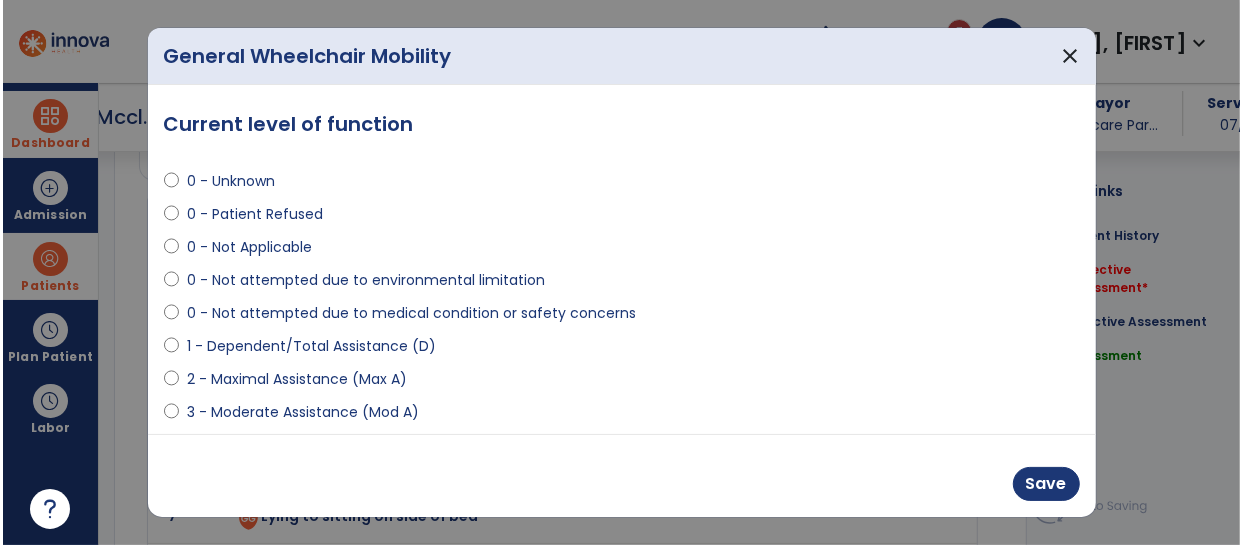scroll, scrollTop: 1919, scrollLeft: 0, axis: vertical 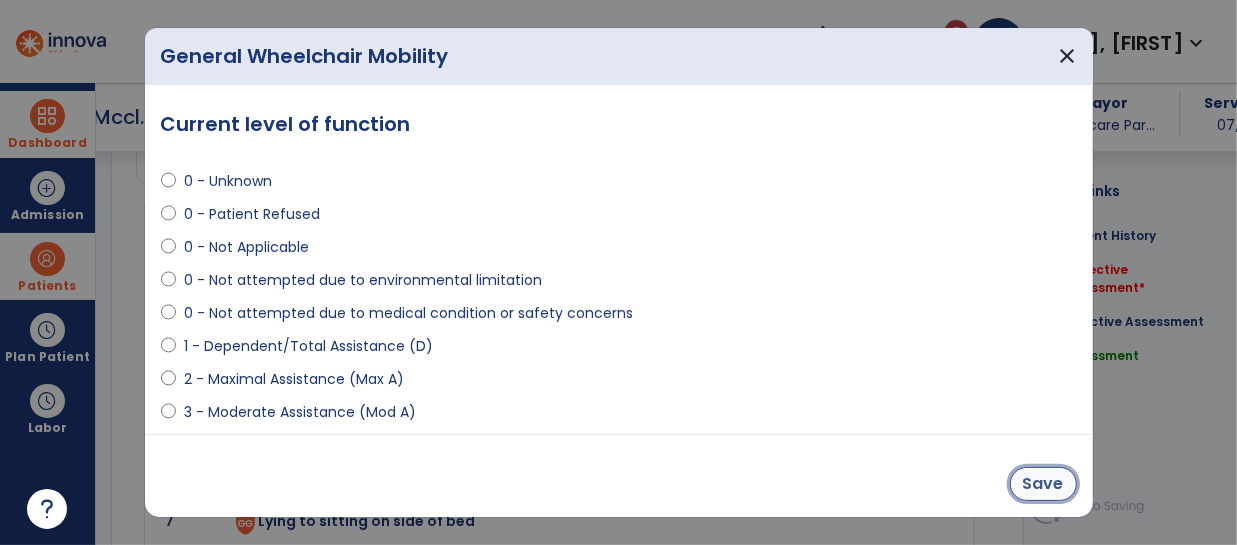 click on "Save" at bounding box center [1043, 484] 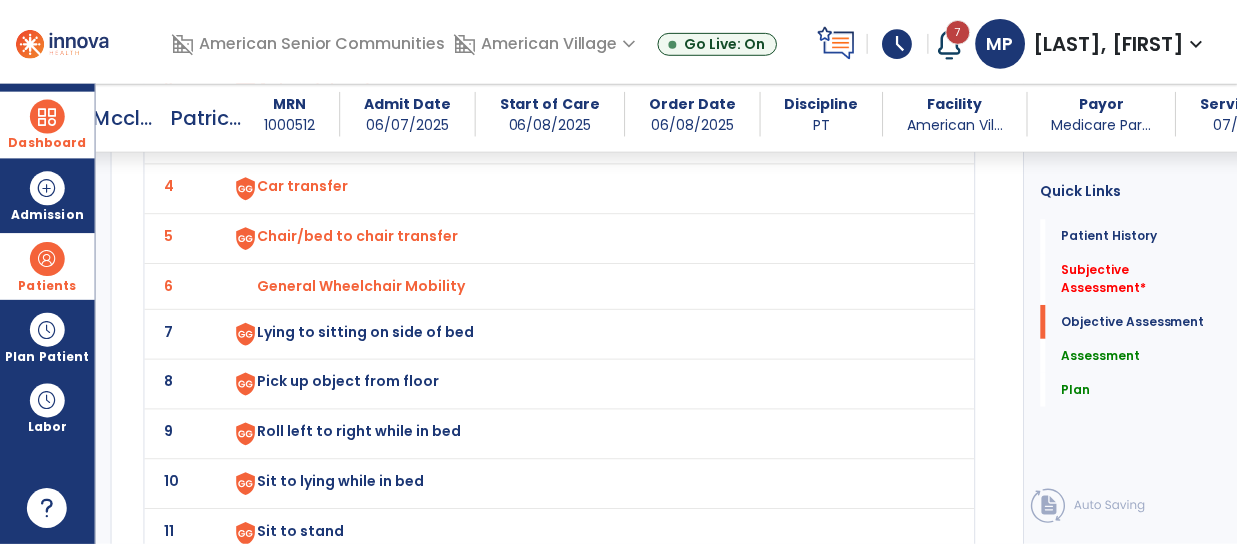 scroll, scrollTop: 2109, scrollLeft: 0, axis: vertical 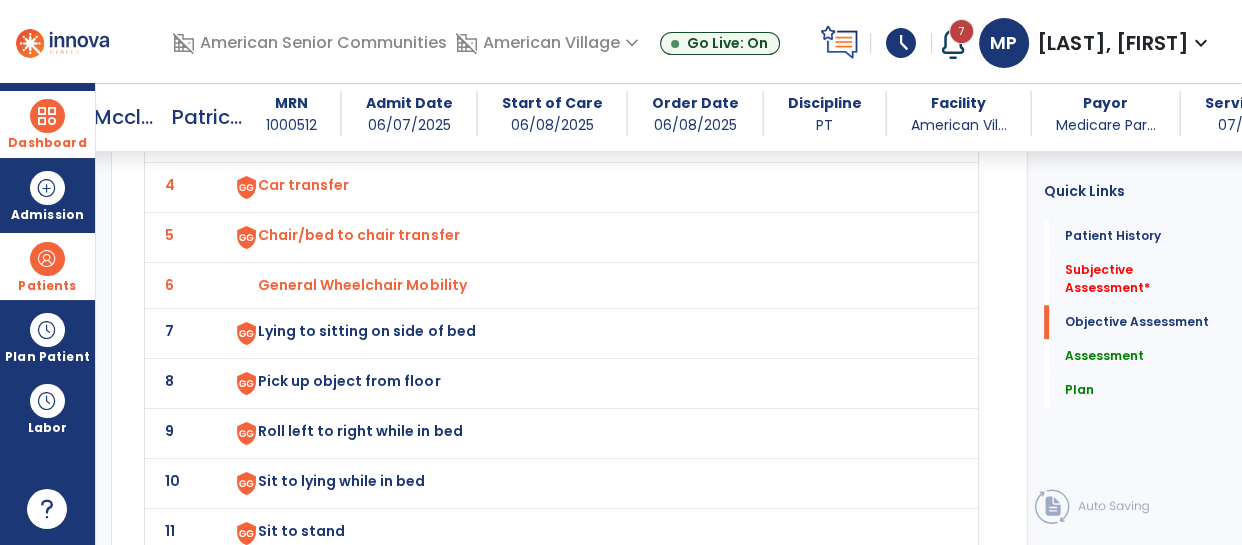 click on "Lying to sitting on side of bed" at bounding box center [304, 35] 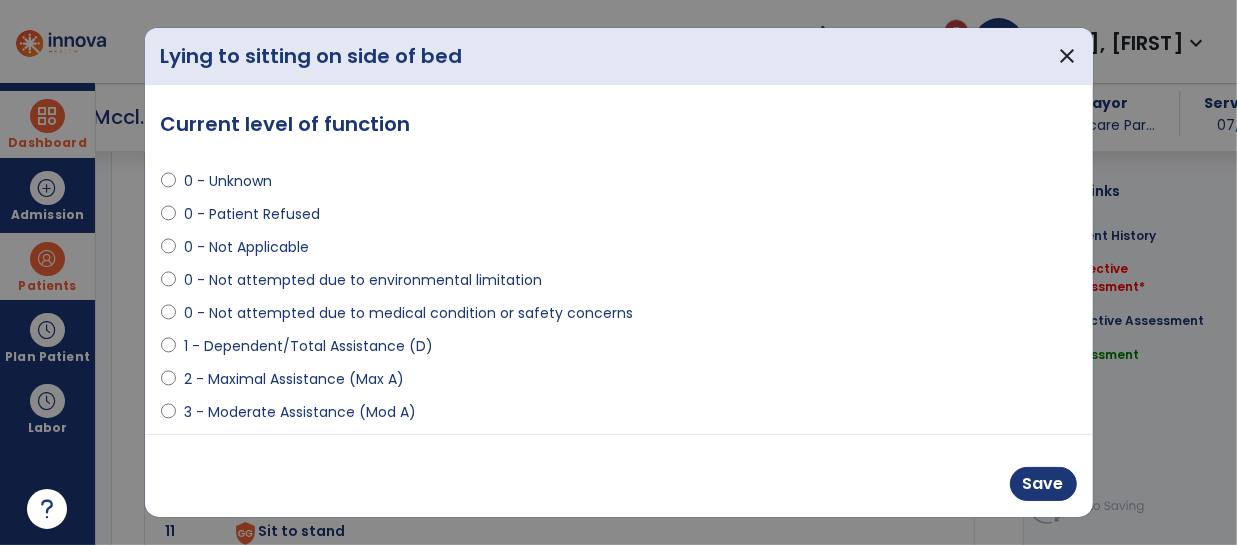 scroll, scrollTop: 2109, scrollLeft: 0, axis: vertical 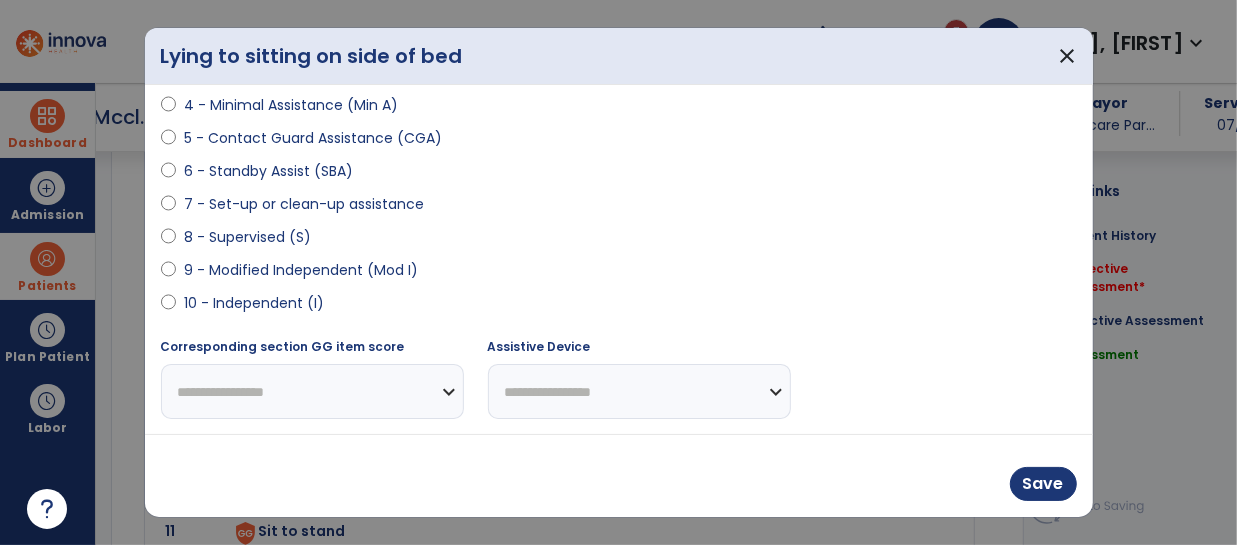 select on "**********" 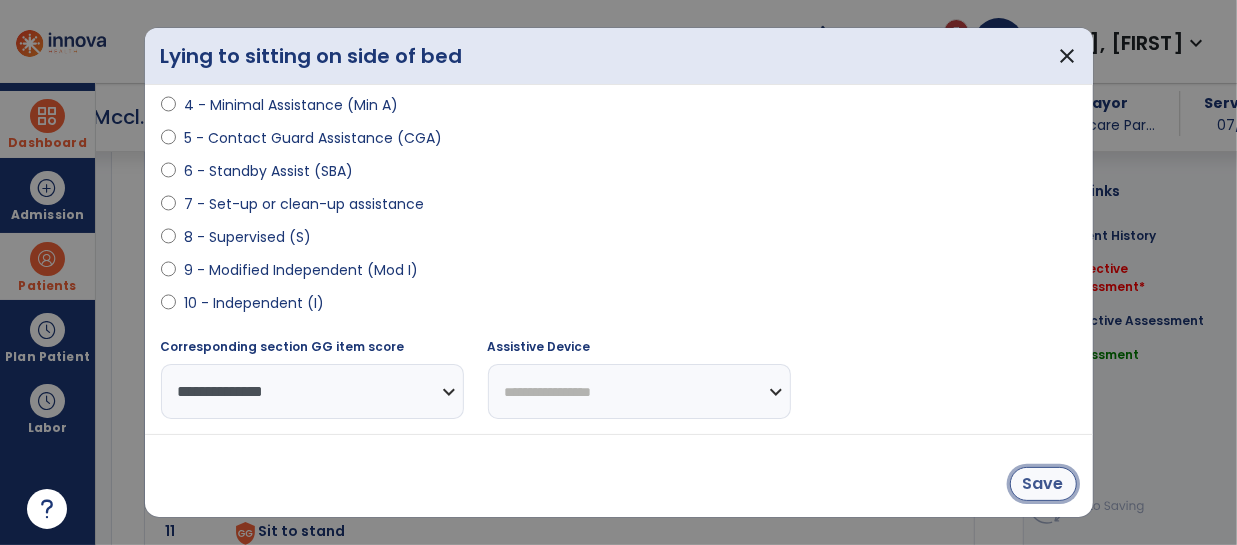 click on "Save" at bounding box center [1043, 484] 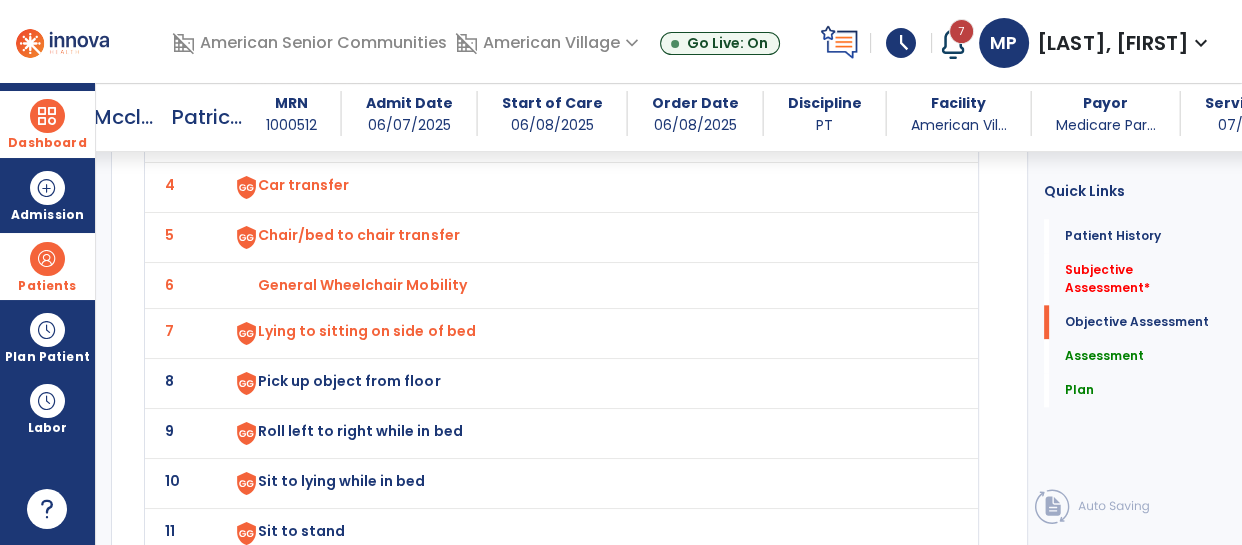 click on "Pick up object from floor" at bounding box center (304, 35) 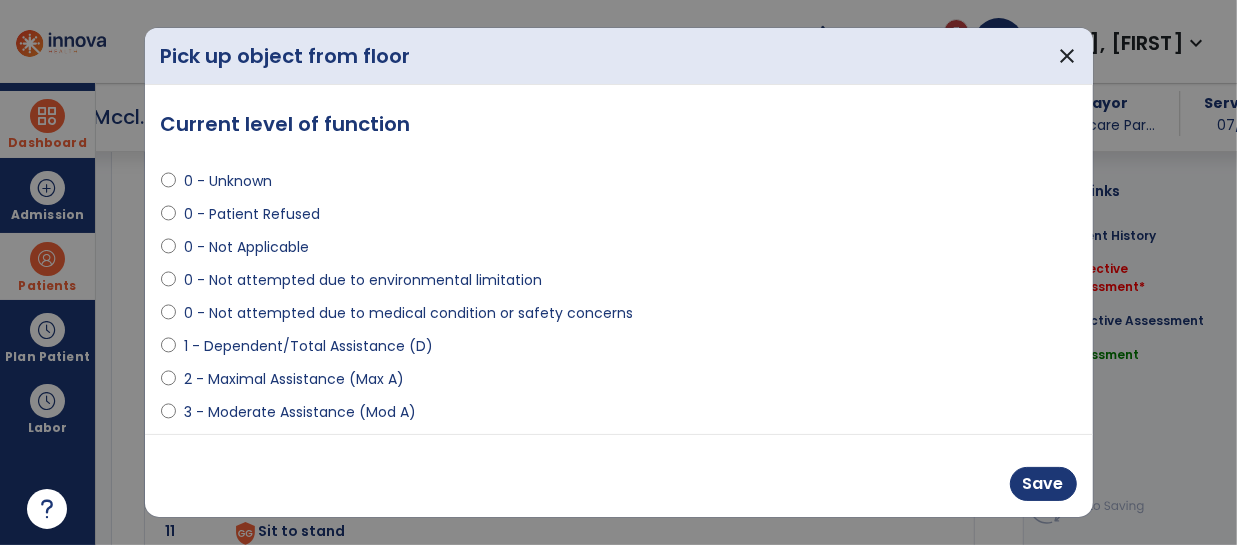 scroll, scrollTop: 2109, scrollLeft: 0, axis: vertical 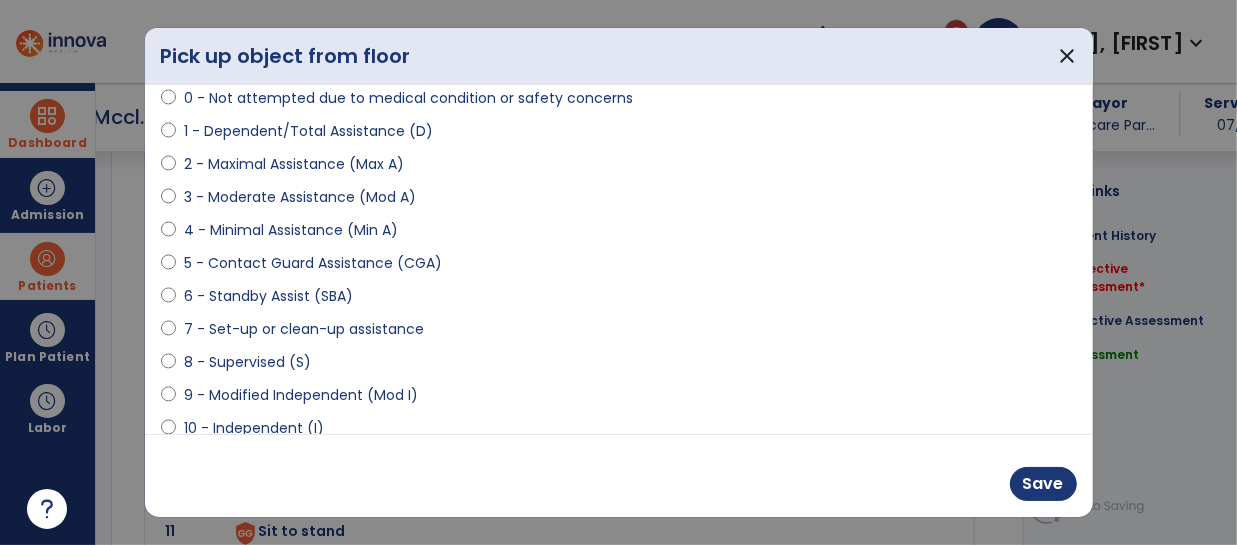 select on "**********" 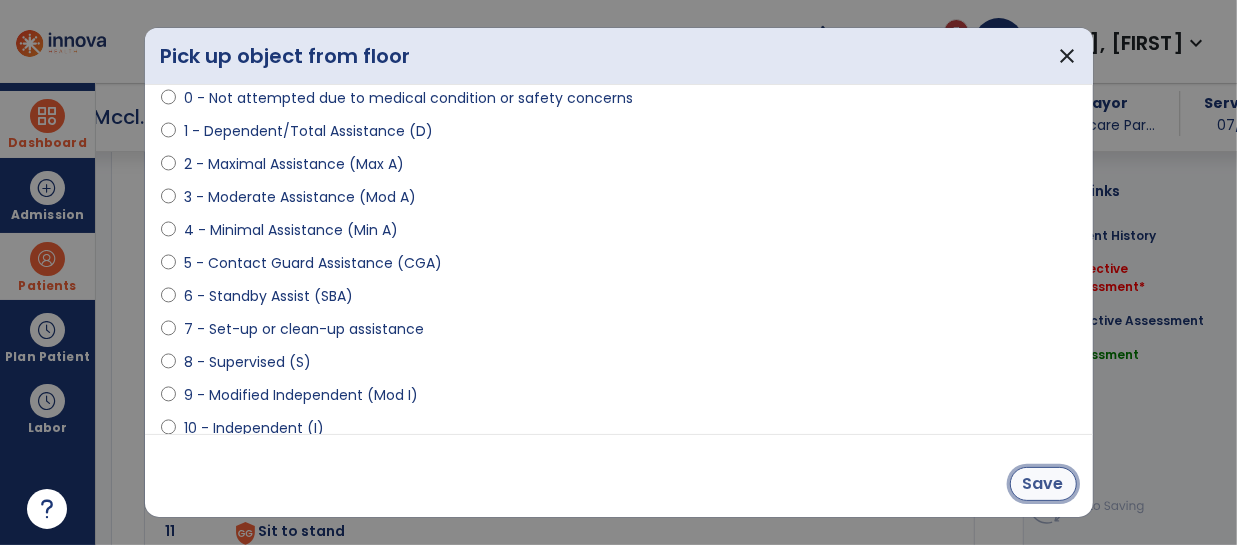 click on "Save" at bounding box center [1043, 484] 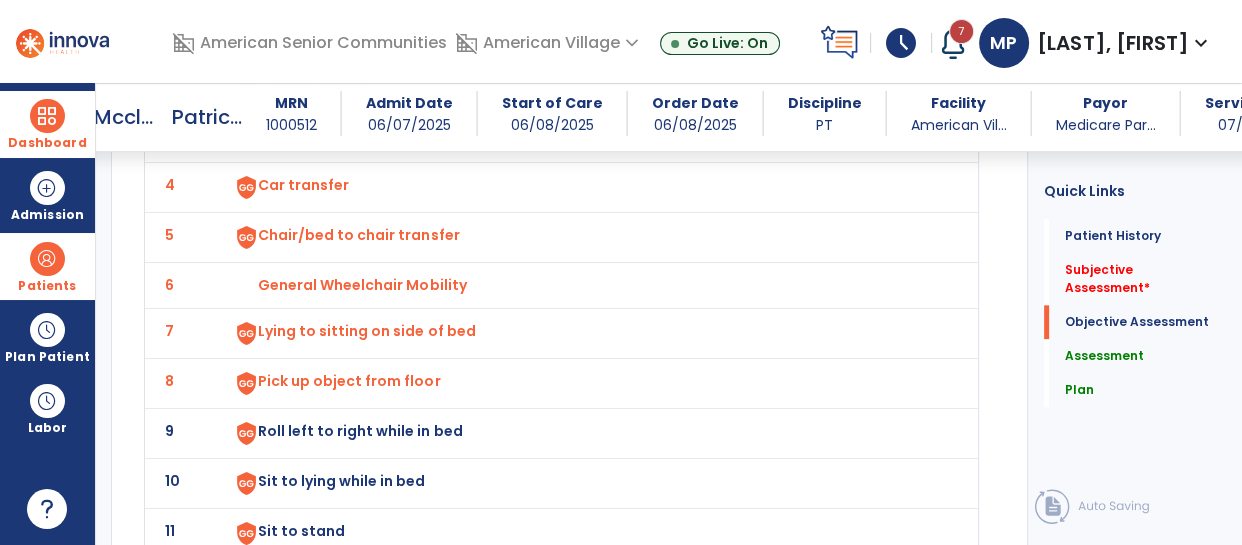 click on "Roll left to right while in bed" at bounding box center (585, 37) 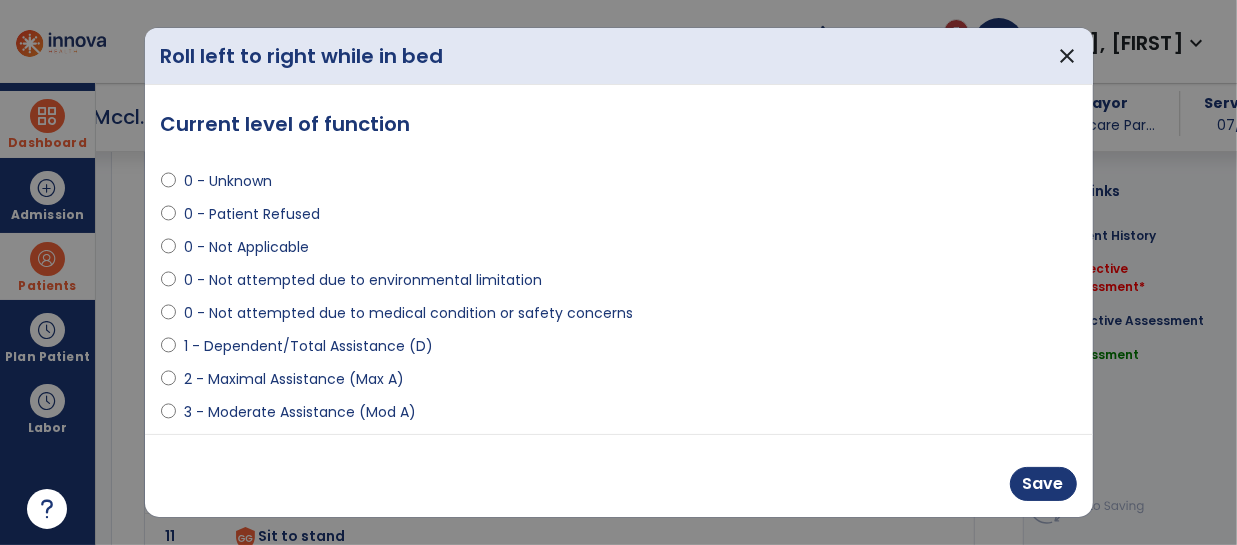 scroll, scrollTop: 2109, scrollLeft: 0, axis: vertical 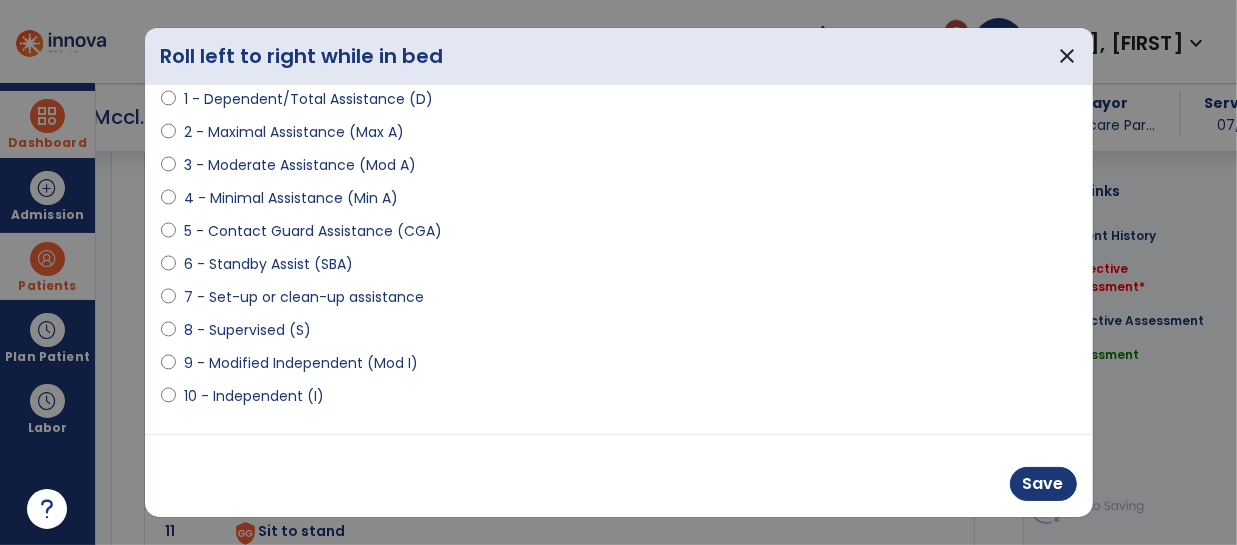 click on "8 - Supervised (S)" at bounding box center (247, 330) 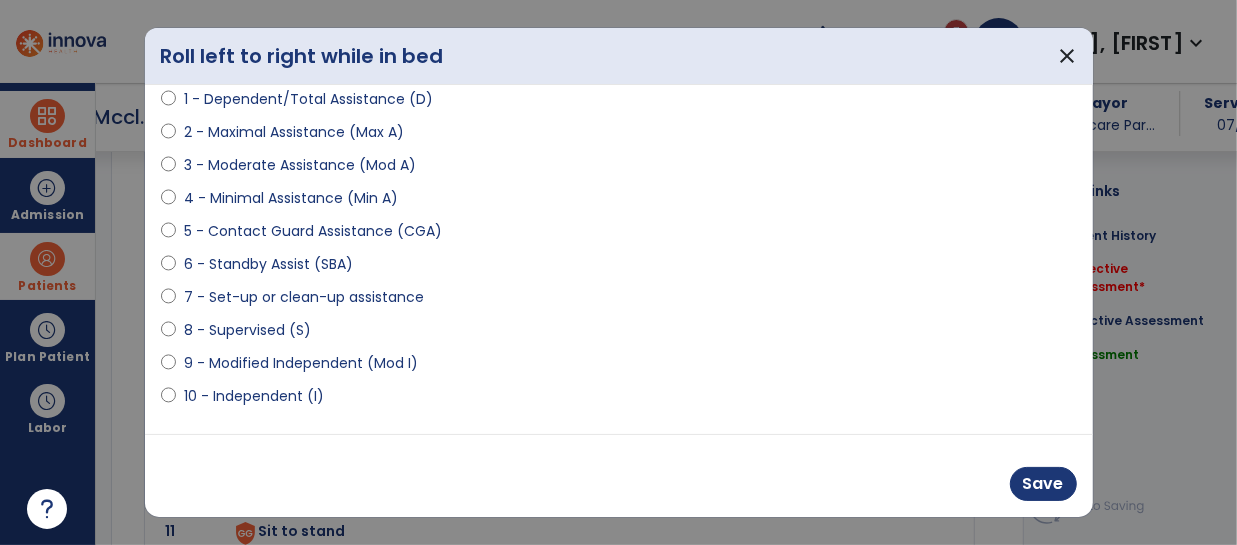 select on "**********" 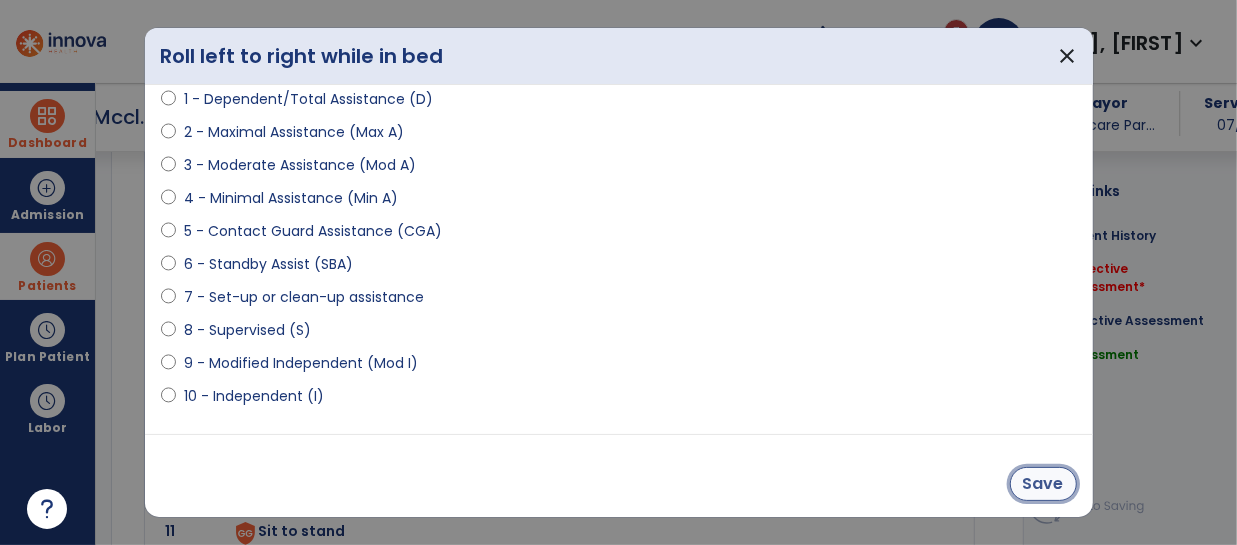 click on "Save" at bounding box center [1043, 484] 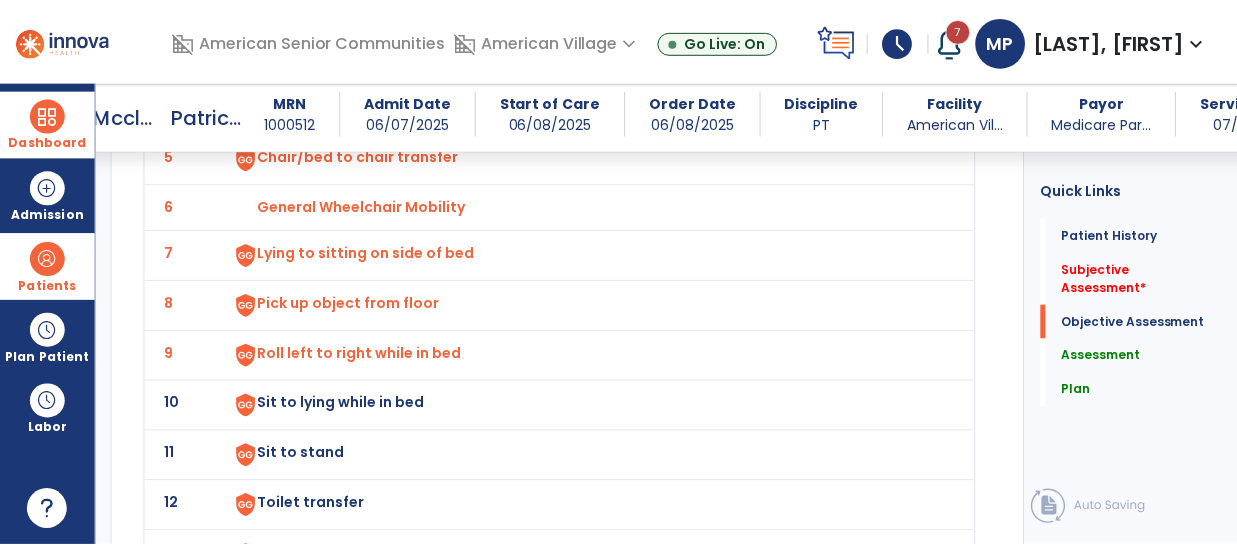 scroll, scrollTop: 2220, scrollLeft: 0, axis: vertical 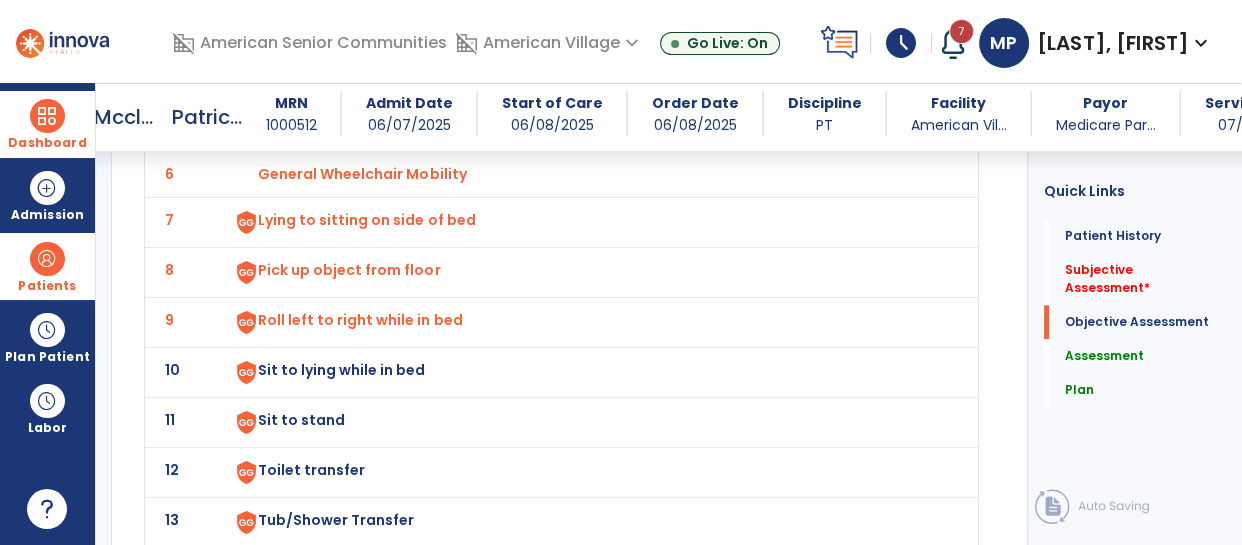 click on "Sit to lying while in bed" at bounding box center (585, -74) 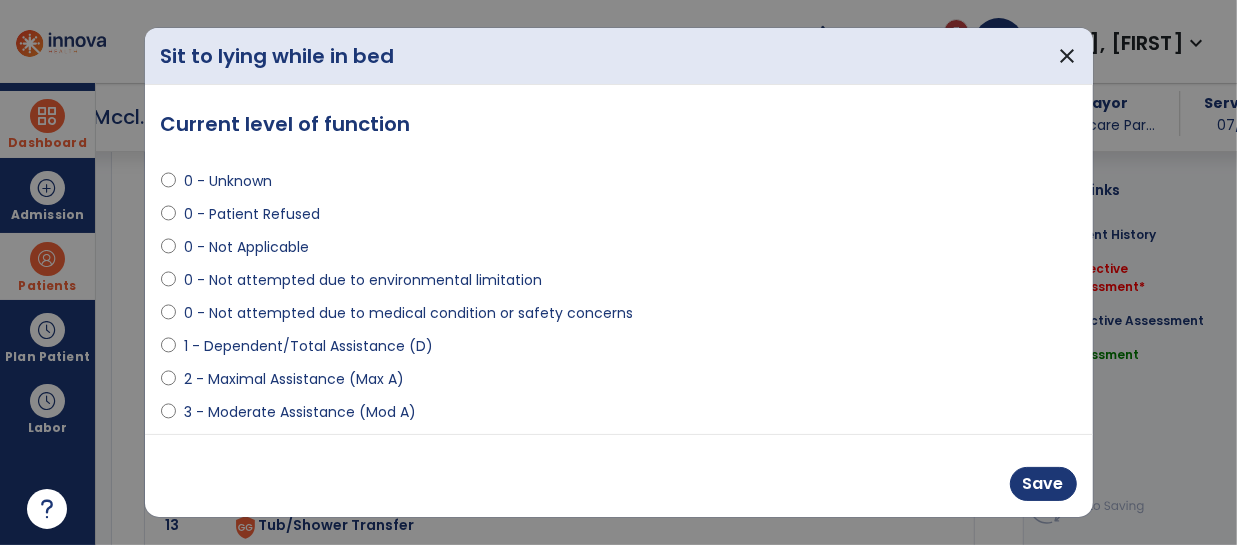 scroll, scrollTop: 2220, scrollLeft: 0, axis: vertical 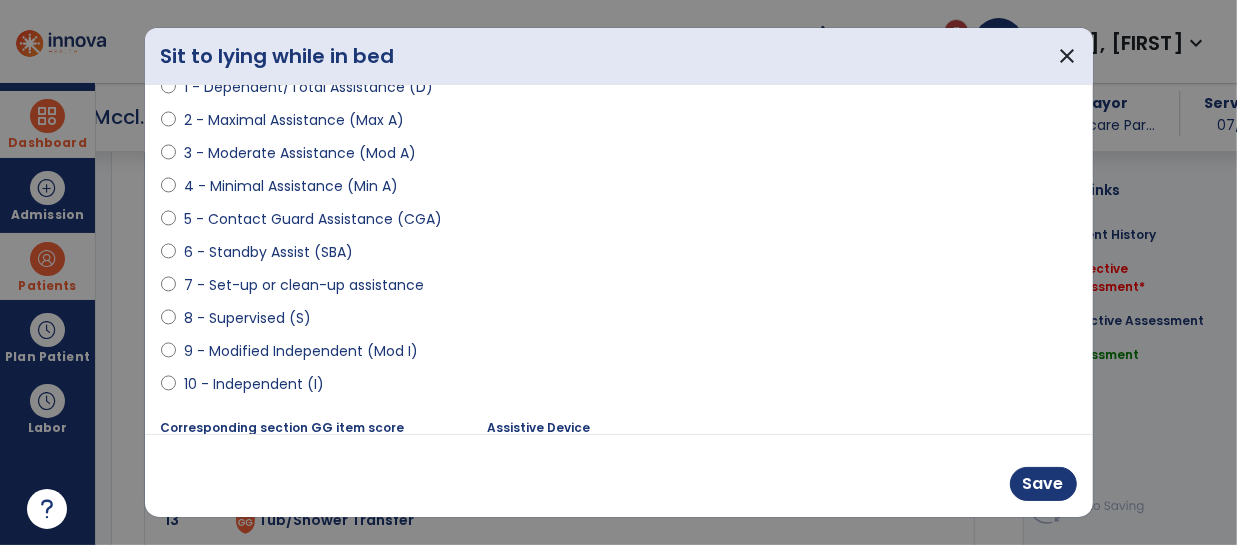 select on "**********" 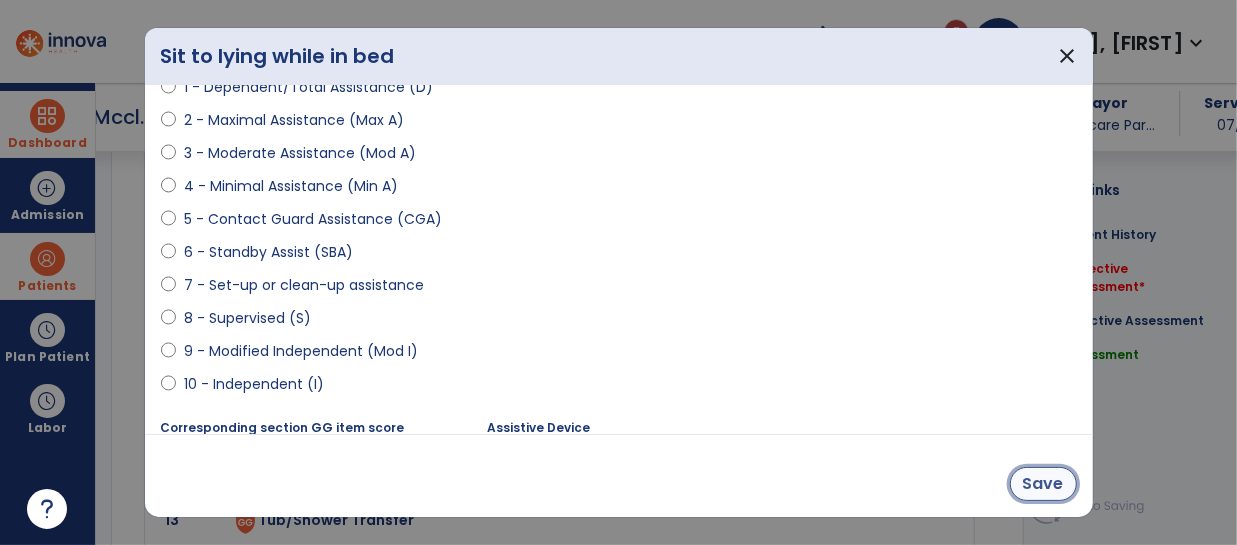 click on "Save" at bounding box center [1043, 484] 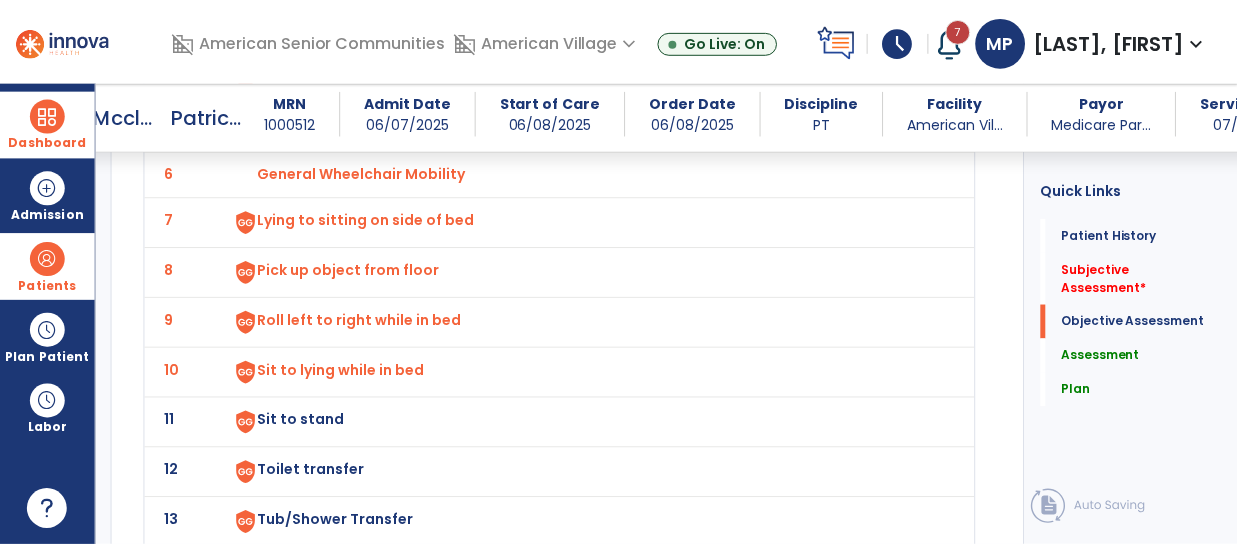 scroll, scrollTop: 2276, scrollLeft: 0, axis: vertical 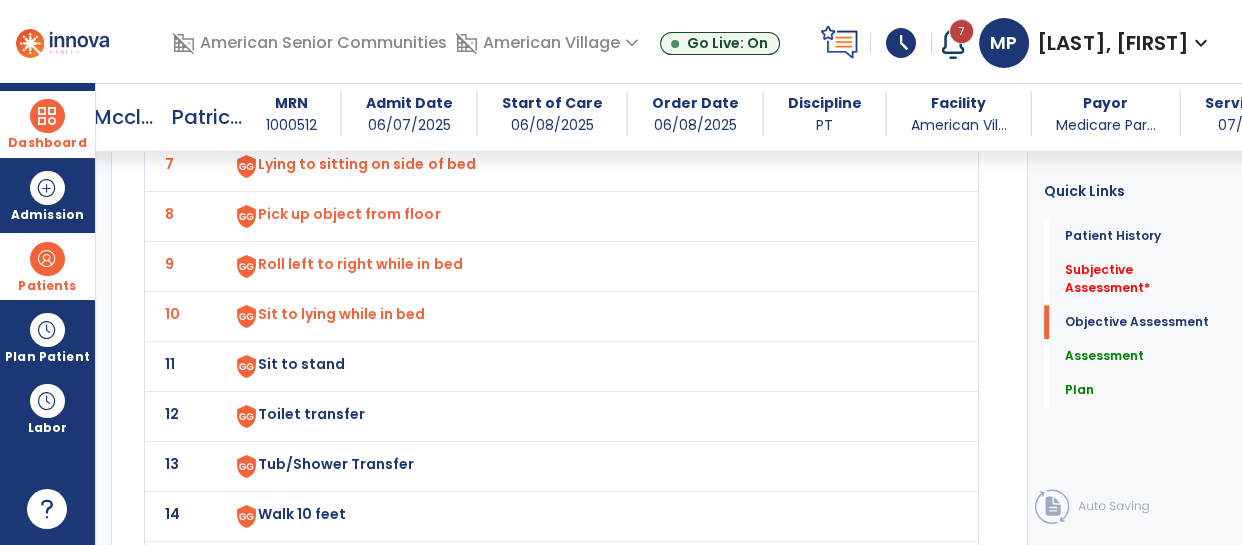 click on "Sit to stand" at bounding box center [304, -132] 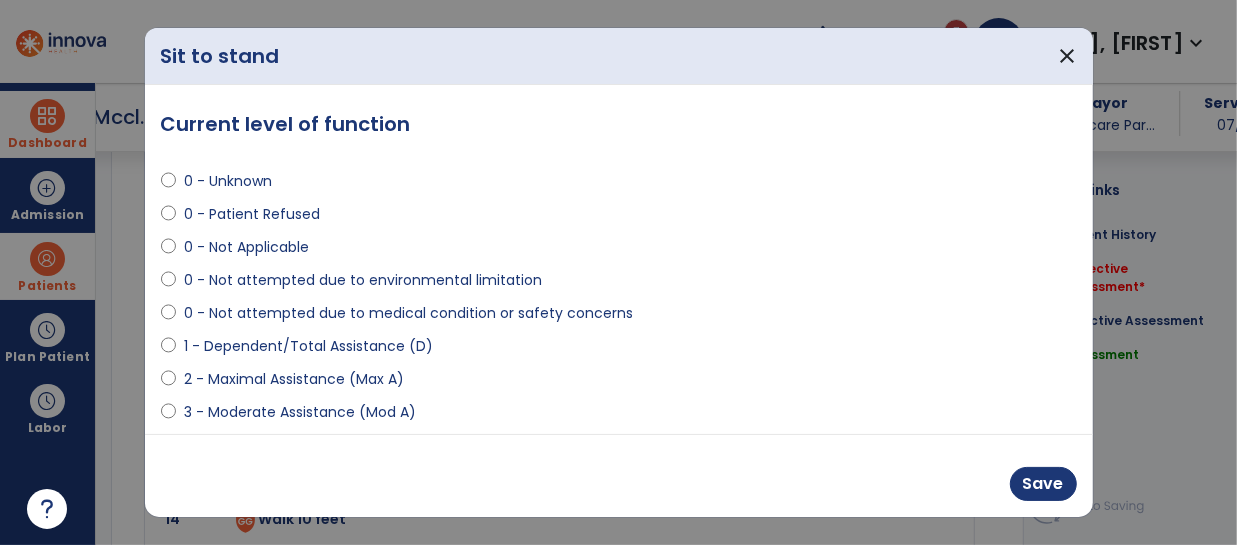 scroll, scrollTop: 2276, scrollLeft: 0, axis: vertical 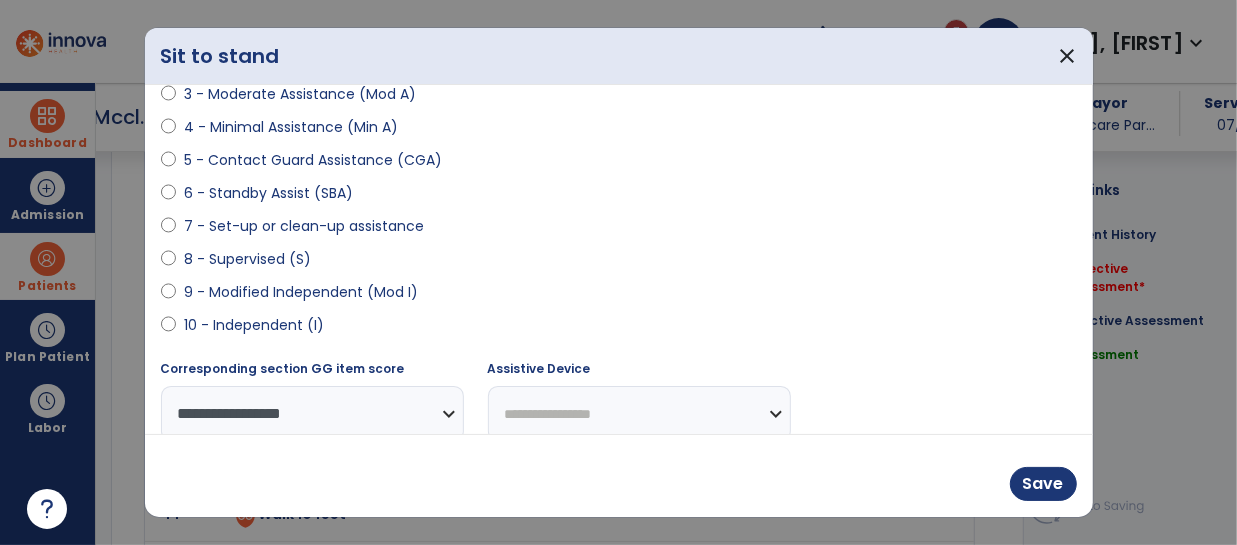 select on "**********" 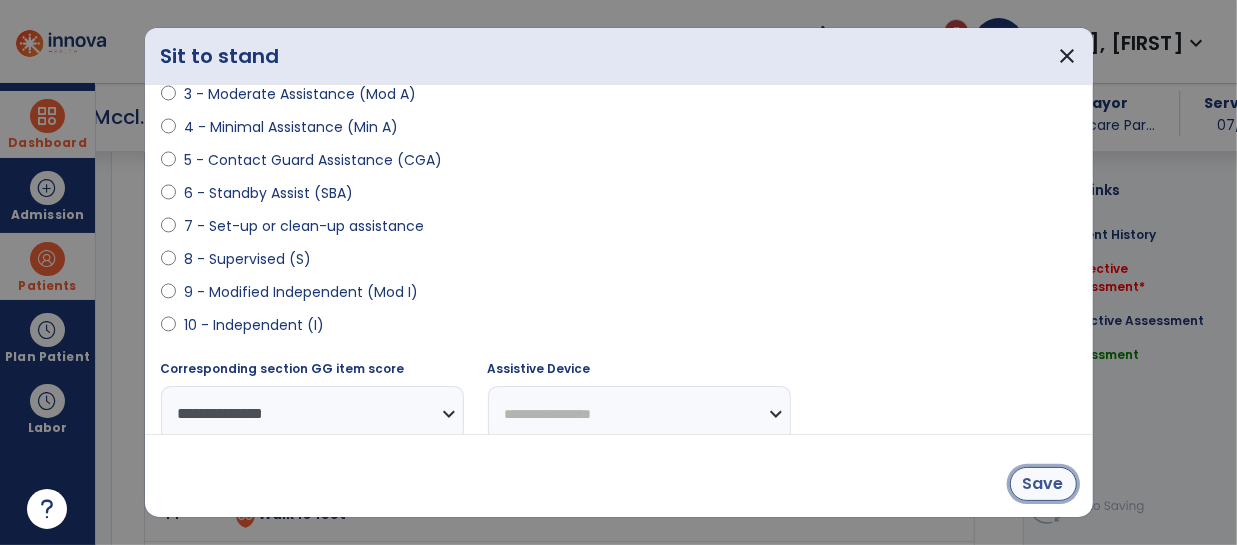 click on "Save" at bounding box center (1043, 484) 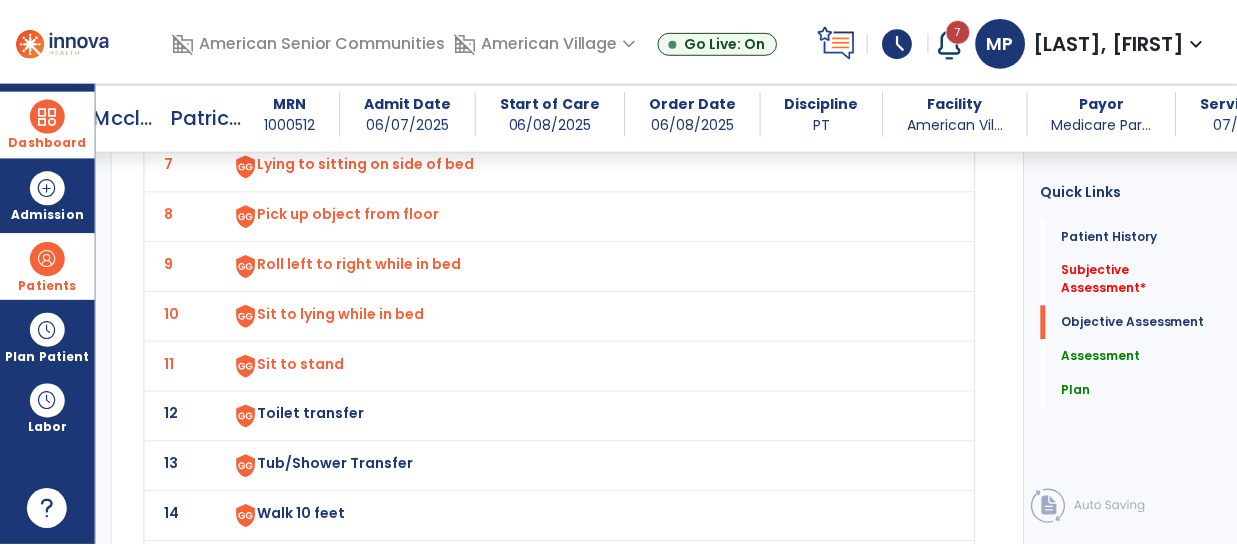 scroll, scrollTop: 2336, scrollLeft: 0, axis: vertical 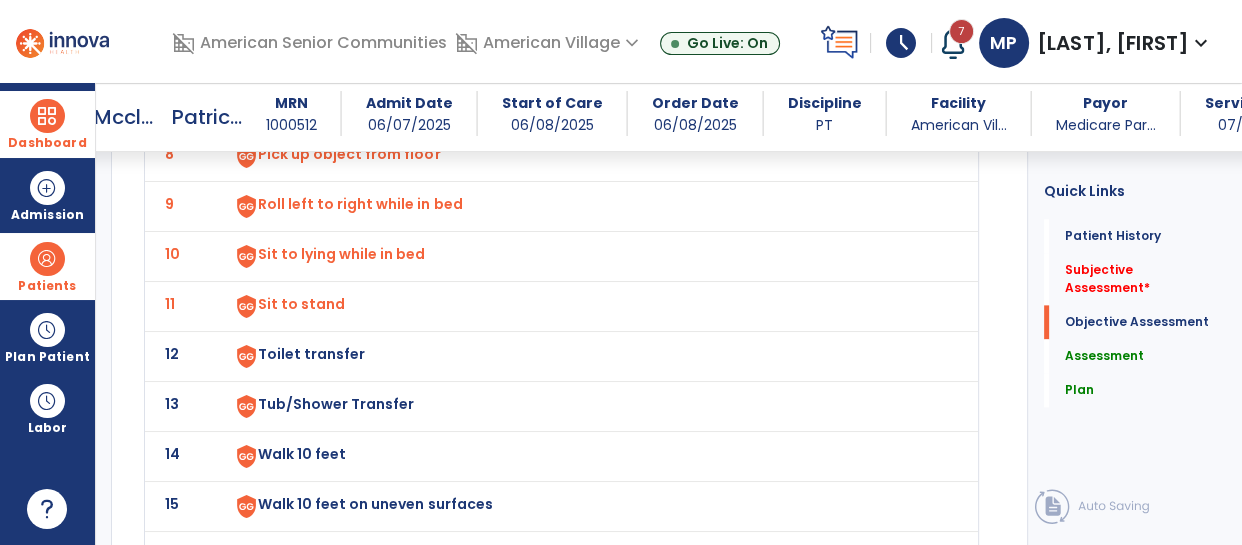 click on "Toilet transfer" at bounding box center [585, -190] 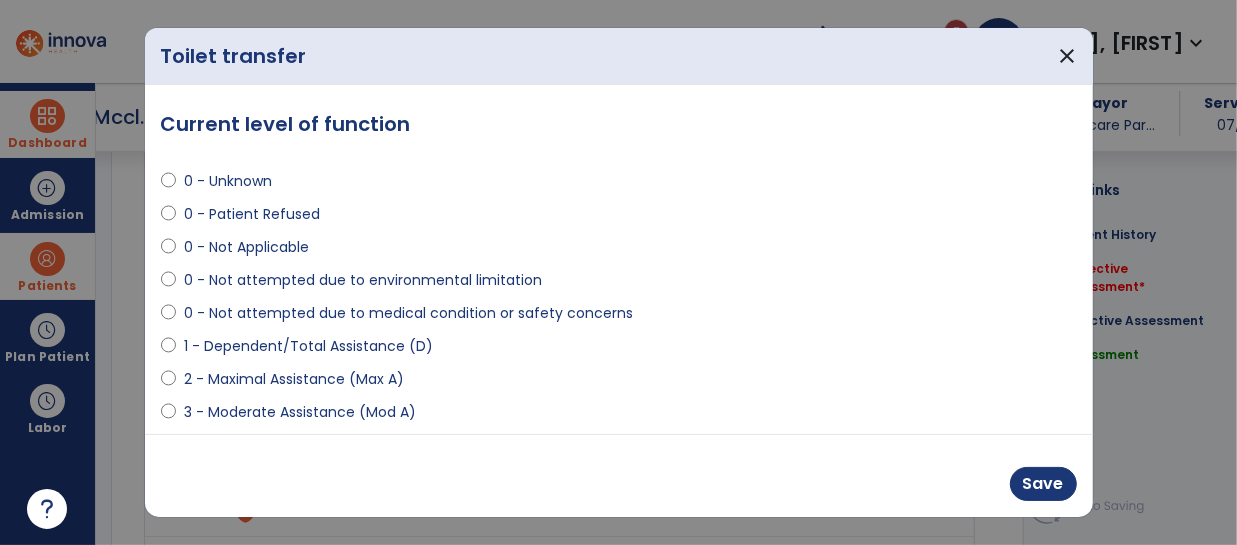 scroll, scrollTop: 2336, scrollLeft: 0, axis: vertical 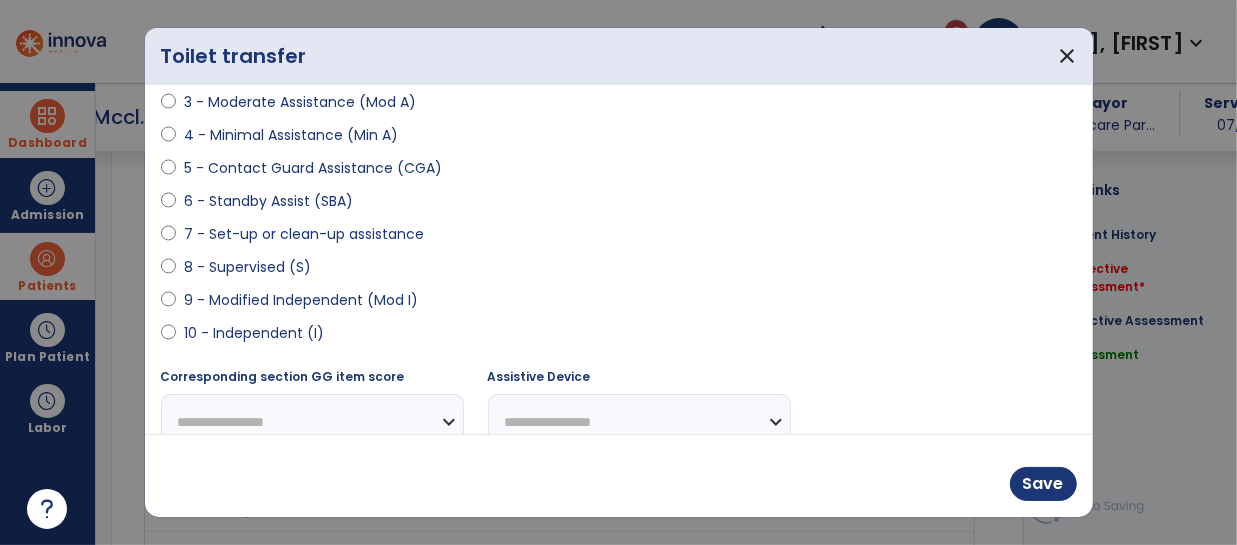 select on "**********" 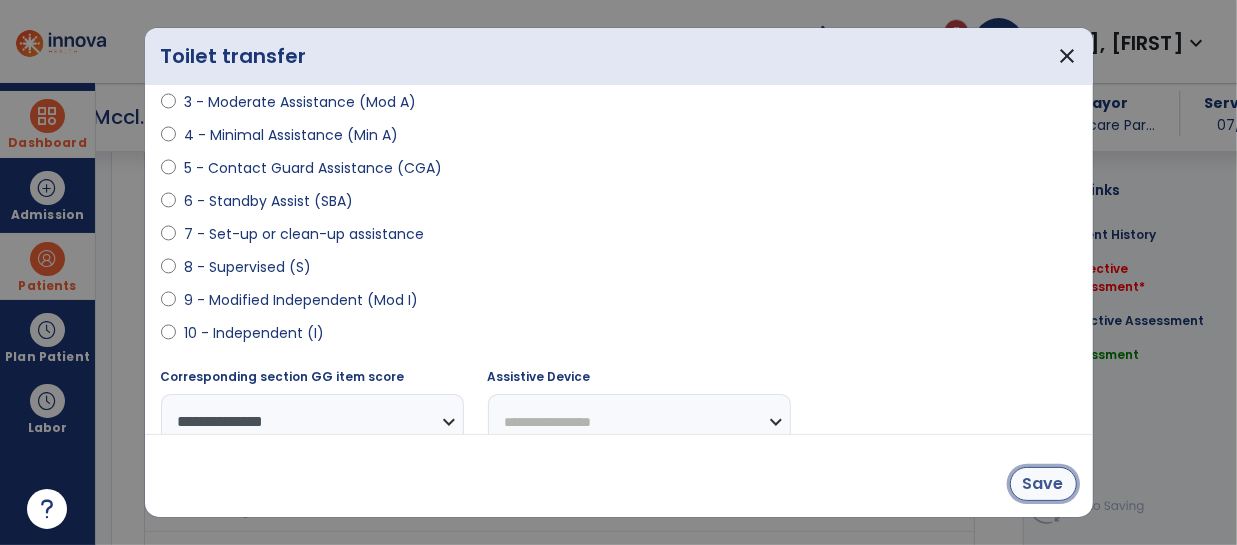 click on "Save" at bounding box center (1043, 484) 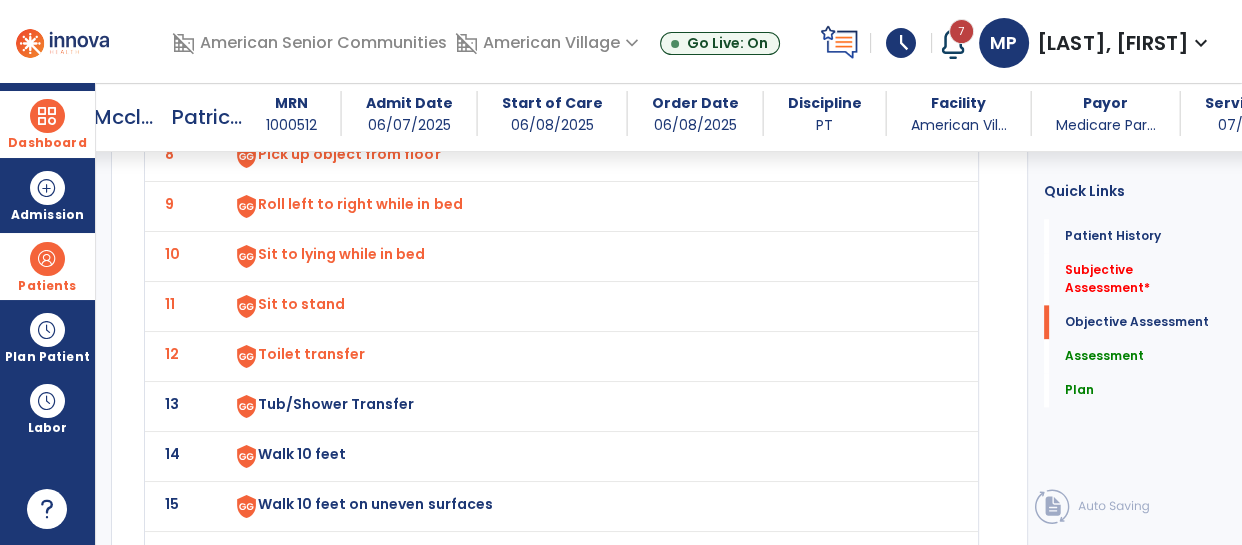 click on "Tub/Shower Transfer" at bounding box center [304, -192] 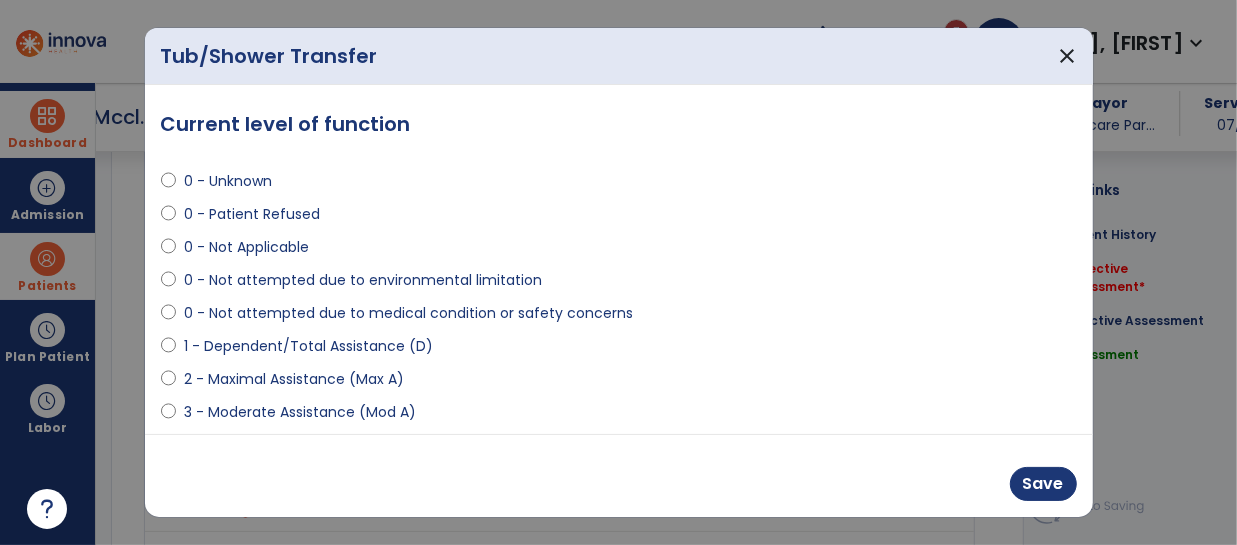 scroll, scrollTop: 2336, scrollLeft: 0, axis: vertical 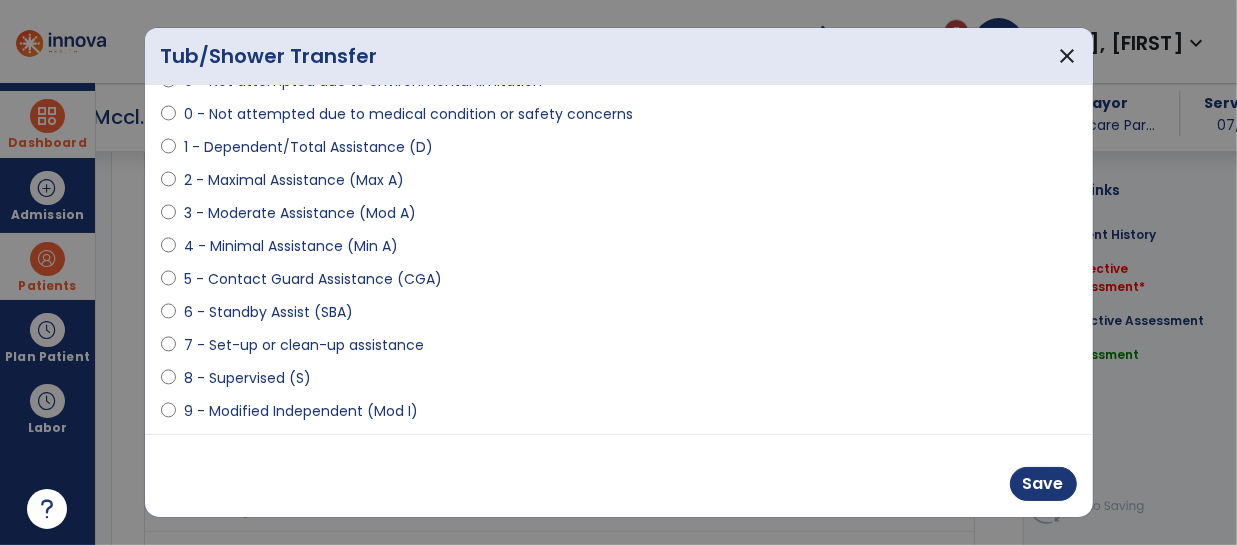 click on "9 - Modified Independent (Mod I)" at bounding box center [619, 415] 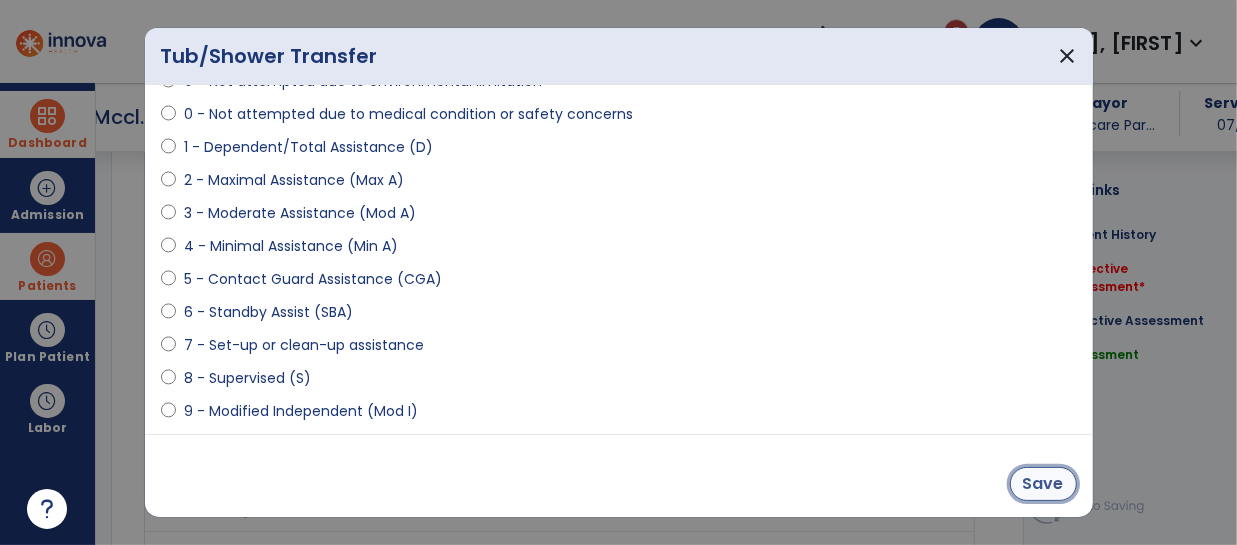 click on "Save" at bounding box center (1043, 484) 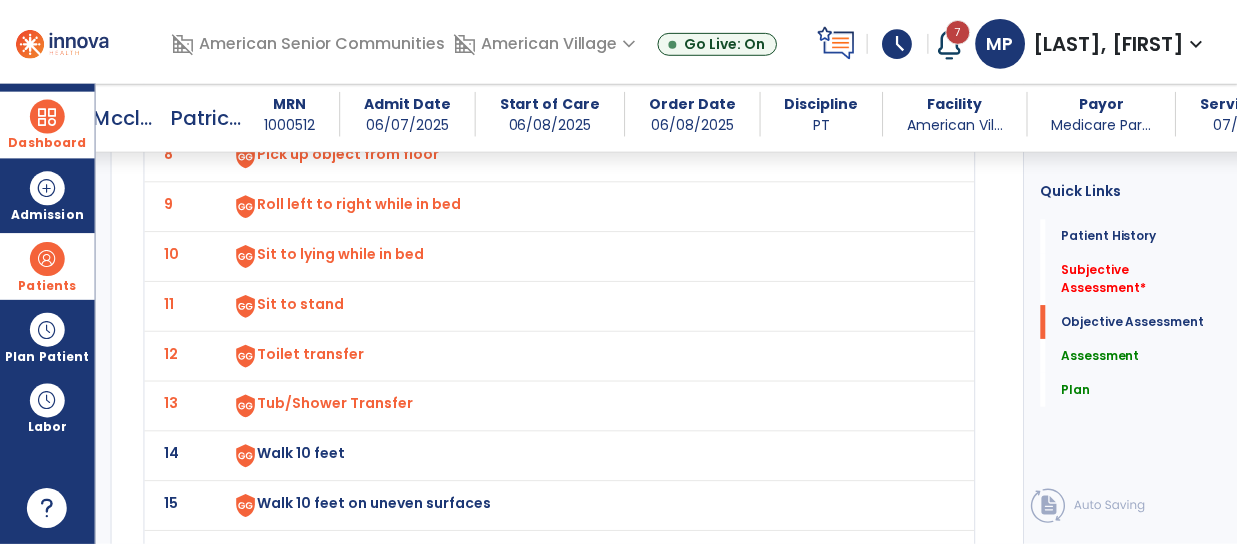 scroll, scrollTop: 2412, scrollLeft: 0, axis: vertical 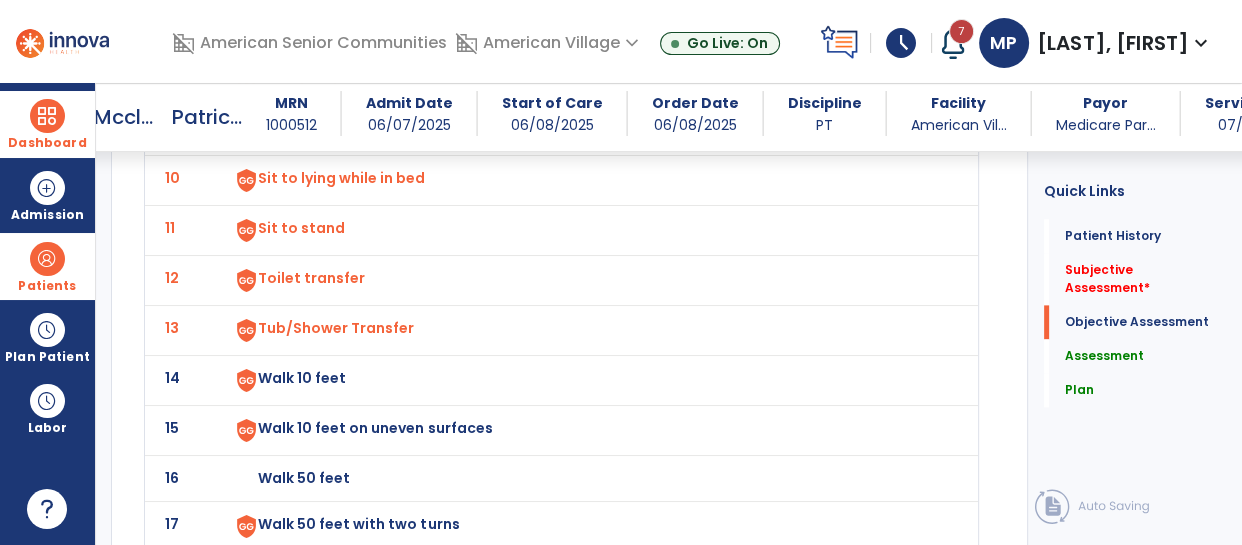 click on "Walk 10 feet" at bounding box center [585, -266] 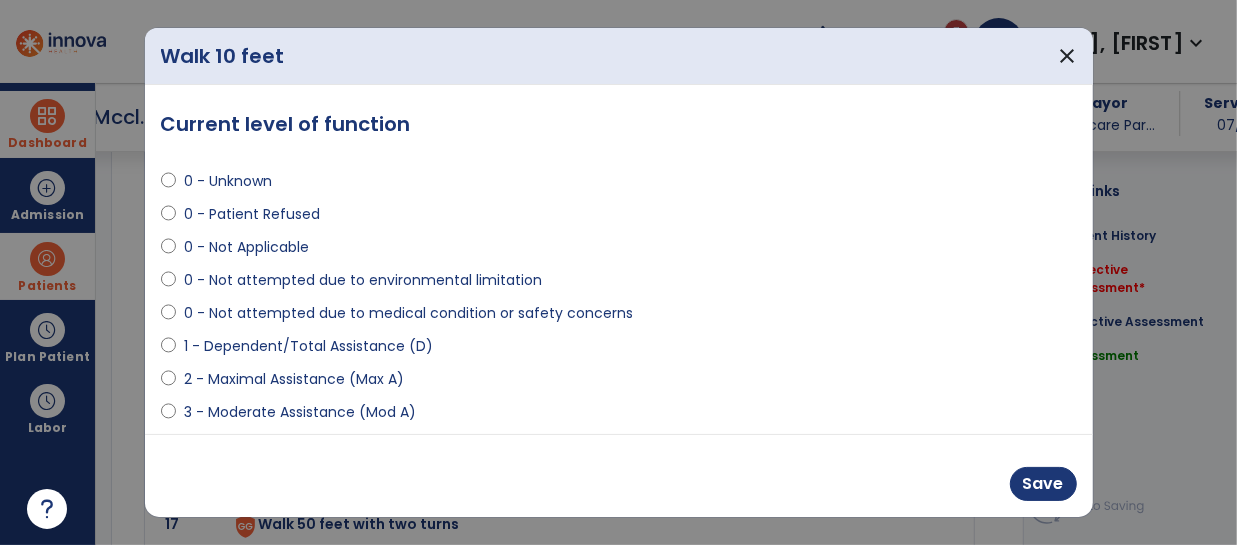 scroll, scrollTop: 2412, scrollLeft: 0, axis: vertical 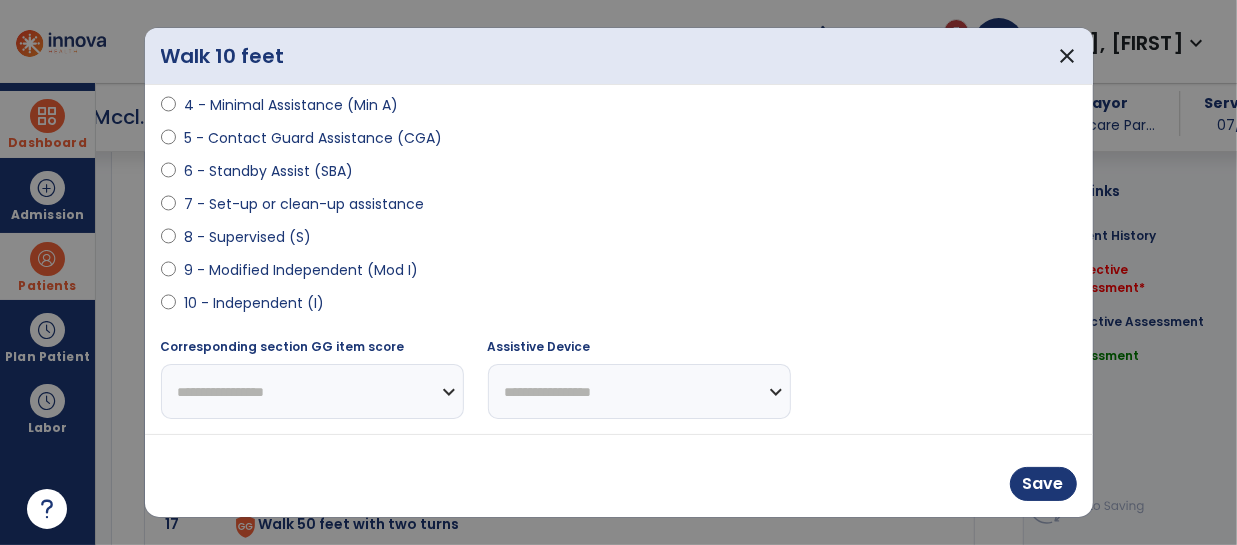 click on "10 - Independent (I)" at bounding box center (619, 307) 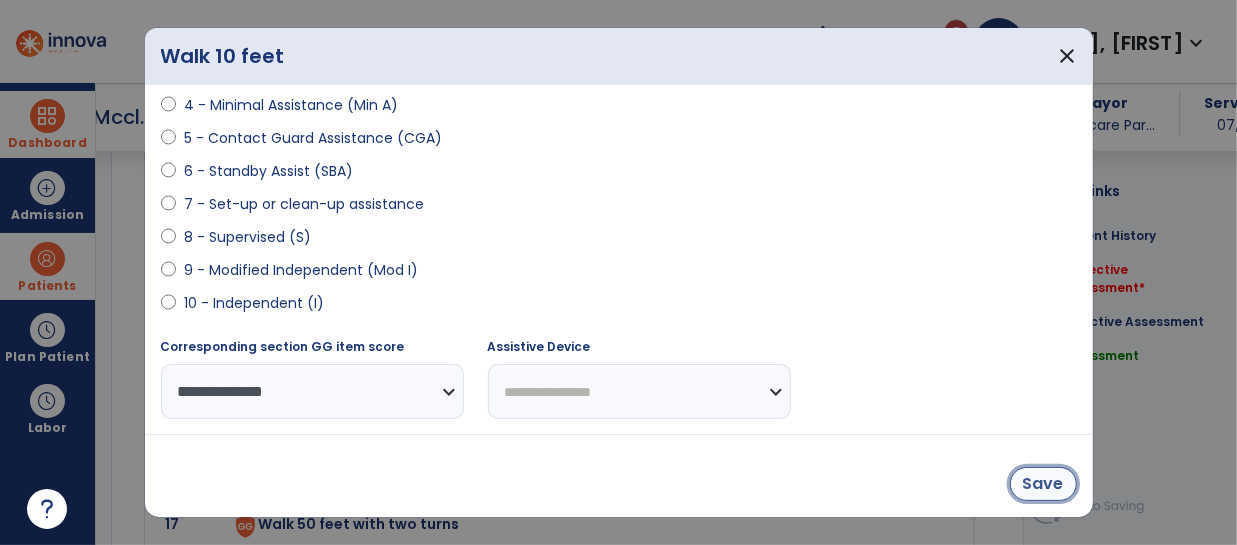 click on "Save" at bounding box center [1043, 484] 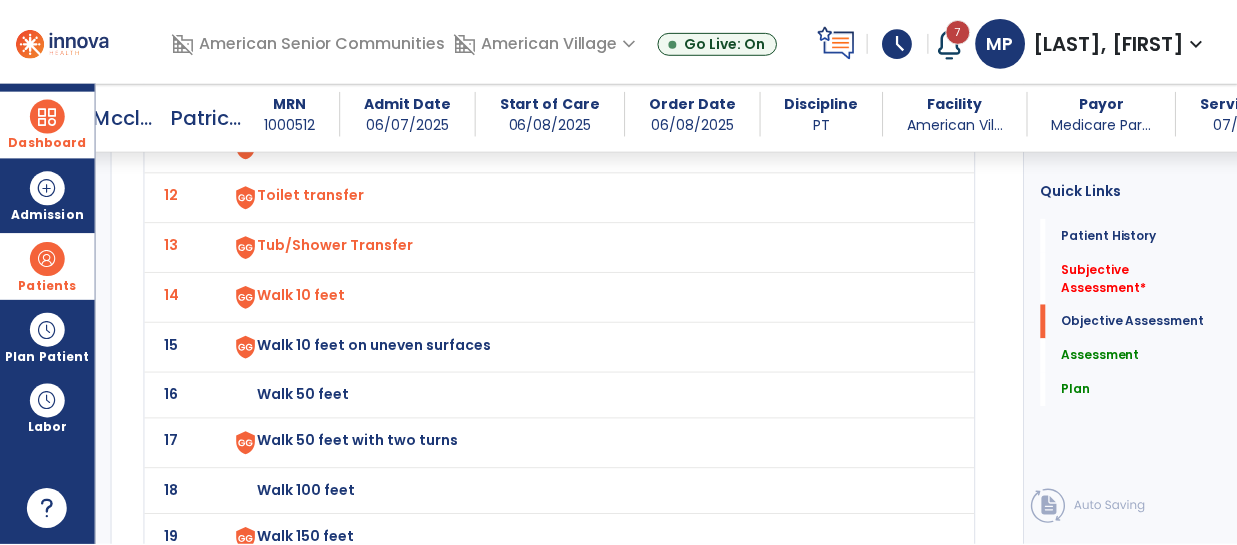scroll, scrollTop: 2500, scrollLeft: 0, axis: vertical 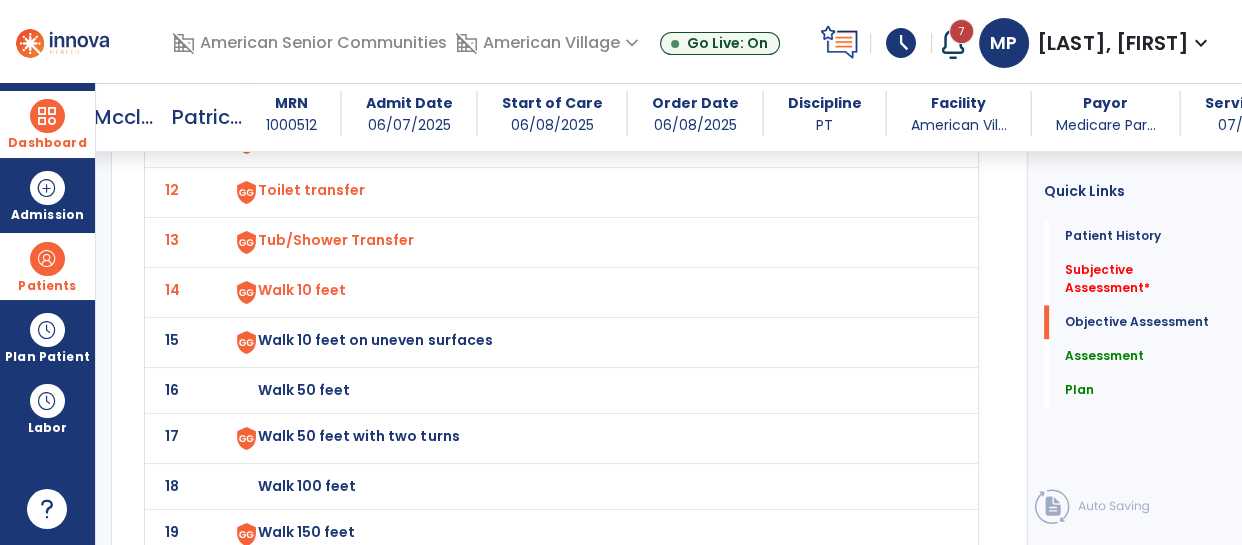 click on "Walk 10 feet on uneven surfaces" at bounding box center (304, -356) 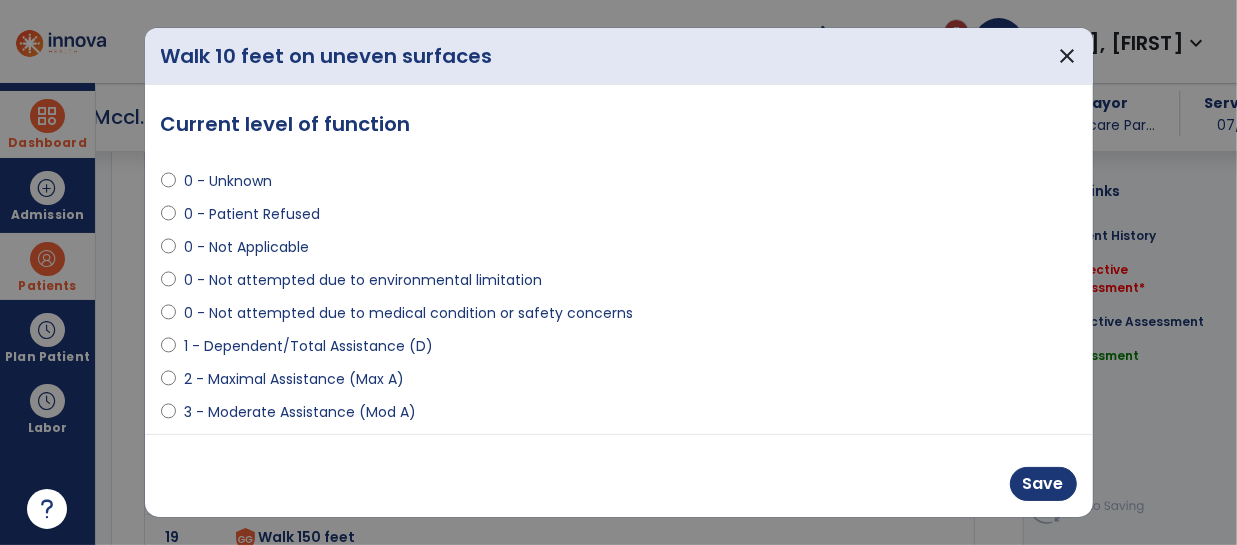 scroll, scrollTop: 2500, scrollLeft: 0, axis: vertical 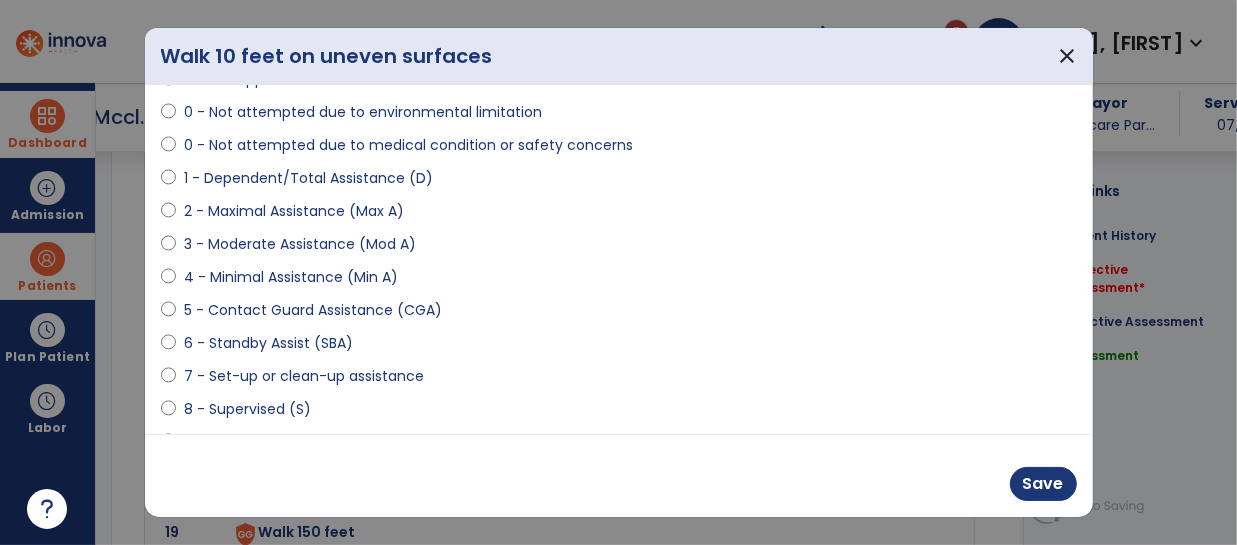 select on "**********" 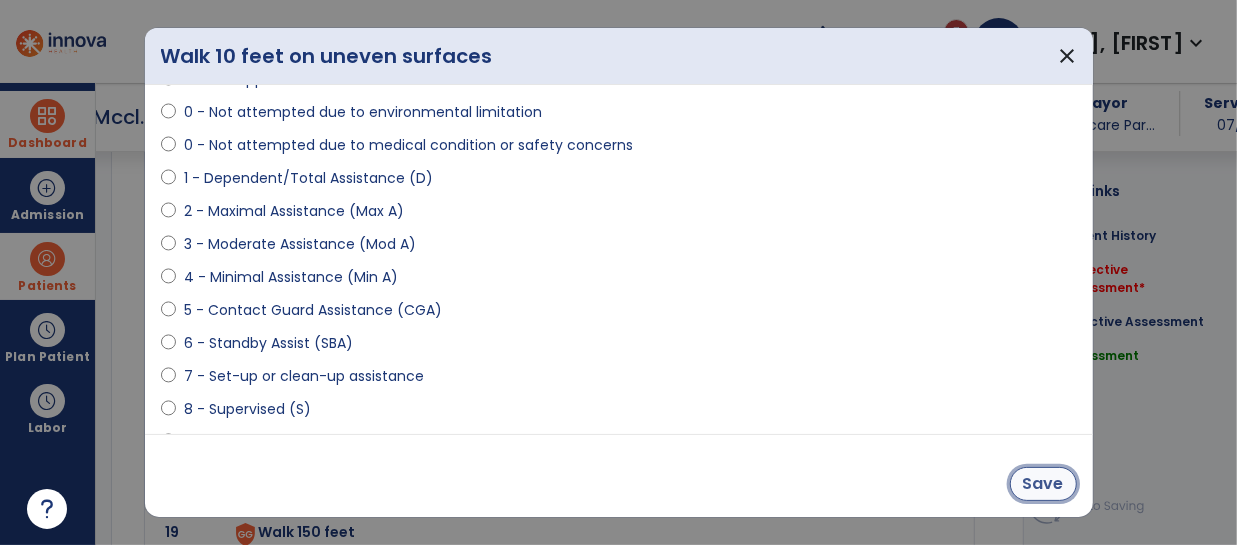 click on "Save" at bounding box center (1043, 484) 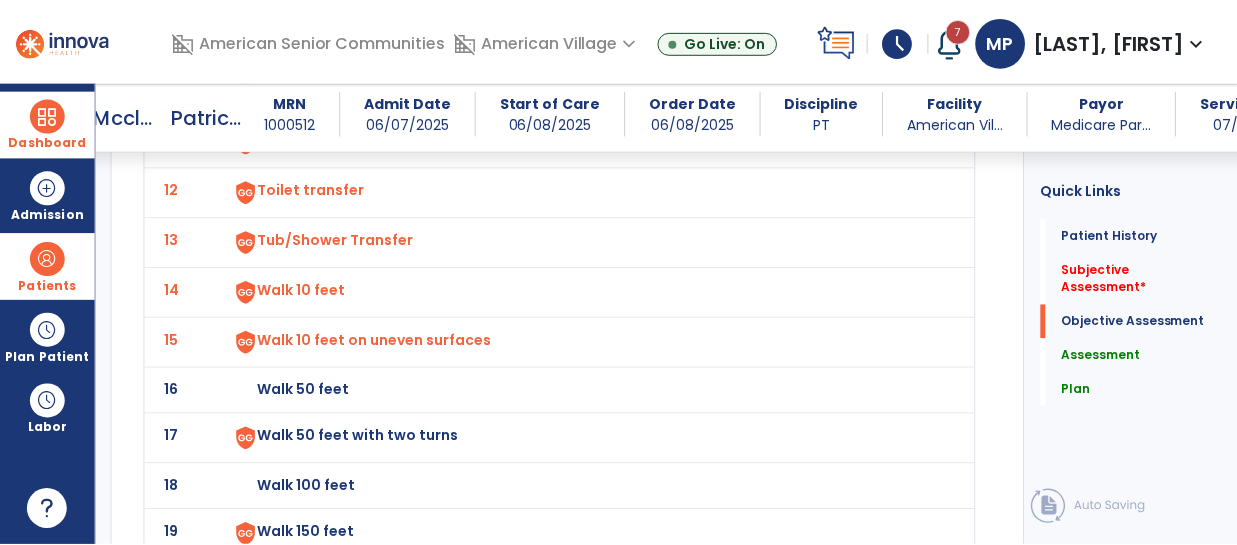 scroll, scrollTop: 2622, scrollLeft: 0, axis: vertical 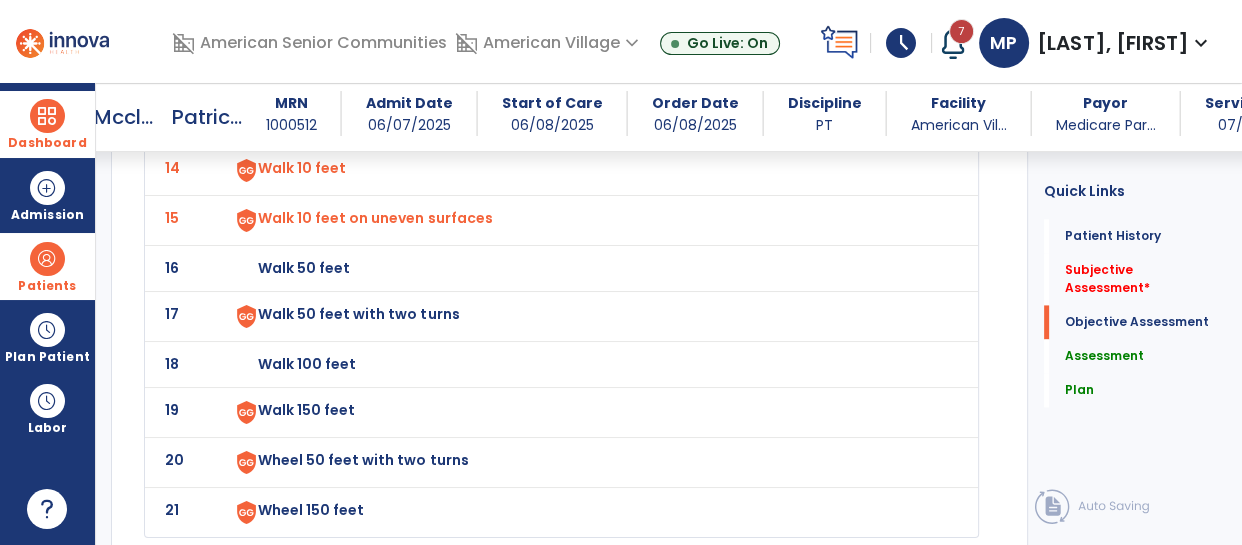 click on "Walk 50 feet" at bounding box center [585, -476] 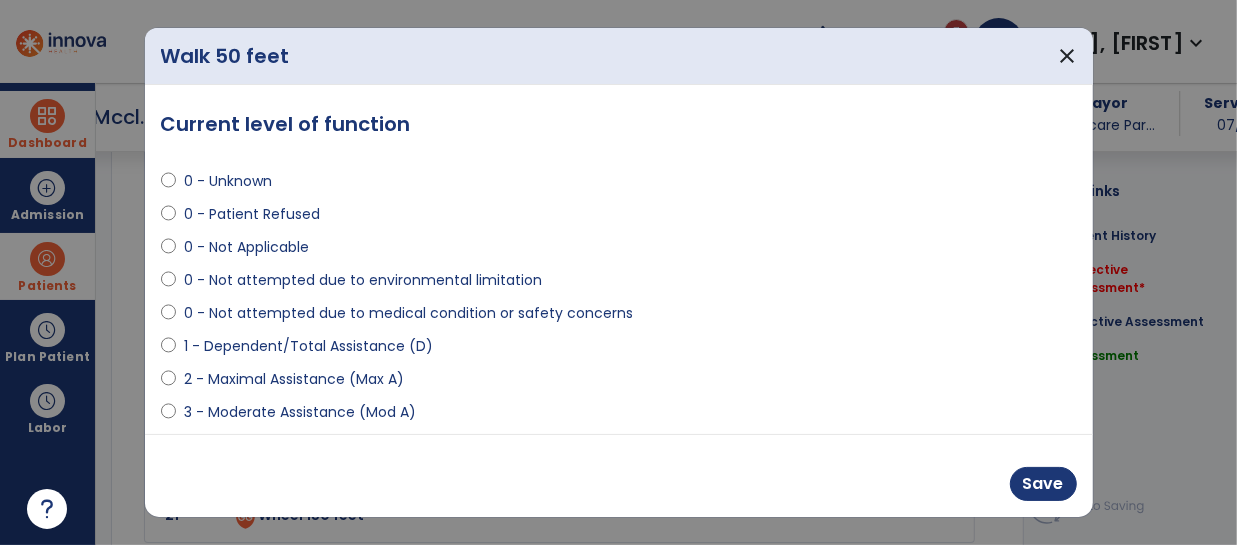 scroll, scrollTop: 2622, scrollLeft: 0, axis: vertical 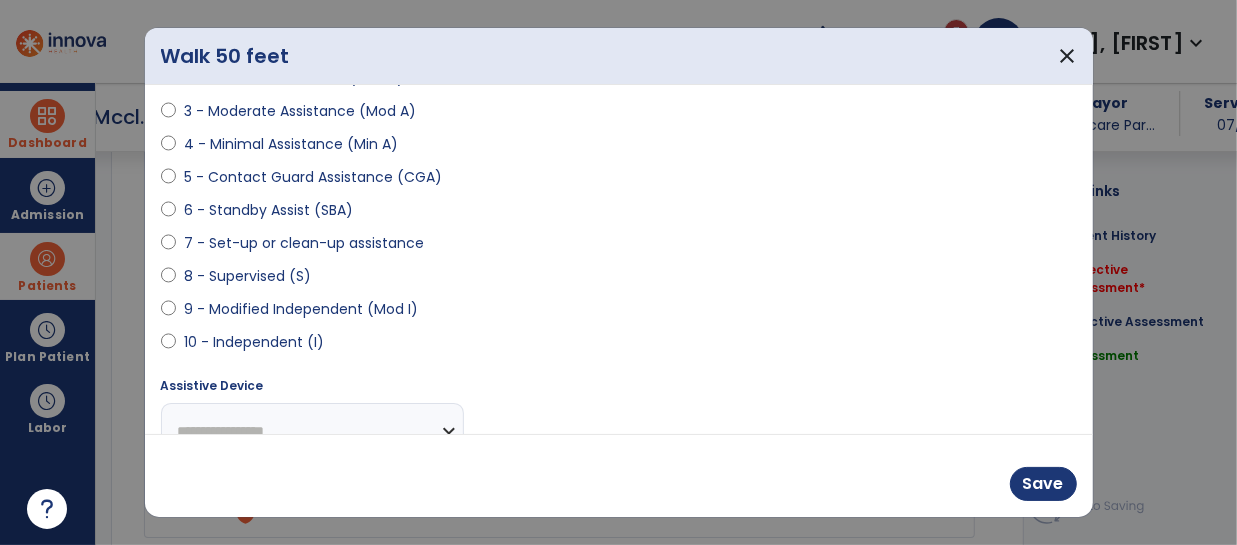click on "10 - Independent (I)" at bounding box center [619, 346] 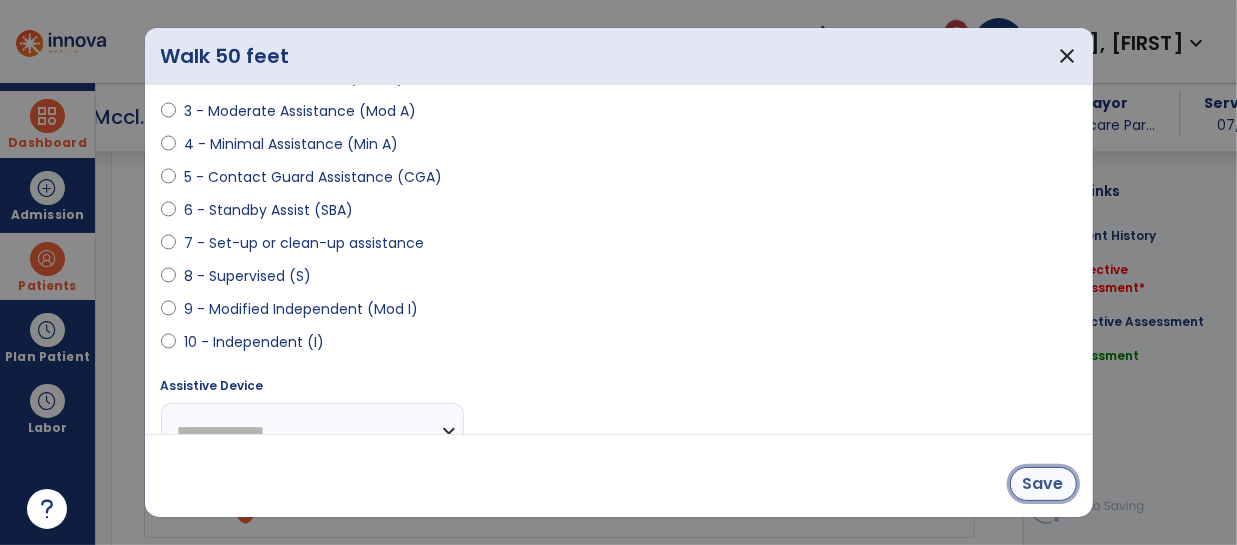 click on "Save" at bounding box center (1043, 484) 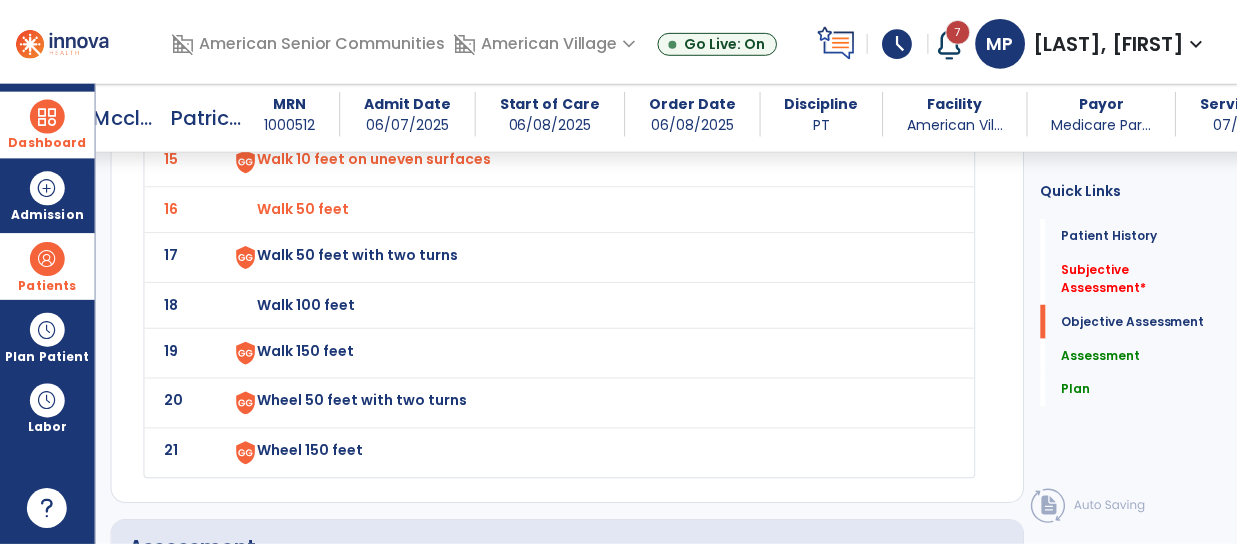 scroll, scrollTop: 2684, scrollLeft: 0, axis: vertical 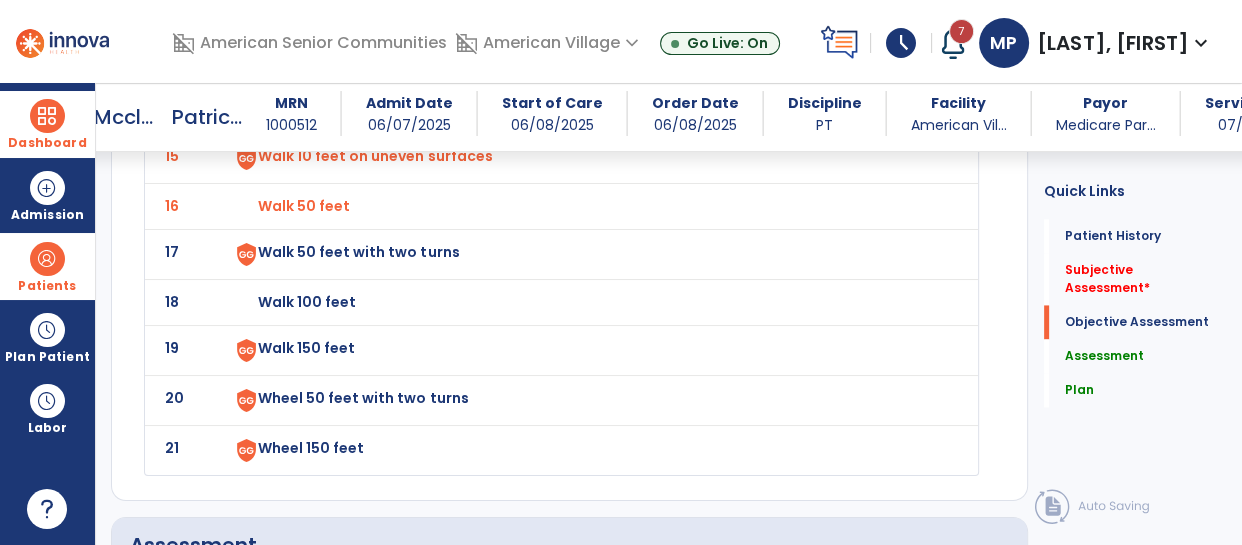 click on "Walk 50 feet with two turns" at bounding box center (304, -540) 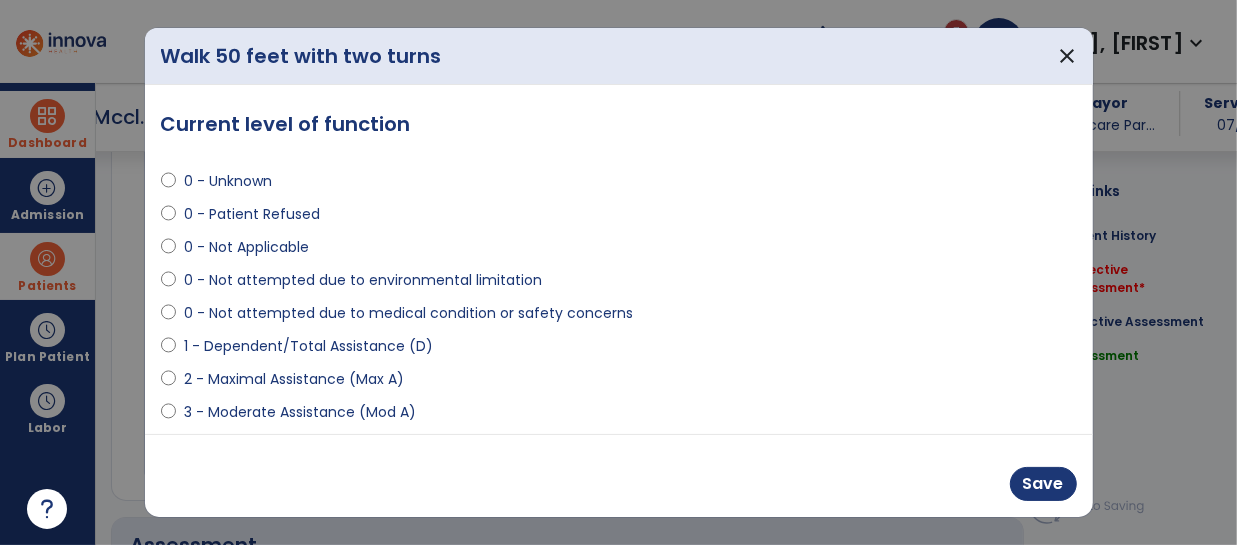 scroll, scrollTop: 2684, scrollLeft: 0, axis: vertical 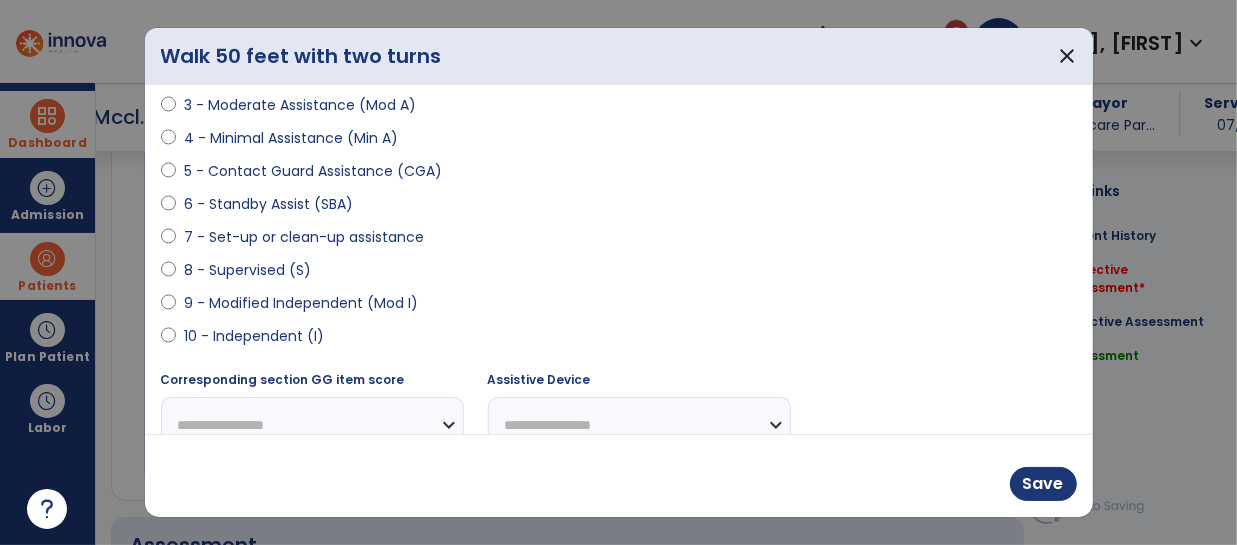 select on "**********" 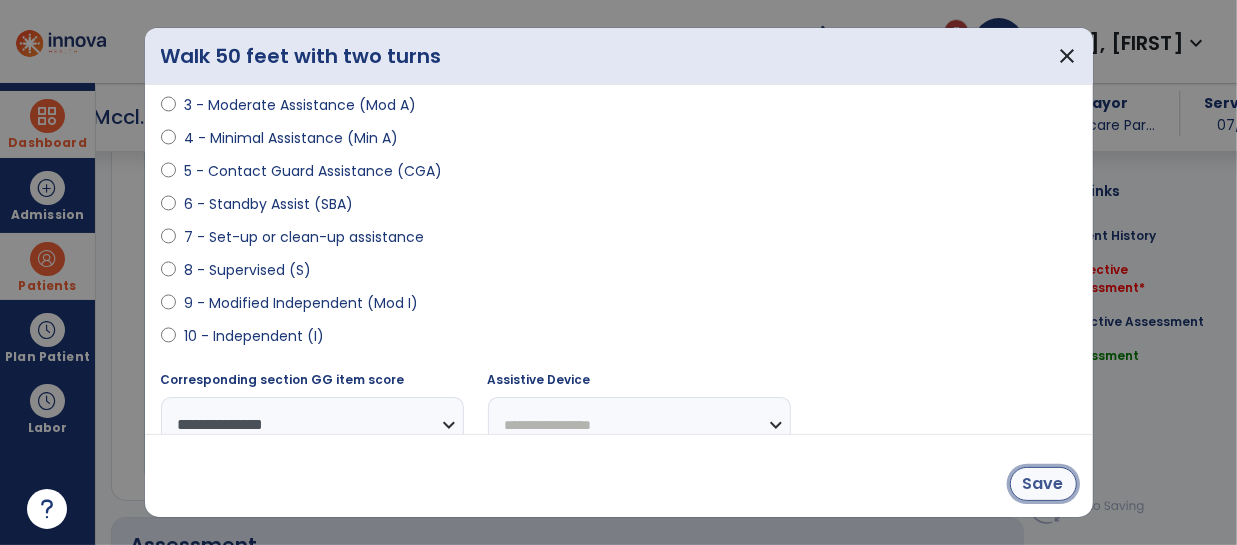 click on "Save" at bounding box center (1043, 484) 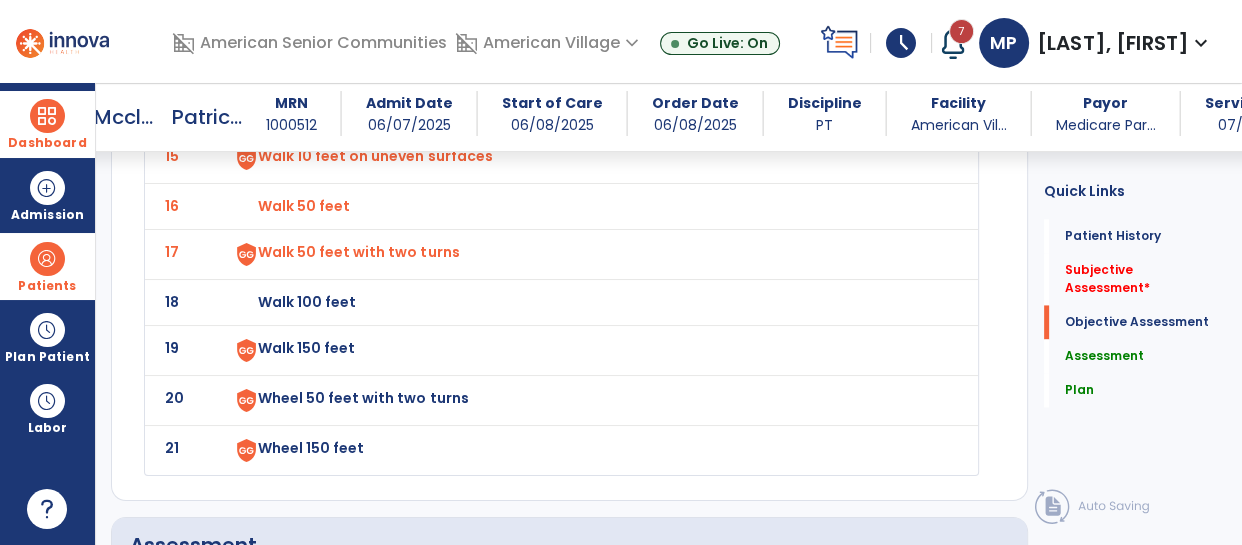 click on "Walk 150 feet" at bounding box center (304, -540) 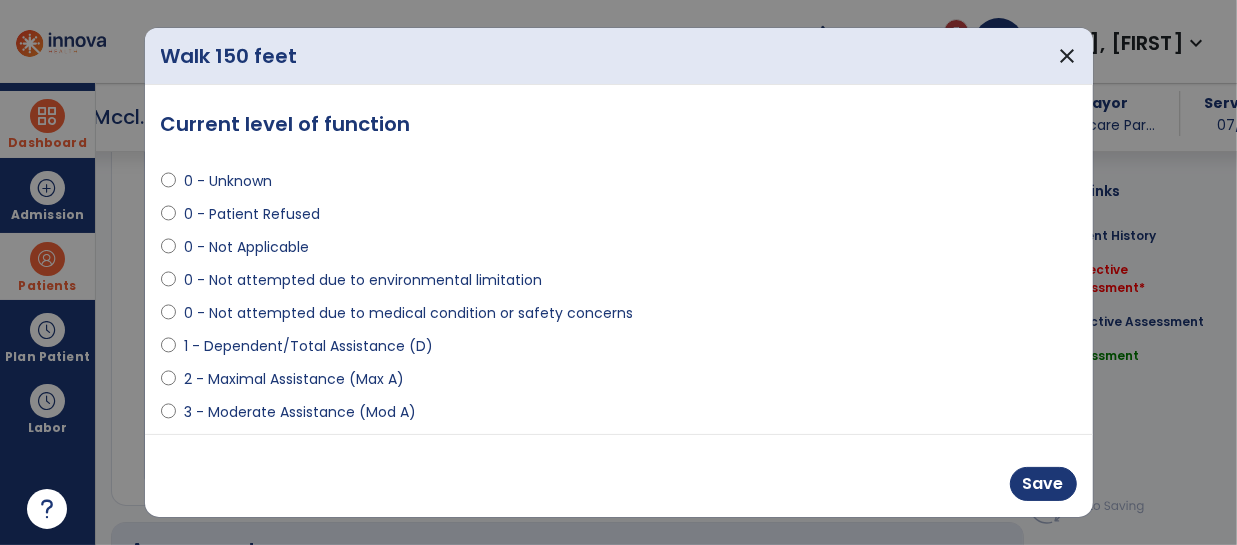 scroll, scrollTop: 2684, scrollLeft: 0, axis: vertical 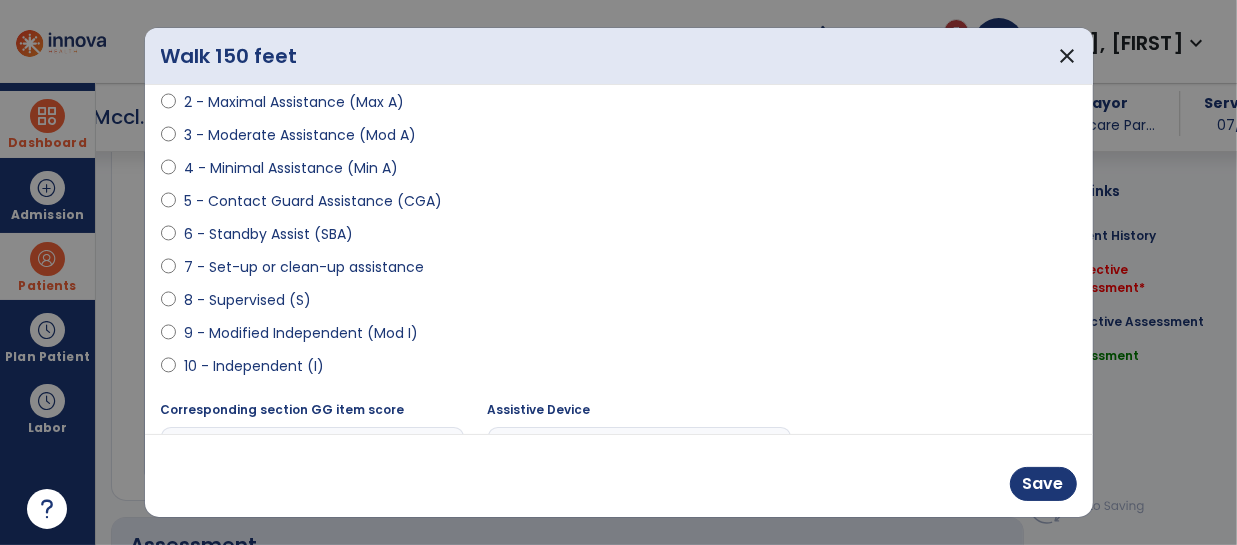 select on "**********" 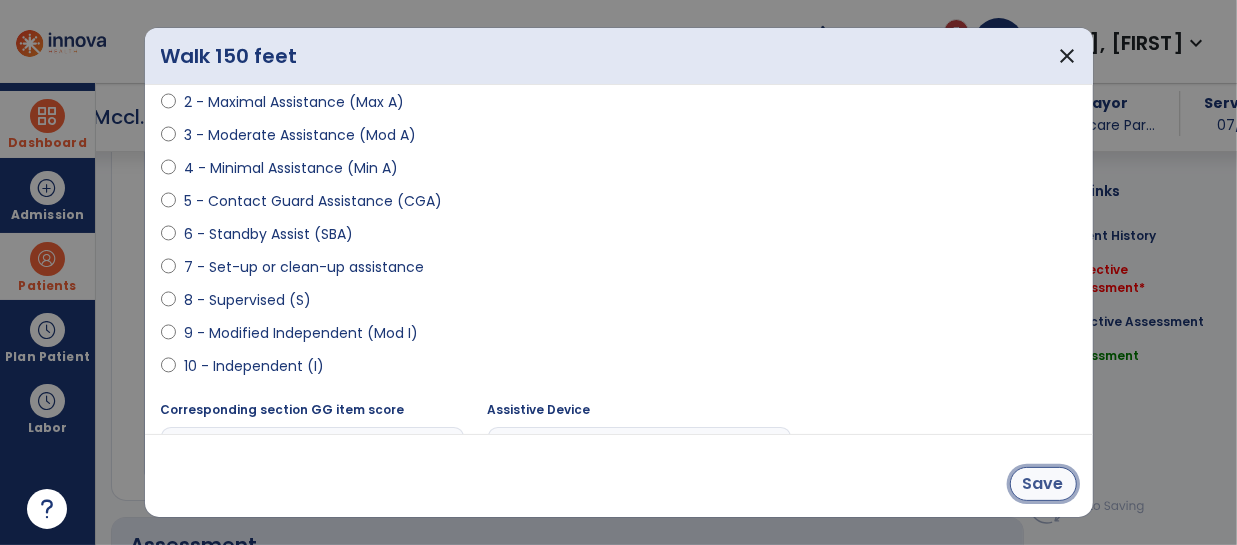 click on "Save" at bounding box center [1043, 484] 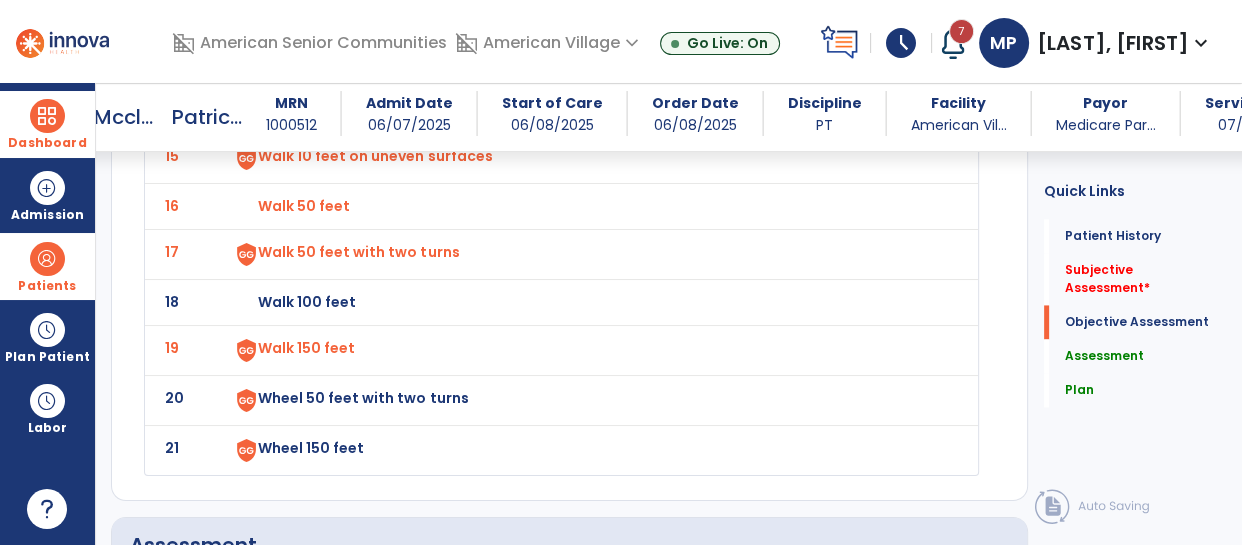 click on "Walk 100 feet" at bounding box center (304, -540) 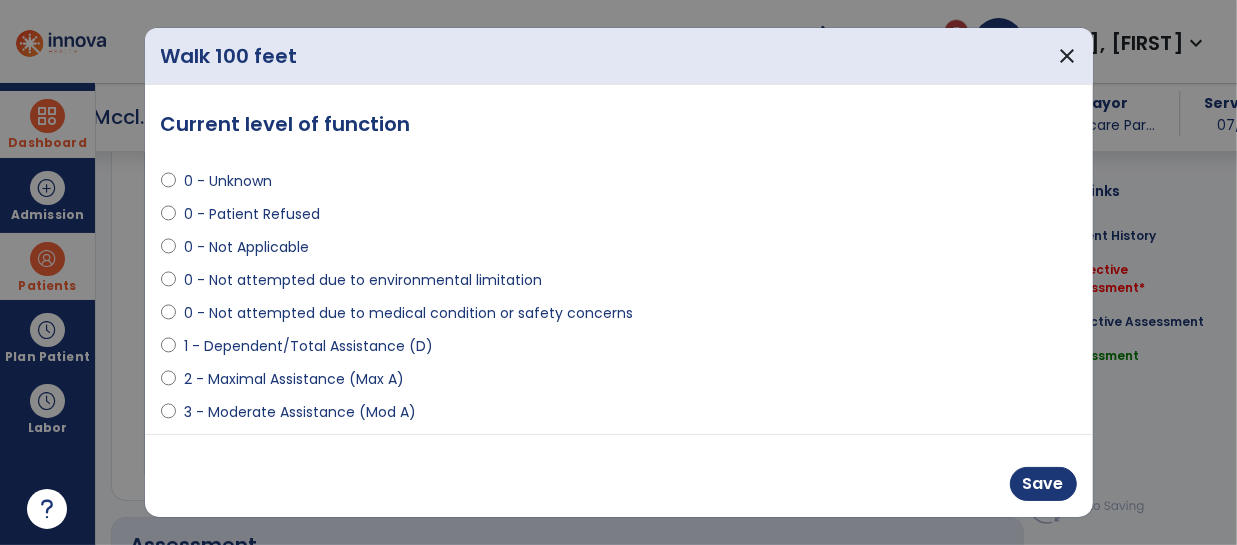 scroll, scrollTop: 2684, scrollLeft: 0, axis: vertical 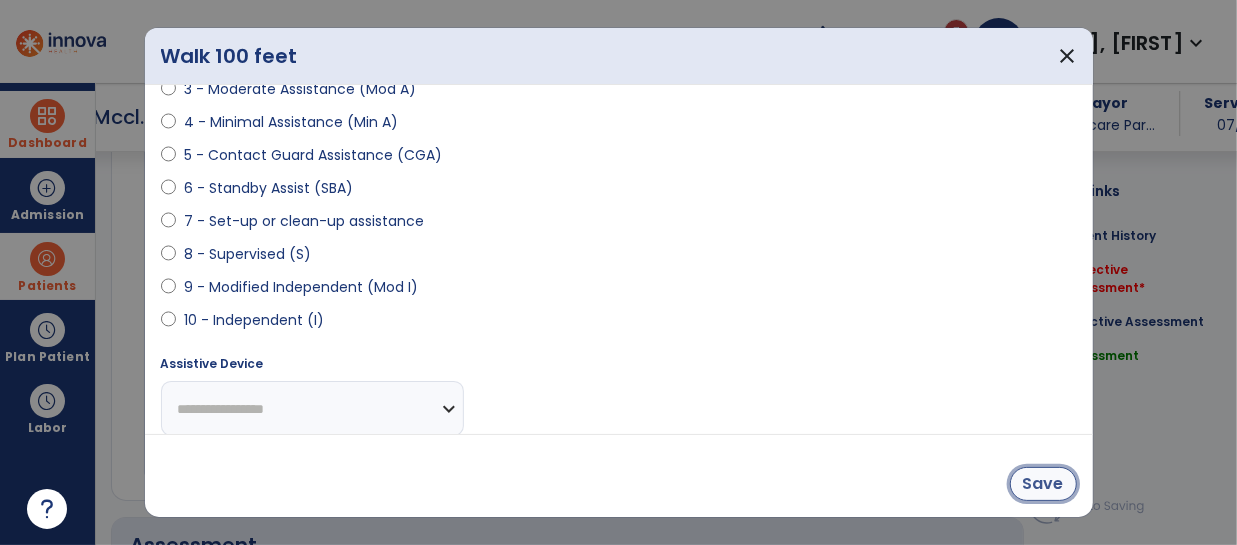 click on "Save" at bounding box center (1043, 484) 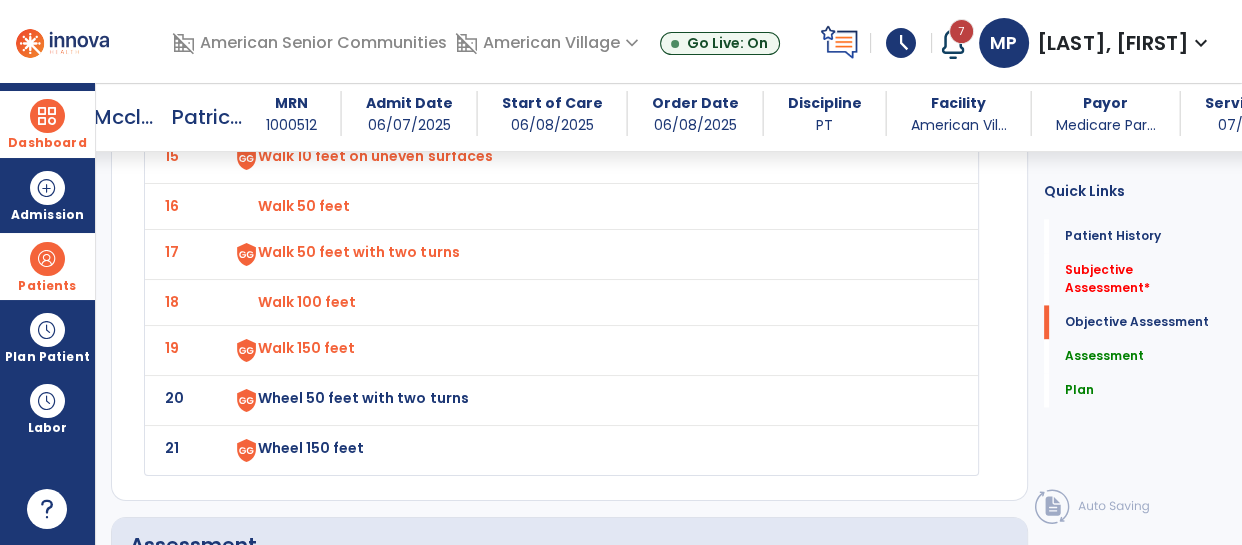 click on "Wheel 50 feet with two turns" at bounding box center (304, -540) 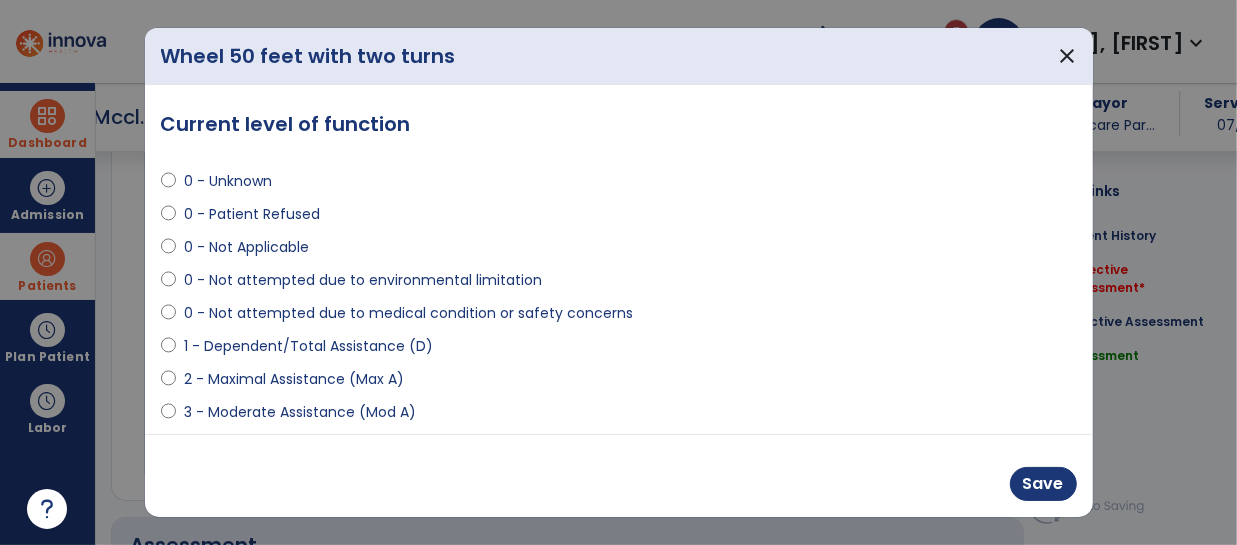scroll, scrollTop: 2684, scrollLeft: 0, axis: vertical 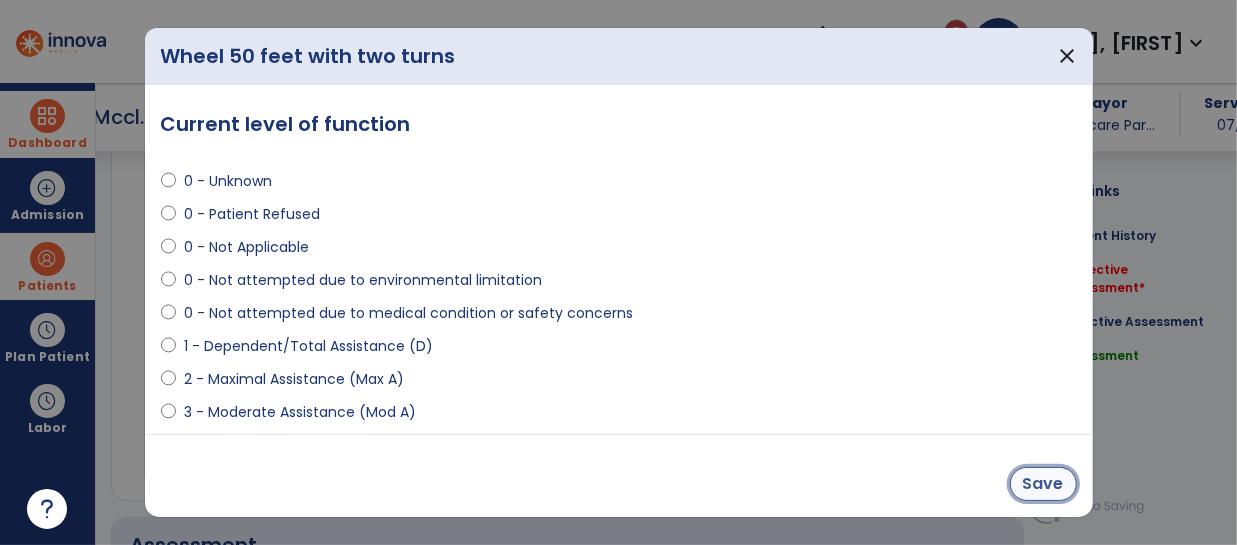click on "Save" at bounding box center [1043, 484] 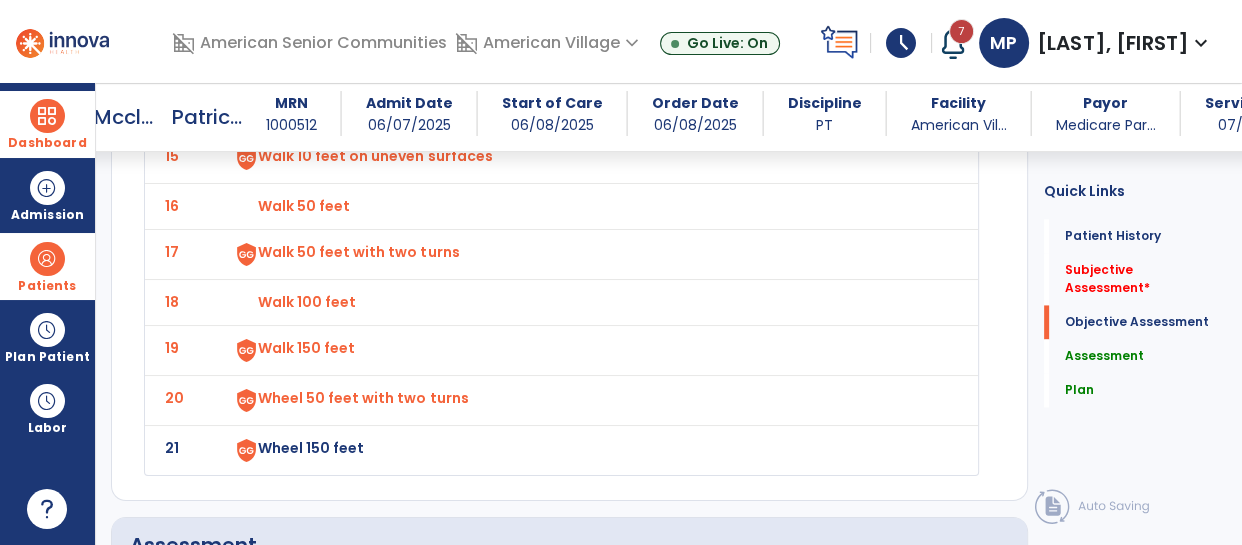 click on "Wheel 150 feet" at bounding box center [585, -538] 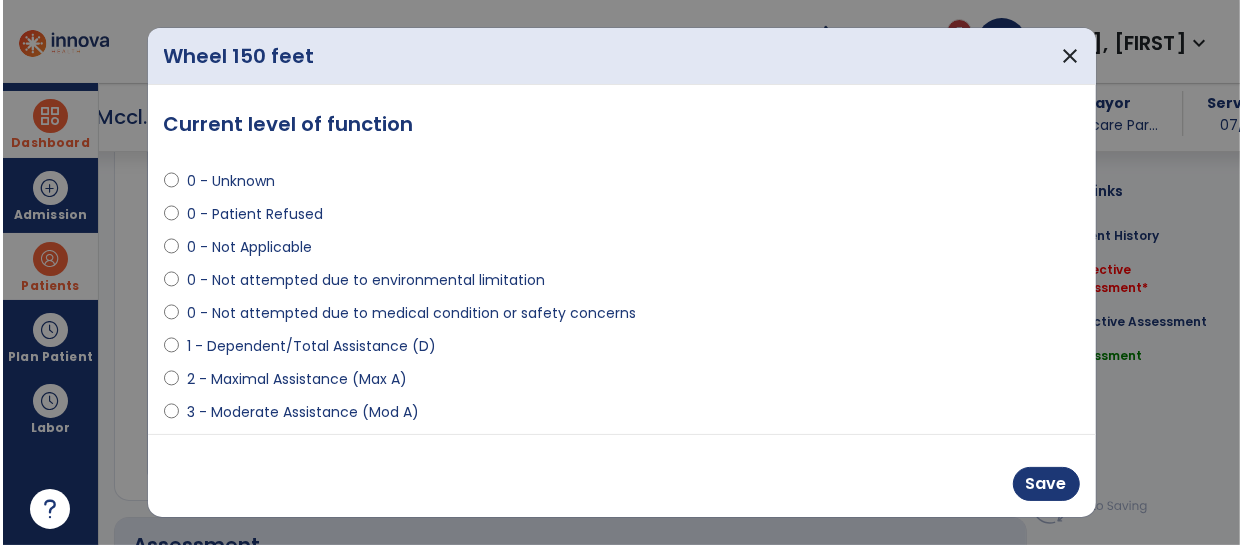 scroll, scrollTop: 2684, scrollLeft: 0, axis: vertical 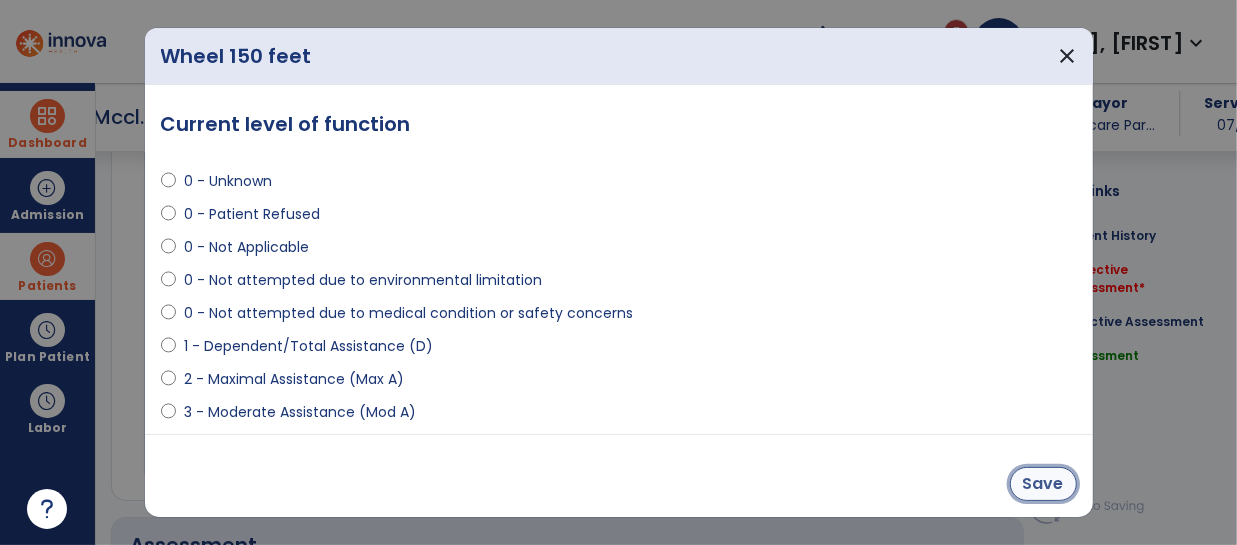 click on "Save" at bounding box center (1043, 484) 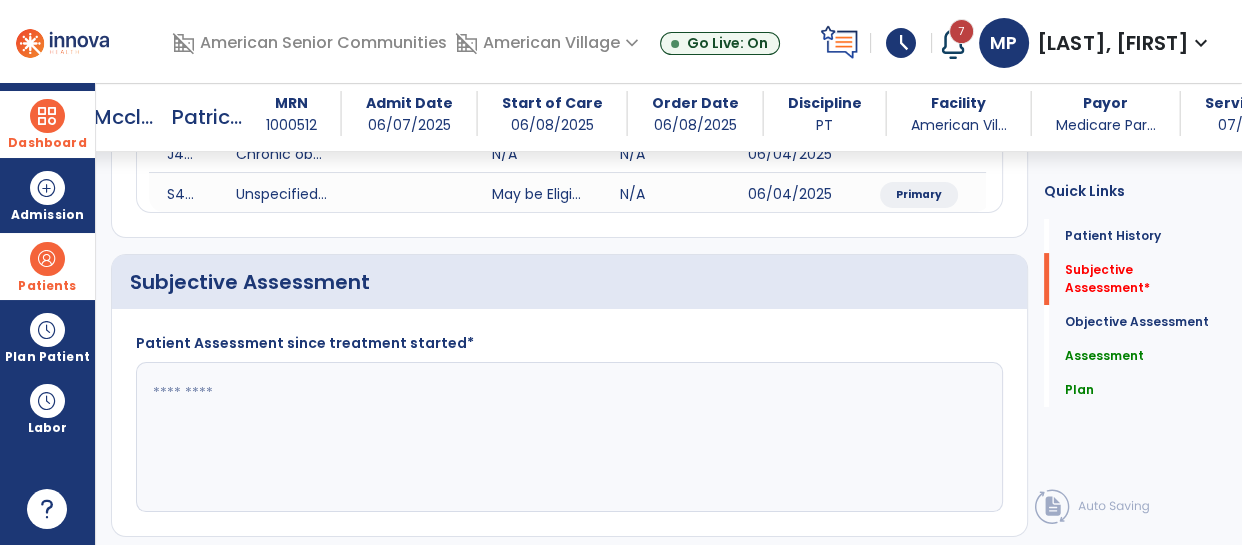 scroll, scrollTop: 386, scrollLeft: 0, axis: vertical 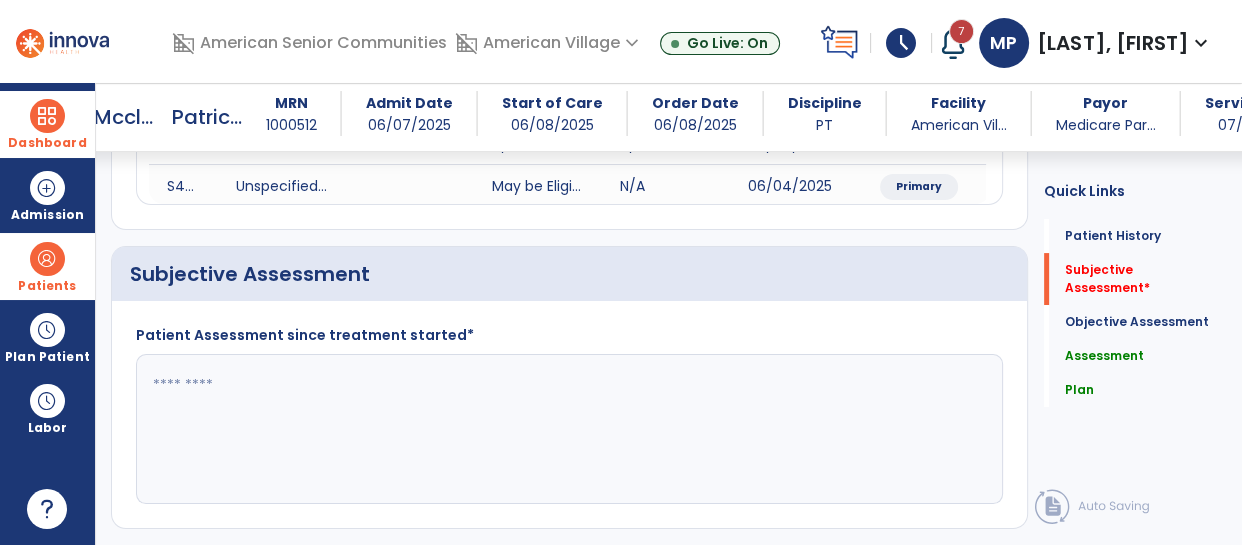 click 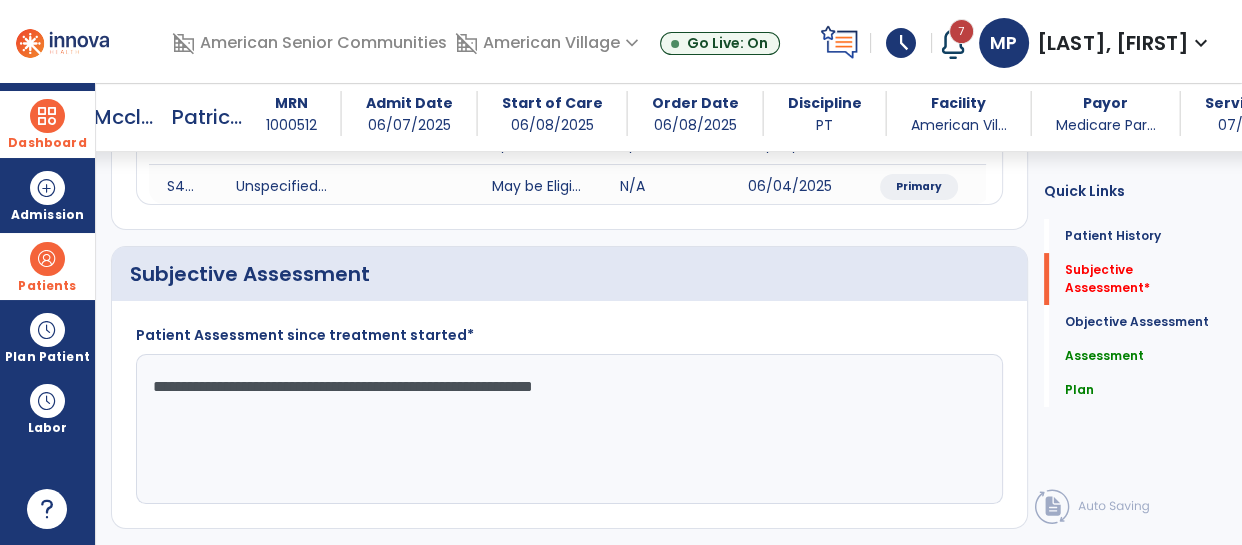 type on "**********" 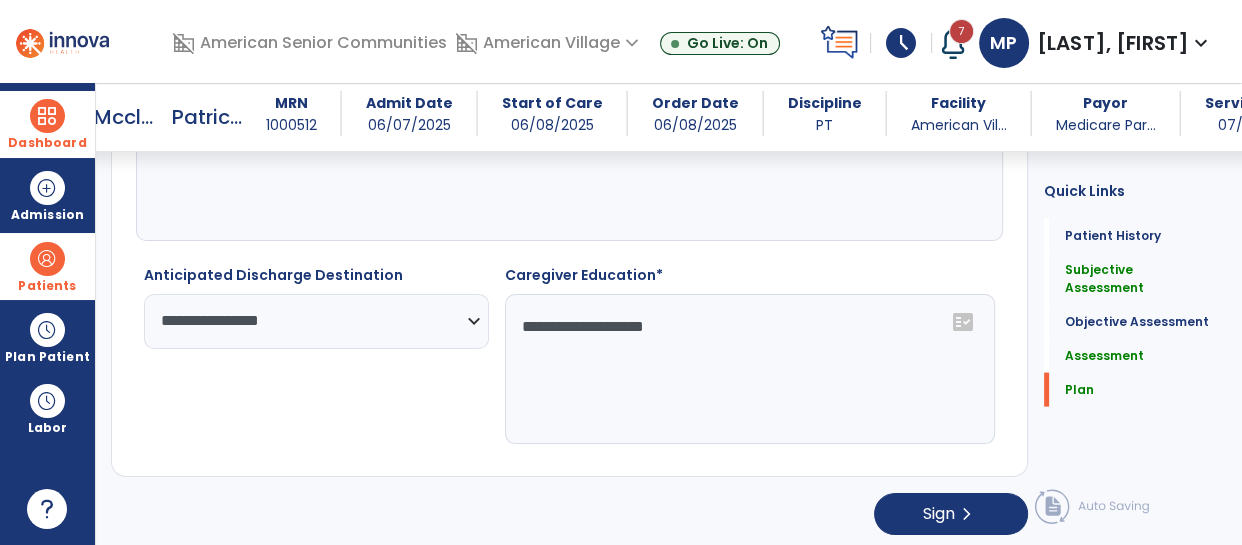 scroll, scrollTop: 0, scrollLeft: 0, axis: both 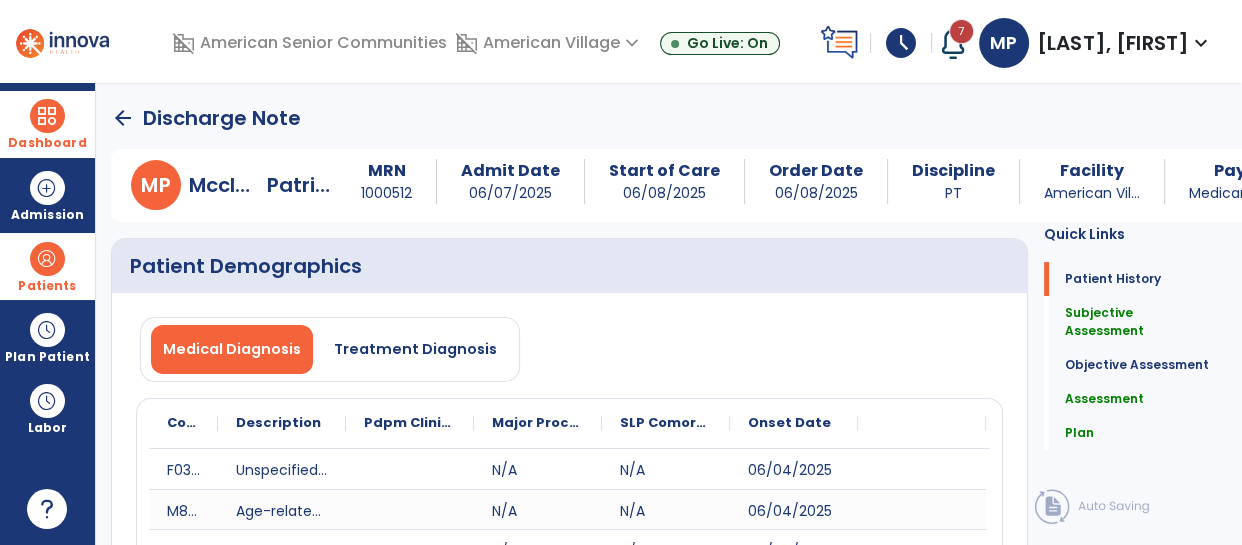 click on "arrow_back" 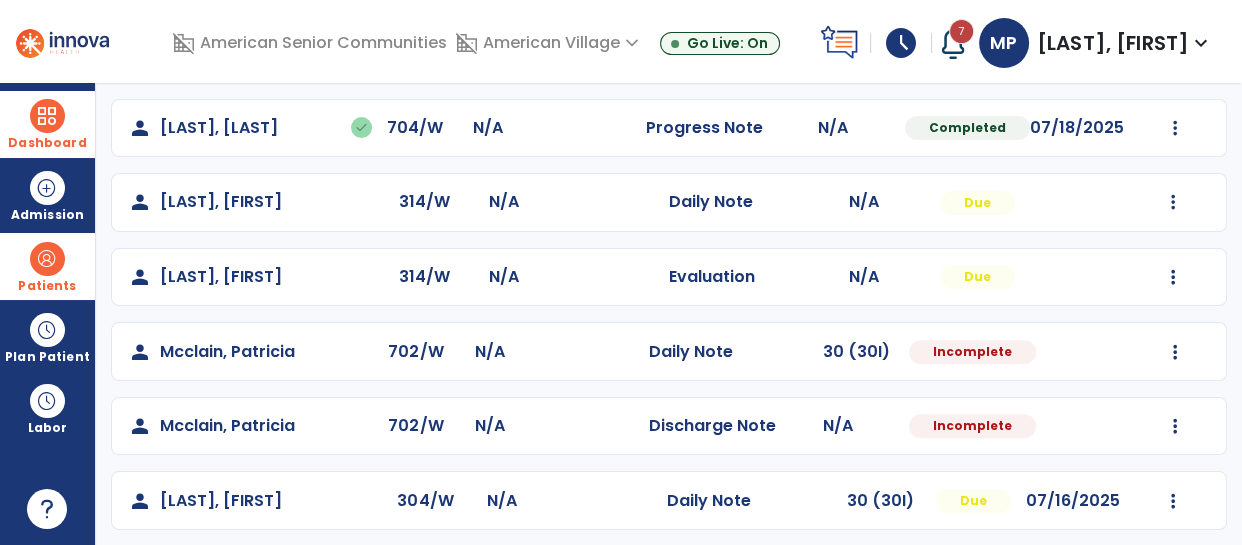 scroll, scrollTop: 714, scrollLeft: 0, axis: vertical 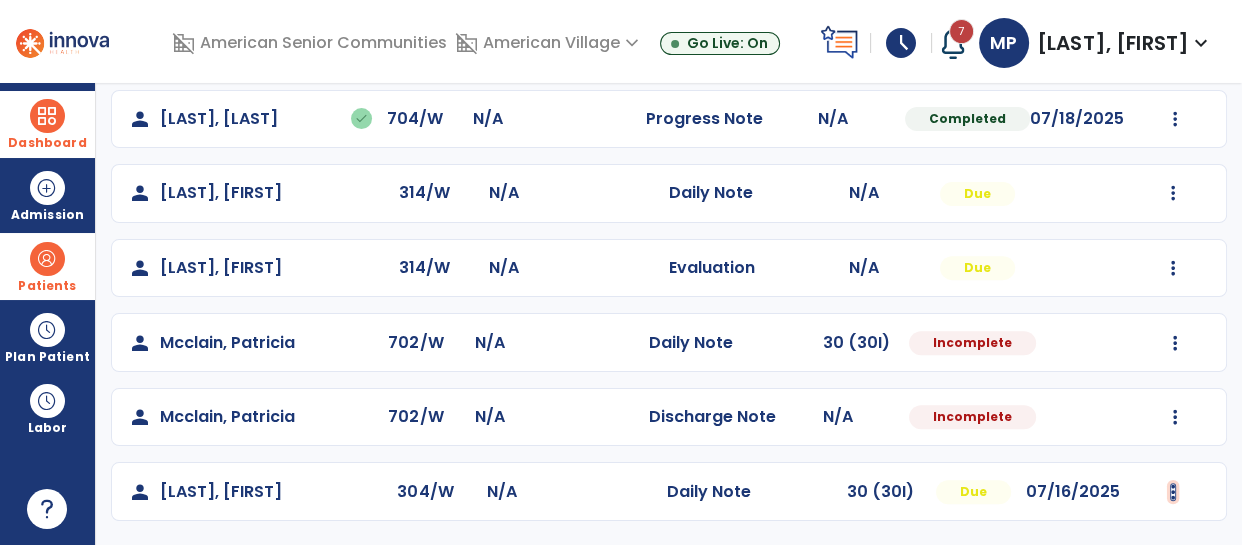 click at bounding box center [1173, -254] 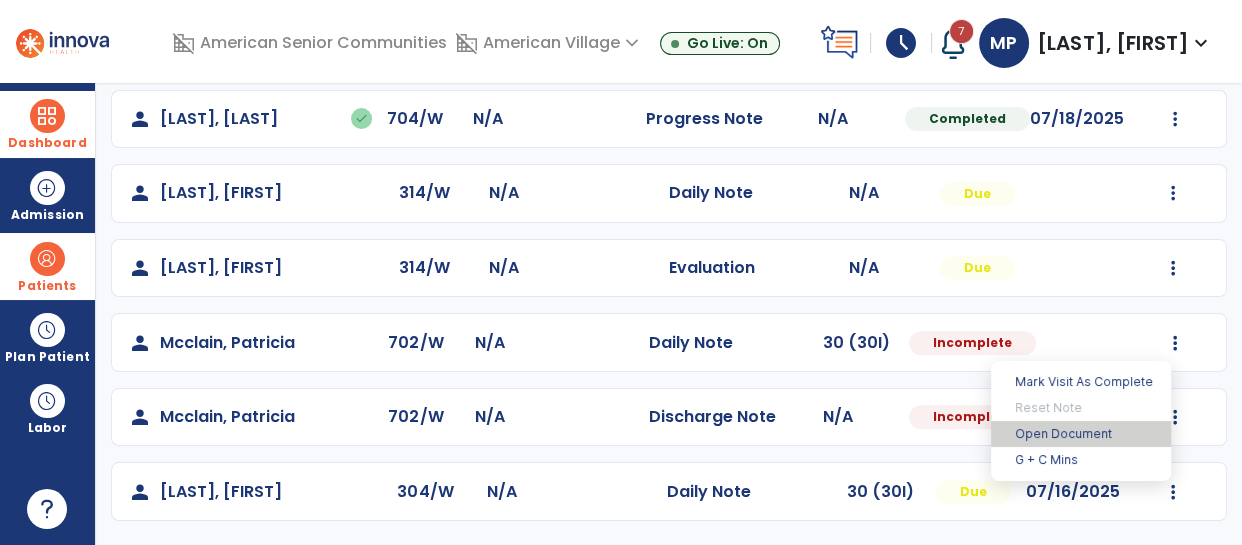 click on "Open Document" at bounding box center (1081, 434) 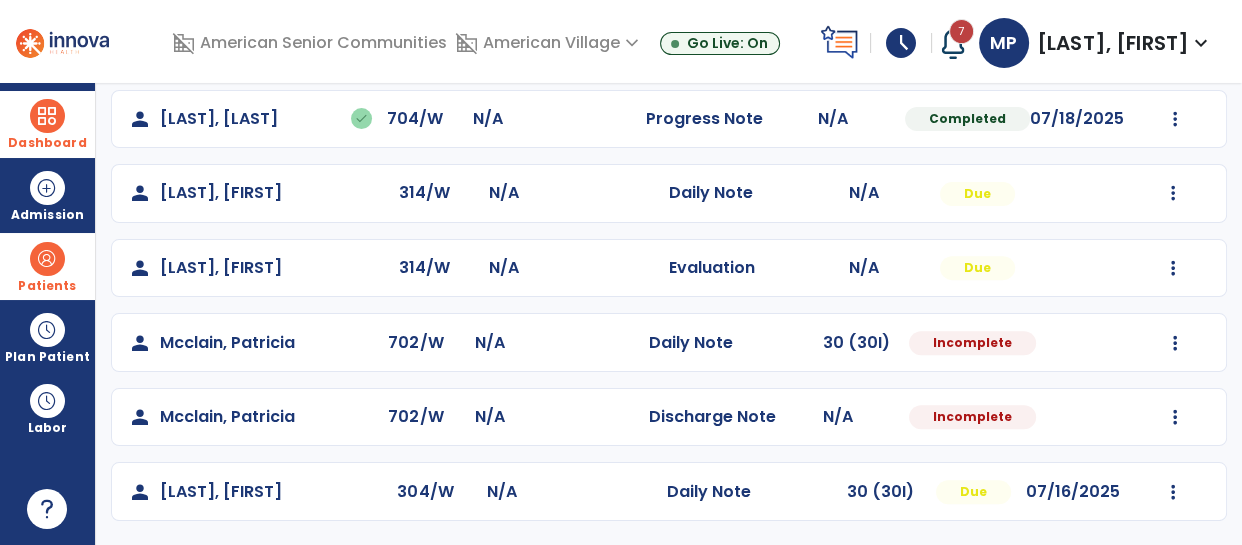 click on "person   Mcclain, Patricia  702/W N/A  Discharge Note   N/A  Incomplete  Mark Visit As Complete   Reset Note   Open Document   G + C Mins" 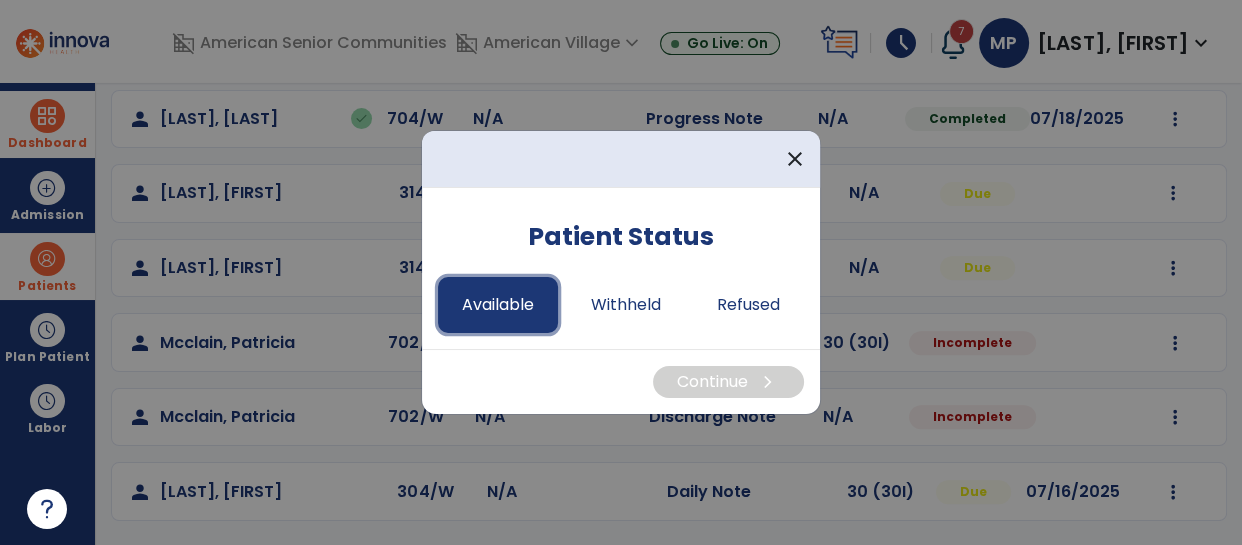 click on "Available" at bounding box center [498, 305] 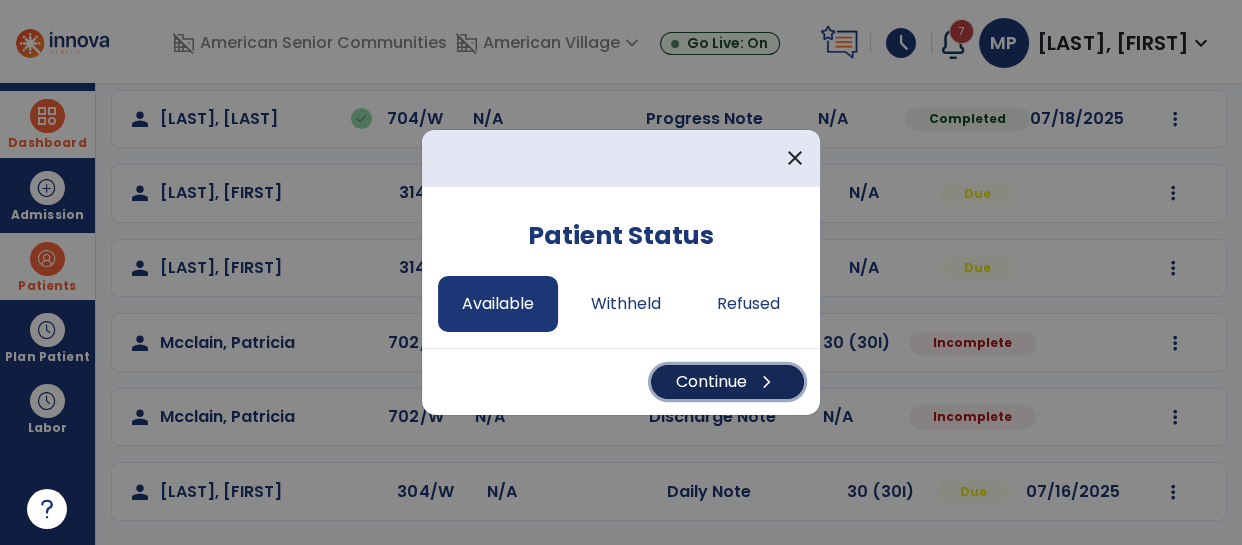 click on "Continue   chevron_right" at bounding box center [727, 382] 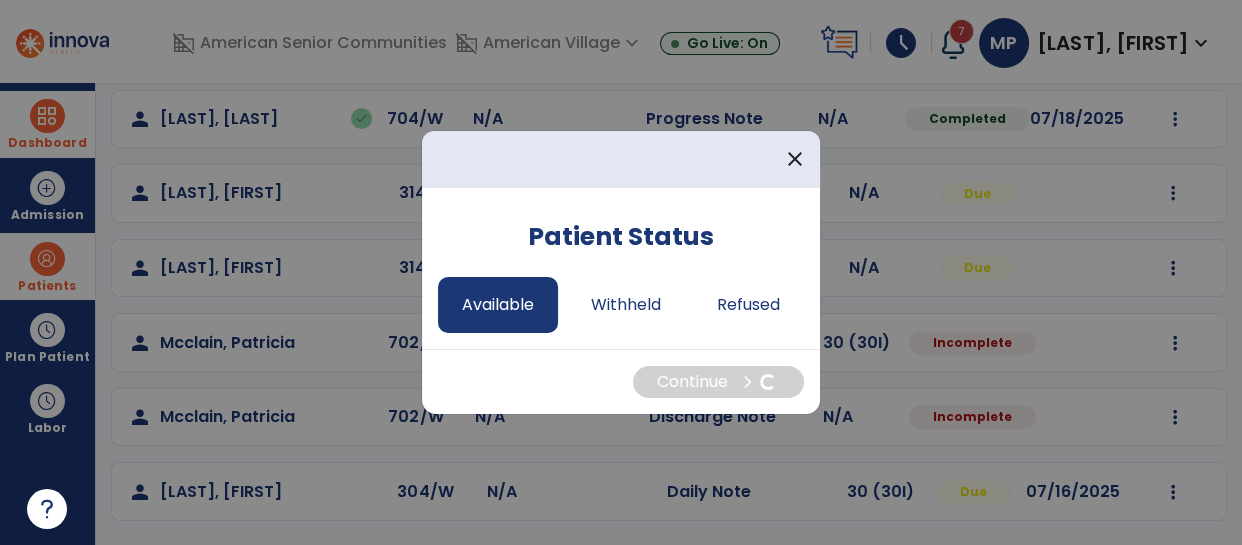 select on "*" 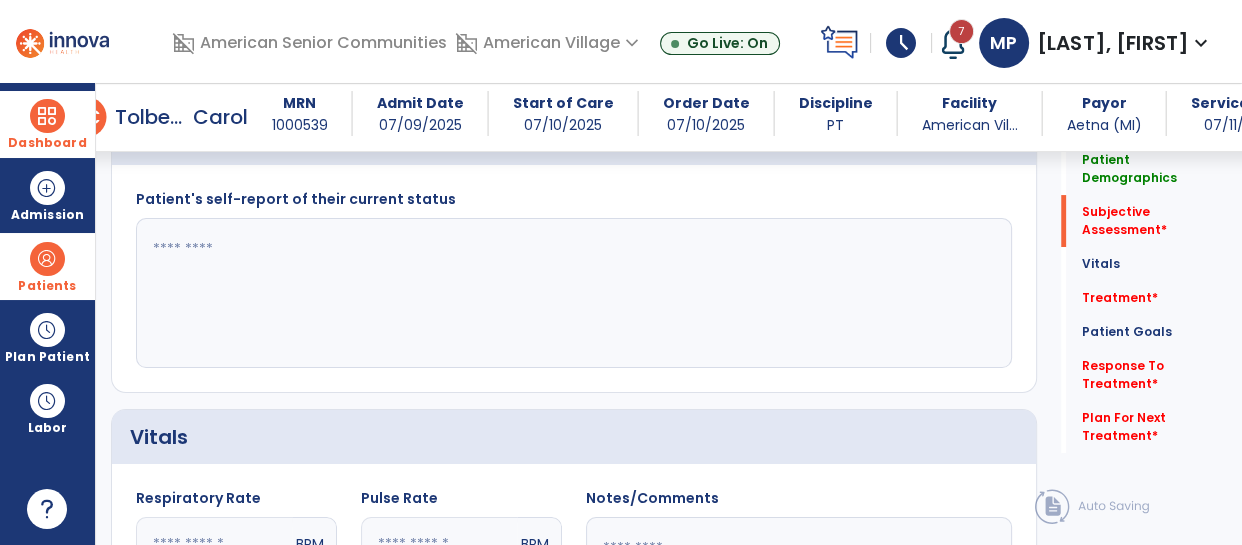 scroll, scrollTop: 419, scrollLeft: 0, axis: vertical 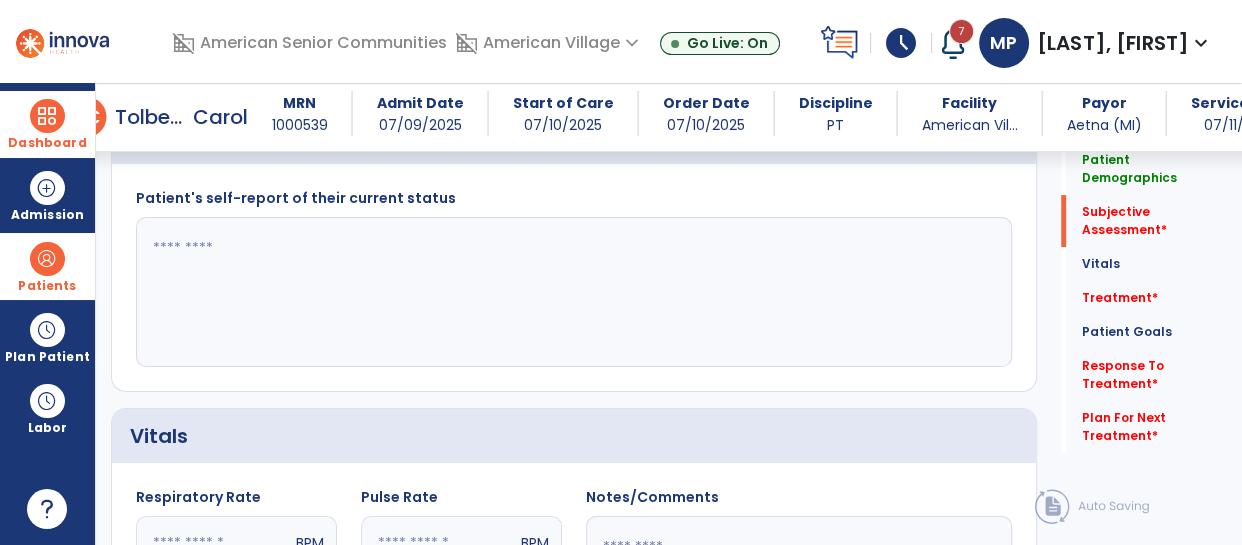 click 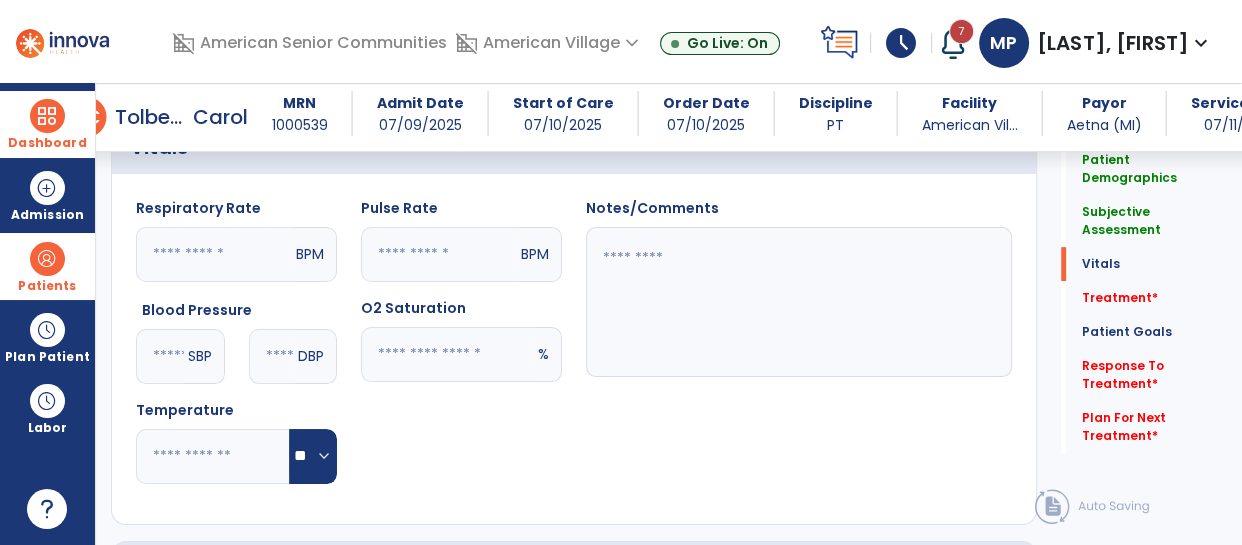 scroll, scrollTop: 710, scrollLeft: 0, axis: vertical 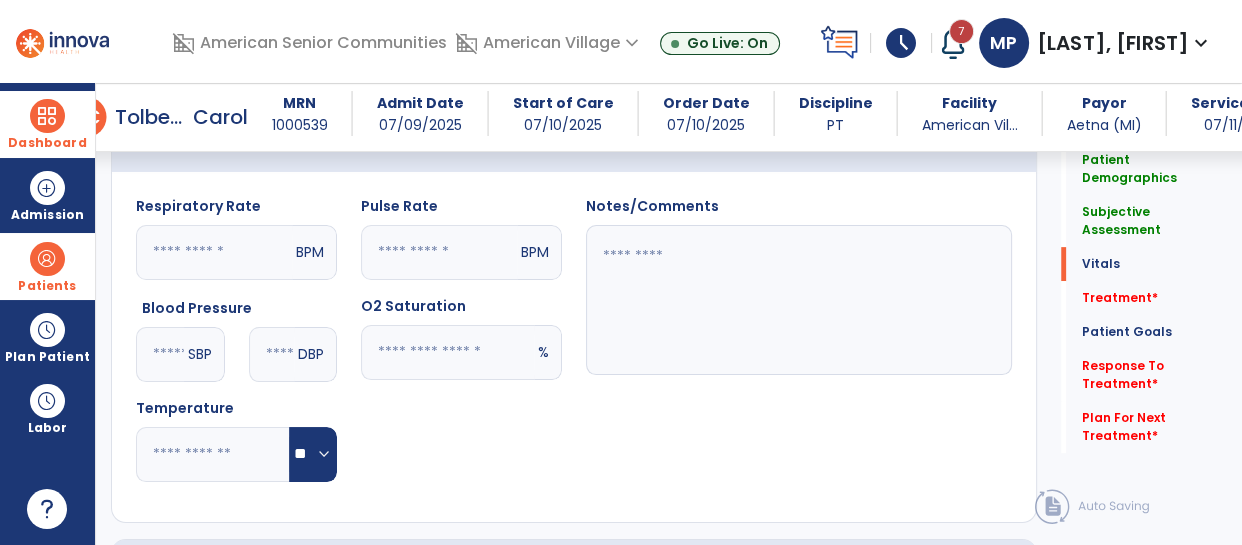 type on "**********" 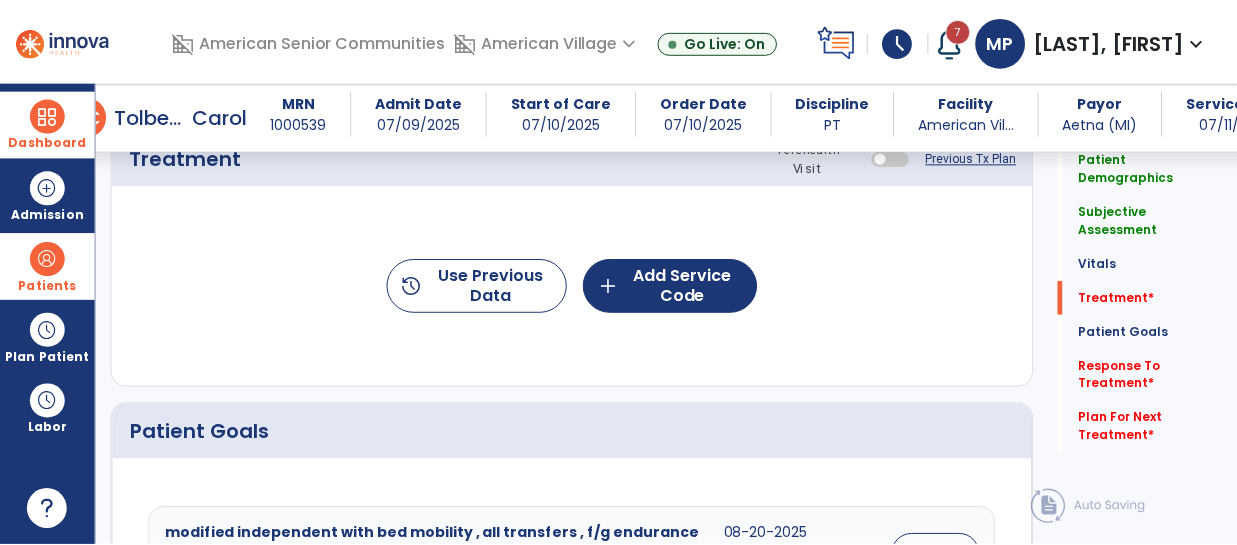 scroll, scrollTop: 1124, scrollLeft: 0, axis: vertical 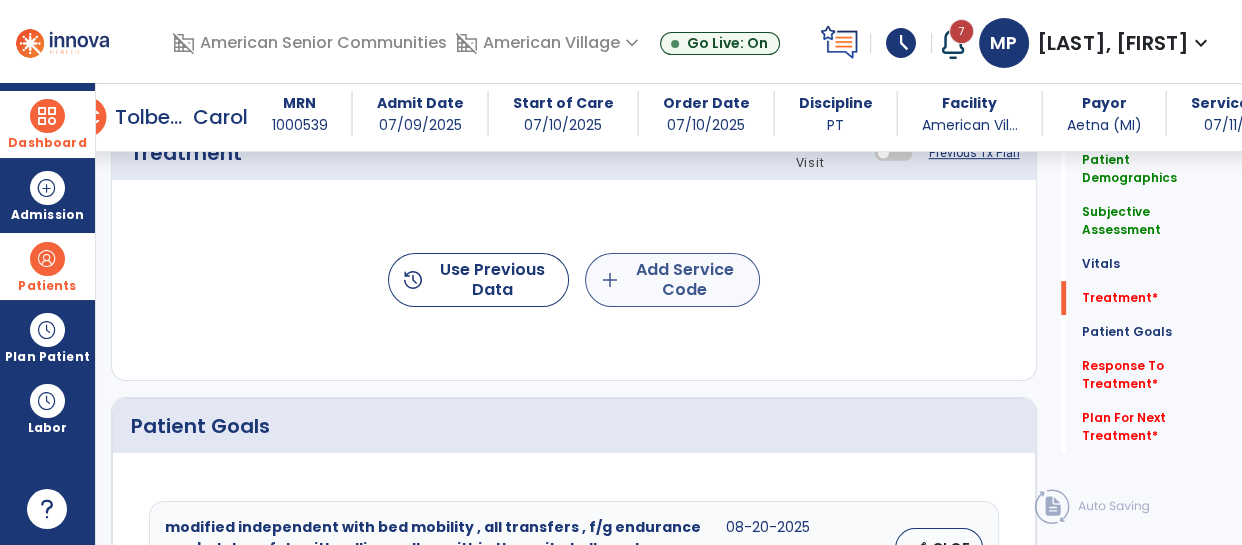 type on "**********" 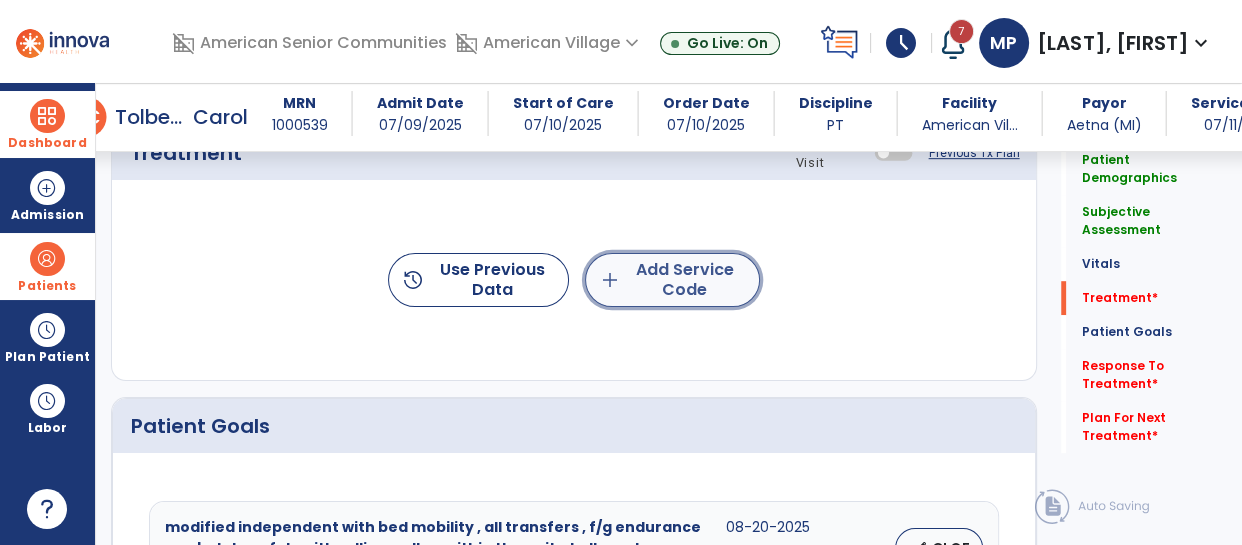 click on "add" 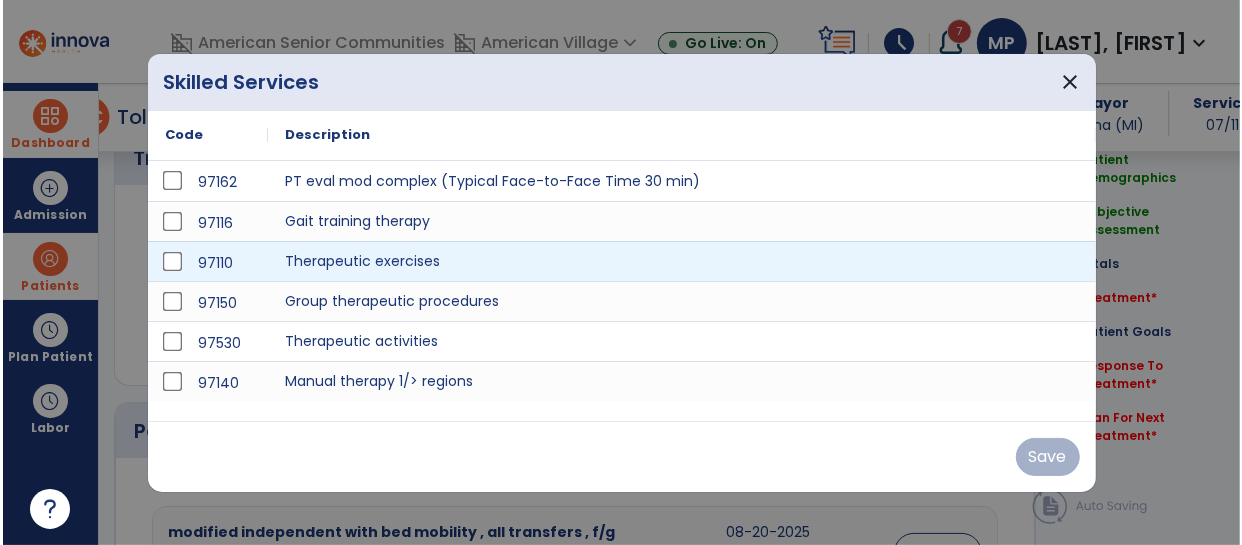 scroll, scrollTop: 1124, scrollLeft: 0, axis: vertical 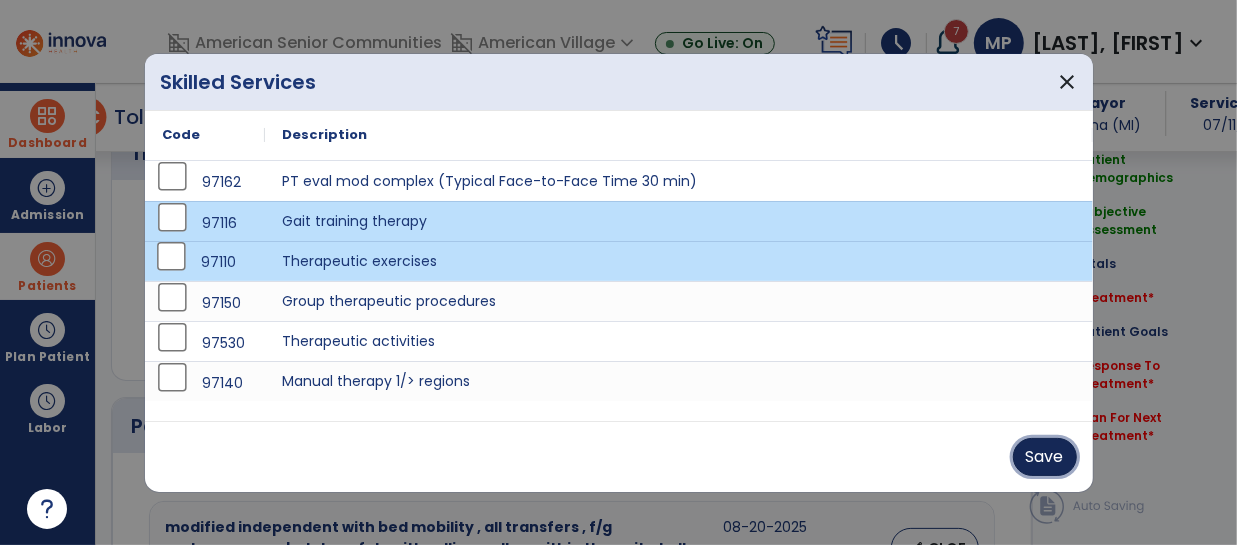 click on "Save" at bounding box center [1045, 457] 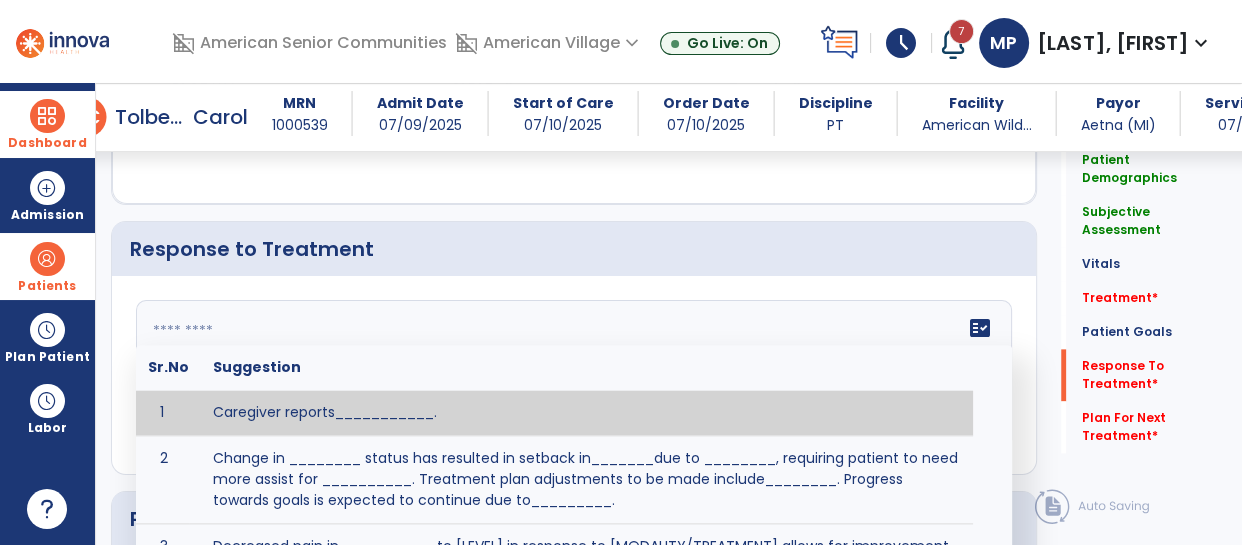 scroll, scrollTop: 2301, scrollLeft: 0, axis: vertical 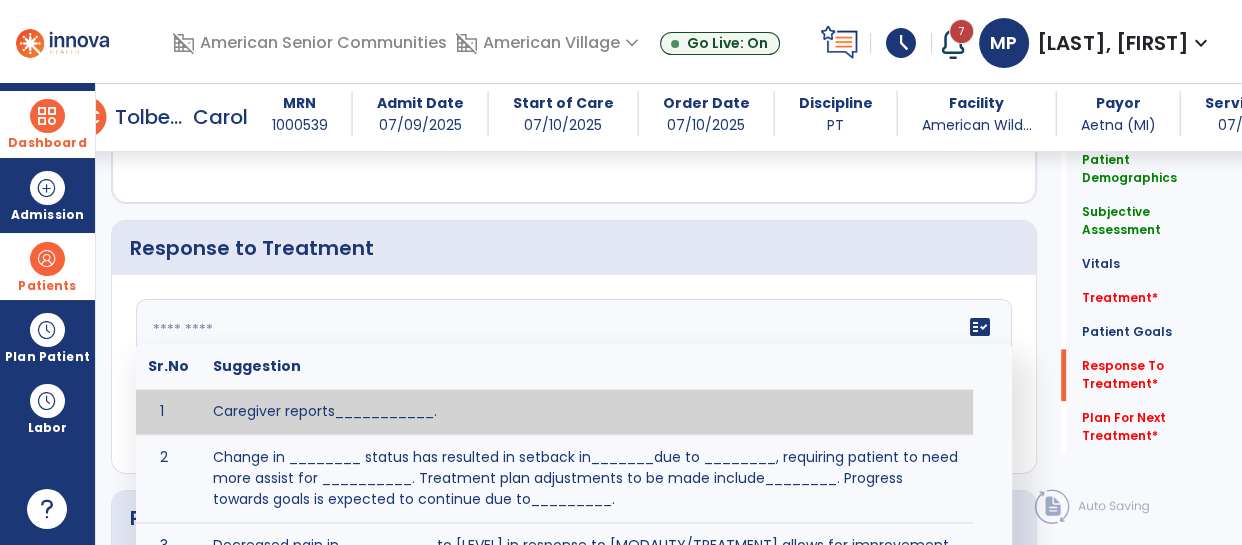 click 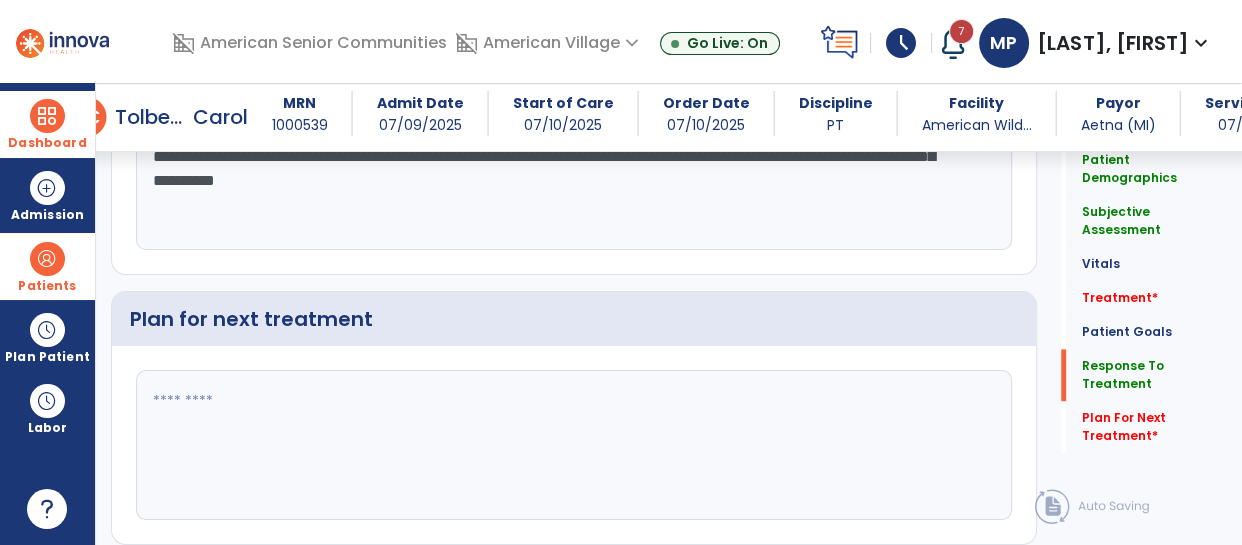 scroll, scrollTop: 2502, scrollLeft: 0, axis: vertical 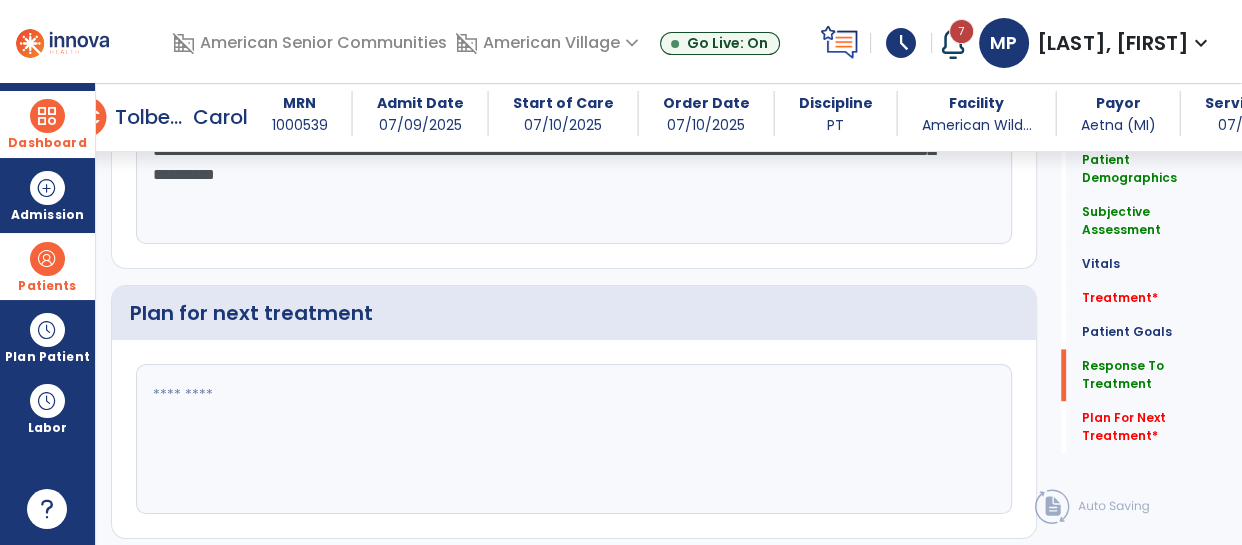 type on "**********" 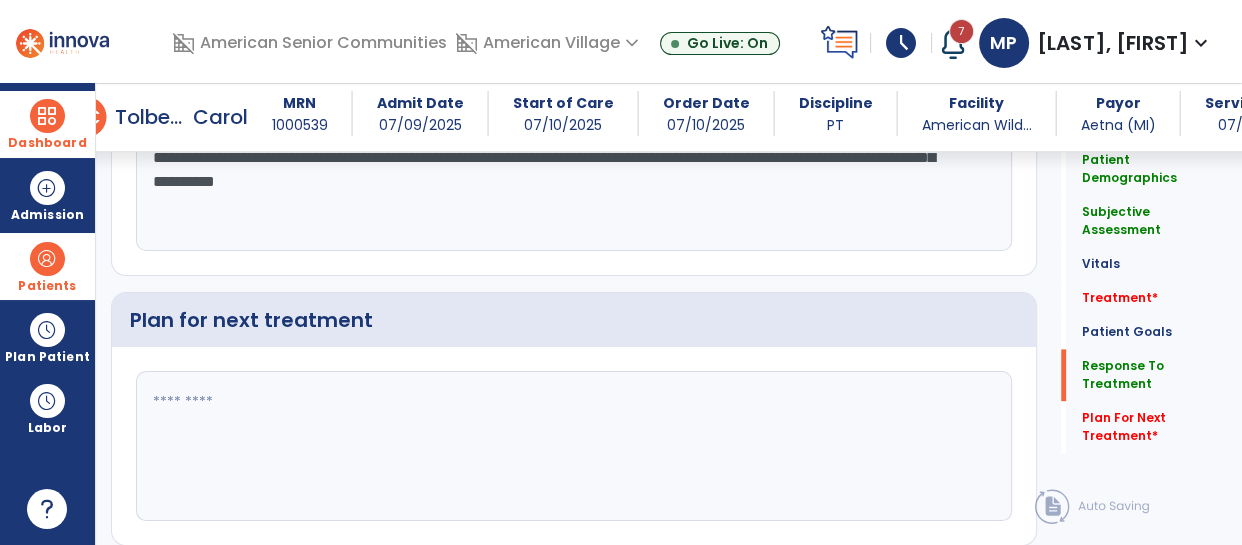 scroll, scrollTop: 2502, scrollLeft: 0, axis: vertical 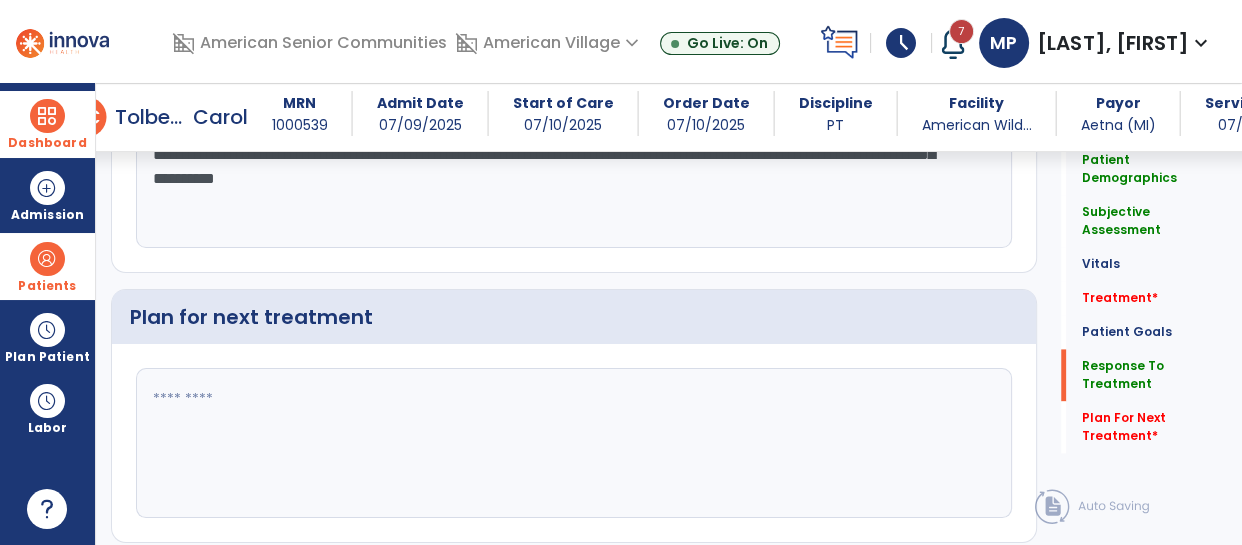 click 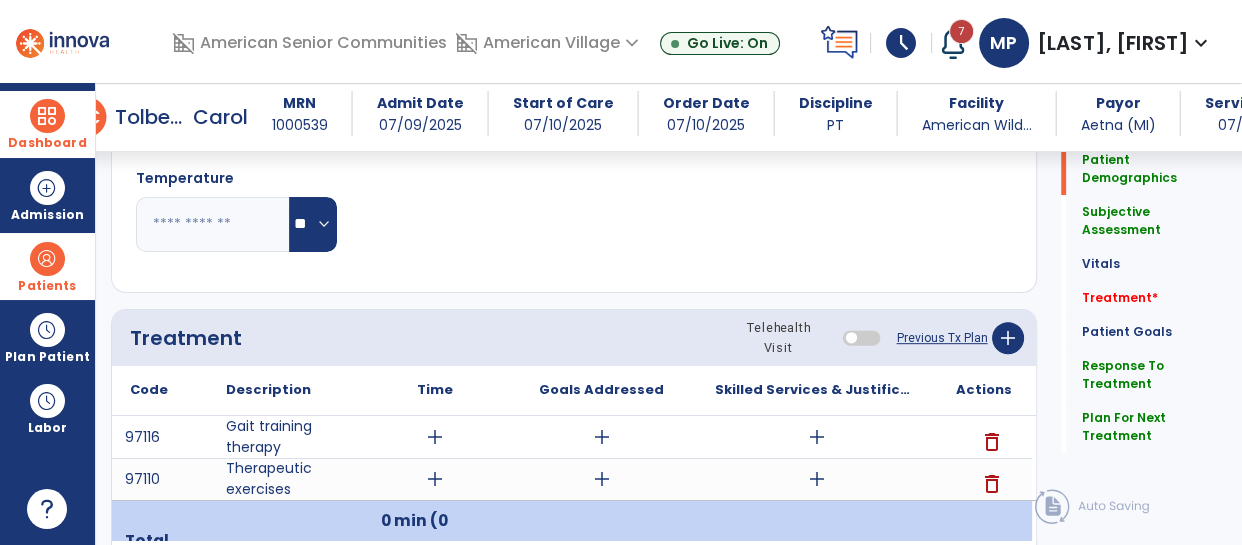 scroll, scrollTop: 0, scrollLeft: 0, axis: both 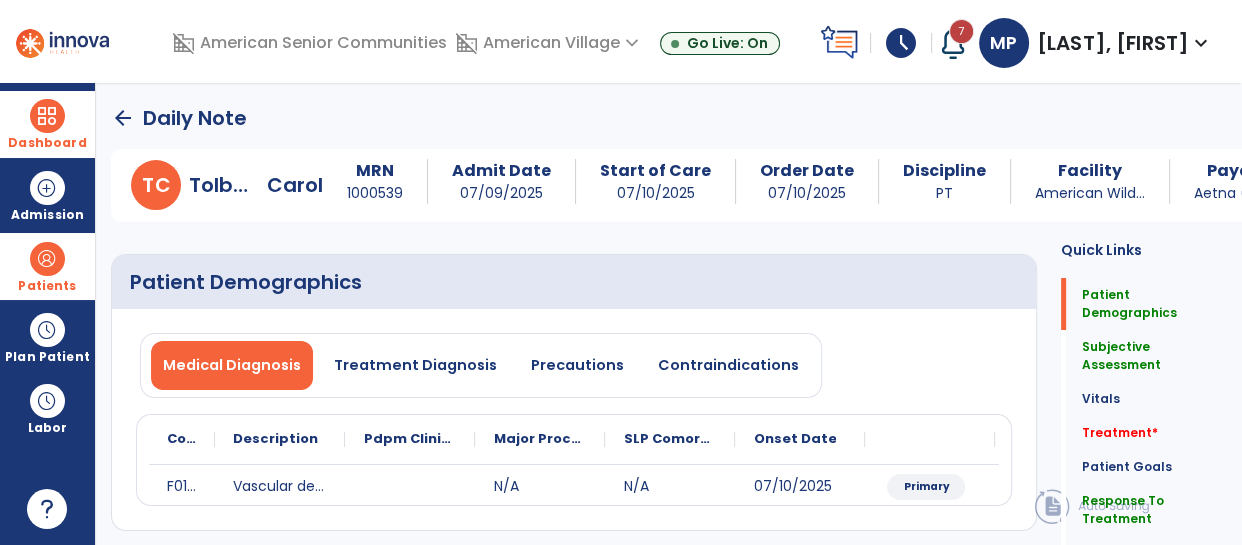 type on "**********" 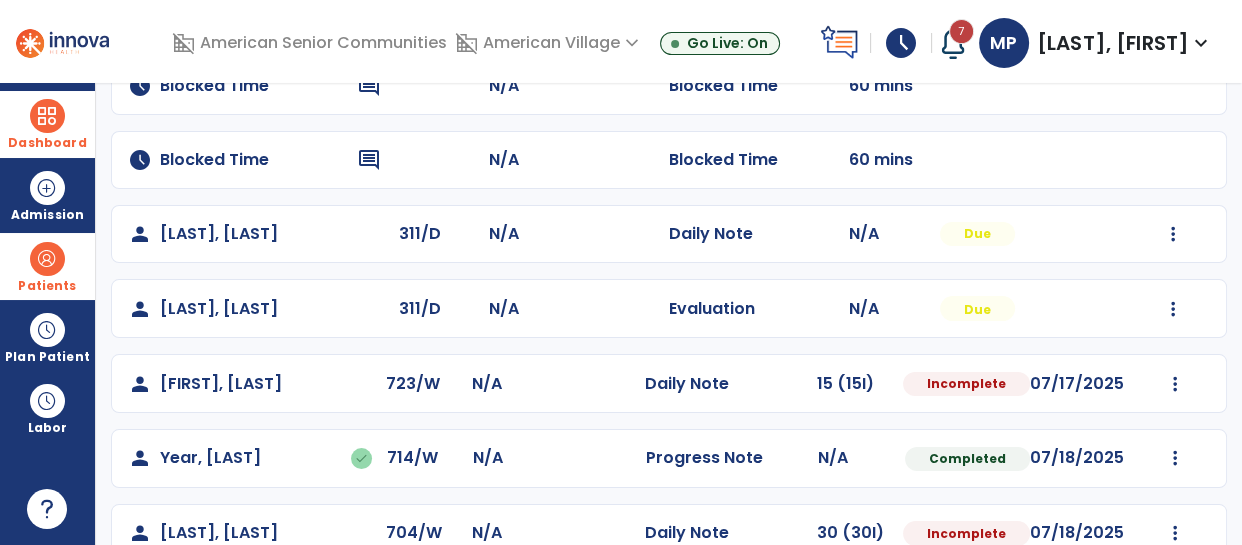 scroll, scrollTop: 0, scrollLeft: 0, axis: both 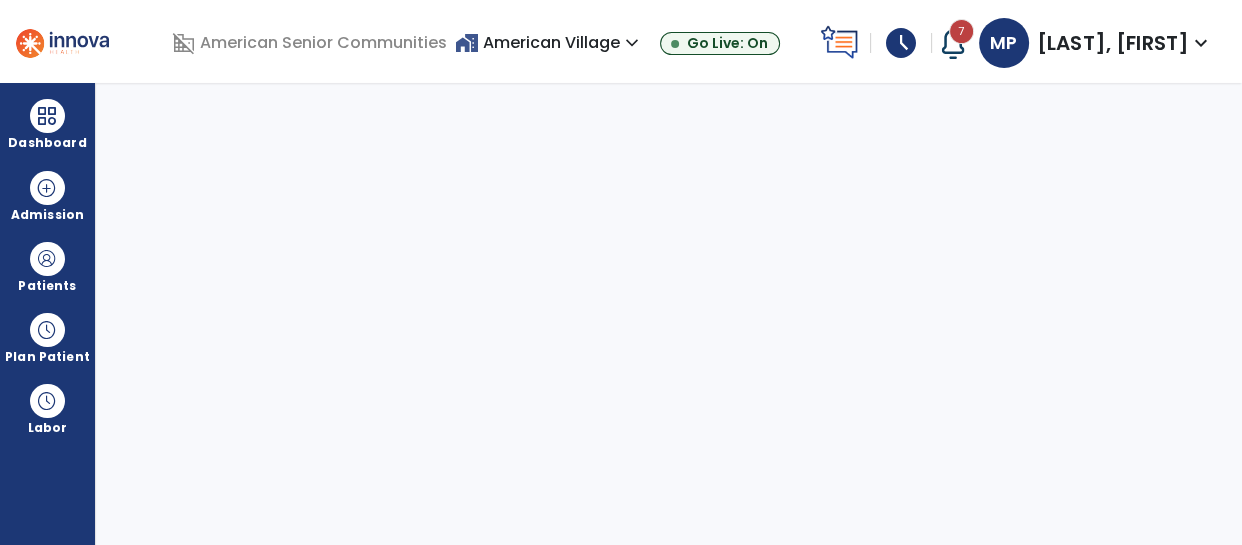 select on "****" 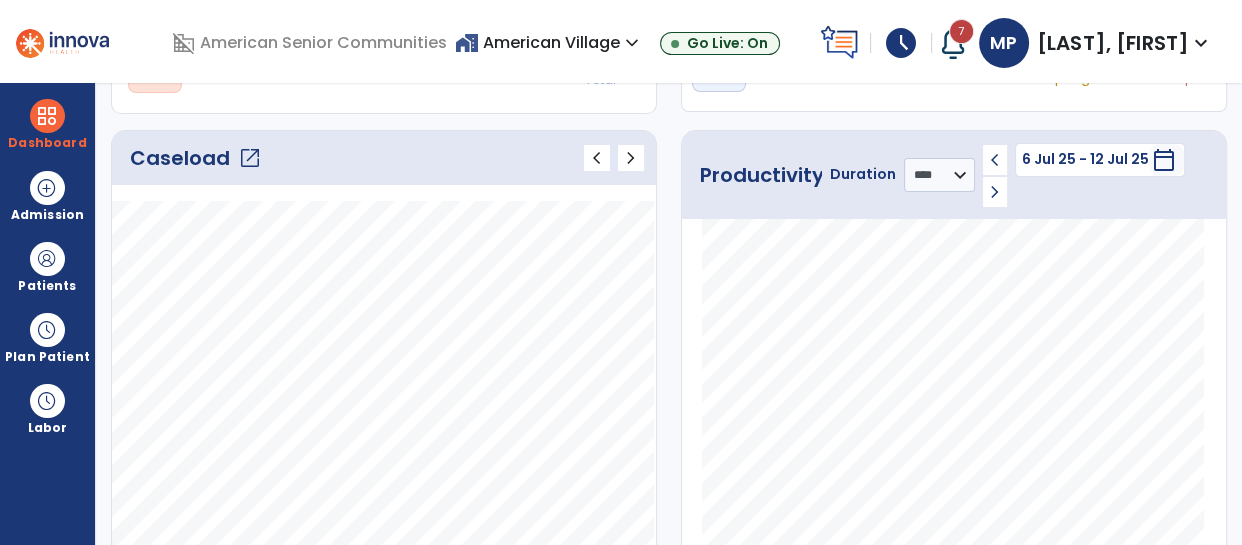 scroll, scrollTop: 240, scrollLeft: 0, axis: vertical 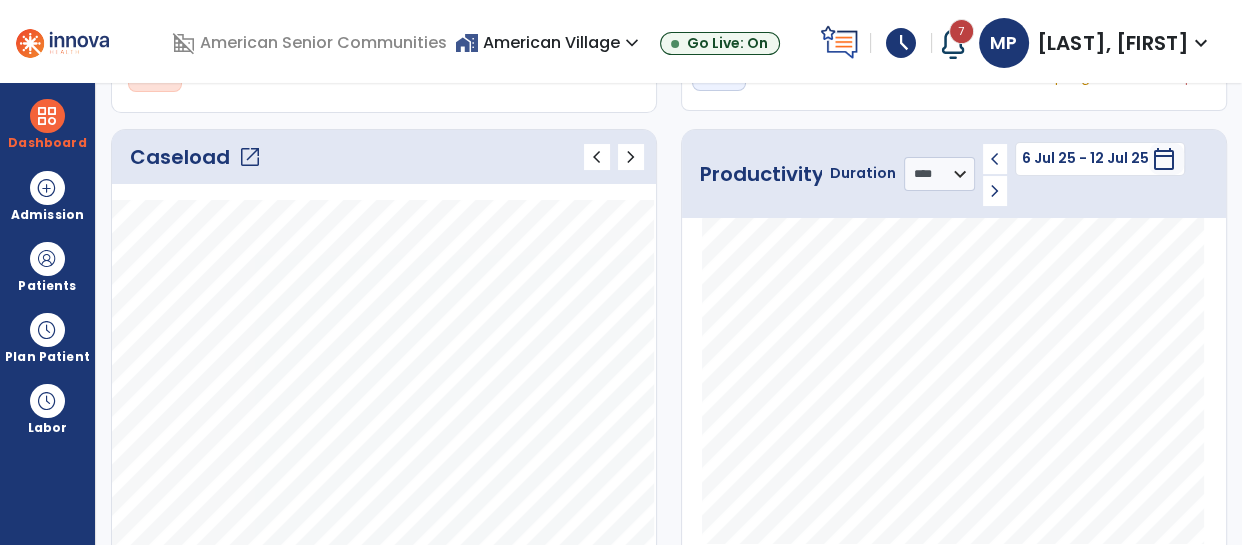 click on "Caseload   open_in_new" 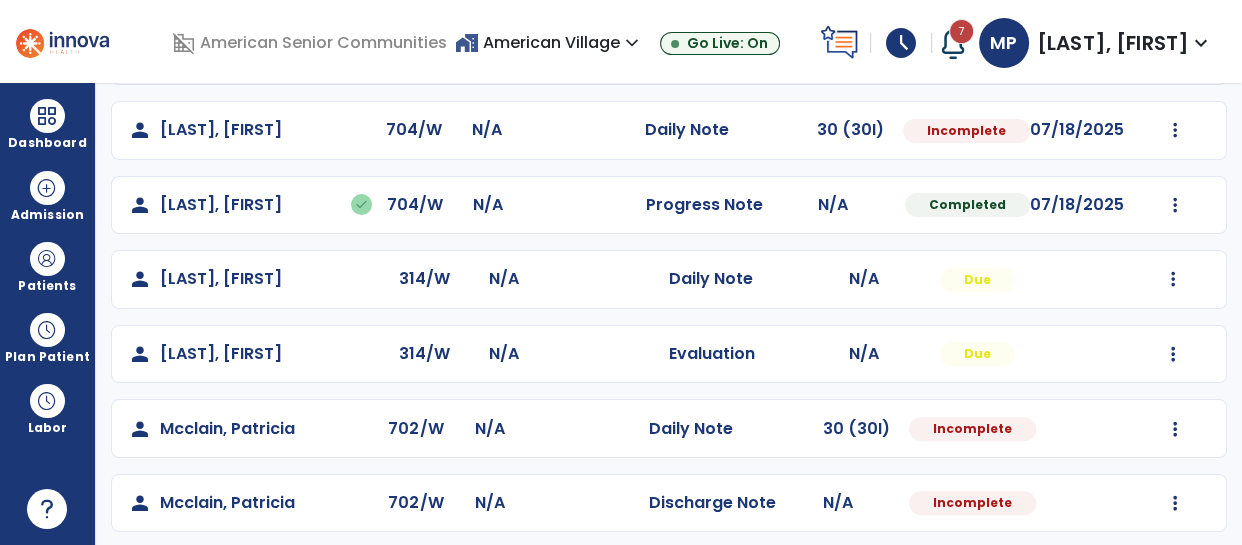 scroll, scrollTop: 0, scrollLeft: 0, axis: both 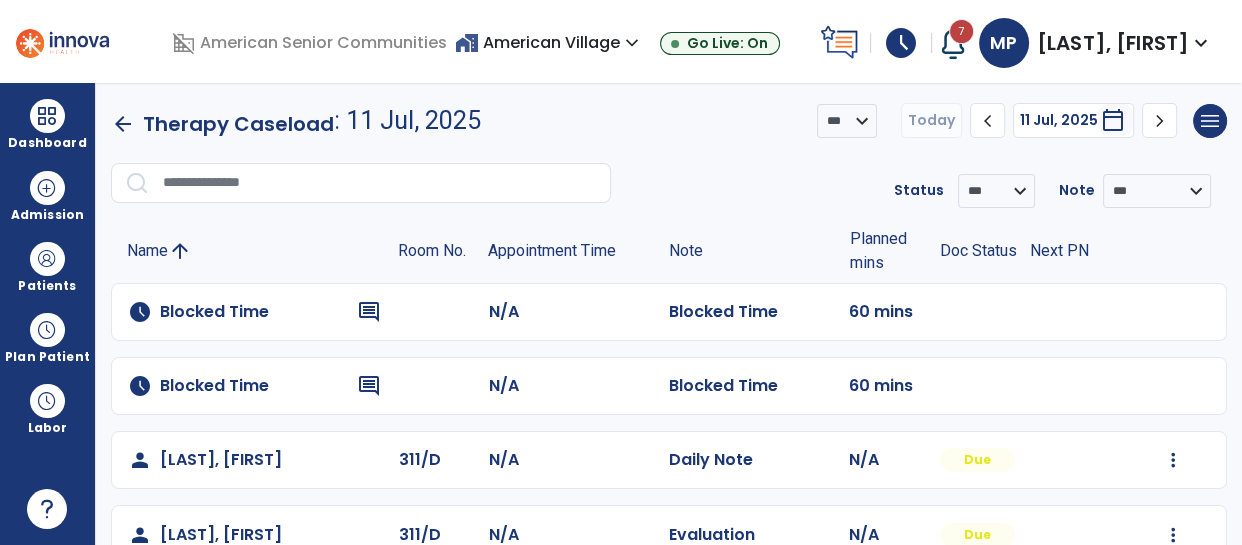 click on "*** ****  Today  chevron_left 11 Jul, 2025  *********  calendar_today  chevron_right" 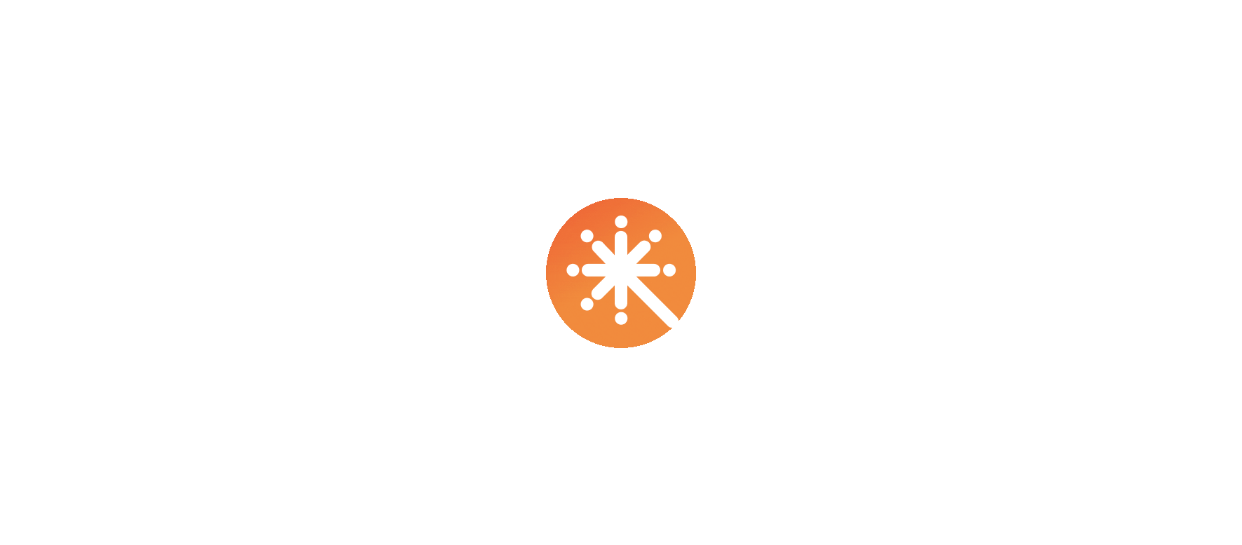 scroll, scrollTop: 0, scrollLeft: 0, axis: both 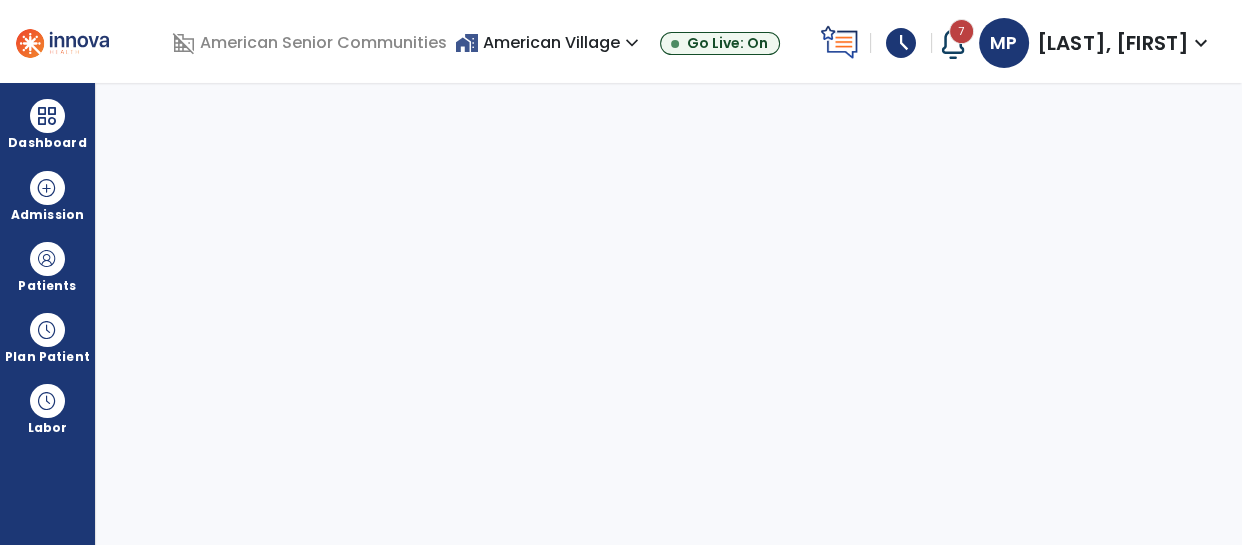 select on "****" 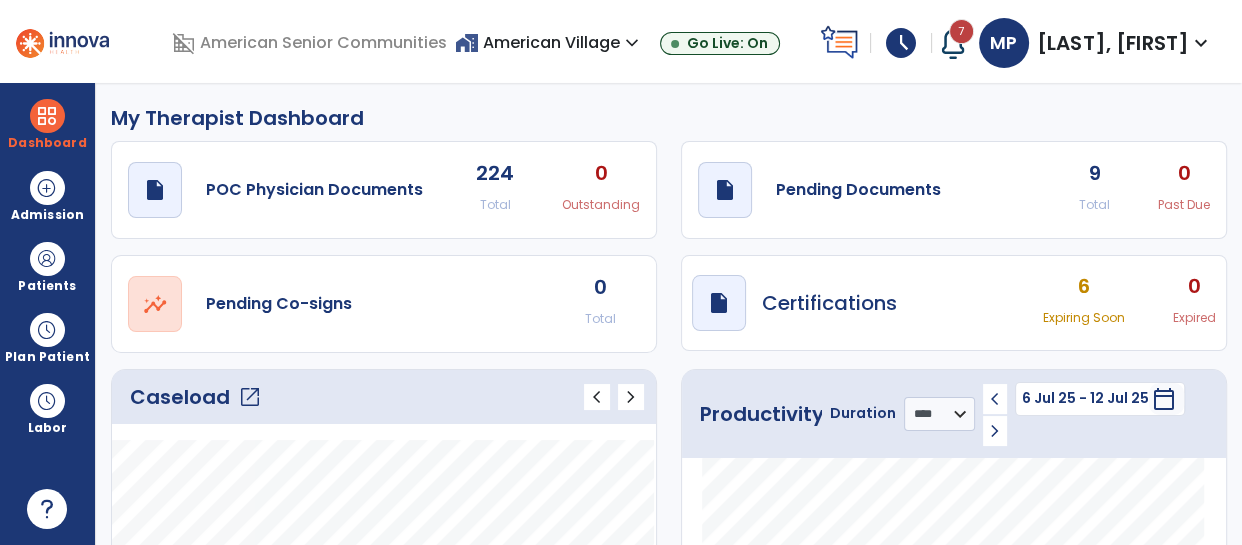 click on "Caseload   open_in_new" 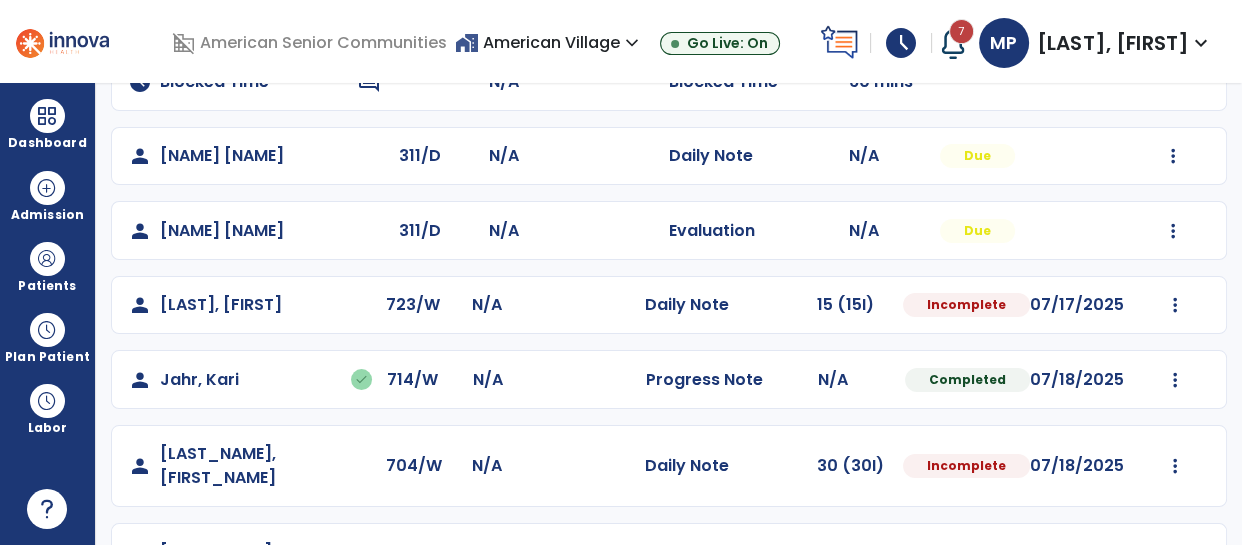 scroll, scrollTop: 300, scrollLeft: 0, axis: vertical 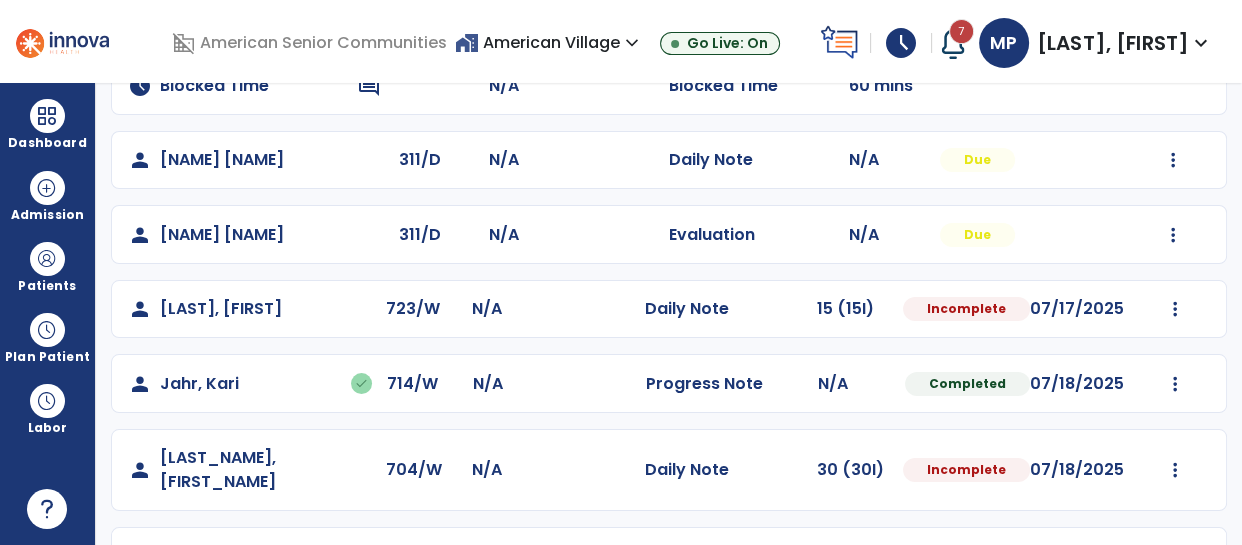 click on "Mark Visit As Complete   Reset Note   Open Document   G + C Mins" 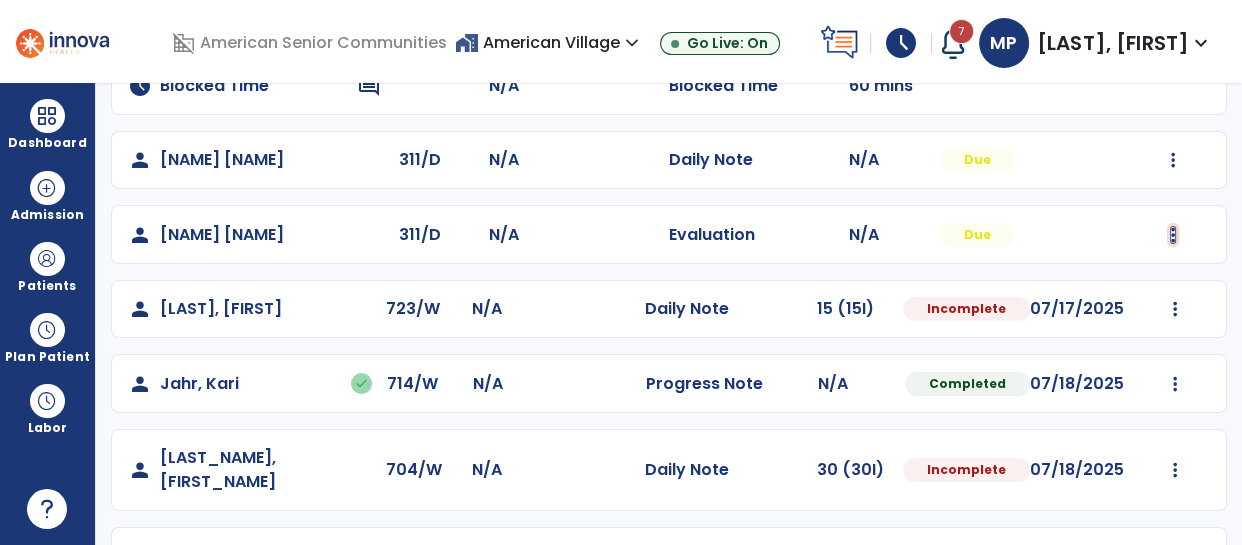 click at bounding box center (1173, 160) 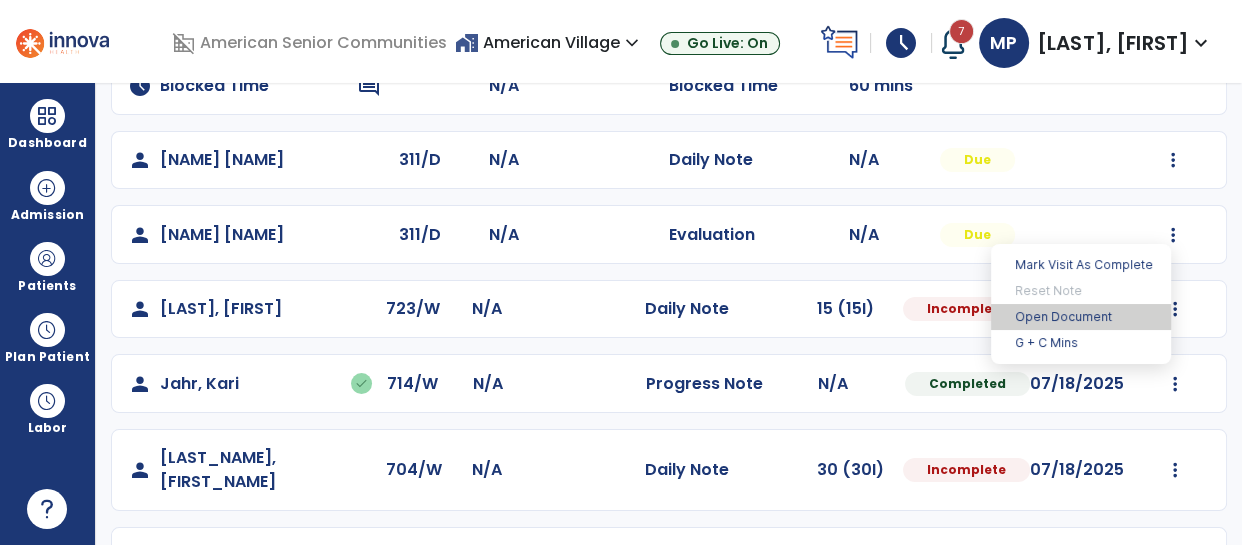 click on "Open Document" at bounding box center (1081, 317) 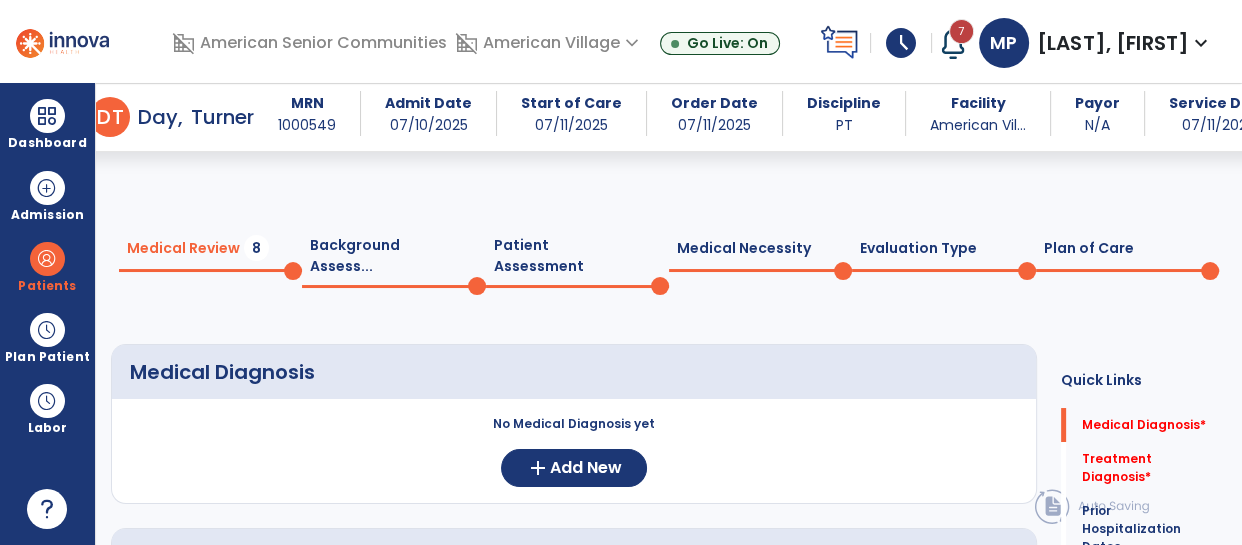 scroll, scrollTop: 158, scrollLeft: 0, axis: vertical 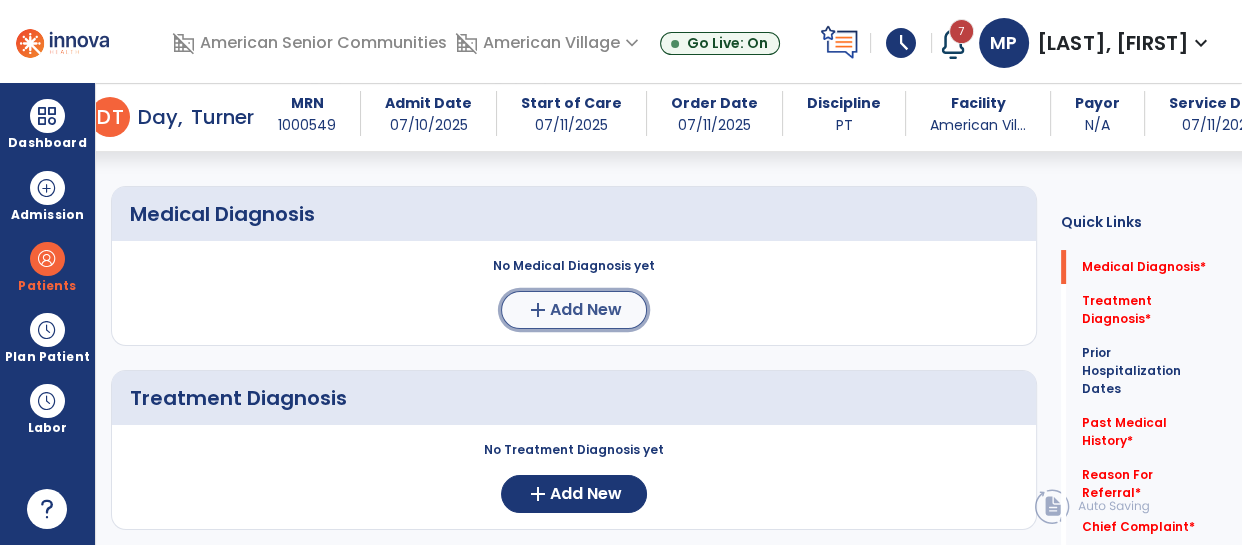 click on "Add New" 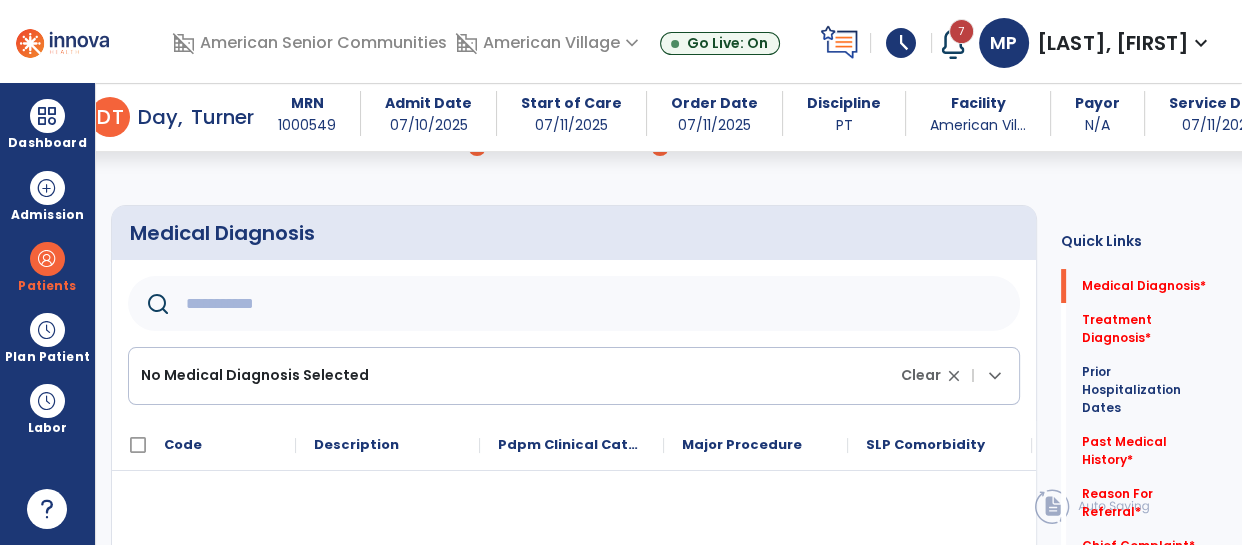 scroll, scrollTop: 140, scrollLeft: 0, axis: vertical 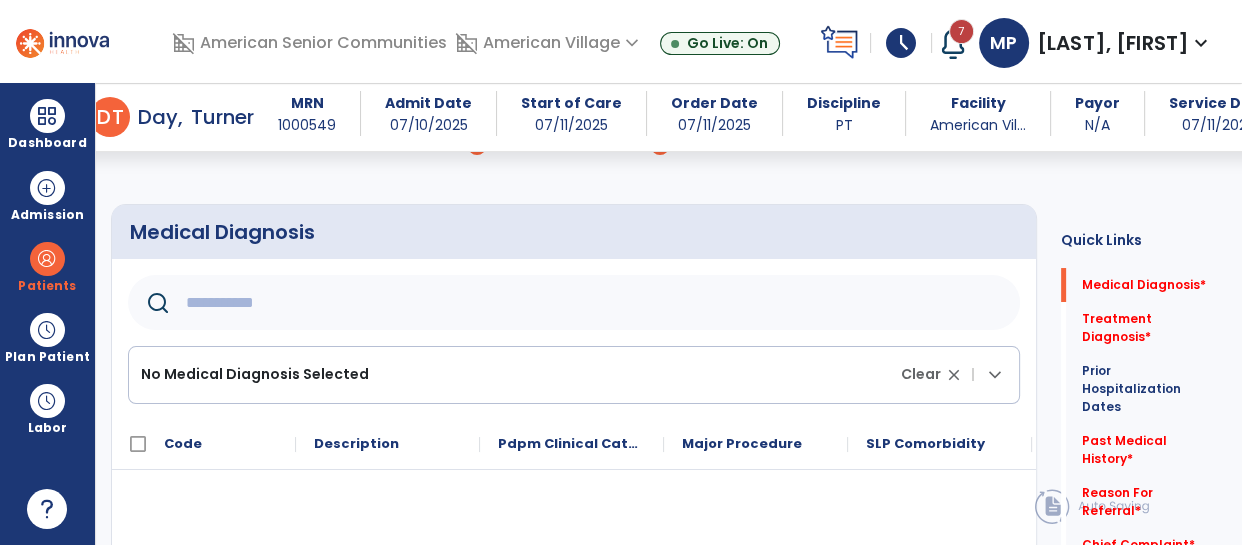 click 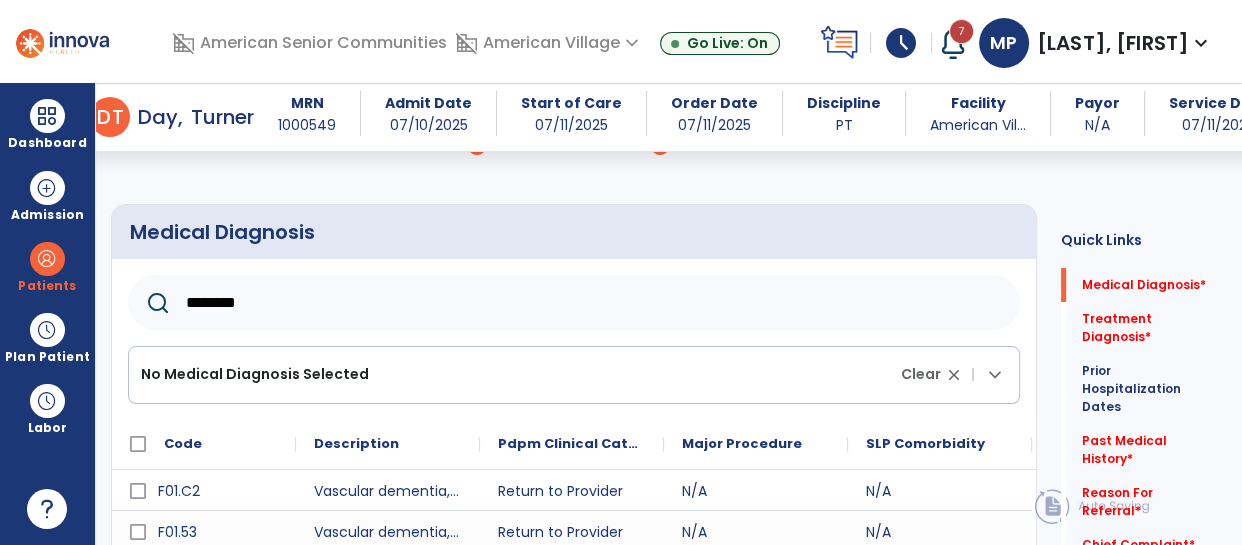 scroll, scrollTop: 510, scrollLeft: 0, axis: vertical 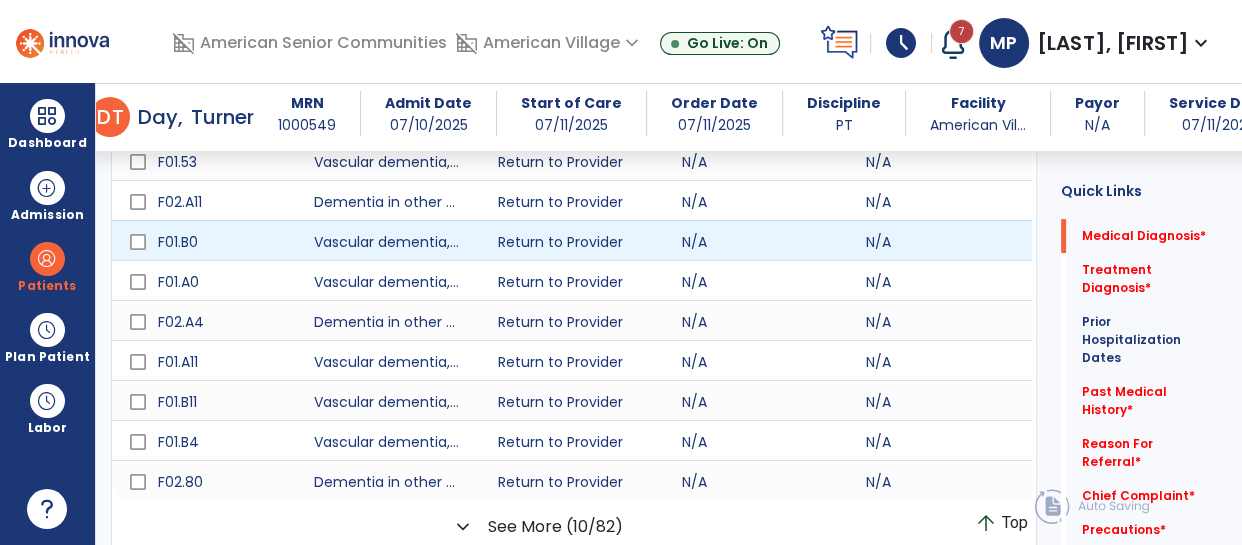 type on "********" 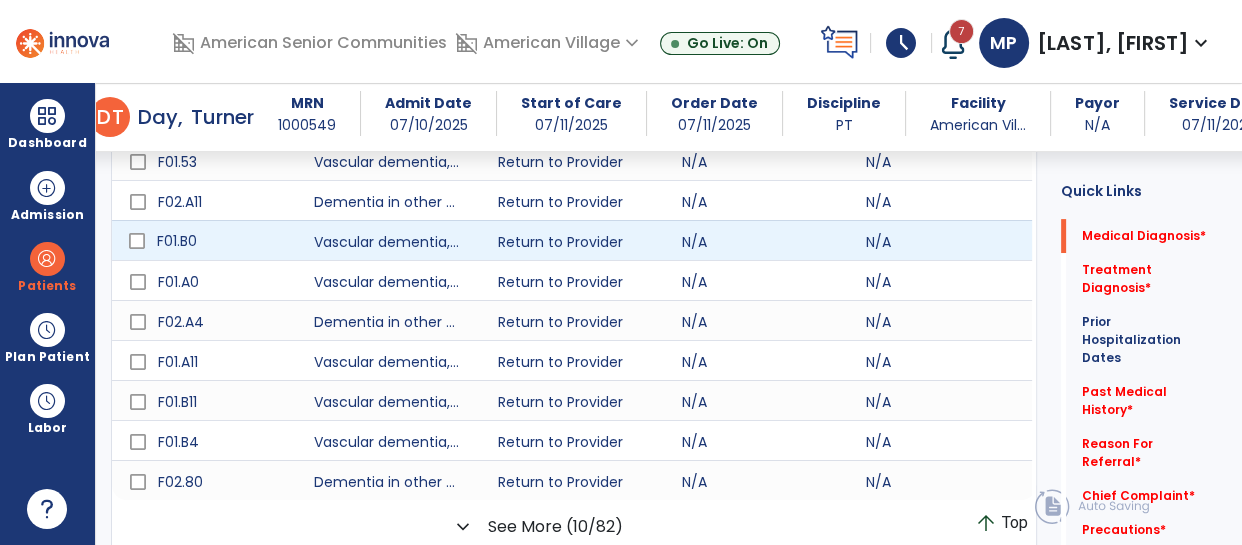 click on "F01.B0" 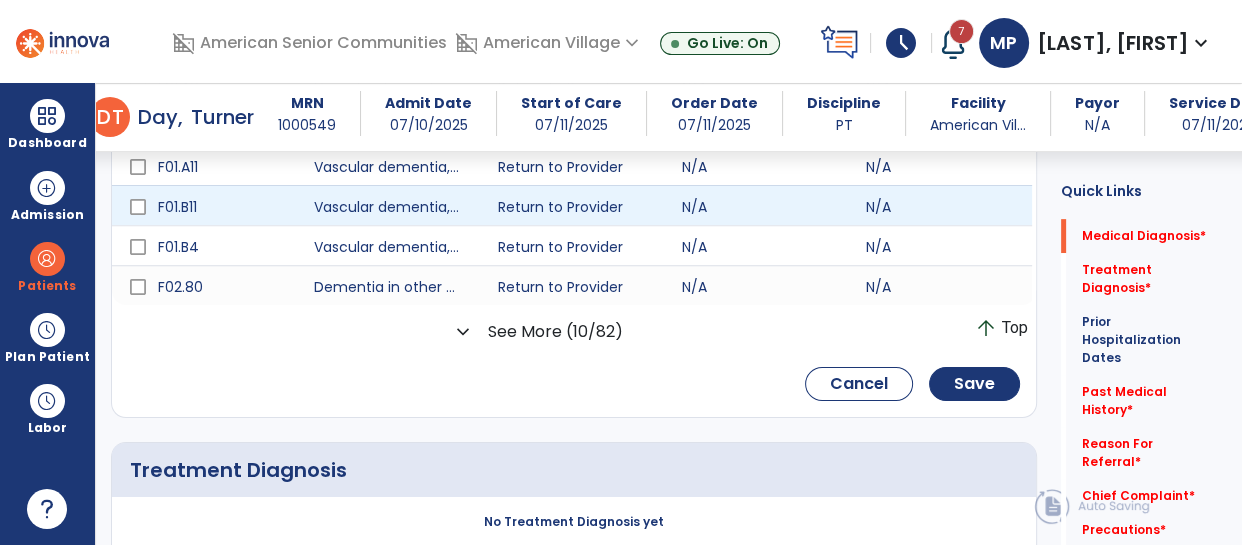 scroll, scrollTop: 714, scrollLeft: 0, axis: vertical 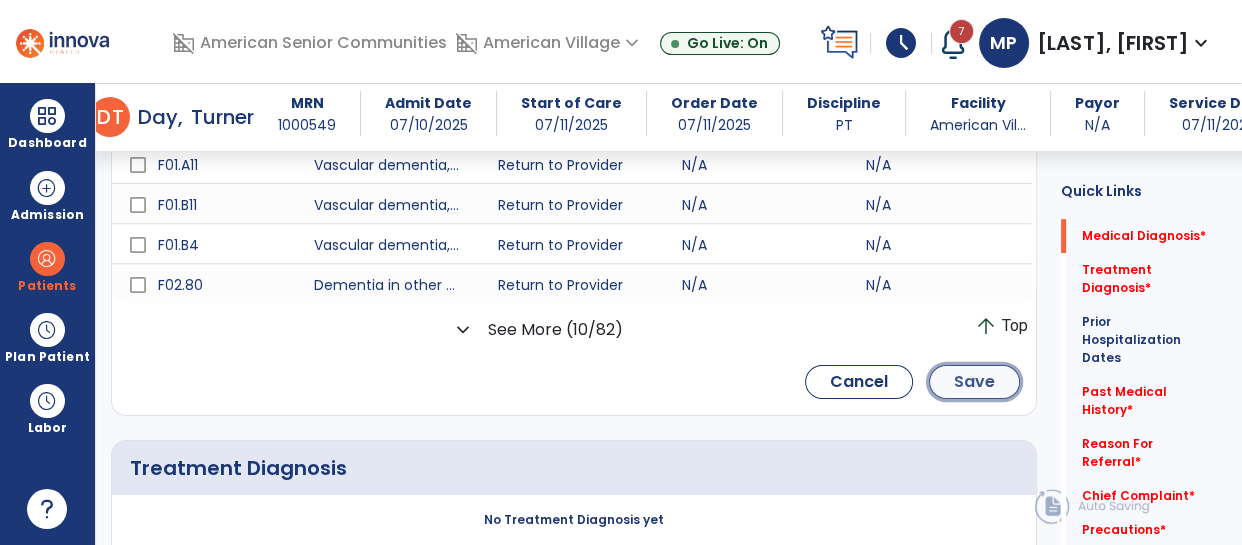 click on "Save" 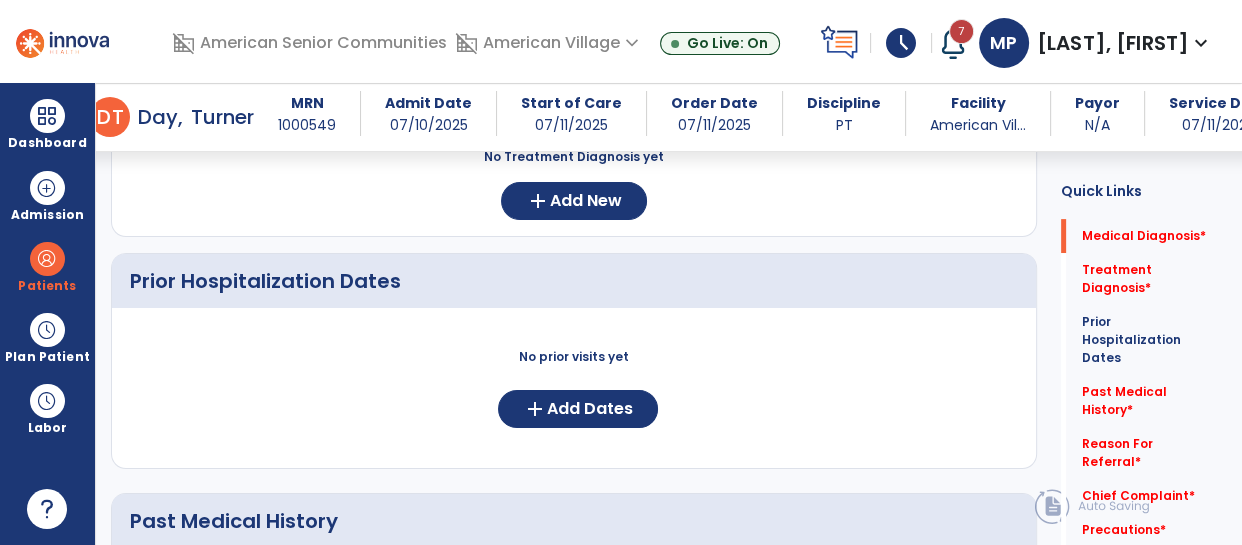 scroll, scrollTop: 208, scrollLeft: 0, axis: vertical 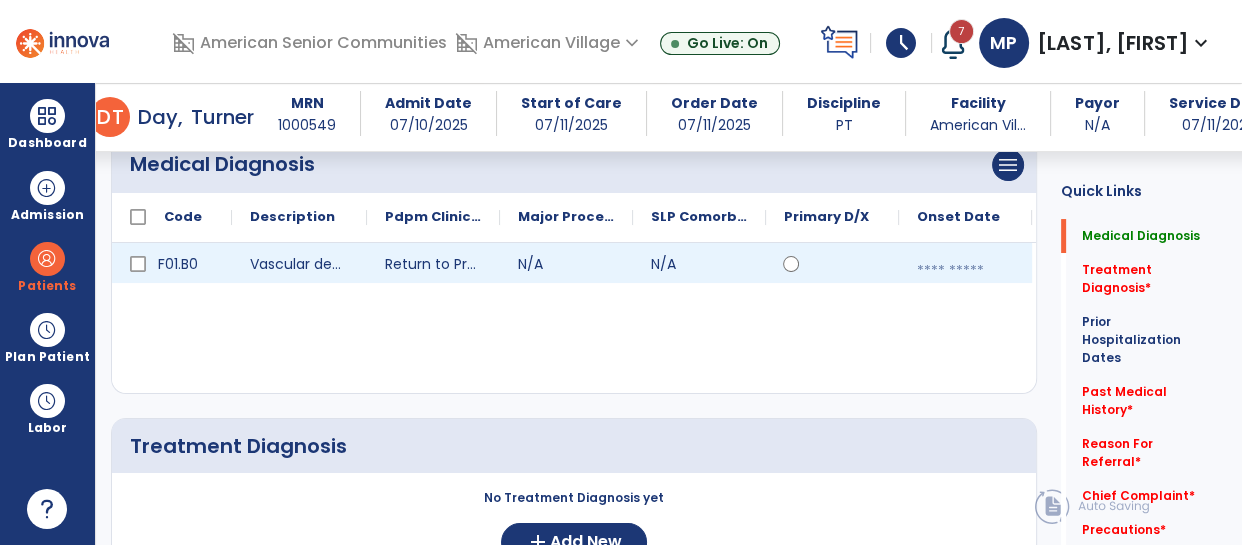 click at bounding box center (965, 271) 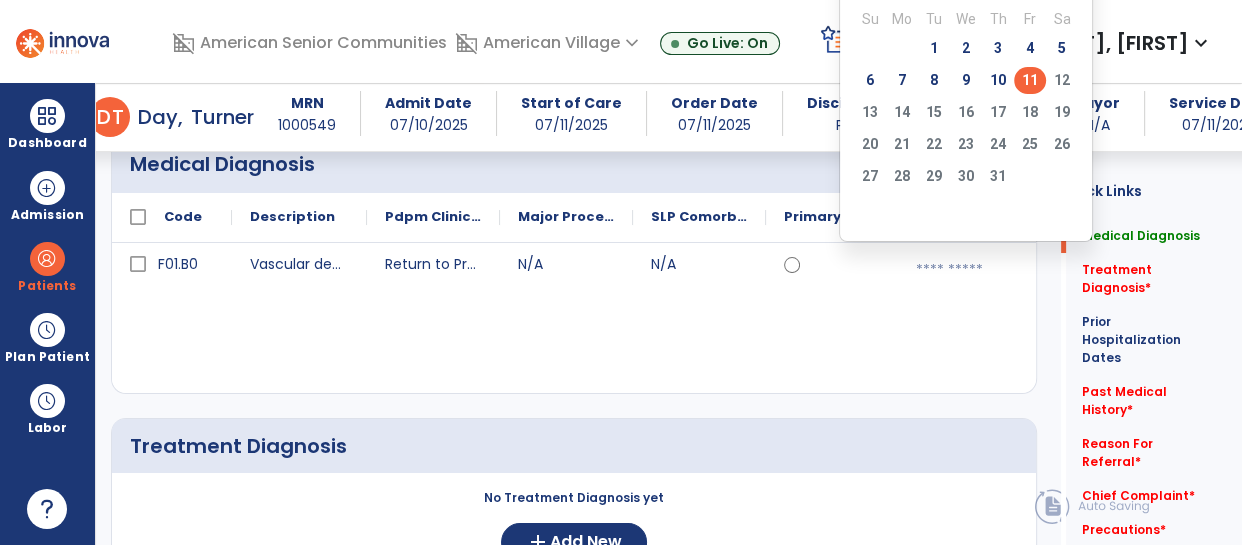 click on "11" 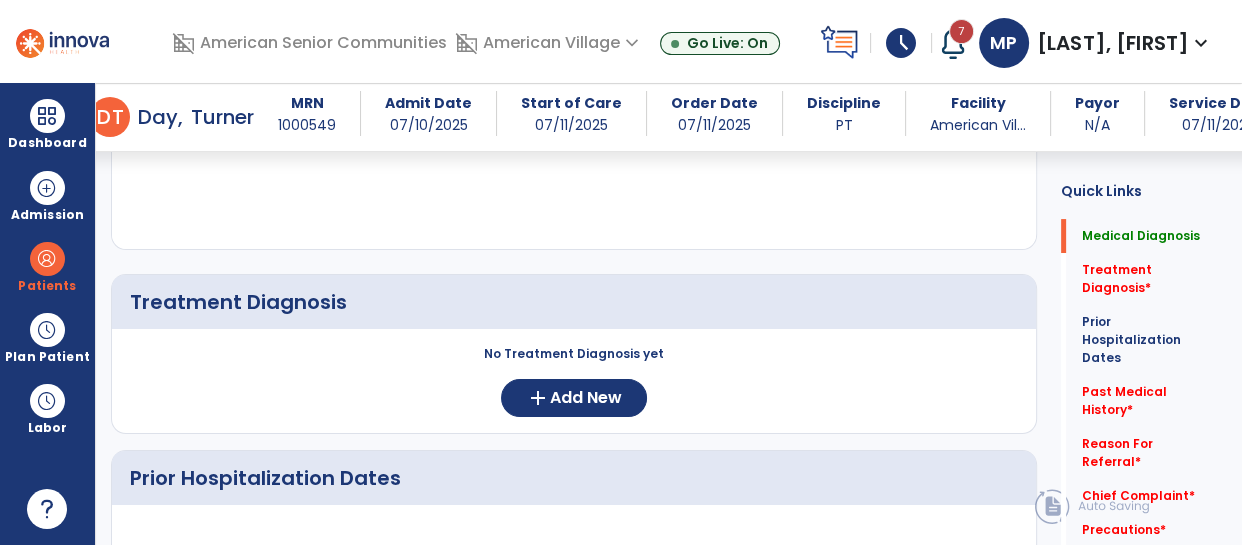 scroll, scrollTop: 358, scrollLeft: 0, axis: vertical 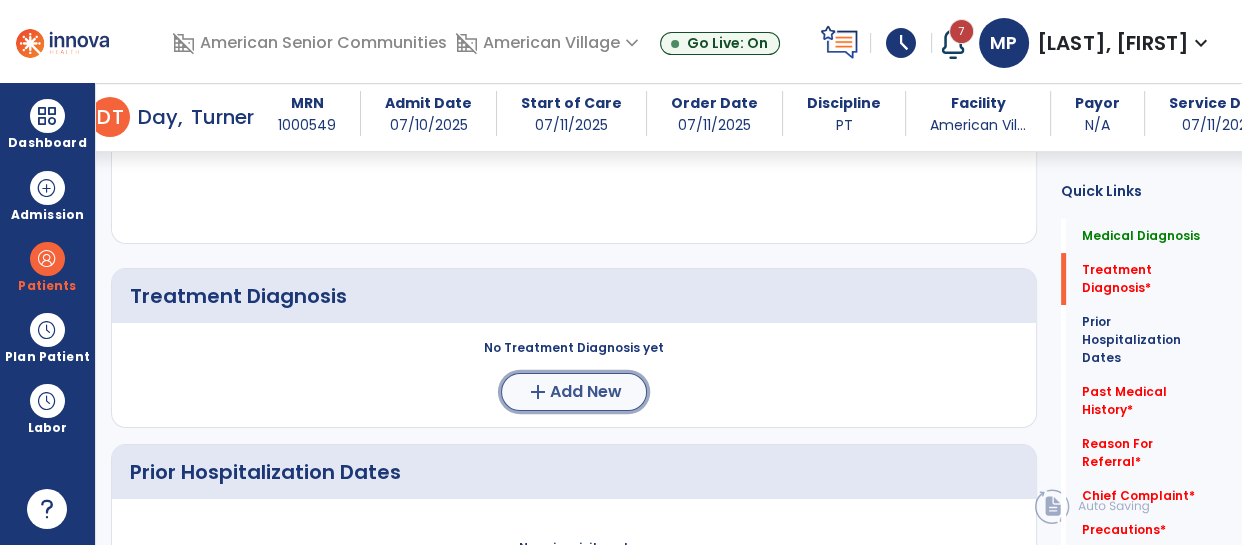 click on "add  Add New" 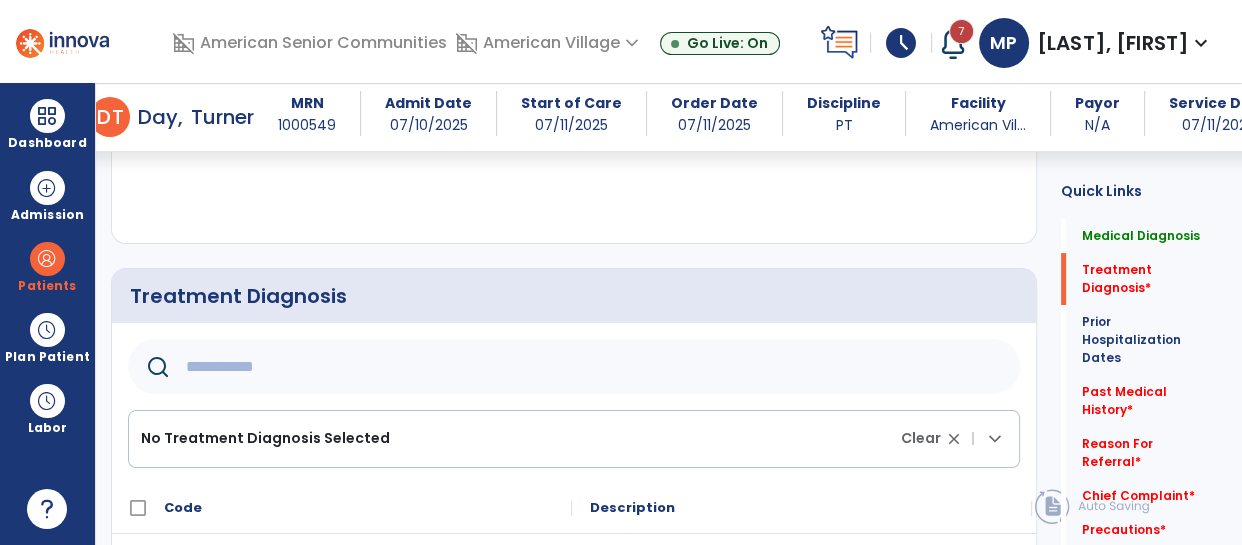 click 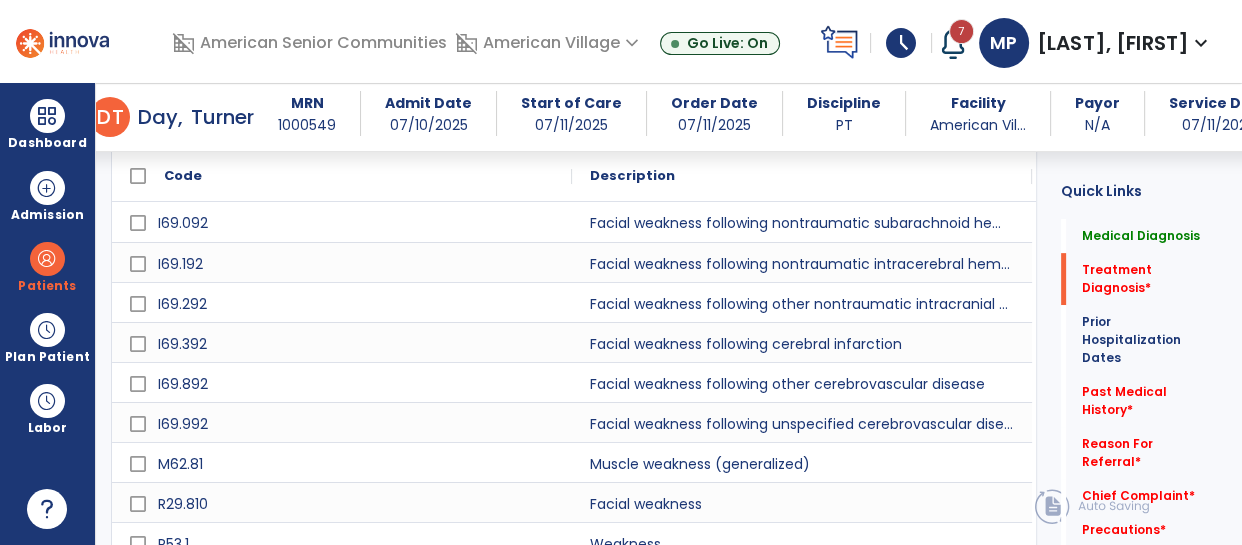 scroll, scrollTop: 775, scrollLeft: 0, axis: vertical 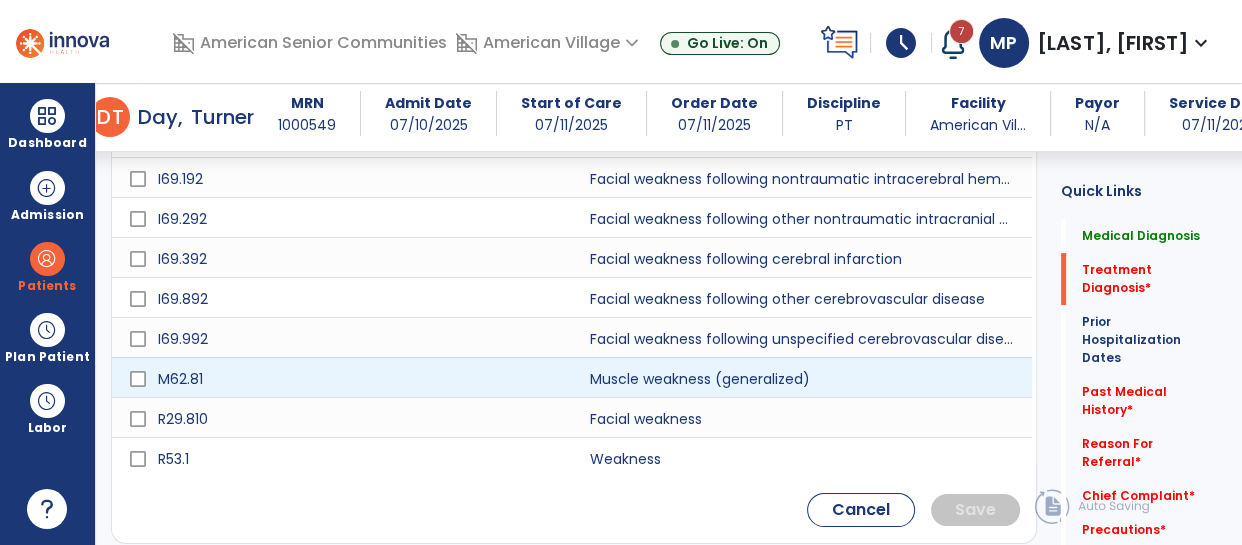 type on "********" 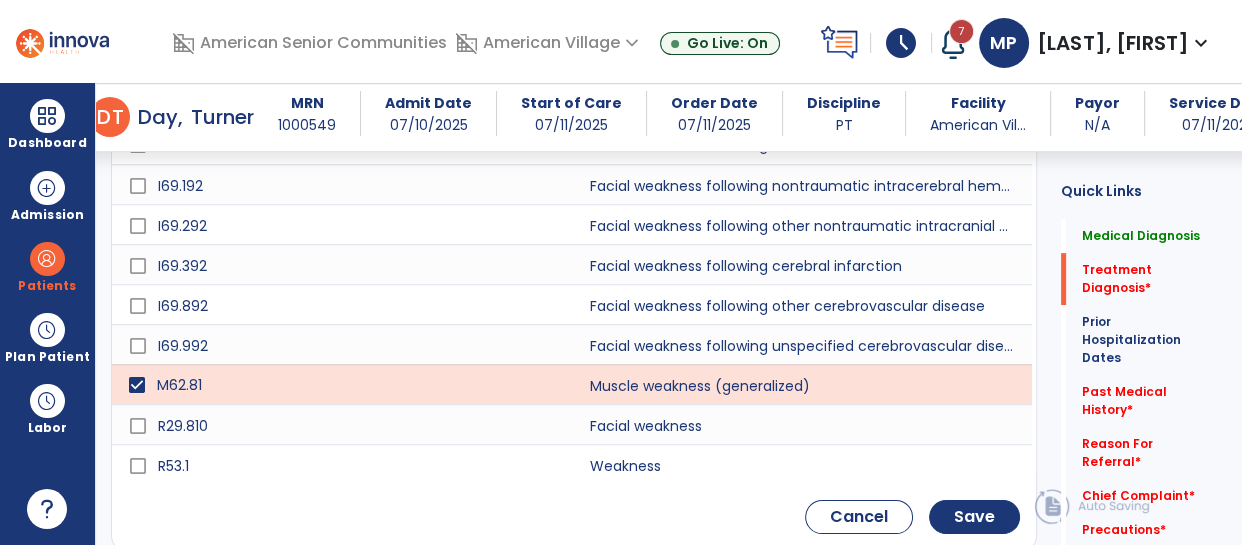 scroll, scrollTop: 782, scrollLeft: 0, axis: vertical 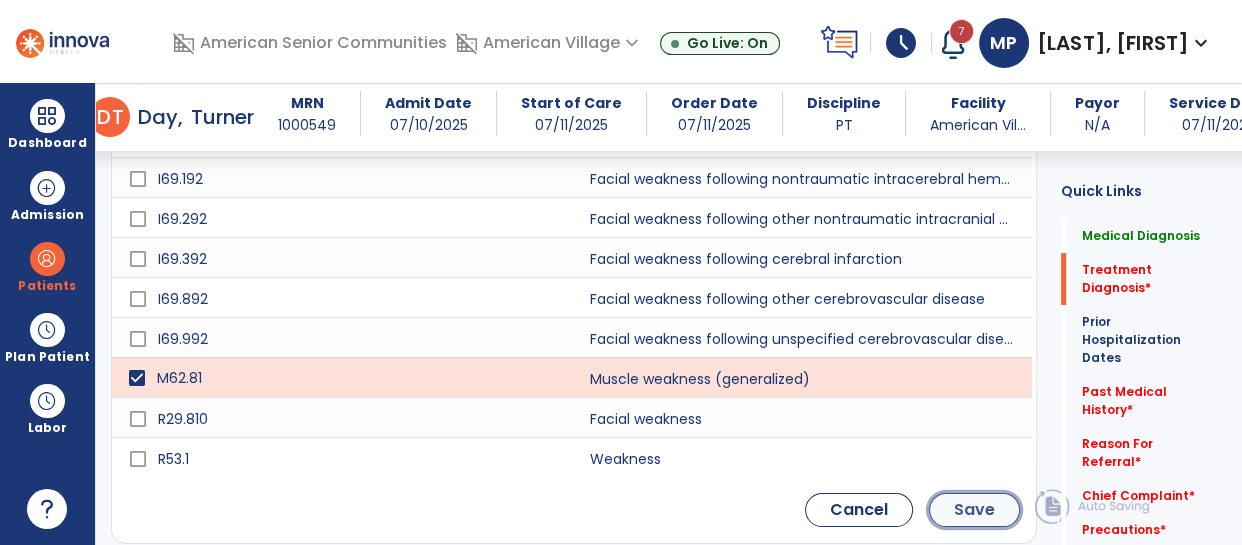 click on "Save" 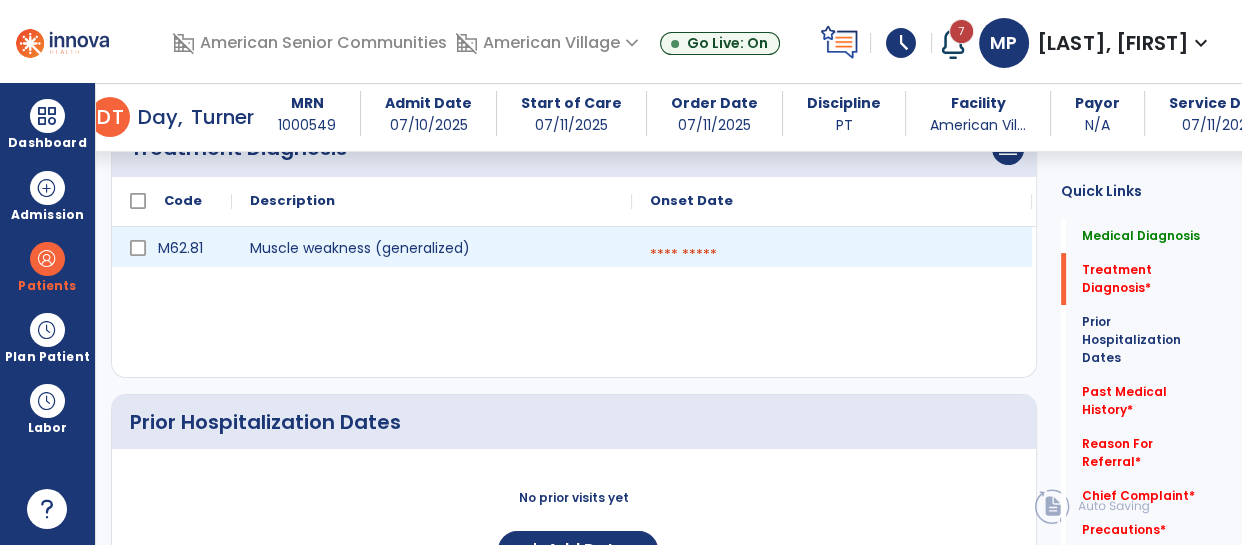 scroll, scrollTop: 526, scrollLeft: 0, axis: vertical 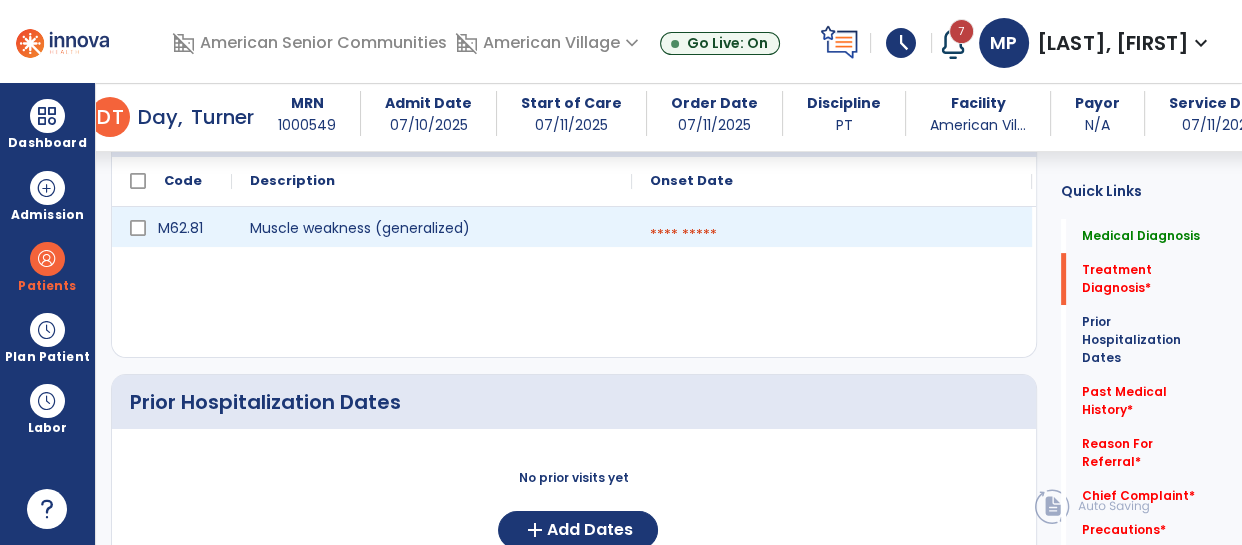 click at bounding box center [832, 235] 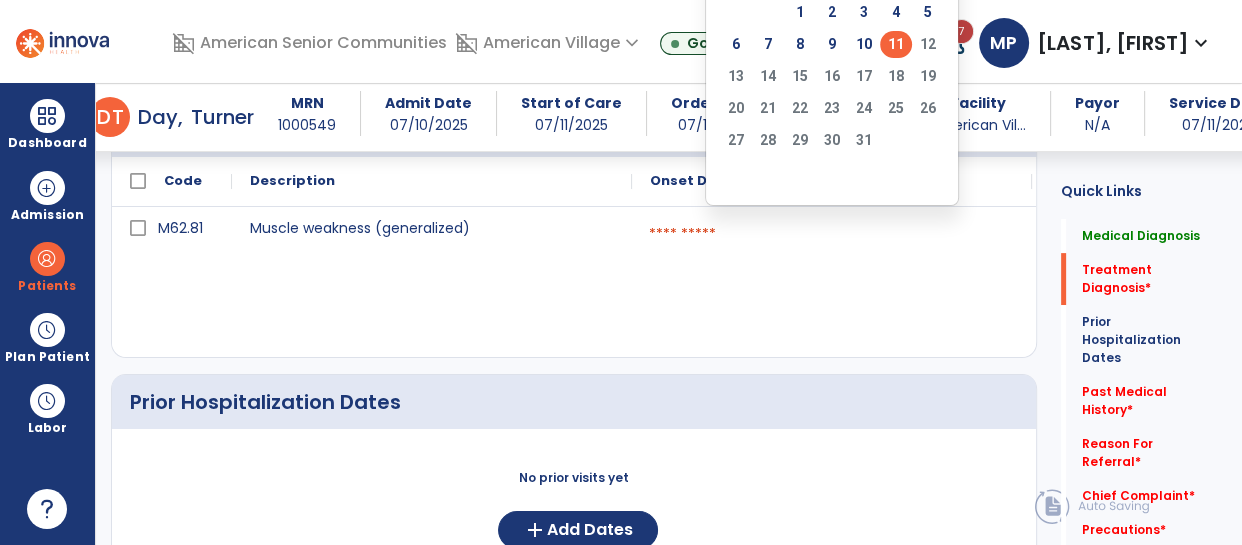 click on "11" 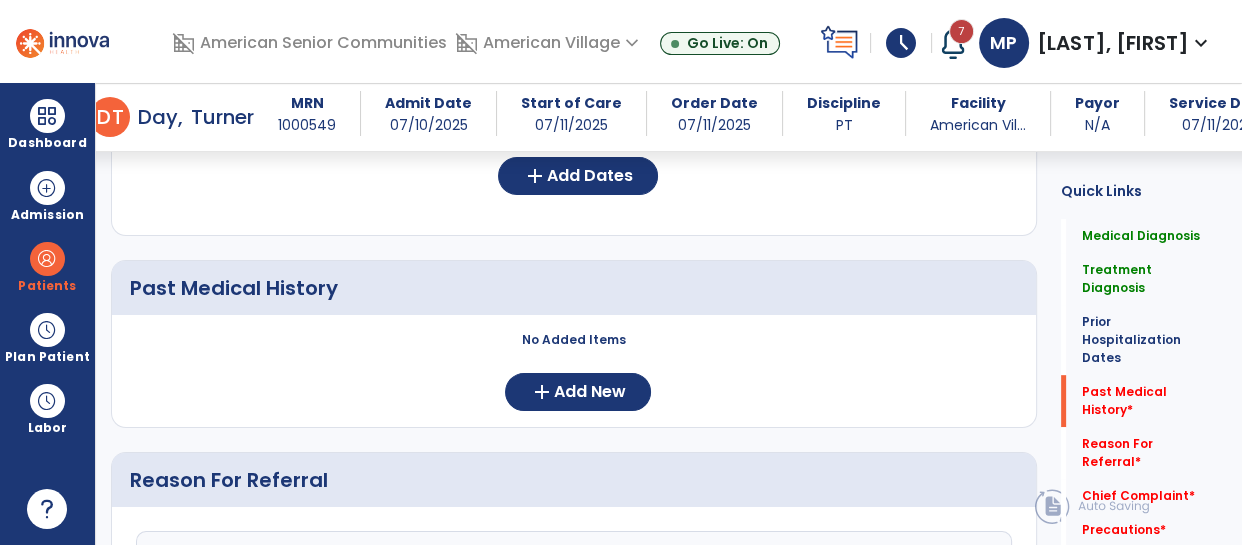 scroll, scrollTop: 883, scrollLeft: 0, axis: vertical 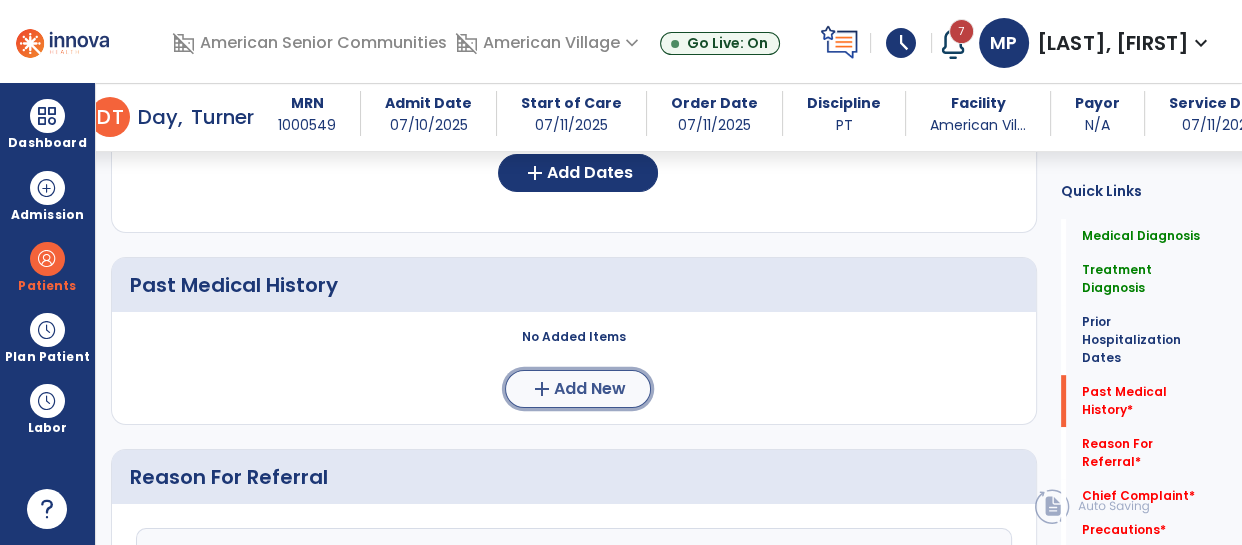 click on "add" 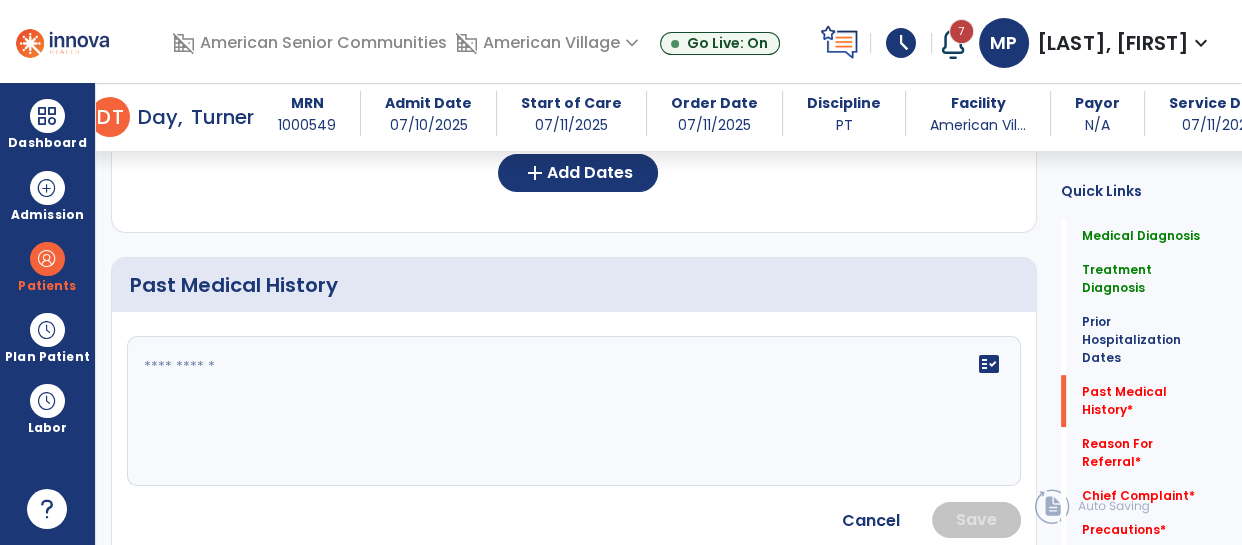 click on "fact_check" 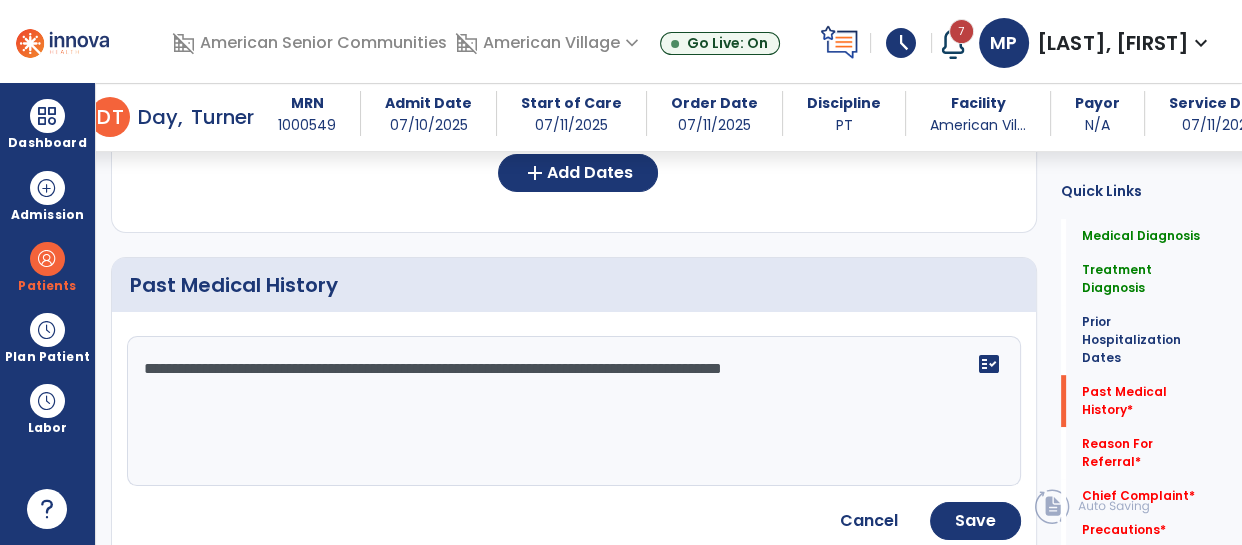 click on "**********" 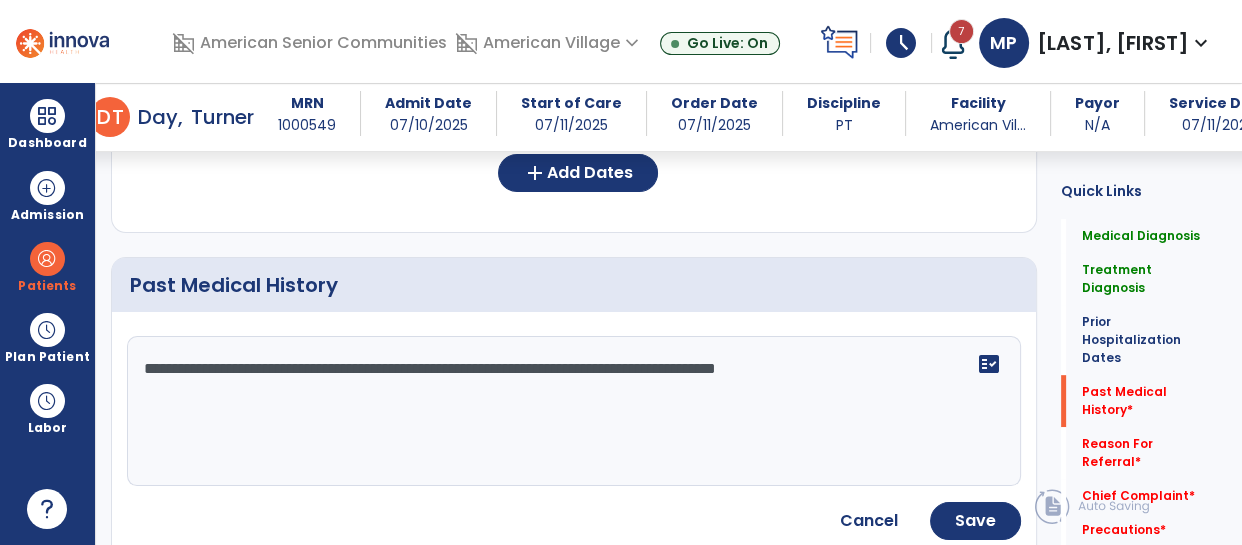 click on "**********" 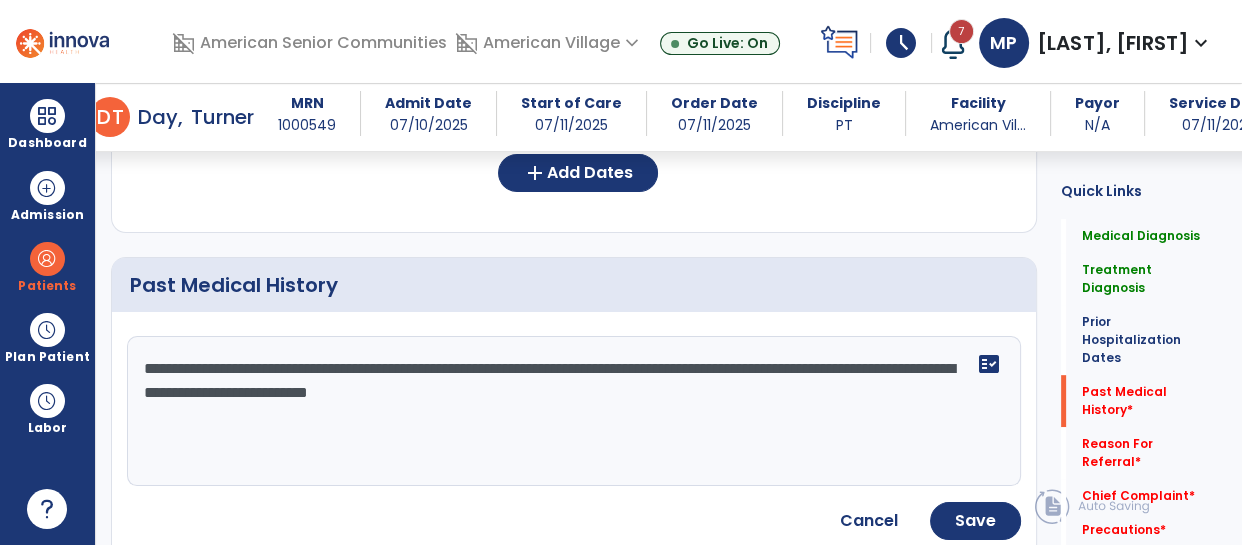 click on "**********" 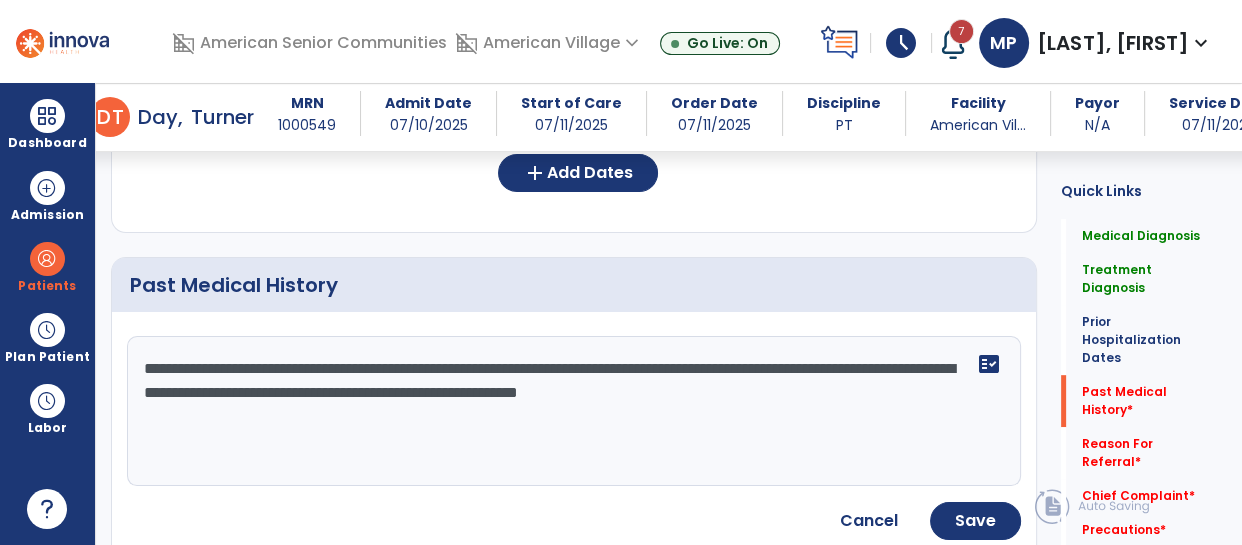 type on "**********" 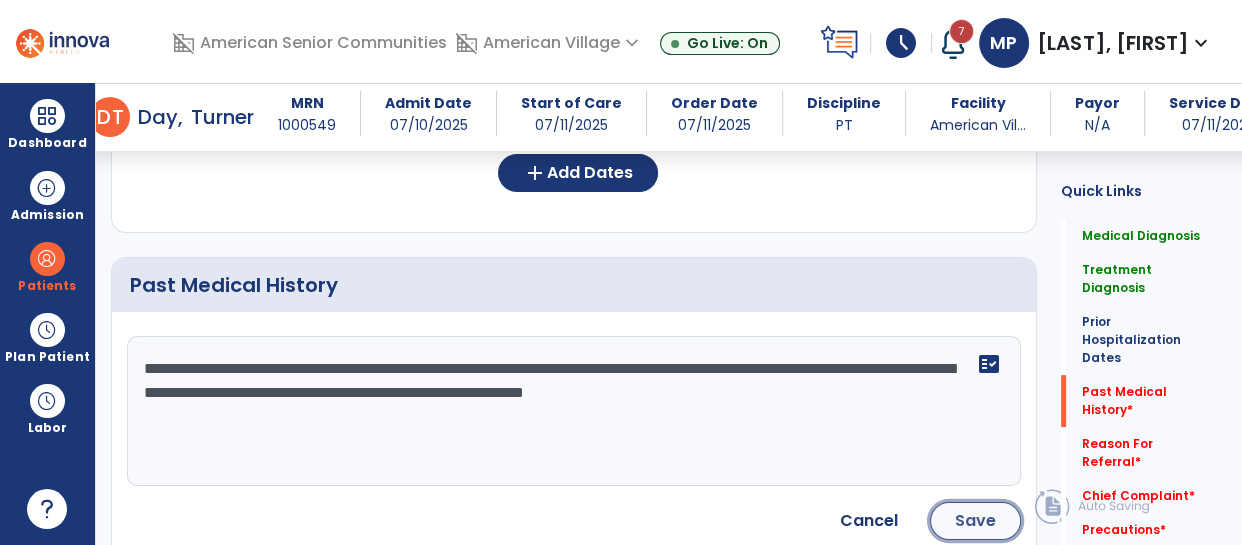 click on "Save" 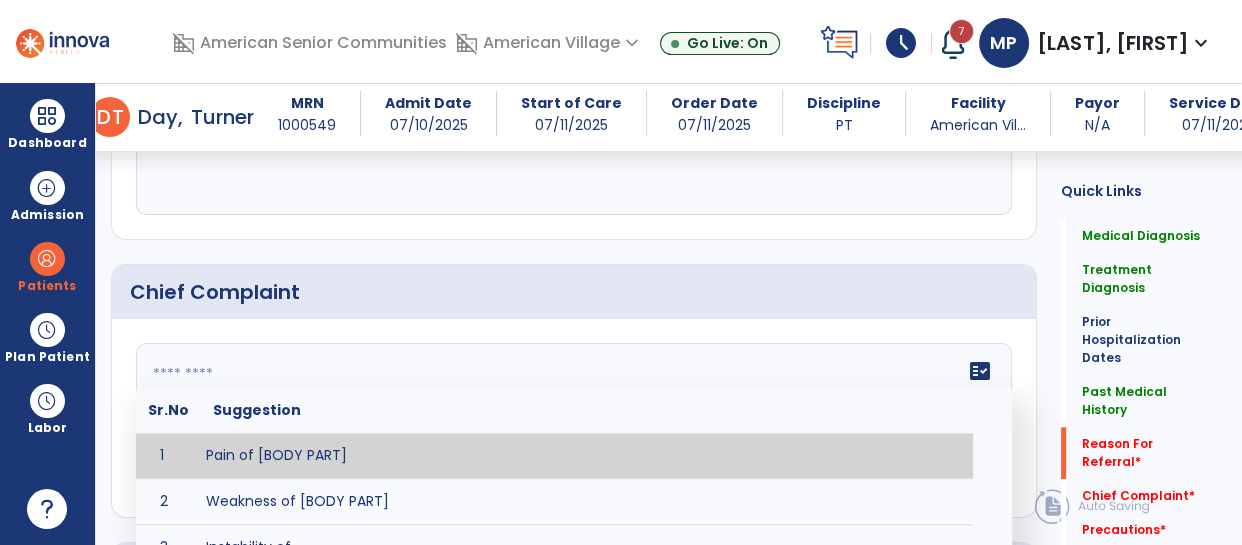 click on "fact_check  Sr.No Suggestion 1 Pain of [BODY PART] 2 Weakness of [BODY PART] 3 Instability of ________ 4 Functional limitations including ____________ 5 ADL's including ___________. 6 Inability to perform work related duties such as _________ 7 Inability to perform house hold duties such as __________. 8 Loss of balance. 9 Problems with gait including _________." 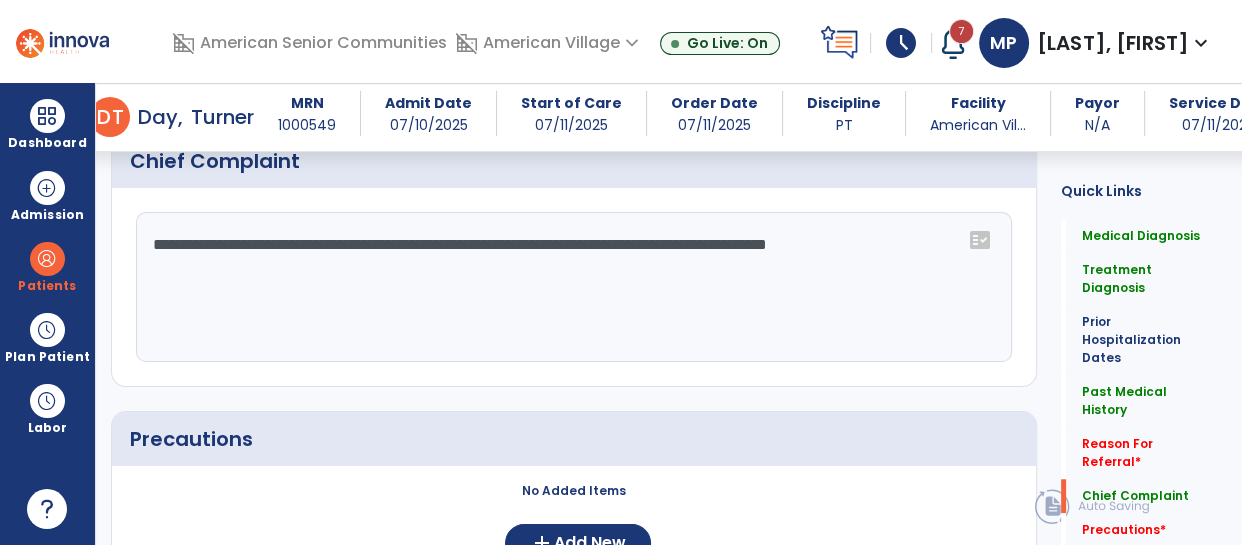 scroll, scrollTop: 1649, scrollLeft: 0, axis: vertical 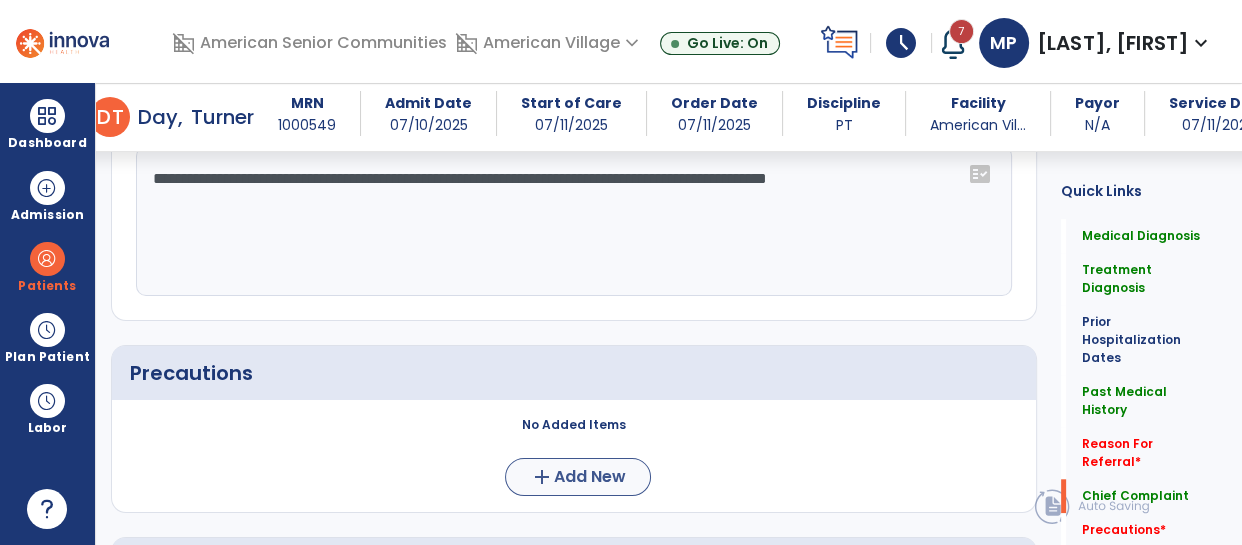 type on "**********" 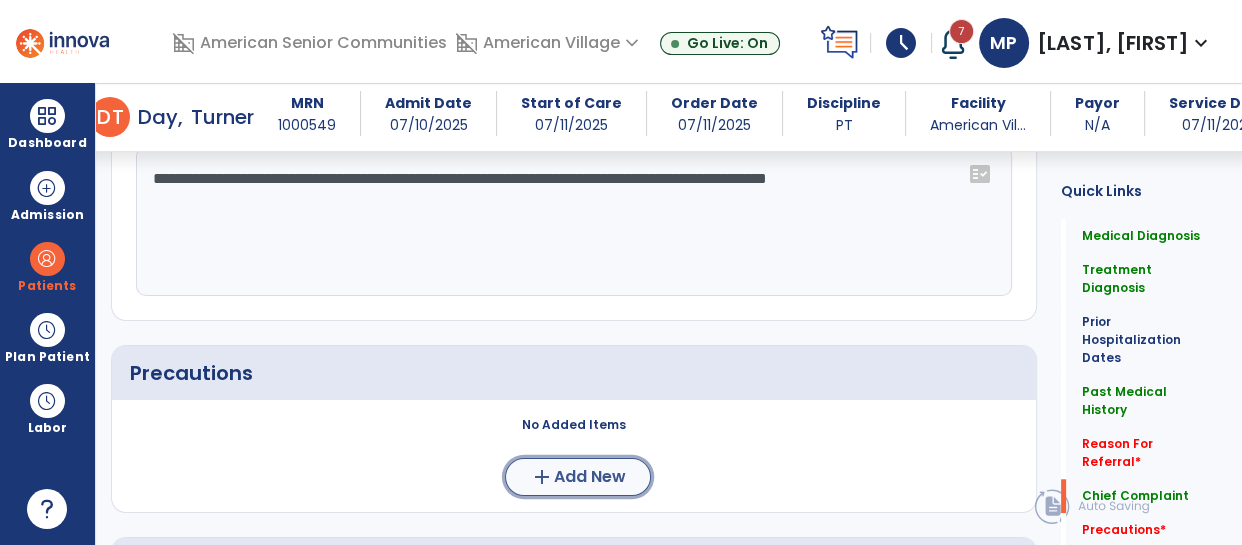 click on "Add New" 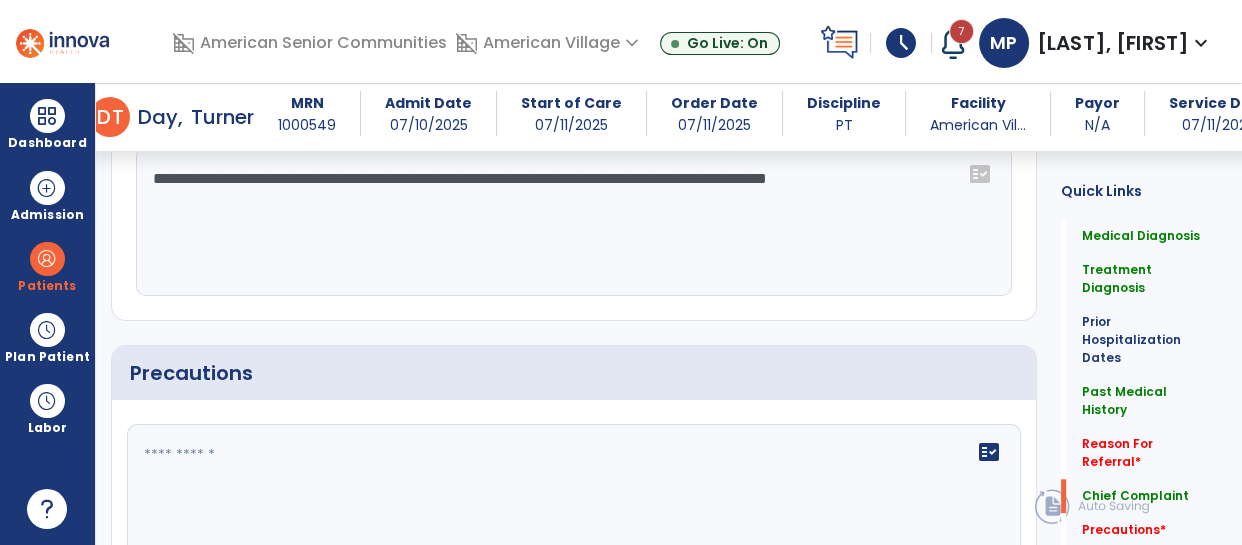 scroll, scrollTop: 1714, scrollLeft: 0, axis: vertical 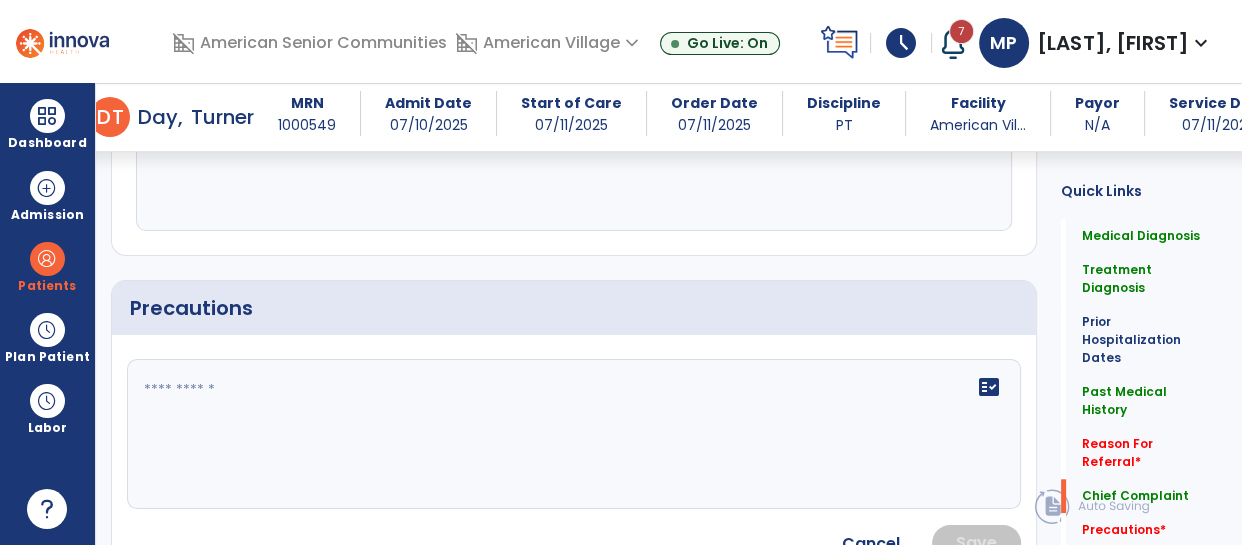 click on "fact_check" 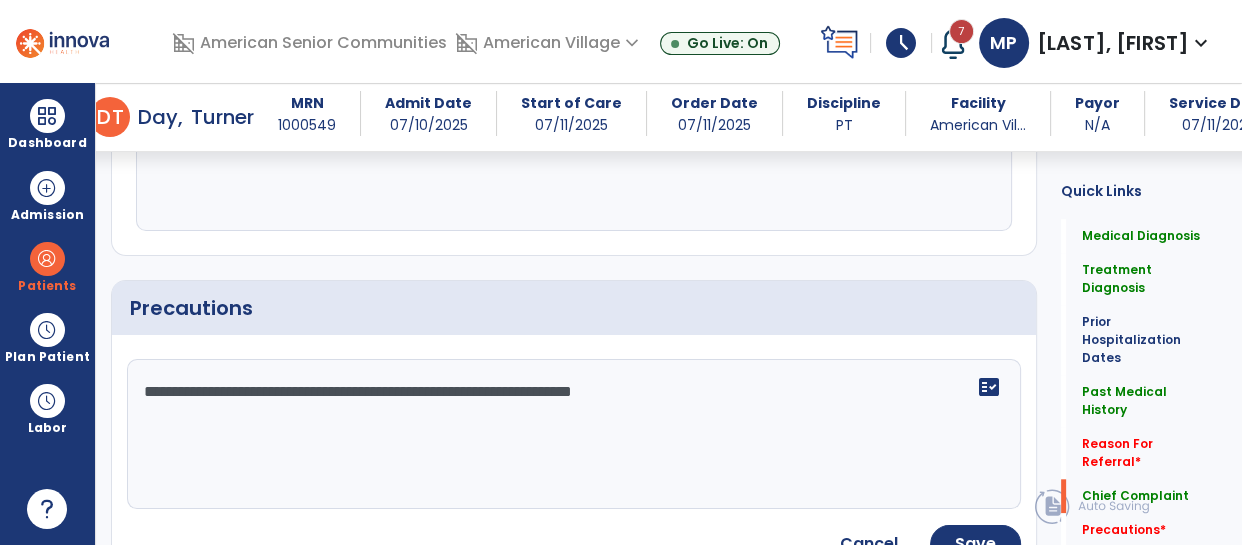 click on "**********" 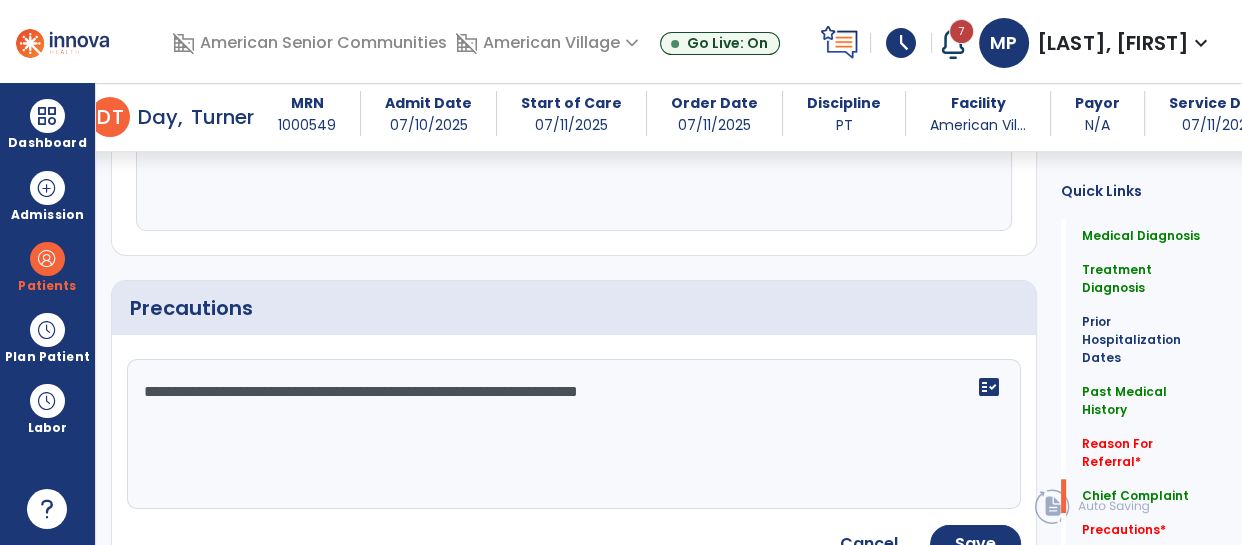 type on "**********" 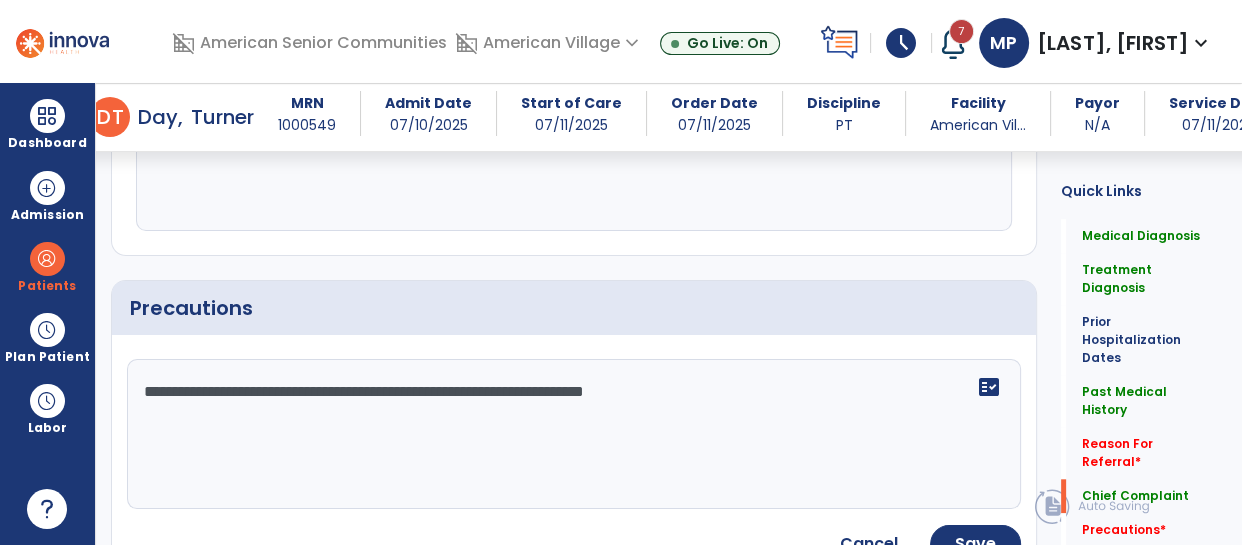 click on "**********" 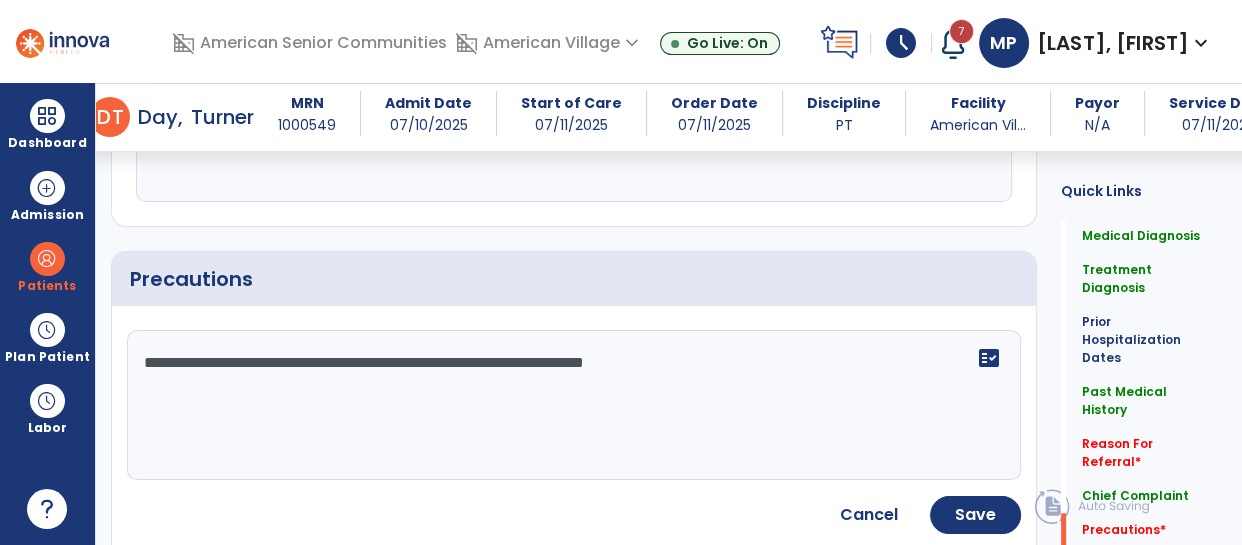 scroll, scrollTop: 1746, scrollLeft: 0, axis: vertical 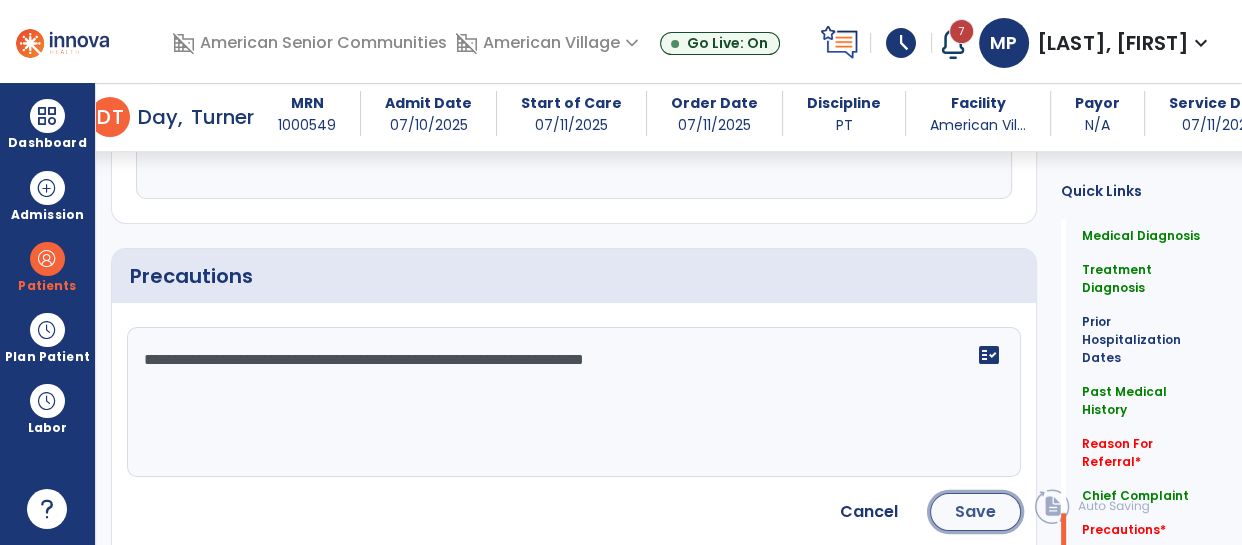 click on "Save" 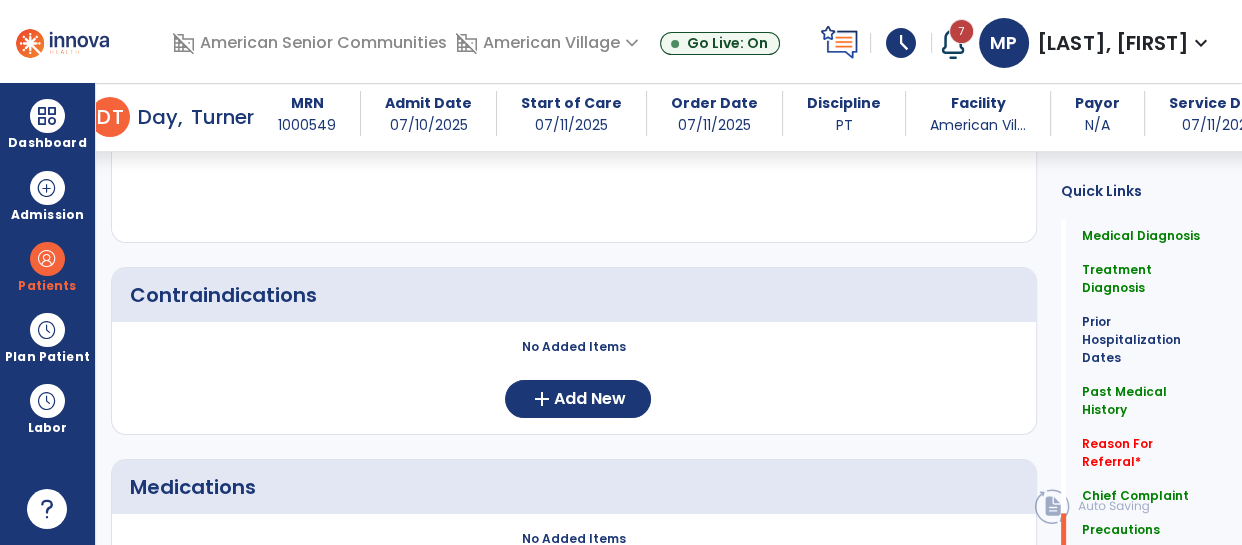 scroll, scrollTop: 2038, scrollLeft: 0, axis: vertical 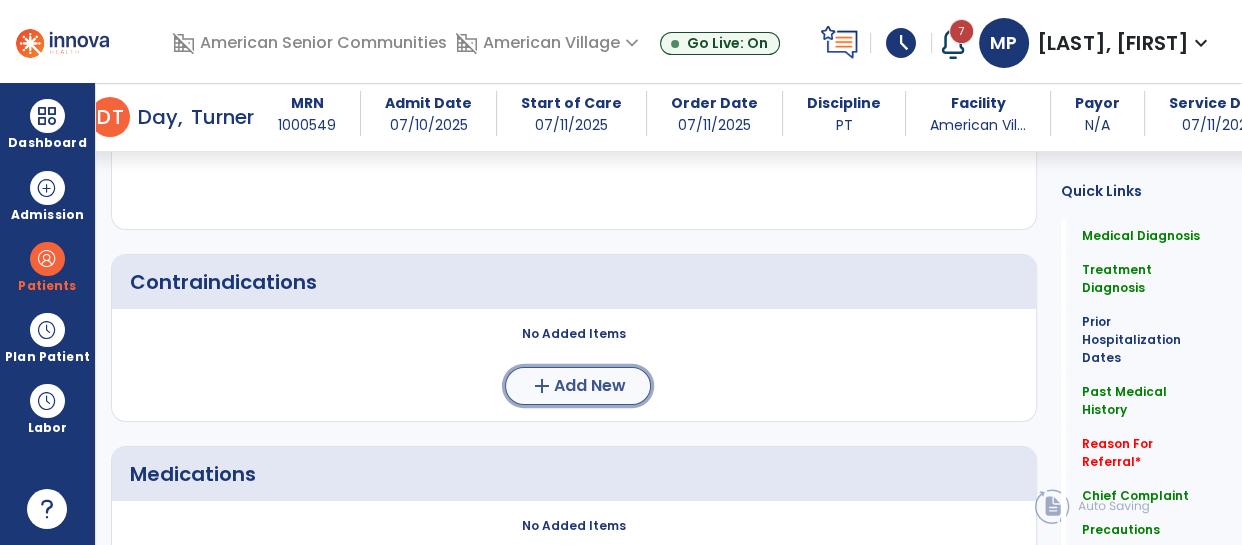 click on "add  Add New" 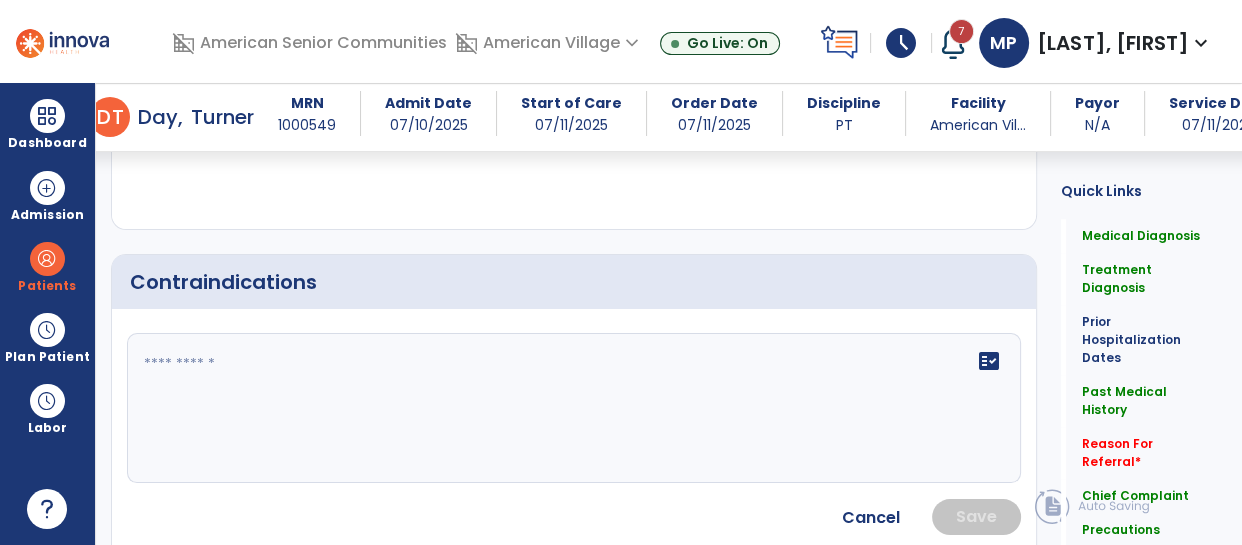 click on "fact_check" 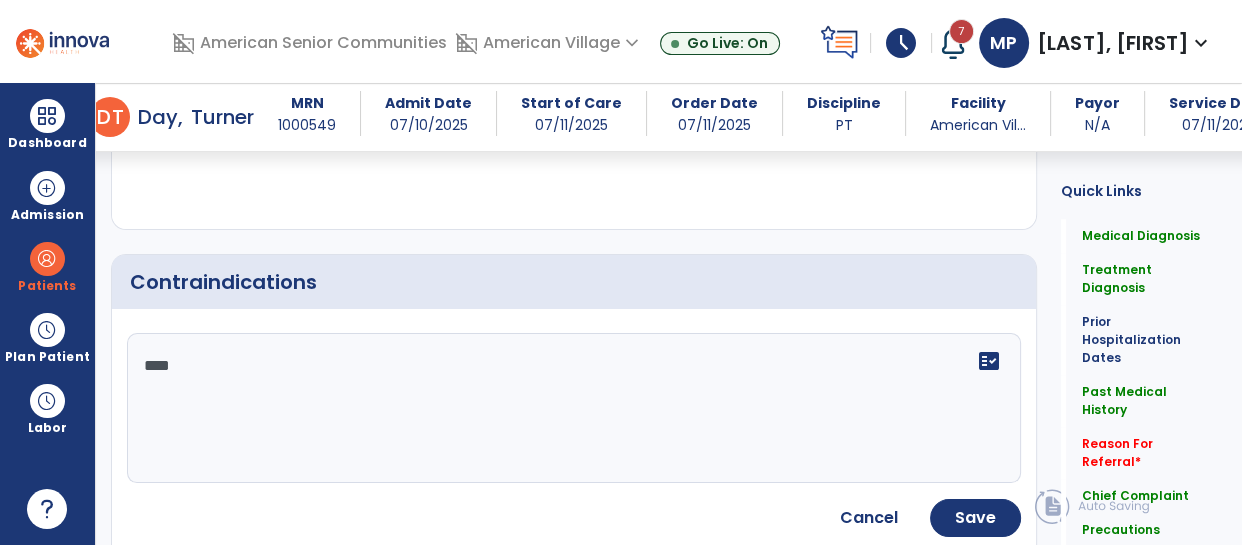 type on "****" 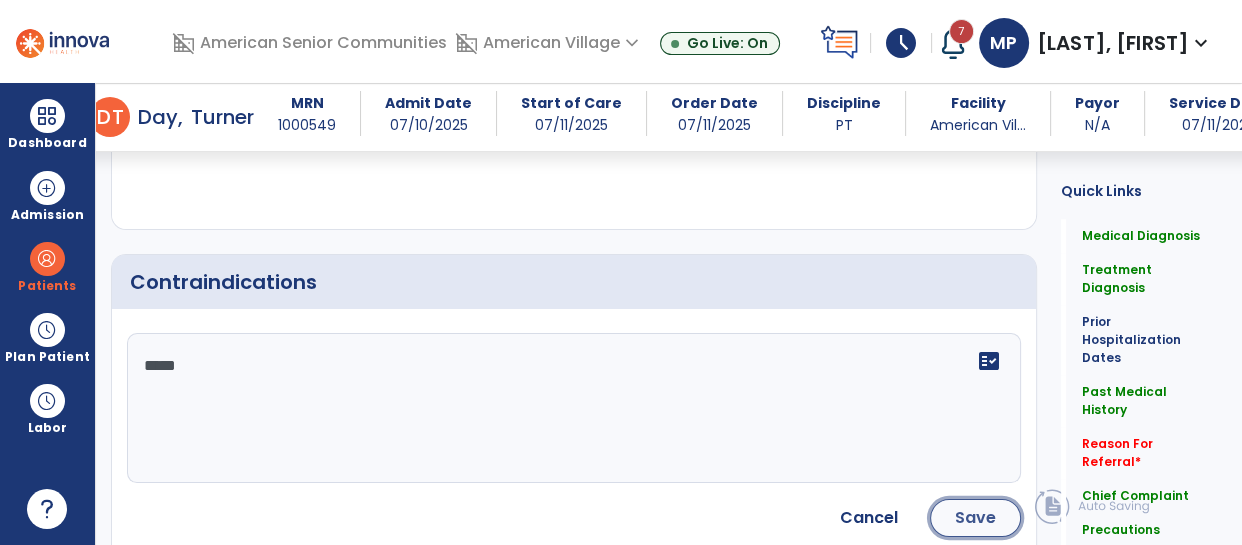 click on "Save" 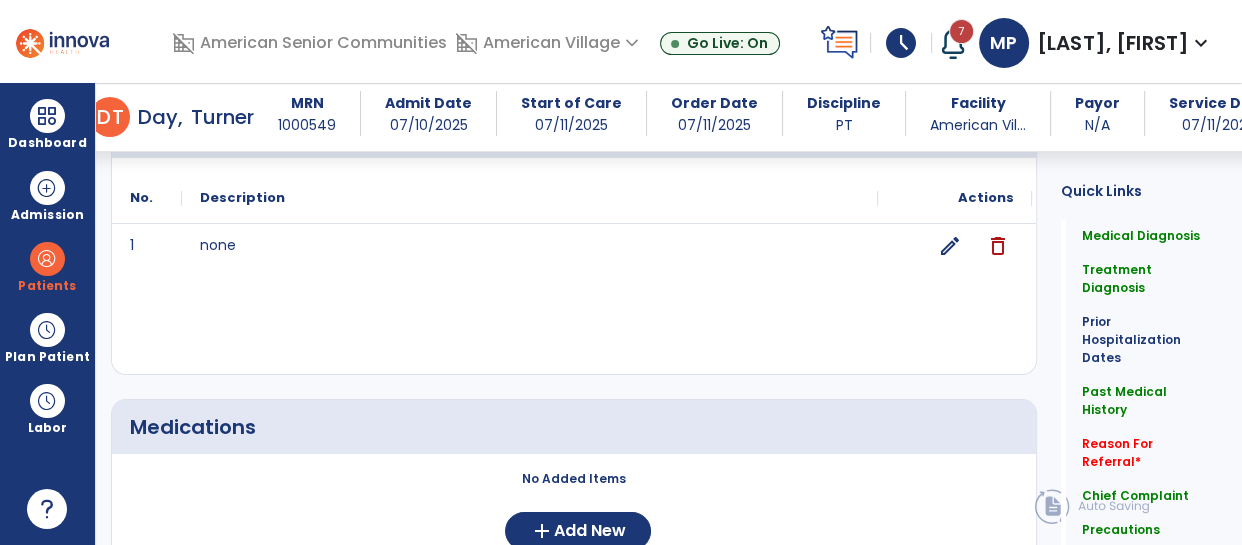 scroll, scrollTop: 2280, scrollLeft: 0, axis: vertical 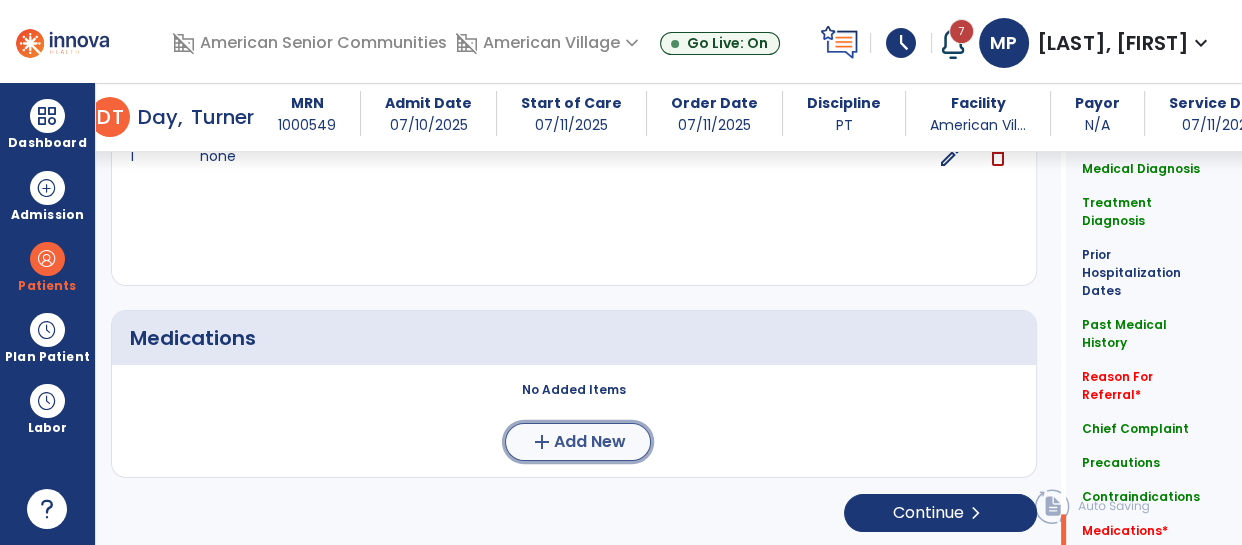 click on "Add New" 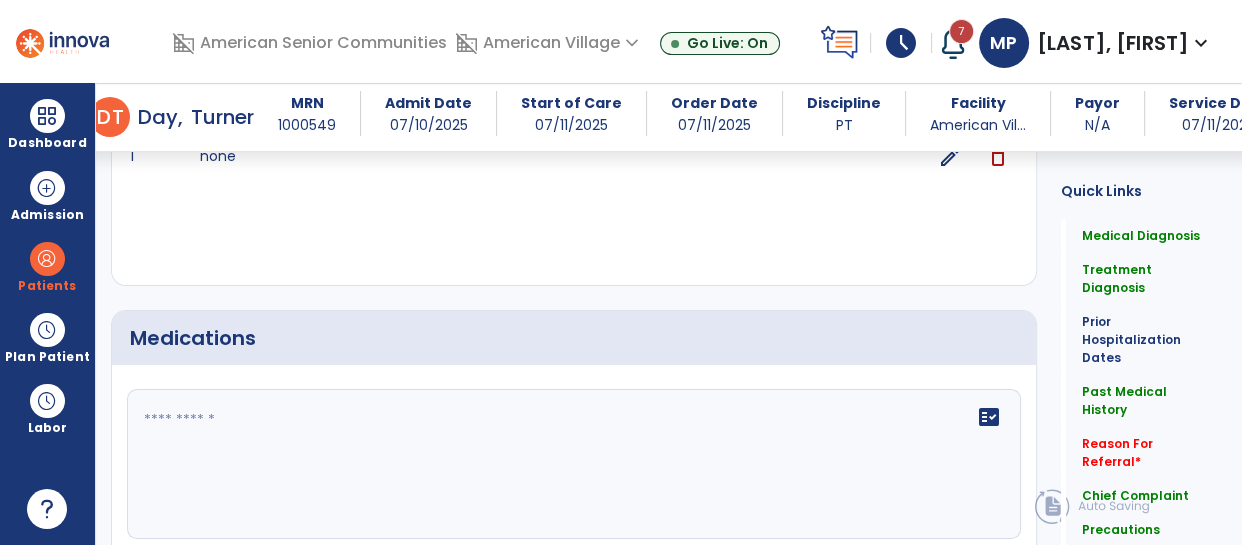 click on "fact_check" 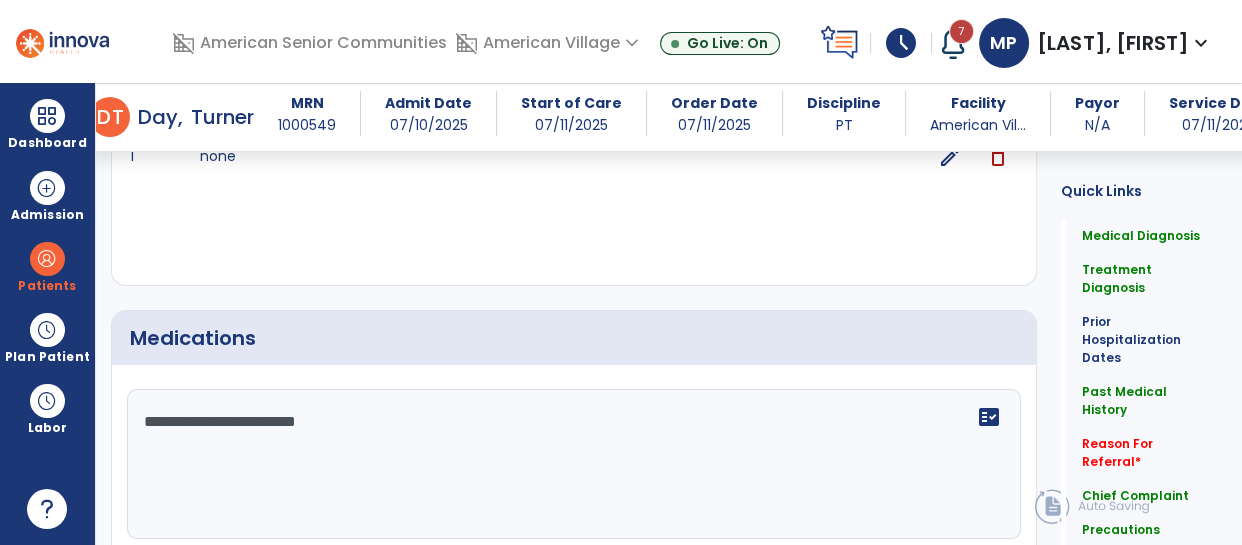 type on "**********" 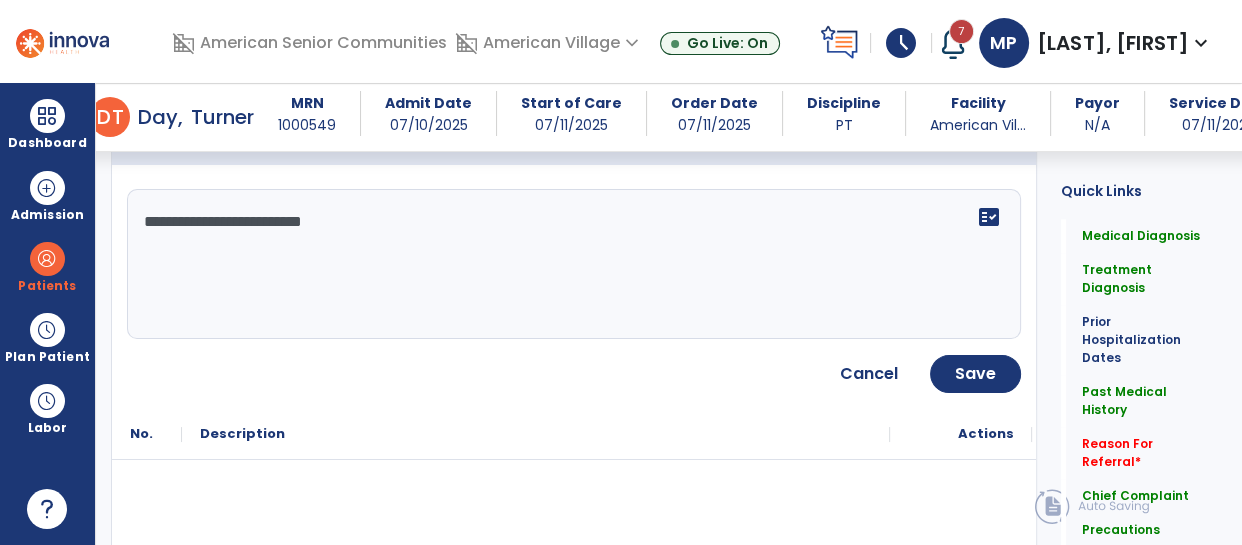 scroll, scrollTop: 2485, scrollLeft: 0, axis: vertical 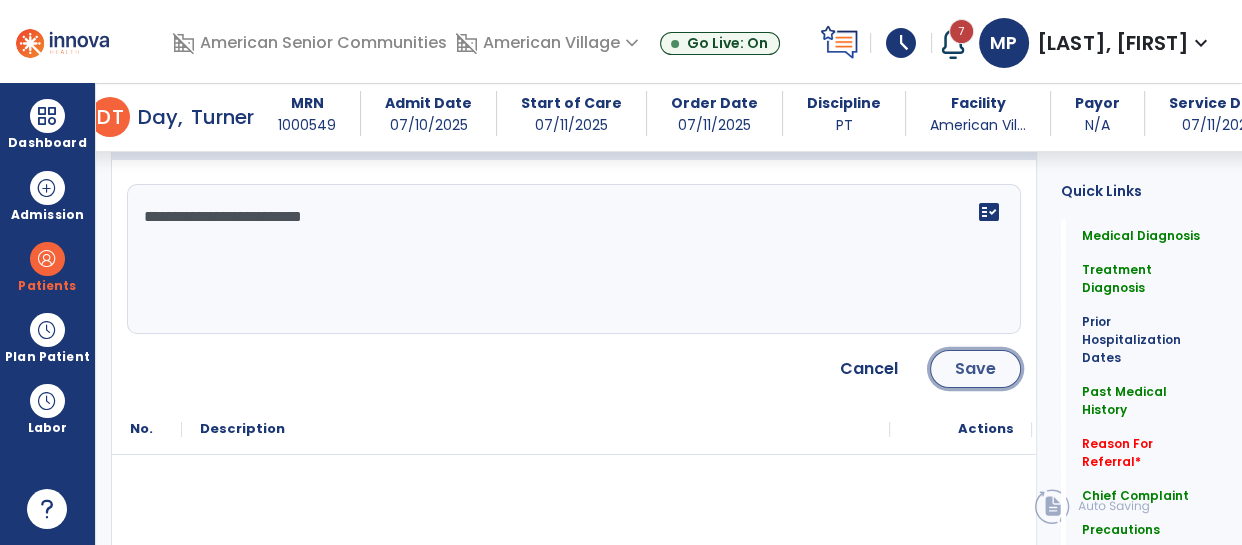 click on "Save" 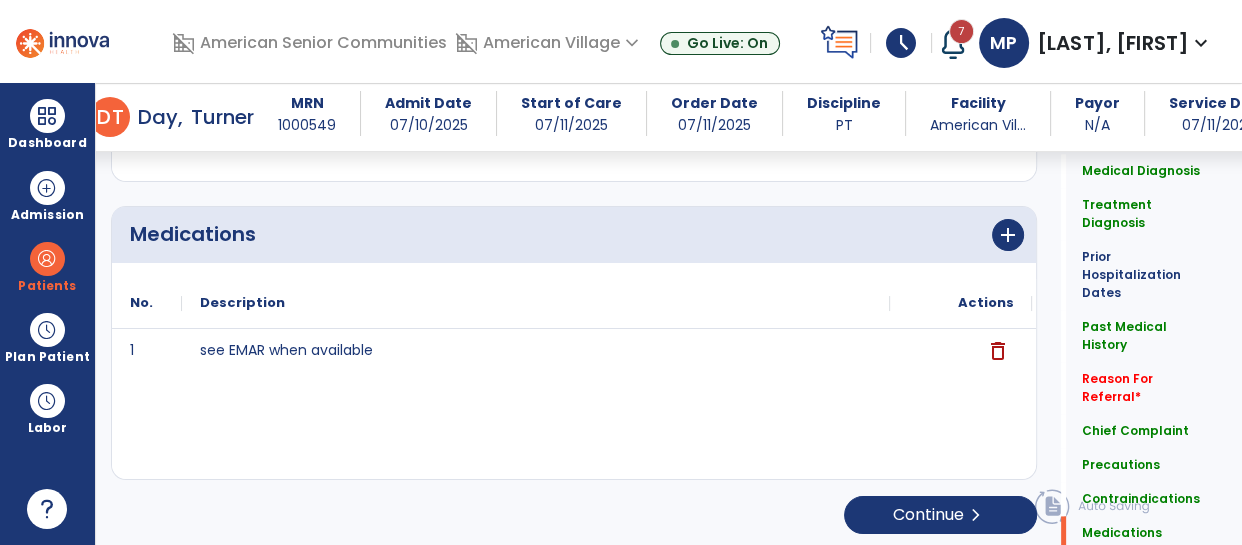 scroll, scrollTop: 2386, scrollLeft: 0, axis: vertical 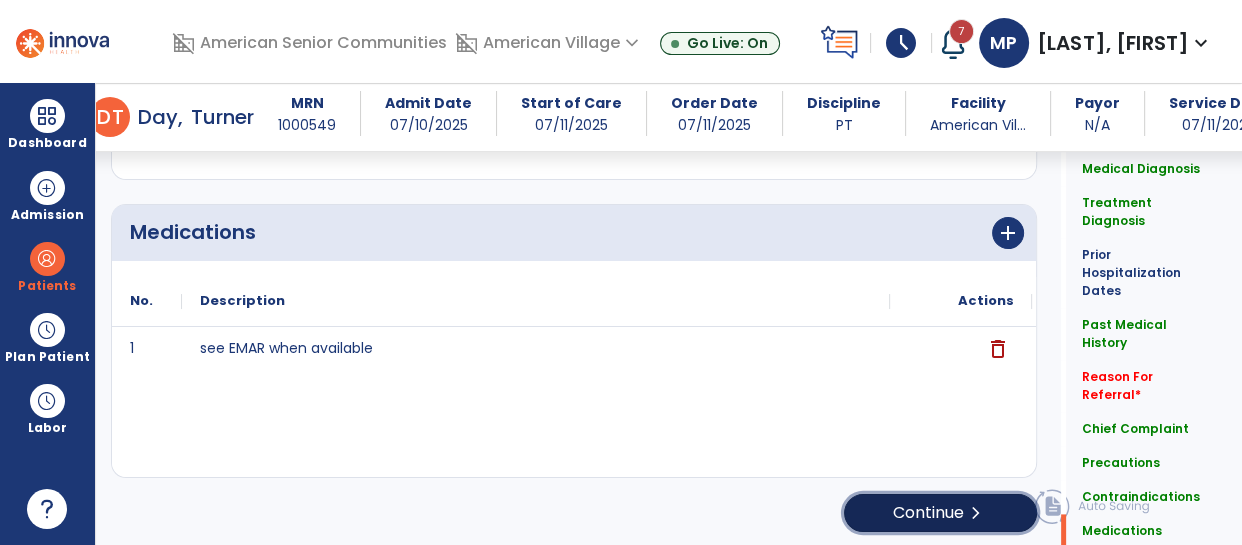click on "Continue  chevron_right" 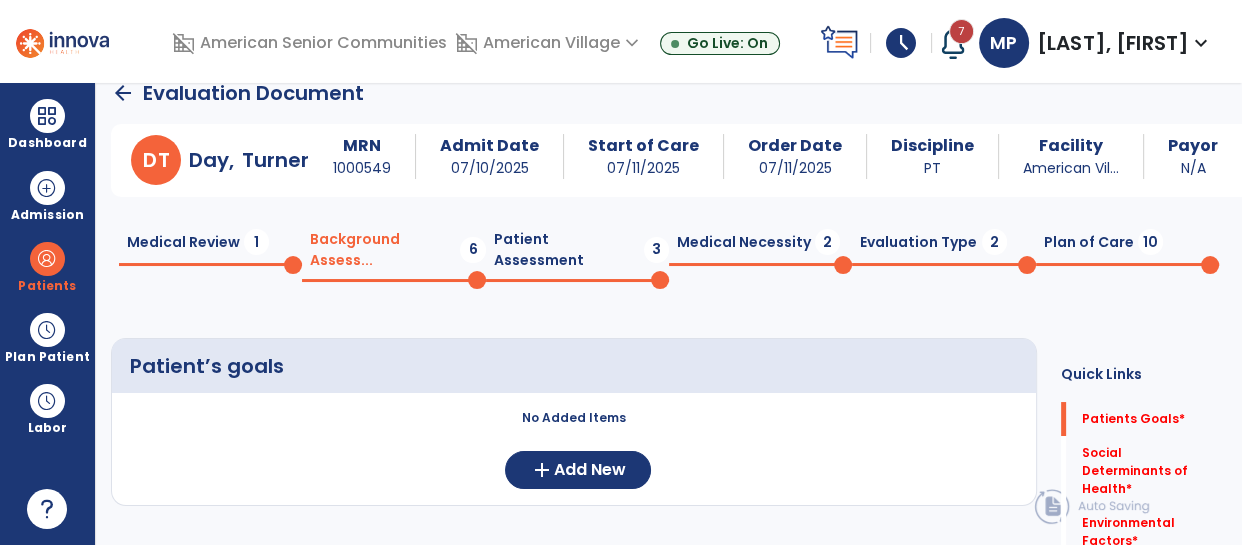 scroll, scrollTop: 23, scrollLeft: 0, axis: vertical 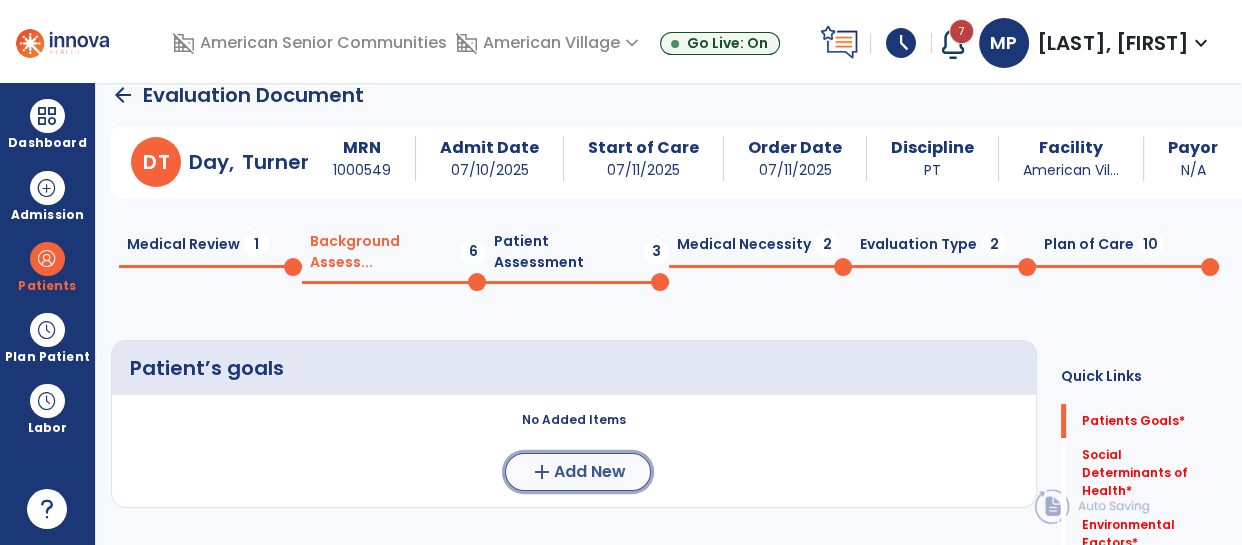 click on "Add New" 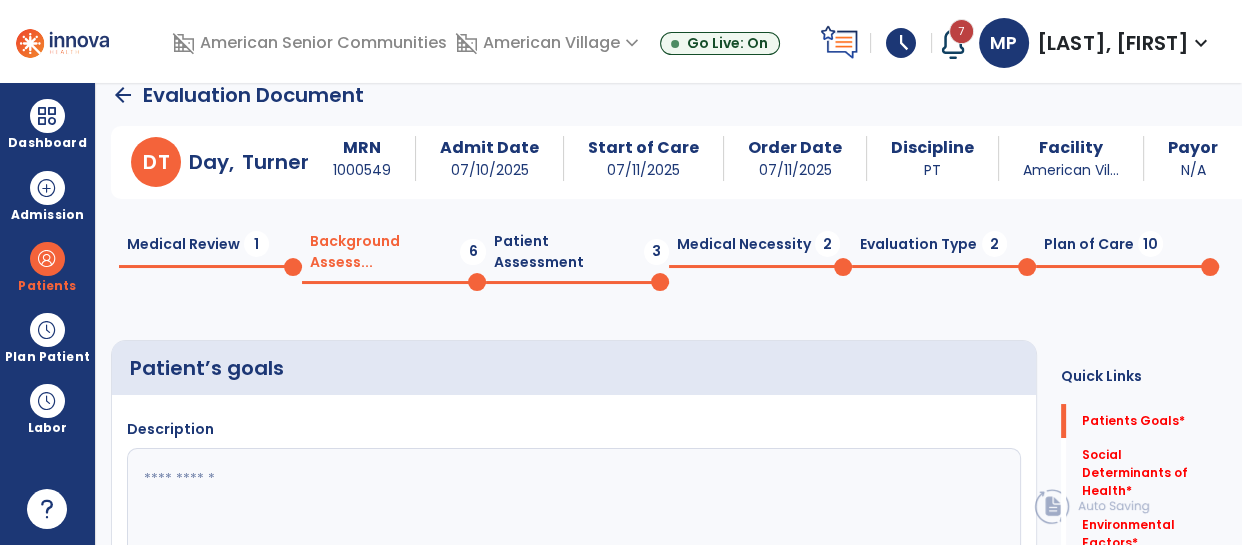 click 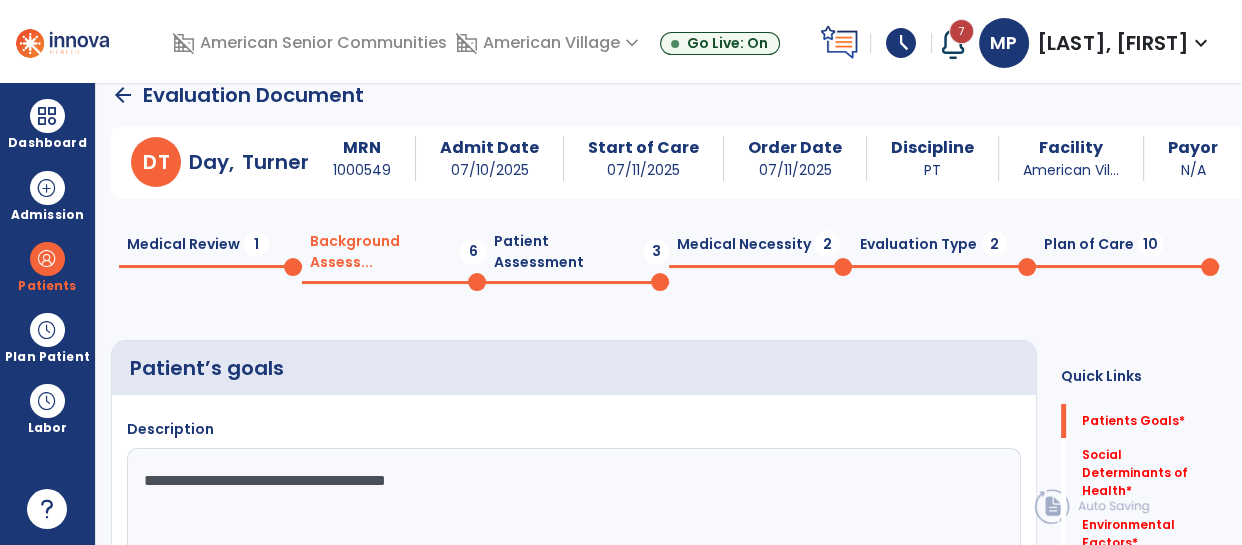 type on "**********" 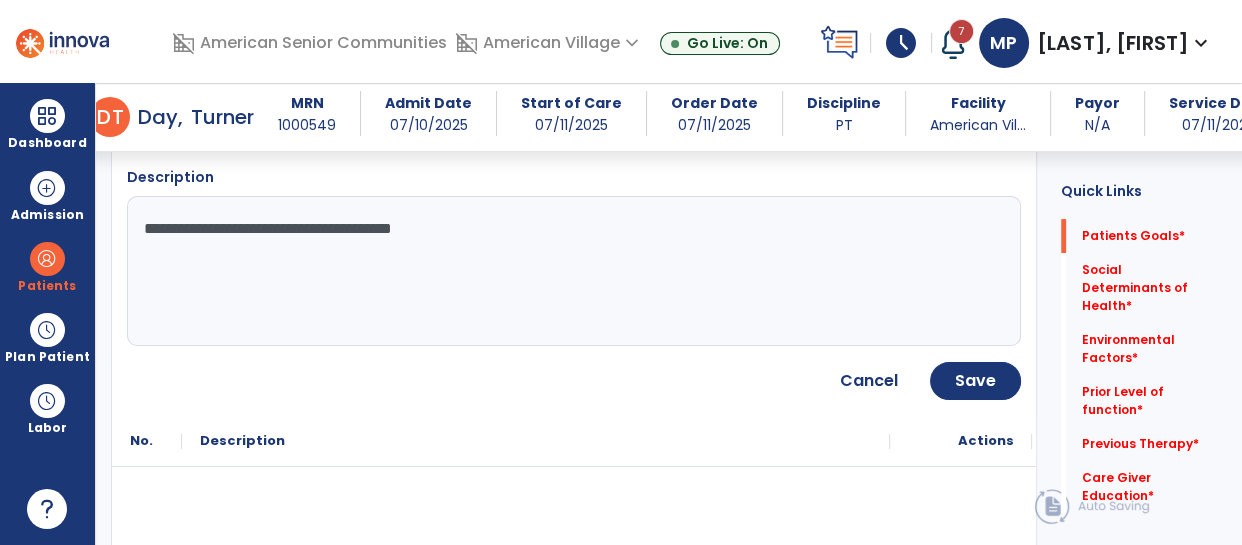 scroll, scrollTop: 279, scrollLeft: 0, axis: vertical 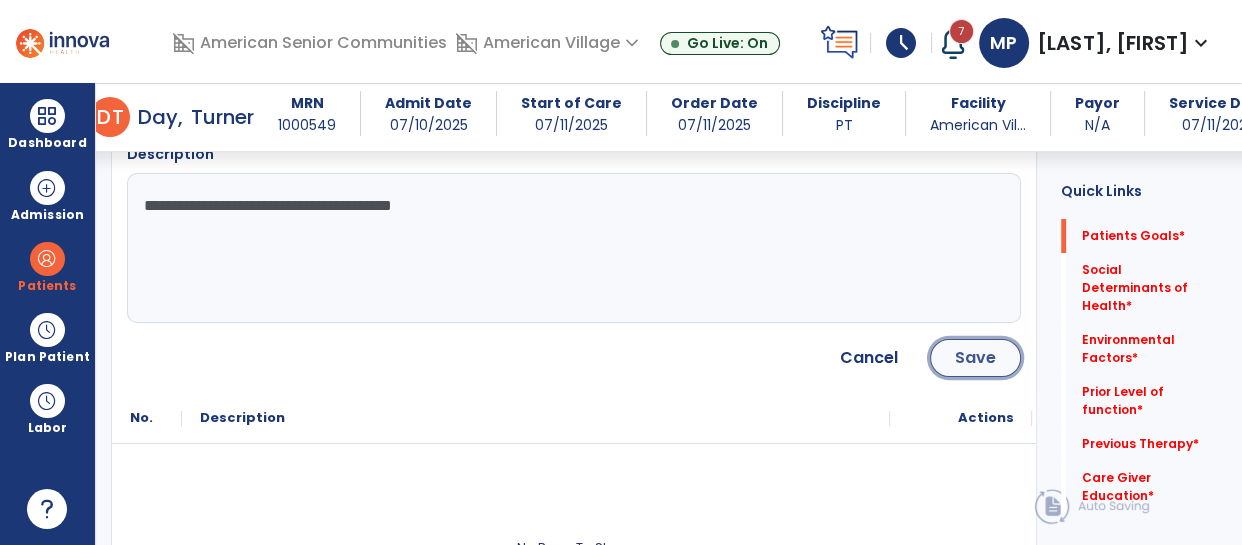 click on "Save" 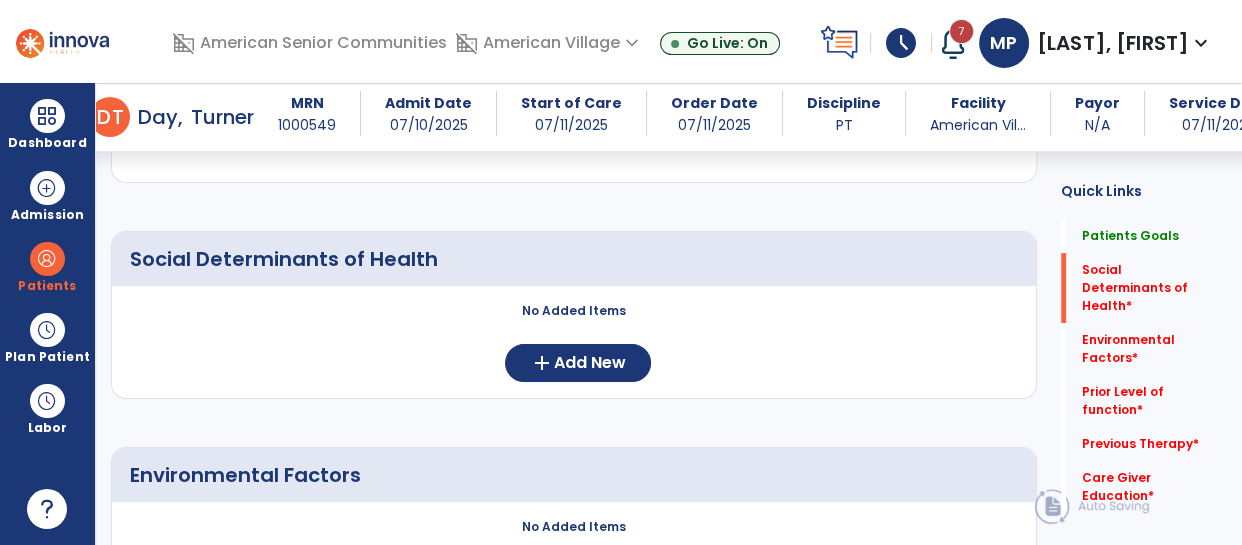scroll, scrollTop: 462, scrollLeft: 0, axis: vertical 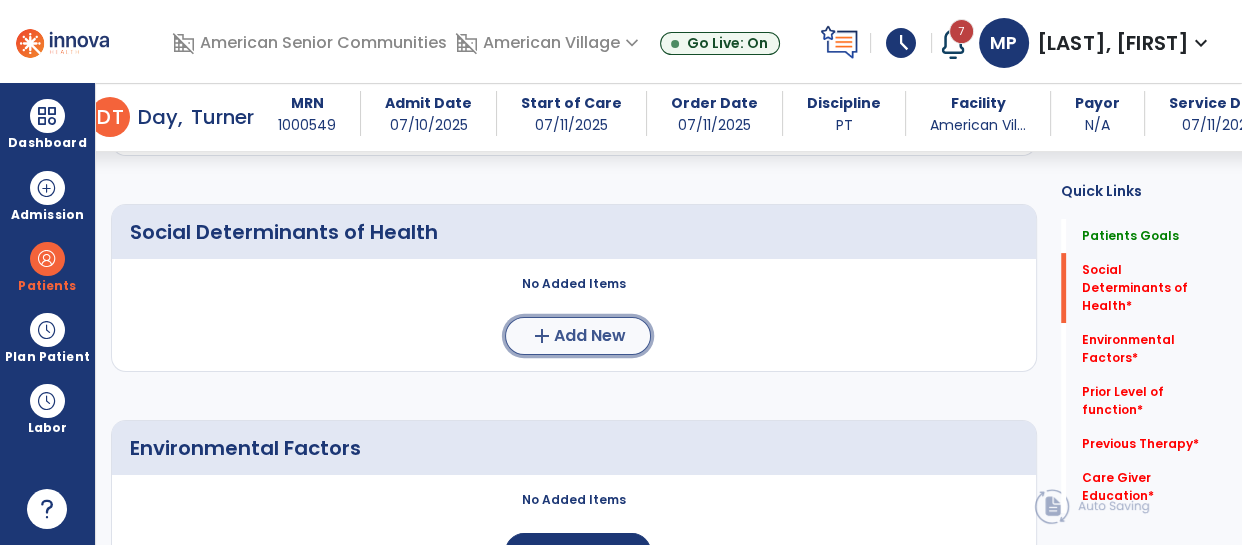 click on "Add New" 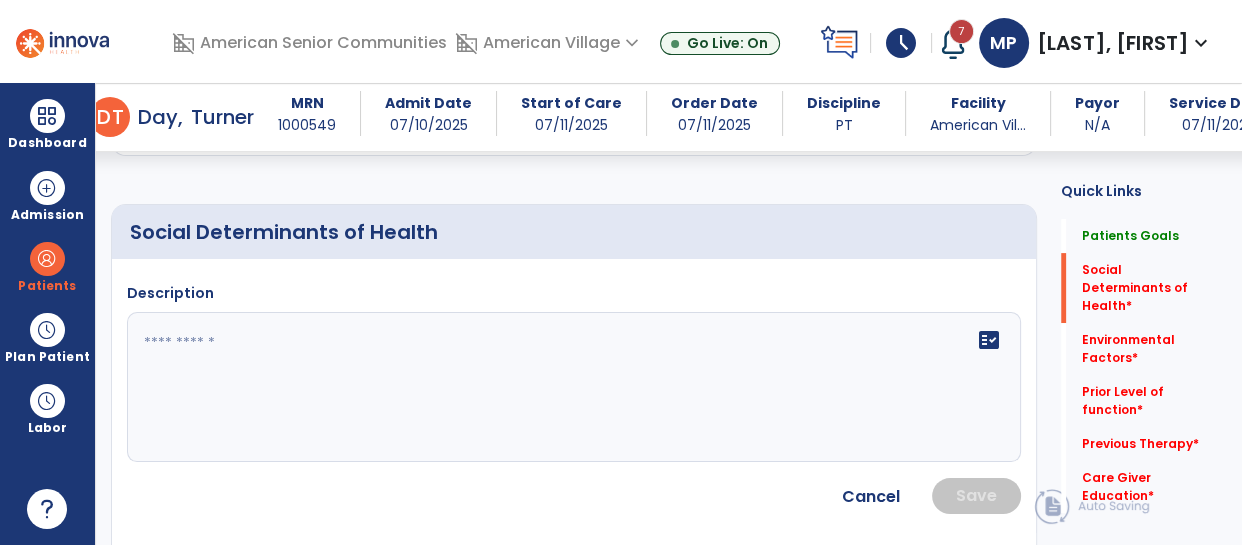 click 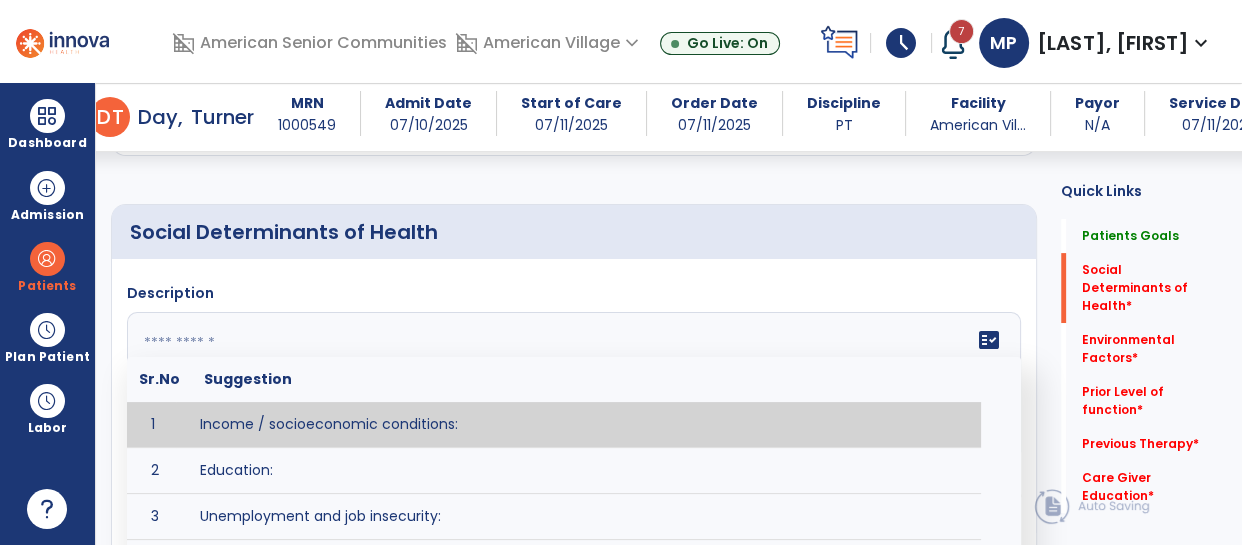 click 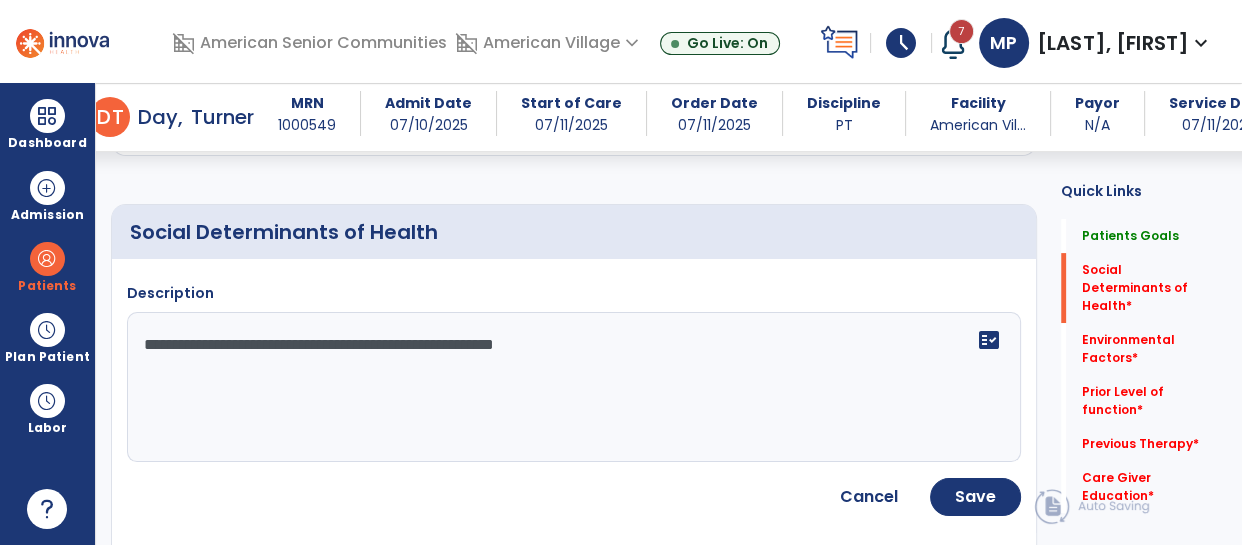 type on "**********" 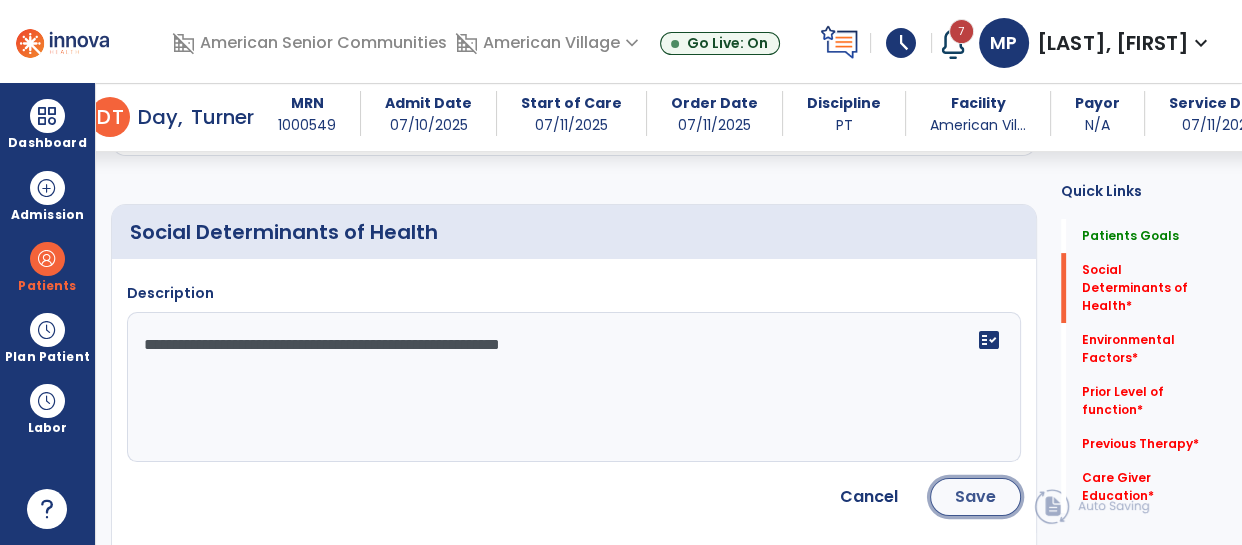 click on "Save" 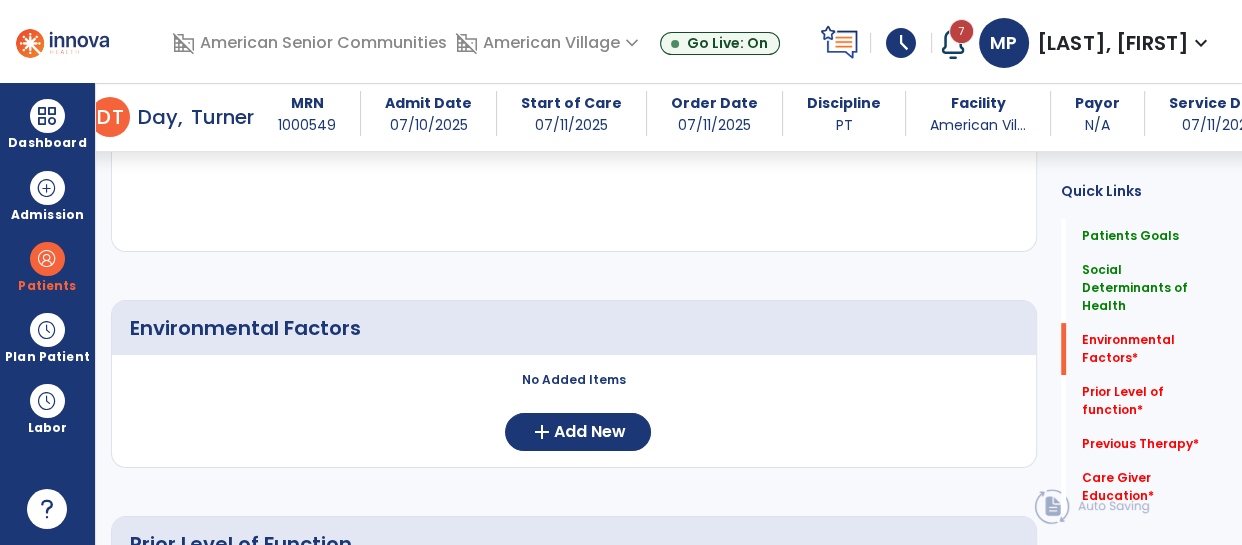 scroll, scrollTop: 715, scrollLeft: 0, axis: vertical 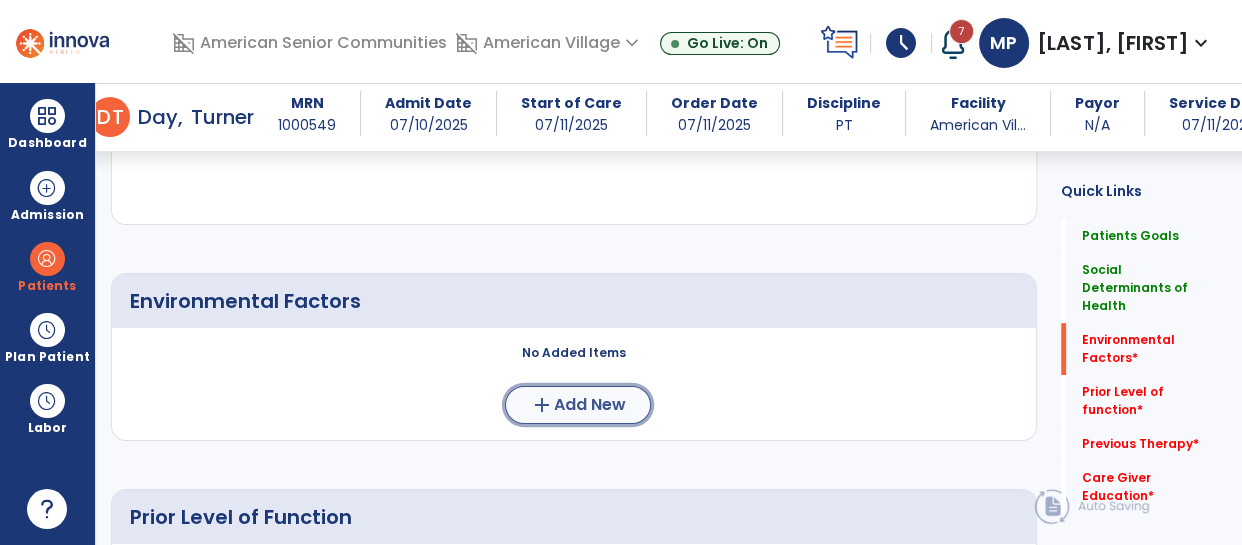click on "Add New" 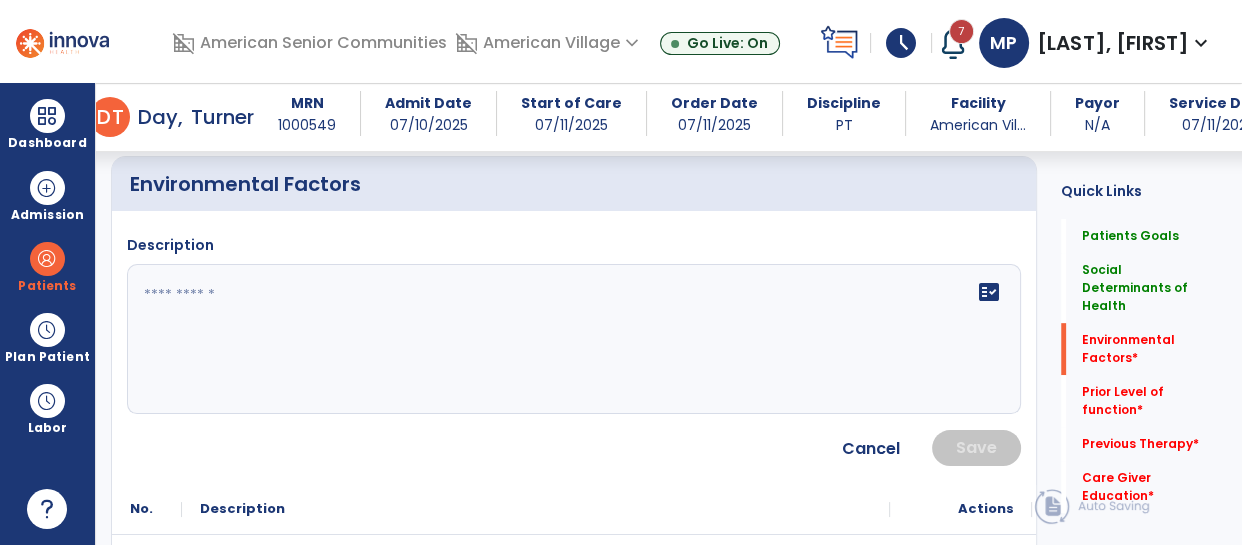 scroll, scrollTop: 817, scrollLeft: 0, axis: vertical 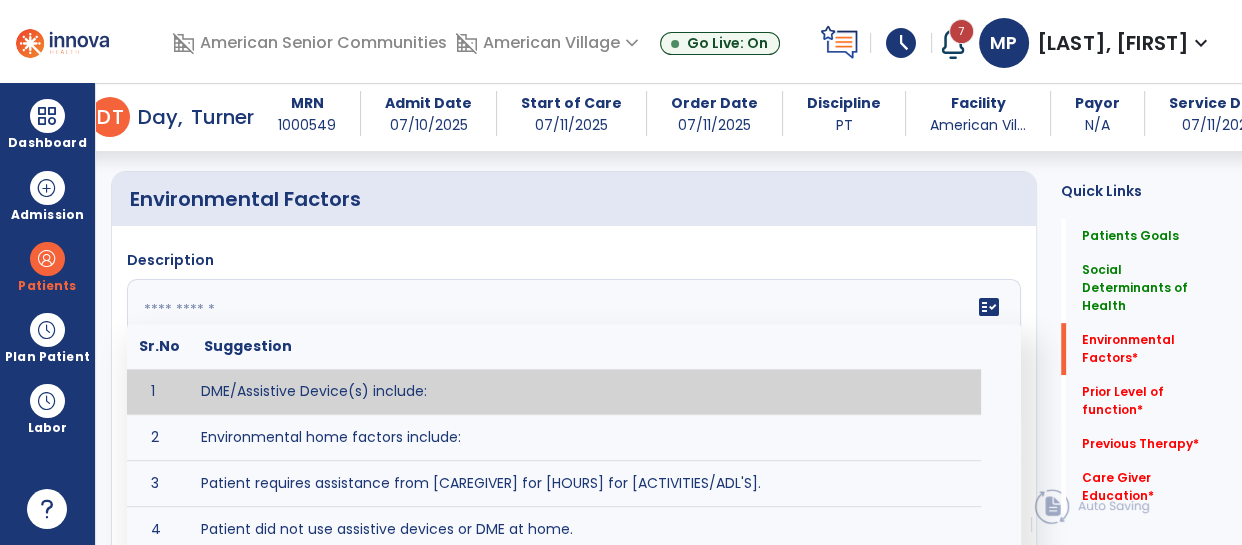 click on "fact_check  Sr.No Suggestion 1 DME/Assistive Device(s) include:  2 Environmental home factors include:  3 Patient requires assistance from [CAREGIVER] for [HOURS] for [ACTIVITIES/ADL'S]. 4 Patient did not use assistive devices or DME at home. 5 Patient had meals on wheels. 6 Patient has caregiver help at home who will be able to provide assistance upon discharge. 7 Patient lived alone at home prior to admission and will [HAVE or HAVE NOT] assistance at home from [CAREGIVER] upon discharge. 8 Patient lives alone. 9 Patient lives with caregiver who provides support/aid for ____________. 10 Patient lives with spouse/significant other. 11 Patient needs to clime [NUMBER] stairs [WITH/WITHOUT] railing in order to reach [ROOM]. 12 Patient uses adaptive equipment at home including [EQUIPMENT] and has the following home modifications __________. 13 Patient was able to complete community activities (driving, shopping, community ambulation, etc.) independently. 14 15 16 17" 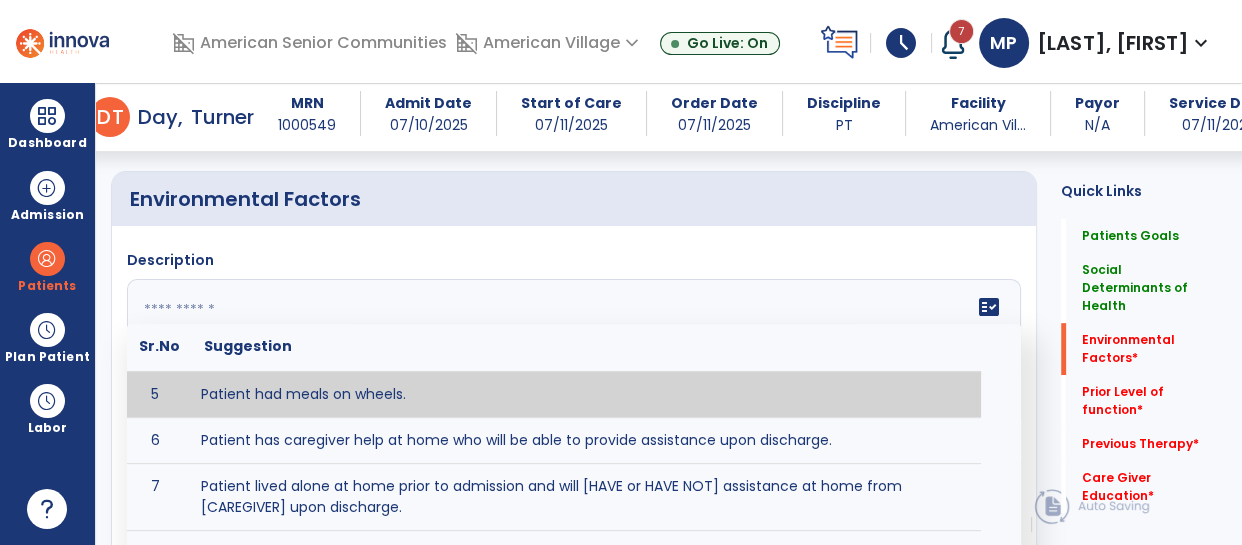 scroll, scrollTop: 182, scrollLeft: 0, axis: vertical 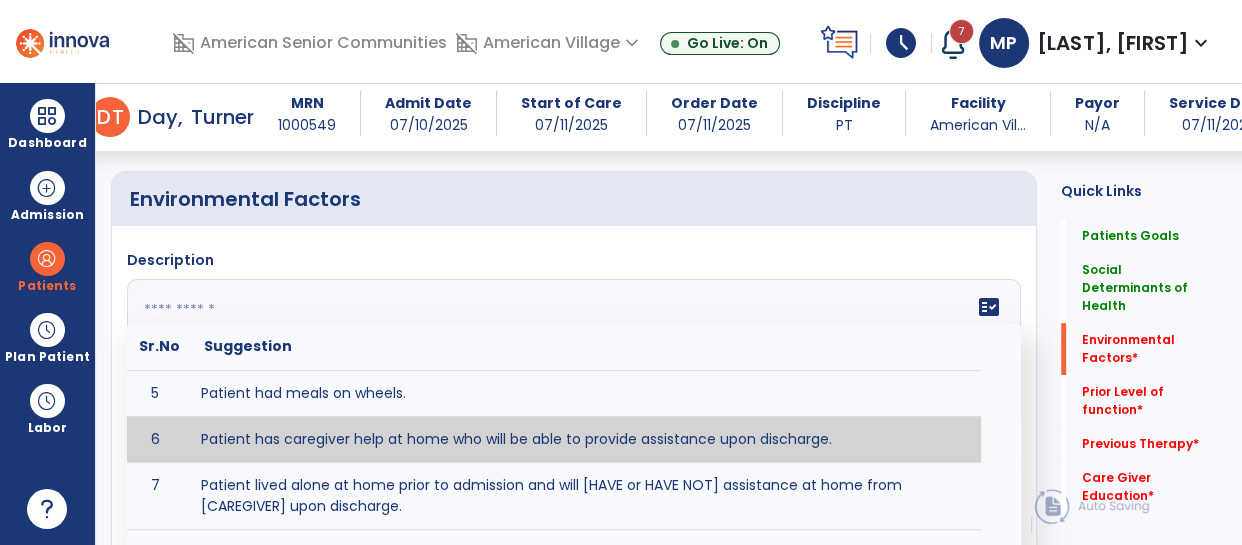 type on "**********" 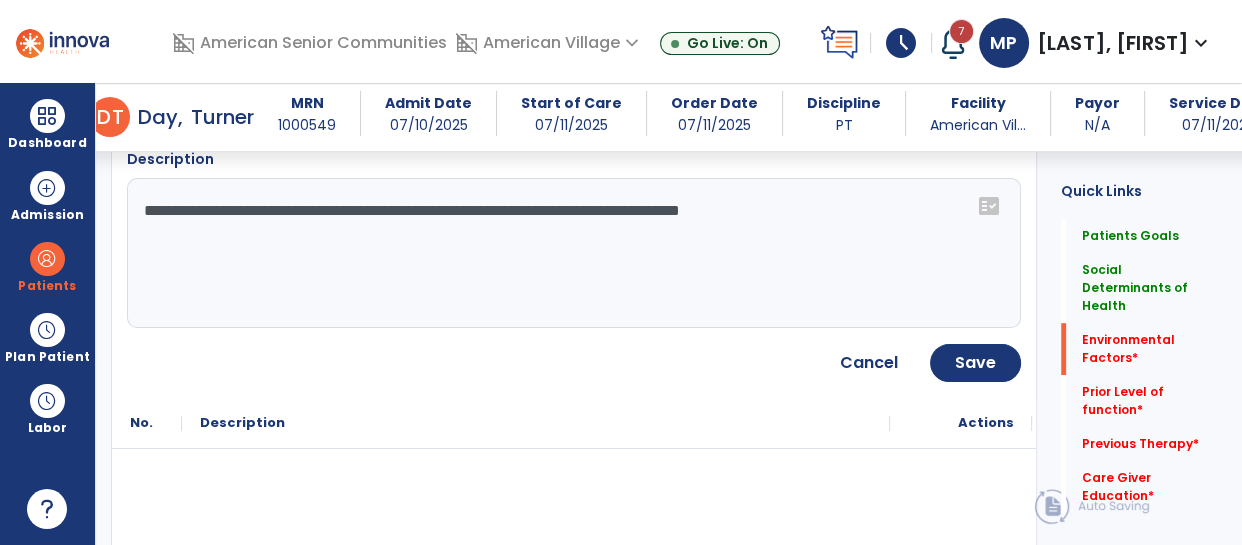 scroll, scrollTop: 920, scrollLeft: 0, axis: vertical 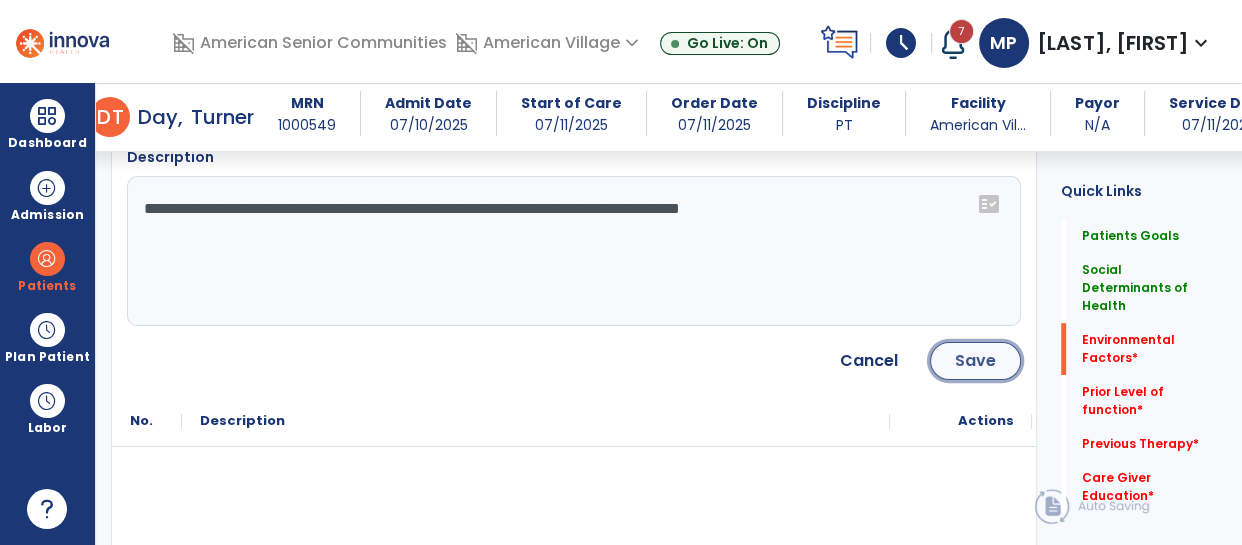 click on "Save" 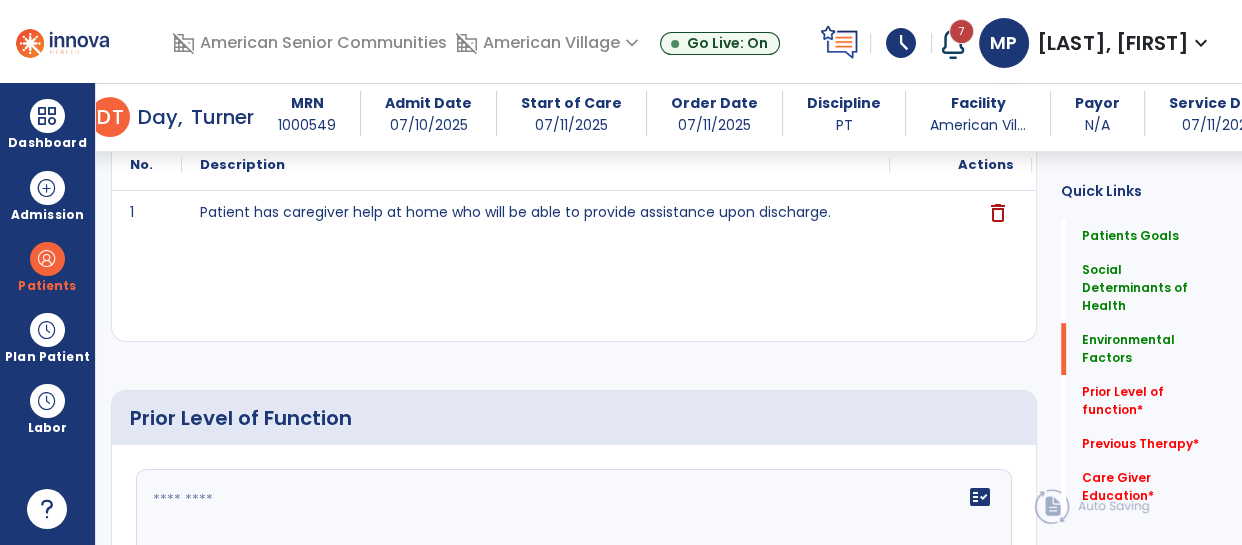 scroll, scrollTop: 1037, scrollLeft: 0, axis: vertical 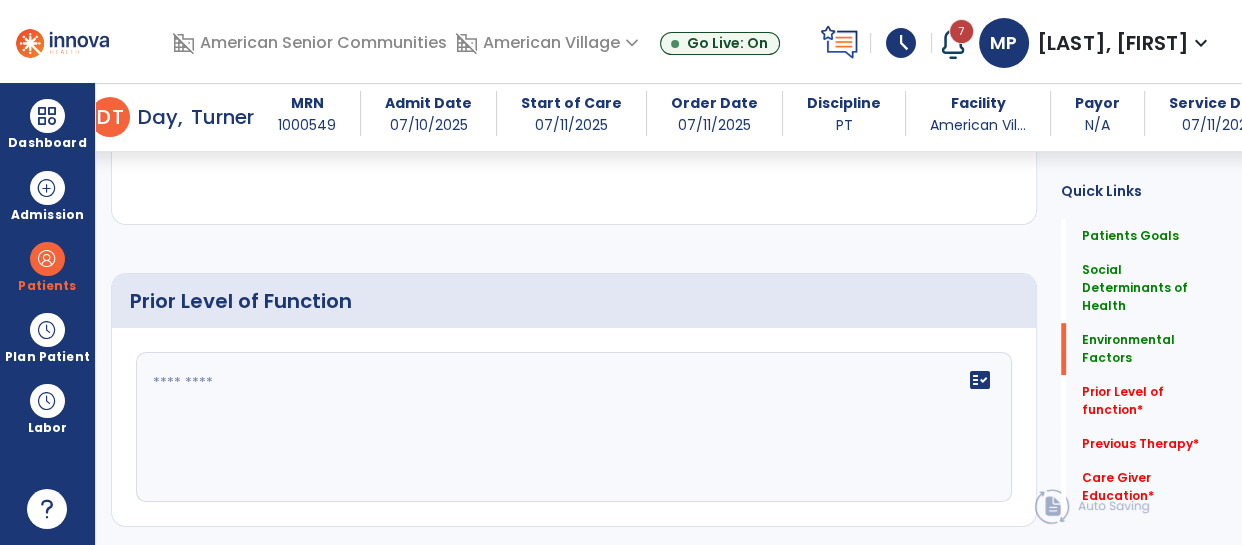 click 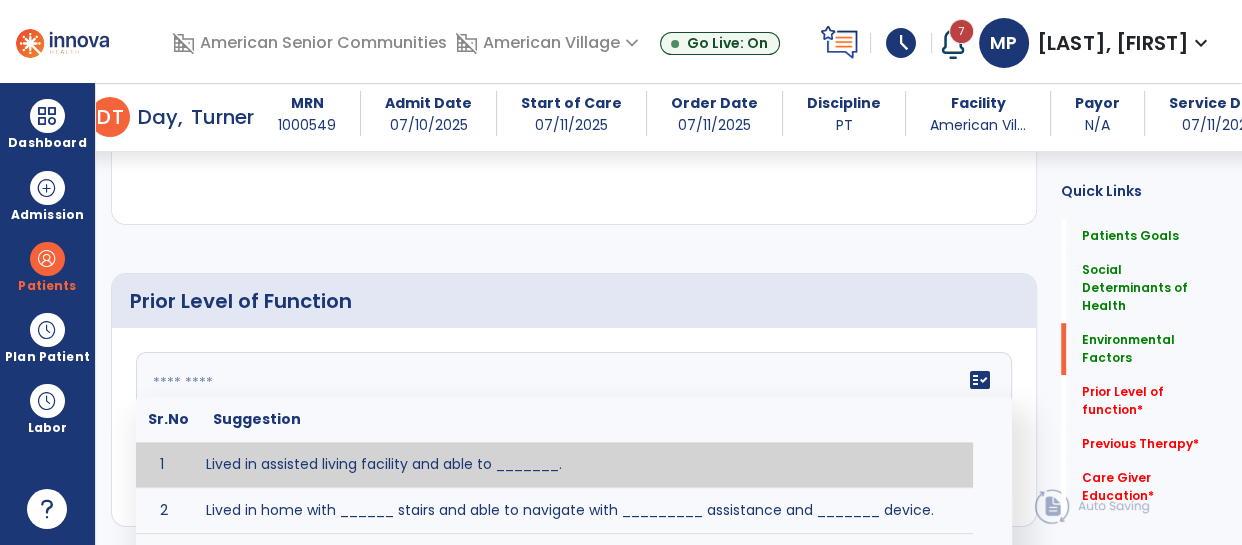 click 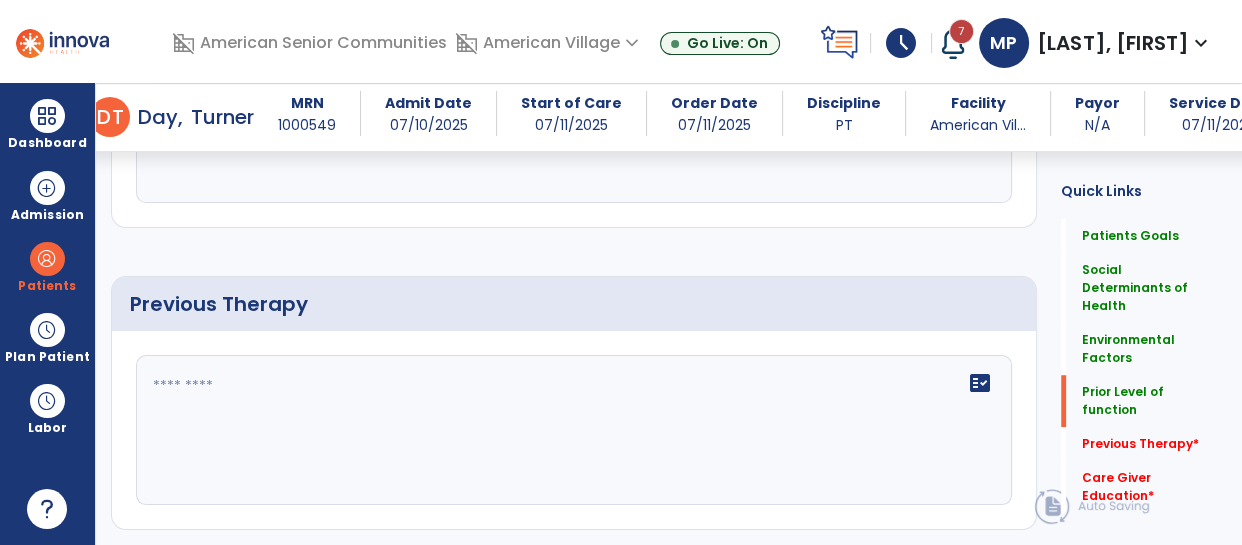 scroll, scrollTop: 1346, scrollLeft: 0, axis: vertical 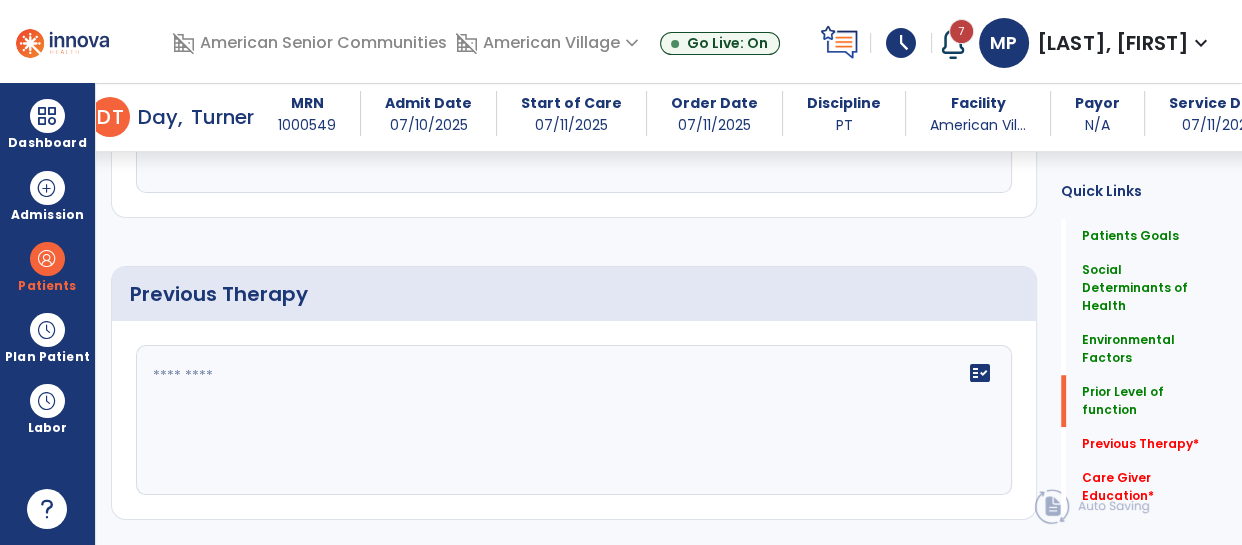 type on "**********" 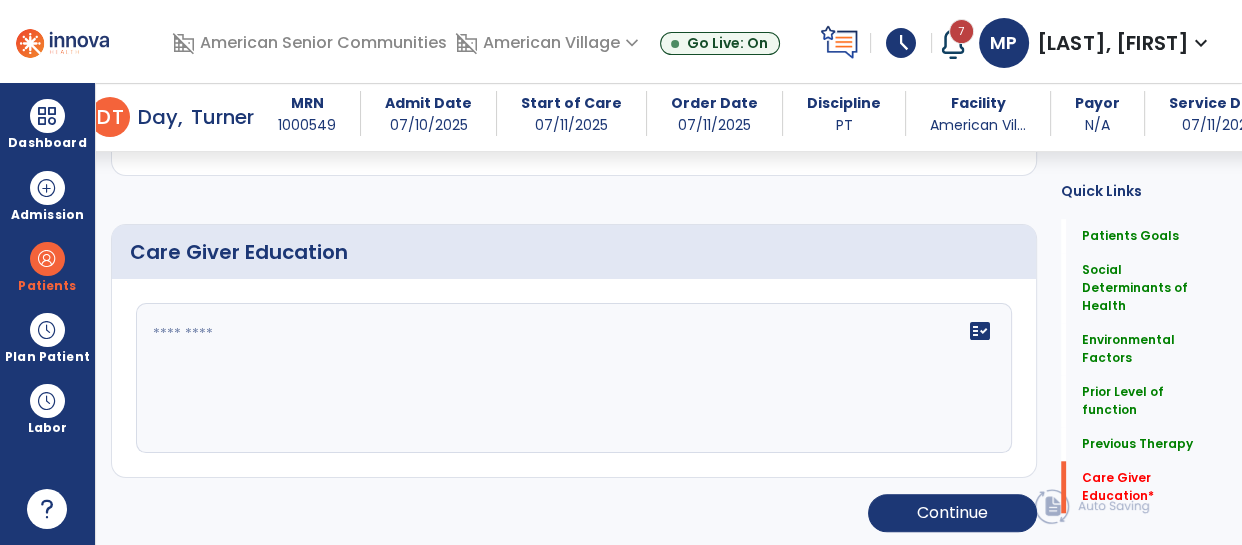 scroll, scrollTop: 1690, scrollLeft: 0, axis: vertical 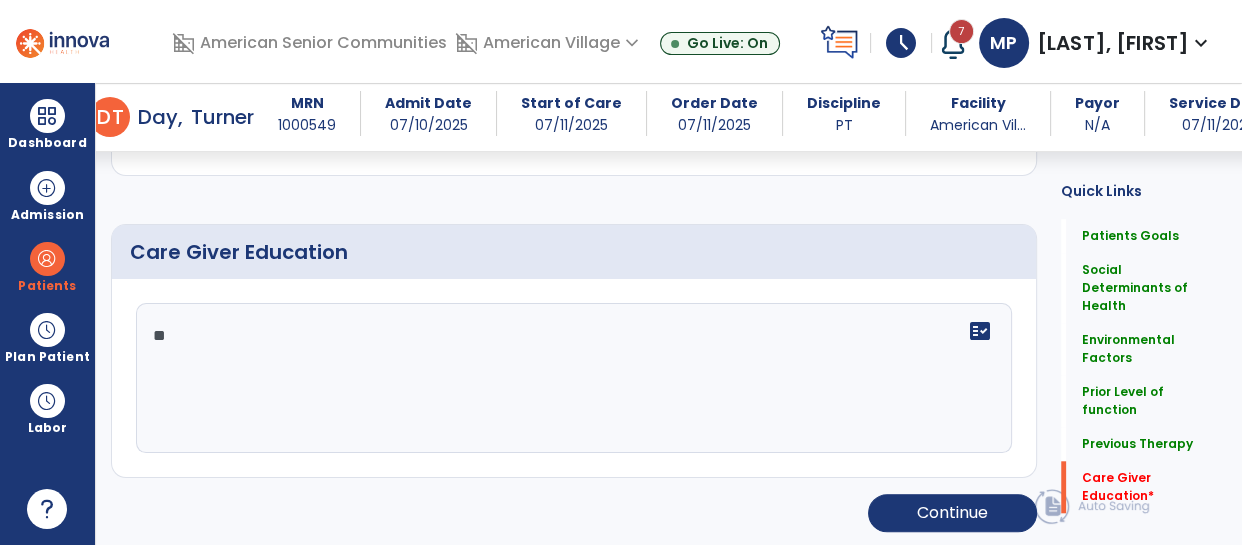 type on "***" 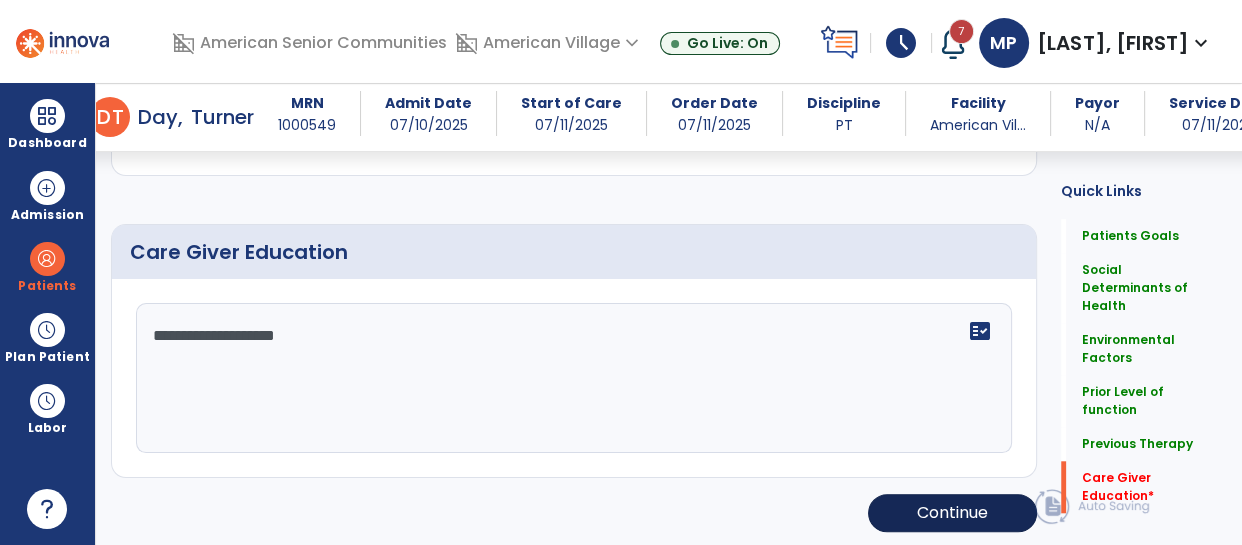 scroll, scrollTop: 1689, scrollLeft: 0, axis: vertical 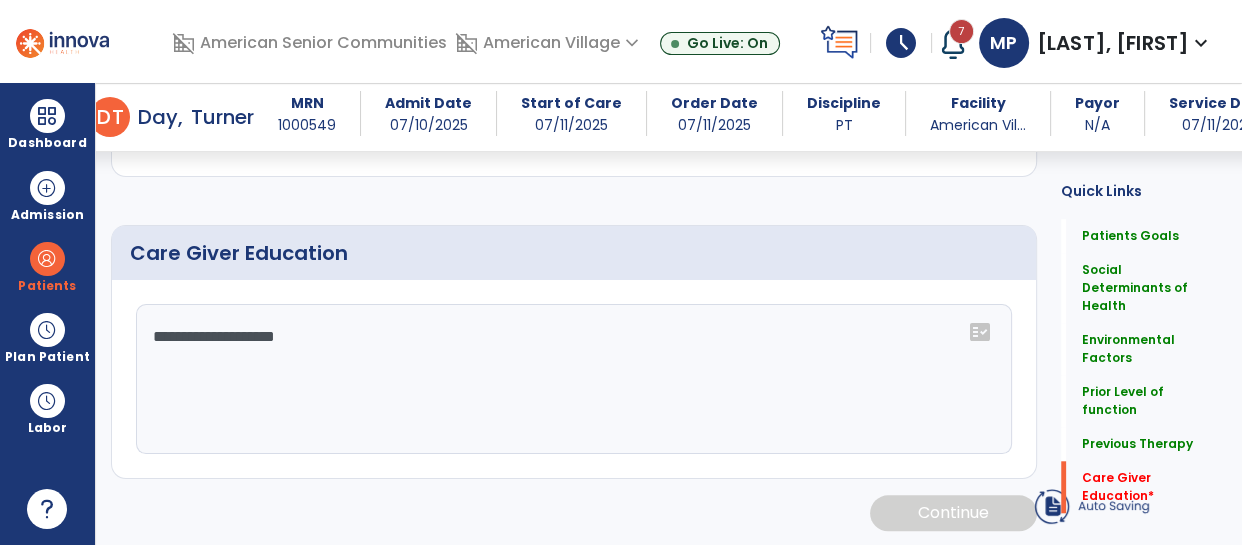 type on "**********" 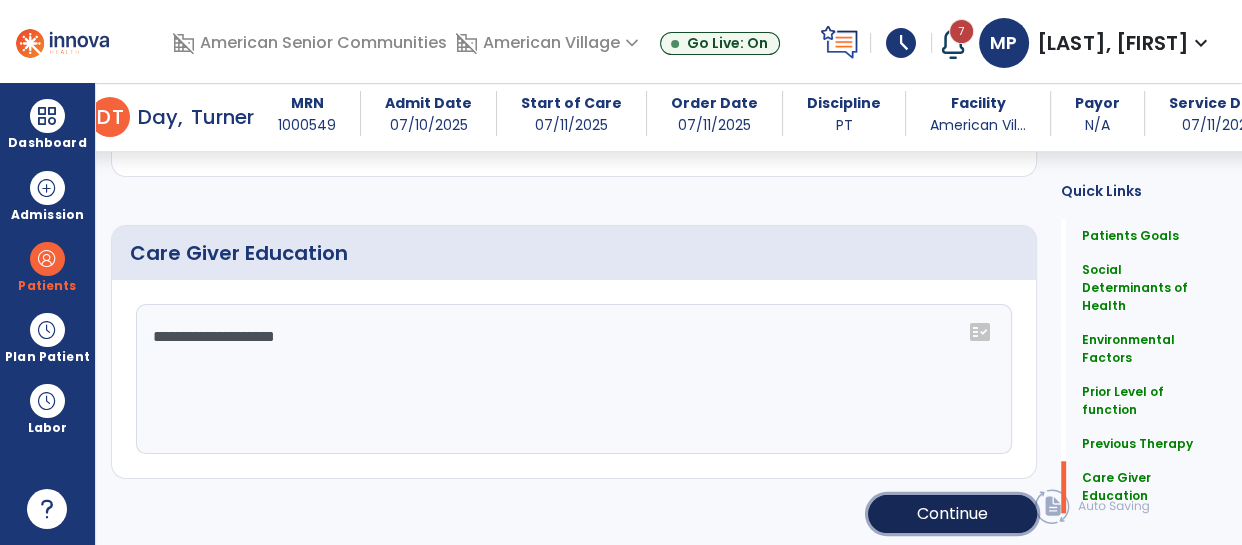 click on "Continue" 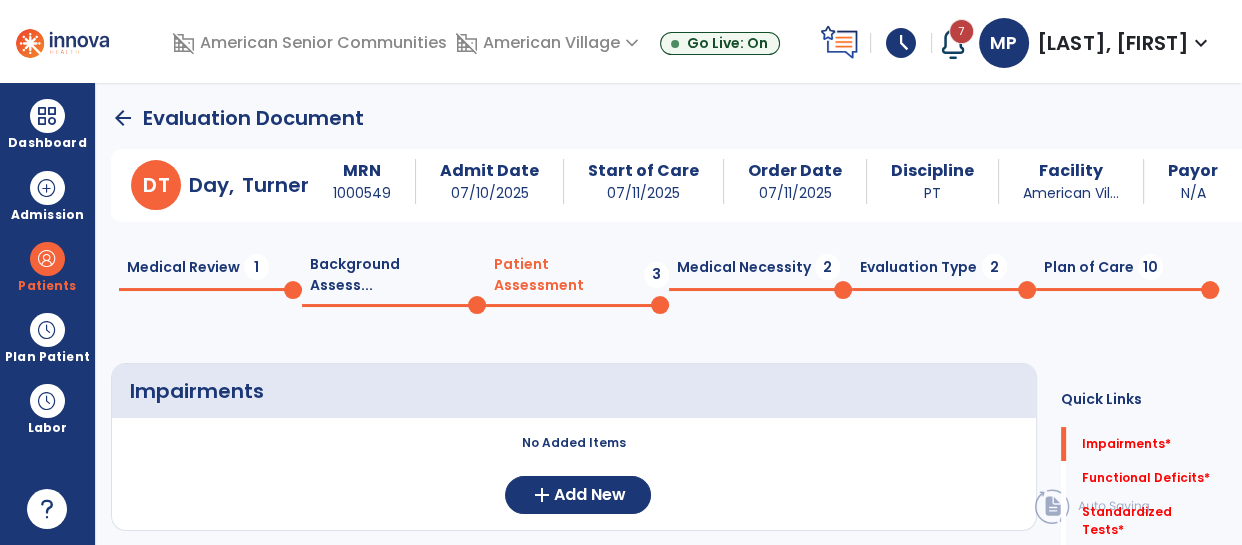 scroll, scrollTop: 2, scrollLeft: 0, axis: vertical 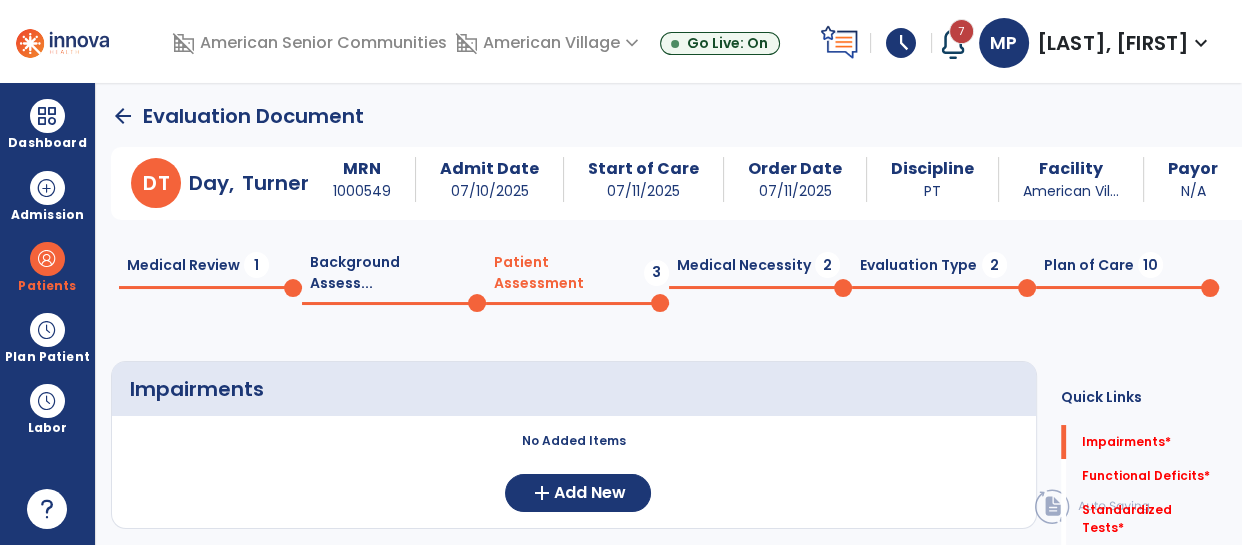 click on "Medical Review  1" 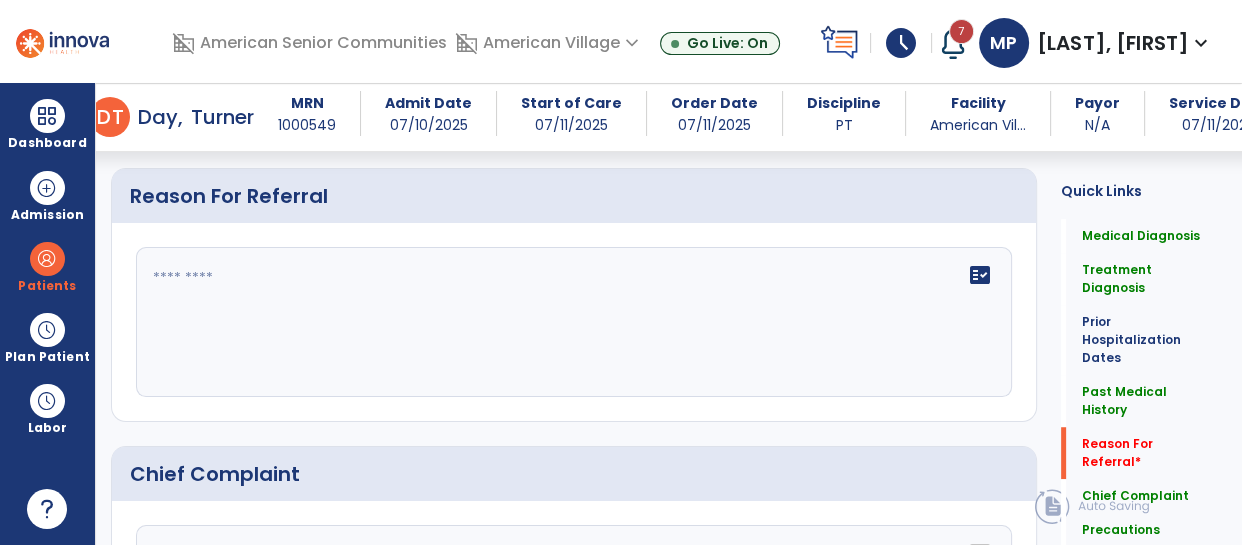 scroll, scrollTop: 1265, scrollLeft: 0, axis: vertical 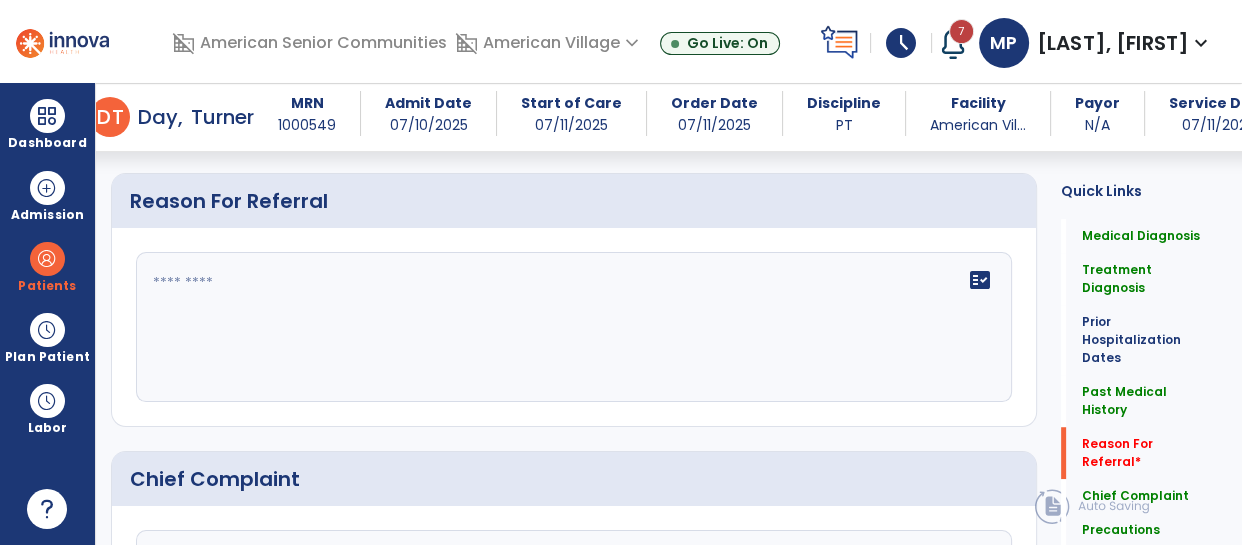 click on "fact_check" 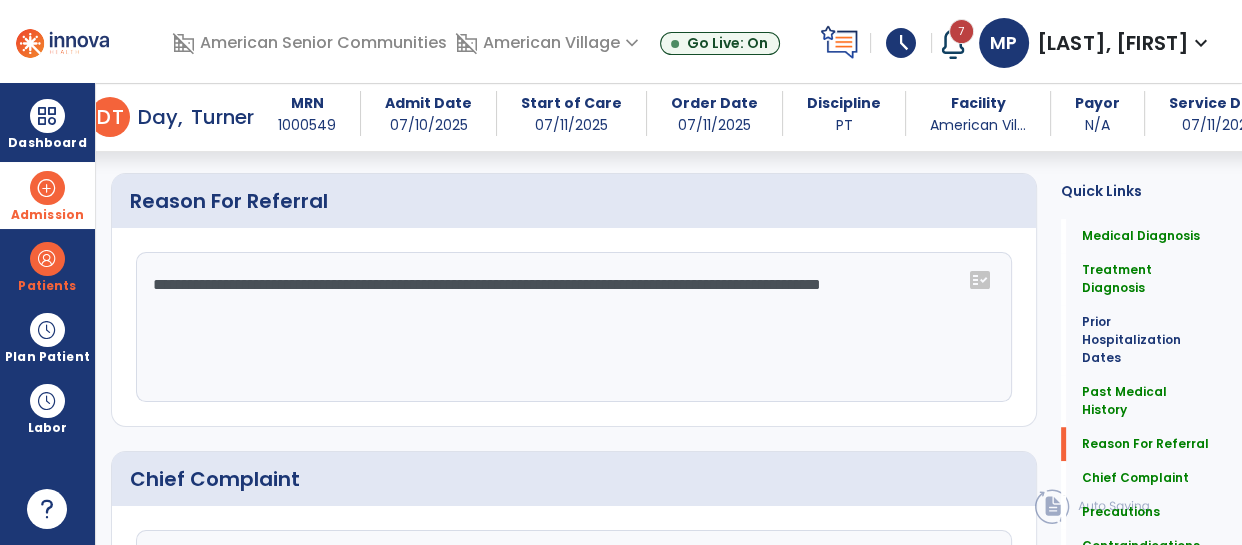 type on "**********" 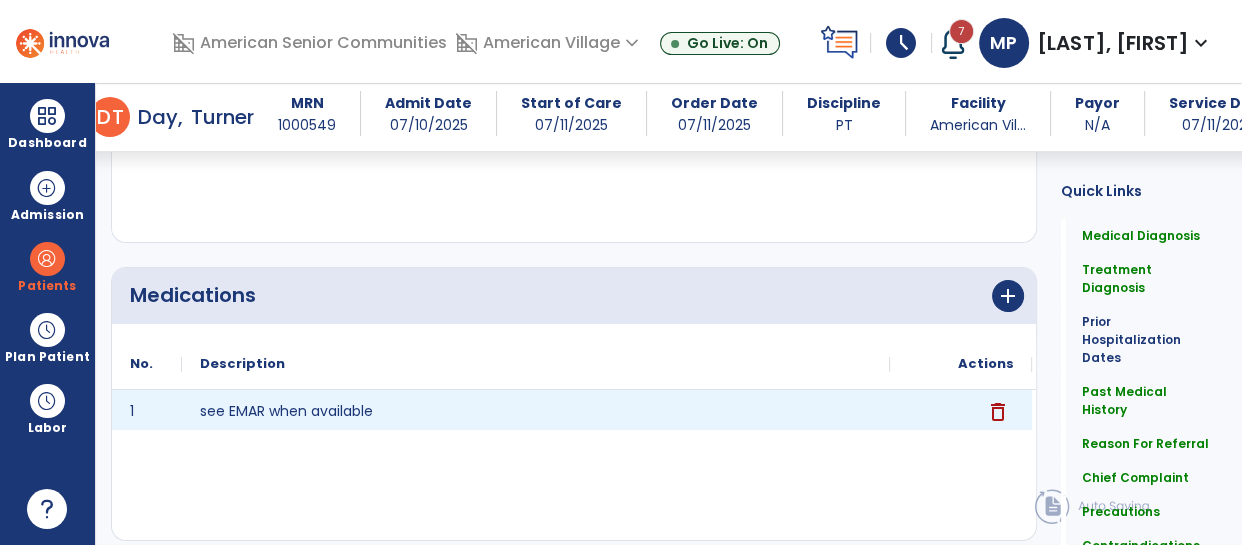 scroll, scrollTop: 2386, scrollLeft: 0, axis: vertical 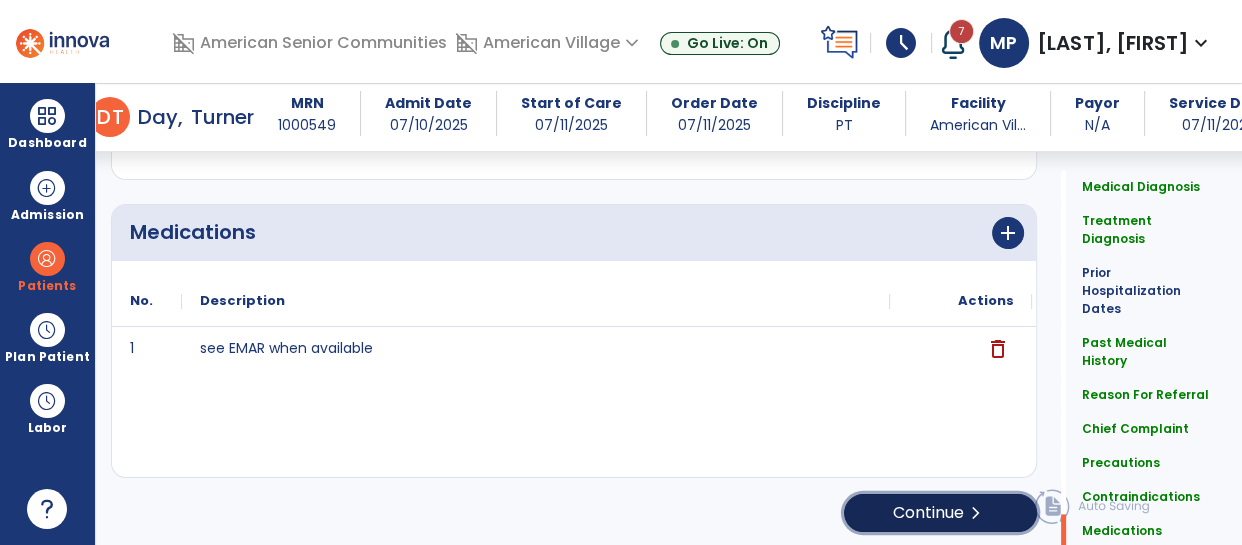 click on "Continue  chevron_right" 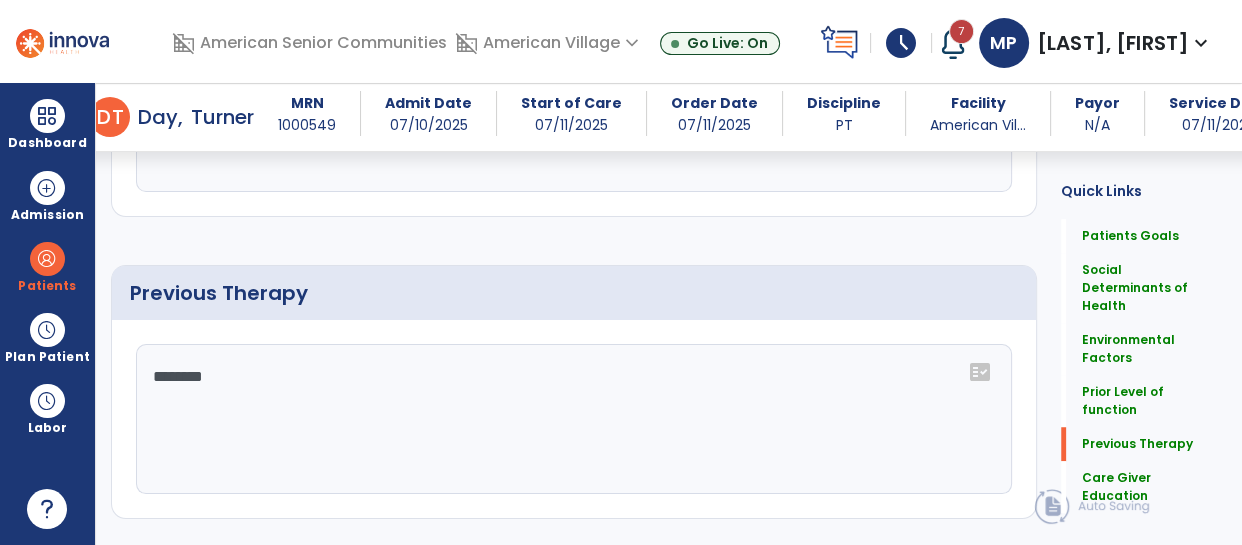 scroll, scrollTop: 1690, scrollLeft: 0, axis: vertical 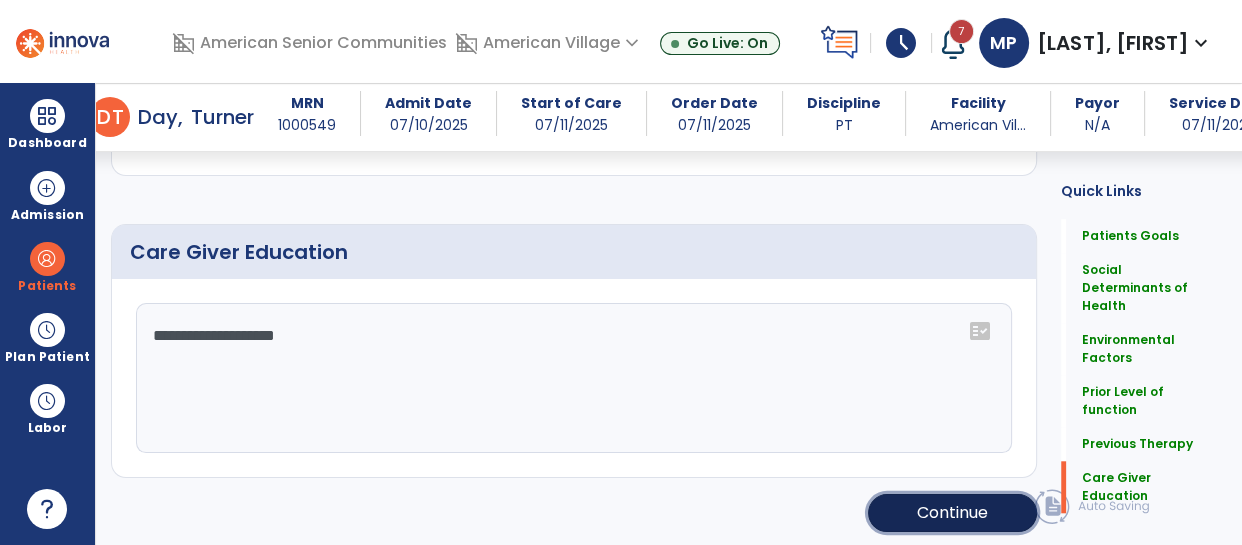 click on "Continue" 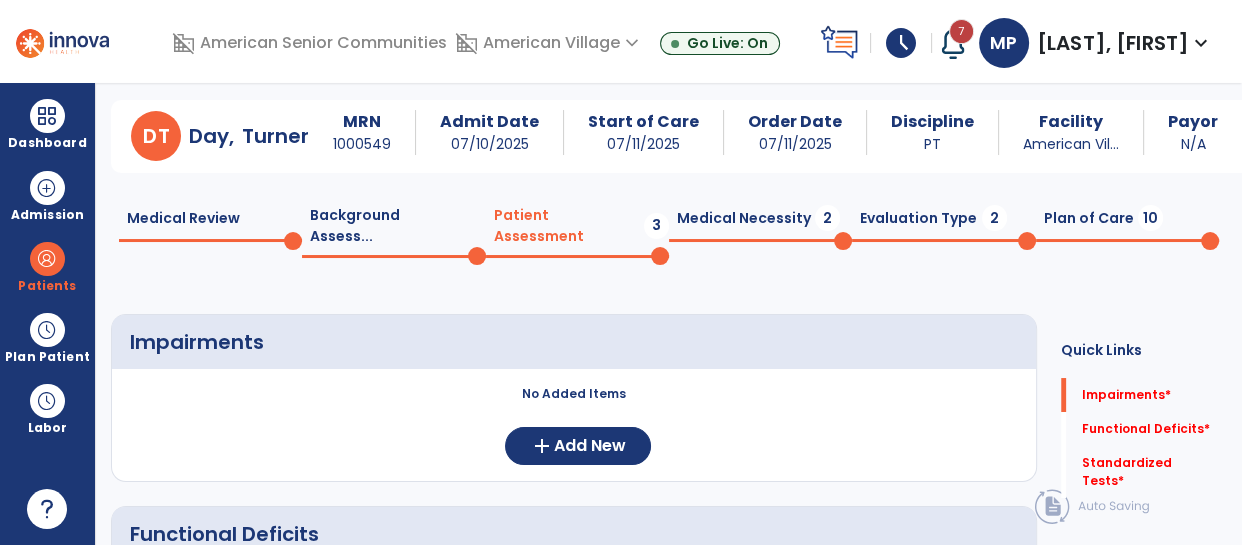 scroll, scrollTop: 48, scrollLeft: 0, axis: vertical 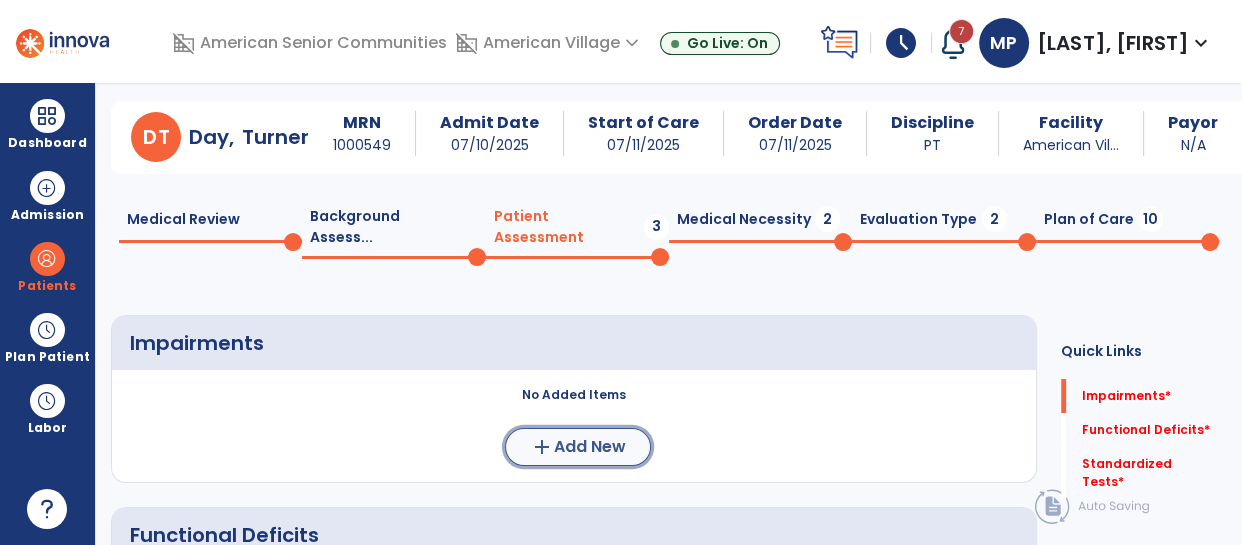 click on "Add New" 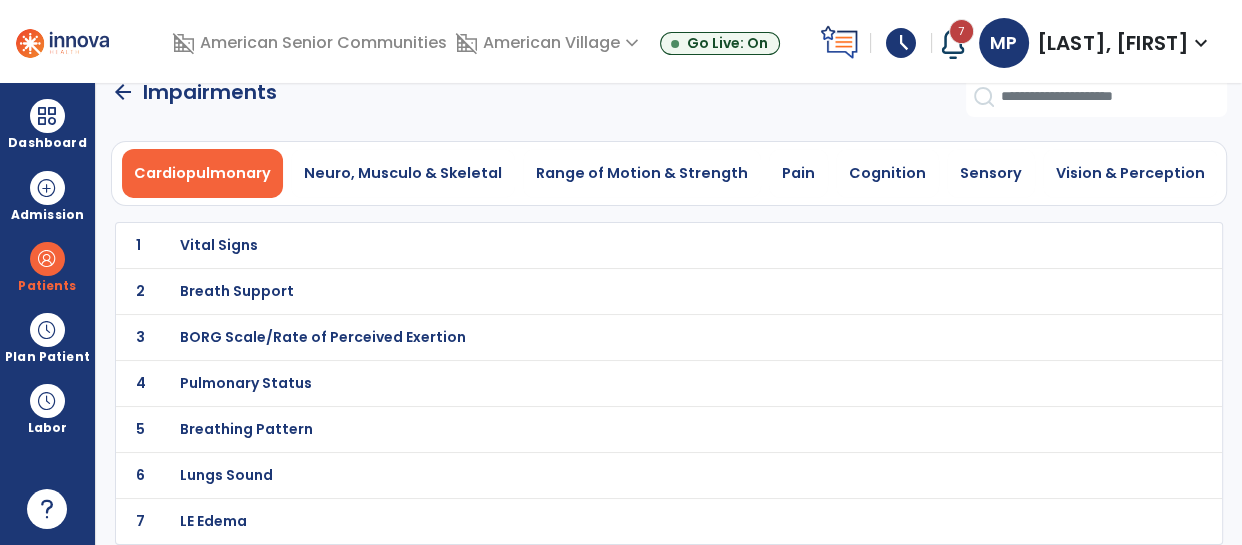 scroll, scrollTop: 25, scrollLeft: 0, axis: vertical 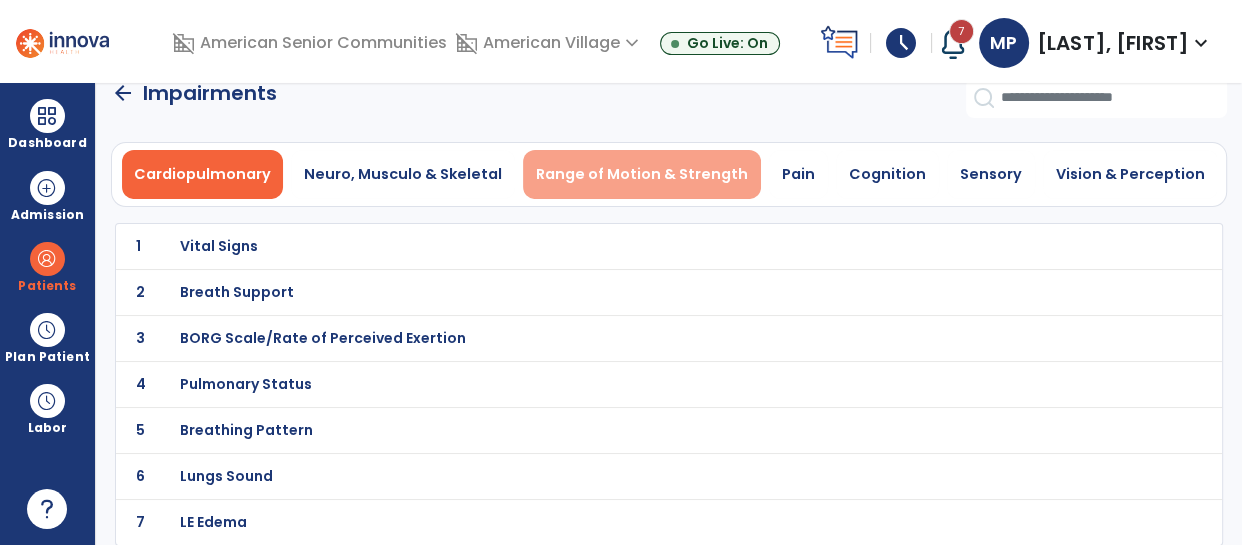 click on "Range of Motion & Strength" at bounding box center [642, 174] 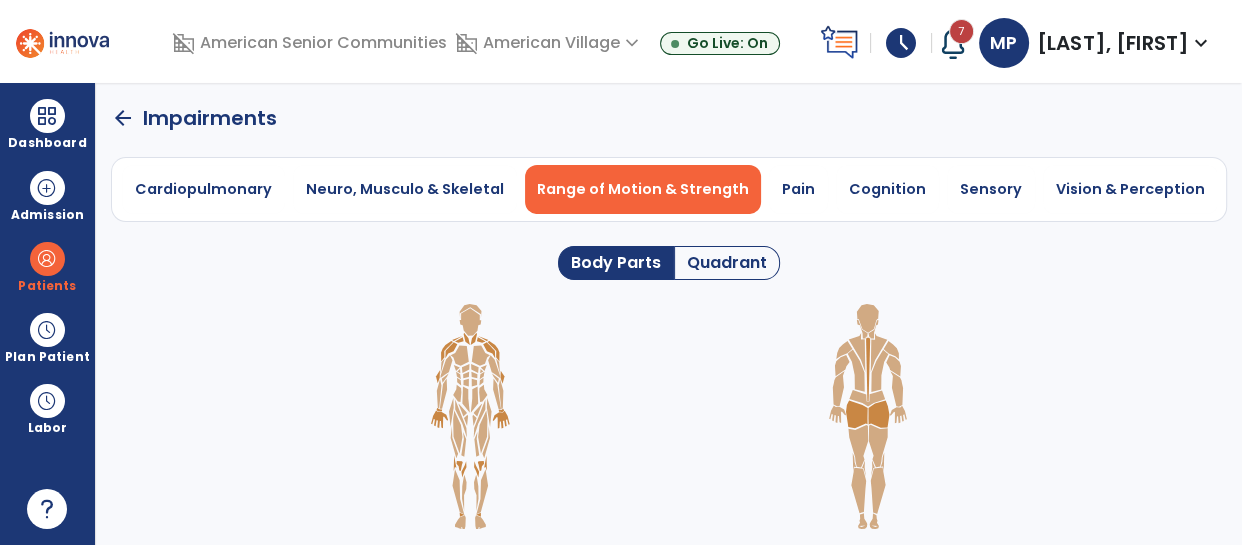 scroll, scrollTop: 0, scrollLeft: 0, axis: both 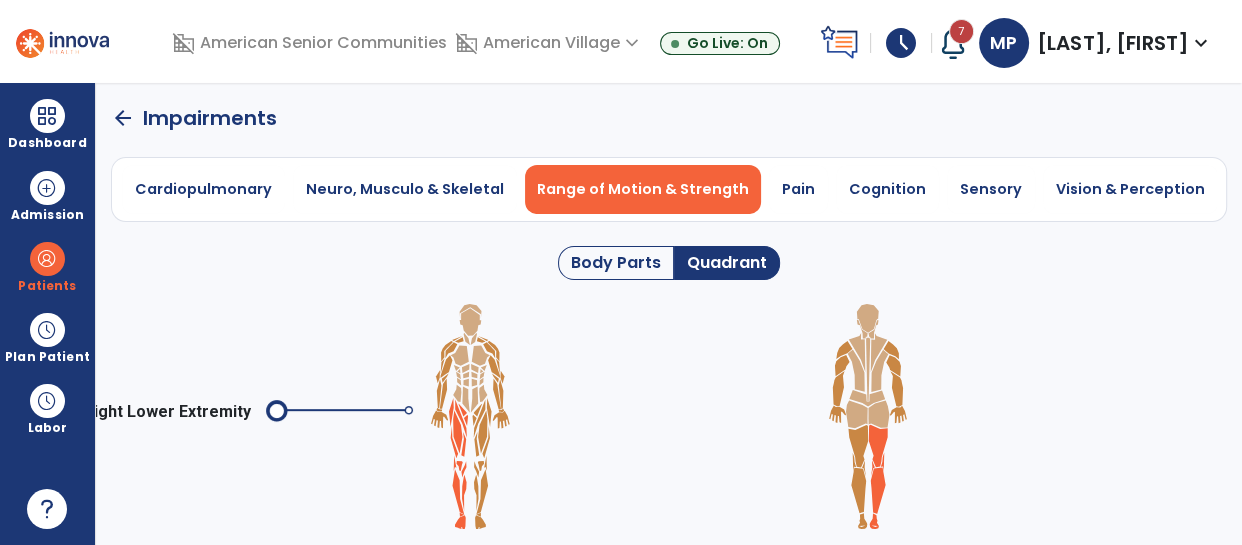 click 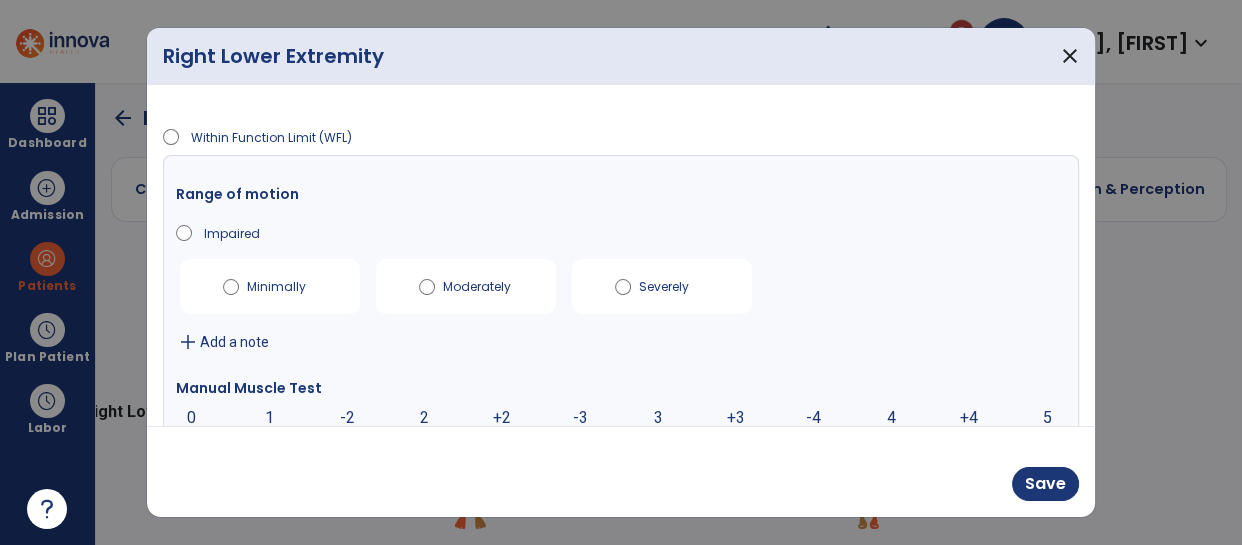 click on "Within Function Limit (WFL) Range of motion    Impaired Minimally Moderately Severely add Add a note Manual Muscle Test 0     0      1      -2      2      +2      -3      3      +3      -4      4      +4      5  add Add a note" at bounding box center [621, 255] 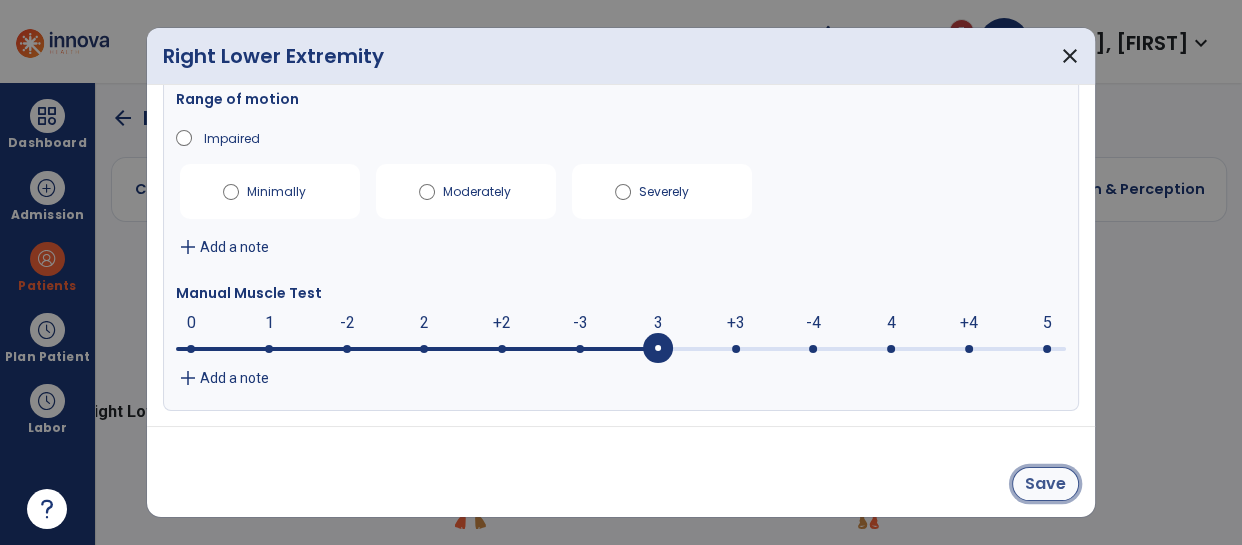 click on "Save" at bounding box center (1045, 484) 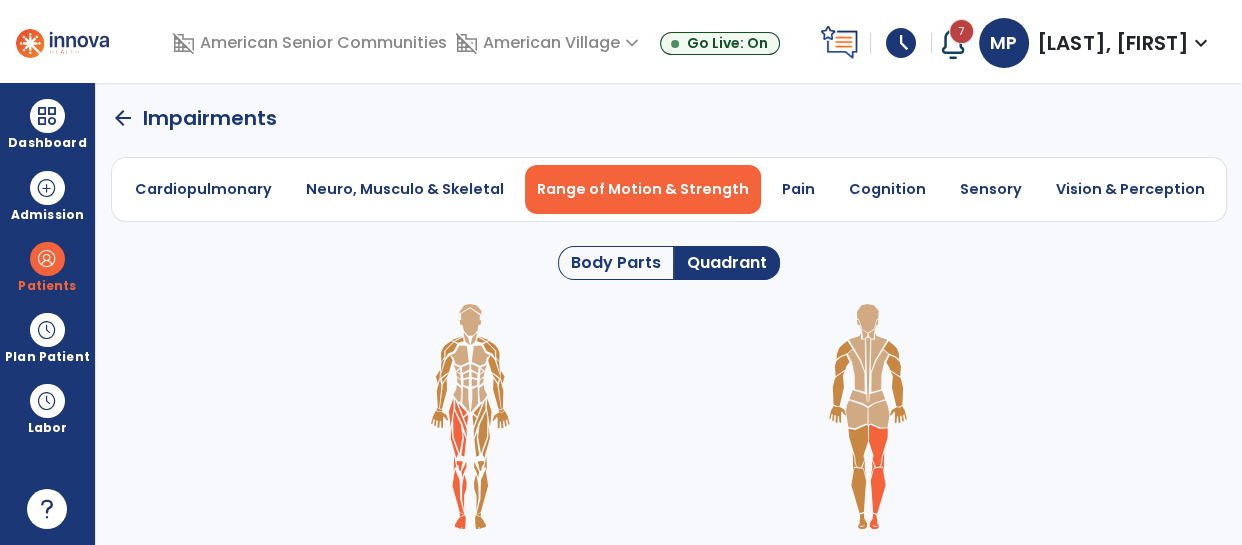 click 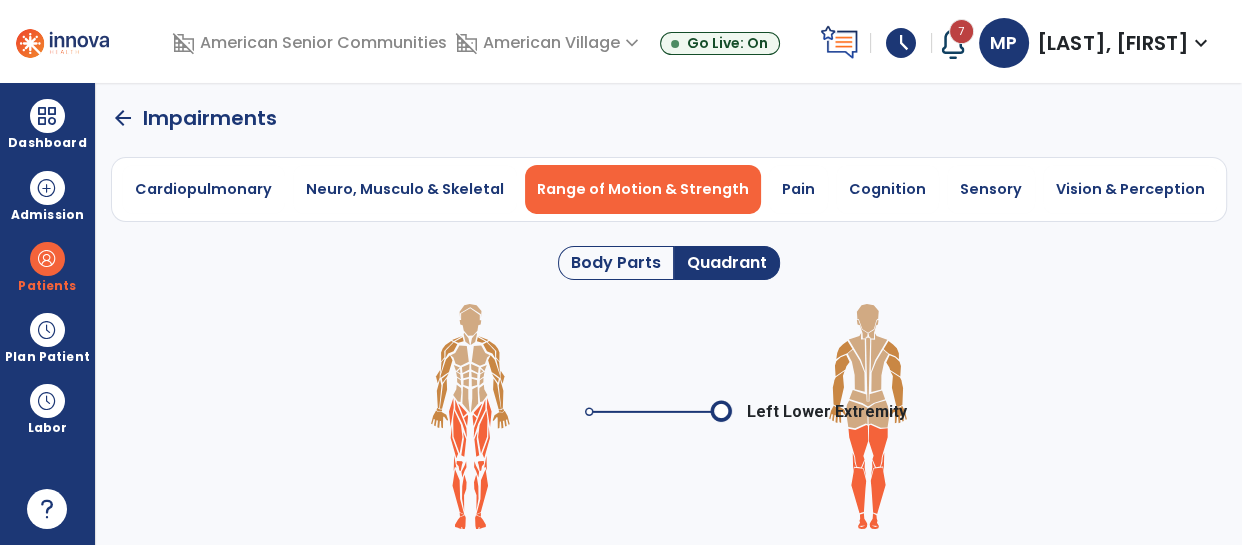 click 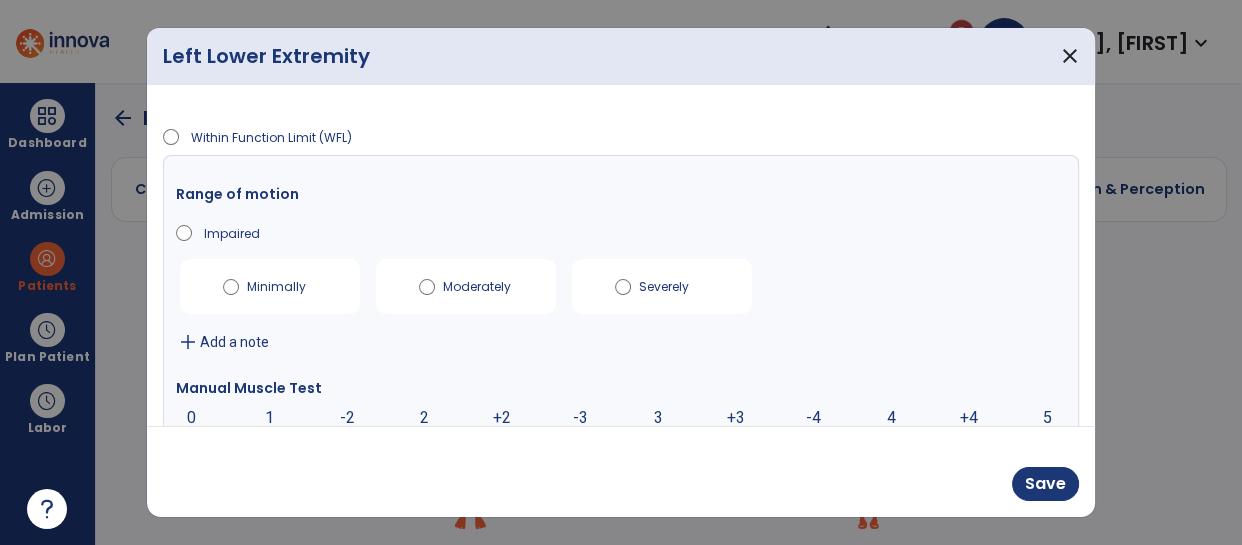 click on "Within Function Limit (WFL) Range of motion    Impaired Minimally Moderately Severely add Add a note Manual Muscle Test 0     0      1      -2      2      +2      -3      3      +3      -4      4      +4      5  add Add a note" at bounding box center [621, 255] 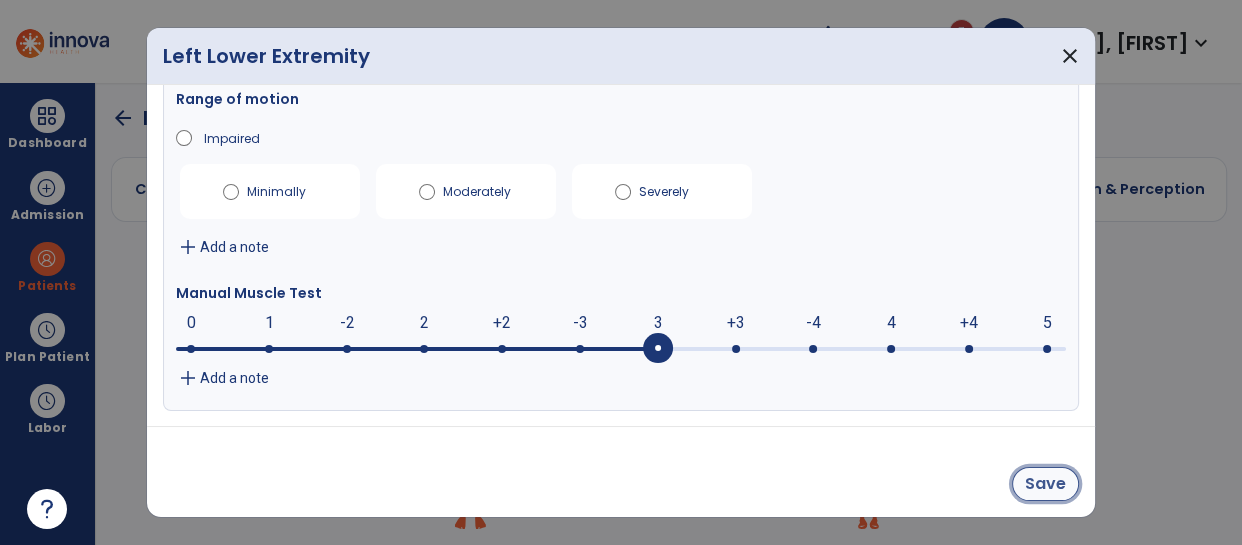 click on "Save" at bounding box center [1045, 484] 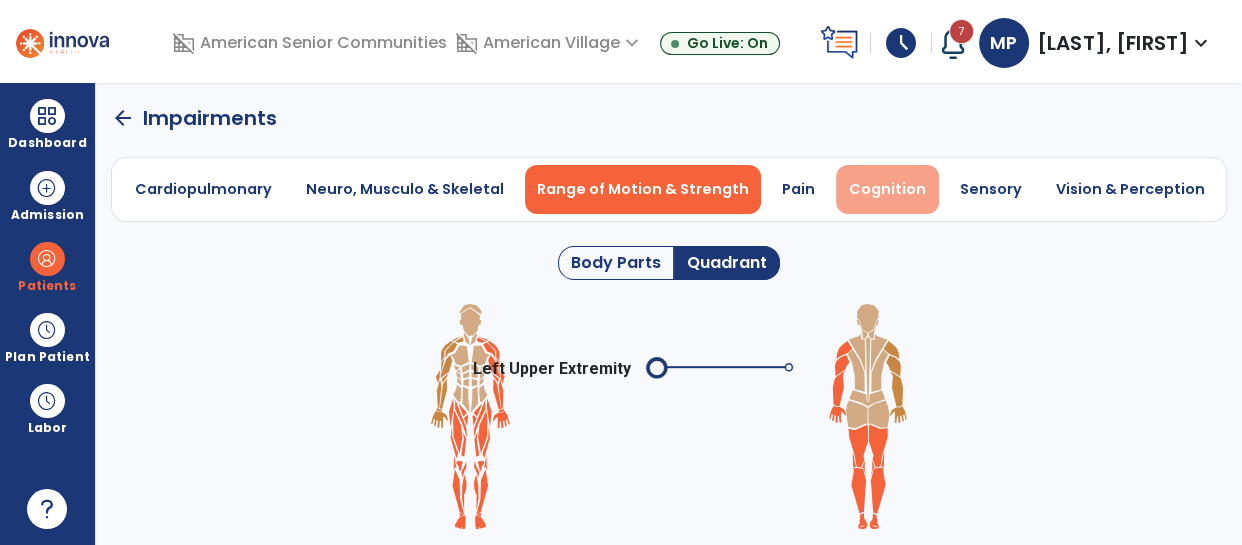 click on "Cognition" at bounding box center (887, 189) 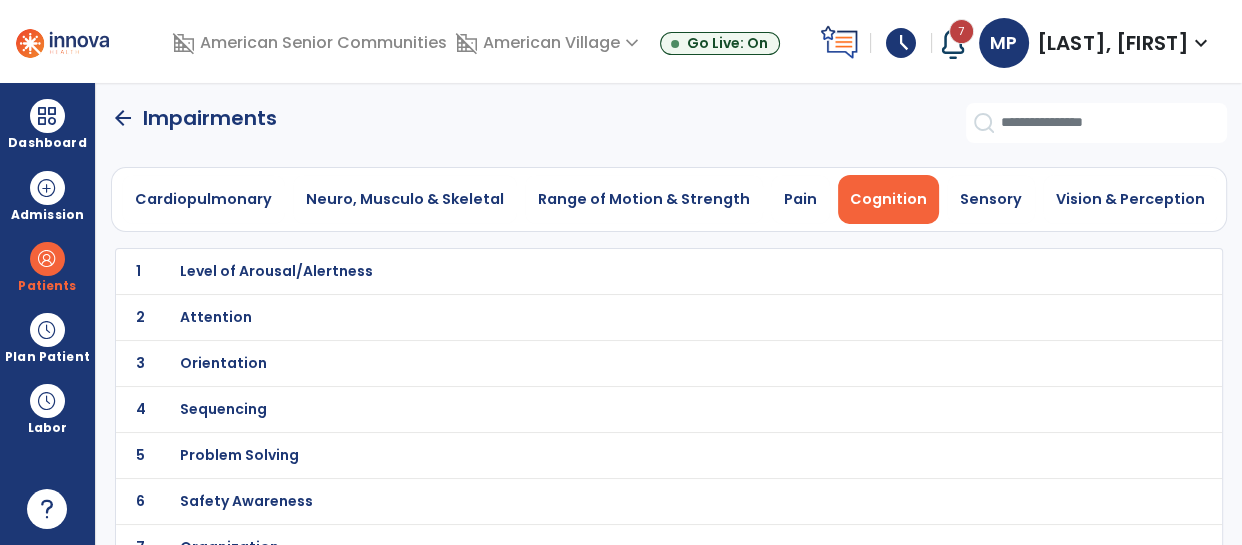 click on "Level of Arousal/Alertness" at bounding box center [276, 271] 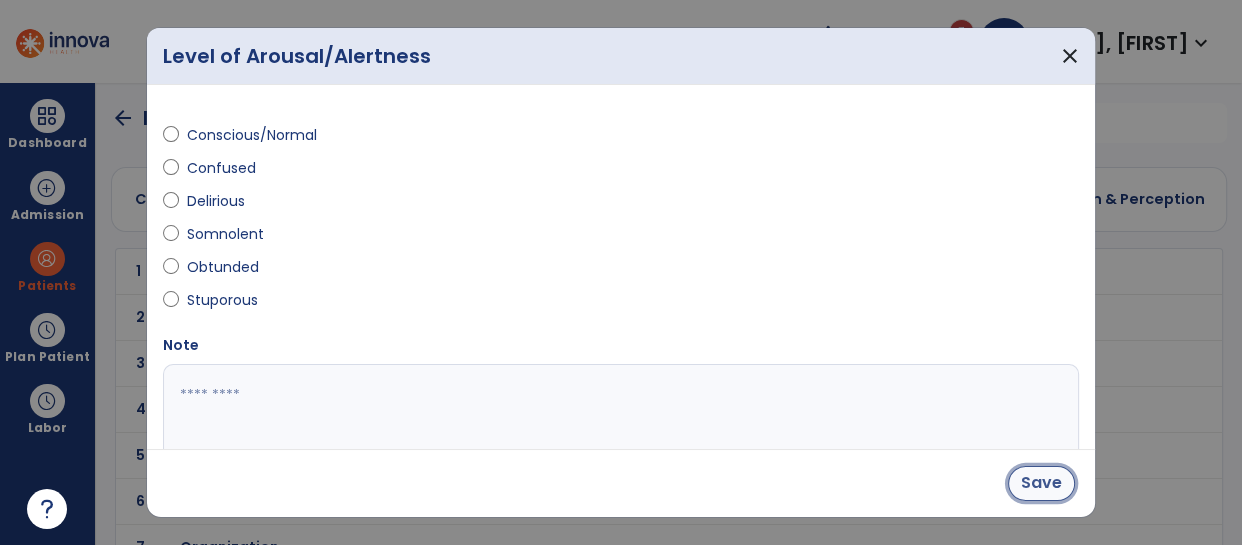 click on "Save" at bounding box center [1041, 483] 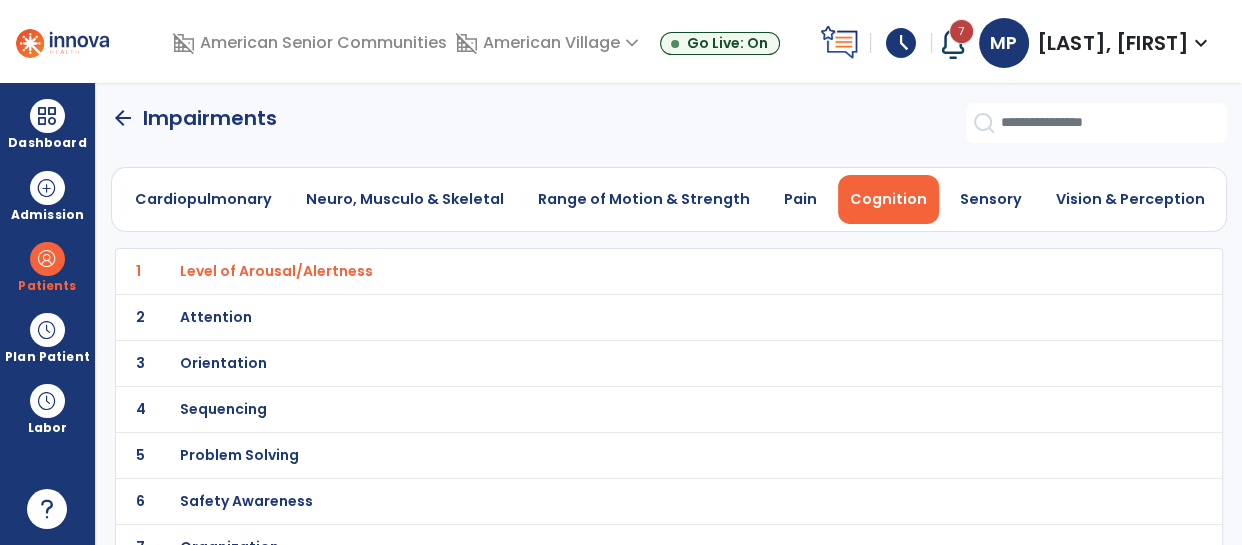 click on "Attention" at bounding box center [625, 271] 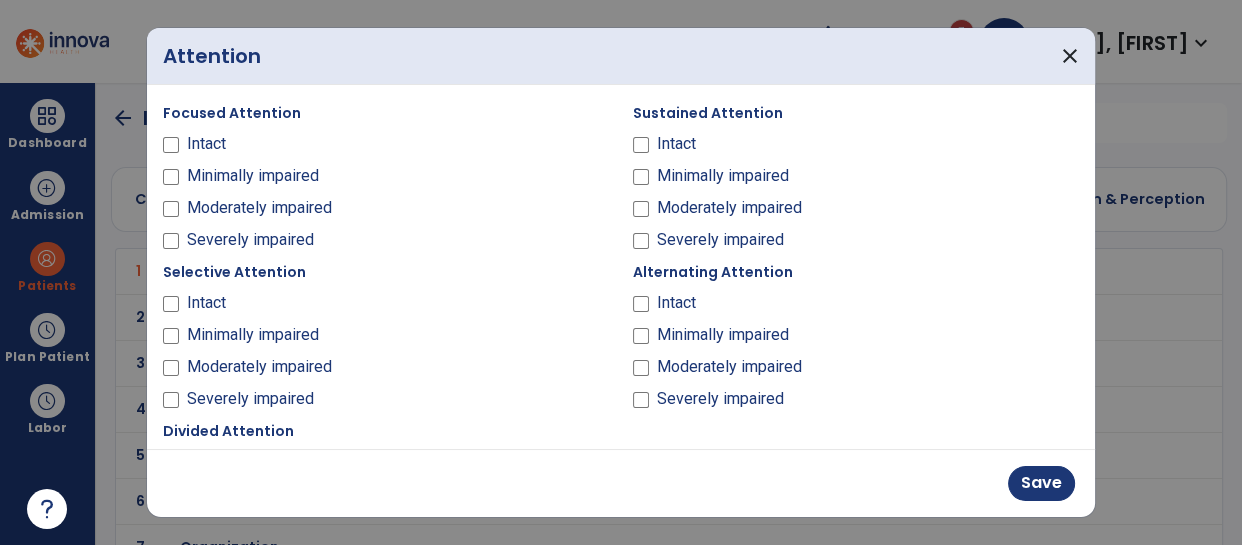 click at bounding box center (171, 339) 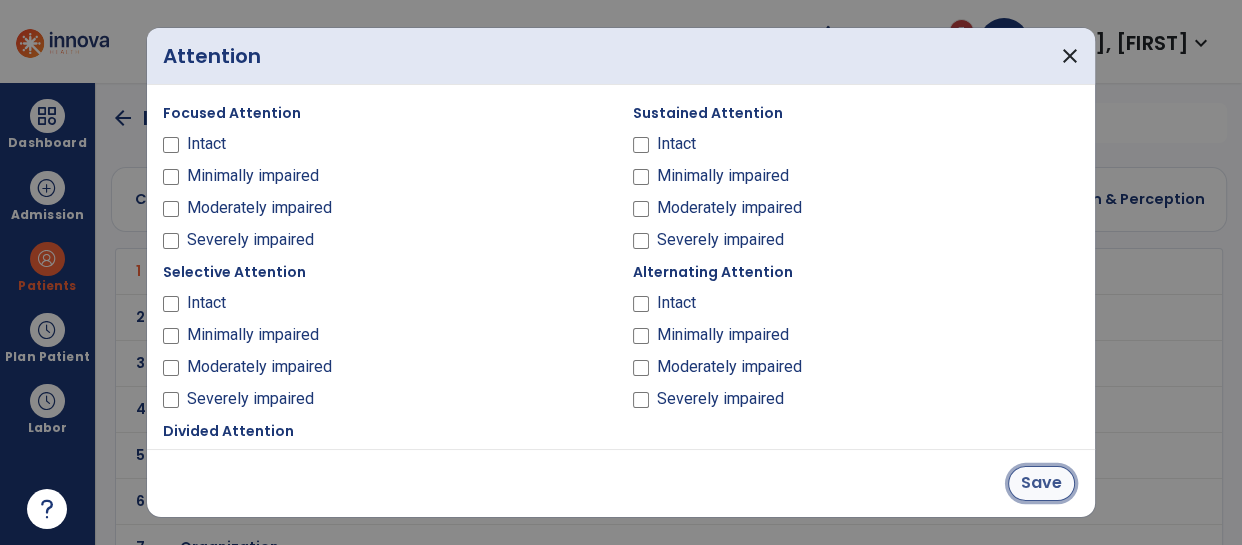 click on "Save" at bounding box center [1041, 483] 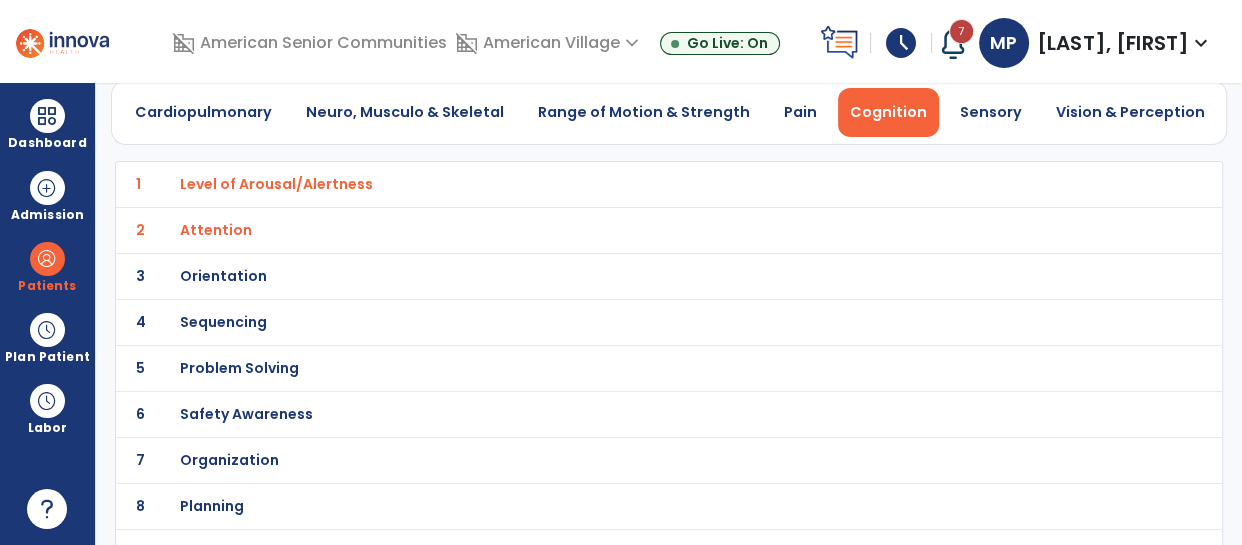 scroll, scrollTop: 89, scrollLeft: 0, axis: vertical 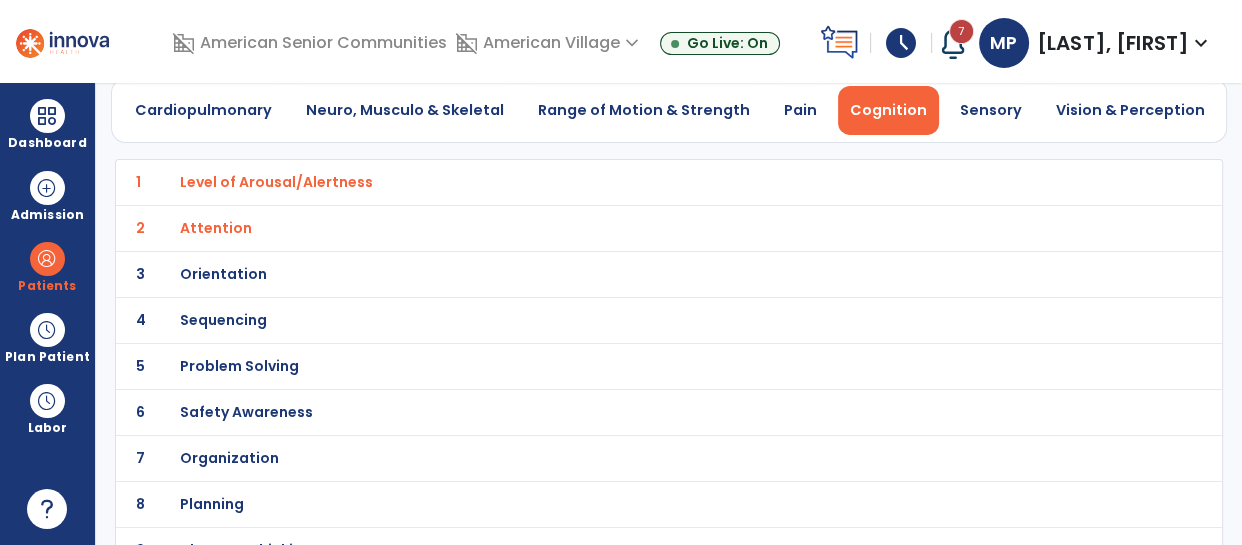 click on "Orientation" at bounding box center [625, 182] 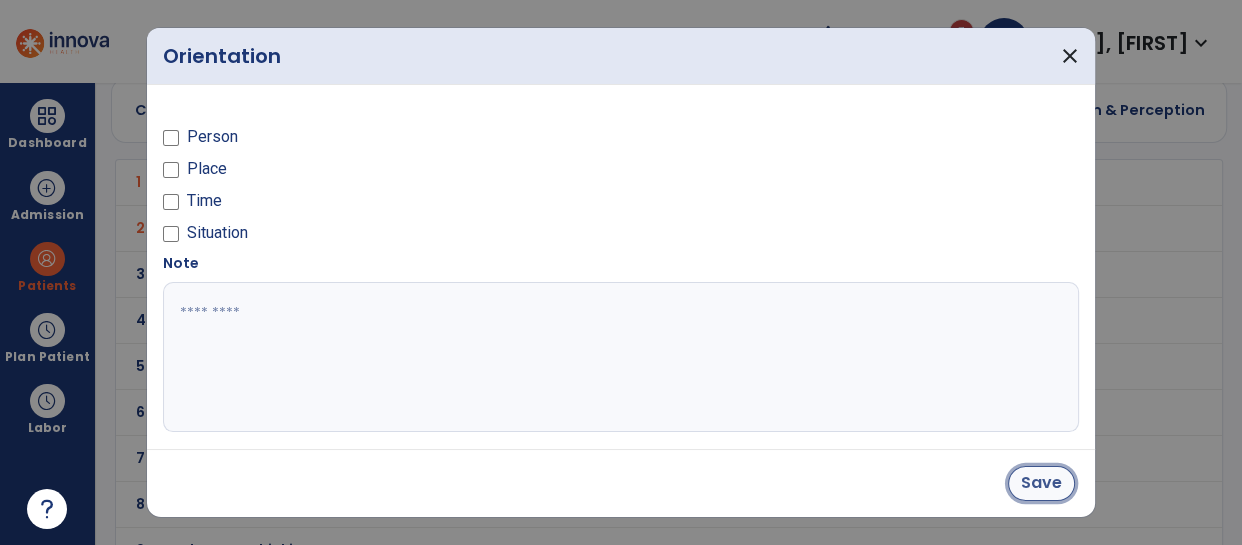 click on "Save" at bounding box center (1041, 483) 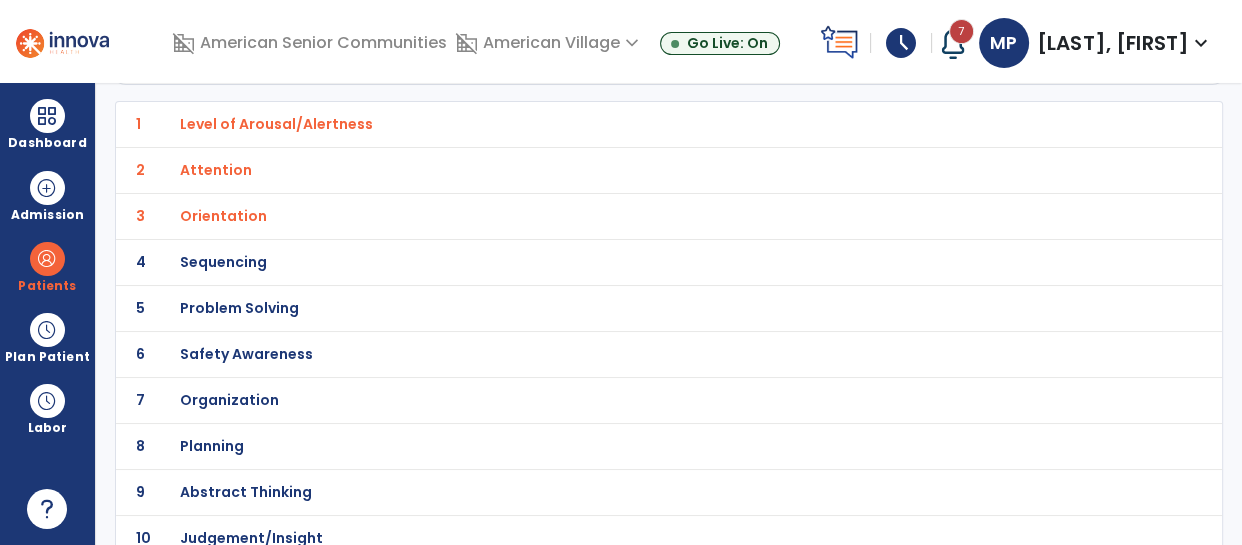 scroll, scrollTop: 148, scrollLeft: 0, axis: vertical 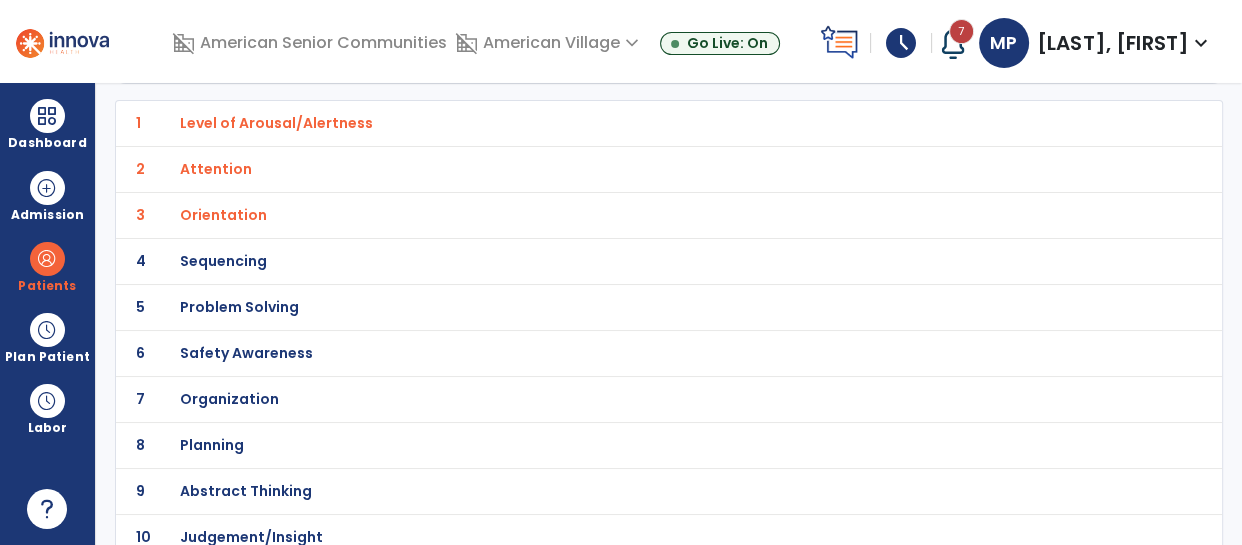 click on "5 Problem Solving" 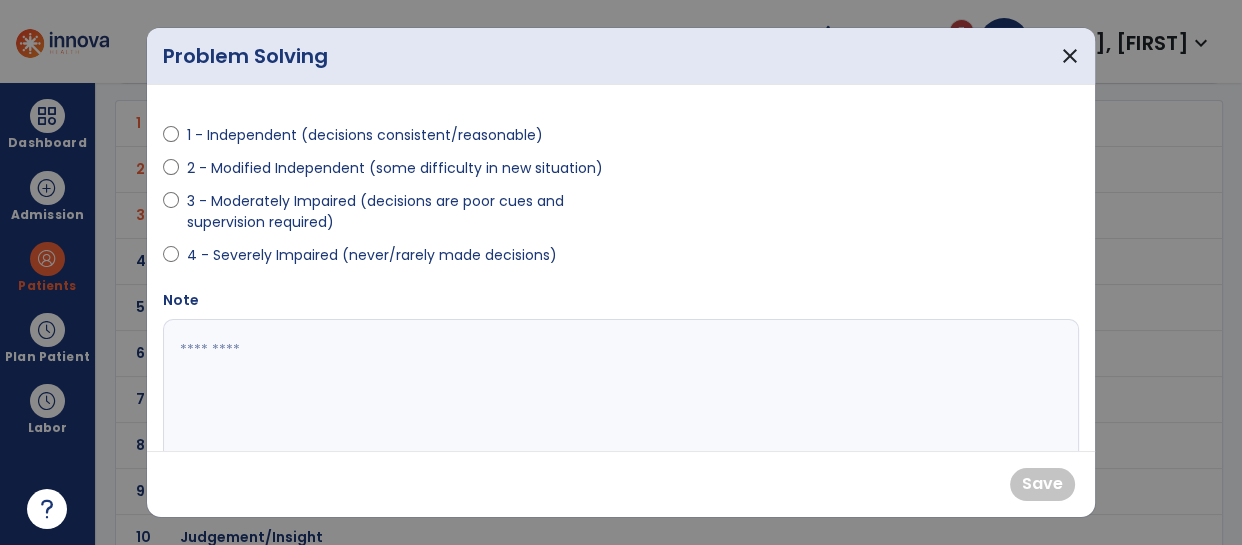 click on "4 - Severely Impaired (never/rarely made decisions)" at bounding box center [386, 259] 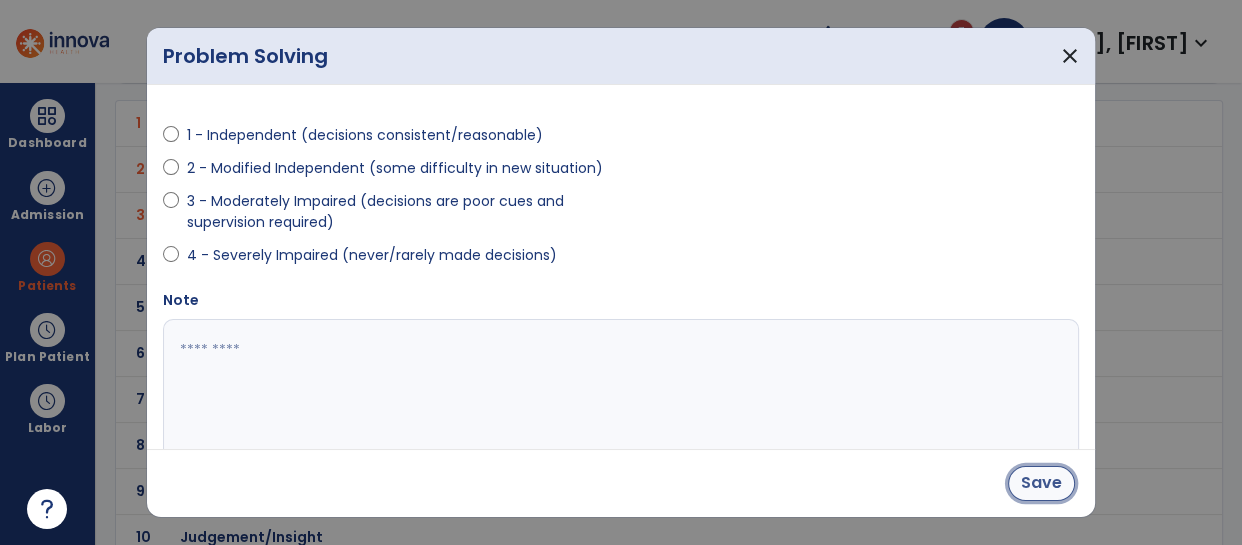 click on "Save" at bounding box center [1041, 483] 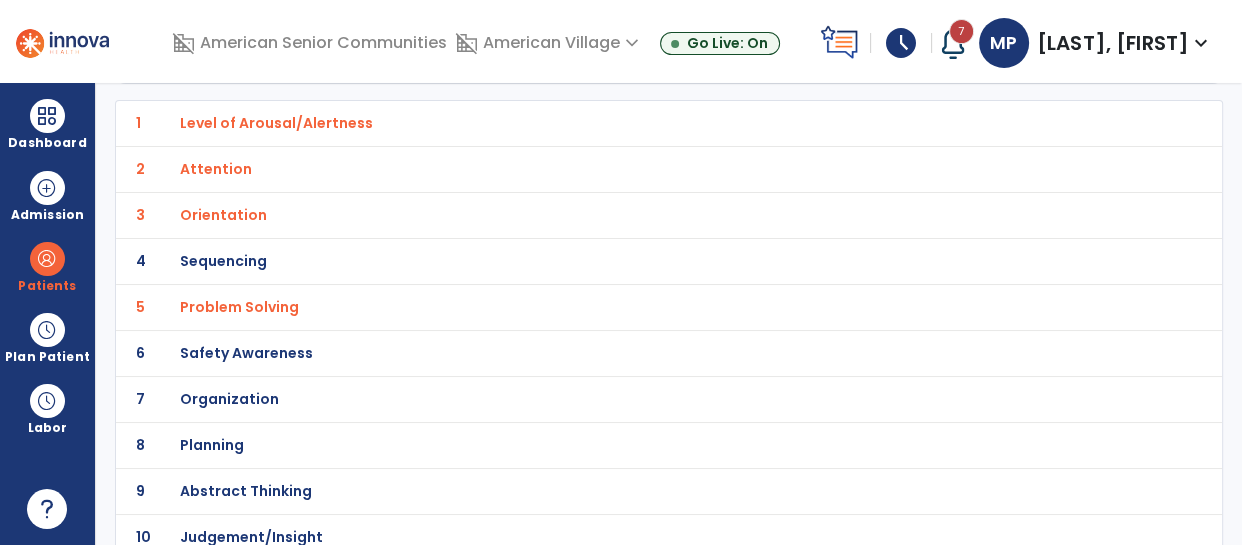 click on "Safety Awareness" at bounding box center (276, 123) 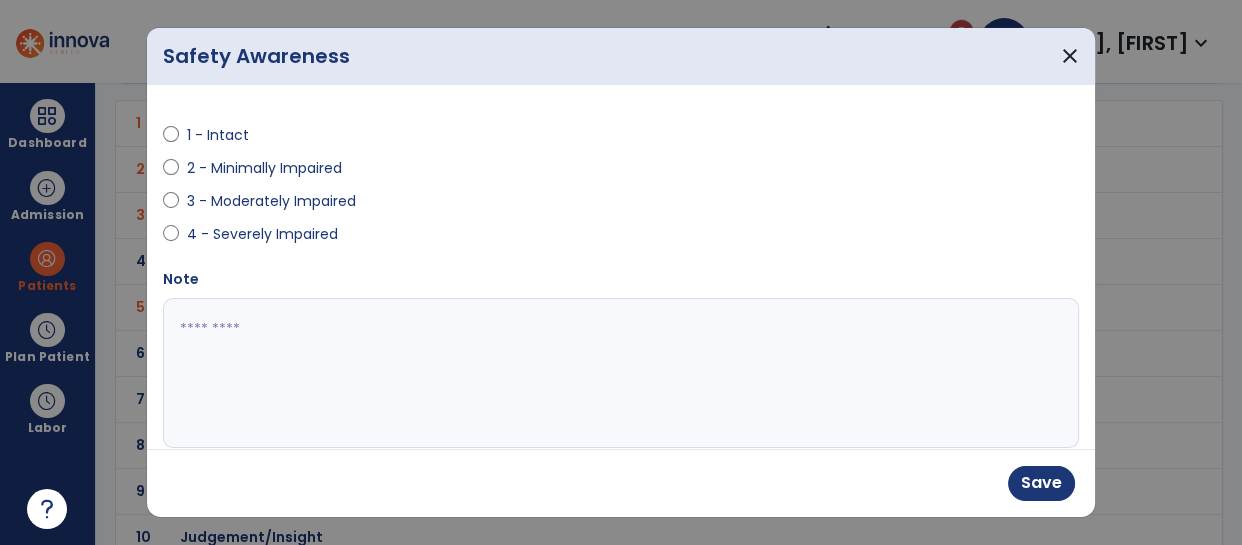 click at bounding box center [171, 205] 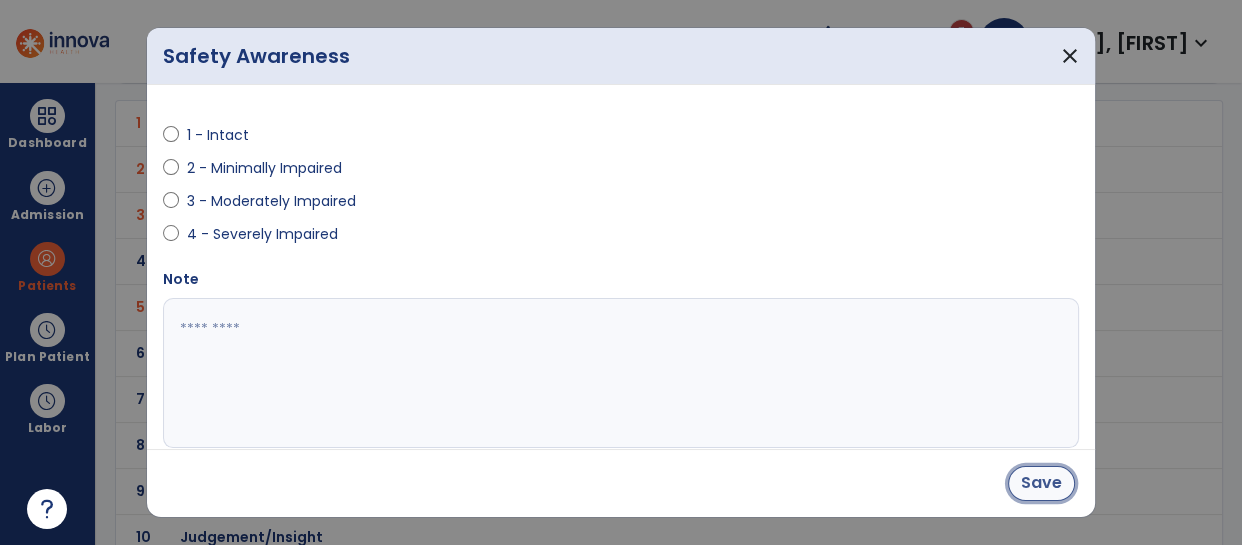 click on "Save" at bounding box center (1041, 483) 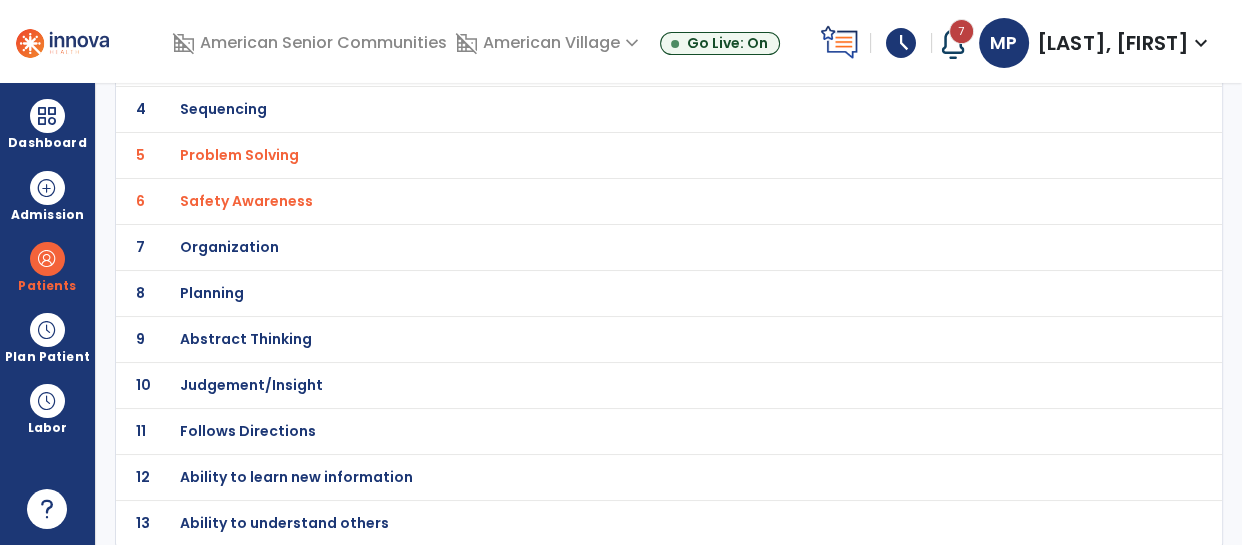 scroll, scrollTop: 0, scrollLeft: 0, axis: both 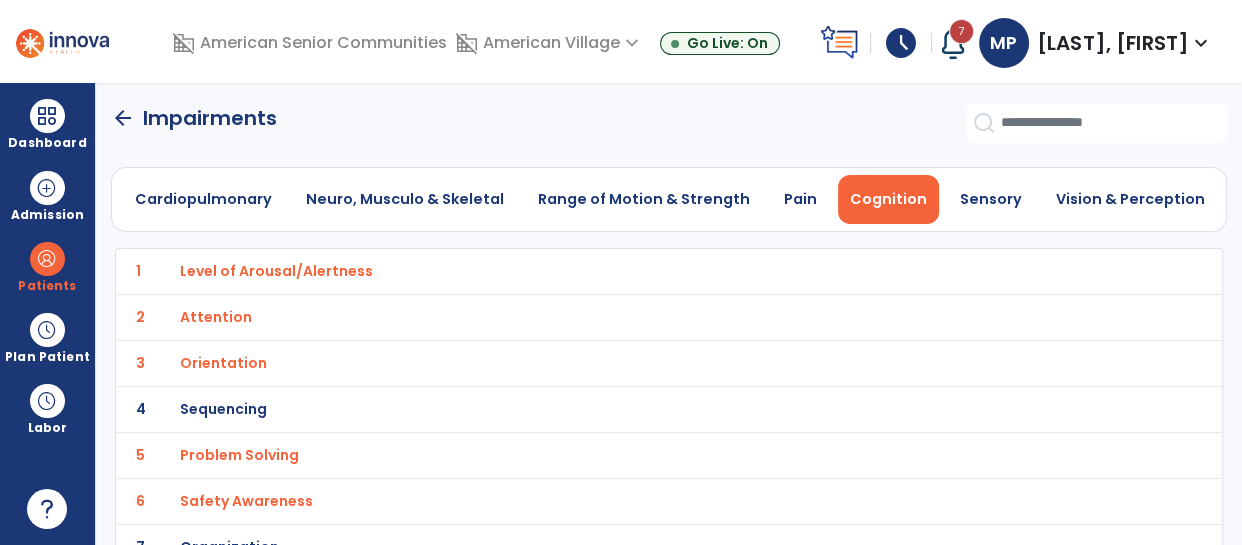 click on "arrow_back" 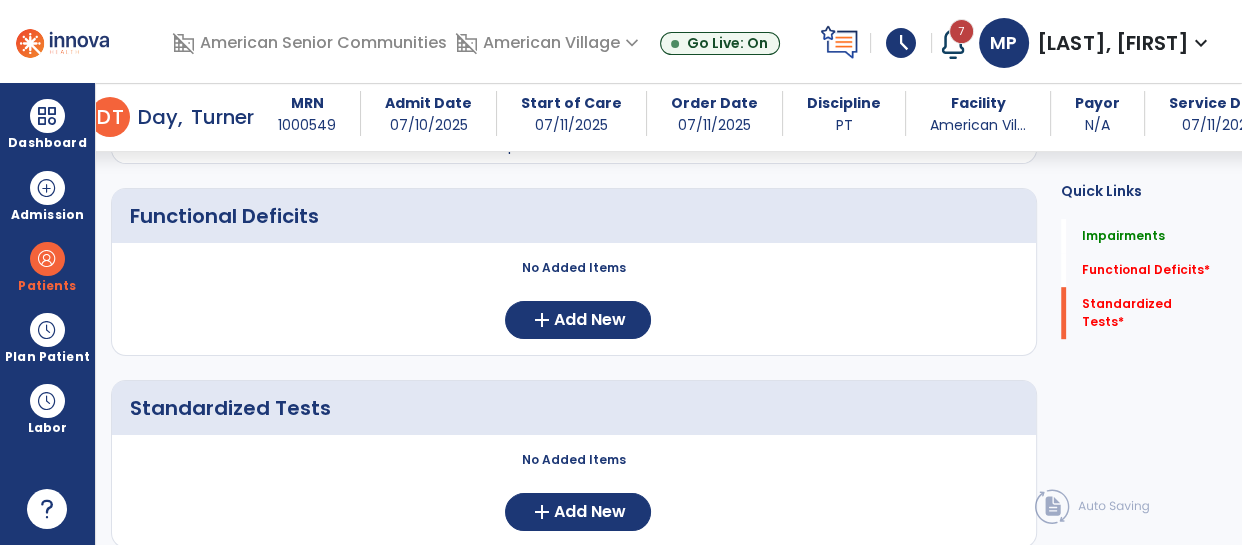 scroll, scrollTop: 1020, scrollLeft: 0, axis: vertical 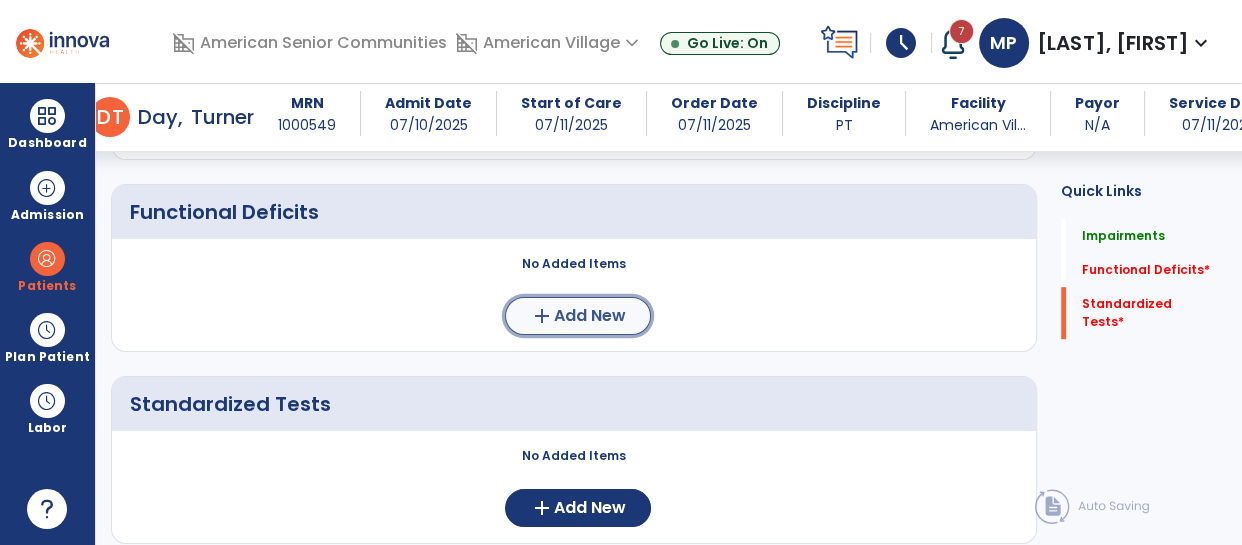 click on "add  Add New" 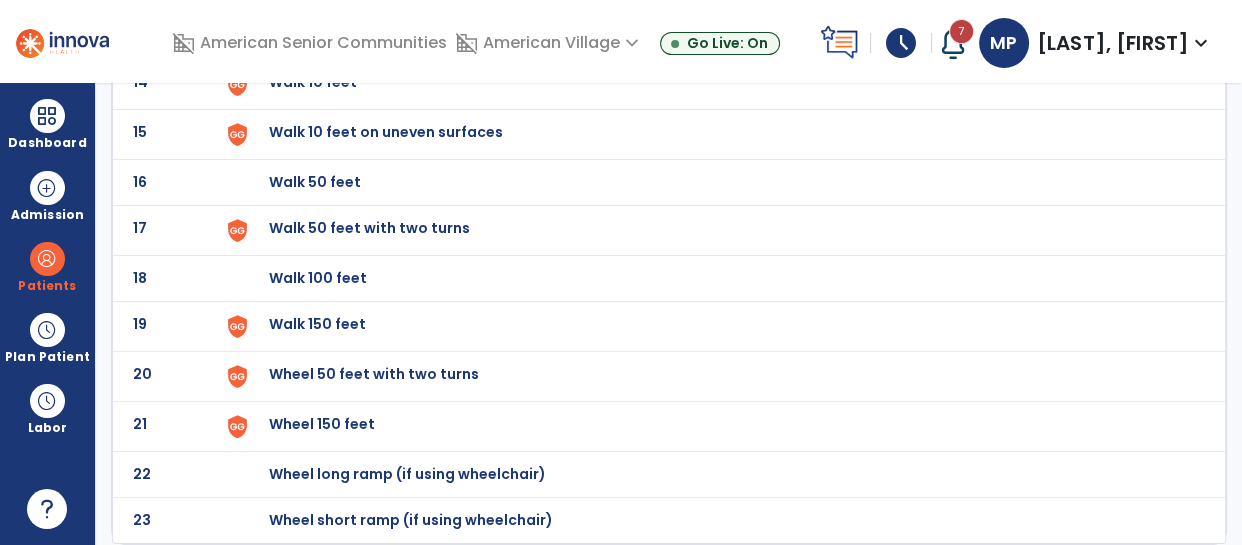 scroll, scrollTop: 0, scrollLeft: 0, axis: both 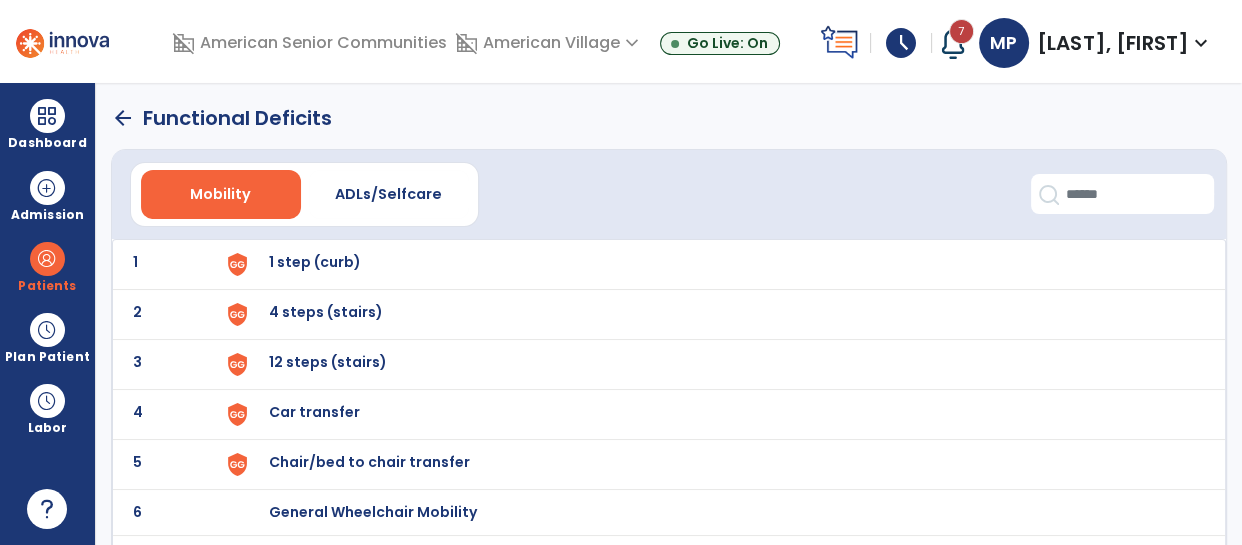 click on "1 step (curb)" at bounding box center (717, 264) 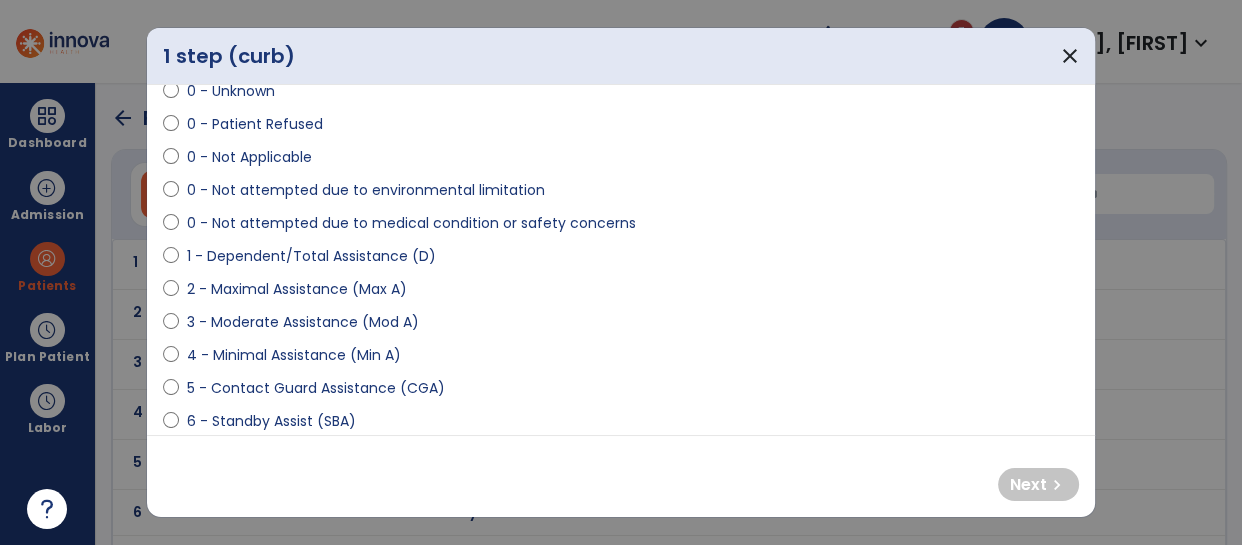 scroll, scrollTop: 0, scrollLeft: 0, axis: both 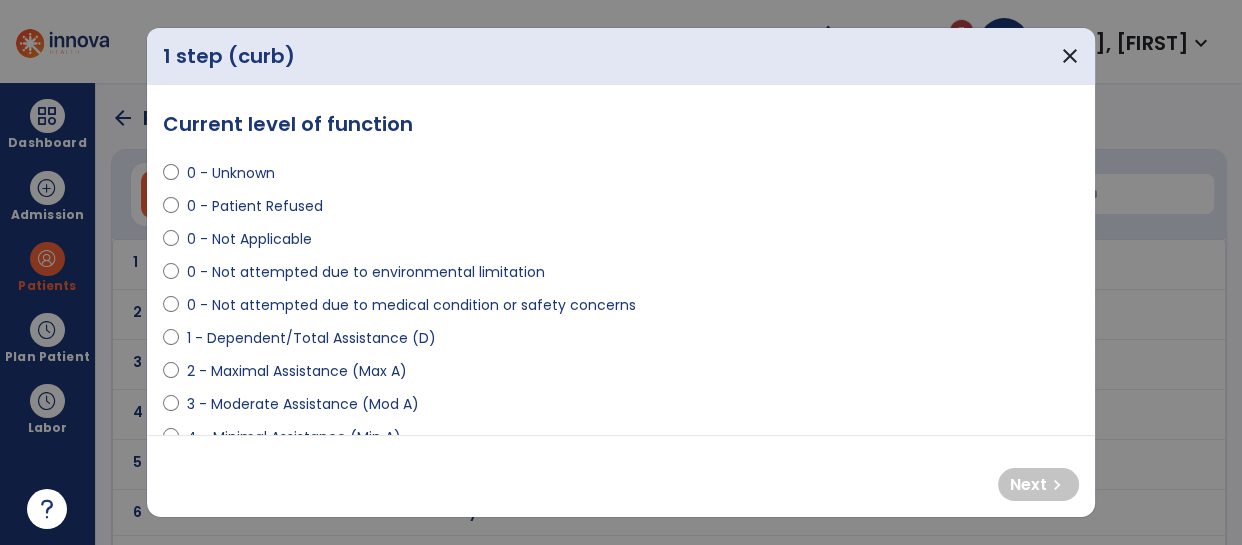 click on "0 - Not attempted due to medical condition or safety concerns" at bounding box center (621, 309) 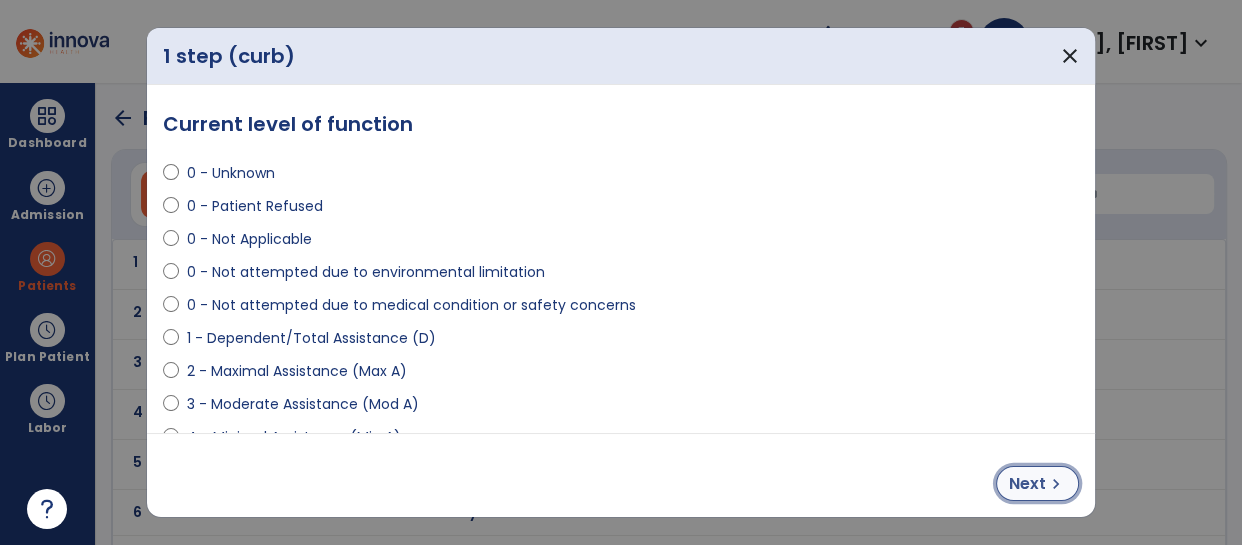 click on "Next" at bounding box center (1027, 484) 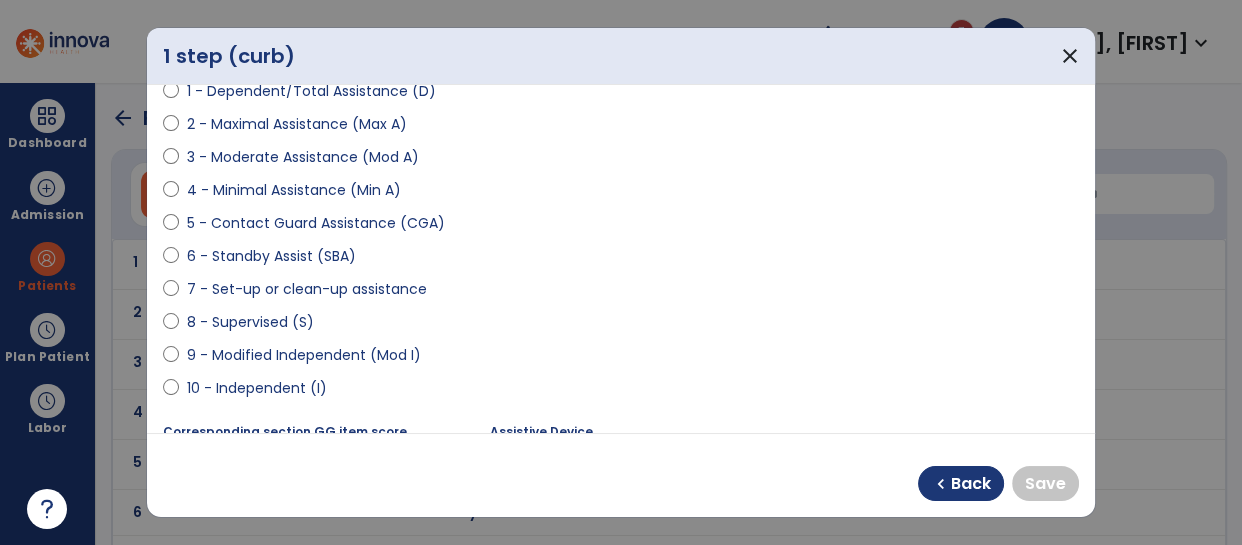 scroll, scrollTop: 252, scrollLeft: 0, axis: vertical 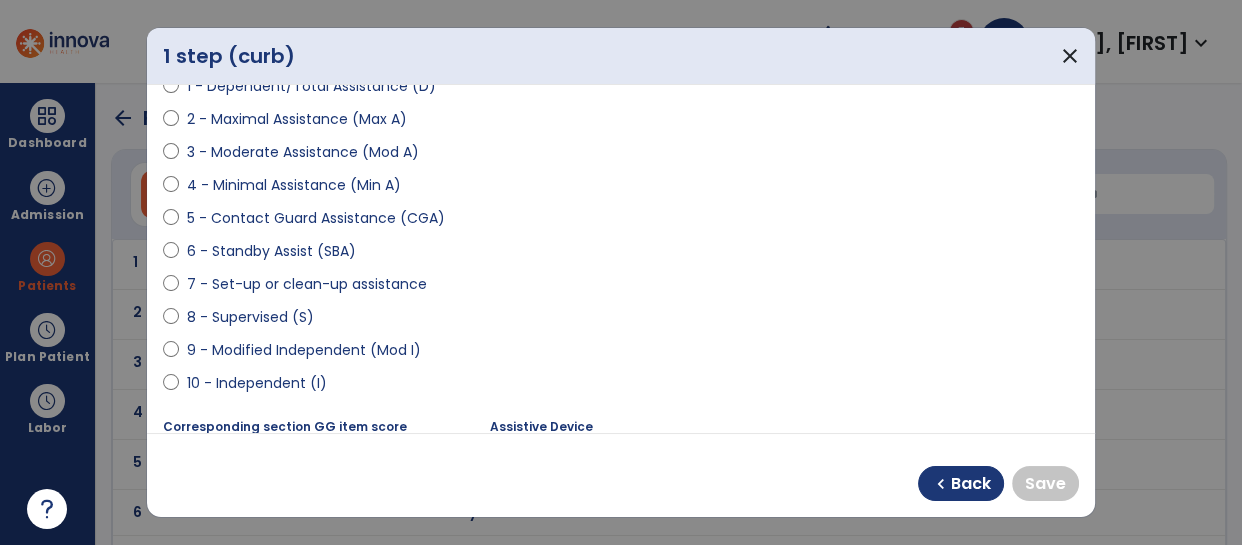 select on "**********" 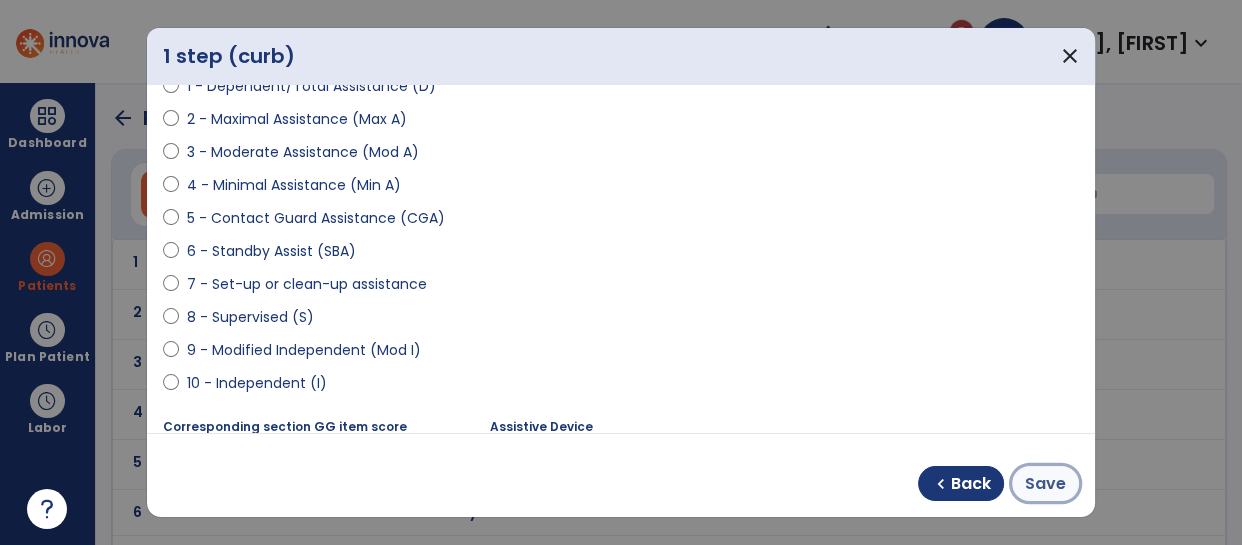 click on "Save" at bounding box center [1045, 484] 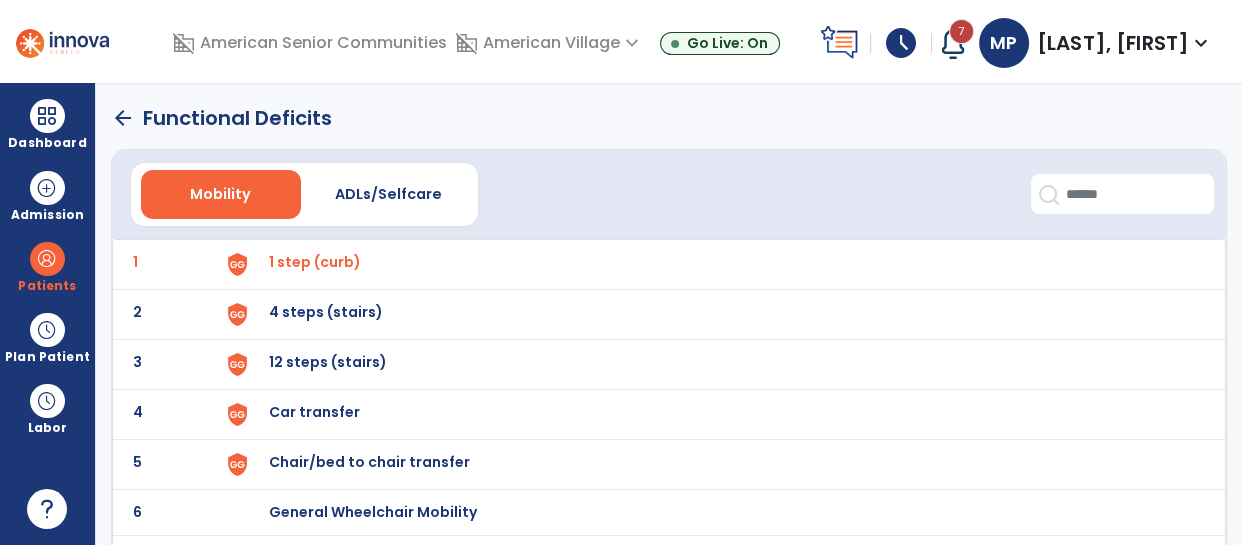 click on "4 steps (stairs)" at bounding box center [717, 264] 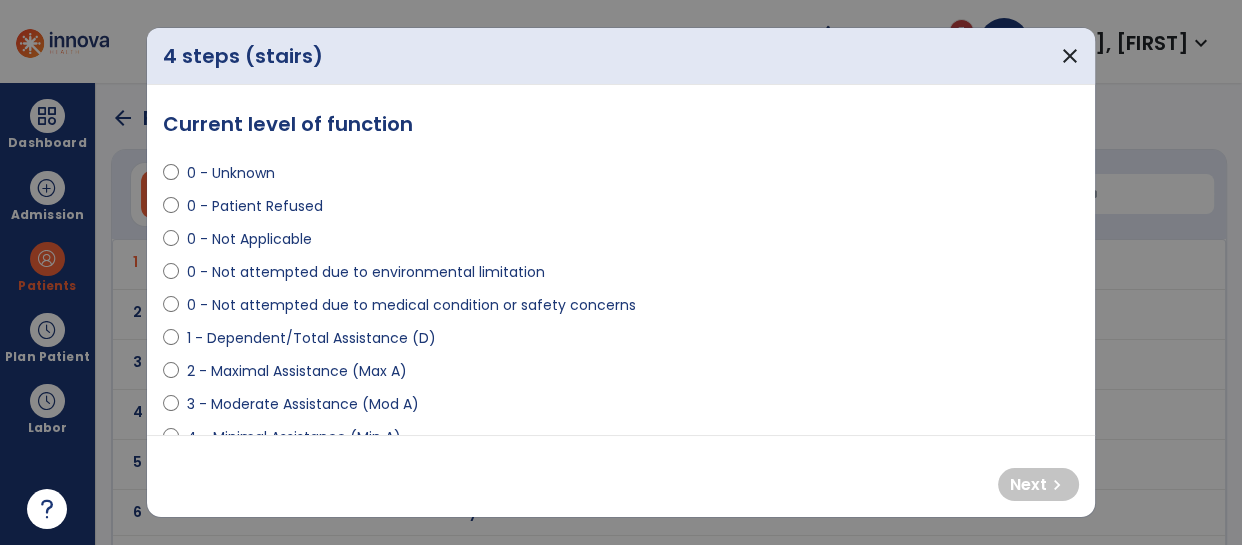 select on "**********" 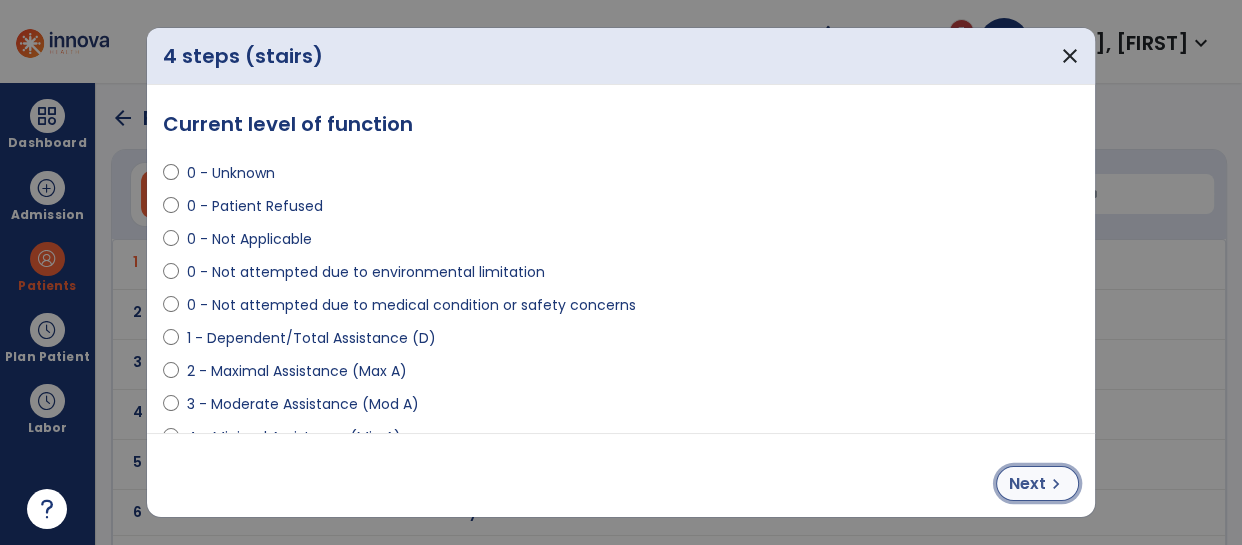 click on "Next" at bounding box center [1027, 484] 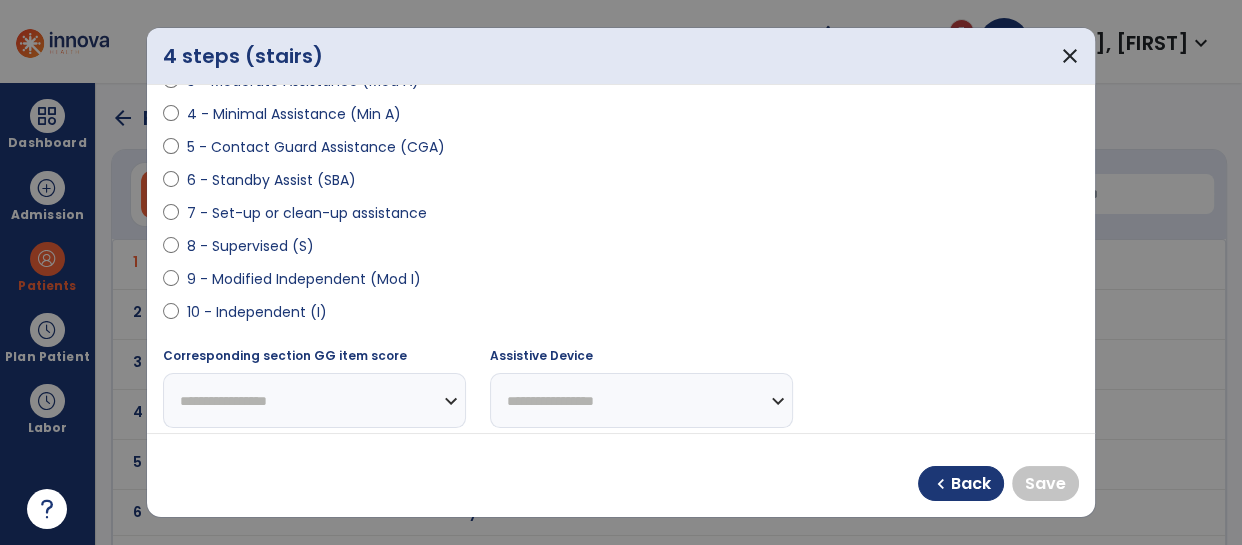 scroll, scrollTop: 334, scrollLeft: 0, axis: vertical 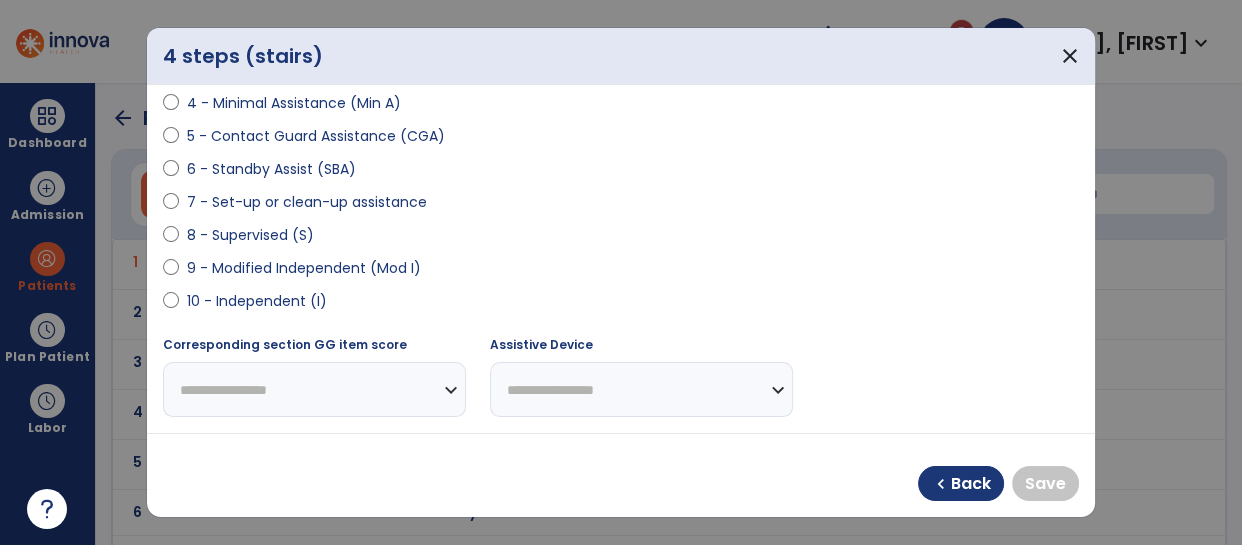 select on "**********" 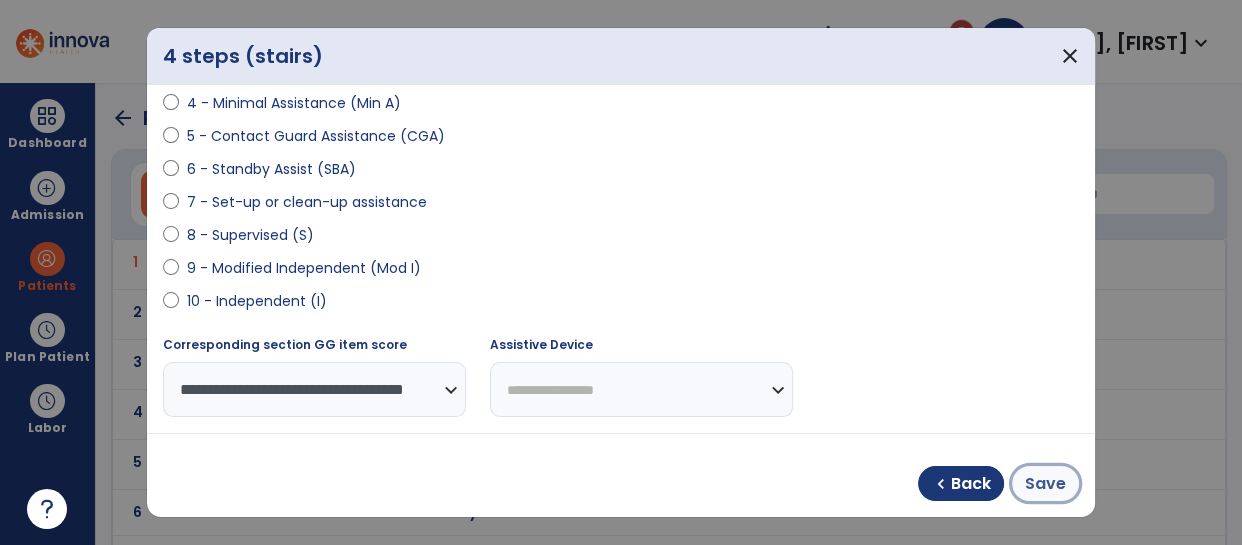 click on "Save" at bounding box center [1045, 484] 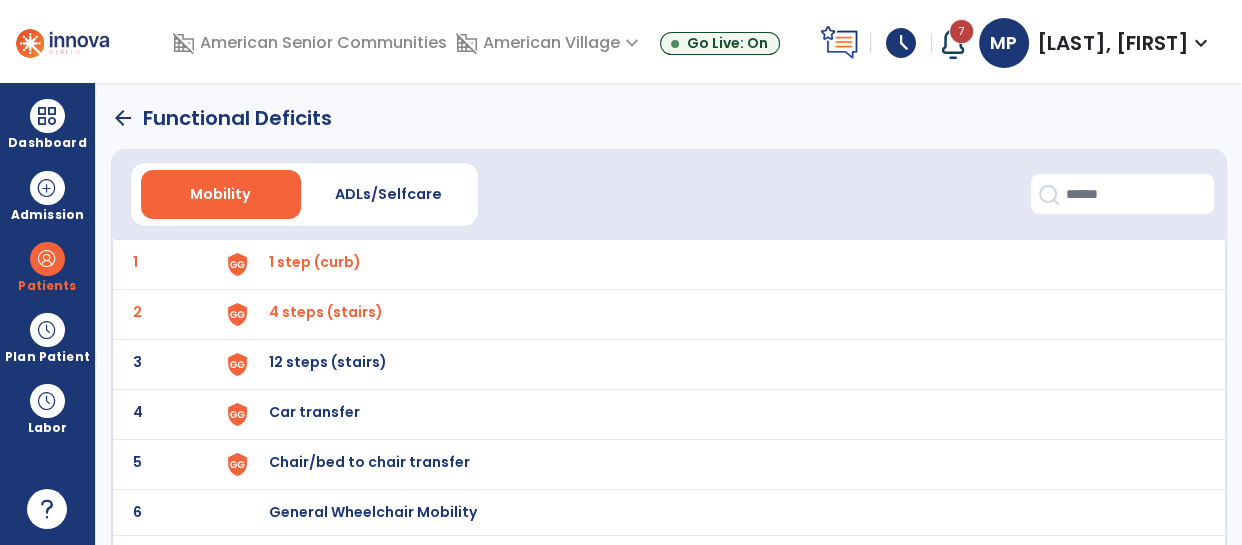 click on "12 steps (stairs)" at bounding box center (315, 262) 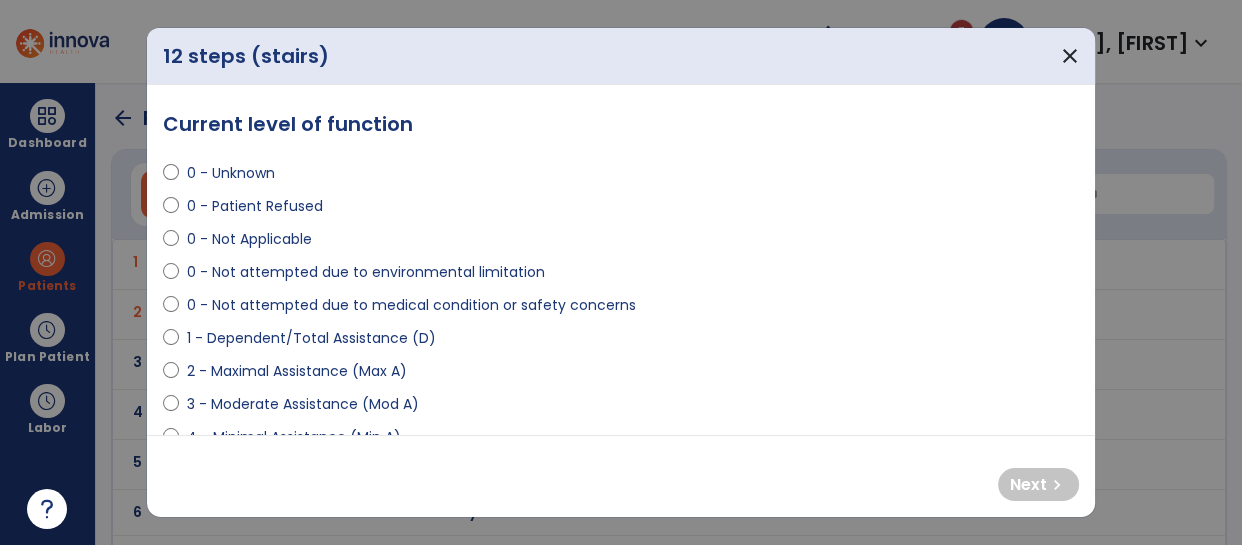 select on "**********" 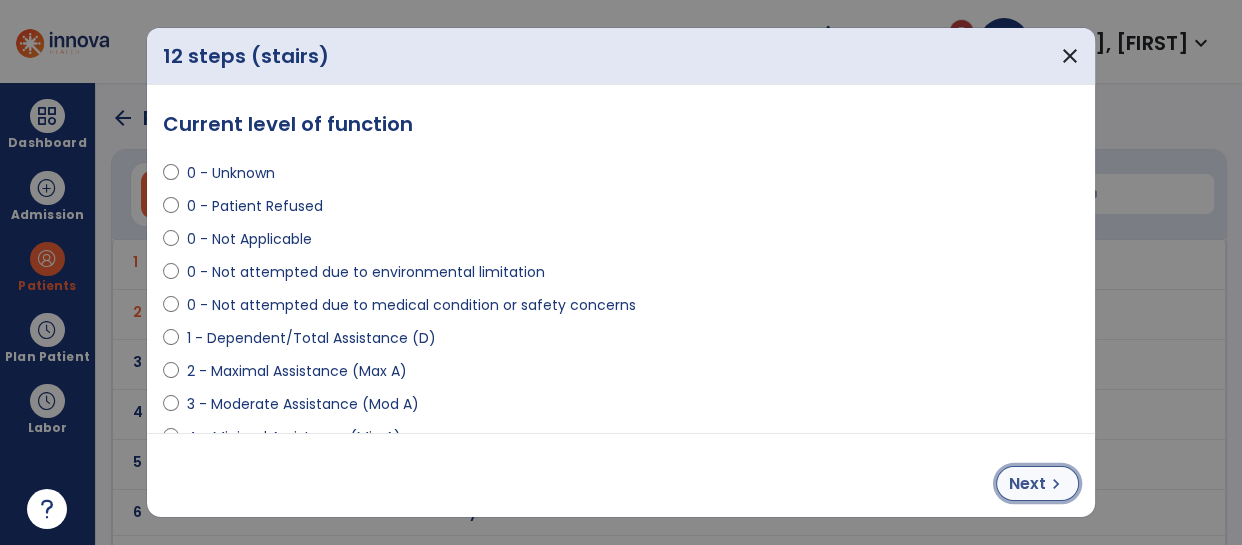 click on "Next" at bounding box center (1027, 484) 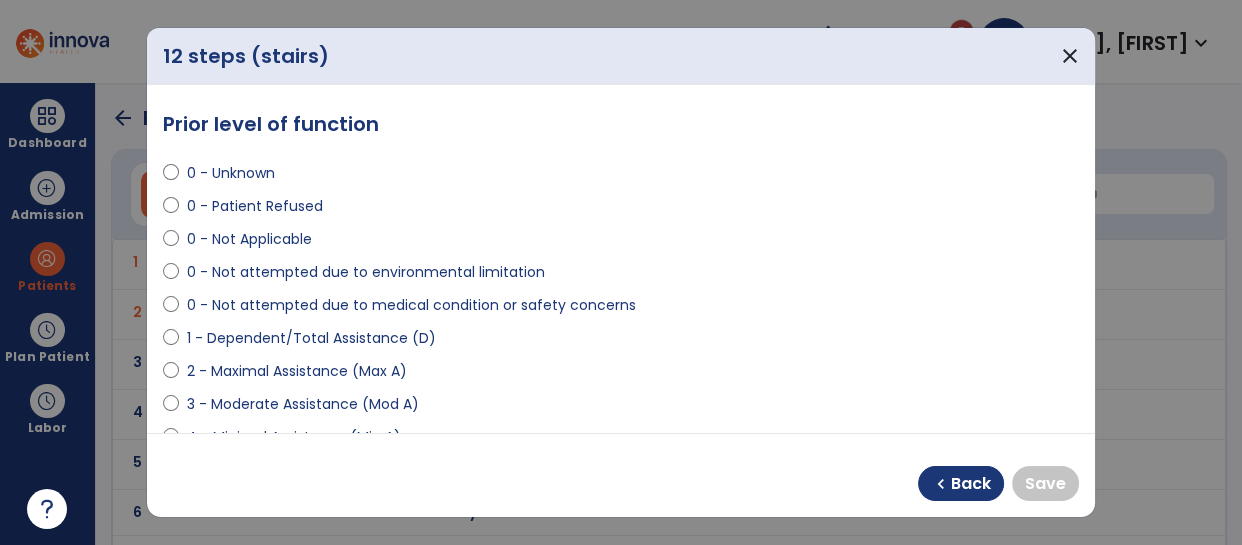 select on "**********" 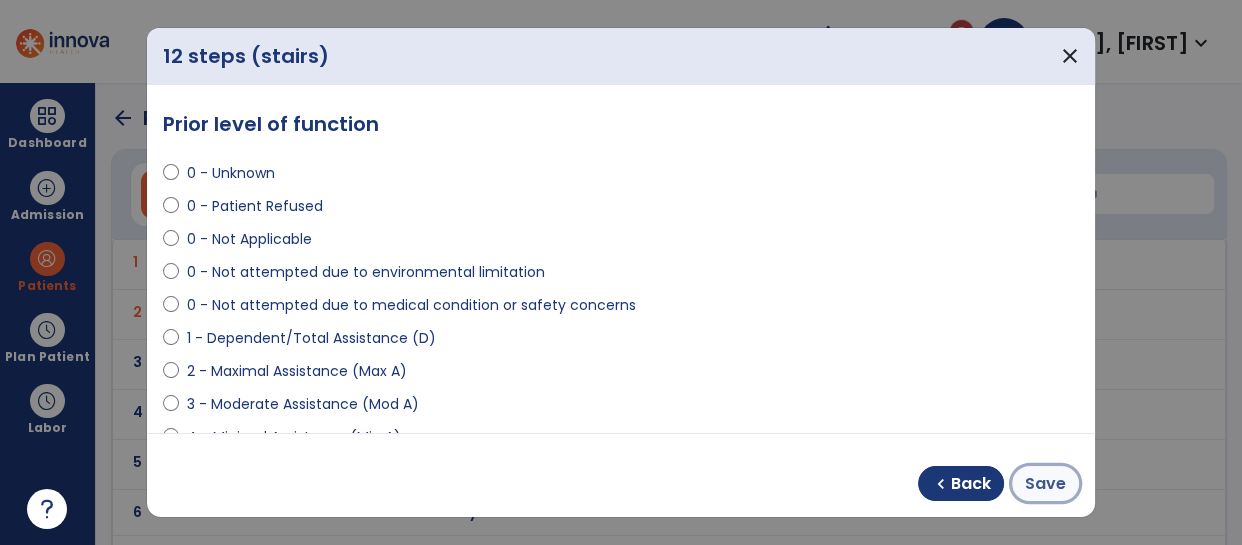 click on "Save" at bounding box center [1045, 484] 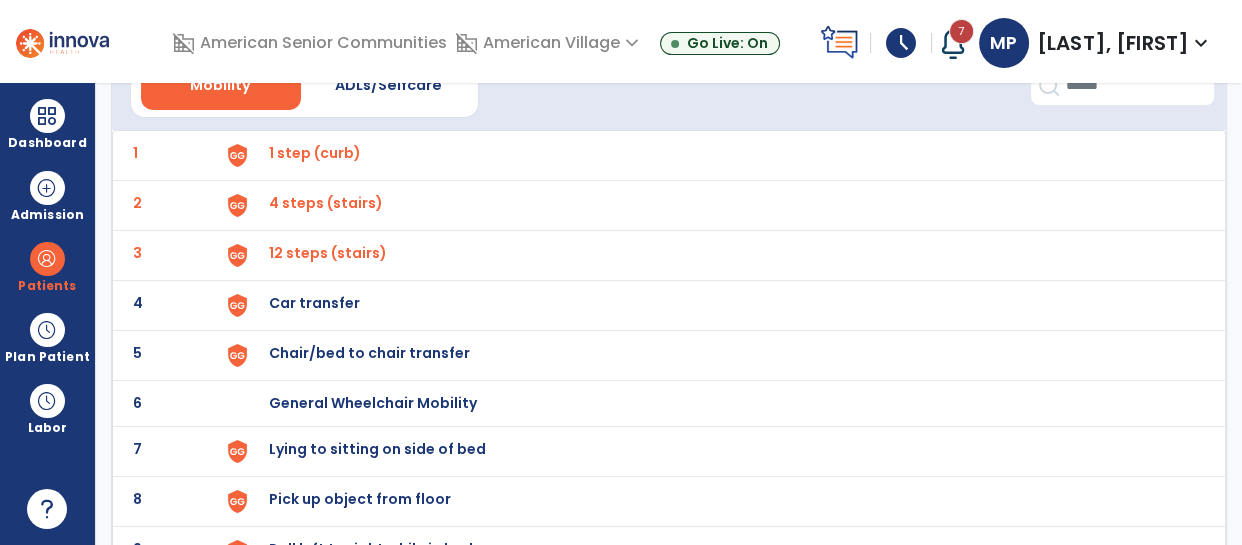 scroll, scrollTop: 110, scrollLeft: 0, axis: vertical 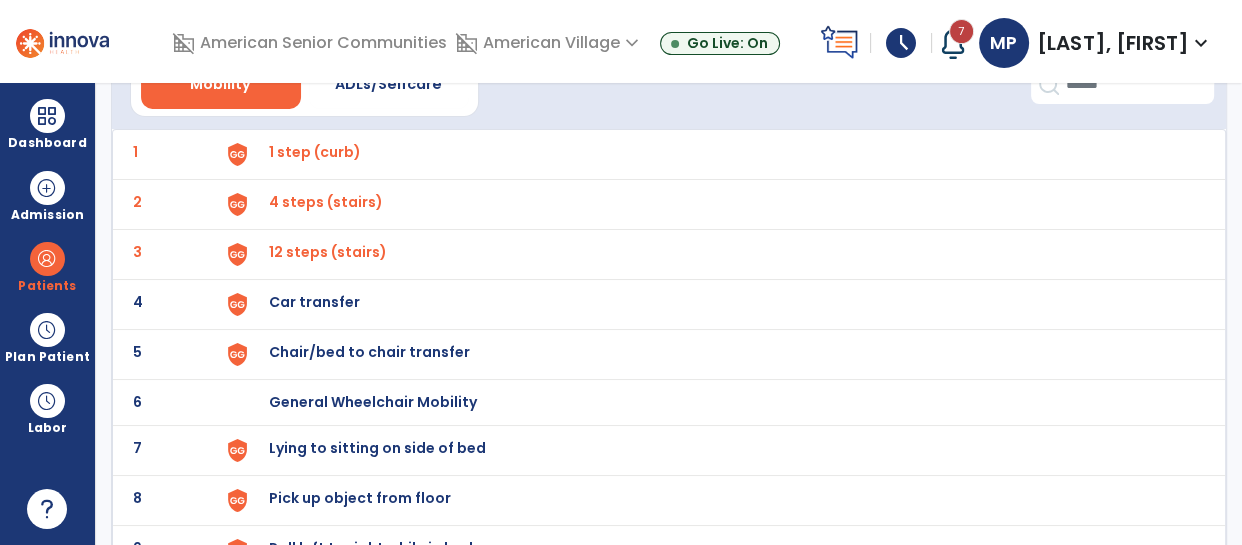 click on "Car transfer" at bounding box center (315, 152) 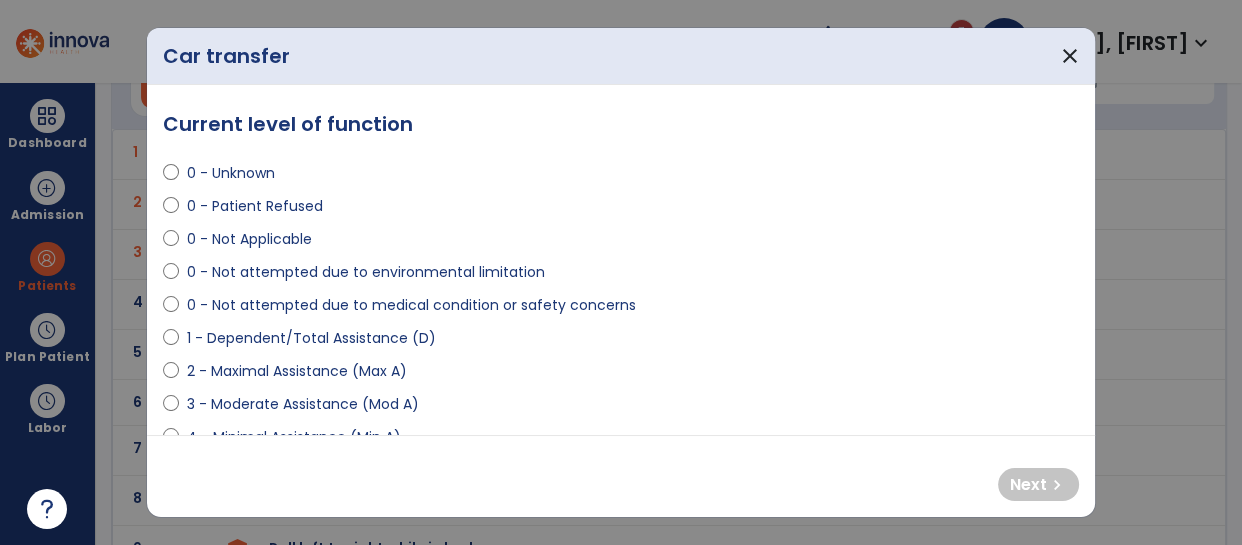 click on "0 - Not attempted due to environmental limitation" at bounding box center [621, 276] 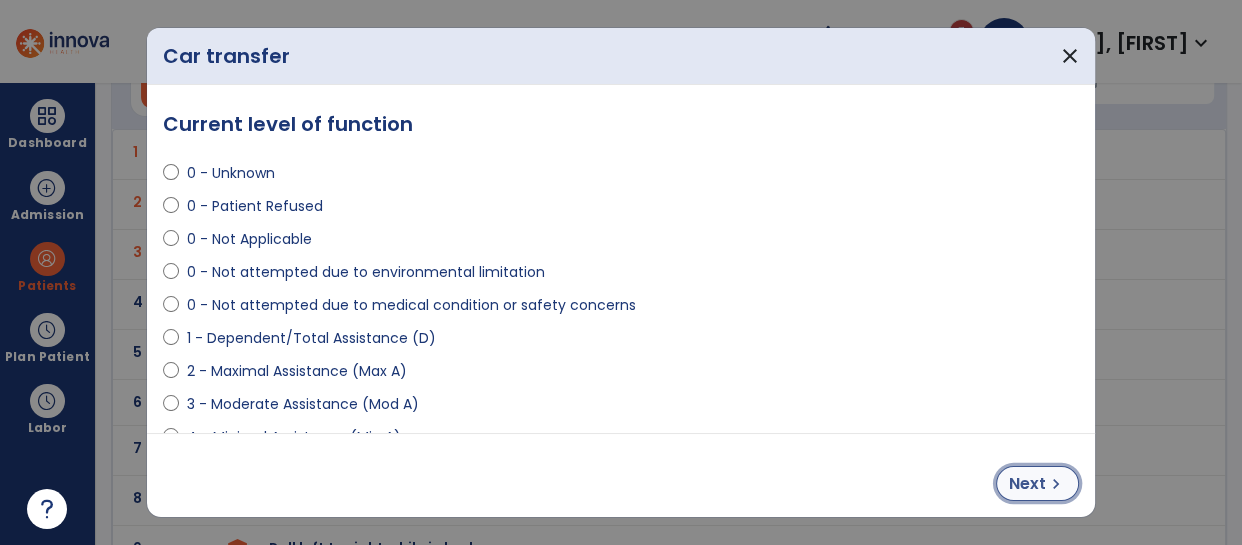 click on "chevron_right" at bounding box center (1056, 484) 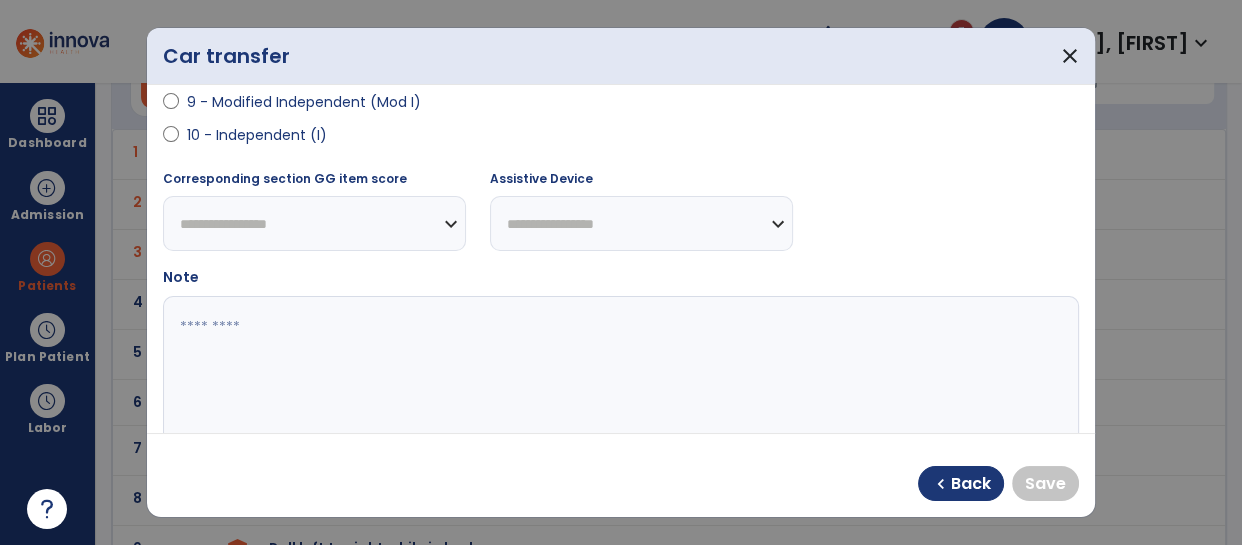 scroll, scrollTop: 493, scrollLeft: 0, axis: vertical 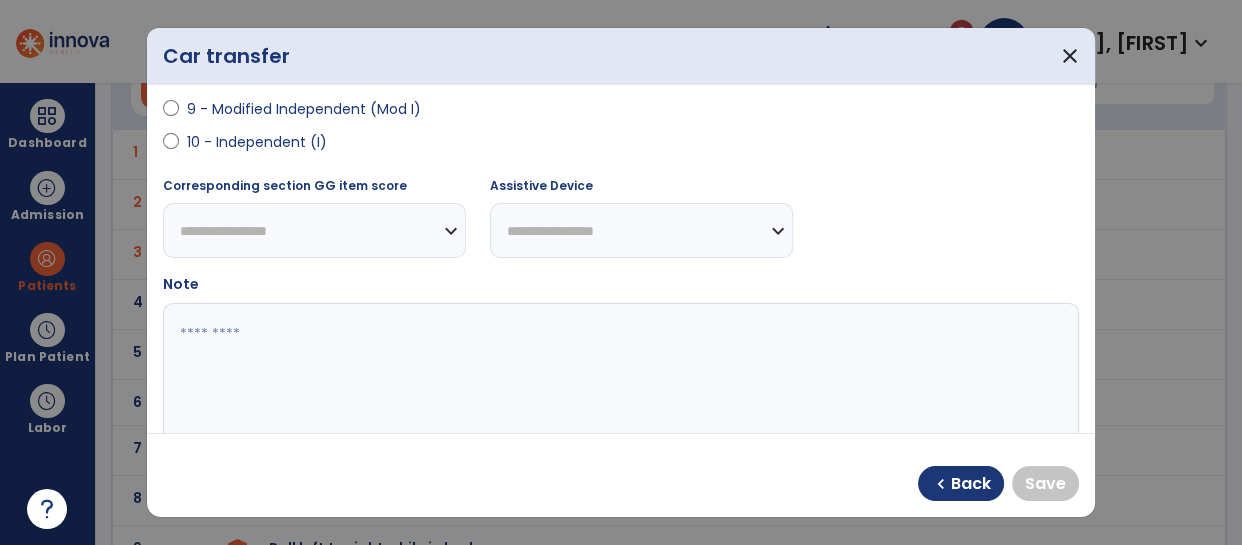 select on "**********" 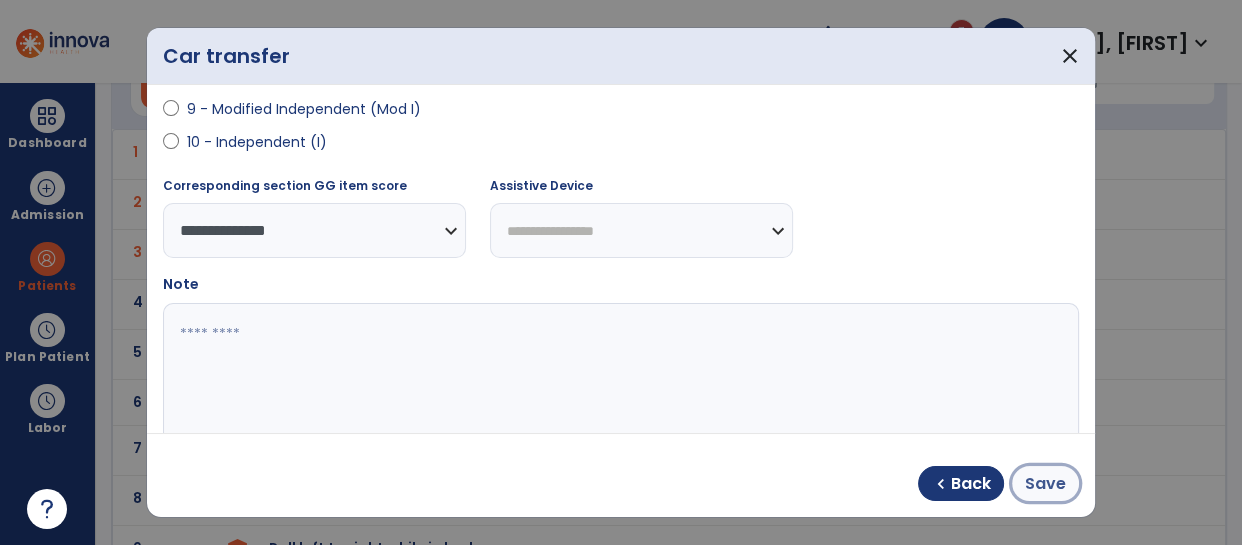 click on "Save" at bounding box center (1045, 484) 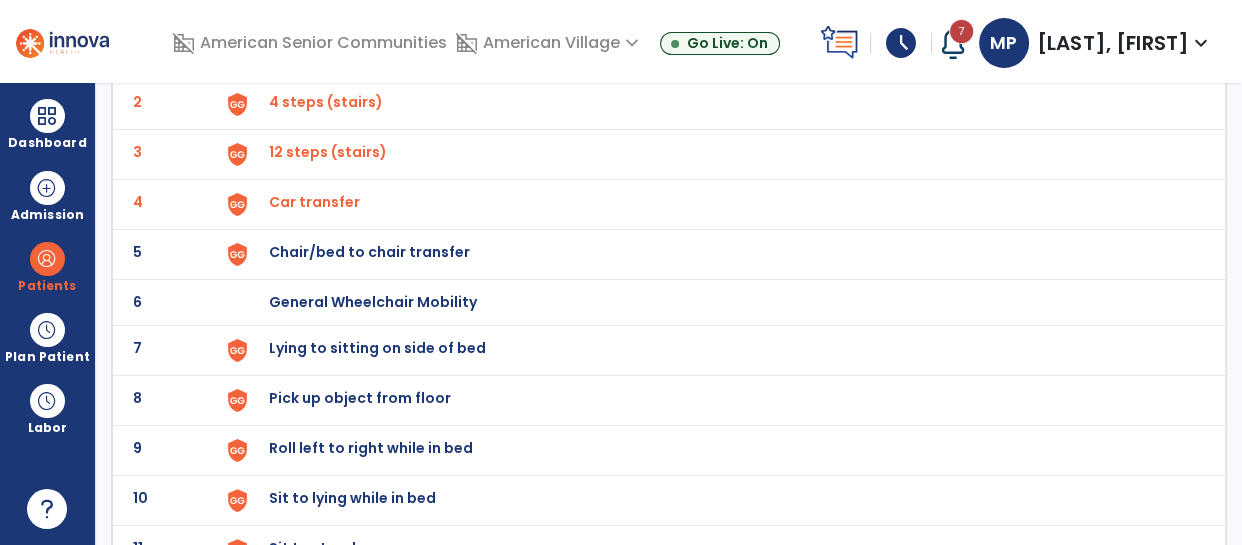 scroll, scrollTop: 211, scrollLeft: 0, axis: vertical 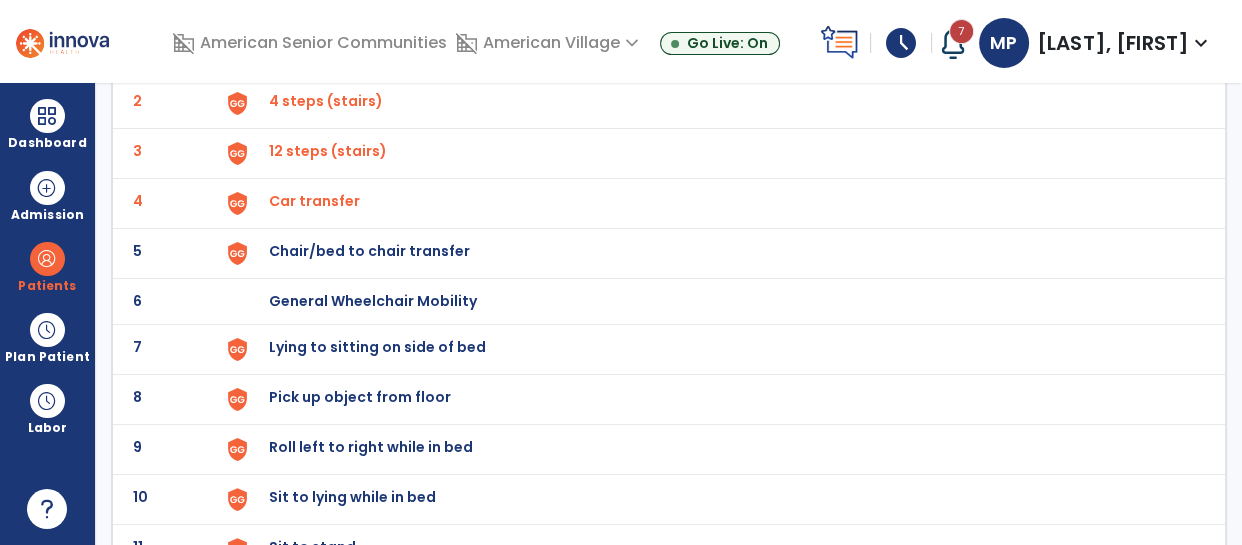 click on "Chair/bed to chair transfer" at bounding box center [717, 53] 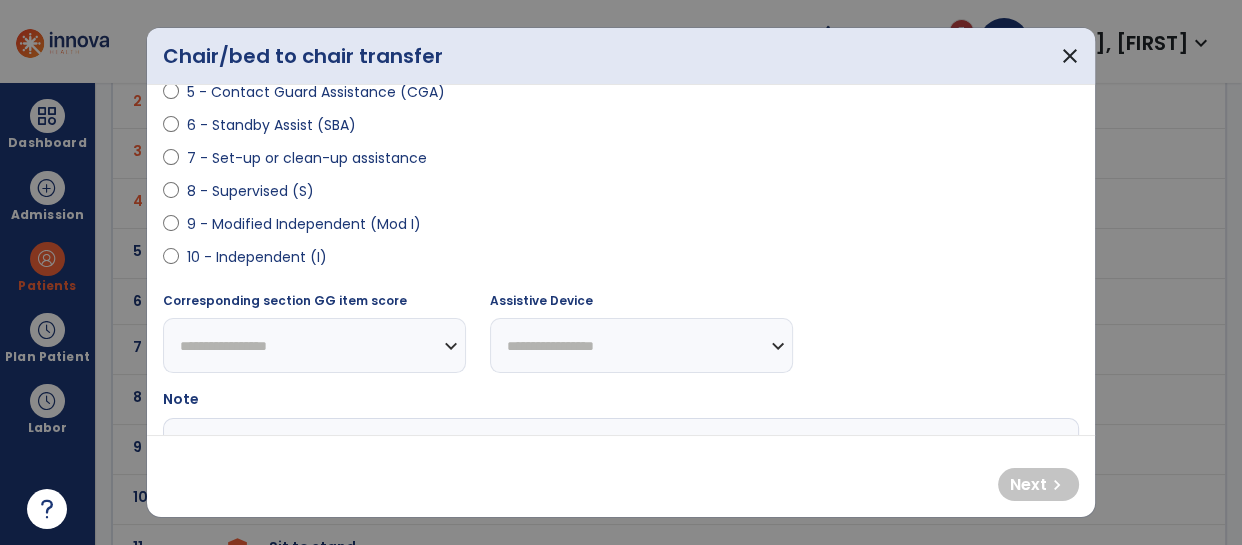 scroll, scrollTop: 384, scrollLeft: 0, axis: vertical 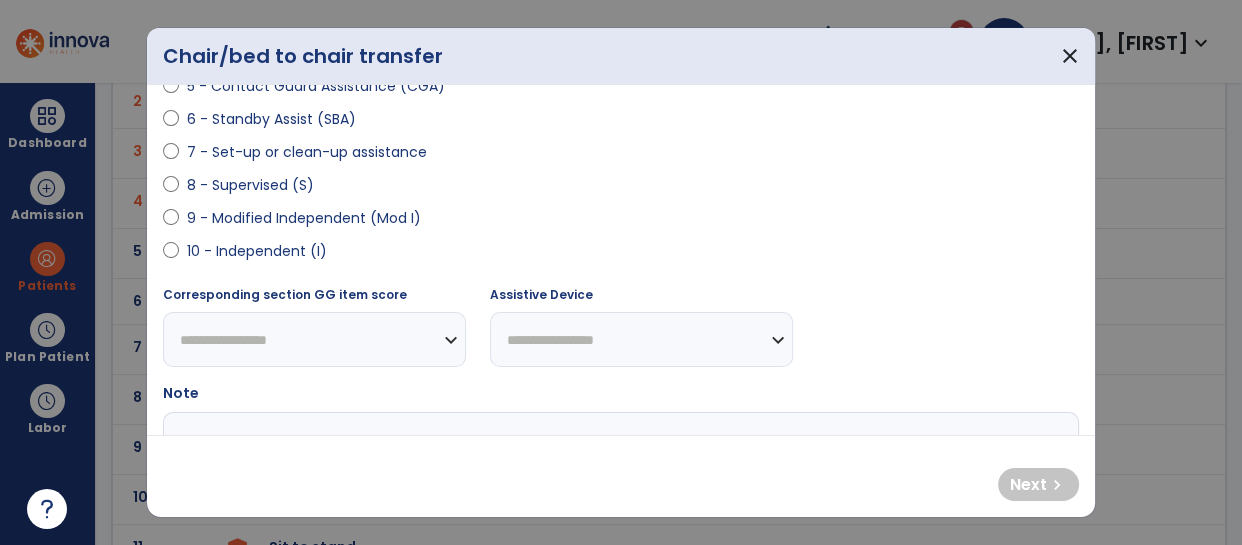 select on "**********" 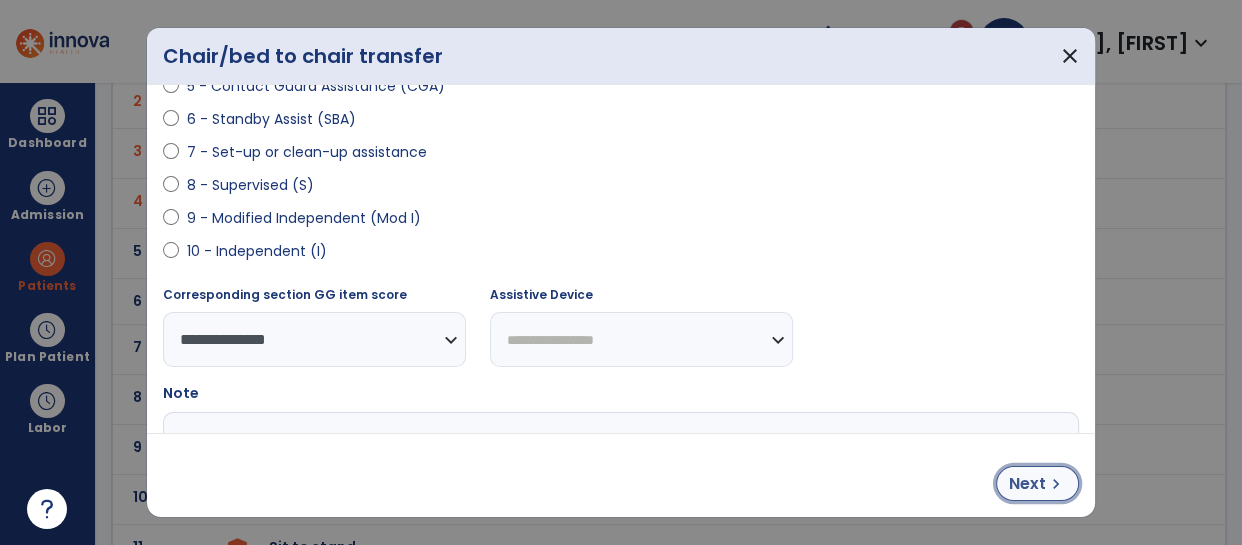 click on "Next" at bounding box center (1027, 484) 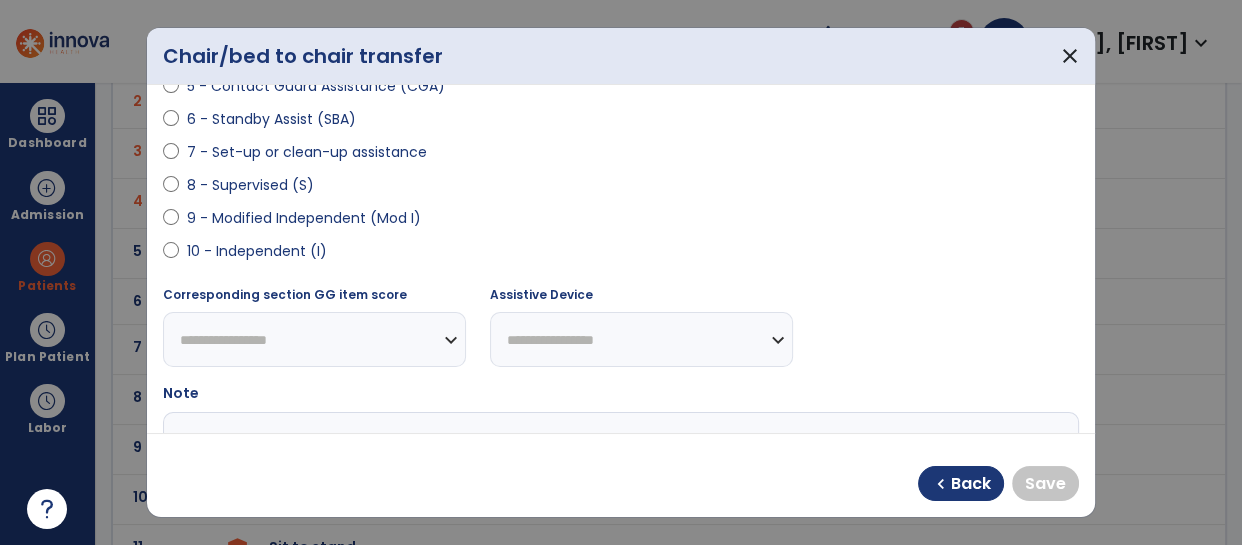 click on "10 - Independent (I)" at bounding box center [621, 255] 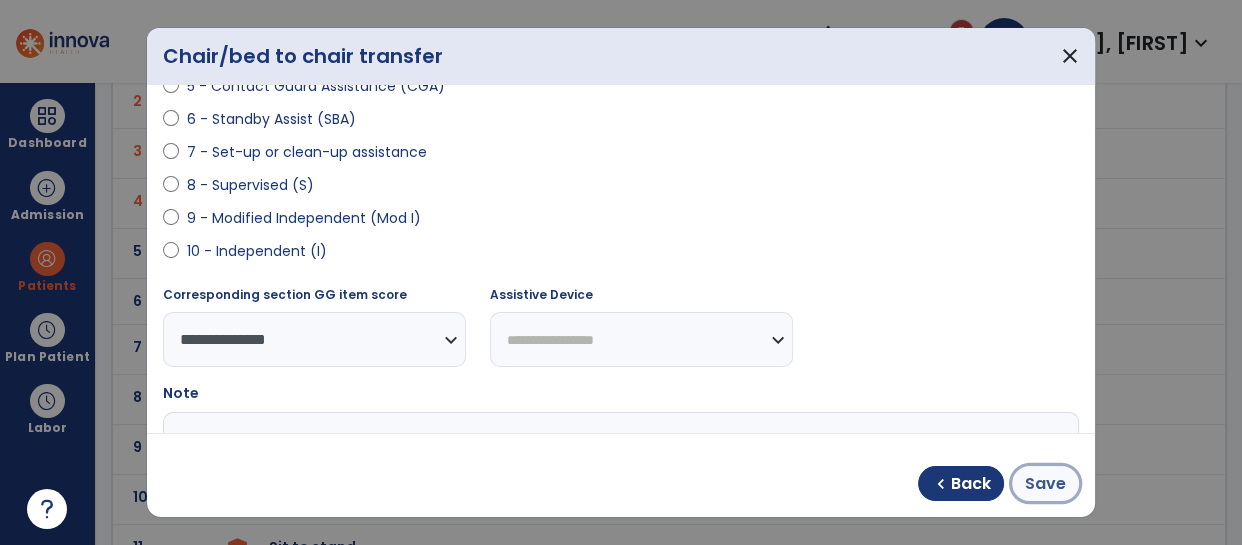 click on "Save" at bounding box center [1045, 484] 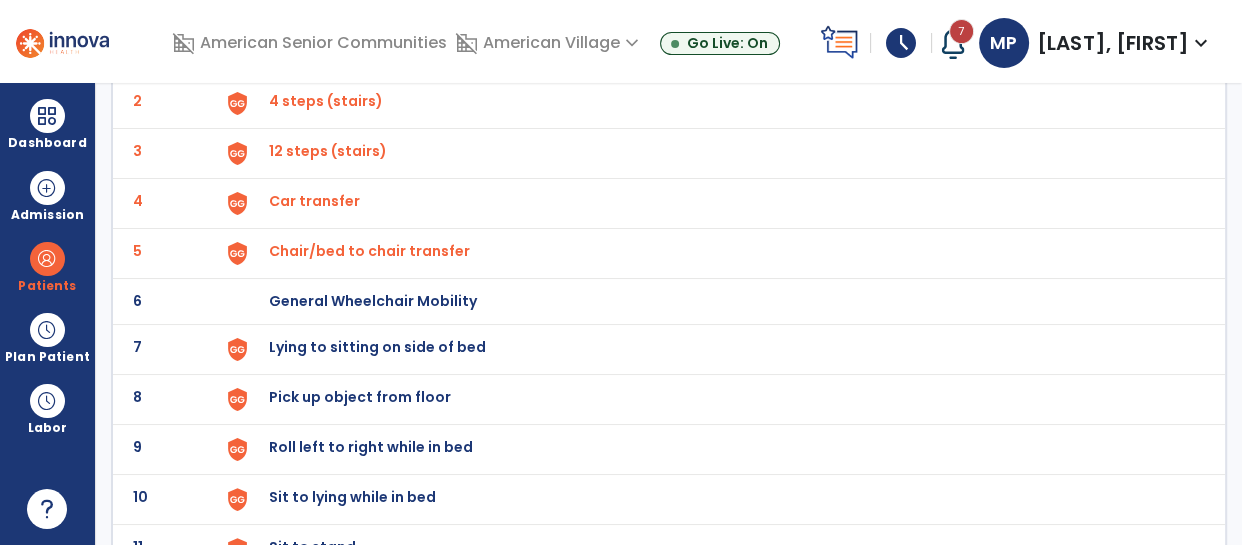 click on "General Wheelchair Mobility" at bounding box center [315, 51] 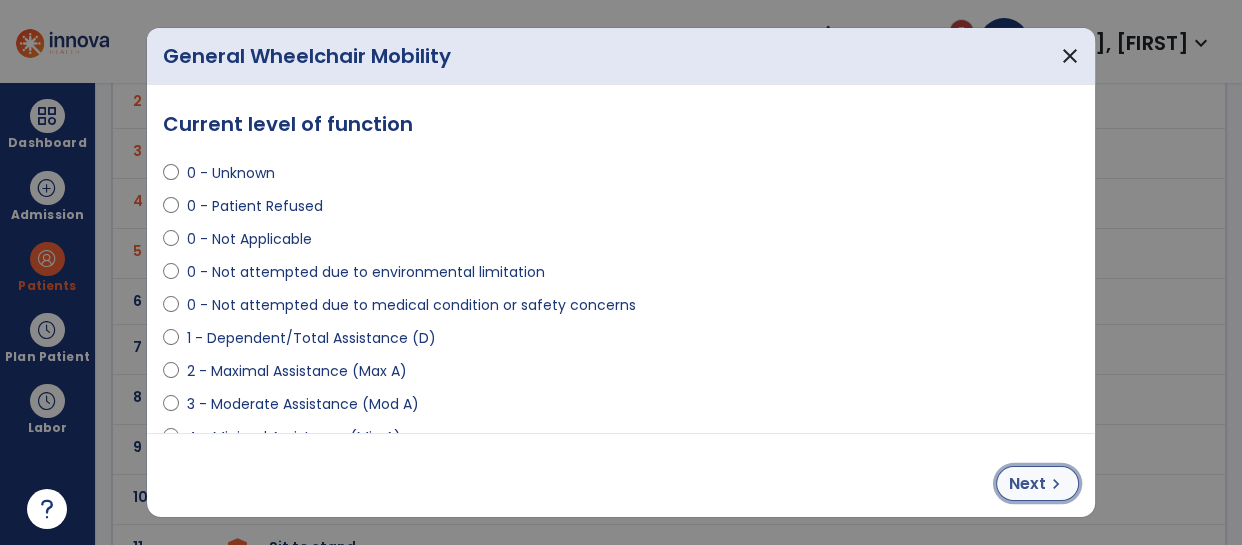 click on "Next" at bounding box center [1027, 484] 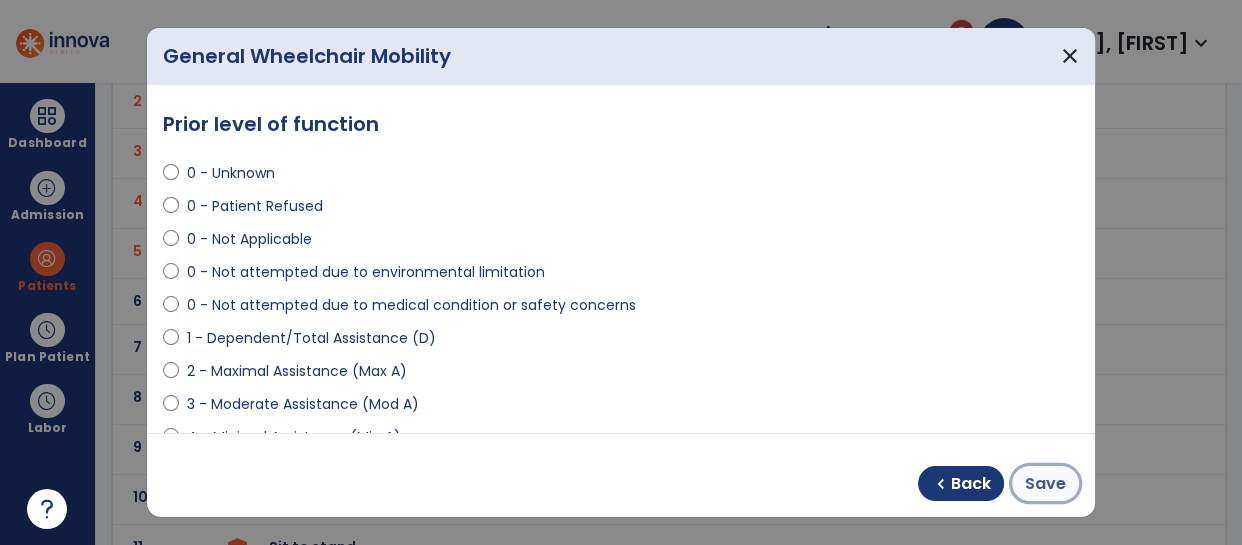 click on "Save" at bounding box center (1045, 484) 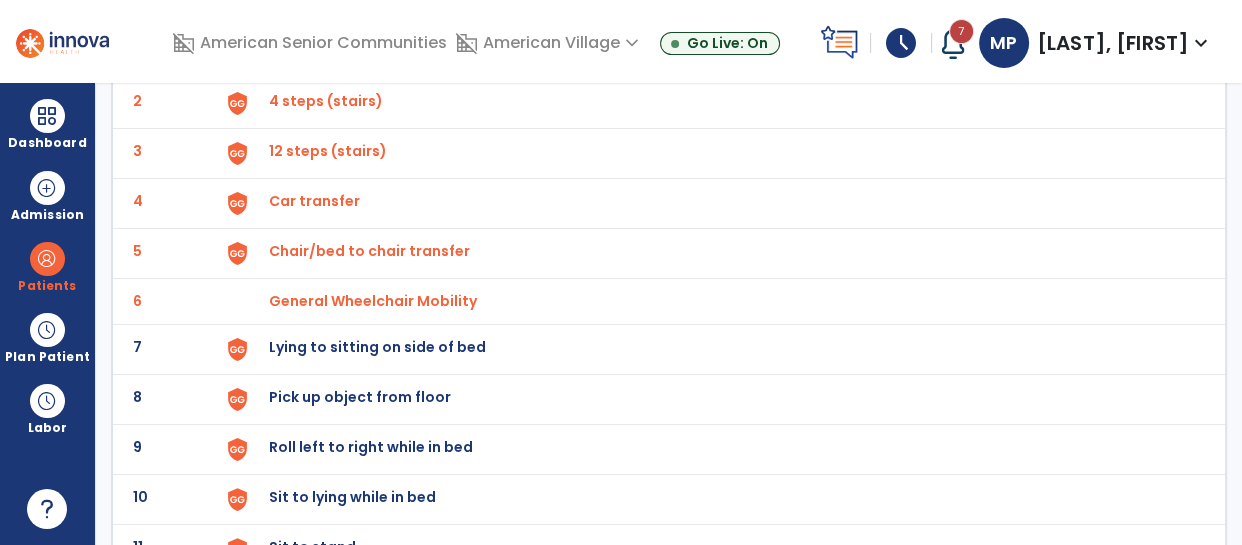 click on "Lying to sitting on side of bed" at bounding box center (315, 51) 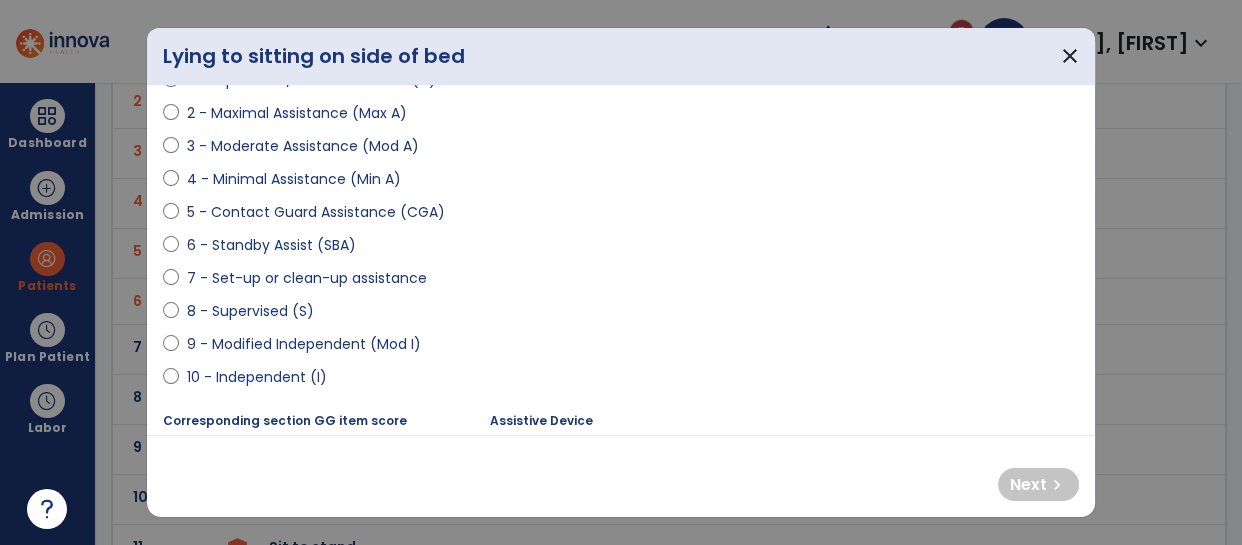scroll, scrollTop: 290, scrollLeft: 0, axis: vertical 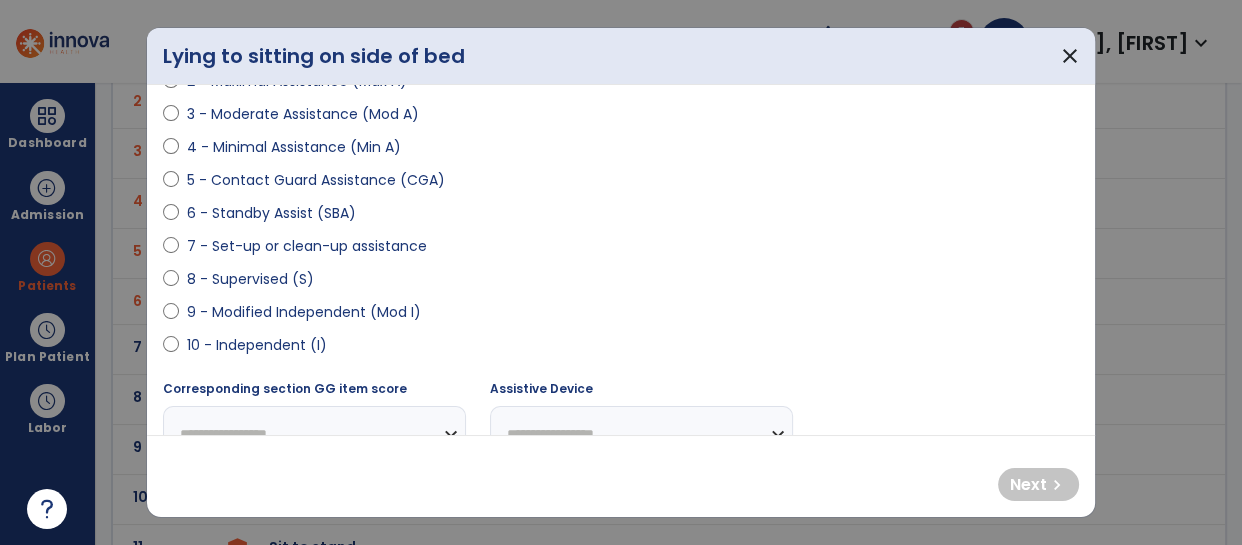 select on "**********" 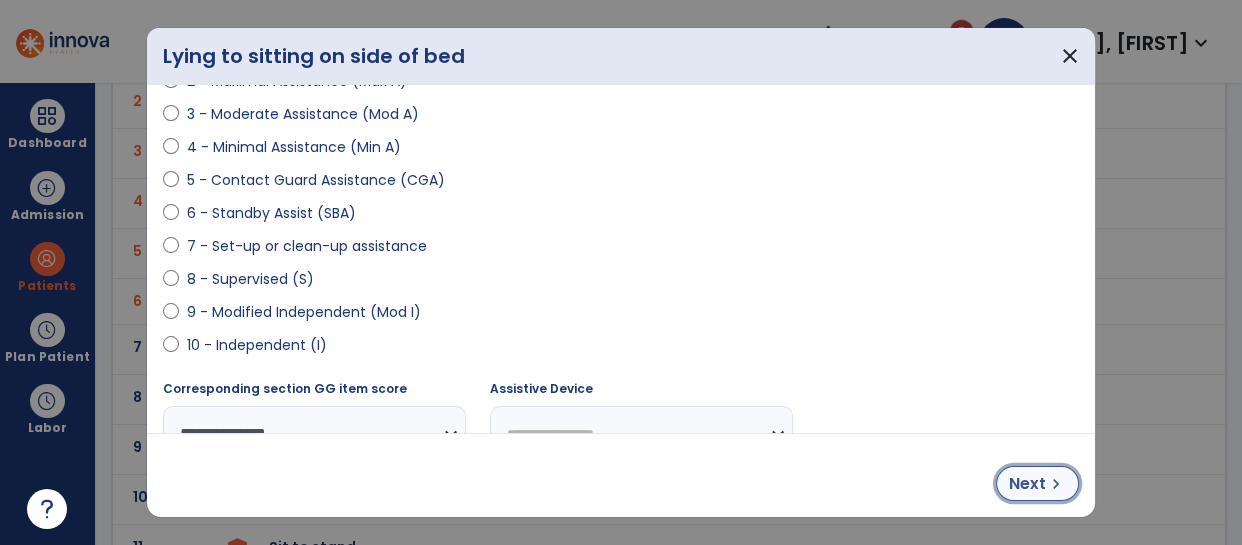 click on "Next  chevron_right" at bounding box center [1037, 483] 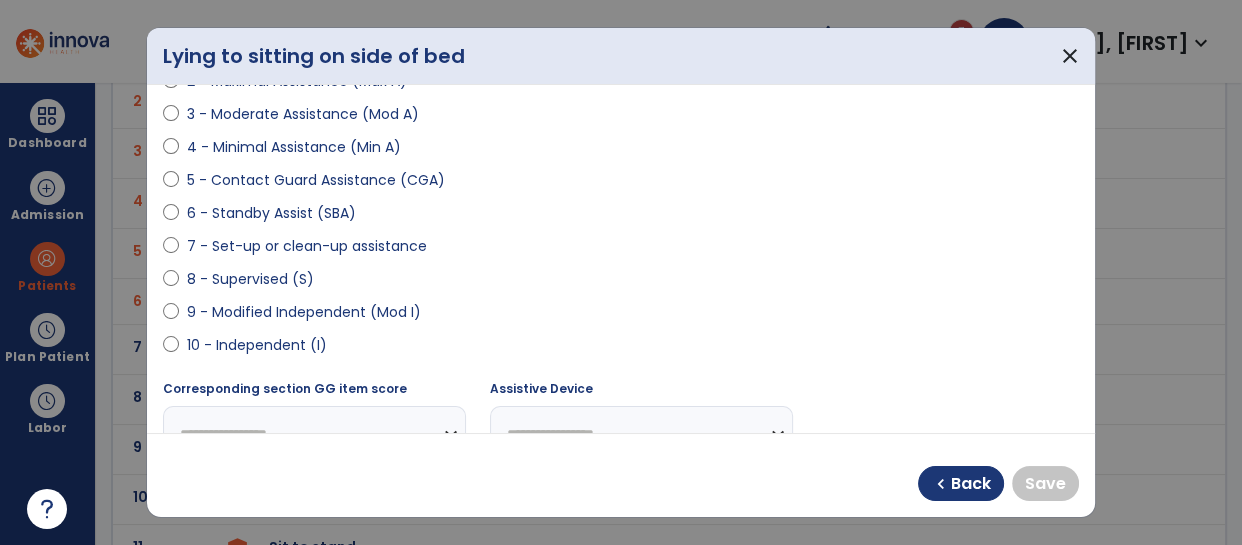 select on "**********" 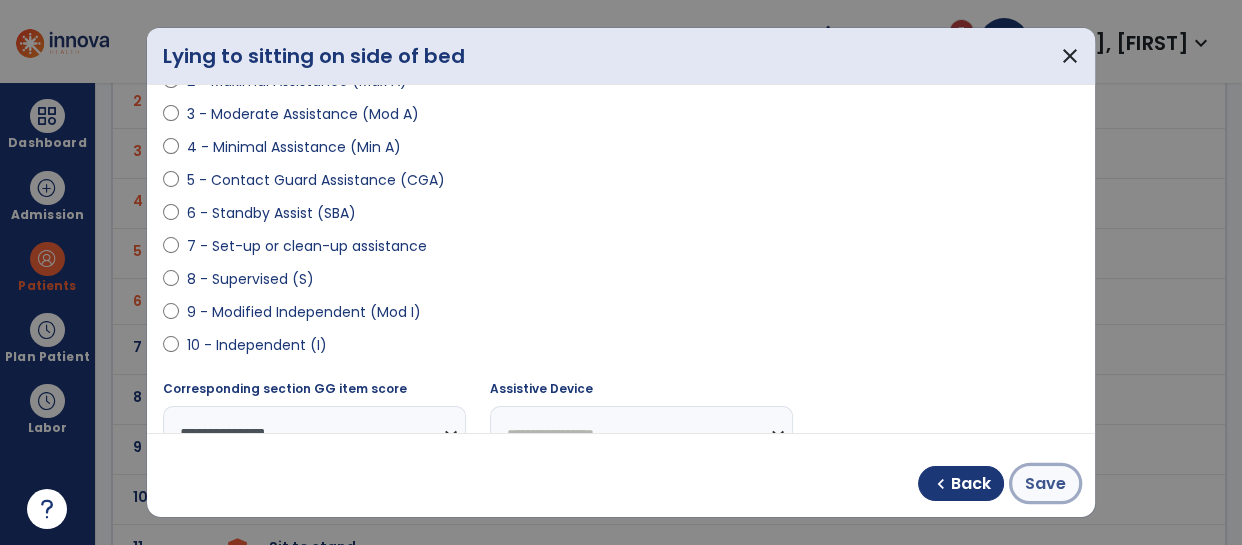 click on "Save" at bounding box center (1045, 483) 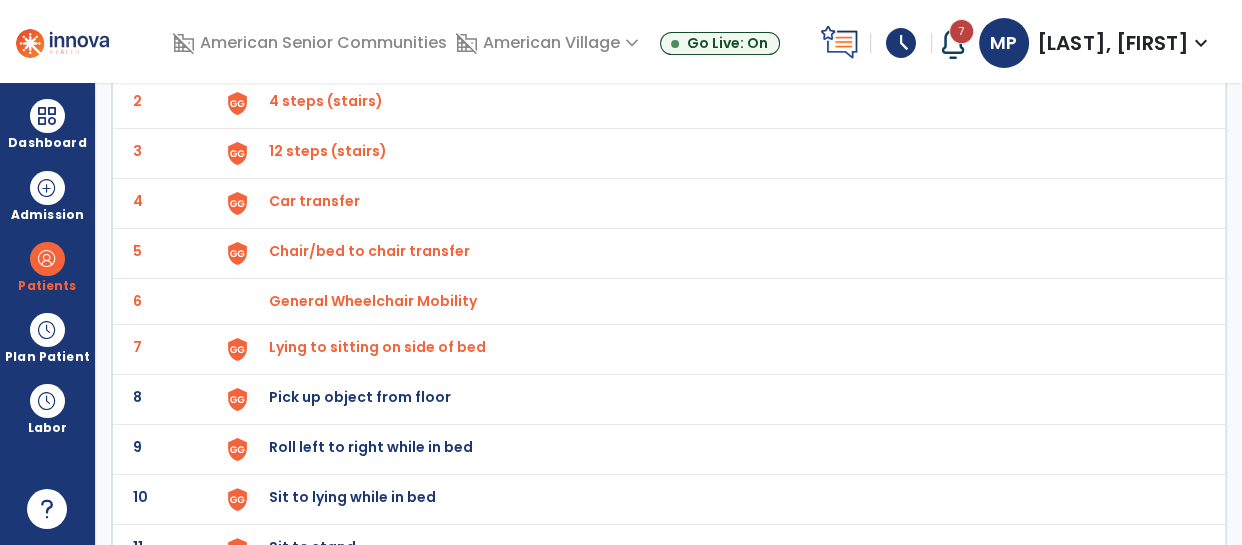 click on "Pick up object from floor" at bounding box center [717, 53] 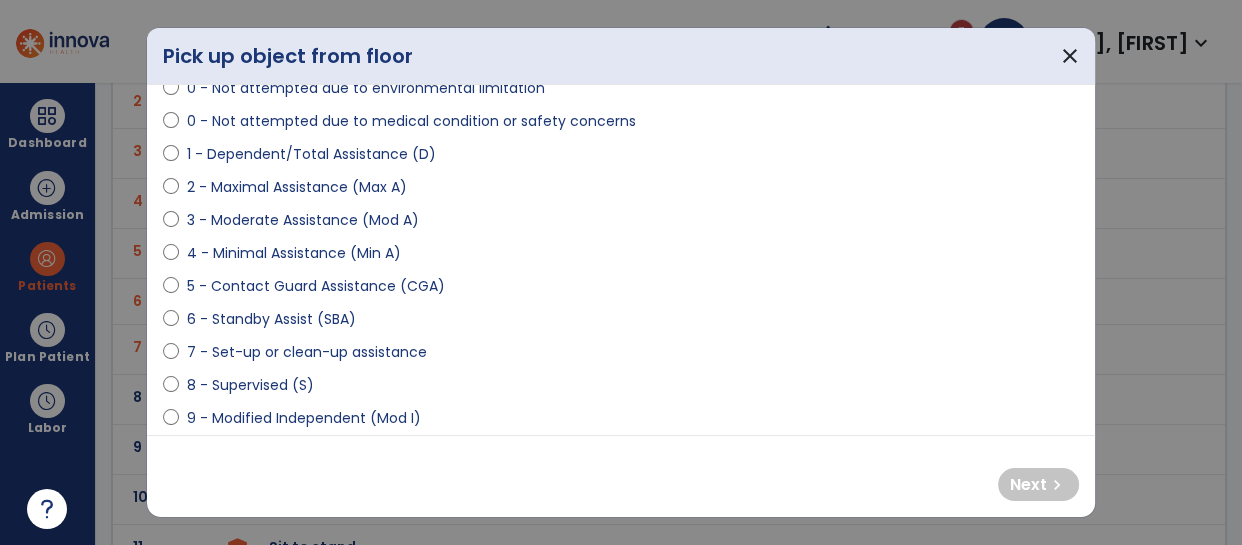 scroll, scrollTop: 185, scrollLeft: 0, axis: vertical 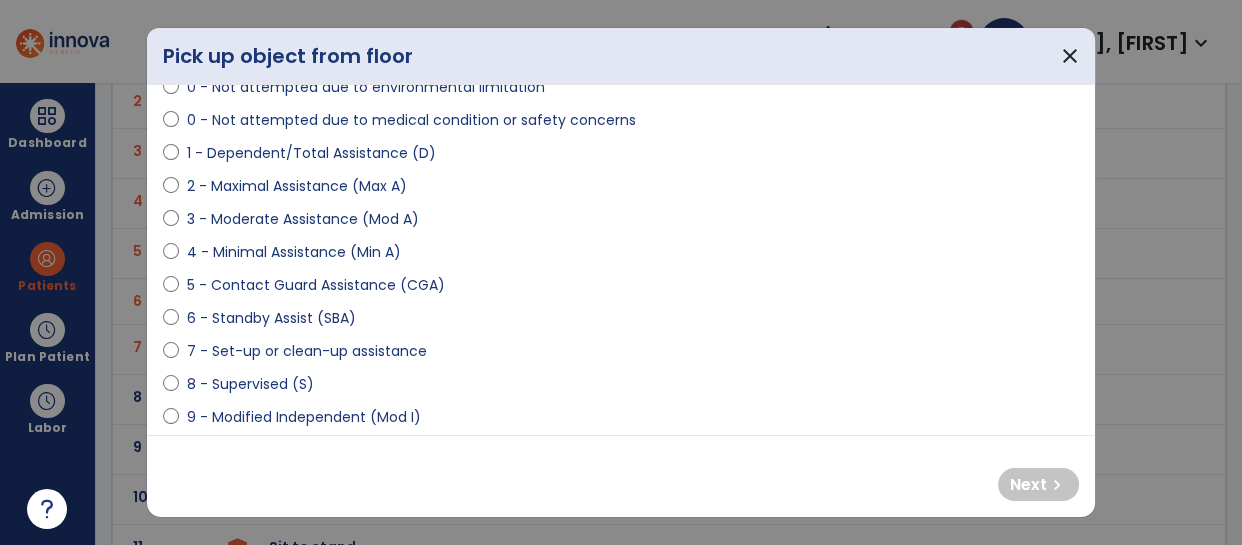 select on "**********" 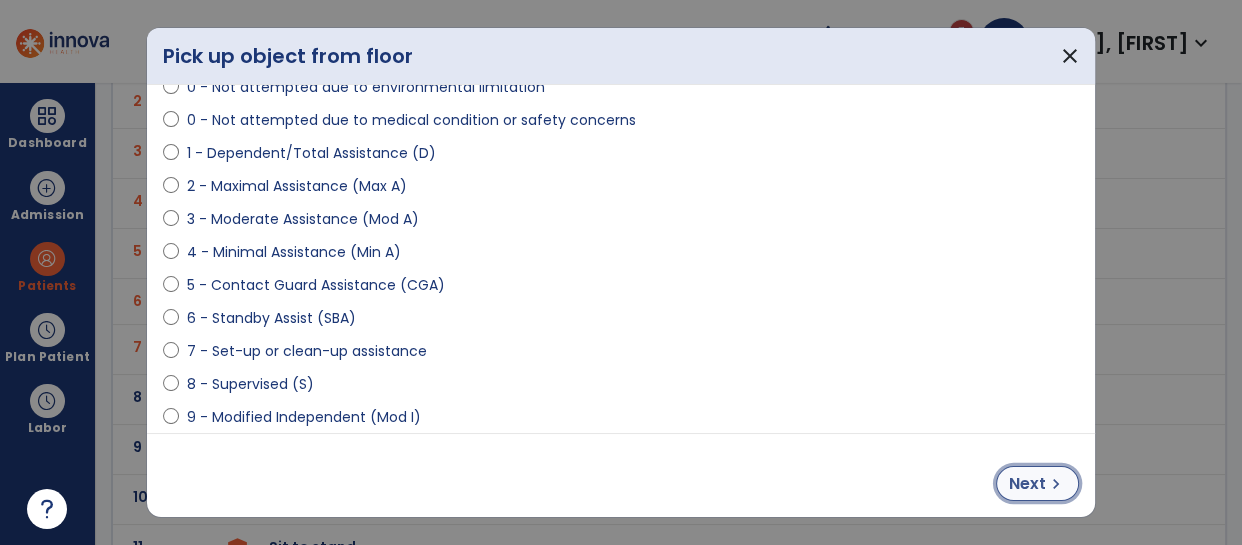 click on "Next  chevron_right" at bounding box center (1037, 483) 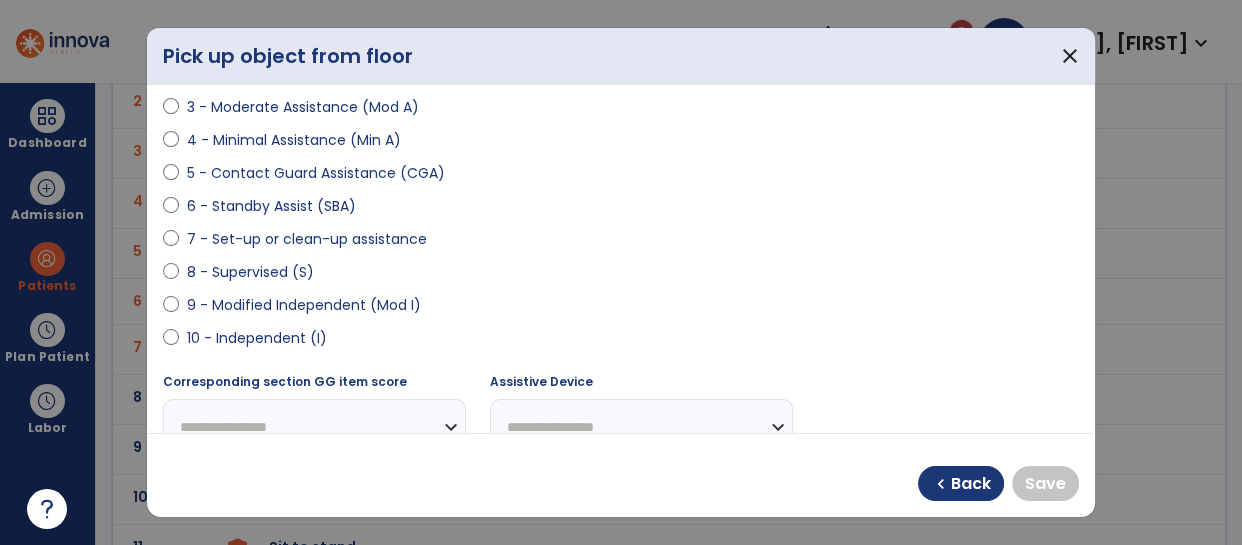 scroll, scrollTop: 303, scrollLeft: 0, axis: vertical 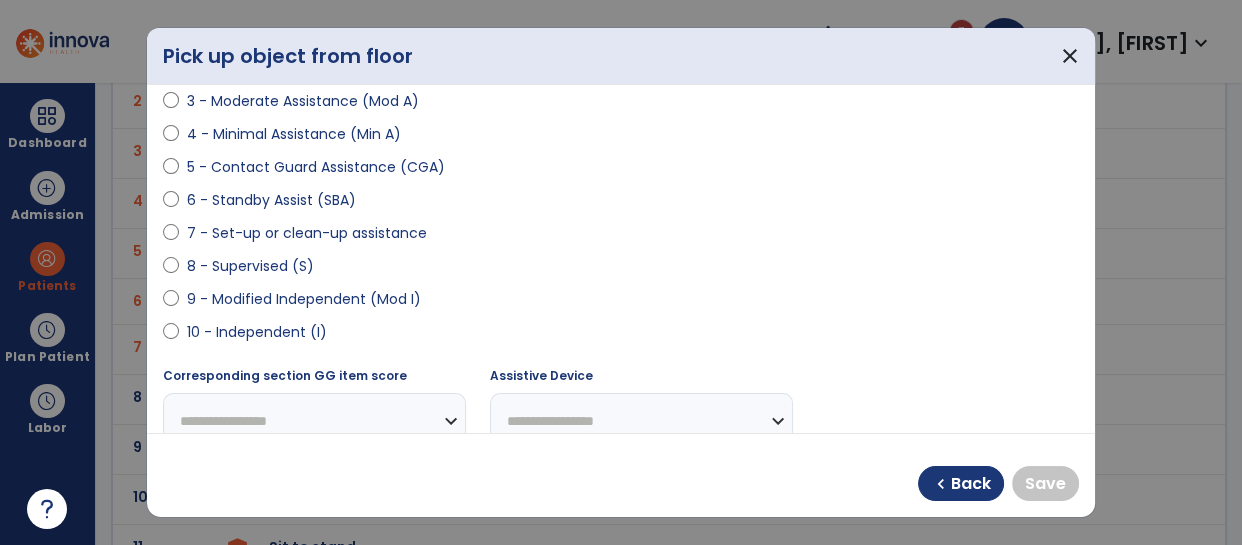 select on "**********" 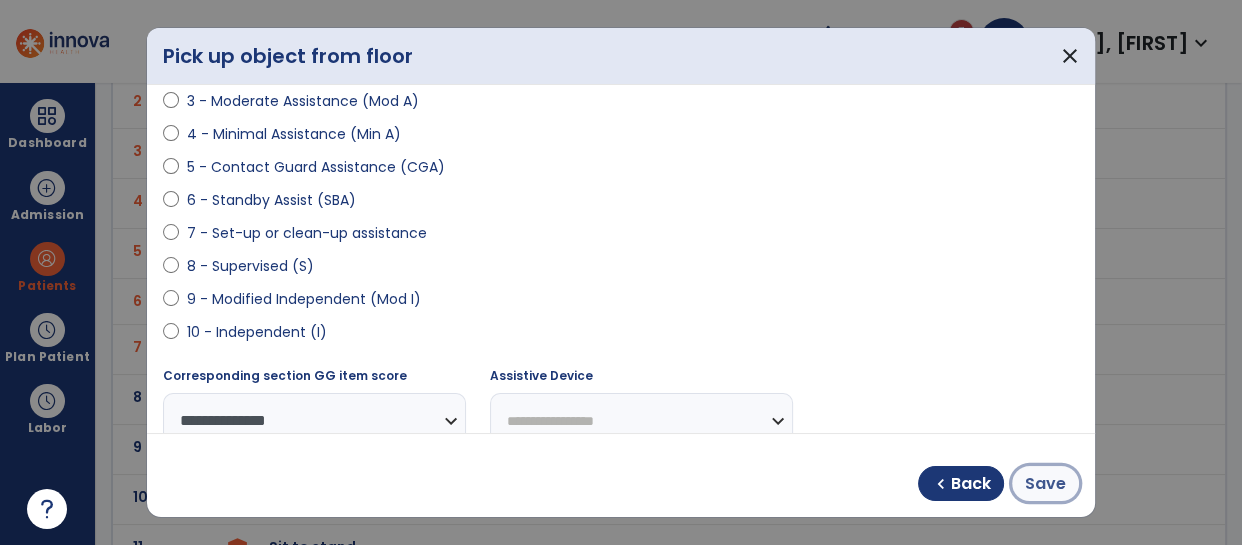 click on "Save" at bounding box center [1045, 484] 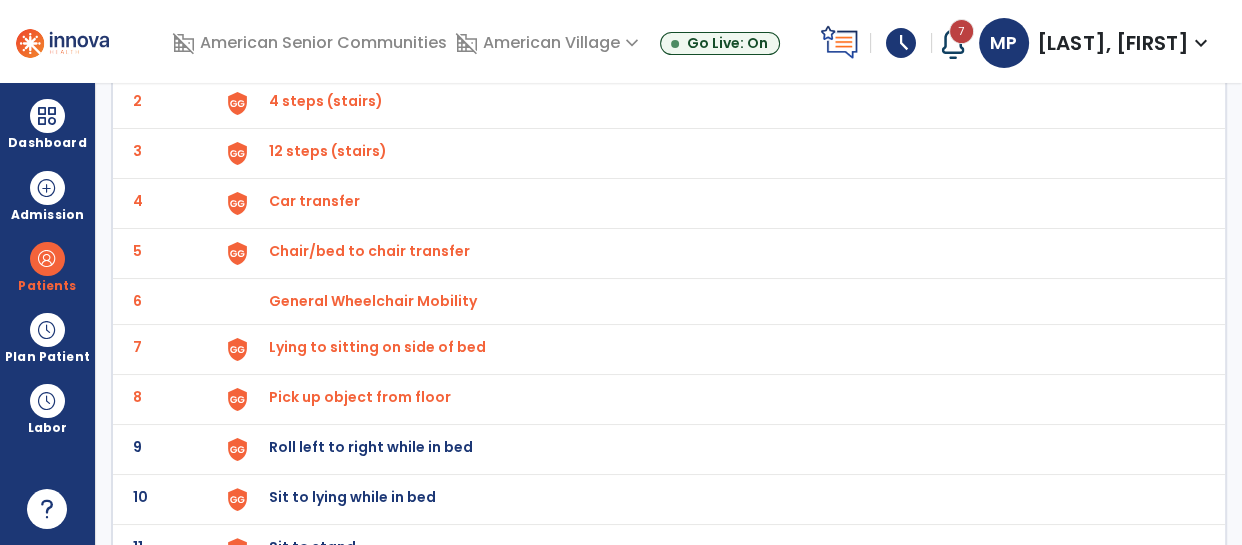 scroll, scrollTop: 234, scrollLeft: 0, axis: vertical 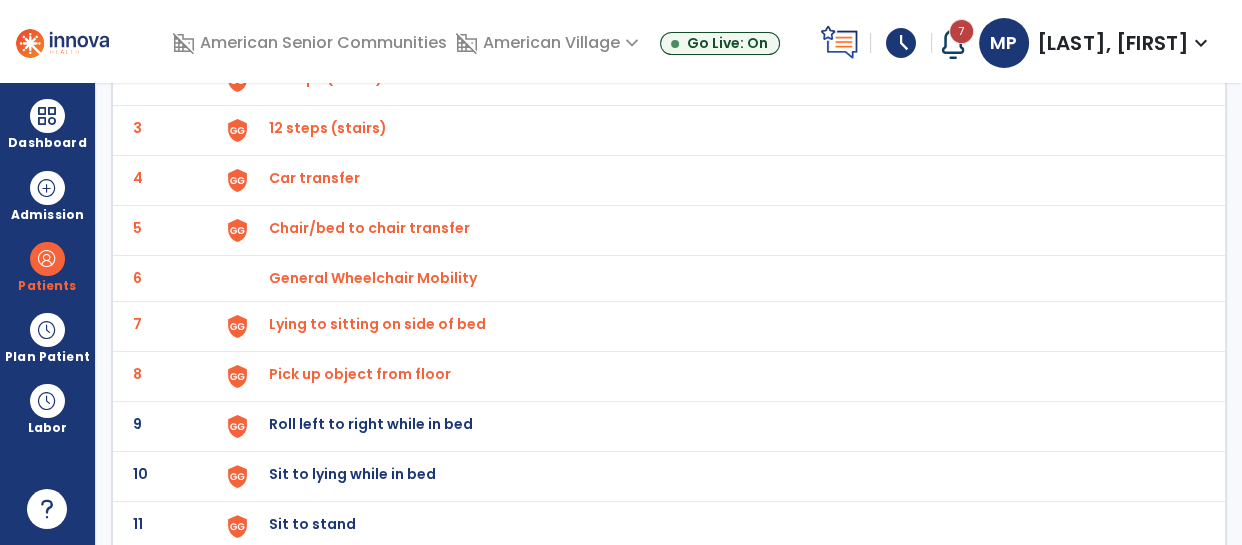 click on "Roll left to right while in bed" at bounding box center (315, 28) 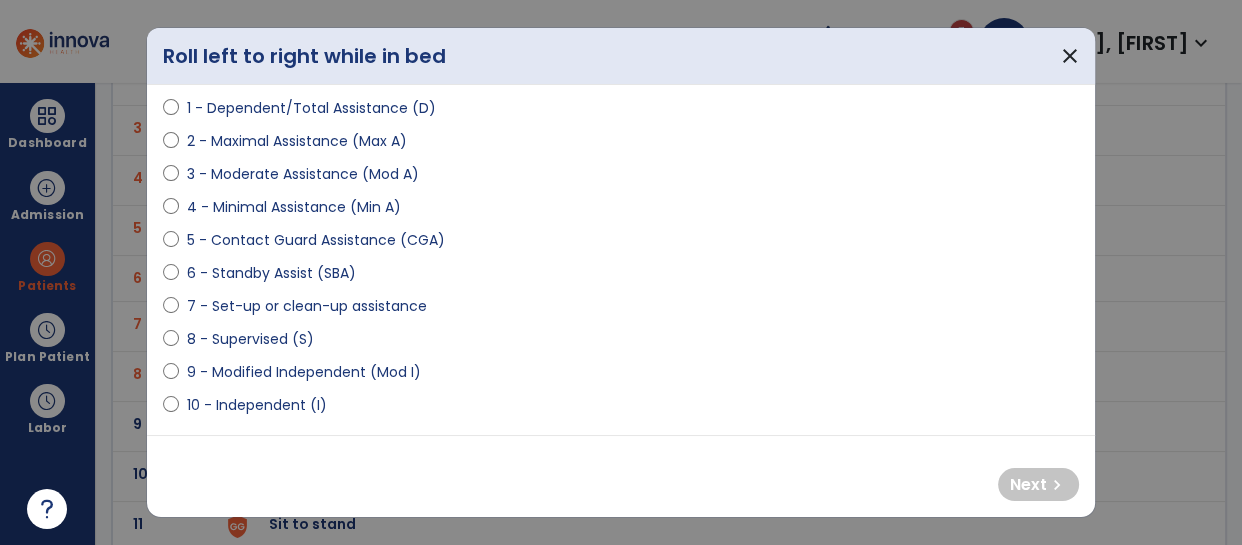 scroll, scrollTop: 242, scrollLeft: 0, axis: vertical 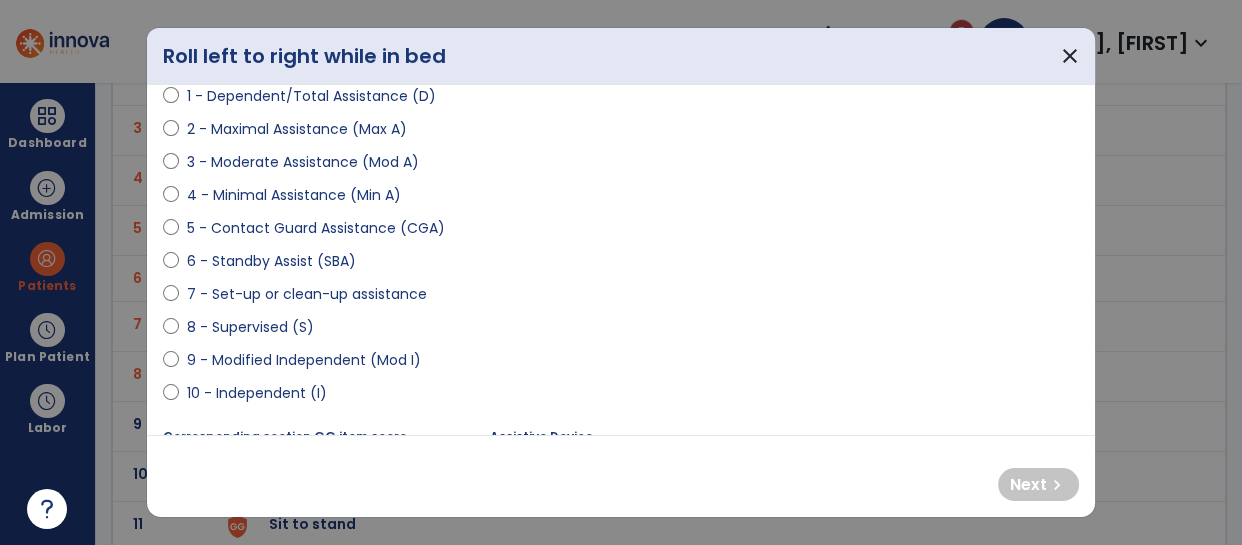 select on "**********" 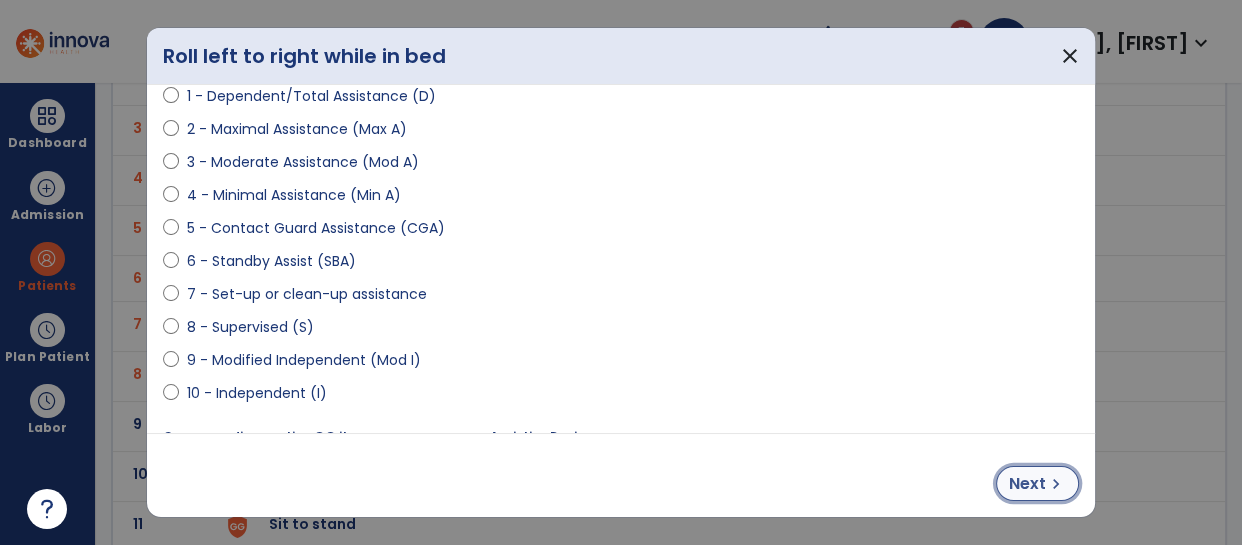 click on "Next" at bounding box center [1027, 484] 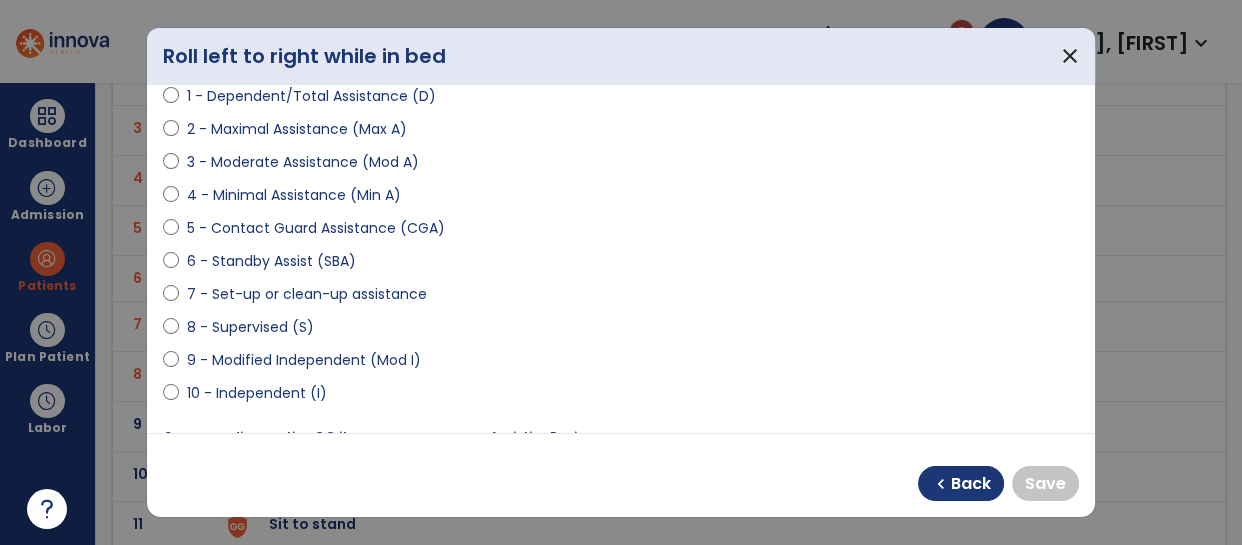 select on "**********" 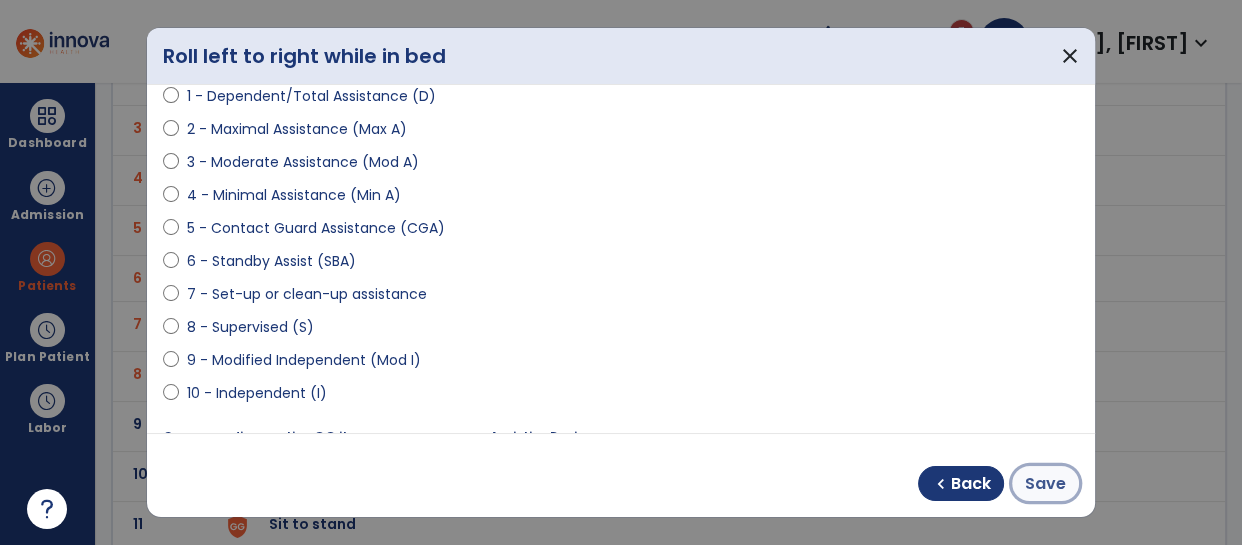click on "Save" at bounding box center [1045, 483] 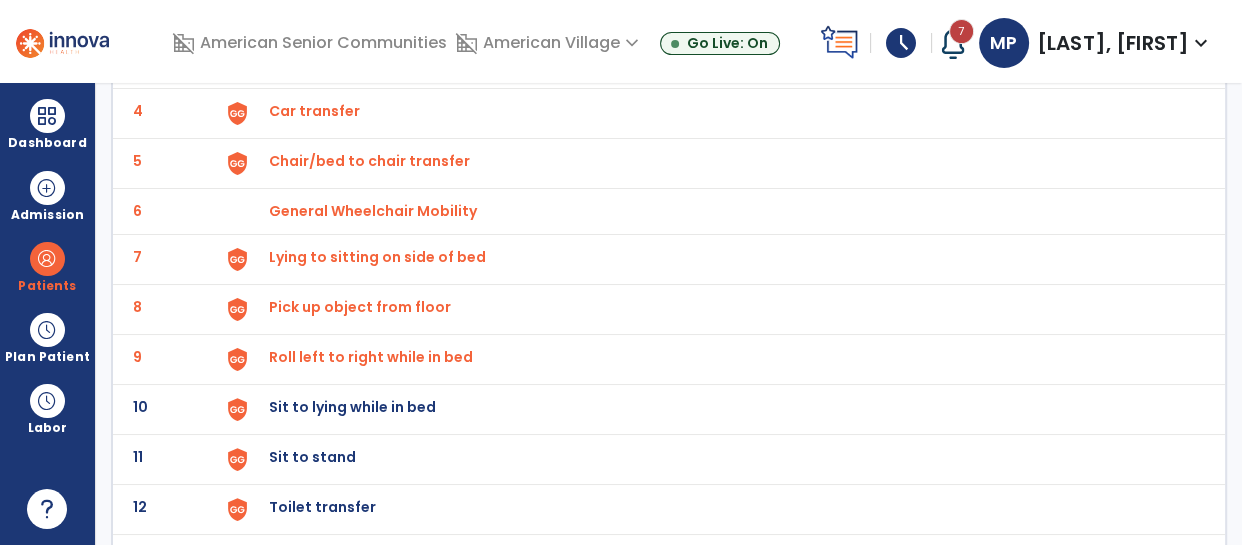scroll, scrollTop: 304, scrollLeft: 0, axis: vertical 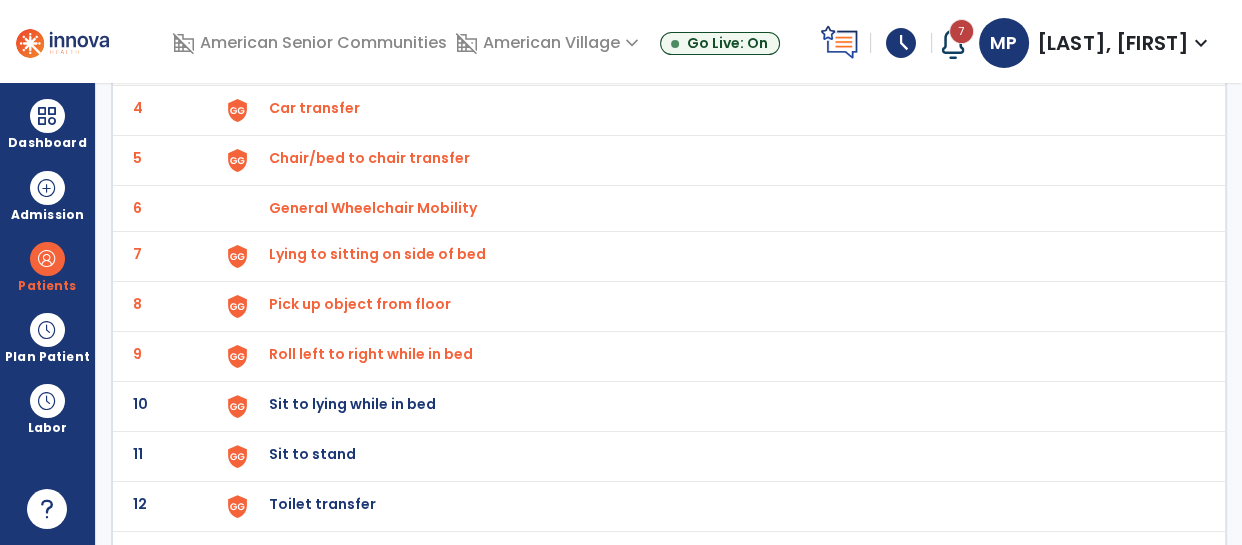 click on "Sit to lying while in bed" at bounding box center [315, -42] 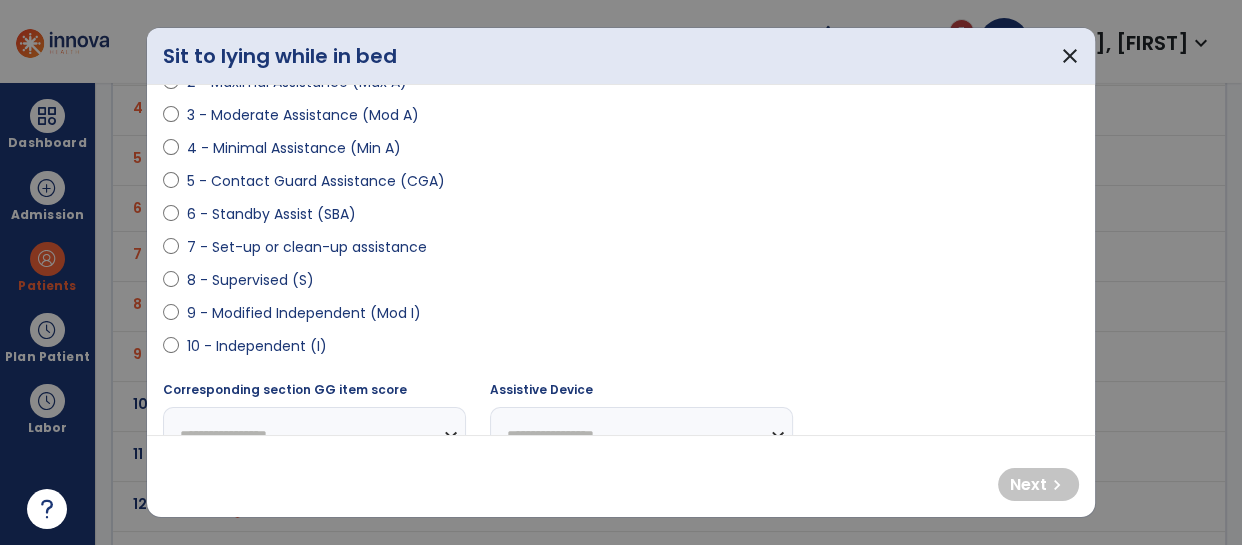 scroll, scrollTop: 290, scrollLeft: 0, axis: vertical 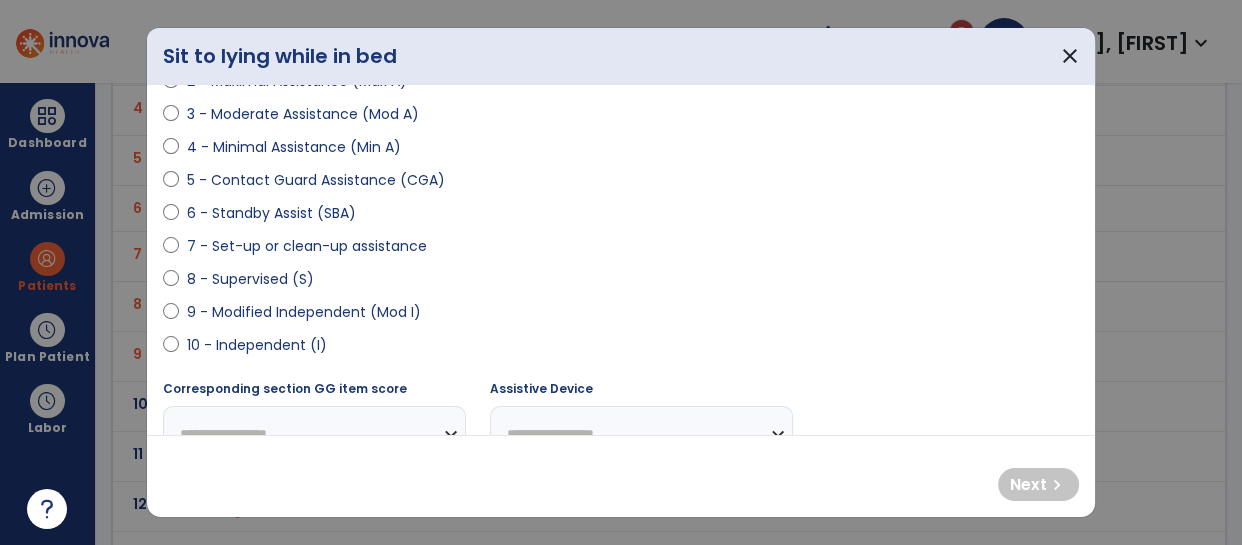 select on "**********" 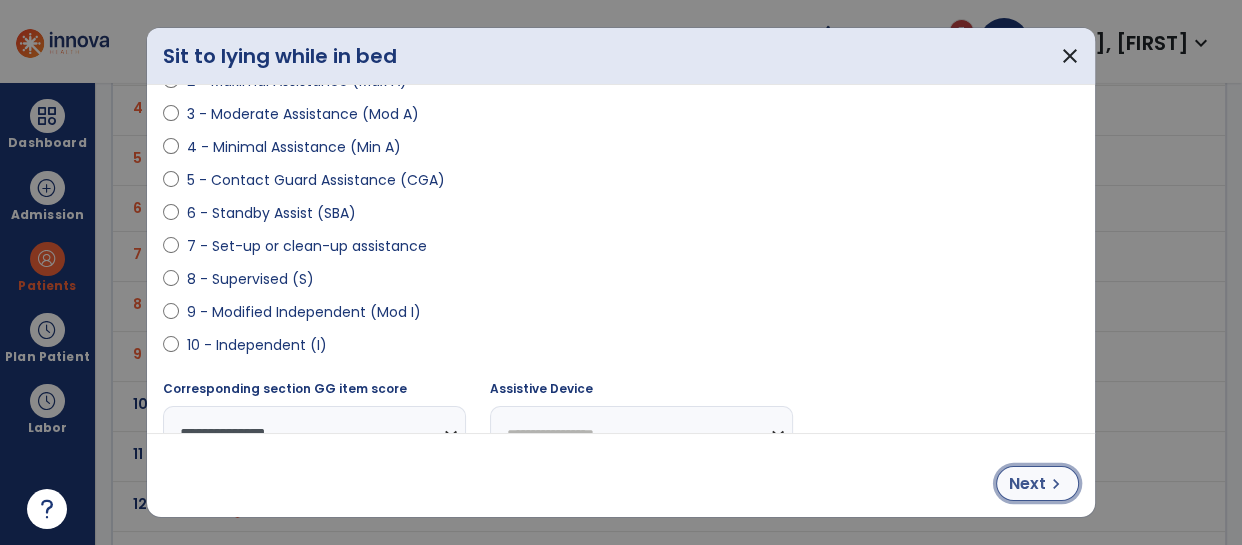 click on "Next" at bounding box center [1027, 484] 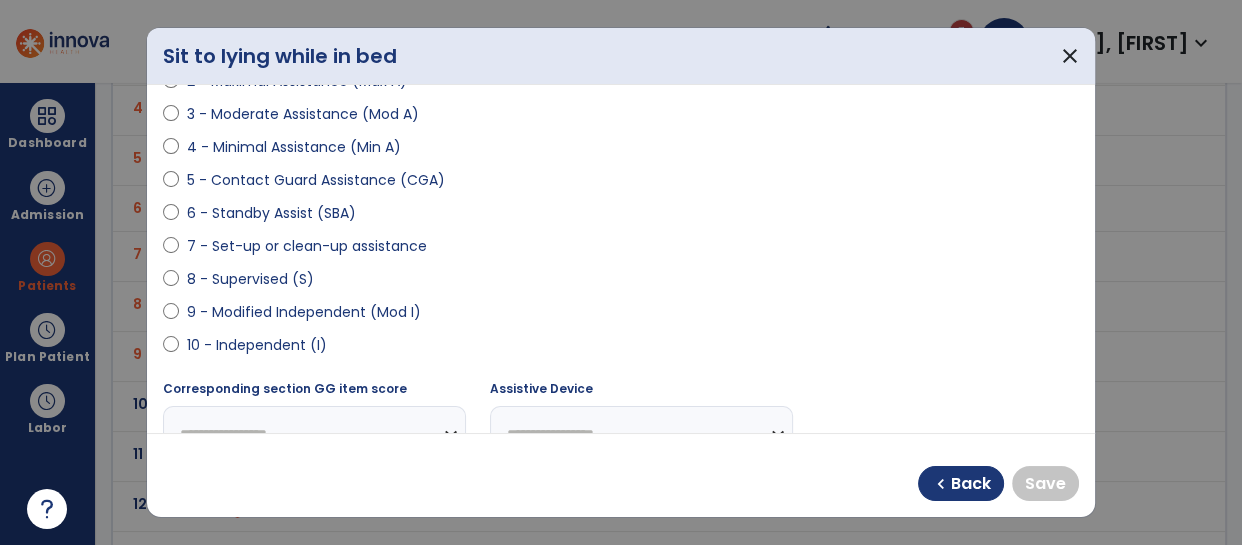 select on "**********" 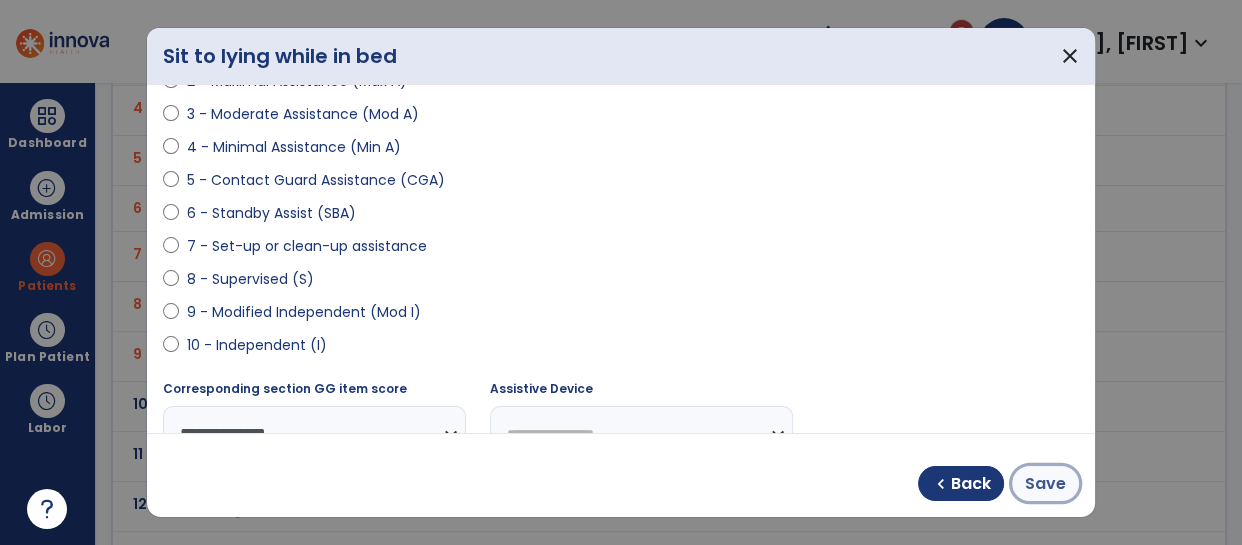 click on "Save" at bounding box center [1045, 484] 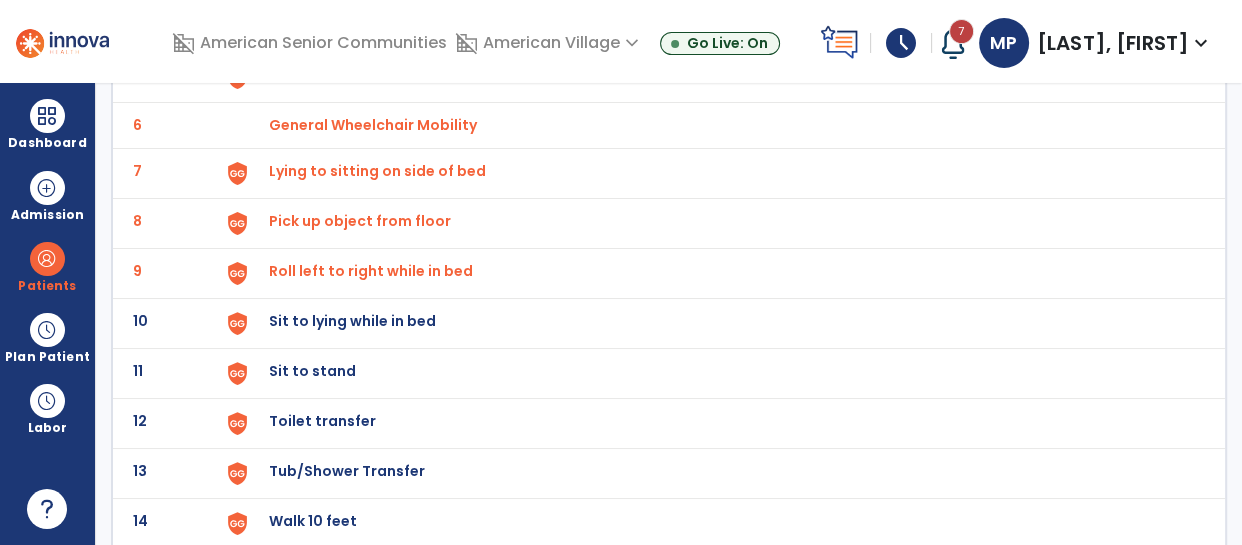 scroll, scrollTop: 390, scrollLeft: 0, axis: vertical 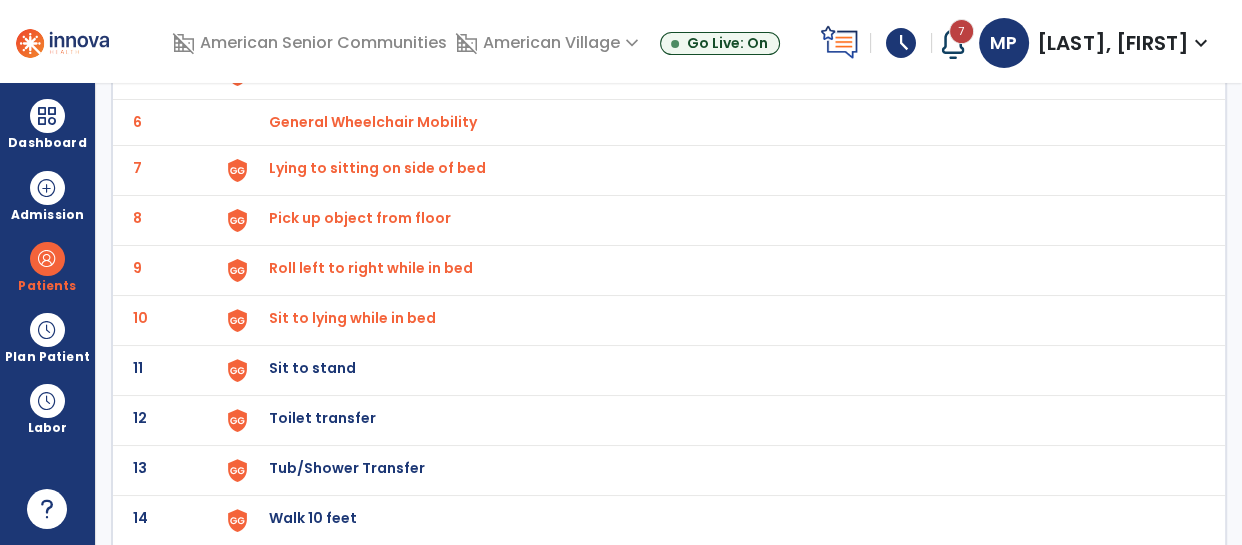 click on "Sit to stand" at bounding box center [717, -126] 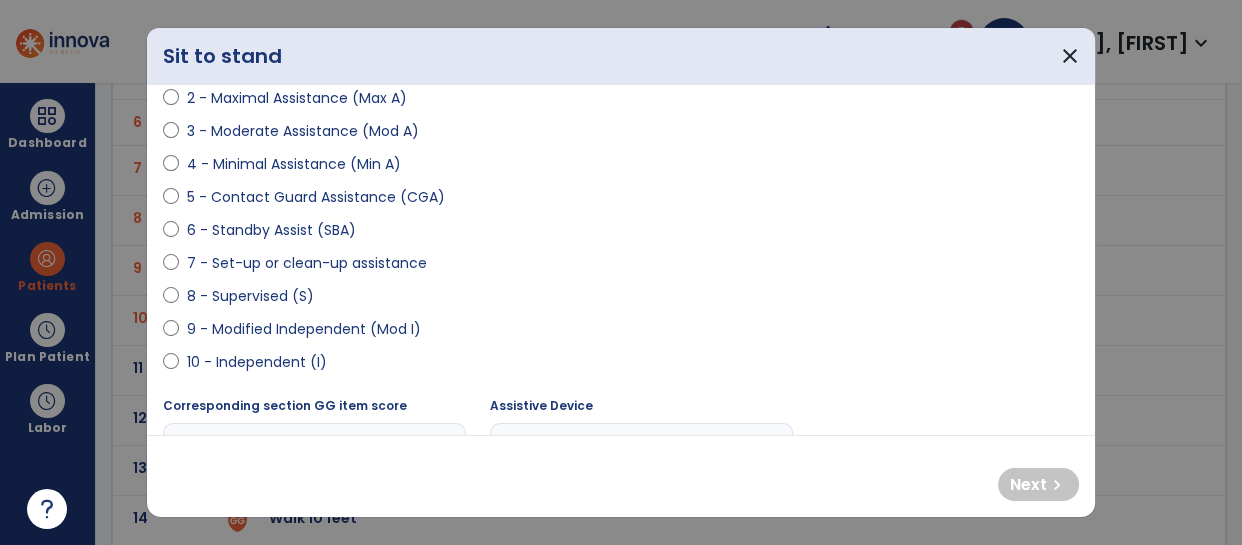 scroll, scrollTop: 274, scrollLeft: 0, axis: vertical 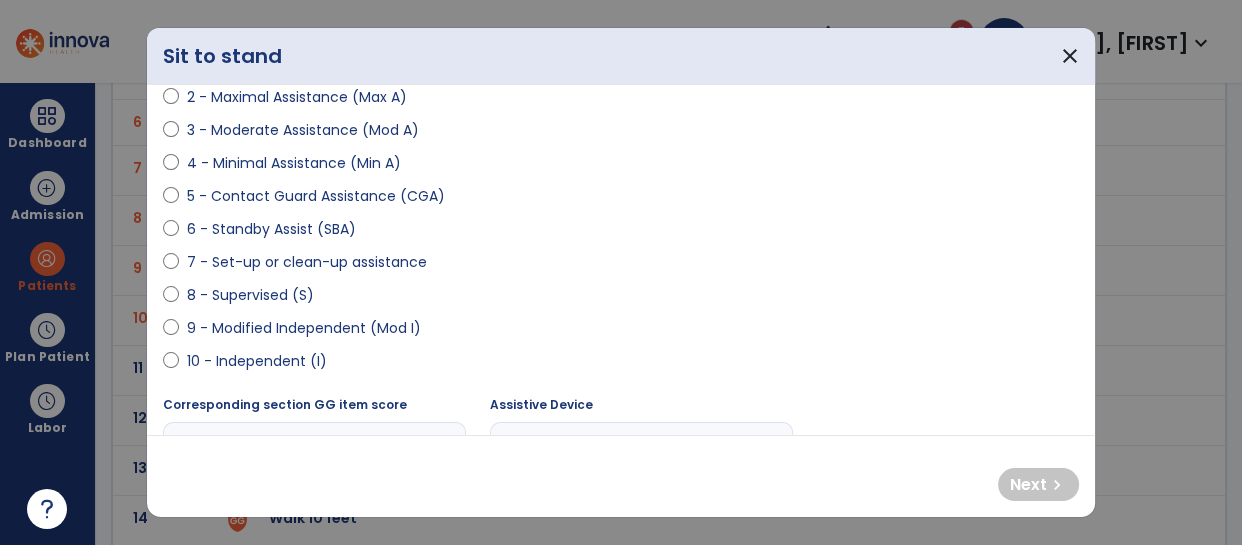 select on "**********" 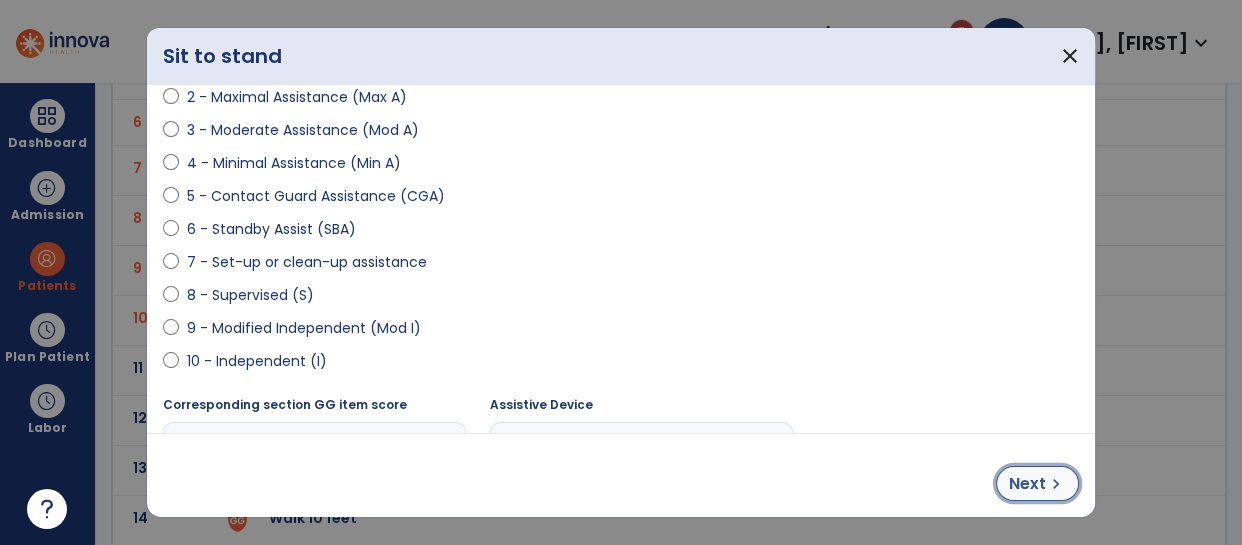 click on "Next" at bounding box center [1027, 484] 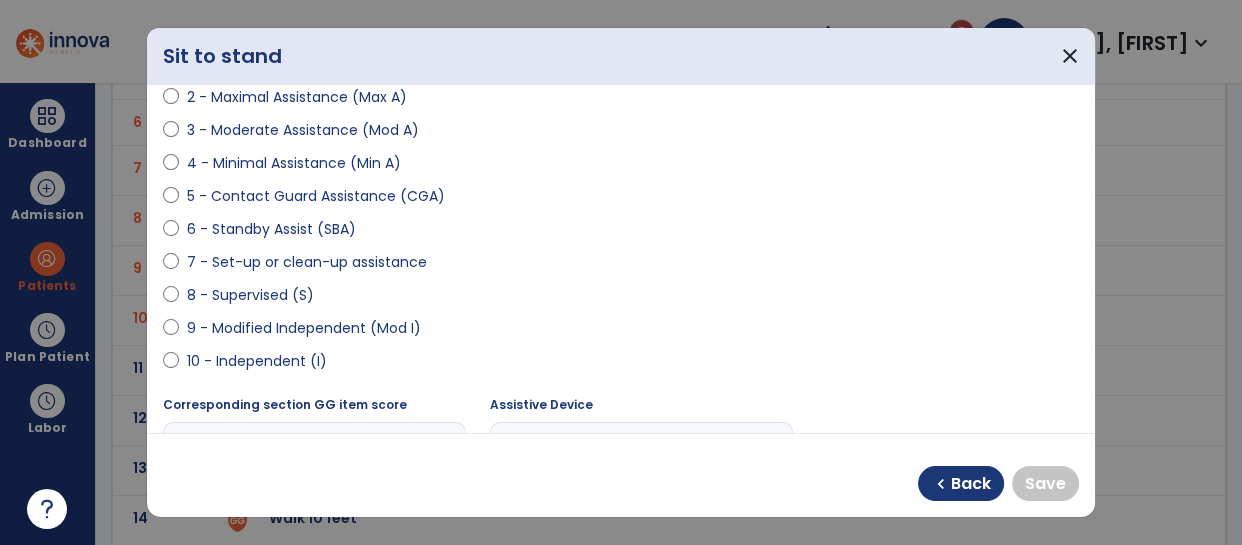 select on "**********" 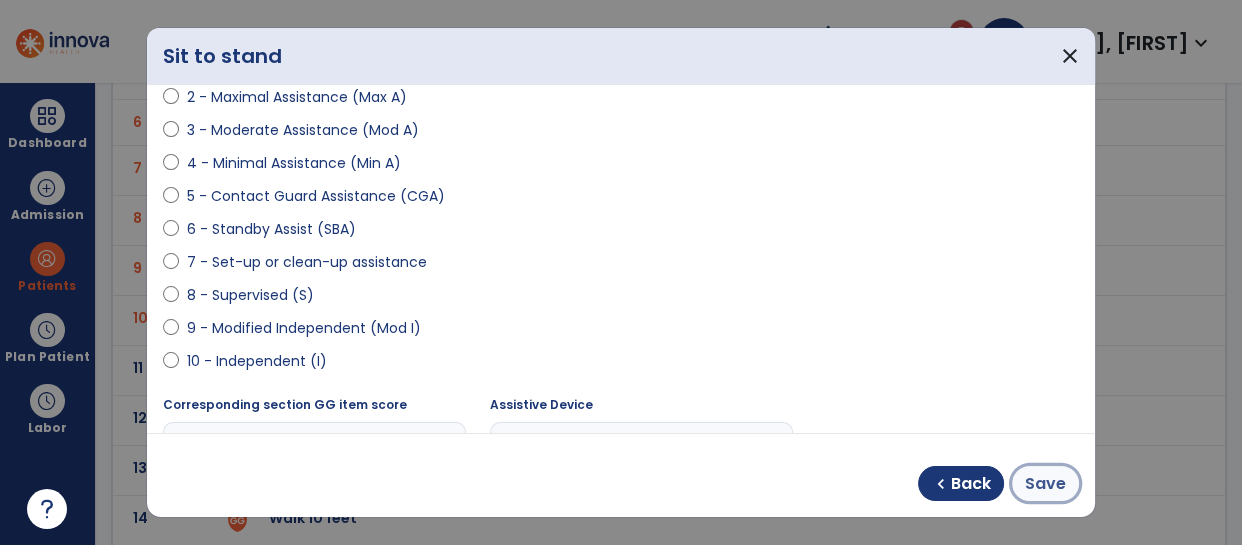 click on "Save" at bounding box center [1045, 484] 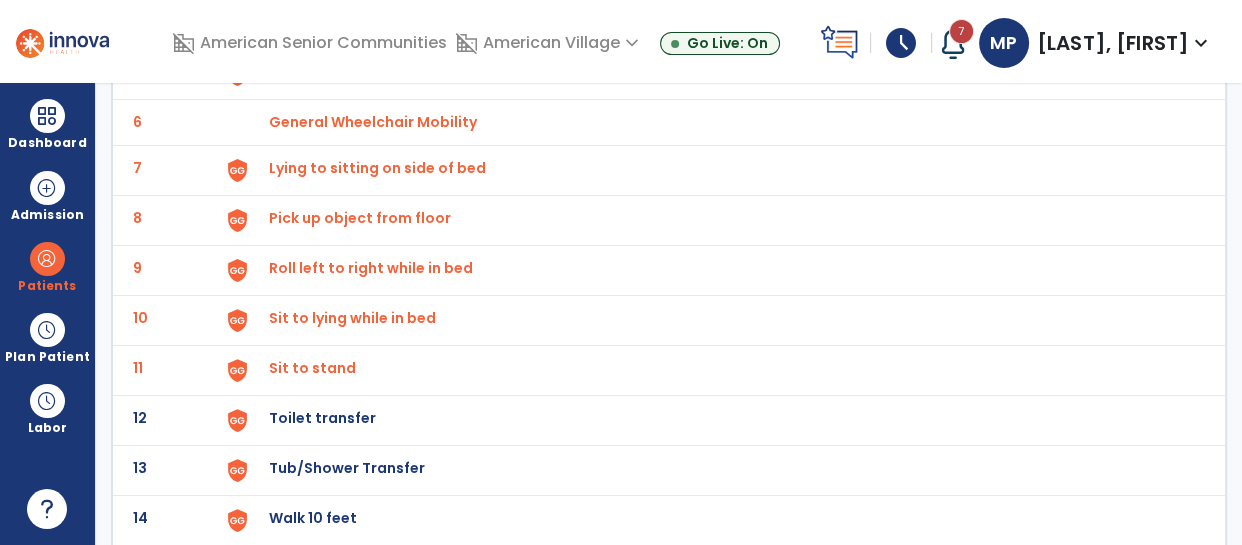 scroll, scrollTop: 477, scrollLeft: 0, axis: vertical 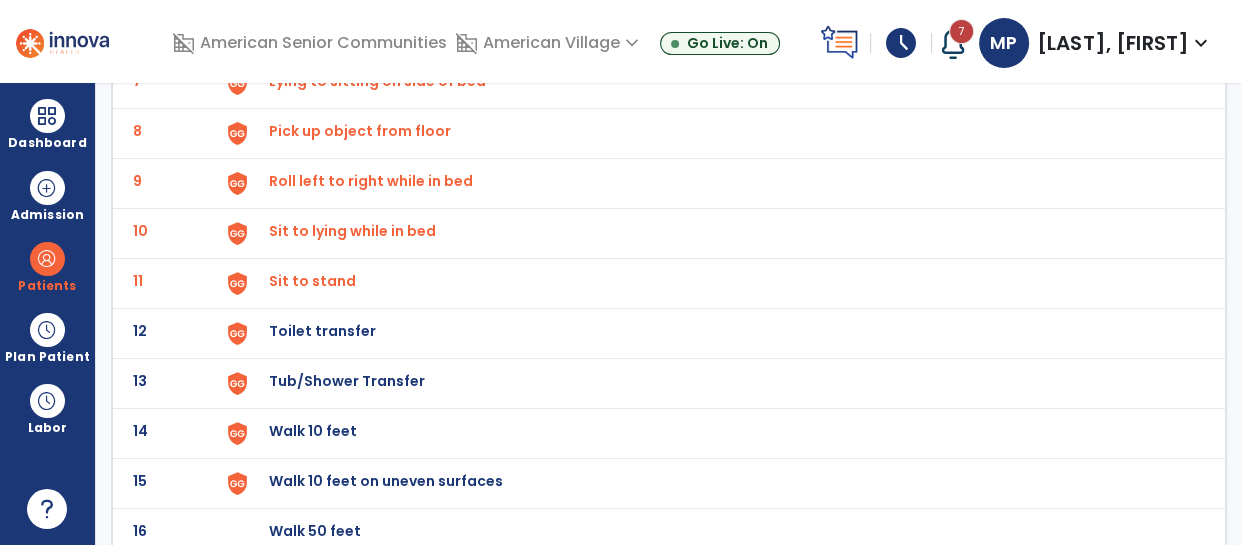 click on "Toilet transfer" at bounding box center (717, -213) 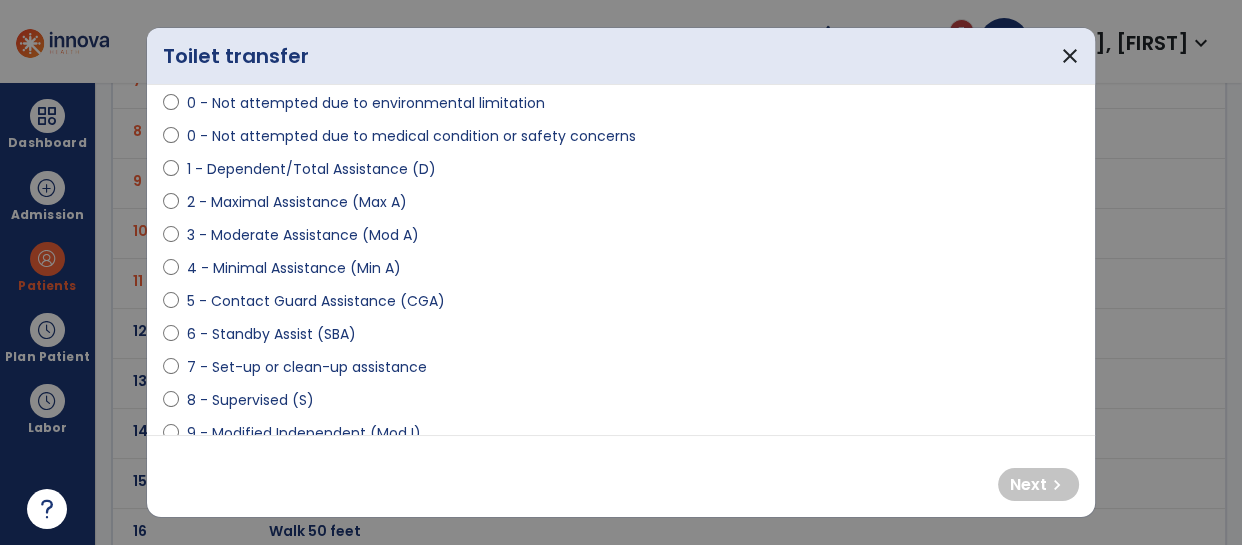 scroll, scrollTop: 175, scrollLeft: 0, axis: vertical 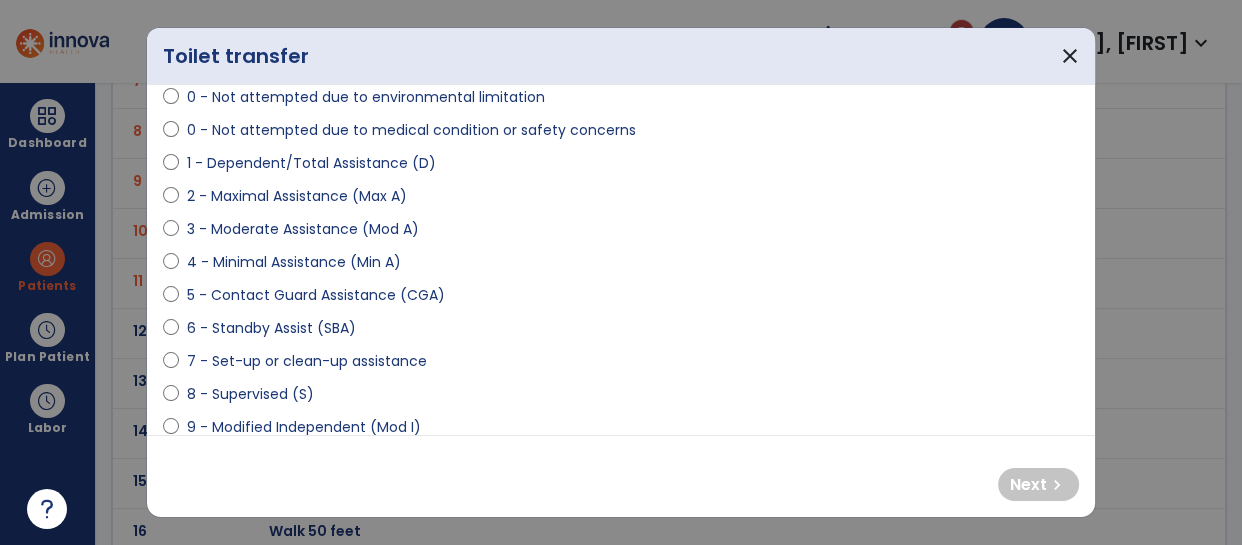 select on "**********" 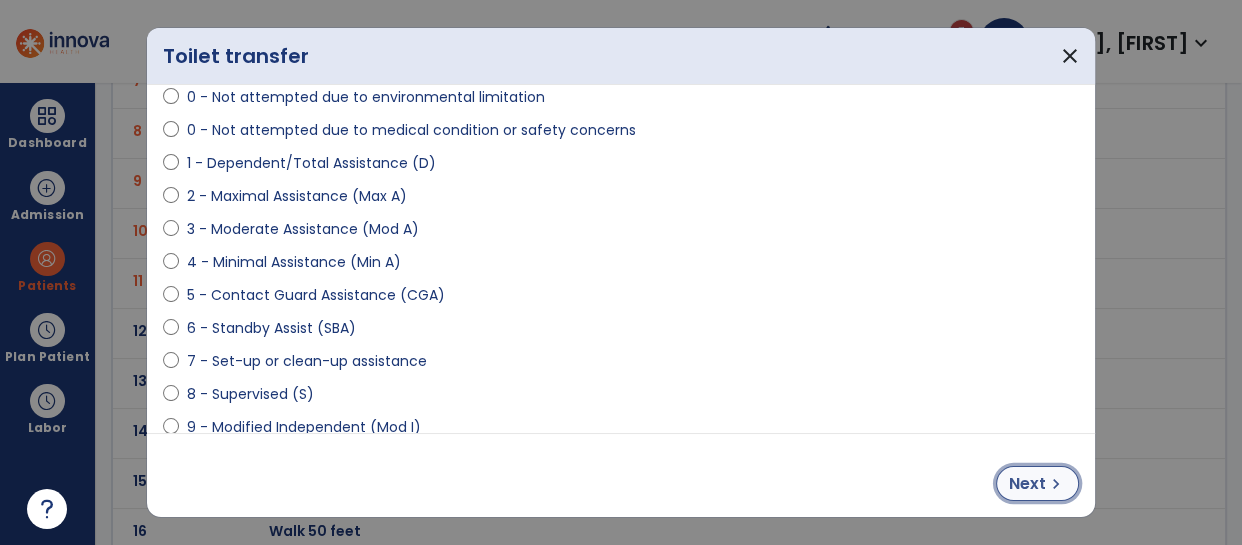 click on "chevron_right" at bounding box center (1056, 484) 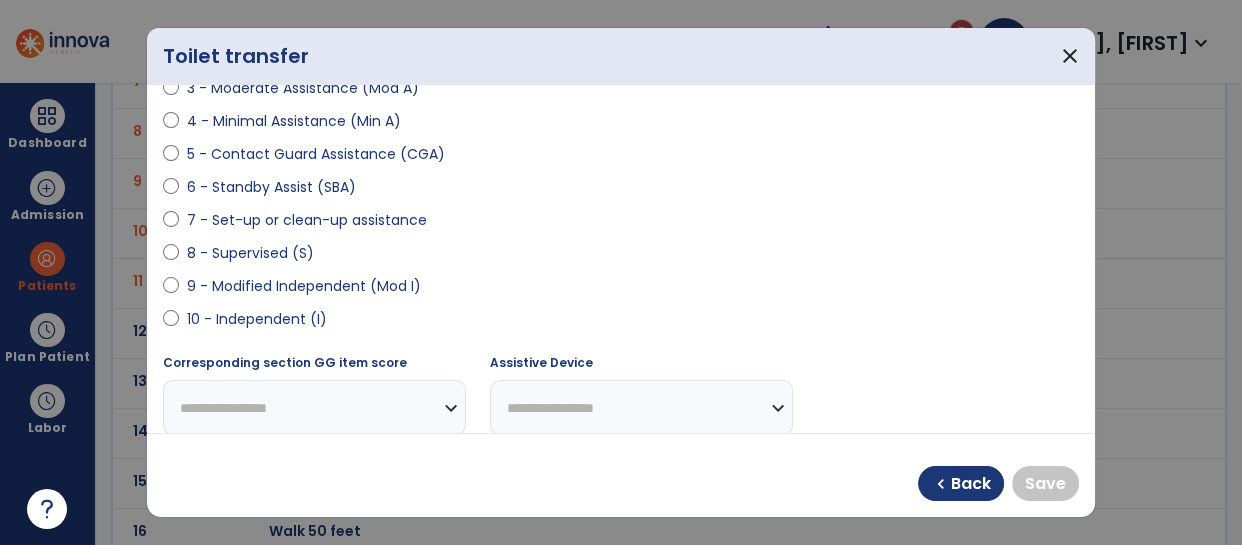 scroll, scrollTop: 322, scrollLeft: 0, axis: vertical 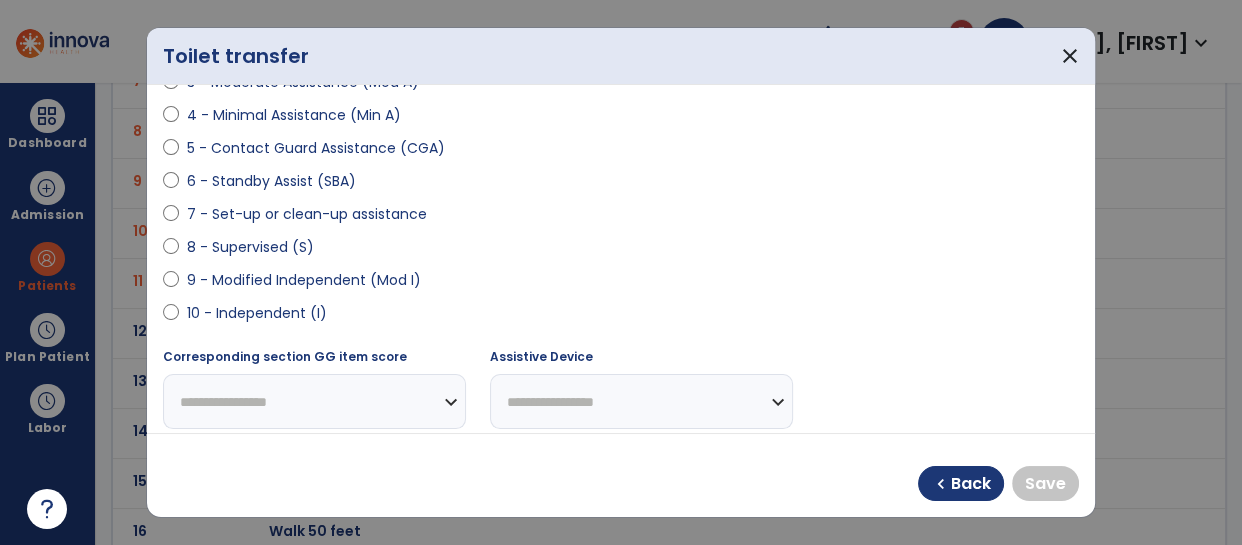 select on "**********" 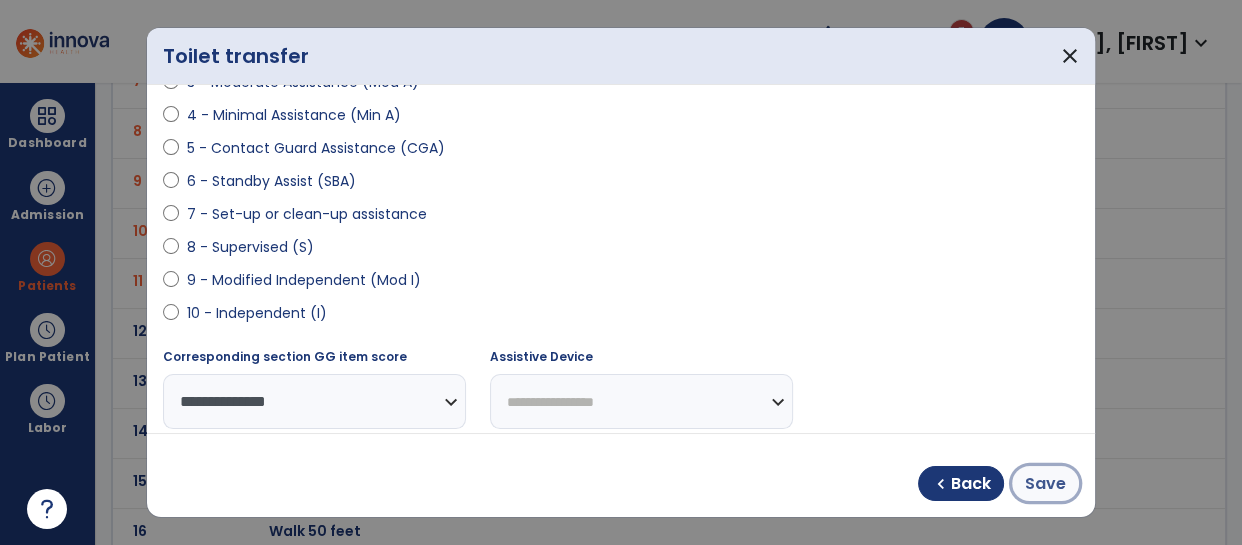 click on "Save" at bounding box center [1045, 484] 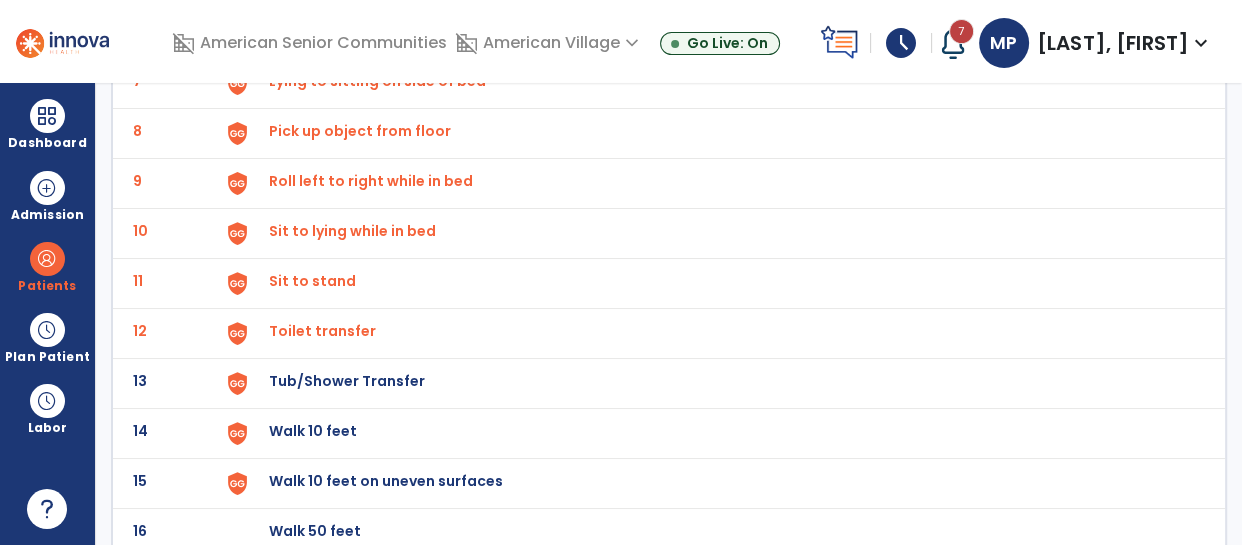 scroll, scrollTop: 490, scrollLeft: 0, axis: vertical 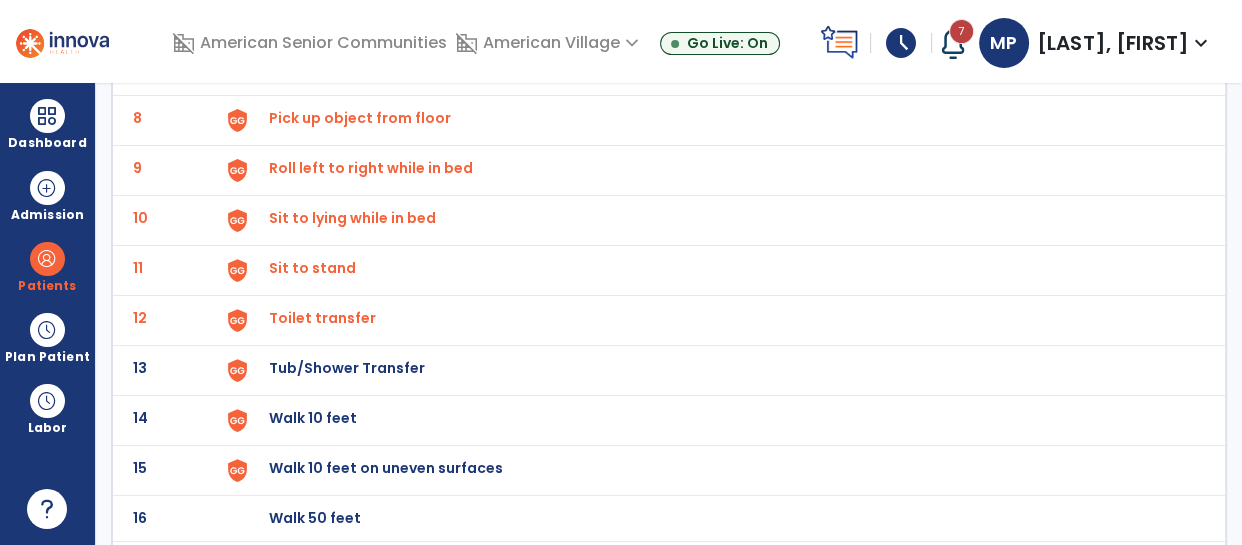 click on "Tub/Shower Transfer" at bounding box center [717, -226] 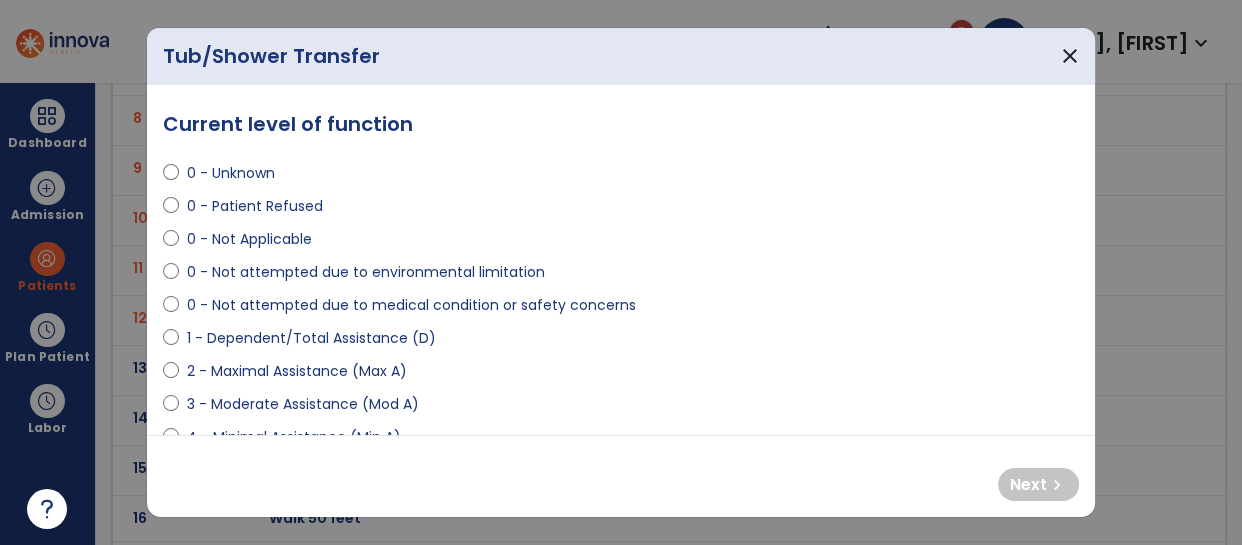 select on "**********" 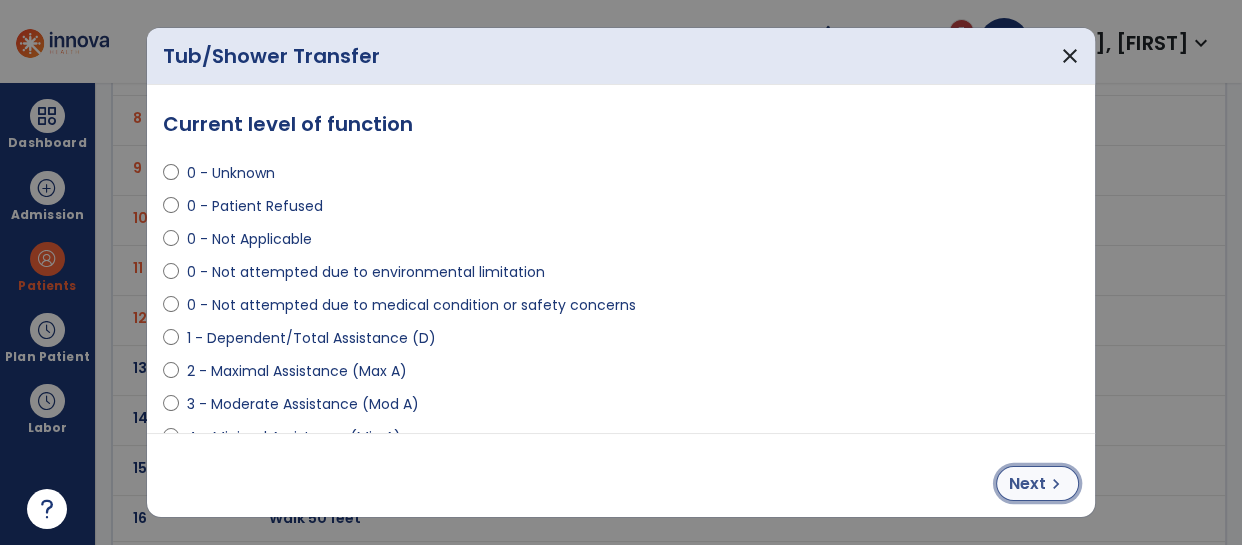 click on "Next" at bounding box center [1027, 484] 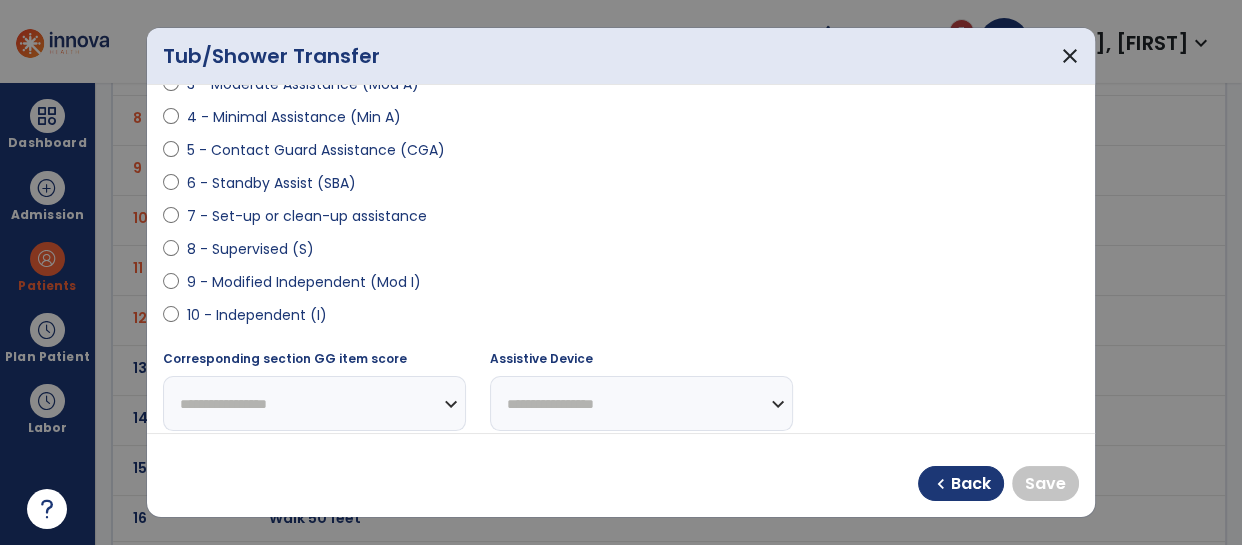 scroll, scrollTop: 321, scrollLeft: 0, axis: vertical 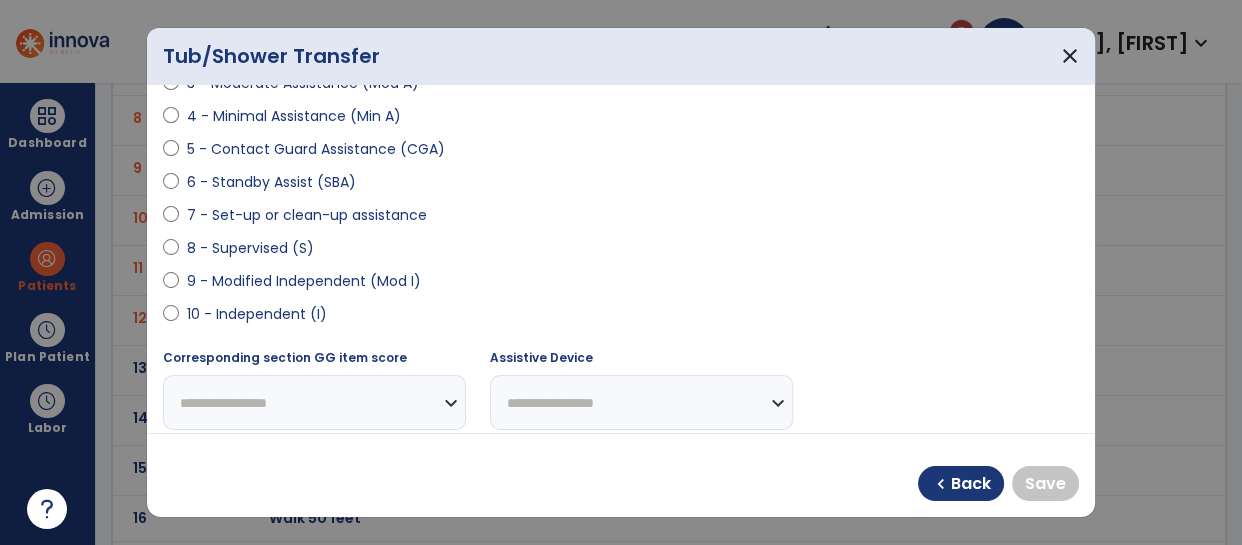 select on "**********" 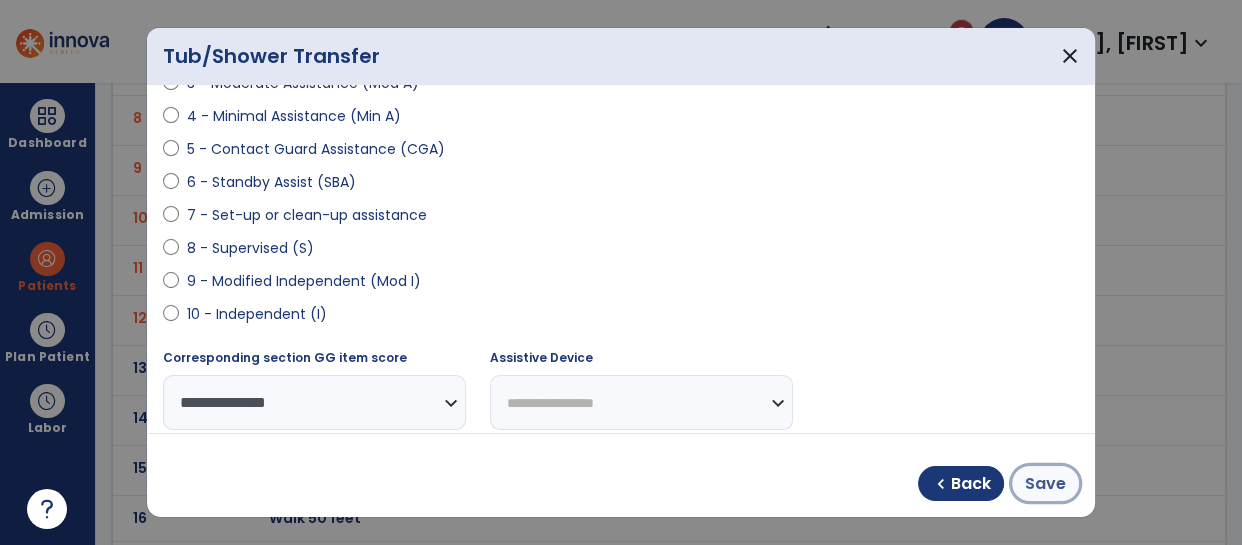 click on "Save" at bounding box center (1045, 484) 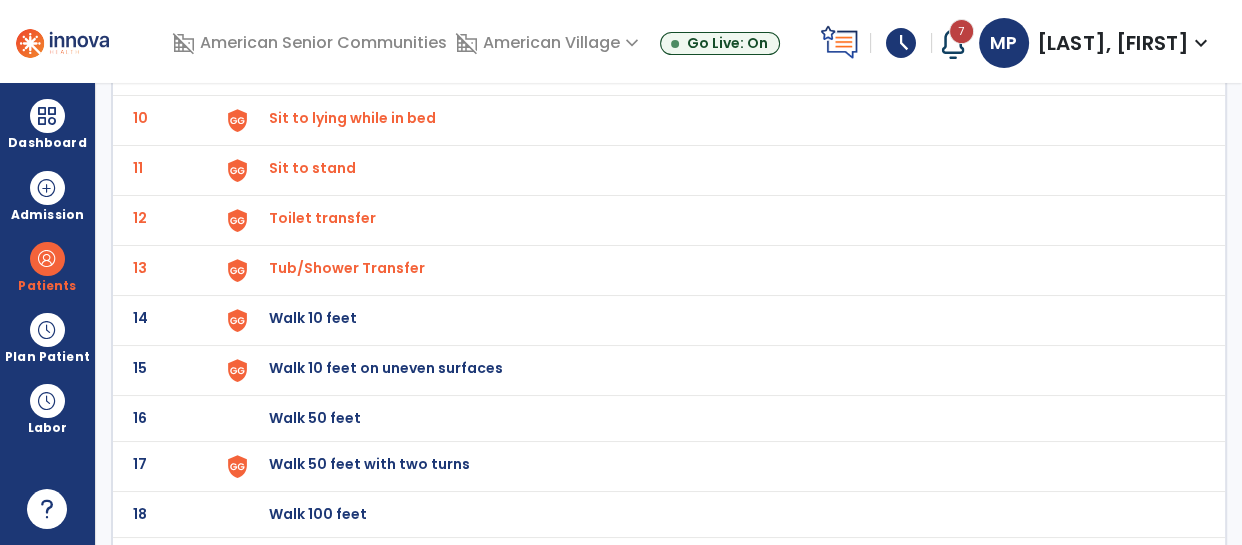 scroll, scrollTop: 605, scrollLeft: 0, axis: vertical 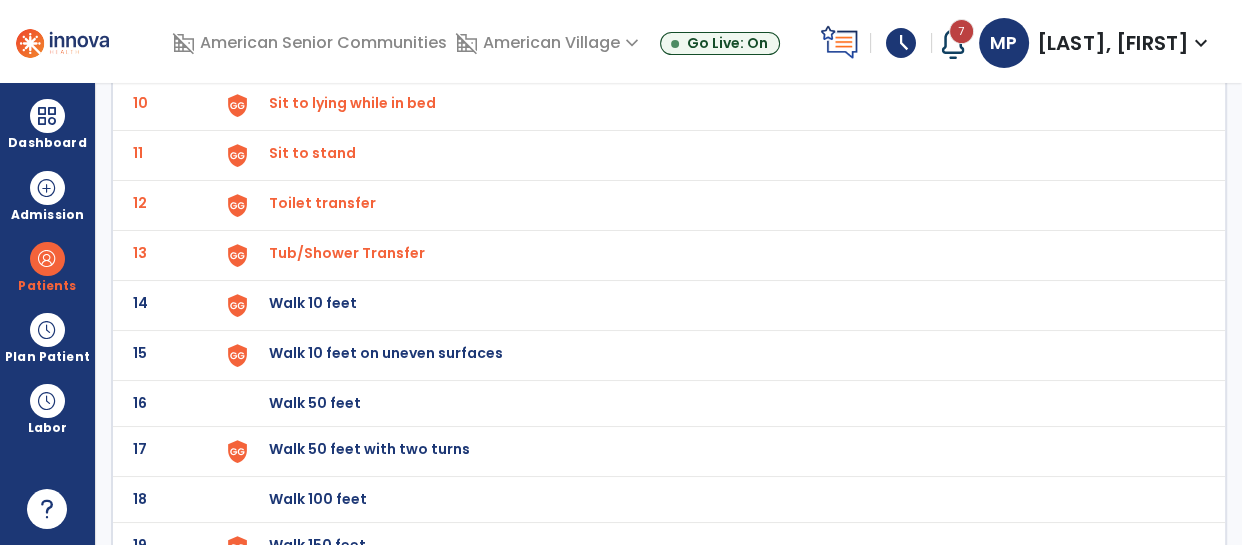 click on "Walk 10 feet" at bounding box center [315, -343] 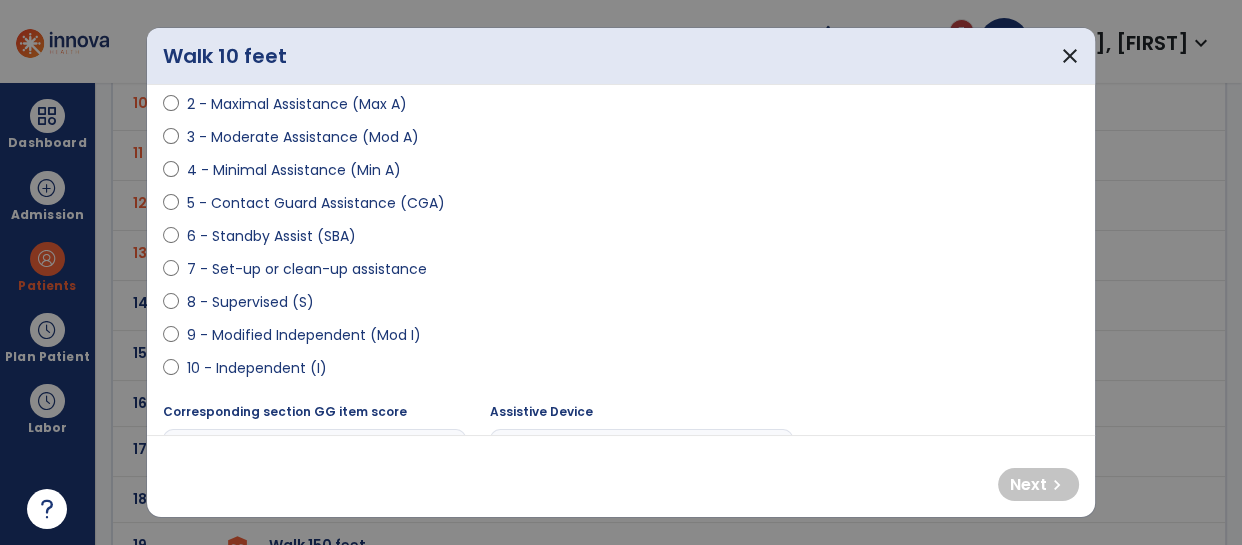 scroll, scrollTop: 275, scrollLeft: 0, axis: vertical 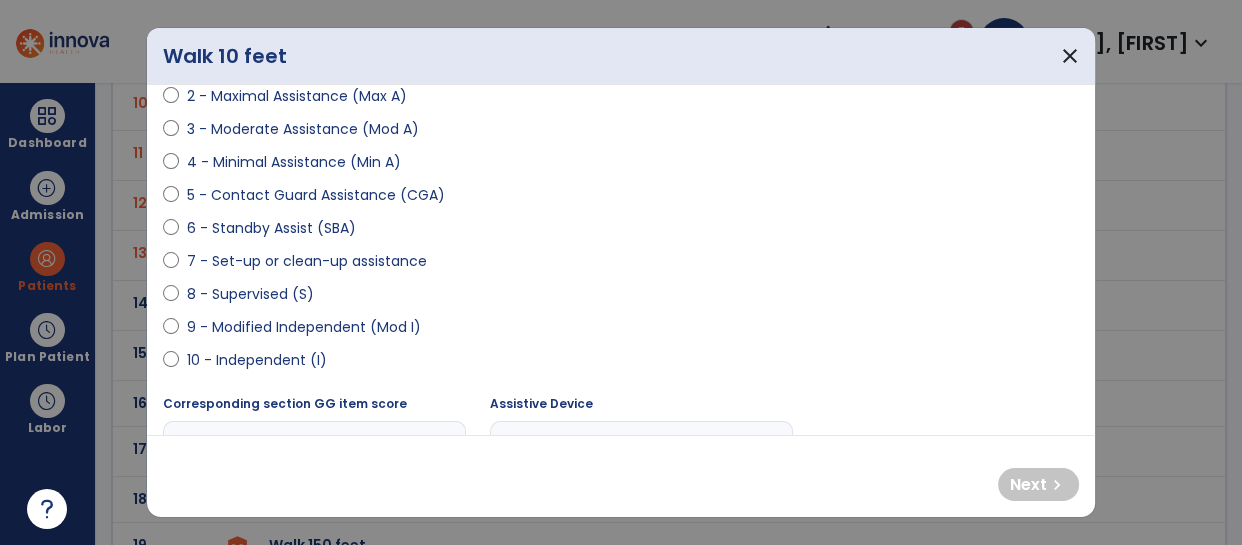 select on "**********" 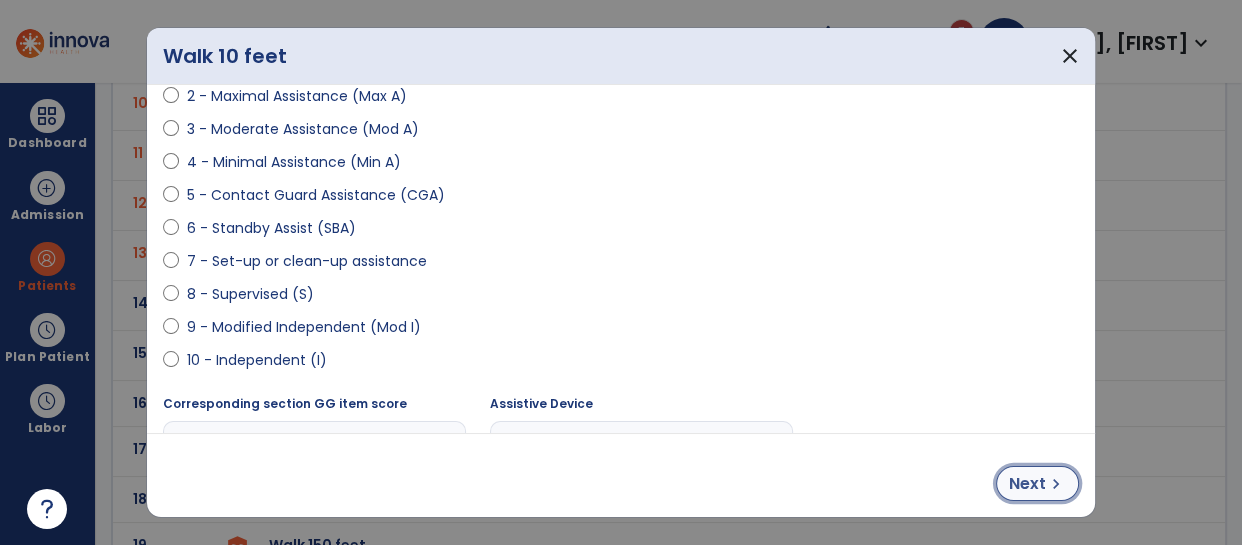 click on "Next  chevron_right" at bounding box center (1037, 483) 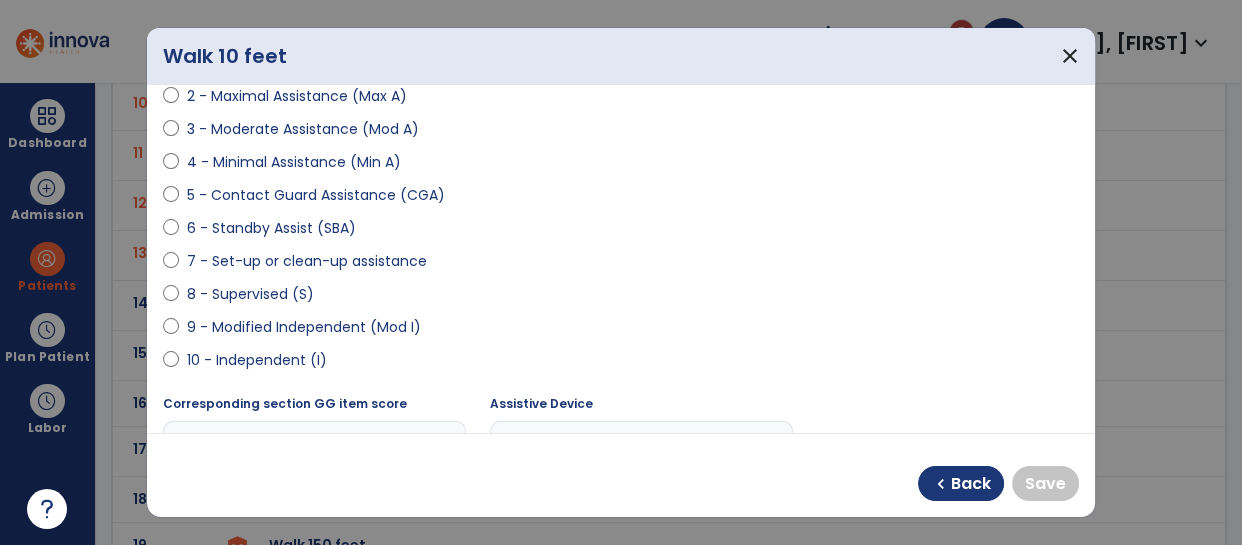 select on "**********" 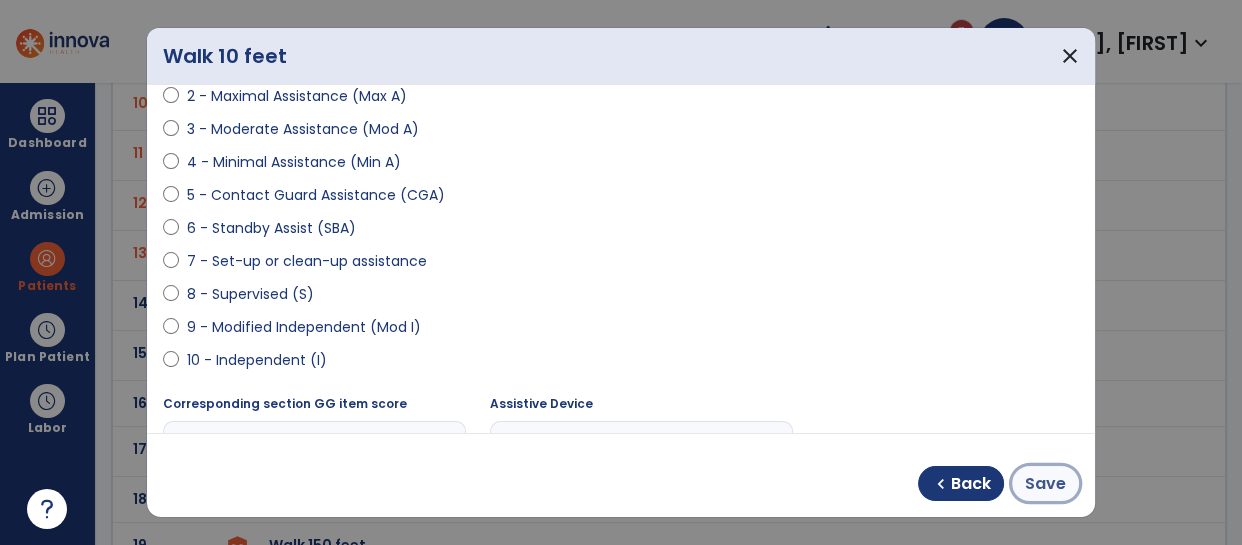 click on "Save" at bounding box center (1045, 484) 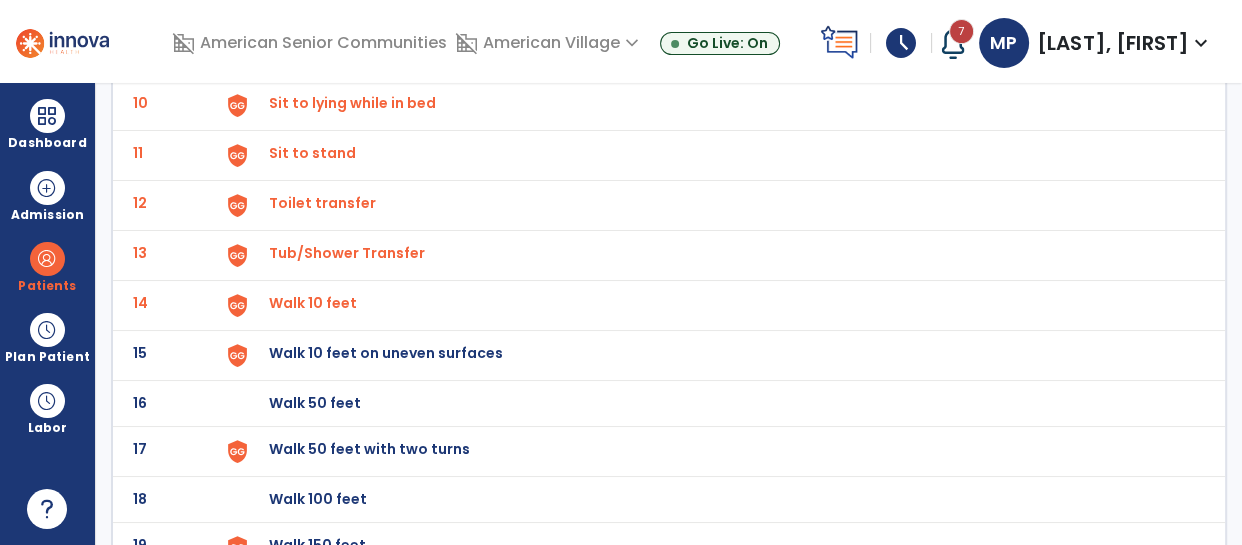 click on "Walk 10 feet on uneven surfaces" at bounding box center (315, -343) 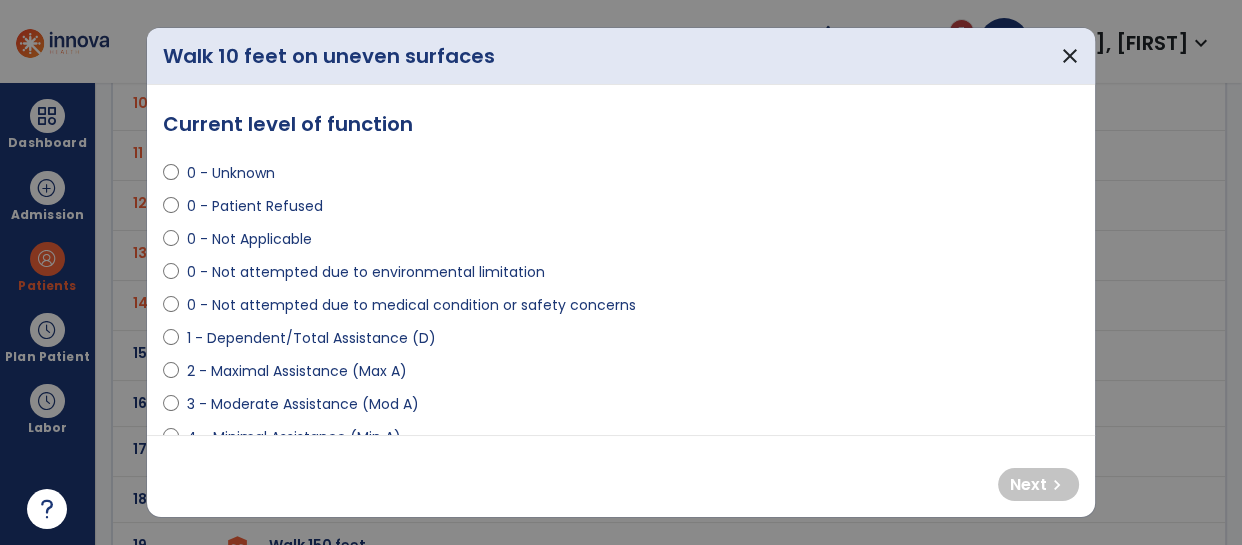 select on "**********" 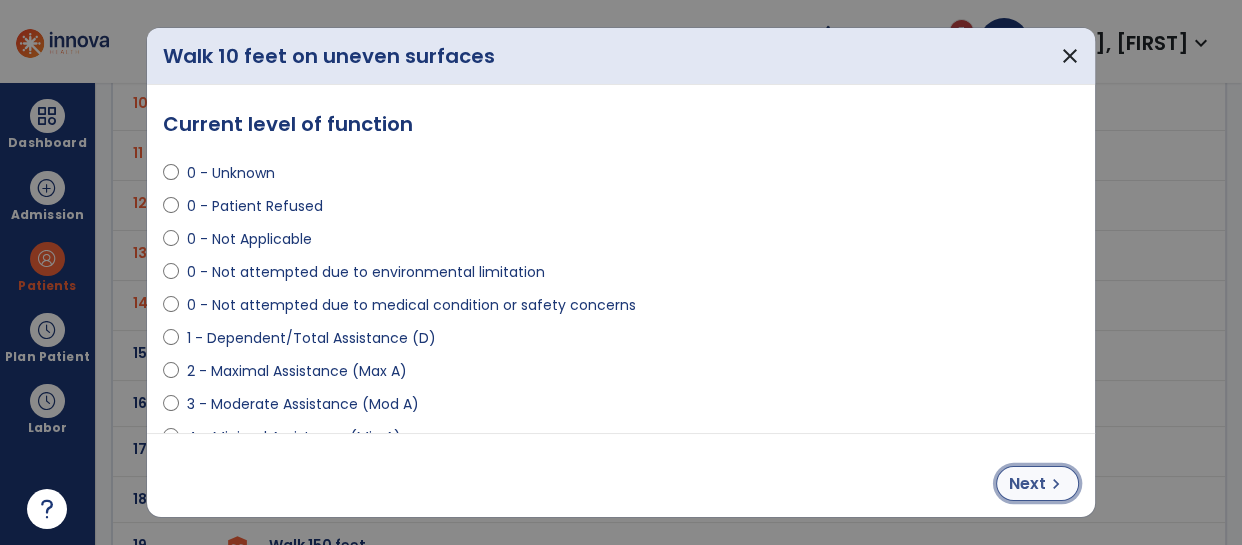 click on "Next  chevron_right" at bounding box center [1037, 483] 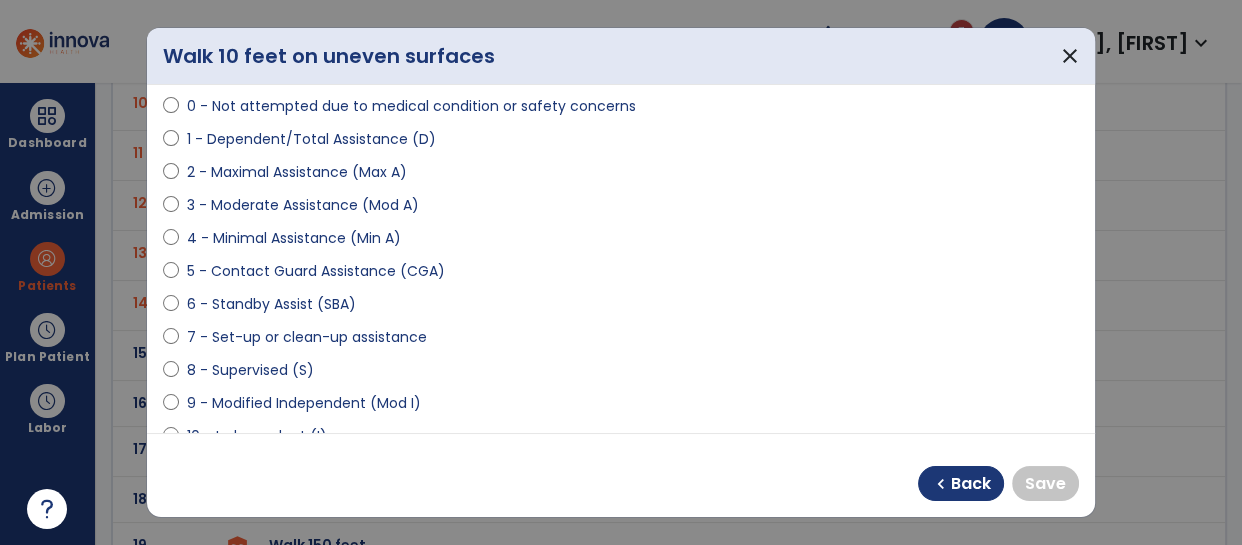scroll, scrollTop: 201, scrollLeft: 0, axis: vertical 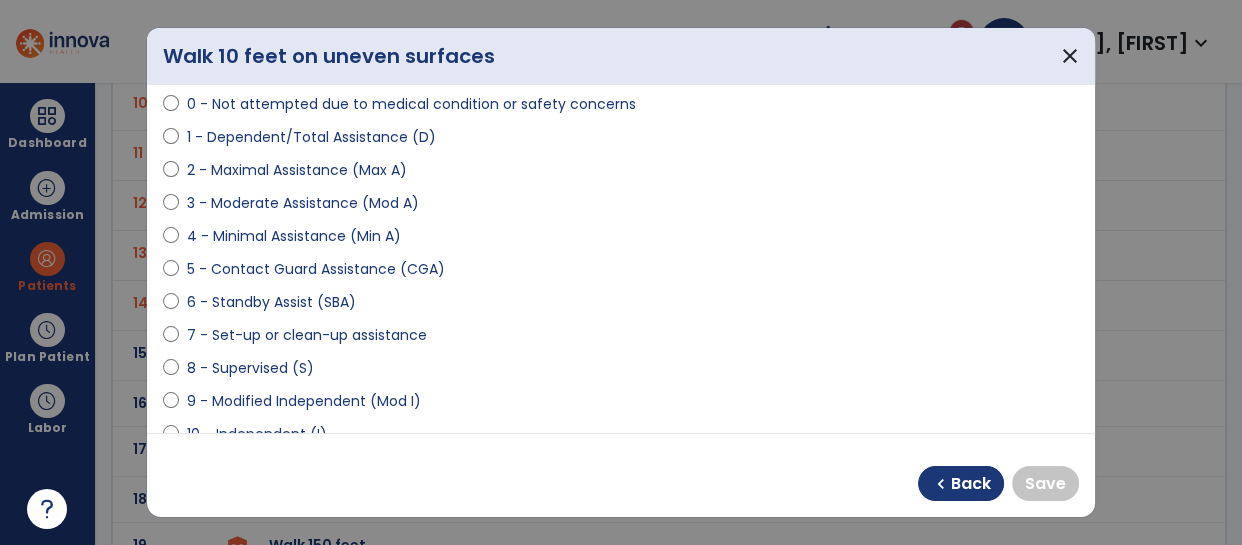 select on "**********" 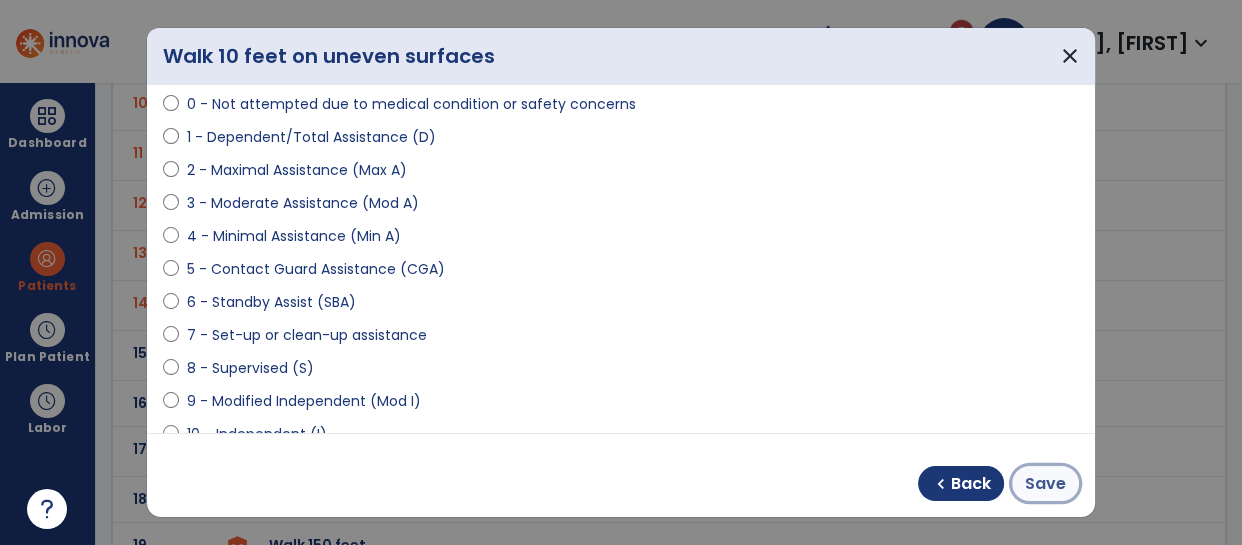 click on "Save" at bounding box center (1045, 484) 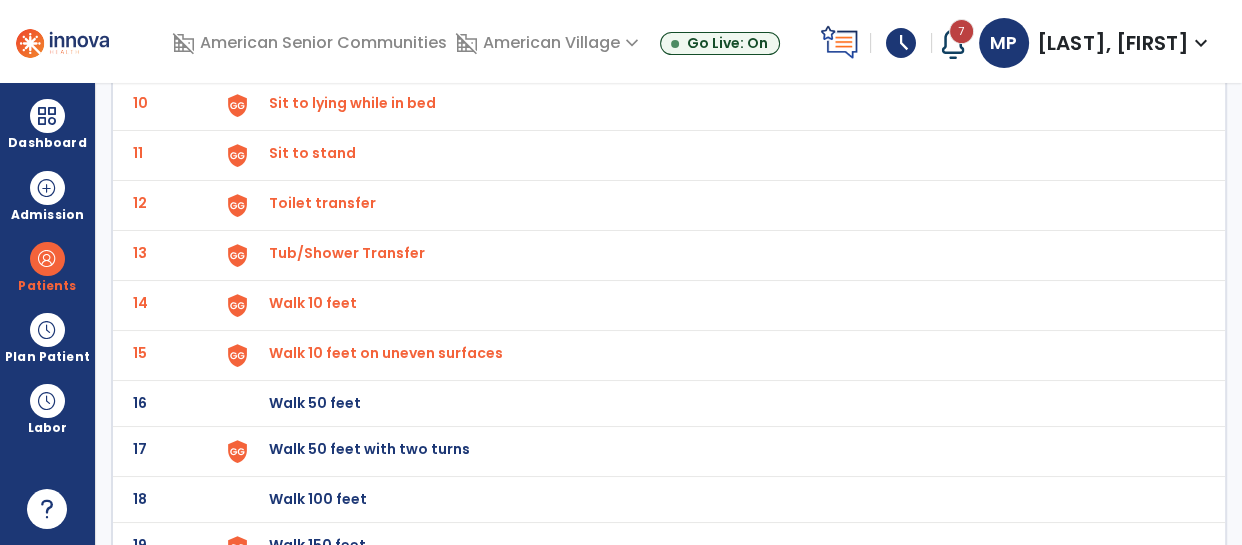 click on "Walk 50 feet" at bounding box center [717, -341] 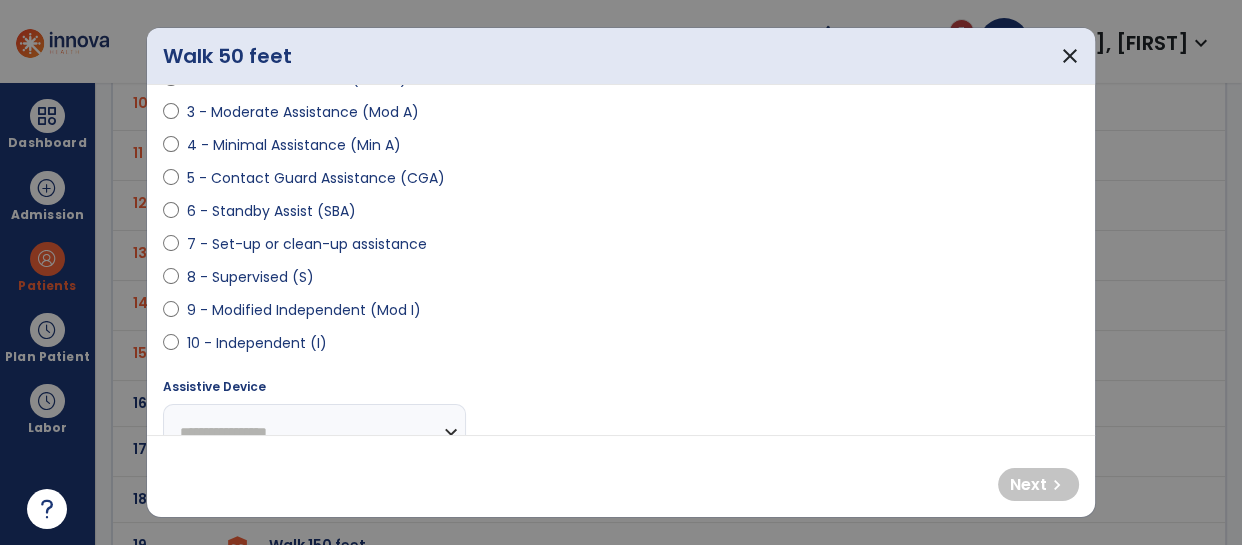 scroll, scrollTop: 299, scrollLeft: 0, axis: vertical 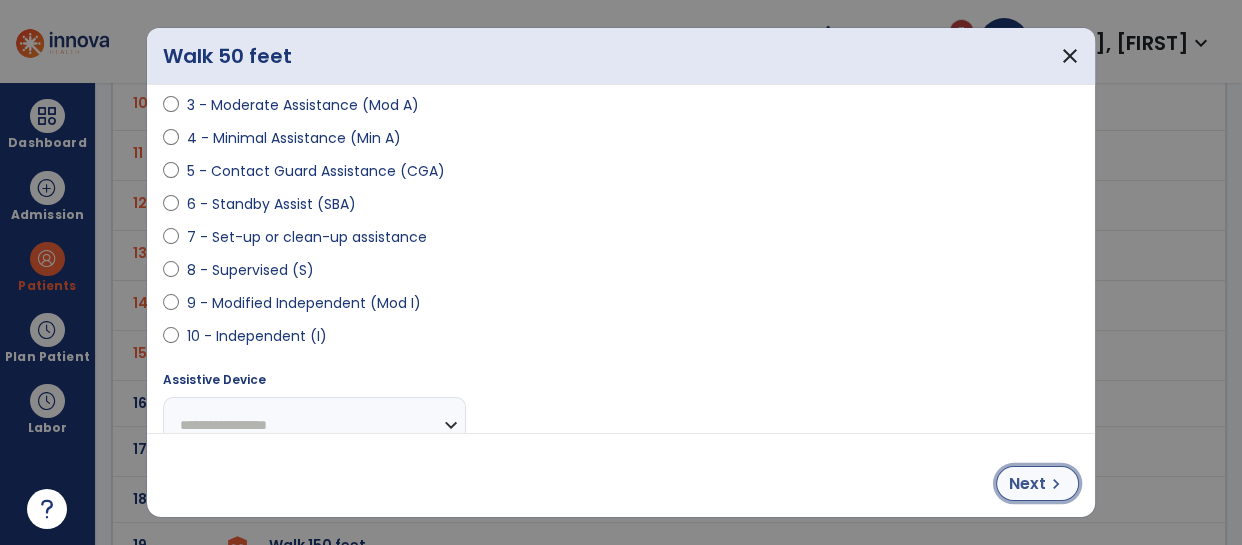 click on "chevron_right" at bounding box center (1056, 484) 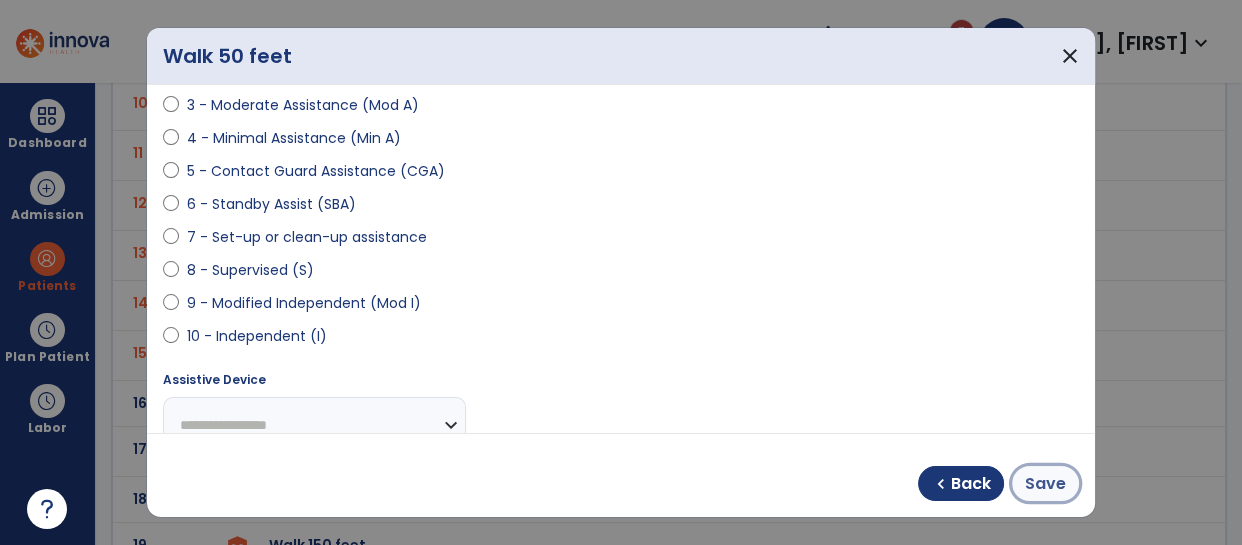 click on "Save" at bounding box center (1045, 484) 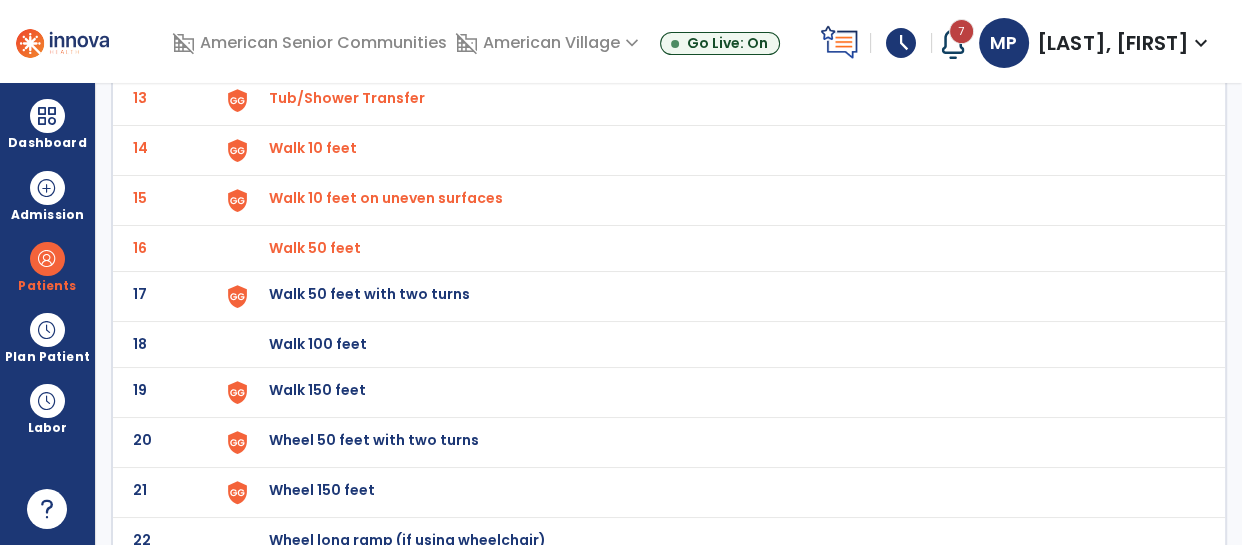 scroll, scrollTop: 763, scrollLeft: 0, axis: vertical 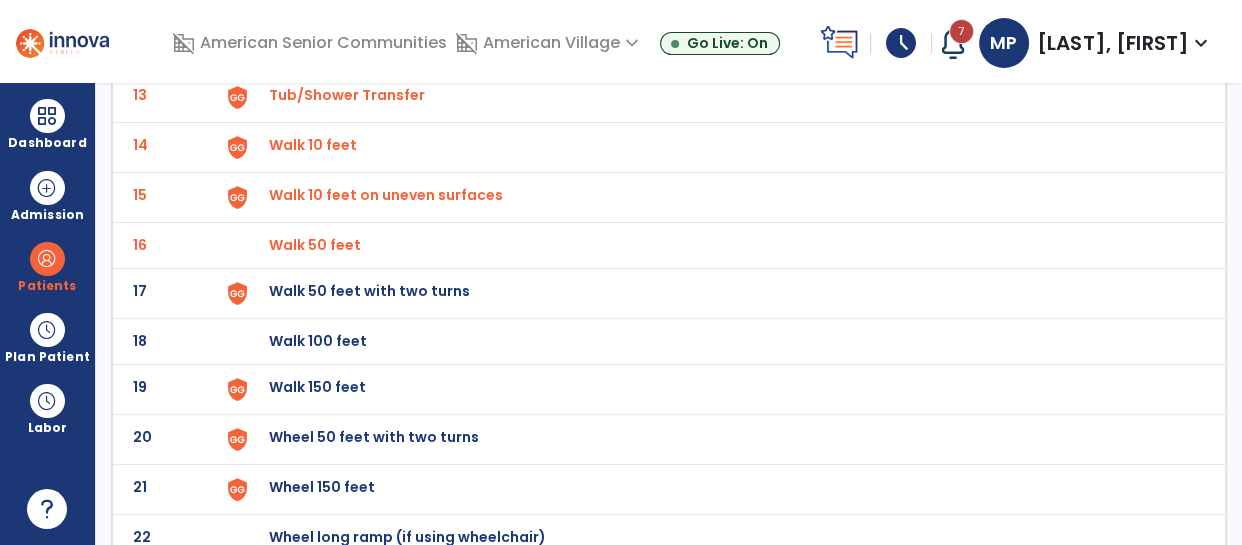 click on "Walk 50 feet with two turns" at bounding box center [315, -501] 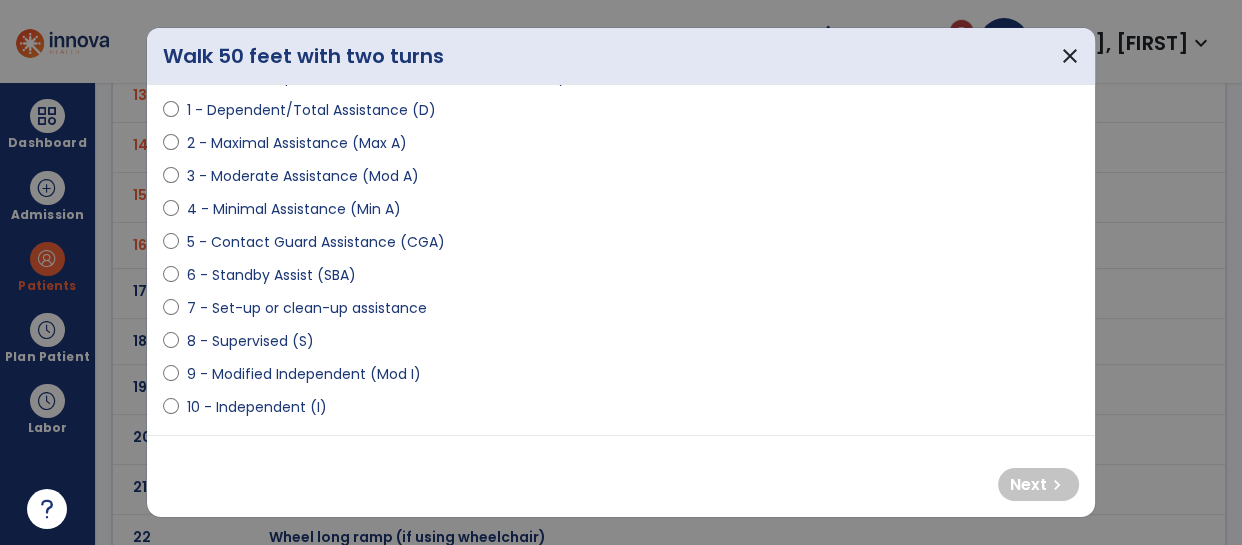 scroll, scrollTop: 230, scrollLeft: 0, axis: vertical 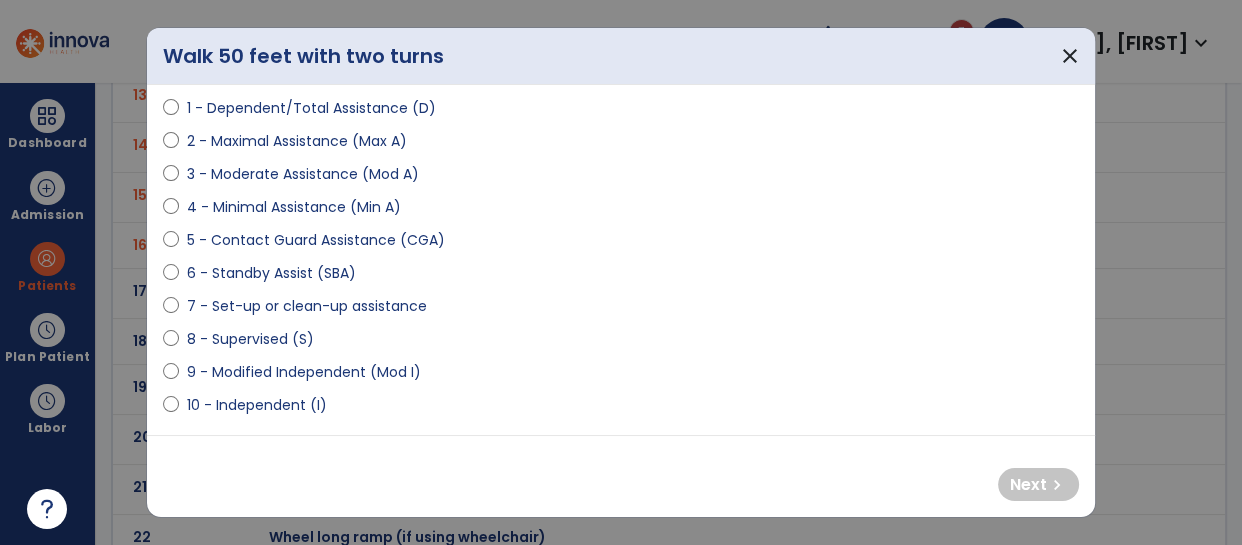 select on "**********" 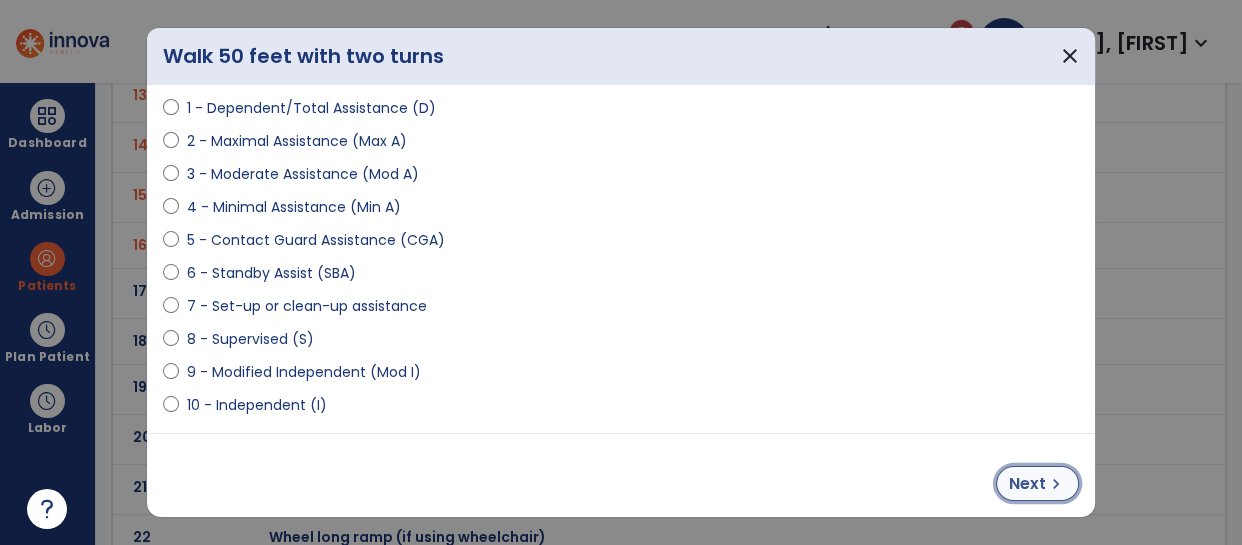 click on "Next" at bounding box center [1027, 484] 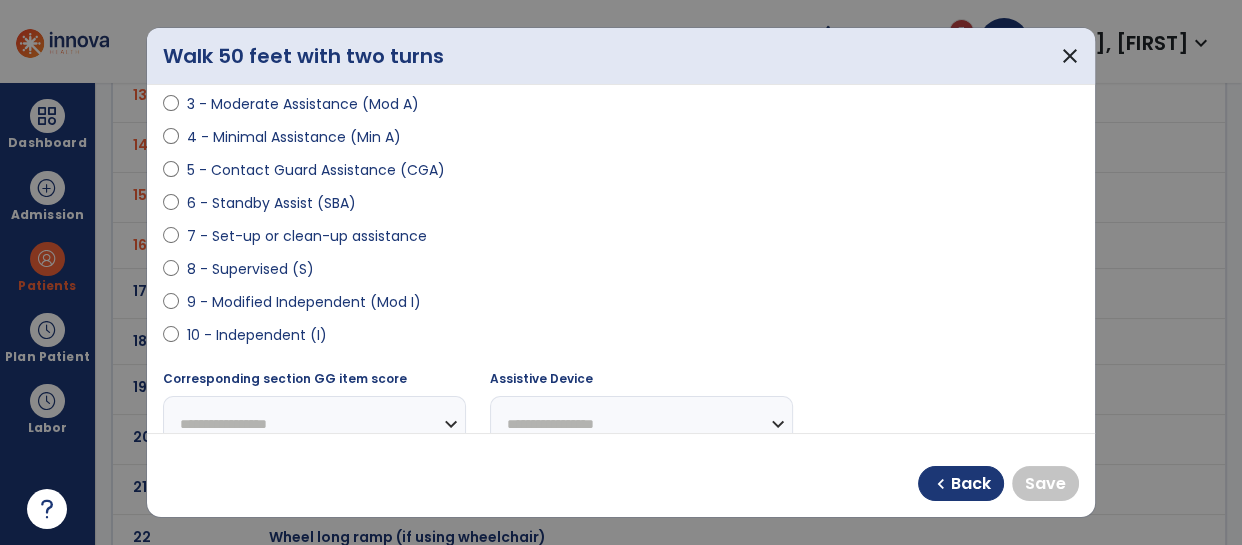 scroll, scrollTop: 302, scrollLeft: 0, axis: vertical 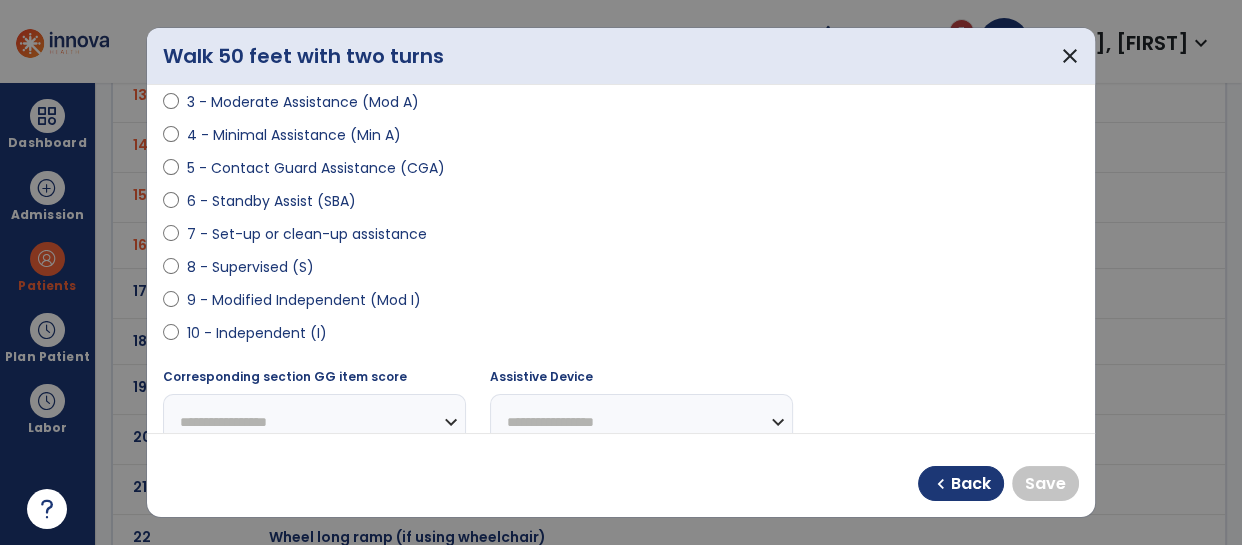 select on "**********" 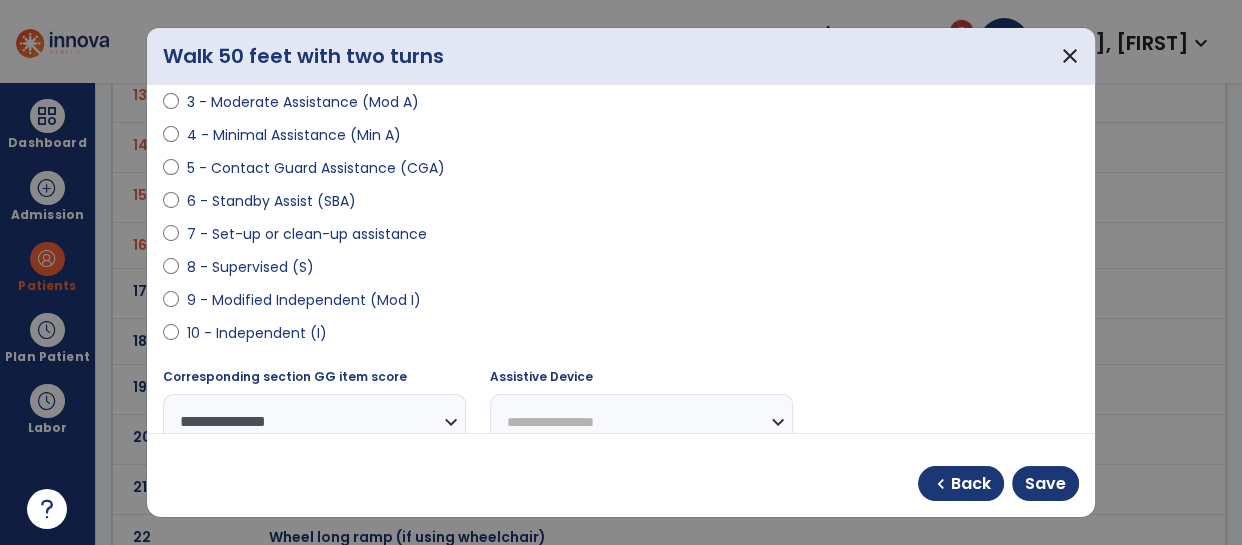 click on "chevron_left  Back Save" at bounding box center [621, 475] 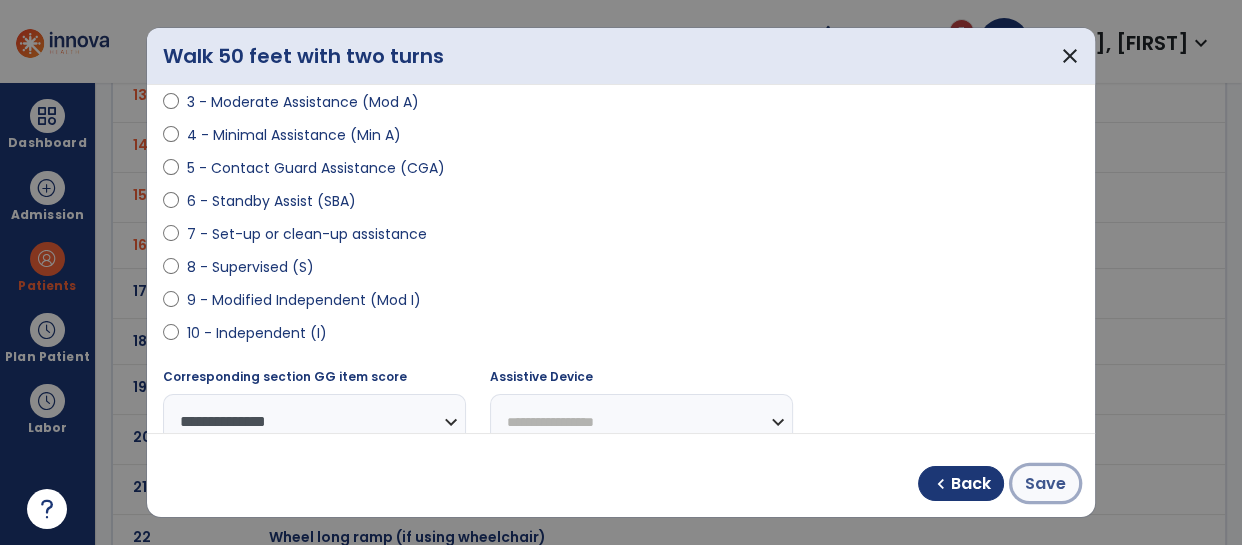 click on "Save" at bounding box center [1045, 483] 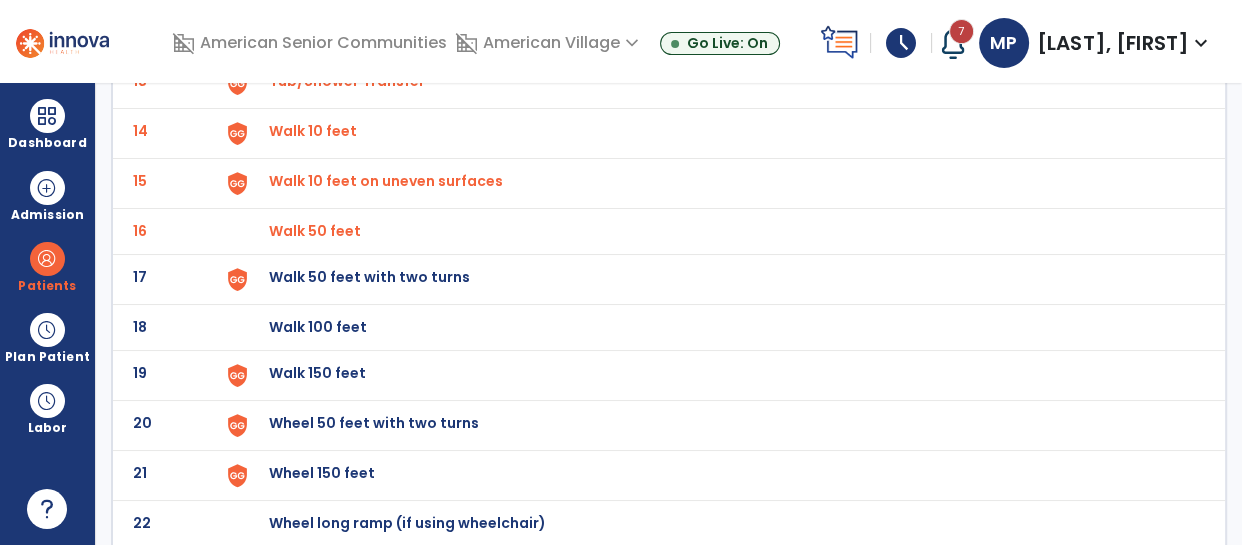 scroll, scrollTop: 780, scrollLeft: 0, axis: vertical 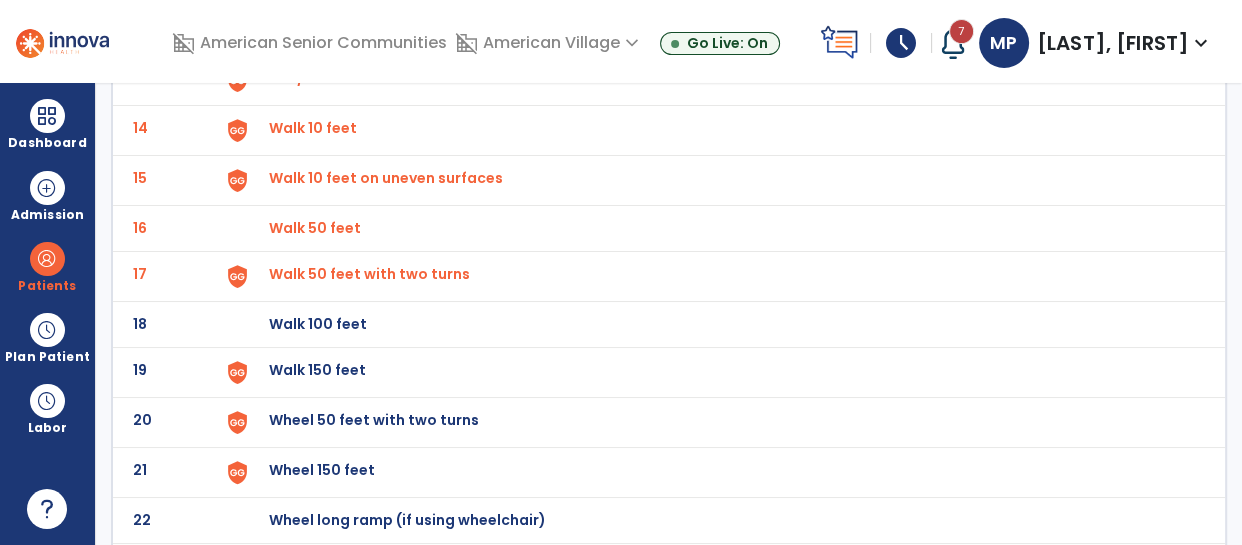 click on "Walk 100 feet" at bounding box center [315, -518] 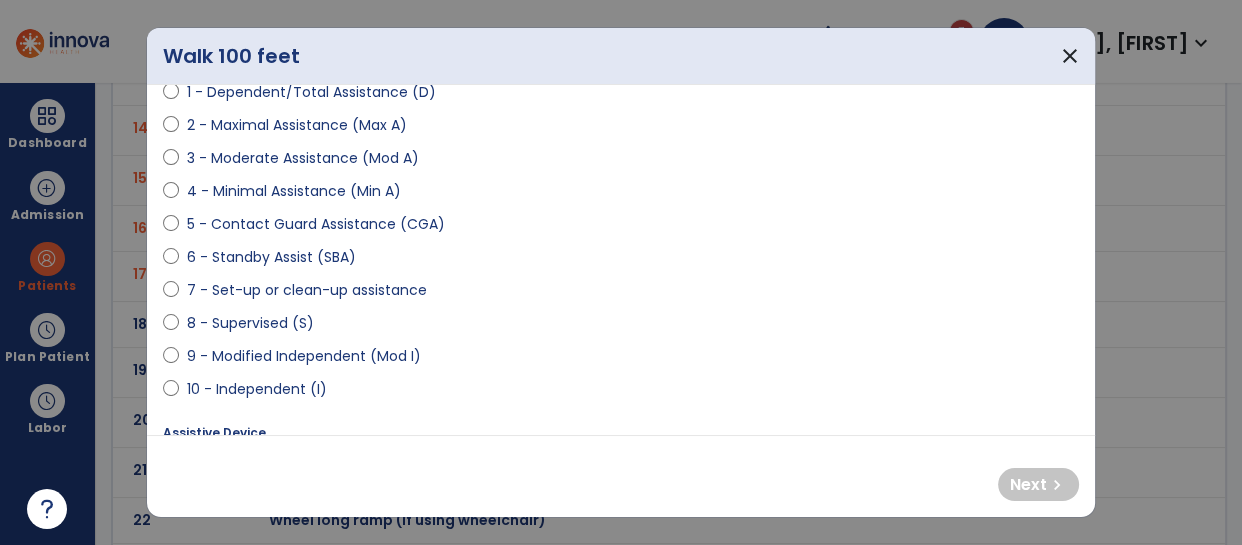 scroll, scrollTop: 248, scrollLeft: 0, axis: vertical 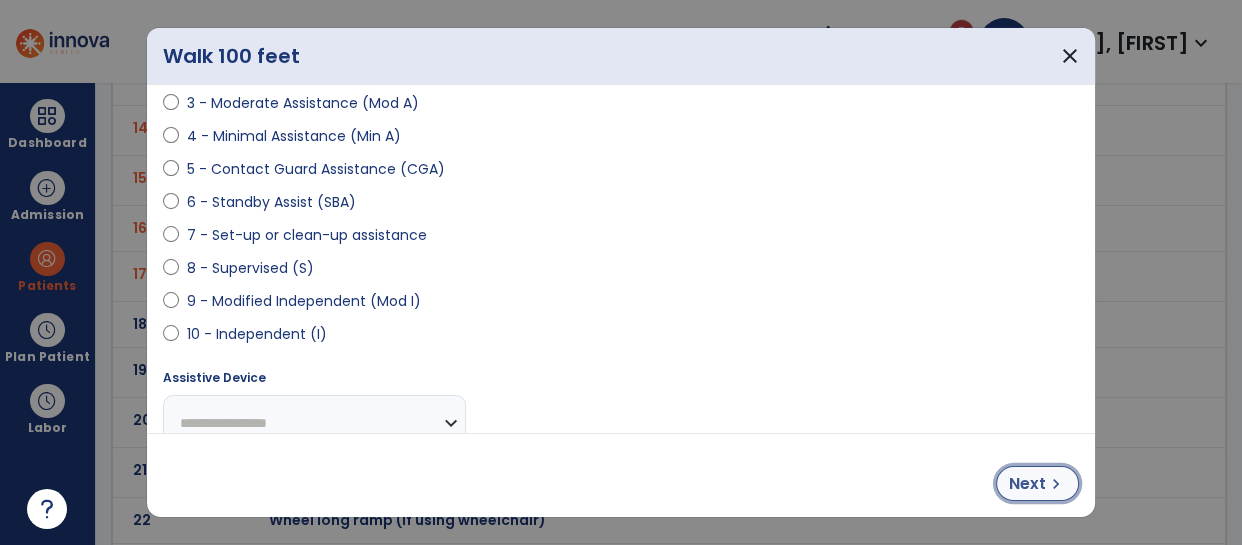 click on "Next" at bounding box center (1027, 484) 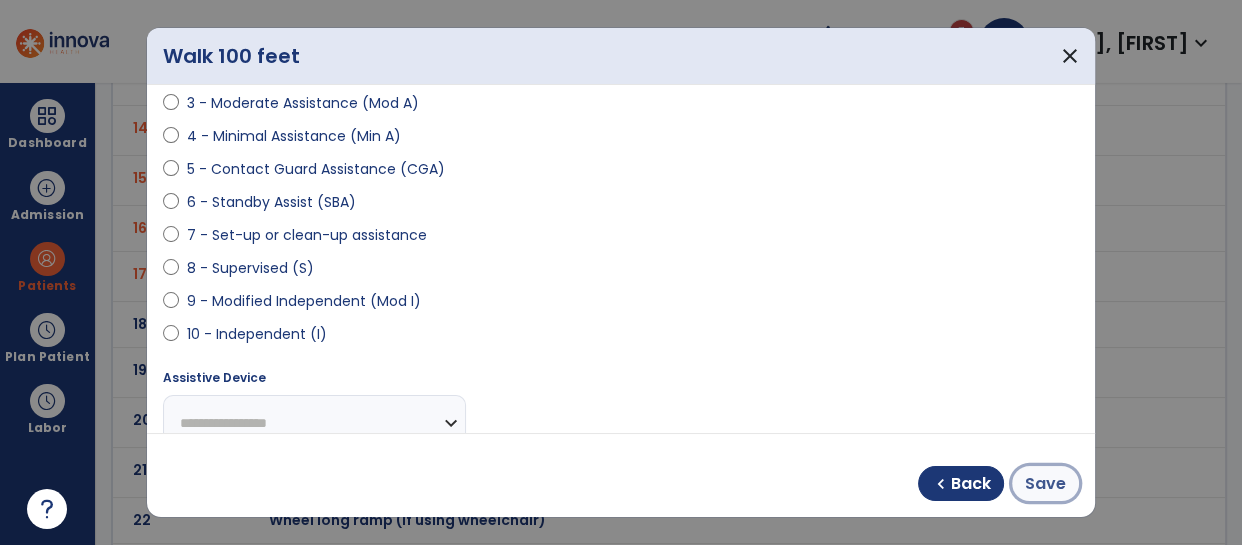 click on "Save" at bounding box center (1045, 484) 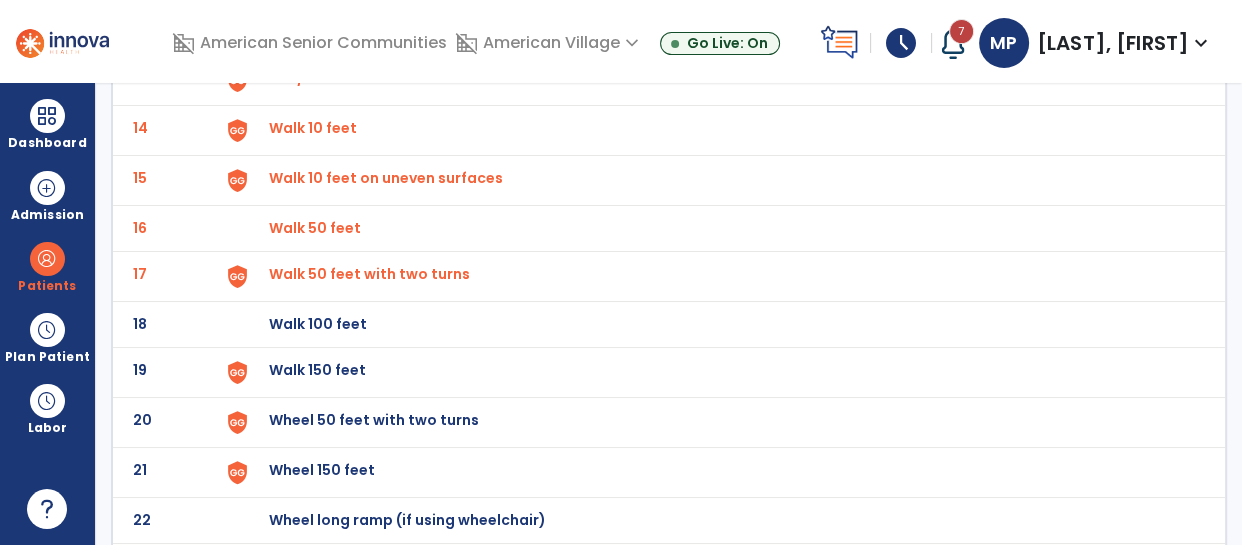 scroll, scrollTop: 823, scrollLeft: 0, axis: vertical 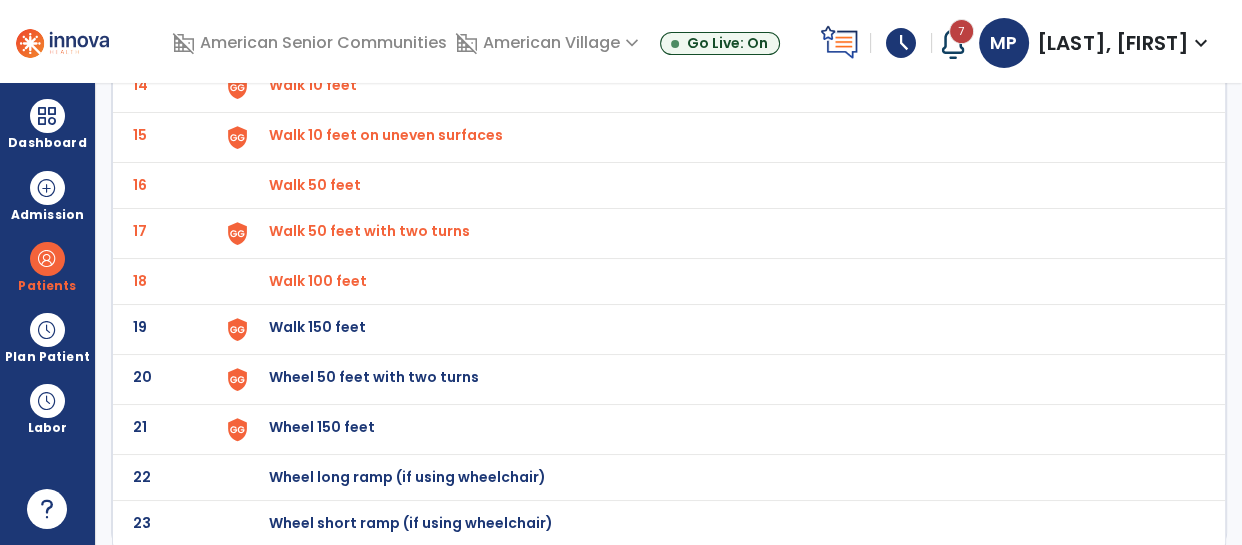 click on "Walk 150 feet" at bounding box center (315, -561) 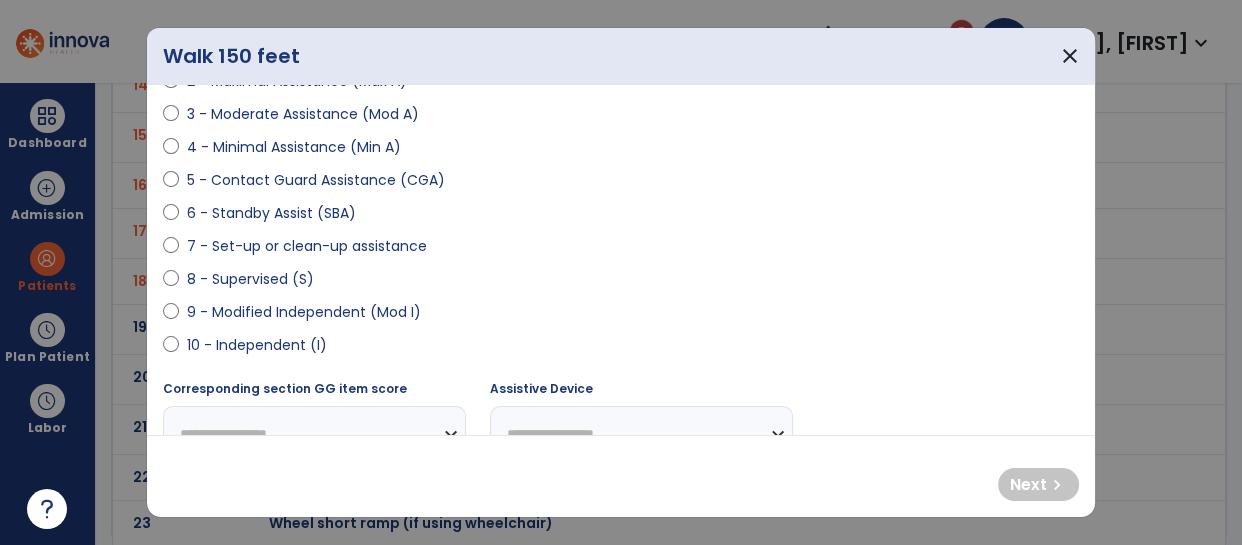 scroll, scrollTop: 300, scrollLeft: 0, axis: vertical 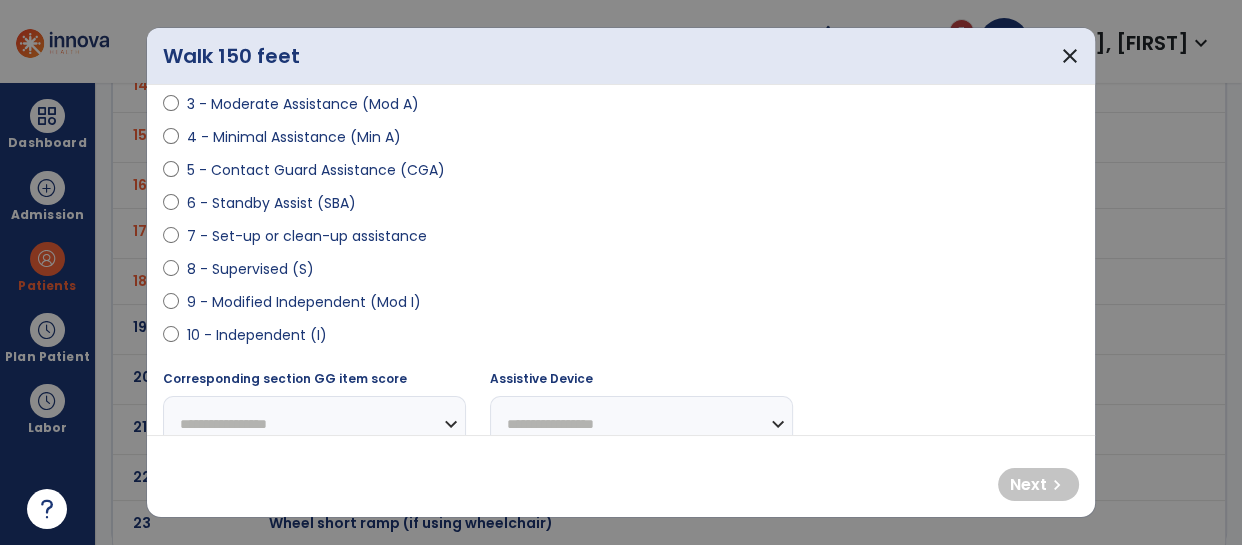 select on "**********" 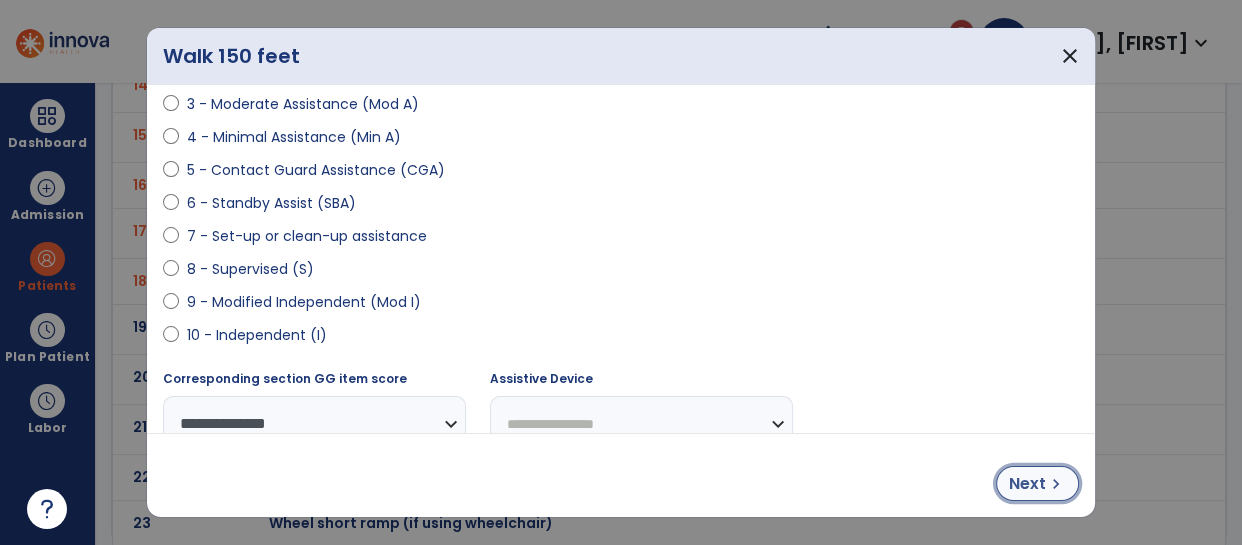 click on "Next" at bounding box center (1027, 484) 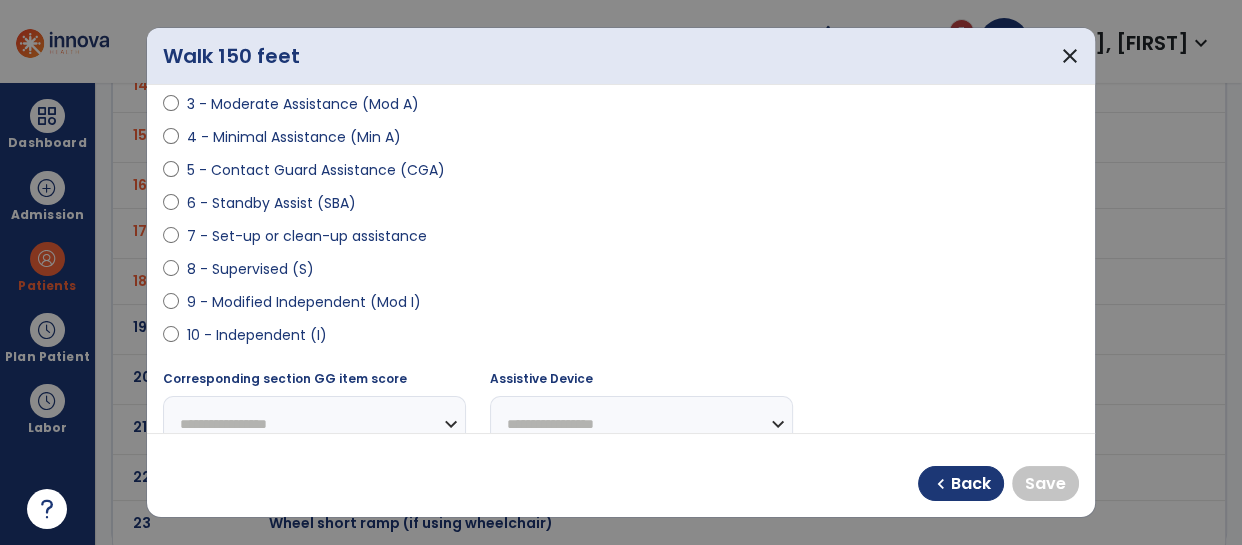 select on "**********" 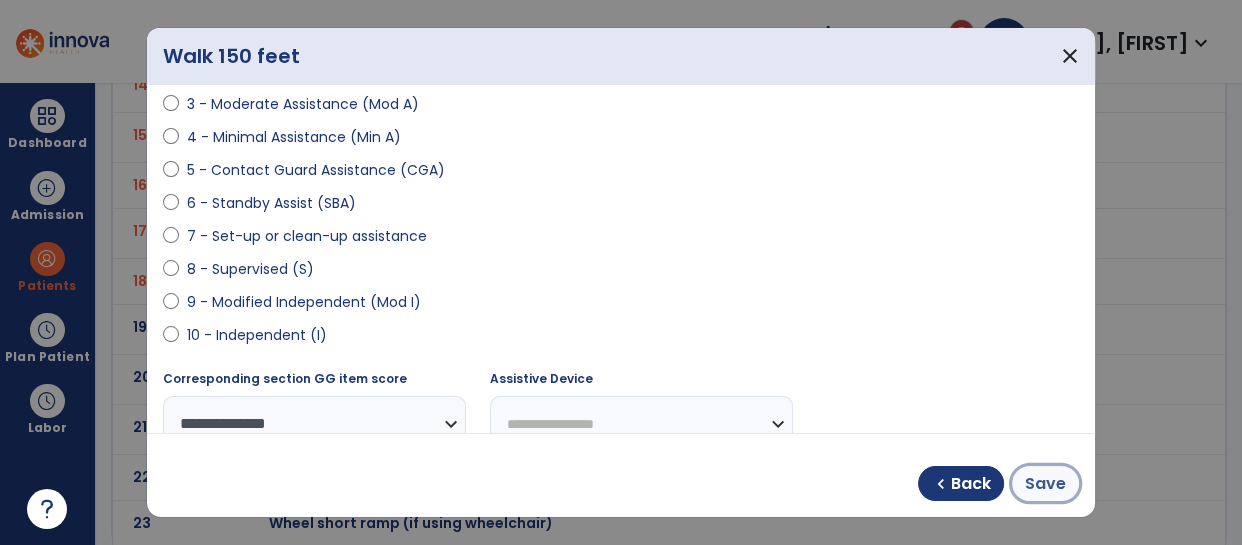 click on "Save" at bounding box center [1045, 483] 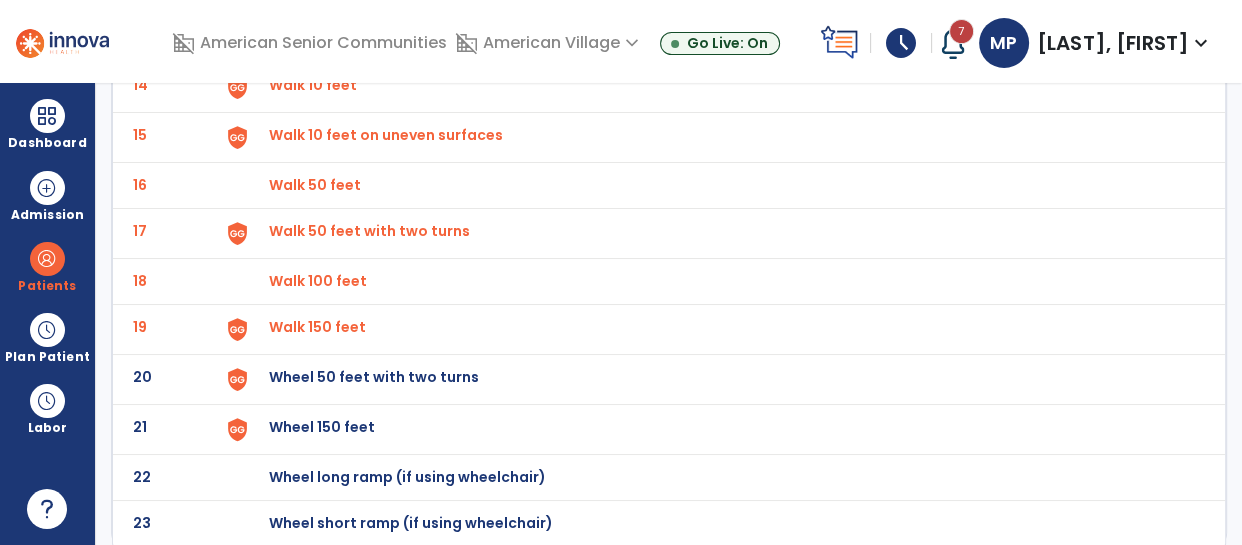 click on "Wheel 50 feet with two turns" at bounding box center [315, -561] 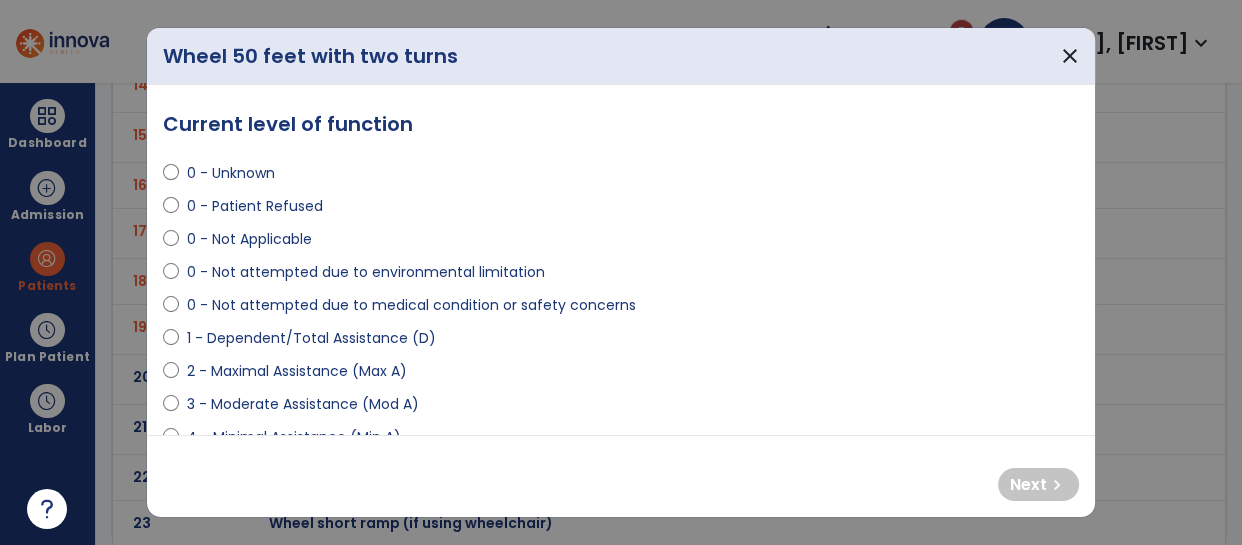select on "**********" 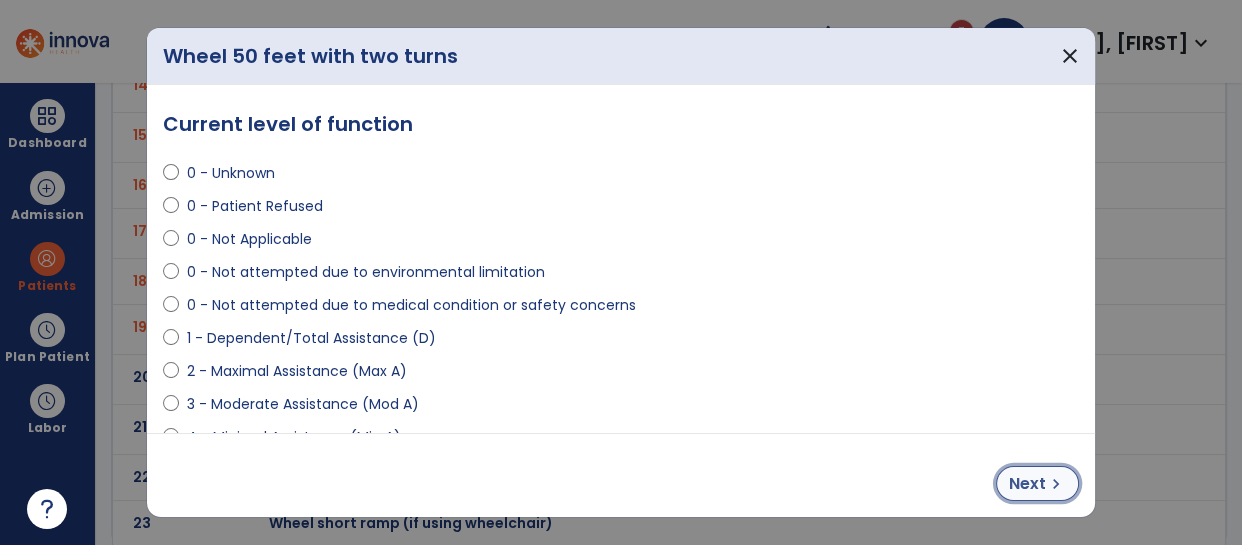 click on "Next" at bounding box center [1027, 484] 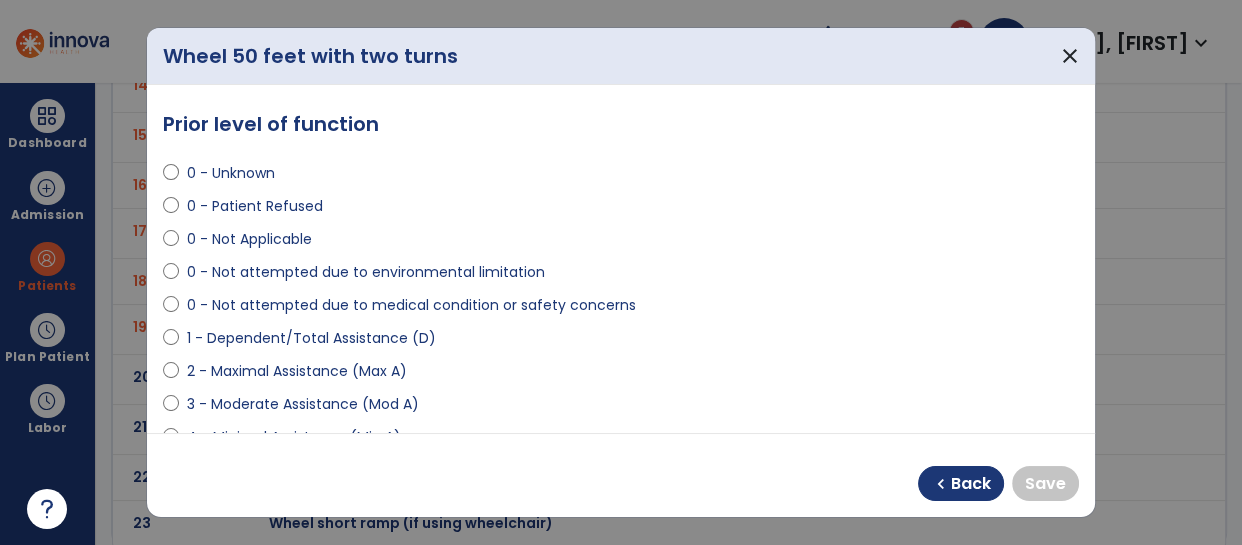 select on "**********" 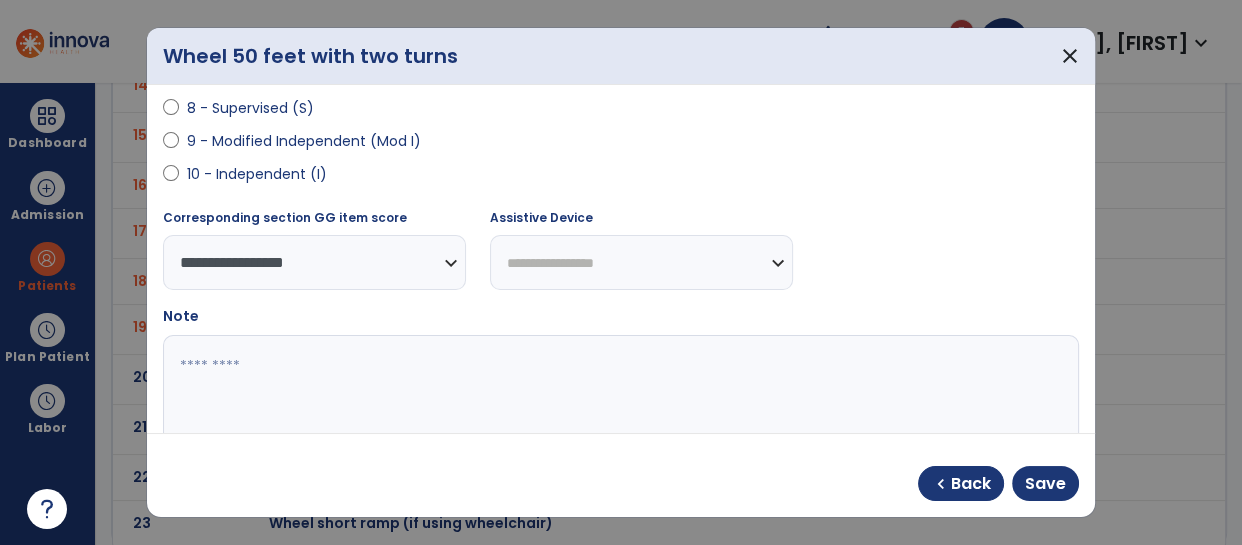 scroll, scrollTop: 487, scrollLeft: 0, axis: vertical 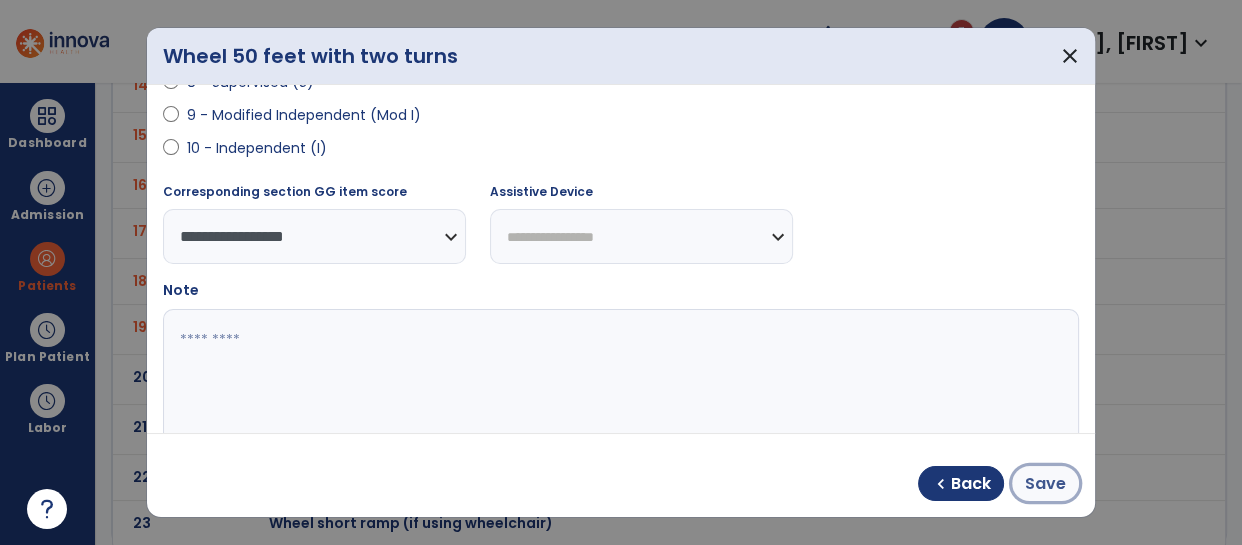 click on "Save" at bounding box center [1045, 484] 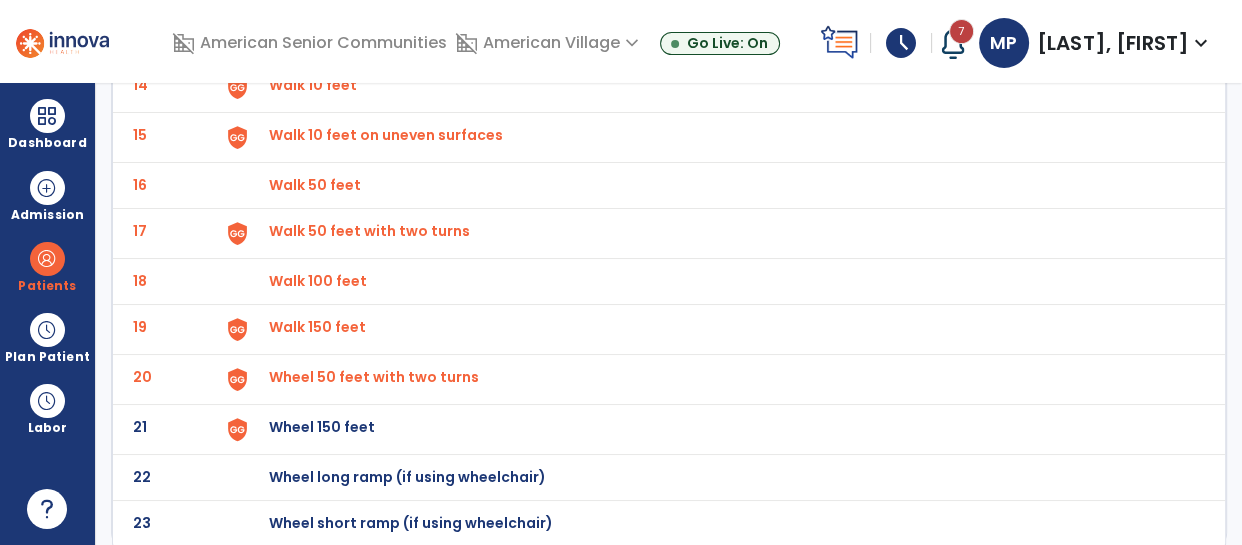 click on "Wheel 150 feet" at bounding box center [315, -561] 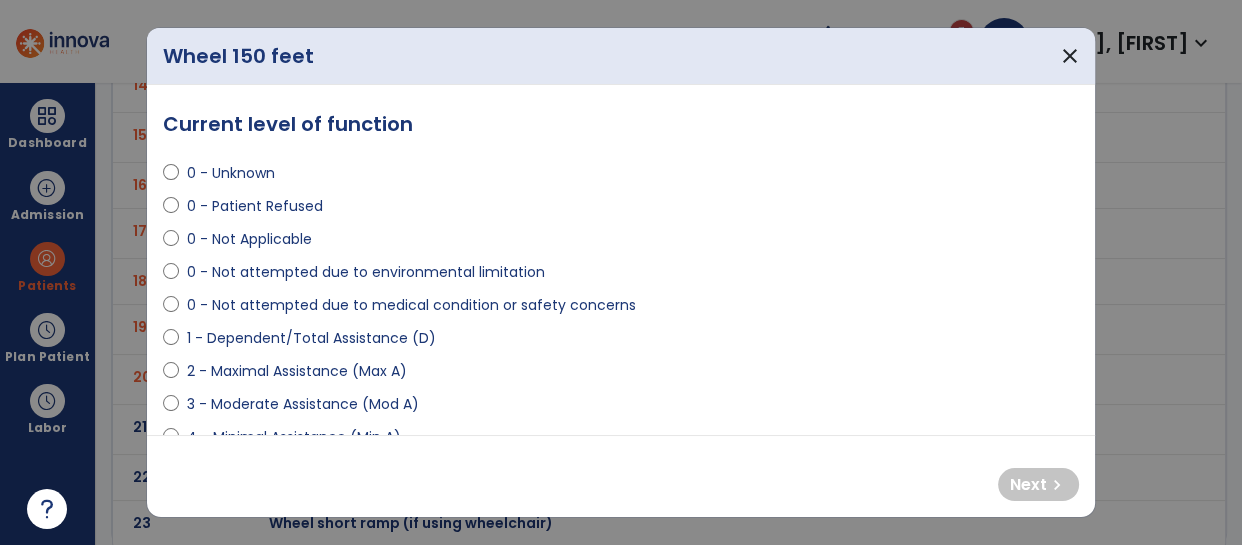 select on "**********" 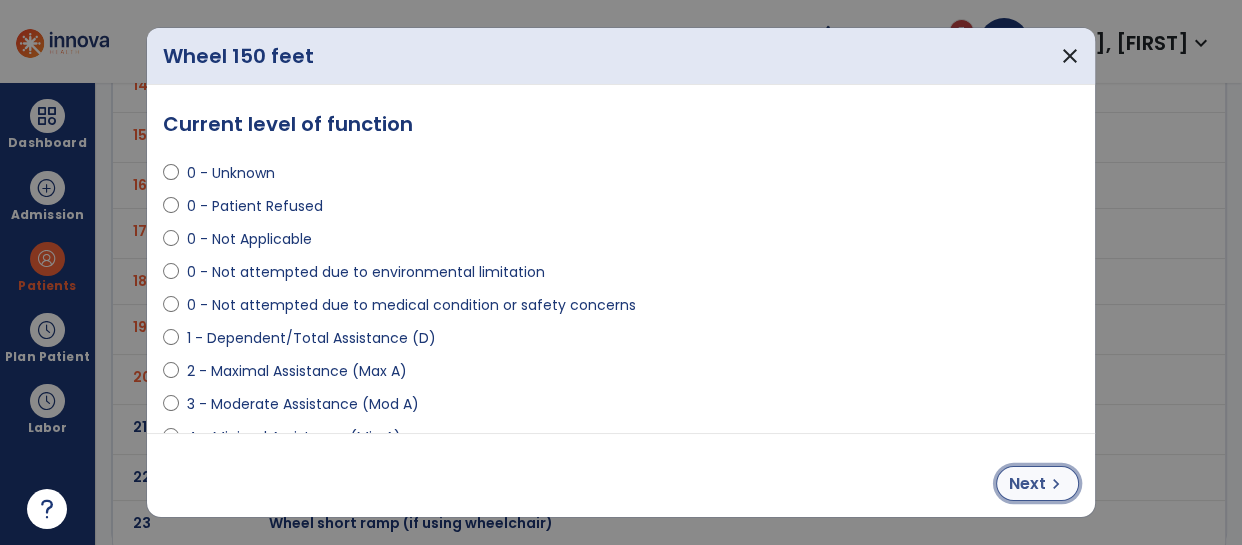 click on "Next" at bounding box center (1027, 484) 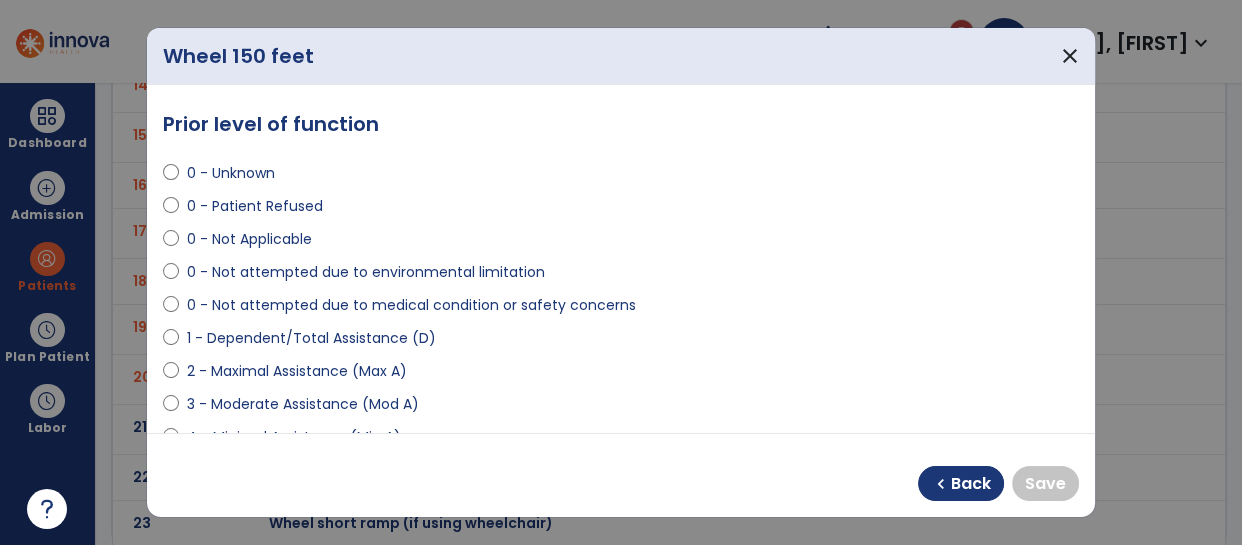 select on "**********" 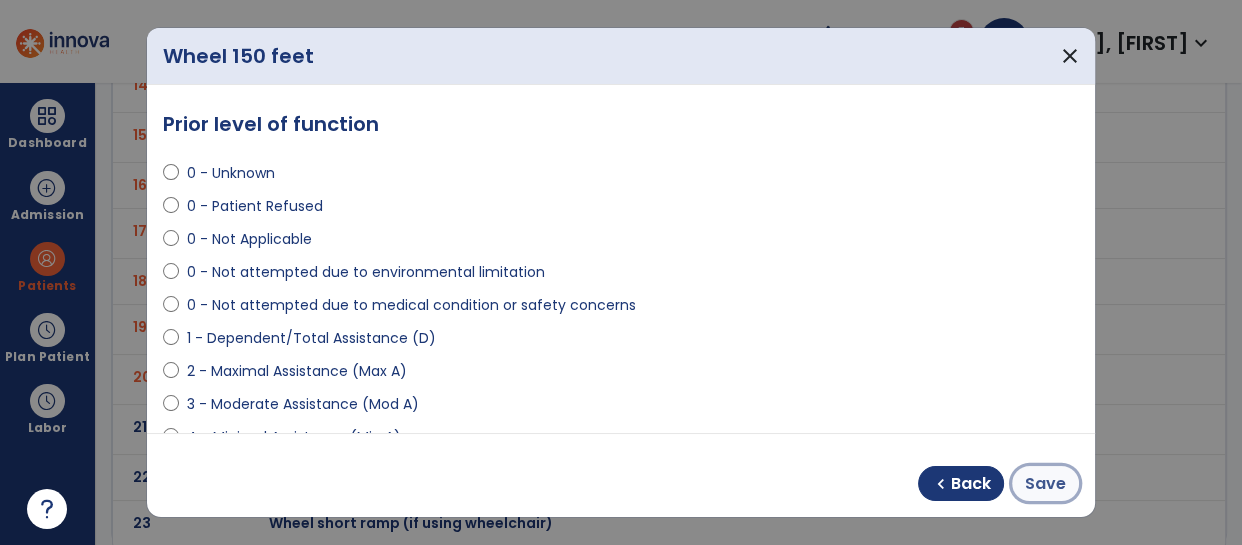 click on "Save" at bounding box center [1045, 483] 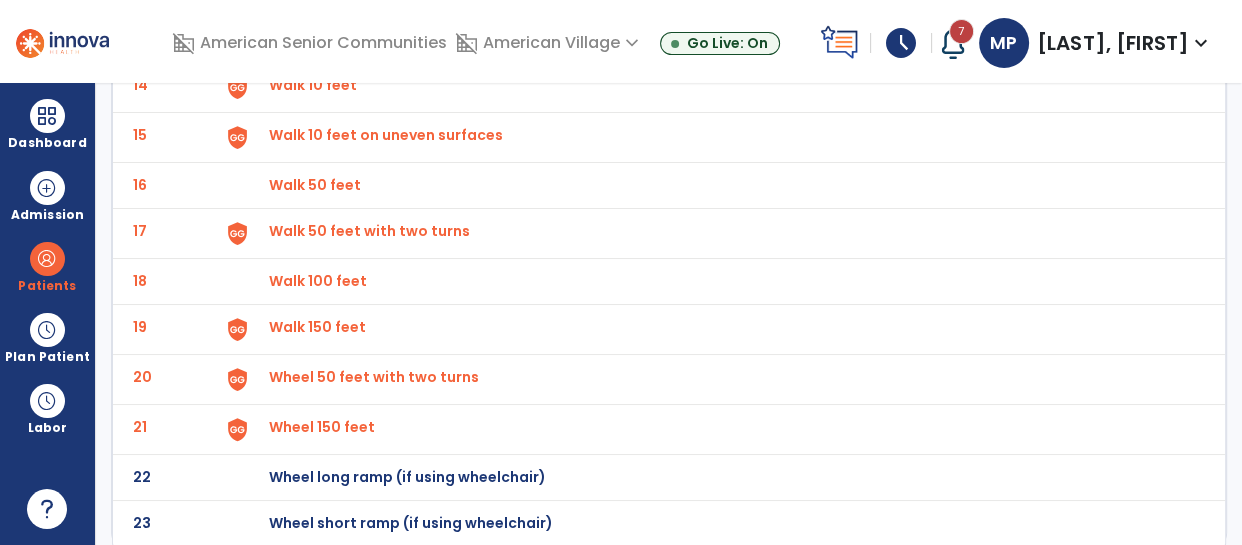scroll, scrollTop: 0, scrollLeft: 0, axis: both 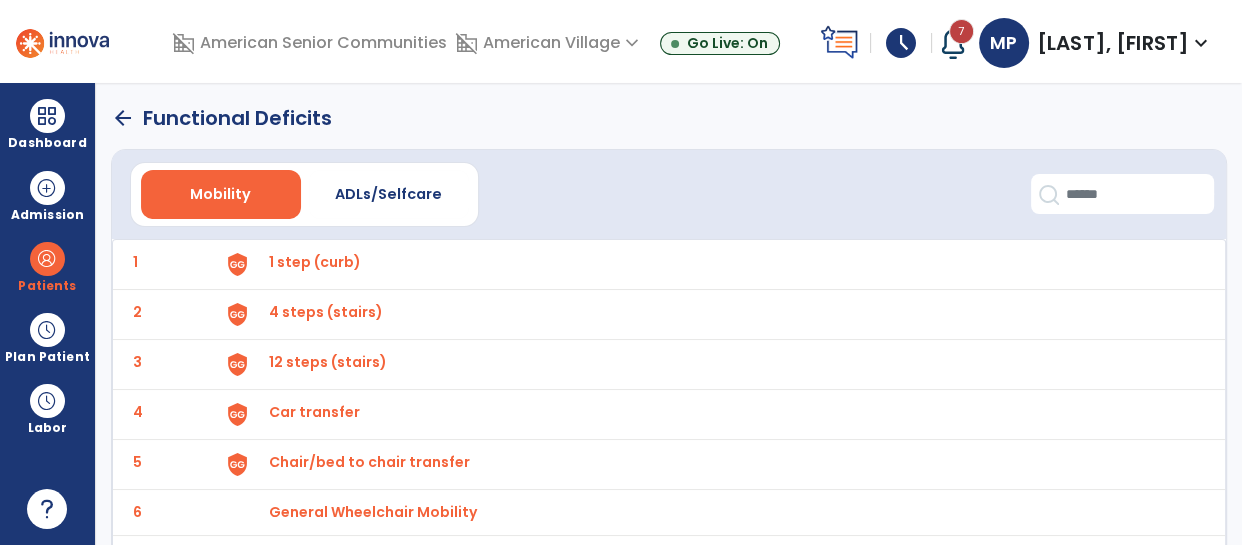 click on "arrow_back" 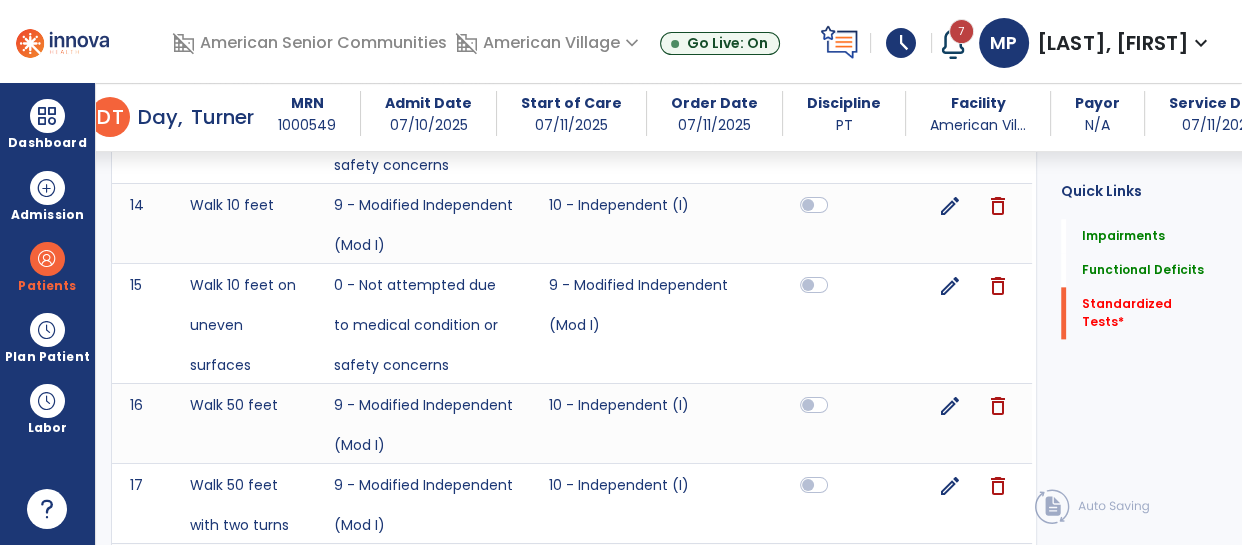 scroll, scrollTop: 2796, scrollLeft: 0, axis: vertical 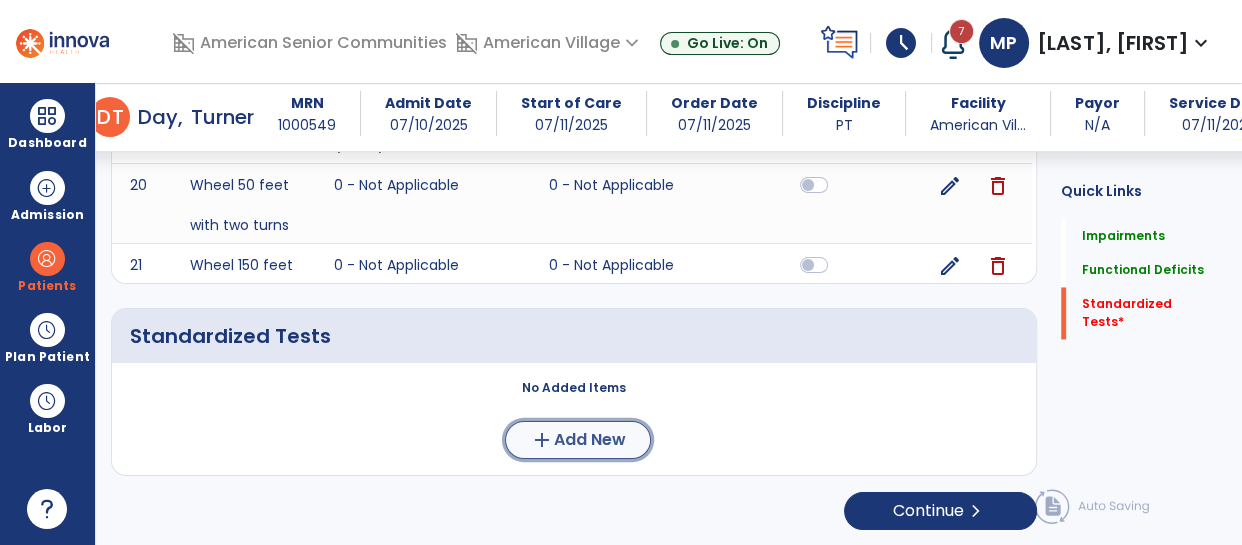 click on "add  Add New" 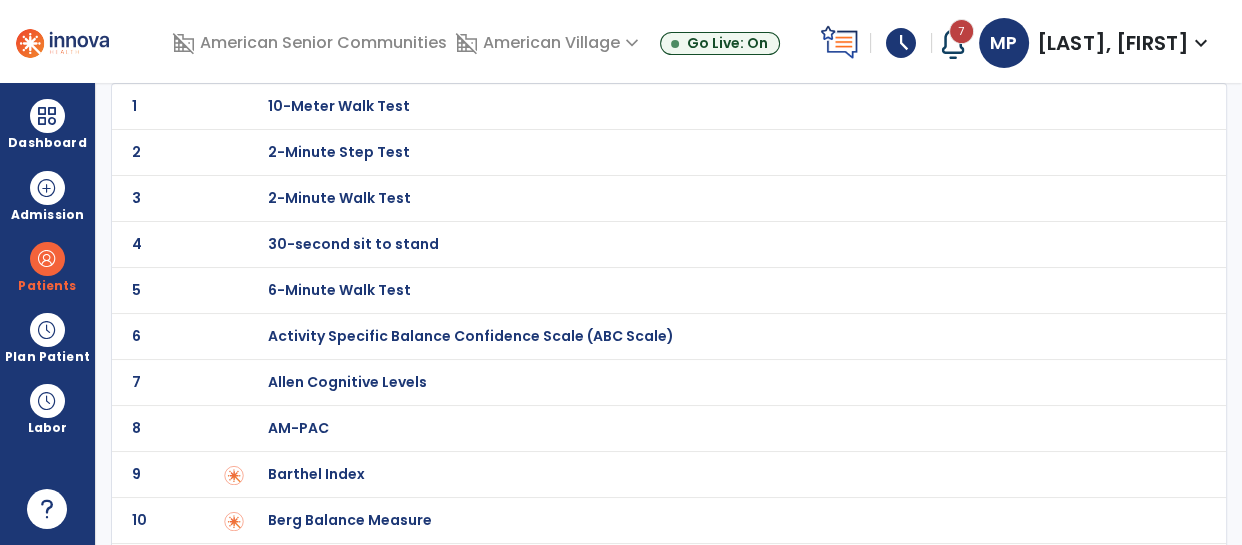 scroll, scrollTop: 102, scrollLeft: 0, axis: vertical 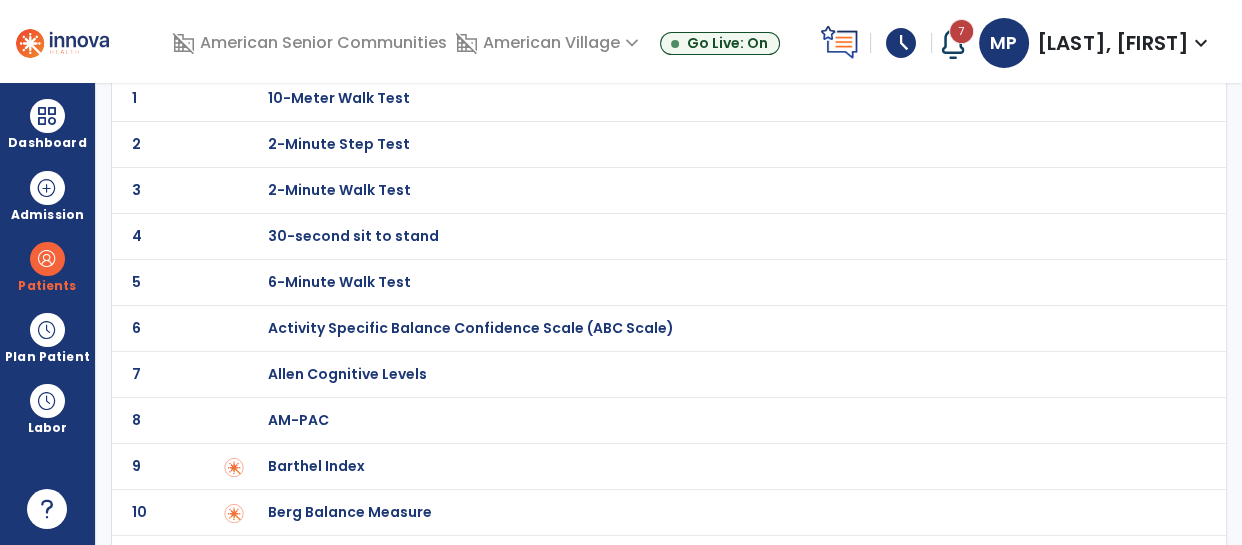 click on "8 AM-PAC" 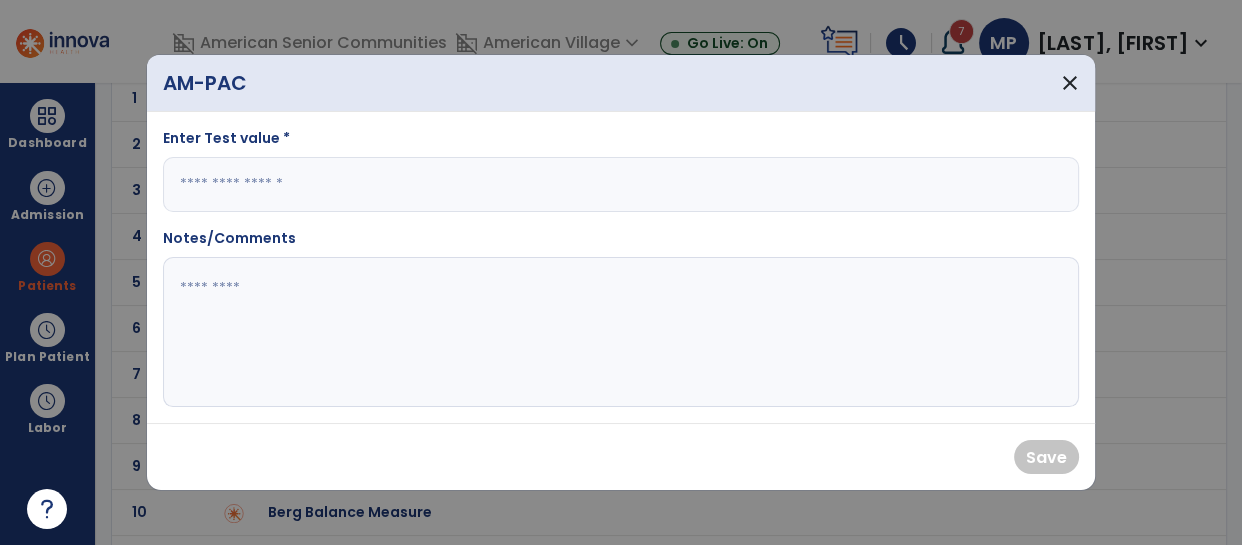 click at bounding box center (621, 184) 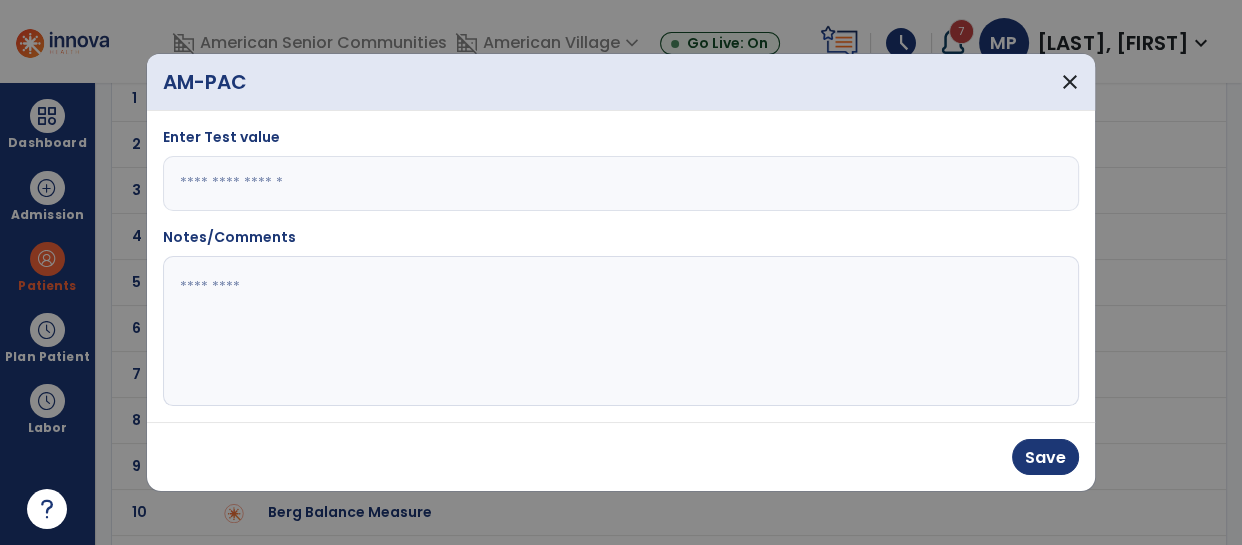 type on "**" 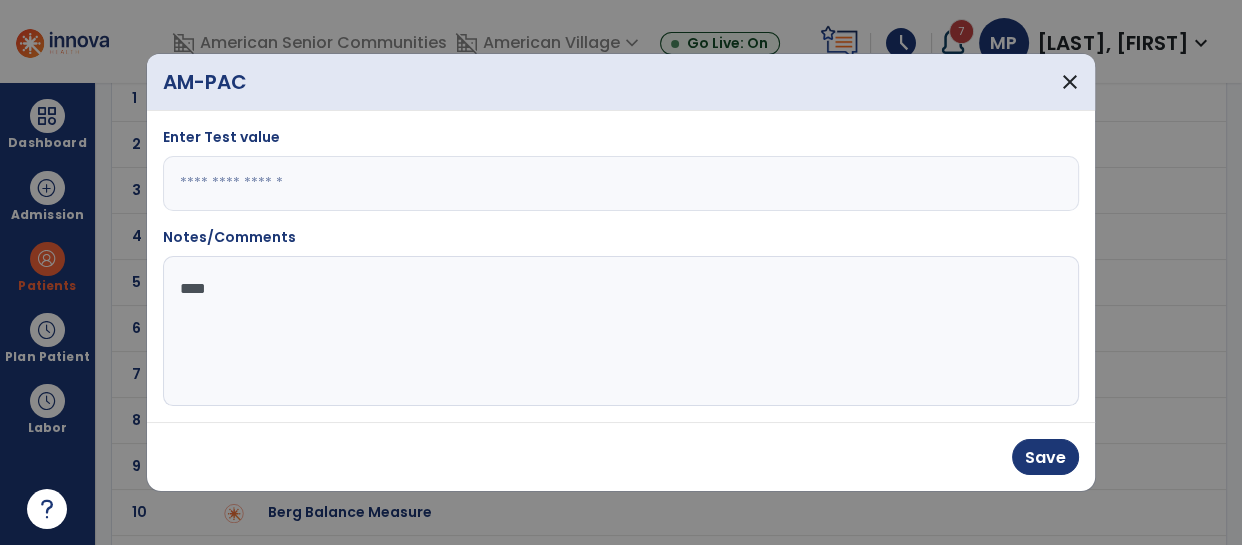 type on "*****" 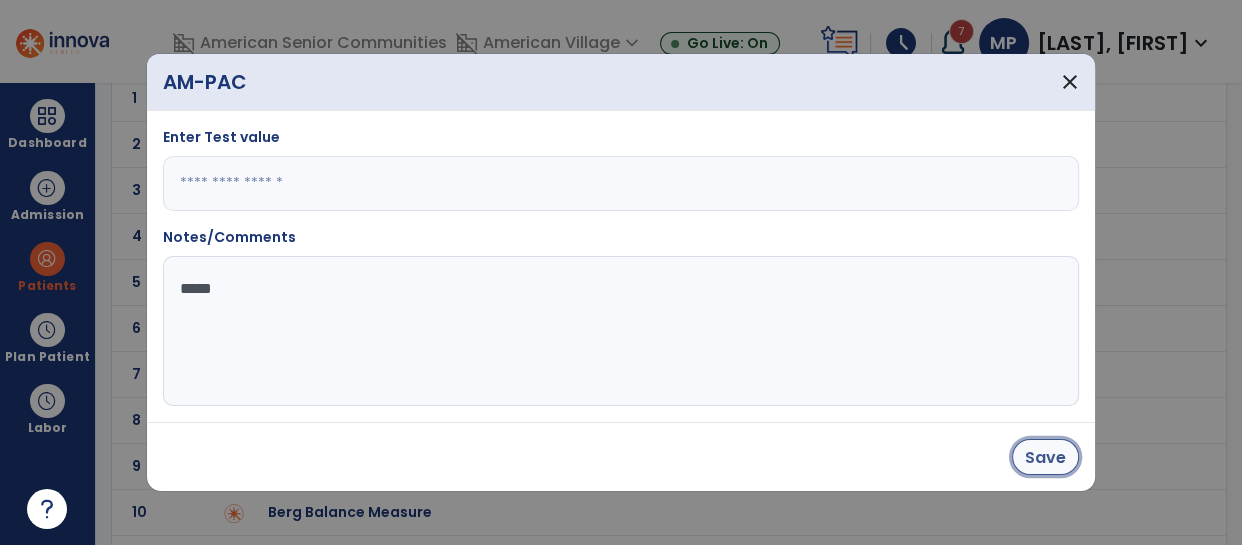 click on "Save" at bounding box center [1045, 457] 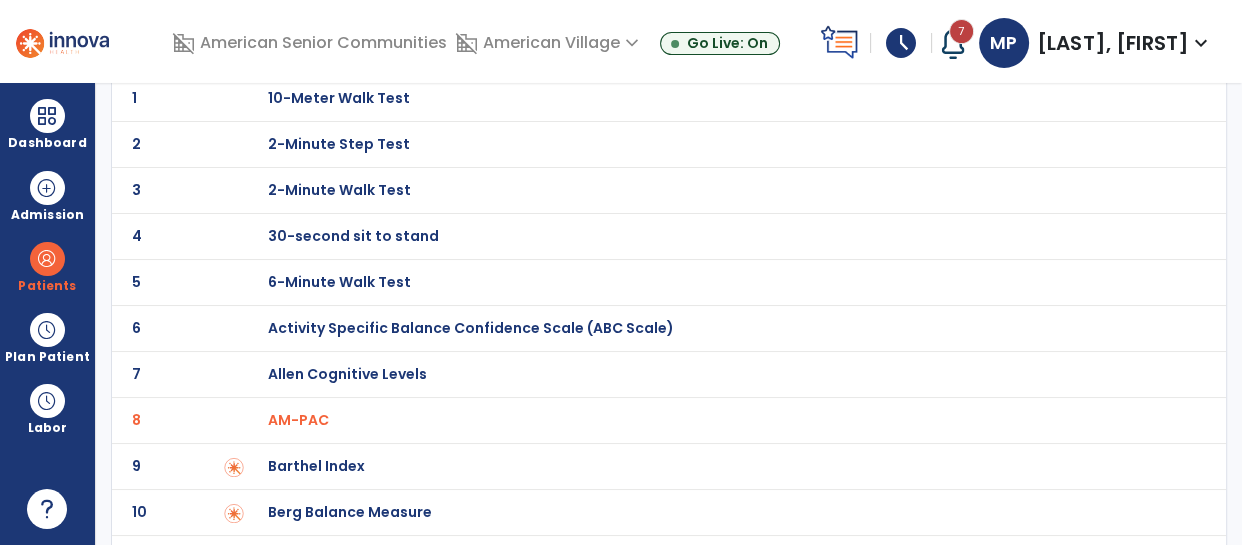 scroll, scrollTop: 0, scrollLeft: 0, axis: both 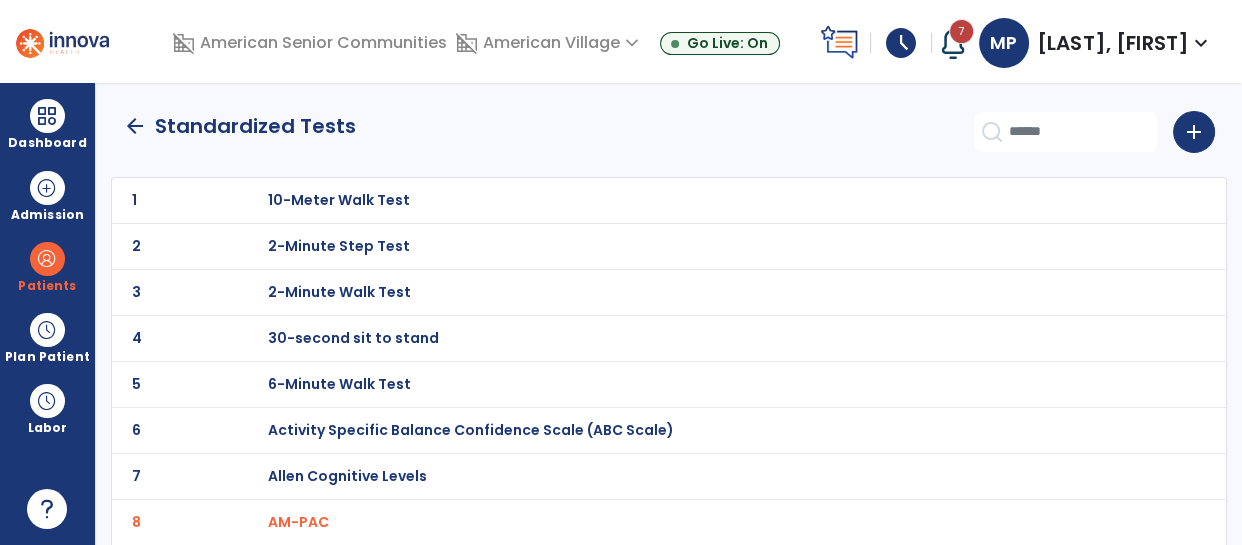 click on "arrow_back" 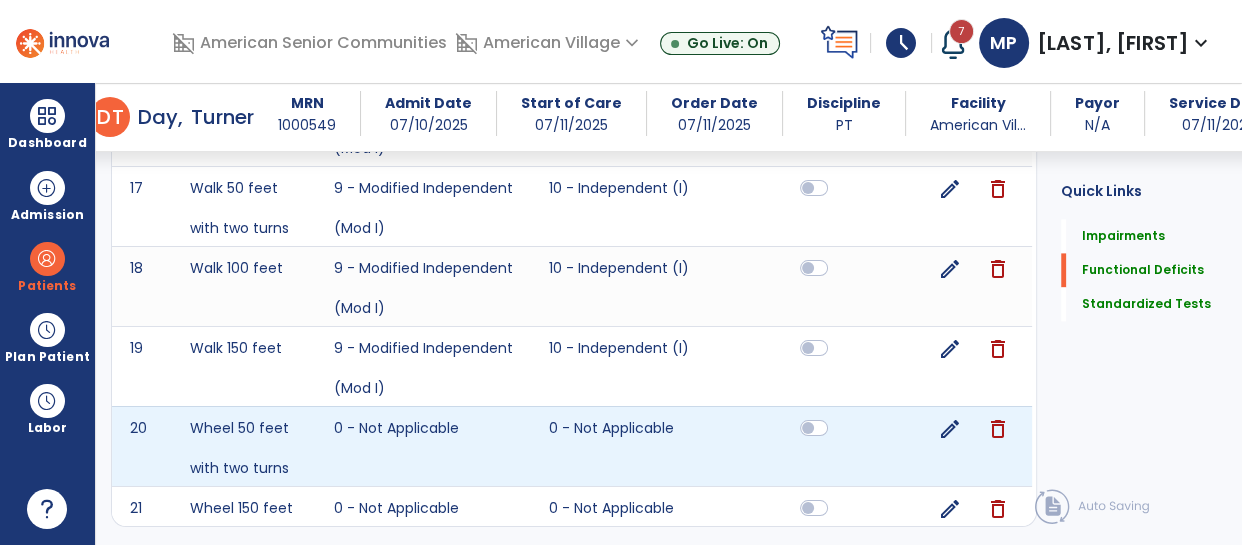 scroll, scrollTop: 2894, scrollLeft: 0, axis: vertical 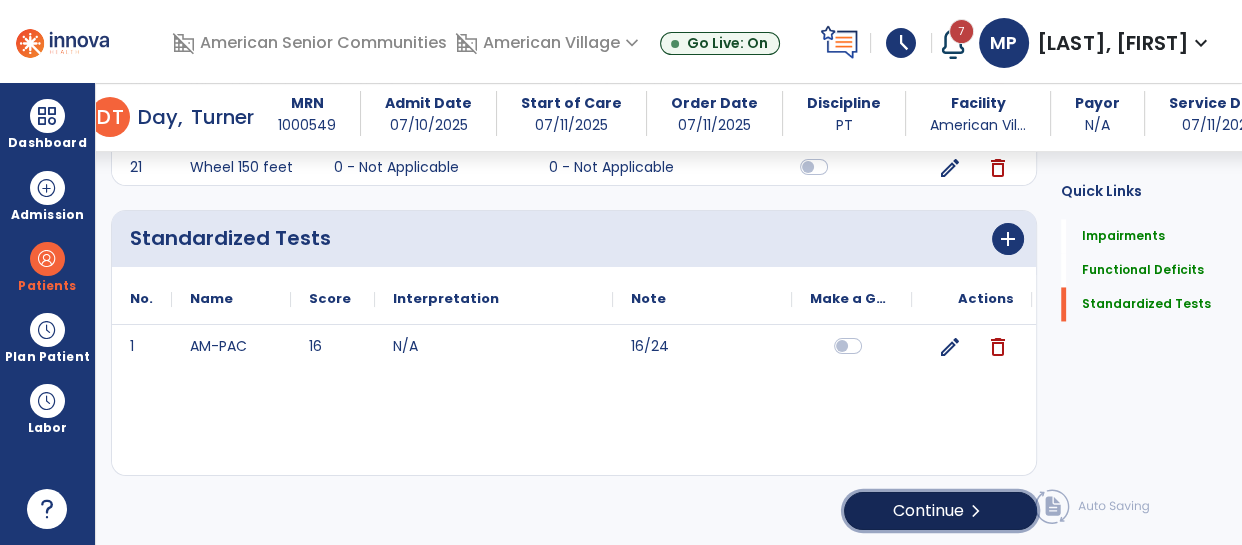 click on "Continue  chevron_right" 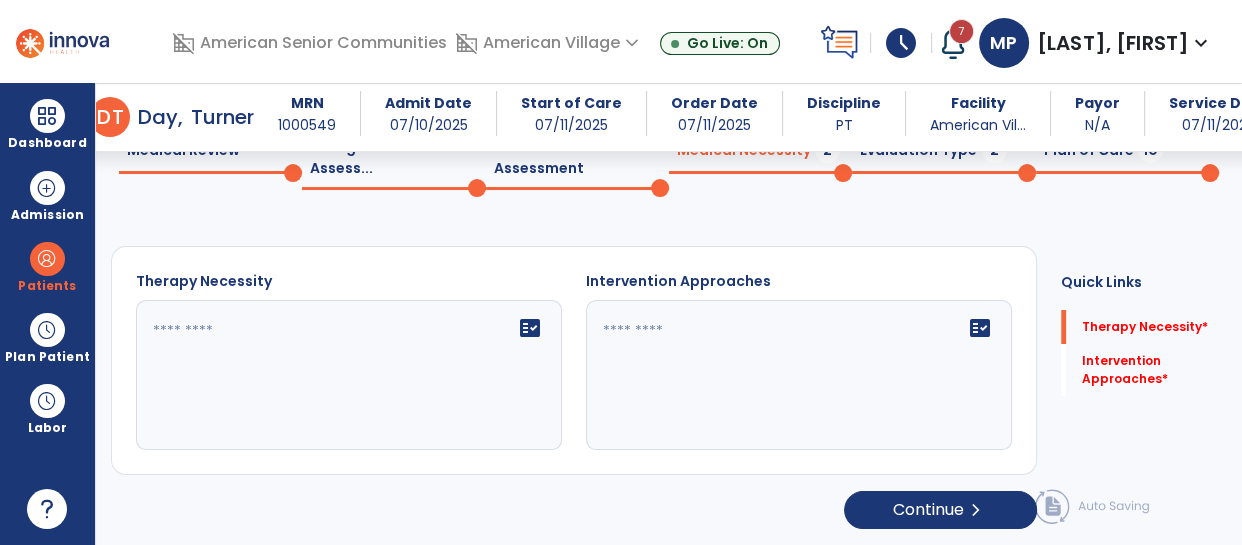 scroll, scrollTop: 97, scrollLeft: 0, axis: vertical 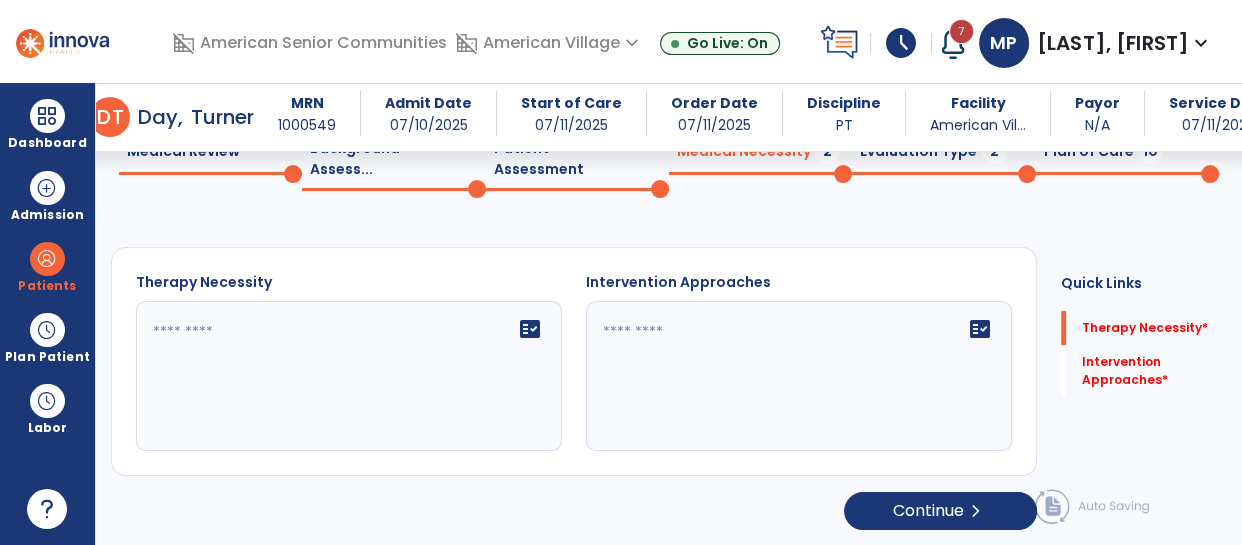 click on "fact_check" 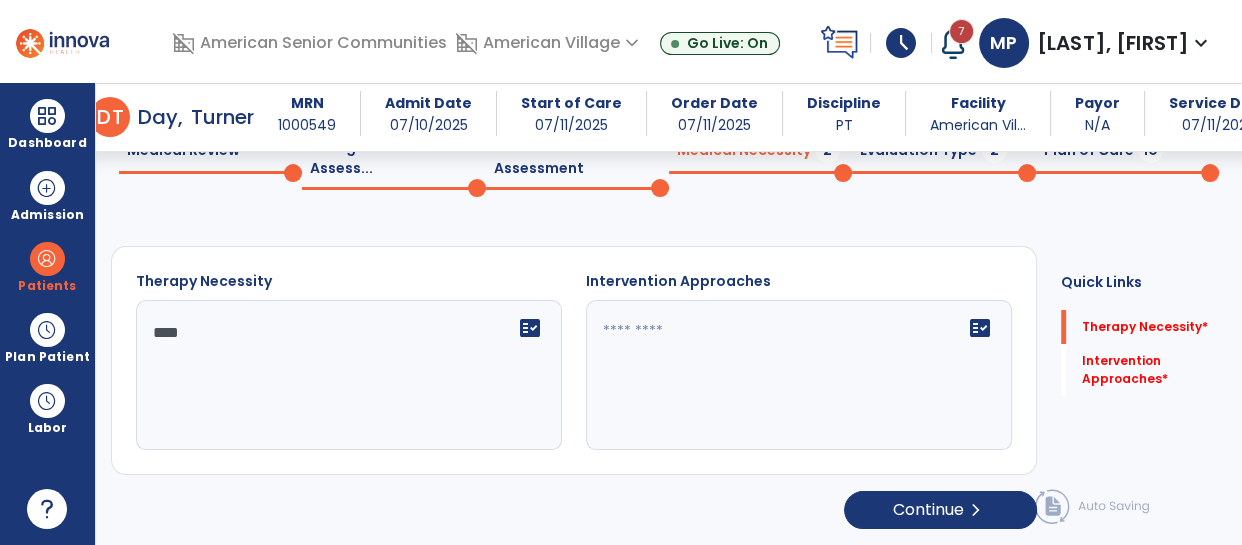 scroll, scrollTop: 97, scrollLeft: 0, axis: vertical 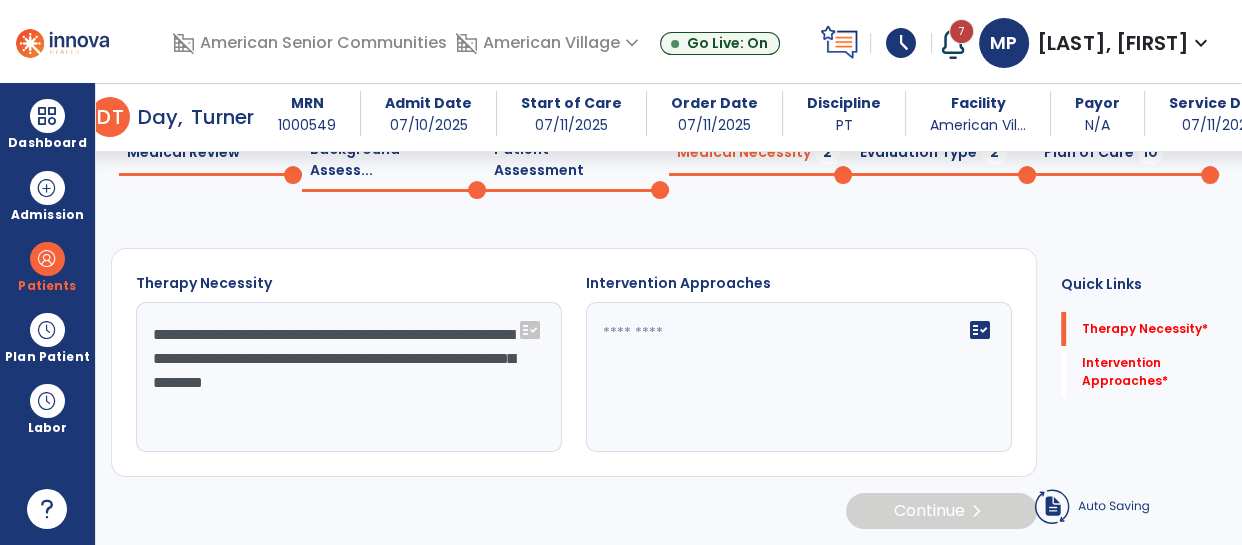 type on "**********" 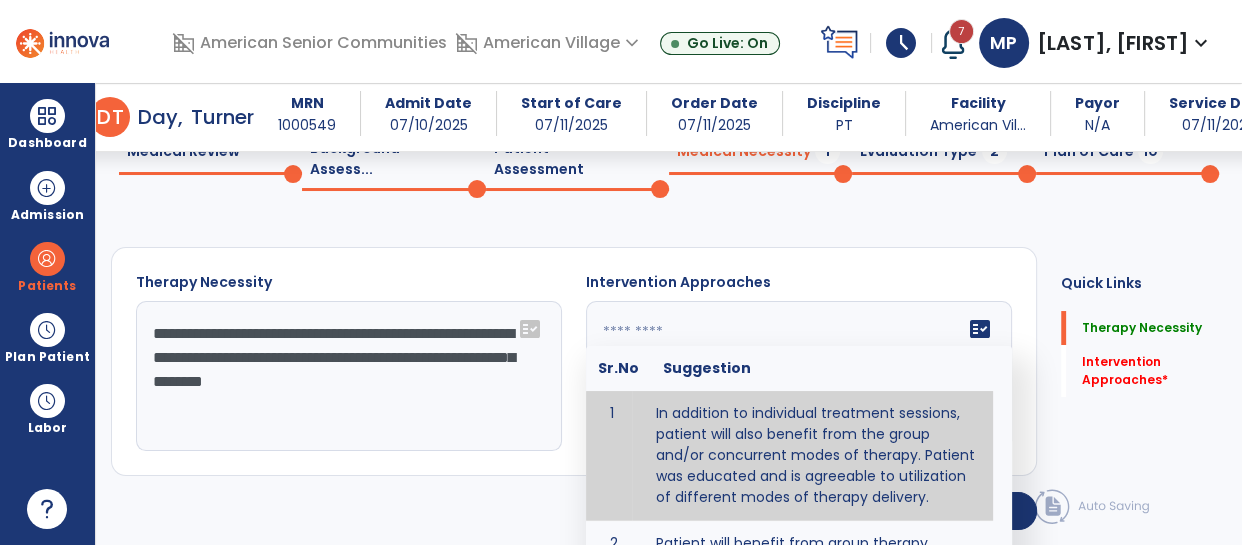click 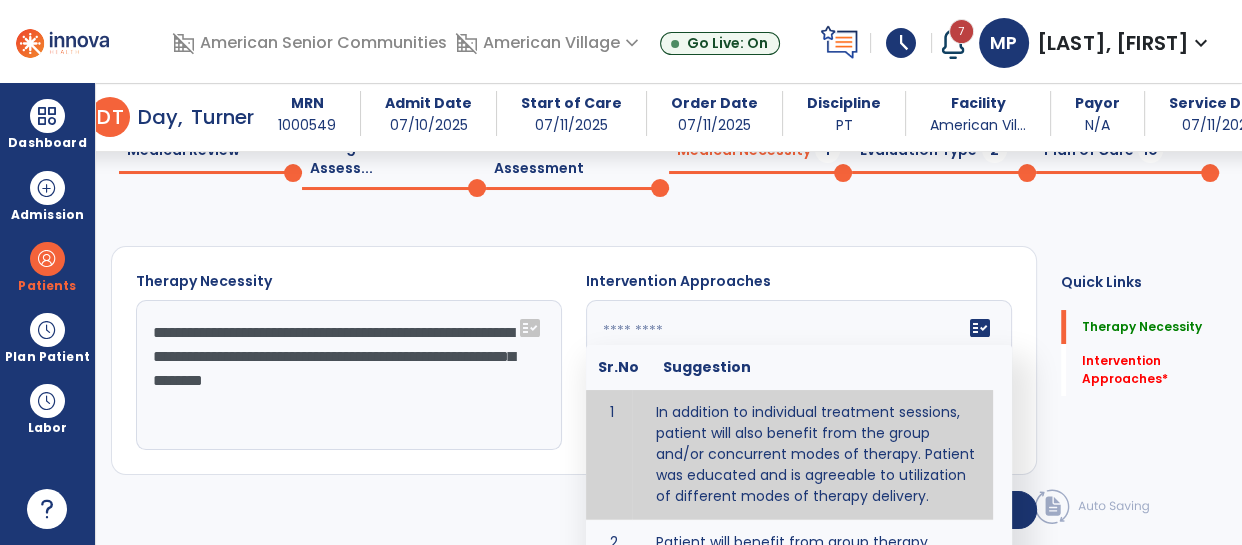 type on "**********" 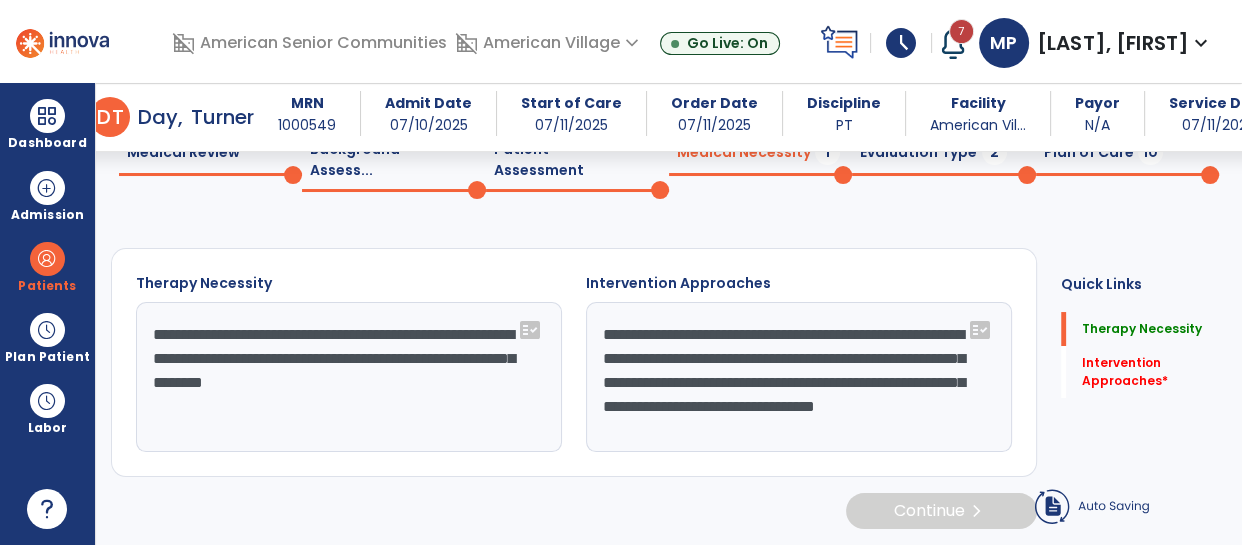 scroll, scrollTop: 95, scrollLeft: 0, axis: vertical 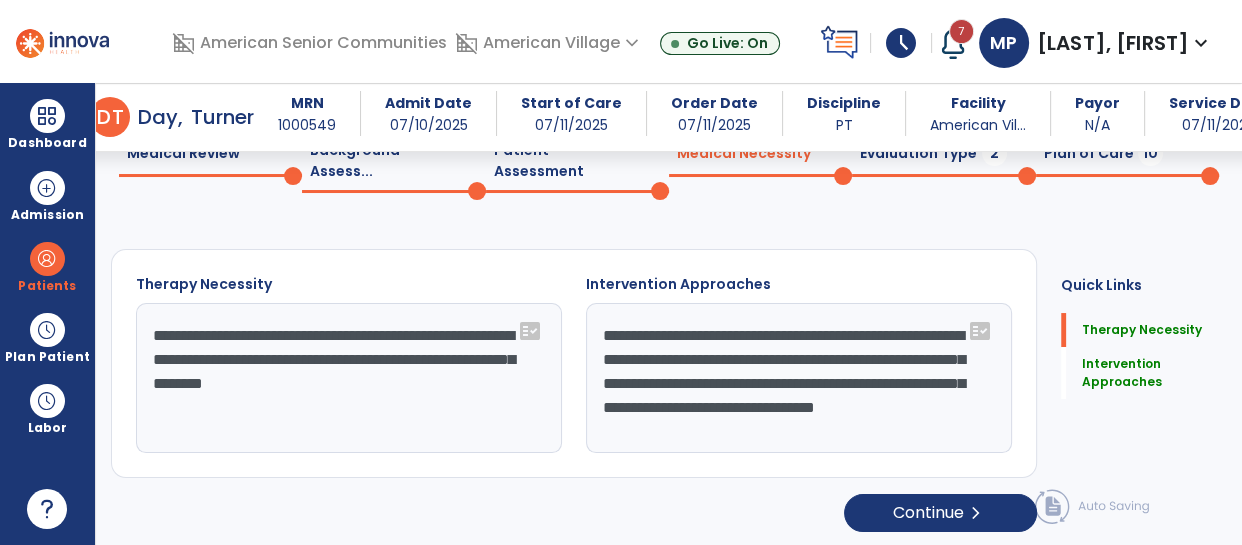 click on "**********" 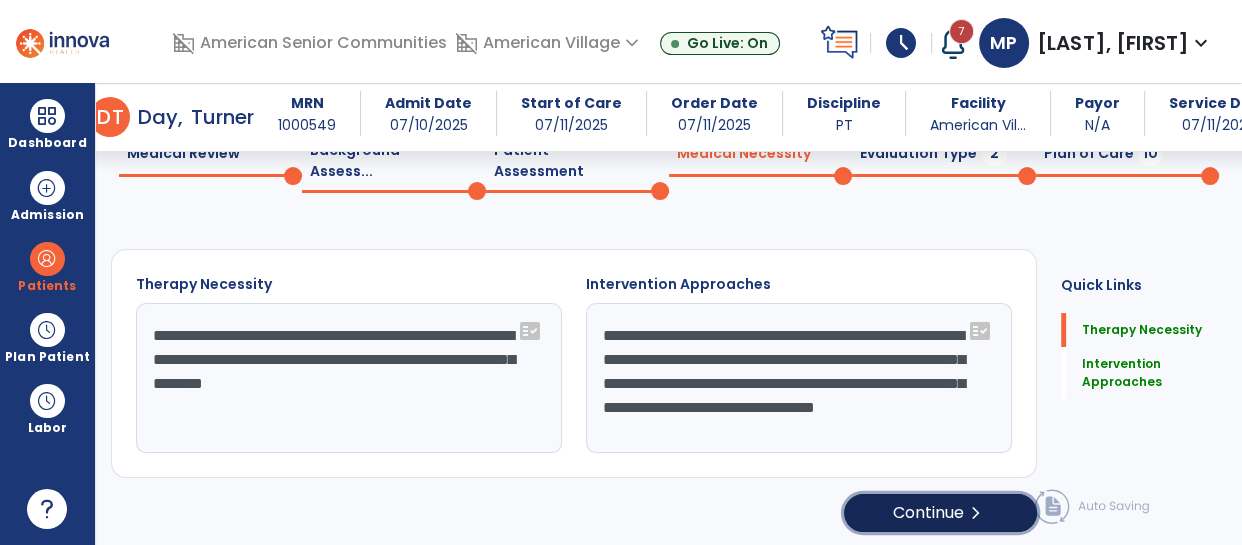 click on "Continue  chevron_right" 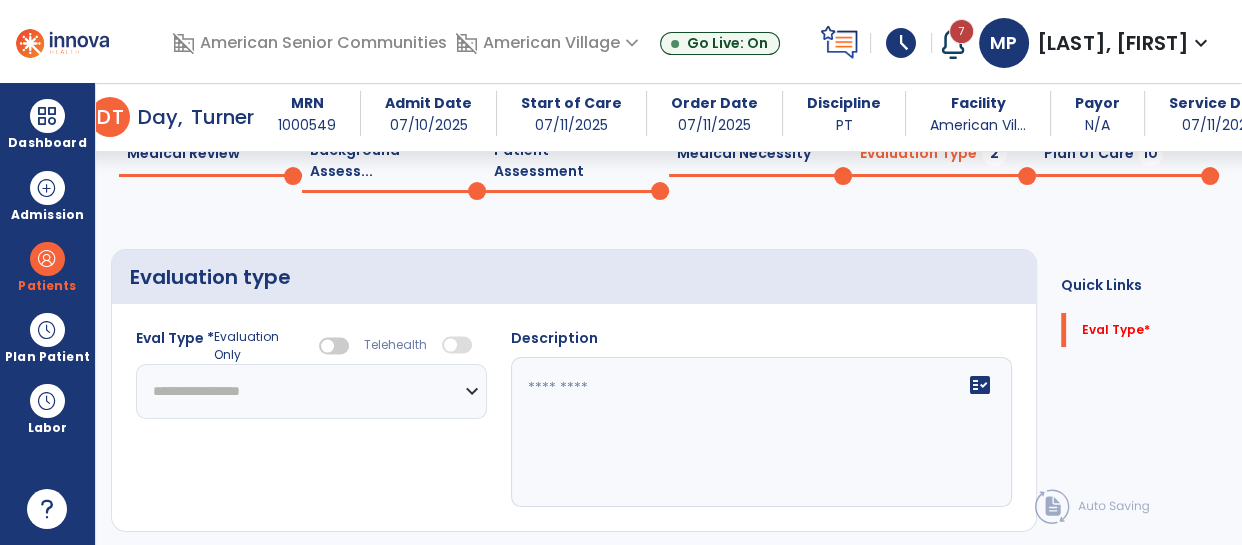 click on "**********" 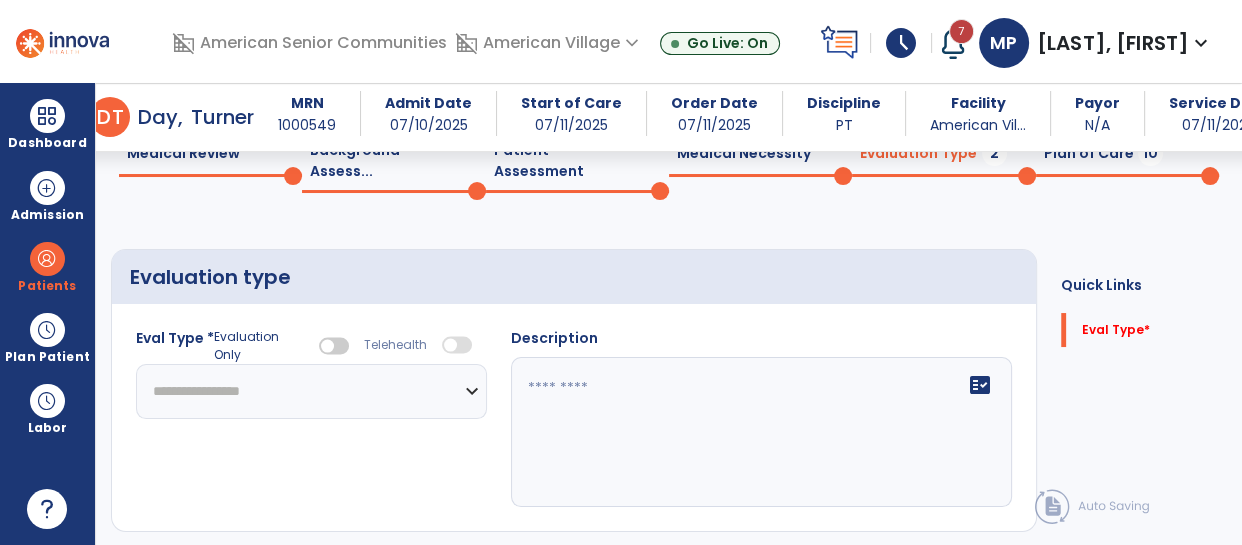 select on "**********" 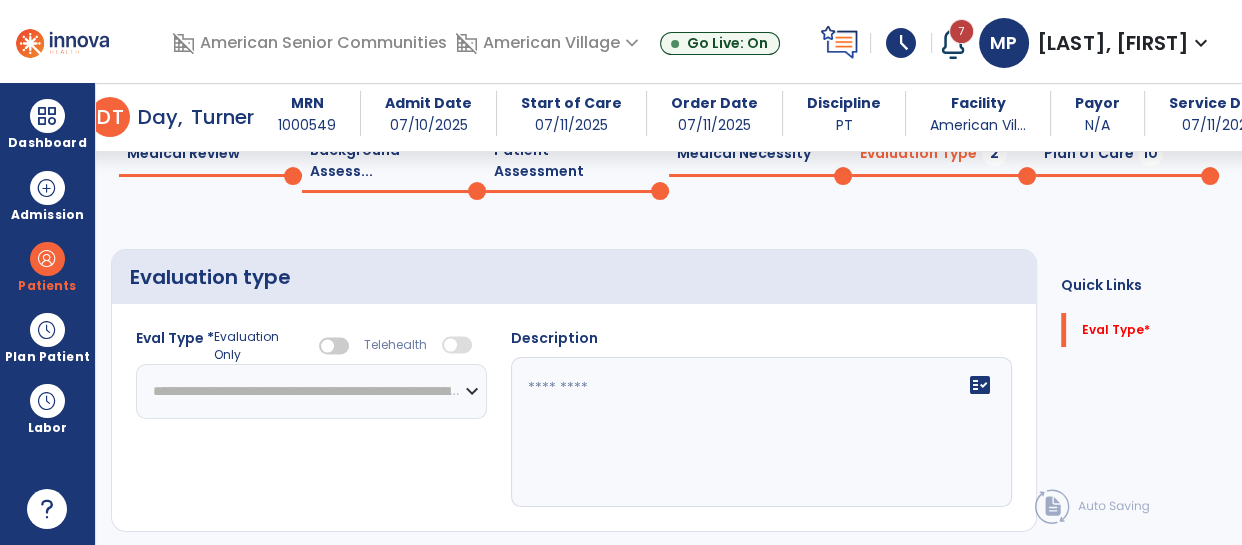 click on "**********" 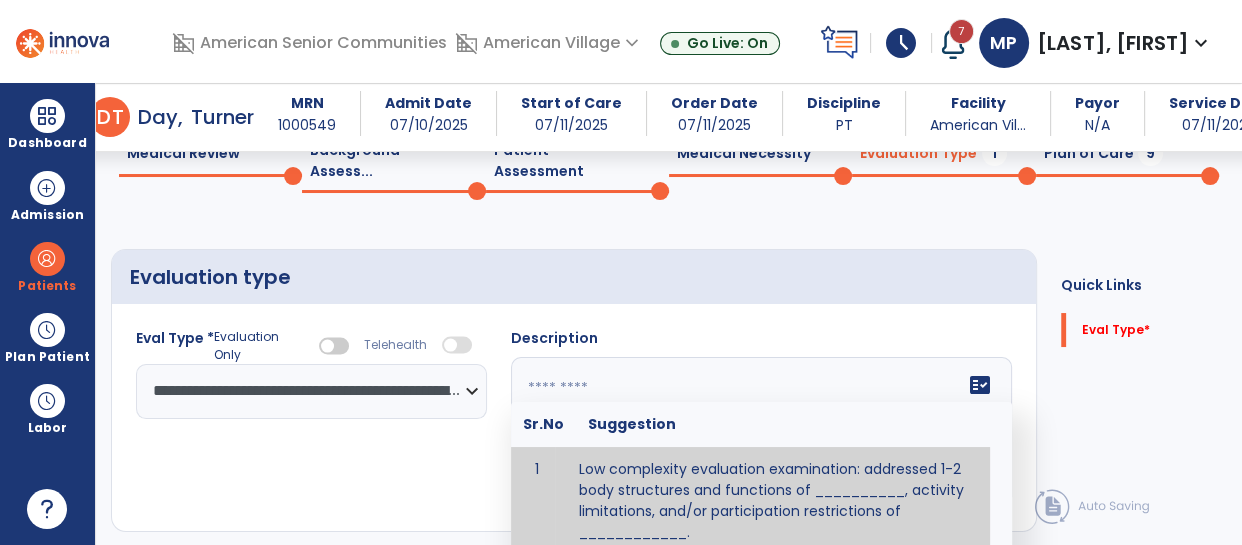 click on "fact_check  Sr.No Suggestion 1 Low complexity evaluation examination: addressed 1-2 body structures and functions of __________, activity limitations, and/or participation restrictions of ____________. 2 Moderate Complexity evaluation examination: addressed 3 or more body structures and functions of ________, activity limitations, and/or participation restrictions of _______. 3 High Complexity evaluation examination: addressed 4 or more body structures and functions of _______, activity limitations, and/or participation restrictions of _________" 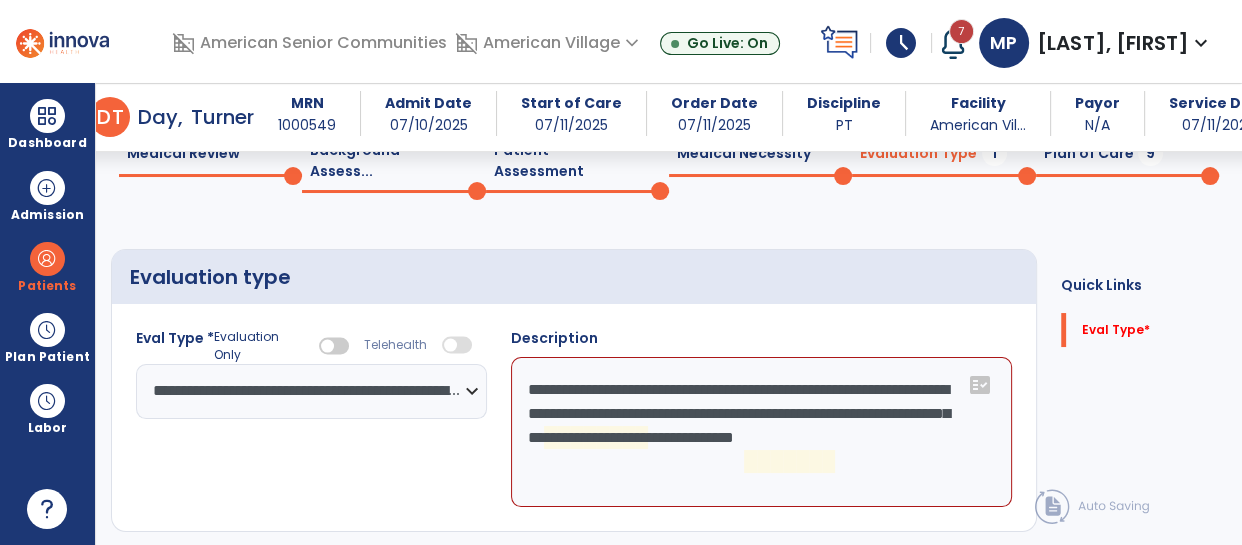 click on "**********" 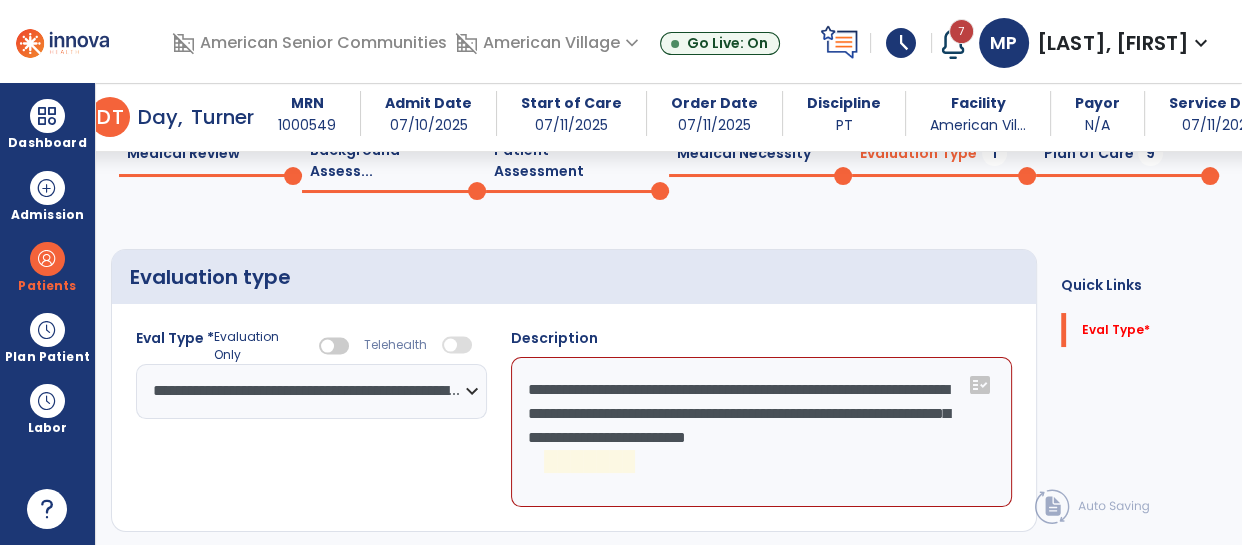 click on "**********" 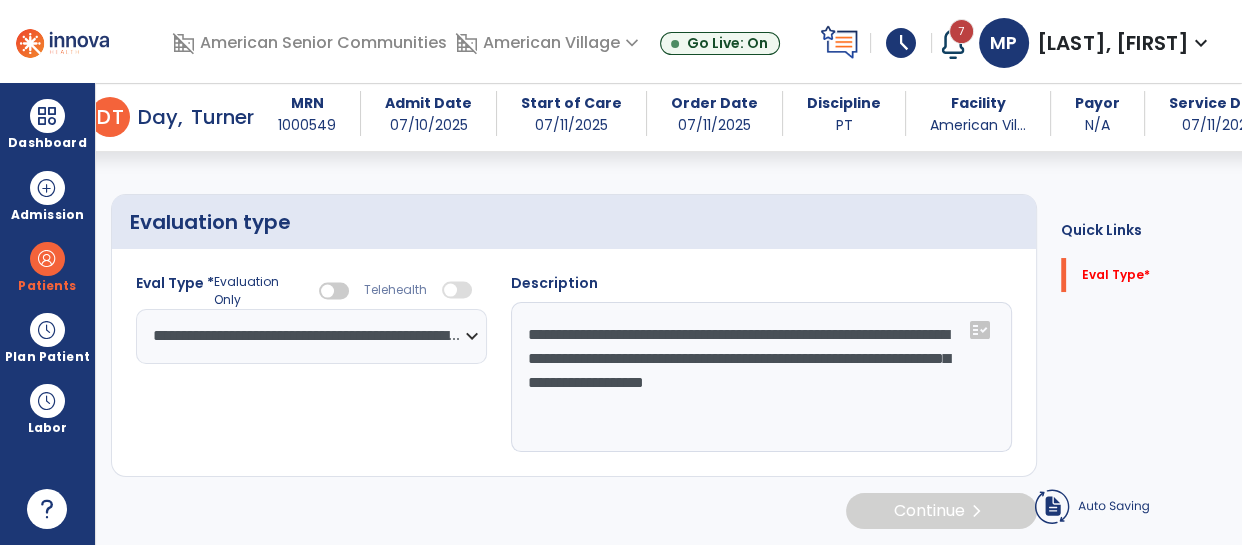 scroll, scrollTop: 151, scrollLeft: 0, axis: vertical 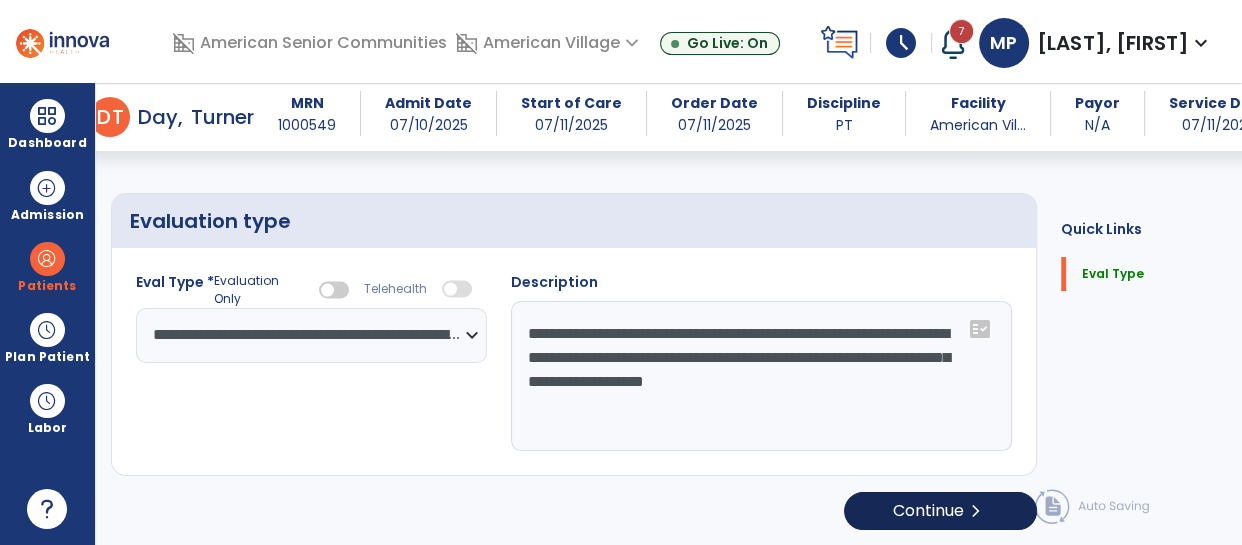 type on "**********" 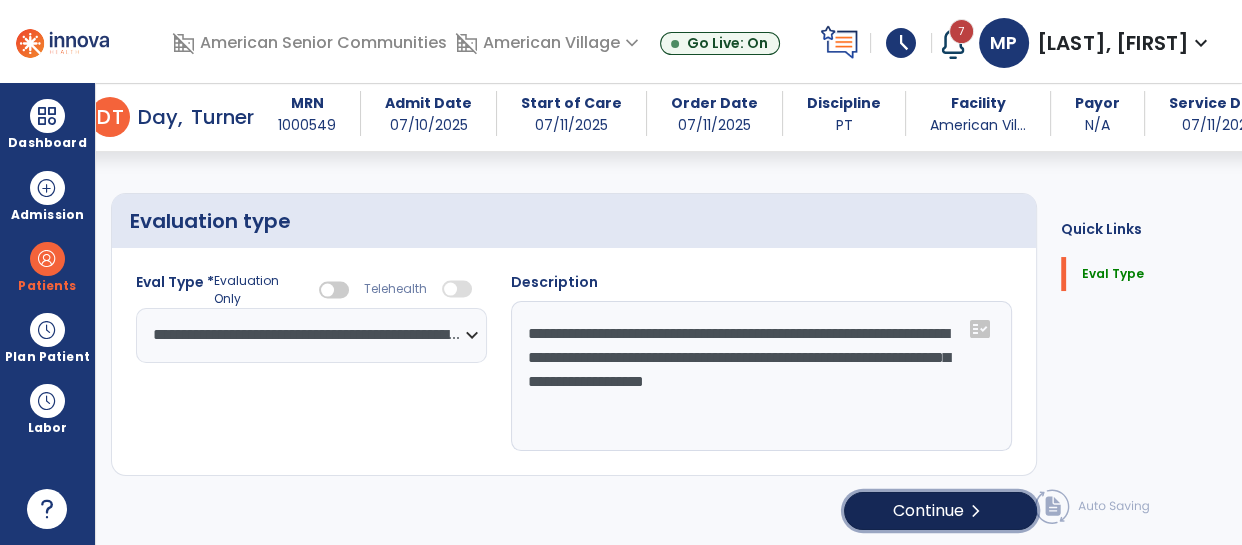 click on "Continue  chevron_right" 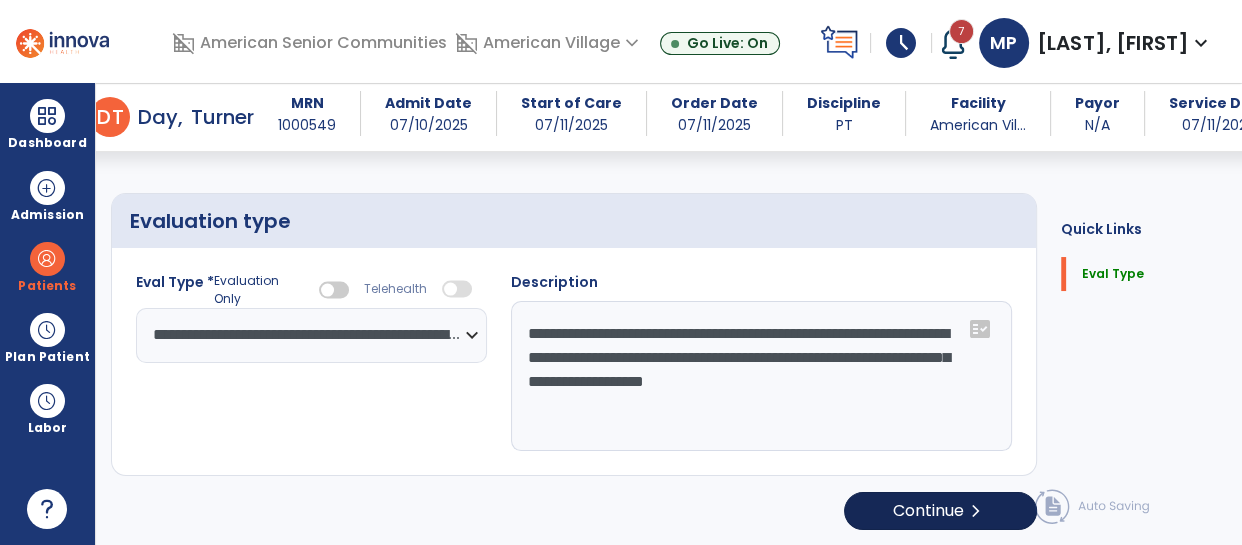 select on "*****" 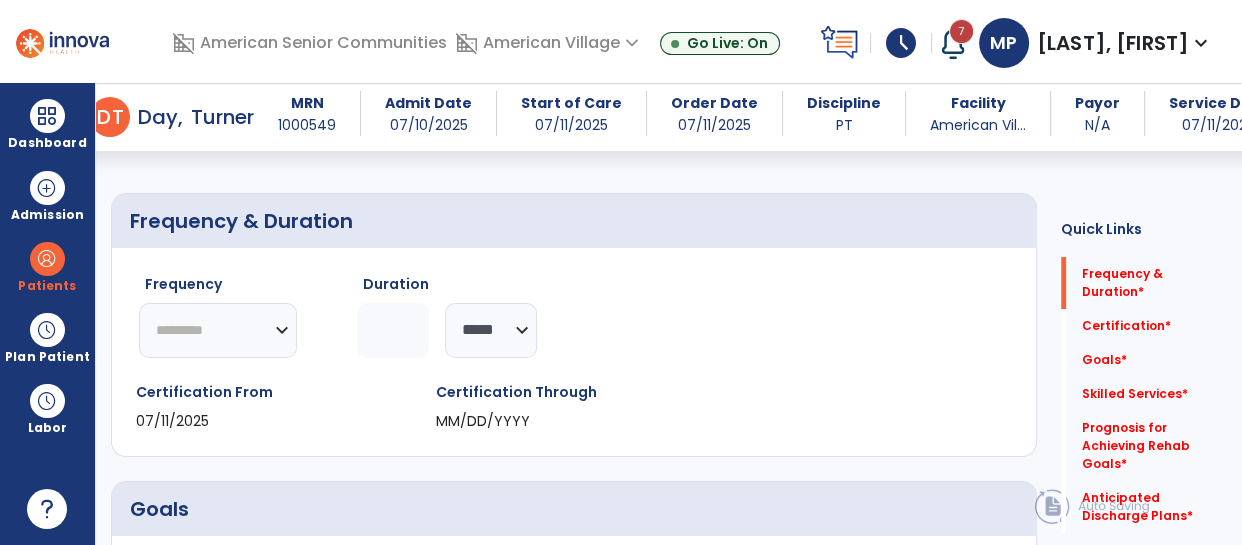 click on "********* ** ** ** ** ** ** **" 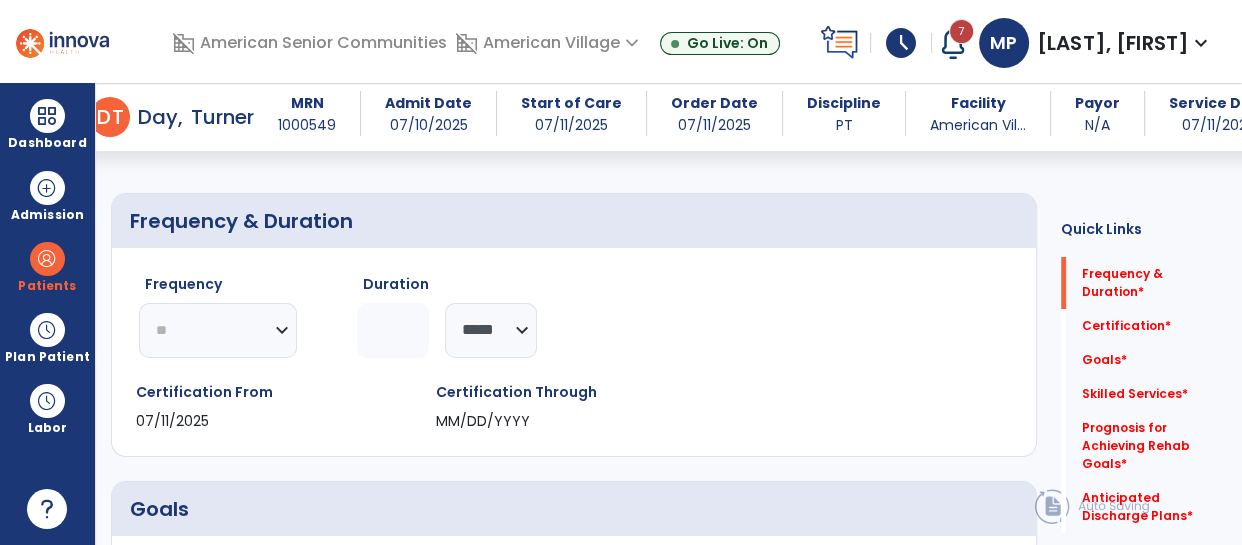 click on "********* ** ** ** ** ** ** **" 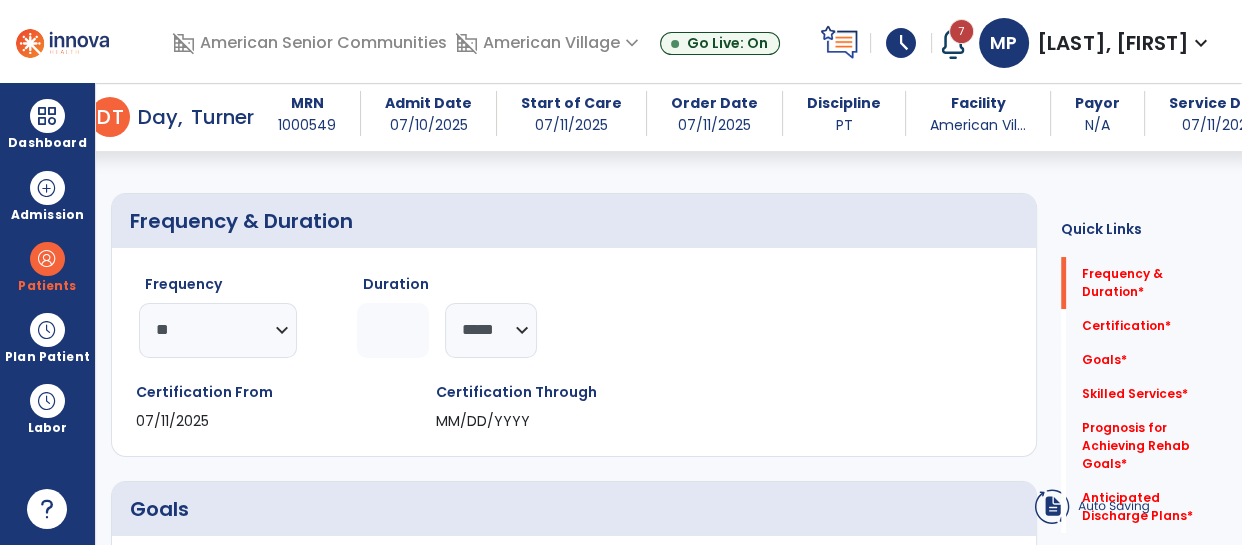 click 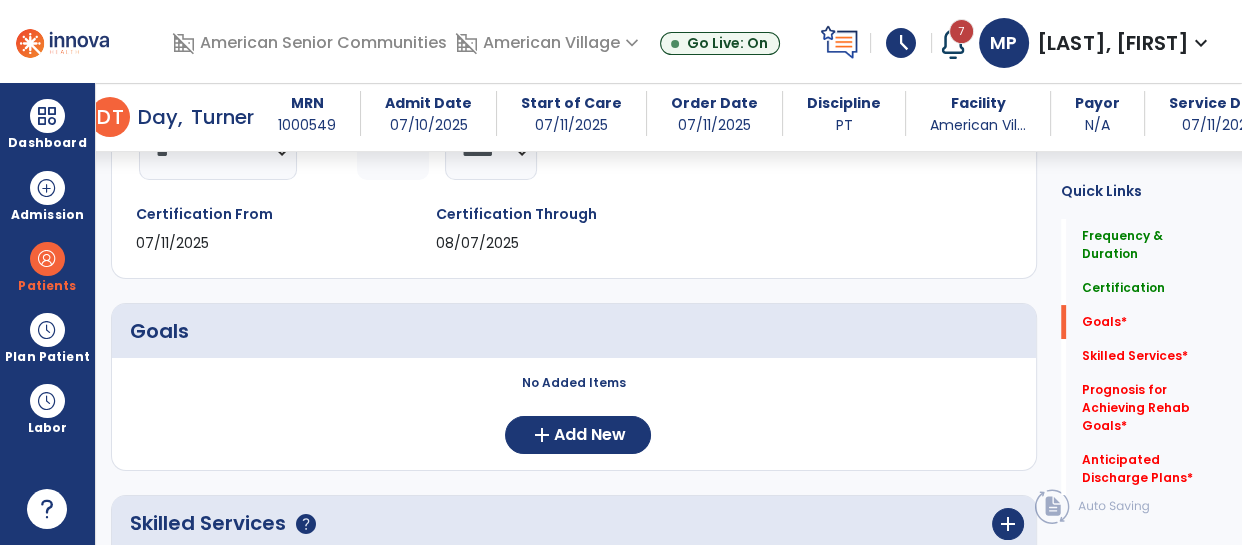scroll, scrollTop: 400, scrollLeft: 0, axis: vertical 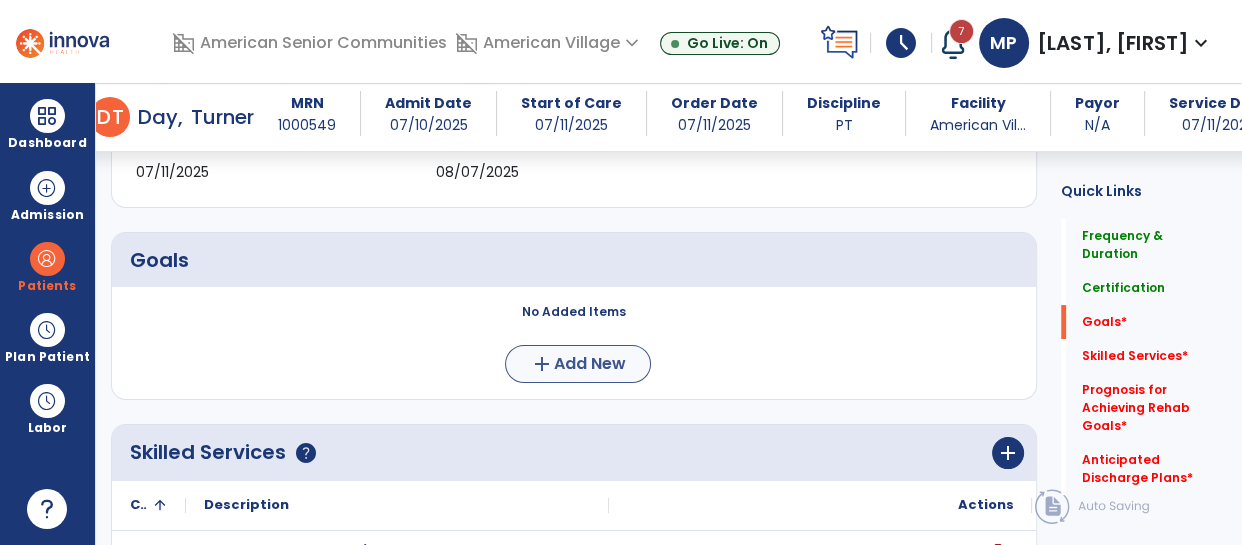 type on "*" 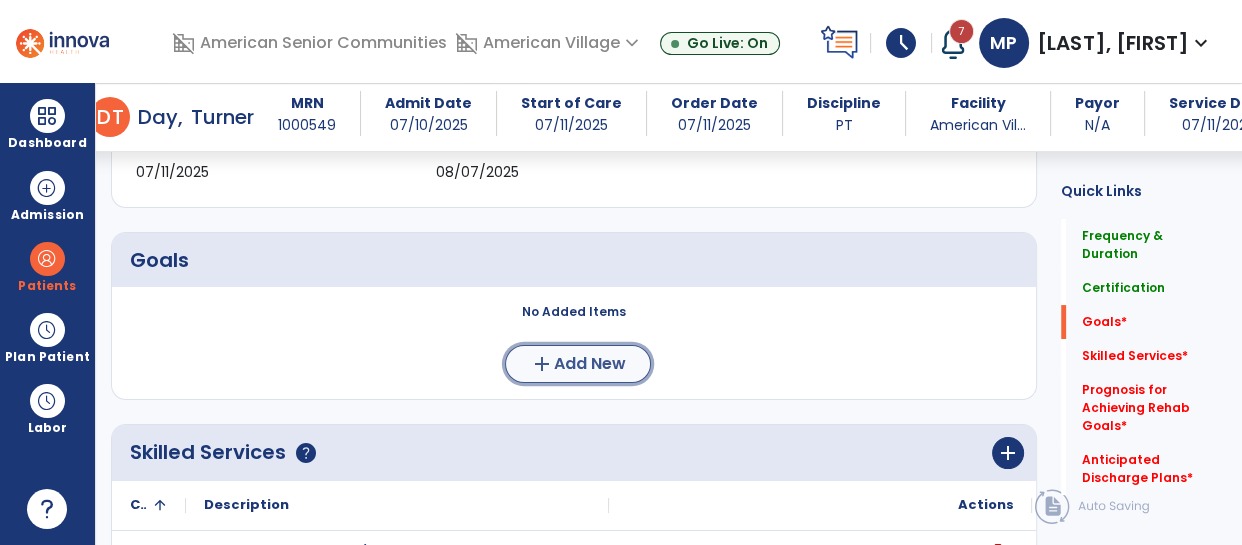 click on "add  Add New" at bounding box center (578, 364) 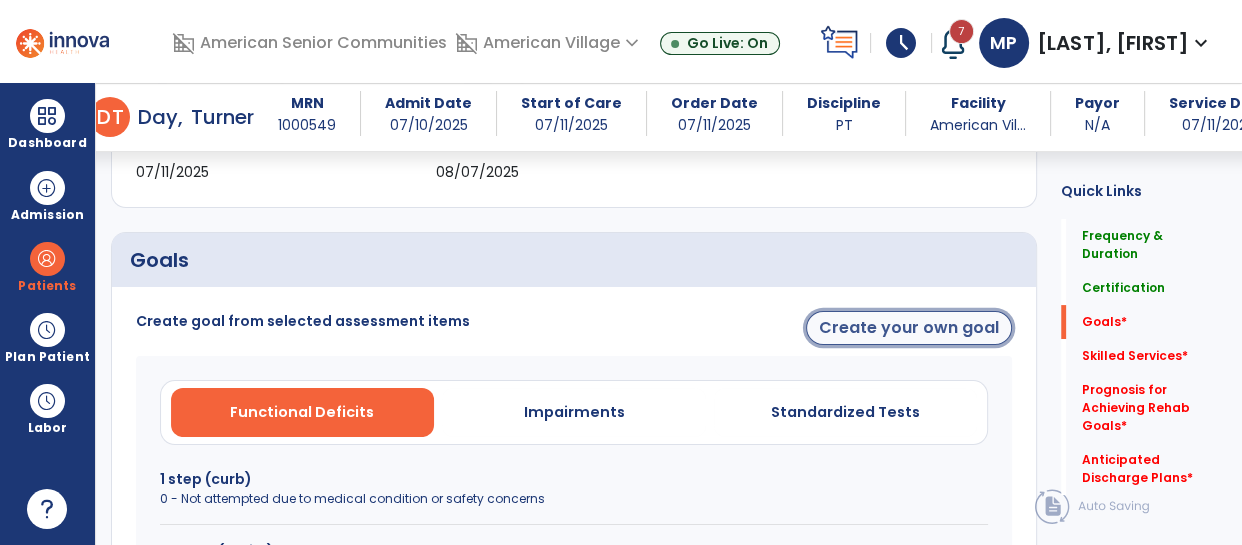 click on "Create your own goal" at bounding box center [909, 328] 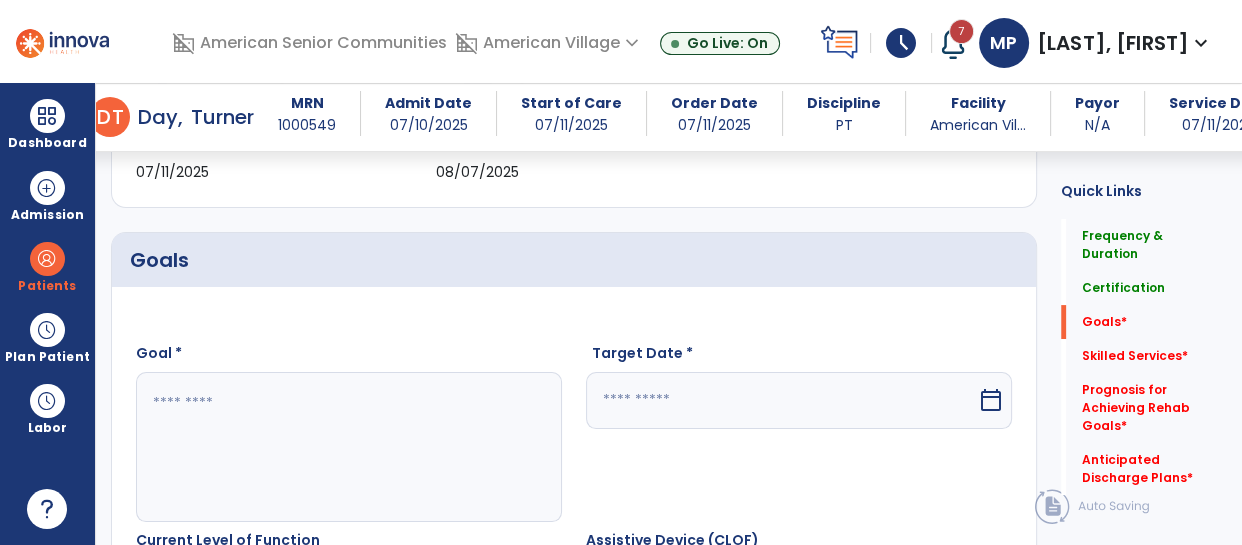 click at bounding box center (348, 447) 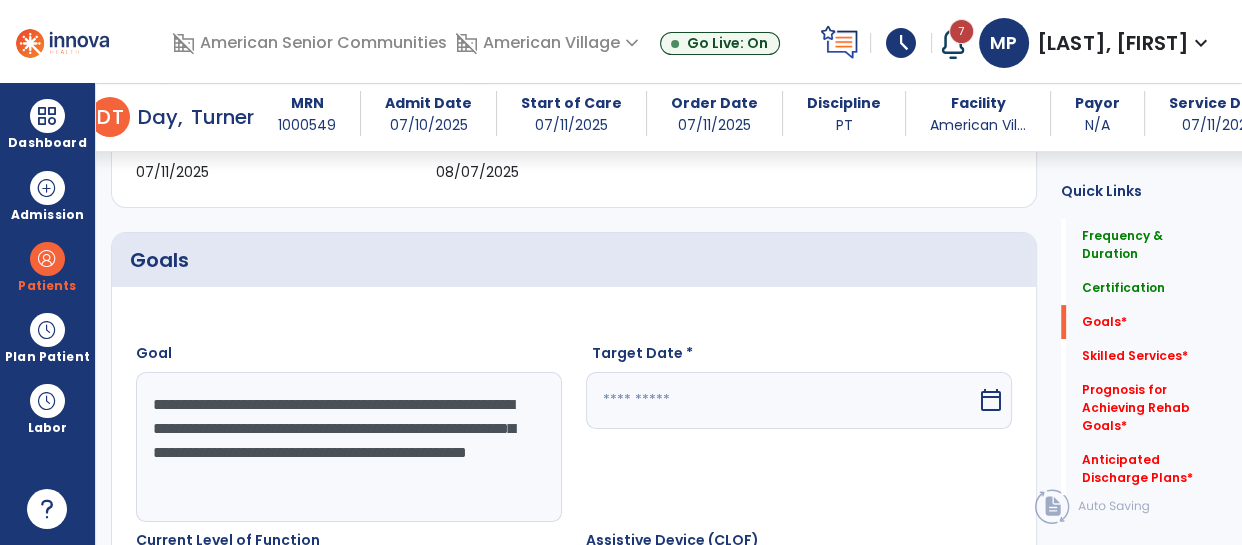 click on "**********" at bounding box center (348, 447) 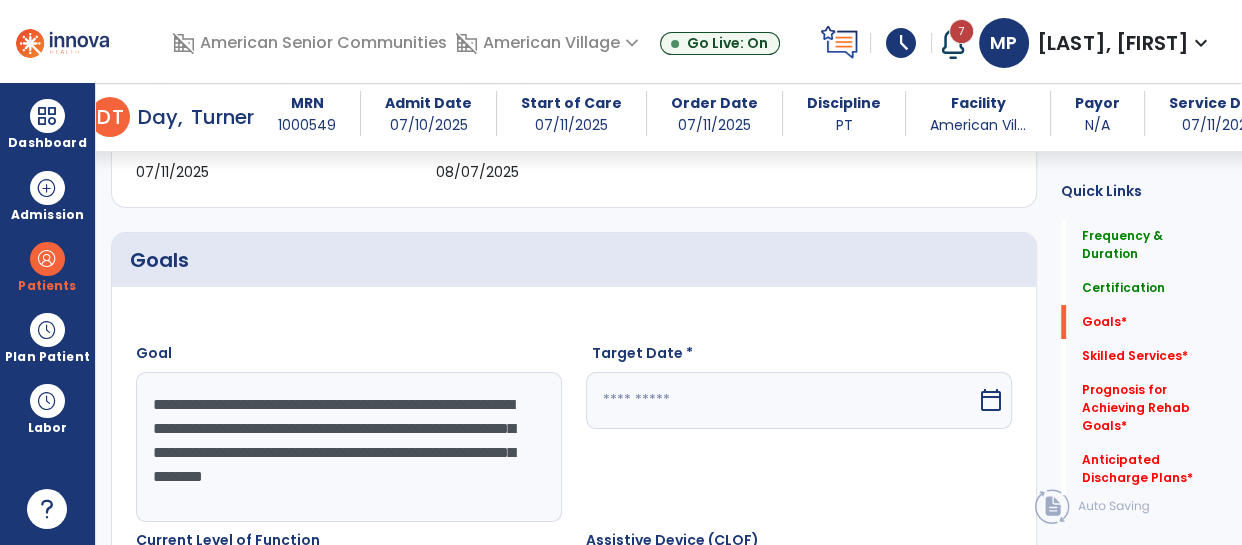 type on "**********" 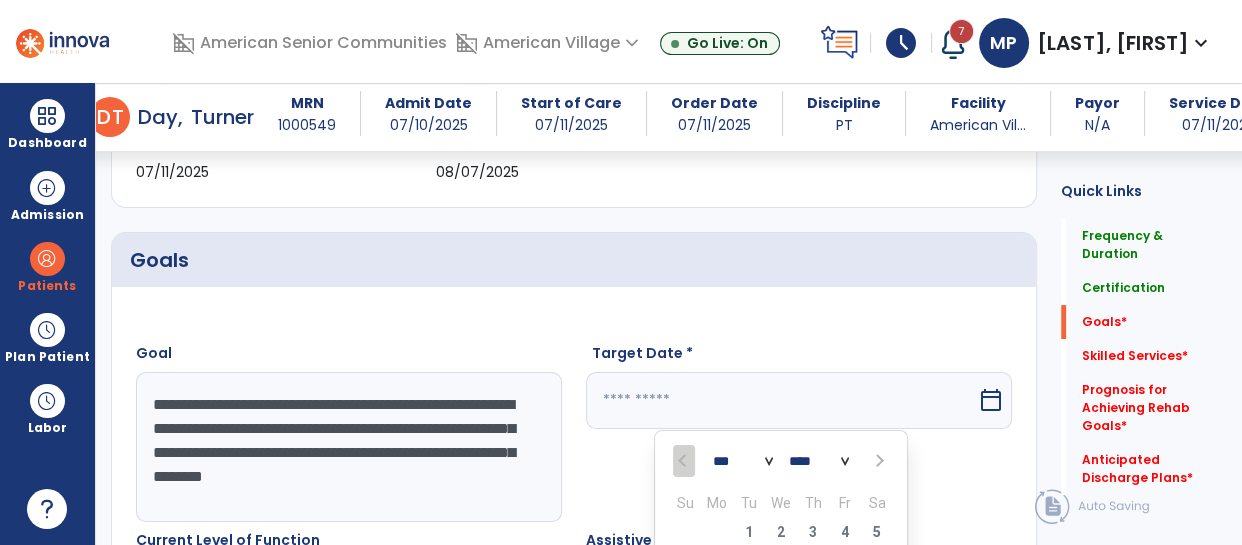 scroll, scrollTop: 651, scrollLeft: 0, axis: vertical 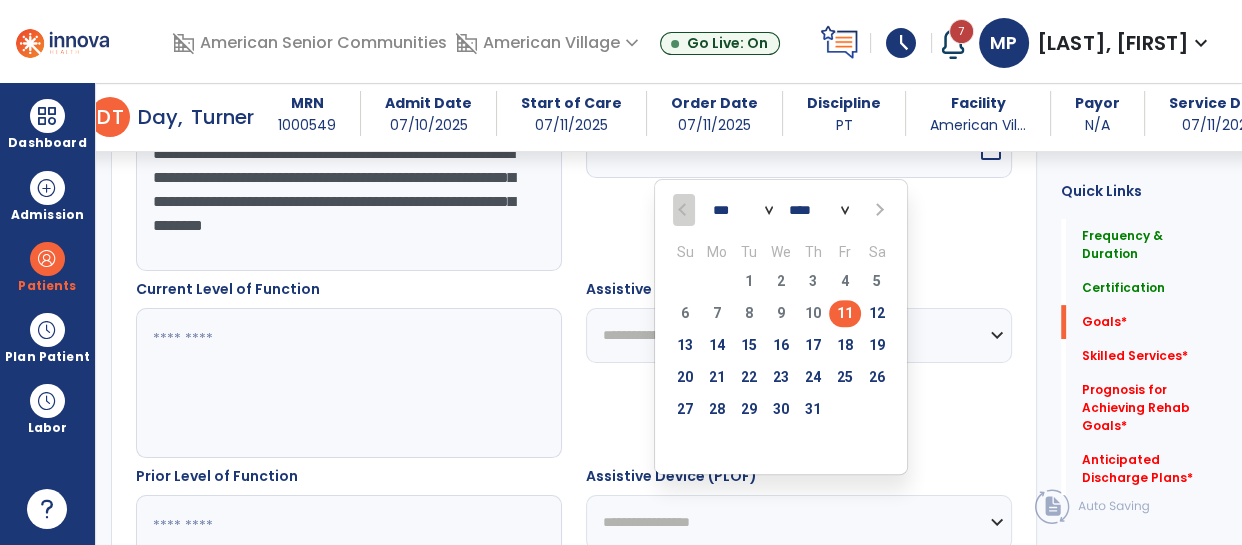 click on "*** ***" at bounding box center (743, 210) 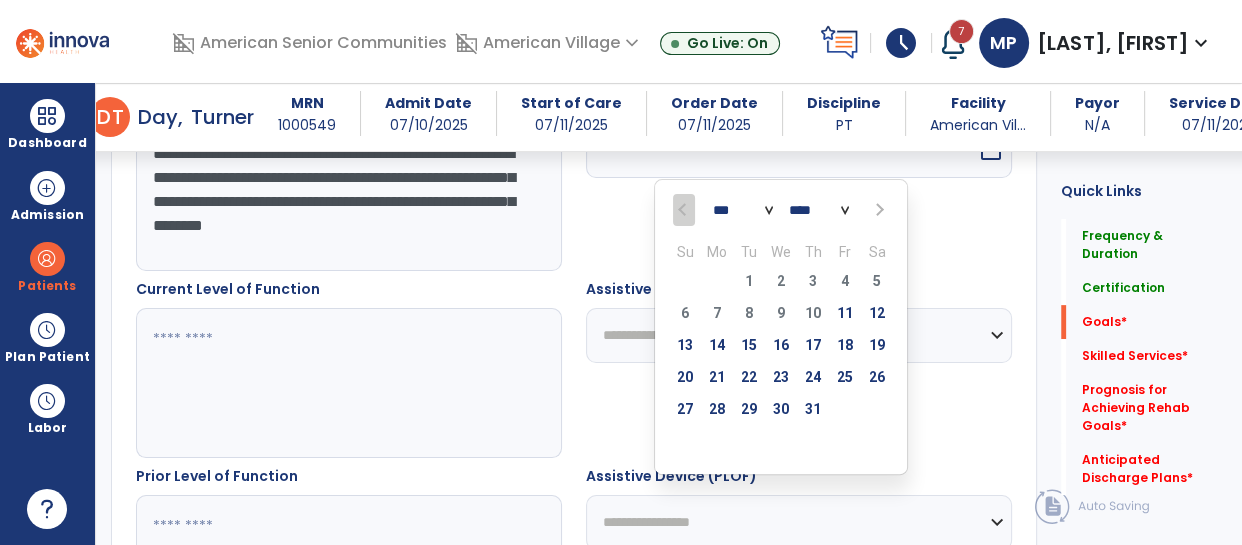 select on "*" 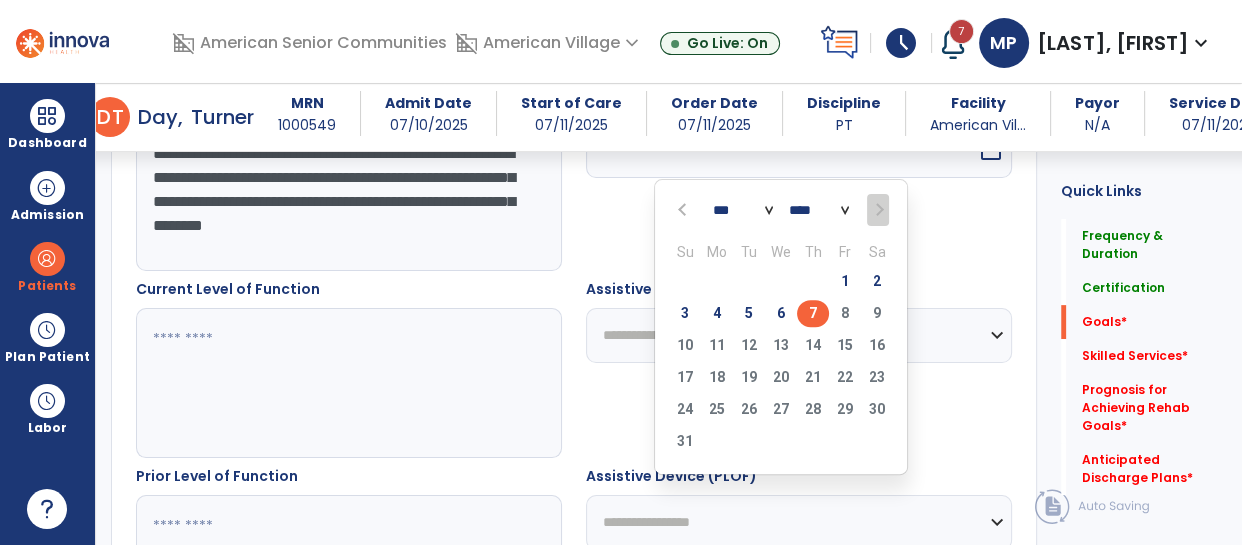 click on "7" at bounding box center [813, 313] 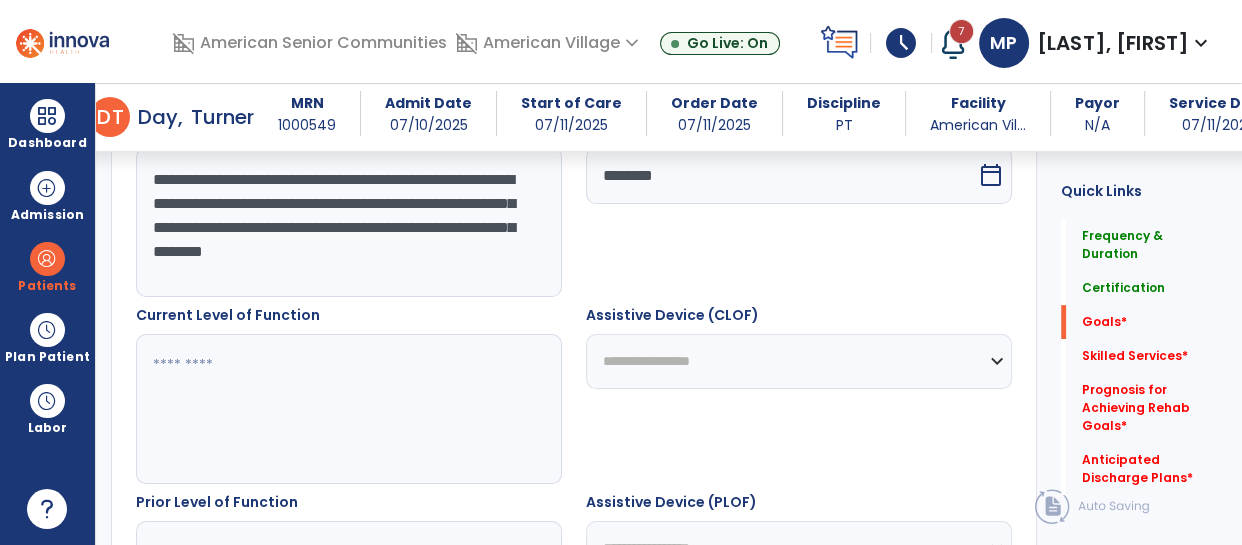 scroll, scrollTop: 631, scrollLeft: 0, axis: vertical 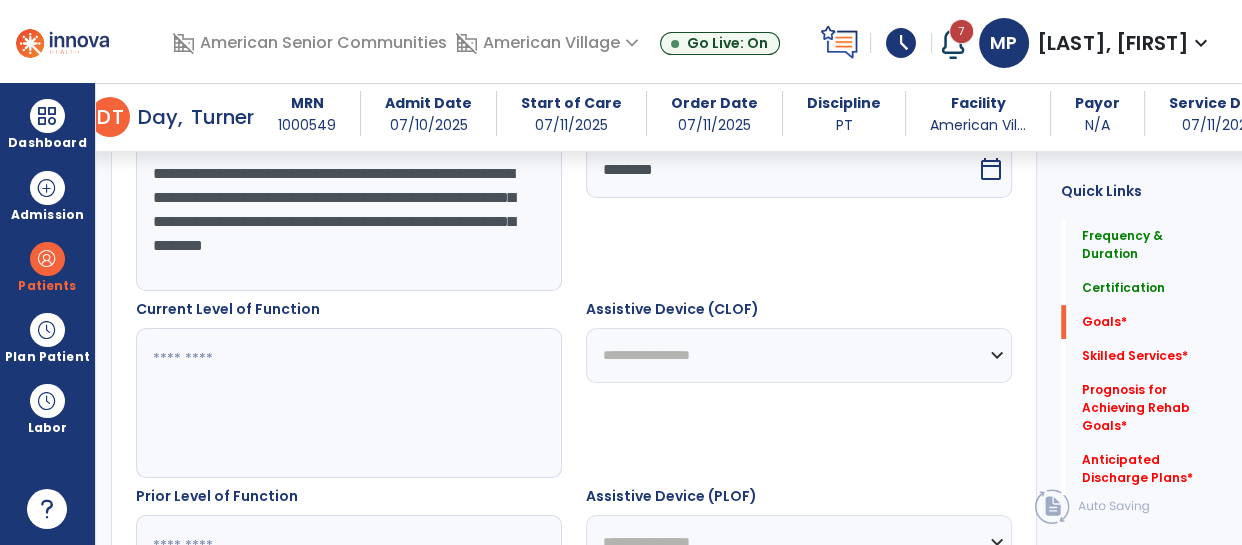 click on "**********" at bounding box center [799, 355] 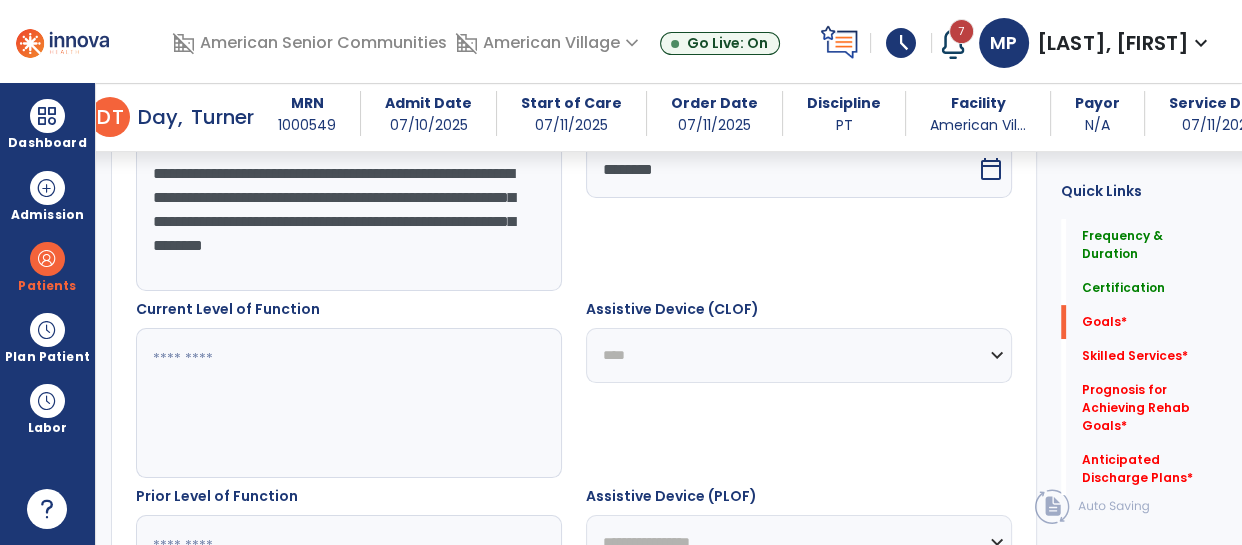 click on "**********" at bounding box center [799, 355] 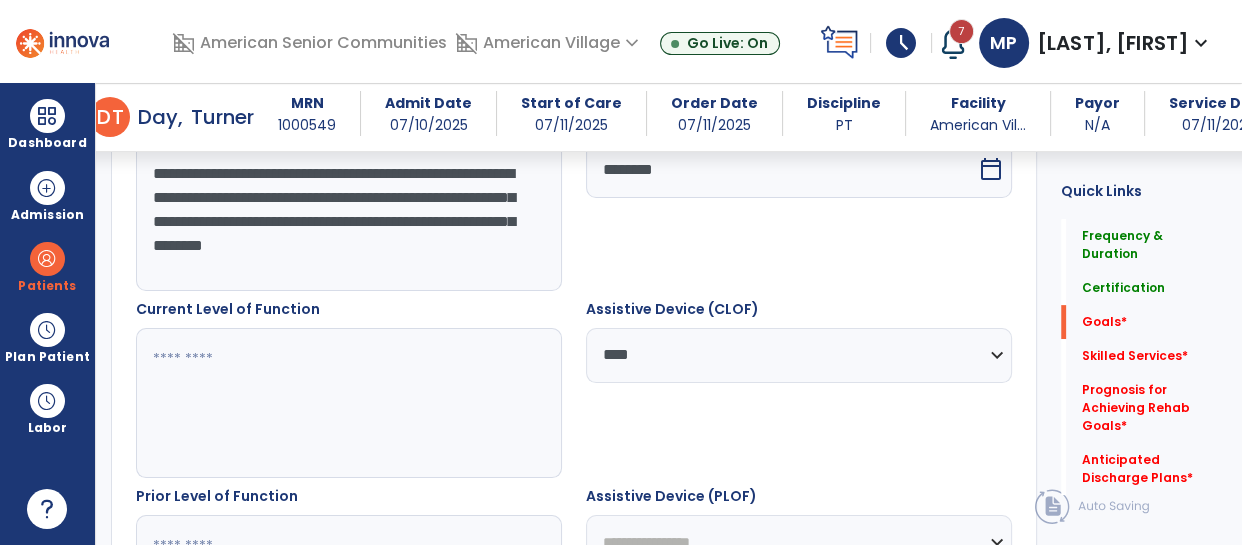 click at bounding box center [348, 403] 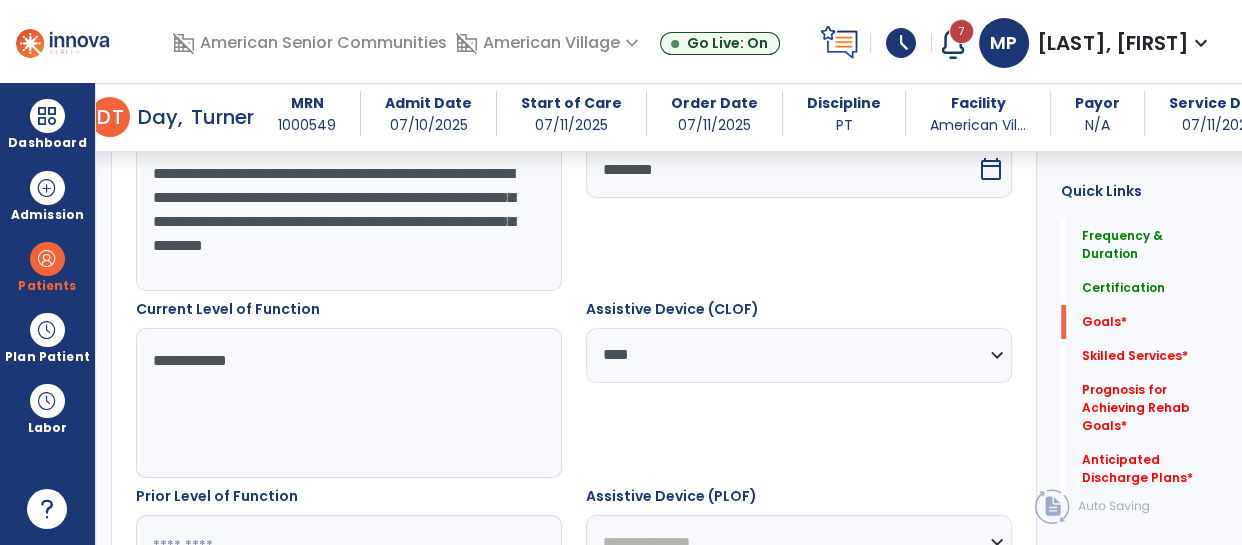 click on "domain_disabled   American Senior Communities   domain_disabled   American Village   expand_more   American Village   Community Nursing and Rehab   Rosegate Village   Rosewalk Village of Indy  Go Live: On schedule My Time:   Friday, Jul 11   Open your timecard  arrow_right 7 Notifications Mark as read Request to add (PT) discharge Note - Jeffery Keys Fri May 16 2025 at 8:55 AM | American Village Request to add (PT) discharge Note - Richard Soendlin Wed Jan 15 2025 at 7:15 PM | American Village Request to add (PT) discharge Note - Larry Weyl Sun Jan 05 2025 at 10:54 AM | American Village Request to add (PT) discharge Note - Larry Weyl Sun Jan 05 2025 at 10:54 AM | American Village Request to add (PT) discharge Note - Linda Mathews Sun Nov 10 2024 at 9:53 AM | American Village See all Notifications  MP   Perena, Miguelito   expand_more   home   Home   person   Profile   help   Help   logout   Log out" at bounding box center (621, 41) 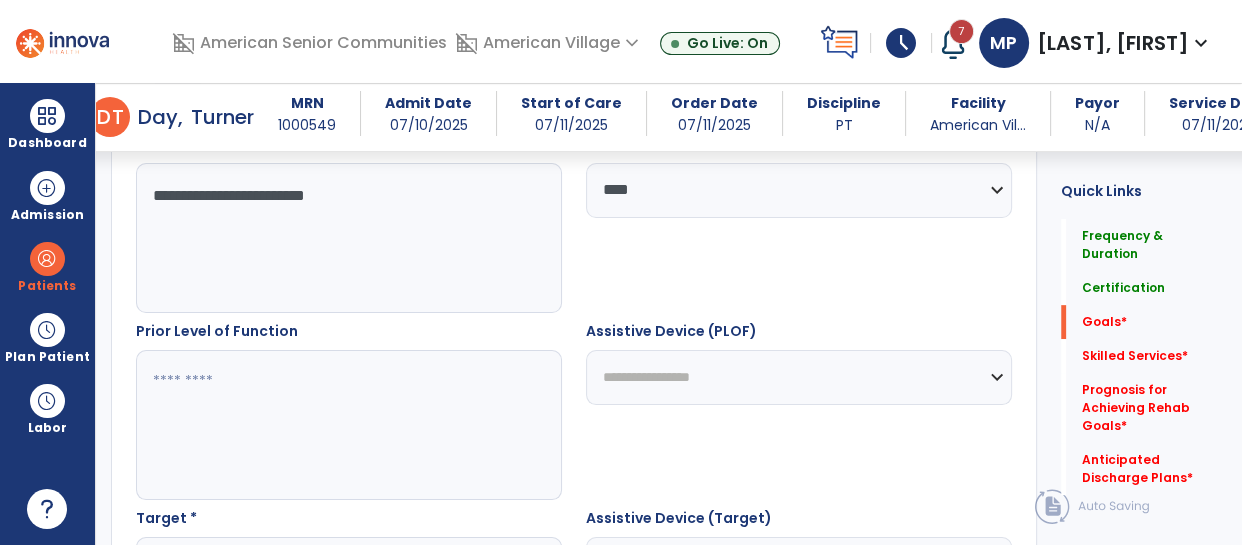 scroll, scrollTop: 785, scrollLeft: 0, axis: vertical 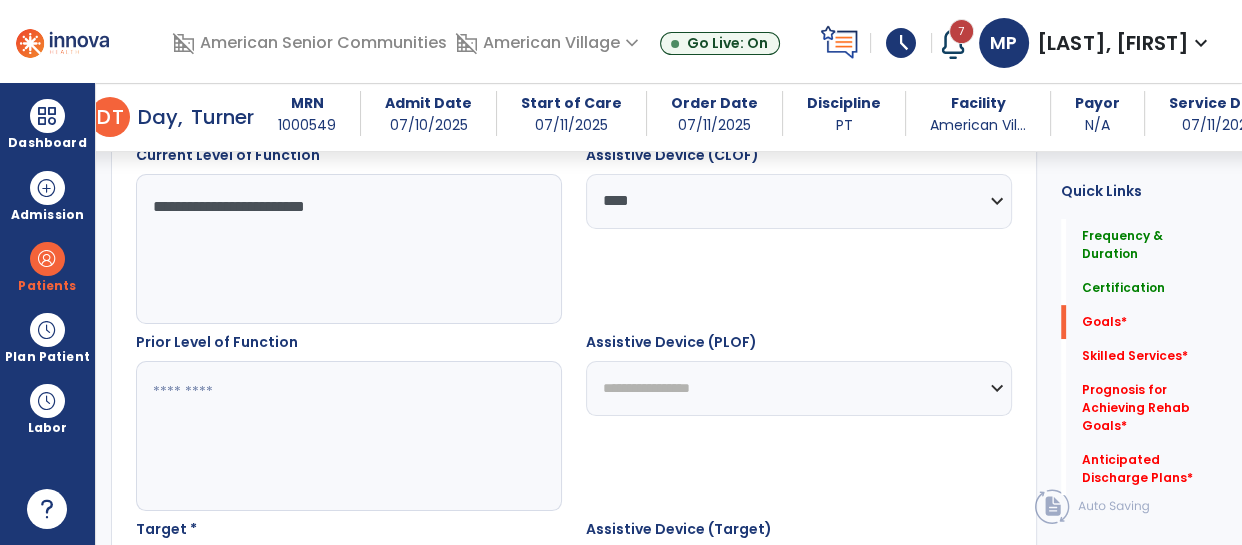 type on "**********" 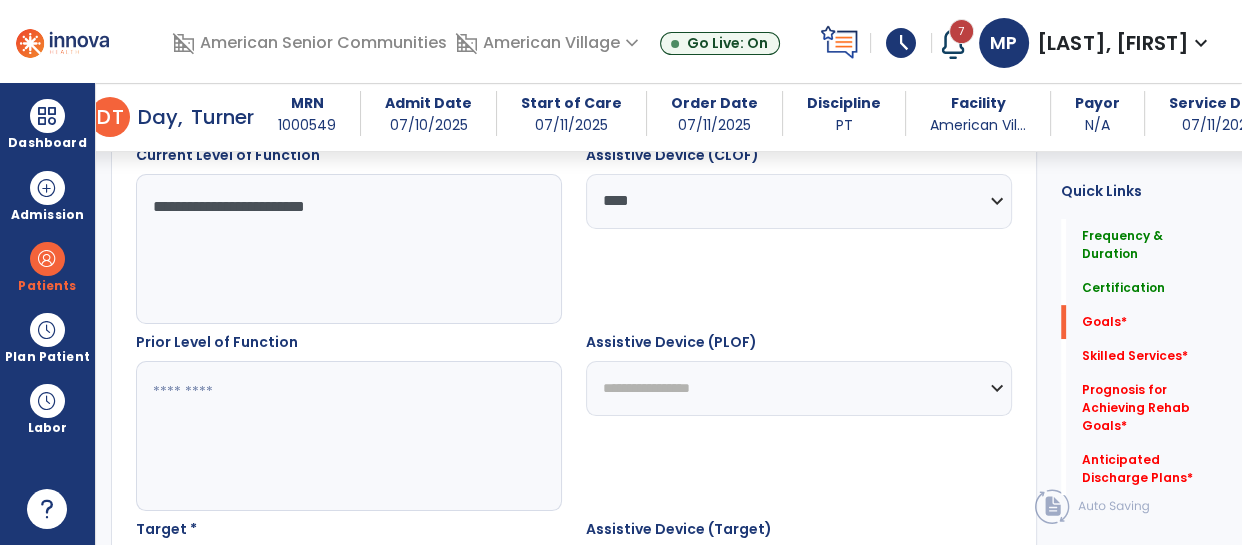 select on "****" 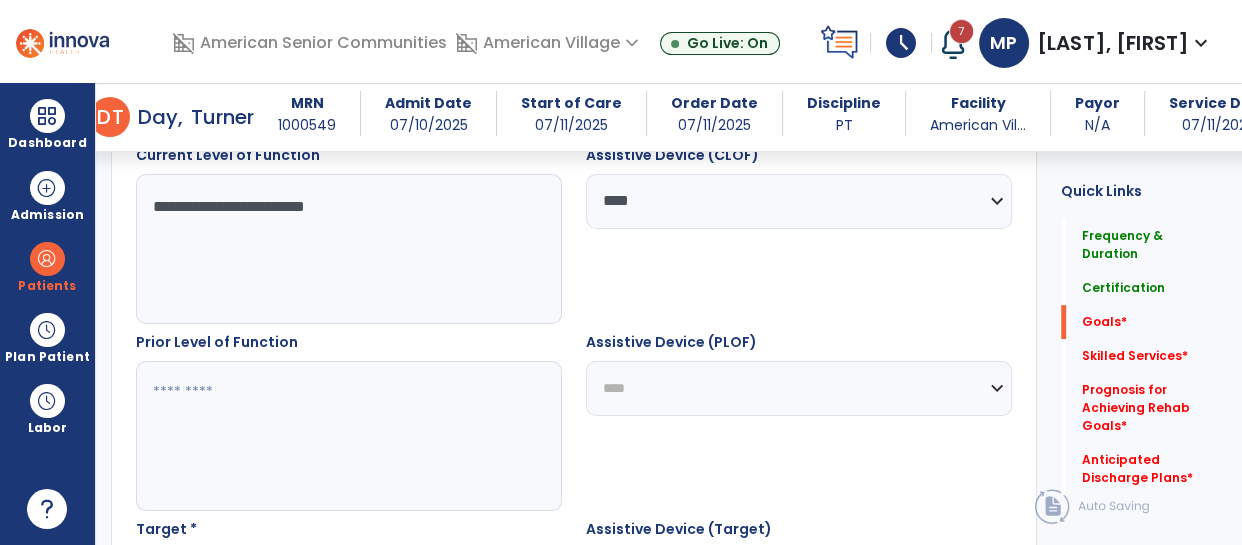 click on "**********" at bounding box center [799, 388] 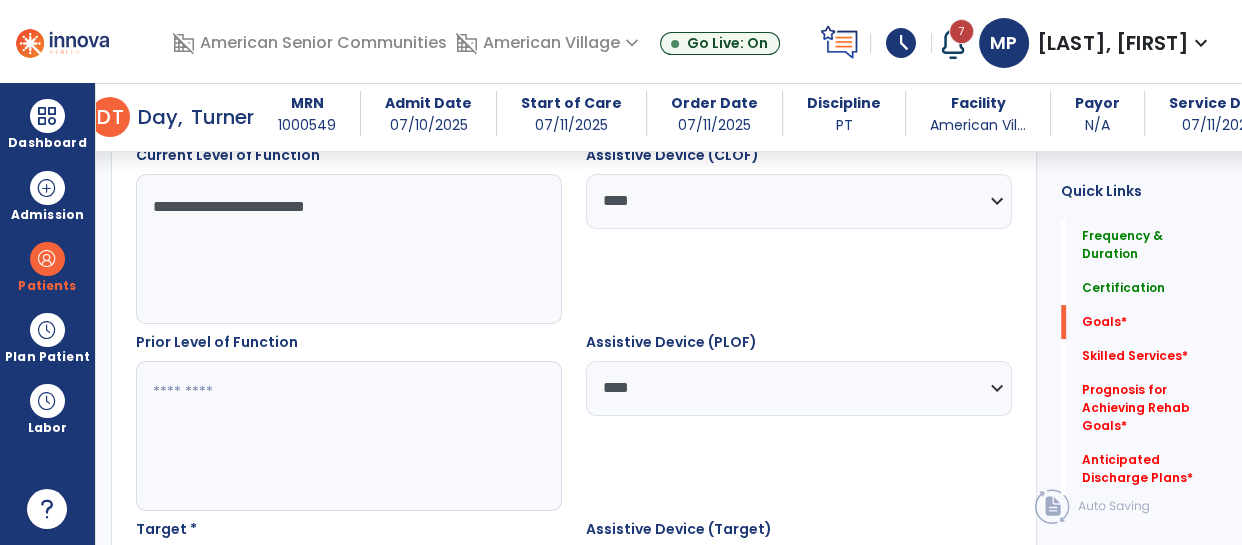 click at bounding box center [348, 436] 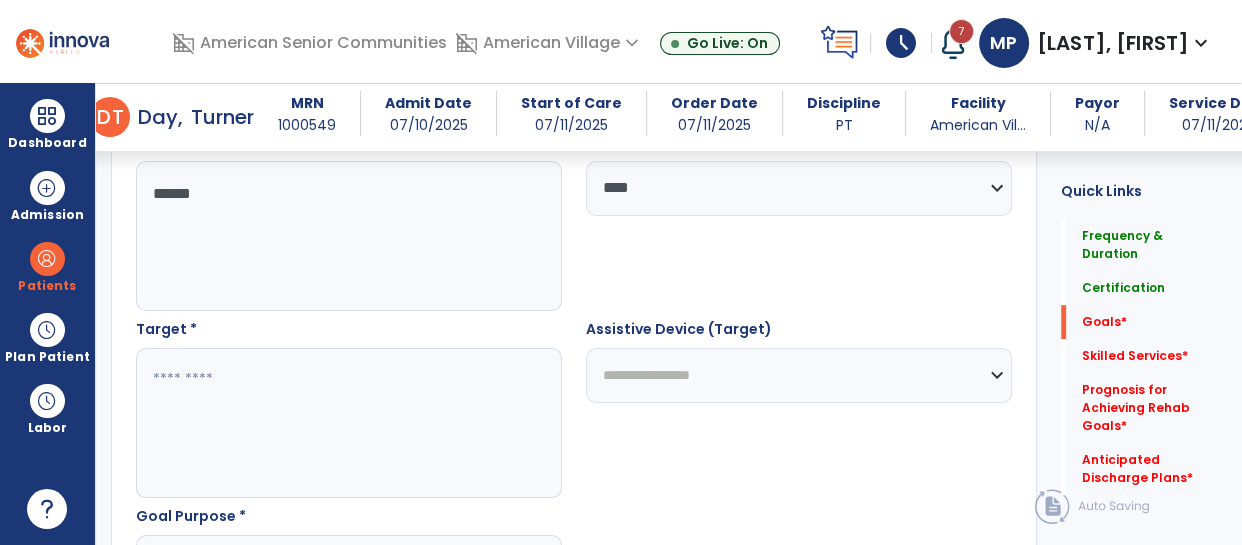 scroll, scrollTop: 991, scrollLeft: 0, axis: vertical 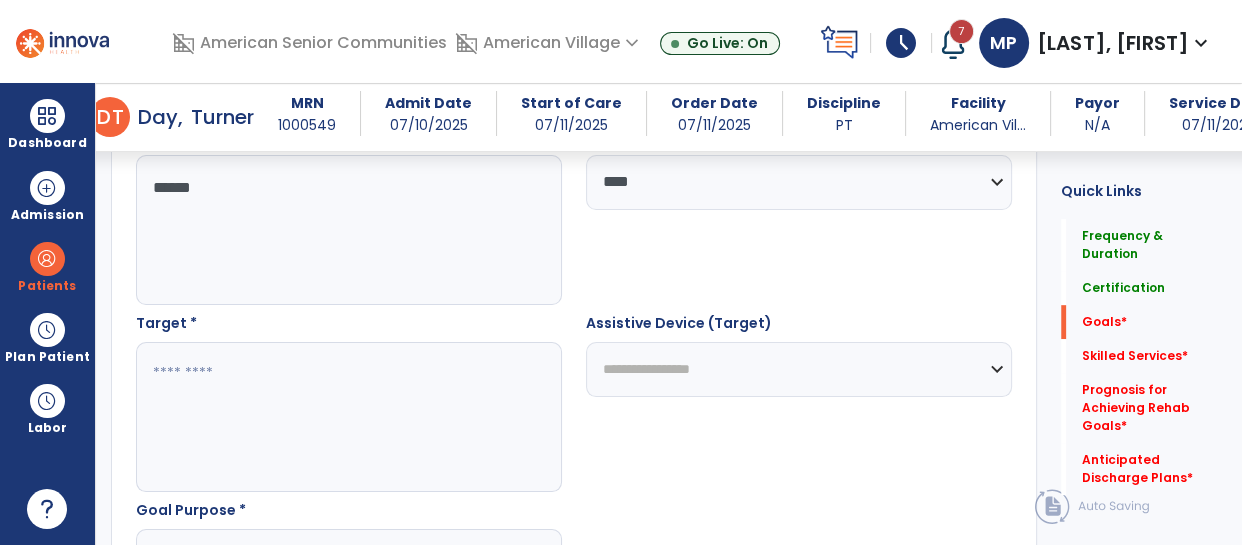 type on "*****" 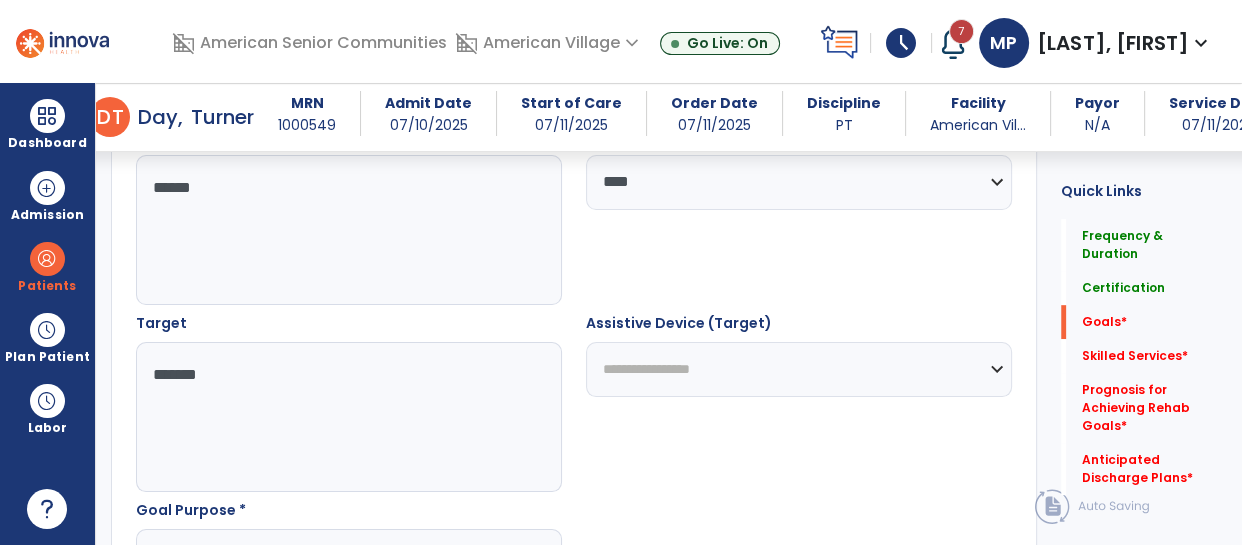 type on "*******" 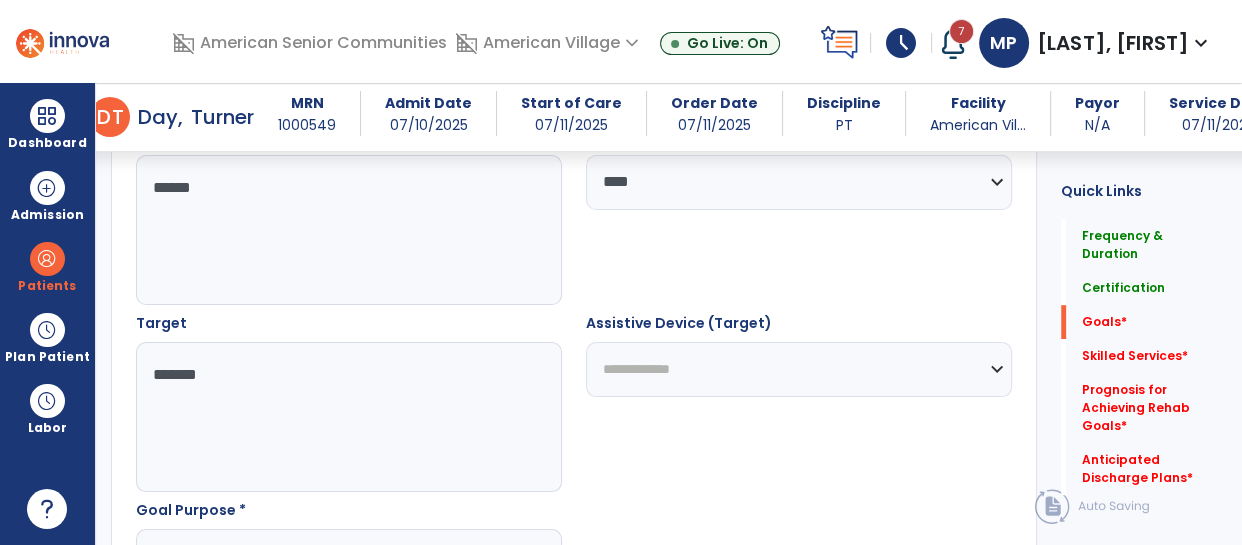 click on "**********" at bounding box center (799, 369) 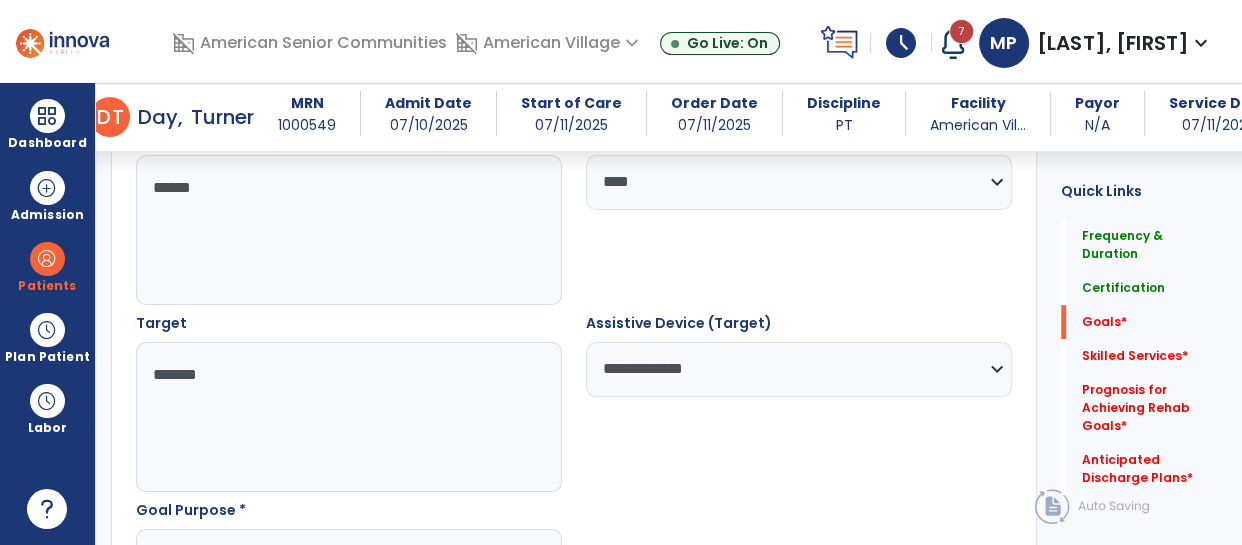 click on "**********" at bounding box center (799, 369) 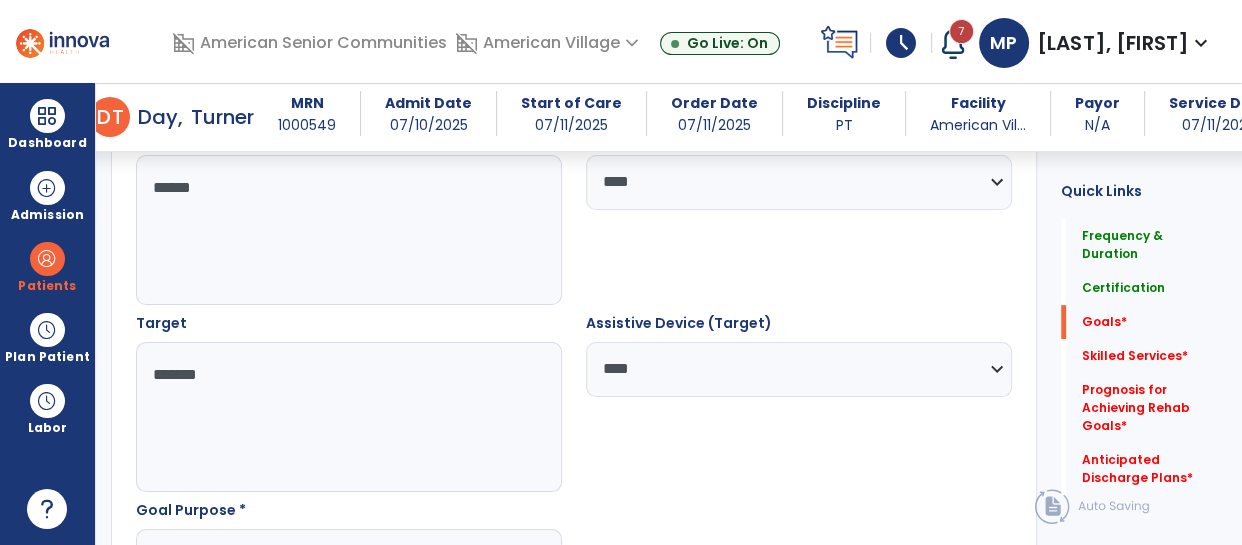 click on "**********" at bounding box center [799, 369] 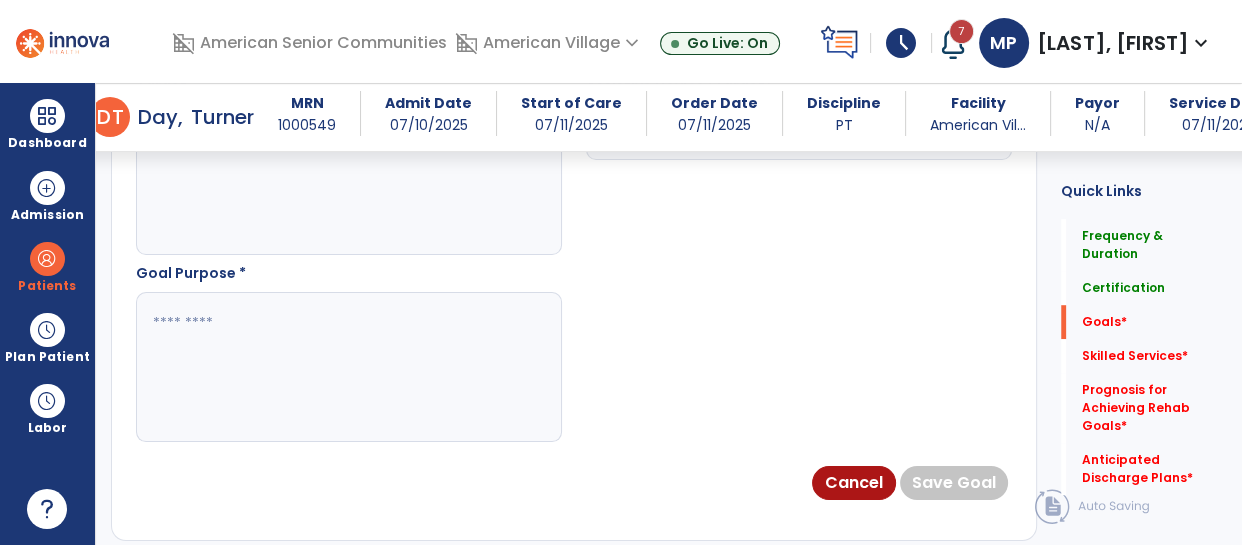 scroll, scrollTop: 1230, scrollLeft: 0, axis: vertical 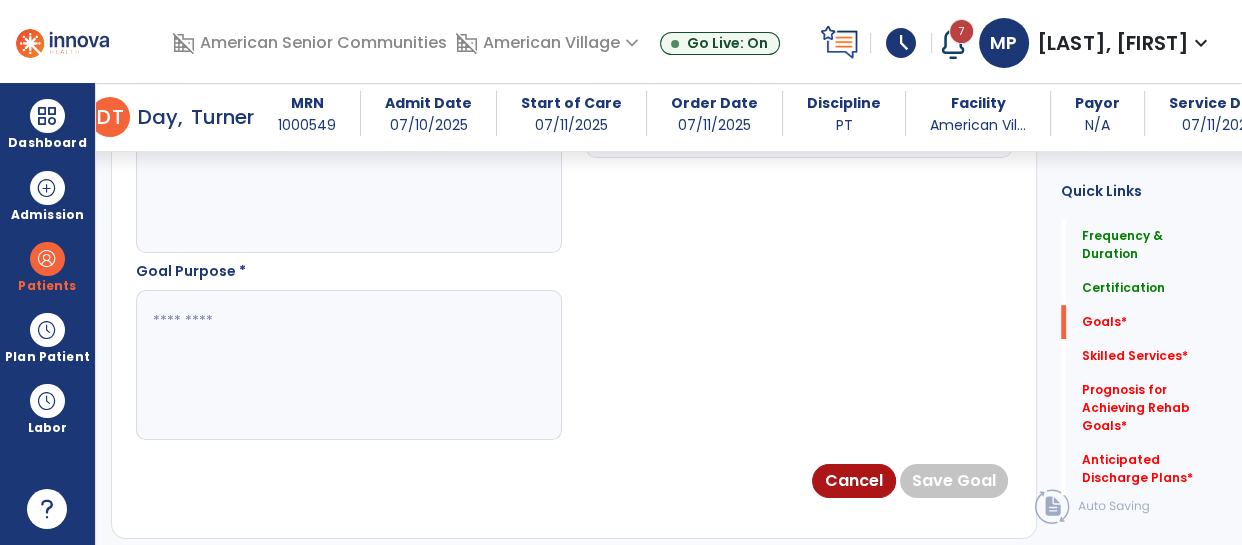 click at bounding box center (348, 365) 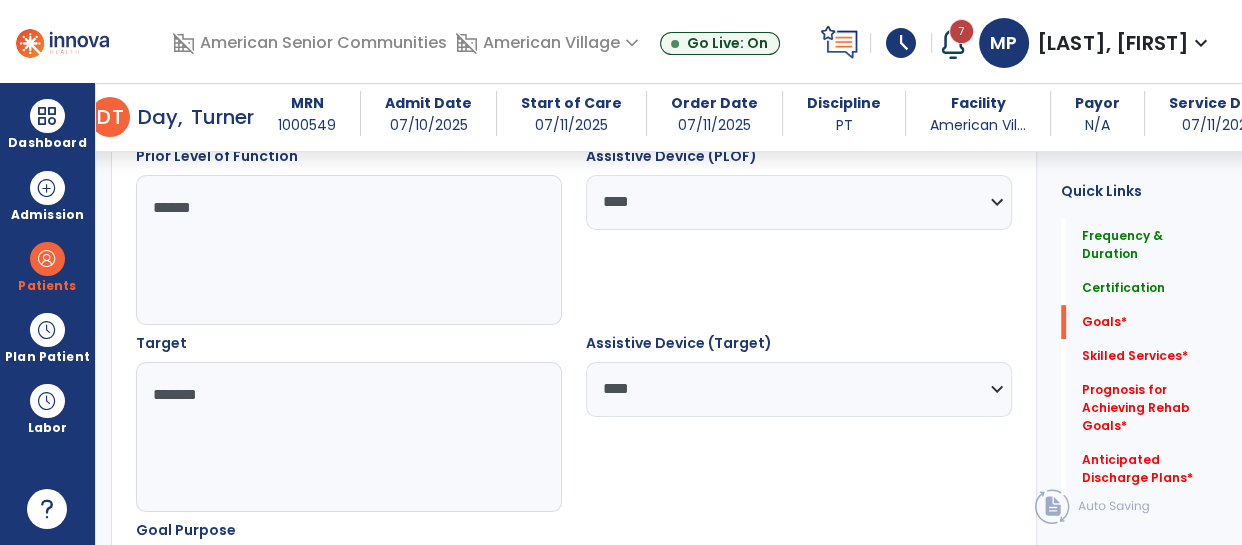 scroll, scrollTop: 967, scrollLeft: 0, axis: vertical 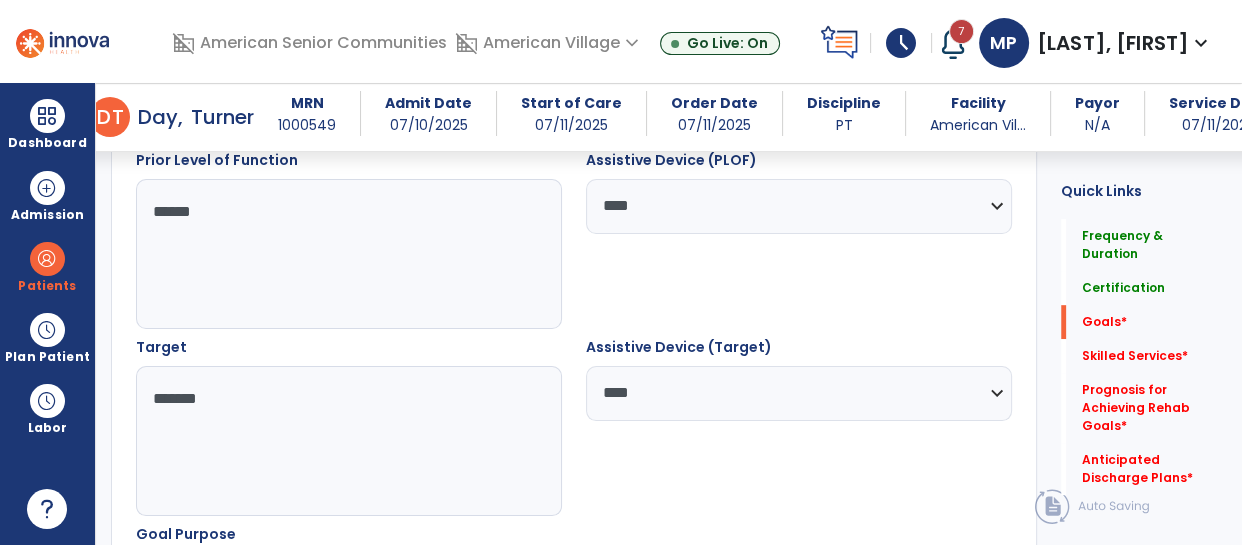 type on "**********" 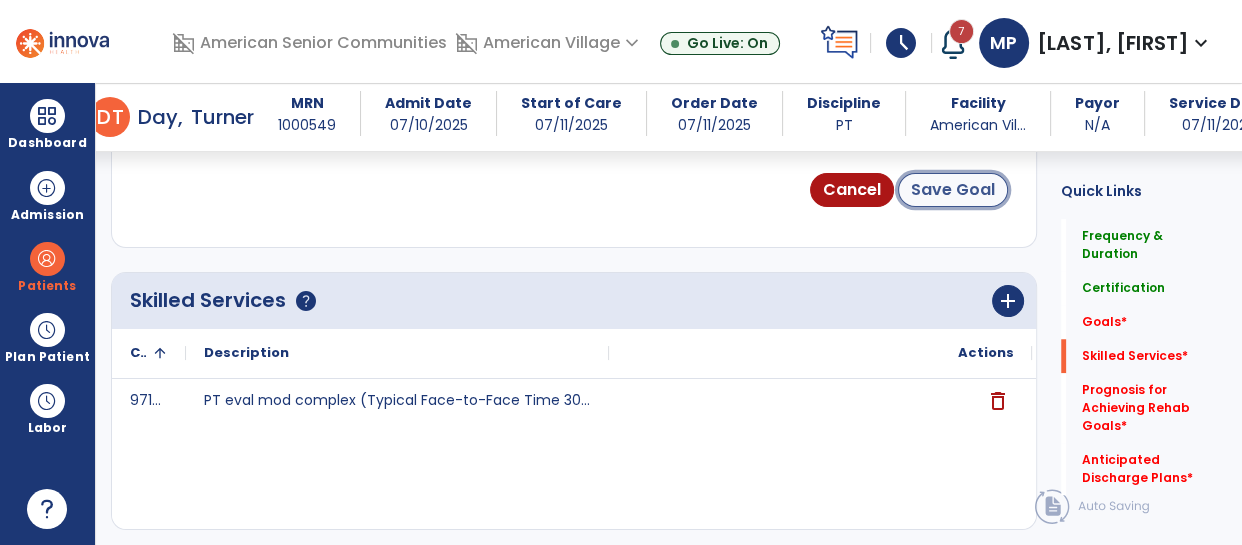 click on "Save Goal" at bounding box center (953, 190) 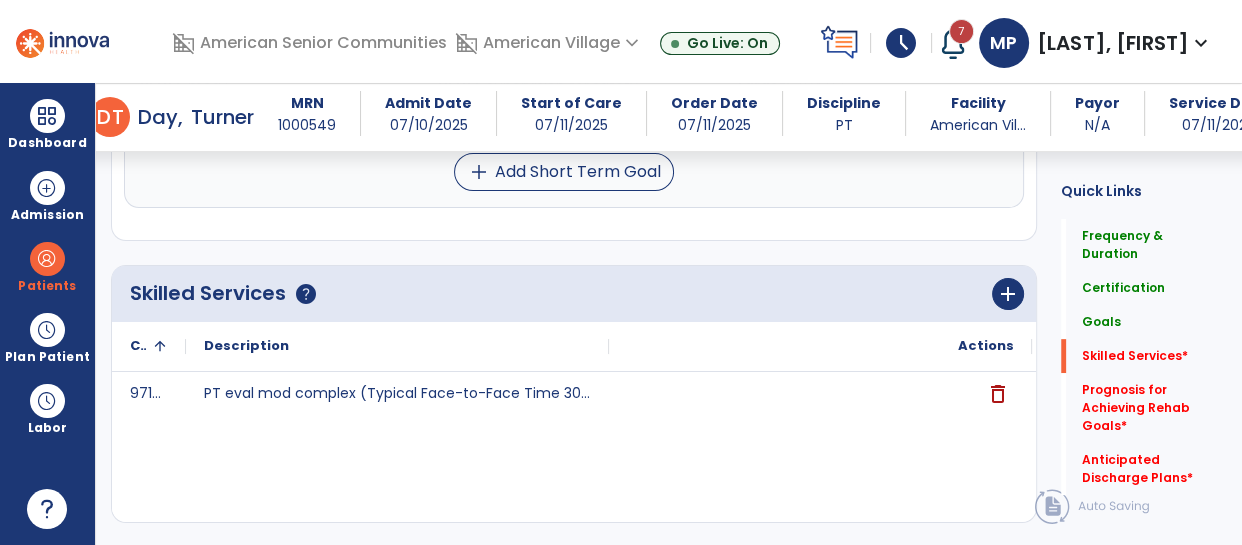 scroll, scrollTop: 755, scrollLeft: 0, axis: vertical 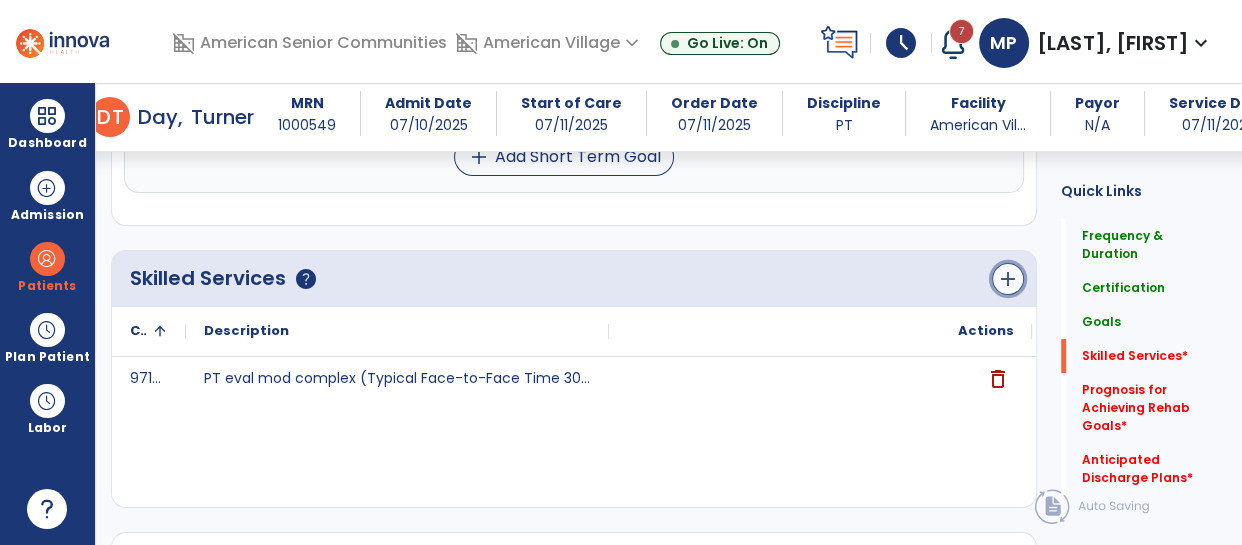 click on "add" 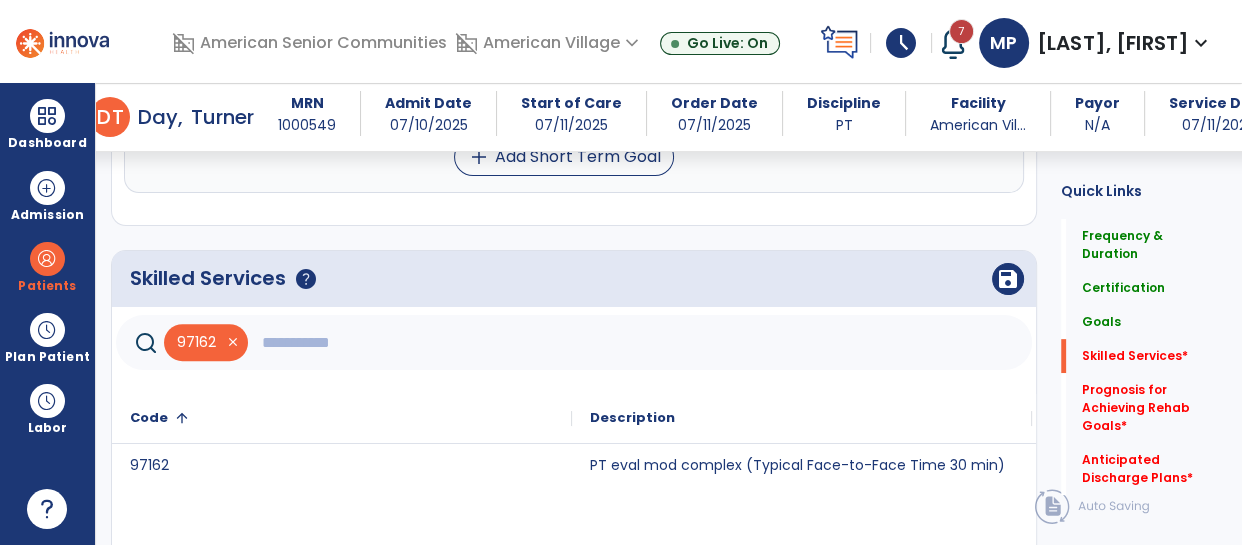click 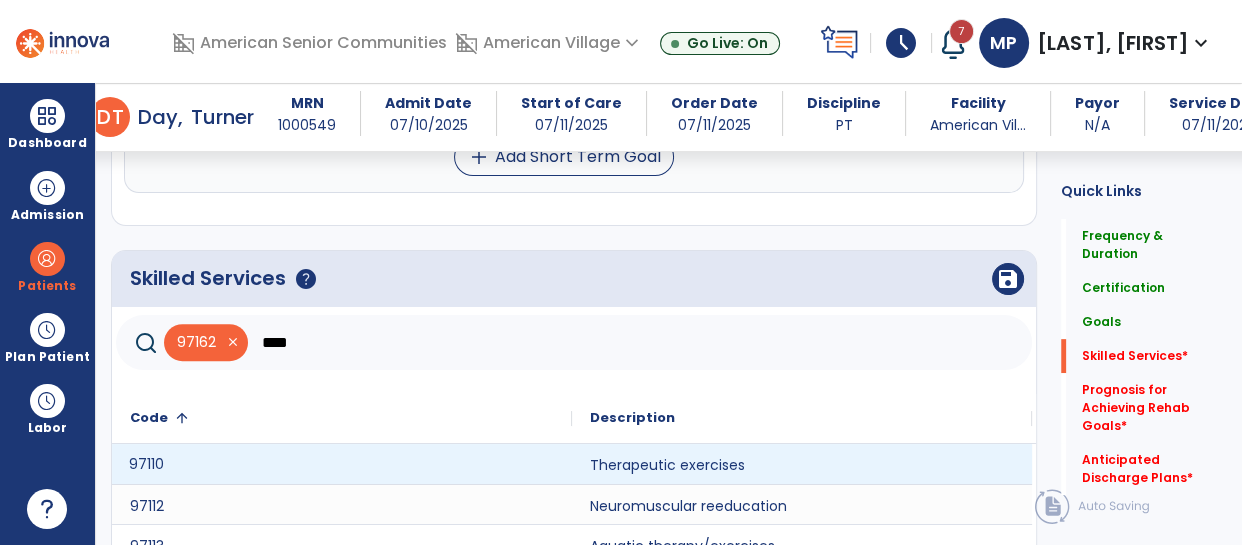 click on "97110" 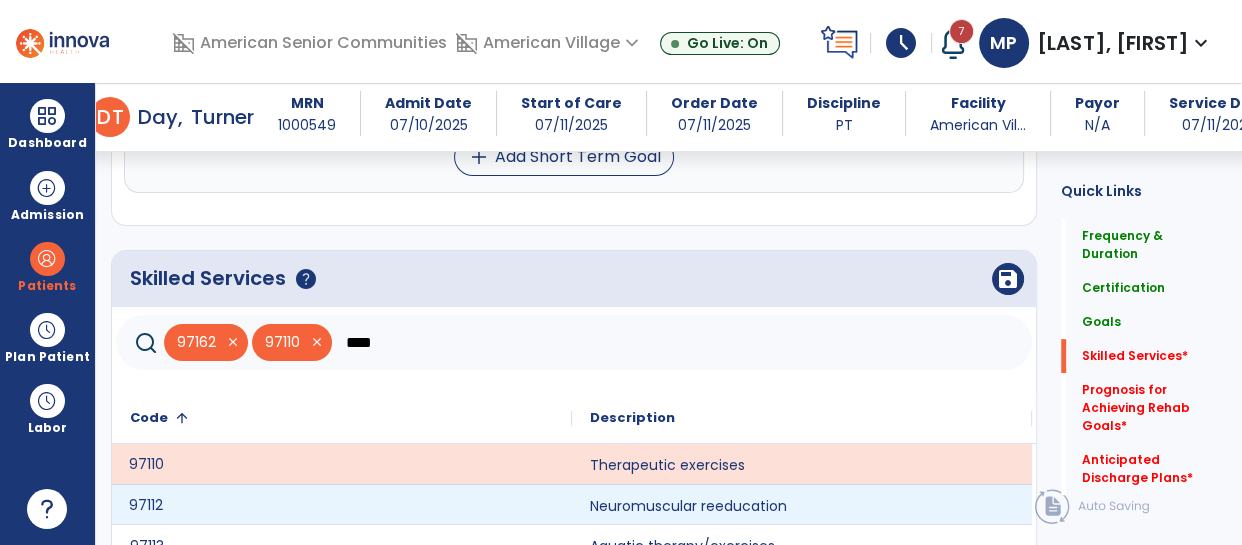 click on "97112" 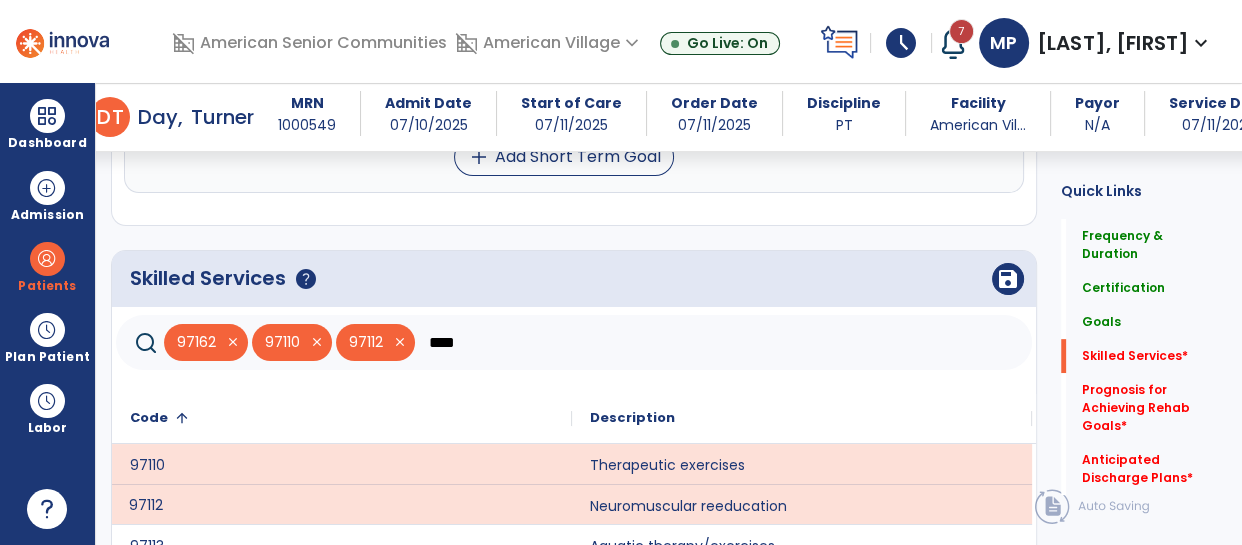 scroll, scrollTop: 833, scrollLeft: 0, axis: vertical 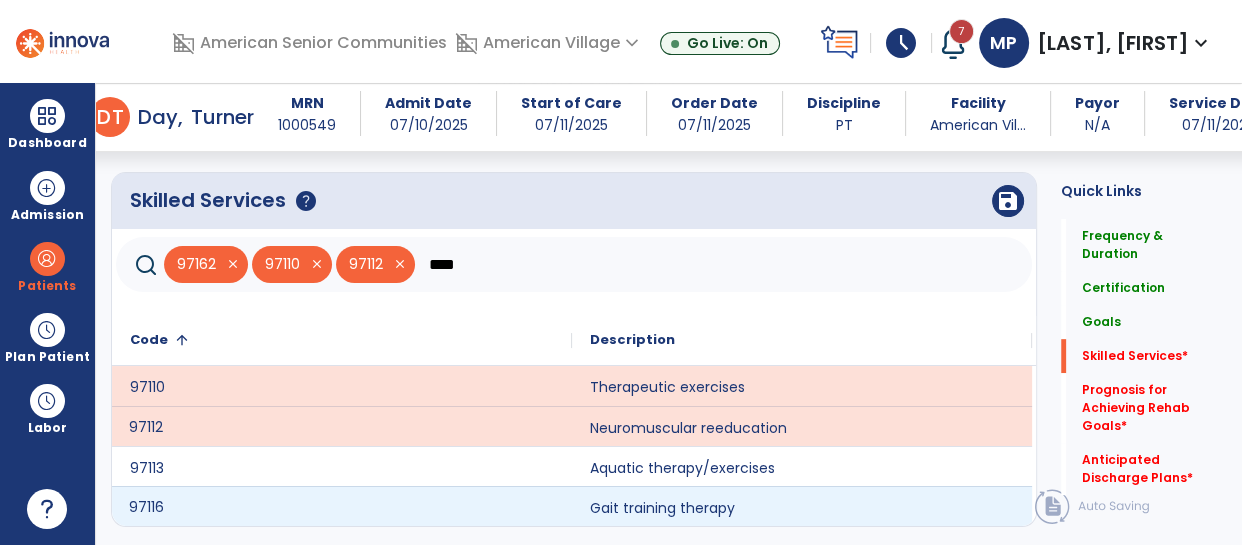 click on "97116" 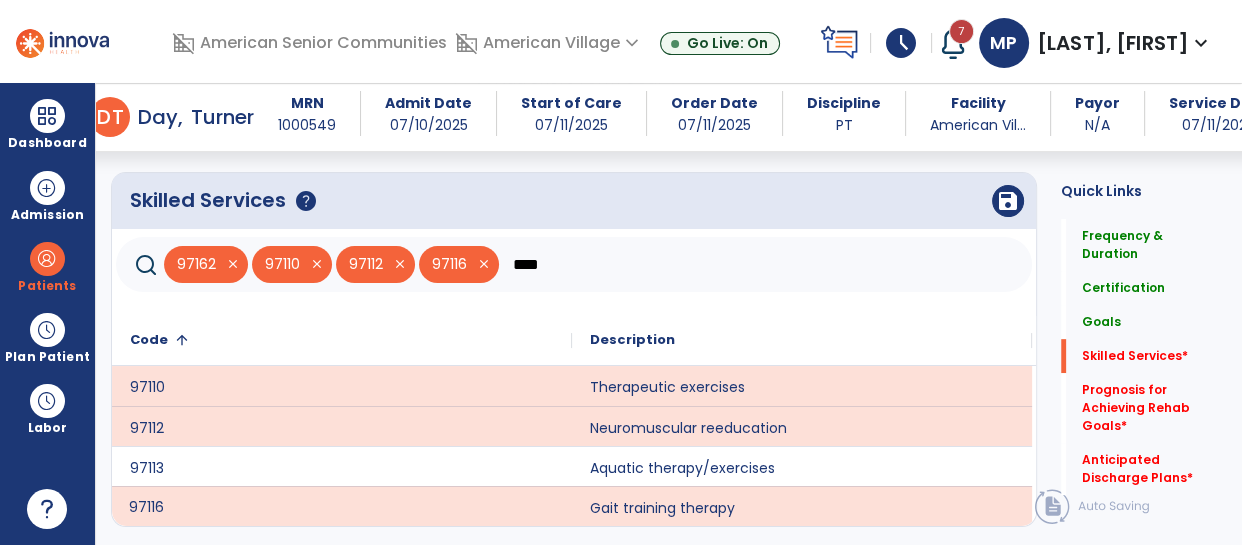 click on "****" 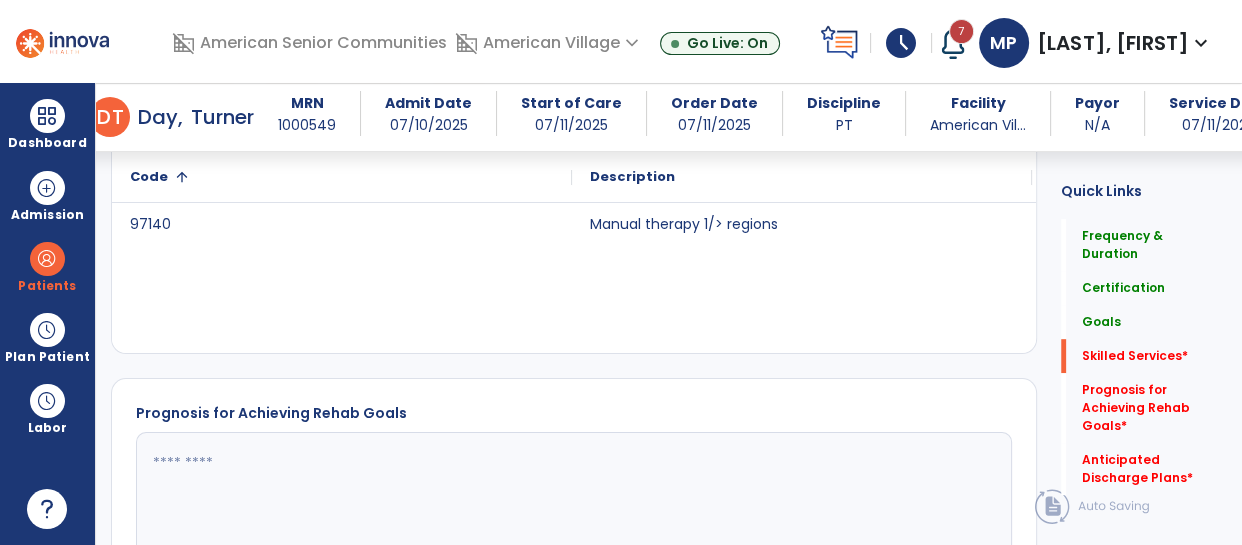 scroll, scrollTop: 1001, scrollLeft: 0, axis: vertical 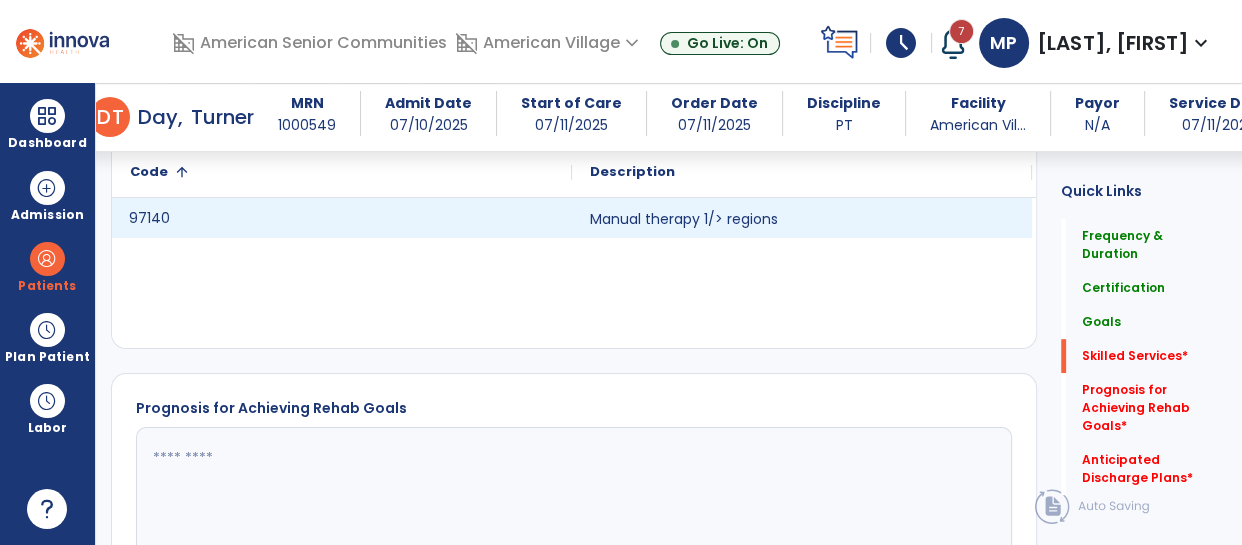 click on "97140" 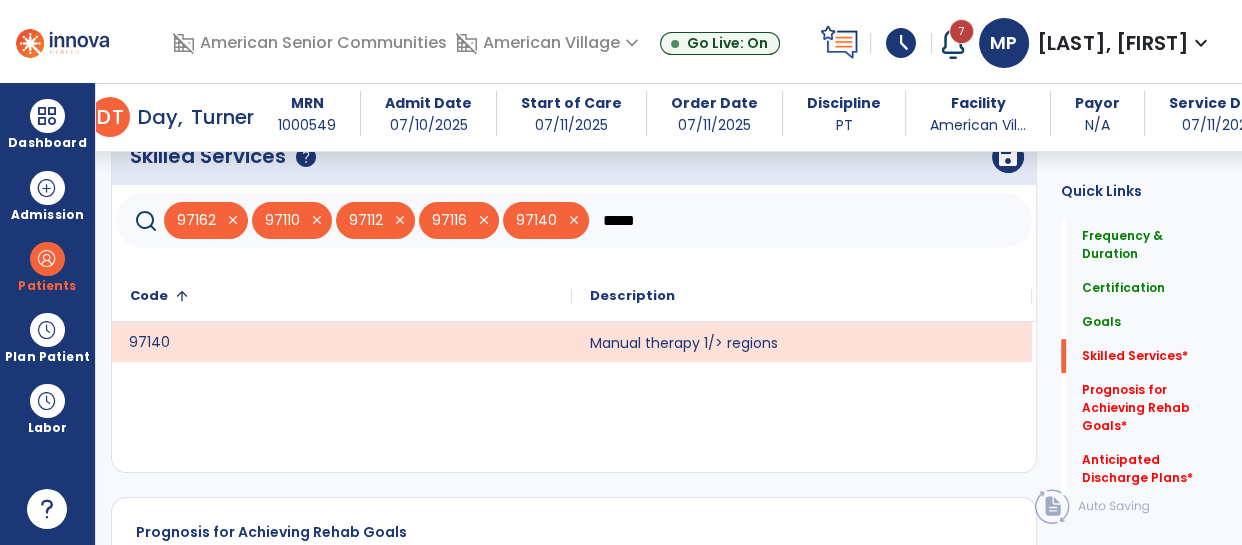 scroll, scrollTop: 875, scrollLeft: 0, axis: vertical 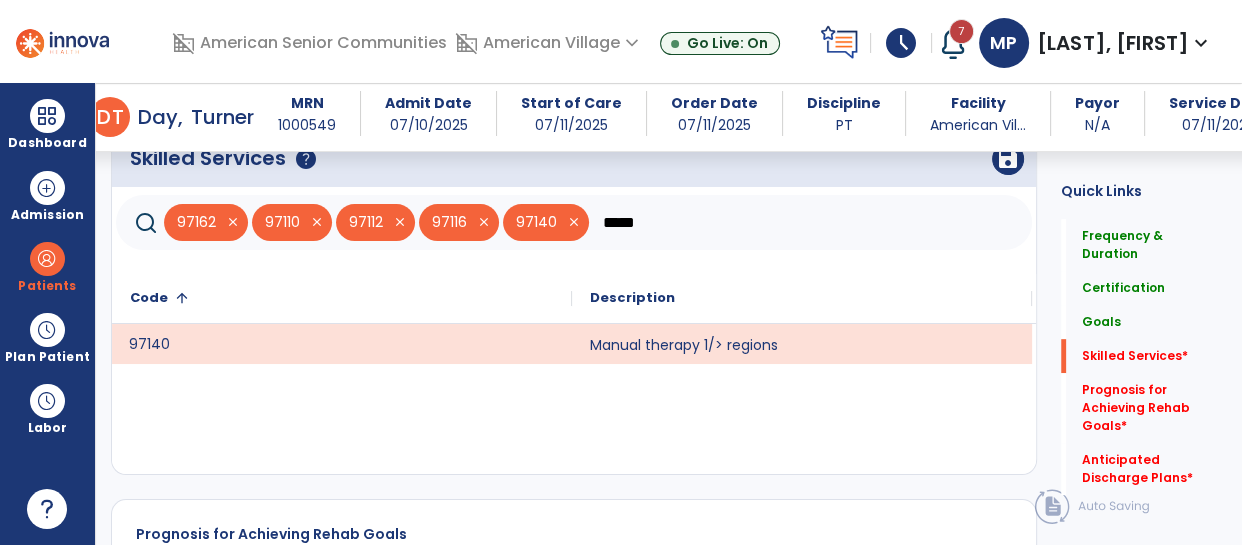 click on "*****" 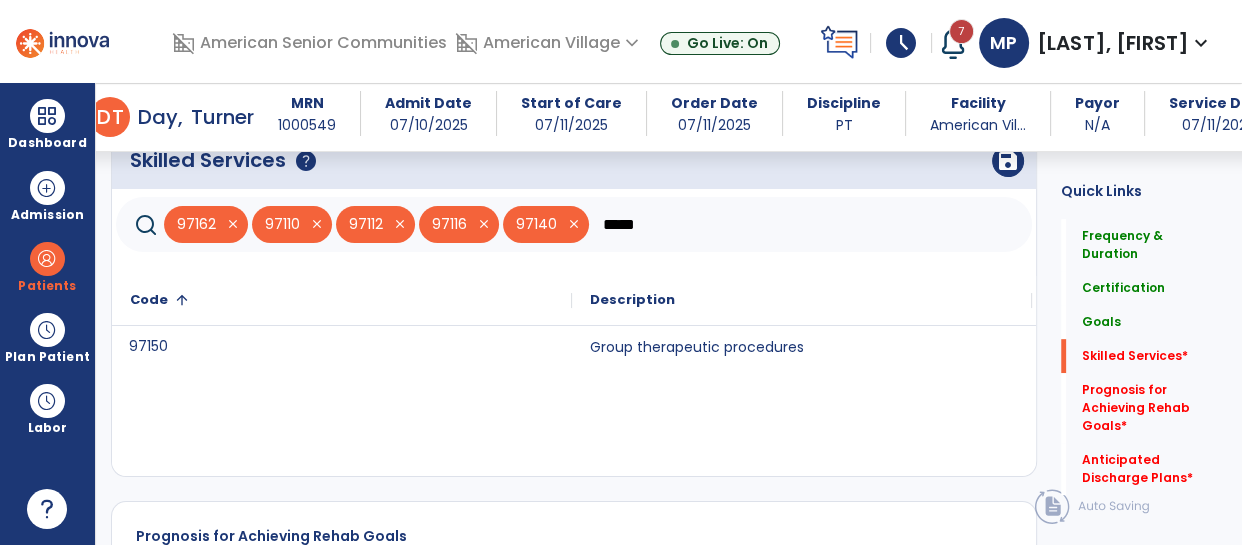 scroll, scrollTop: 865, scrollLeft: 0, axis: vertical 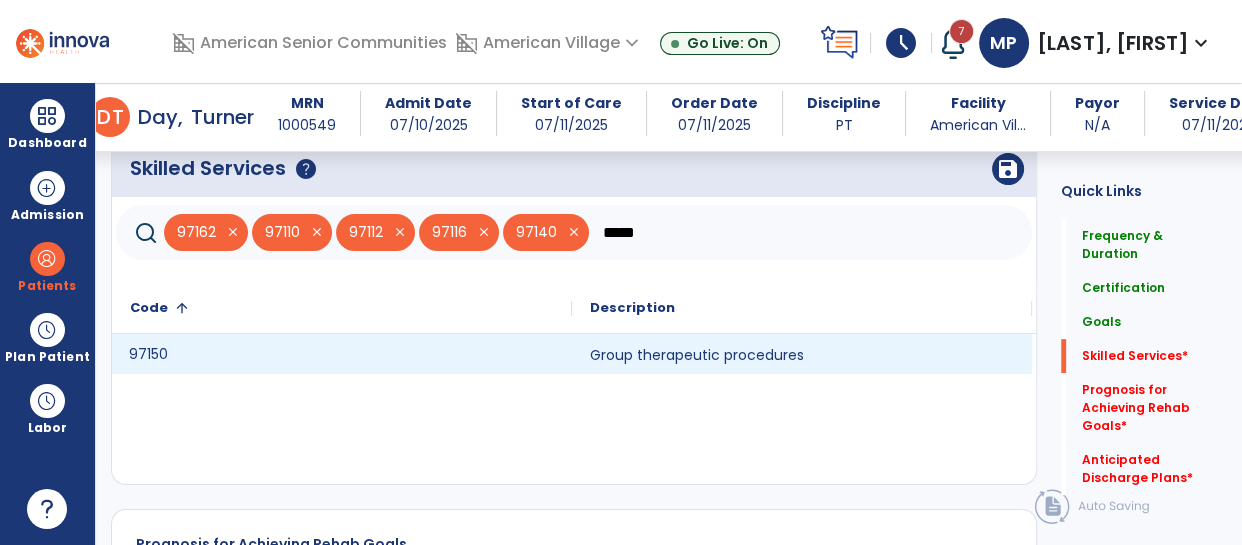 click on "97150" 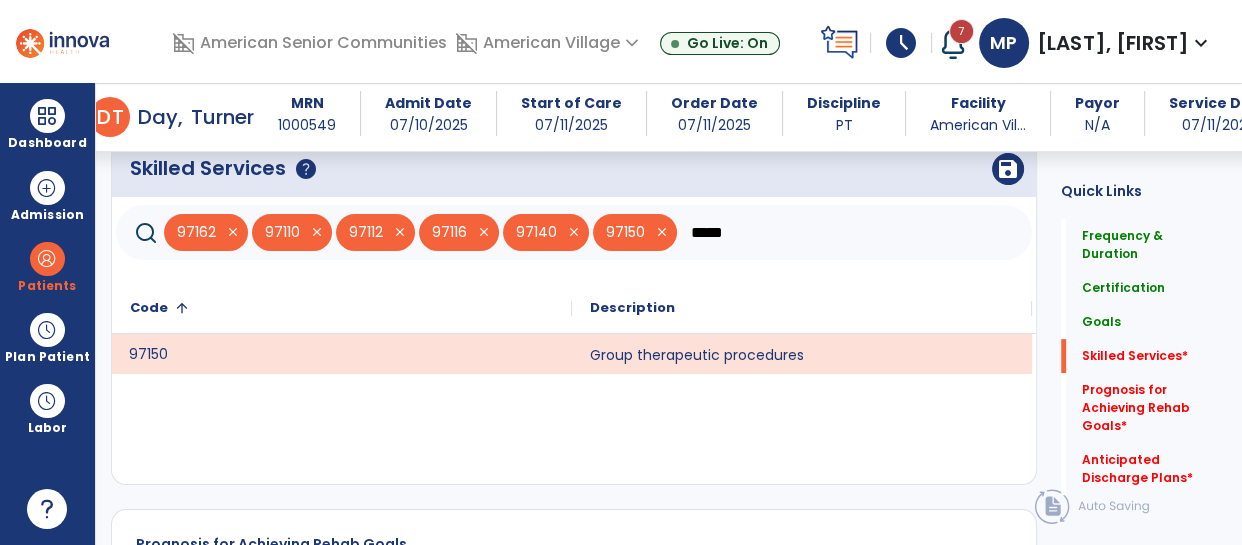 click on "*****" 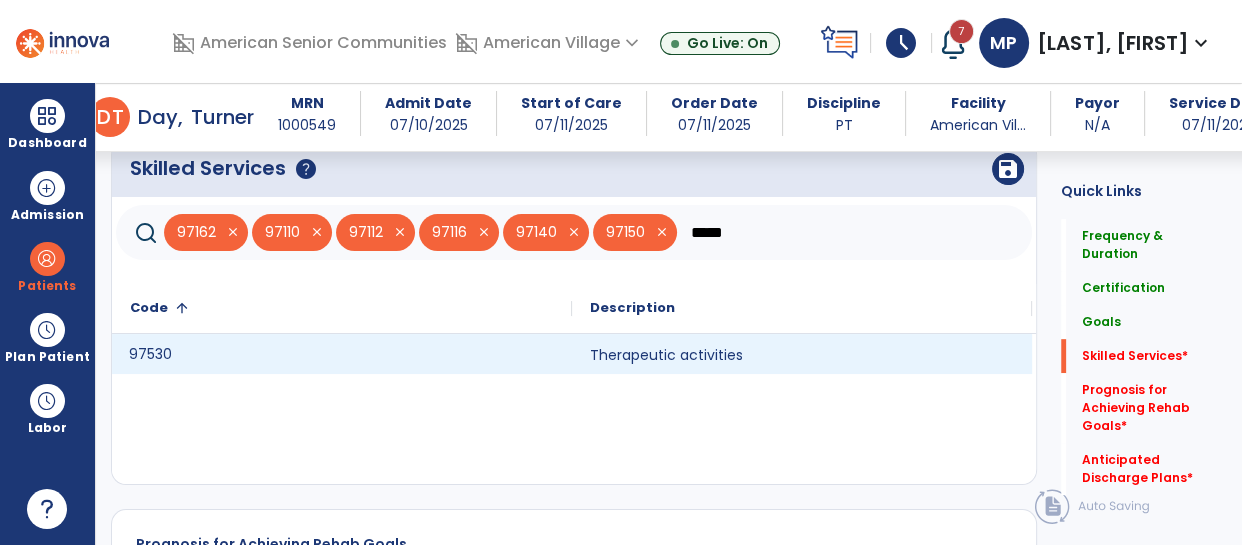 type on "*****" 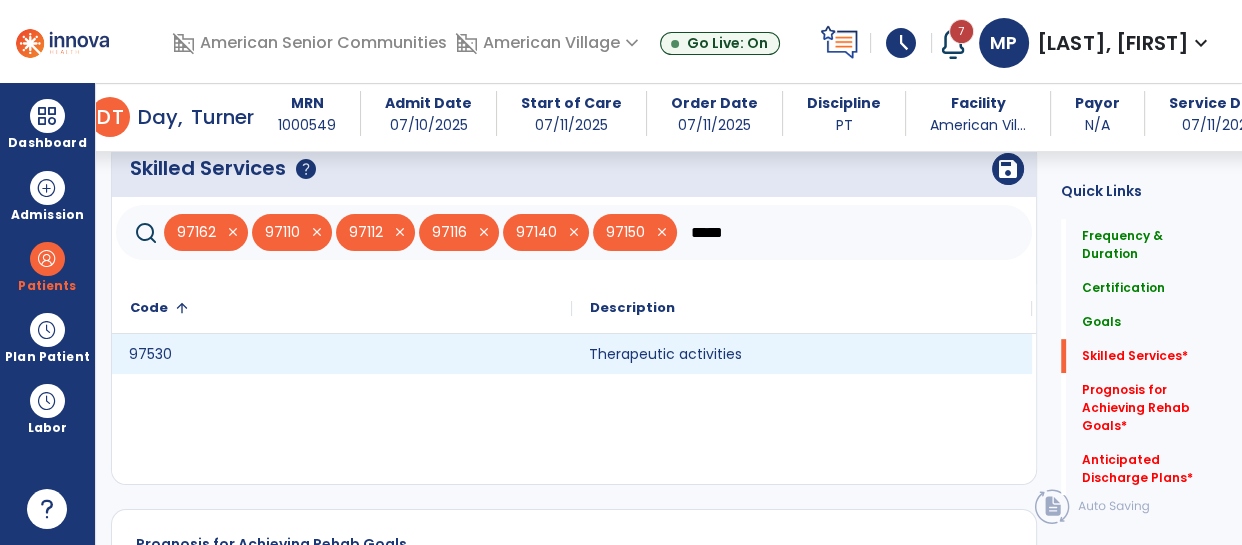 click on "Therapeutic activities" 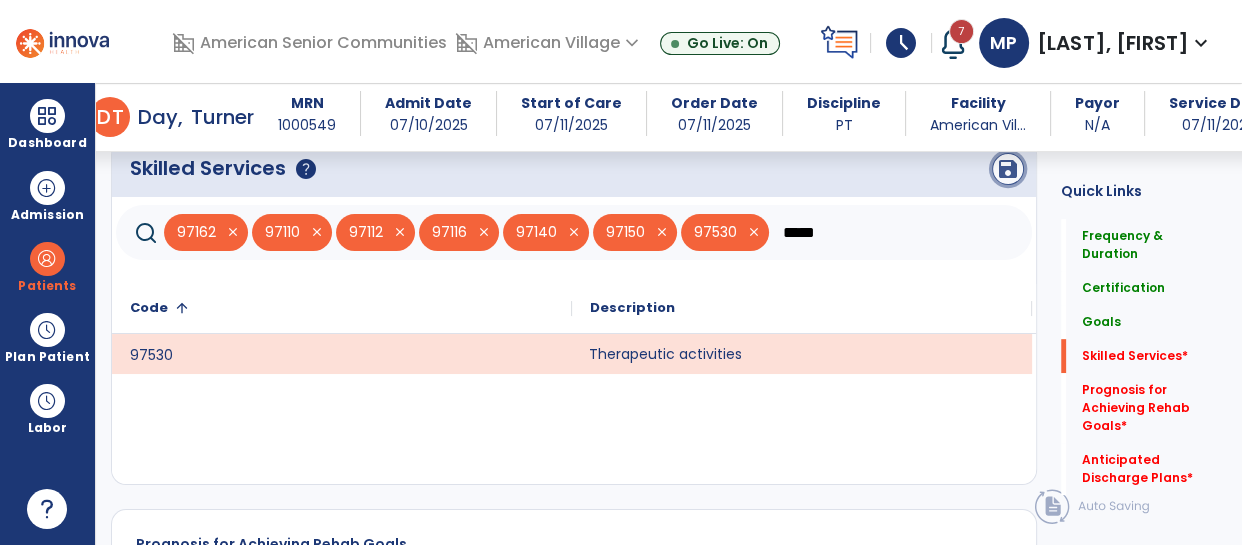 click on "save" 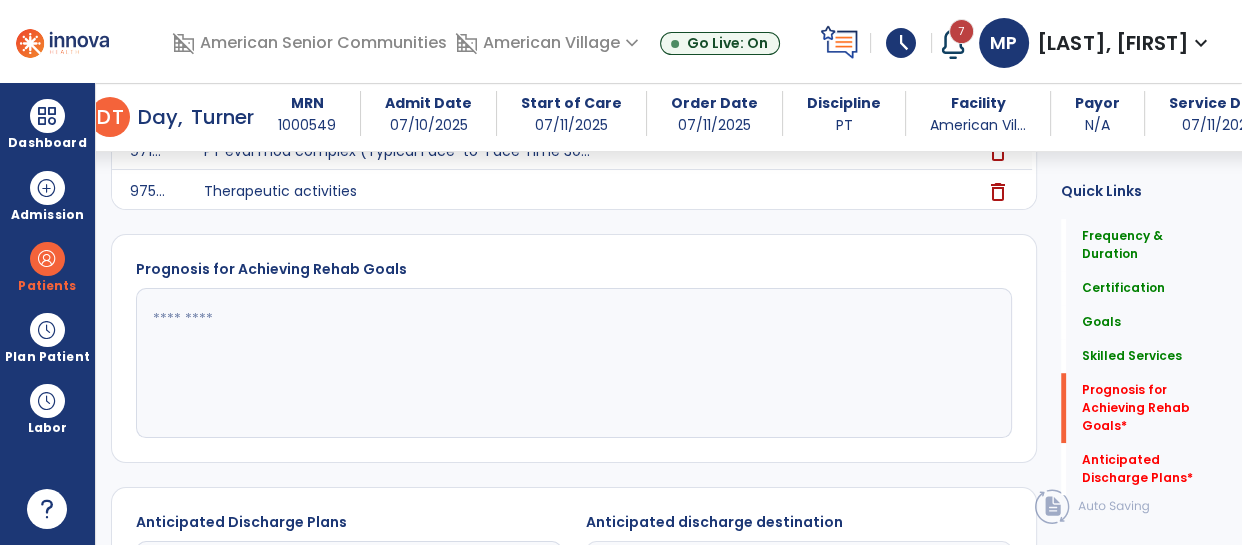 scroll, scrollTop: 1202, scrollLeft: 0, axis: vertical 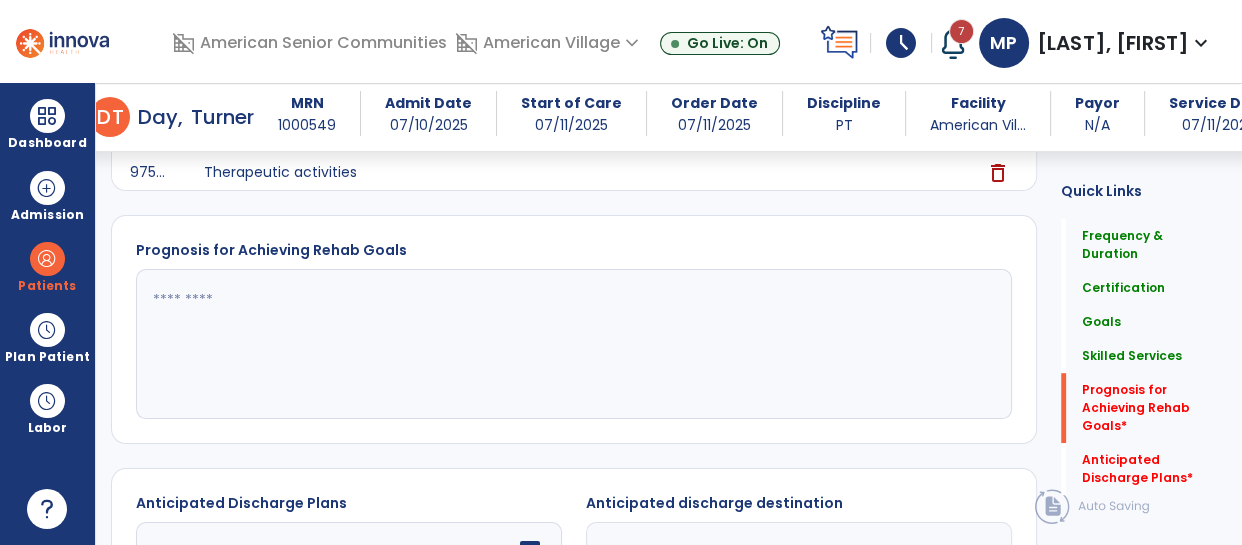 click 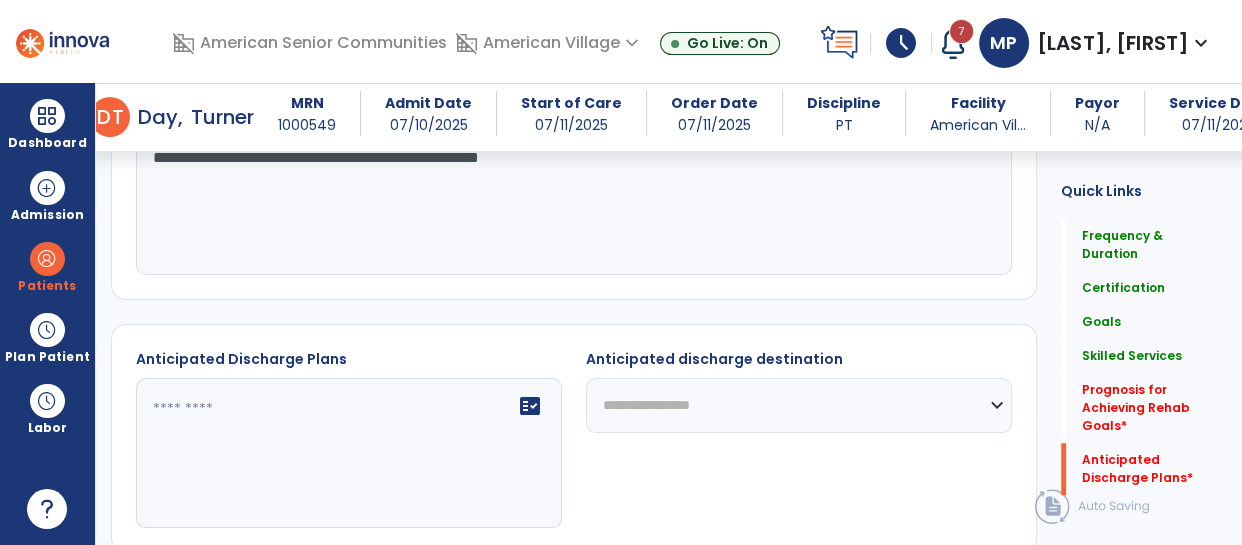 scroll, scrollTop: 1375, scrollLeft: 0, axis: vertical 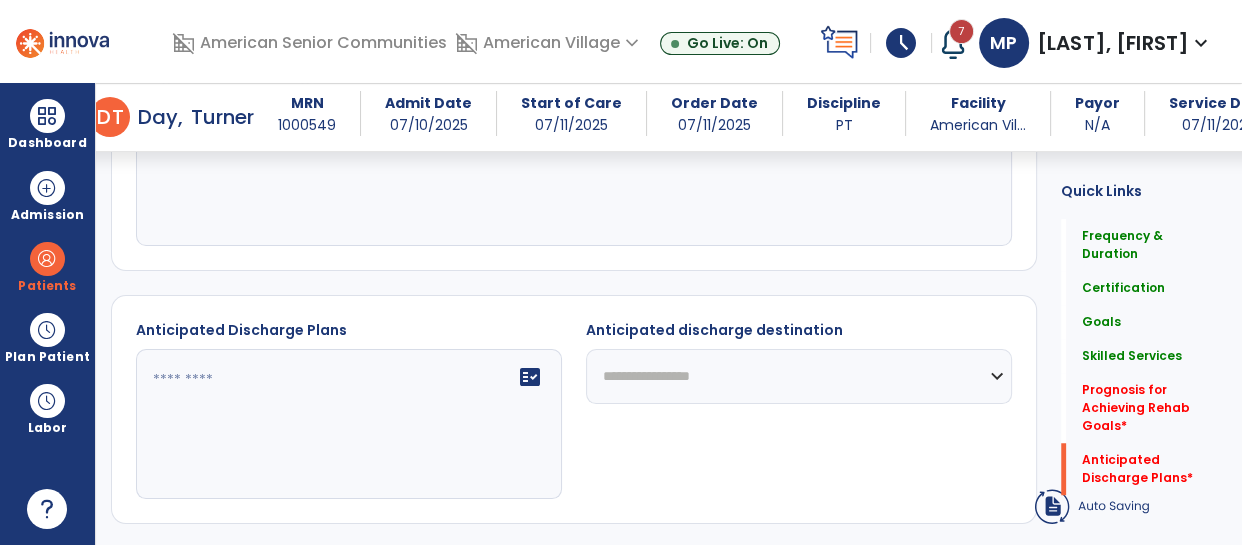 type on "**********" 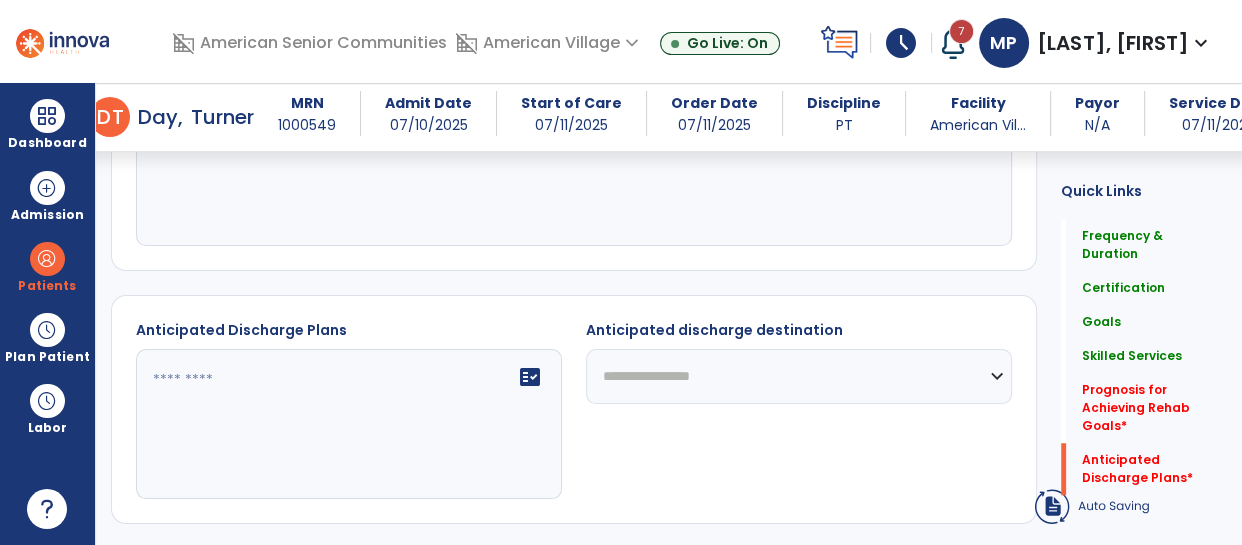 click 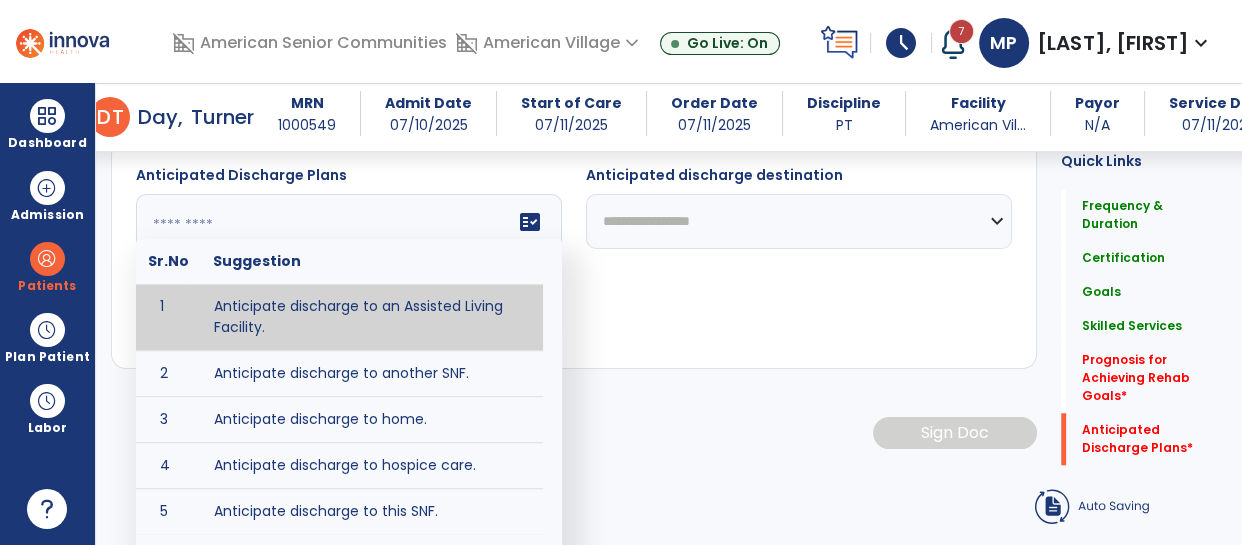 scroll, scrollTop: 1533, scrollLeft: 0, axis: vertical 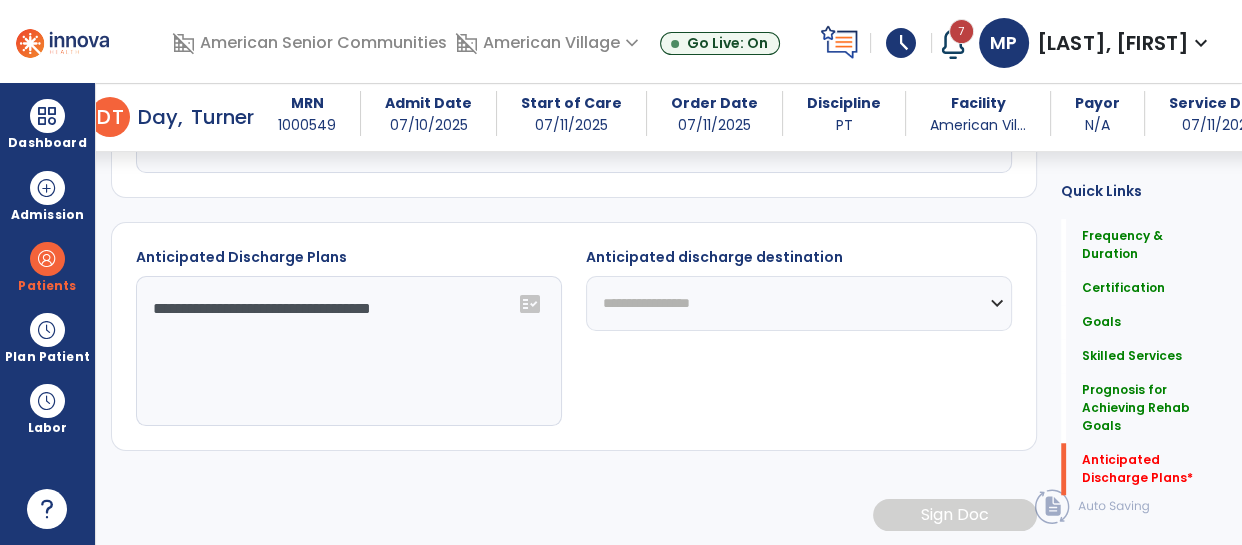 click on "**********" 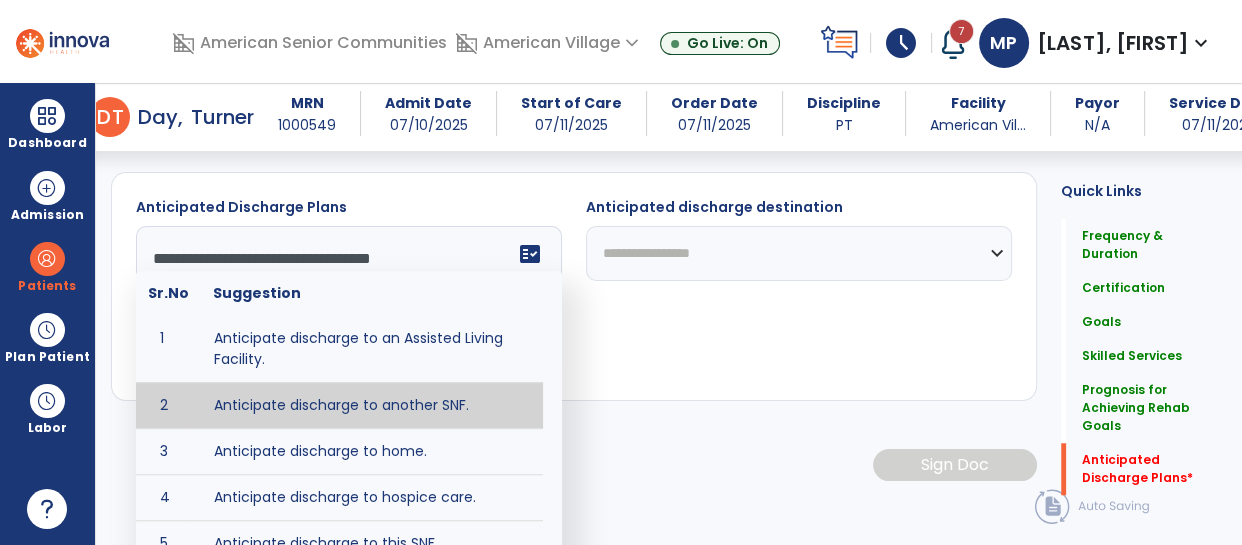 scroll, scrollTop: 1533, scrollLeft: 0, axis: vertical 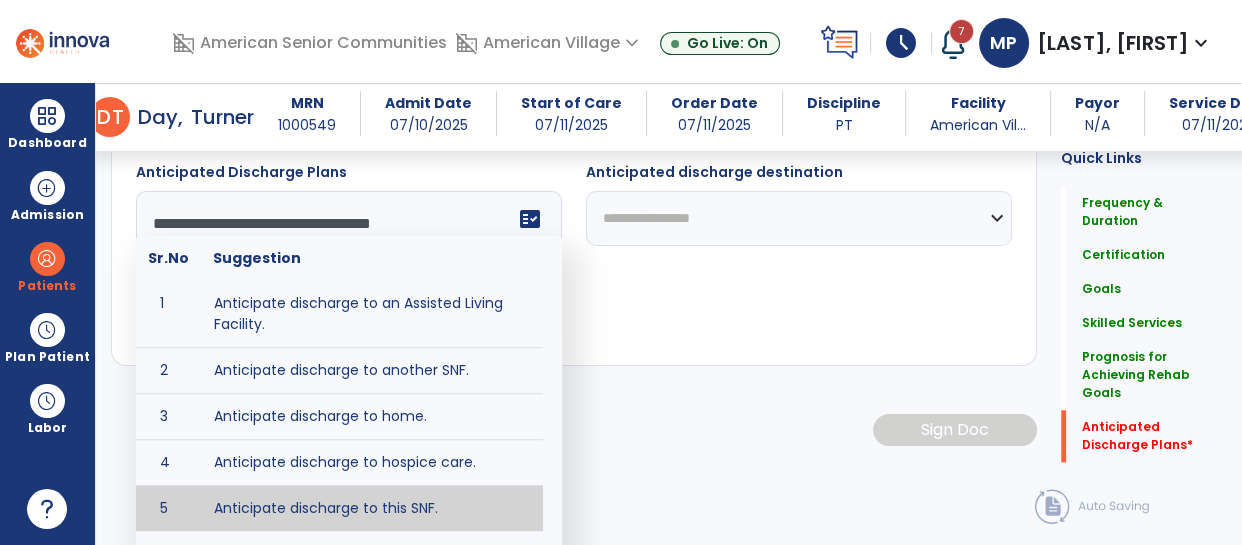 type on "**********" 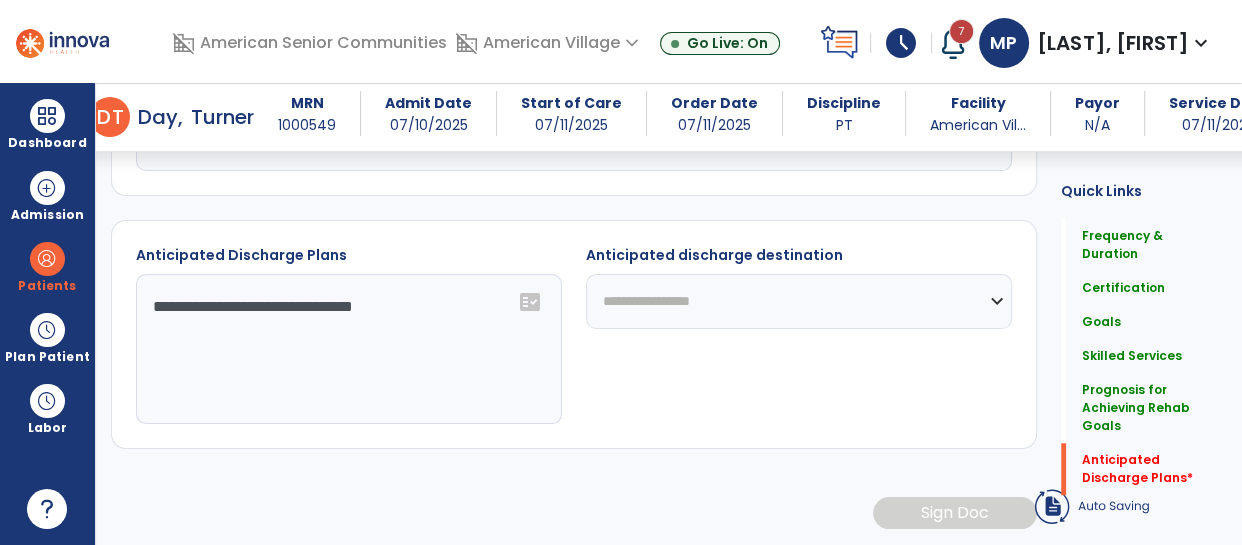 scroll, scrollTop: 1448, scrollLeft: 0, axis: vertical 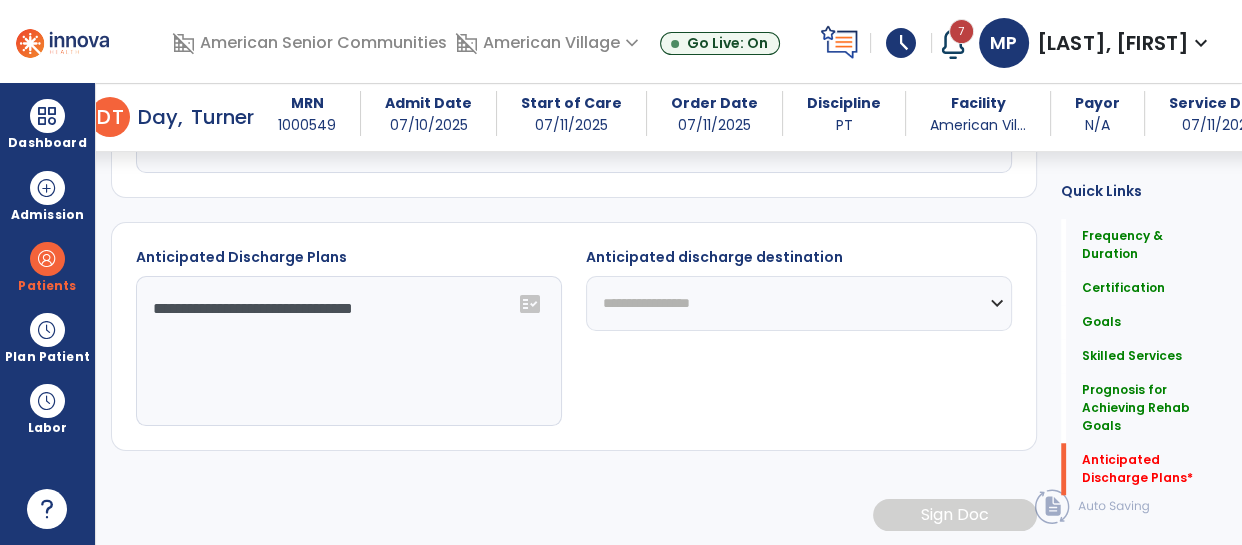 click on "**********" 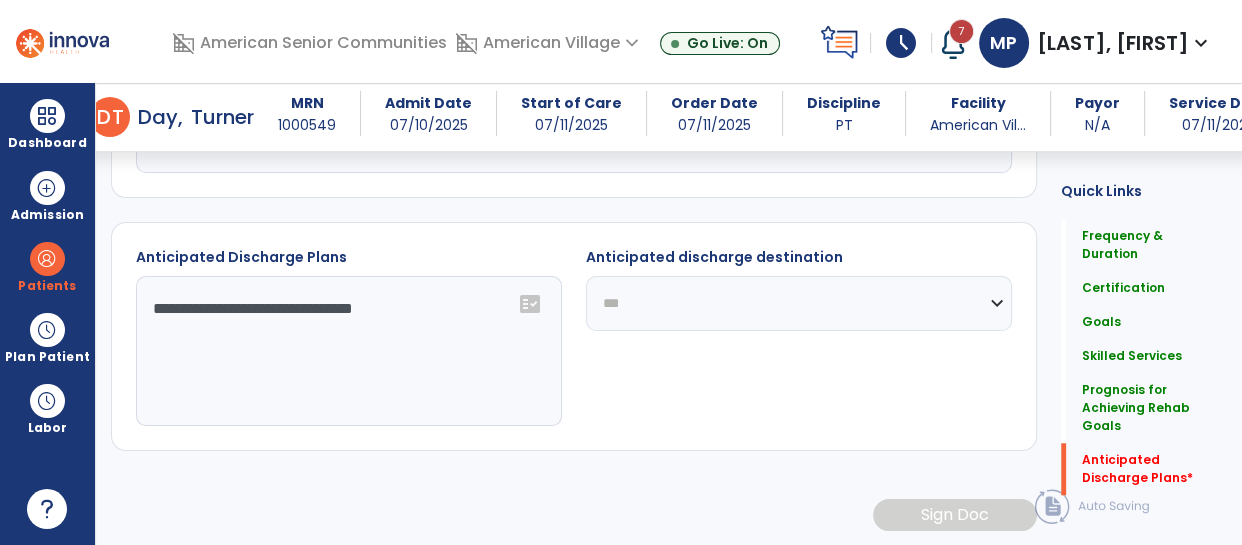click on "**********" 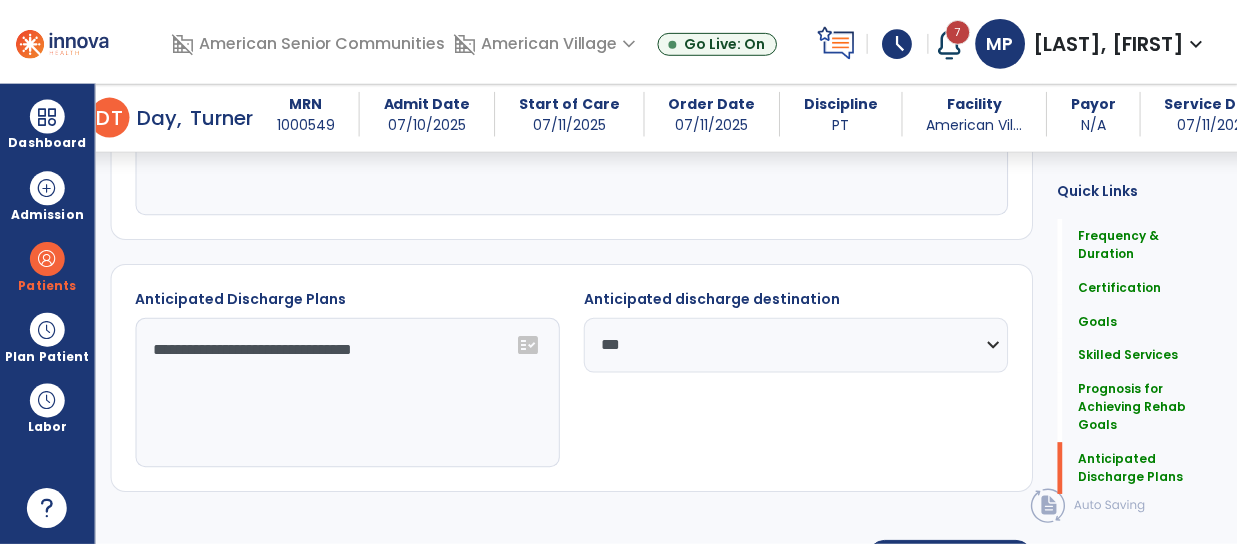 scroll, scrollTop: 1450, scrollLeft: 0, axis: vertical 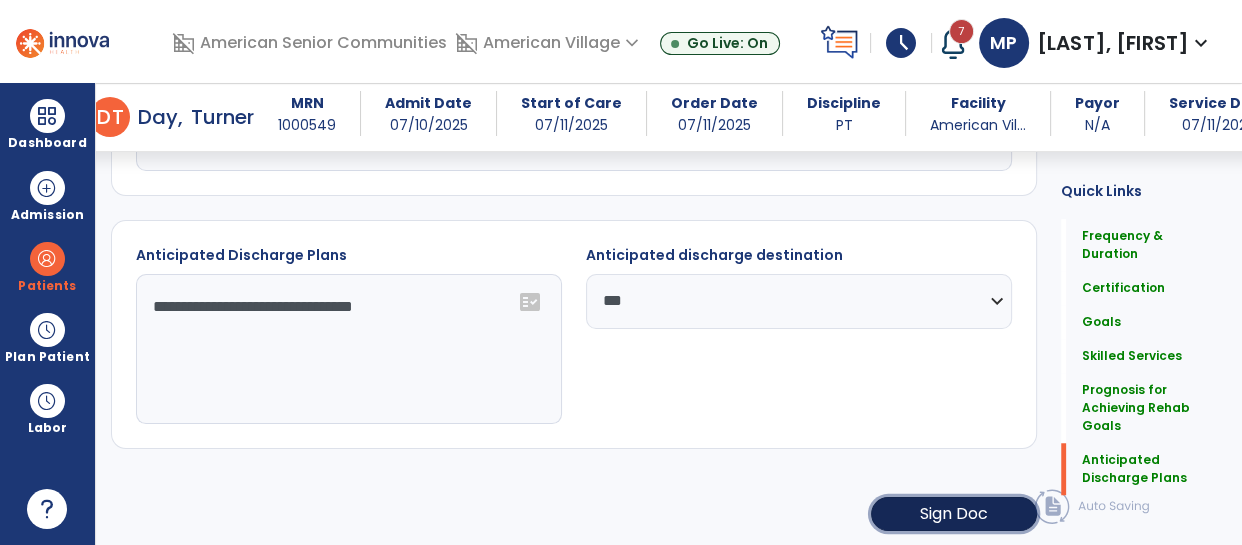 click on "Sign Doc" 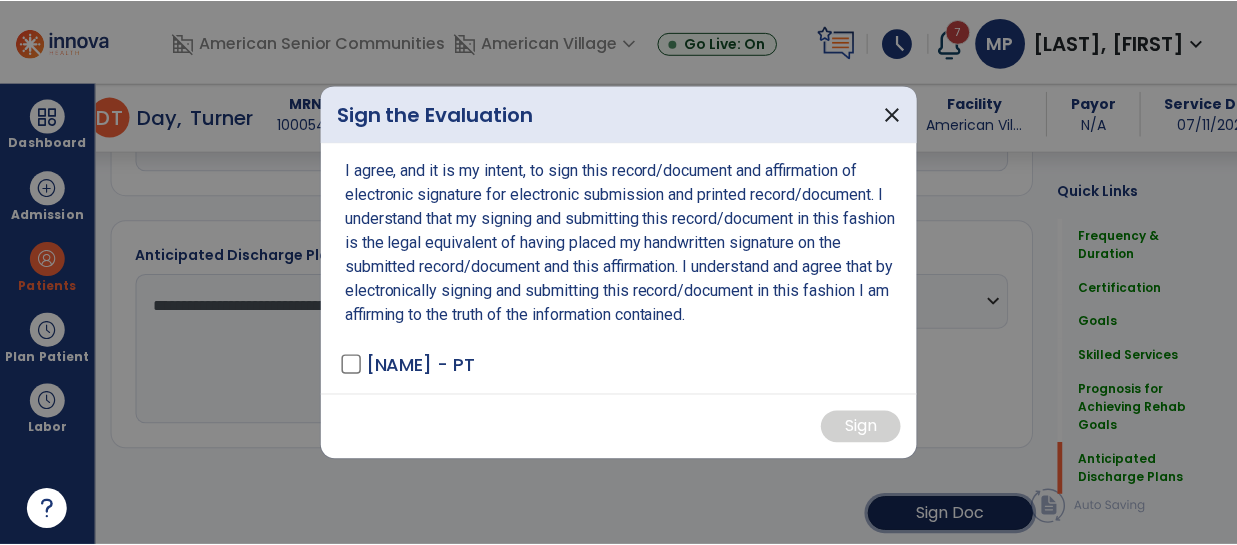 scroll, scrollTop: 1450, scrollLeft: 0, axis: vertical 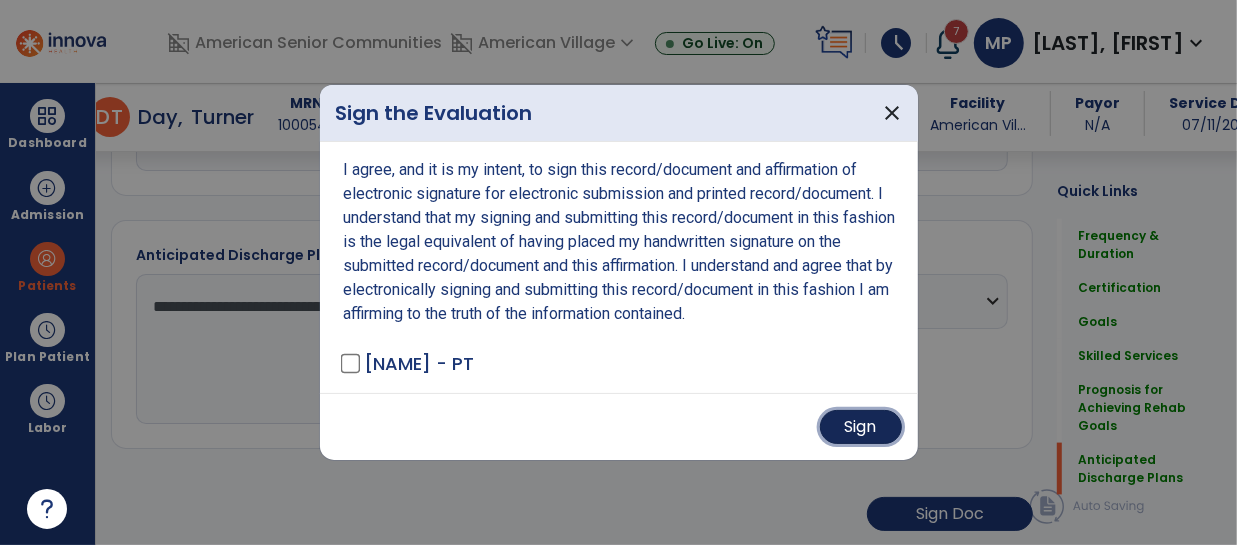 click on "Sign" at bounding box center (861, 427) 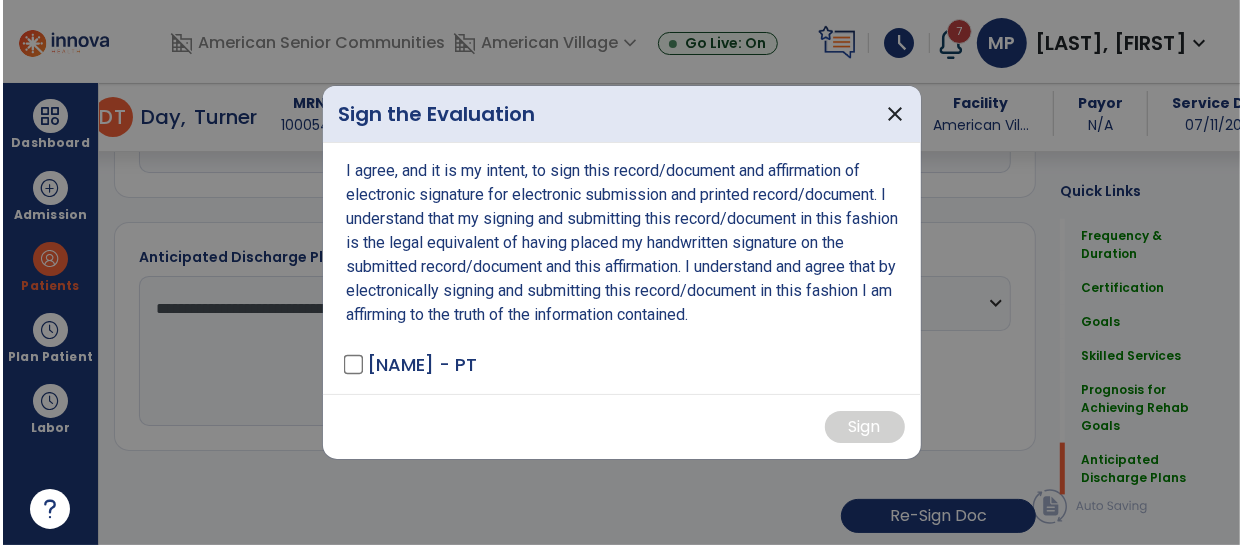 scroll, scrollTop: 1450, scrollLeft: 0, axis: vertical 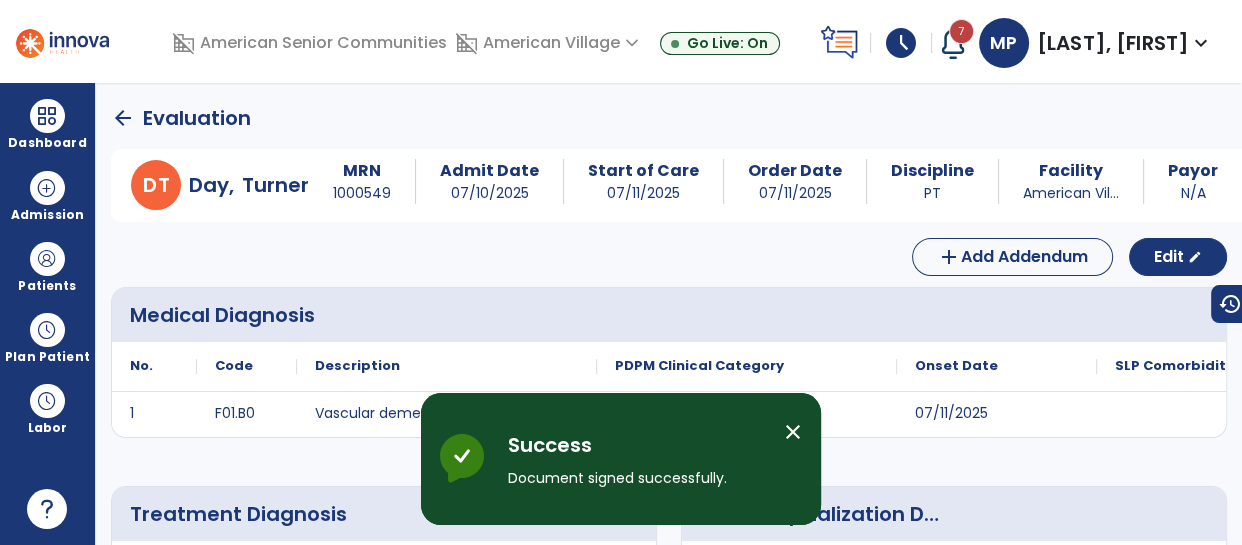 click on "close" at bounding box center [793, 432] 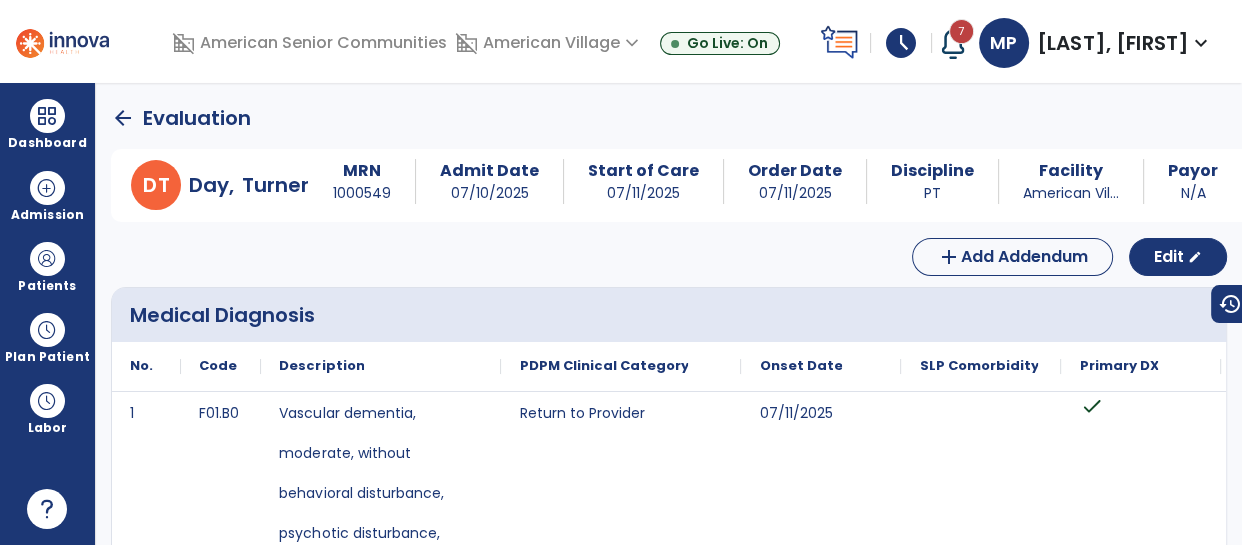 click on "arrow_back" 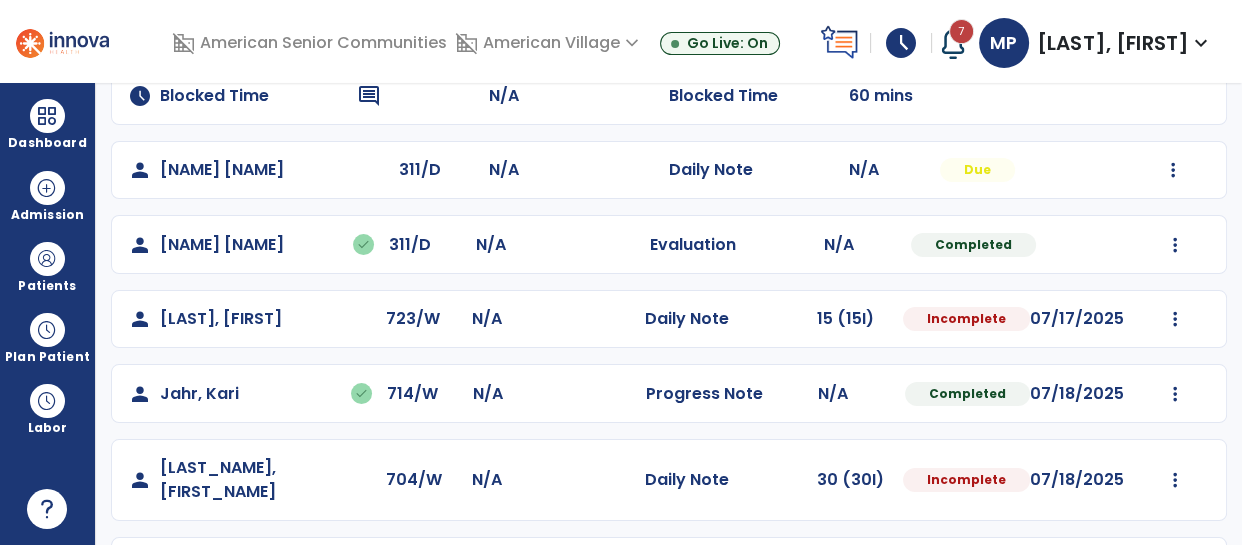 scroll, scrollTop: 289, scrollLeft: 0, axis: vertical 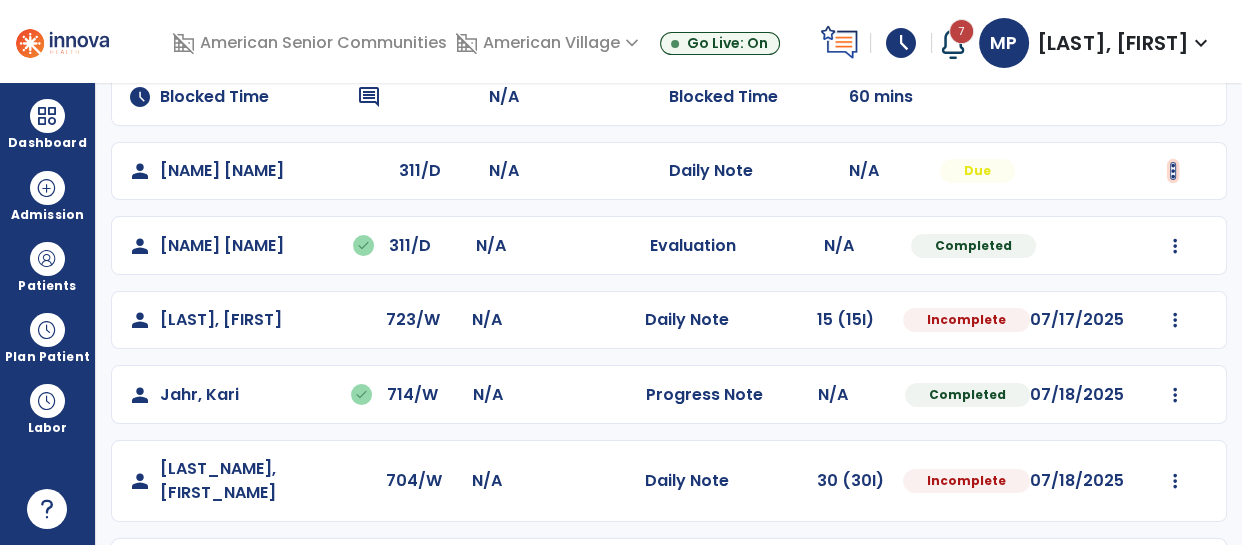 click at bounding box center [1173, 171] 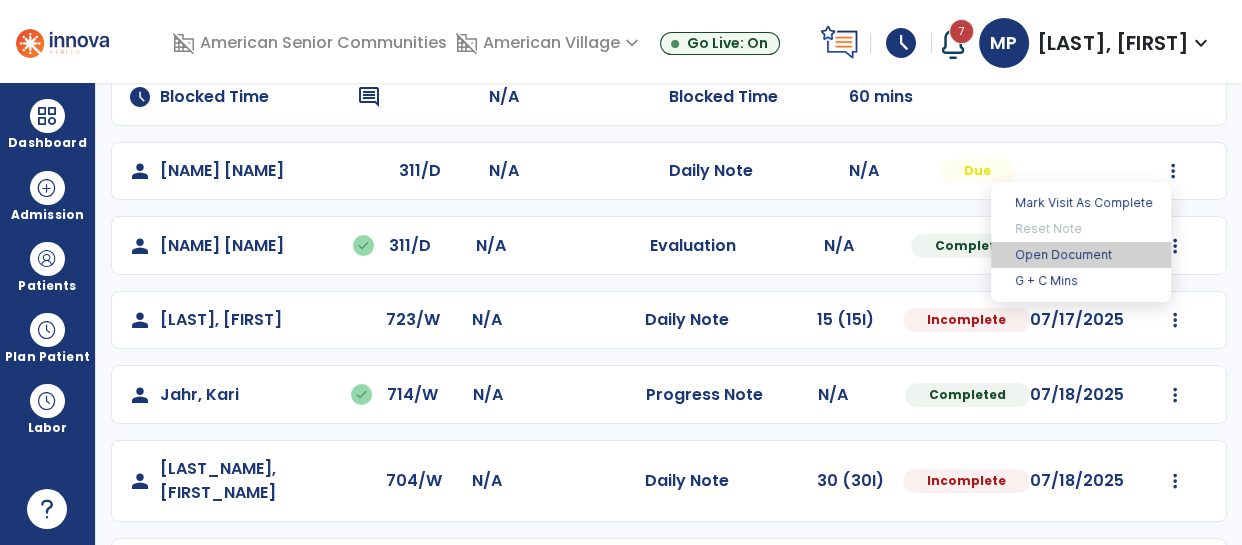 click on "Open Document" at bounding box center (1081, 255) 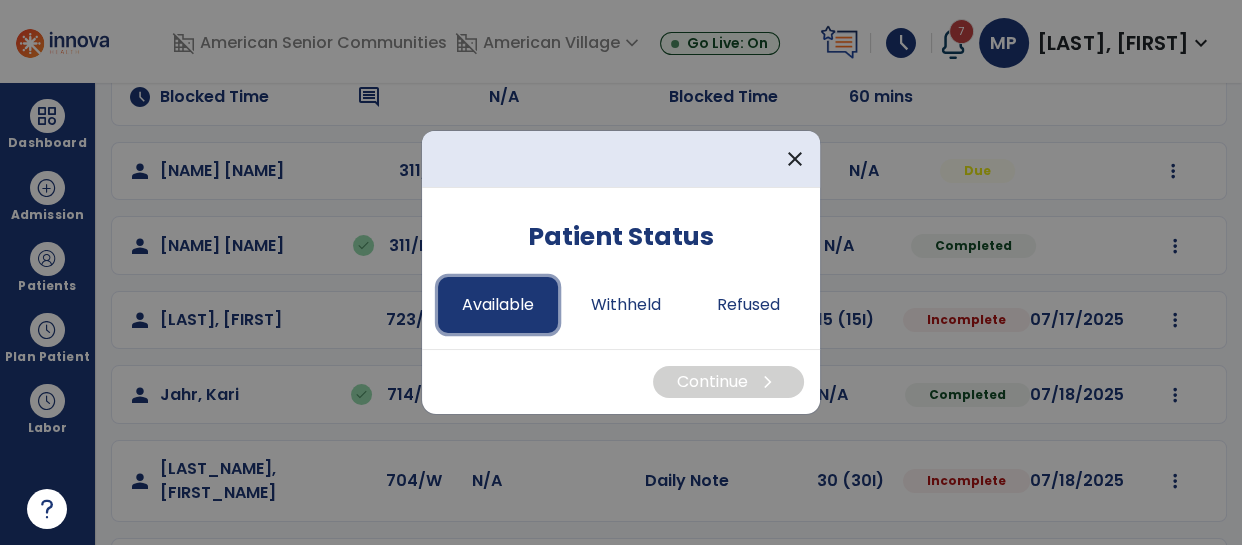 click on "Available" at bounding box center [498, 305] 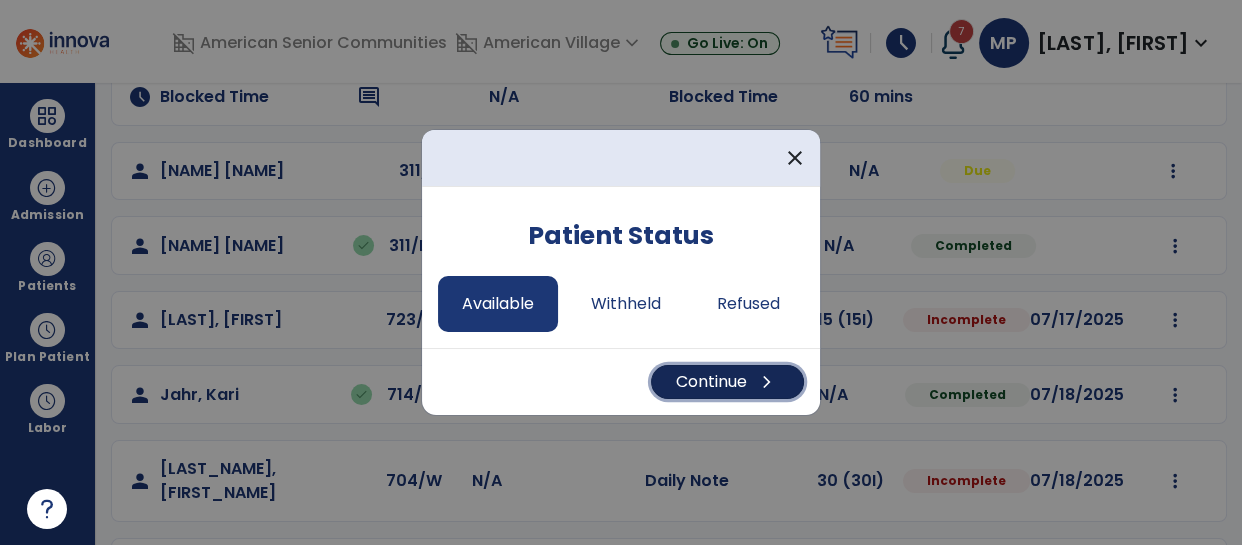 click on "Continue   chevron_right" at bounding box center [727, 382] 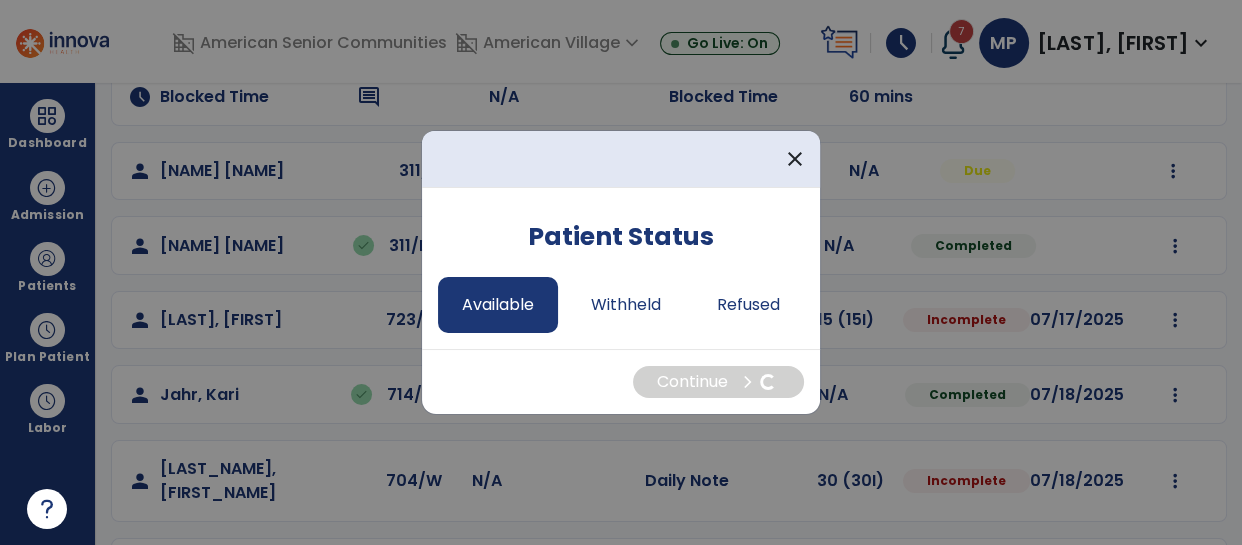 select on "*" 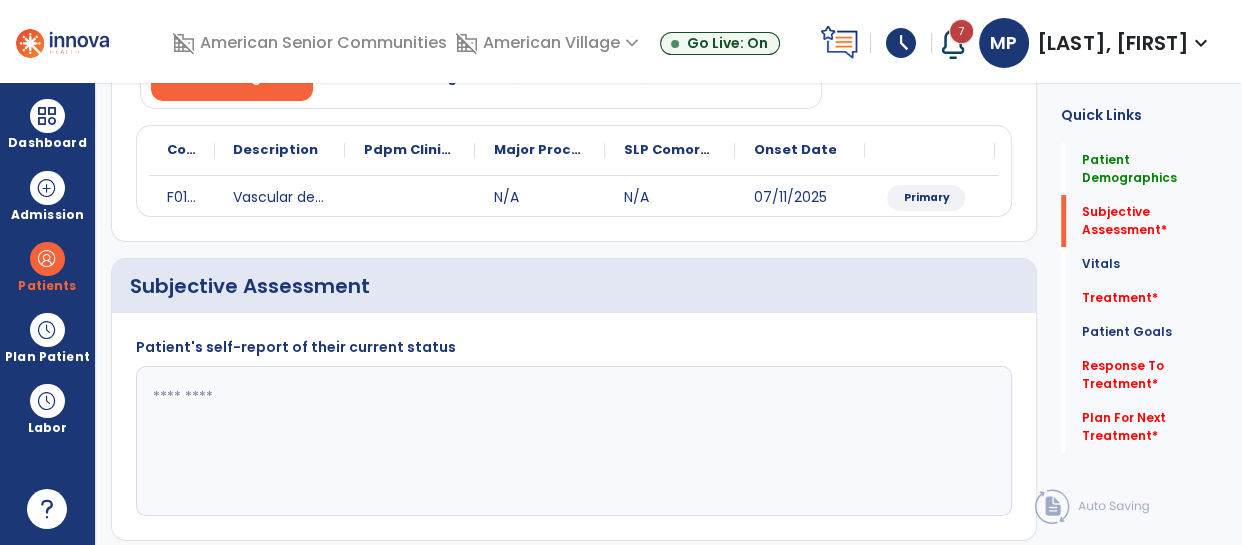 click 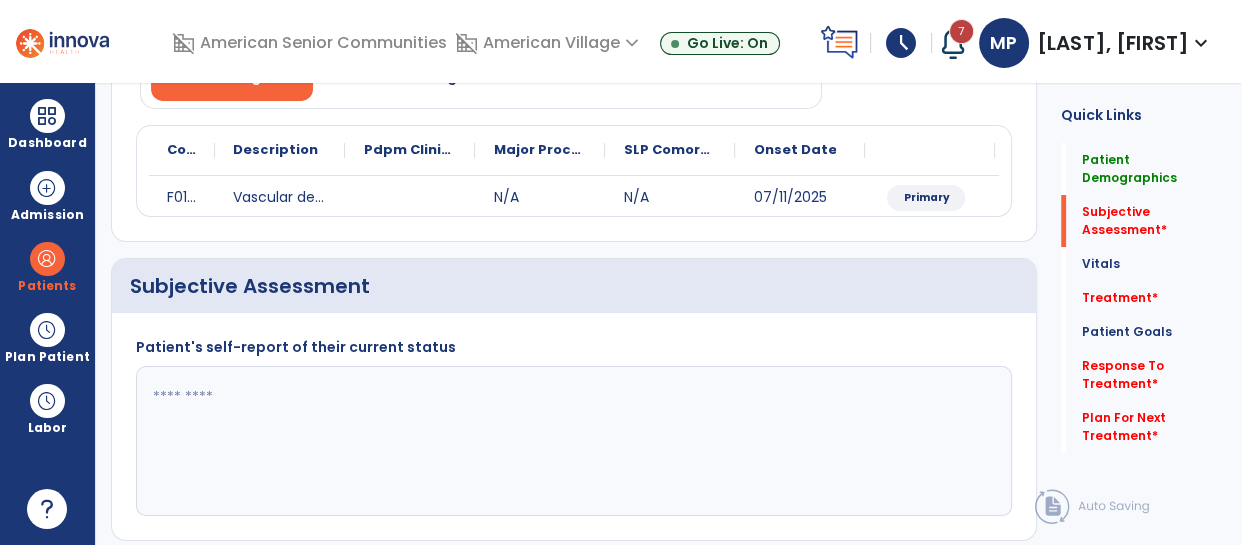 click 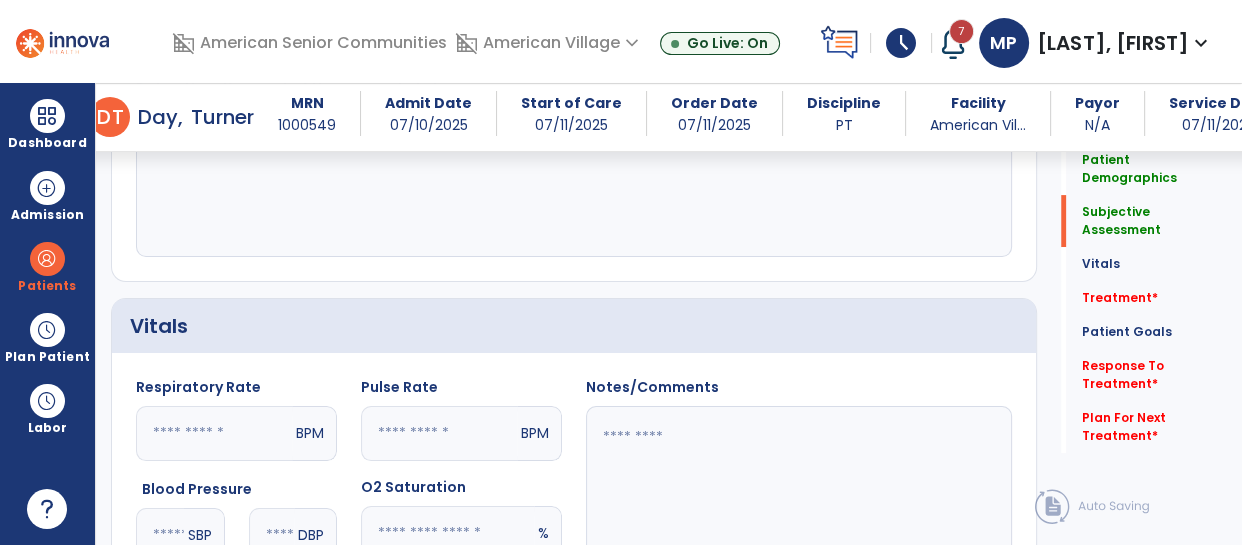 scroll, scrollTop: 541, scrollLeft: 0, axis: vertical 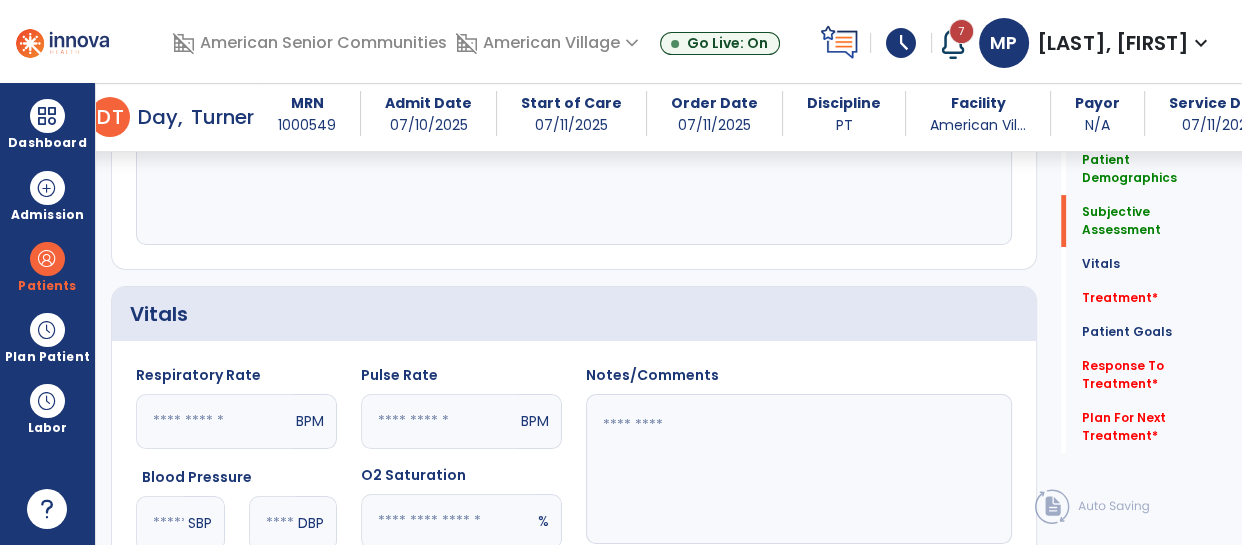 type on "**********" 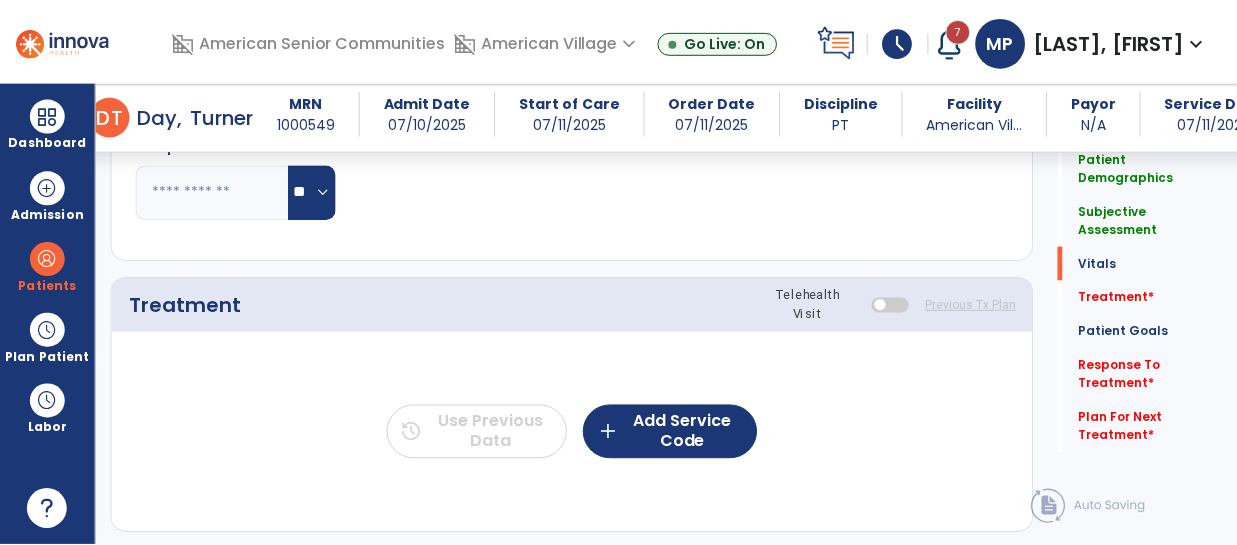 scroll, scrollTop: 974, scrollLeft: 0, axis: vertical 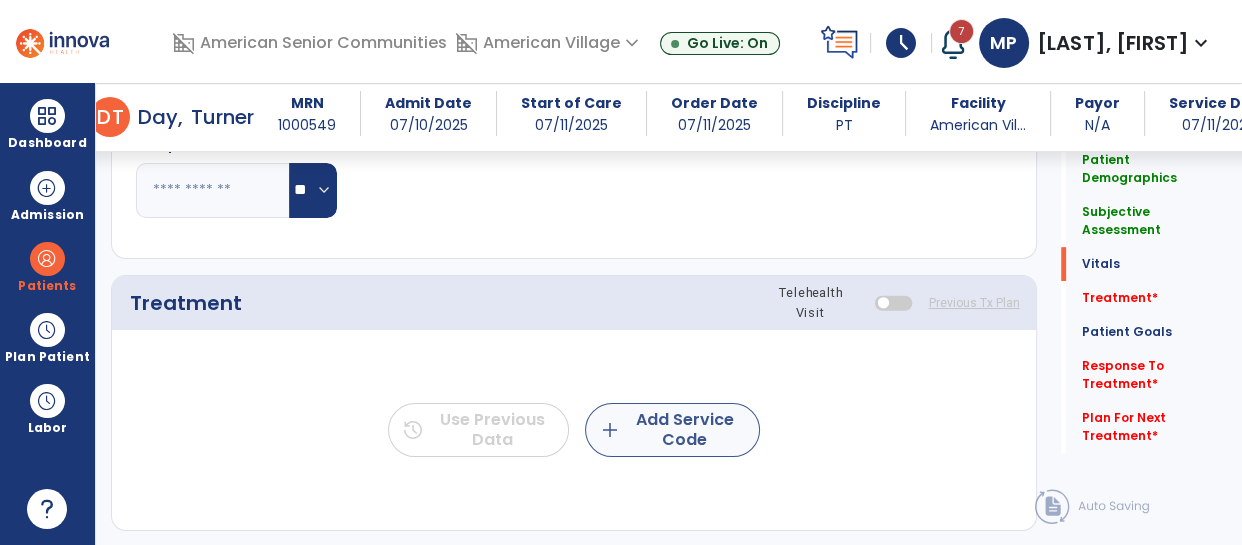 type on "**********" 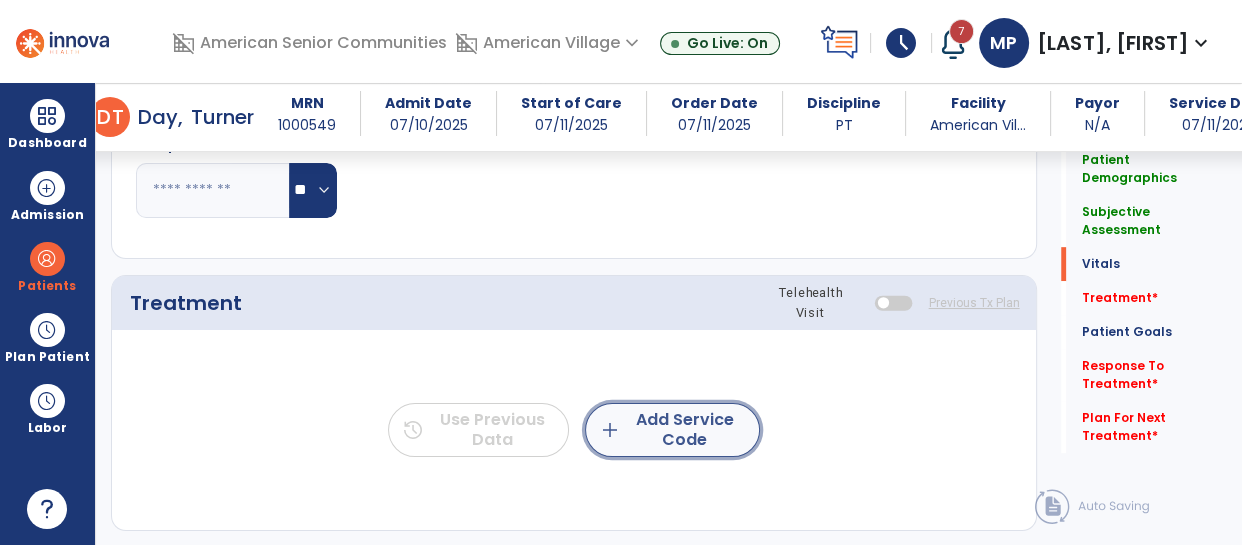 click on "add  Add Service Code" 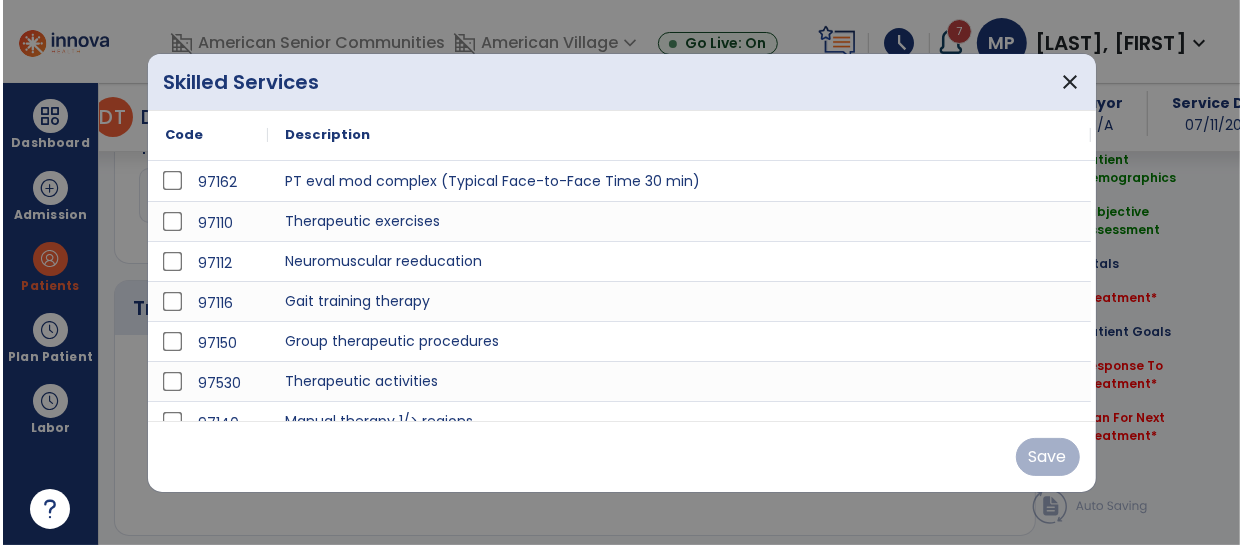 scroll, scrollTop: 974, scrollLeft: 0, axis: vertical 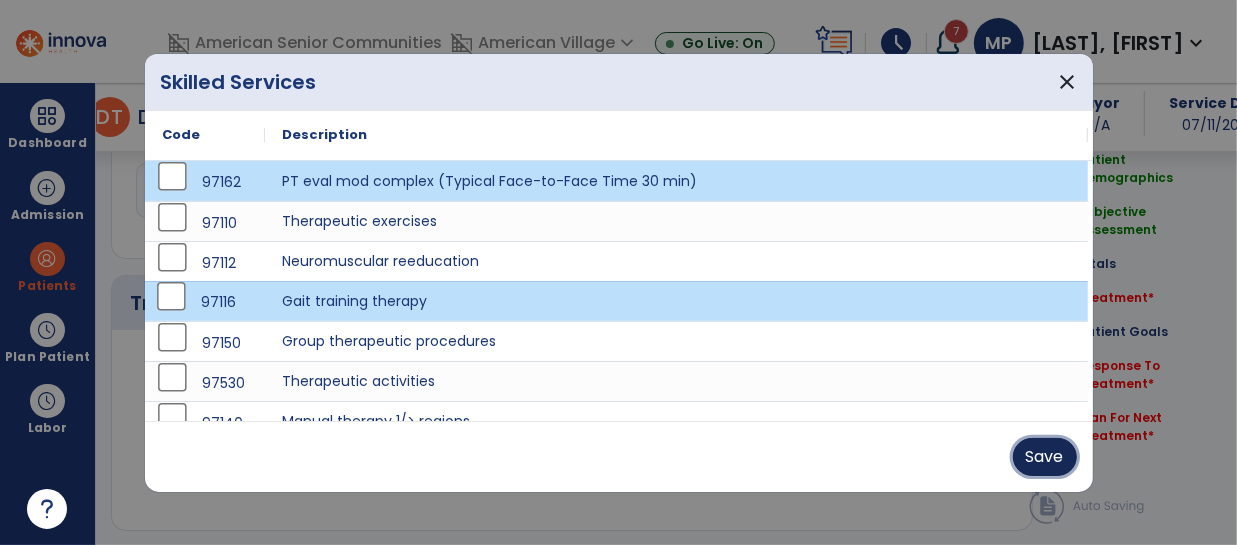 click on "Save" at bounding box center [1045, 457] 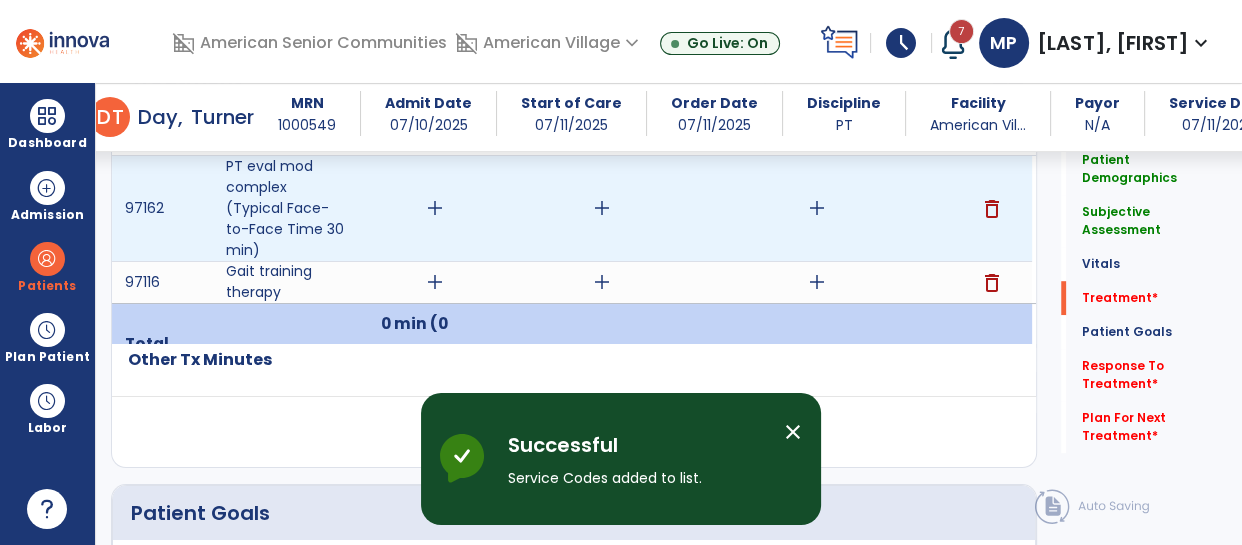 scroll, scrollTop: 1202, scrollLeft: 0, axis: vertical 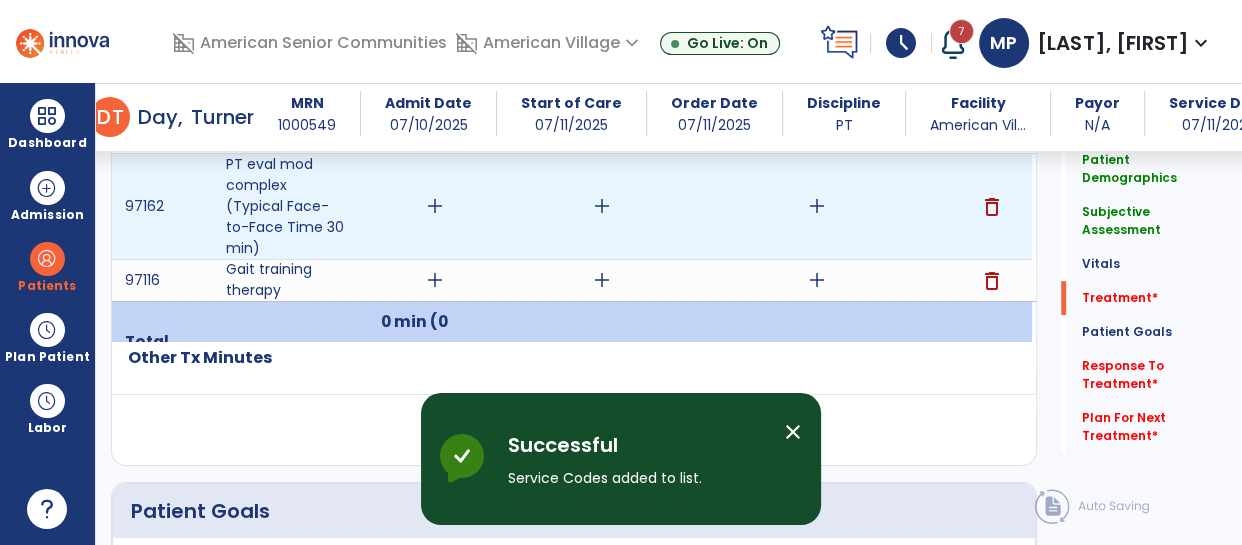 click on "add" at bounding box center (435, 206) 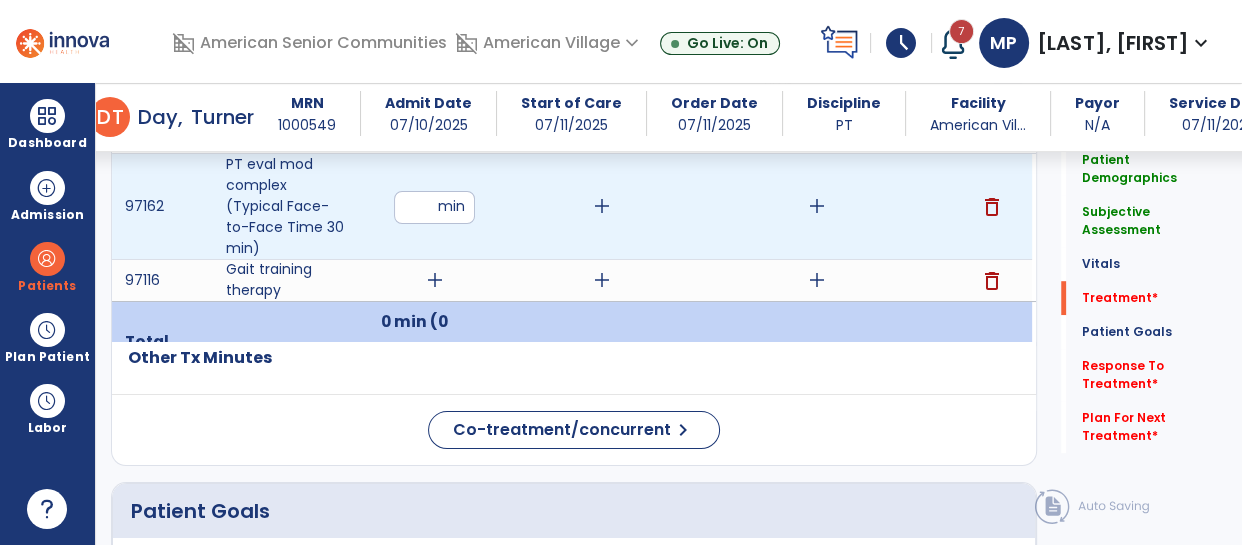 type on "**" 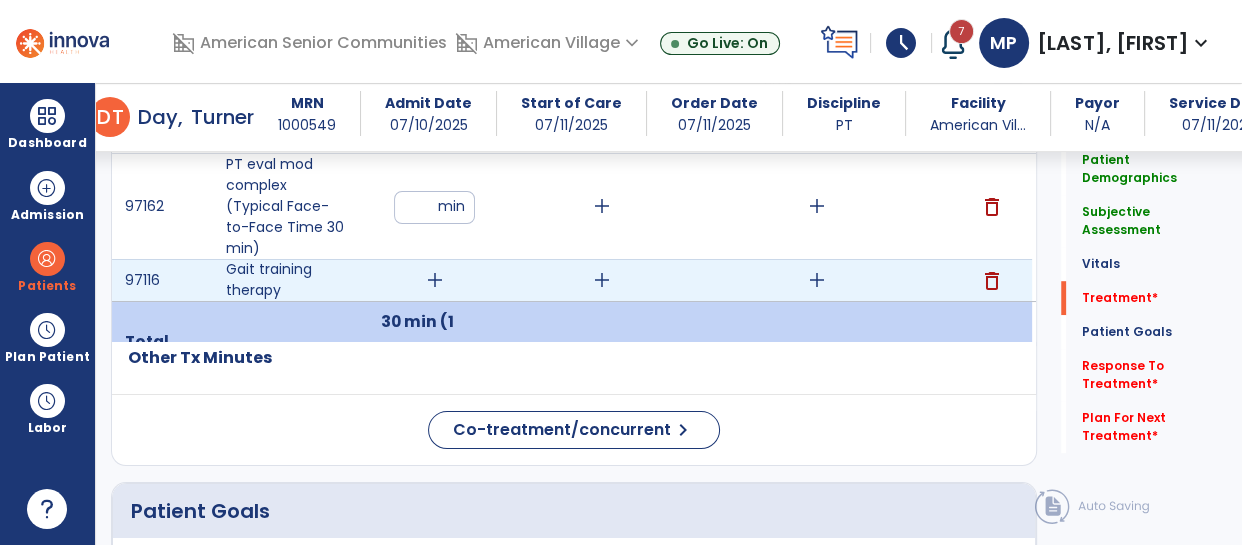 click on "add" at bounding box center [435, 280] 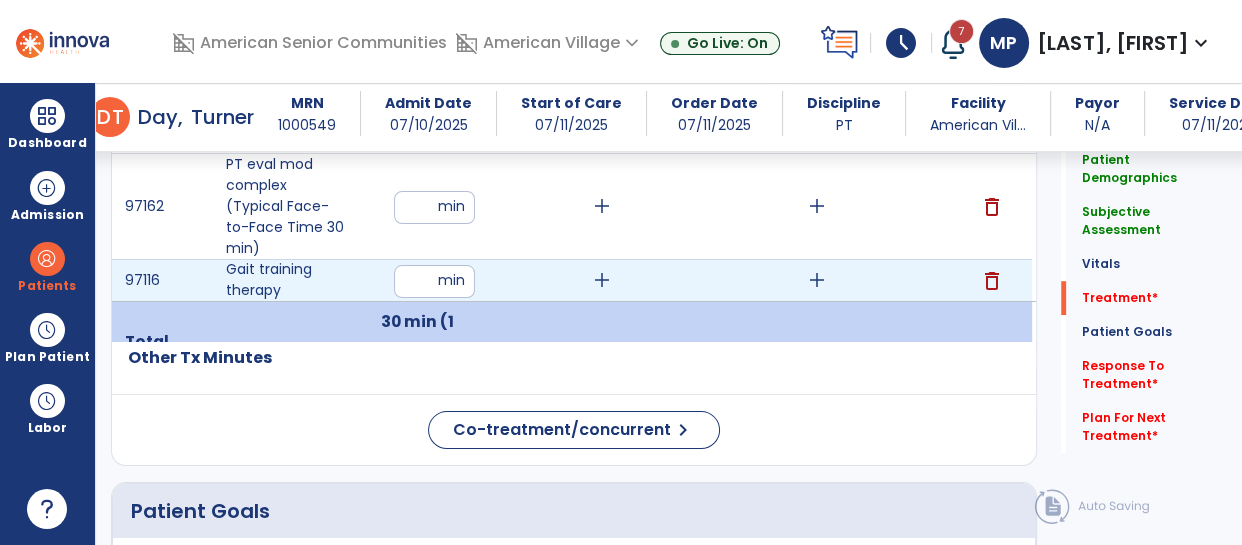type on "**" 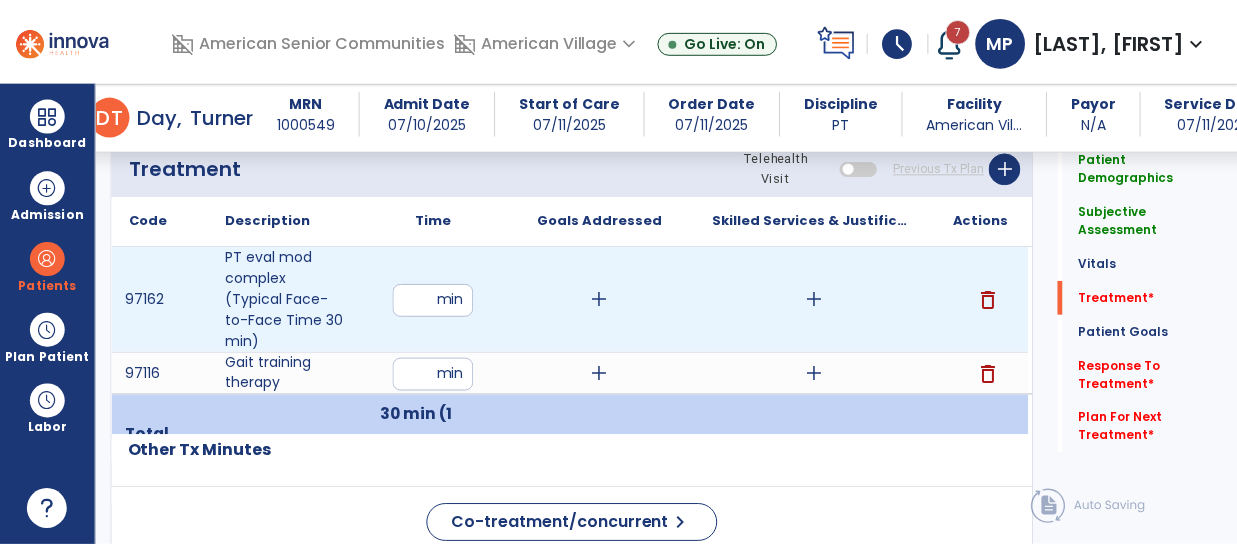 scroll, scrollTop: 1103, scrollLeft: 0, axis: vertical 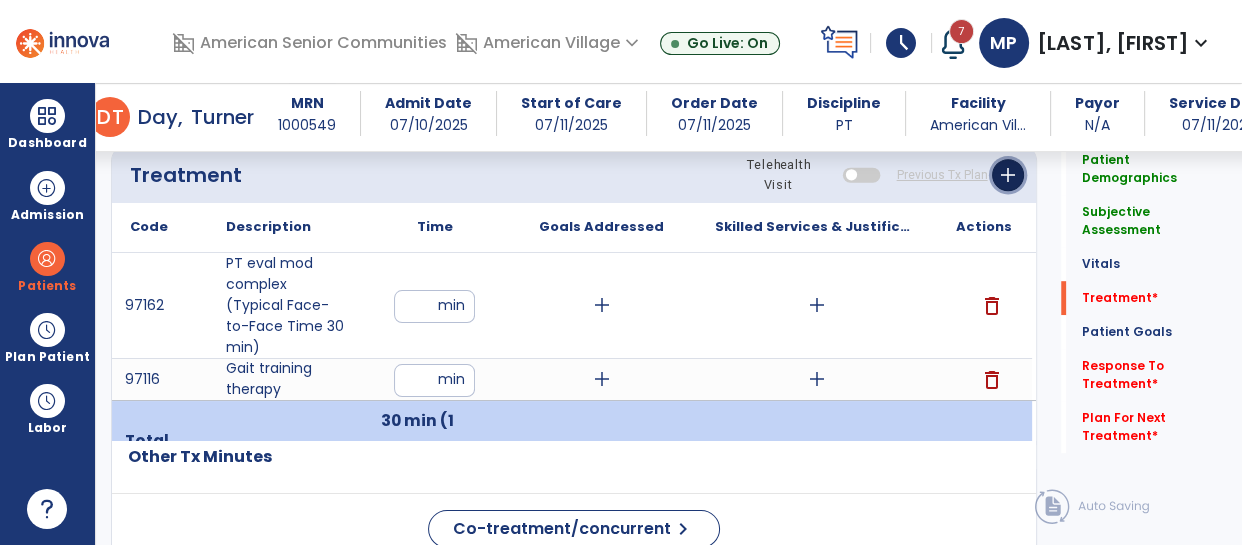 click on "add" 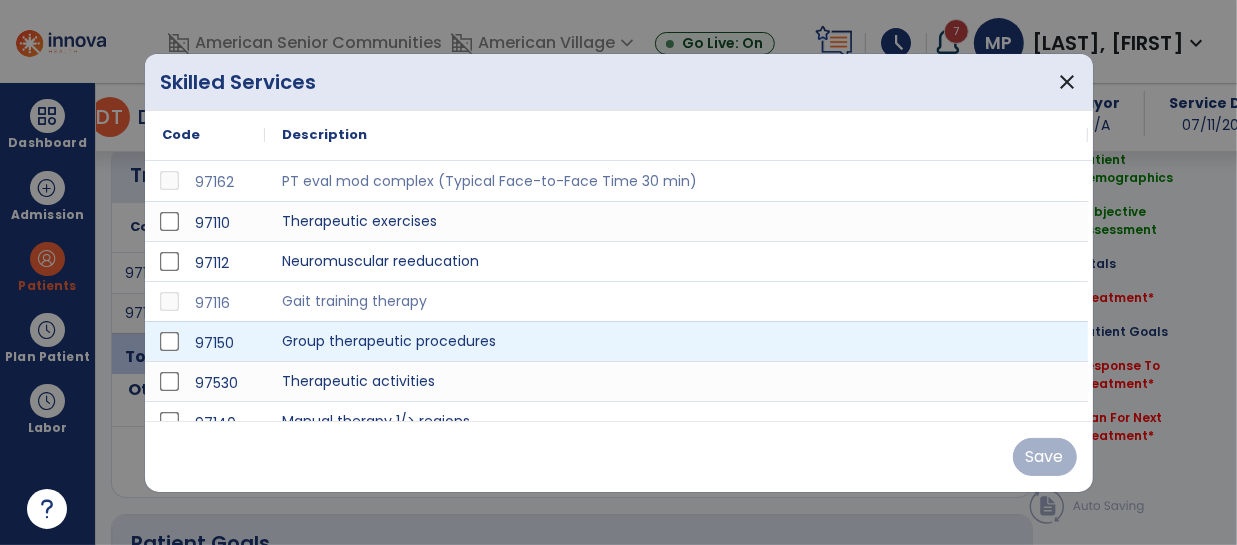 scroll, scrollTop: 1103, scrollLeft: 0, axis: vertical 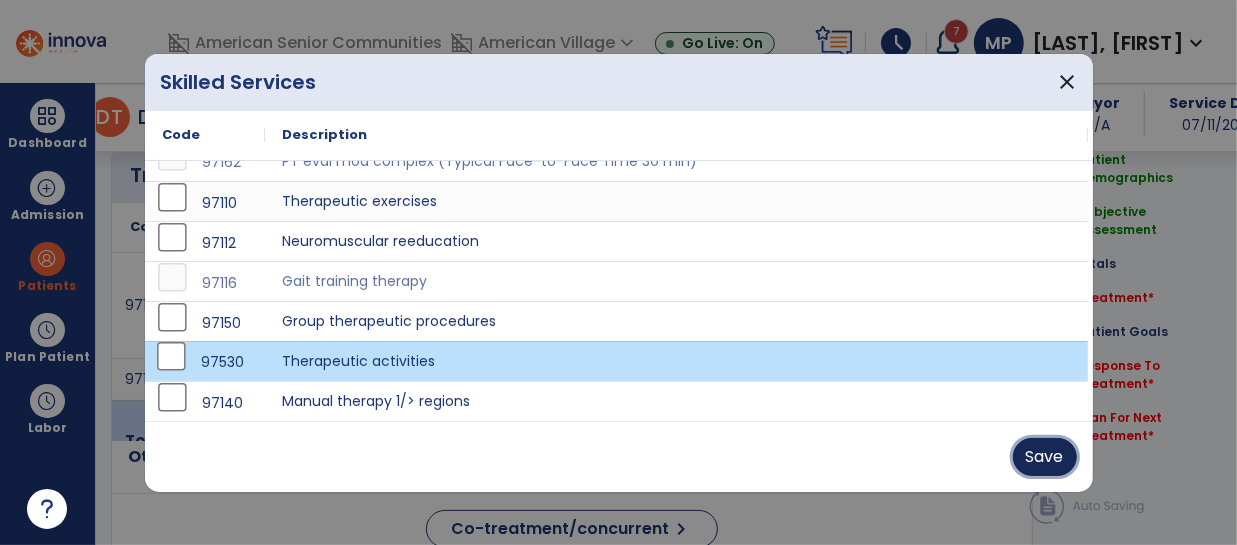 click on "Save" at bounding box center [1045, 457] 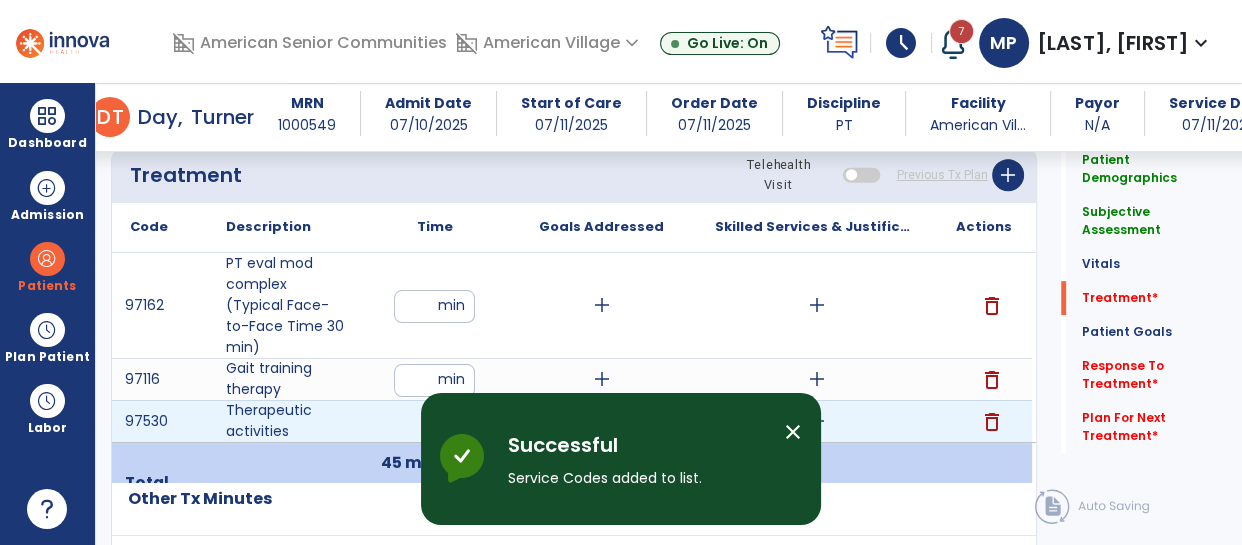 click on "add" at bounding box center [816, 421] 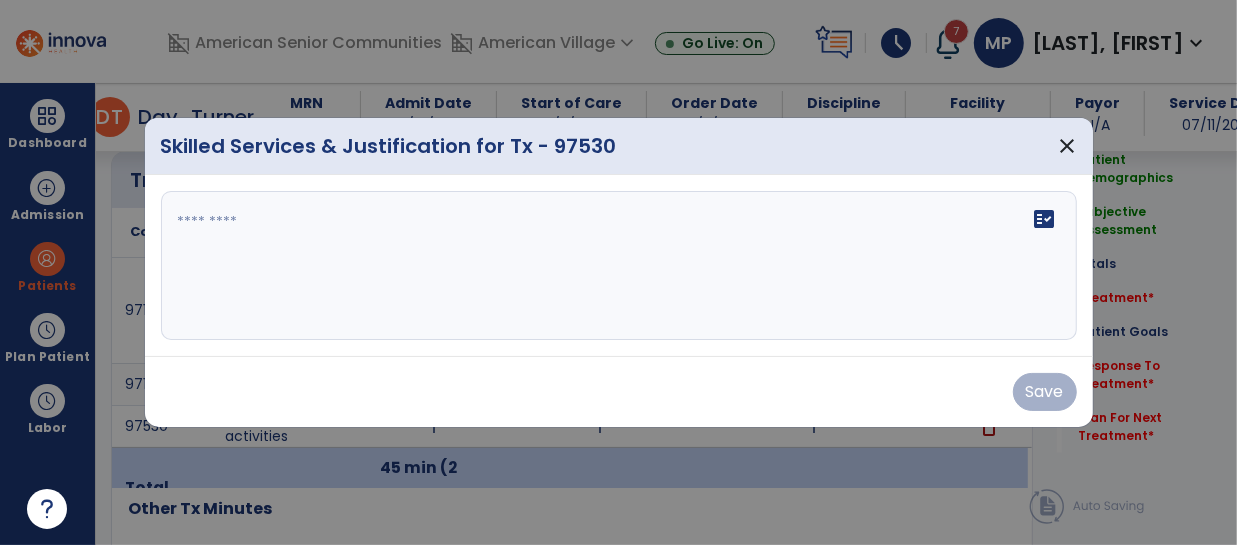 scroll, scrollTop: 1103, scrollLeft: 0, axis: vertical 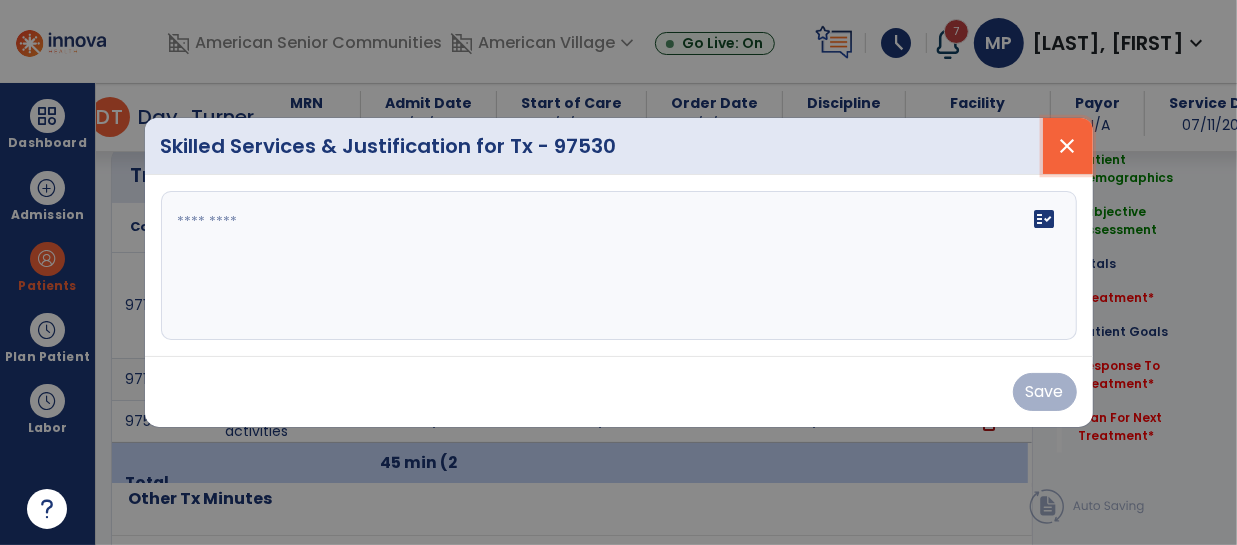 click on "close" at bounding box center (1068, 146) 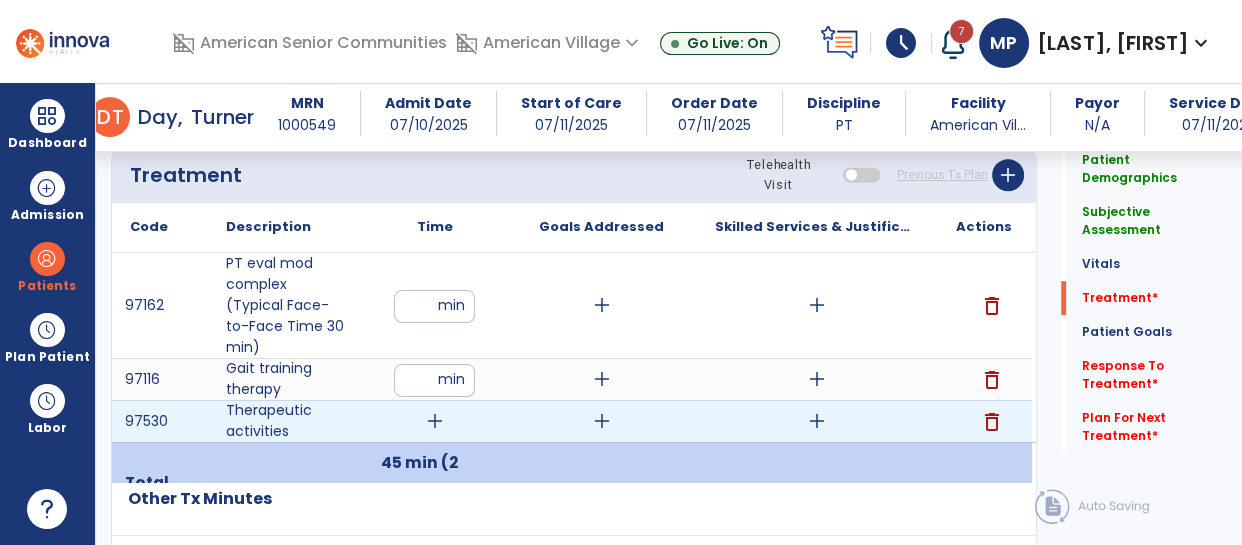 click on "add" at bounding box center (435, 421) 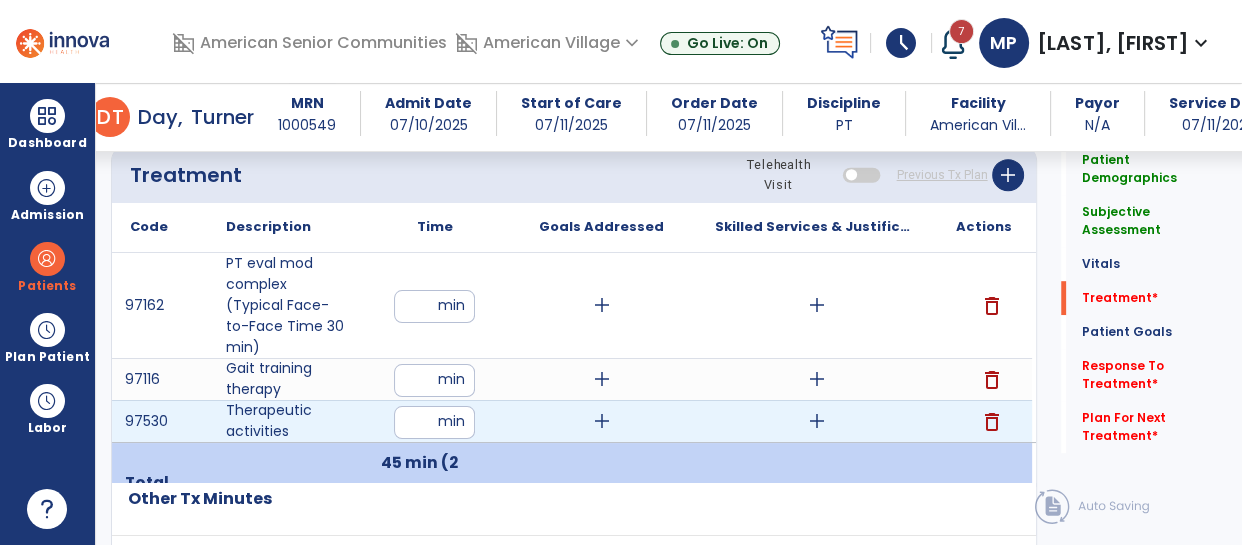 type on "**" 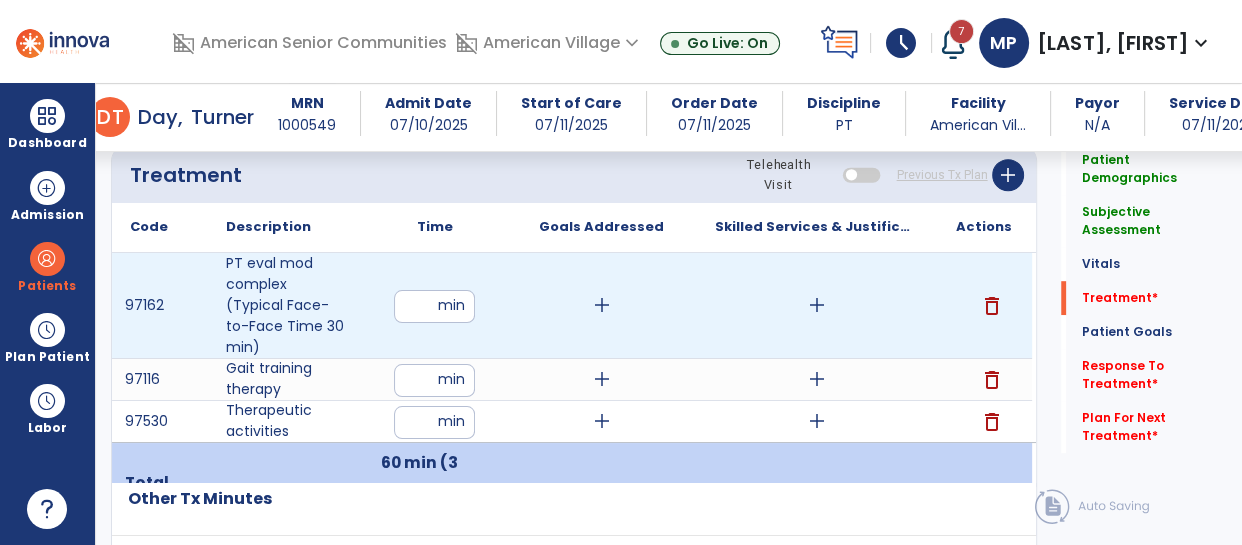 click on "add" at bounding box center (817, 305) 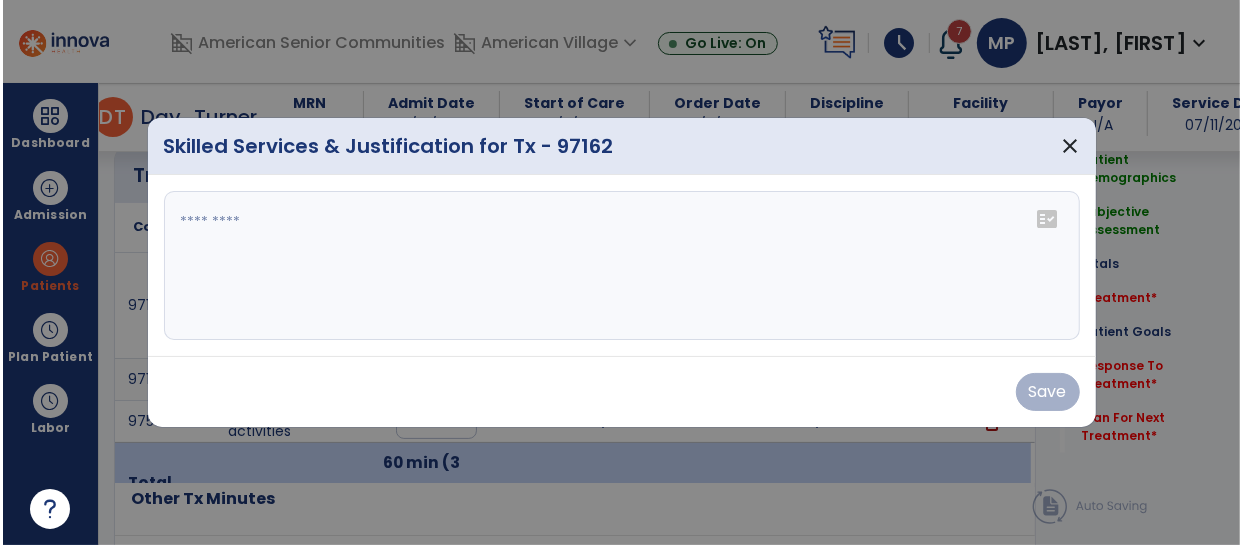 scroll, scrollTop: 1103, scrollLeft: 0, axis: vertical 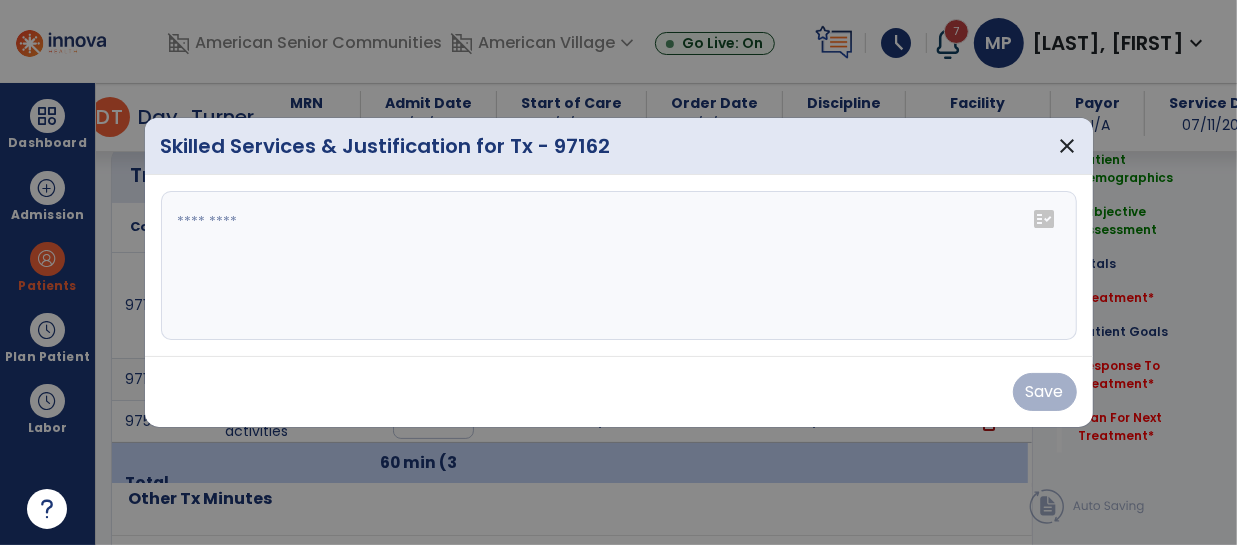 click at bounding box center [619, 266] 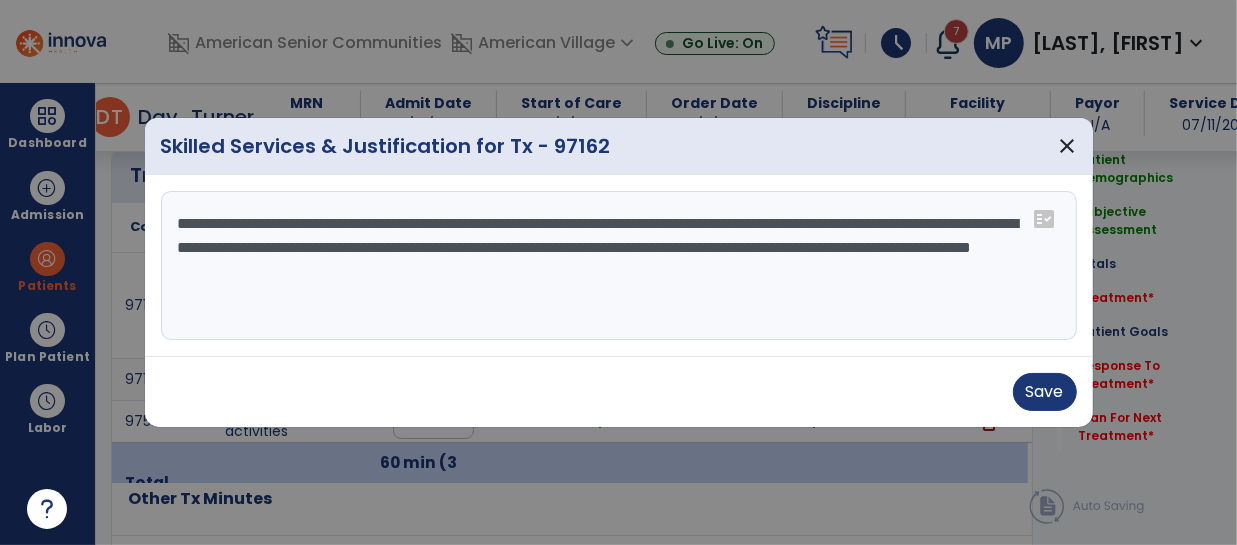 click on "**********" at bounding box center [619, 266] 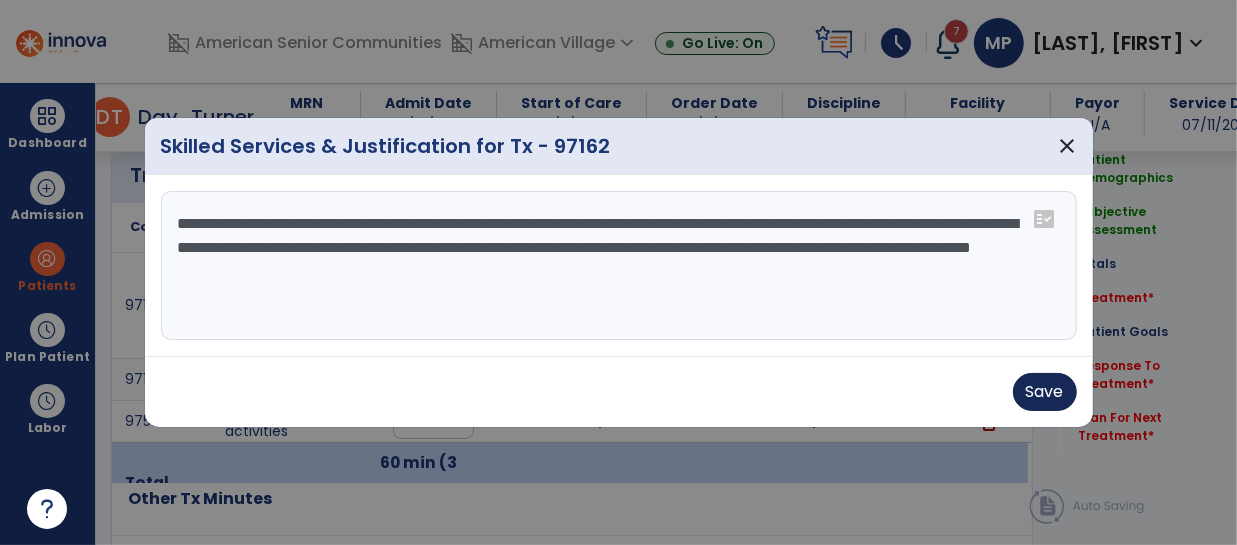 type on "**********" 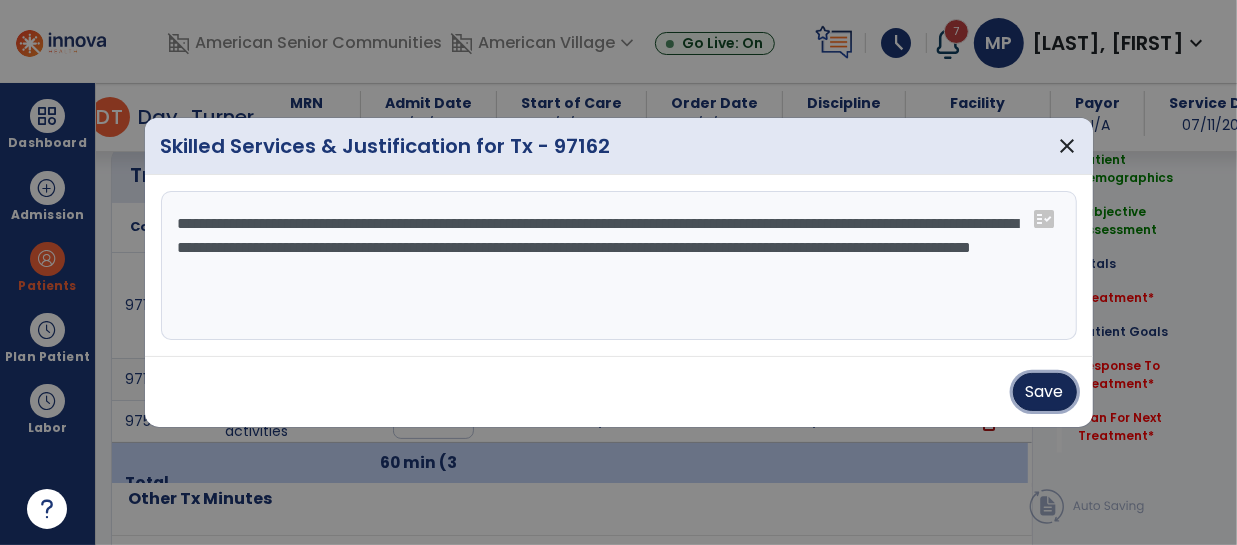 click on "Save" at bounding box center (1045, 392) 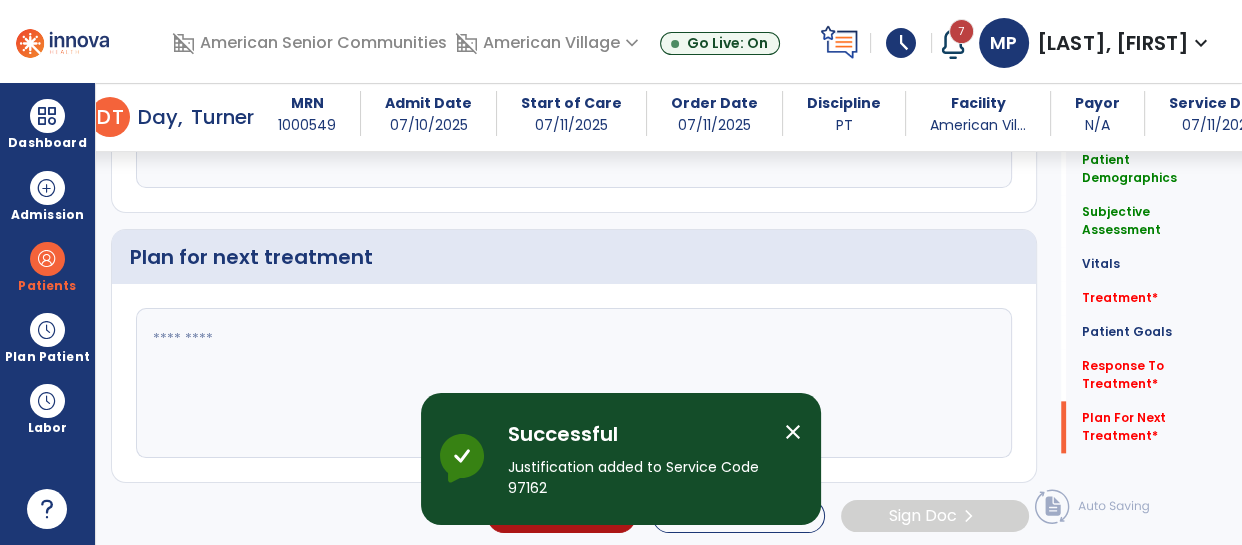 scroll, scrollTop: 2020, scrollLeft: 0, axis: vertical 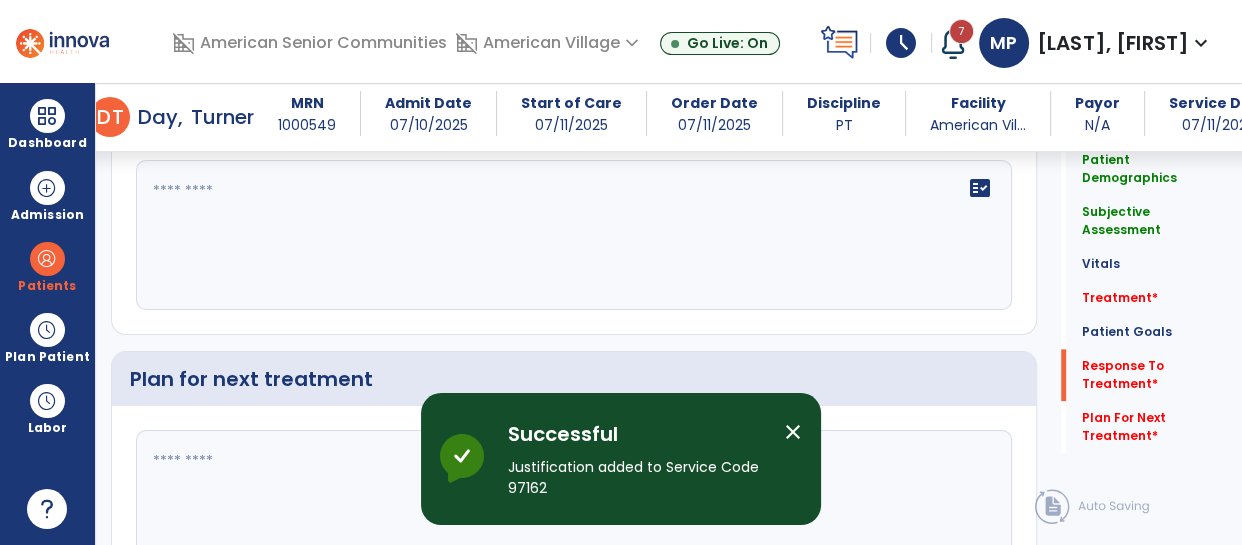 click on "fact_check" 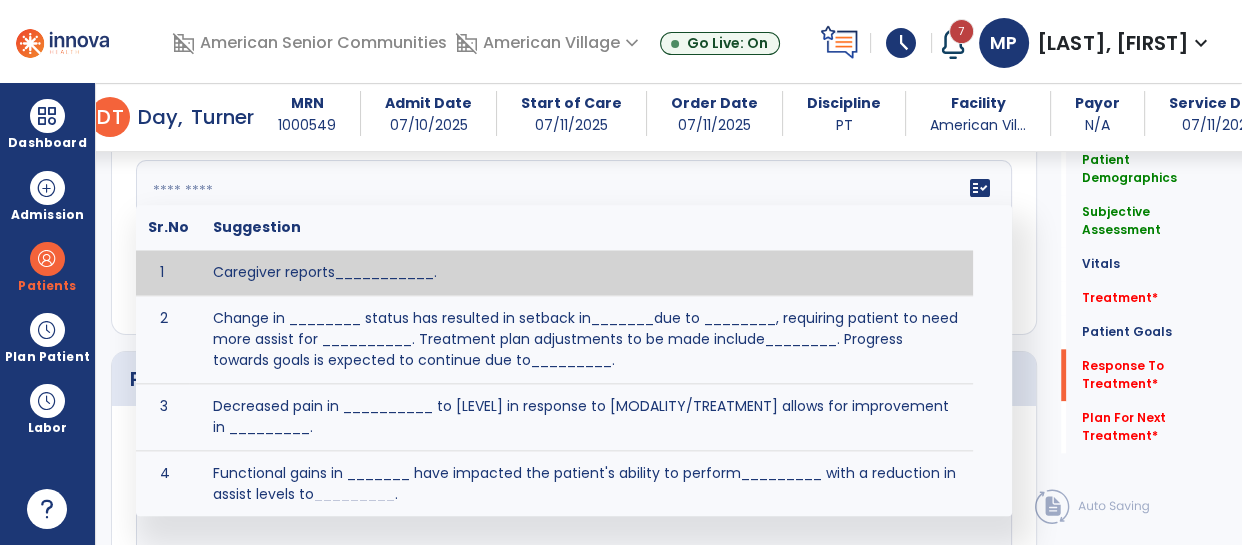 paste on "**********" 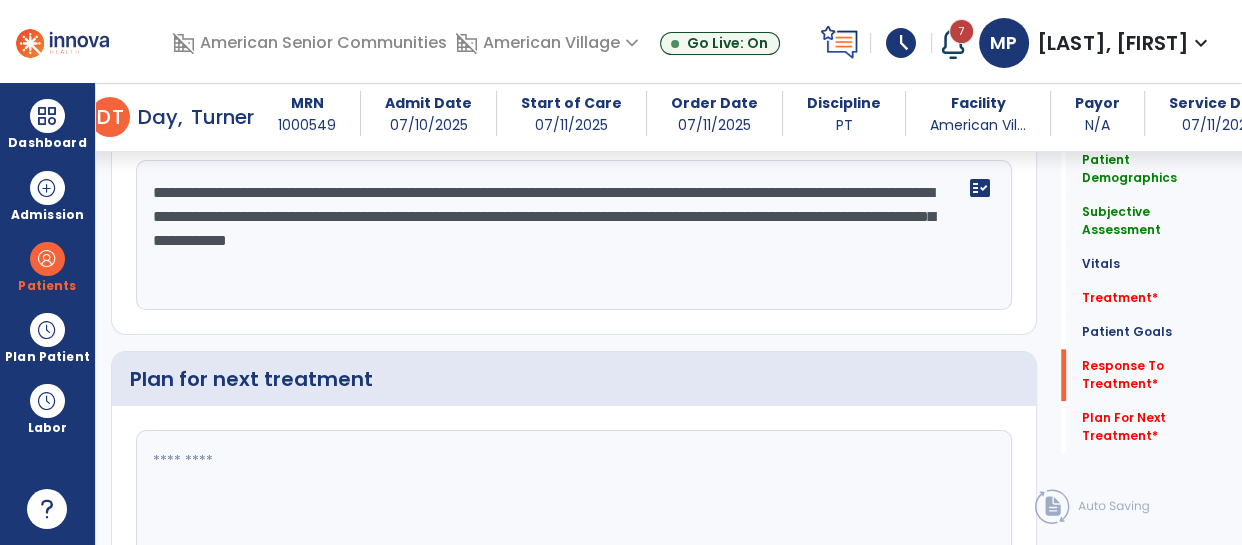 type on "**********" 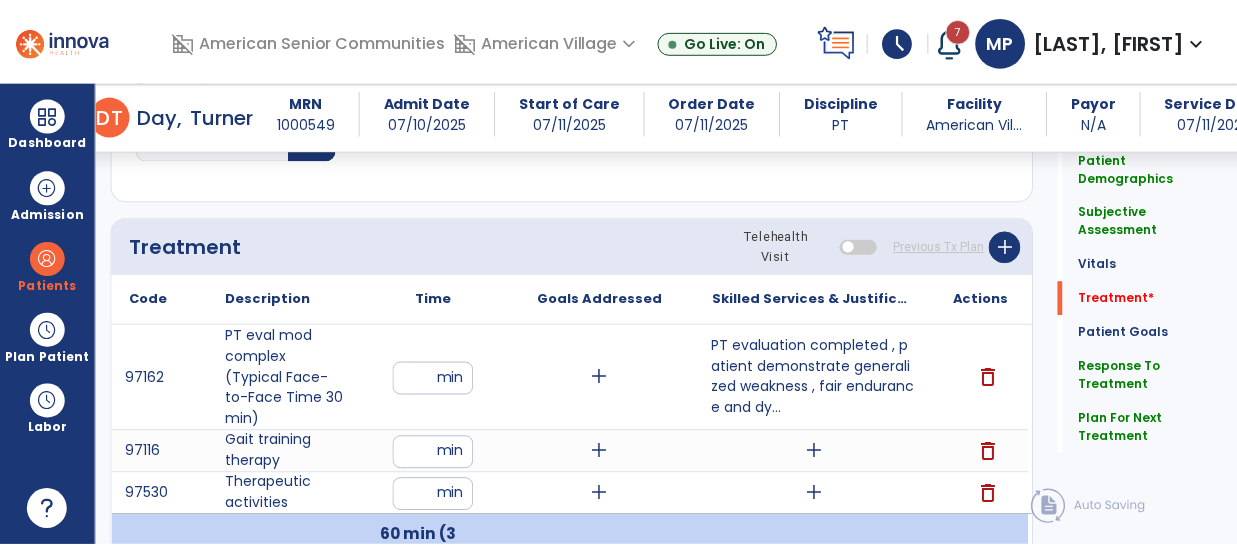 scroll, scrollTop: 1033, scrollLeft: 0, axis: vertical 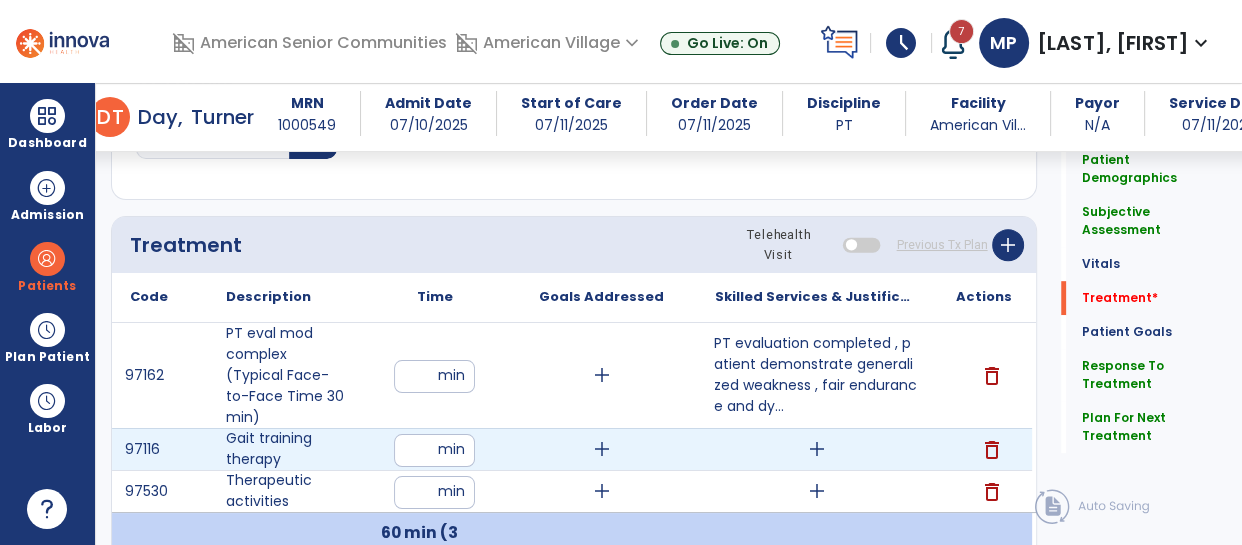 type on "**********" 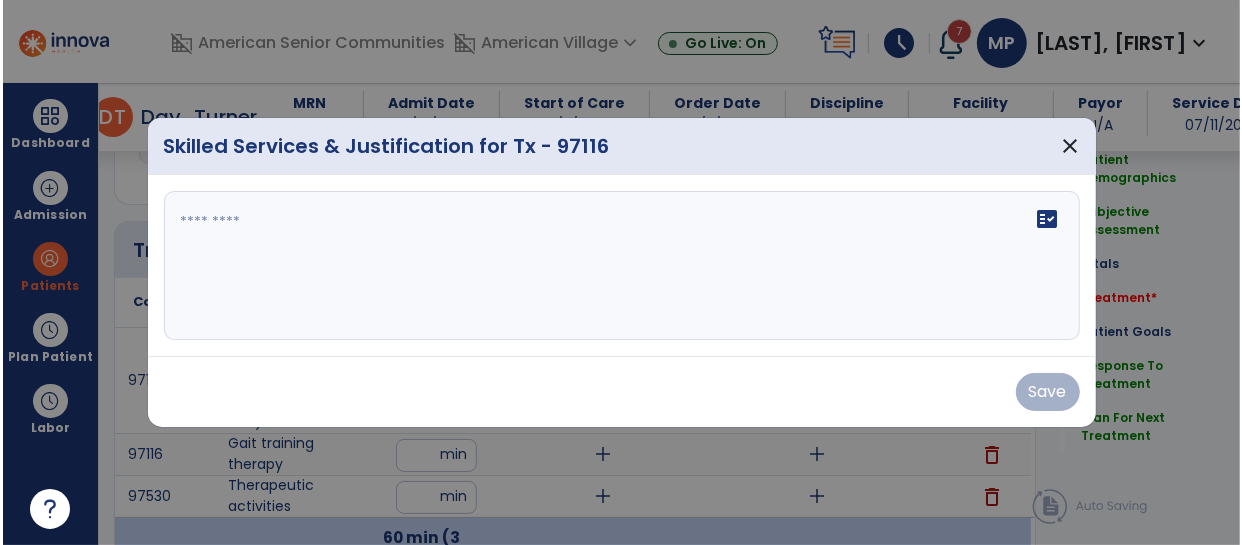 scroll, scrollTop: 1033, scrollLeft: 0, axis: vertical 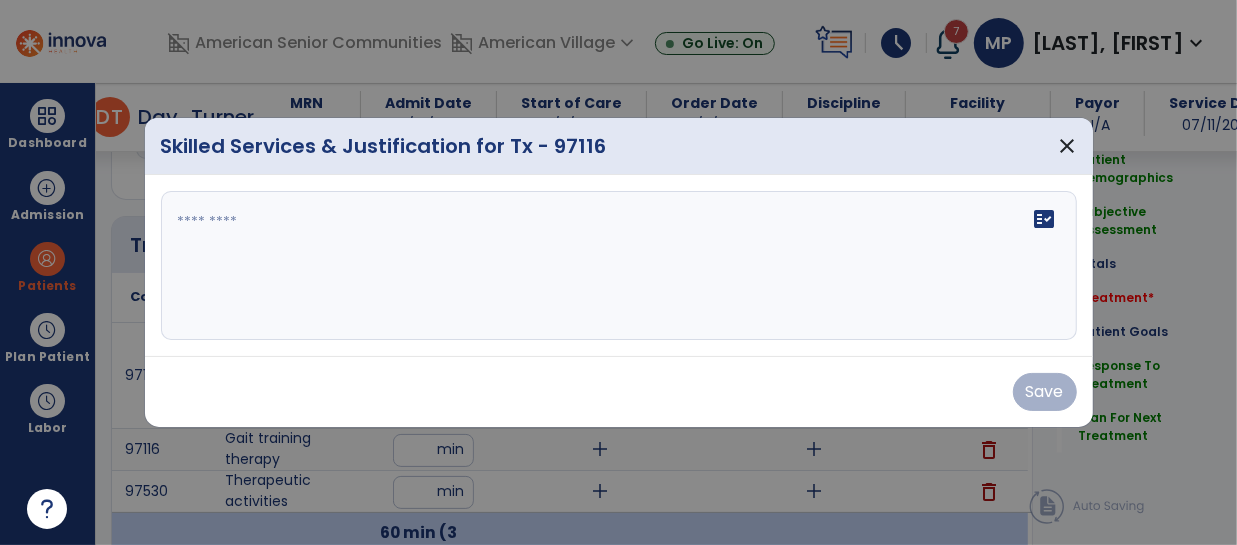 click on "fact_check" at bounding box center [619, 266] 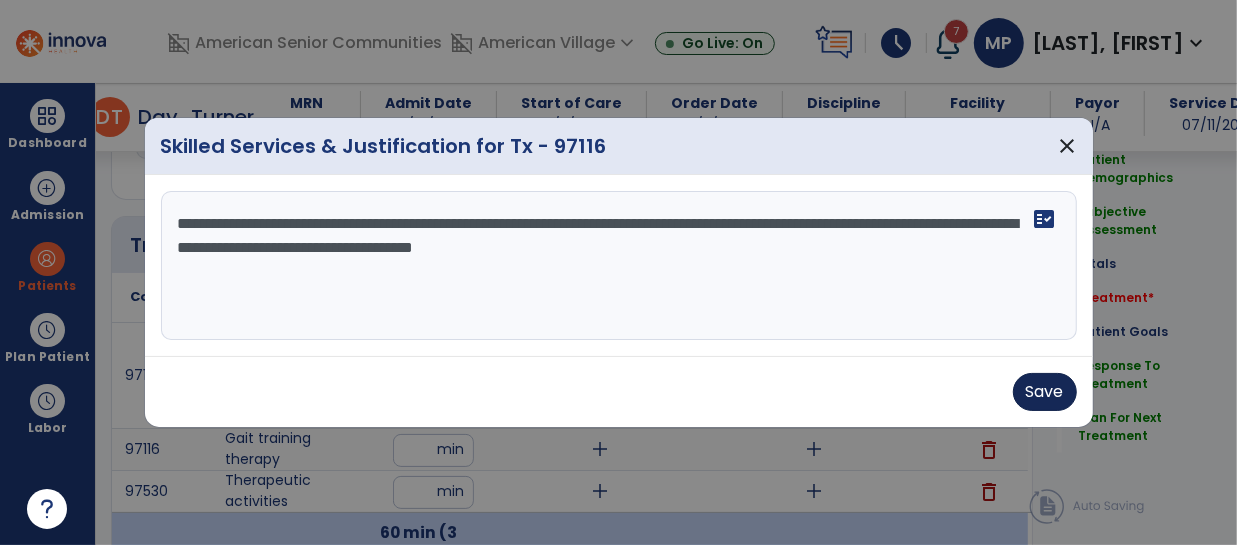 type on "**********" 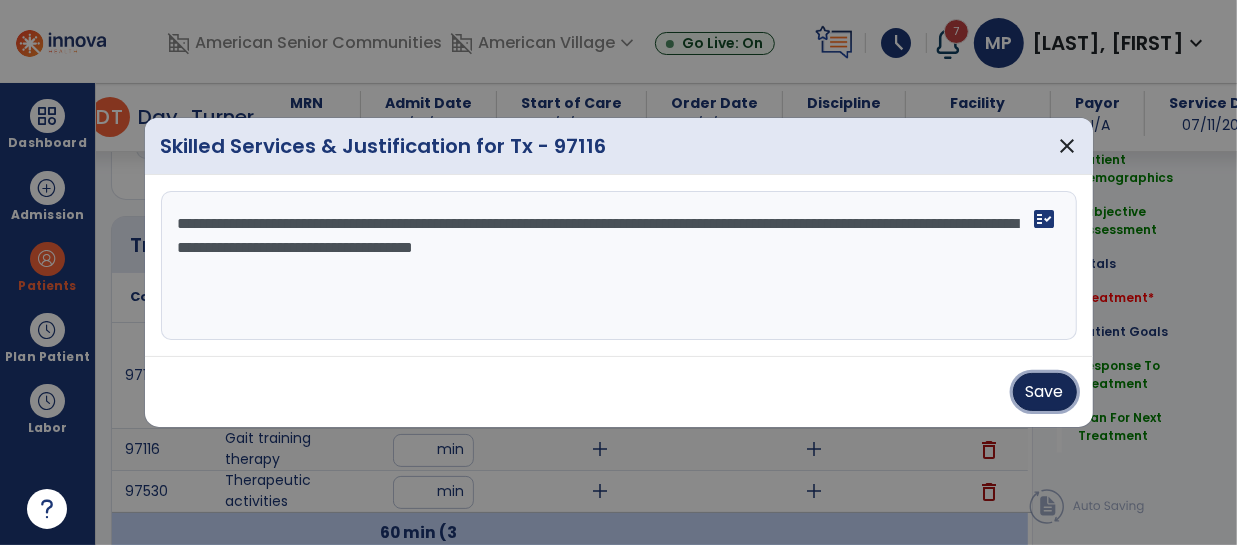 click on "Save" at bounding box center [1045, 392] 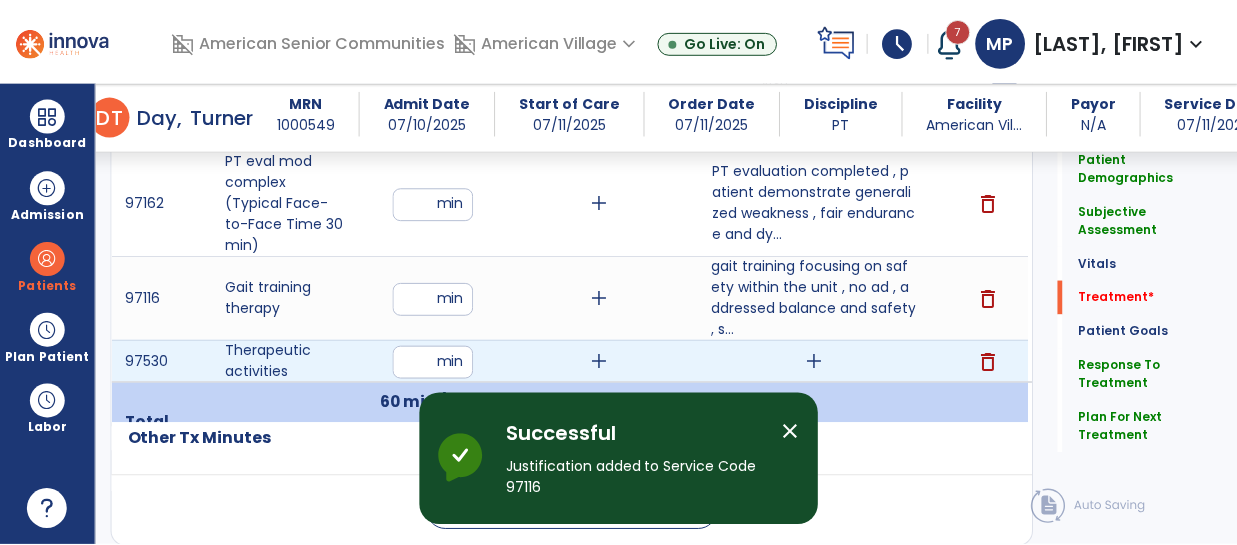 scroll, scrollTop: 1206, scrollLeft: 0, axis: vertical 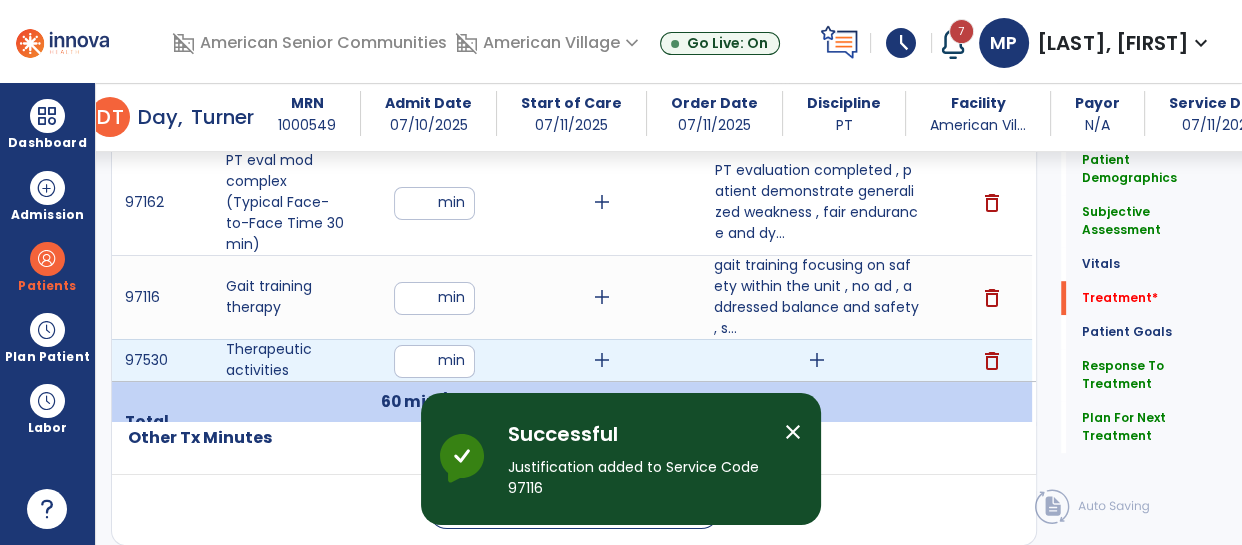 click on "delete" at bounding box center [992, 361] 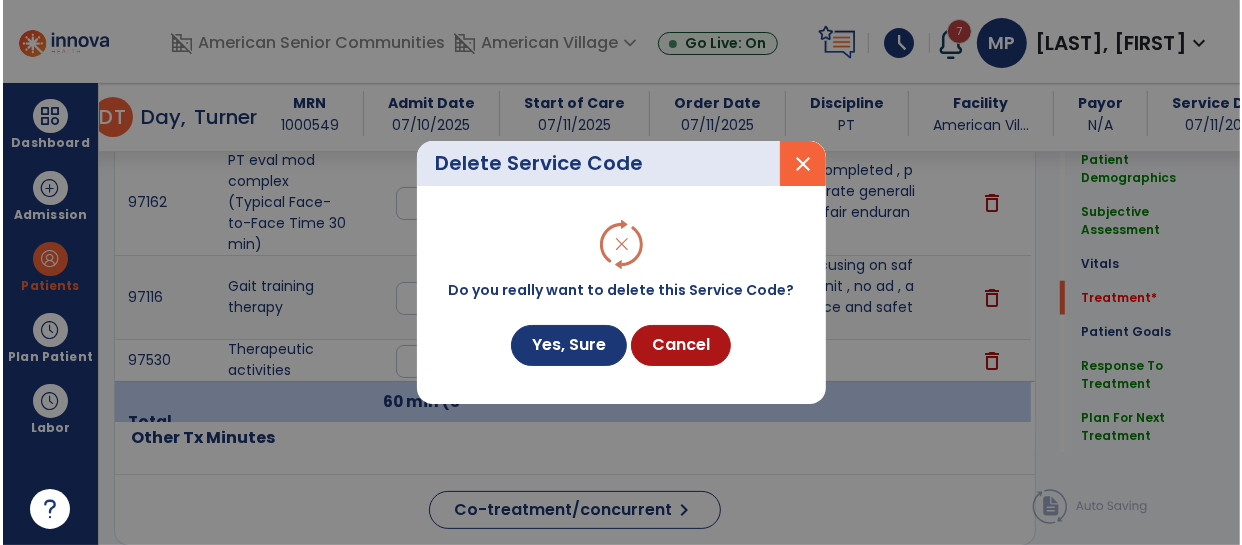 scroll, scrollTop: 1206, scrollLeft: 0, axis: vertical 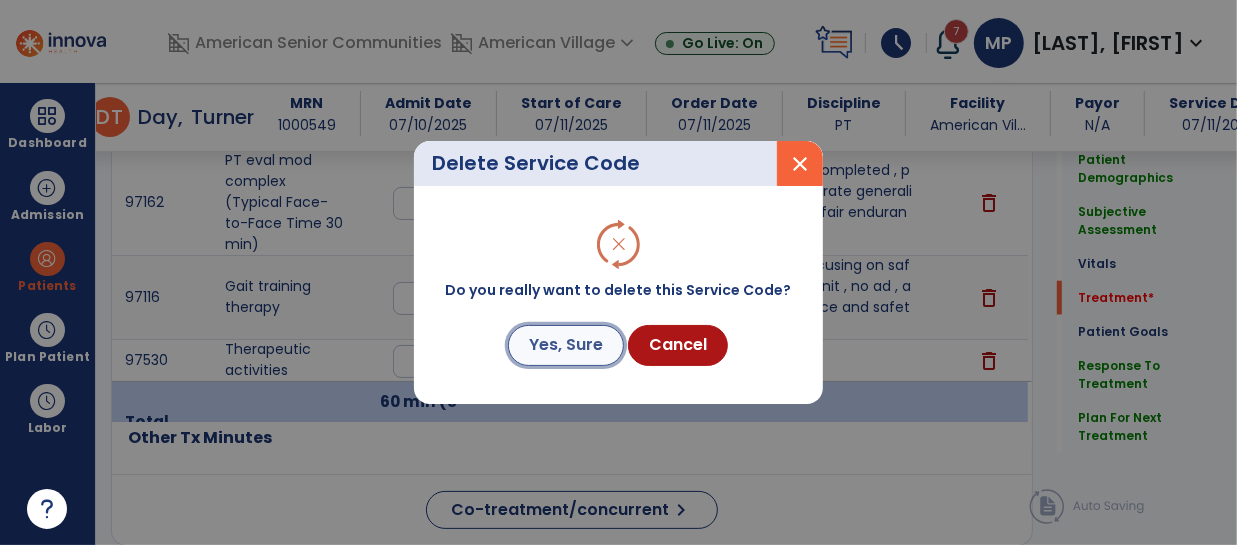 click on "Yes, Sure" at bounding box center [566, 345] 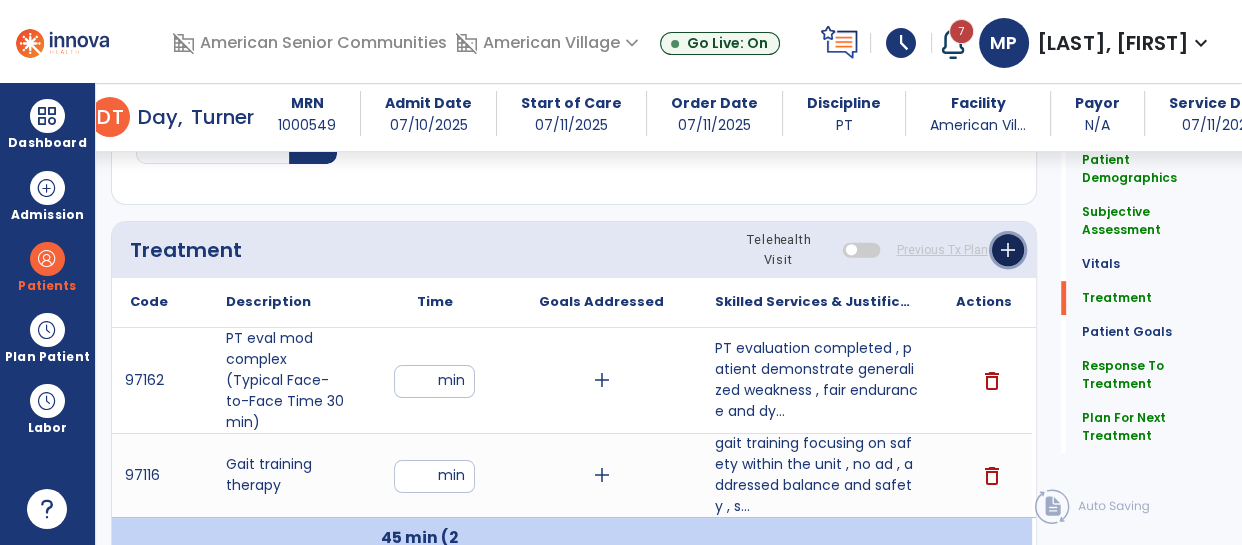 click on "add" 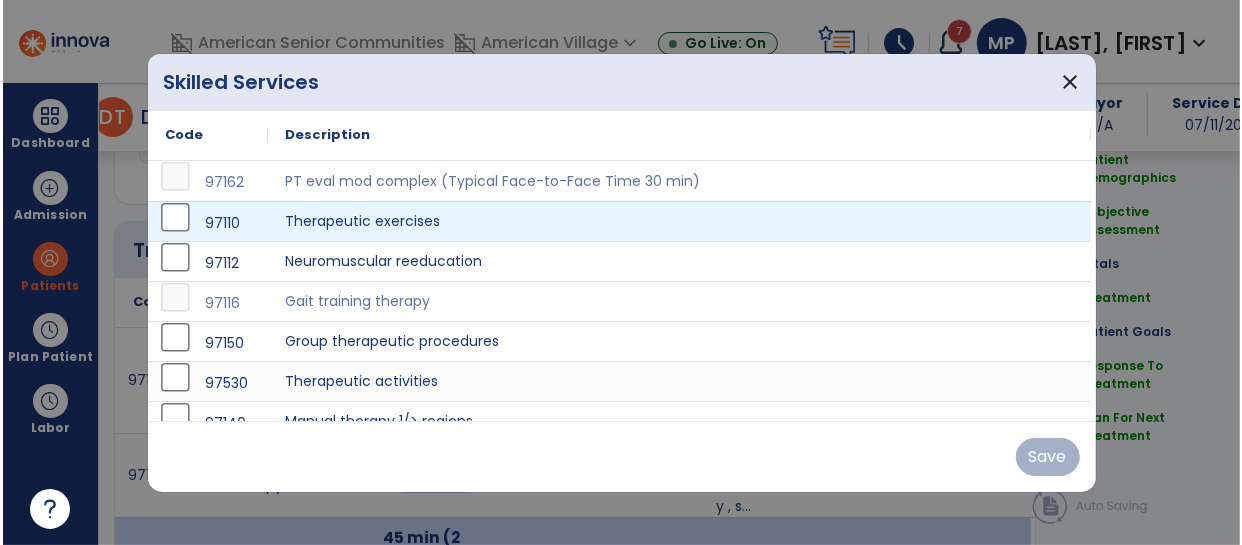 scroll, scrollTop: 1028, scrollLeft: 0, axis: vertical 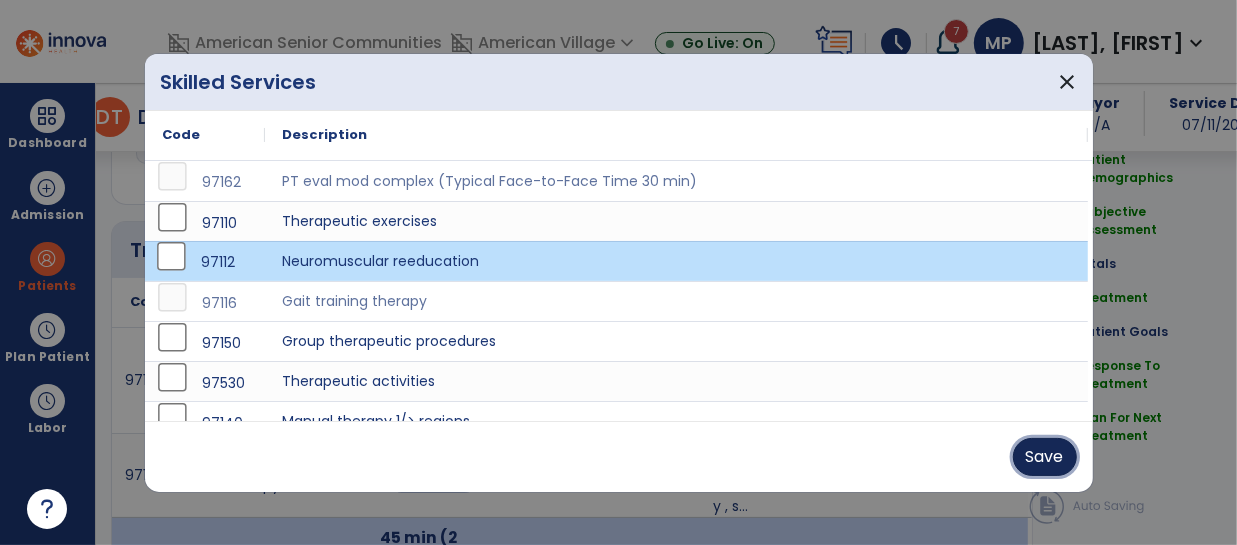 click on "Save" at bounding box center (1045, 457) 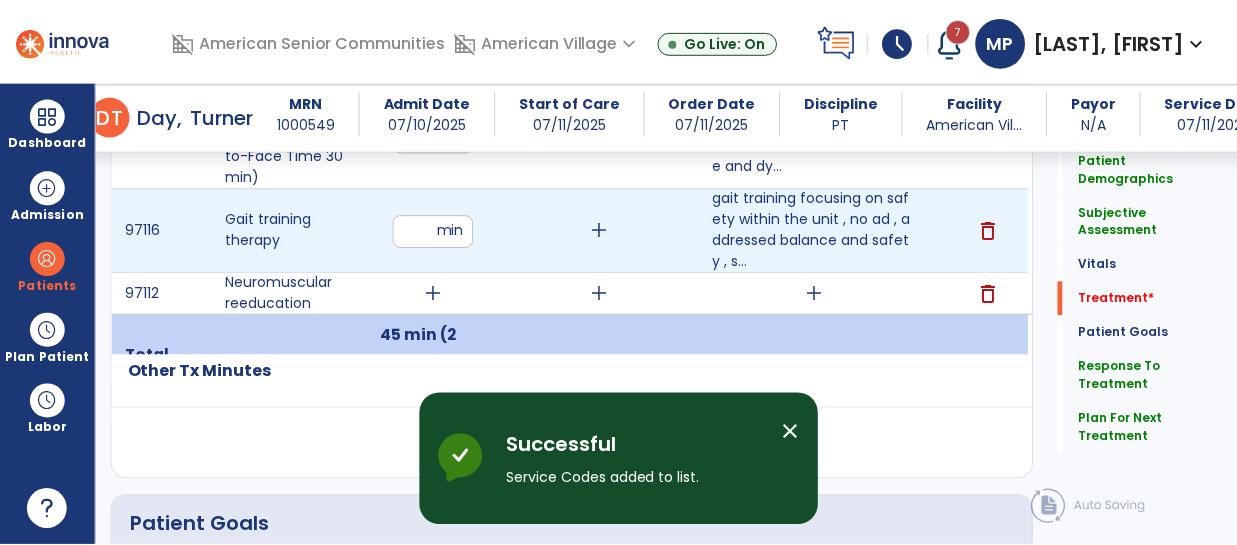 scroll, scrollTop: 1280, scrollLeft: 0, axis: vertical 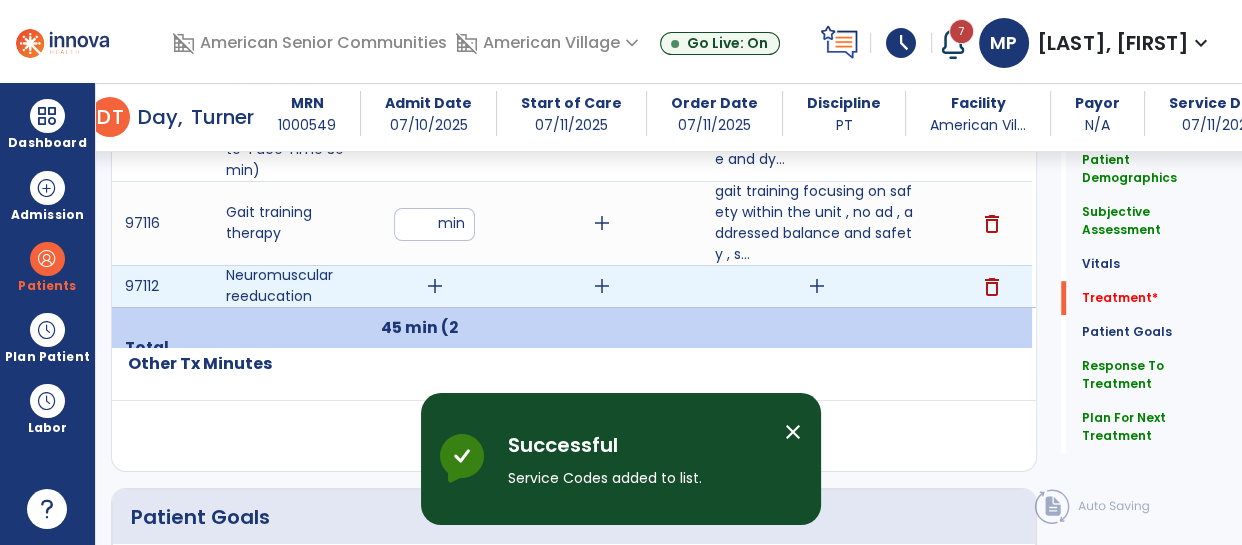 click on "add" at bounding box center (435, 286) 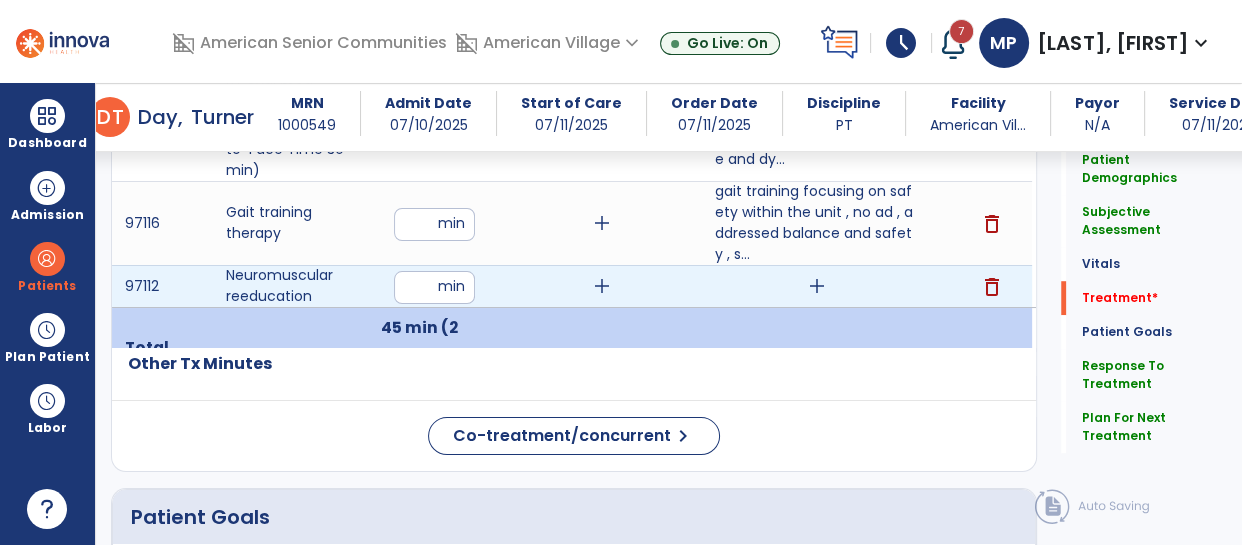 type on "**" 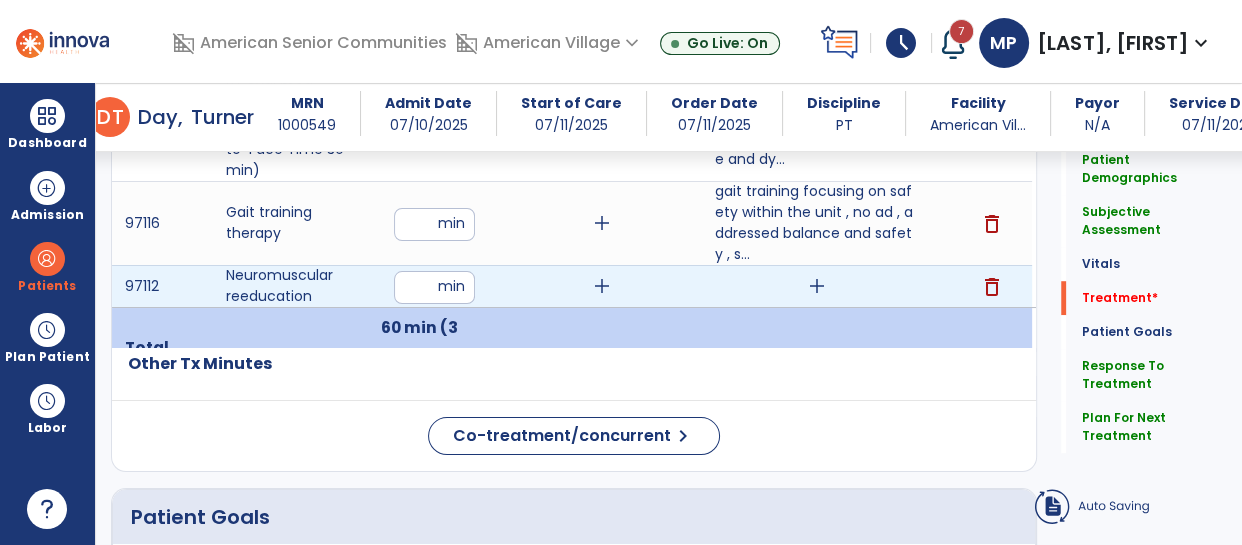 click on "Code
Description
Time" 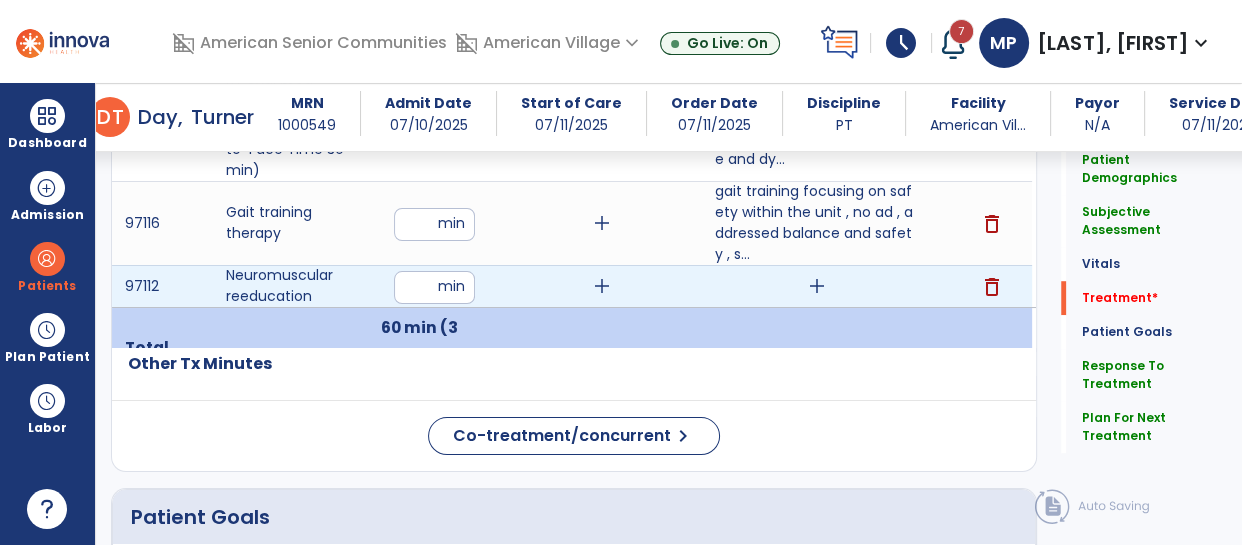 click on "add" at bounding box center [817, 286] 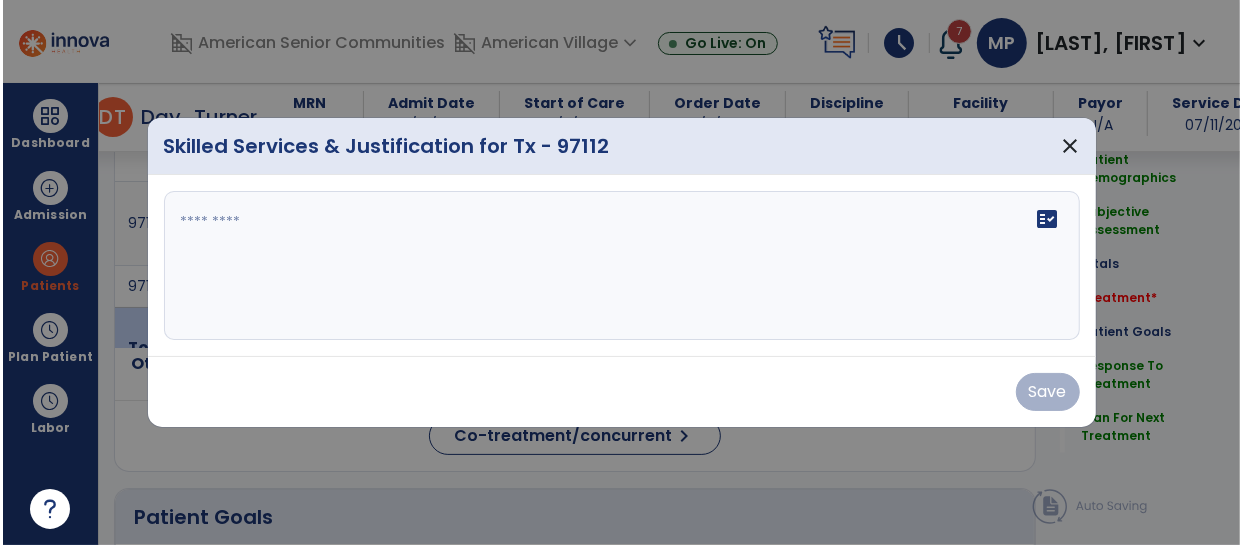 scroll, scrollTop: 1280, scrollLeft: 0, axis: vertical 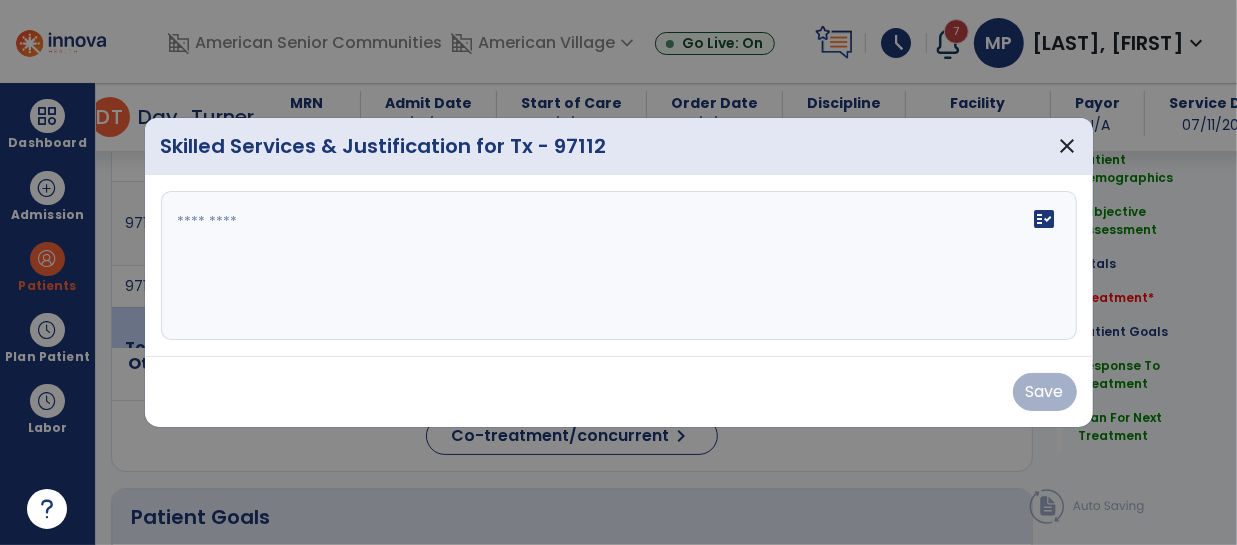 click on "fact_check" at bounding box center (619, 266) 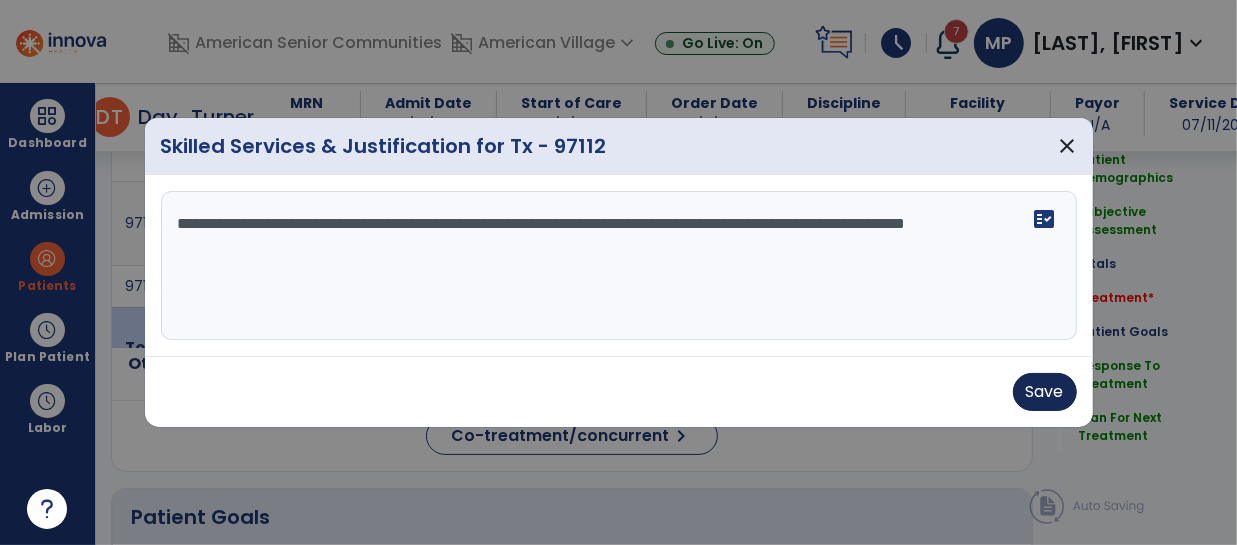 type on "**********" 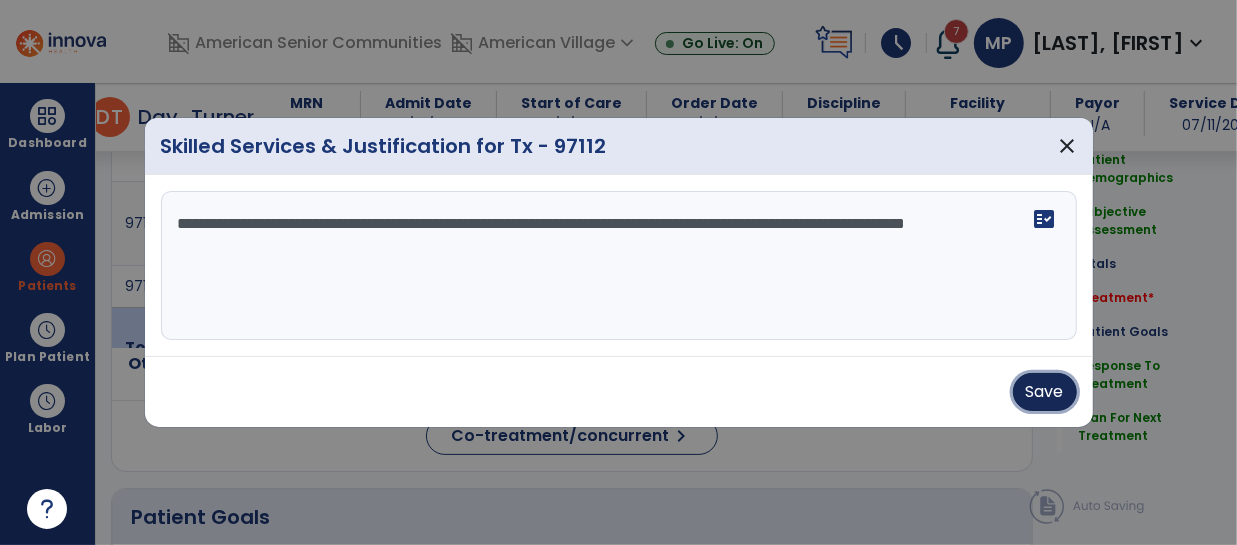 click on "Save" at bounding box center (1045, 392) 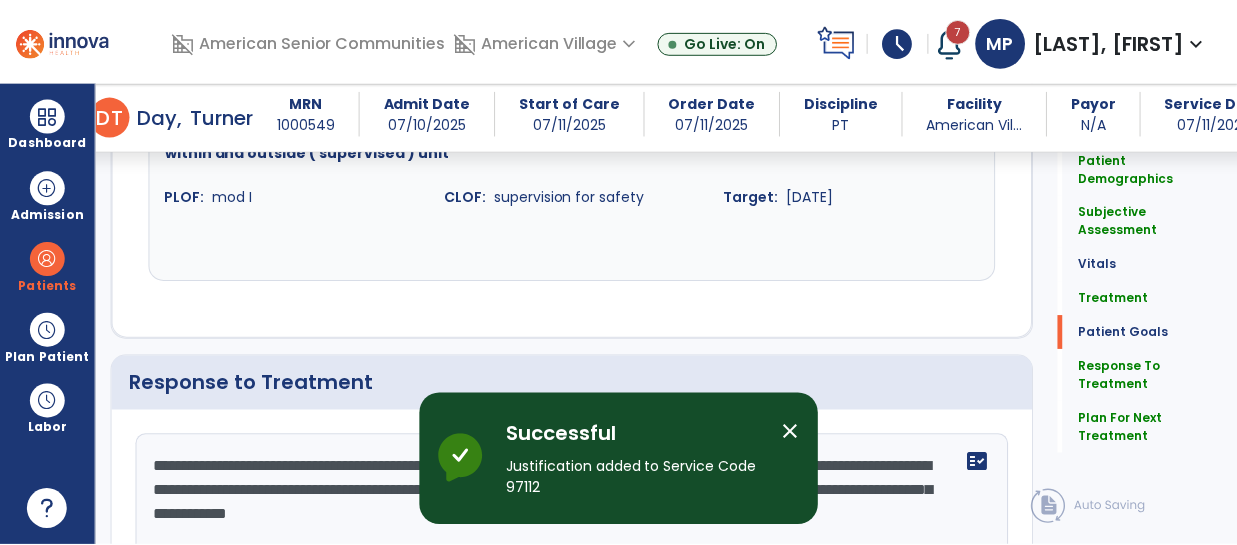 scroll, scrollTop: 2205, scrollLeft: 0, axis: vertical 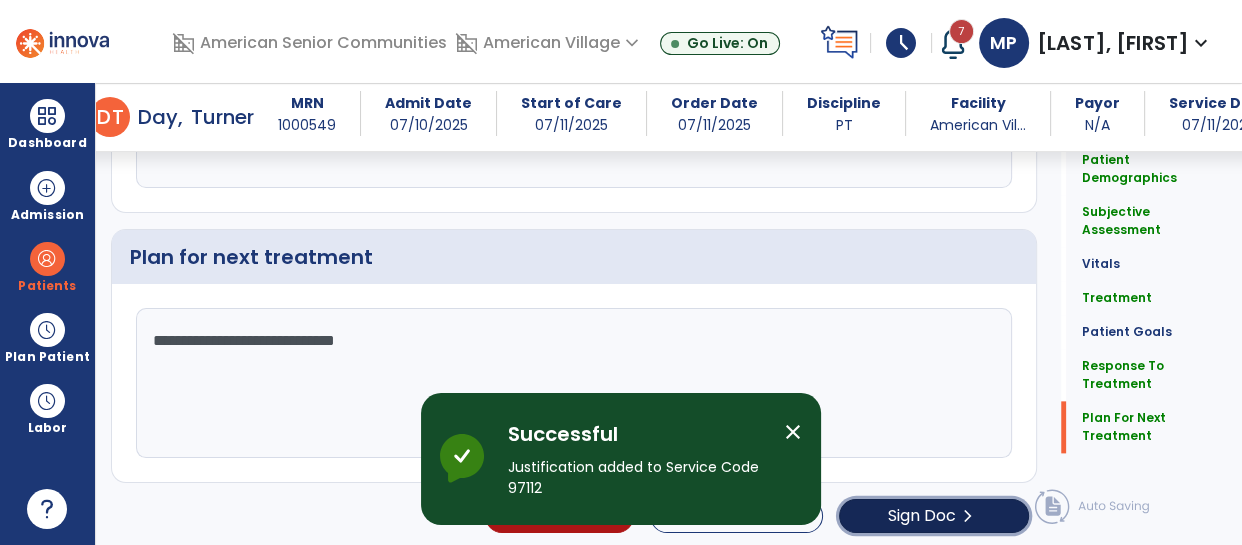 click on "Sign Doc" 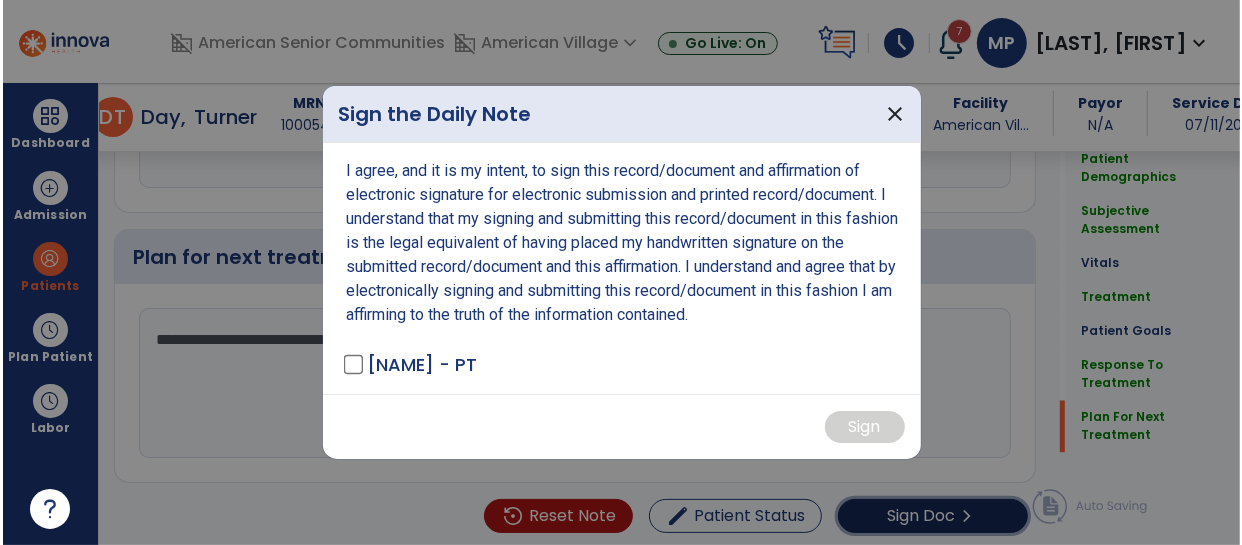 scroll, scrollTop: 2205, scrollLeft: 0, axis: vertical 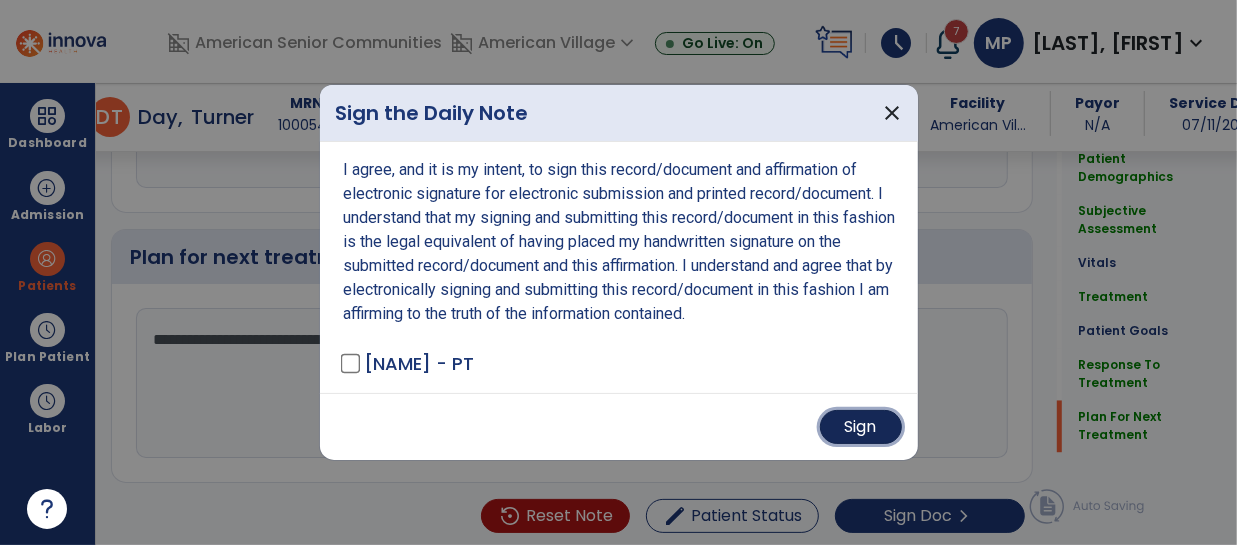 click on "Sign" at bounding box center [861, 427] 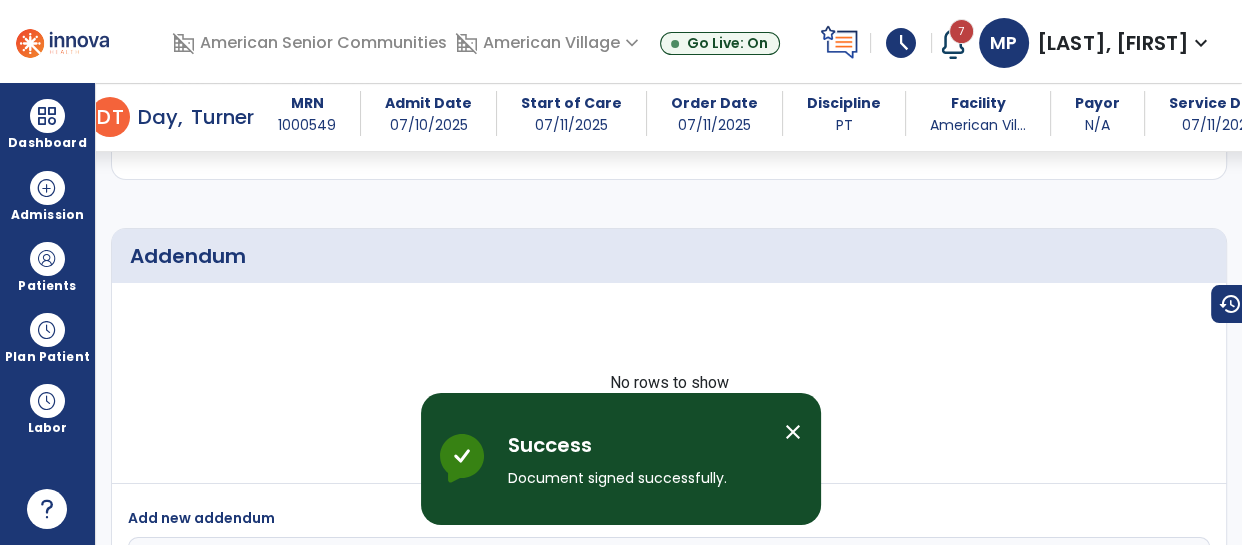 scroll, scrollTop: 2050, scrollLeft: 0, axis: vertical 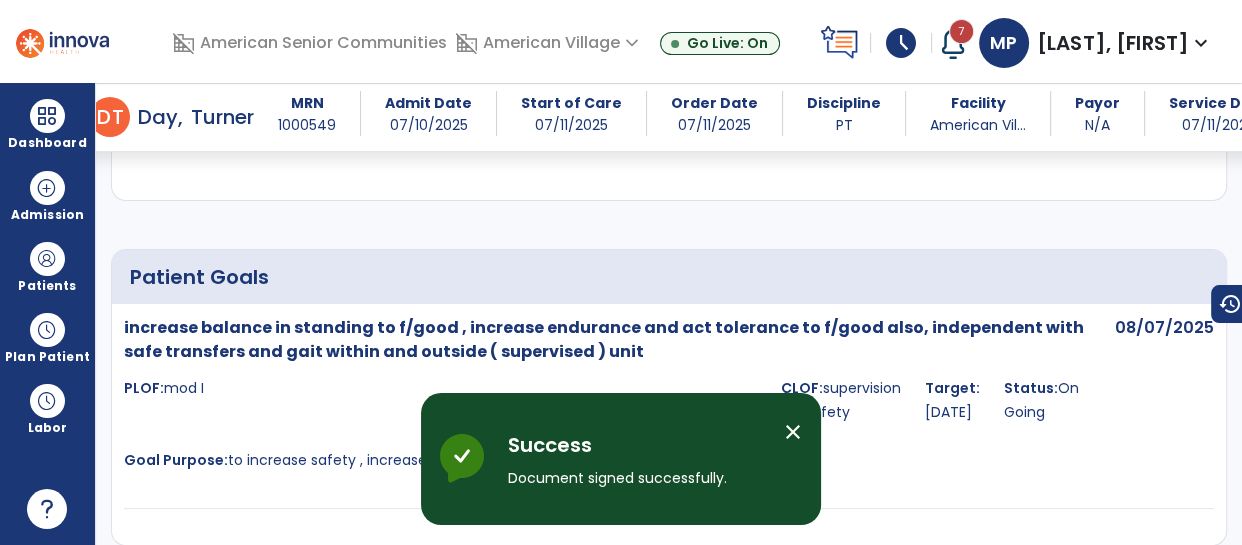 click on "close" at bounding box center (793, 432) 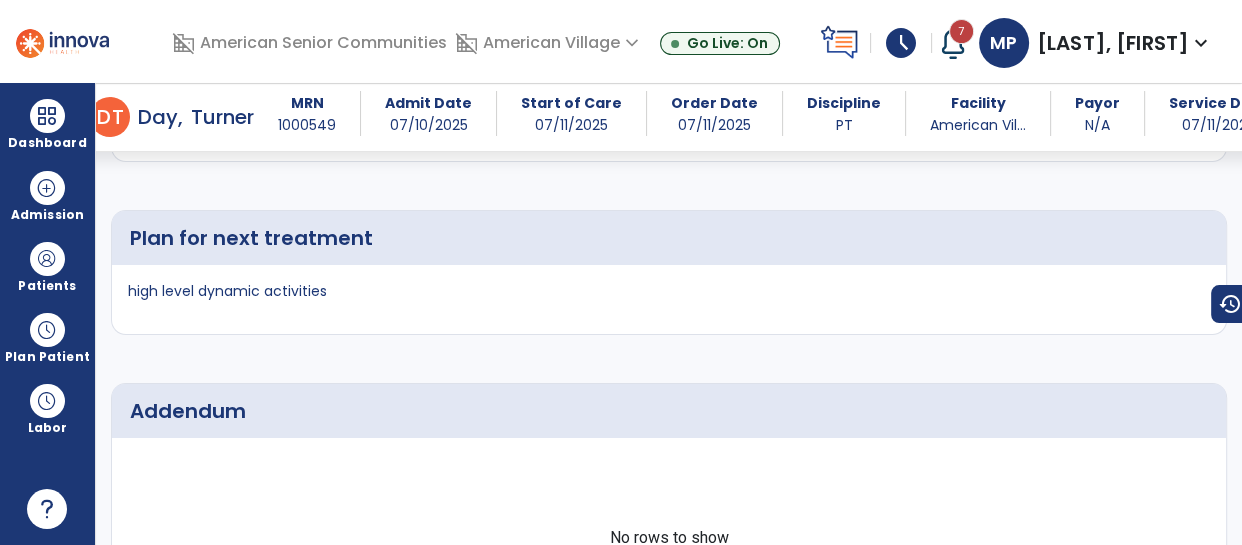 click on "Addendum" at bounding box center (672, 411) 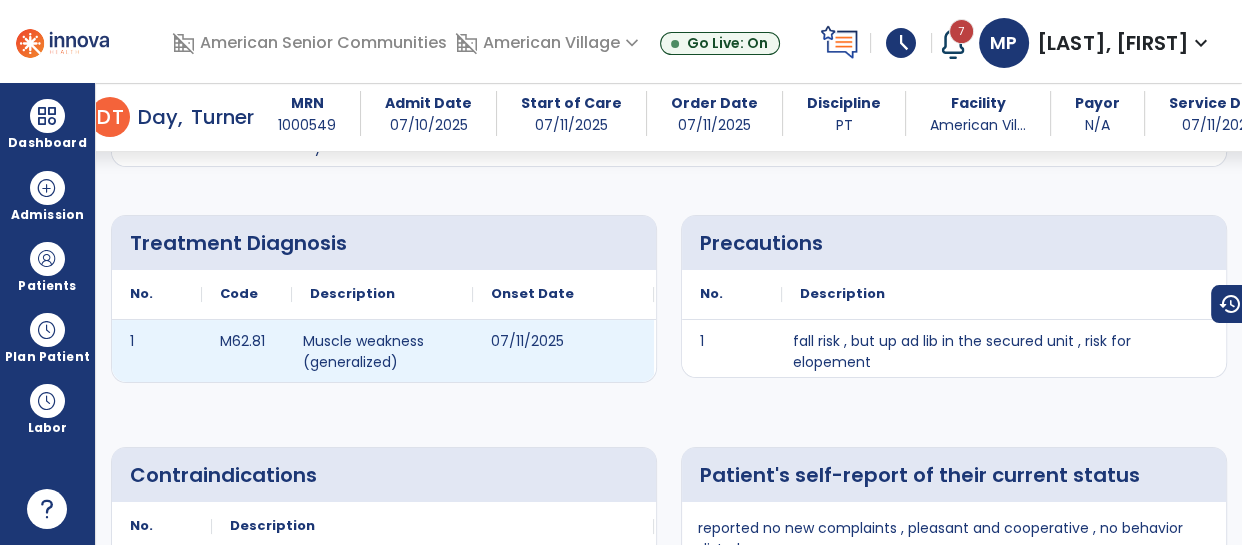 scroll, scrollTop: 0, scrollLeft: 0, axis: both 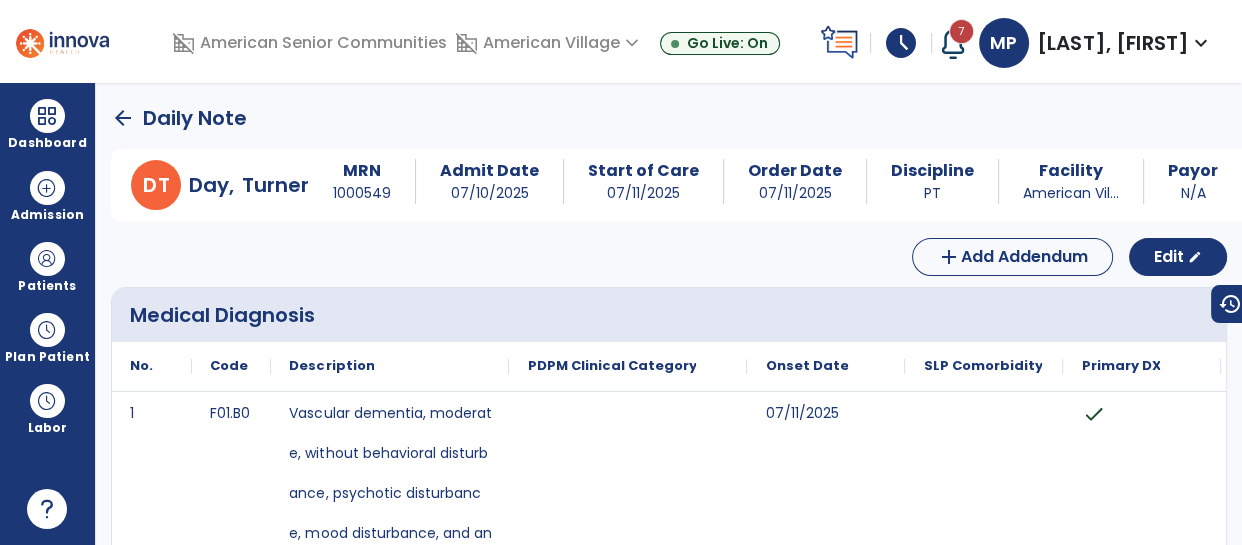 click on "arrow_back" 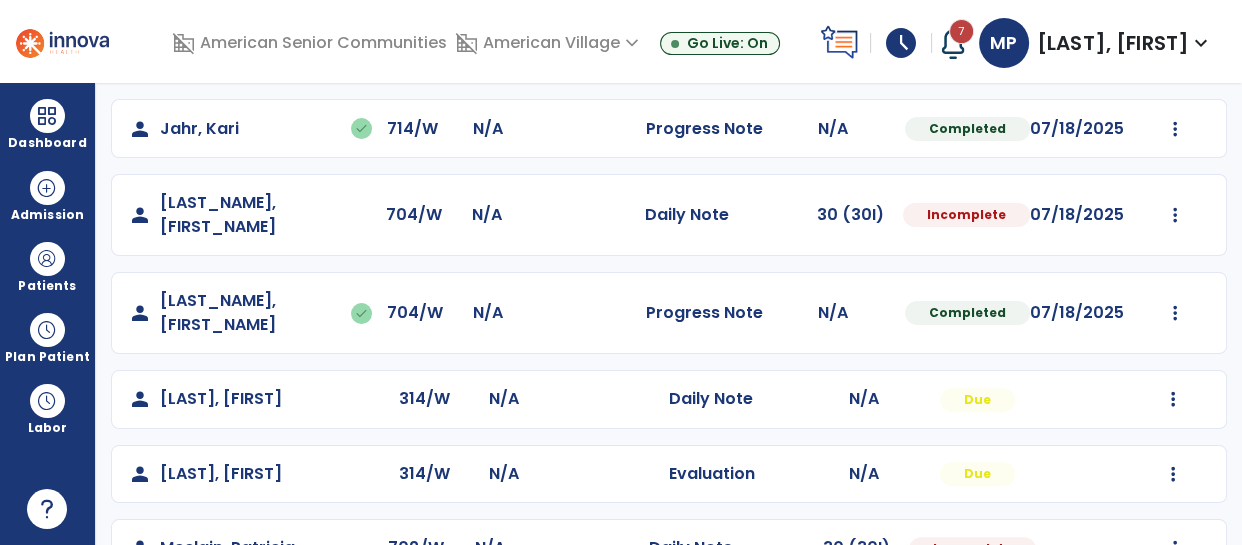 scroll, scrollTop: 714, scrollLeft: 0, axis: vertical 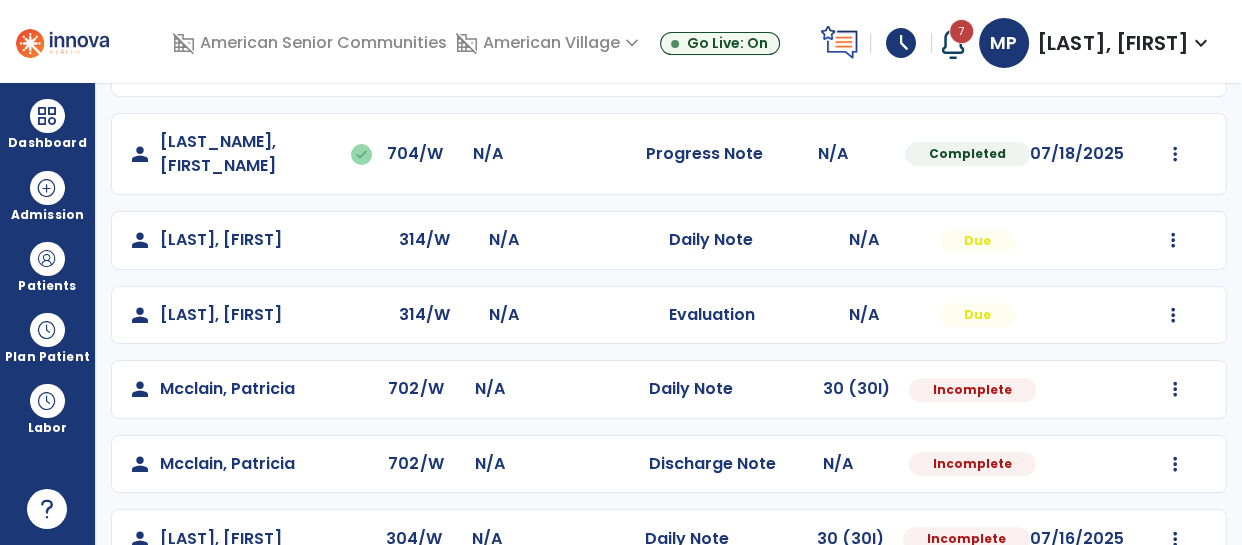 click on "Mark Visit As Complete   Reset Note   Open Document   G + C Mins" 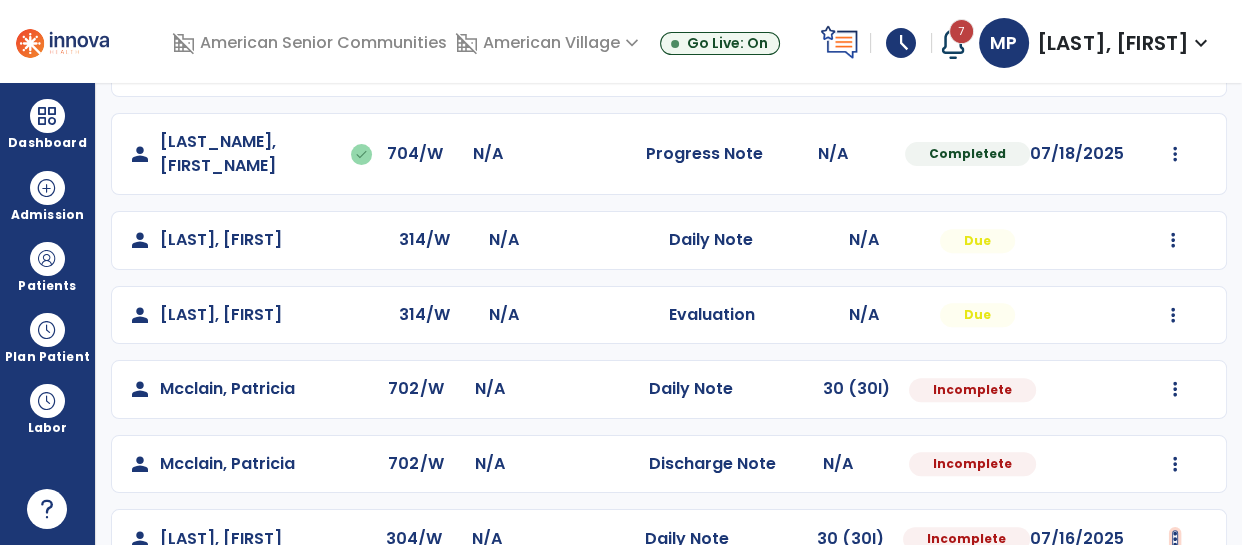 click at bounding box center [1175, -254] 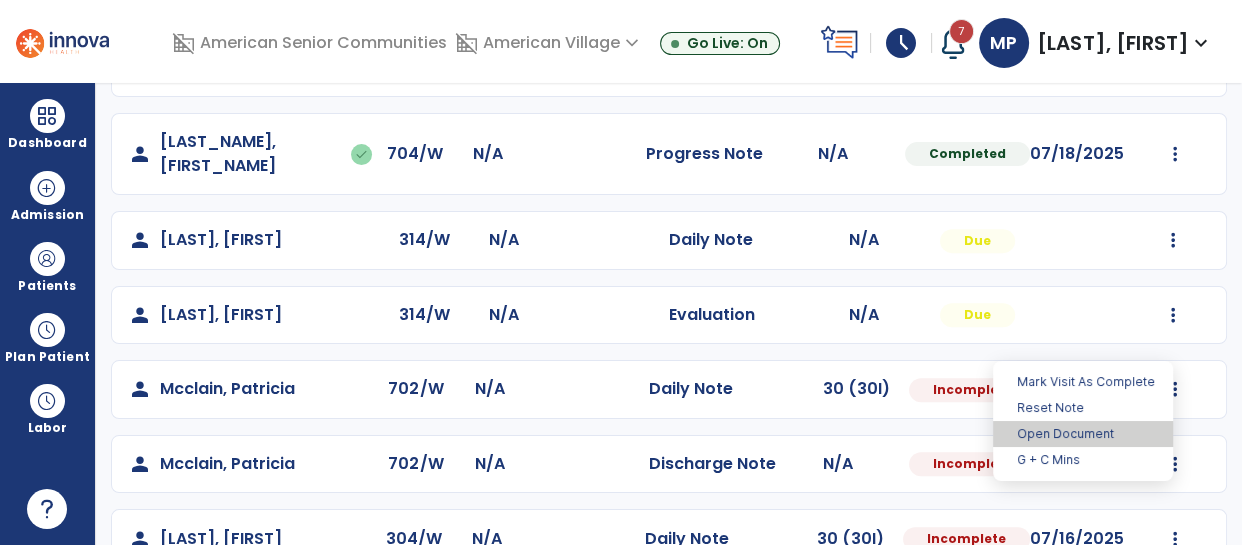click on "Open Document" at bounding box center [1083, 434] 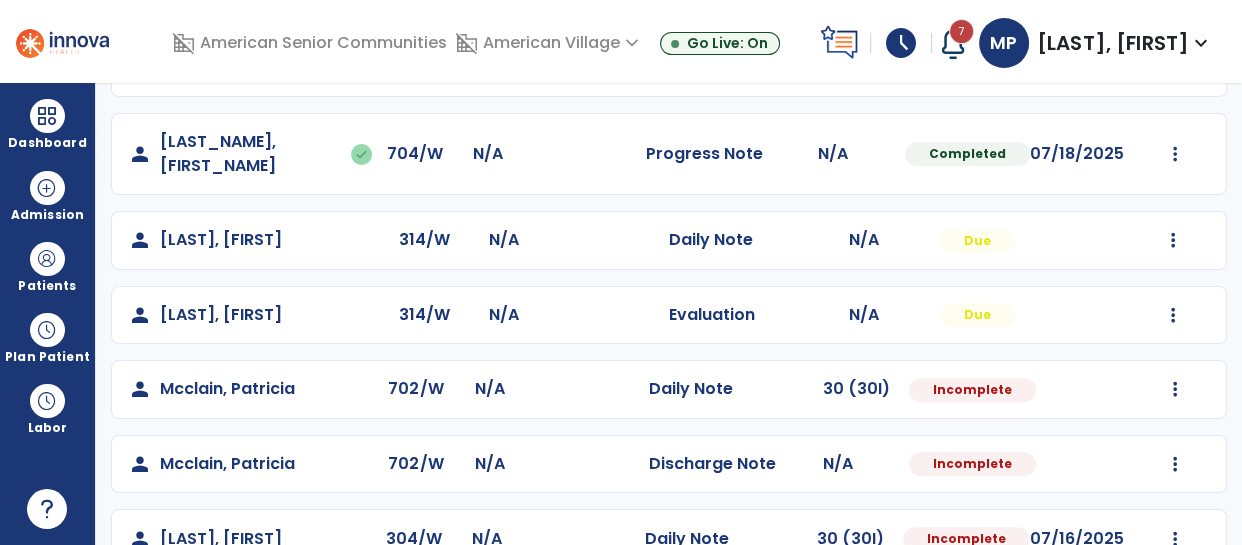 select on "*" 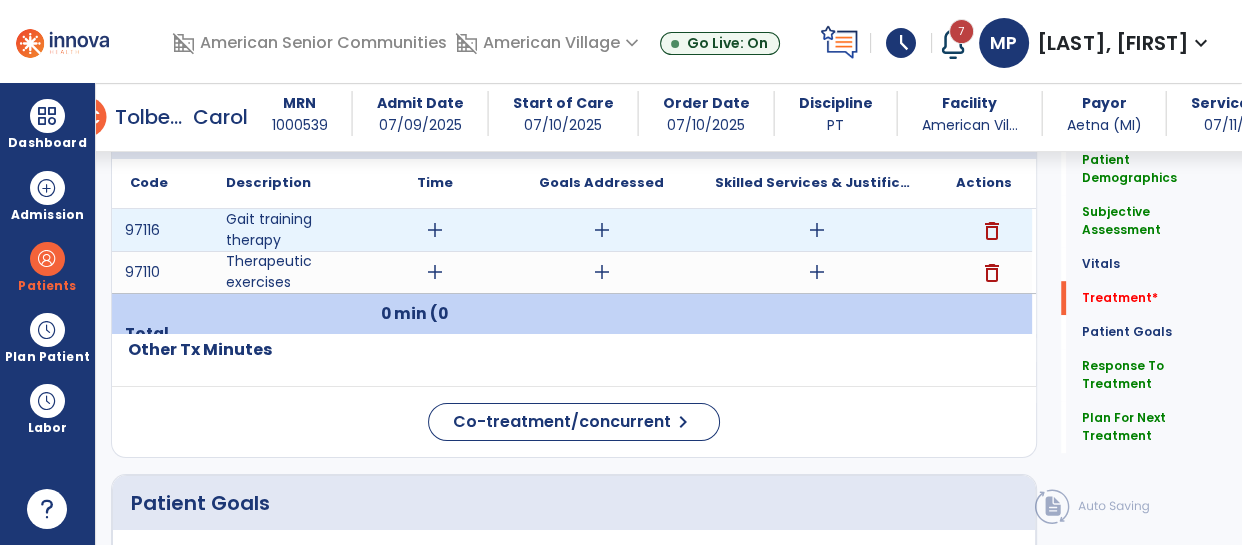 scroll, scrollTop: 1152, scrollLeft: 0, axis: vertical 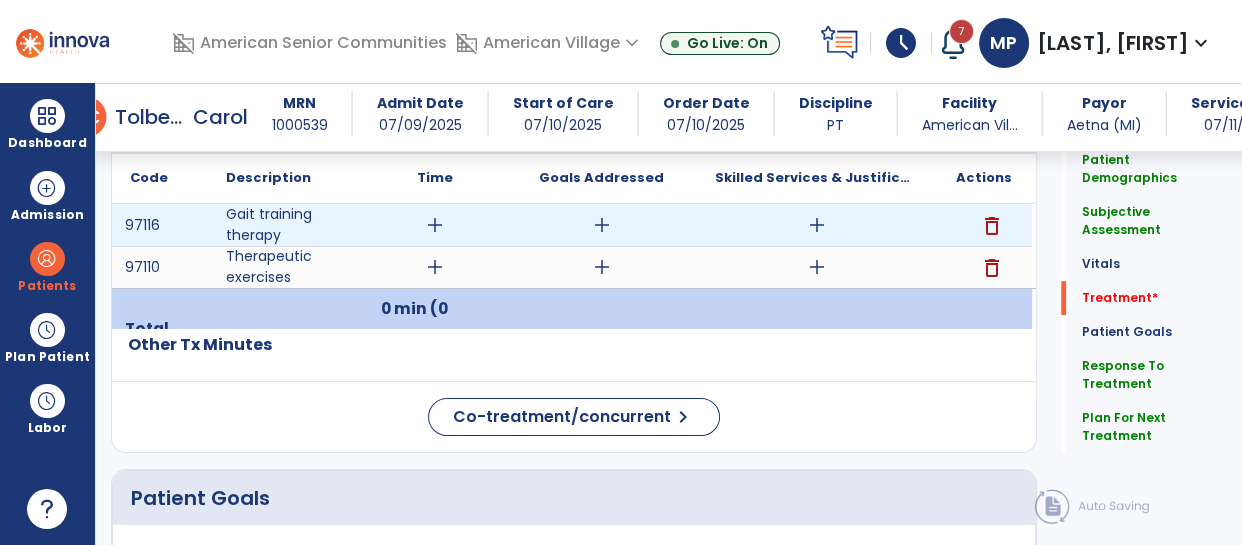 click on "add" at bounding box center (435, 225) 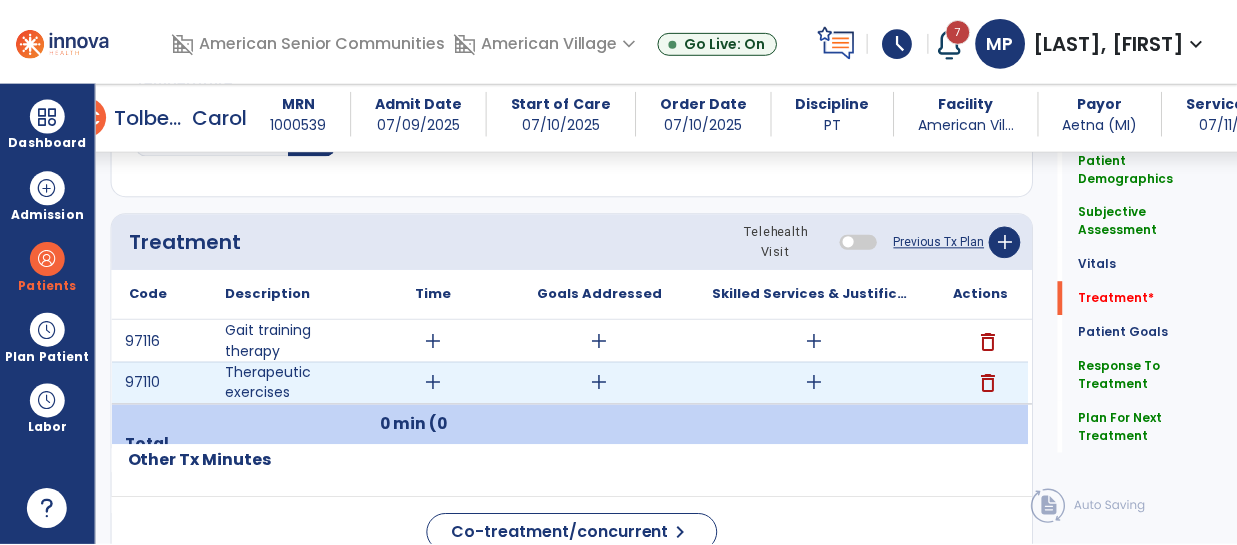 scroll, scrollTop: 1041, scrollLeft: 0, axis: vertical 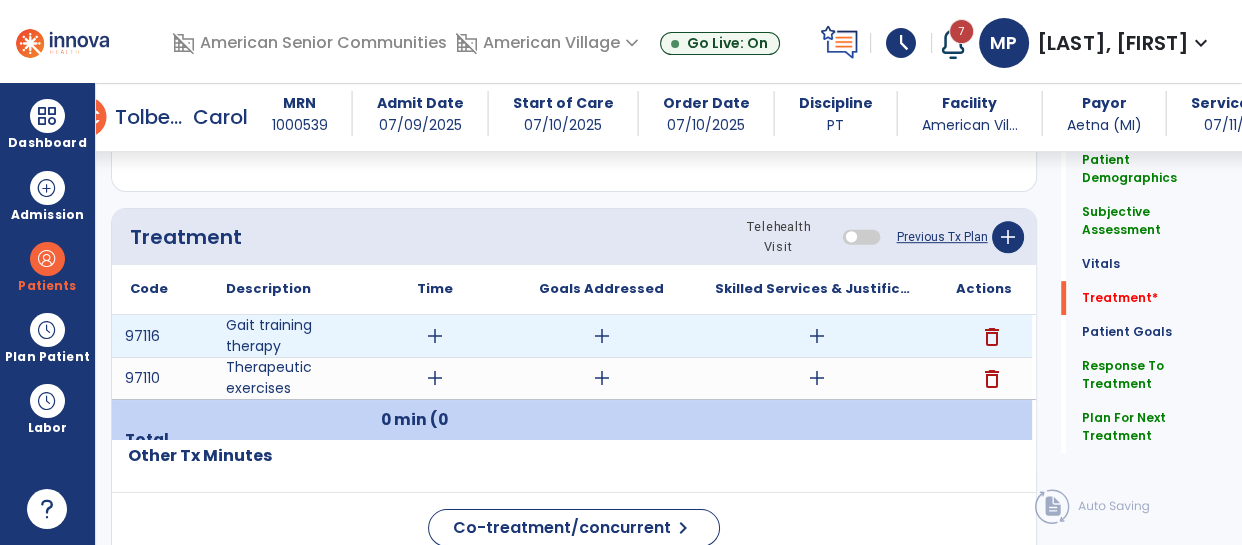 click on "add" at bounding box center [435, 336] 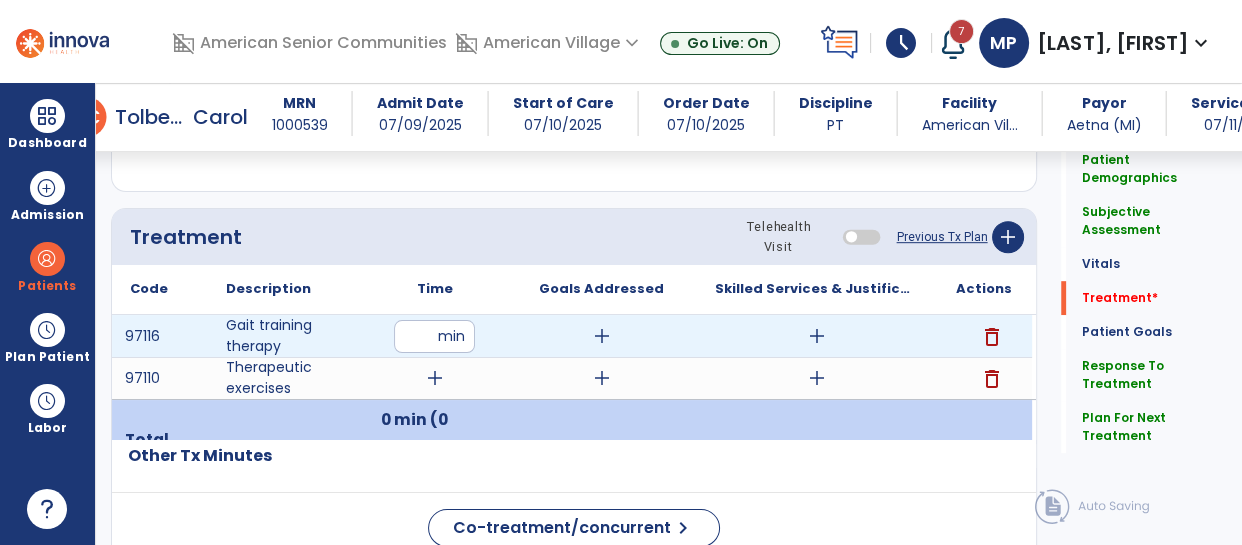 type on "**" 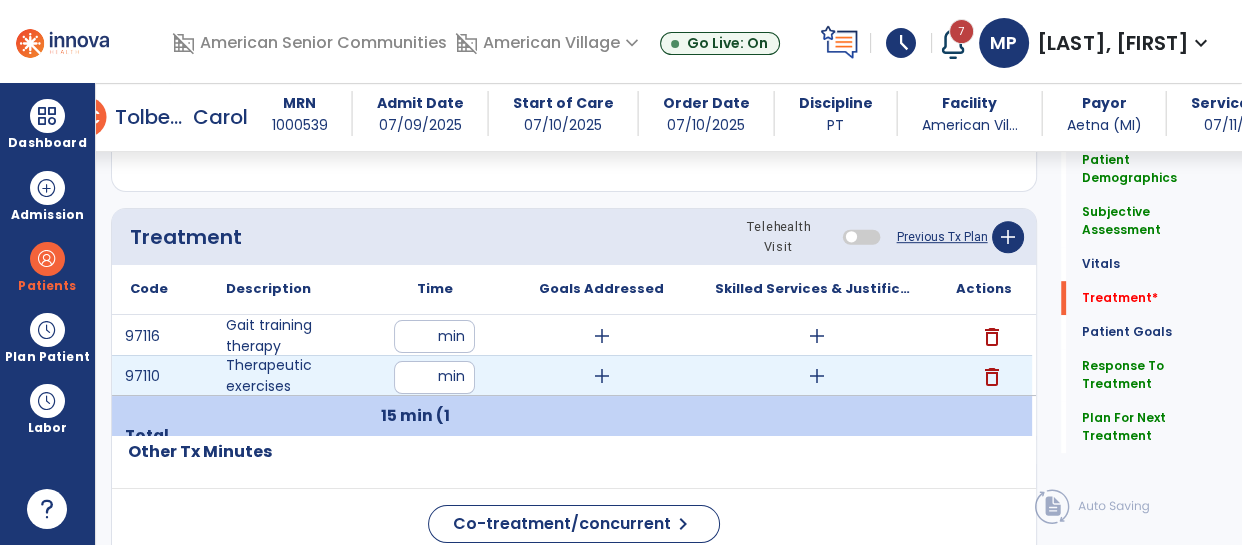 click at bounding box center [434, 377] 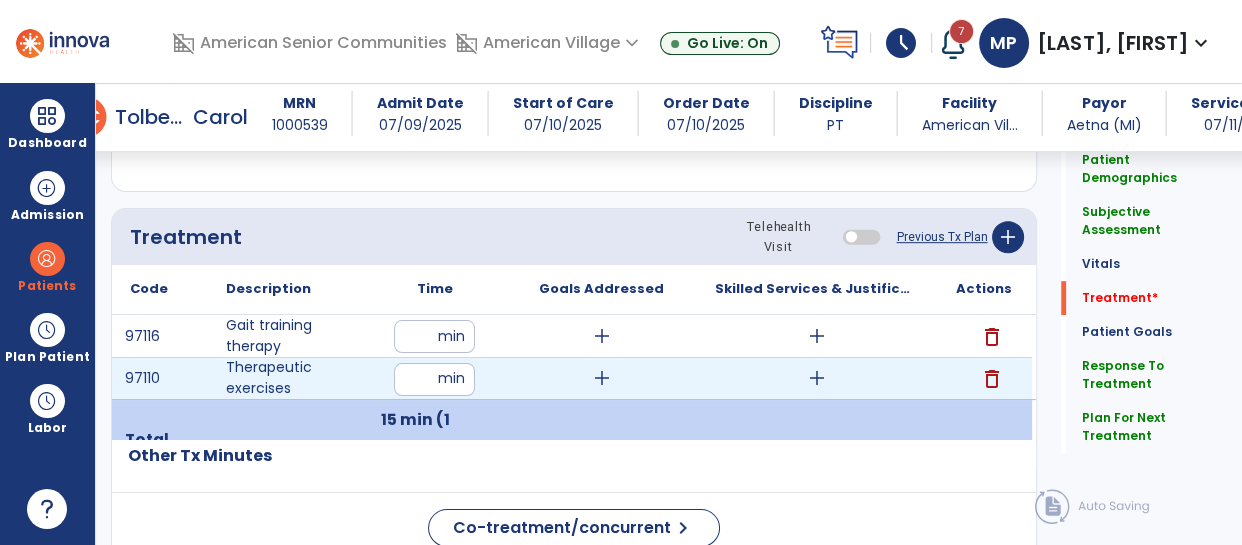 type on "**" 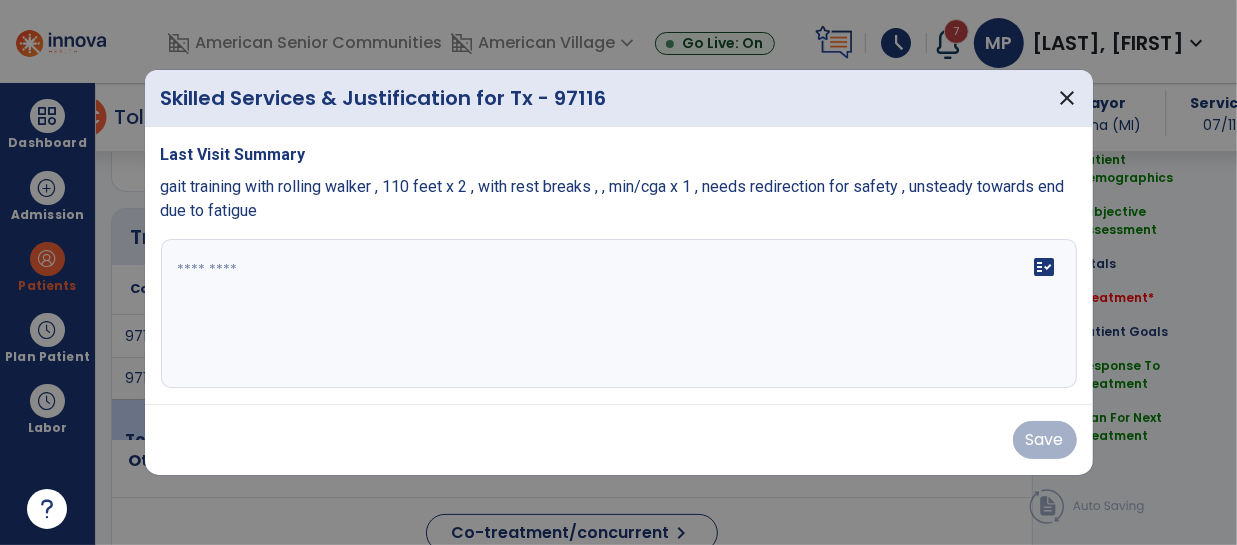 click on "fact_check" at bounding box center (619, 314) 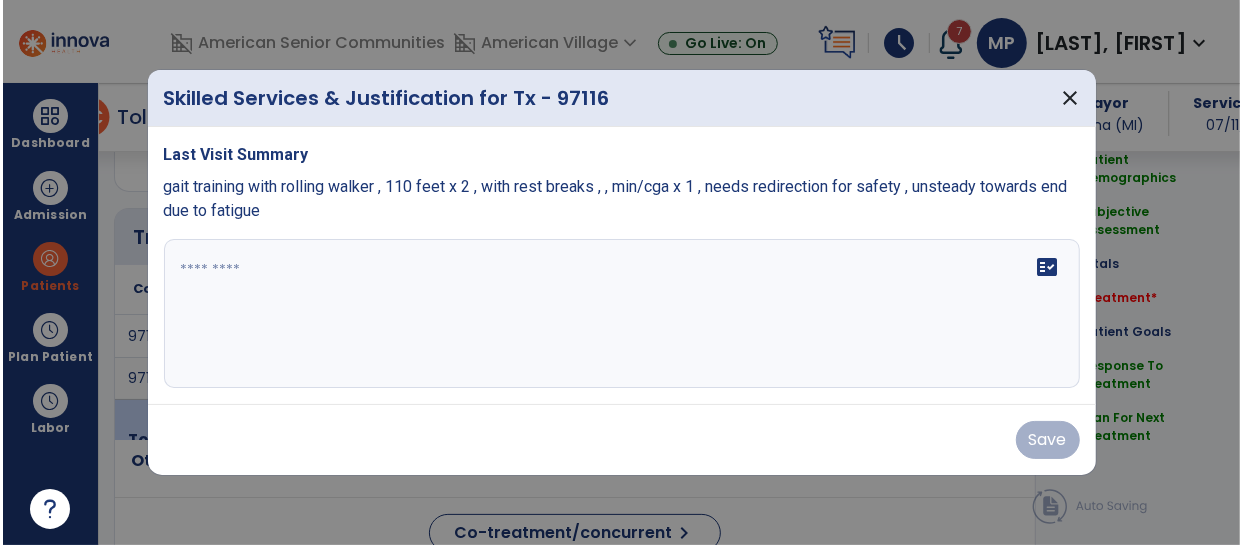 scroll, scrollTop: 1041, scrollLeft: 0, axis: vertical 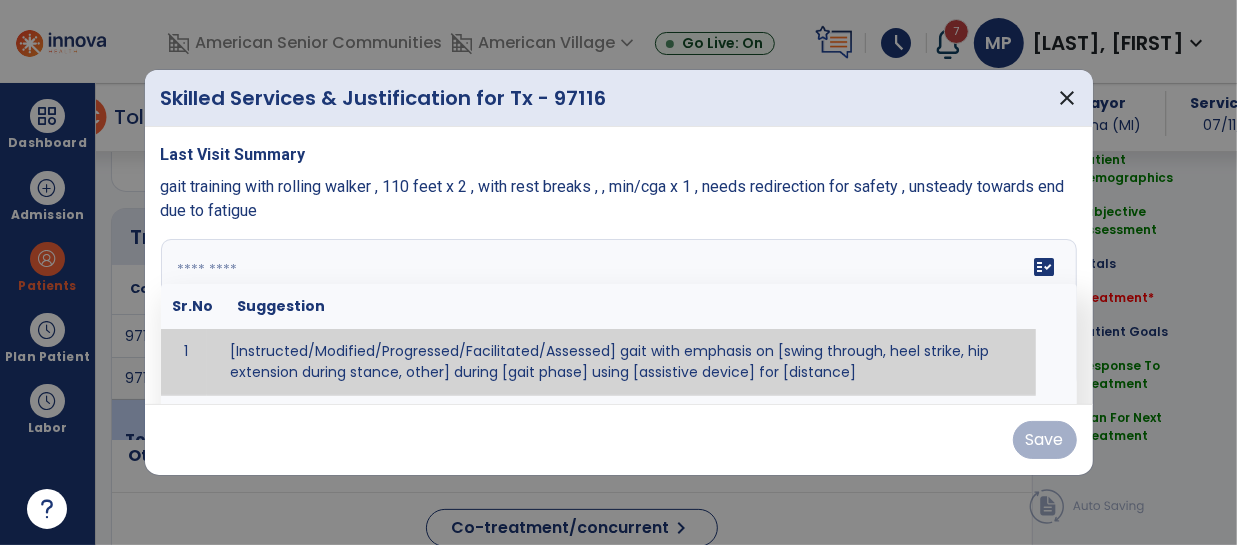 click on "gait training   with rolling walker ,  110   feet x 2  , with rest breaks , , min/cga  x 1 , needs redirection for safety , unsteady towards end due to fatigue" at bounding box center [619, 199] 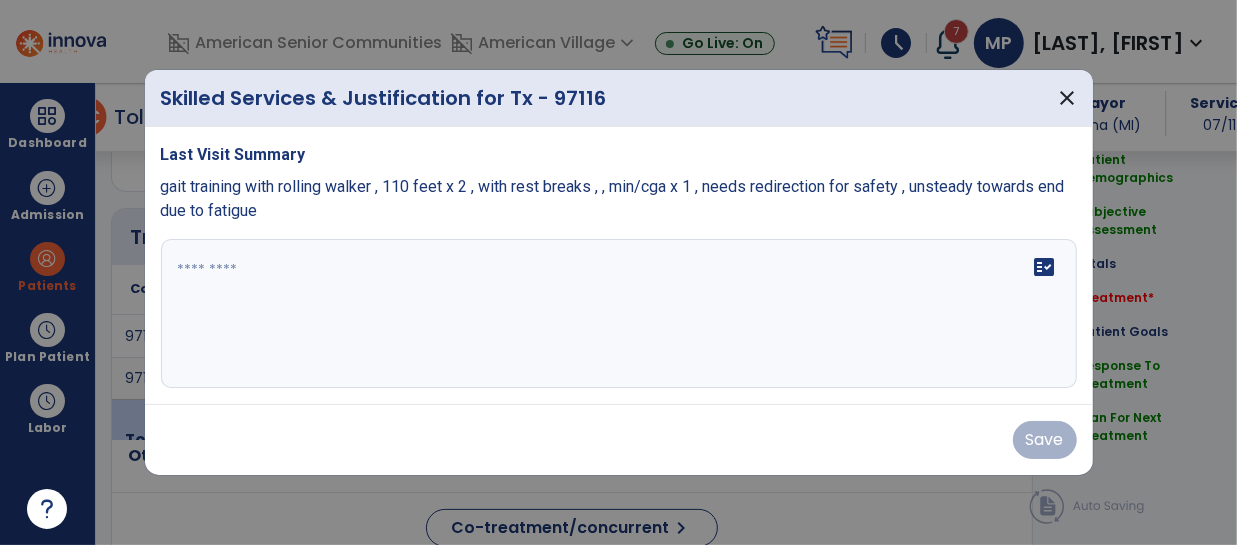 click on "gait training   with rolling walker ,  110   feet x 2  , with rest breaks , , min/cga  x 1 , needs redirection for safety , unsteady towards end due to fatigue" at bounding box center (619, 199) 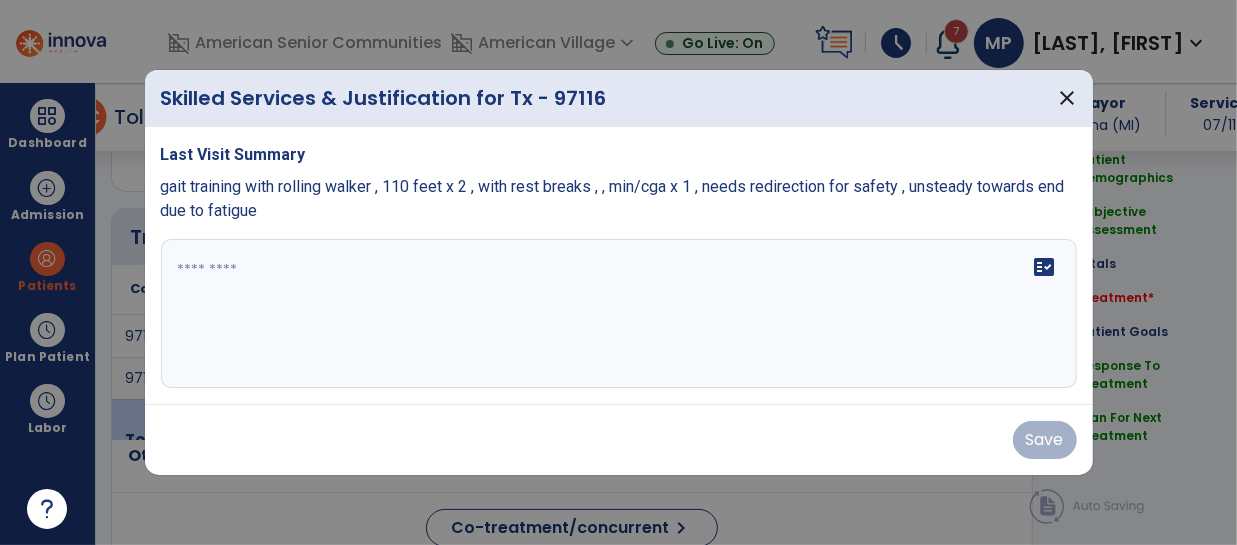 click on "gait training   with rolling walker ,  110   feet x 2  , with rest breaks , , min/cga  x 1 , needs redirection for safety , unsteady towards end due to fatigue" at bounding box center (619, 199) 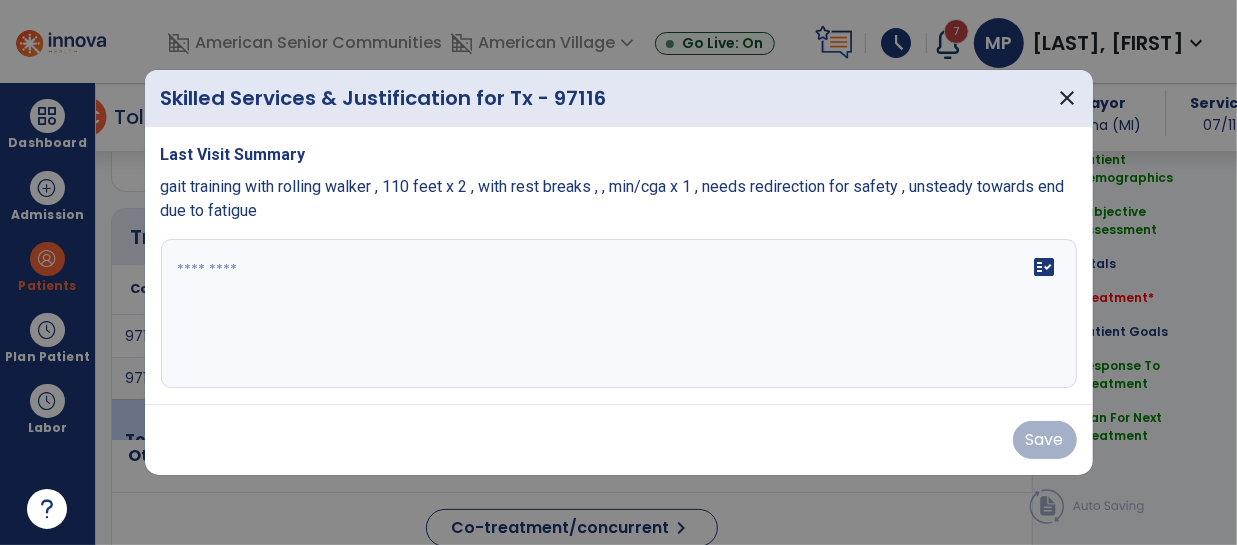 click on "gait training   with rolling walker ,  110   feet x 2  , with rest breaks , , min/cga  x 1 , needs redirection for safety , unsteady towards end due to fatigue" at bounding box center [619, 199] 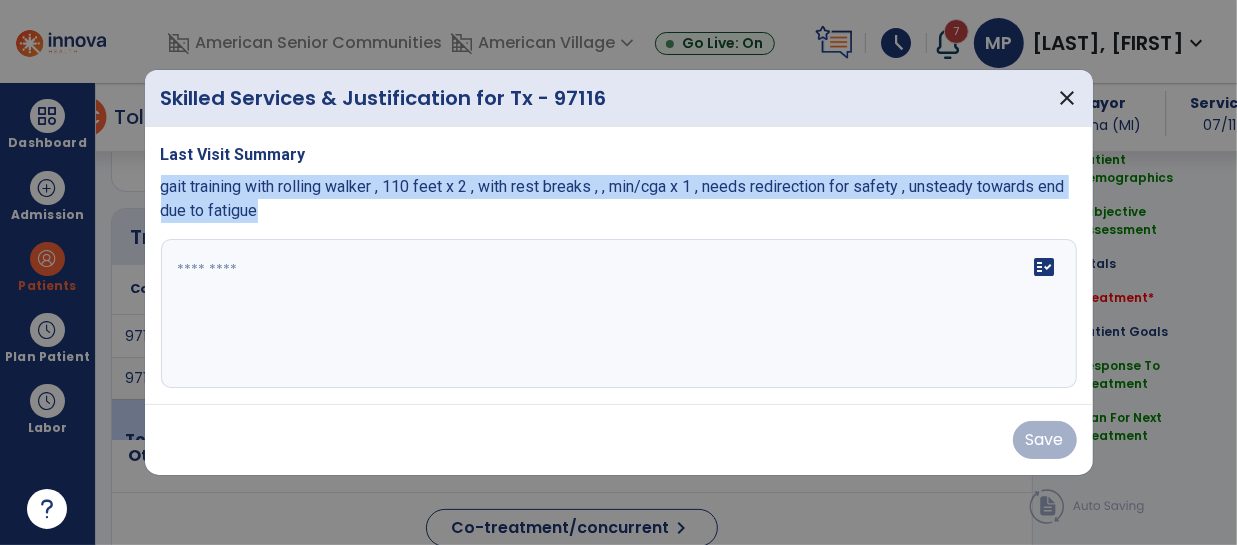 drag, startPoint x: 258, startPoint y: 212, endPoint x: 146, endPoint y: 185, distance: 115.2085 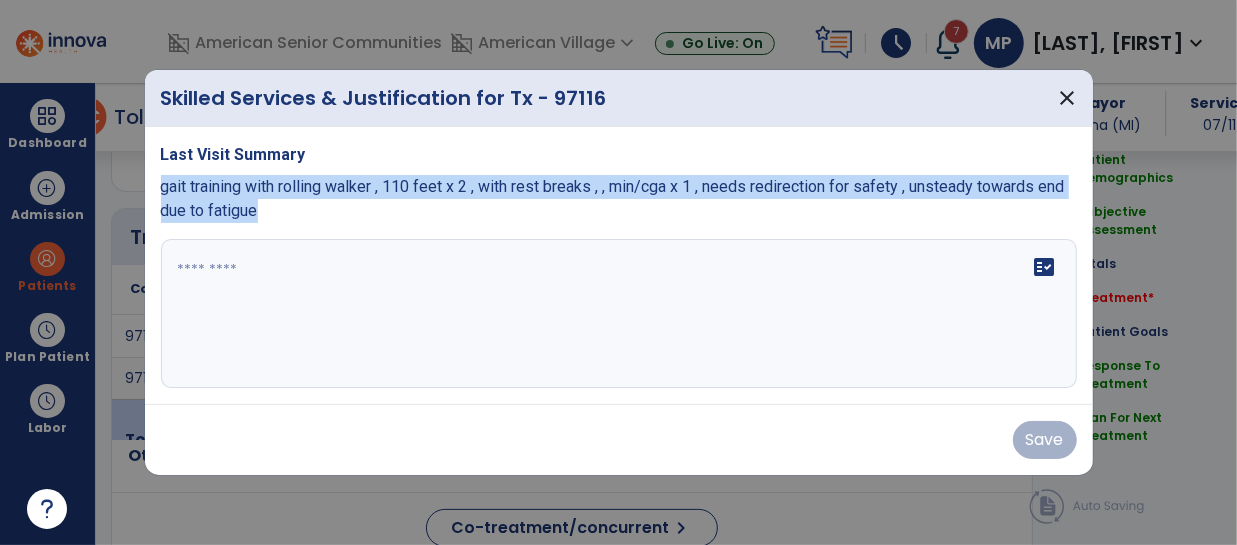 click on "Last Visit Summary gait training   with rolling walker ,  110   feet x 2  , with rest breaks , , min/cga  x 1 , needs redirection for safety , unsteady towards end due to fatigue   fact_check" at bounding box center (619, 266) 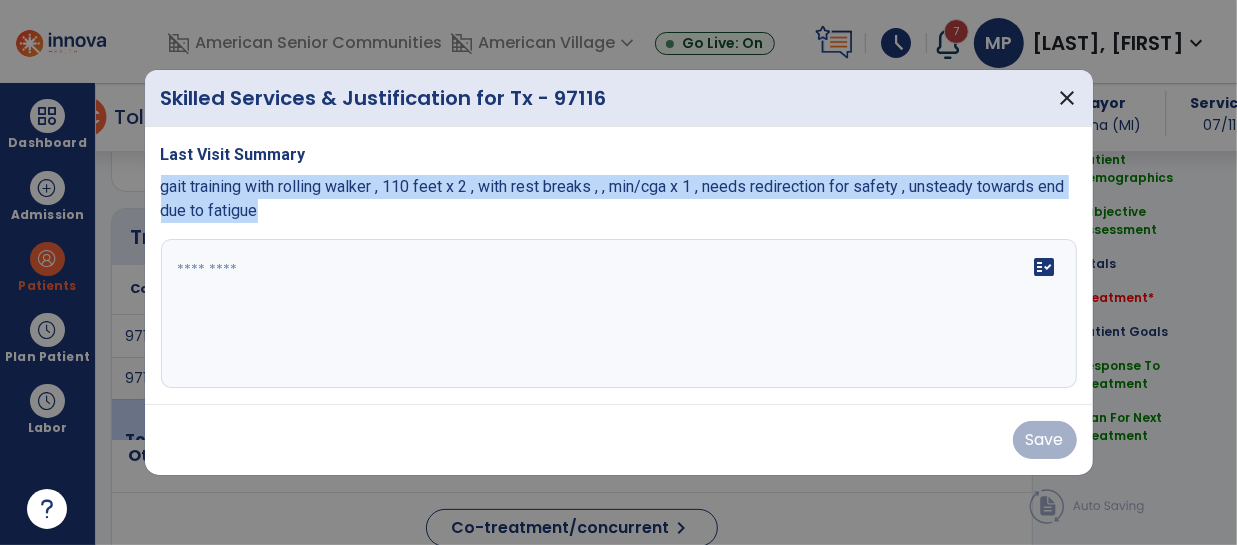 copy on "gait training   with rolling walker ,  110   feet x 2  , with rest breaks , , min/cga  x 1 , needs redirection for safety , unsteady towards end due to fatigue" 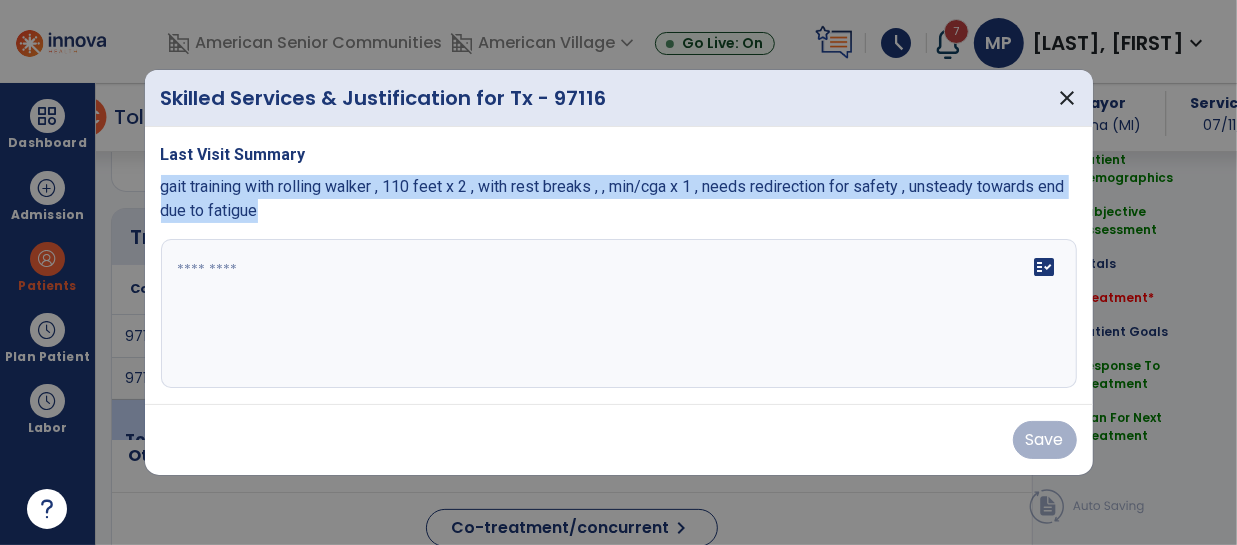 click on "fact_check" at bounding box center [619, 314] 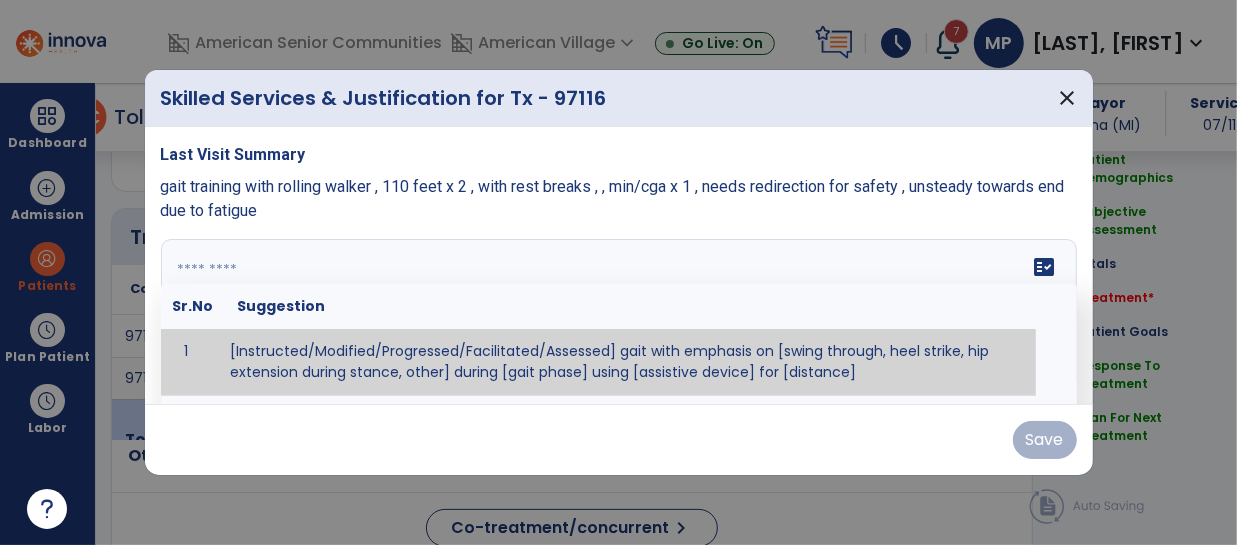 paste on "**********" 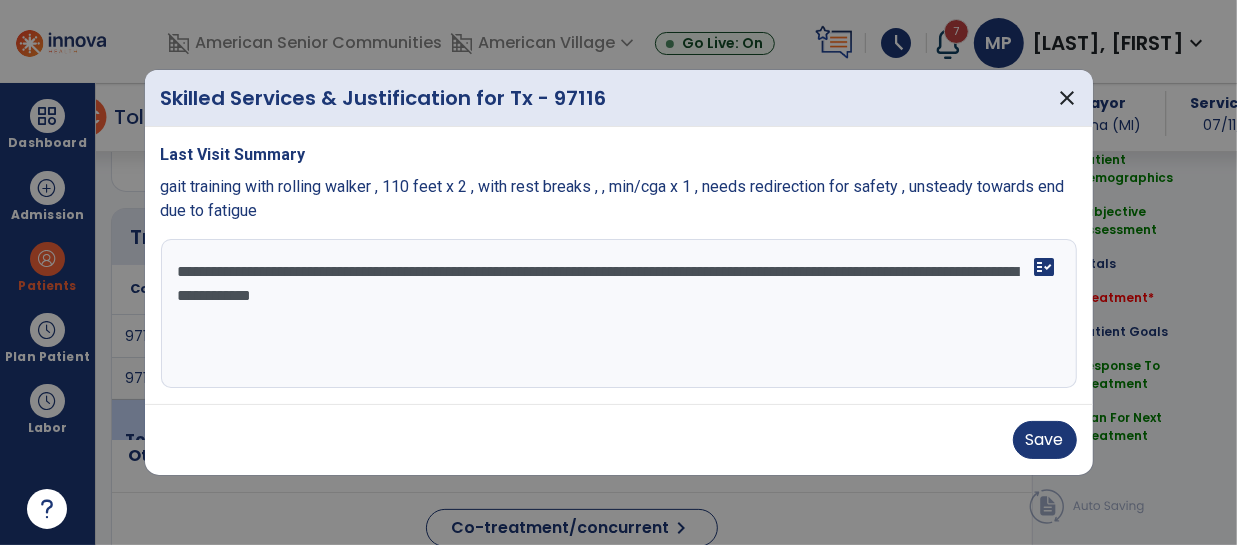 click on "**********" at bounding box center (619, 314) 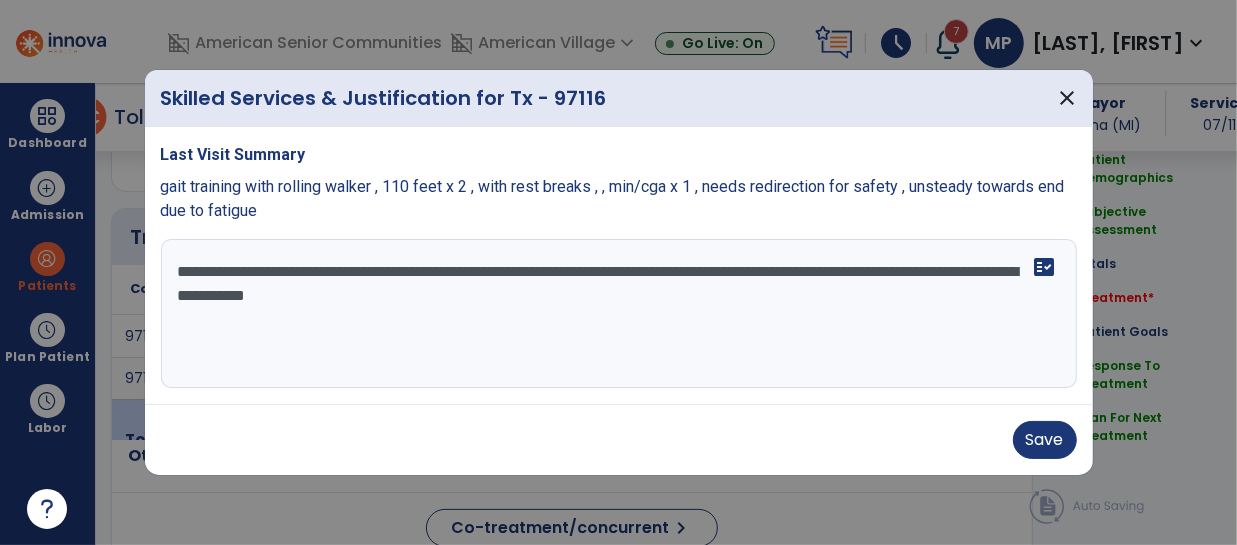 click on "**********" at bounding box center [619, 314] 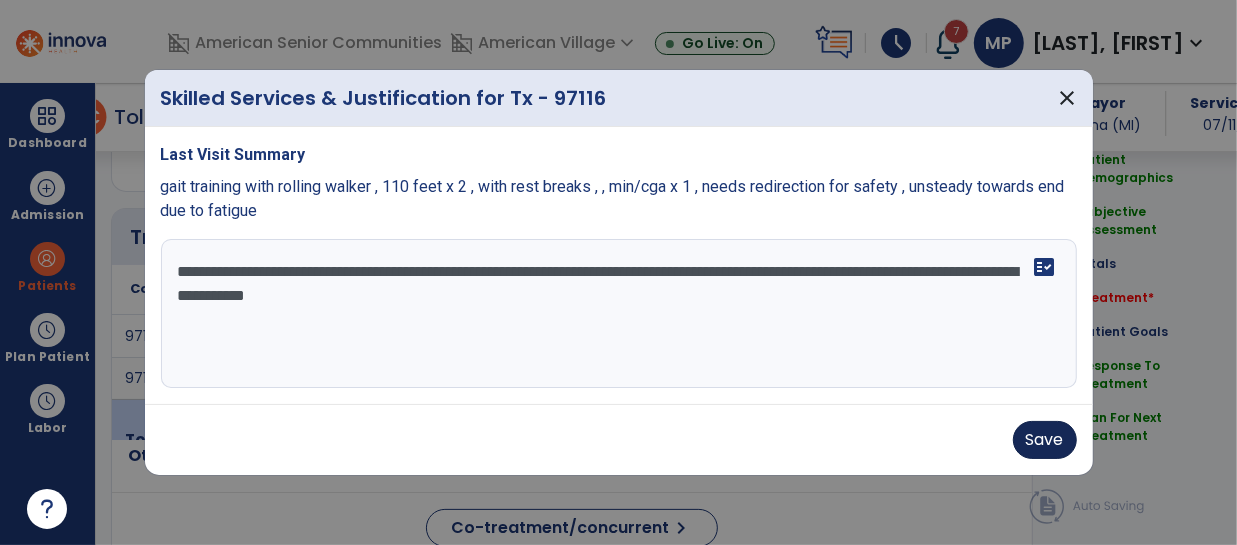 type on "**********" 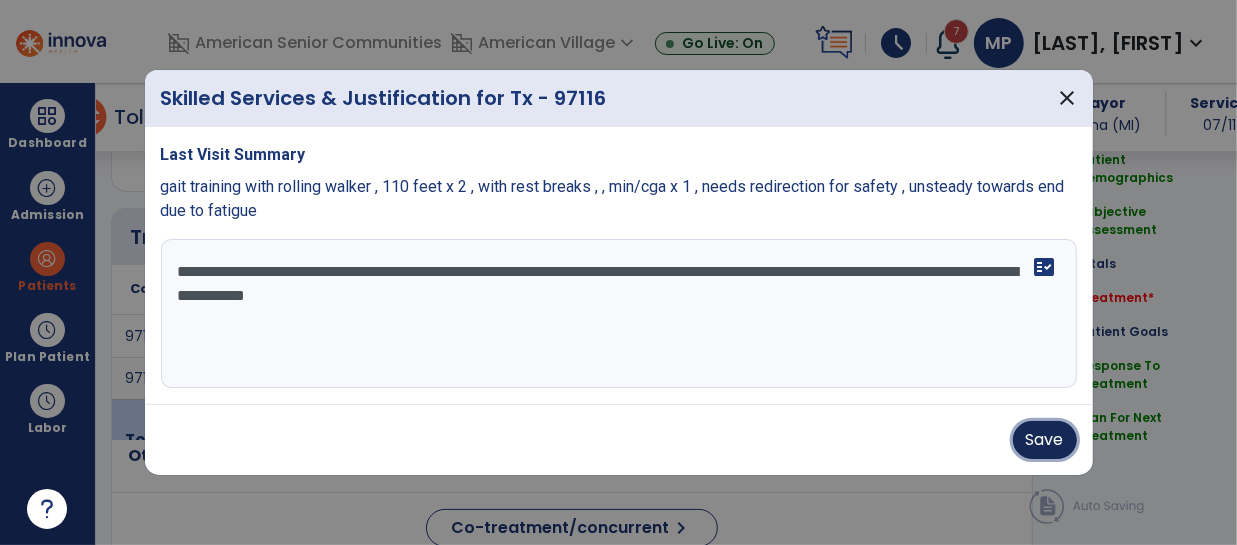 click on "Save" at bounding box center [1045, 440] 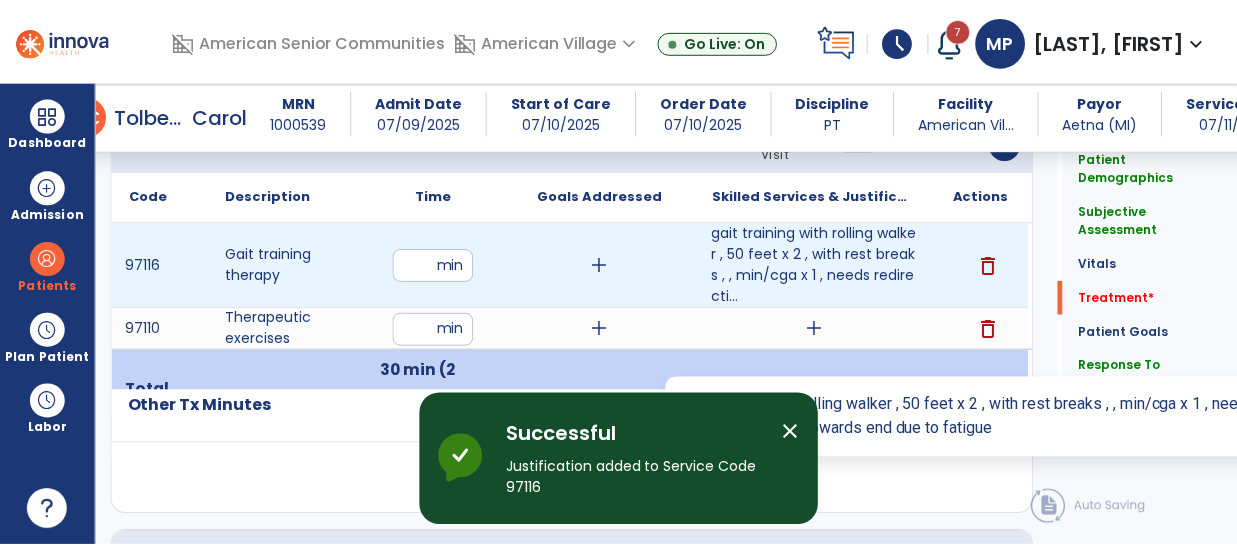 scroll, scrollTop: 1137, scrollLeft: 0, axis: vertical 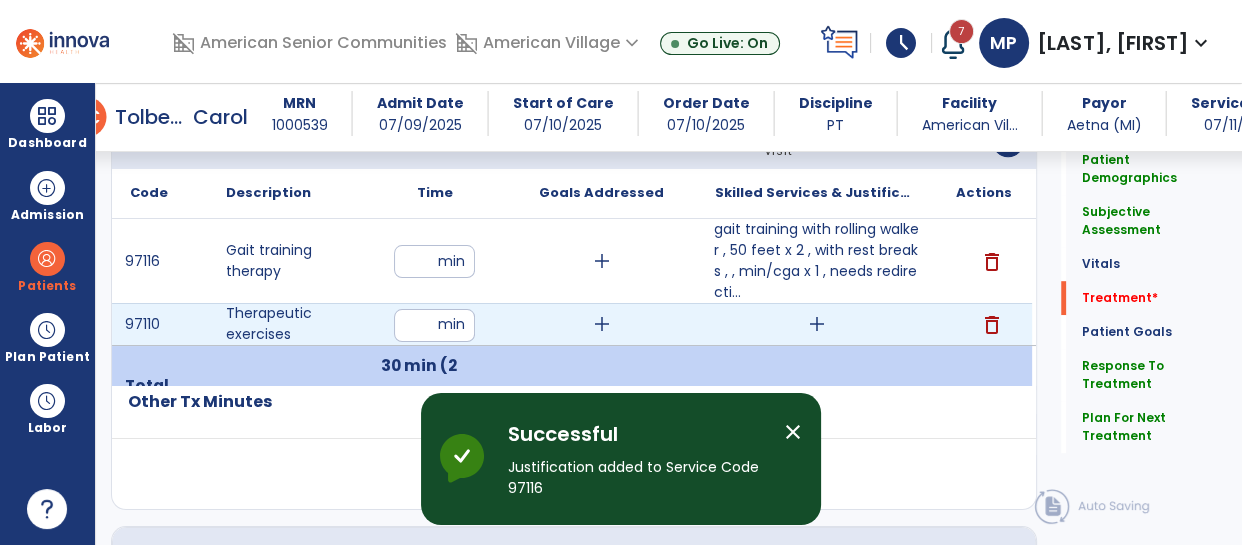 click on "add" at bounding box center [817, 324] 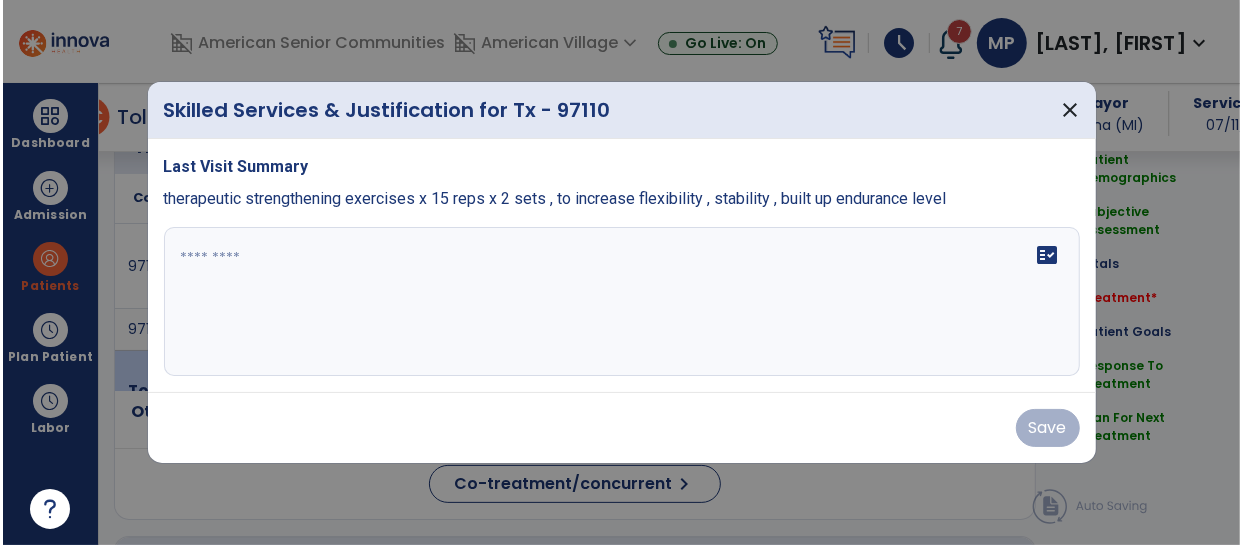 scroll, scrollTop: 1137, scrollLeft: 0, axis: vertical 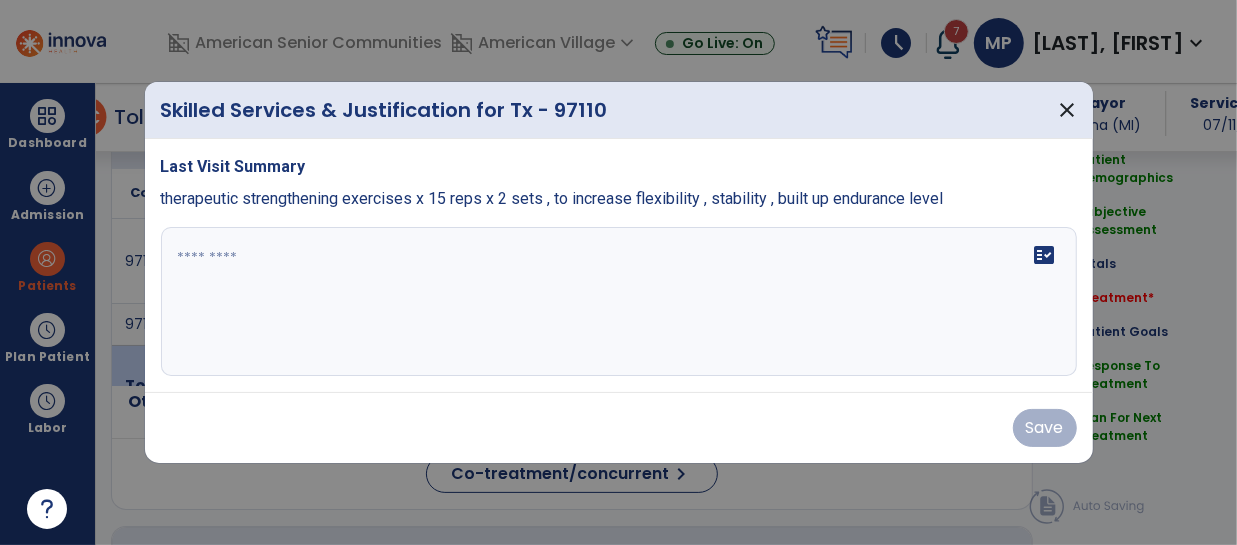 click on "fact_check" at bounding box center [619, 302] 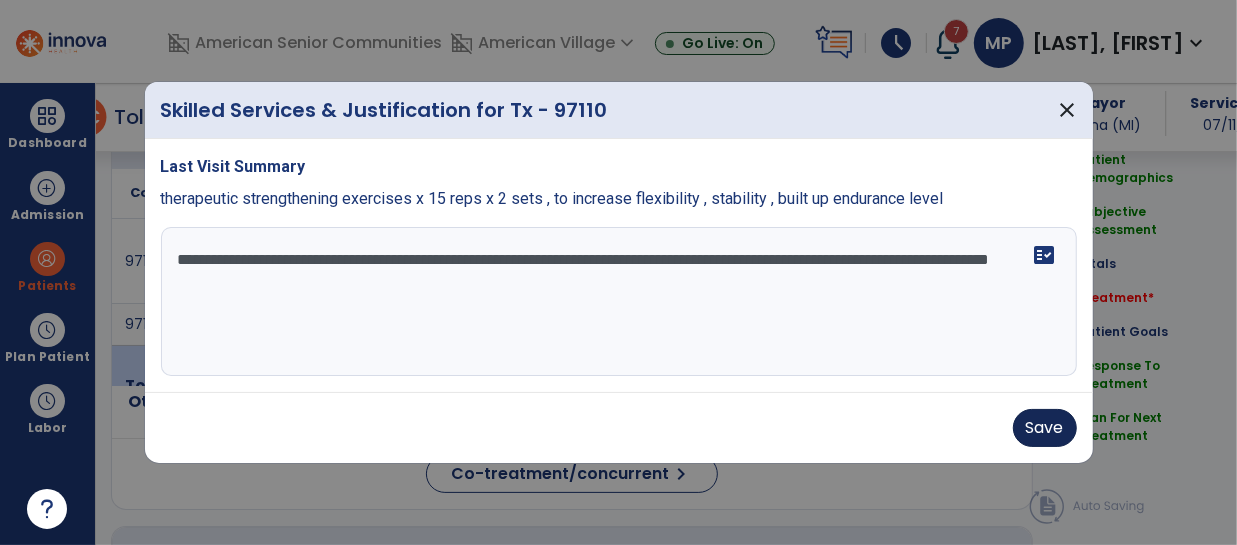 type on "**********" 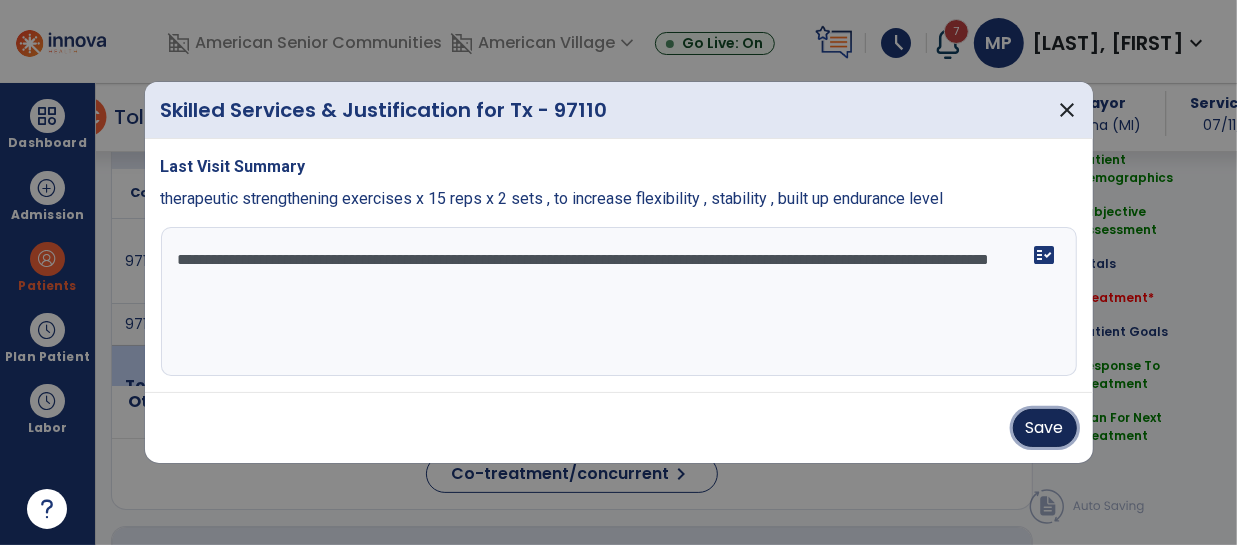 click on "Save" at bounding box center [1045, 428] 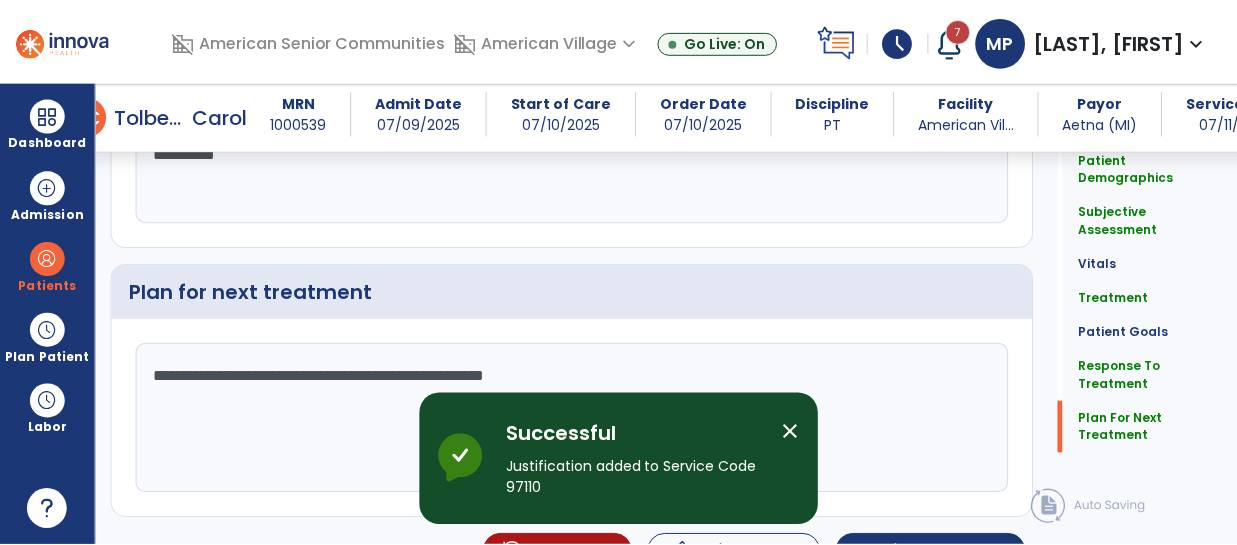 scroll, scrollTop: 2646, scrollLeft: 0, axis: vertical 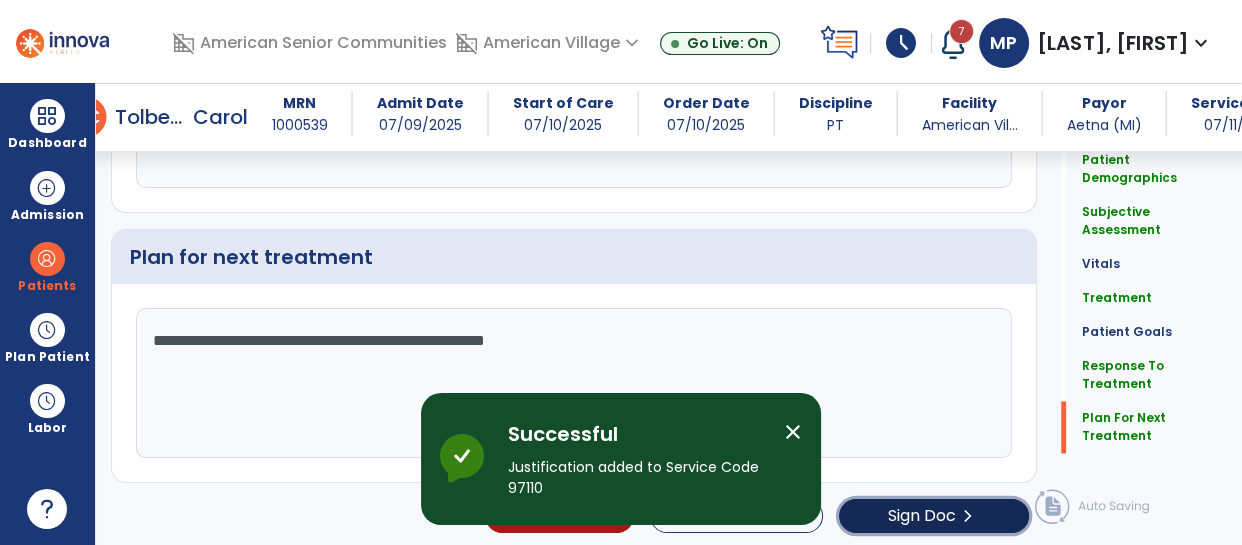 click on "Sign Doc" 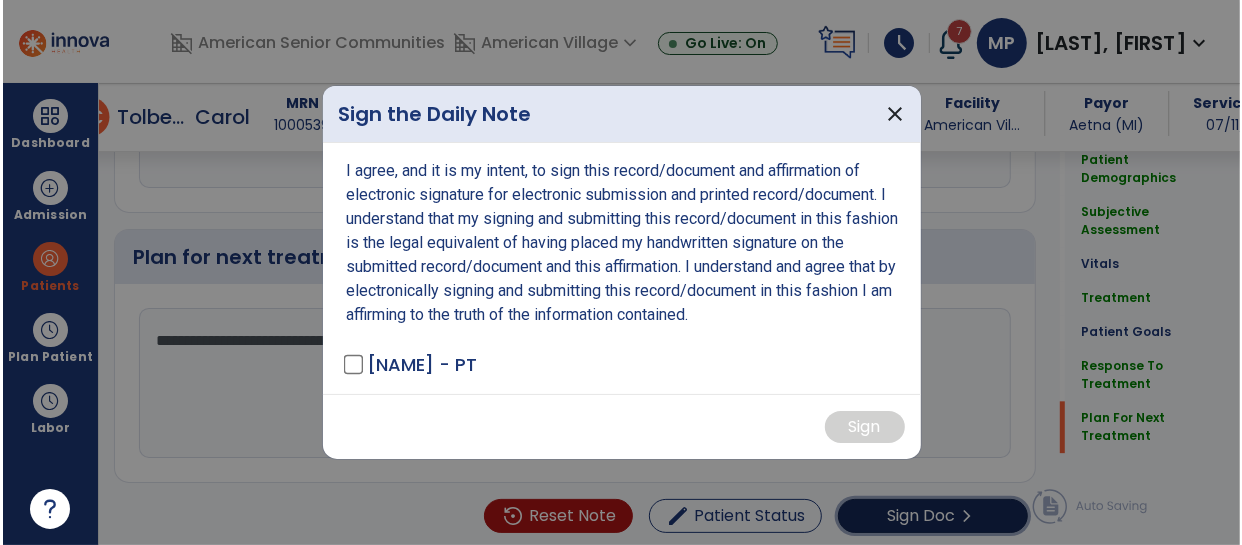 scroll, scrollTop: 2646, scrollLeft: 0, axis: vertical 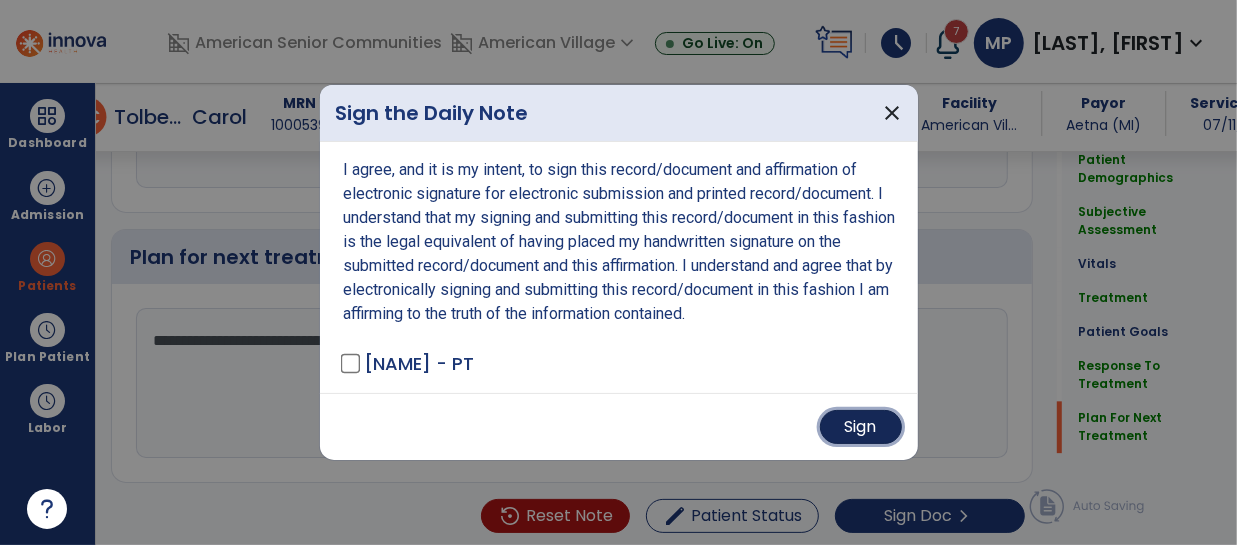 click on "Sign" at bounding box center [861, 427] 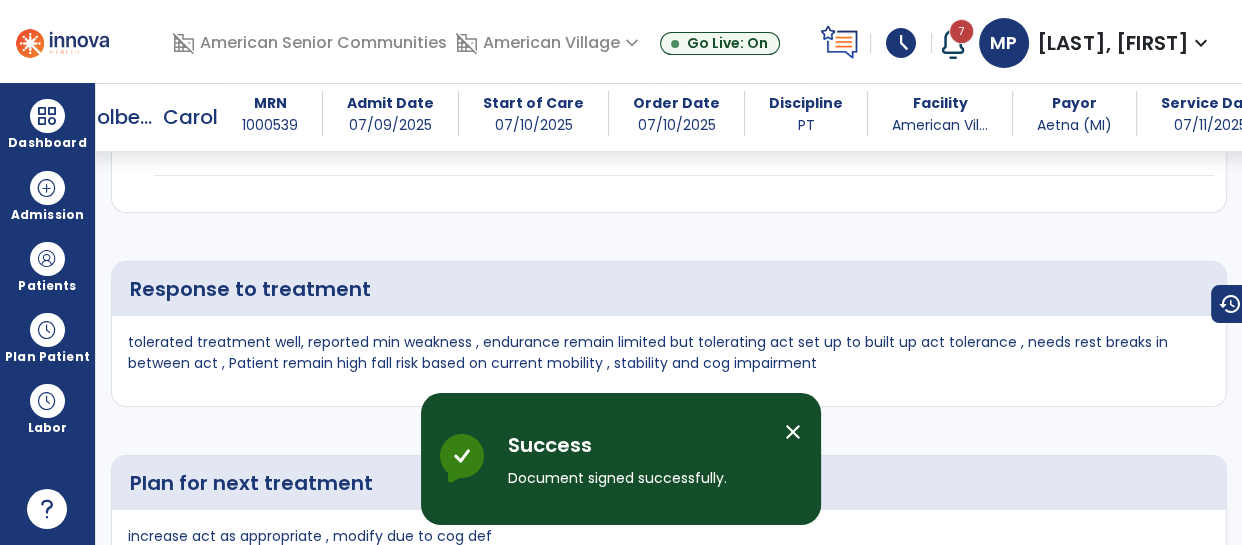 scroll, scrollTop: 3293, scrollLeft: 0, axis: vertical 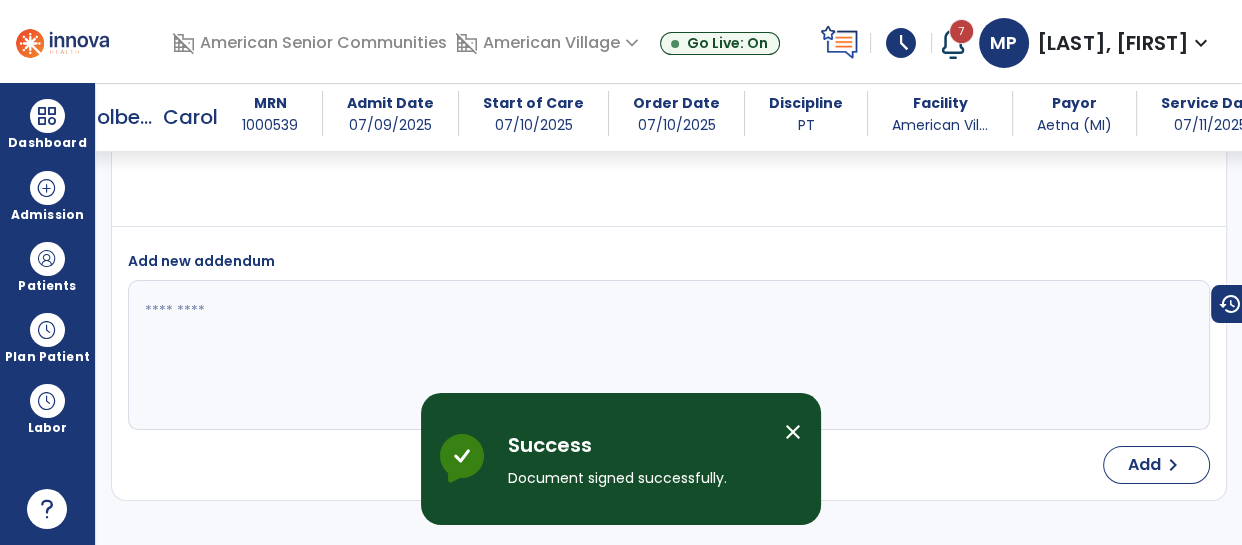 click on "close" at bounding box center [793, 432] 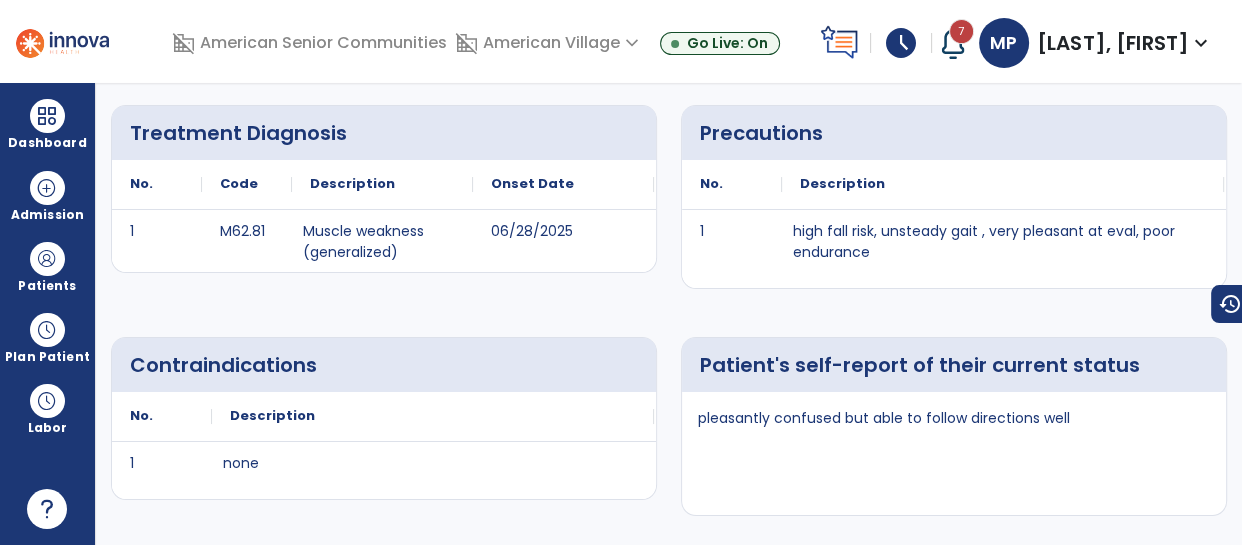 scroll, scrollTop: 0, scrollLeft: 0, axis: both 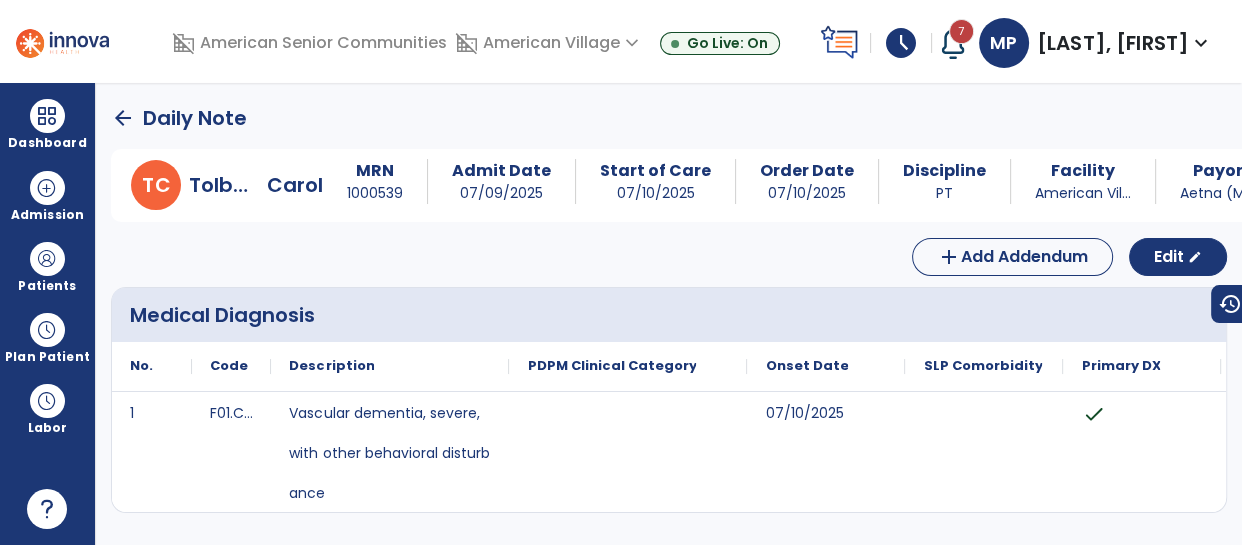 click on "arrow_back" 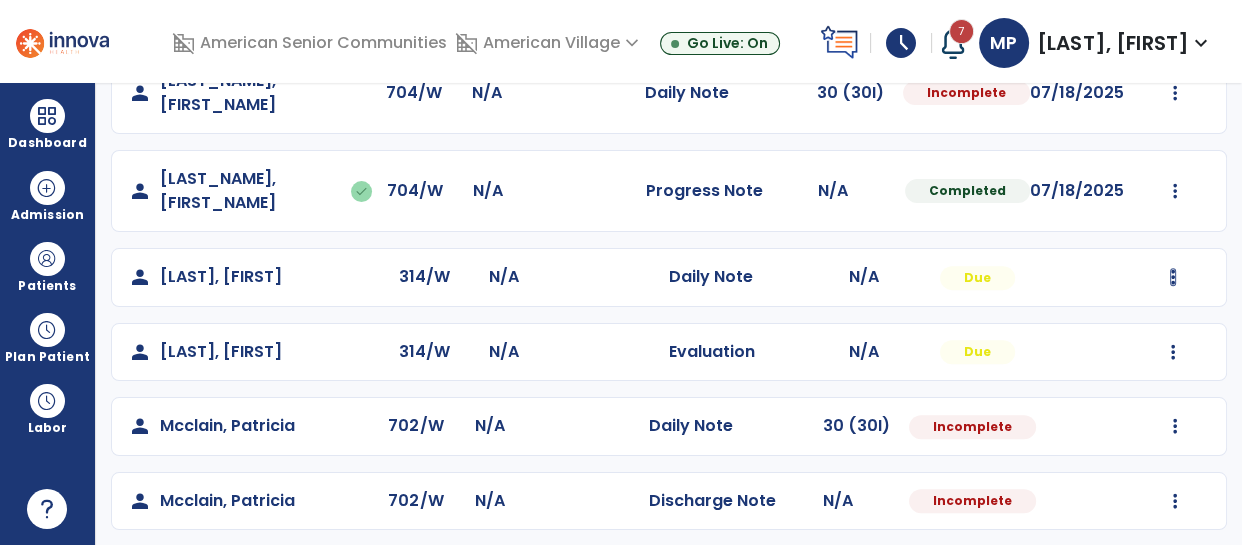 scroll, scrollTop: 714, scrollLeft: 0, axis: vertical 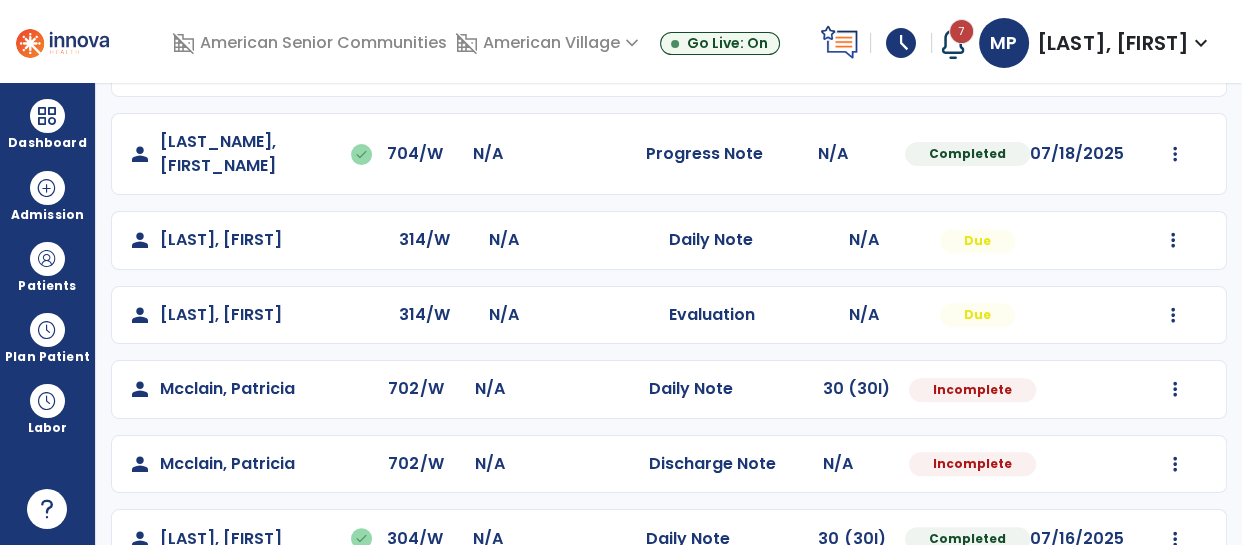 click on "Mark Visit As Complete   Reset Note   Open Document   G + C Mins" 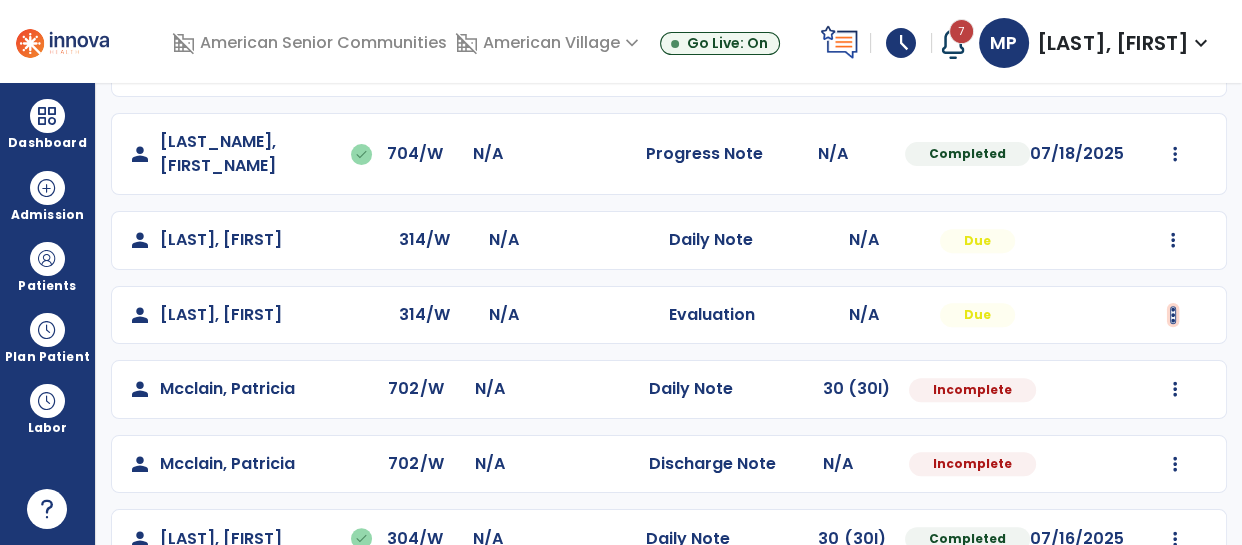 click at bounding box center [1175, -254] 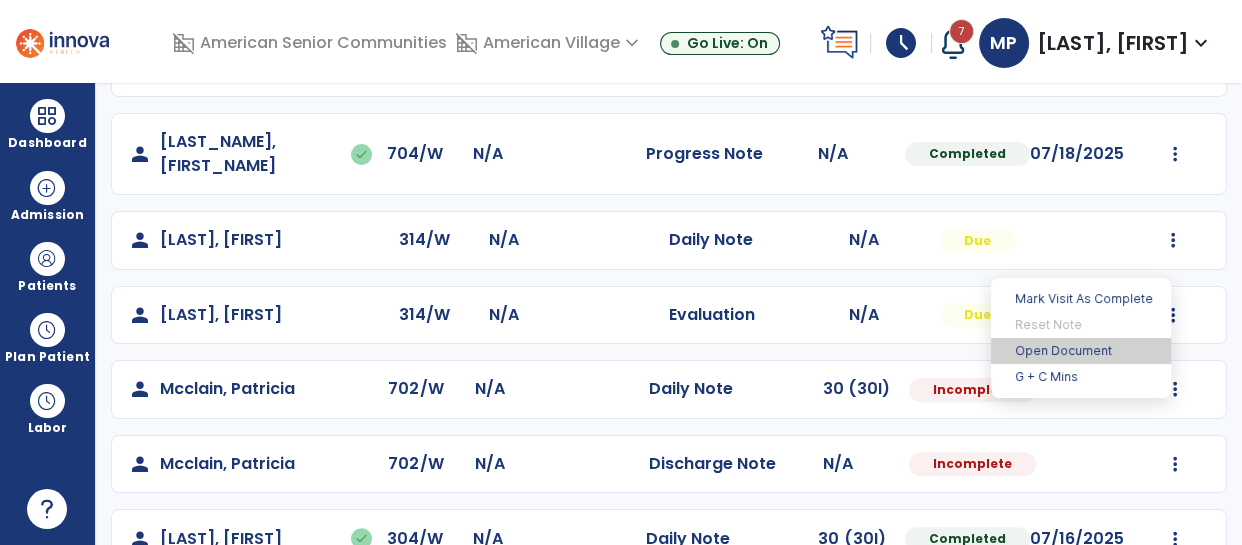 click on "Open Document" at bounding box center [1081, 351] 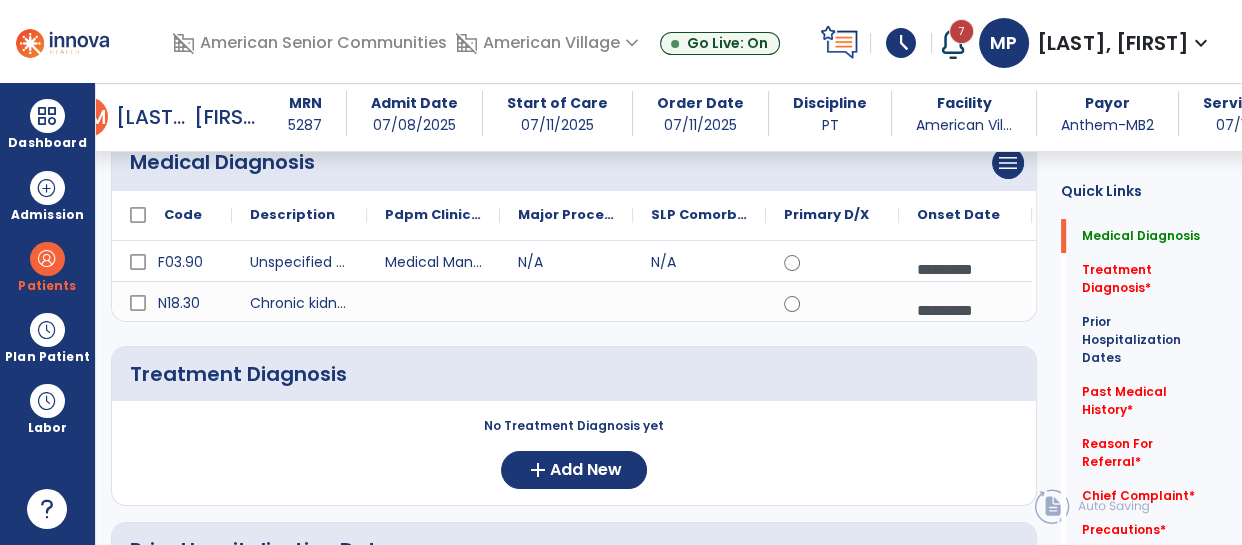 scroll, scrollTop: 216, scrollLeft: 0, axis: vertical 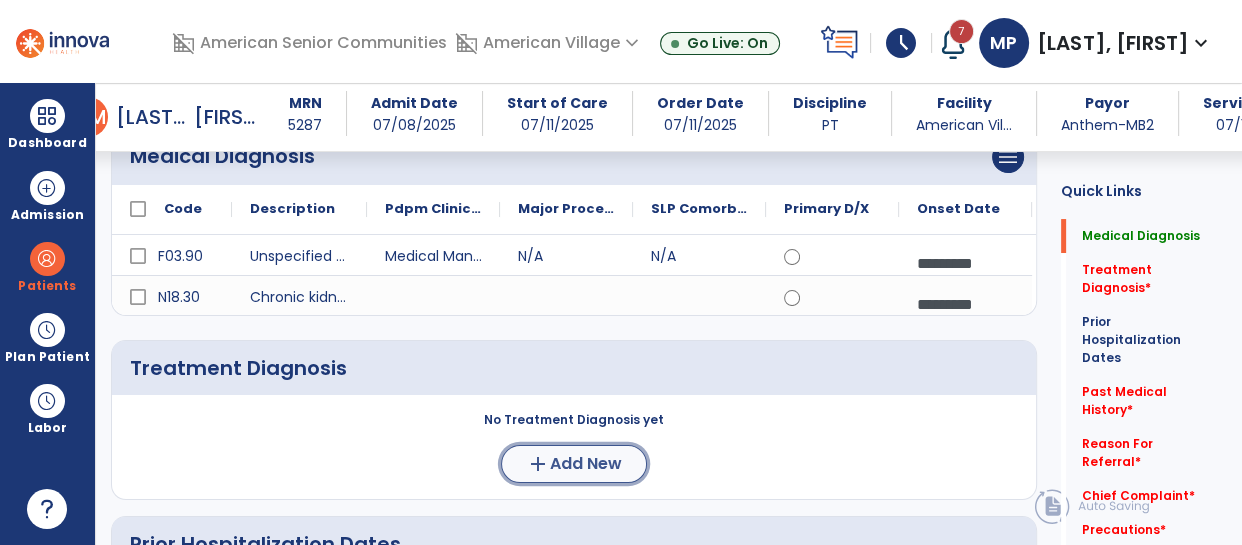 click on "add  Add New" 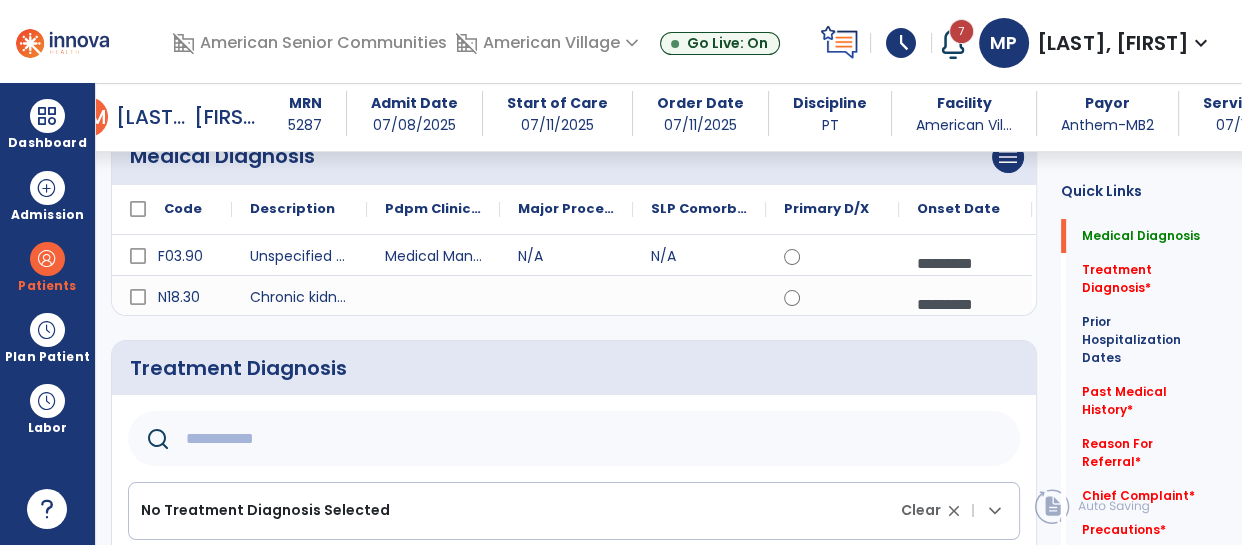 click 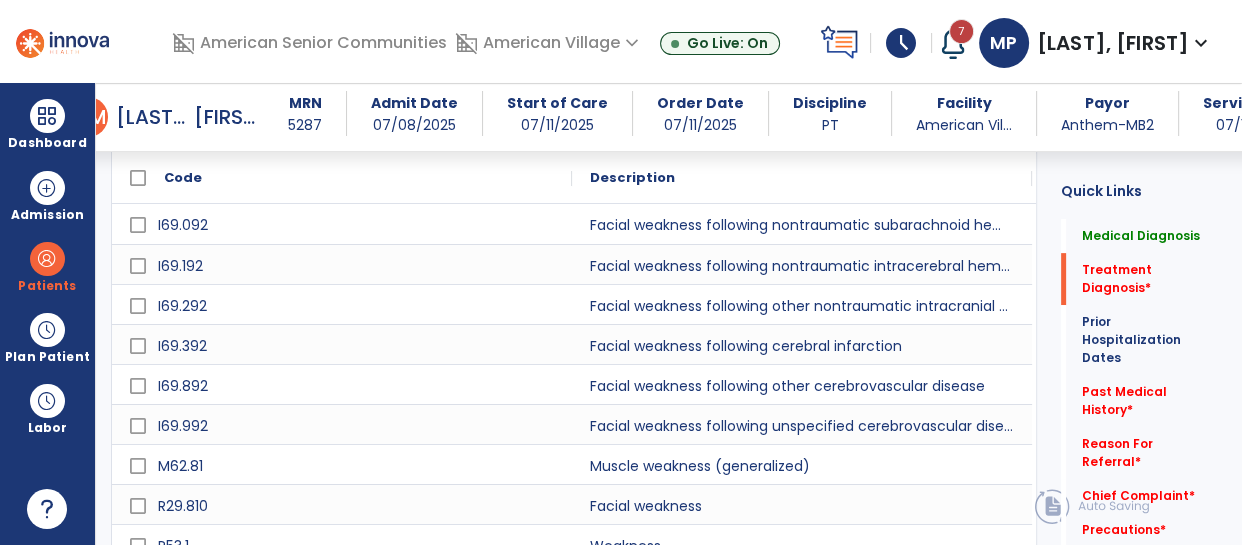 scroll, scrollTop: 633, scrollLeft: 0, axis: vertical 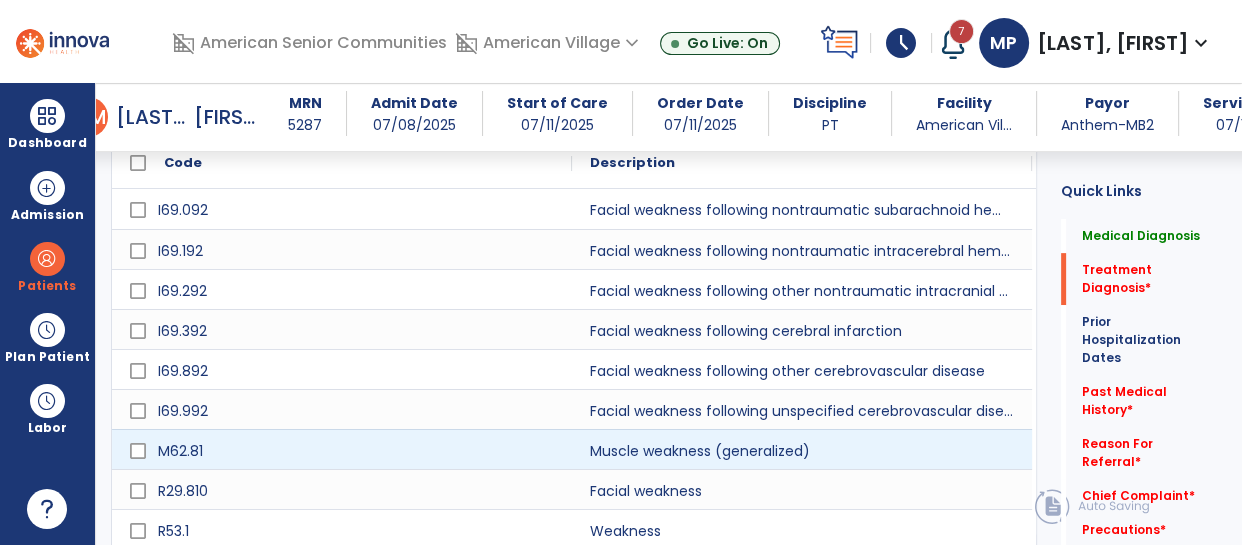 type on "********" 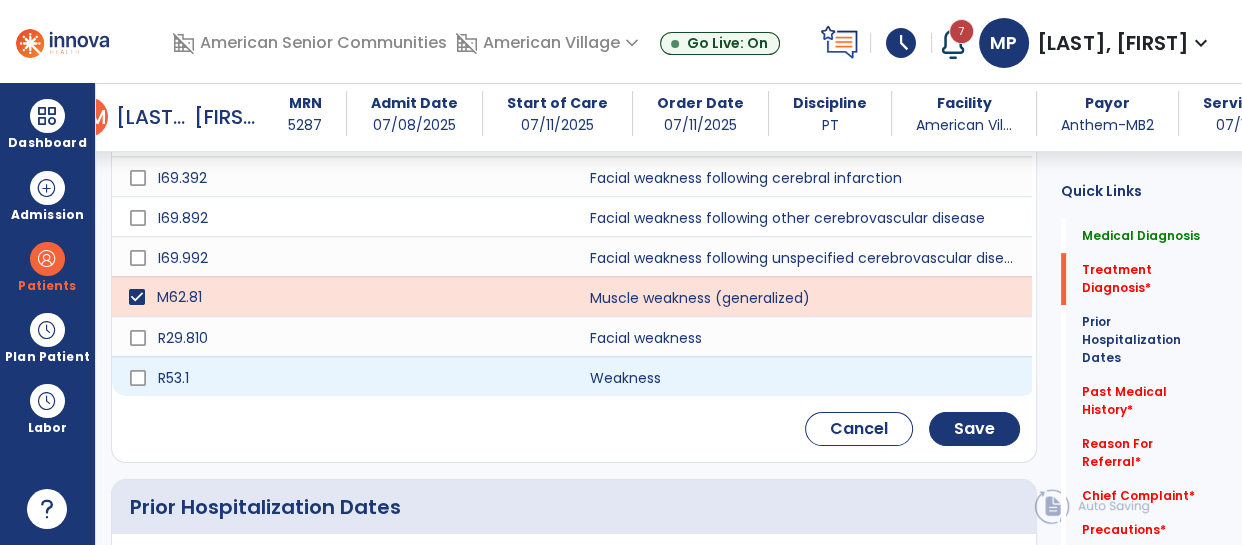 scroll, scrollTop: 804, scrollLeft: 0, axis: vertical 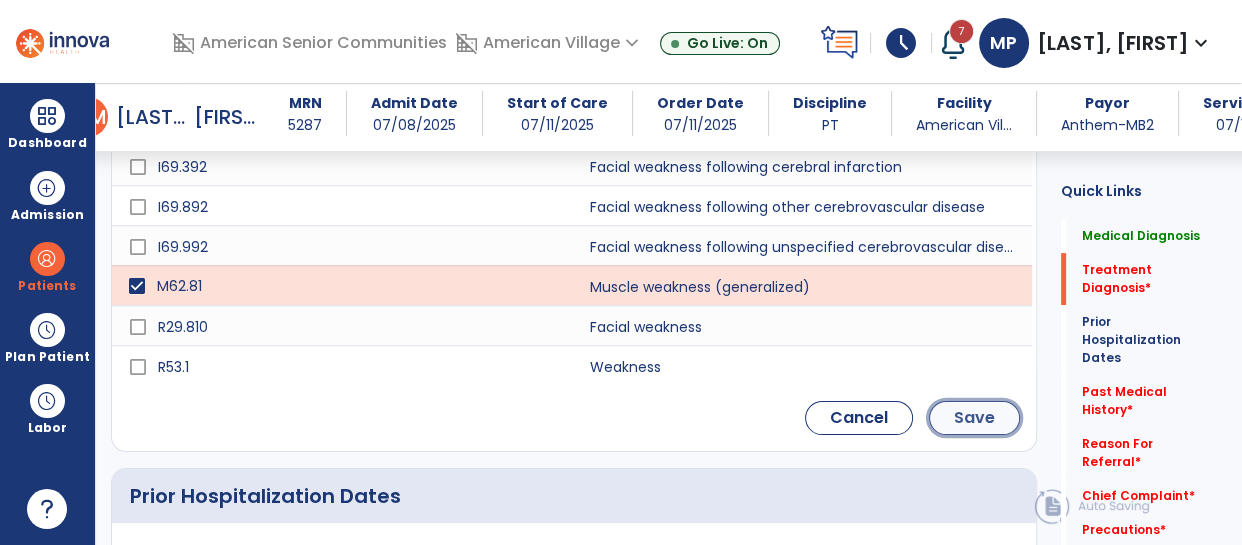 click on "Save" 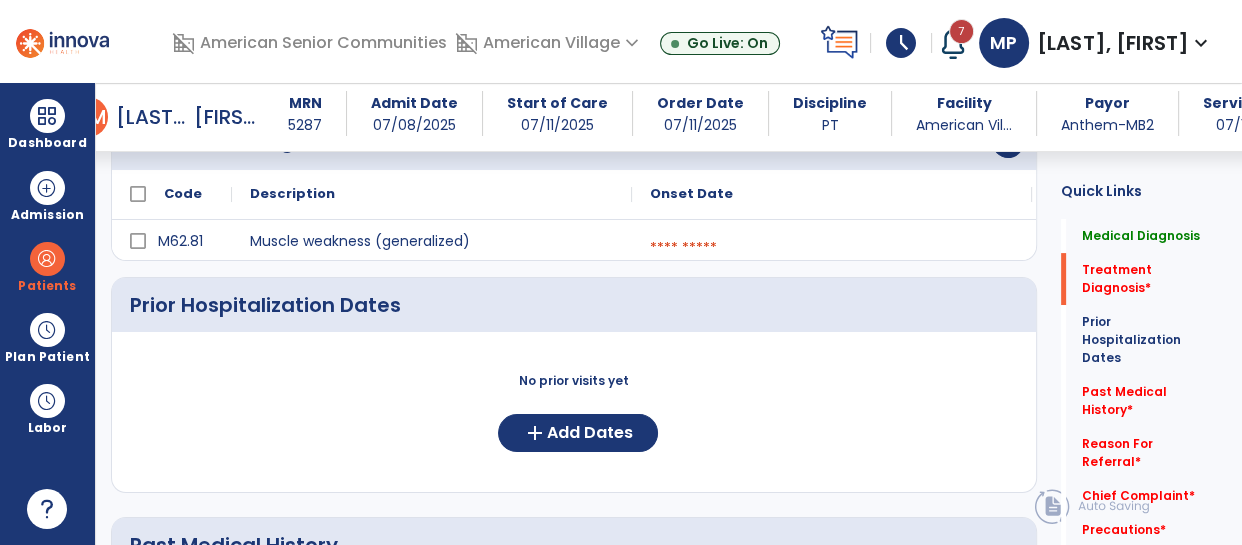scroll, scrollTop: 430, scrollLeft: 0, axis: vertical 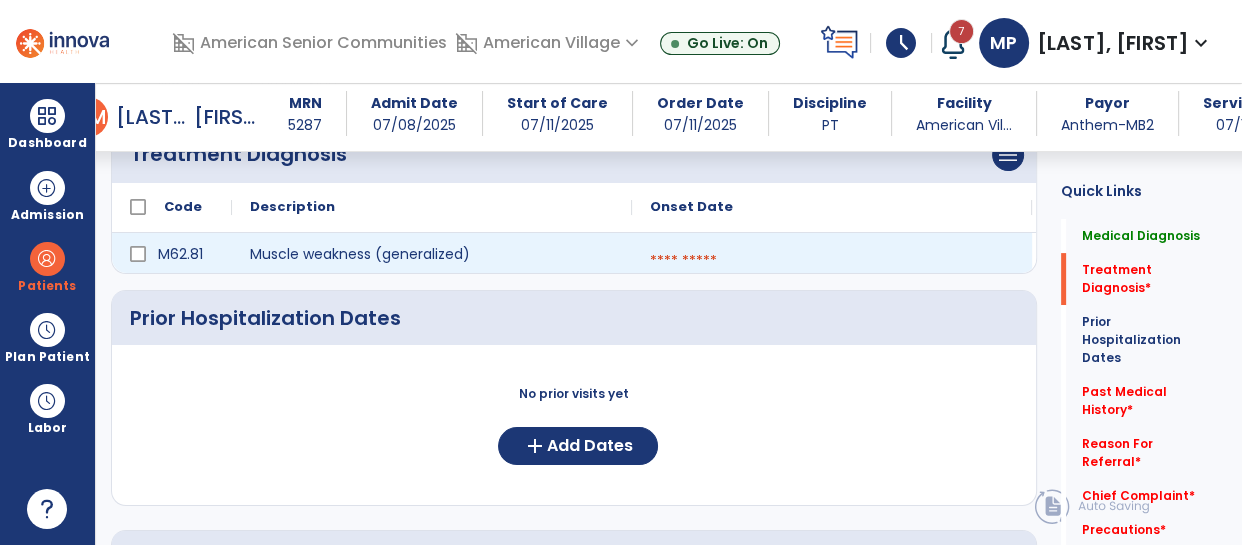 click at bounding box center [832, 261] 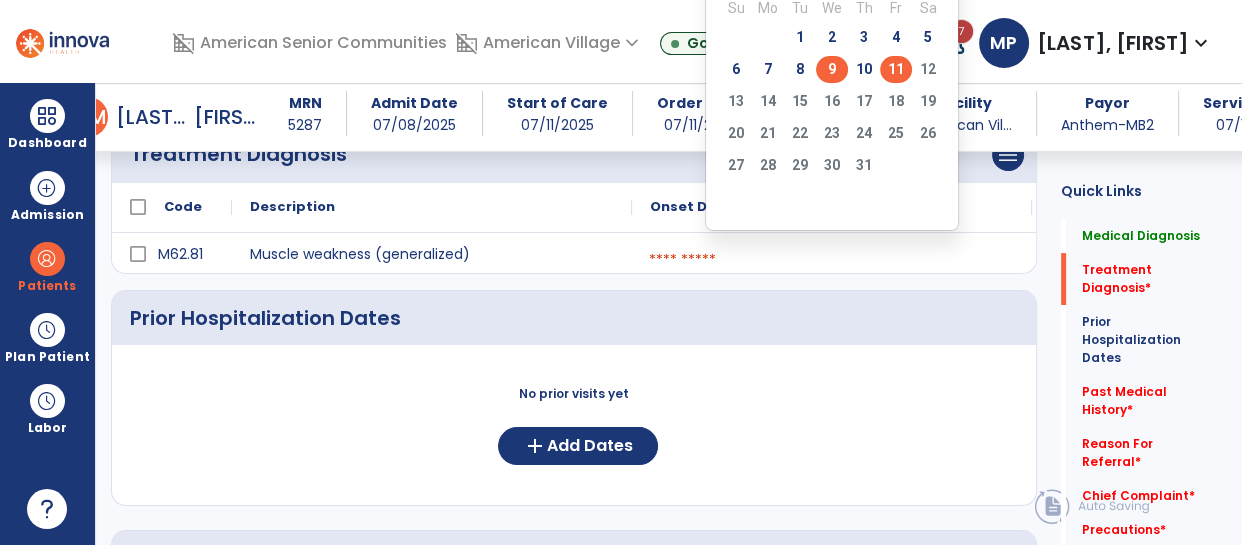 click on "9" 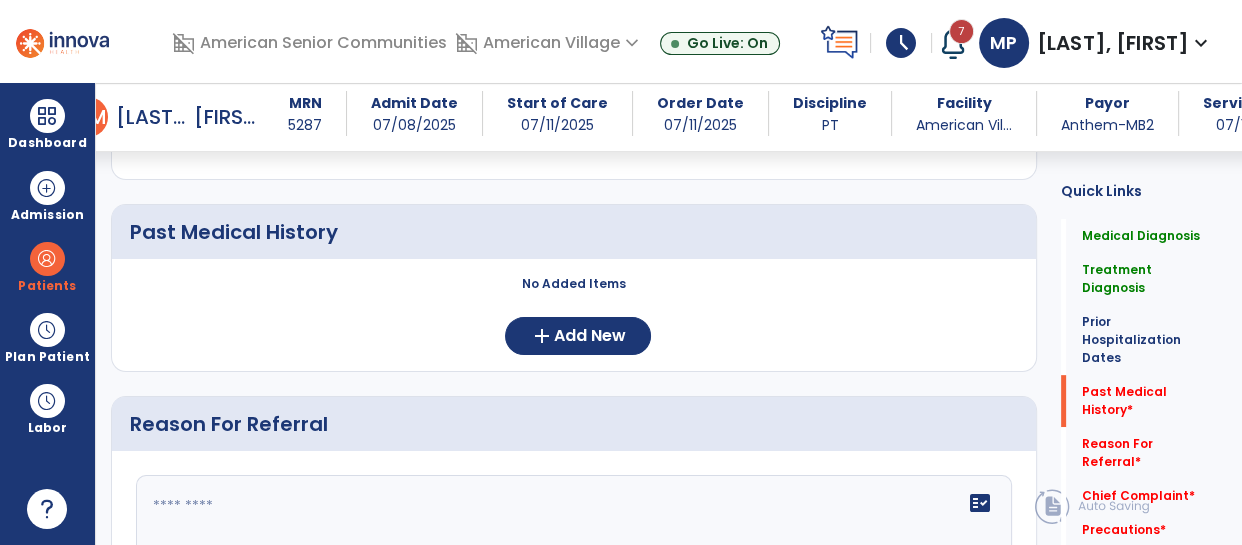 scroll, scrollTop: 763, scrollLeft: 0, axis: vertical 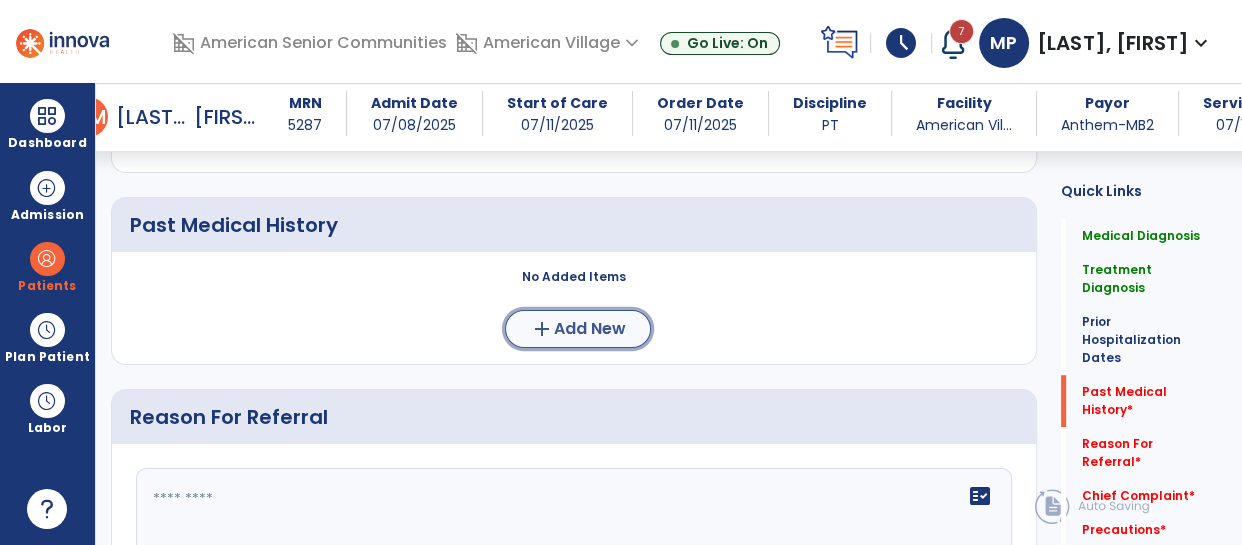 click on "Add New" 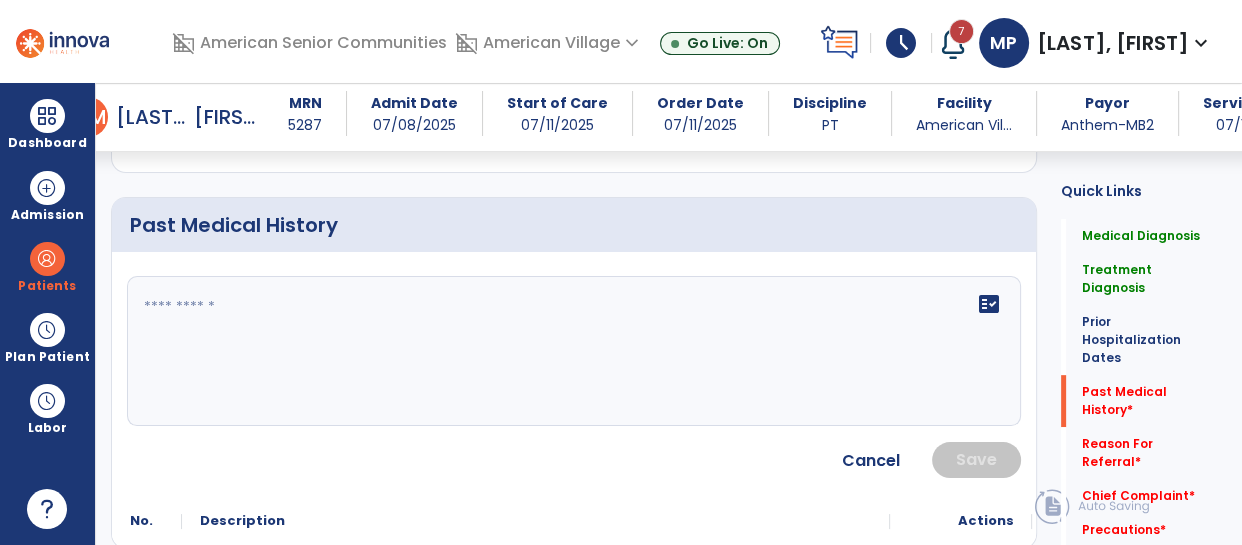 click on "fact_check" 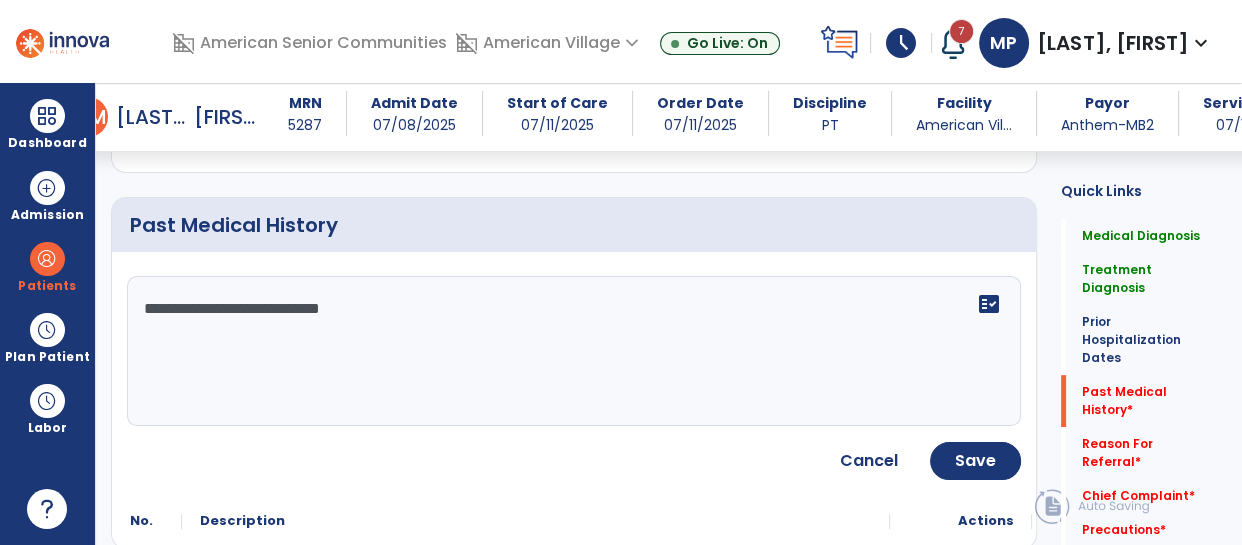 click on "**********" 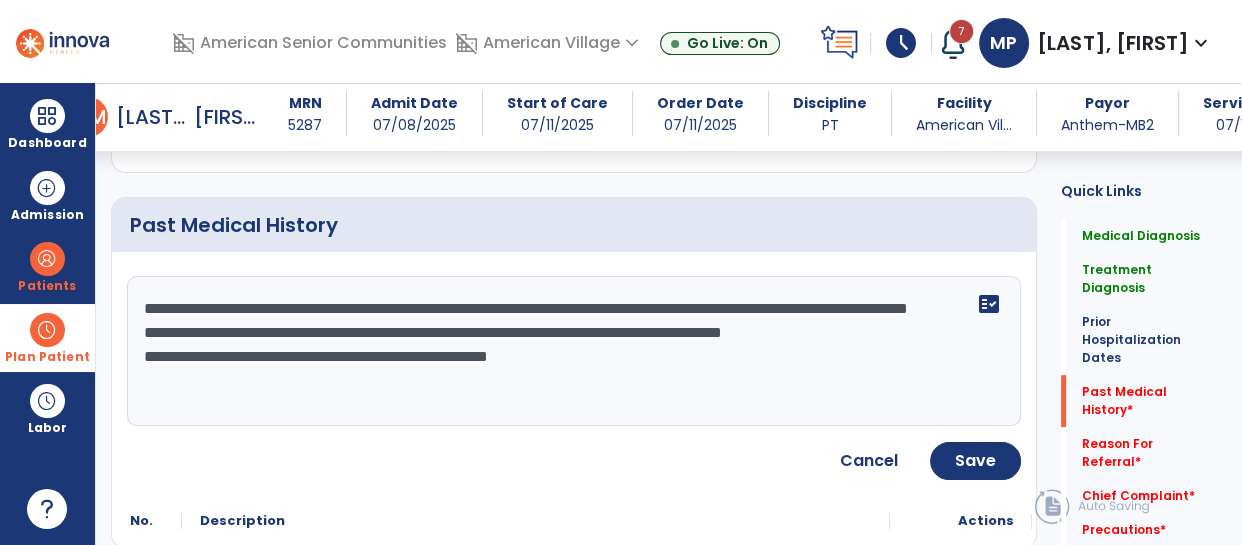type on "**********" 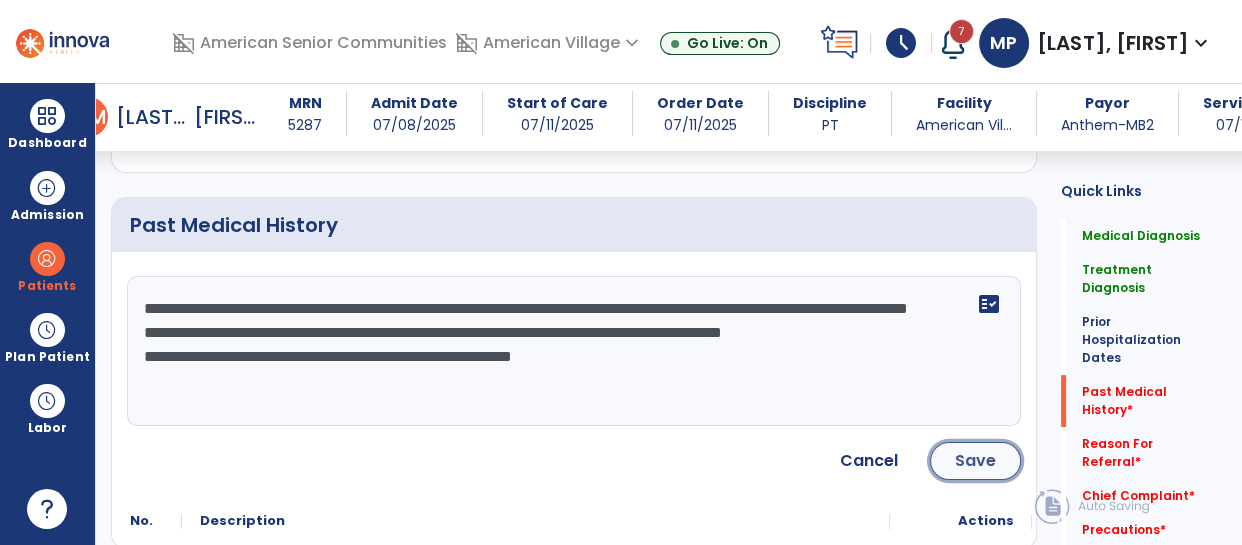 click on "Save" 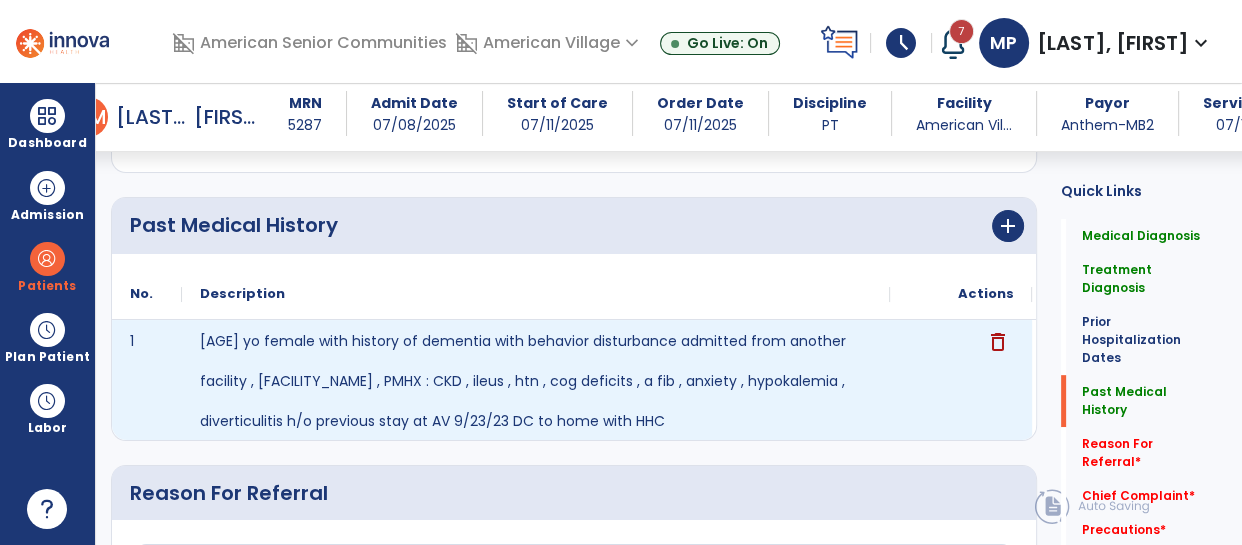 scroll, scrollTop: 875, scrollLeft: 0, axis: vertical 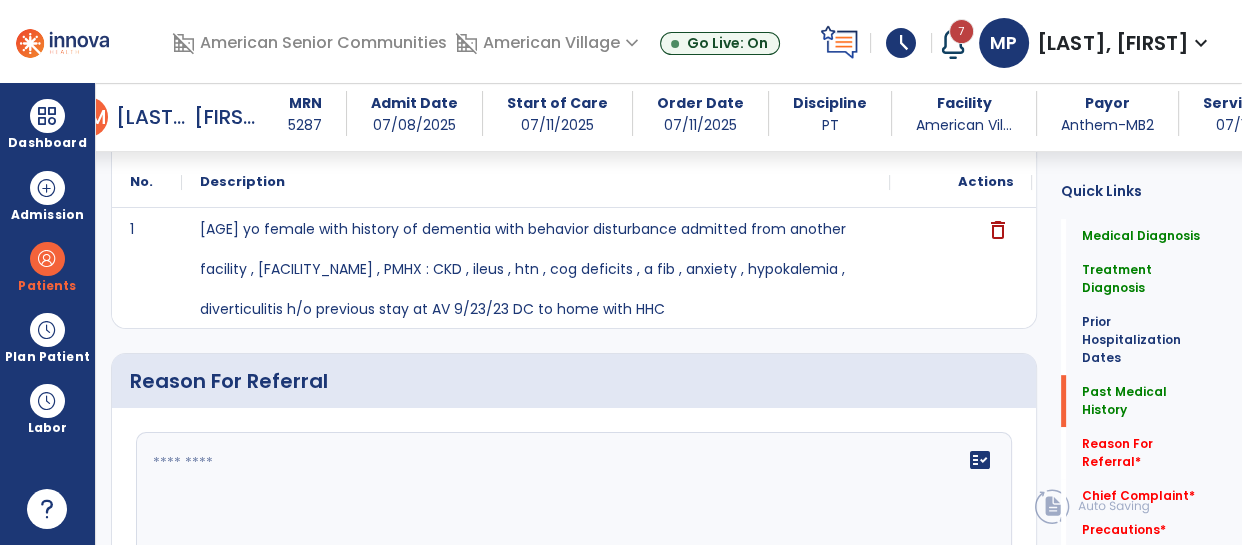 click 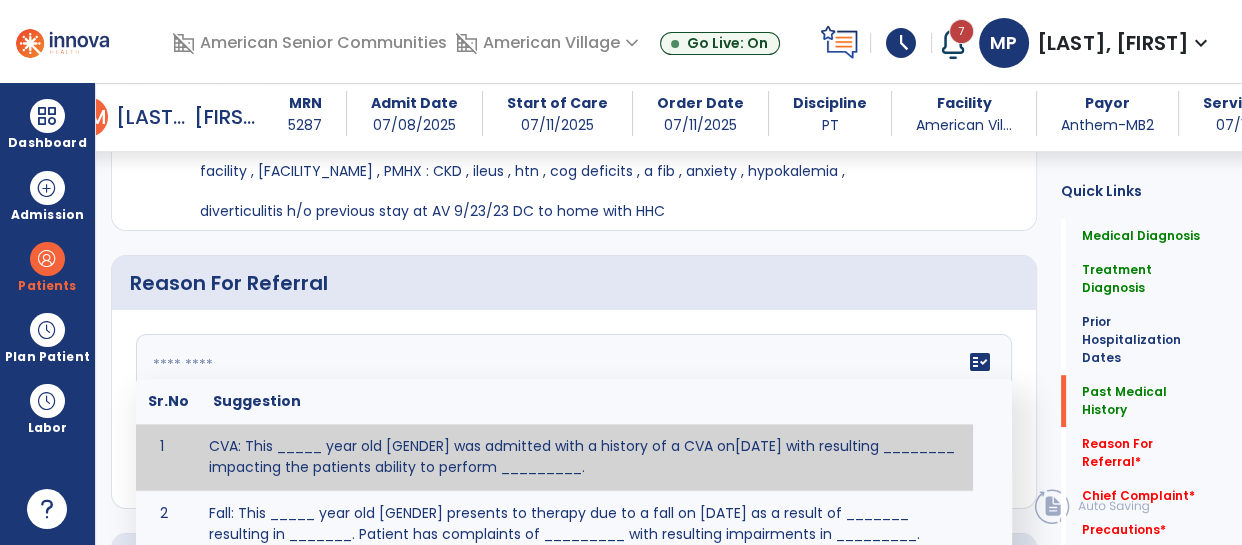 scroll, scrollTop: 982, scrollLeft: 0, axis: vertical 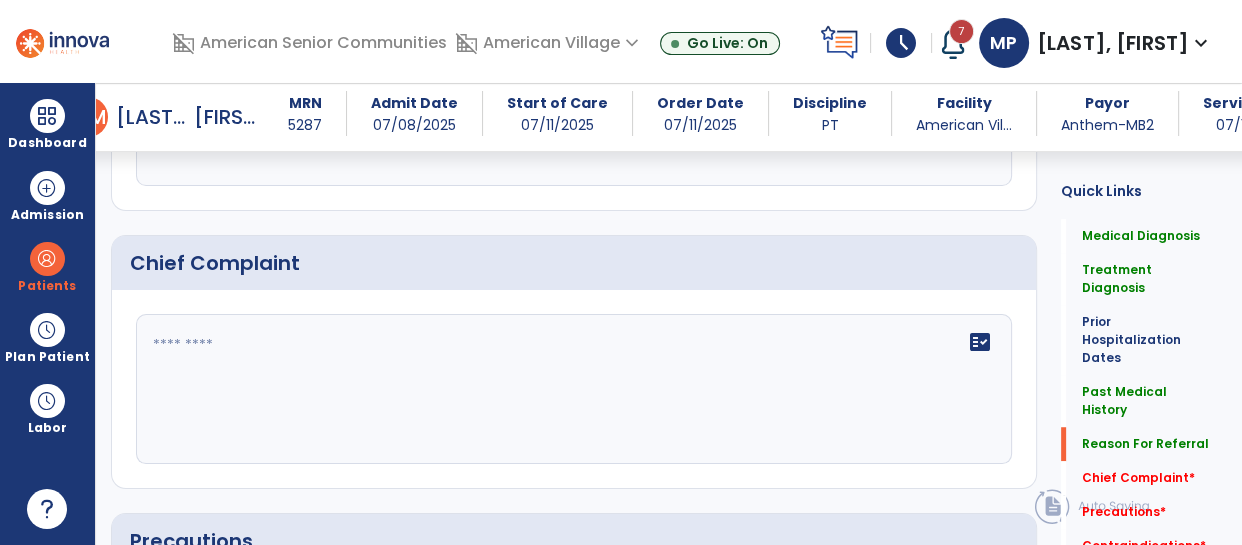 type on "**********" 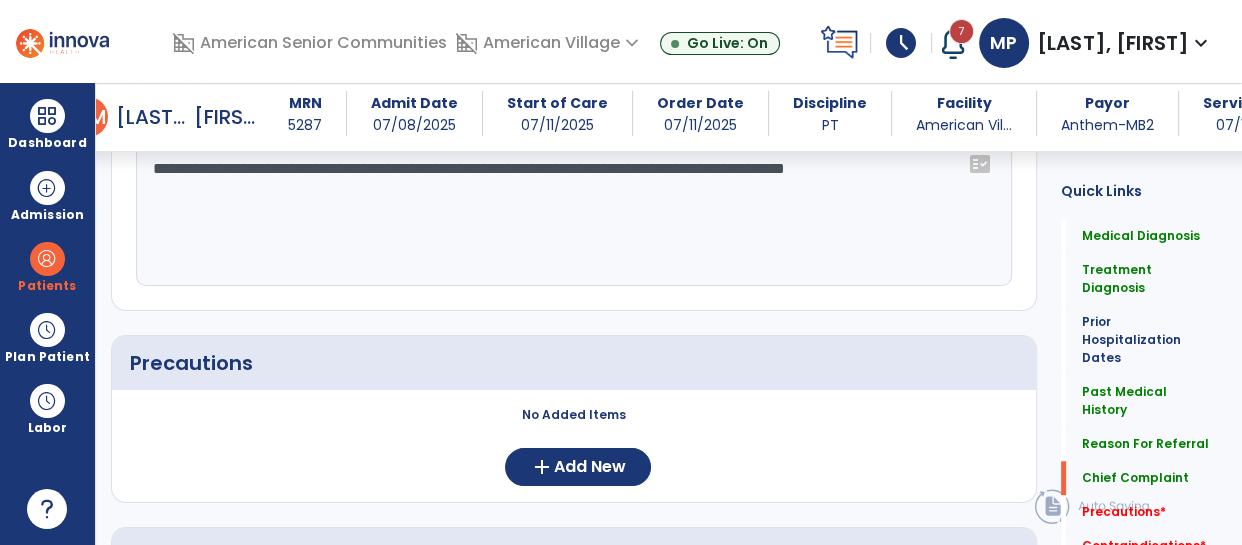 scroll, scrollTop: 1457, scrollLeft: 0, axis: vertical 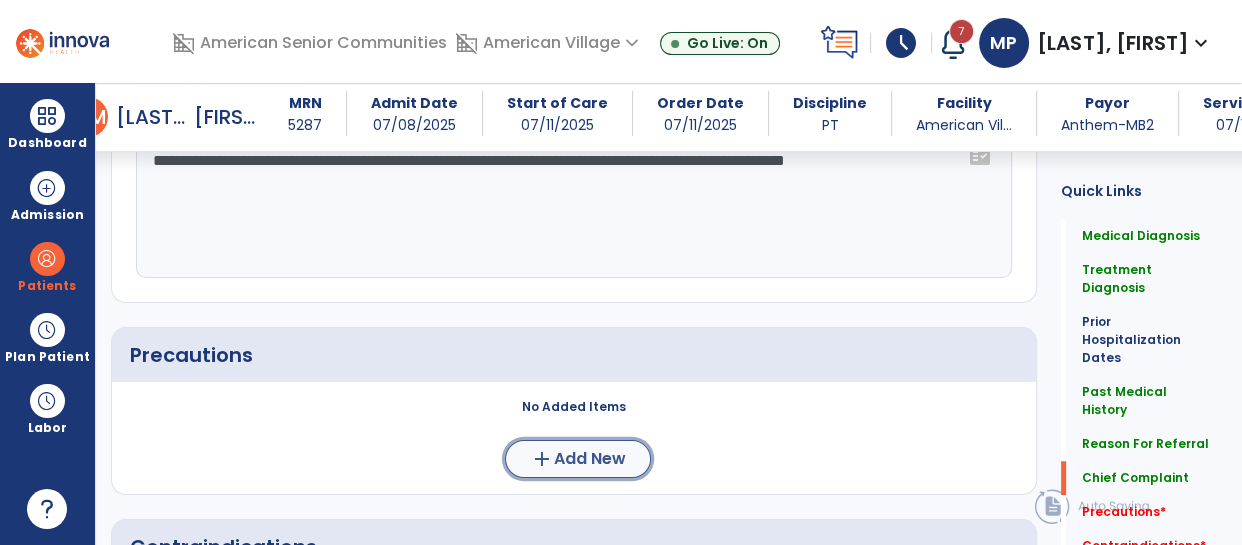 click on "add  Add New" 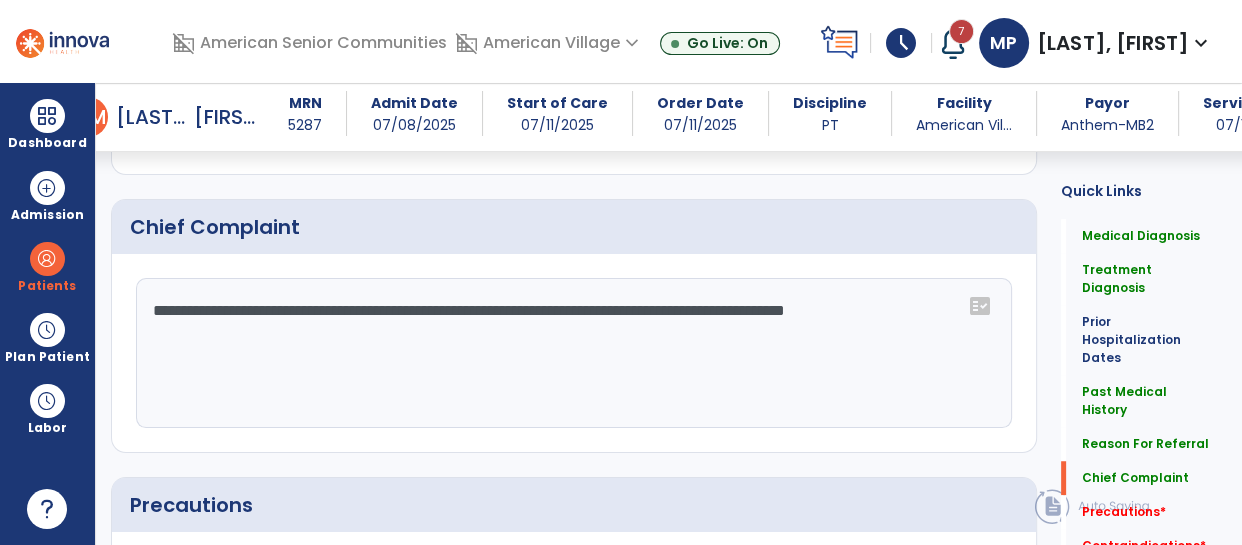 scroll, scrollTop: 1312, scrollLeft: 0, axis: vertical 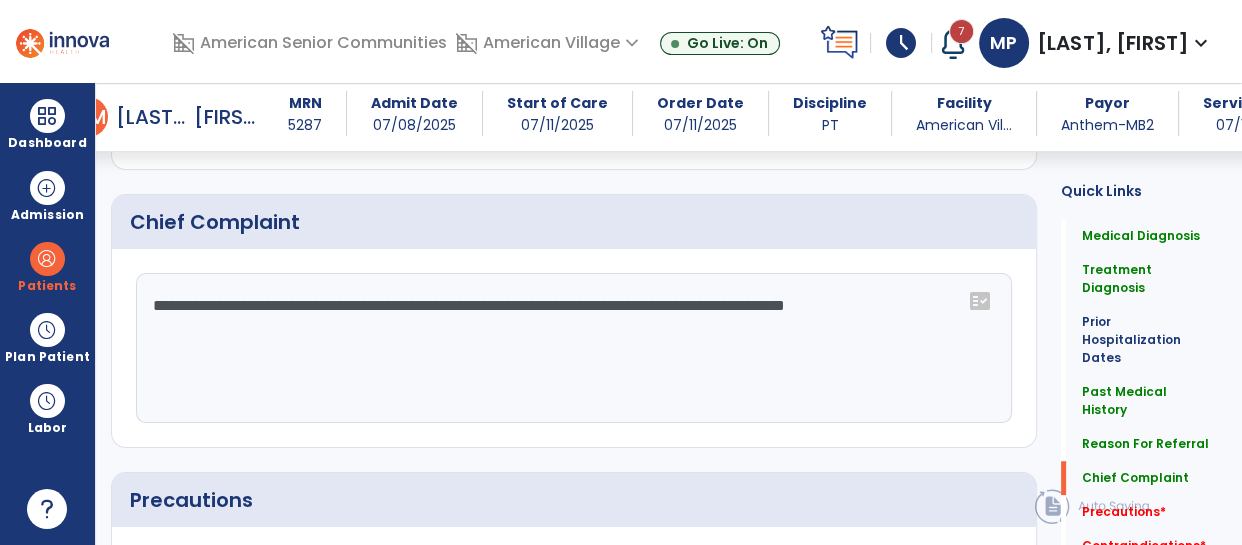 click on "**********" 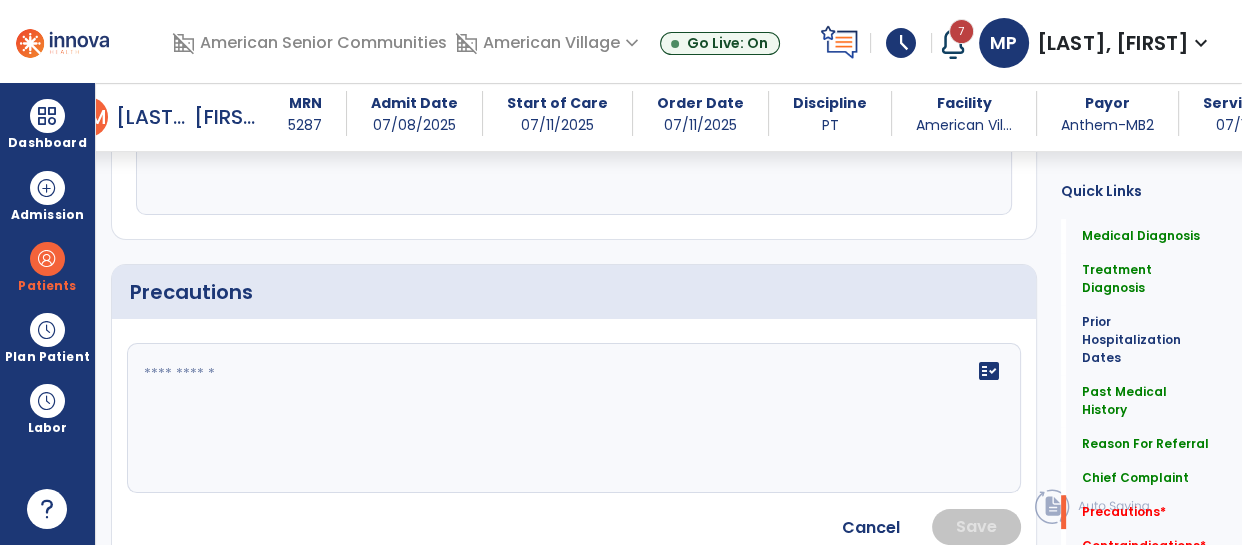 scroll, scrollTop: 1522, scrollLeft: 0, axis: vertical 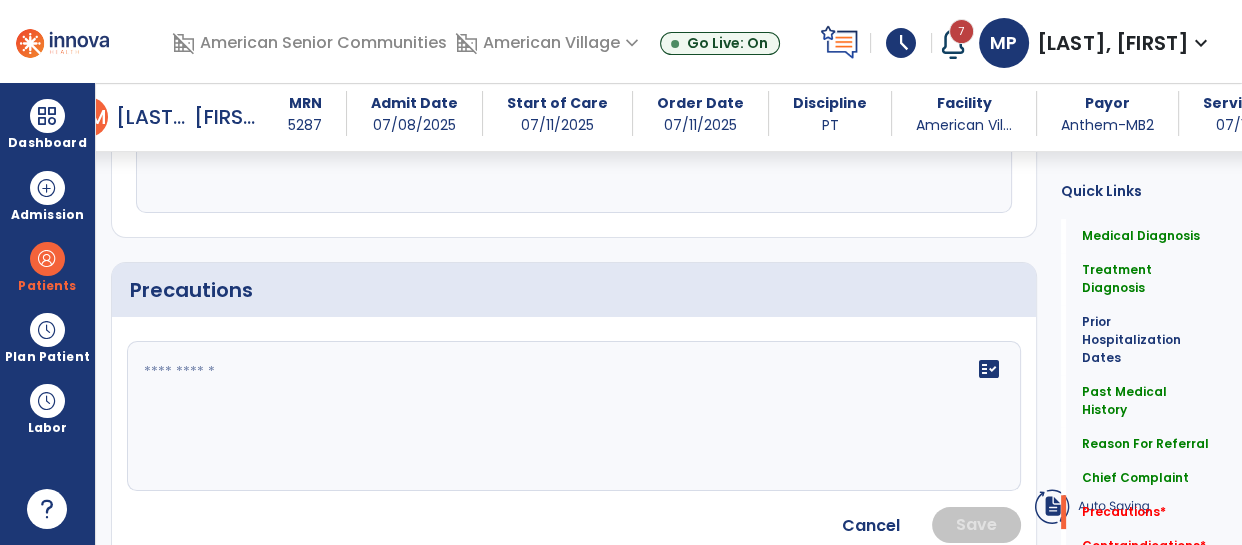 type on "**********" 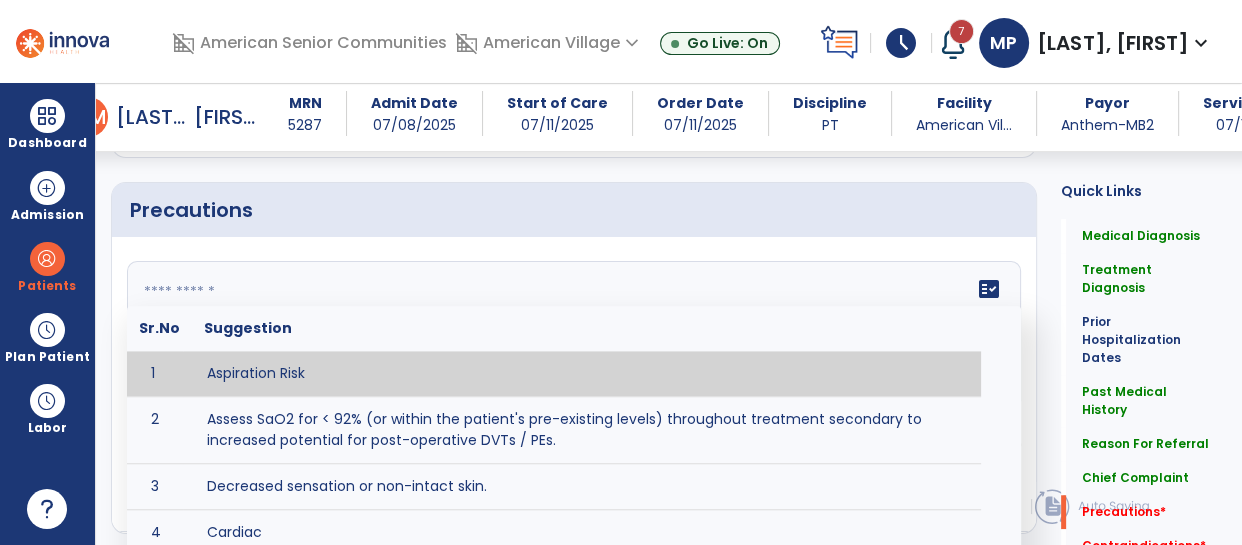 scroll, scrollTop: 1522, scrollLeft: 0, axis: vertical 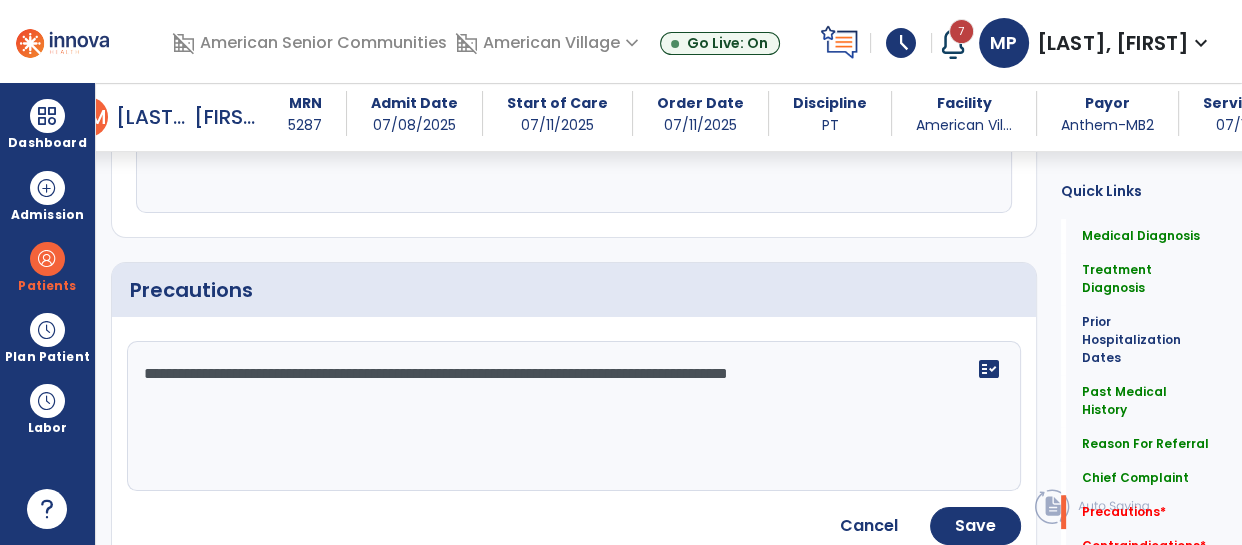 click on "**********" 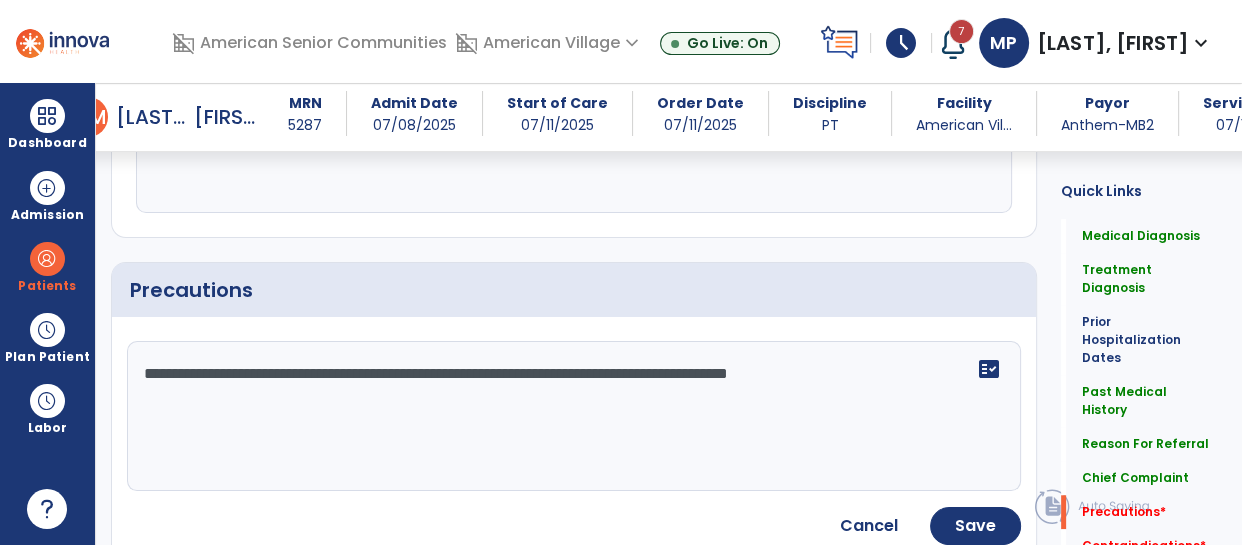 click on "**********" 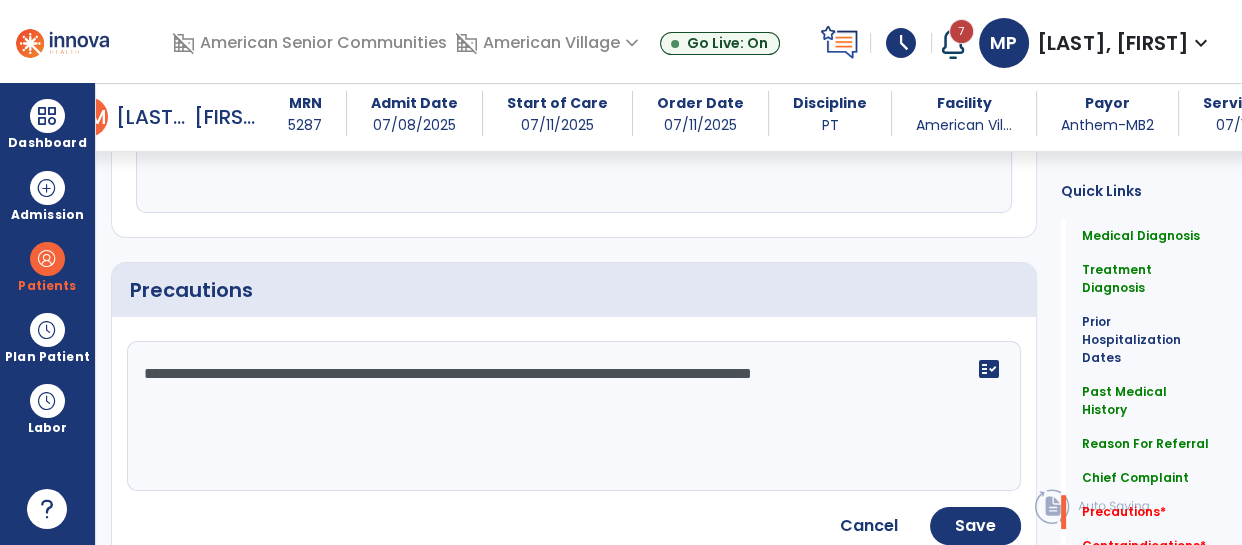type on "**********" 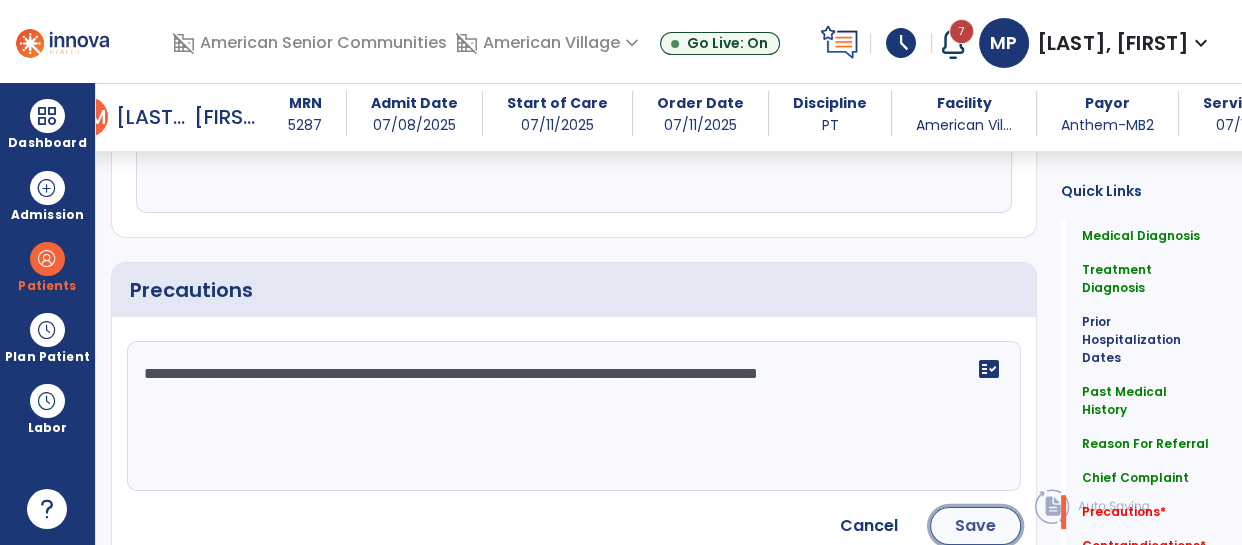click on "Save" 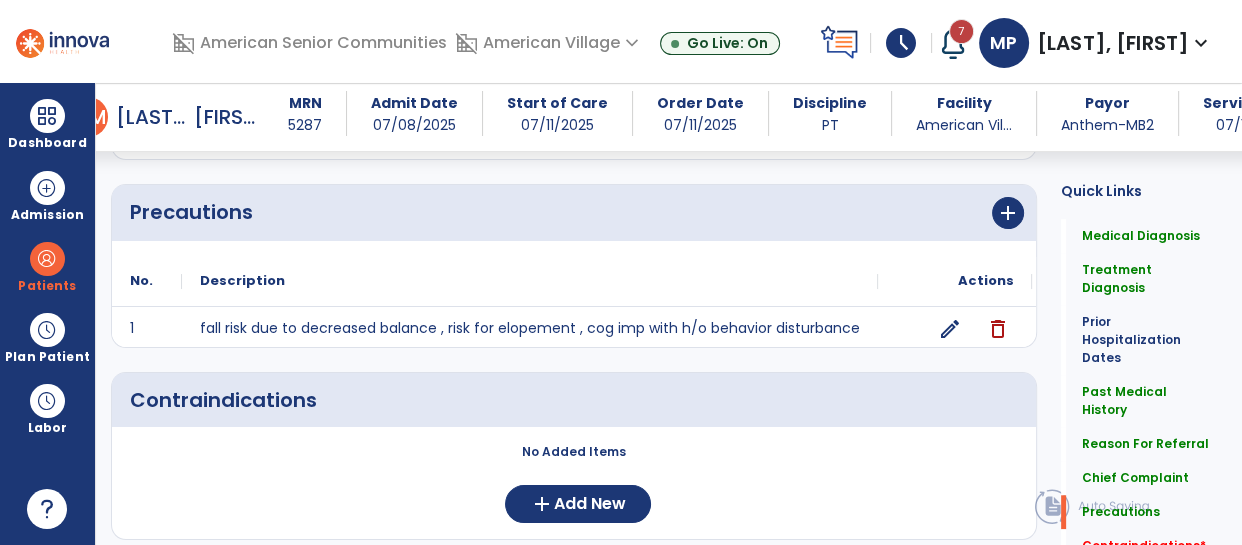 scroll, scrollTop: 1694, scrollLeft: 0, axis: vertical 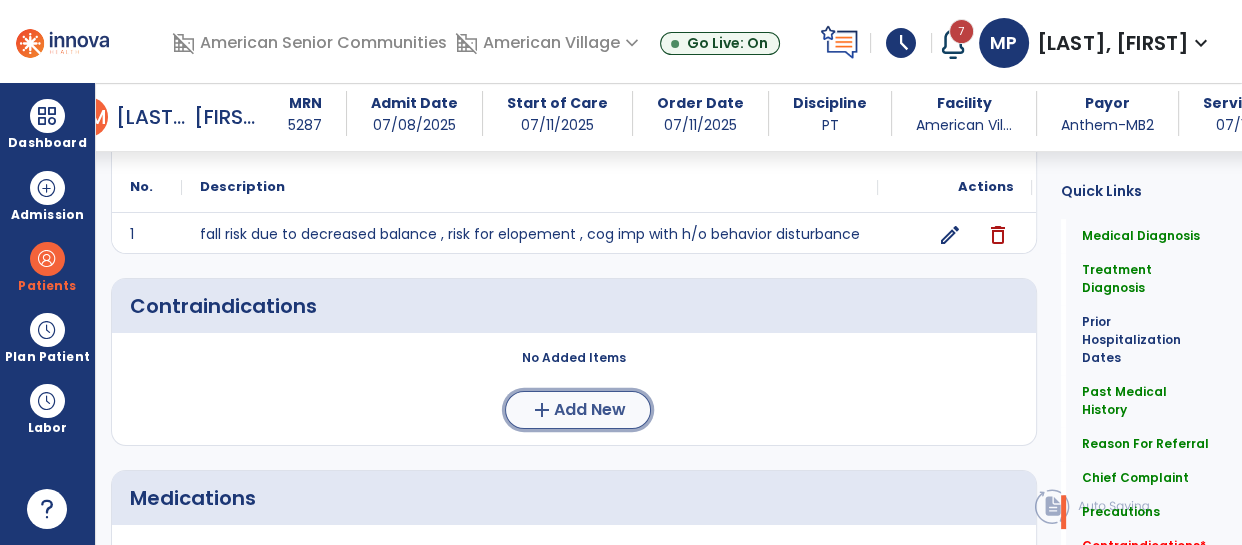 click on "Add New" 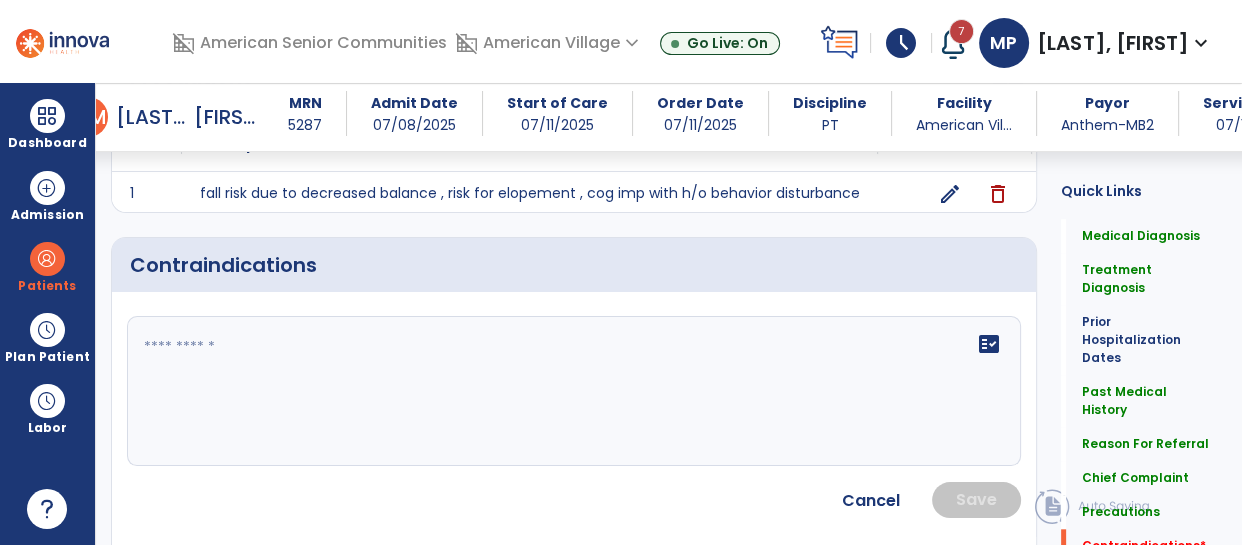 scroll, scrollTop: 1737, scrollLeft: 0, axis: vertical 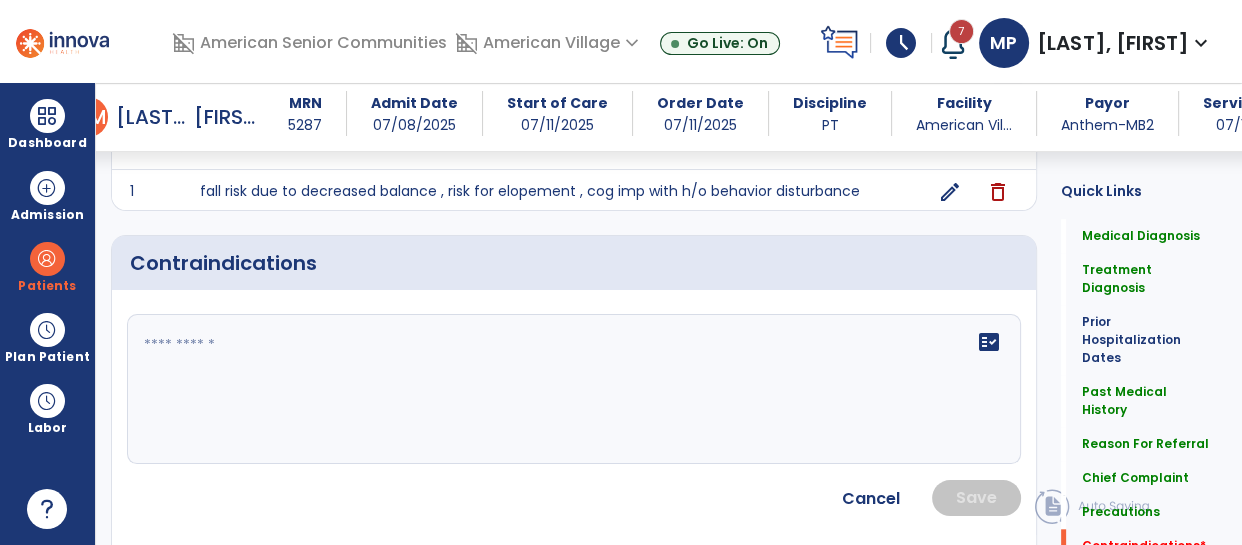 click 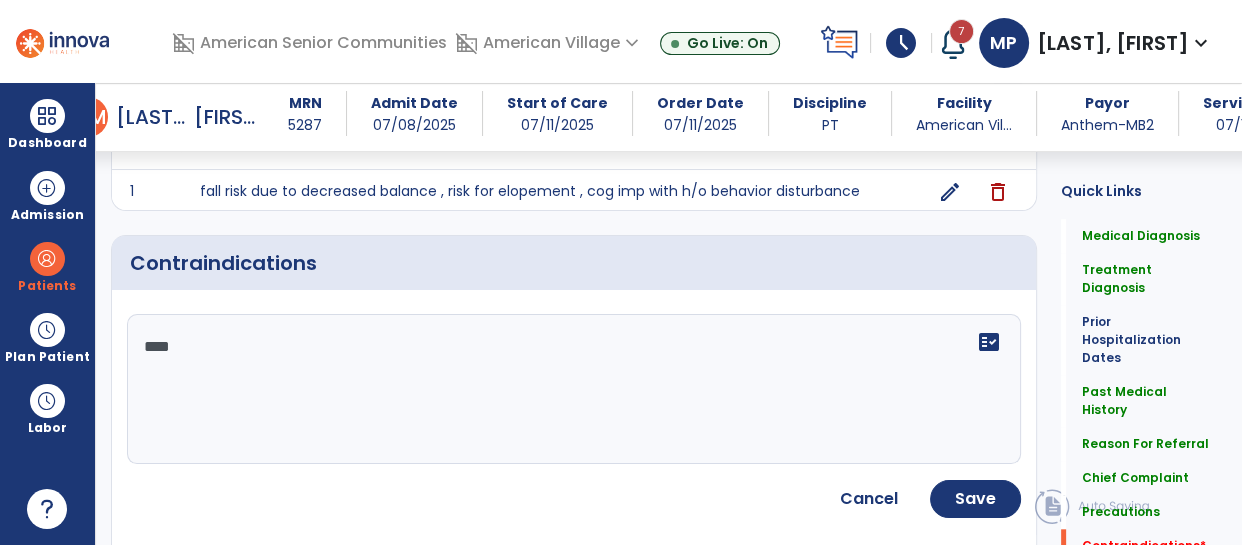 type on "****" 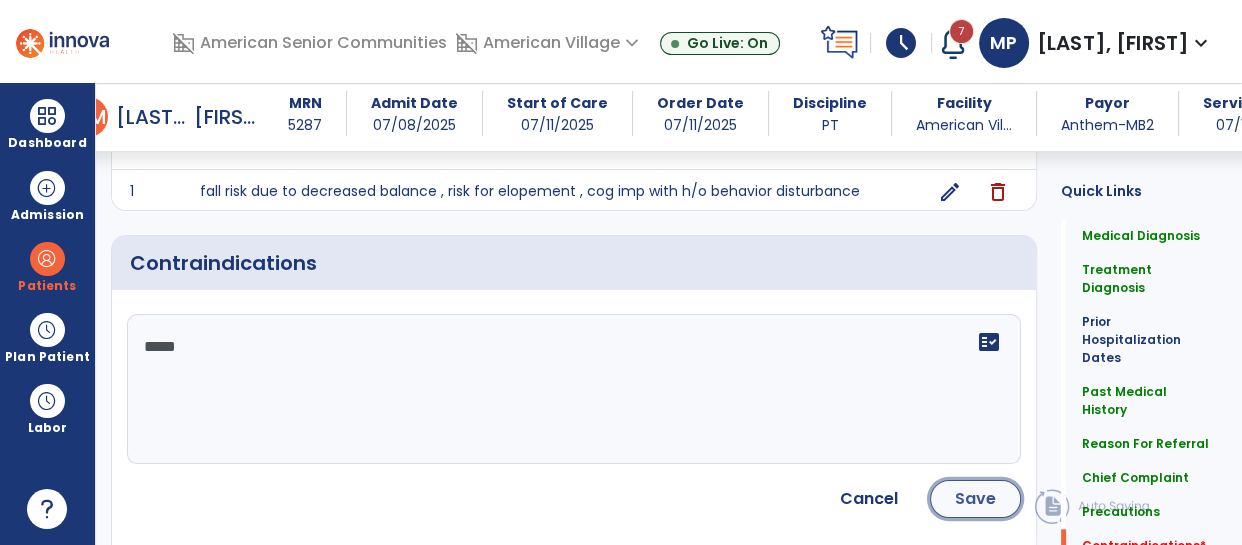 click on "Save" 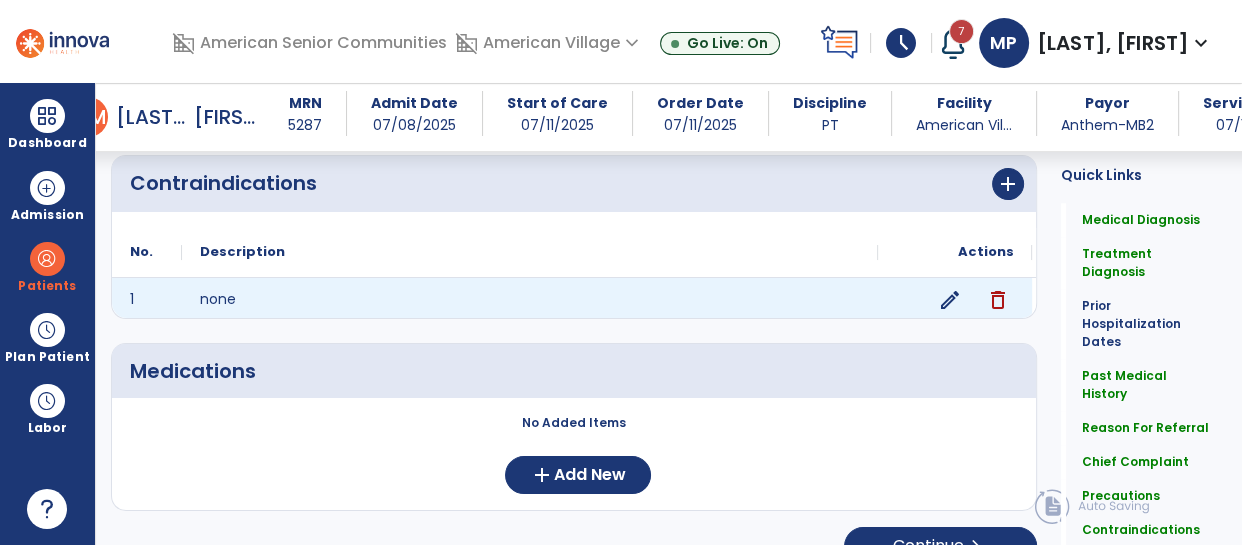 scroll, scrollTop: 1850, scrollLeft: 0, axis: vertical 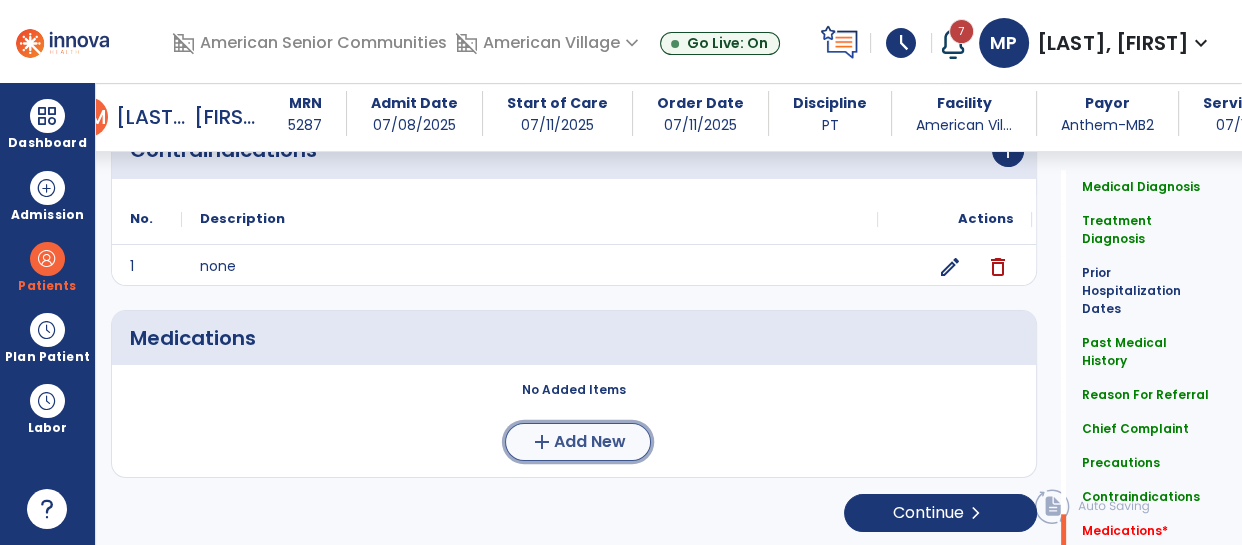 click on "add" 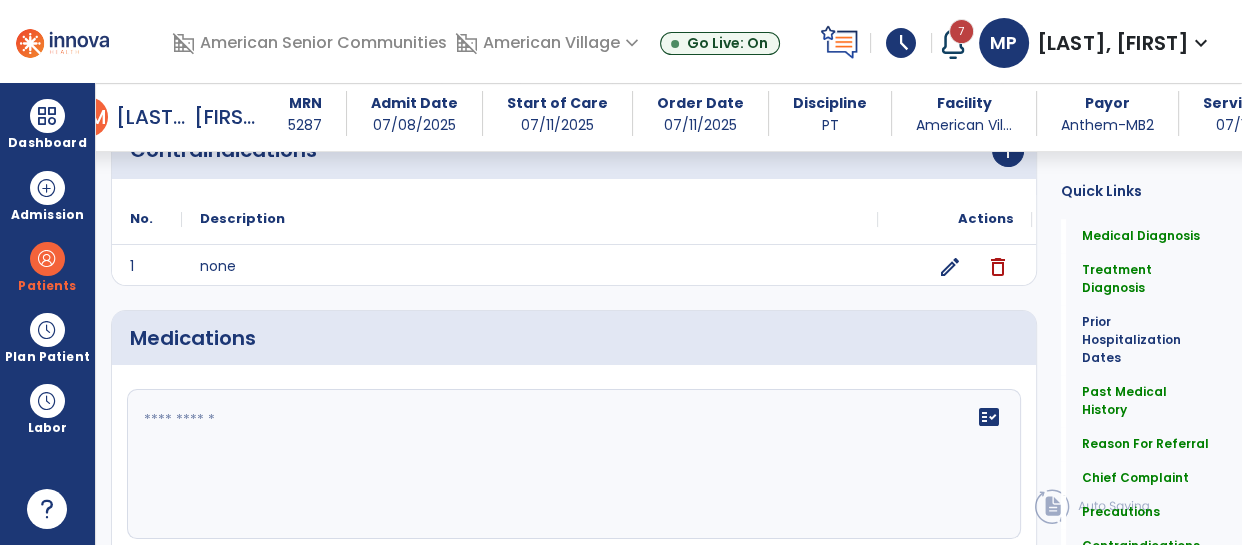 click on "fact_check" 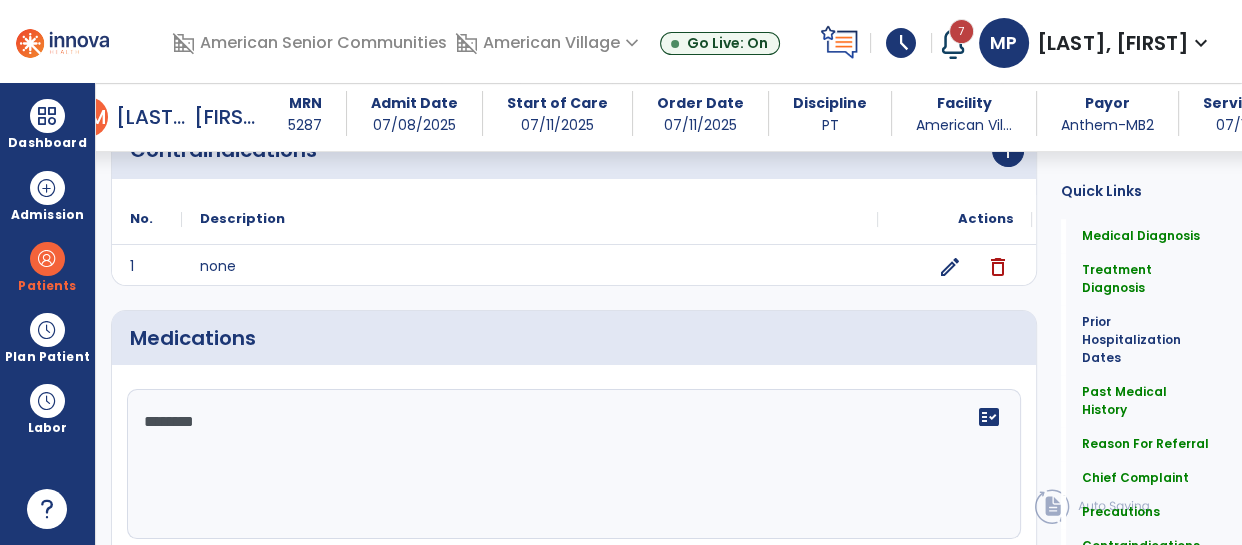 type on "*********" 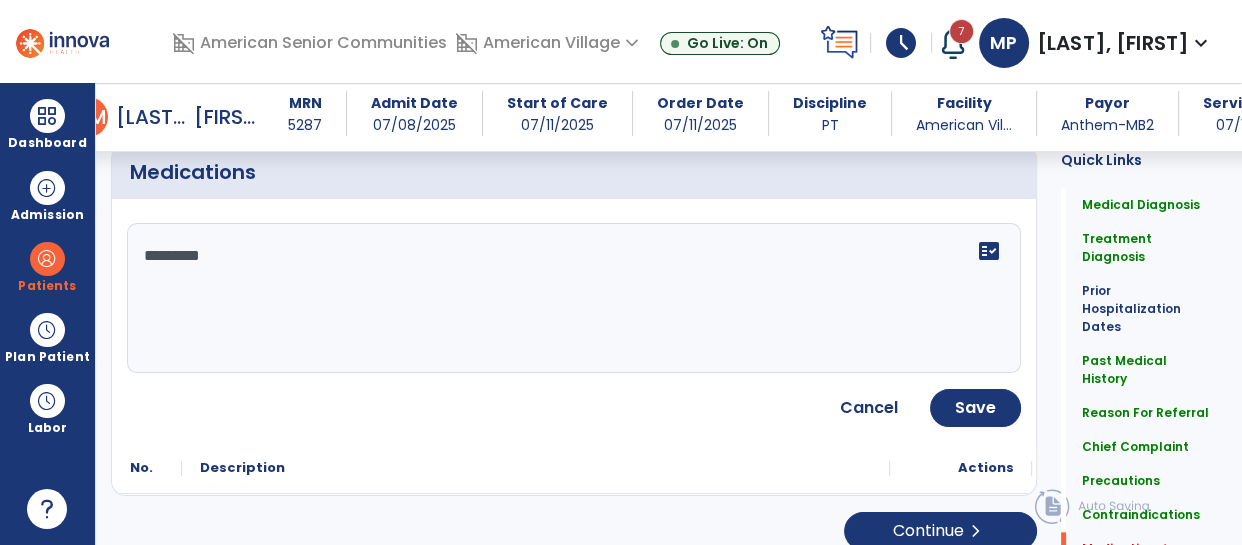scroll, scrollTop: 2034, scrollLeft: 0, axis: vertical 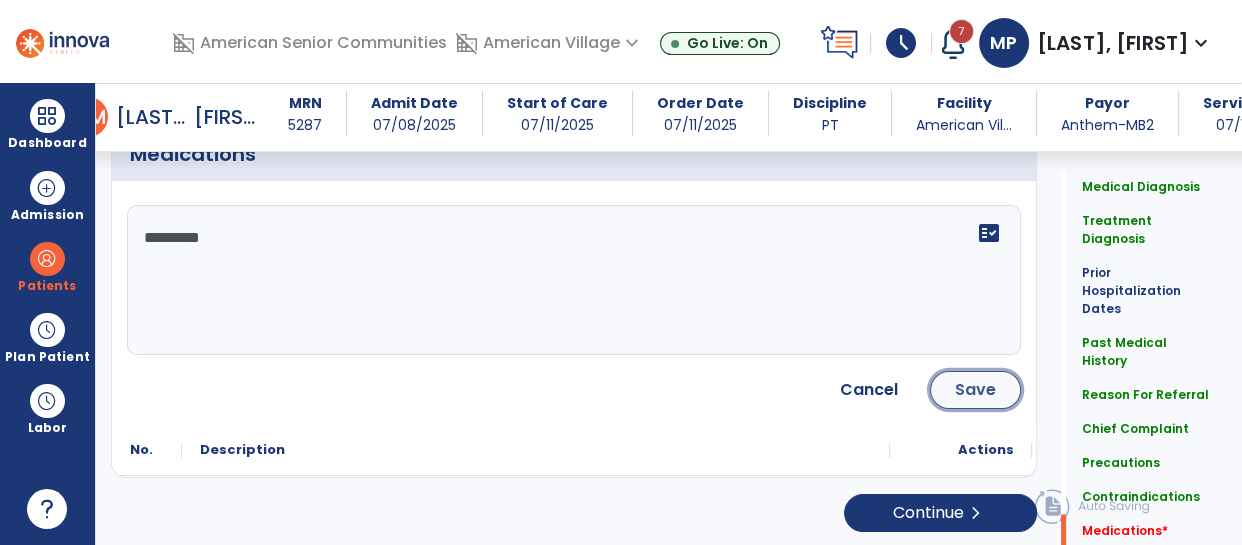 click on "Save" 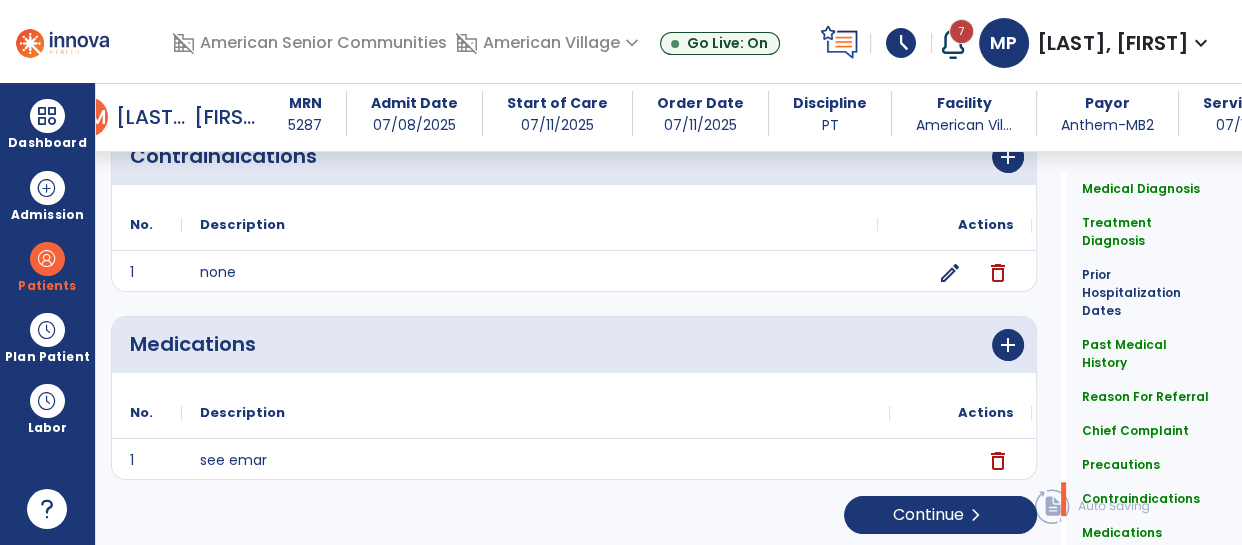 scroll, scrollTop: 1846, scrollLeft: 0, axis: vertical 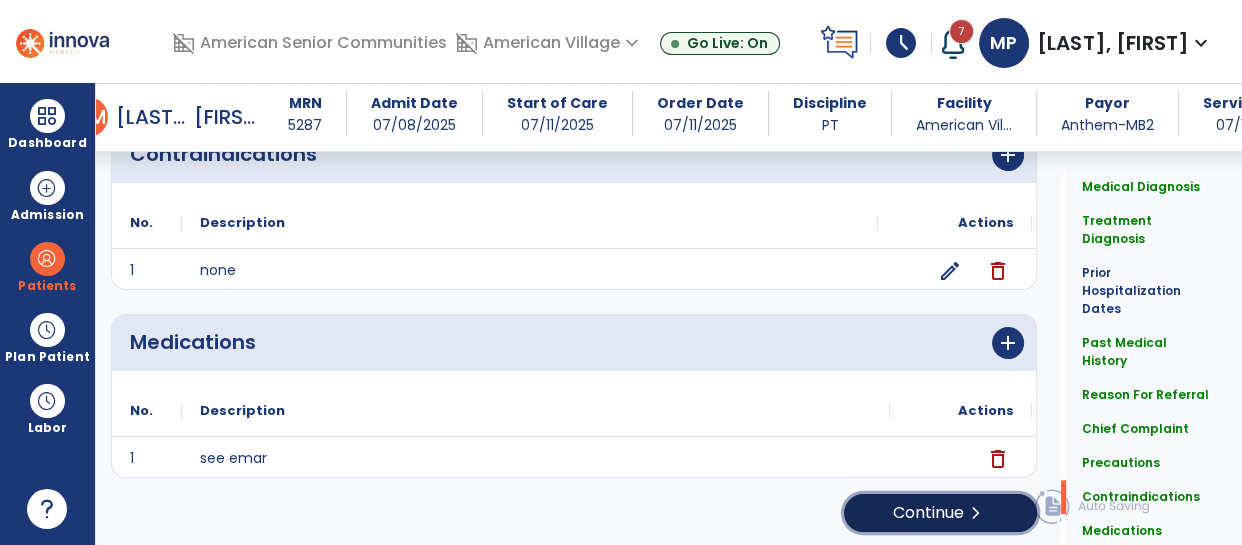 click on "Continue  chevron_right" 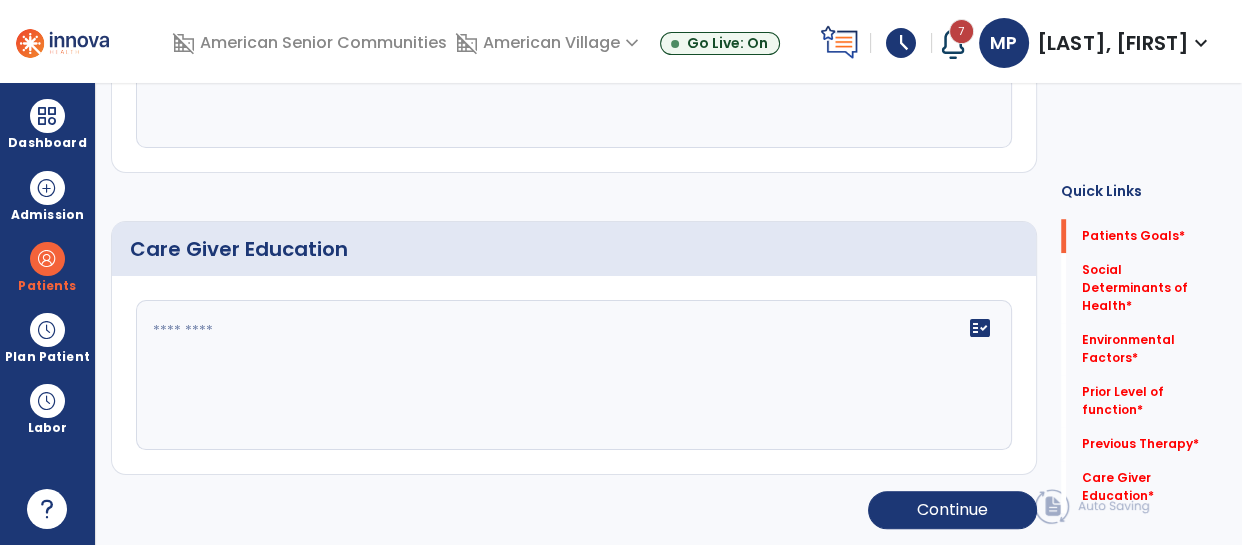 scroll, scrollTop: 45, scrollLeft: 0, axis: vertical 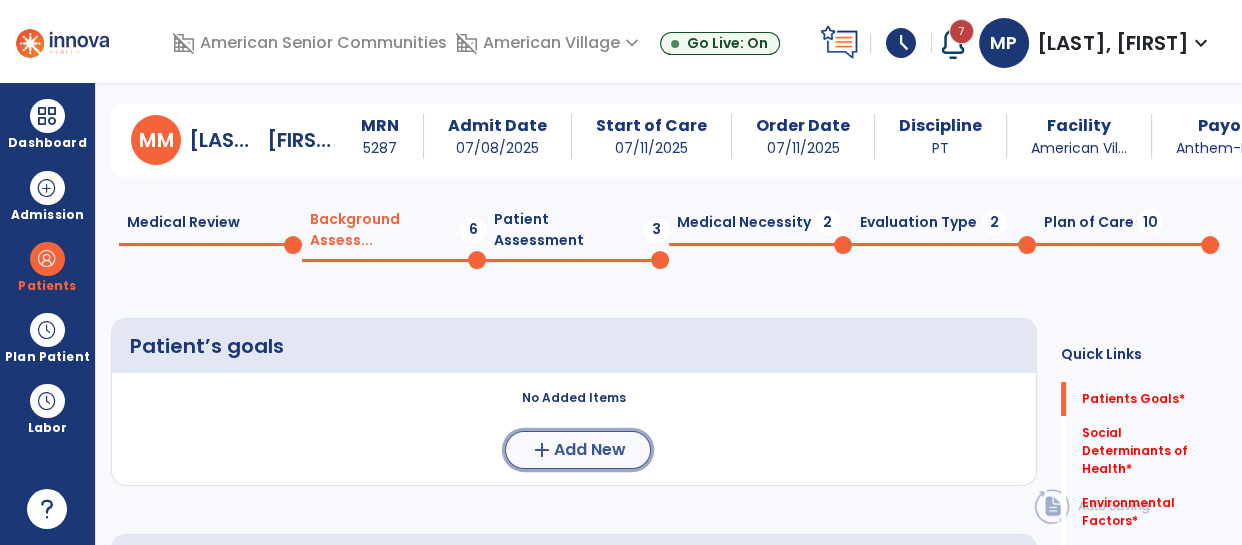 click on "add  Add New" 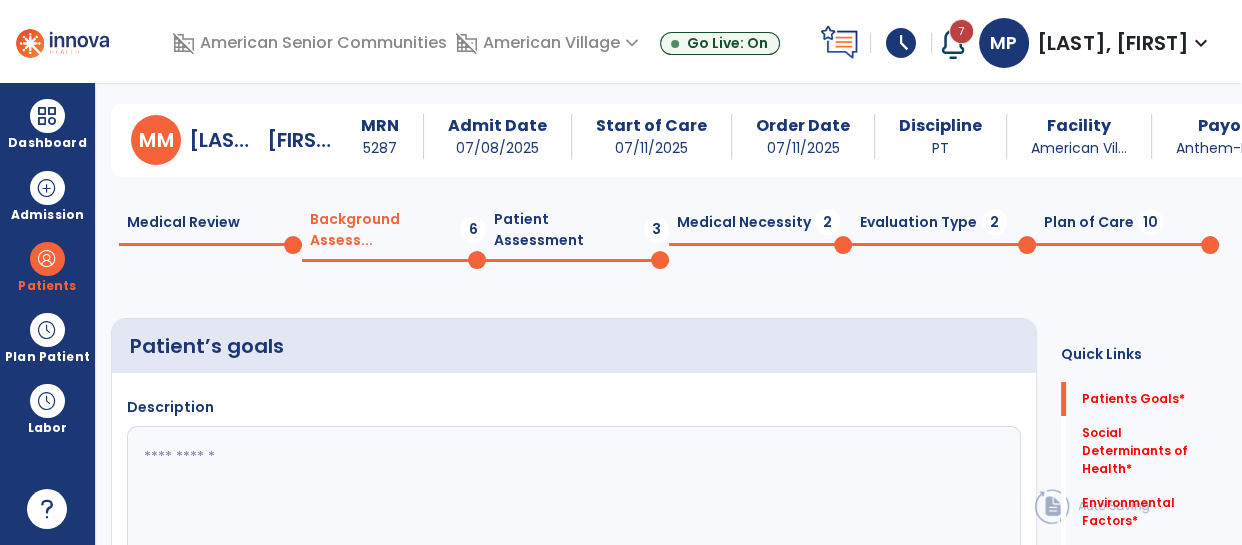 click 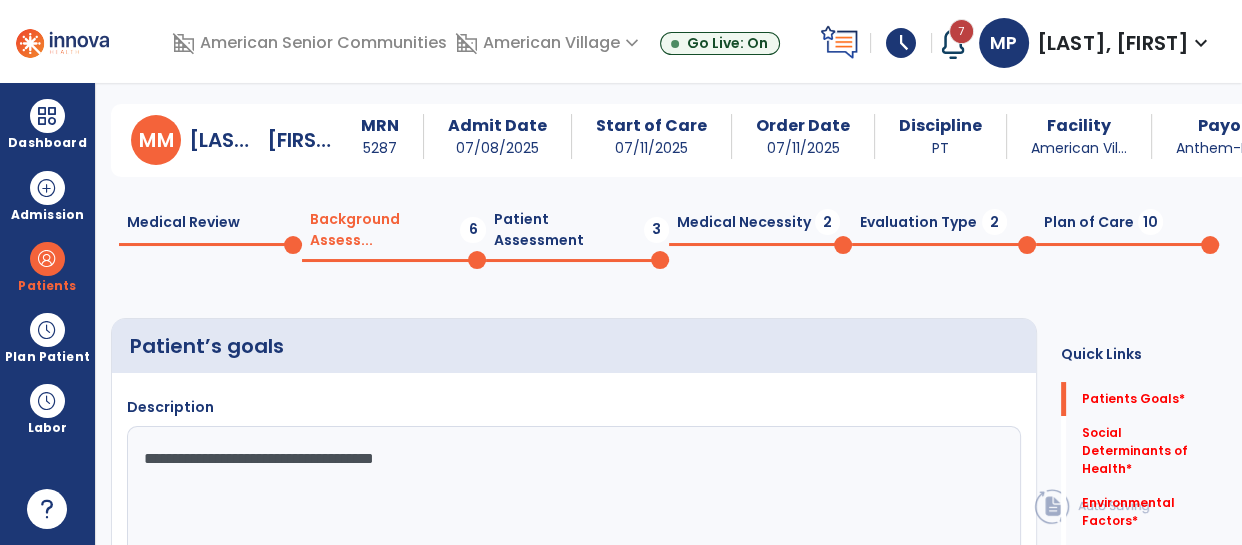 type on "**********" 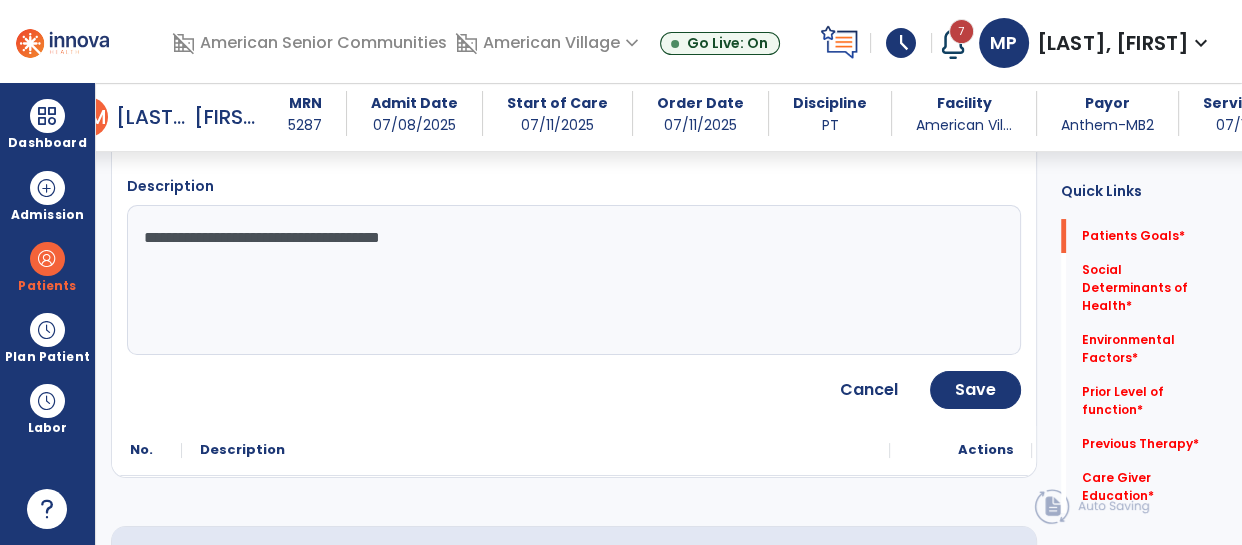 scroll, scrollTop: 251, scrollLeft: 0, axis: vertical 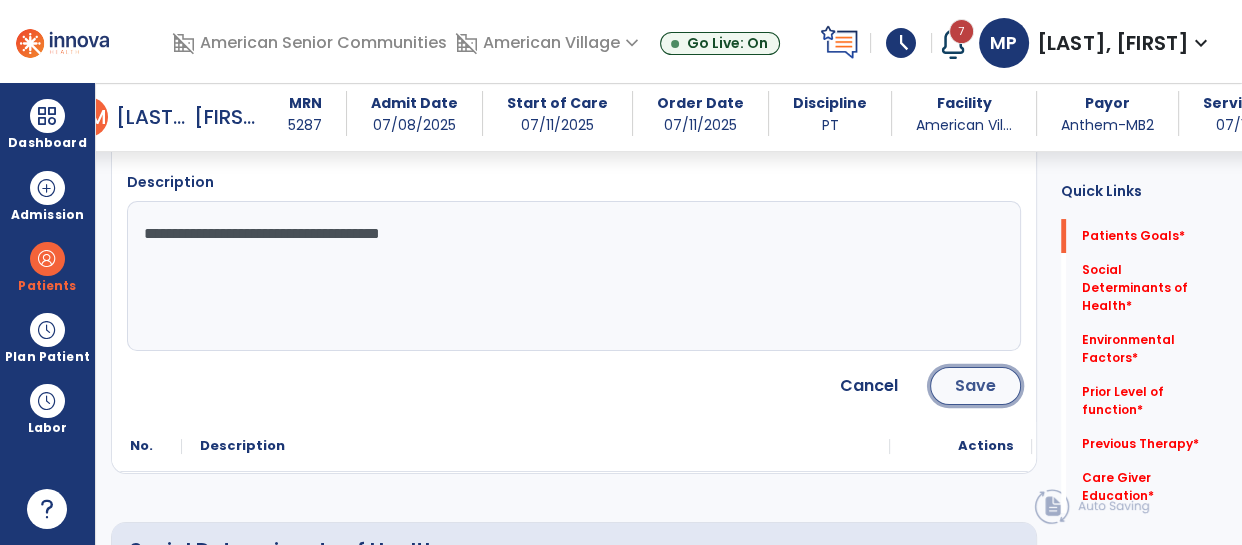 click on "Save" 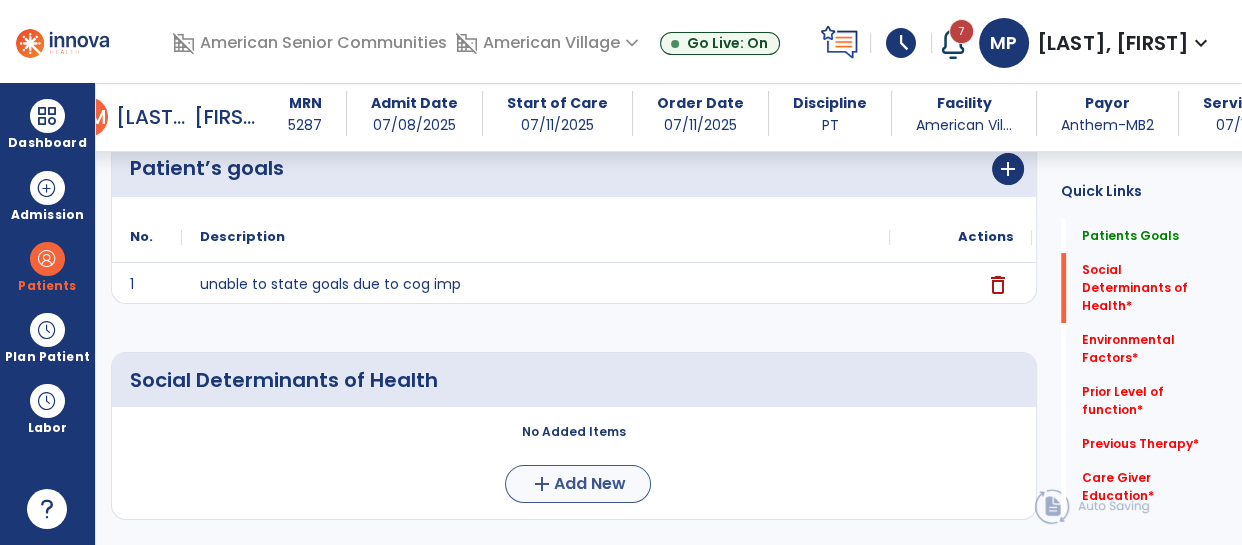 scroll, scrollTop: 261, scrollLeft: 0, axis: vertical 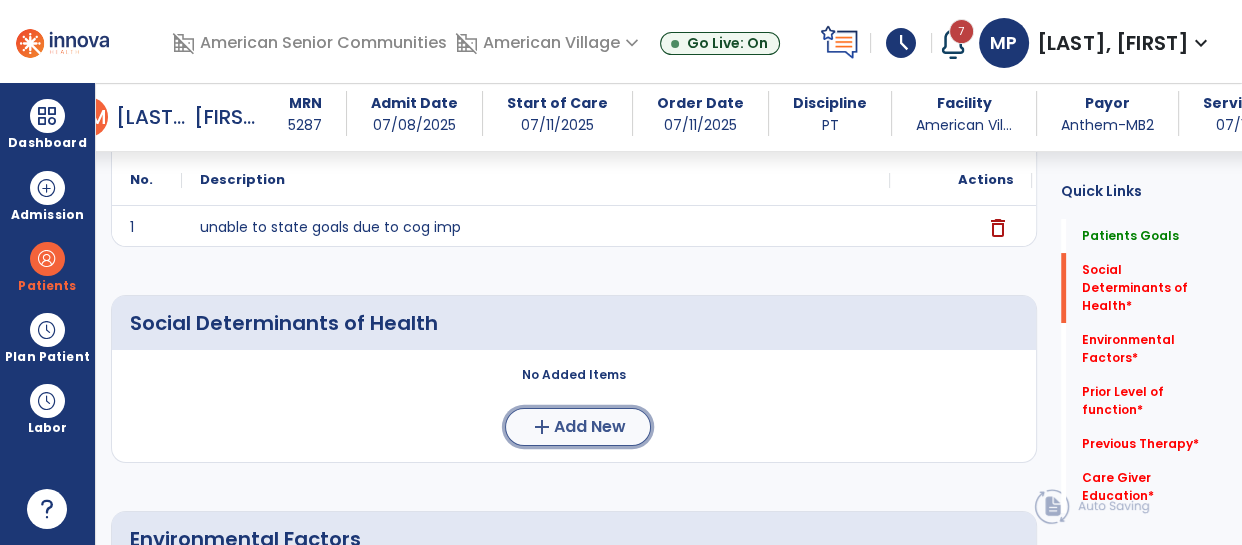 click on "Add New" 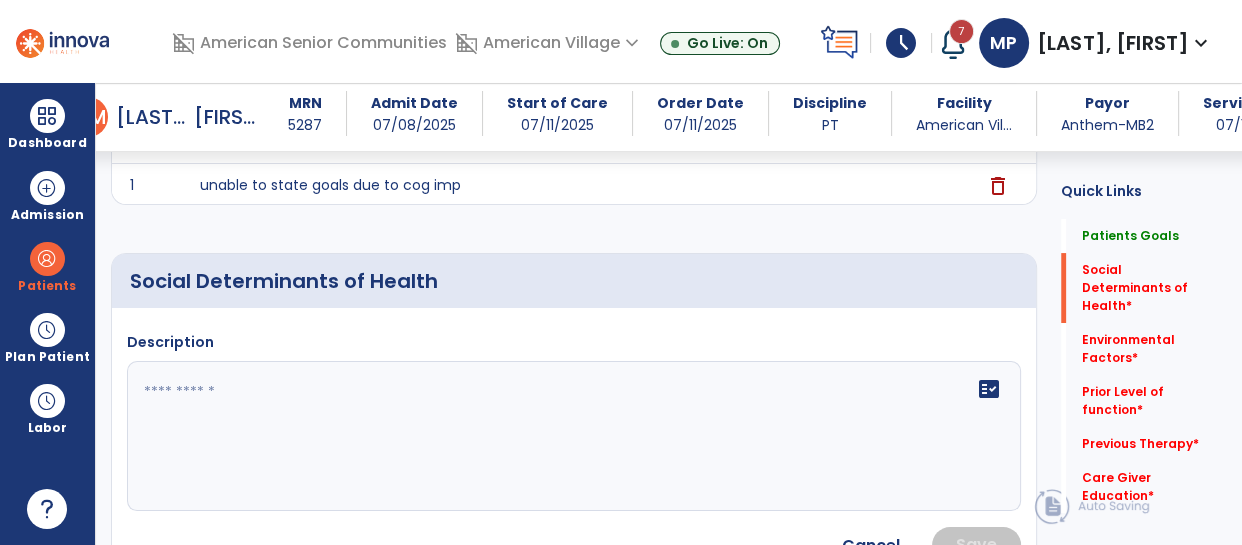 scroll, scrollTop: 304, scrollLeft: 0, axis: vertical 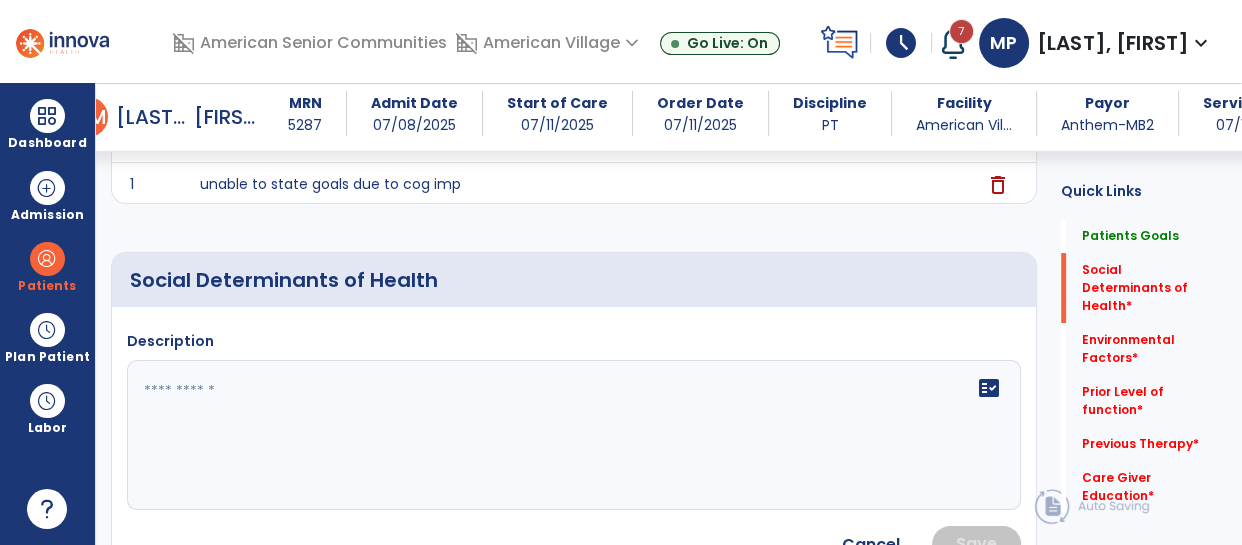click on "fact_check" 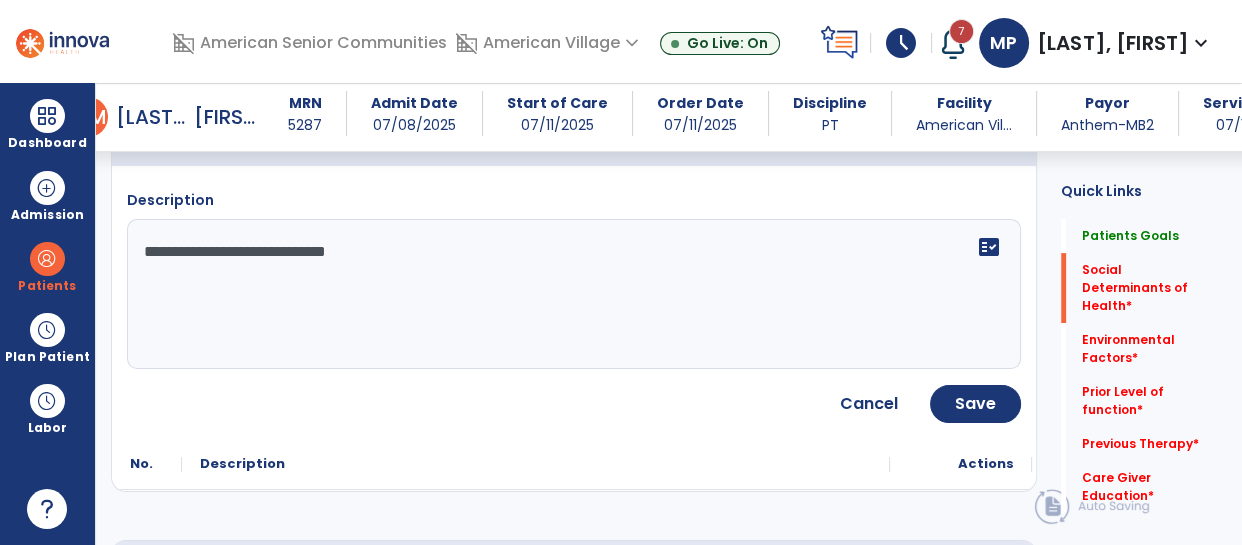 scroll, scrollTop: 455, scrollLeft: 0, axis: vertical 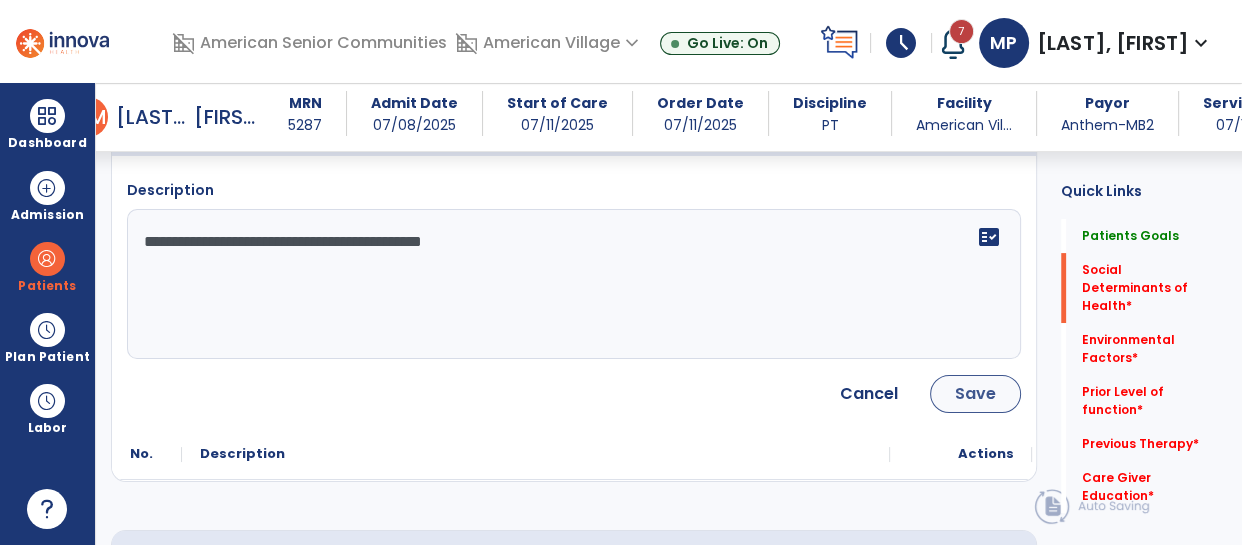 type on "**********" 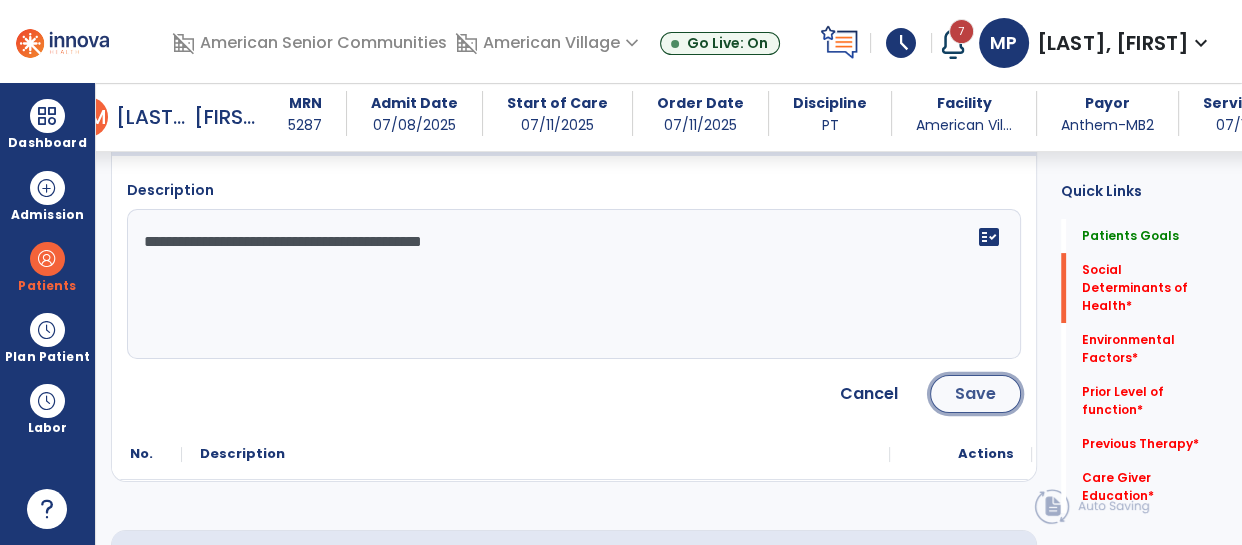 click on "Save" 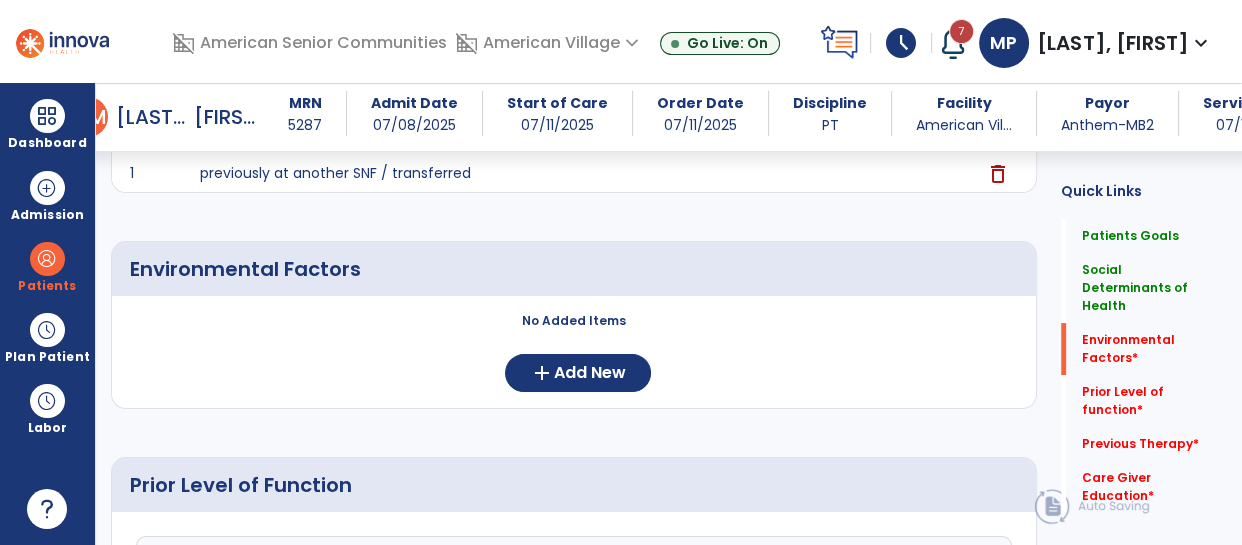scroll, scrollTop: 538, scrollLeft: 0, axis: vertical 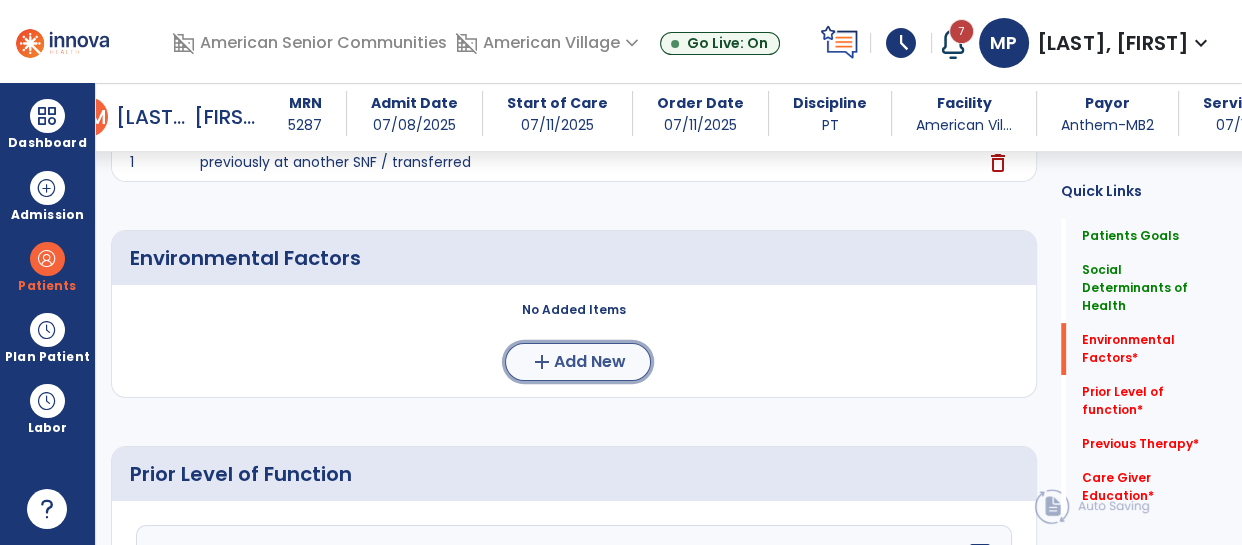 click on "Add New" 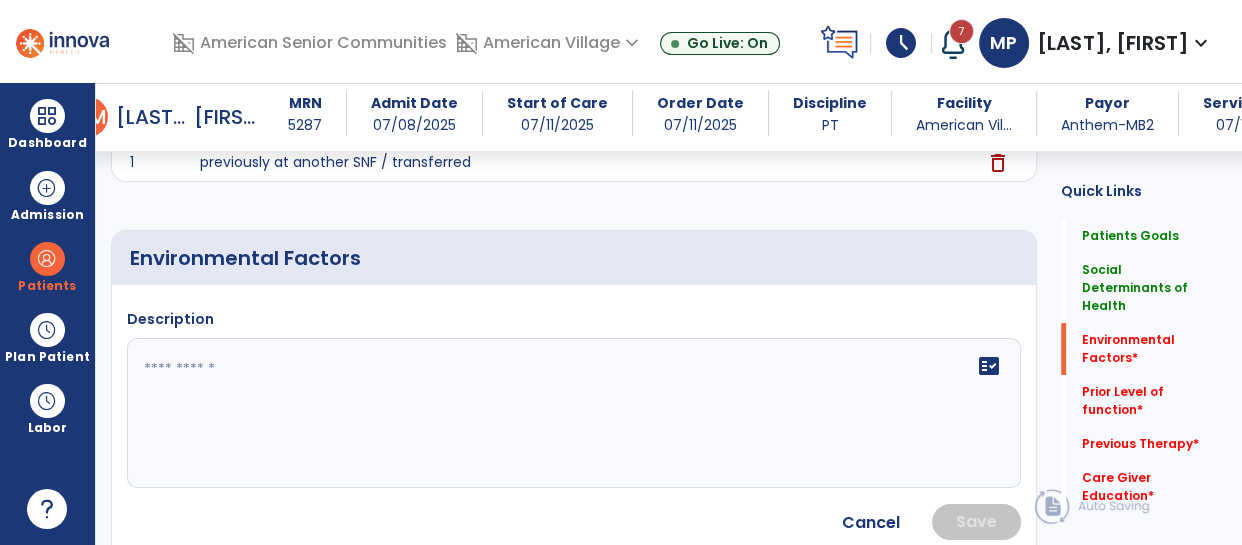 click on "fact_check" 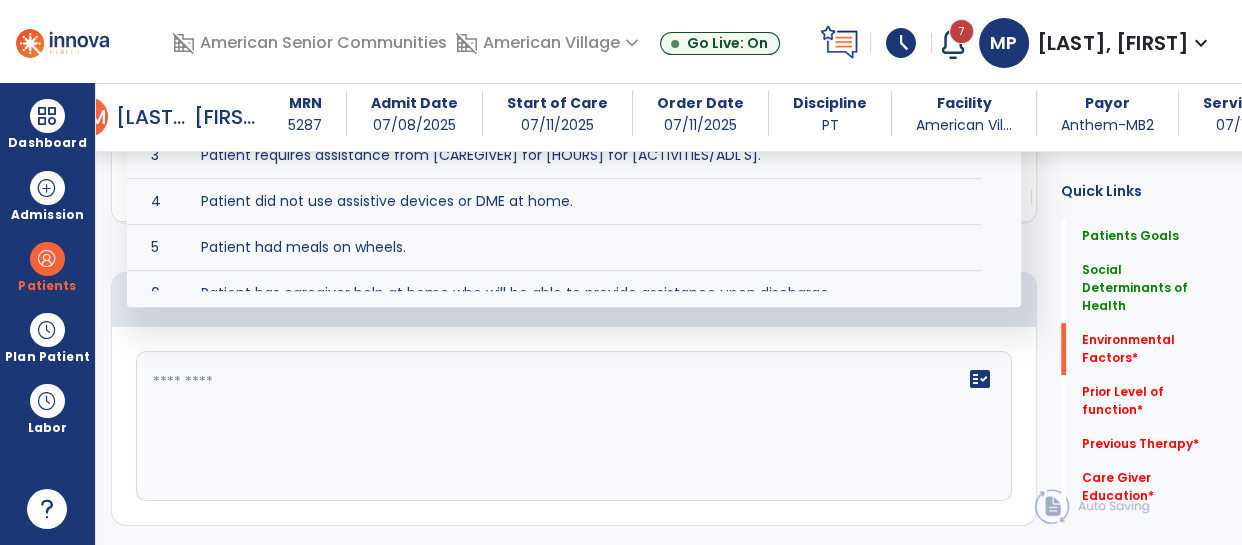 scroll, scrollTop: 931, scrollLeft: 0, axis: vertical 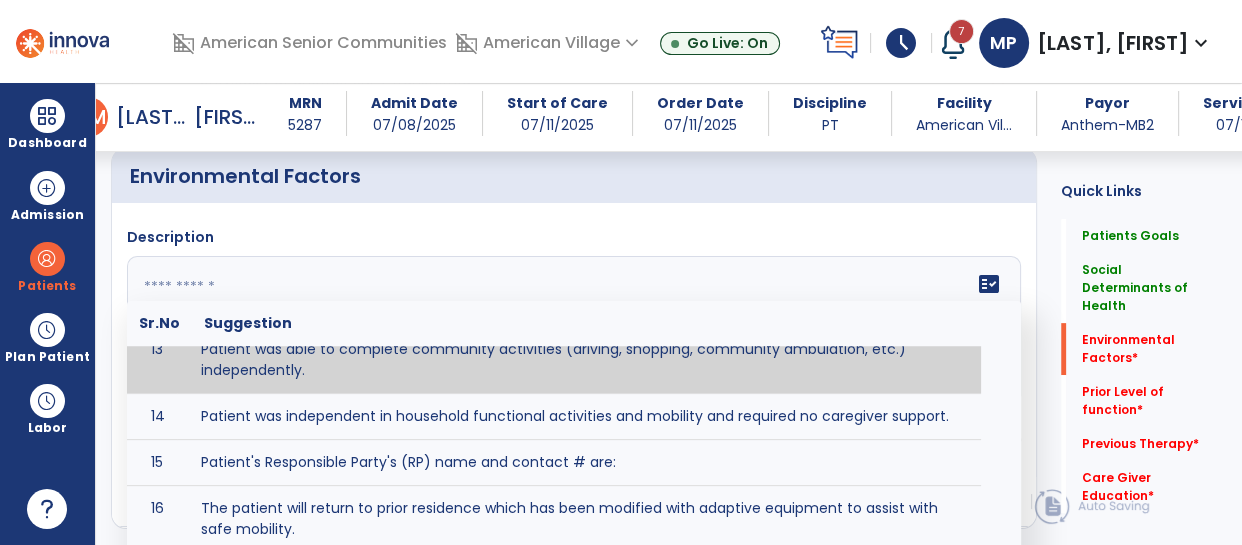 click 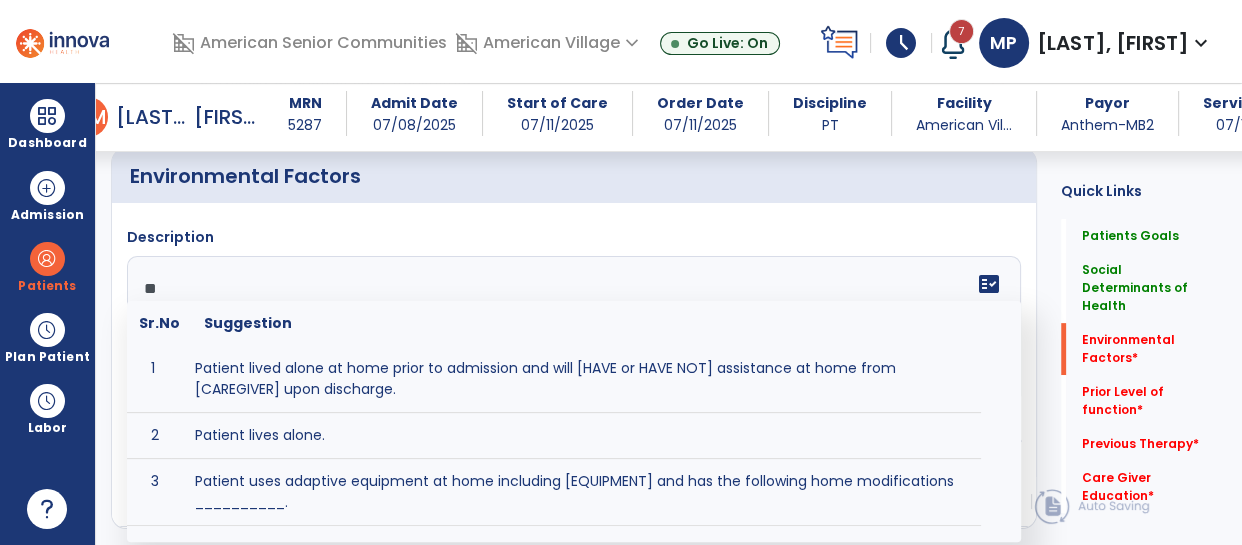 scroll, scrollTop: 0, scrollLeft: 0, axis: both 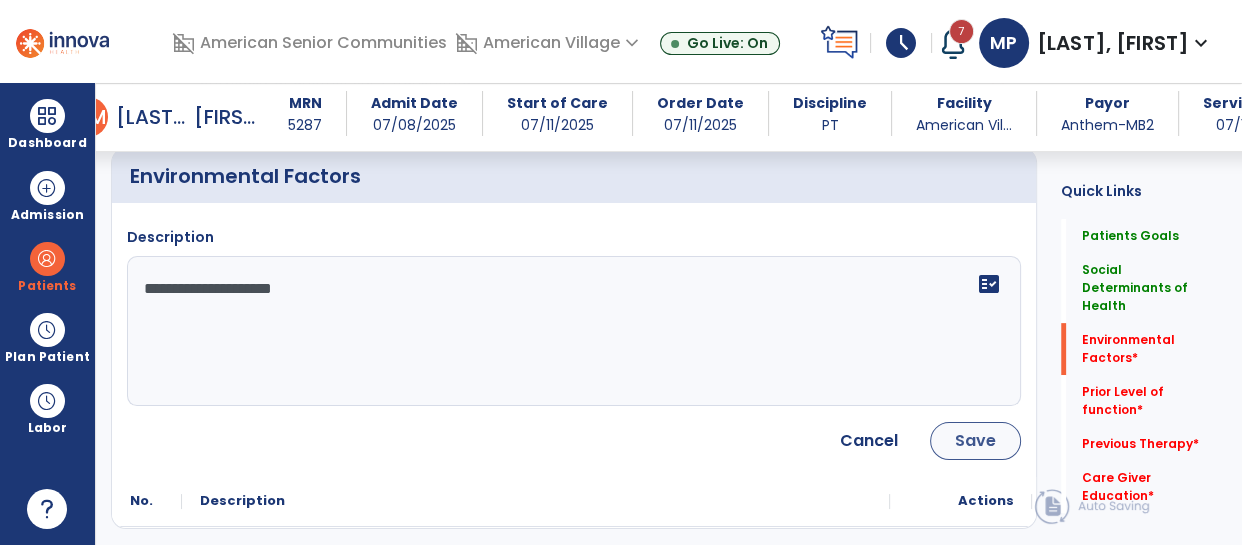 type on "**********" 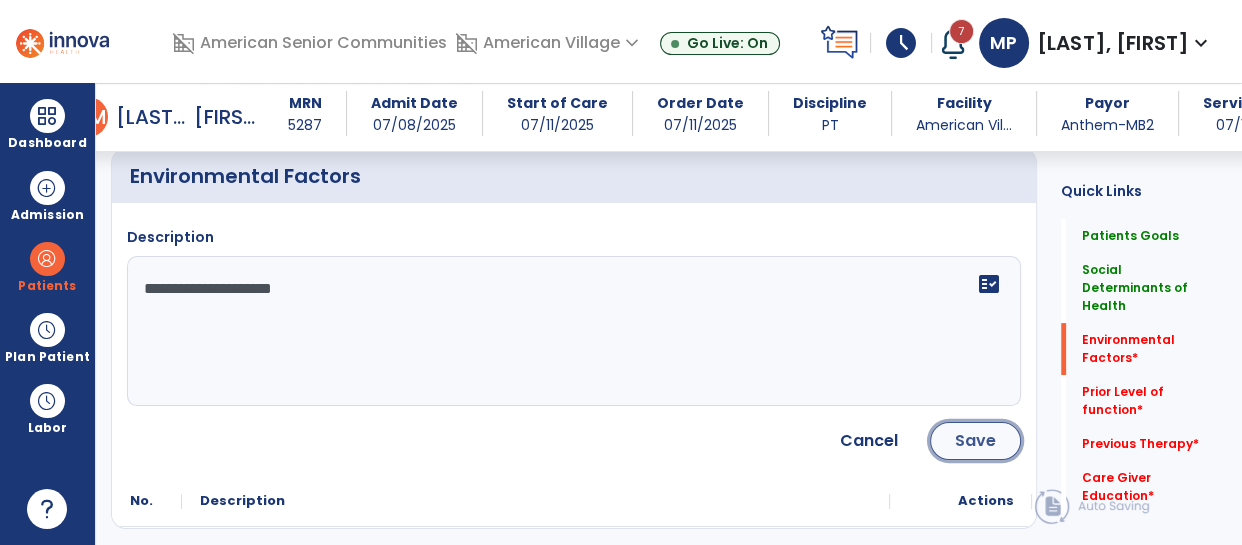 click on "Save" 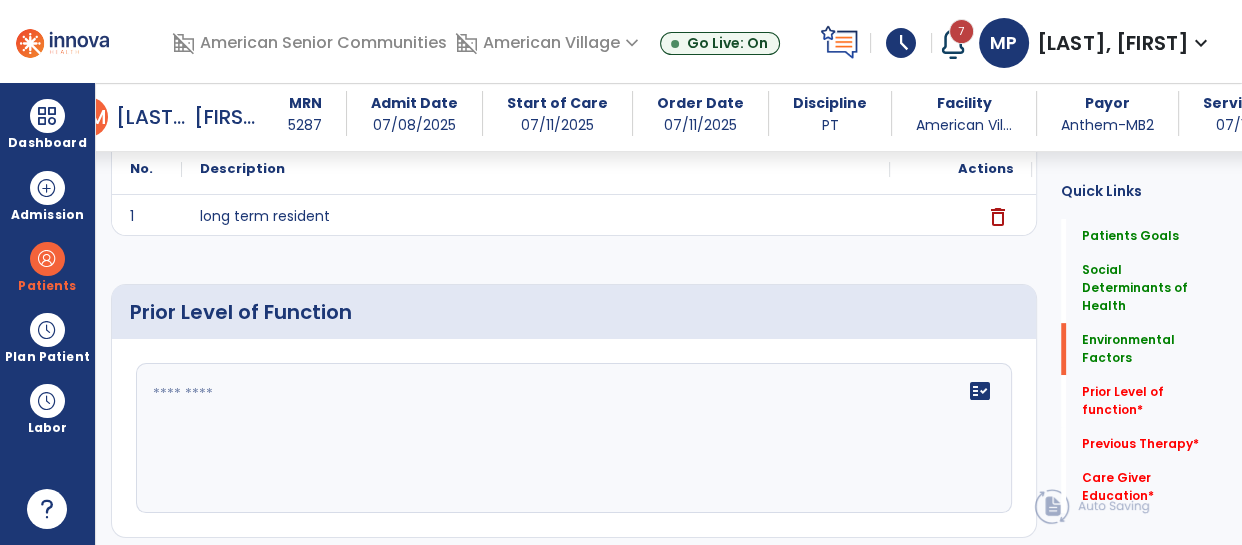 scroll, scrollTop: 701, scrollLeft: 0, axis: vertical 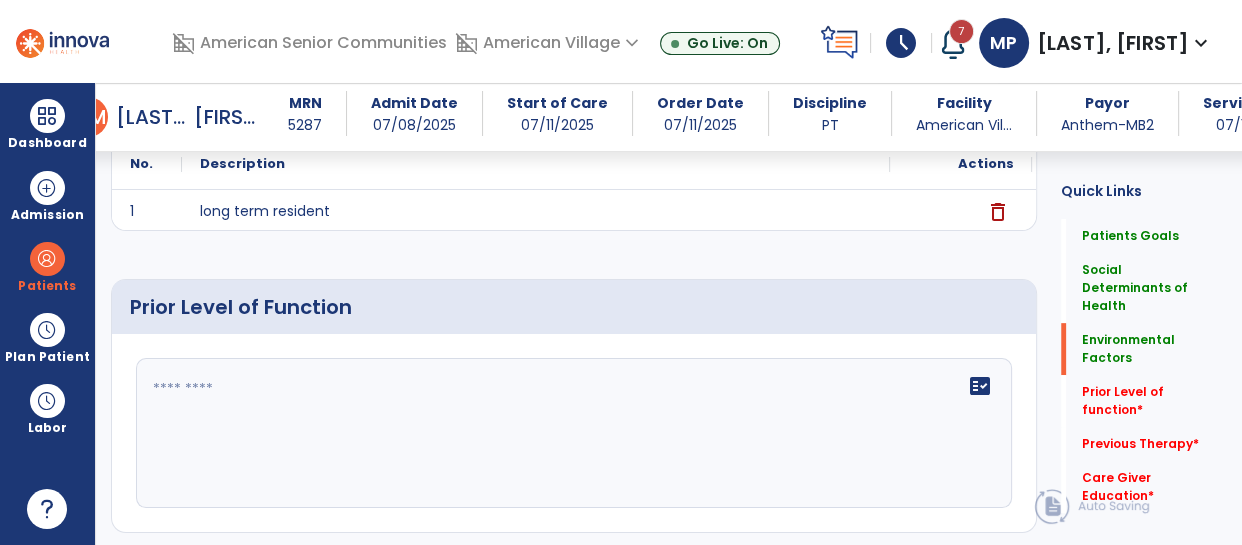 click on "fact_check" 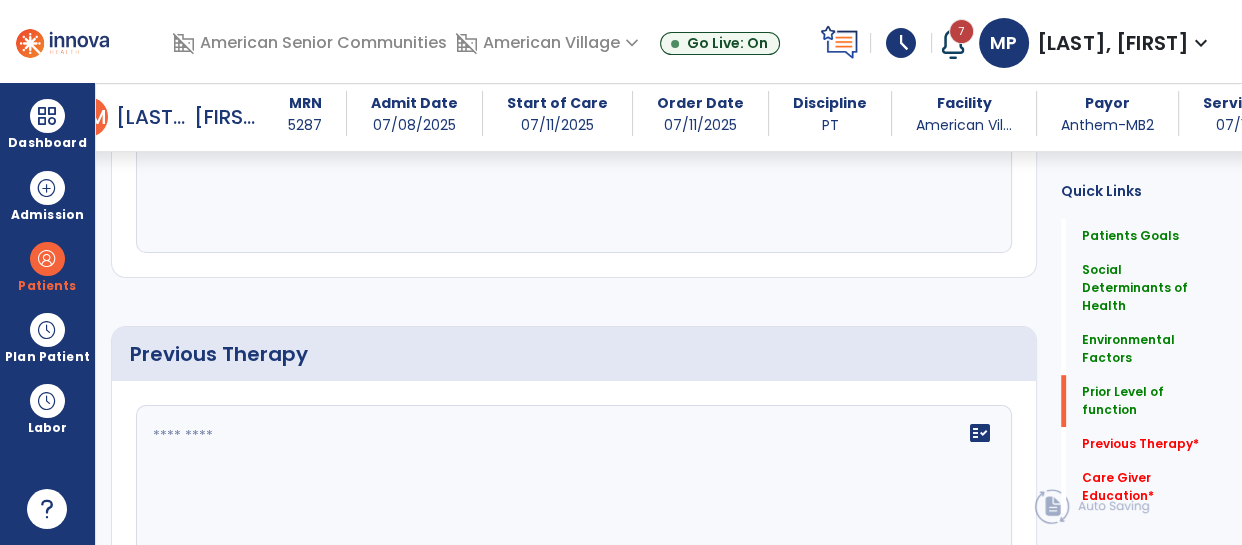 scroll, scrollTop: 978, scrollLeft: 0, axis: vertical 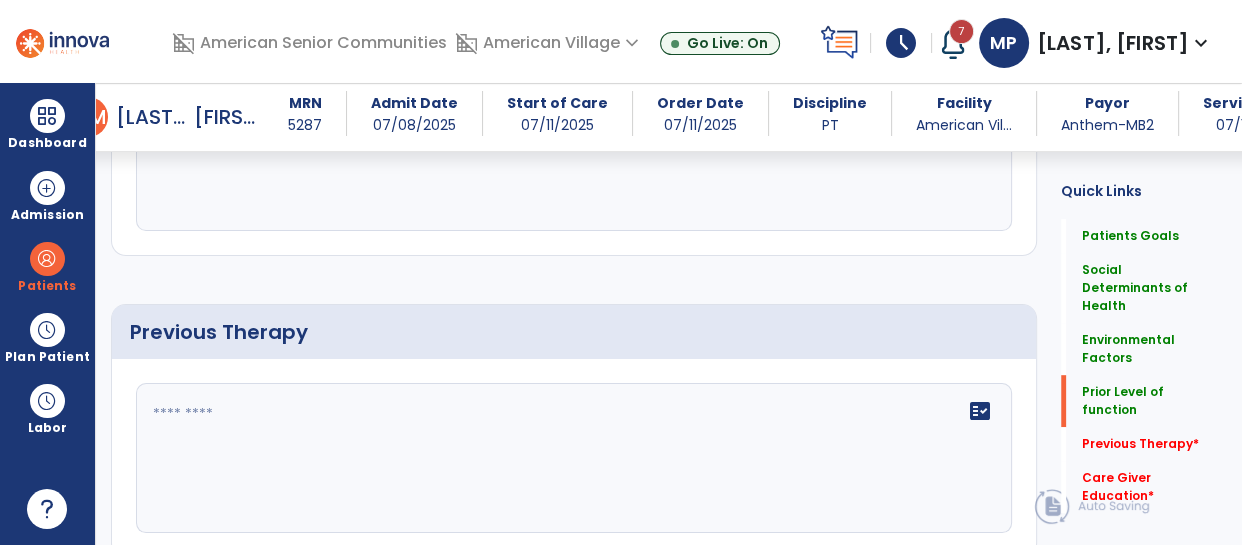 type on "**********" 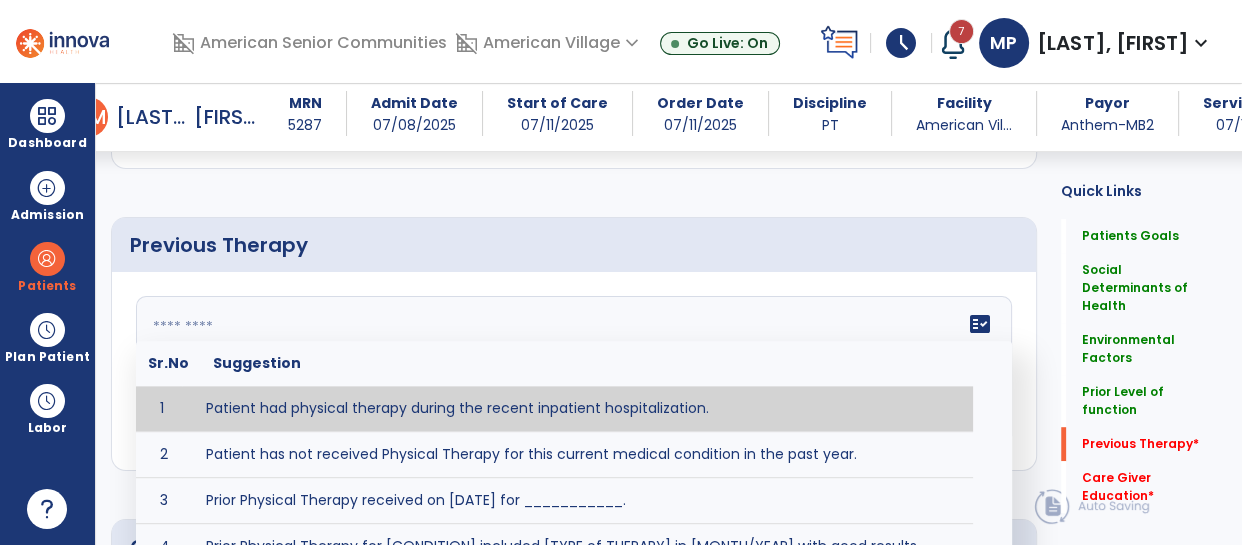 scroll, scrollTop: 1069, scrollLeft: 0, axis: vertical 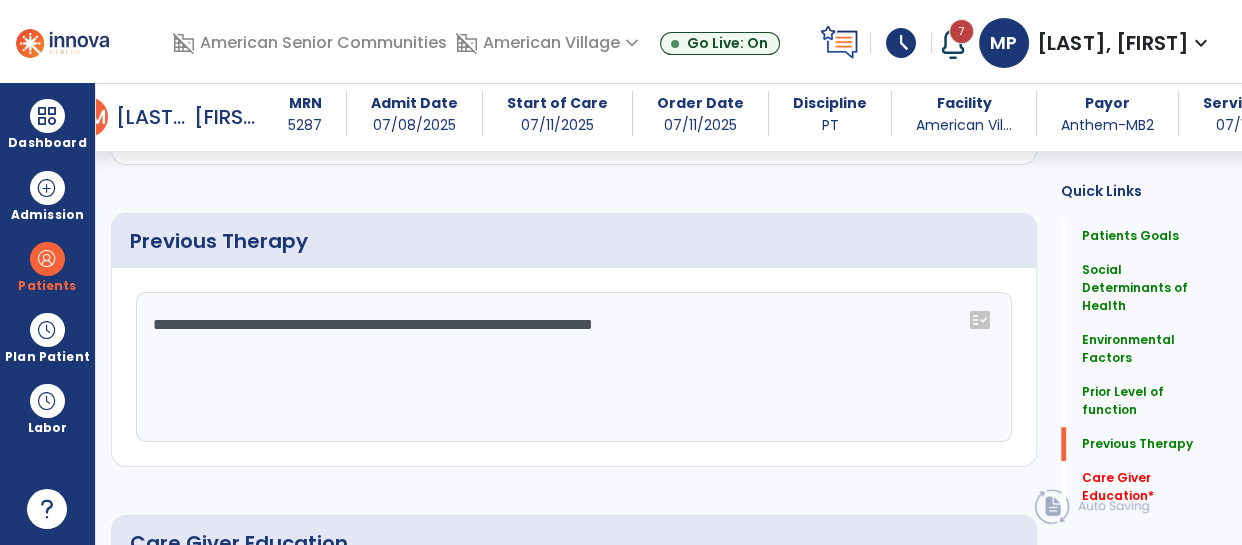click on "**********" 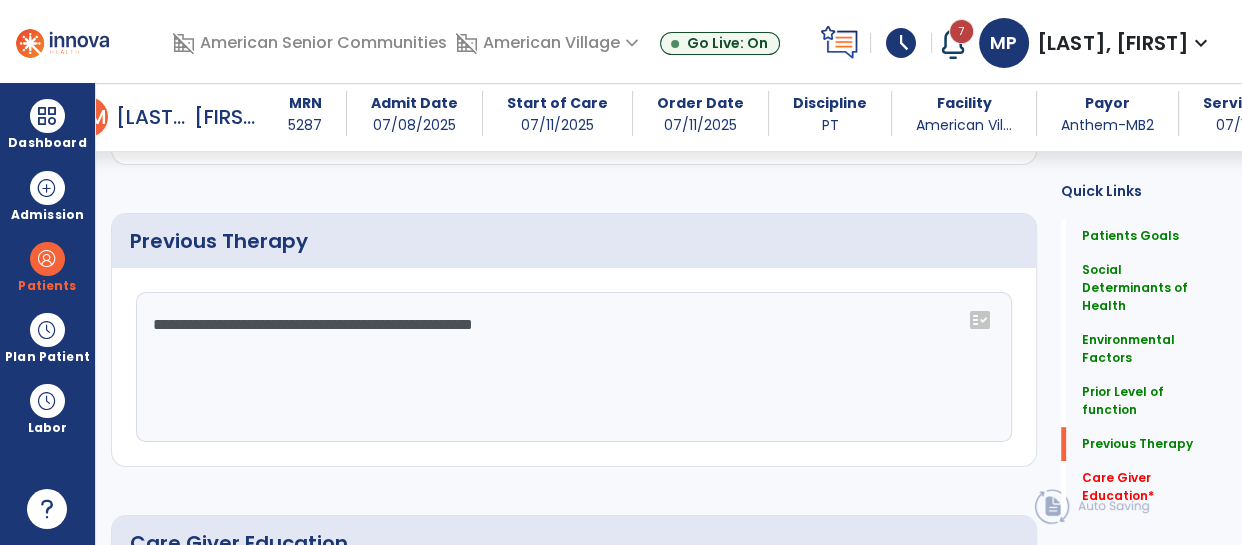 click on "**********" 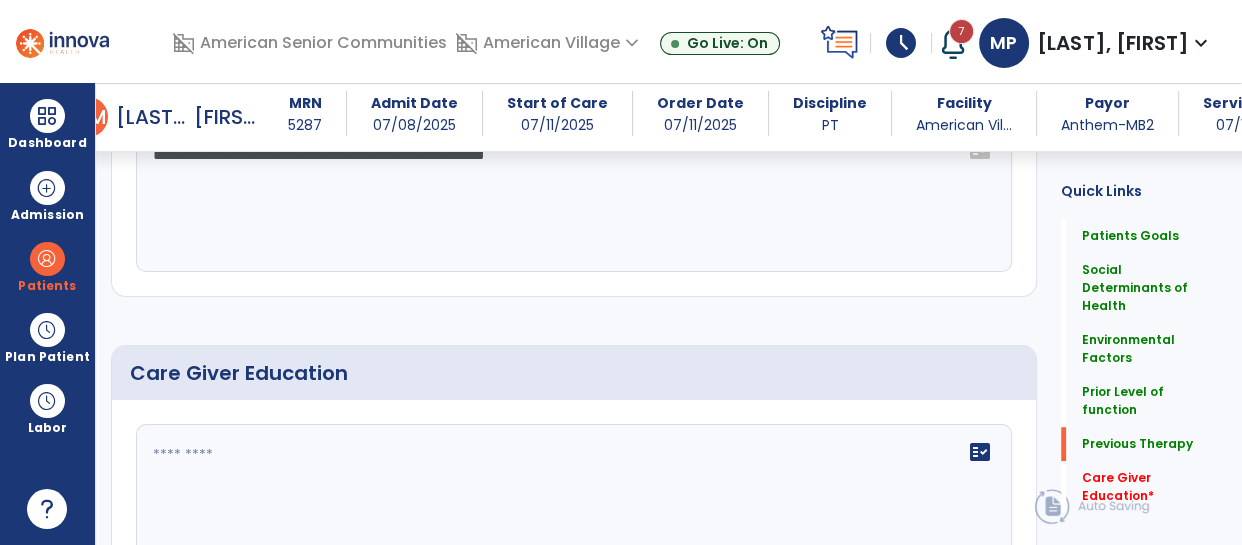 scroll, scrollTop: 1245, scrollLeft: 0, axis: vertical 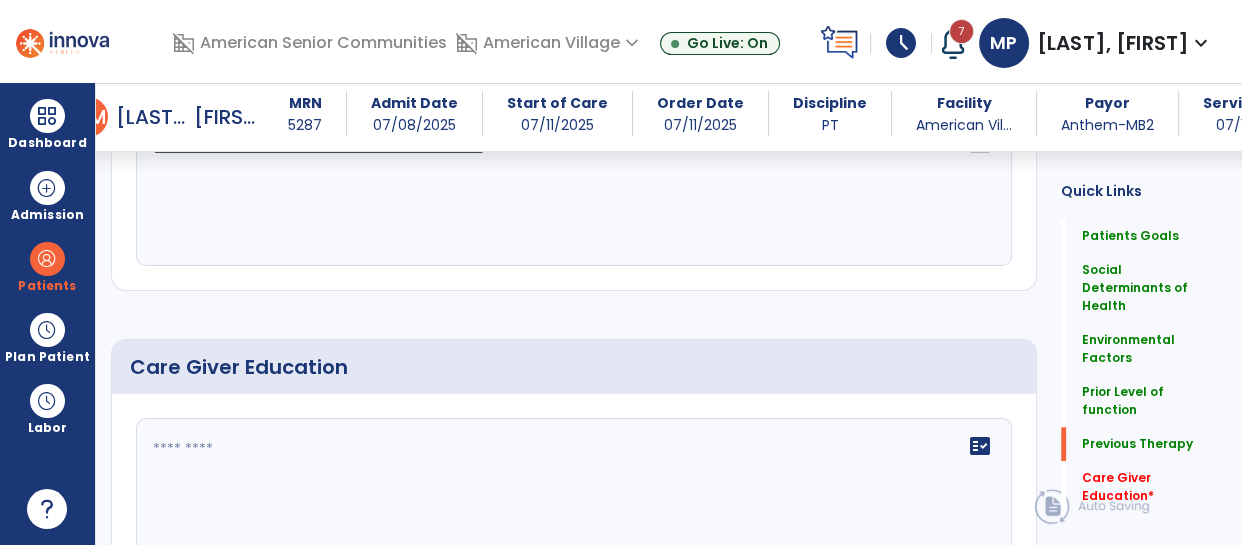 type on "**********" 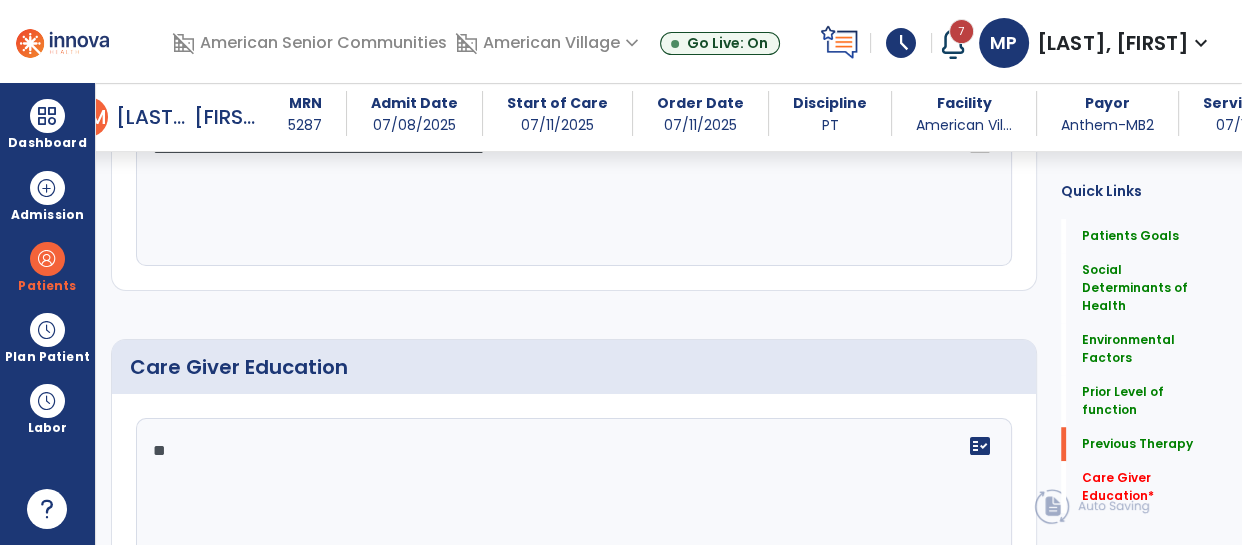 type on "***" 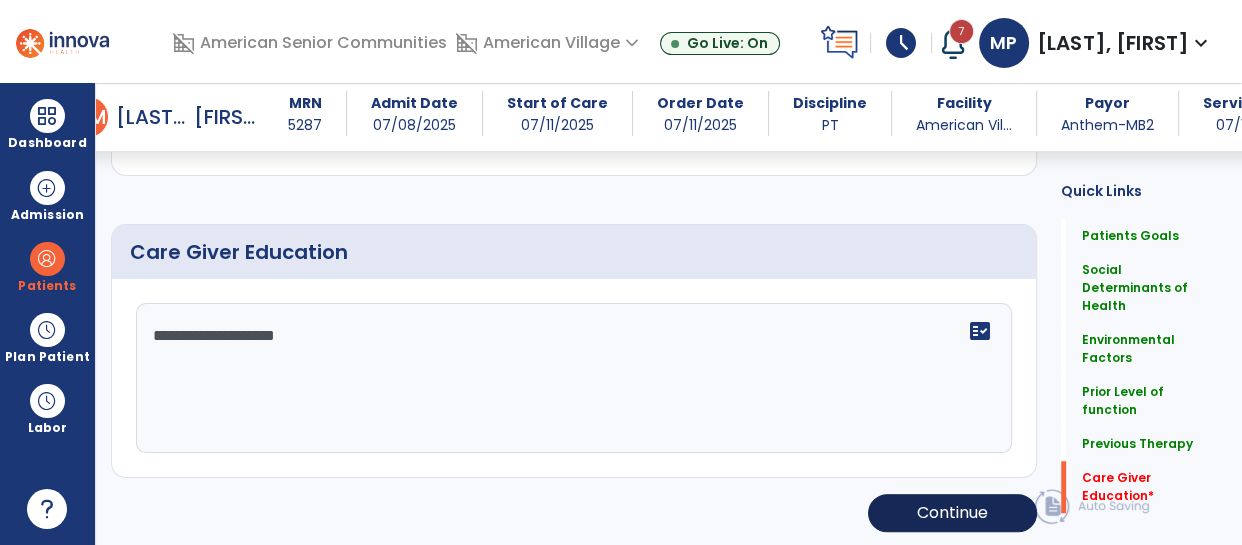 scroll, scrollTop: 1359, scrollLeft: 0, axis: vertical 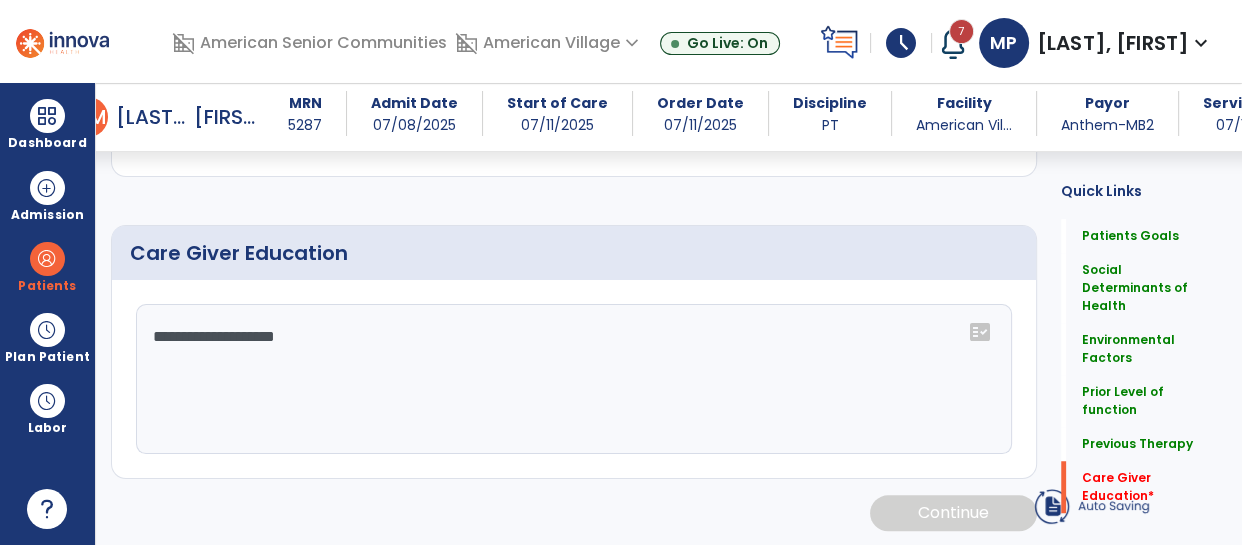 type on "**********" 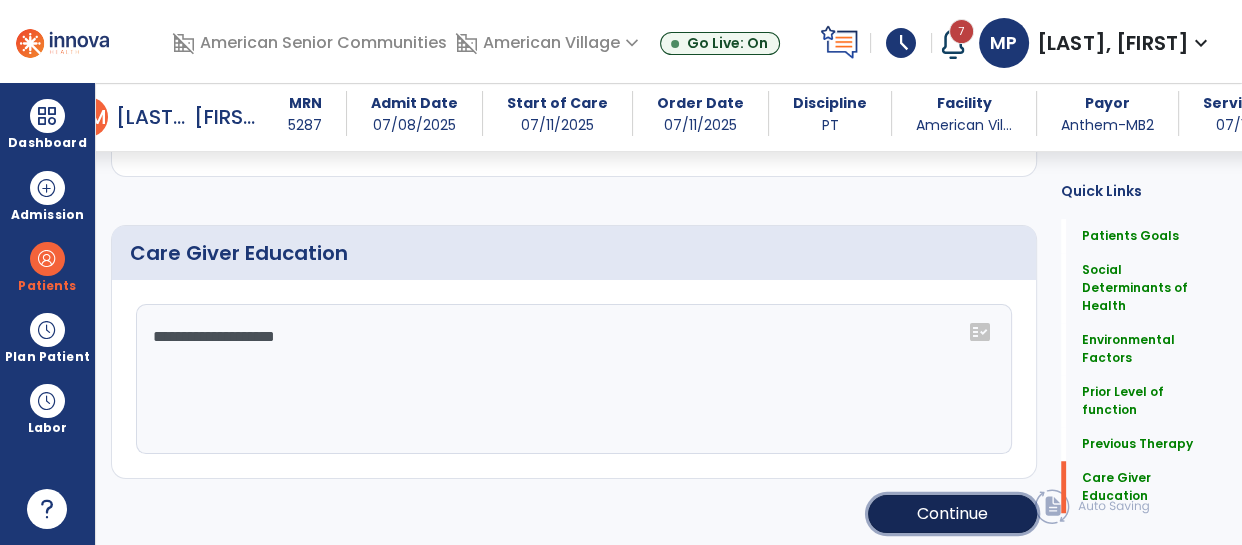 click on "Continue" 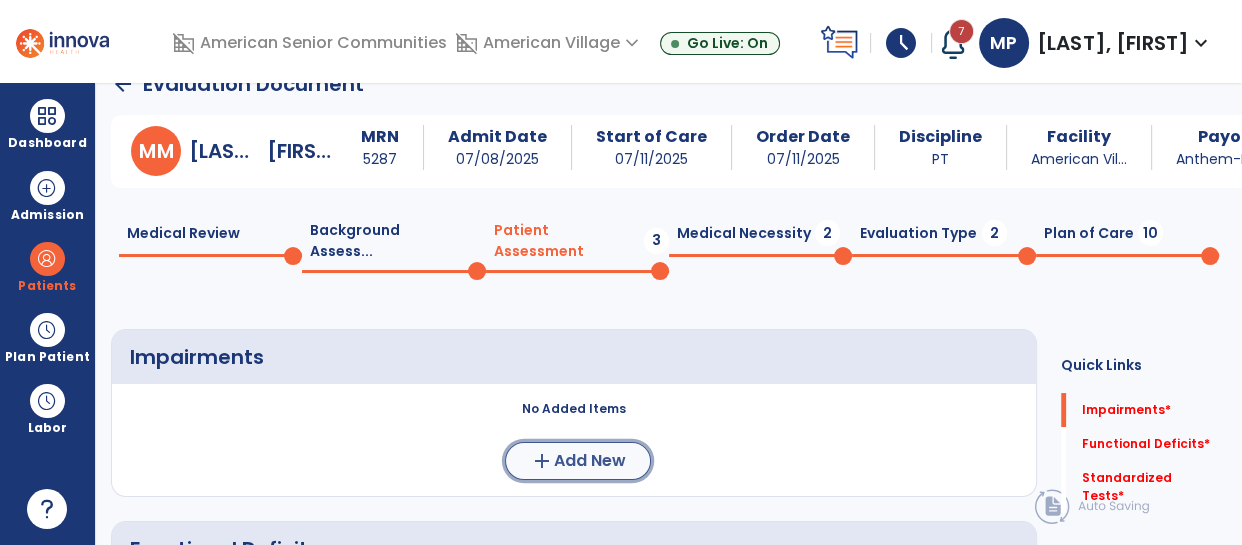 click on "add  Add New" 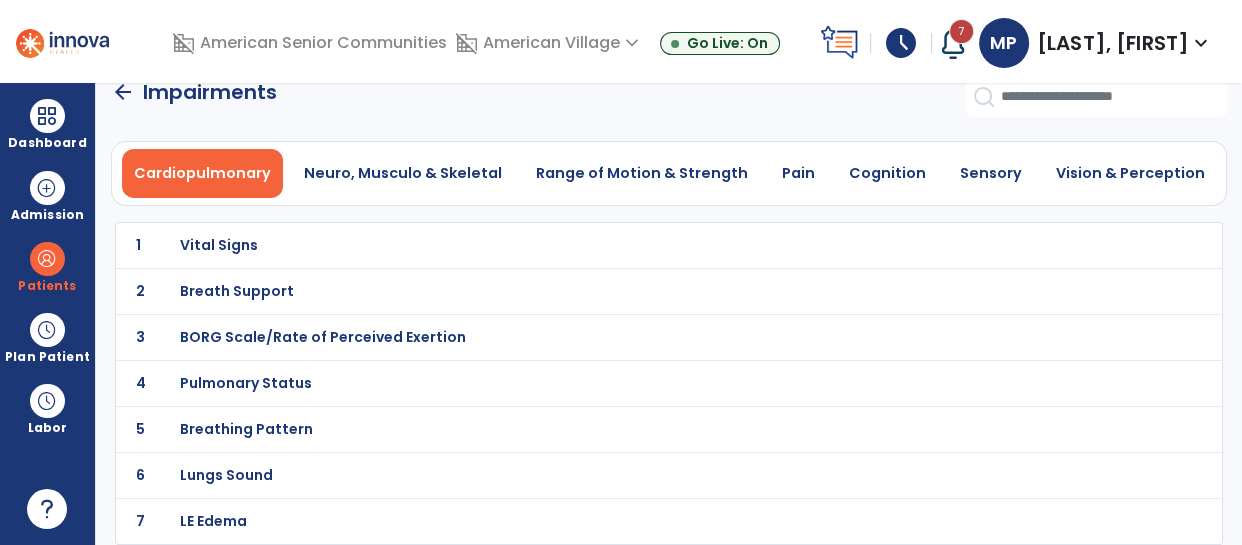 scroll, scrollTop: 25, scrollLeft: 0, axis: vertical 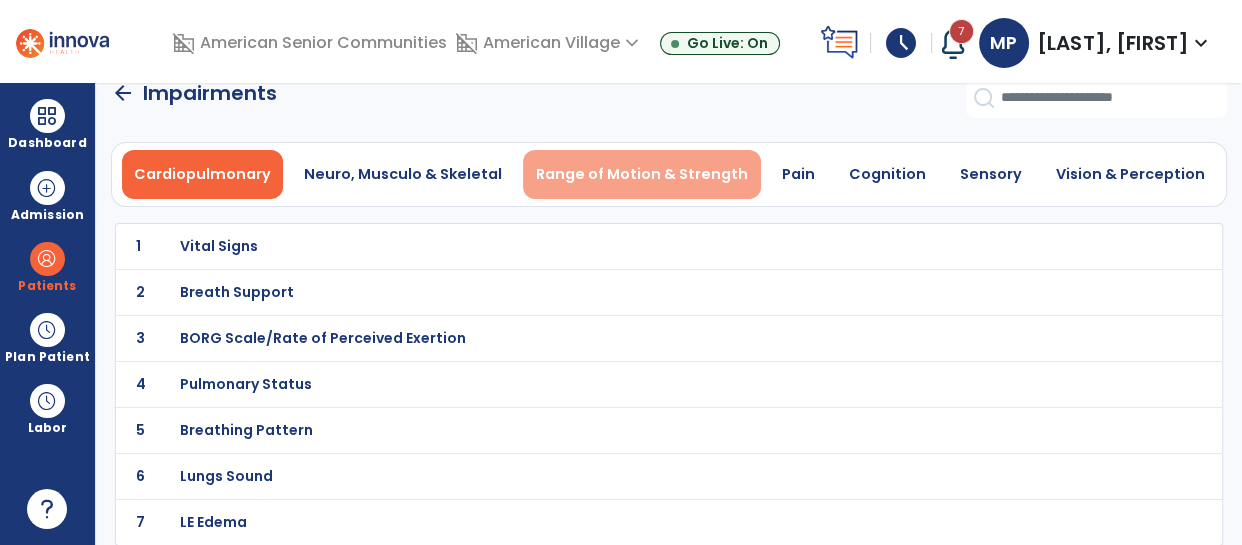 click on "Range of Motion & Strength" at bounding box center [642, 174] 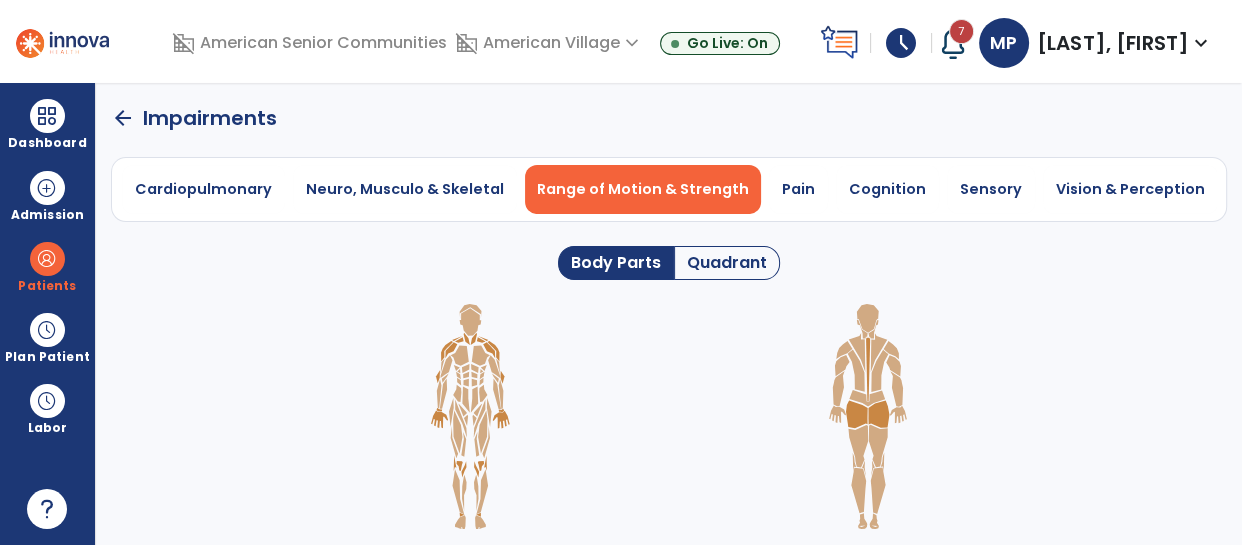 scroll, scrollTop: 0, scrollLeft: 0, axis: both 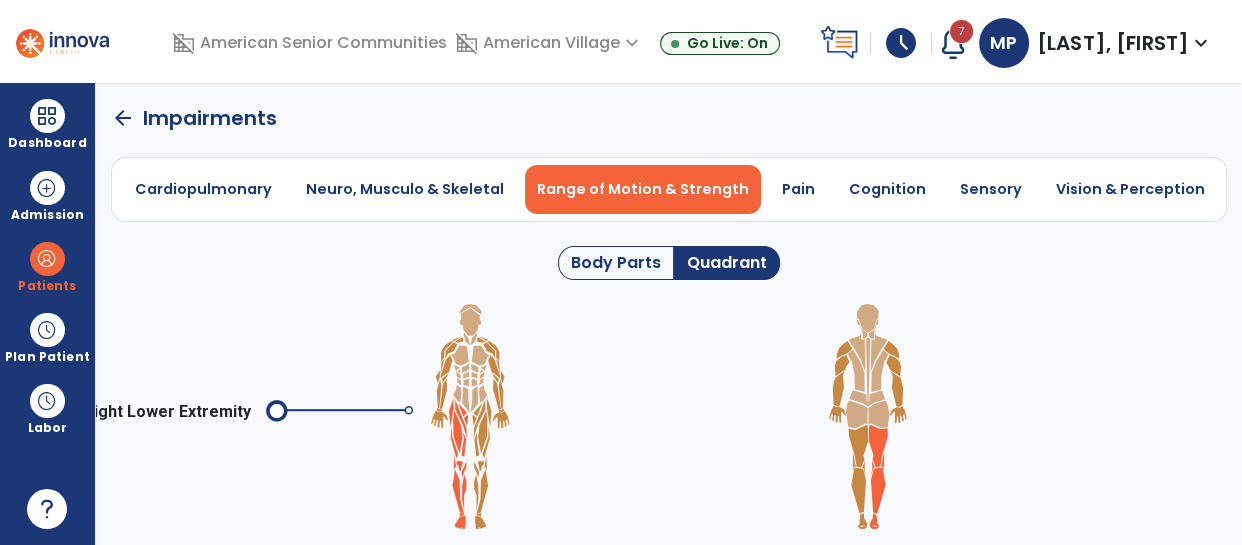 click 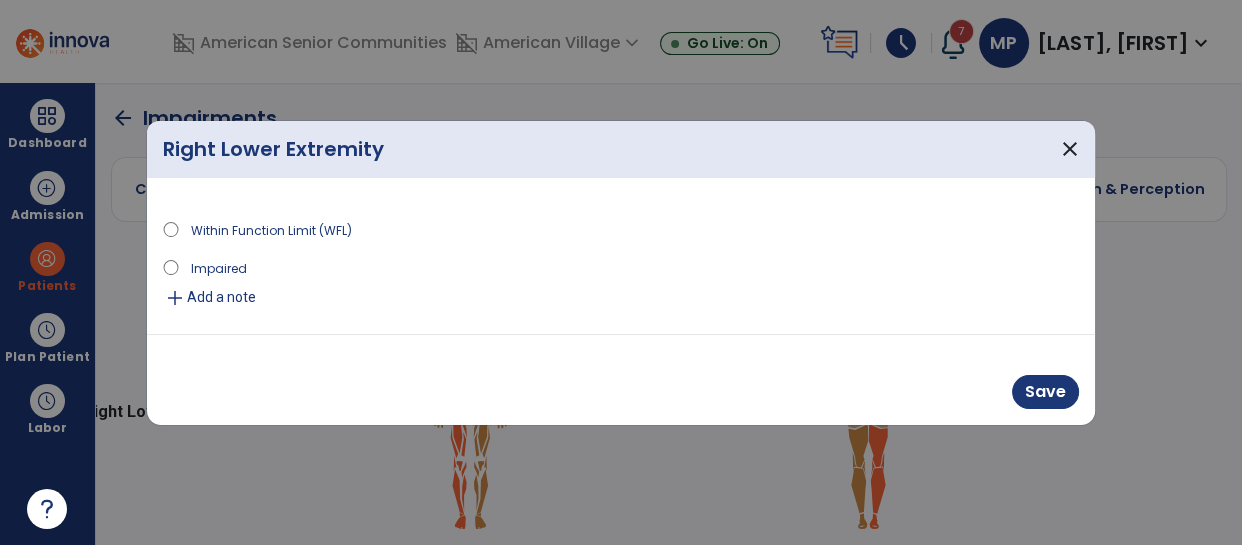 click on "Impaired" at bounding box center [621, 271] 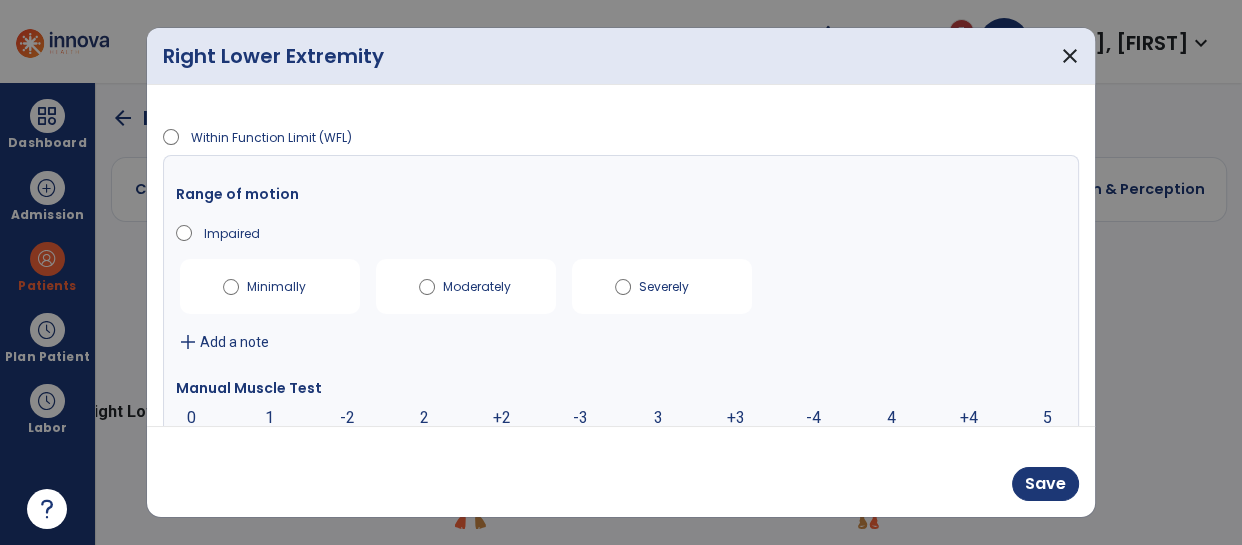 click on "Within Function Limit (WFL) Range of motion    Impaired Minimally Moderately Severely add Add a note Manual Muscle Test 0     0      1      -2      2      +2      -3      3      +3      -4      4      +4      5  add Add a note" at bounding box center [621, 255] 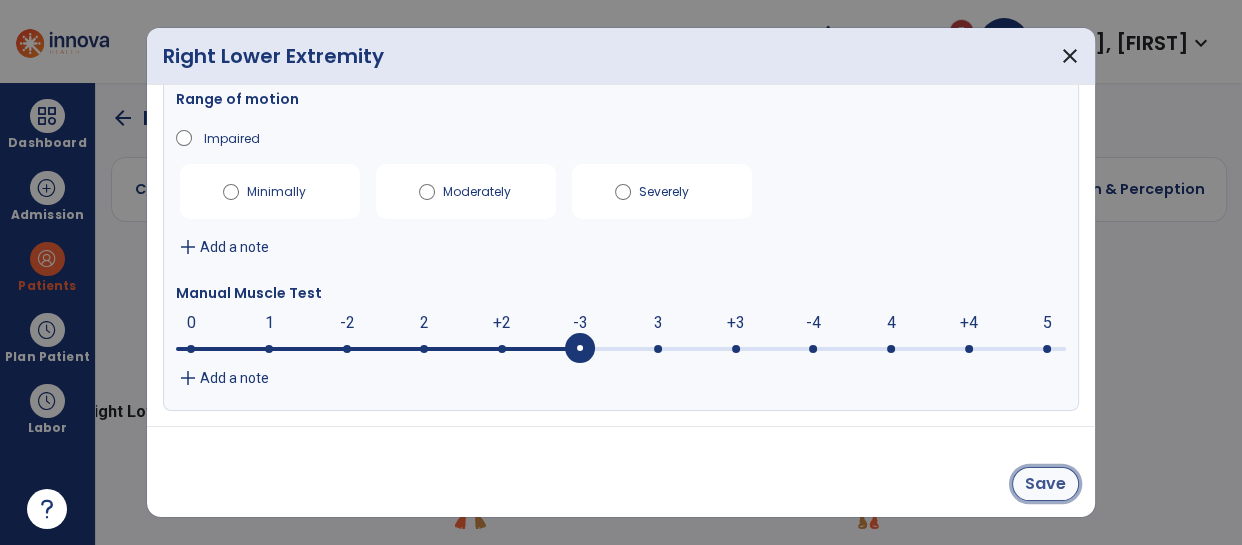 click on "Save" at bounding box center (1045, 484) 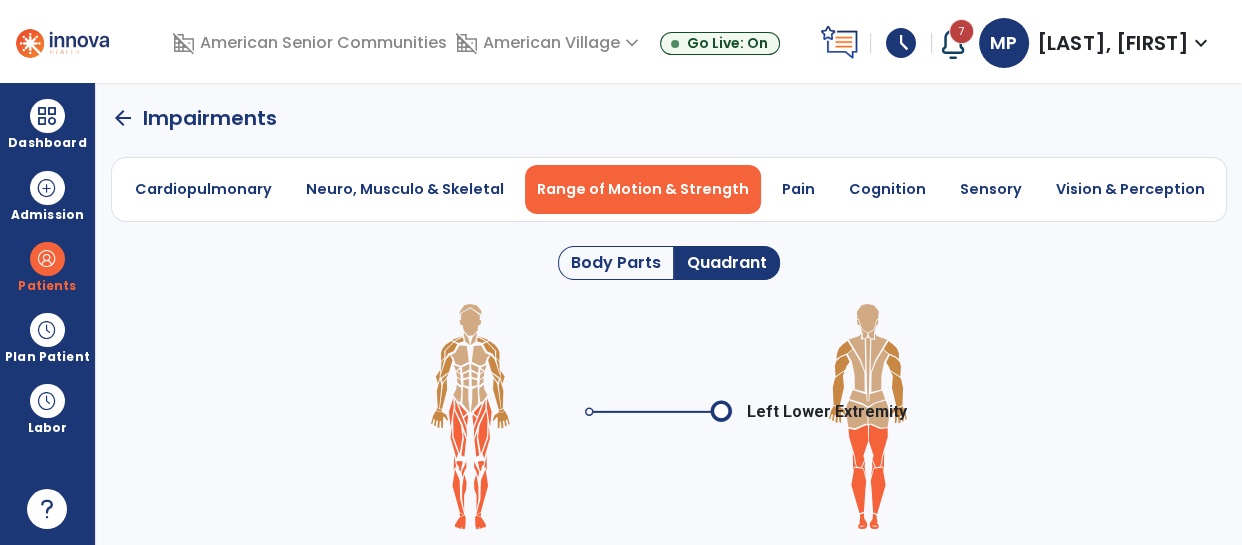 click 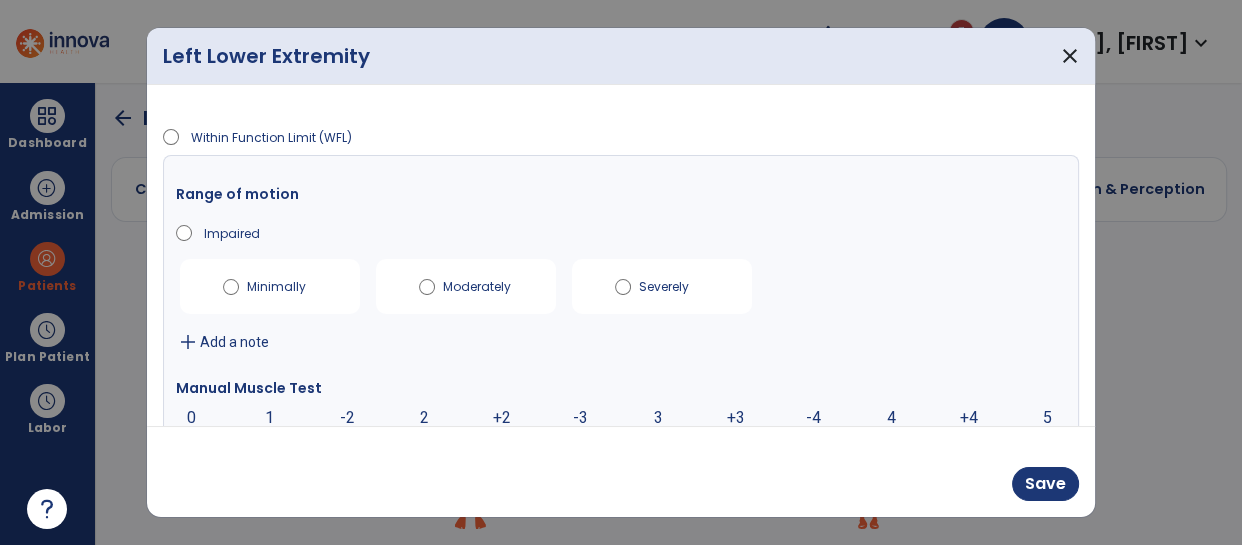 click on "Within Function Limit (WFL) Range of motion    Impaired Minimally Moderately Severely add Add a note Manual Muscle Test 0     0      1      -2      2      +2      -3      3      +3      -4      4      +4      5  add Add a note" at bounding box center [621, 255] 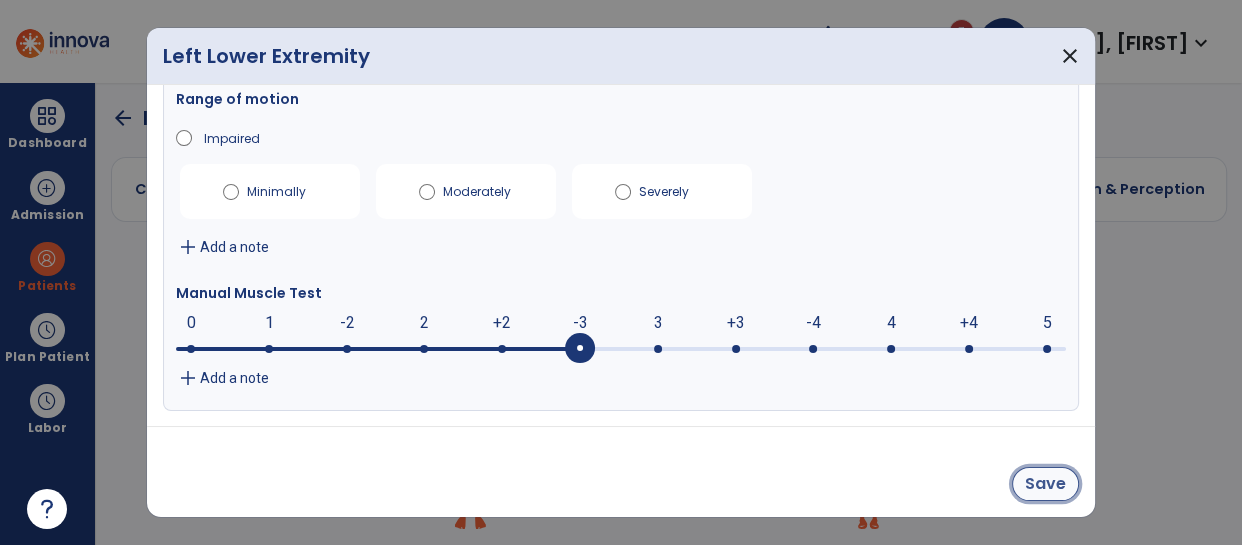 click on "Save" at bounding box center [1045, 484] 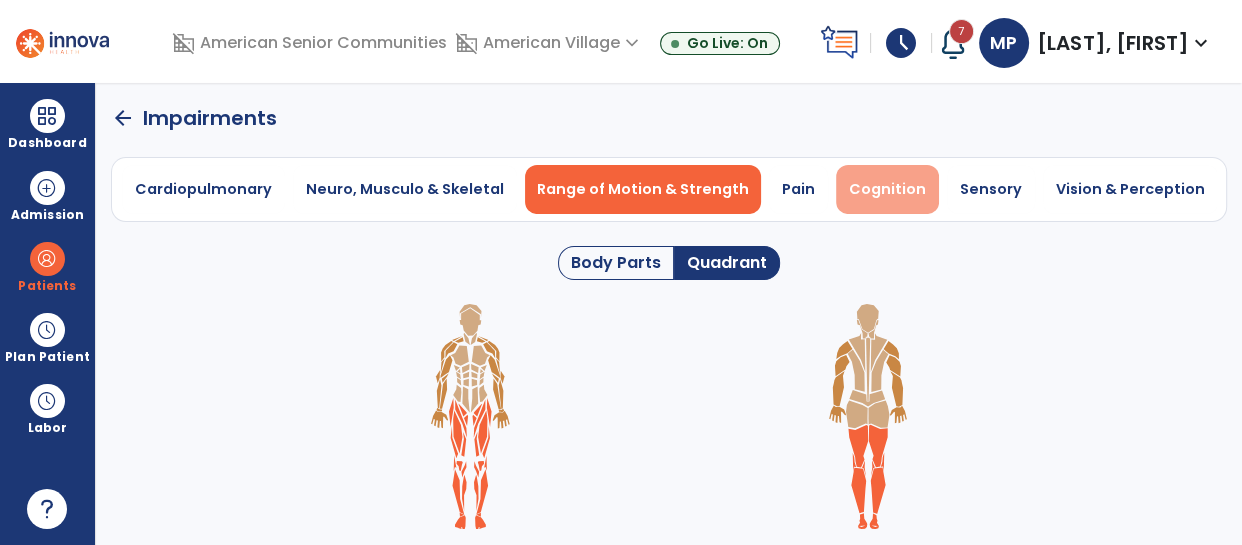 click on "Cognition" at bounding box center (887, 189) 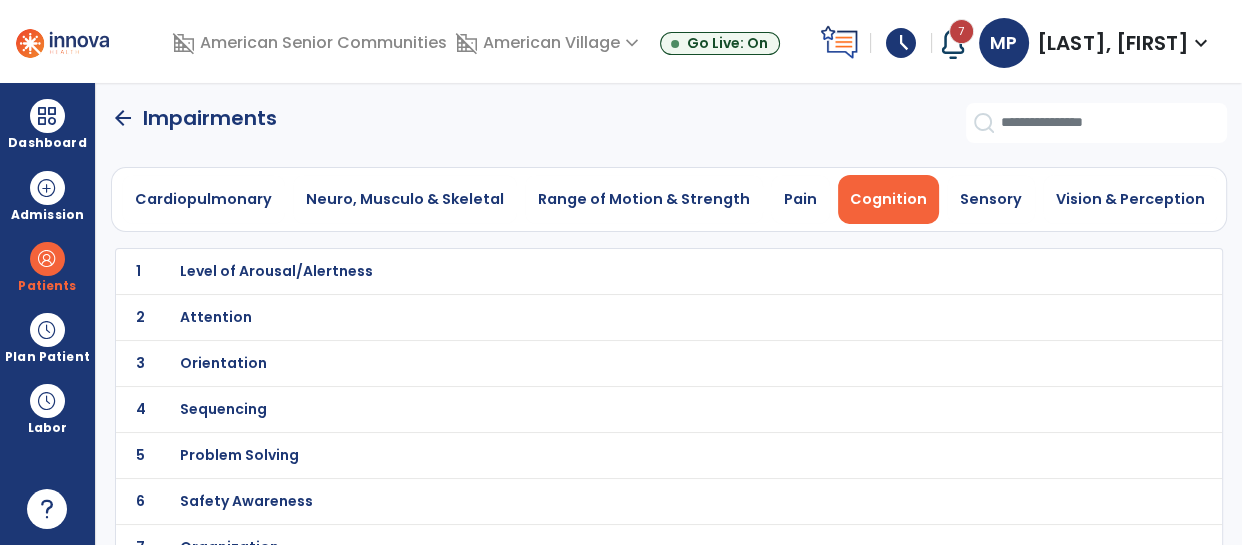 click on "Level of Arousal/Alertness" at bounding box center (276, 271) 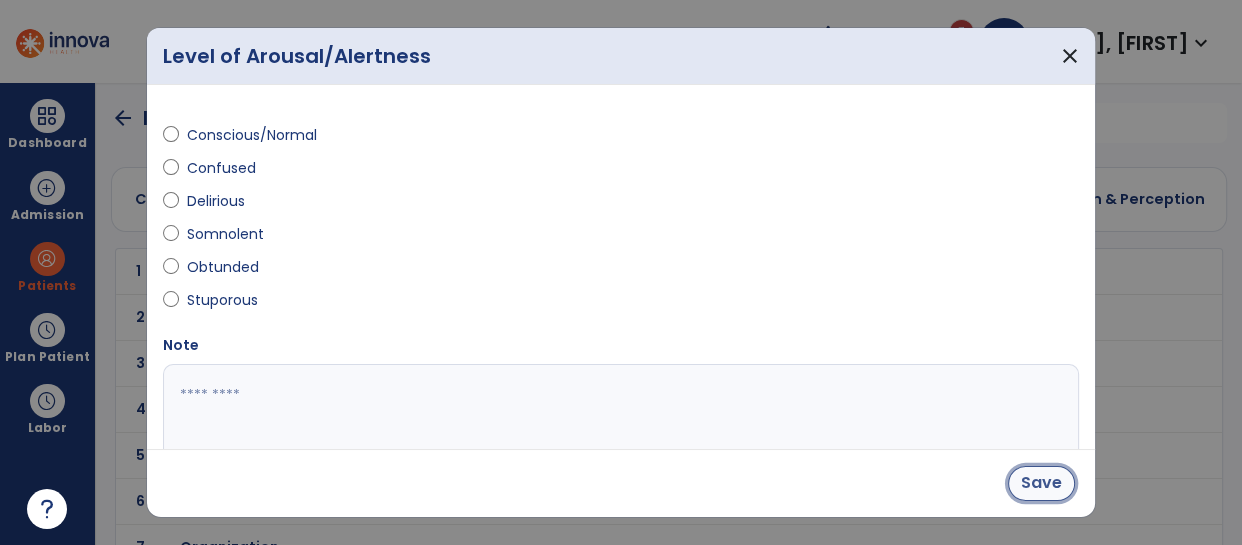 click on "Save" at bounding box center (1041, 483) 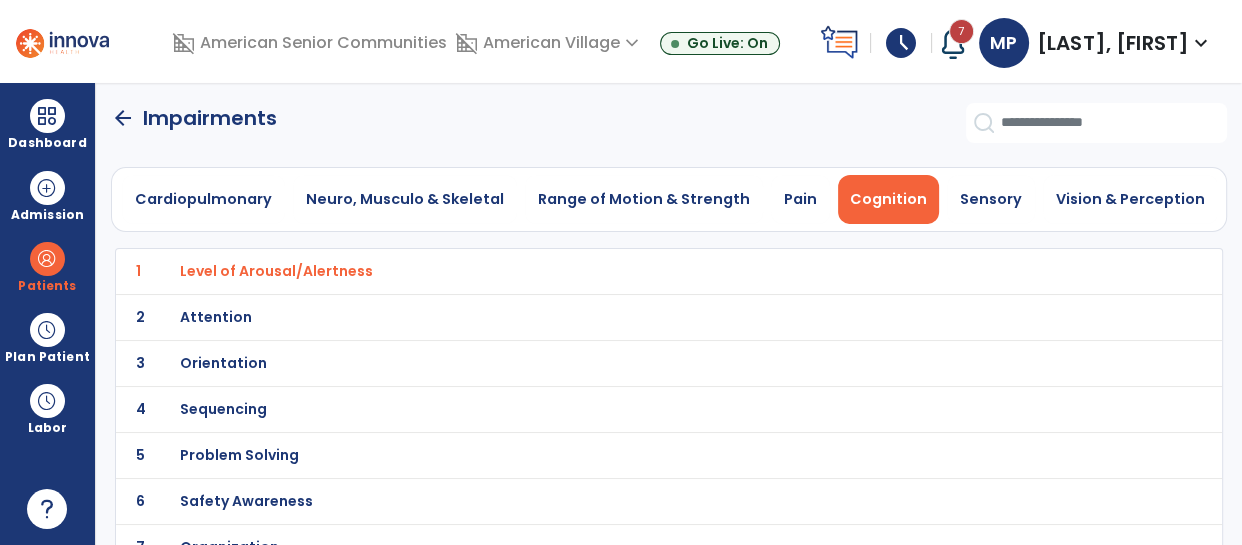 click on "Attention" at bounding box center (276, 271) 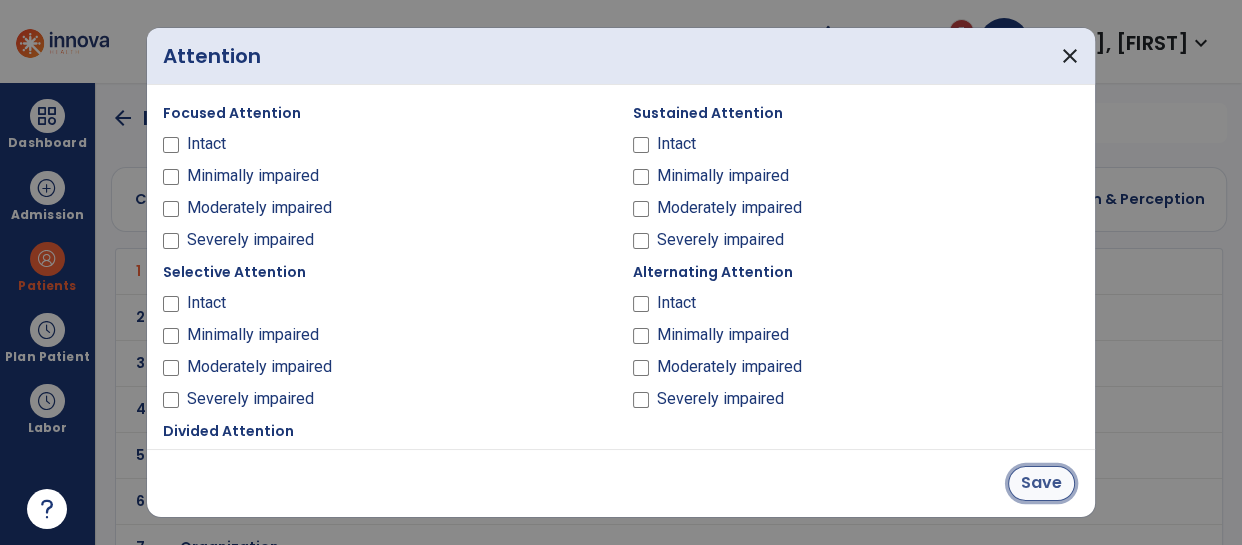 click on "Save" at bounding box center [1041, 483] 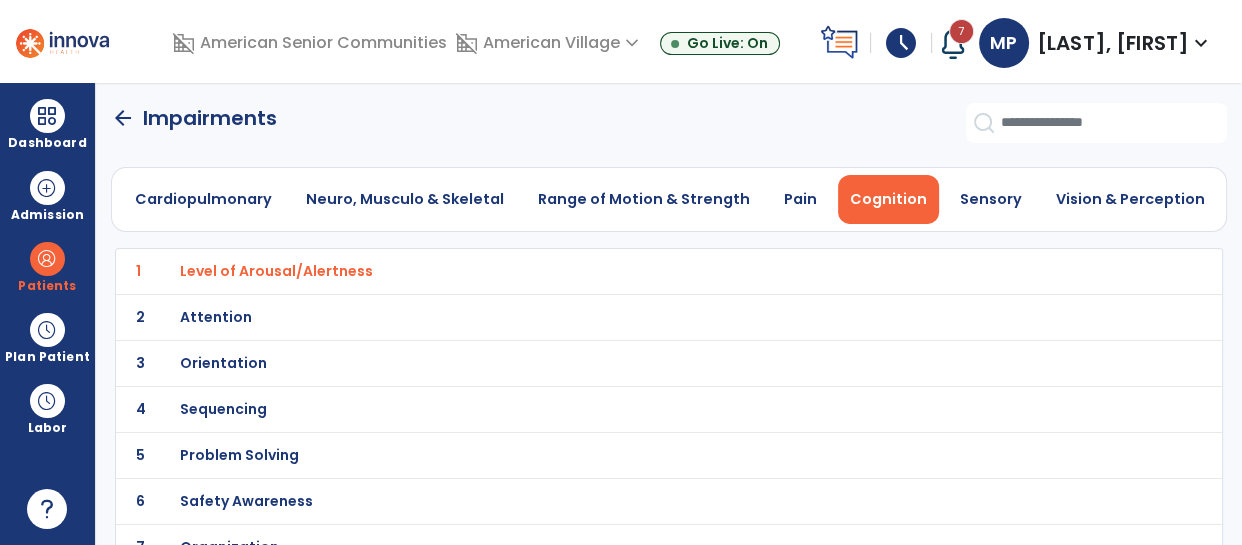 click on "Orientation" at bounding box center (276, 271) 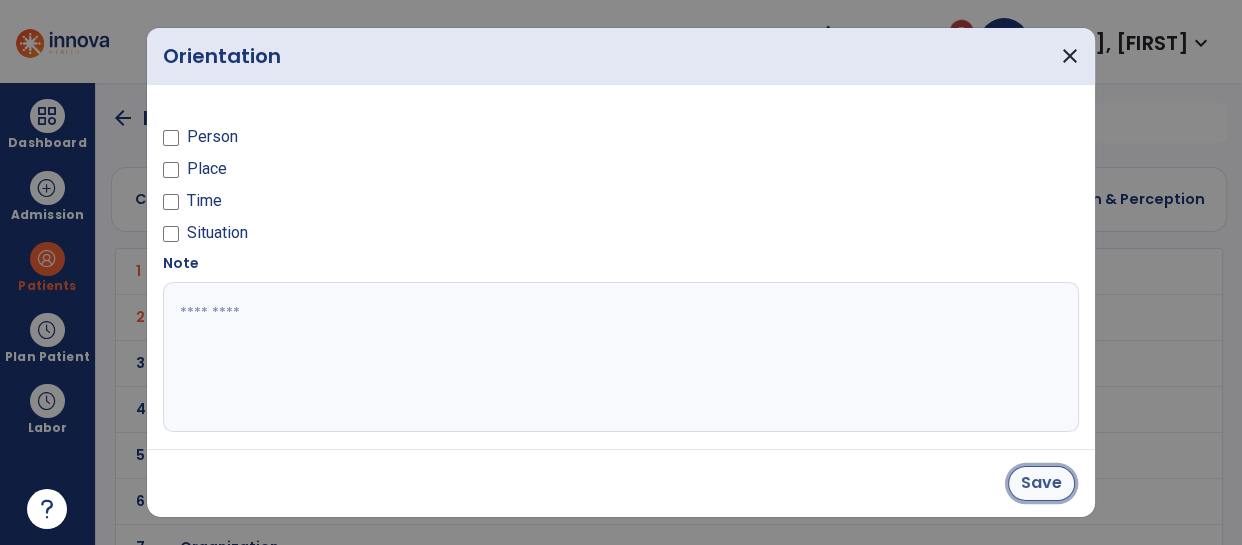 click on "Save" at bounding box center (1041, 483) 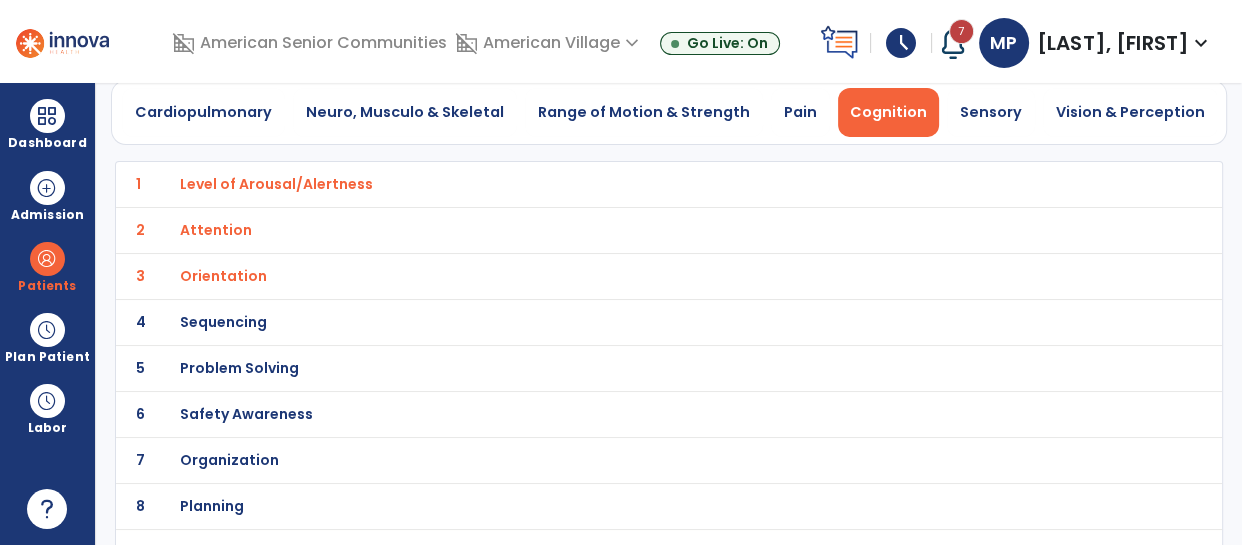 scroll, scrollTop: 110, scrollLeft: 0, axis: vertical 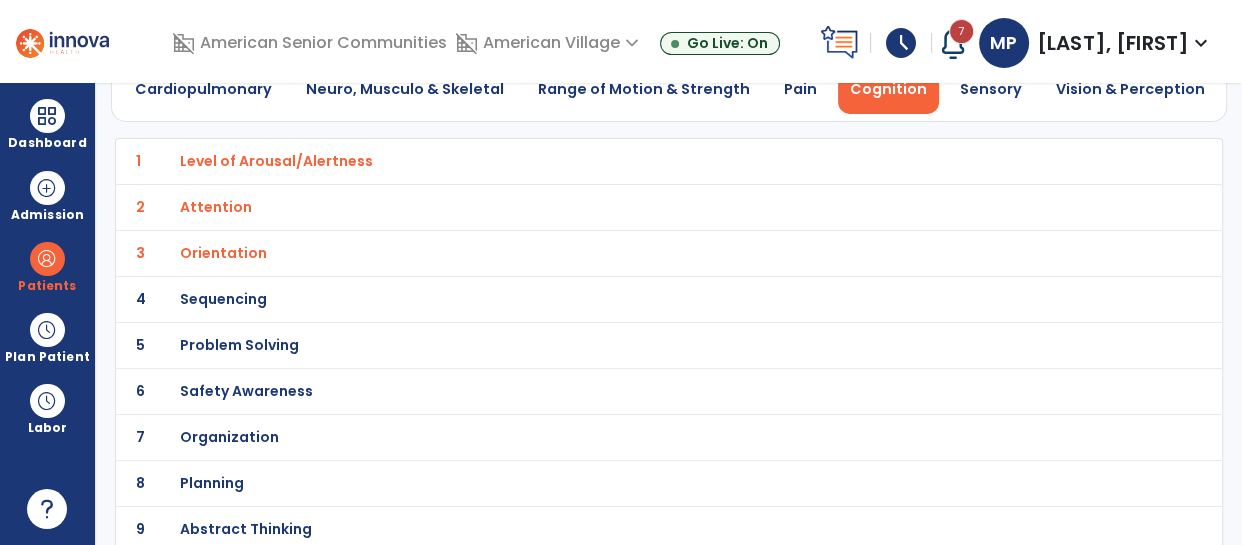 click on "Problem Solving" at bounding box center (276, 161) 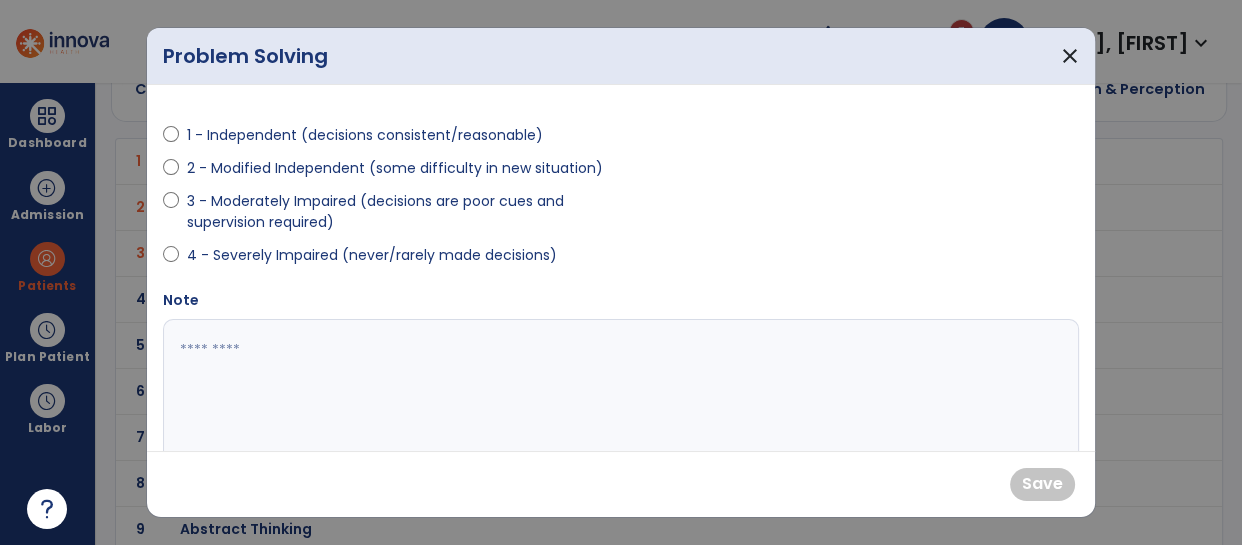 click at bounding box center (171, 259) 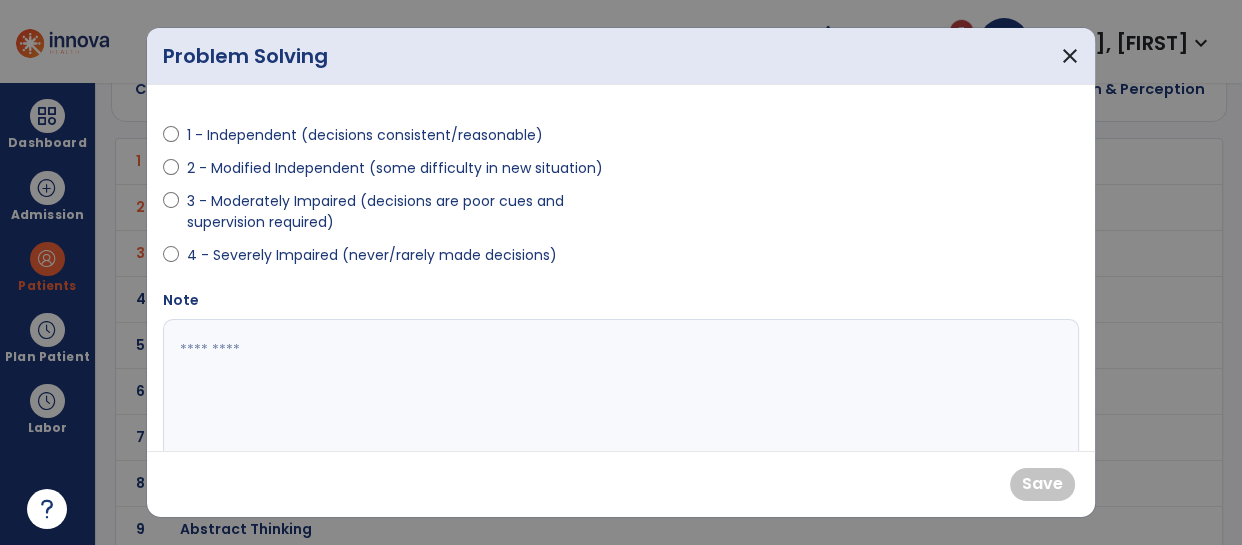 click at bounding box center (171, 259) 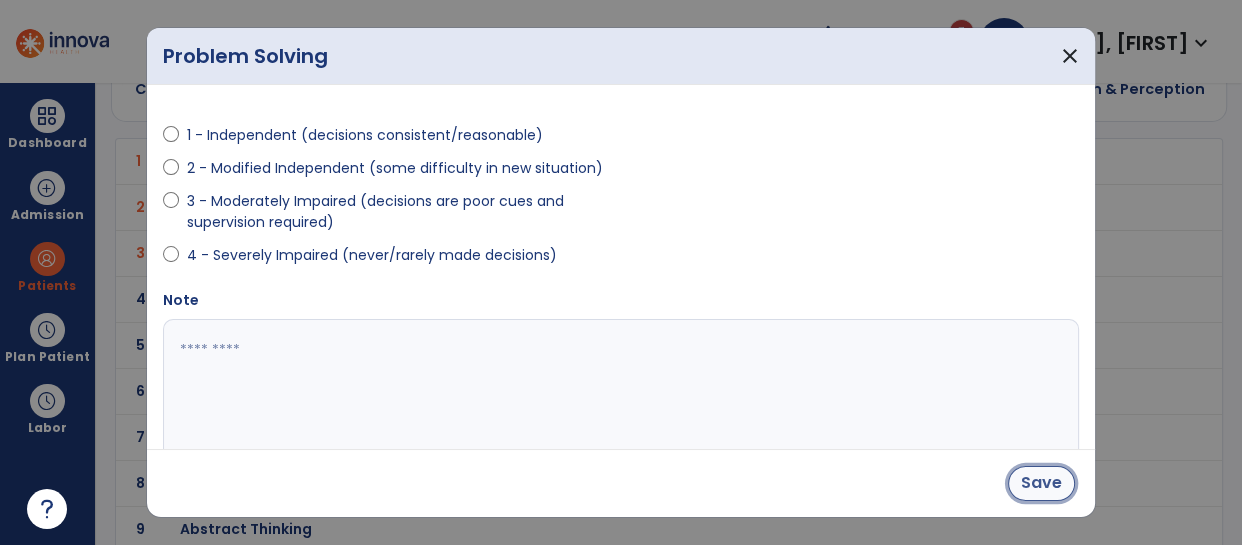 click on "Save" at bounding box center (1041, 483) 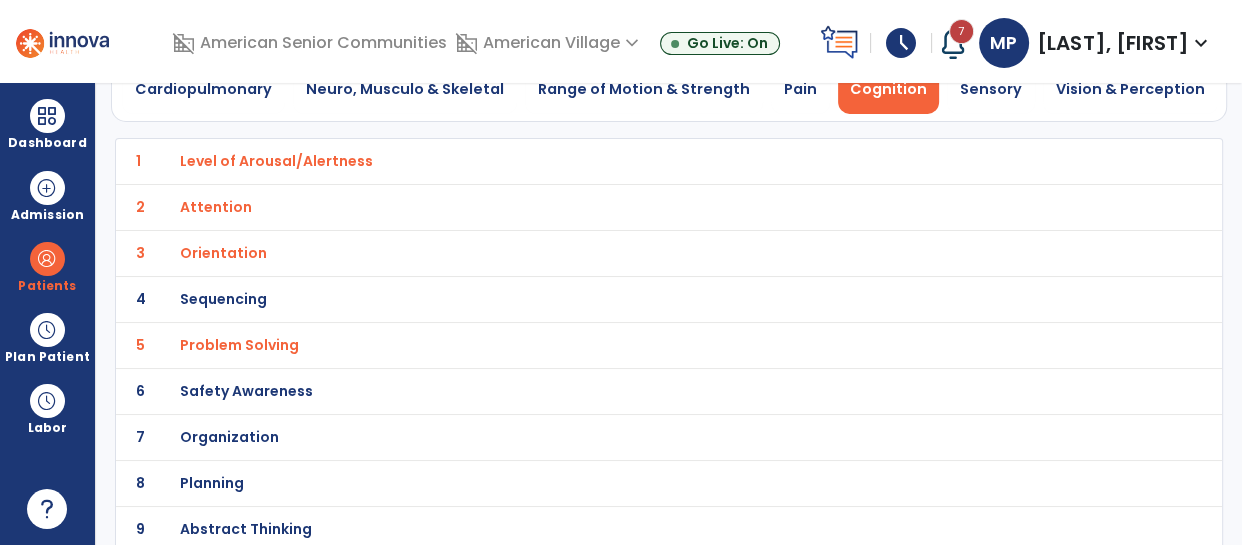 click on "Safety Awareness" at bounding box center (276, 161) 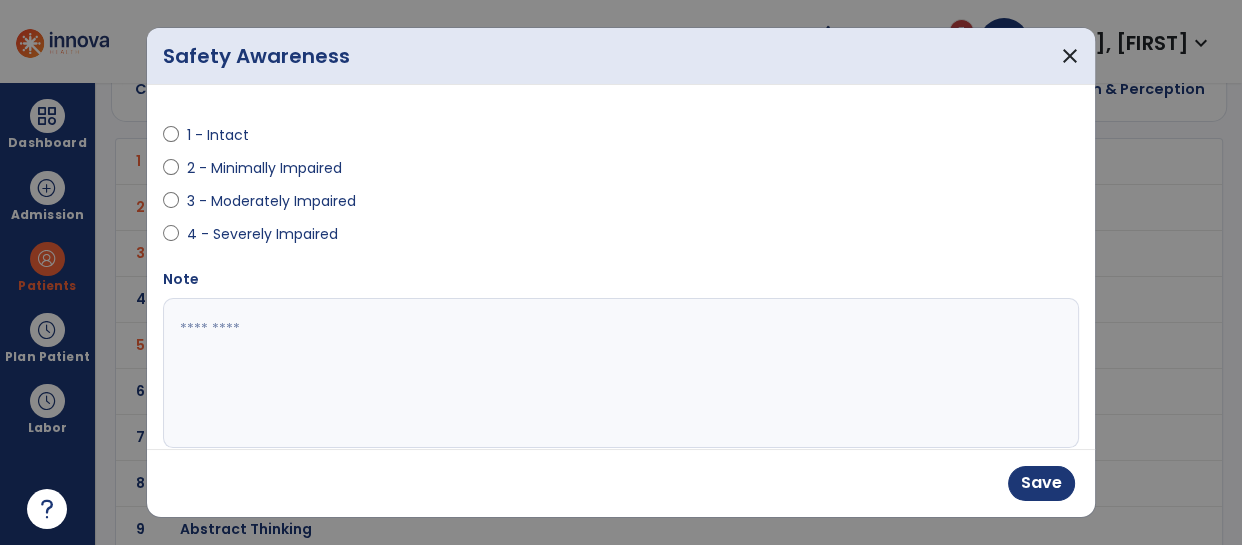 click on "Save" at bounding box center (621, 483) 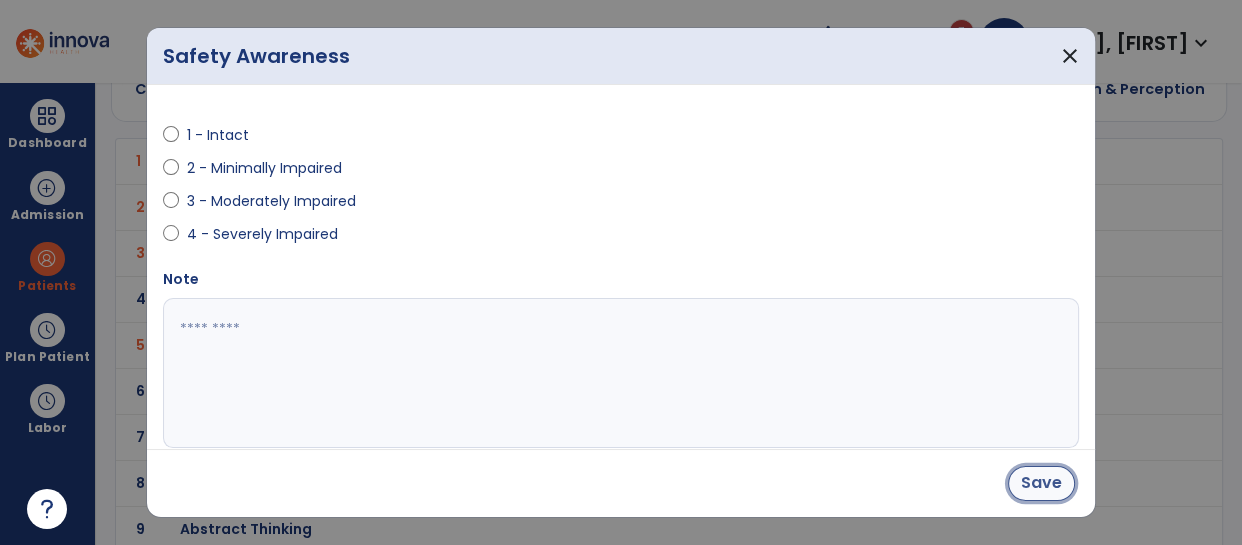 click on "Save" at bounding box center [1041, 483] 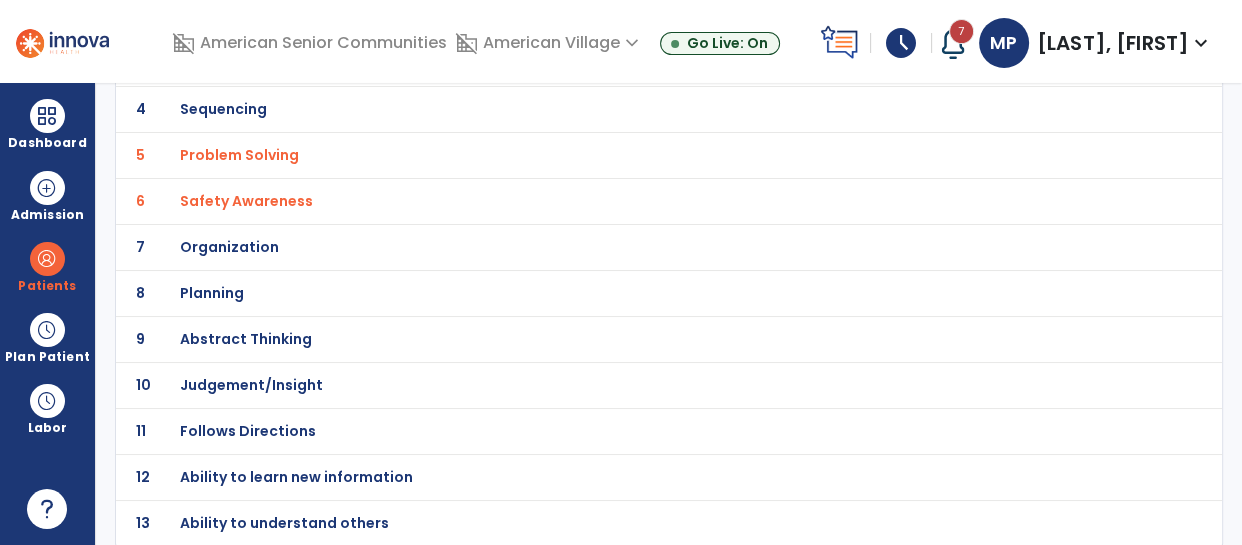 scroll, scrollTop: 0, scrollLeft: 0, axis: both 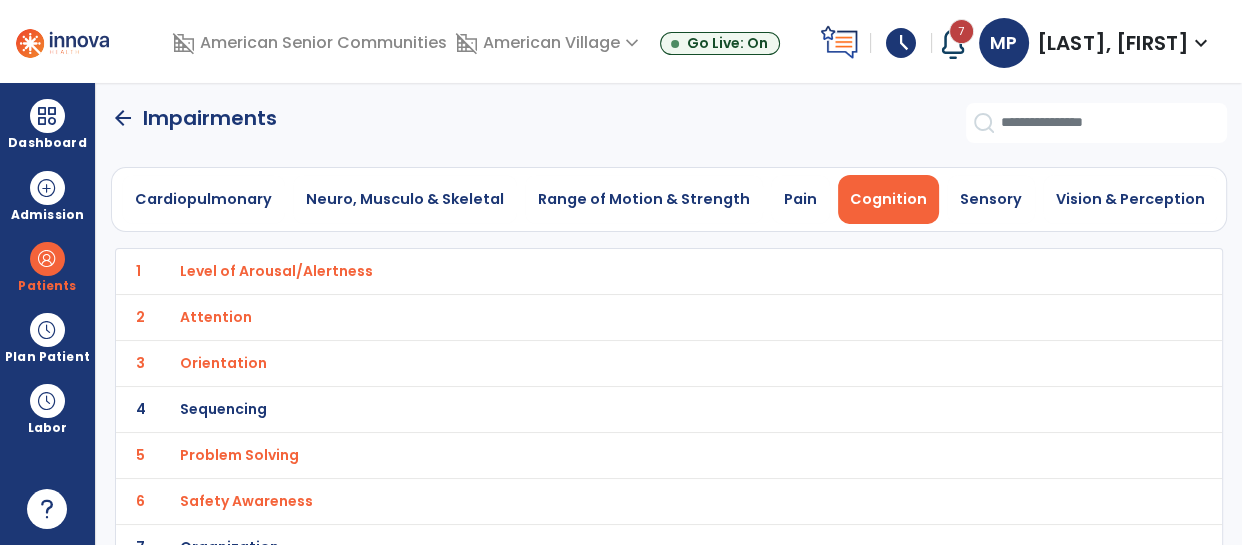 click on "arrow_back" 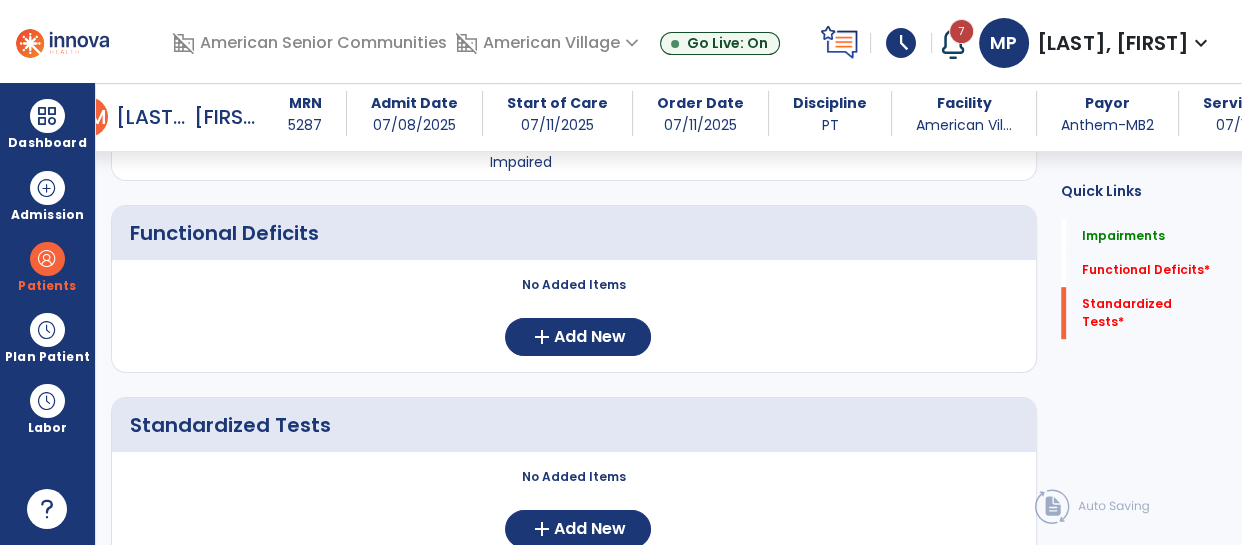 scroll, scrollTop: 1002, scrollLeft: 0, axis: vertical 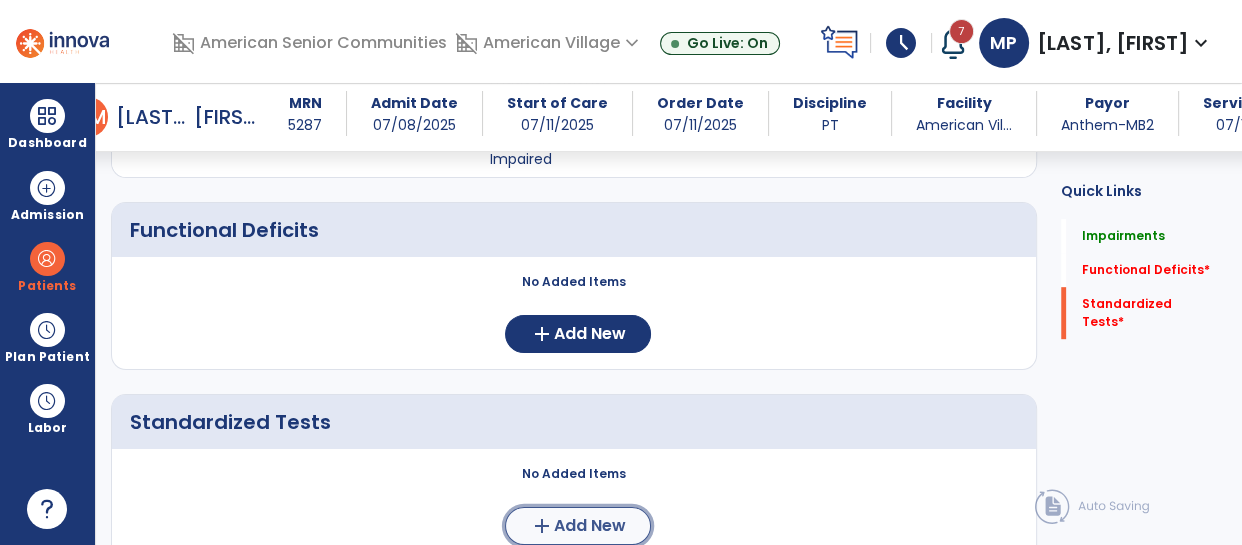 click on "add  Add New" 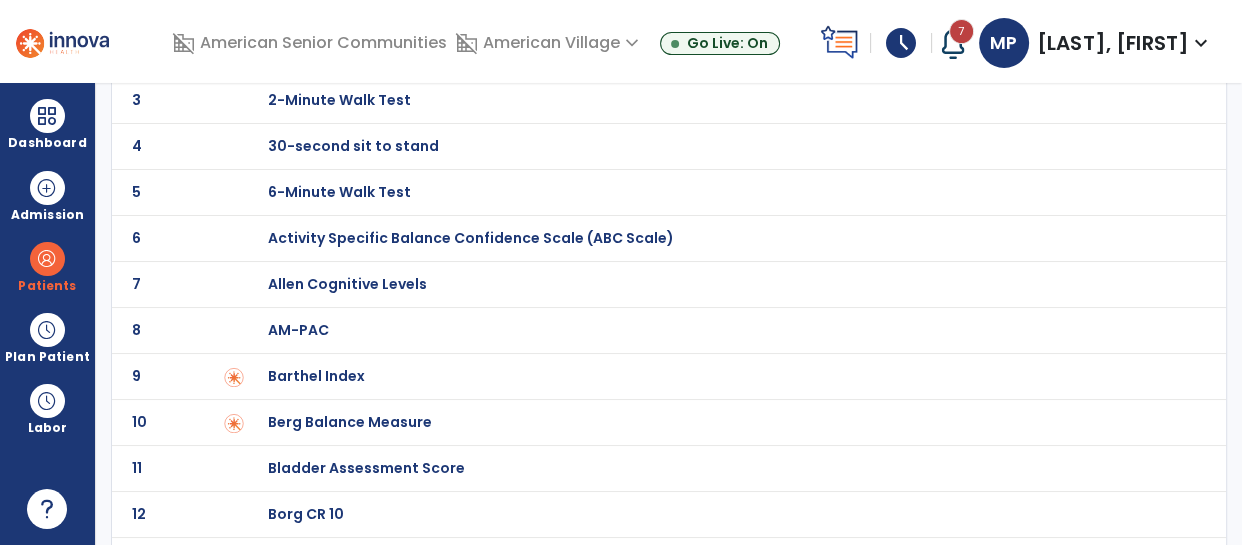 scroll, scrollTop: 194, scrollLeft: 0, axis: vertical 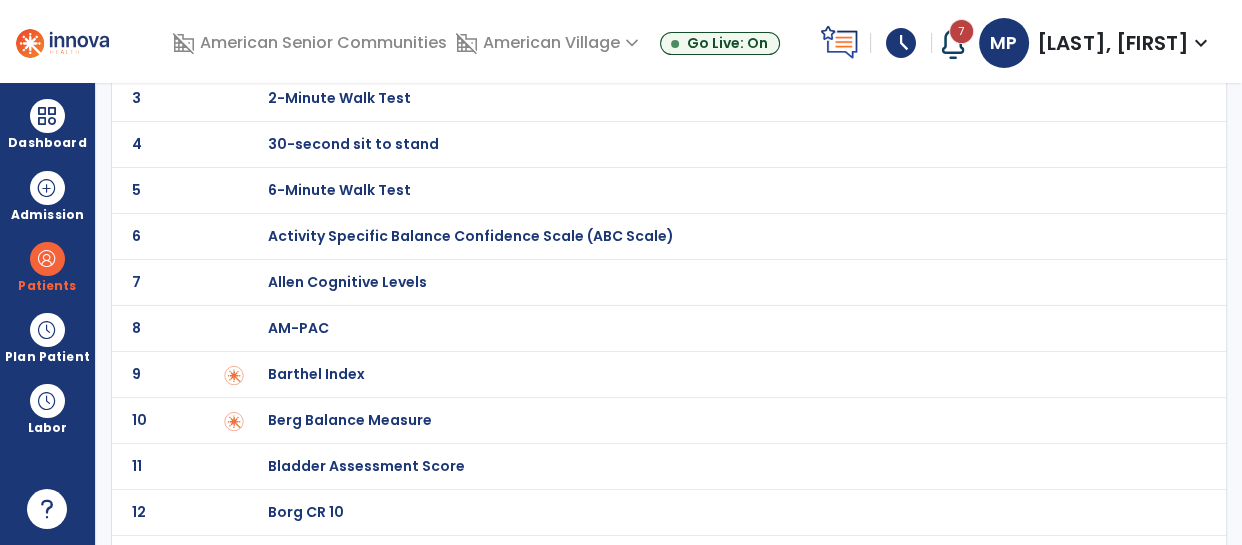 click on "AM-PAC" at bounding box center (339, 6) 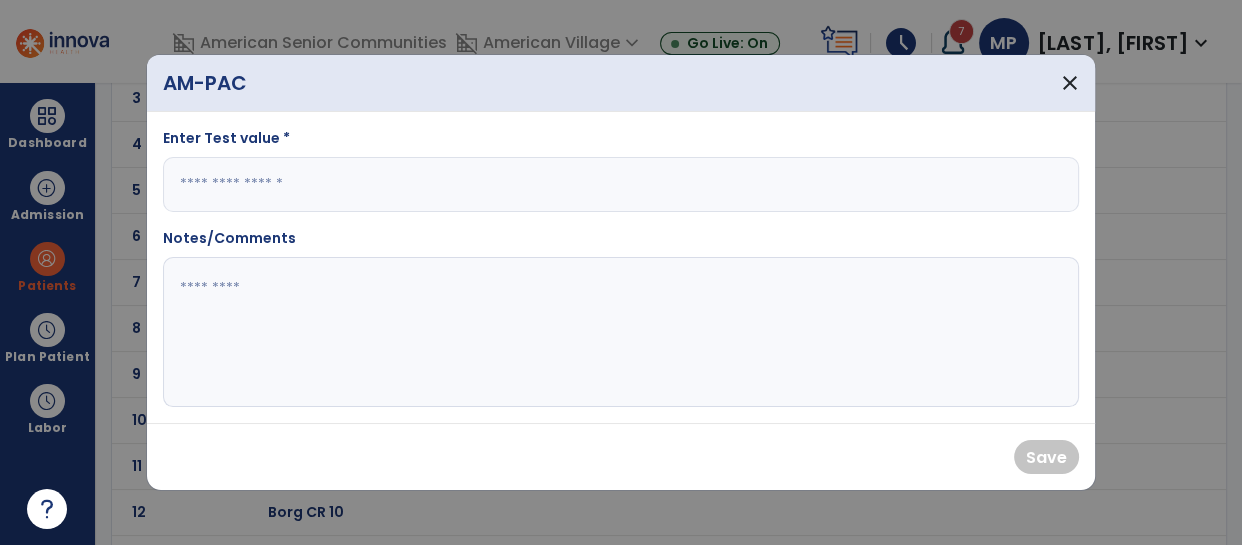 click at bounding box center (621, 184) 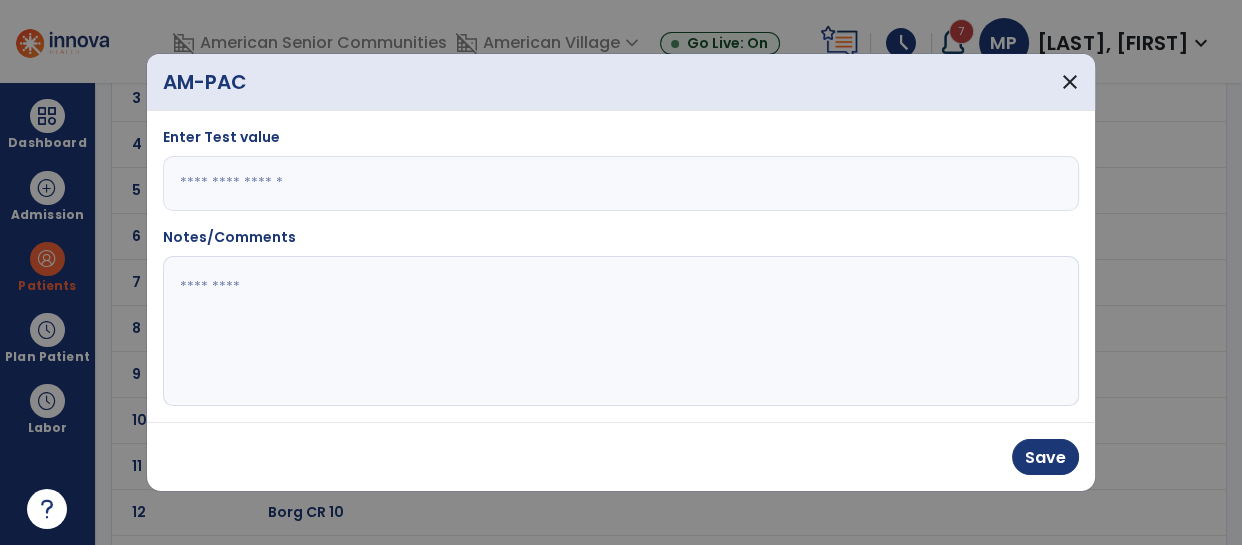 type on "**" 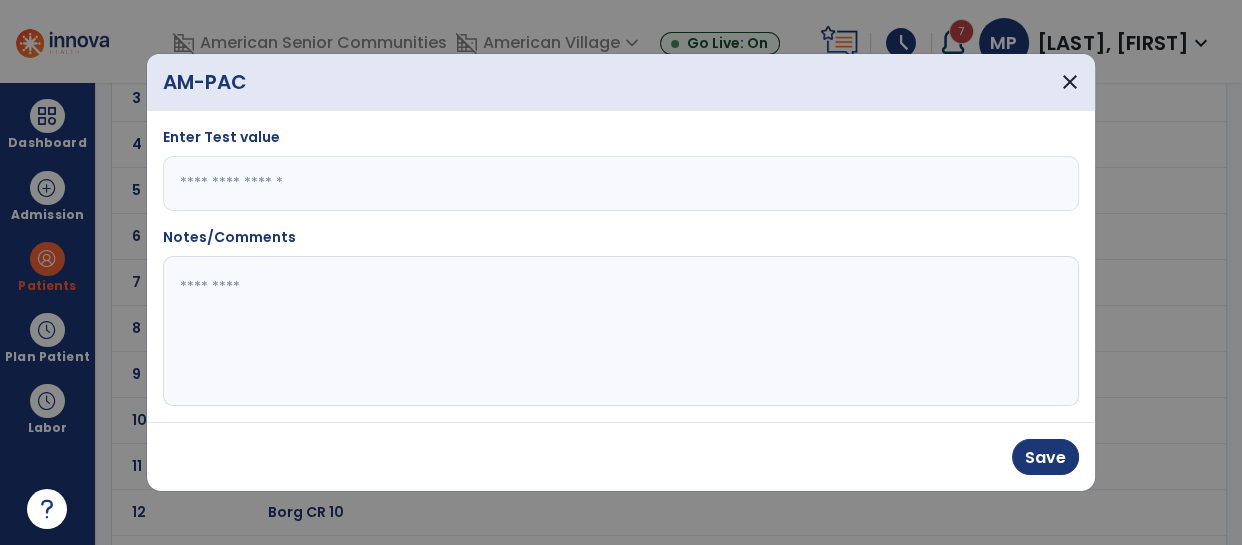click 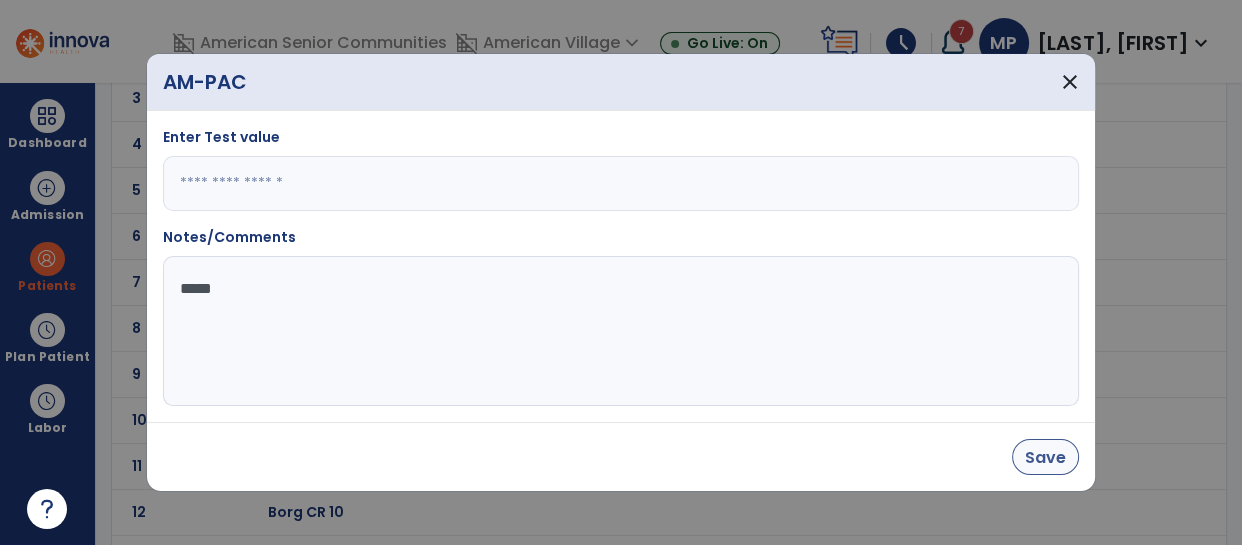 type on "*****" 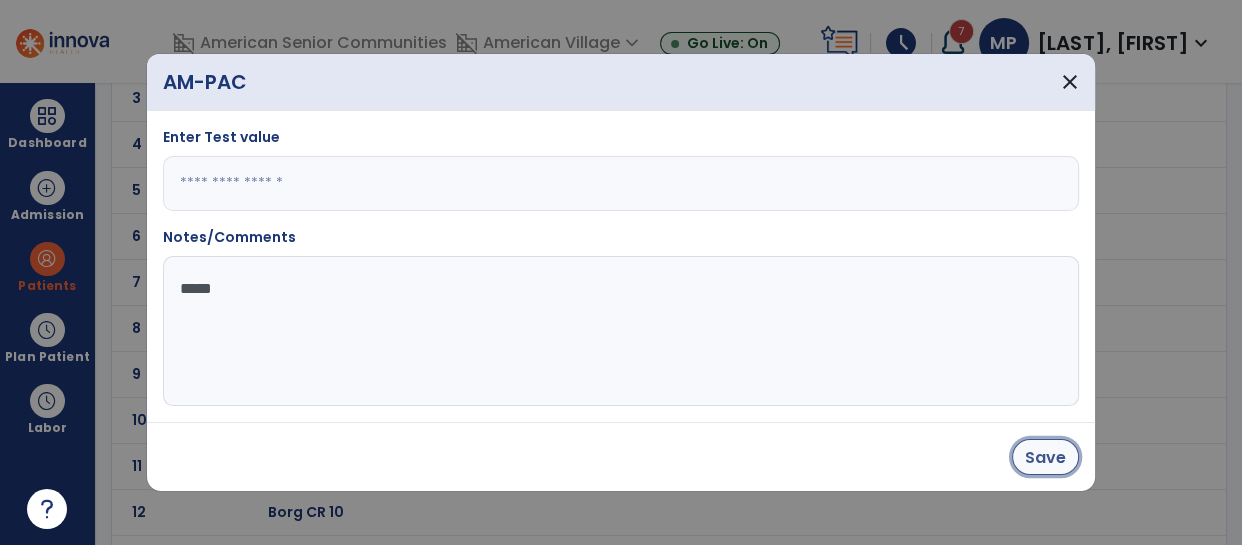 click on "Save" at bounding box center (1045, 457) 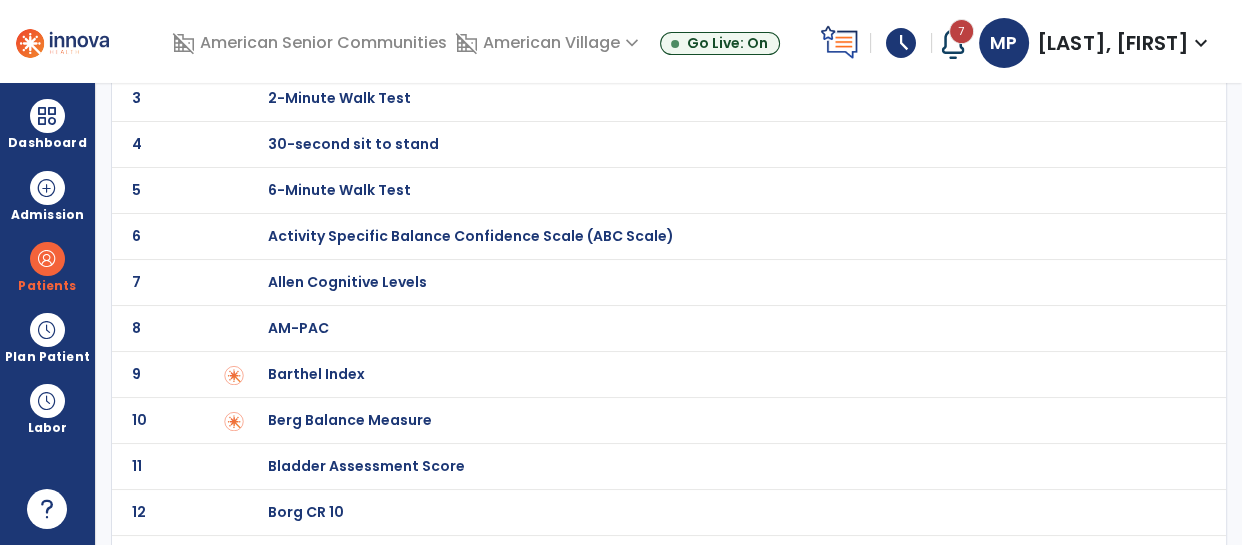 scroll, scrollTop: 0, scrollLeft: 0, axis: both 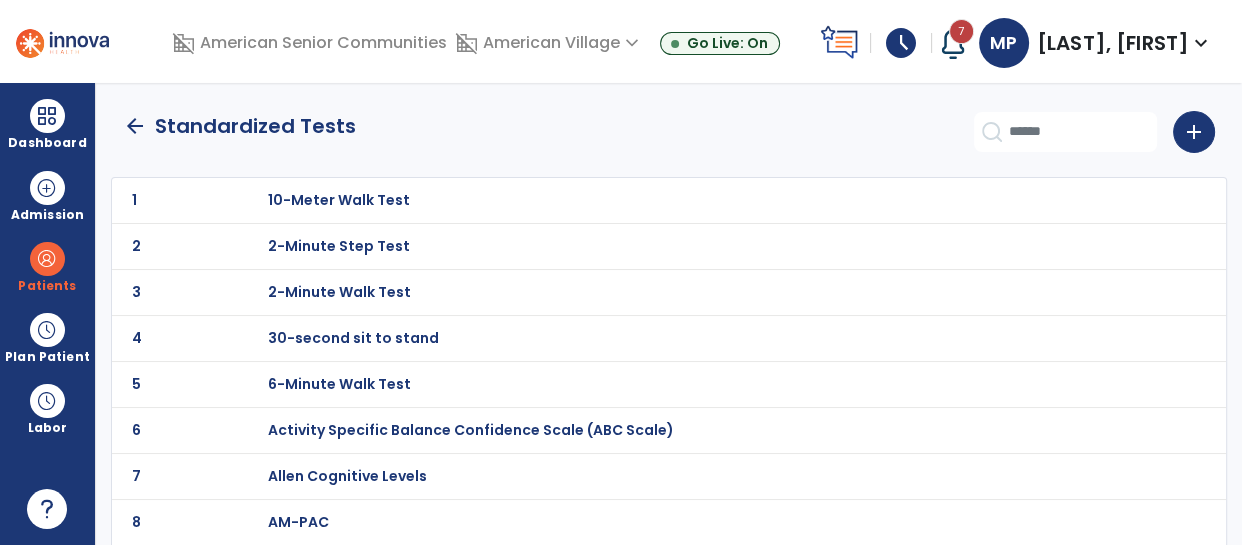 click on "arrow_back" 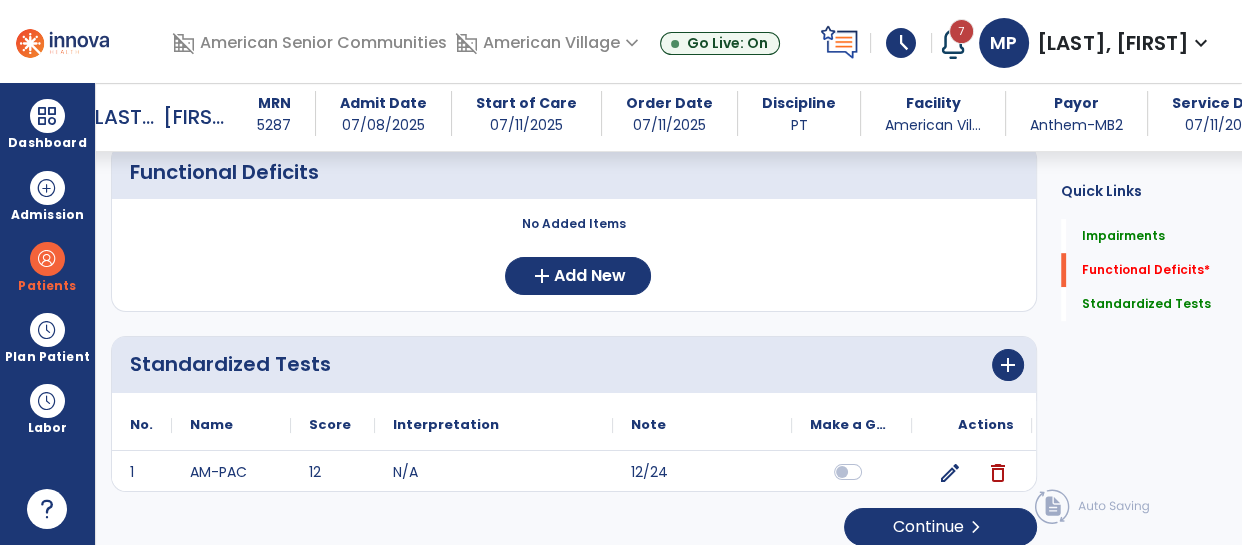 scroll, scrollTop: 1076, scrollLeft: 0, axis: vertical 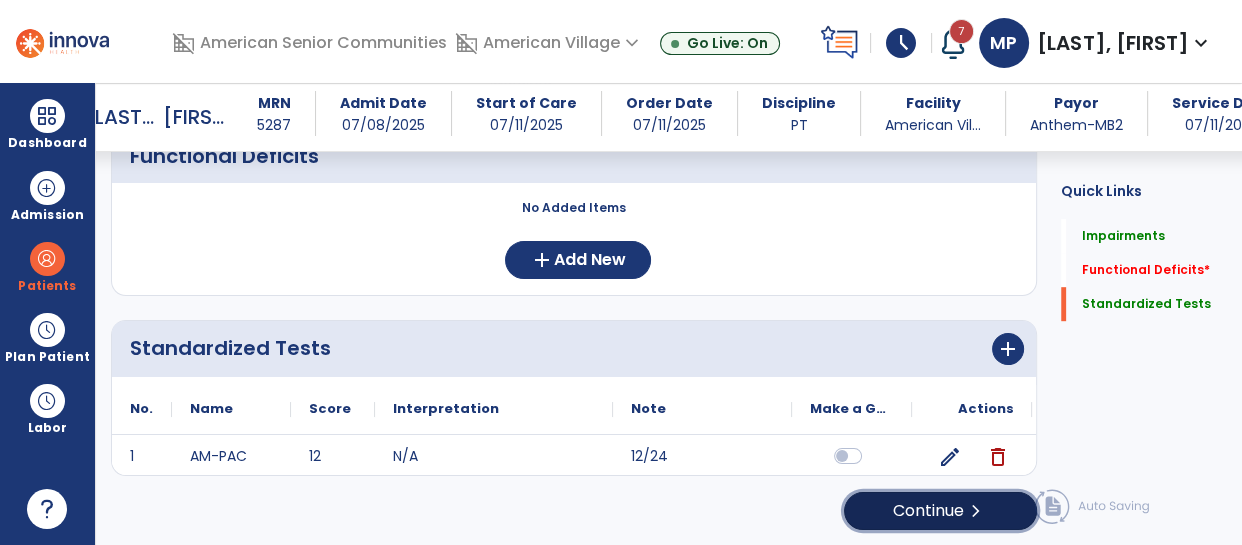 click on "Continue  chevron_right" 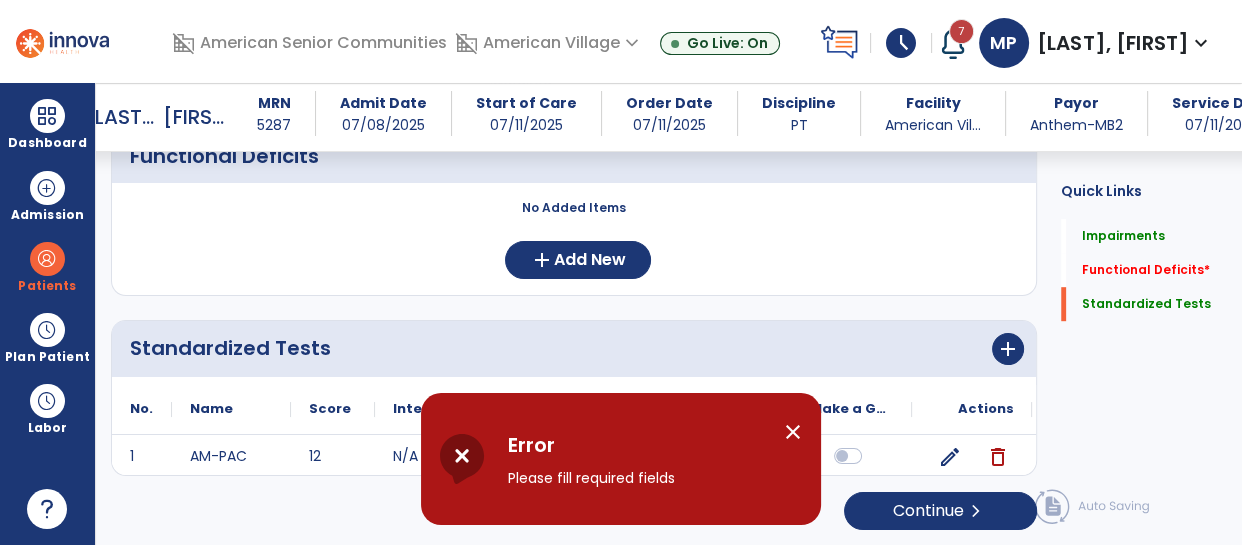 click on "close" at bounding box center [793, 432] 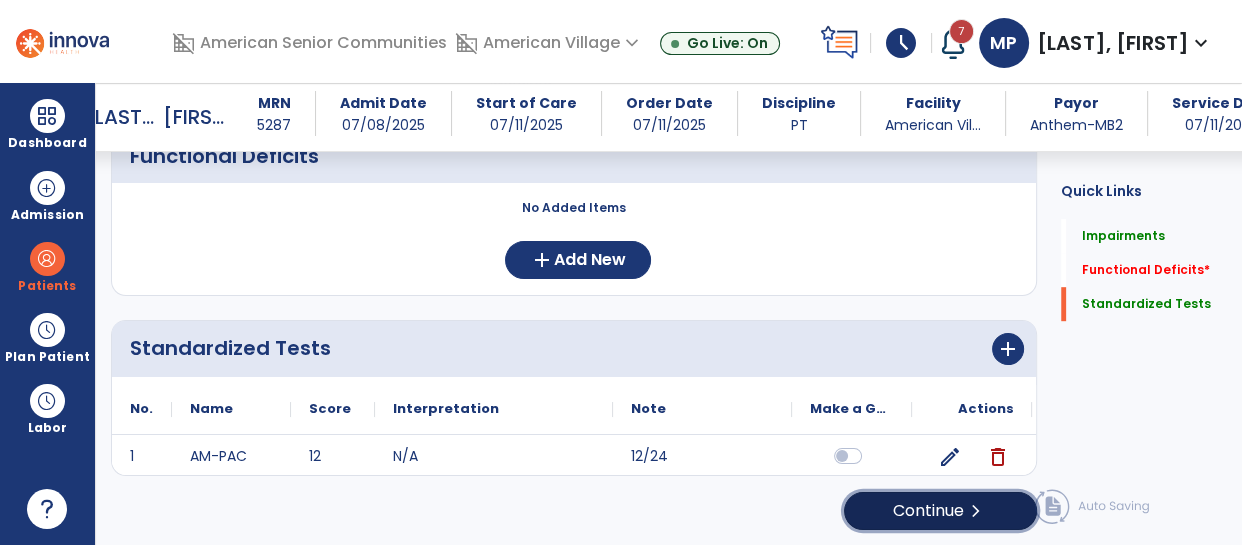 click on "Continue  chevron_right" 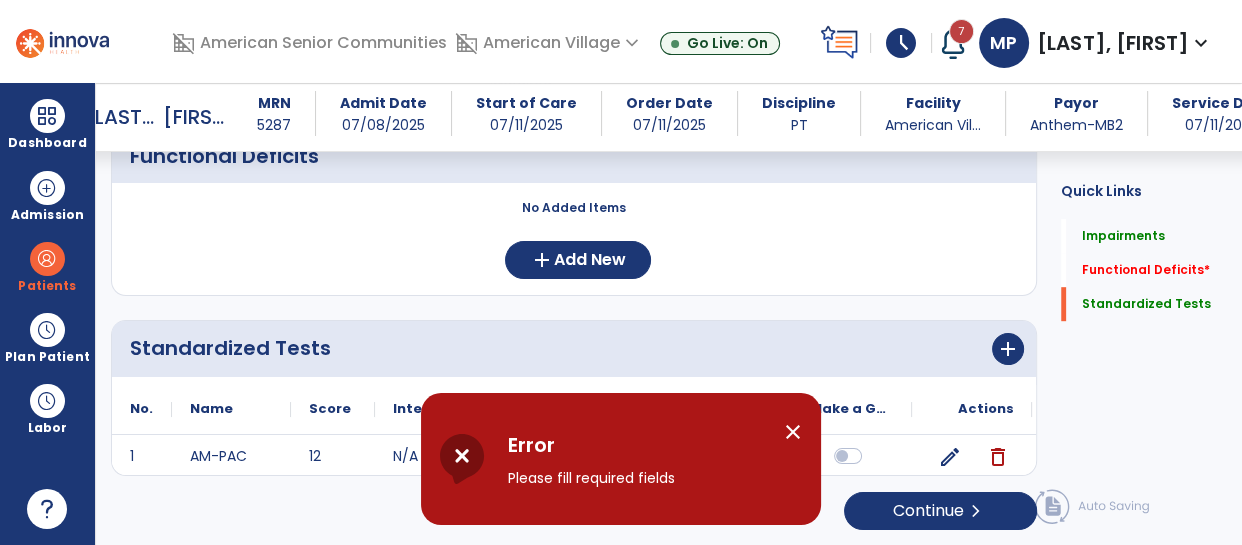 click on "close" at bounding box center [793, 432] 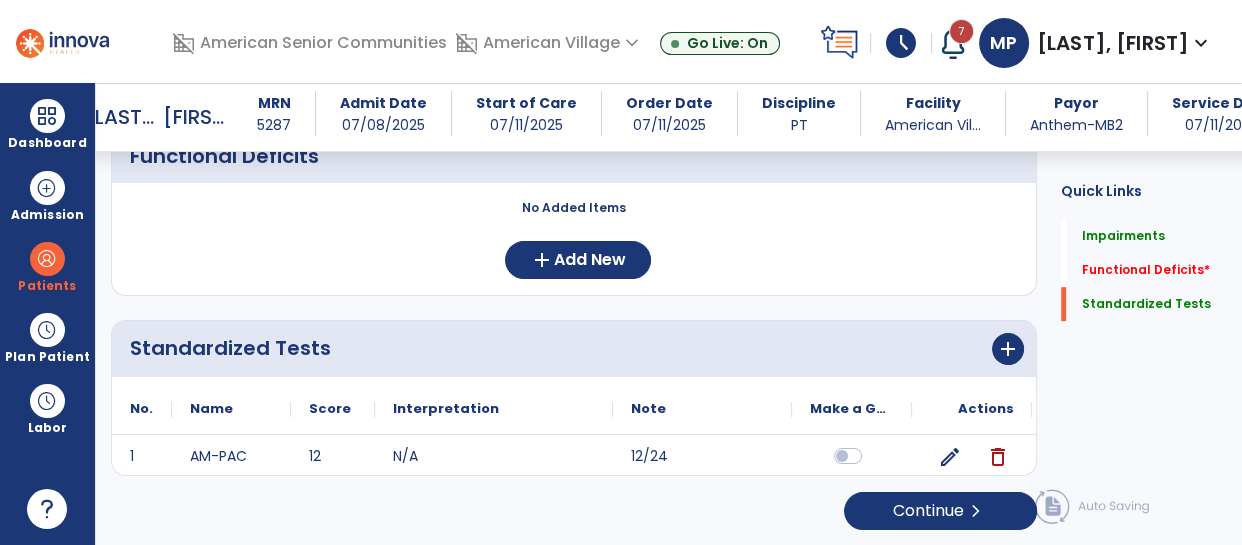 scroll, scrollTop: 0, scrollLeft: 0, axis: both 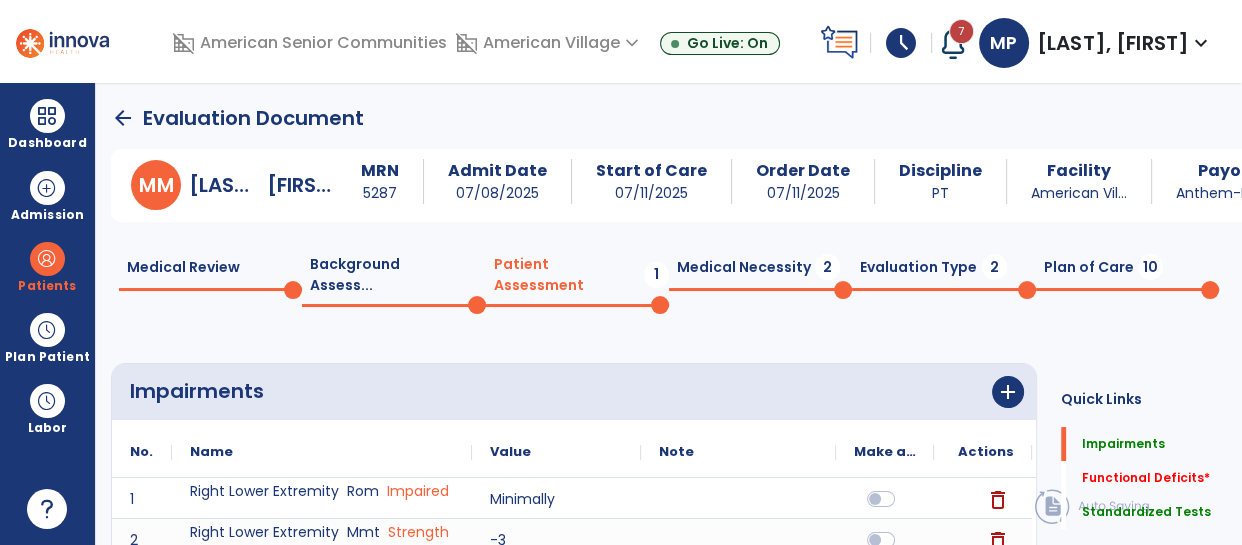 click on "Medical Necessity  2" 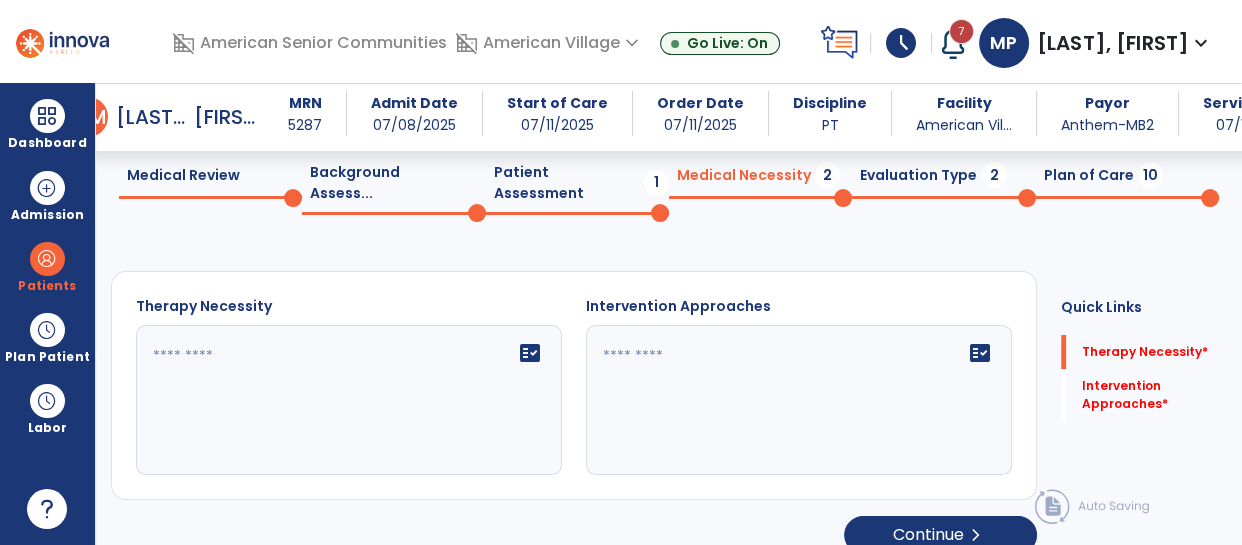 scroll, scrollTop: 97, scrollLeft: 0, axis: vertical 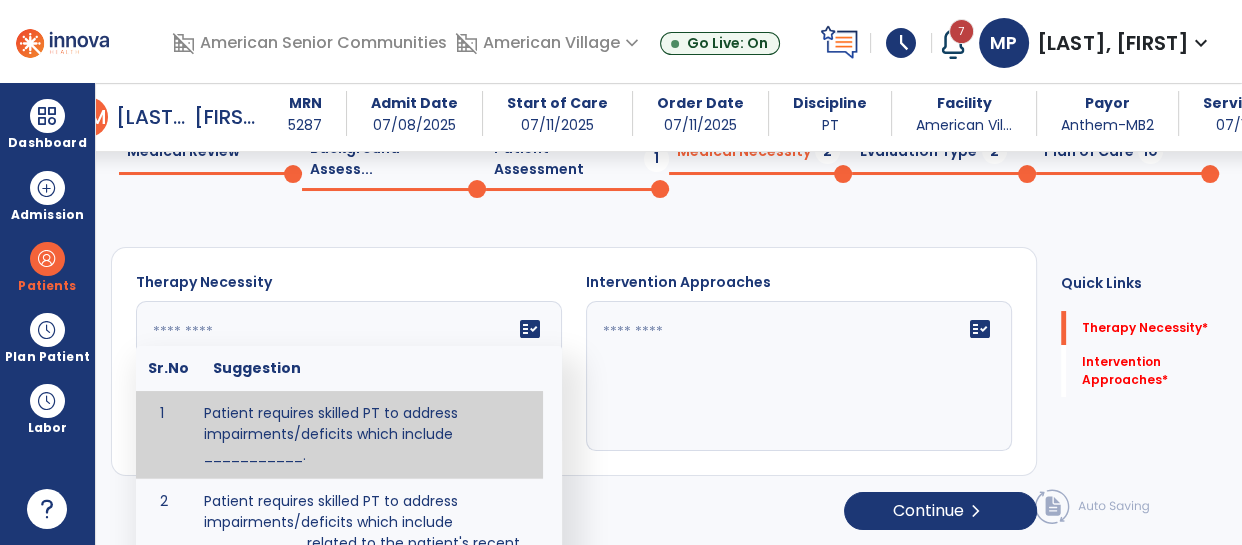 click on "fact_check  Sr.No Suggestion 1 Patient requires skilled PT to address impairments/deficits which include ___________. 2 Patient requires skilled PT to address impairments/deficits which include ___________ related to the patient's recent inpatient hospital stay and diagnosis of _____________." 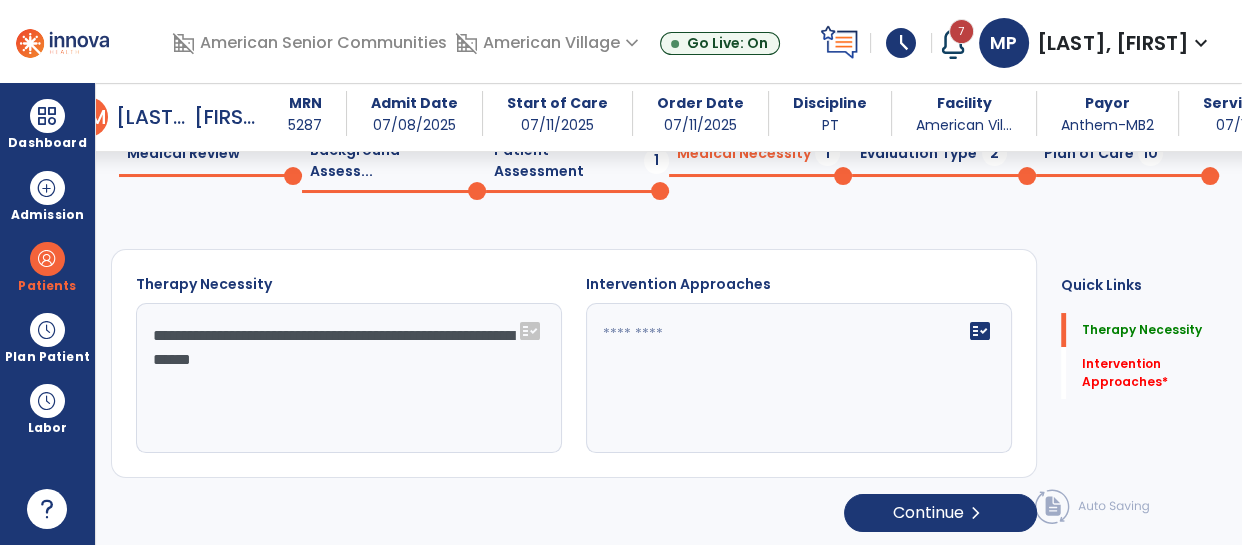 scroll, scrollTop: 97, scrollLeft: 0, axis: vertical 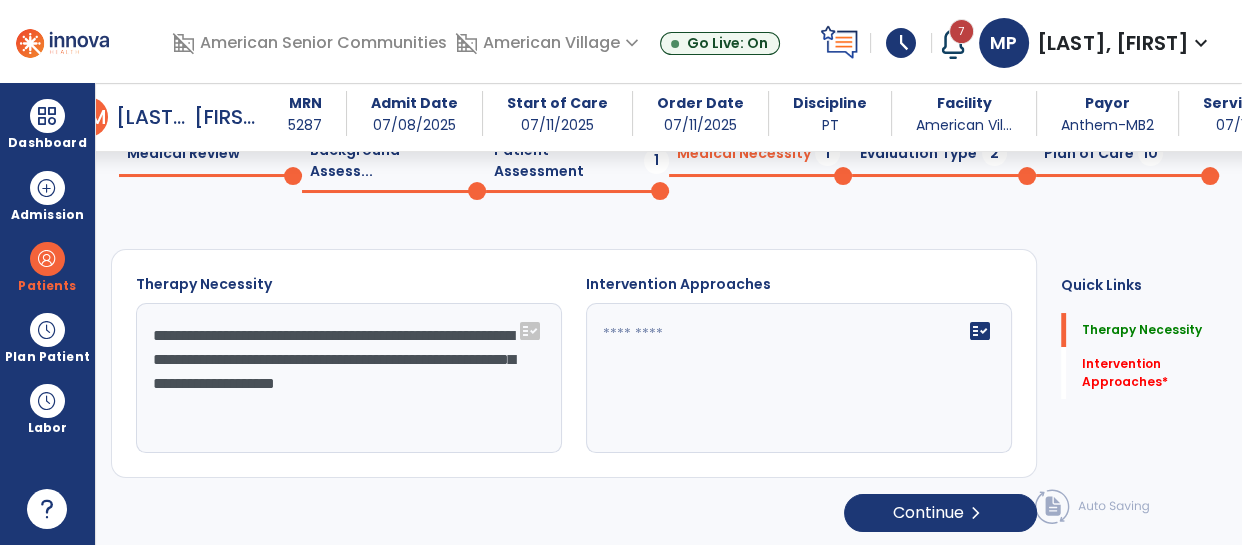 type on "**********" 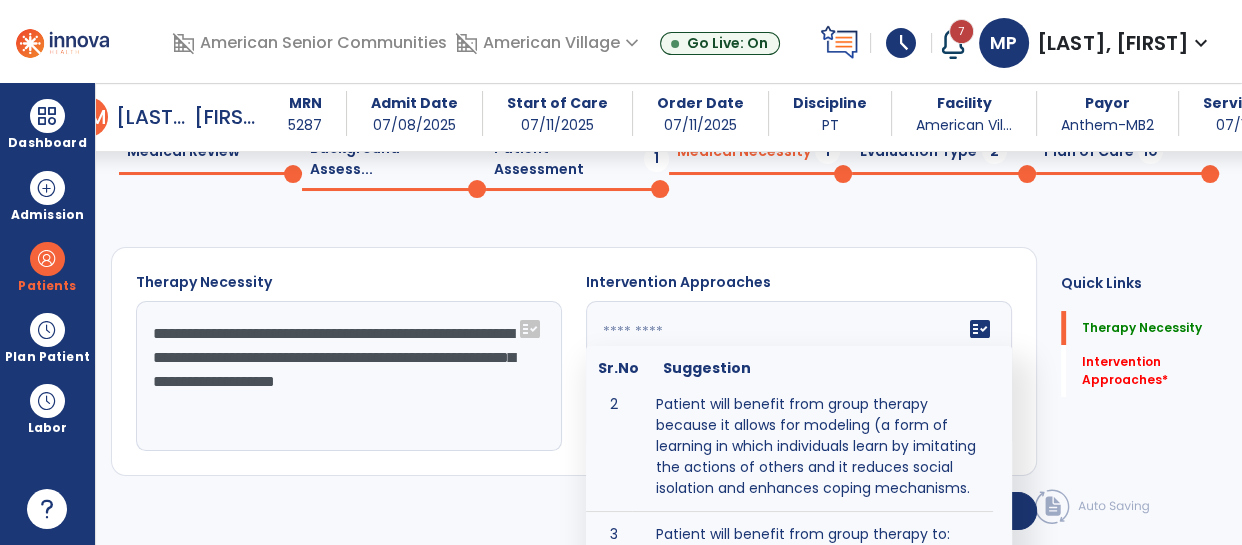 scroll, scrollTop: 141, scrollLeft: 0, axis: vertical 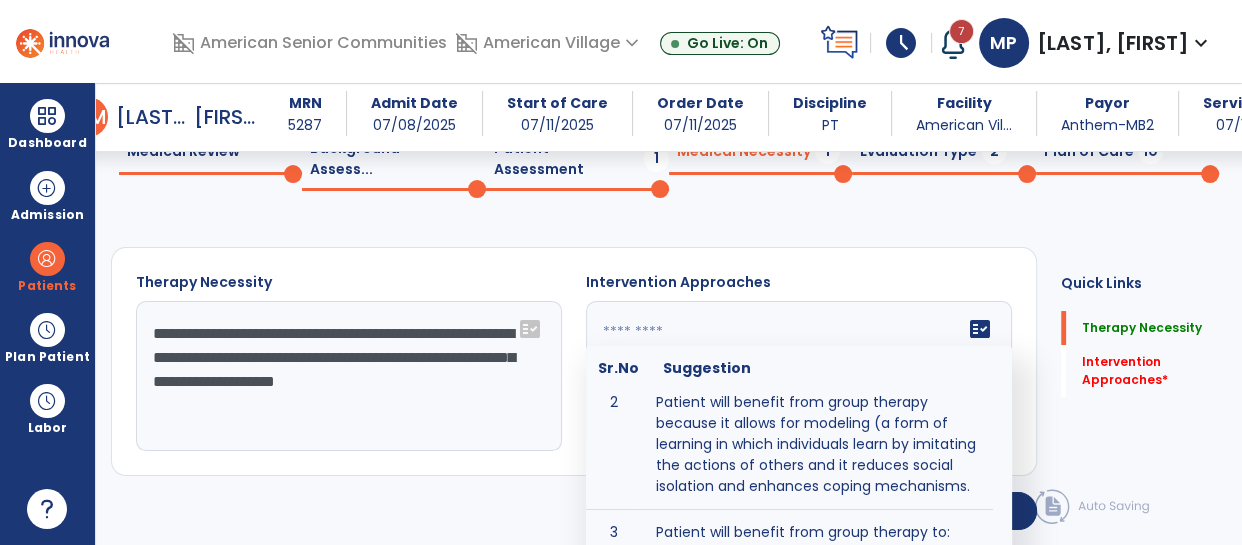 type on "**********" 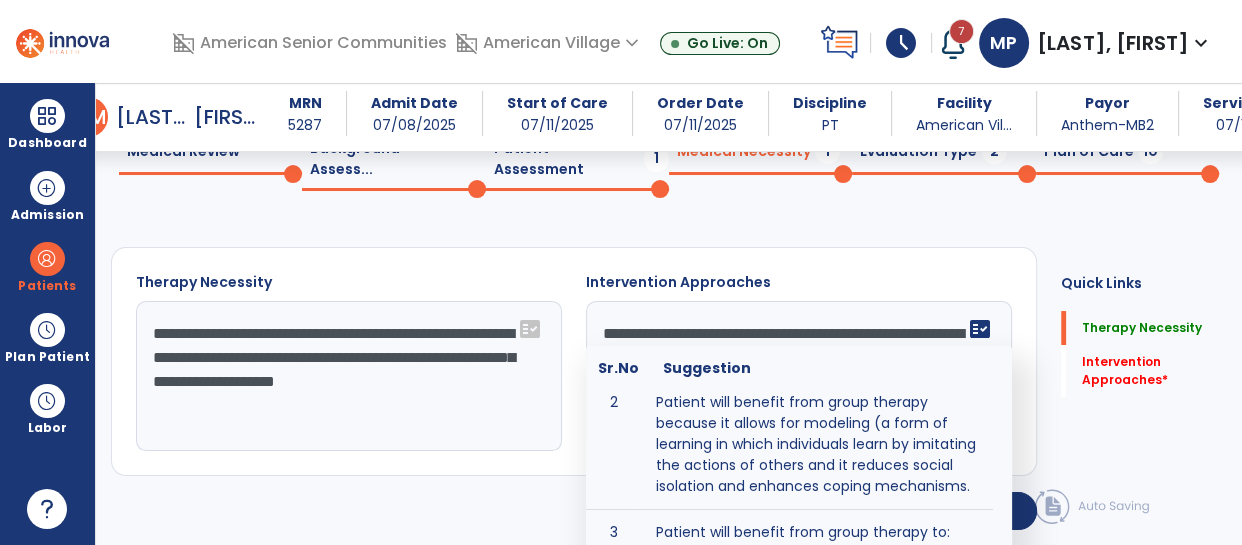 scroll, scrollTop: 95, scrollLeft: 0, axis: vertical 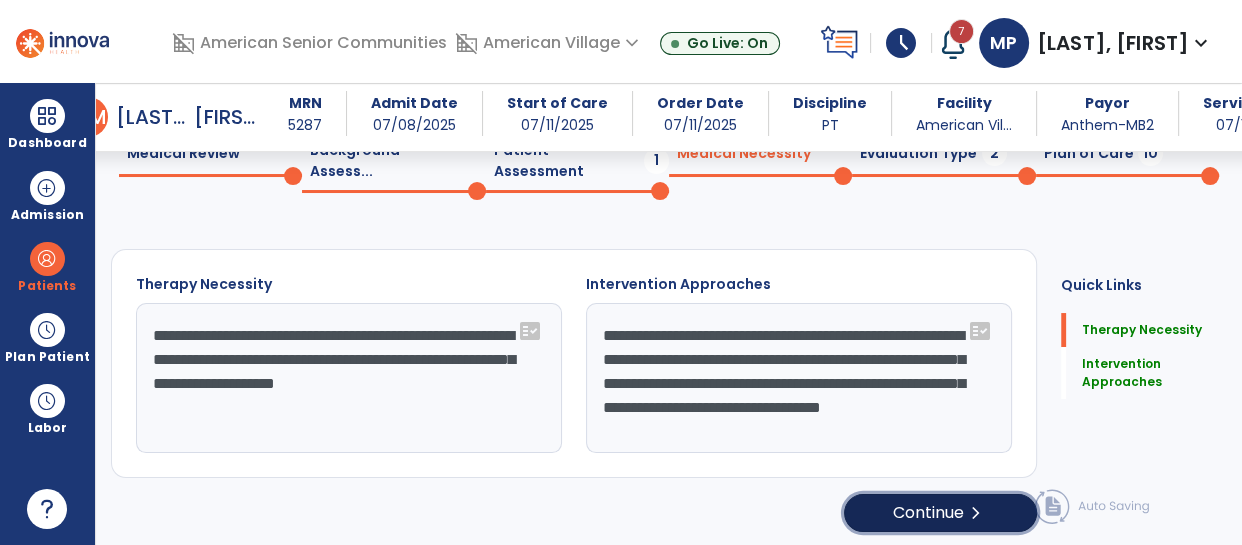 click on "Continue  chevron_right" 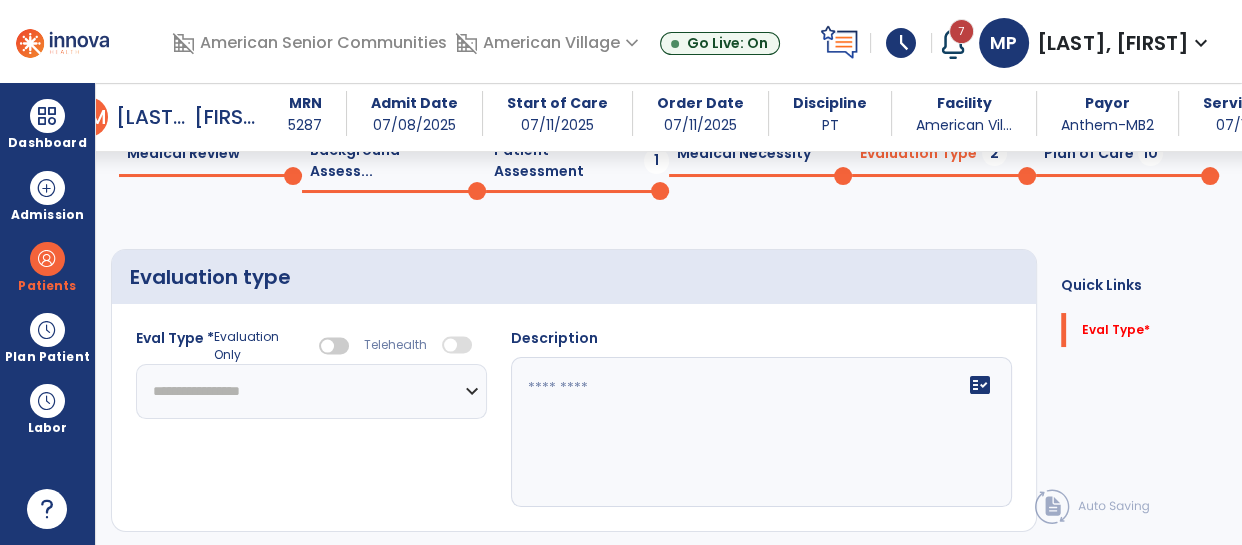 click on "**********" 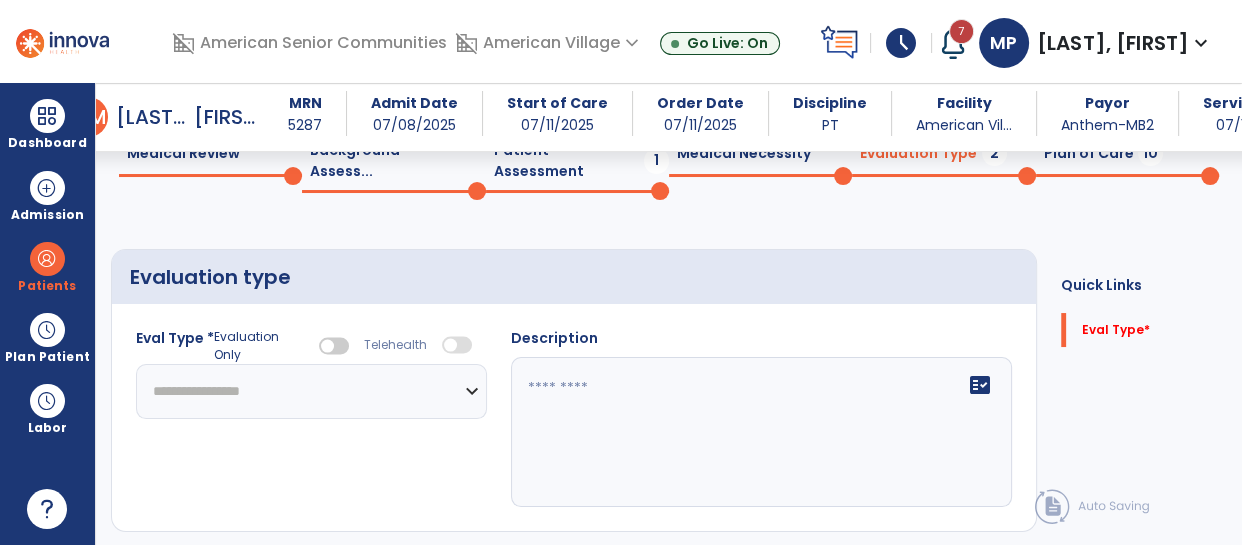 select on "**********" 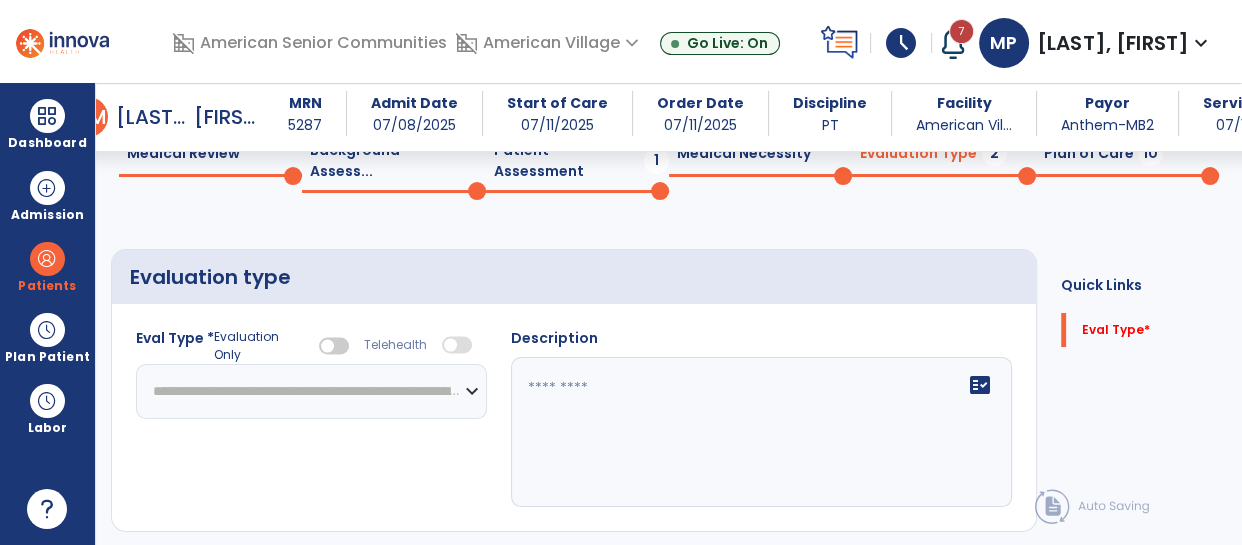click on "**********" 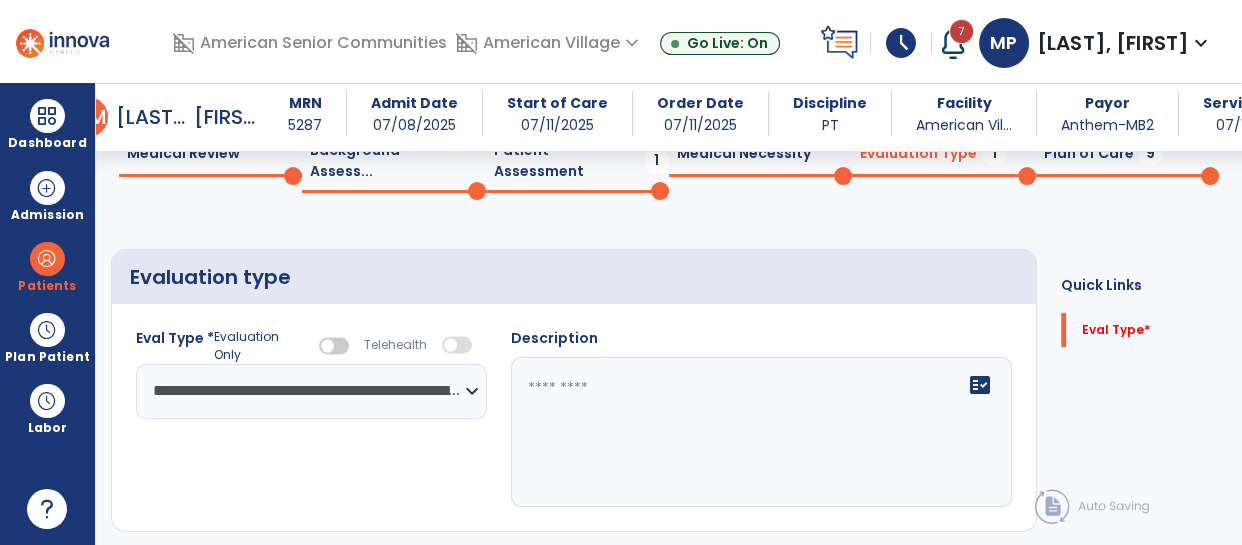 click on "fact_check" 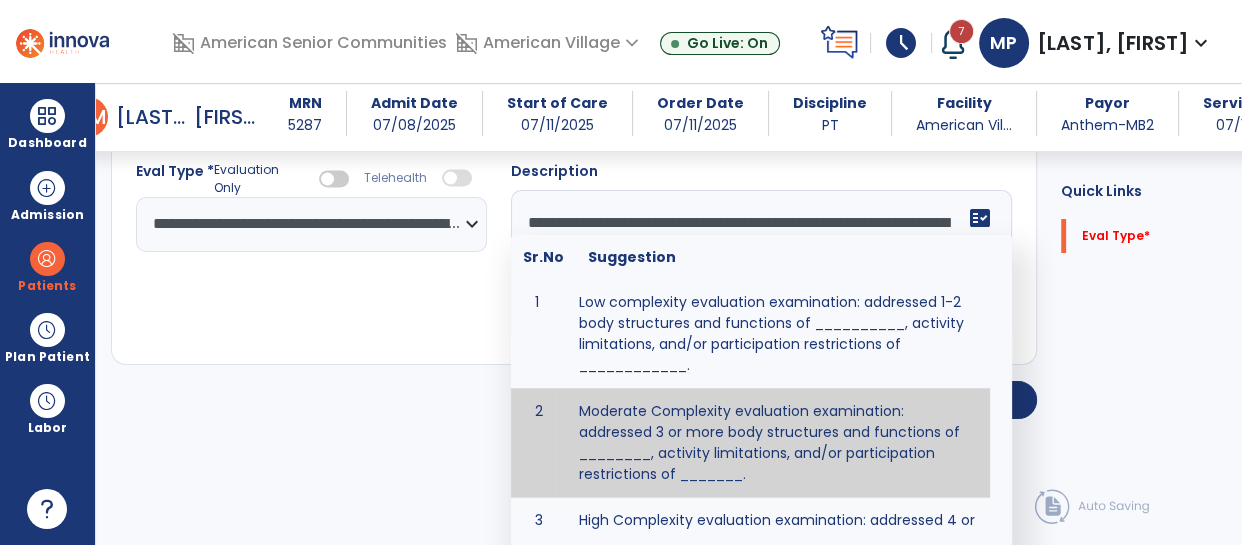 scroll, scrollTop: 151, scrollLeft: 0, axis: vertical 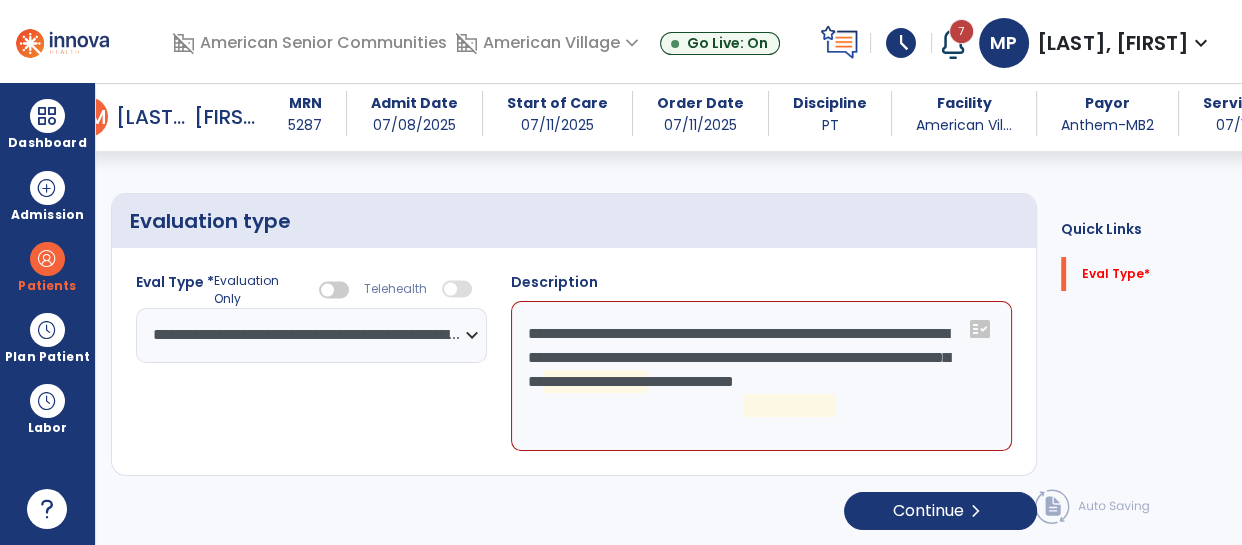click on "**********" 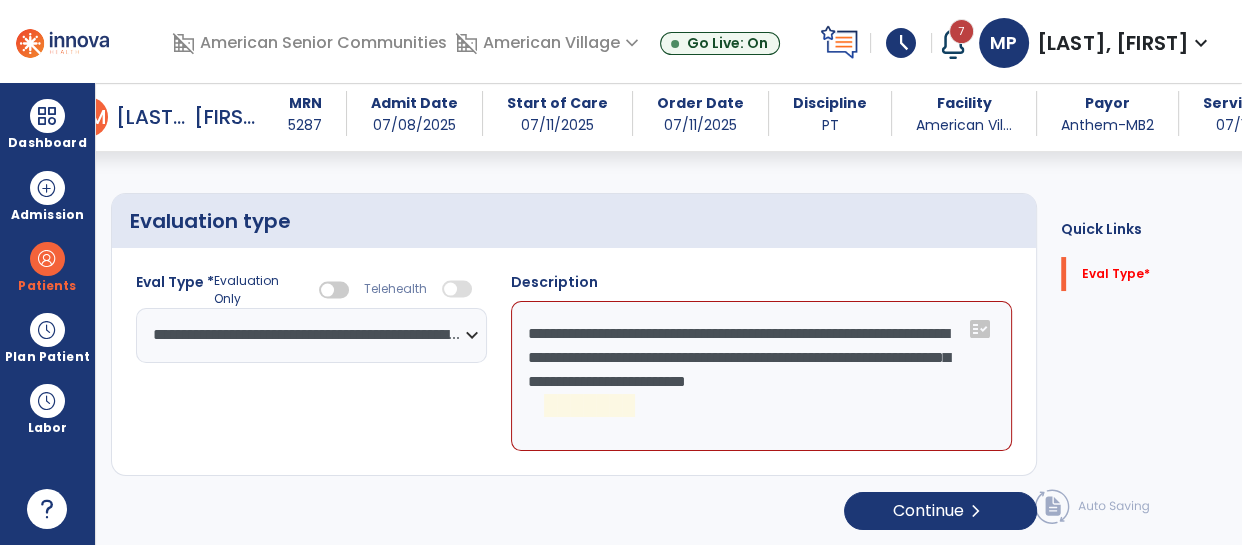 click on "**********" 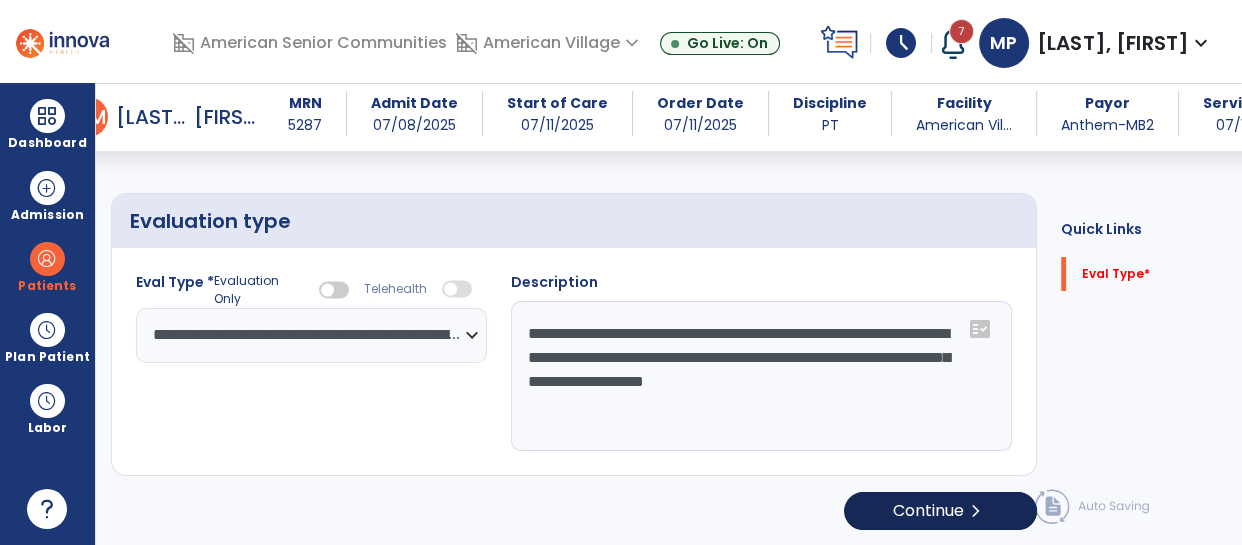 type on "**********" 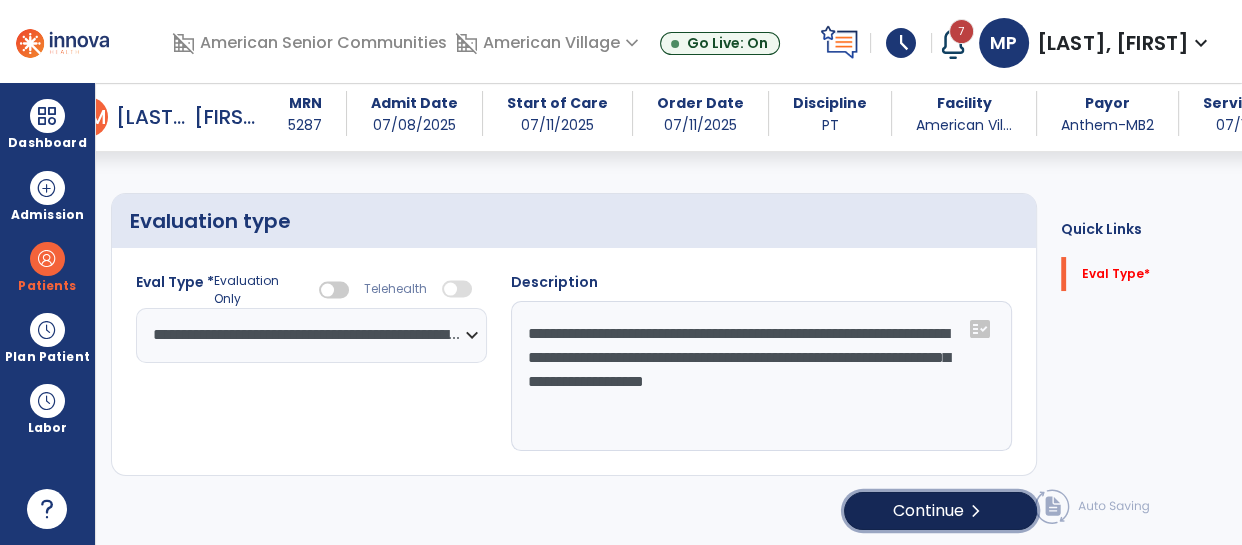click on "Continue  chevron_right" 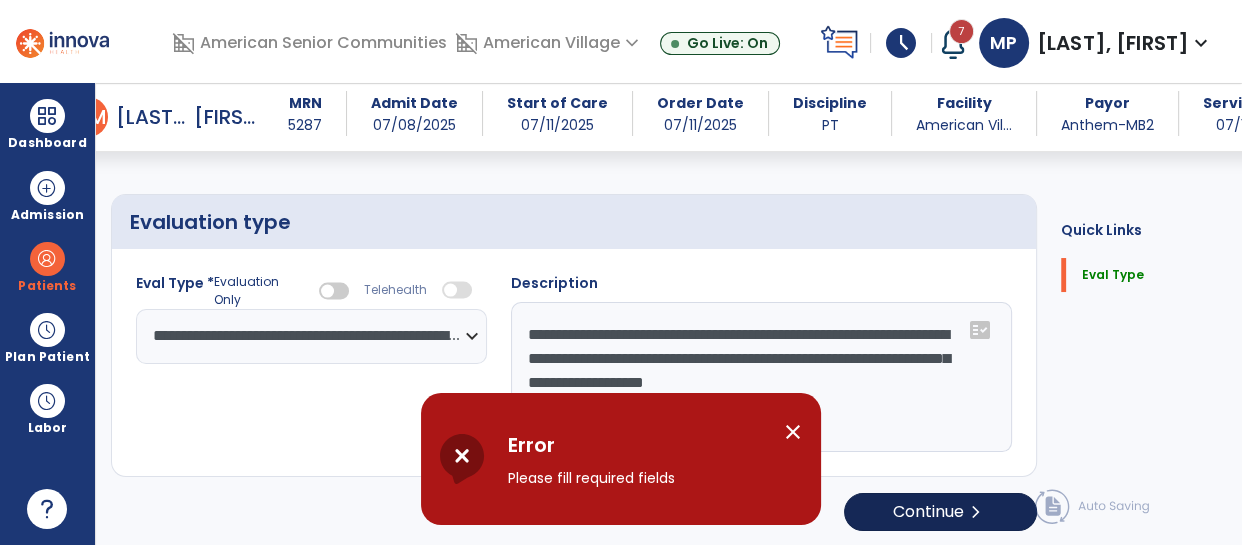 scroll, scrollTop: 151, scrollLeft: 0, axis: vertical 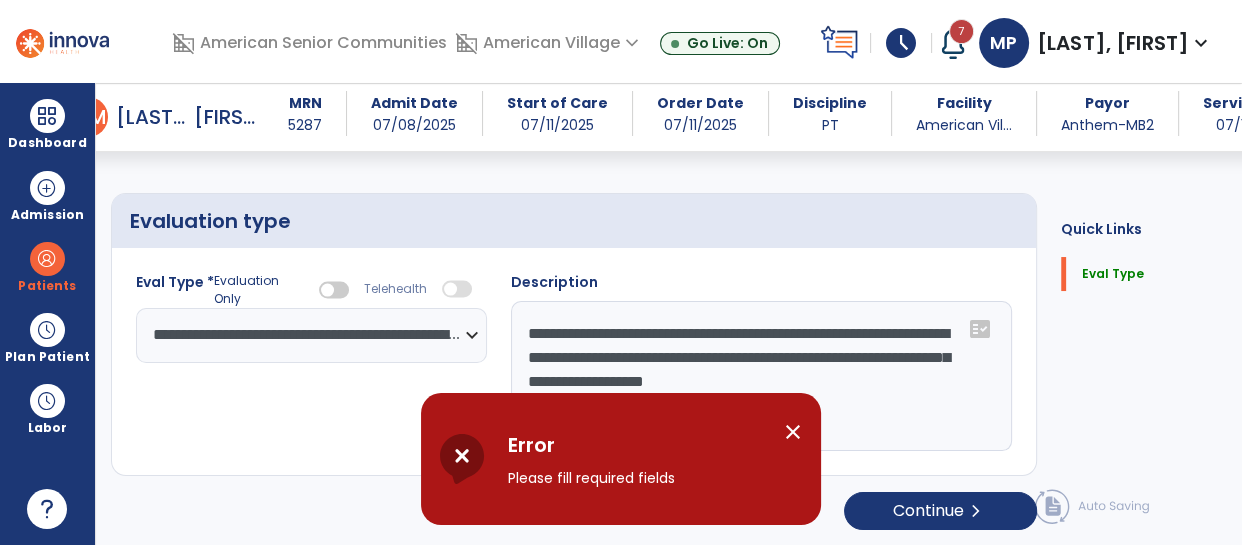 click on "close" at bounding box center [793, 432] 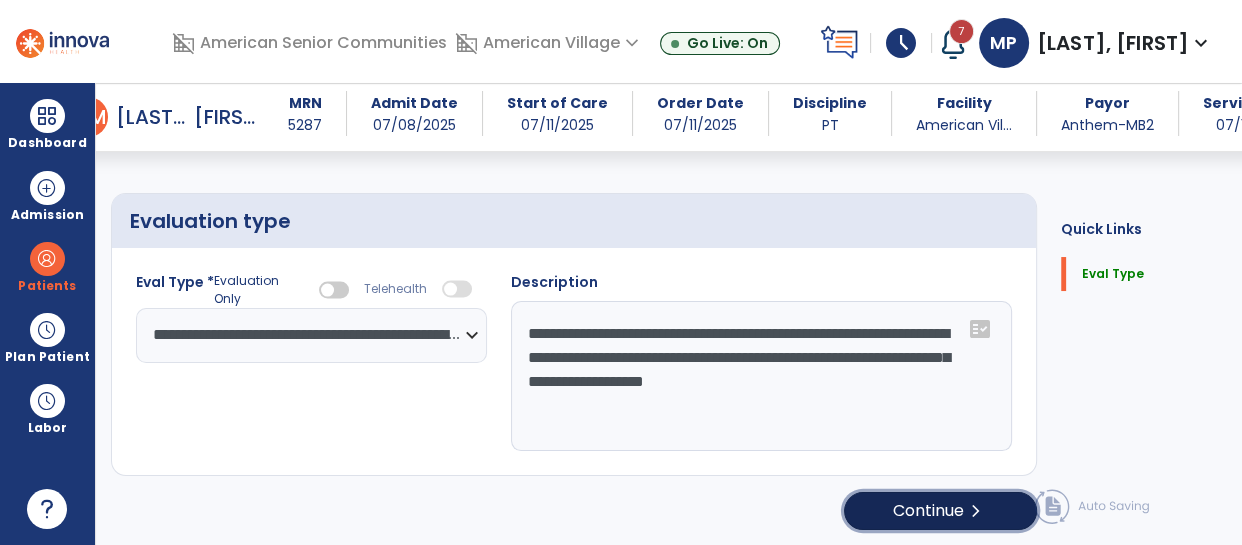 click on "Continue  chevron_right" 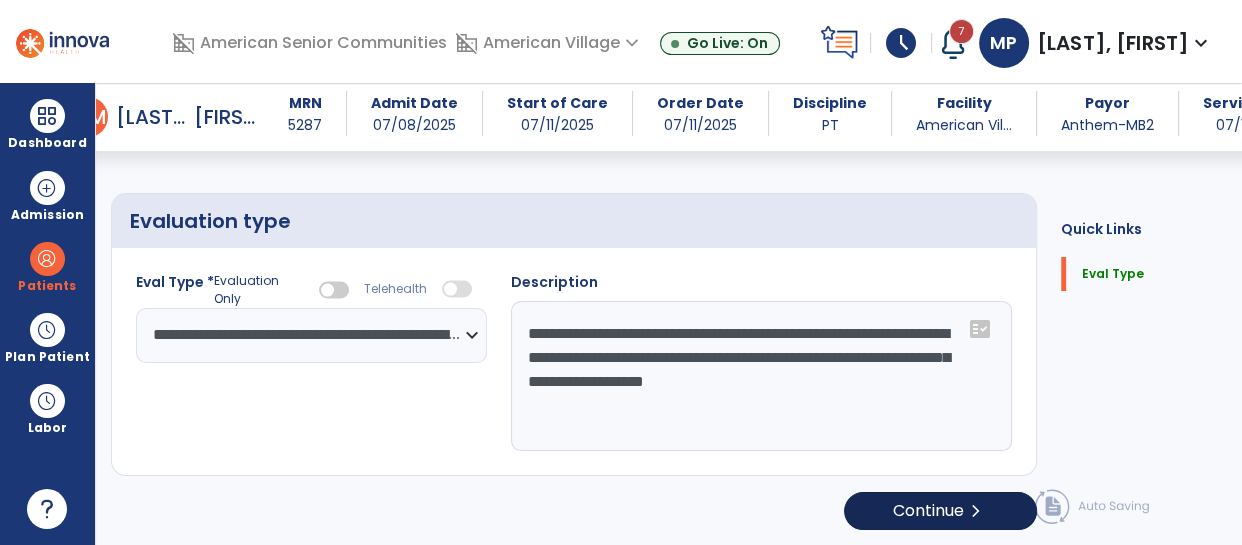 select on "*****" 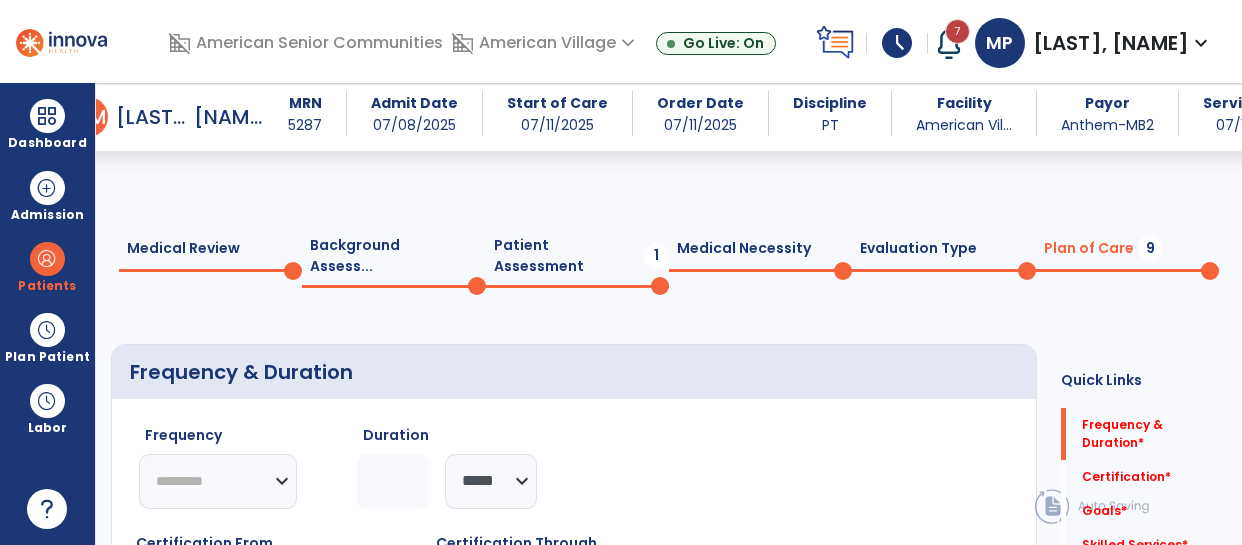 select on "*****" 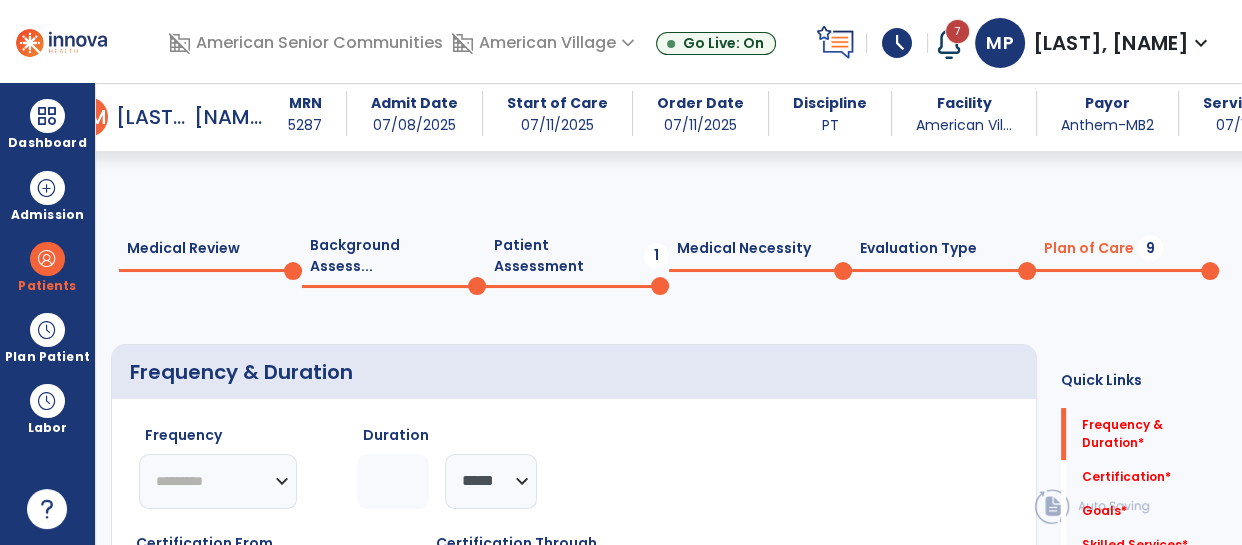 scroll, scrollTop: 151, scrollLeft: 0, axis: vertical 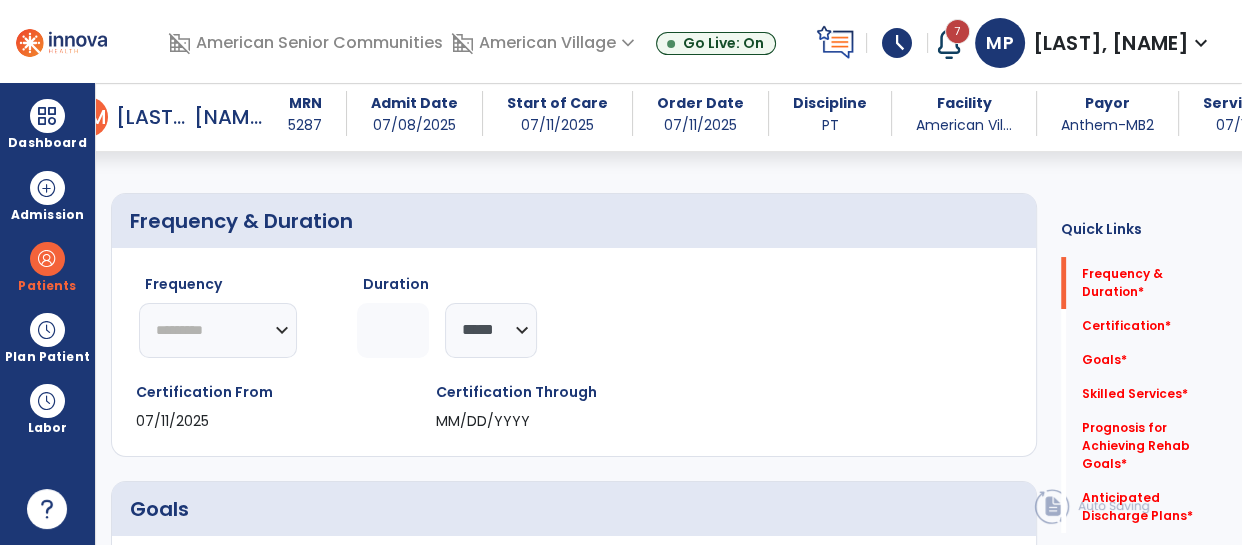 click on "********* ** ** ** ** ** ** **" 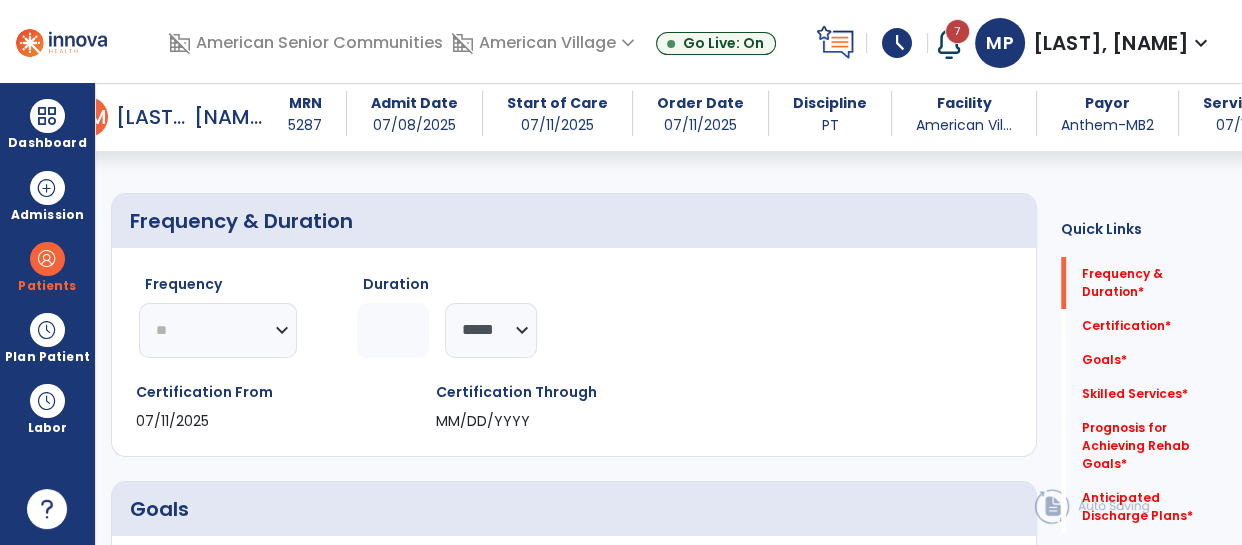click on "********* ** ** ** ** ** ** **" 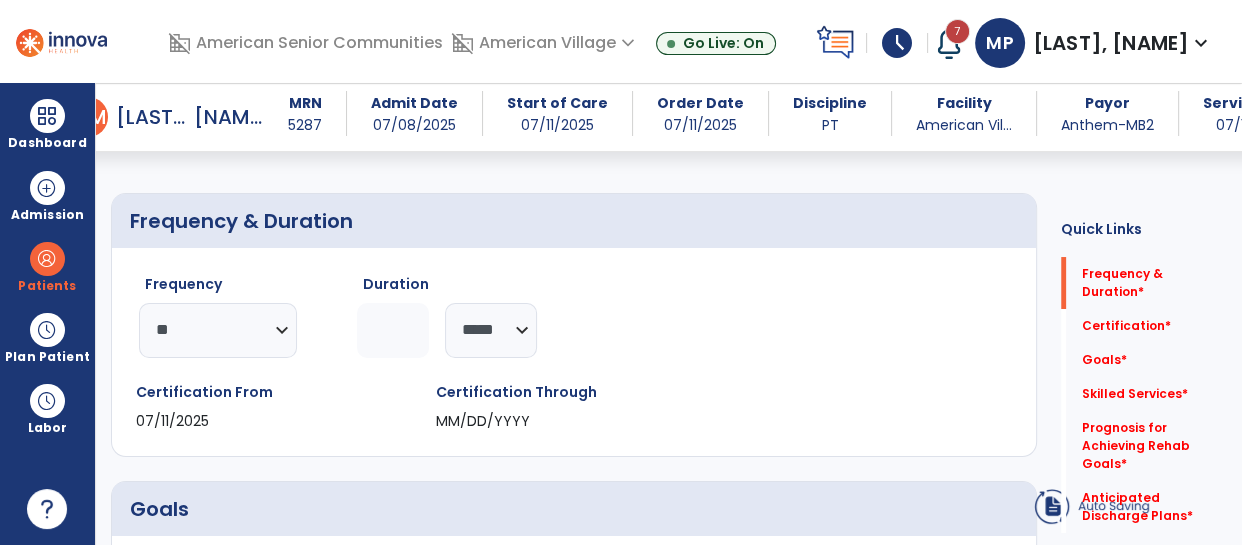click 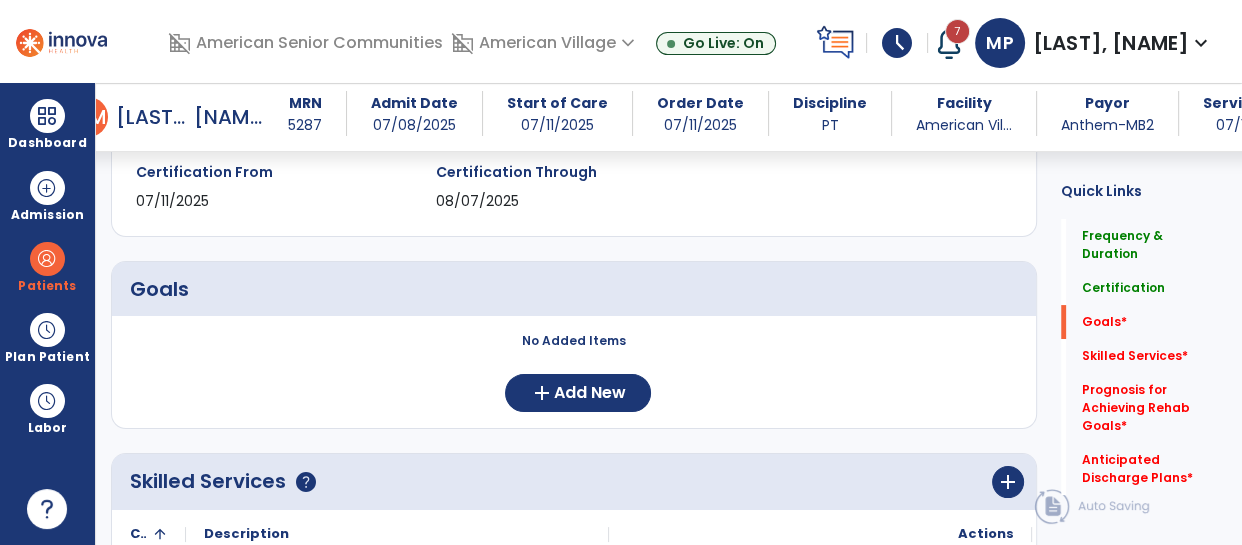 scroll, scrollTop: 373, scrollLeft: 0, axis: vertical 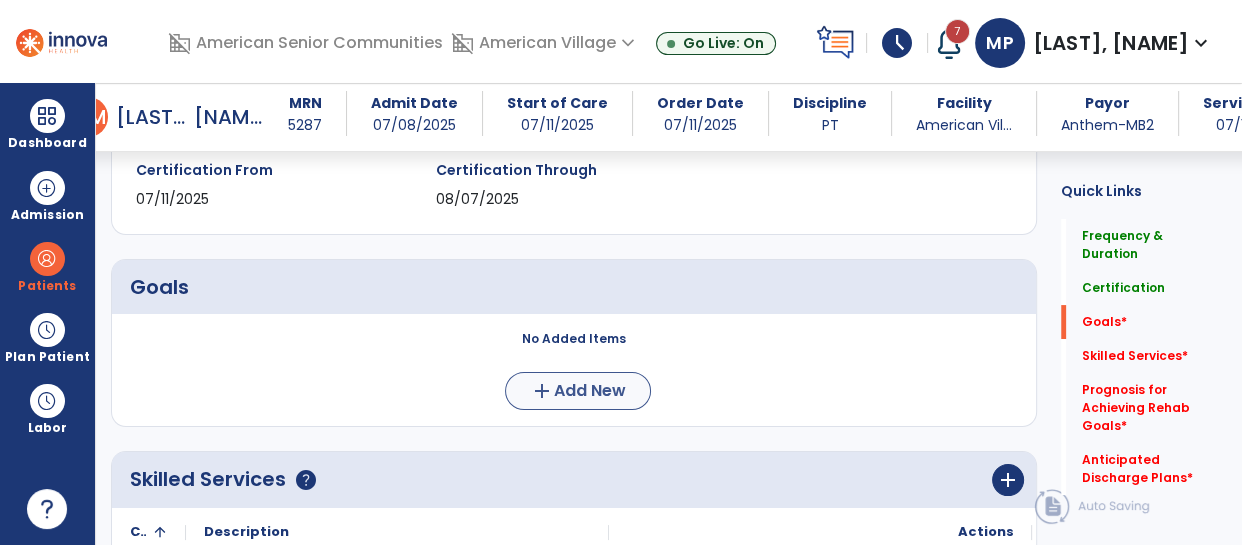 type on "*" 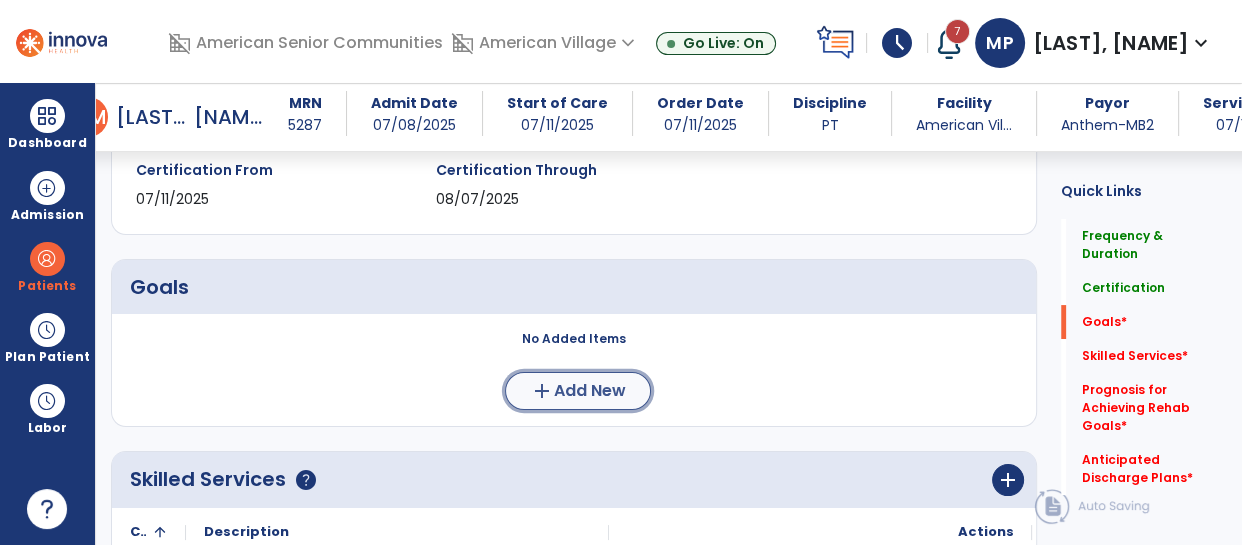 click on "add  Add New" at bounding box center (578, 391) 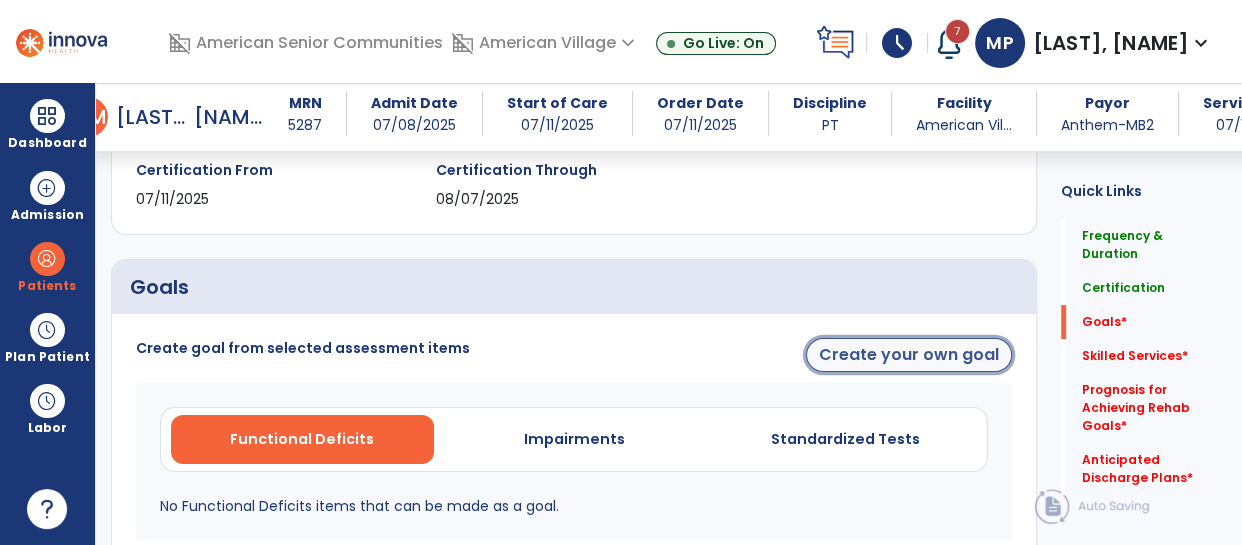 click on "Create your own goal" at bounding box center (909, 355) 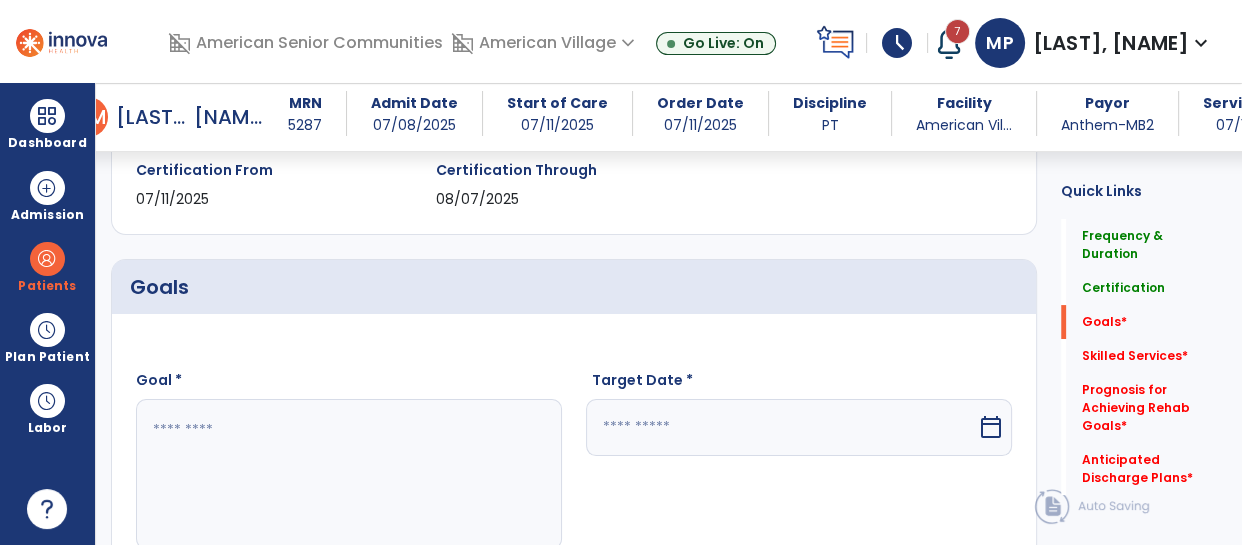 click at bounding box center [348, 474] 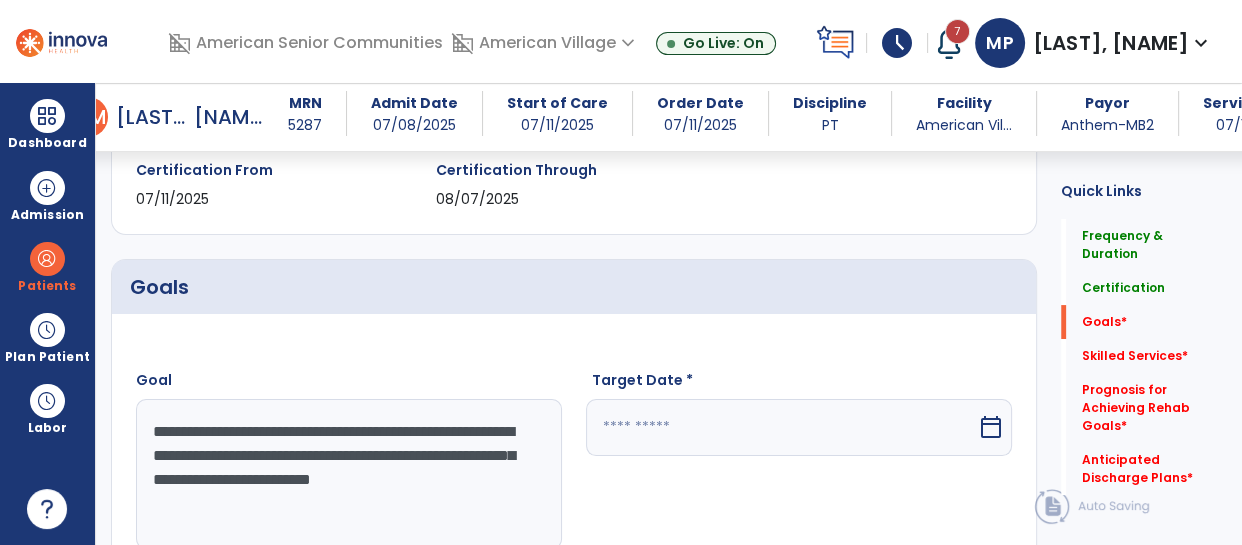 type on "**********" 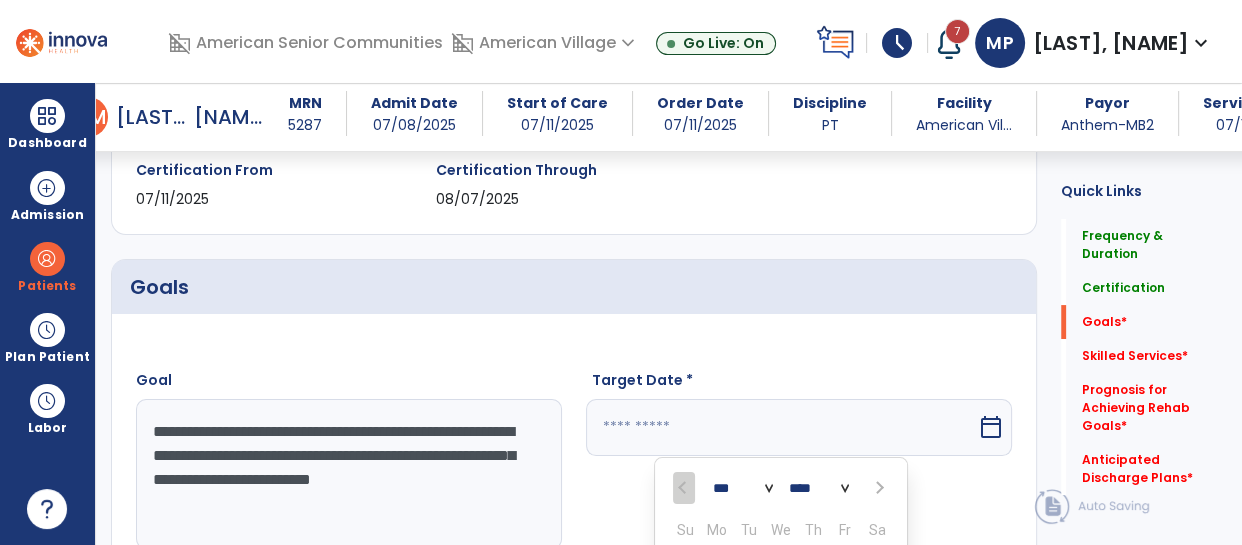 scroll, scrollTop: 651, scrollLeft: 0, axis: vertical 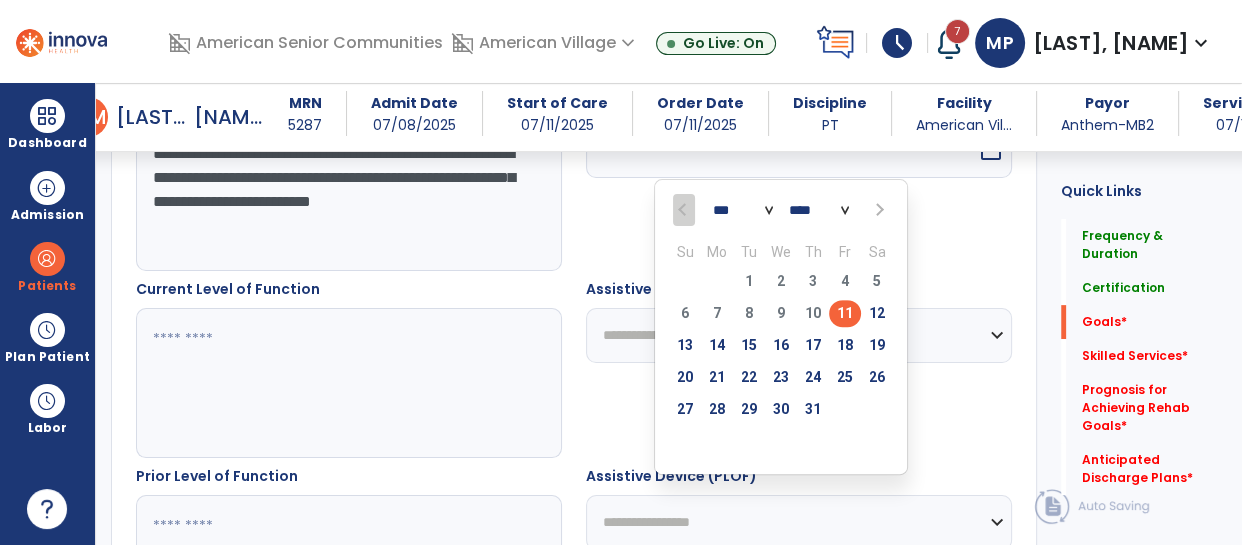 click on "*** ***" at bounding box center (743, 210) 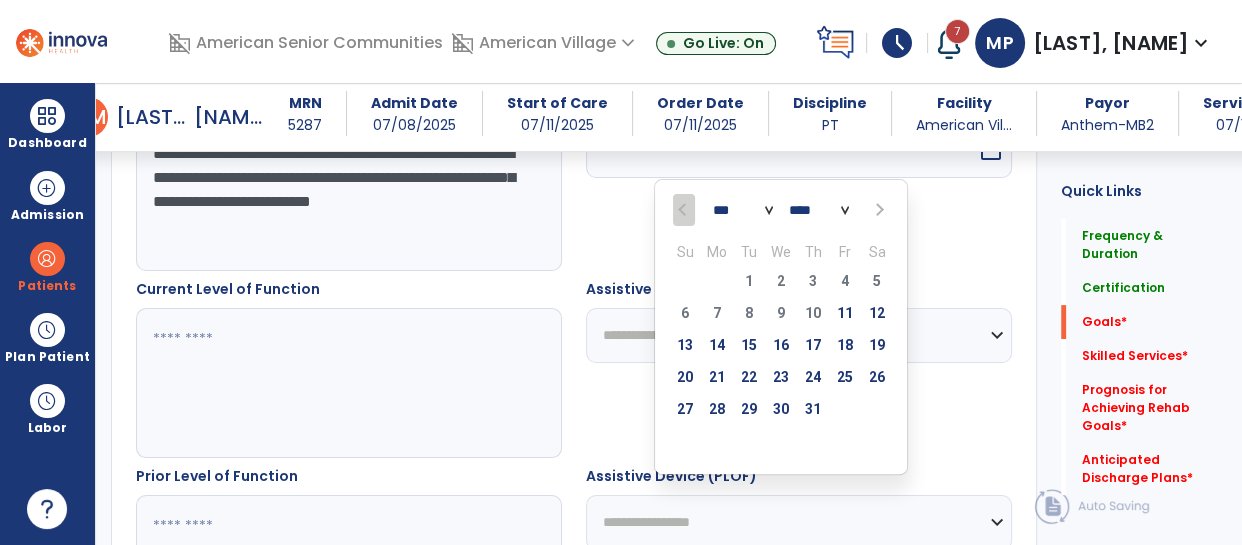 click on "6   7   8   9   10   11   12" at bounding box center [781, 316] 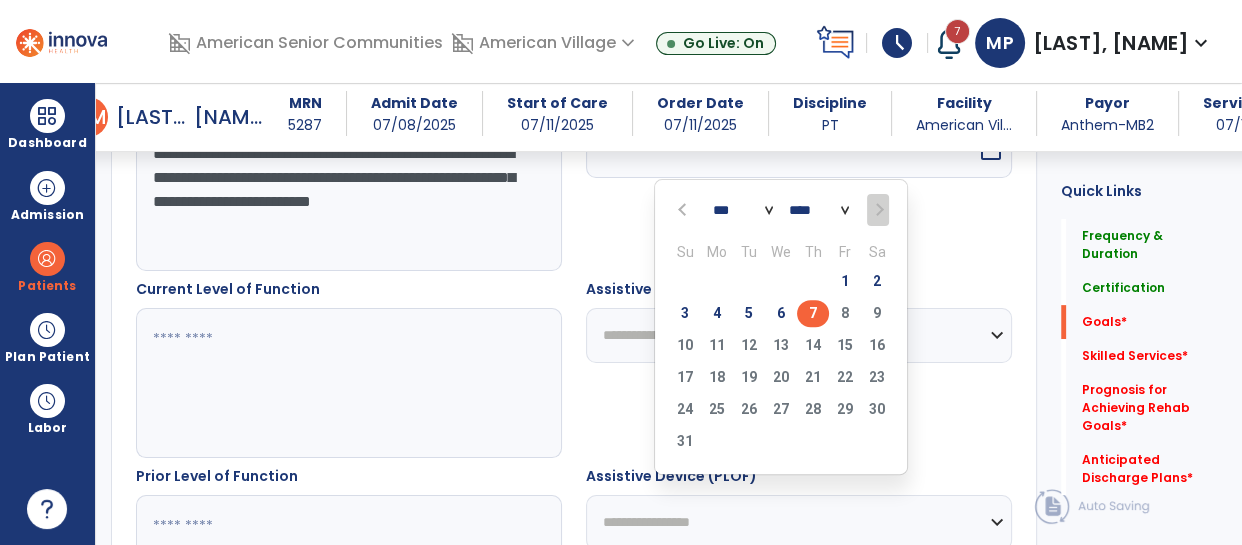 click on "7" at bounding box center (813, 313) 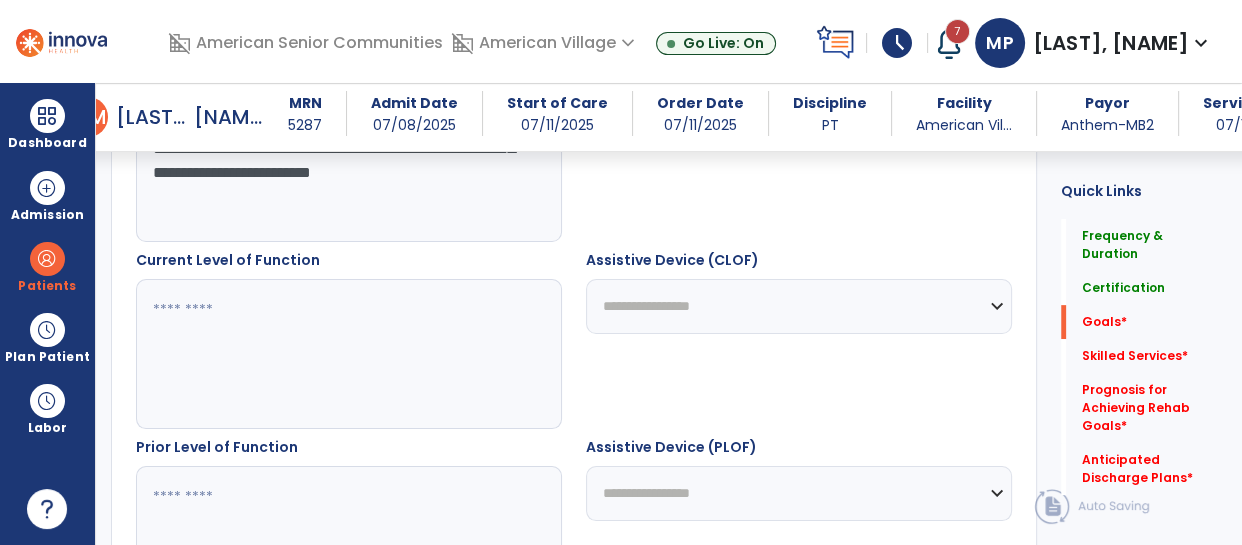 scroll, scrollTop: 682, scrollLeft: 0, axis: vertical 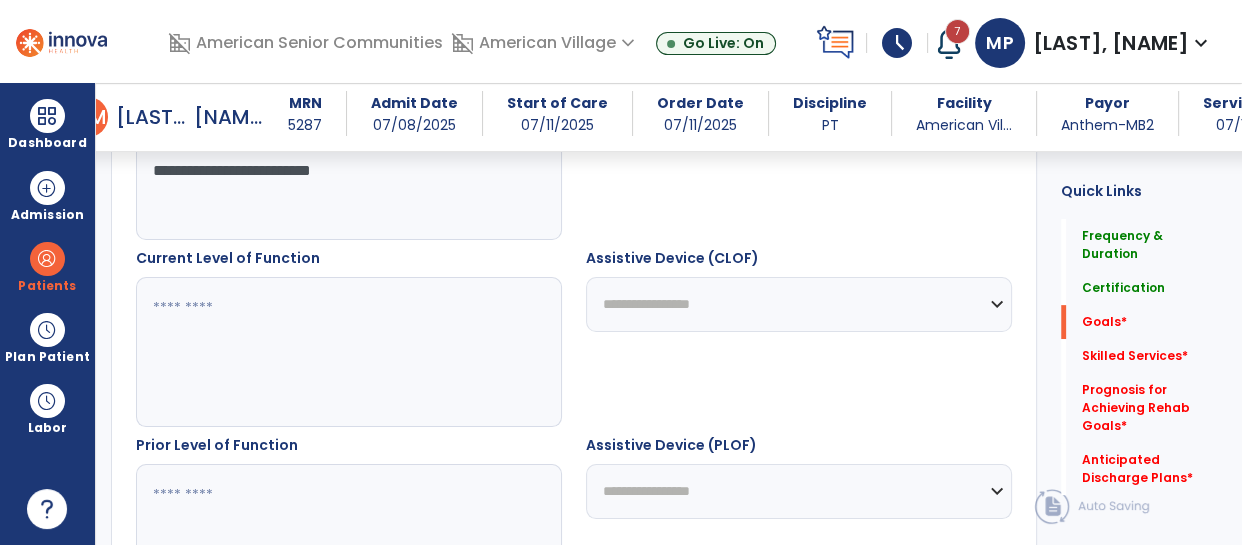 click at bounding box center [348, 352] 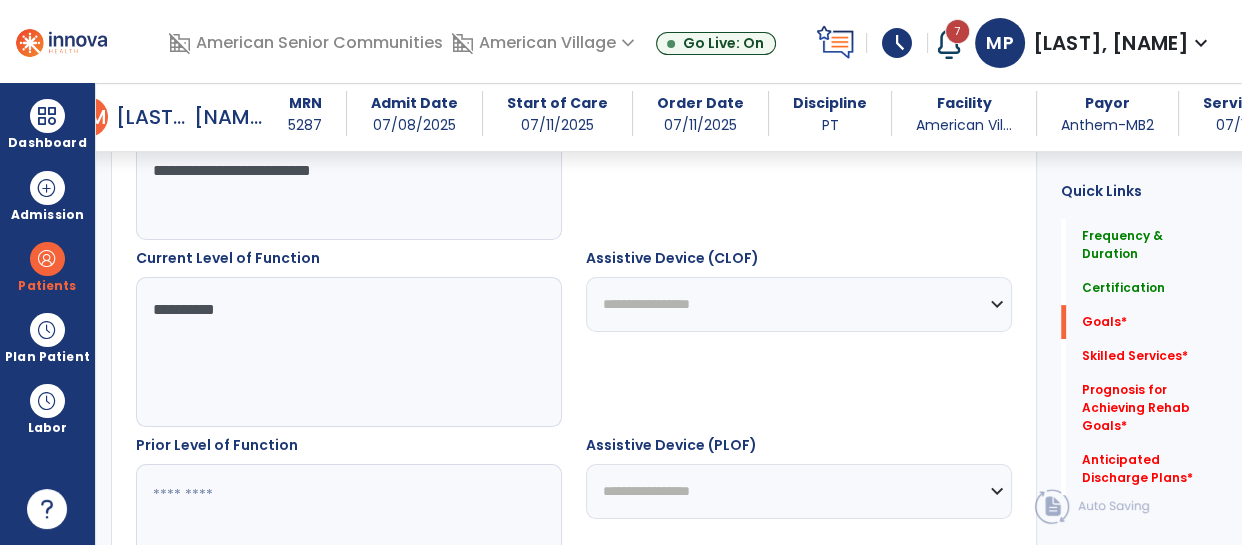 type on "**********" 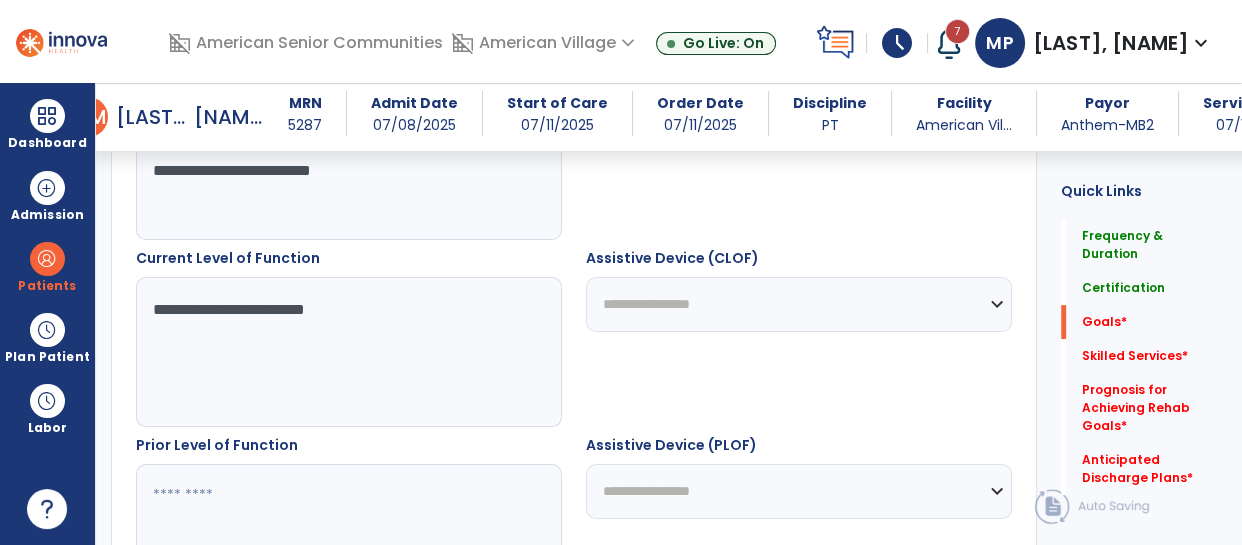 type on "**********" 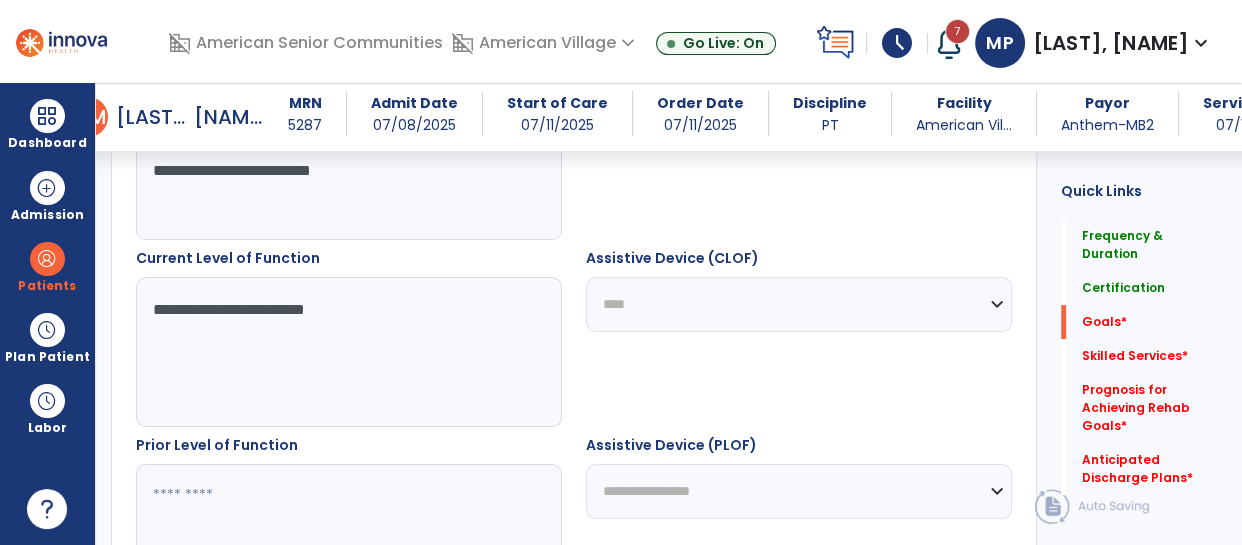 click on "**********" at bounding box center (799, 304) 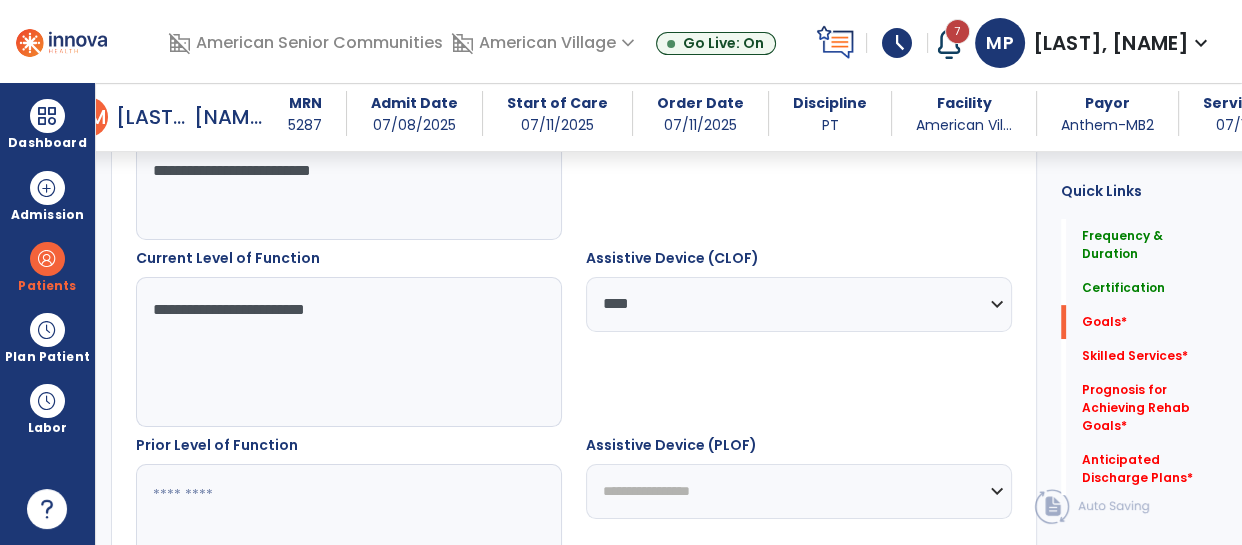 scroll, scrollTop: 830, scrollLeft: 0, axis: vertical 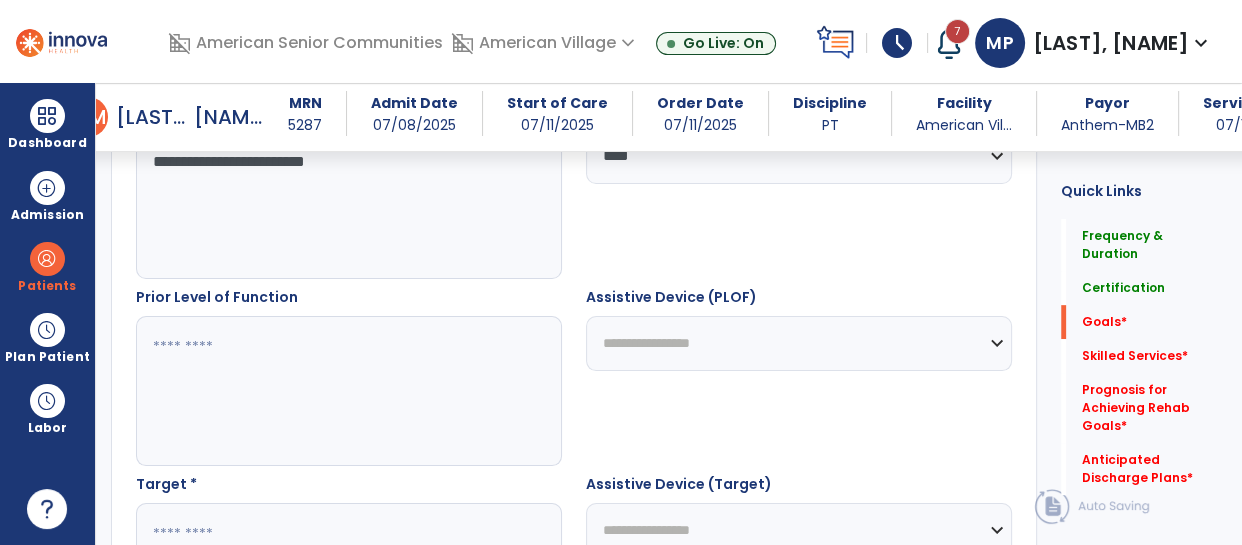 click on "**********" at bounding box center [799, 343] 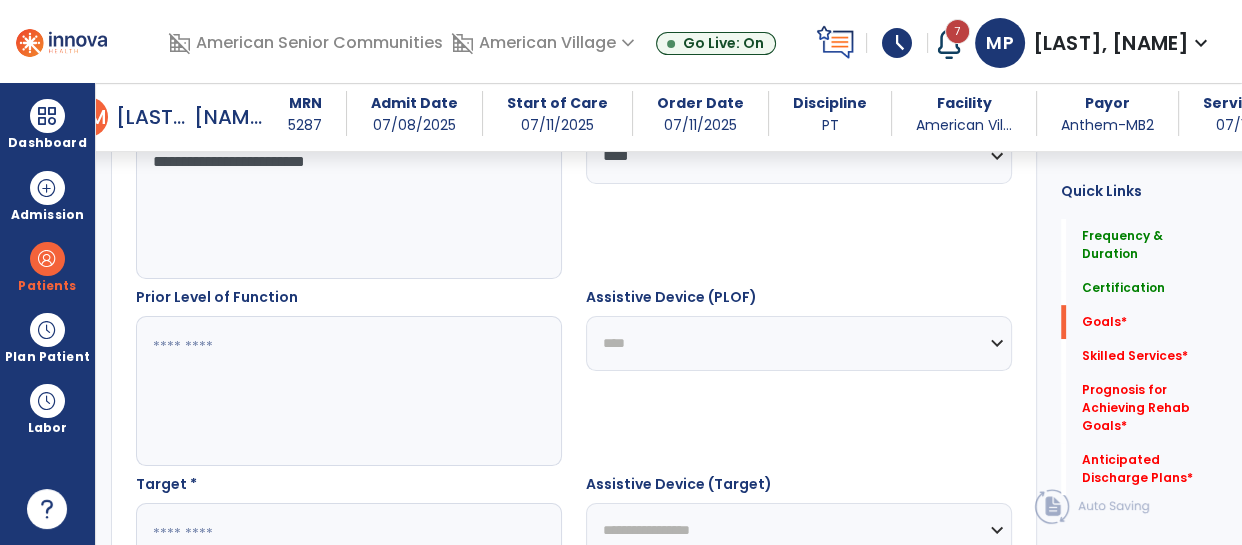 click on "**********" at bounding box center [799, 343] 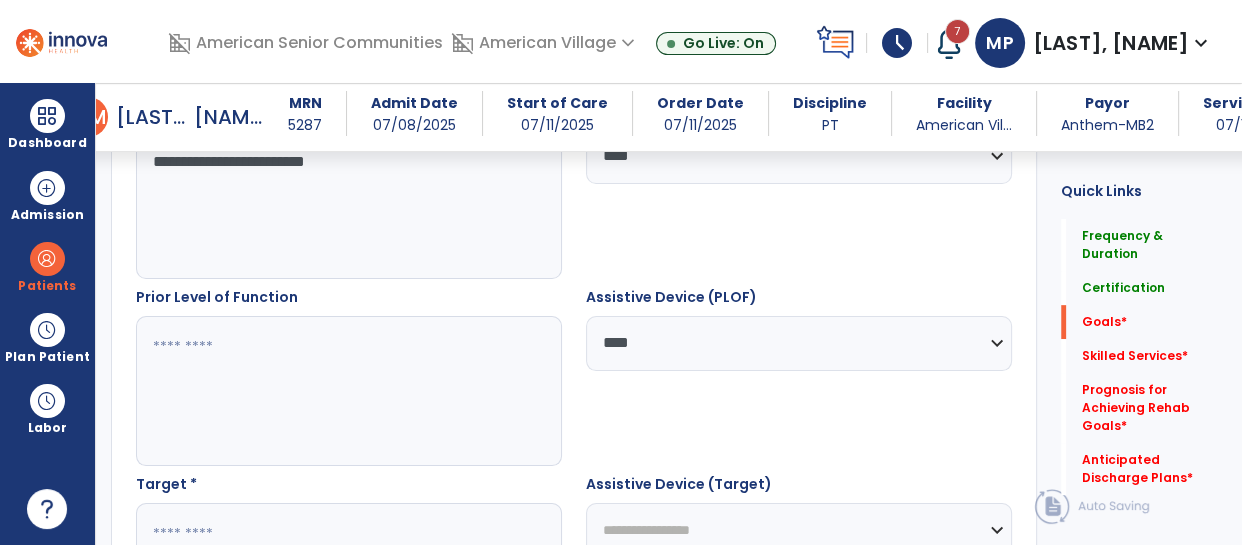 click at bounding box center [348, 391] 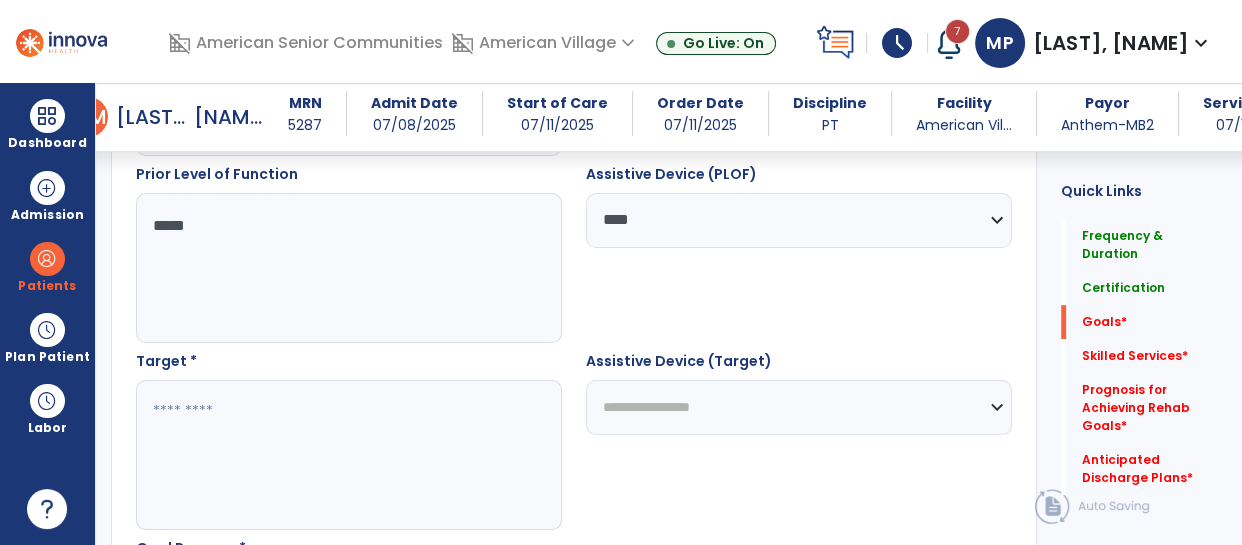 scroll, scrollTop: 966, scrollLeft: 0, axis: vertical 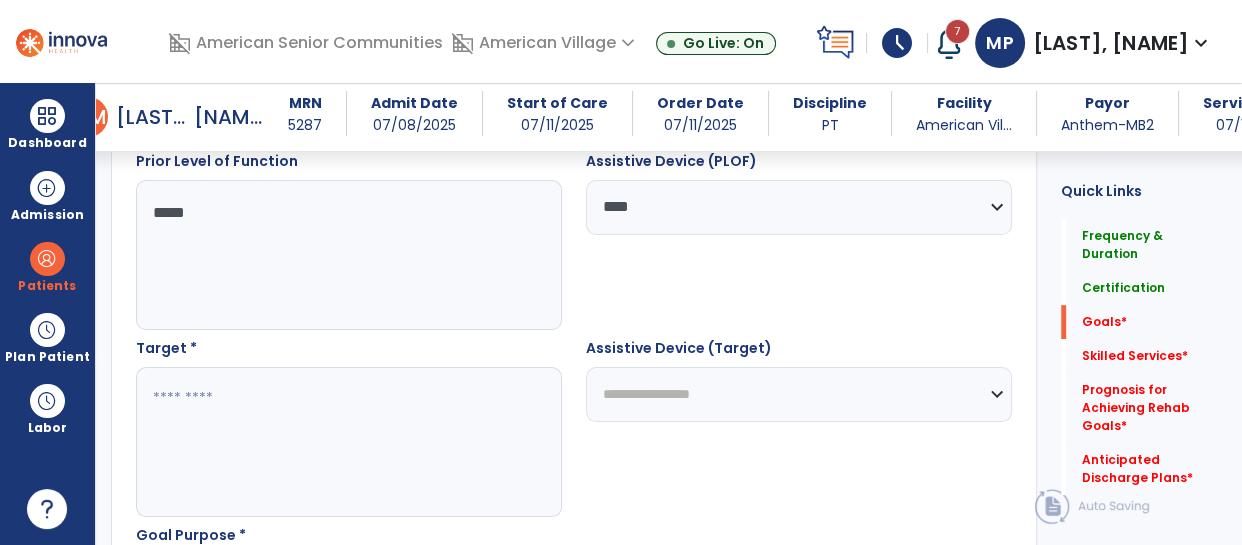 type on "*****" 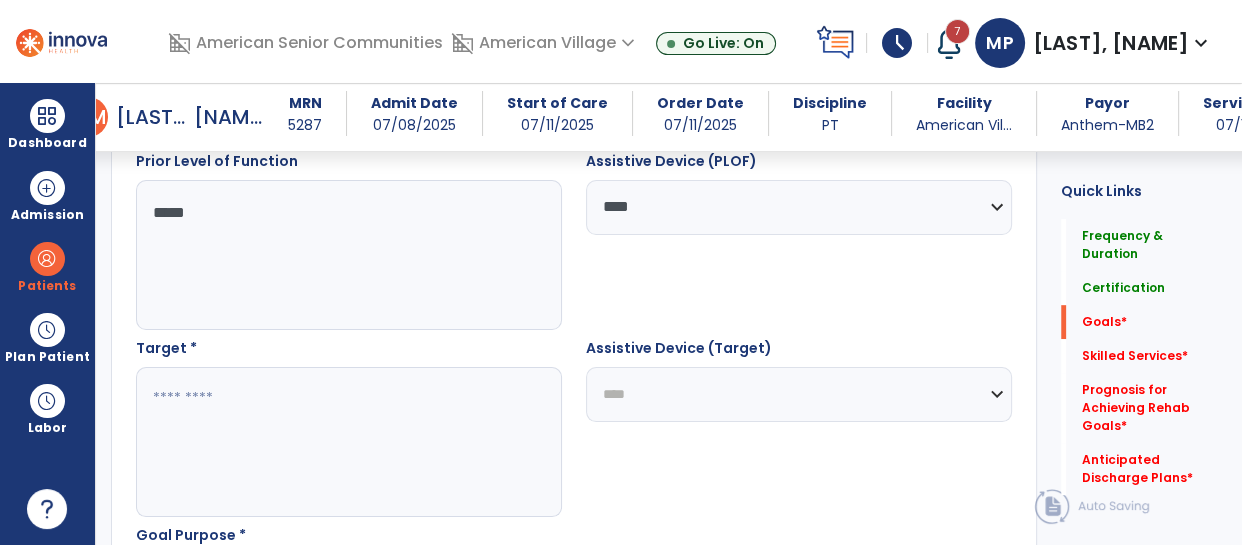 click on "**********" at bounding box center (799, 394) 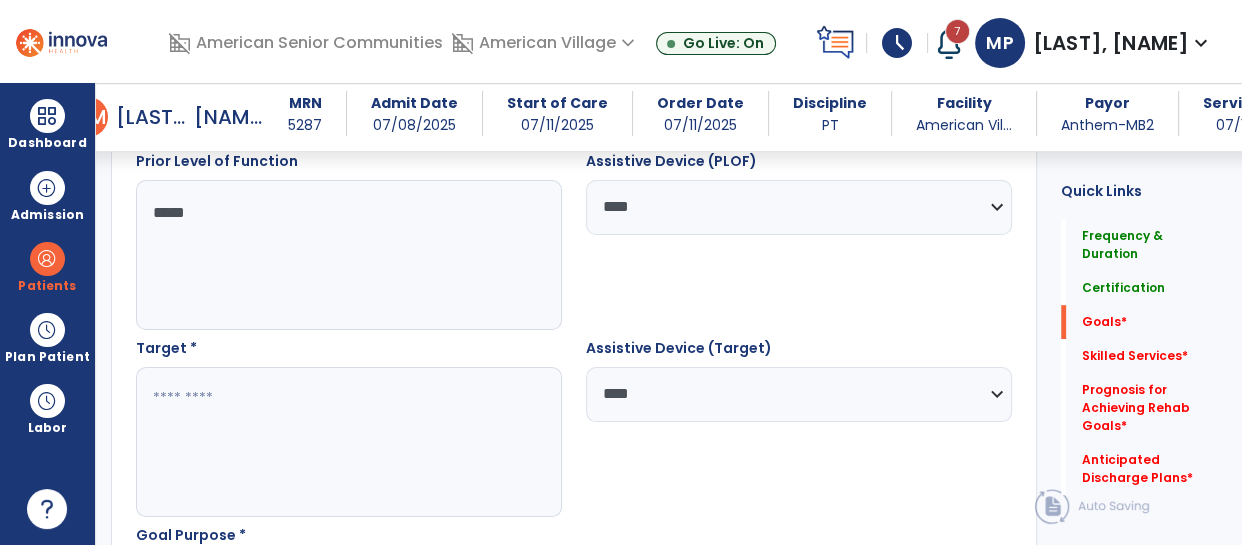 click at bounding box center (348, 442) 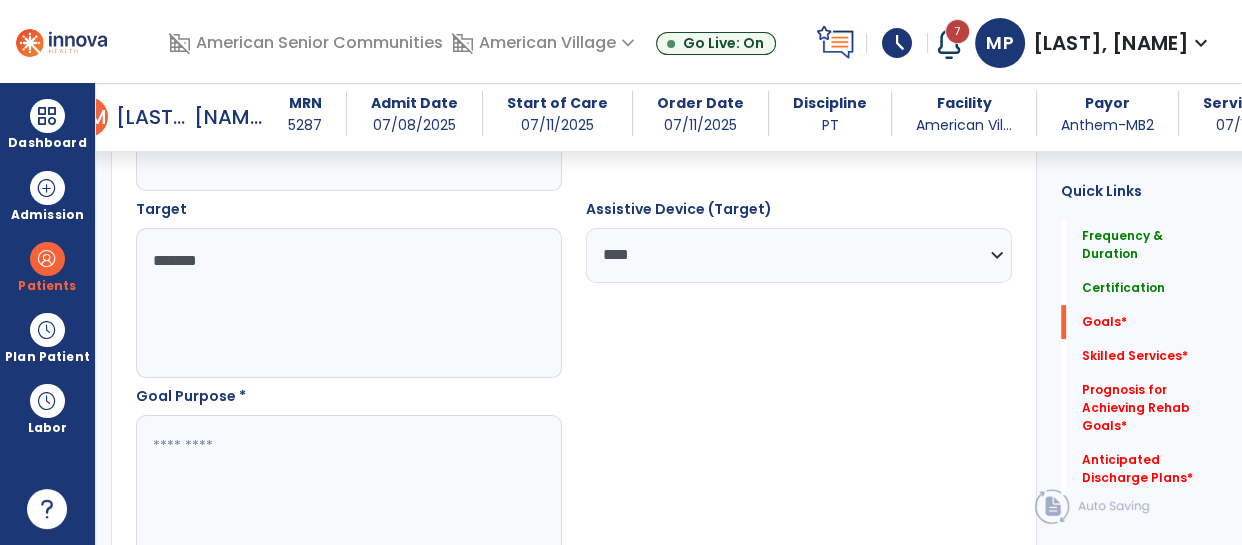 scroll, scrollTop: 1159, scrollLeft: 0, axis: vertical 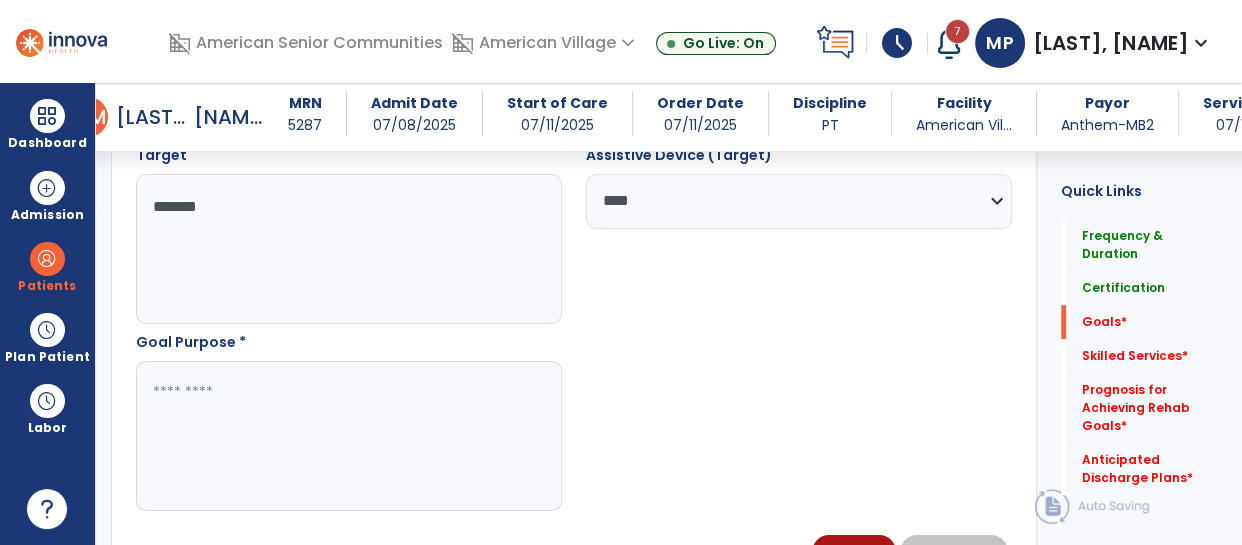 type on "*******" 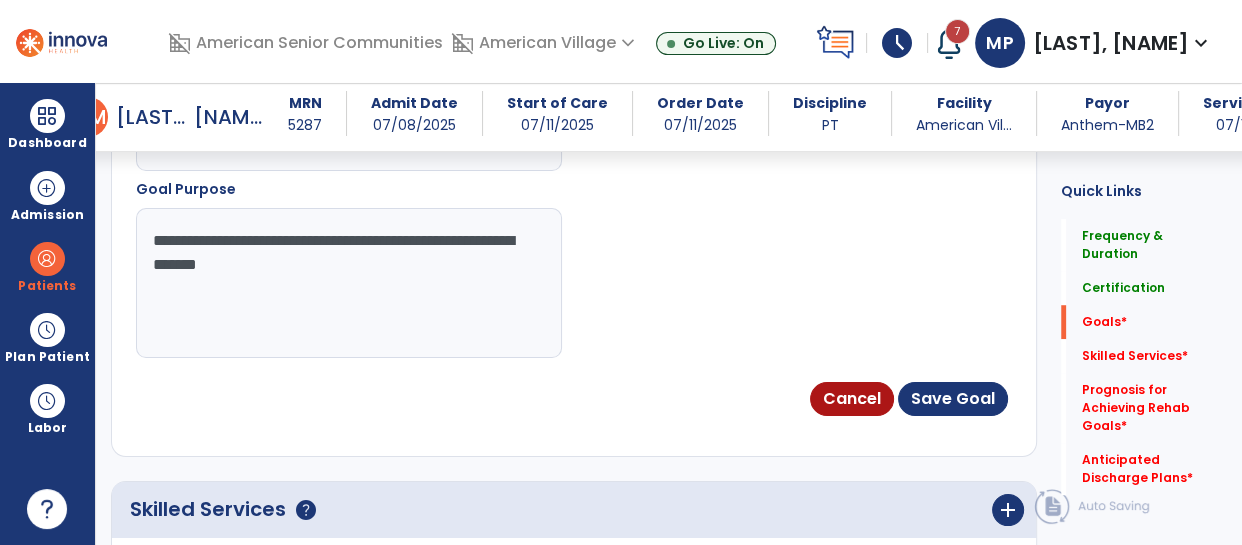 scroll, scrollTop: 1313, scrollLeft: 0, axis: vertical 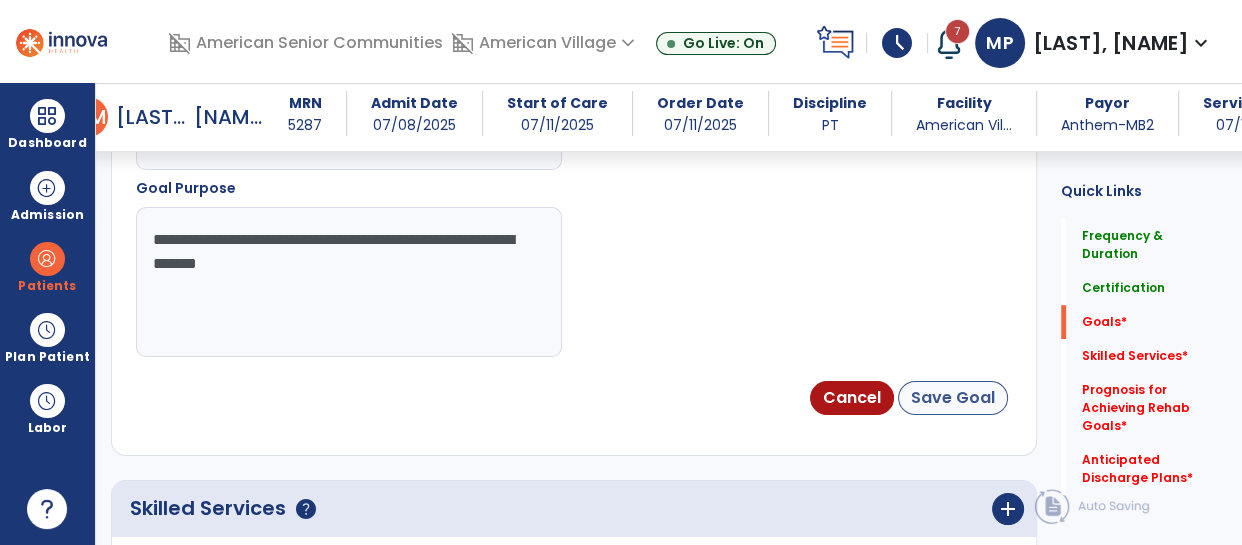 type on "**********" 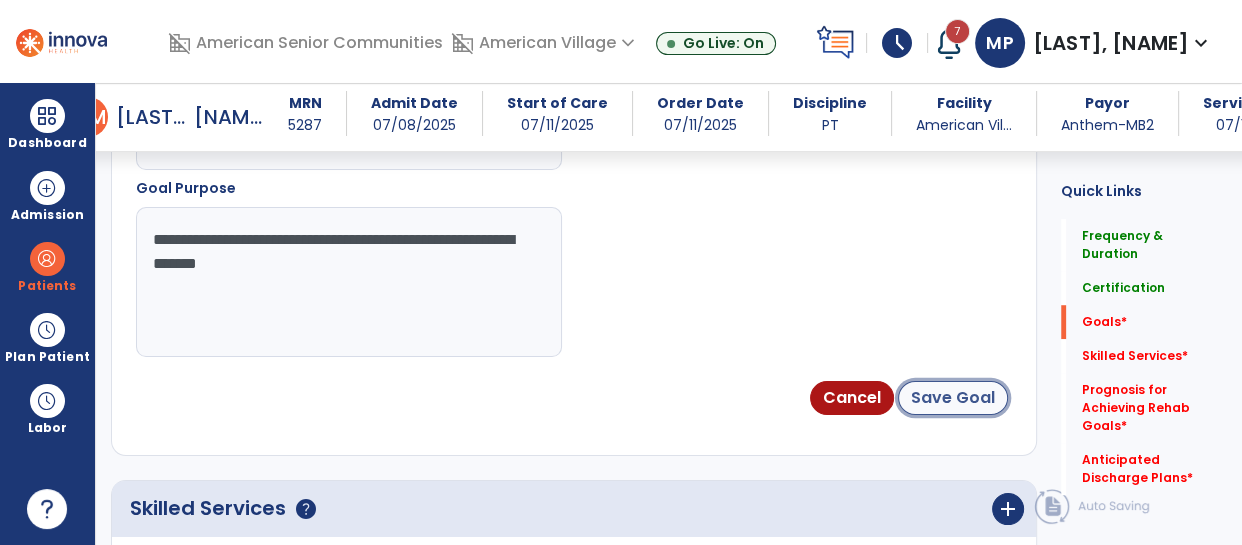 click on "Save Goal" at bounding box center (953, 398) 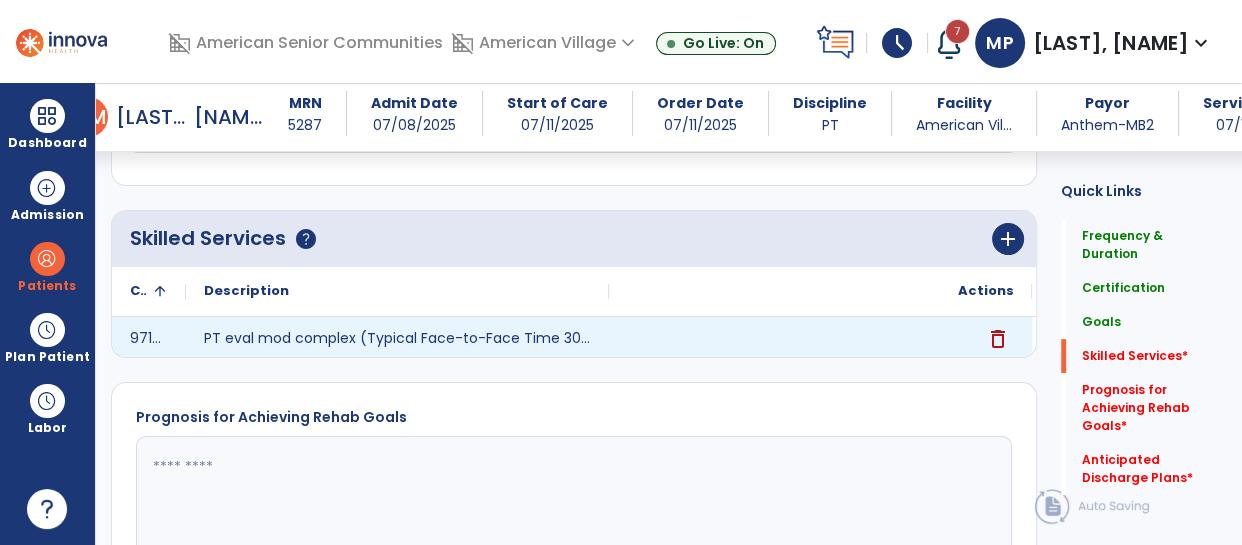 scroll, scrollTop: 780, scrollLeft: 0, axis: vertical 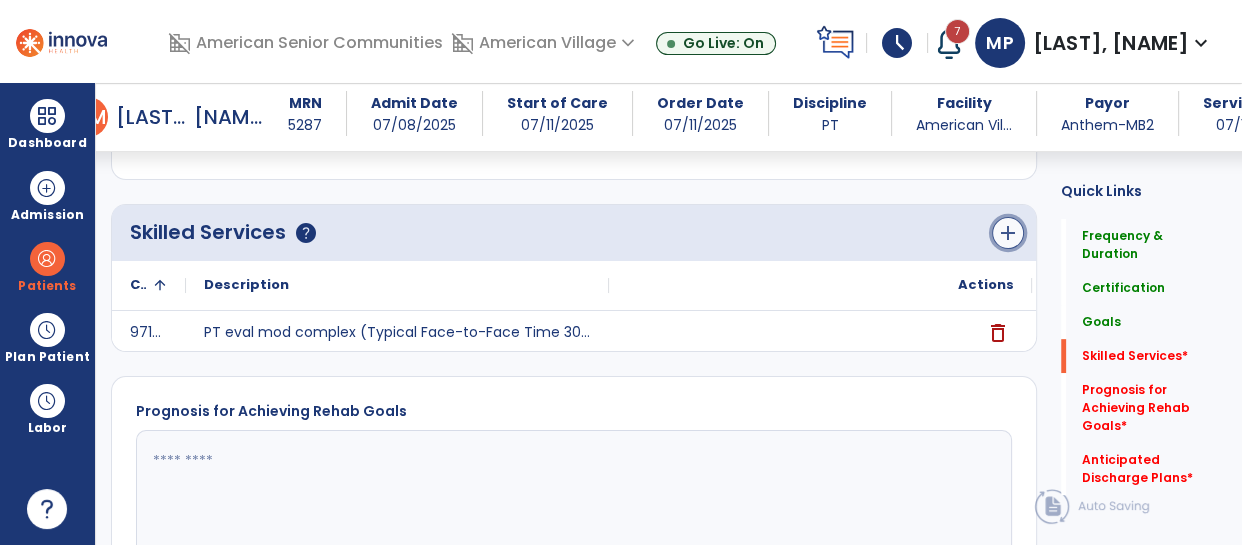 click on "add" 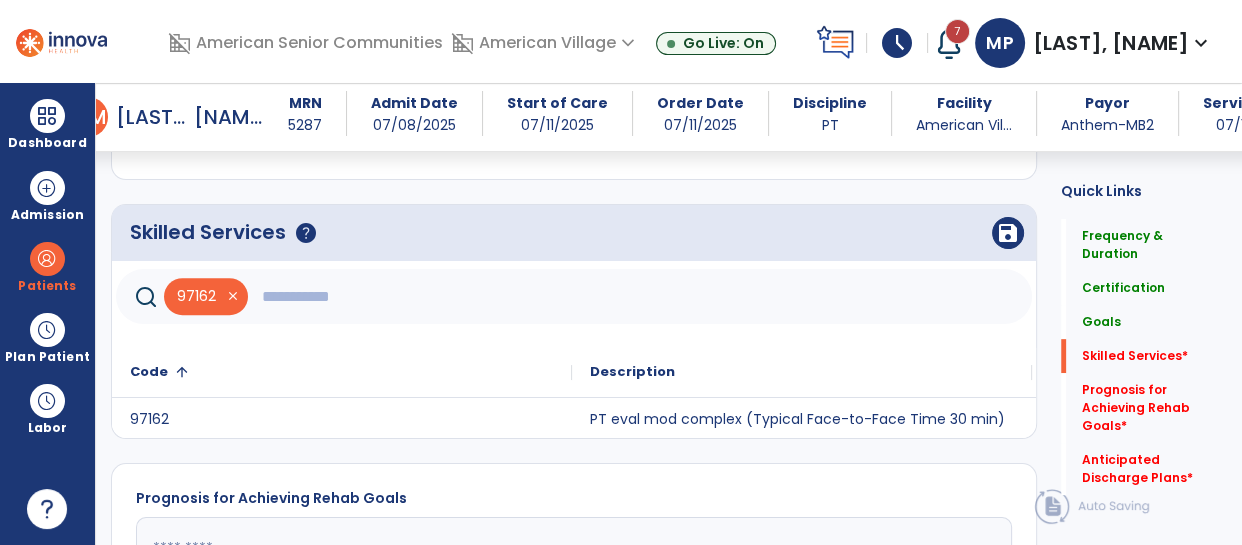 click 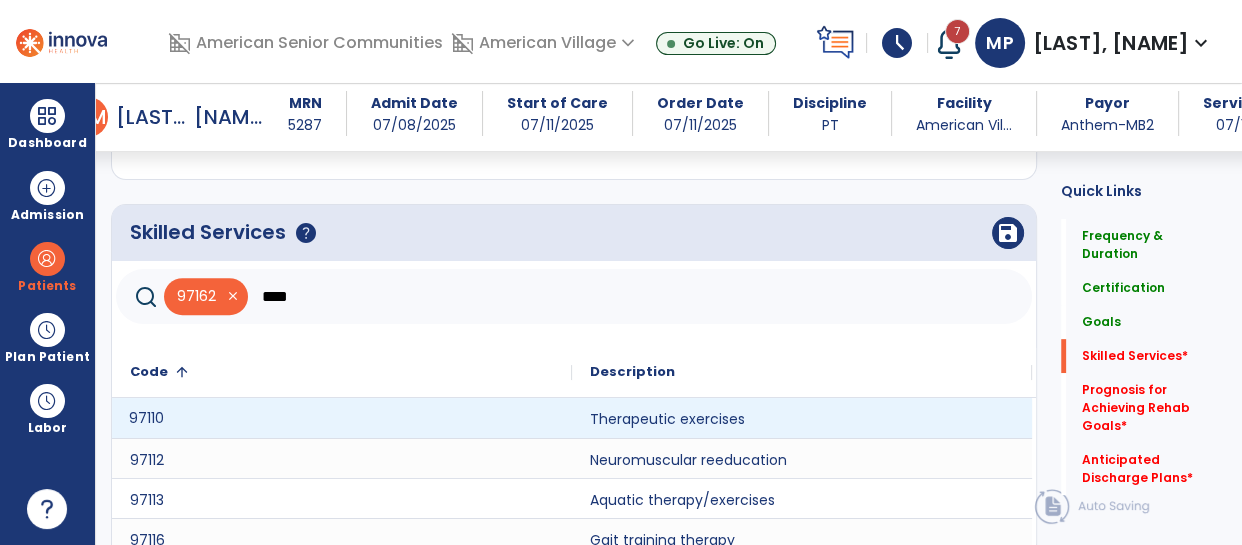 click on "97110" 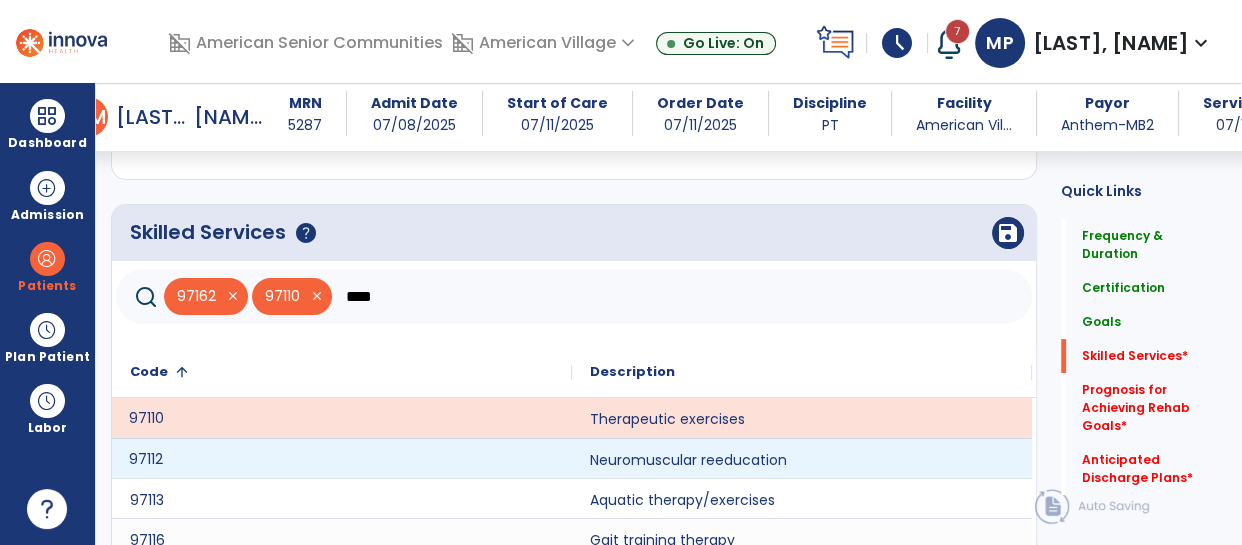 click on "97112" 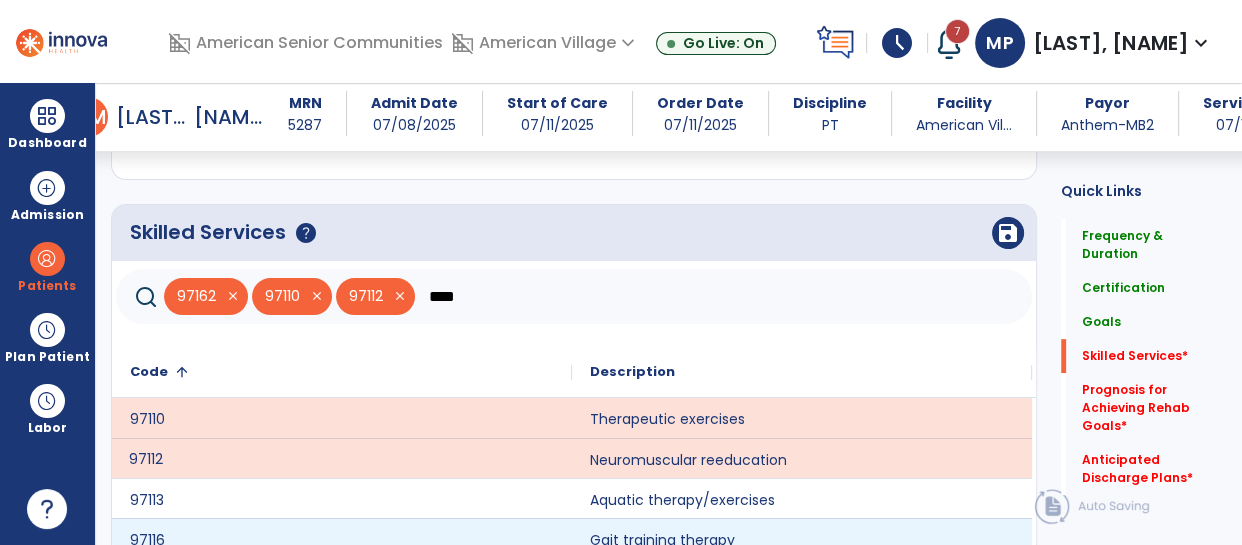 scroll, scrollTop: 857, scrollLeft: 0, axis: vertical 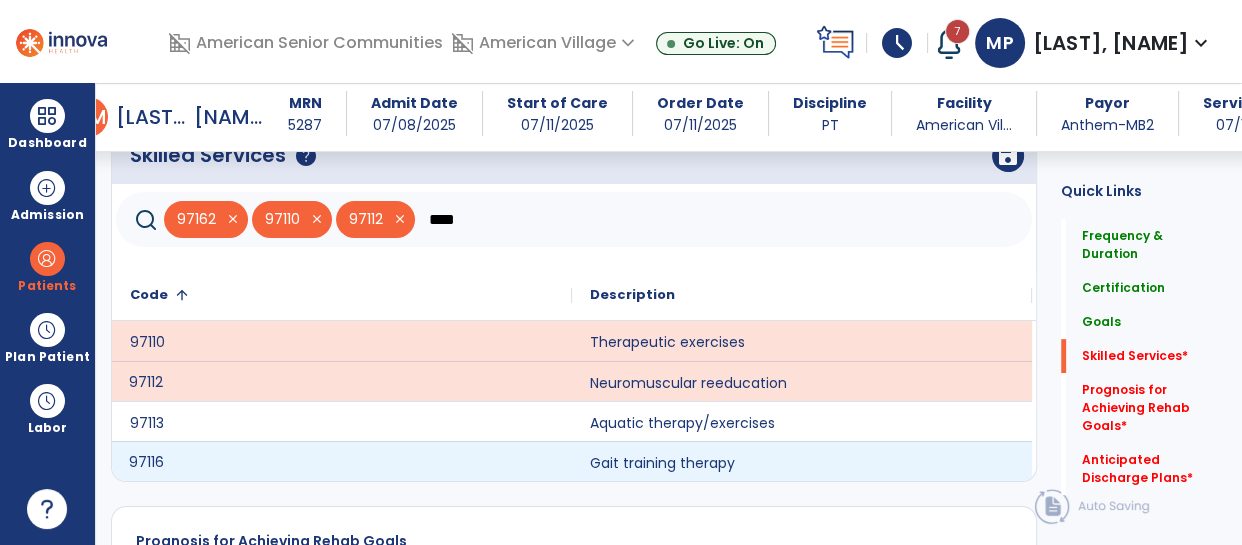 click on "97116" 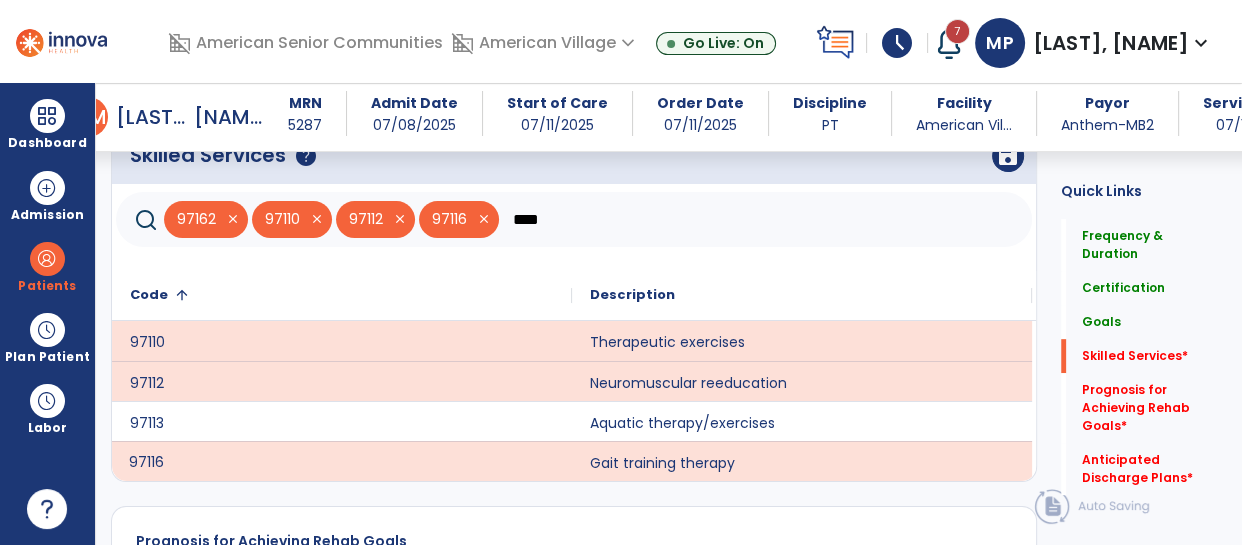 click on "****" 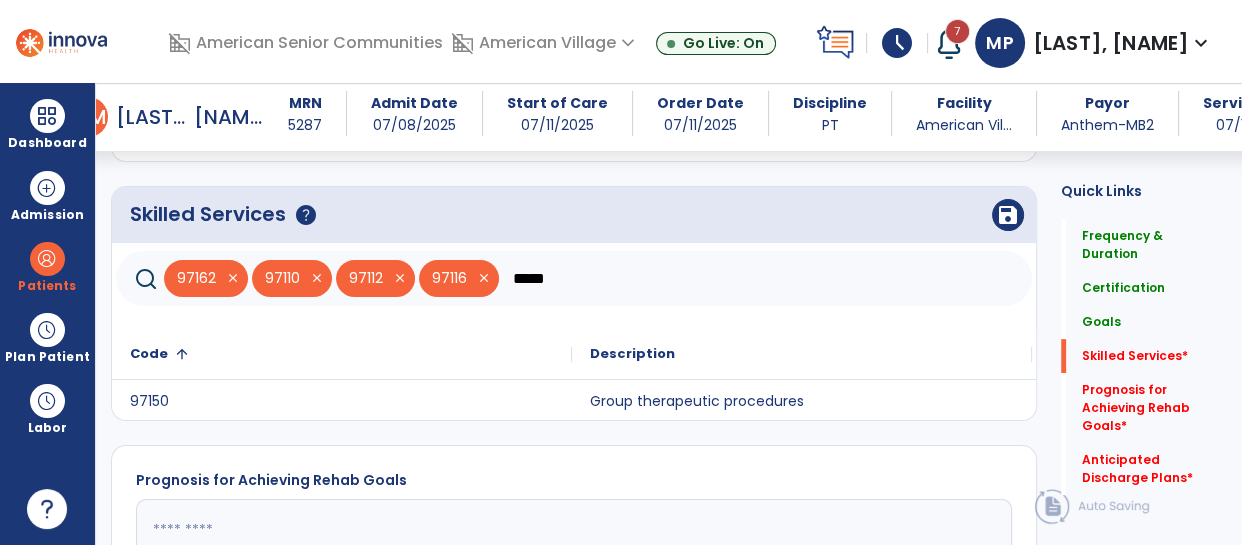 scroll, scrollTop: 794, scrollLeft: 0, axis: vertical 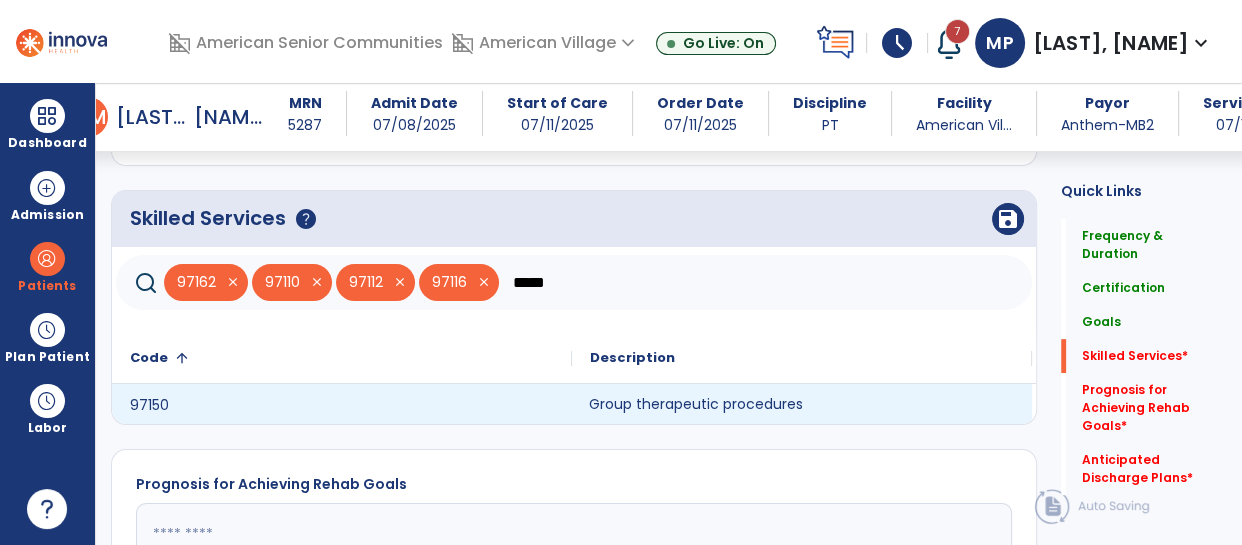 click on "Group therapeutic procedures" 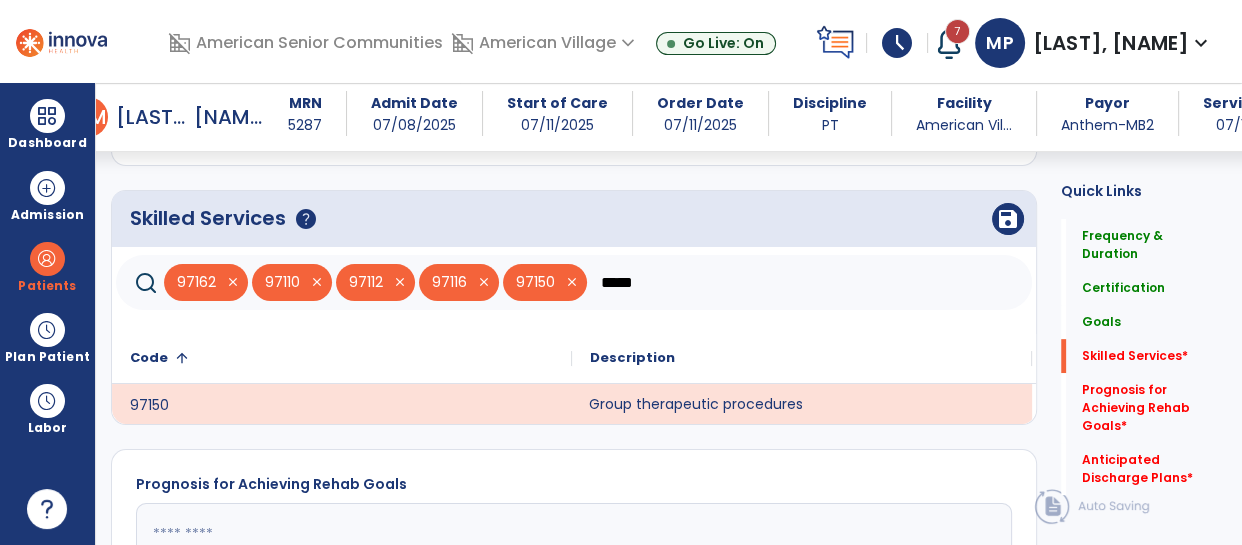 click on "*****" 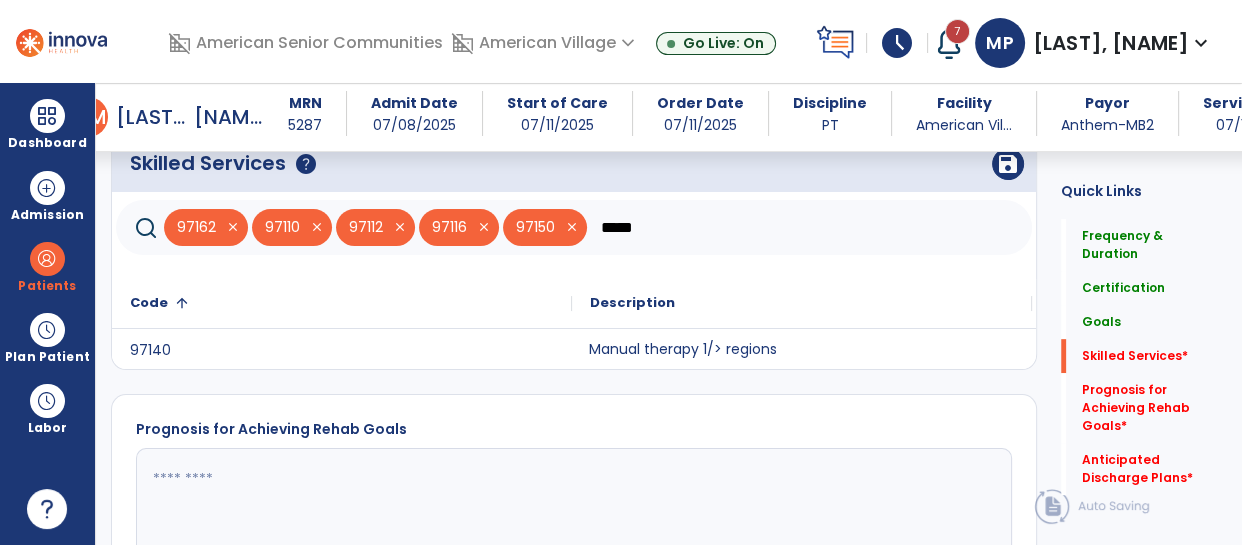 scroll, scrollTop: 848, scrollLeft: 0, axis: vertical 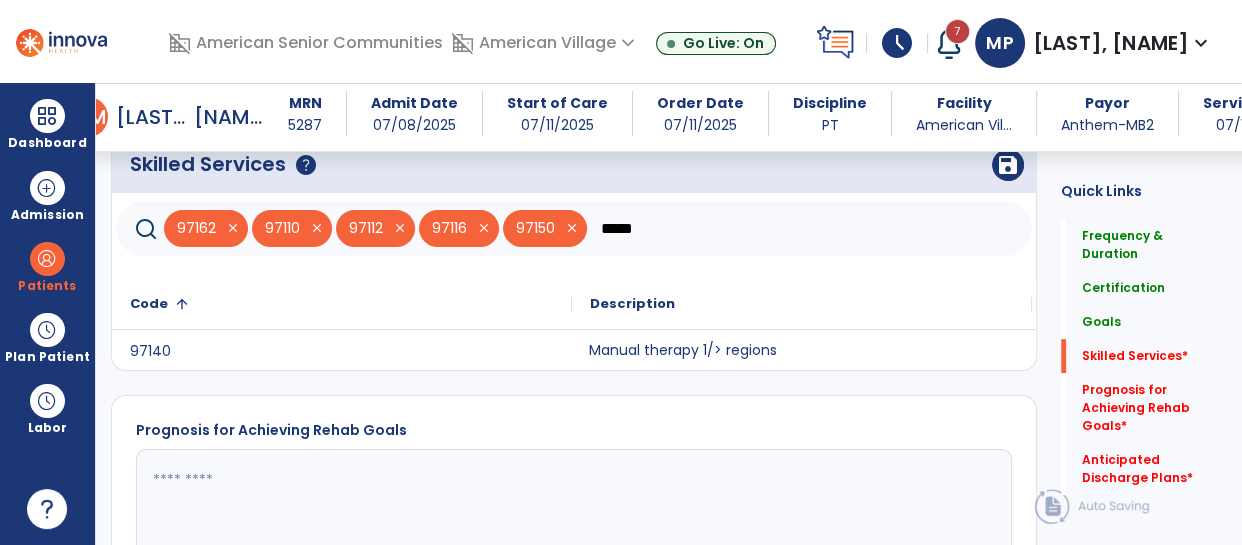 click on "Manual therapy 1/> regions" 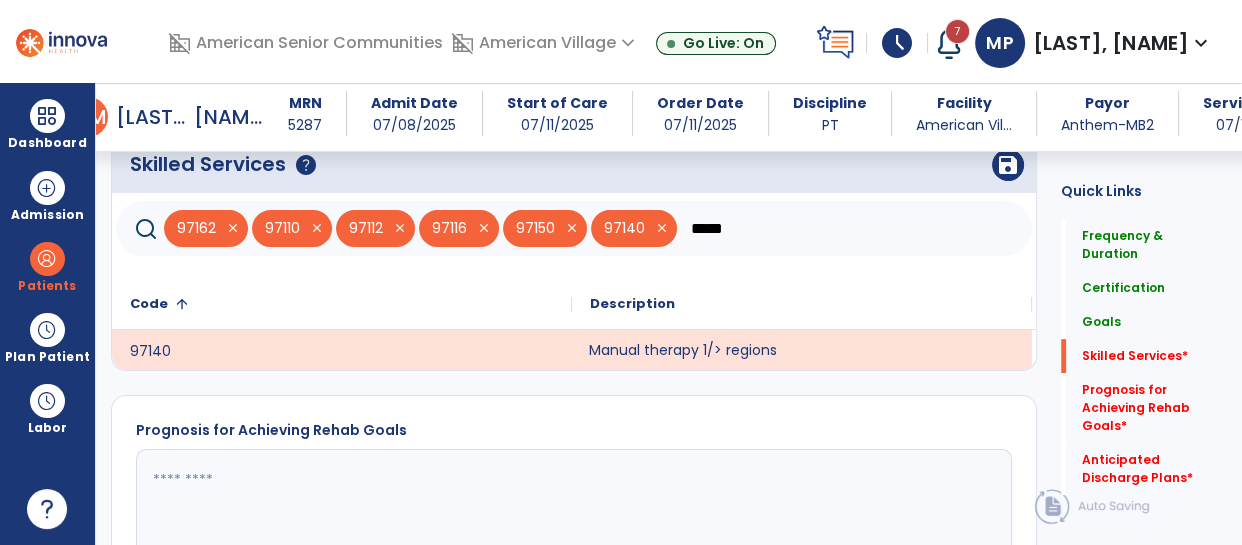 click on "*****" 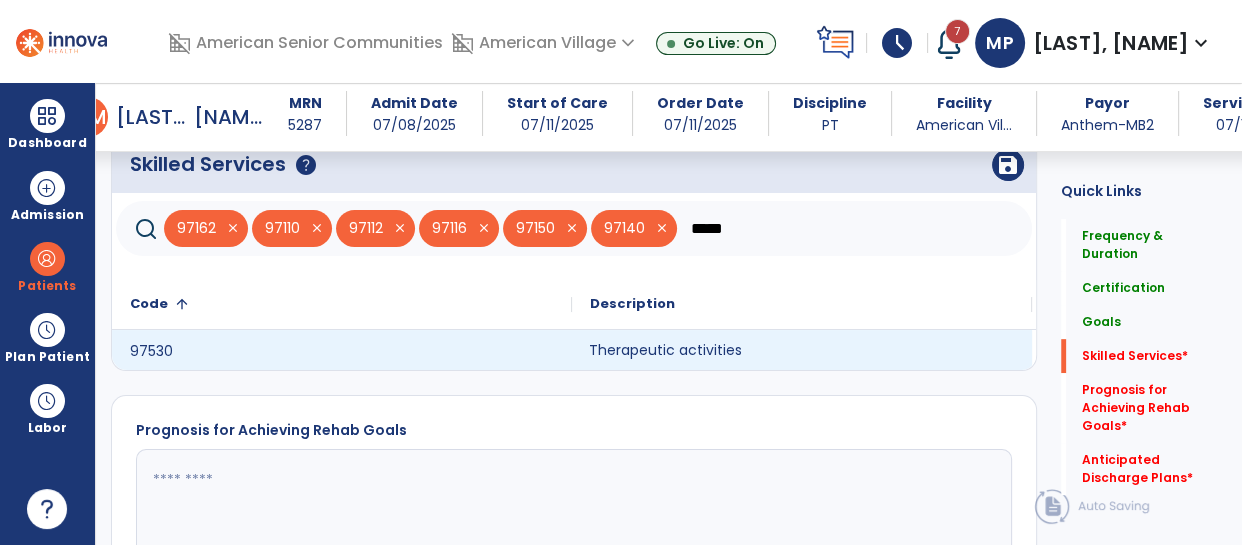 type on "*****" 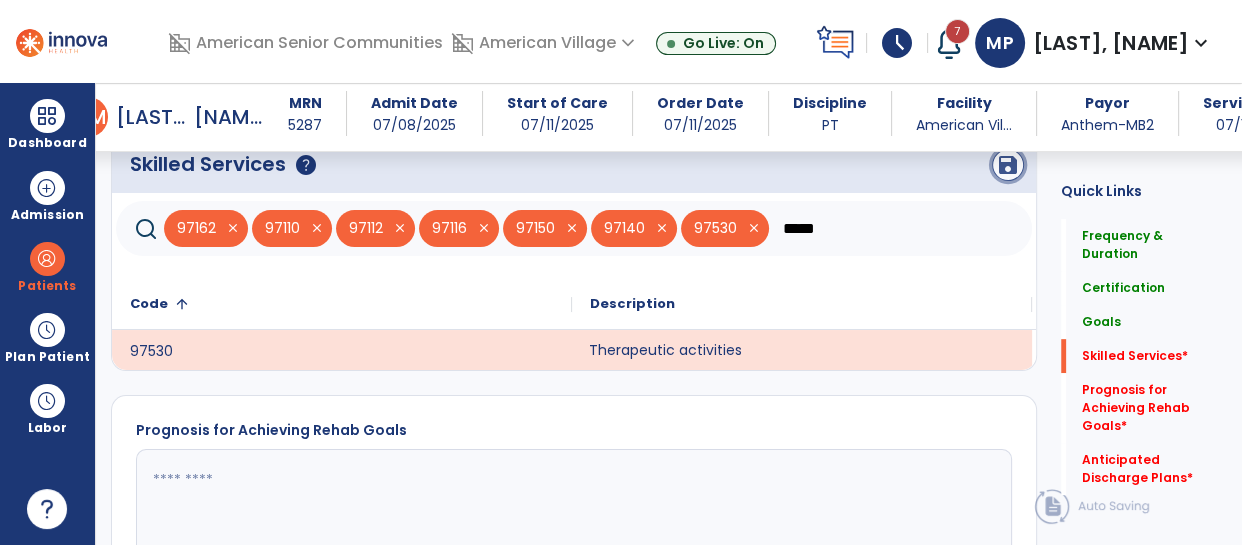 click on "save" 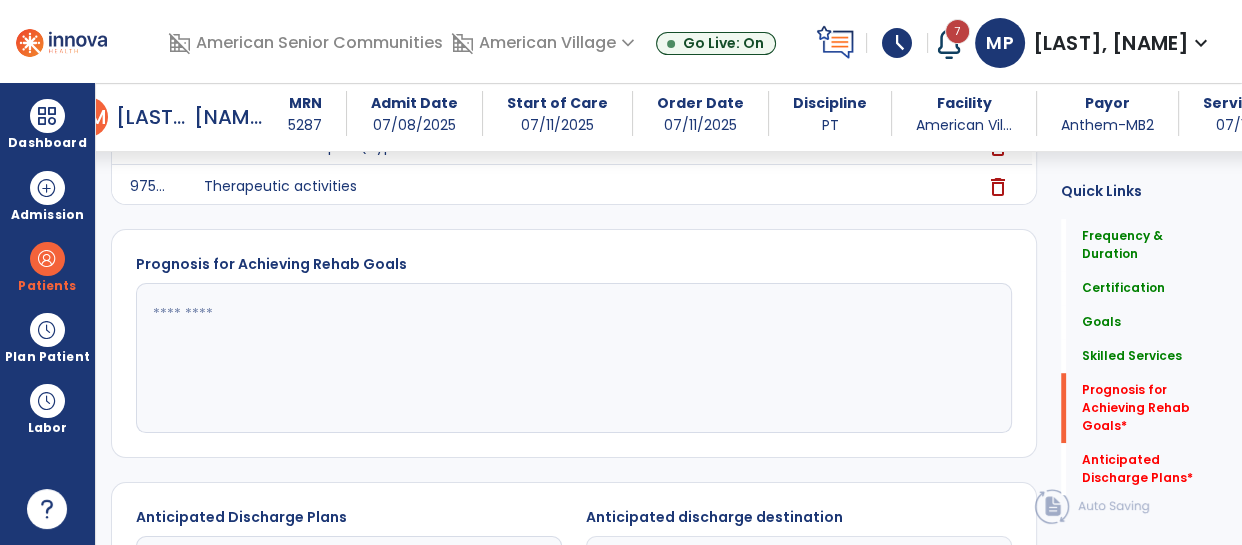 scroll, scrollTop: 1180, scrollLeft: 0, axis: vertical 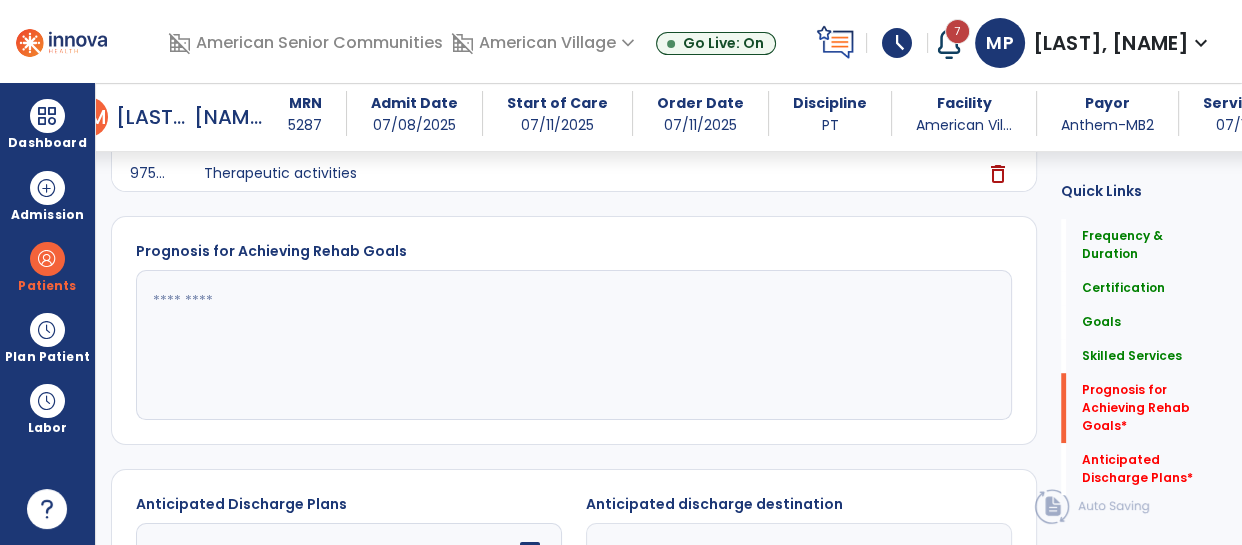 click 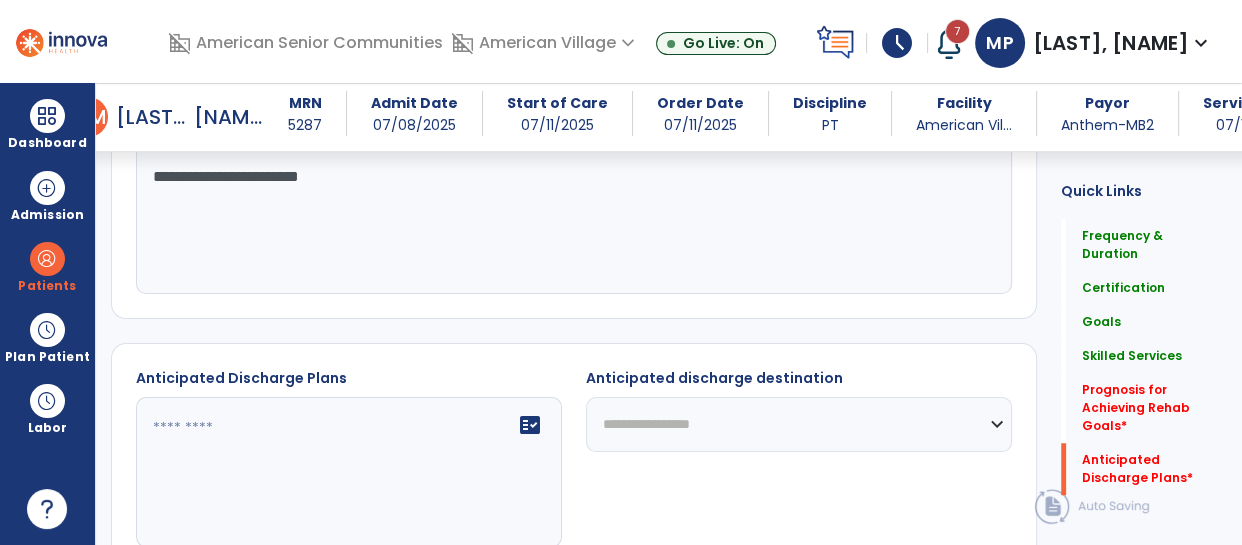 scroll, scrollTop: 1311, scrollLeft: 0, axis: vertical 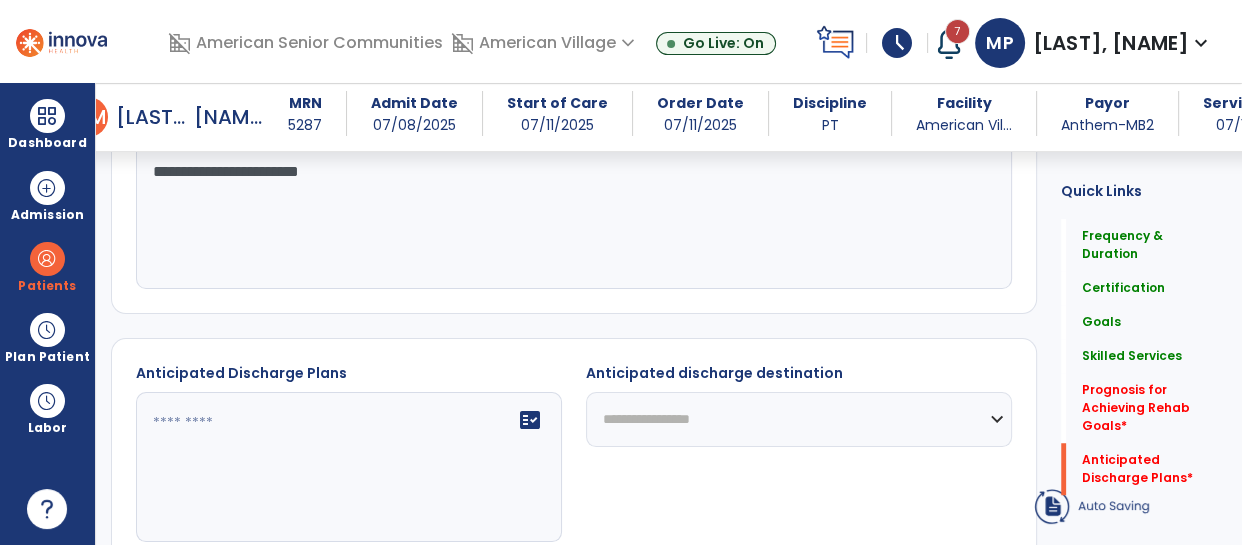 type on "**********" 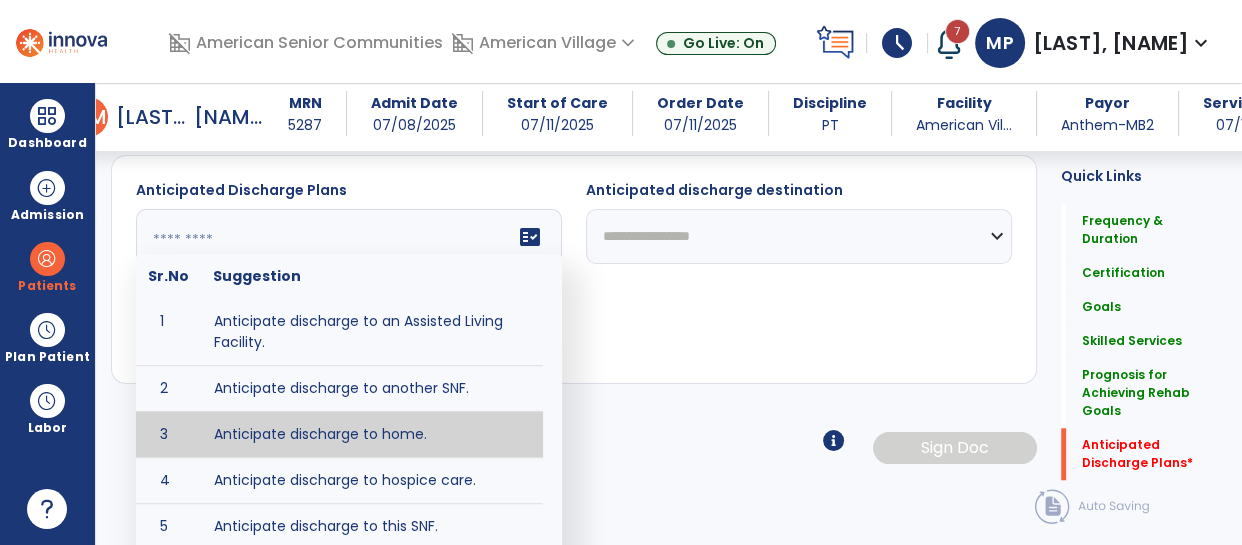scroll, scrollTop: 1504, scrollLeft: 0, axis: vertical 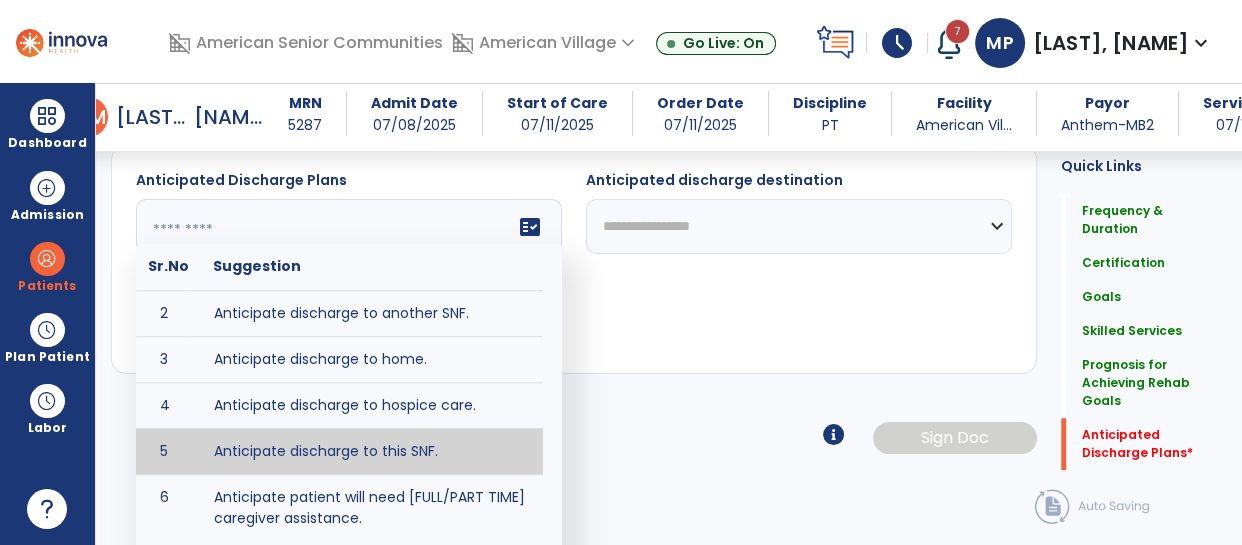 type on "**********" 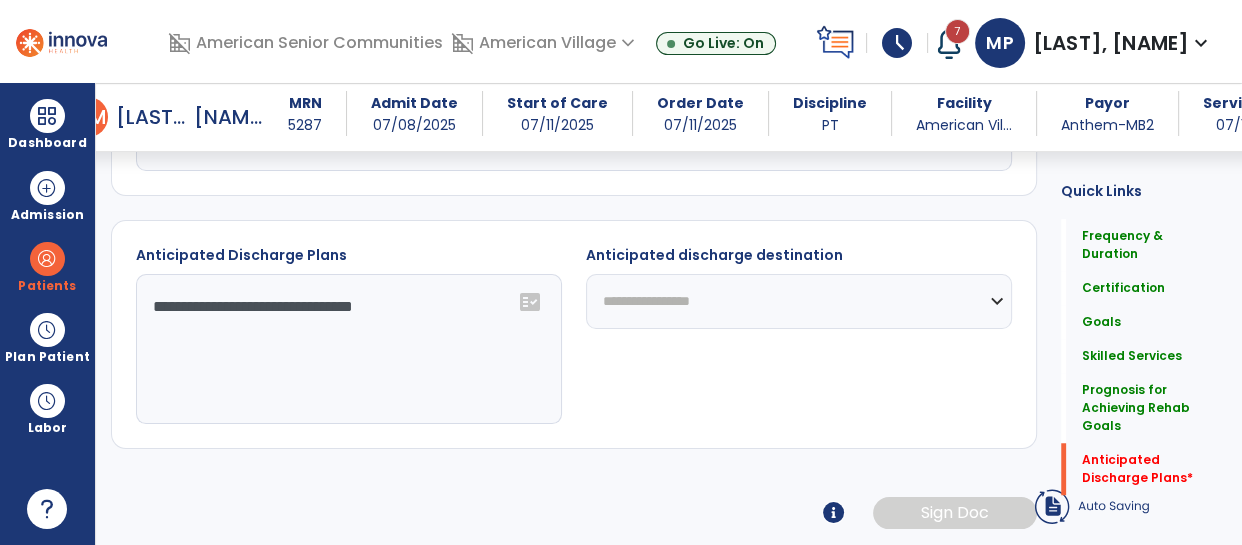 scroll, scrollTop: 1427, scrollLeft: 0, axis: vertical 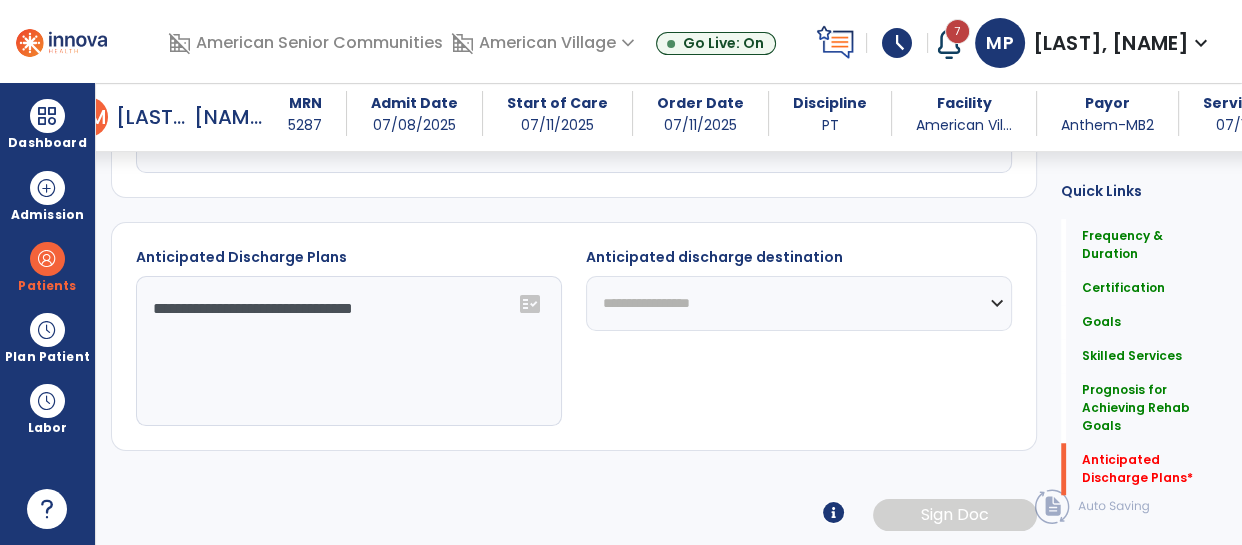 click on "**********" 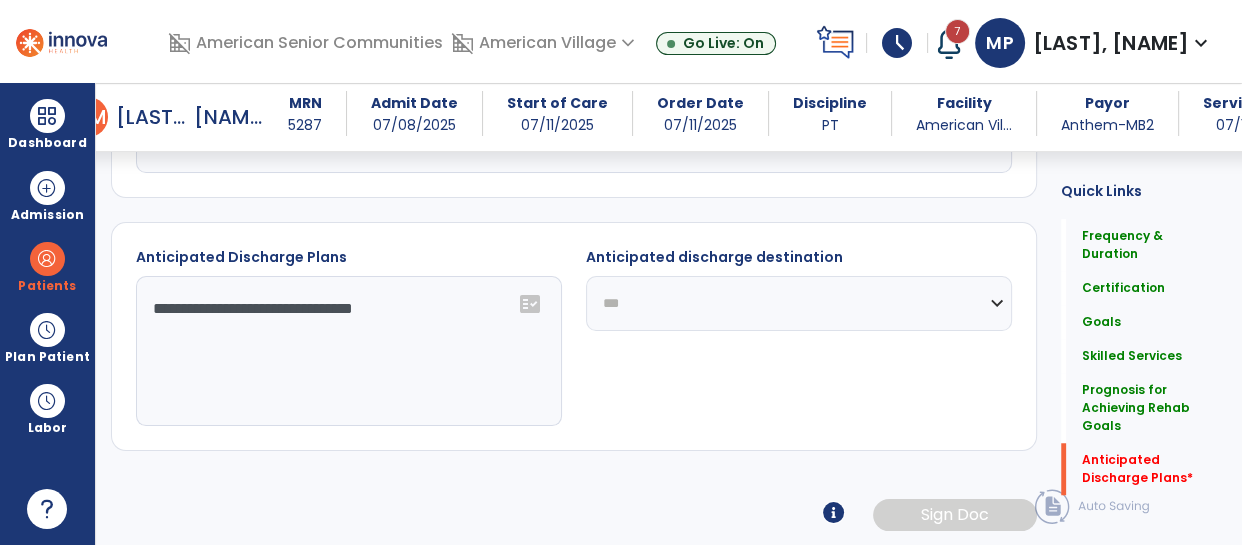 click on "**********" 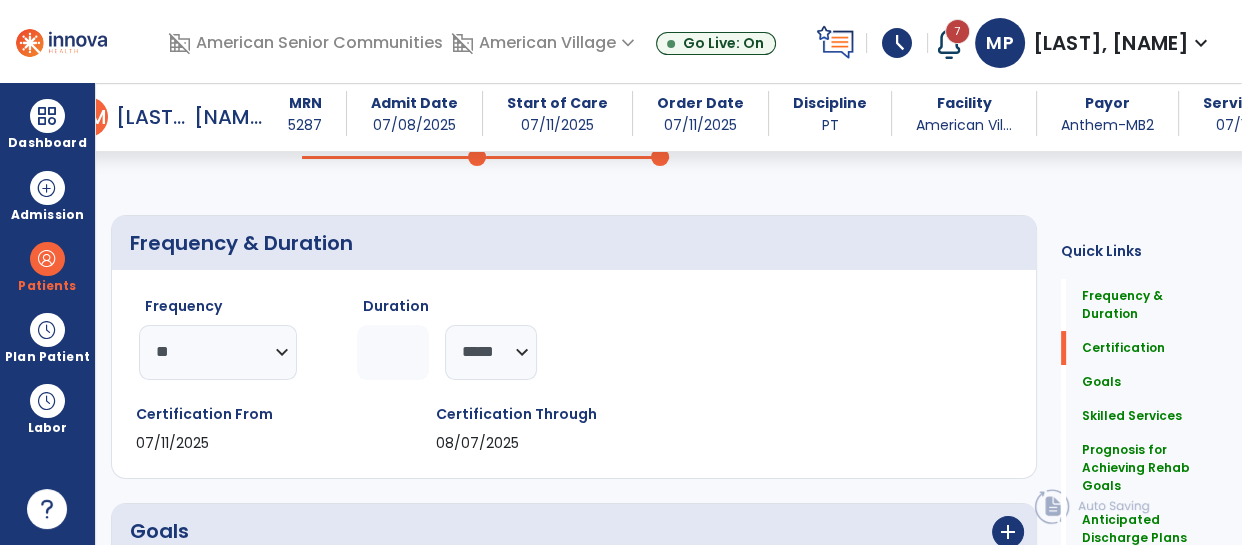 scroll, scrollTop: 0, scrollLeft: 0, axis: both 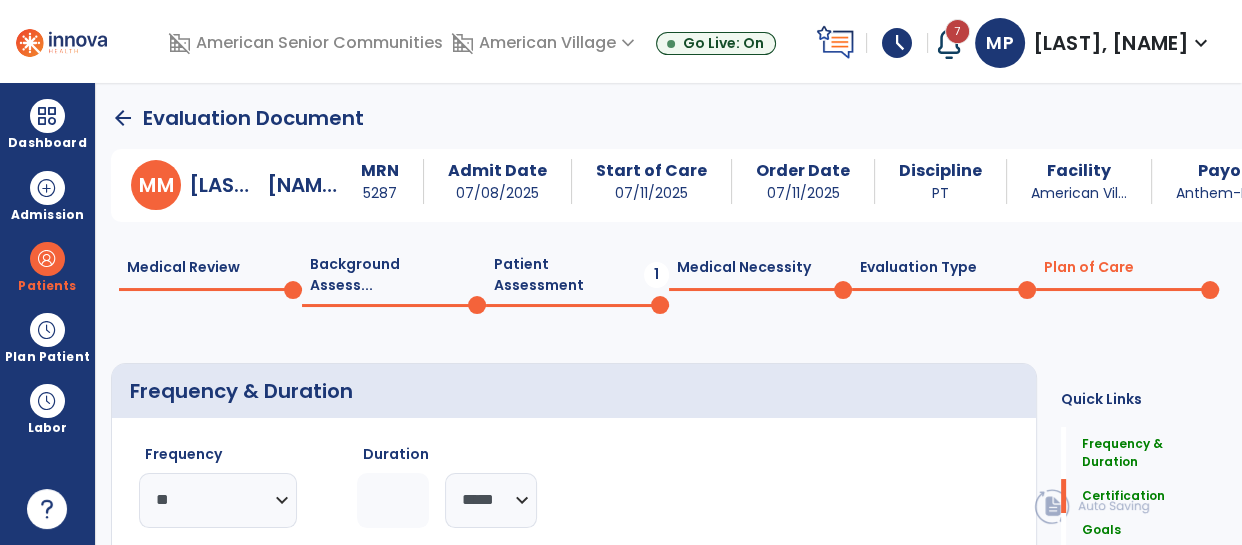 click on "Patient Assessment  1" 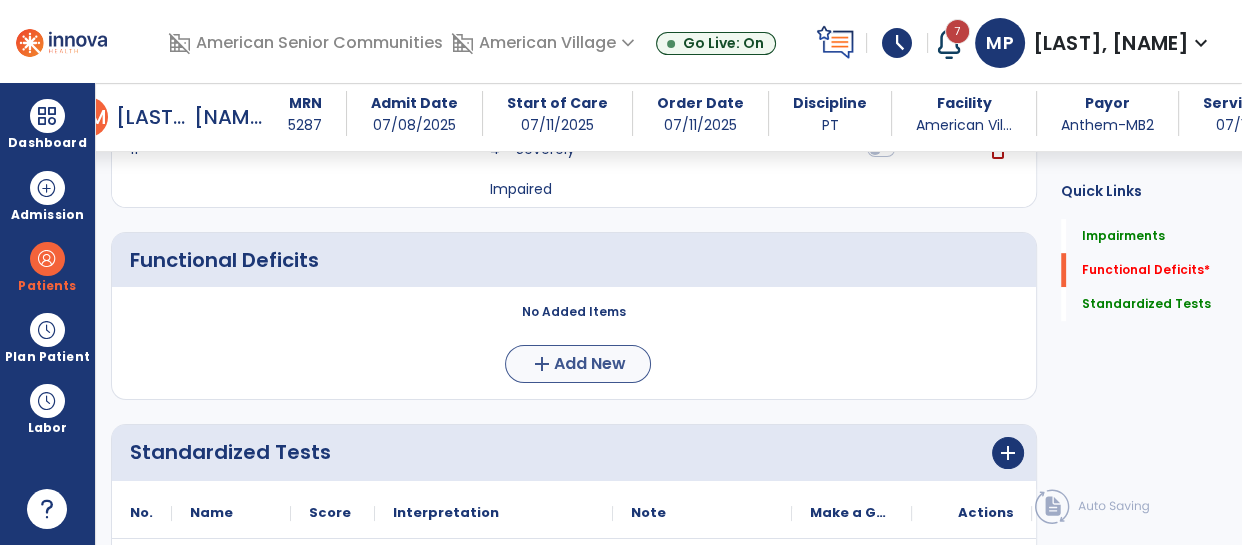 scroll, scrollTop: 973, scrollLeft: 0, axis: vertical 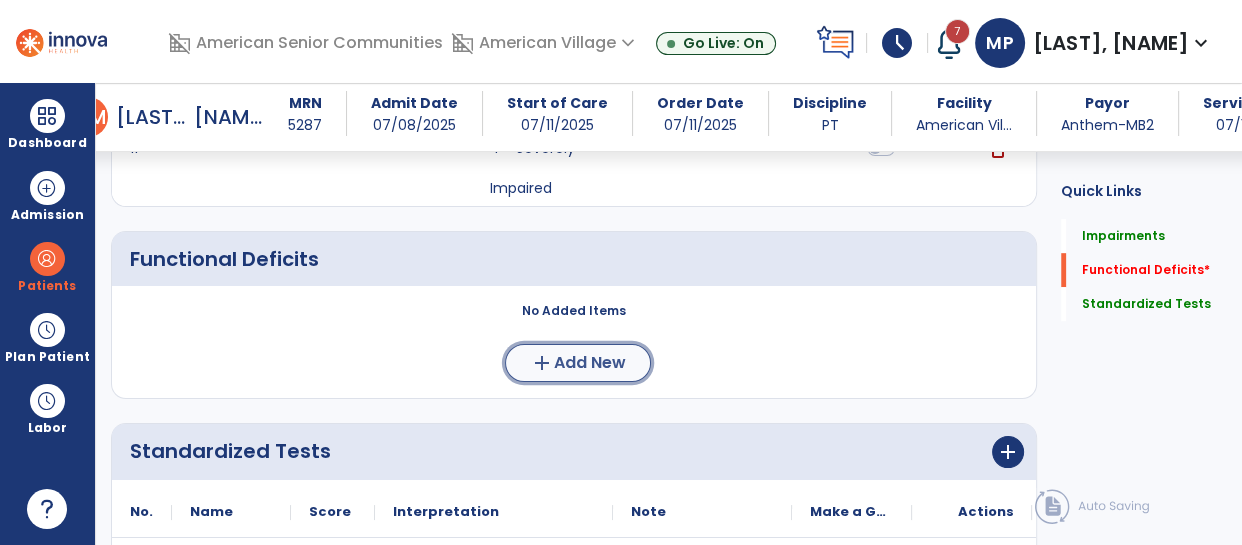 click on "add" 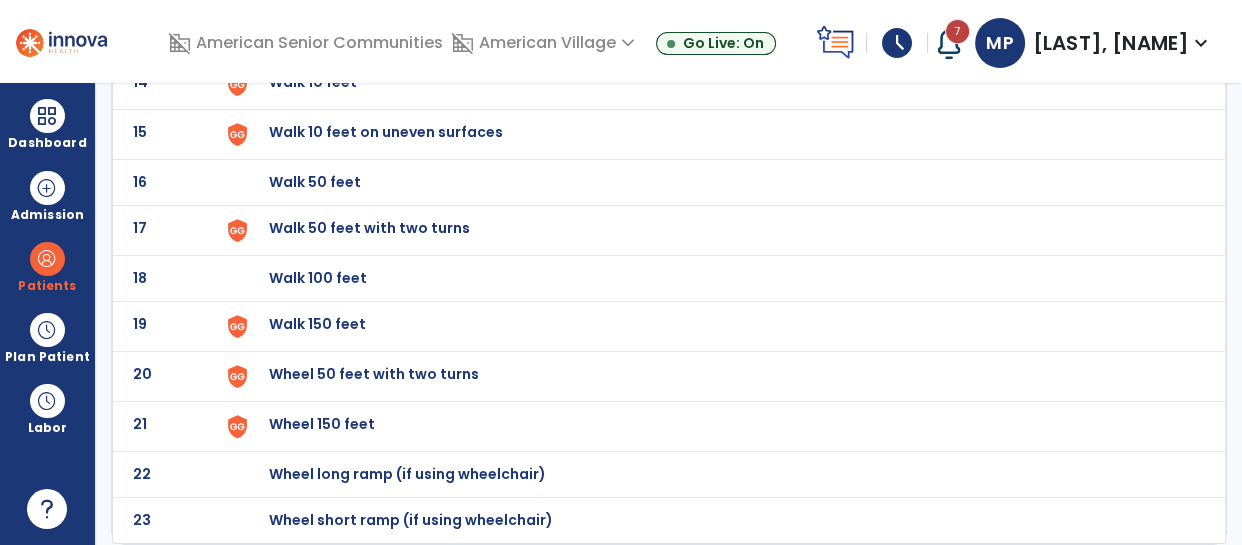 scroll, scrollTop: 0, scrollLeft: 0, axis: both 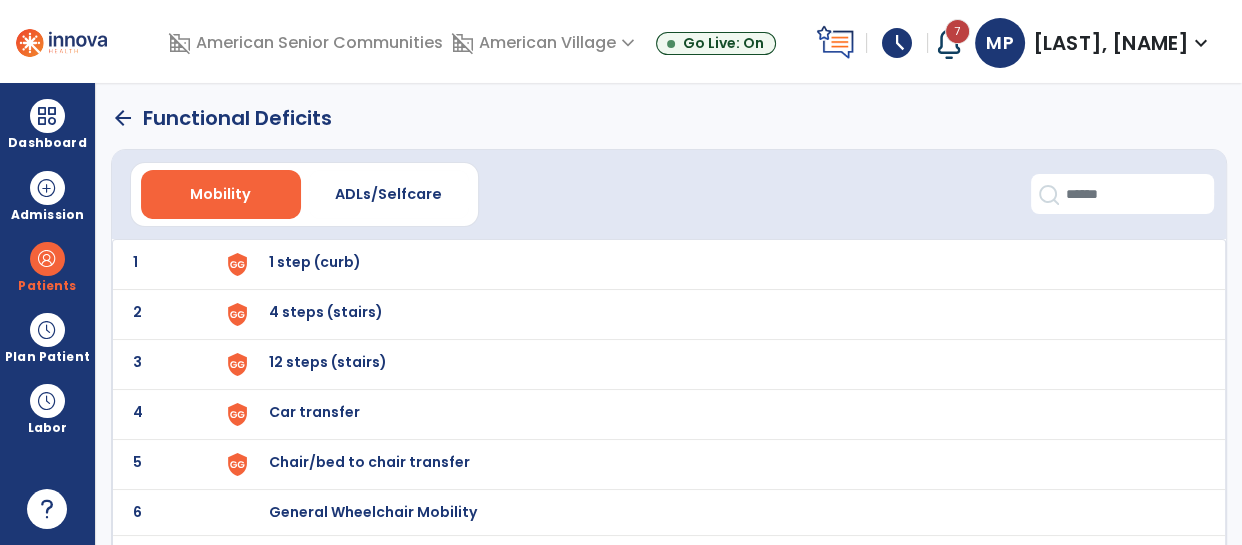 click on "1 step (curb)" at bounding box center [315, 262] 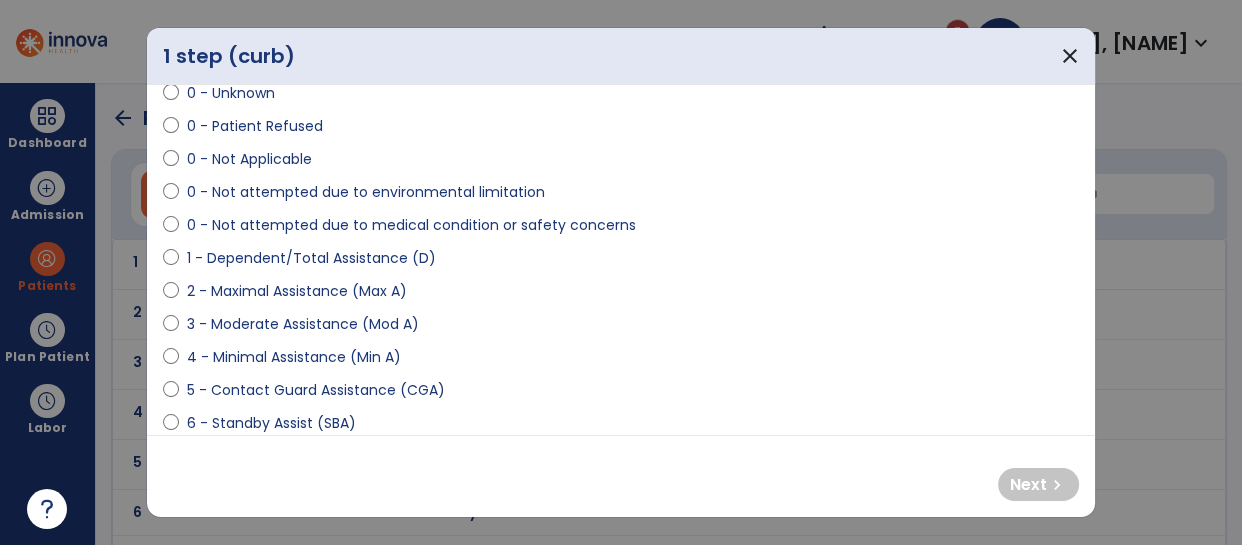 scroll, scrollTop: 73, scrollLeft: 0, axis: vertical 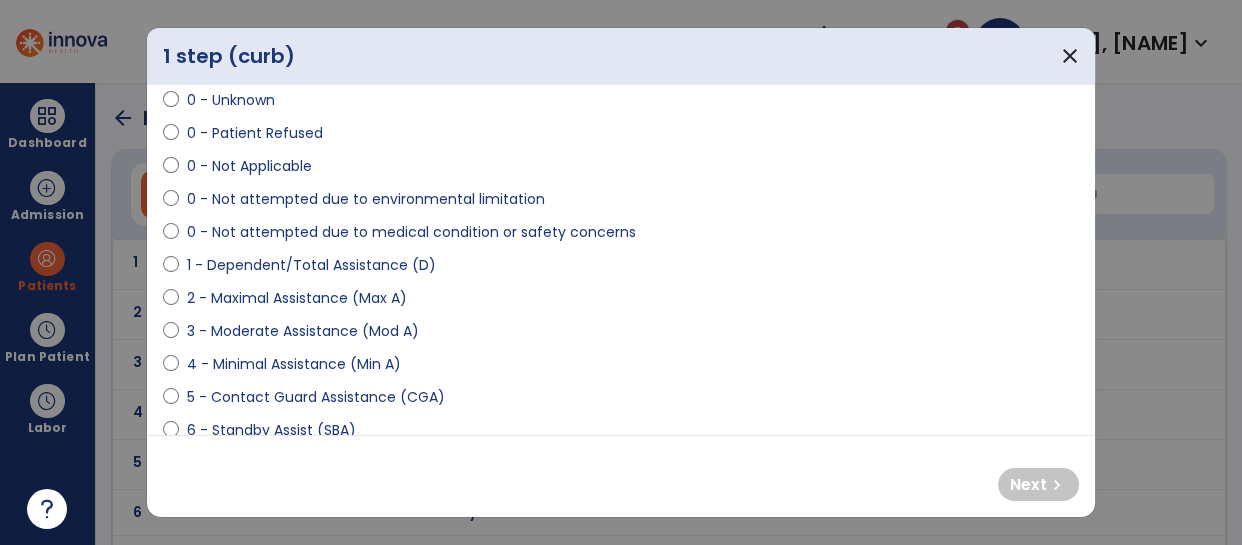 select on "**********" 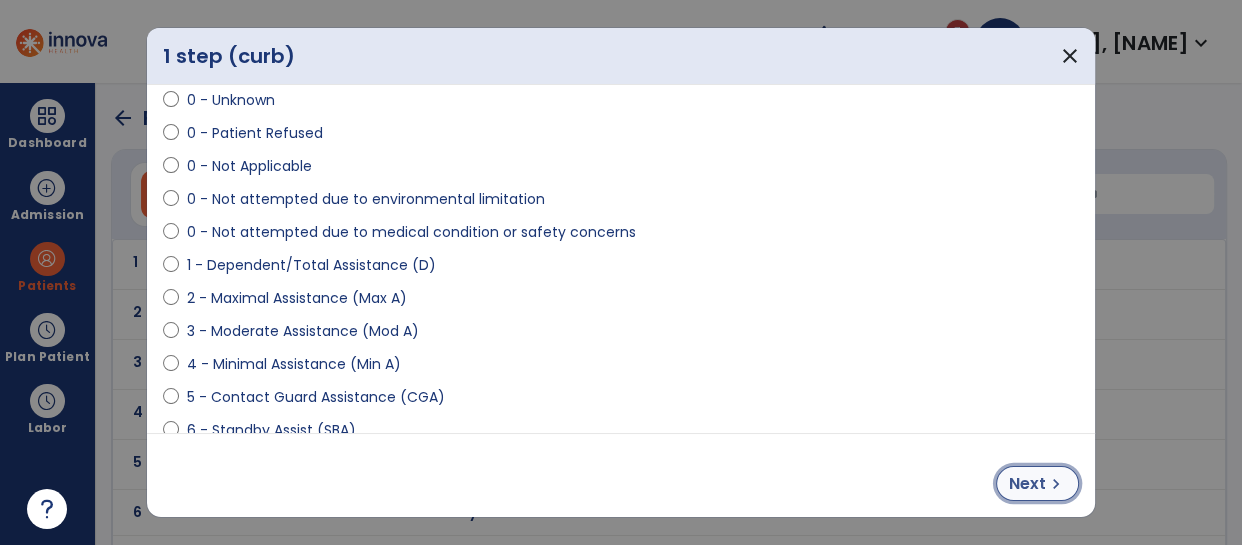 click on "Next" at bounding box center [1027, 484] 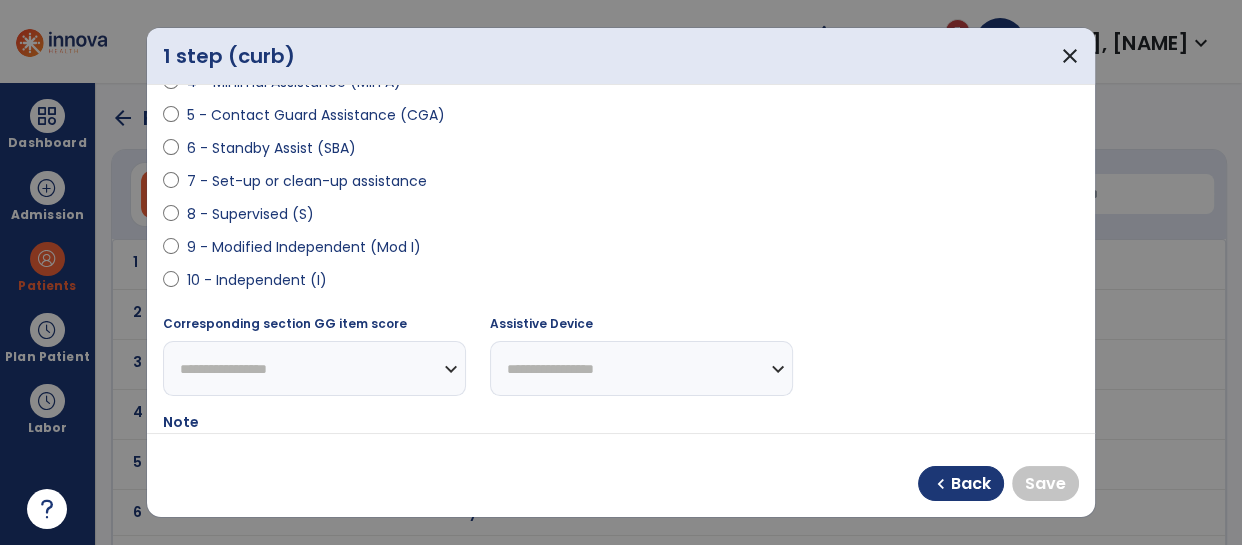scroll, scrollTop: 358, scrollLeft: 0, axis: vertical 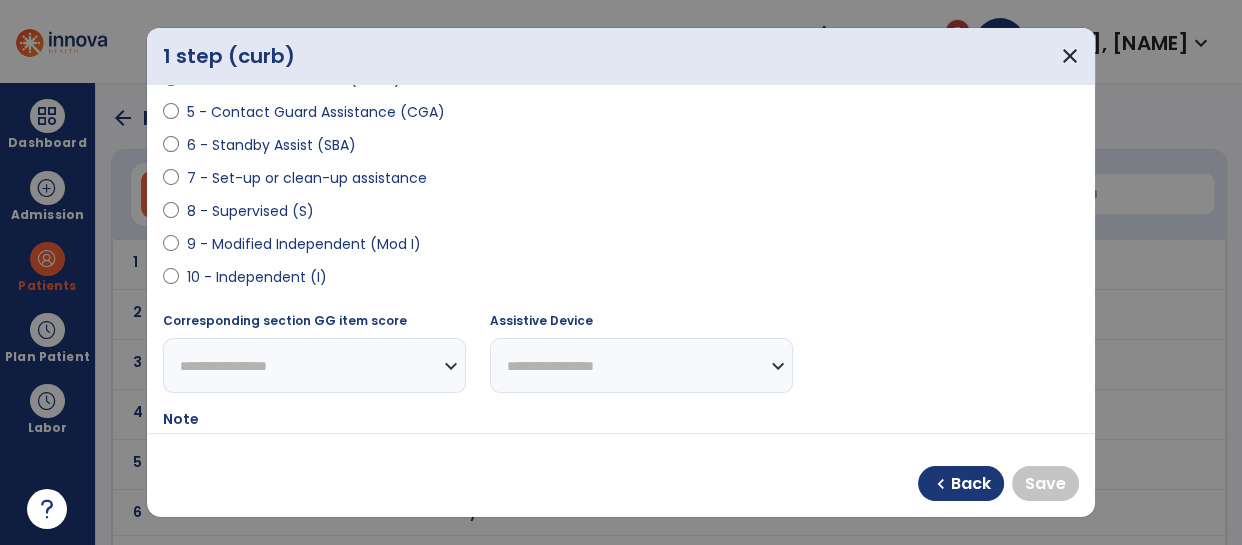 select on "**********" 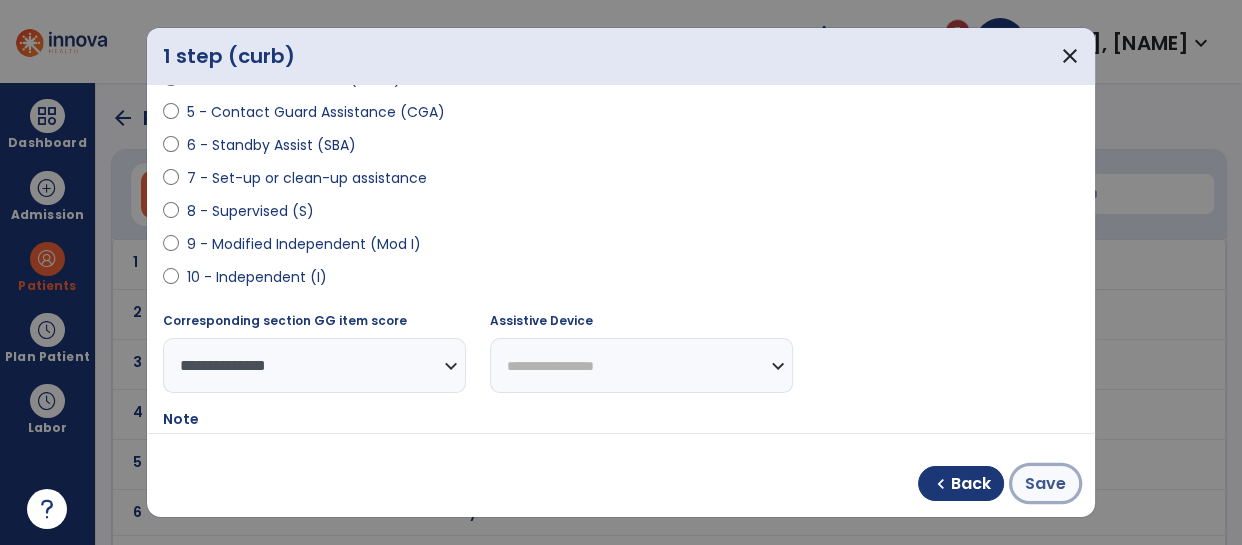 click on "Save" at bounding box center [1045, 484] 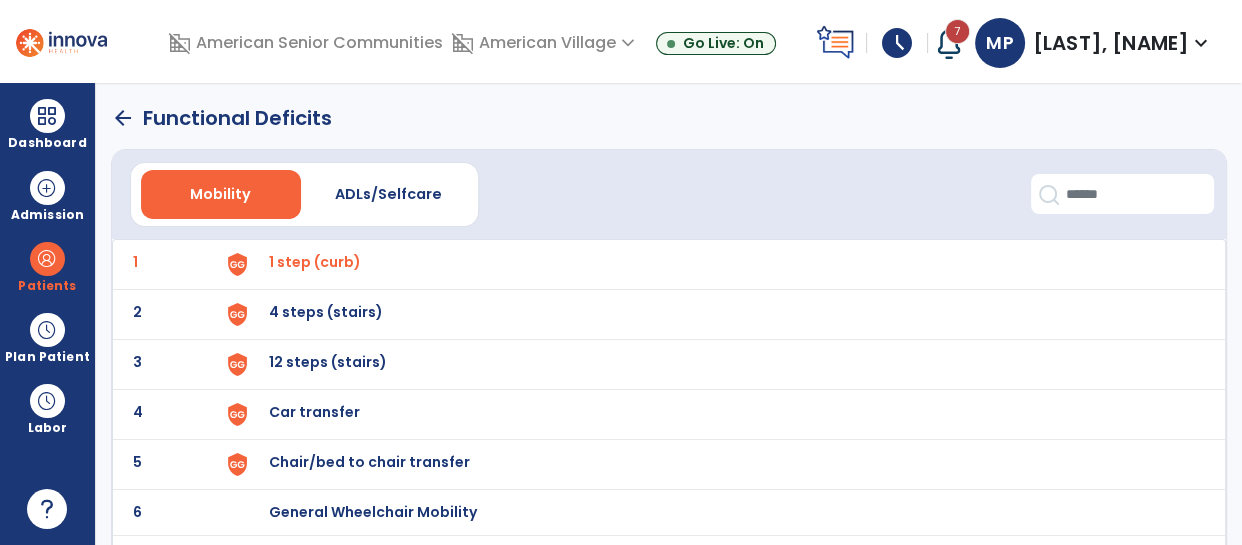 click on "4 steps (stairs)" at bounding box center (717, 264) 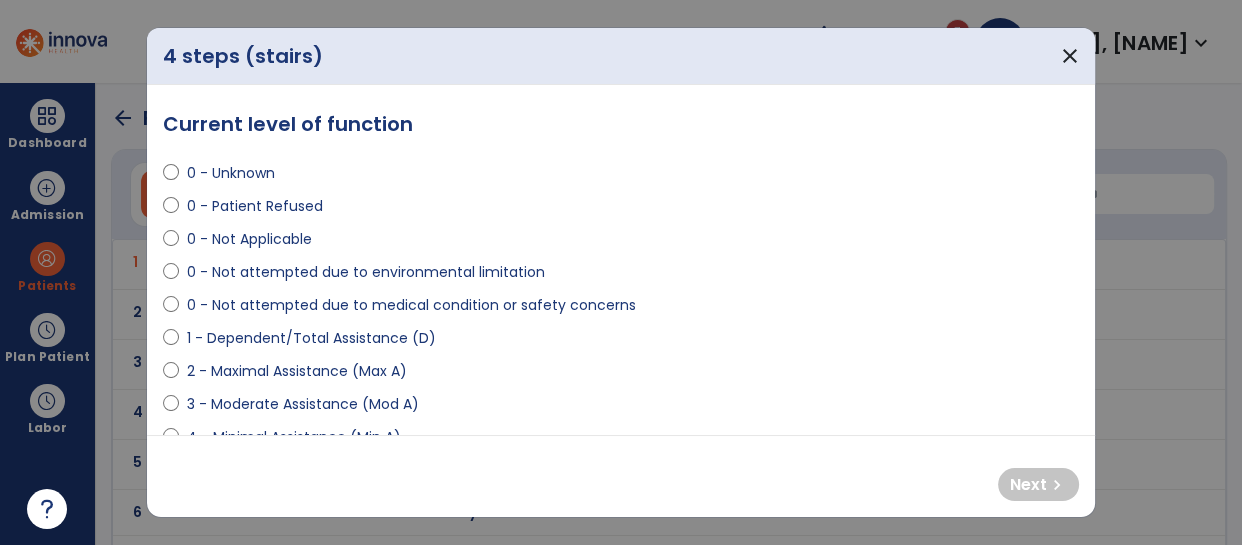 select on "**********" 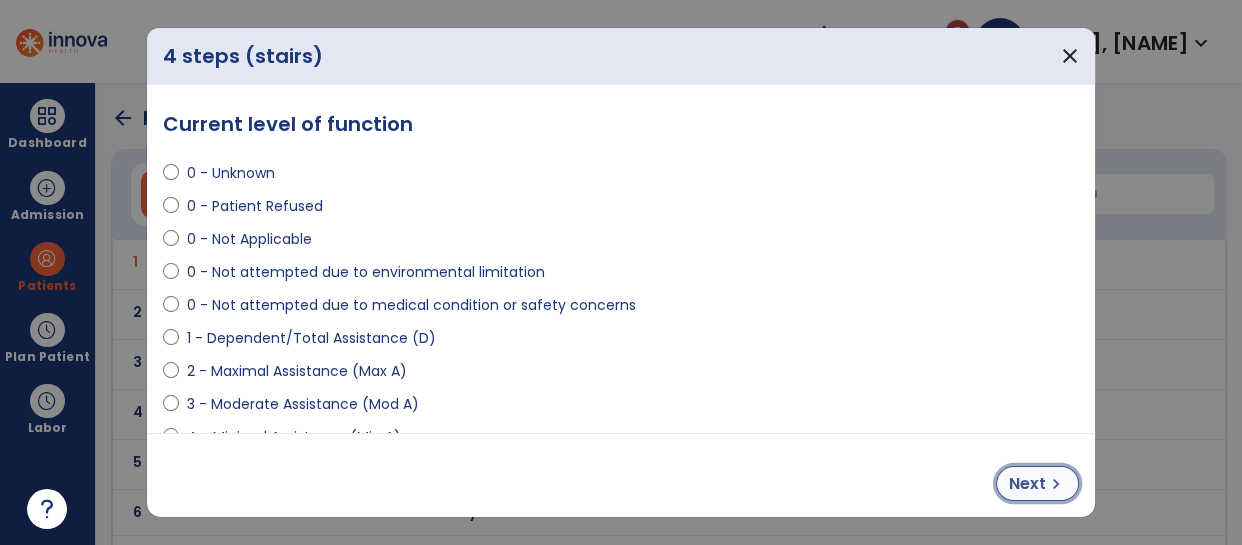 click on "Next  chevron_right" at bounding box center (1037, 483) 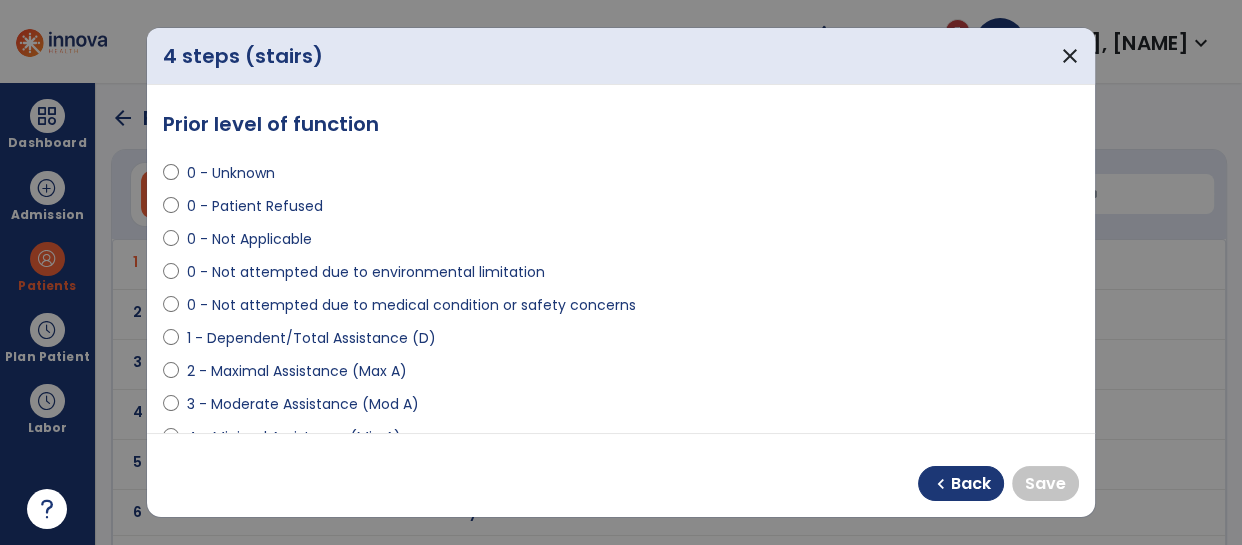 click on "0 - Unknown 0 - Patient Refused 0 - Not Applicable 0 - Not attempted due to environmental limitation 0 - Not attempted due to medical condition or safety concerns 1 - Dependent/Total Assistance (D) 2 - Maximal Assistance (Max A) 3 - Moderate Assistance (Mod A) 4 - Minimal Assistance (Min A) 5 - Contact Guard Assistance (CGA) 6 - Standby Assist (SBA) 7 - Set-up or clean-up assistance 8 - Supervised (S) 9 - Modified Independent (Mod I) 10 - Independent (I)" at bounding box center [621, 396] 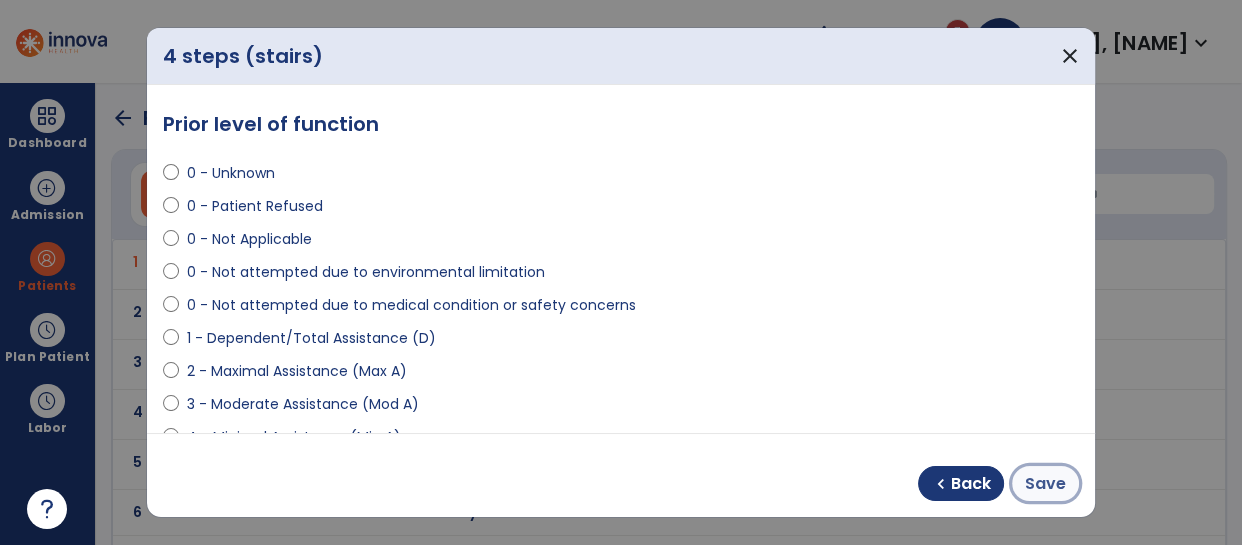 click on "Save" at bounding box center [1045, 484] 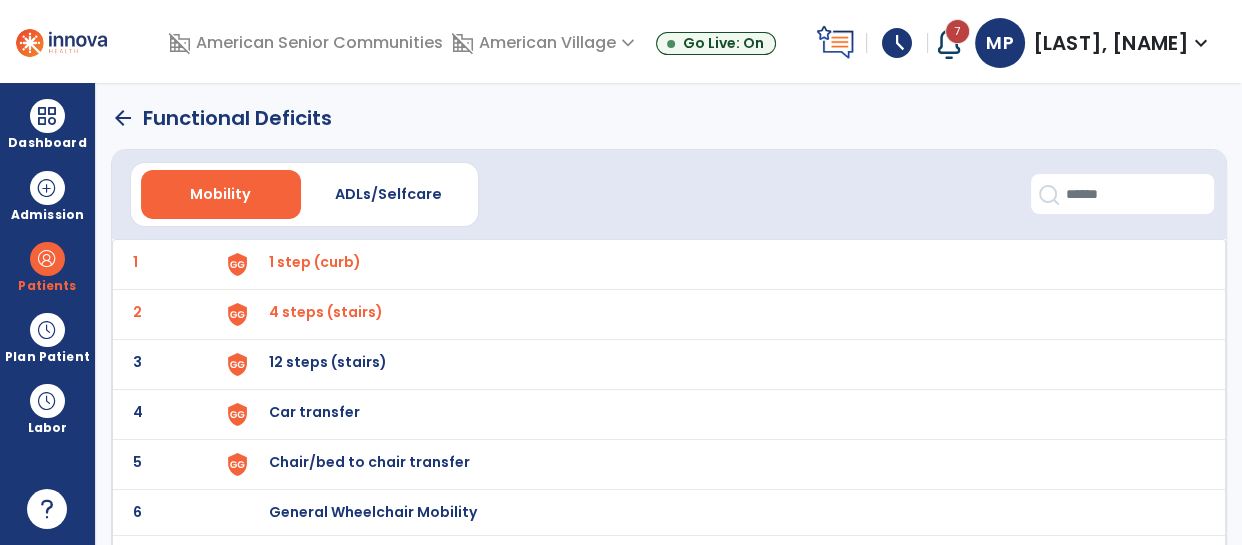 click on "12 steps (stairs)" at bounding box center [315, 262] 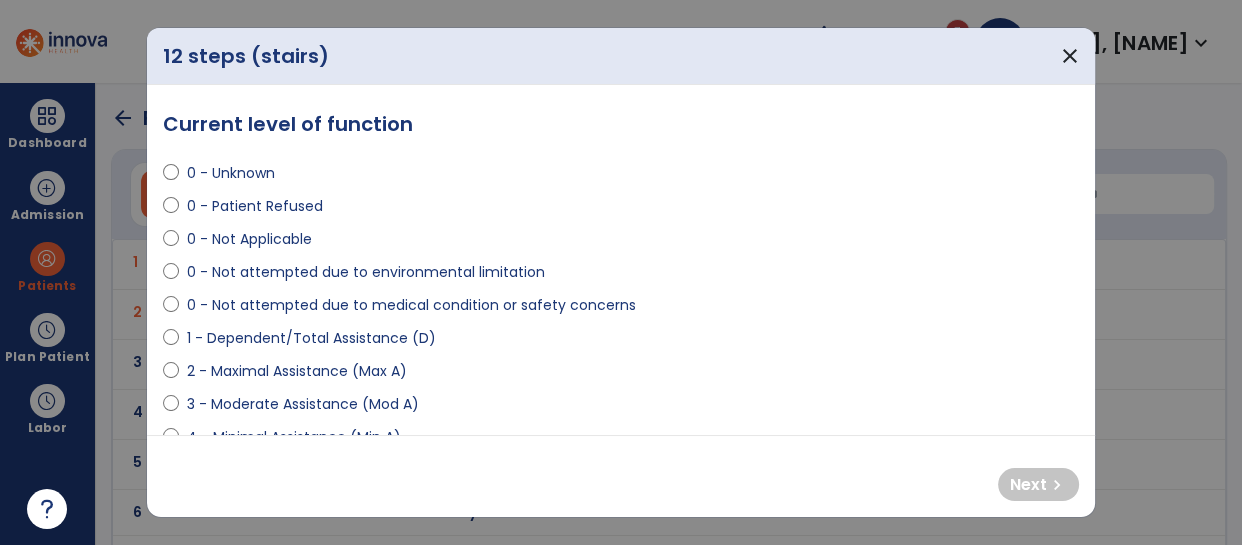 select on "**********" 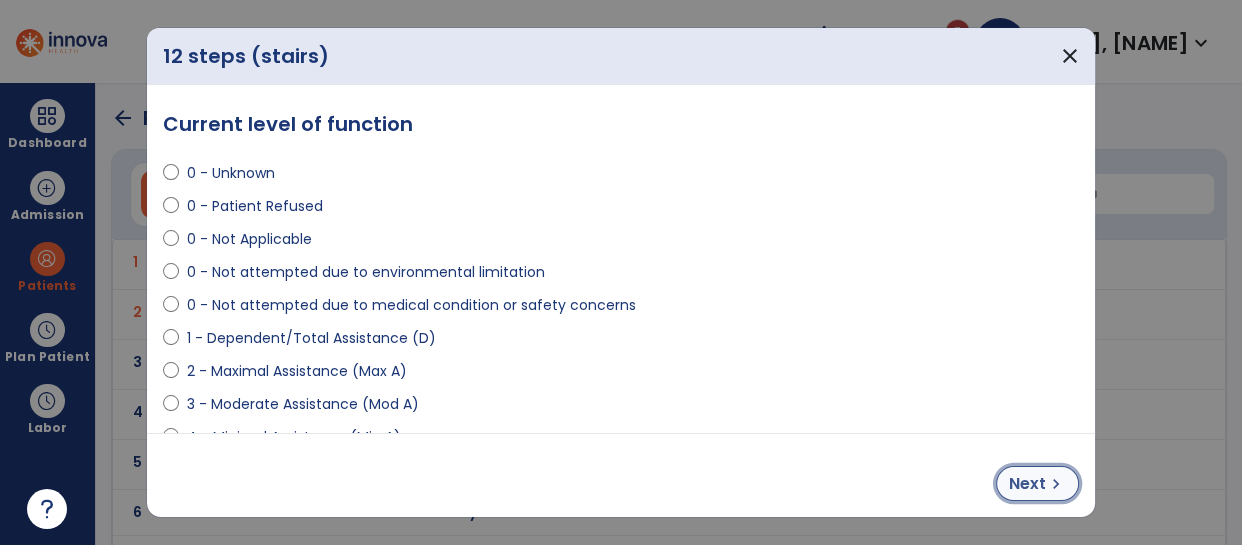 click on "Next" at bounding box center [1027, 484] 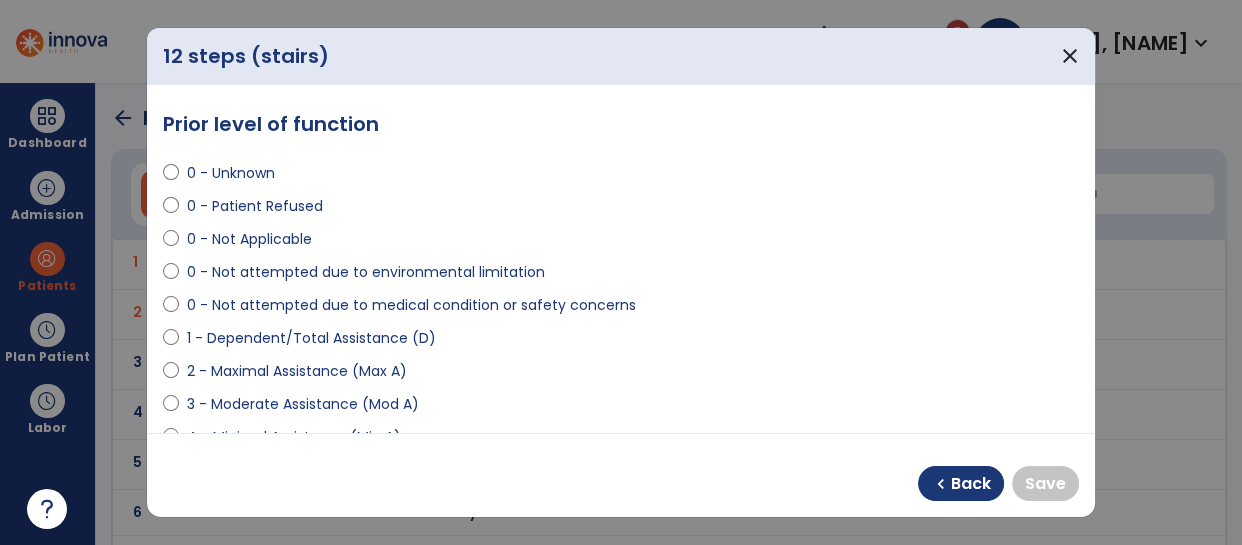 select on "**********" 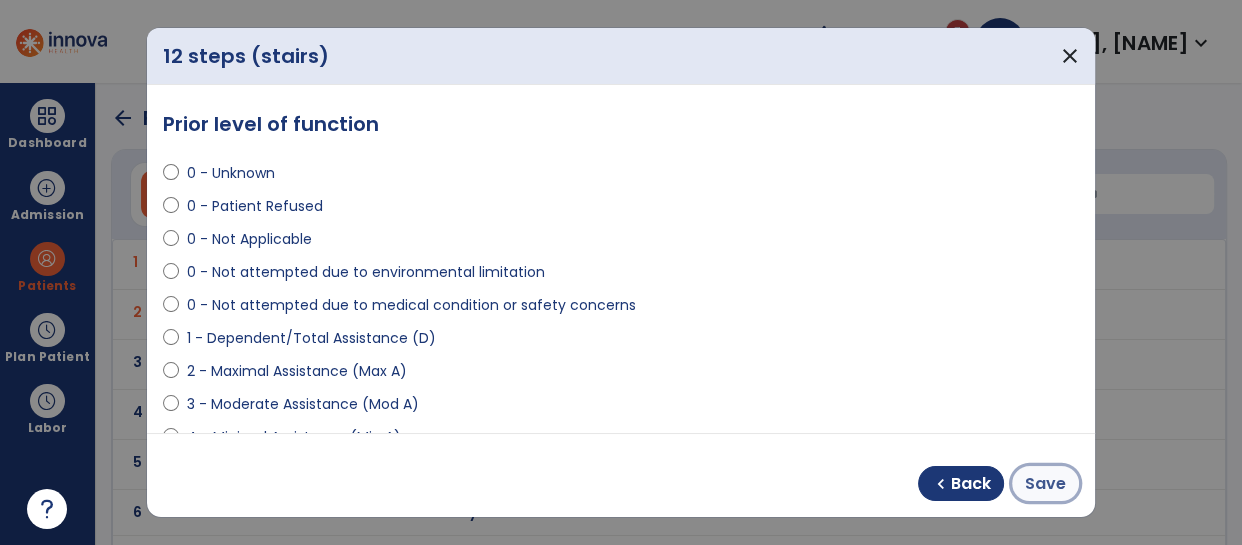 click on "Save" at bounding box center [1045, 484] 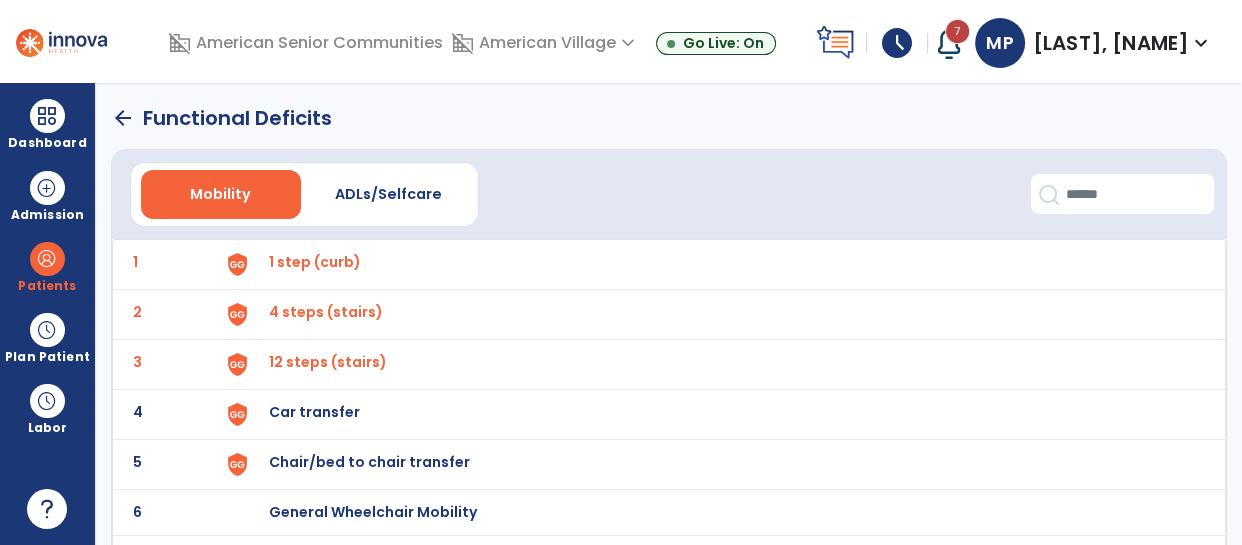 click on "Car transfer" at bounding box center (315, 262) 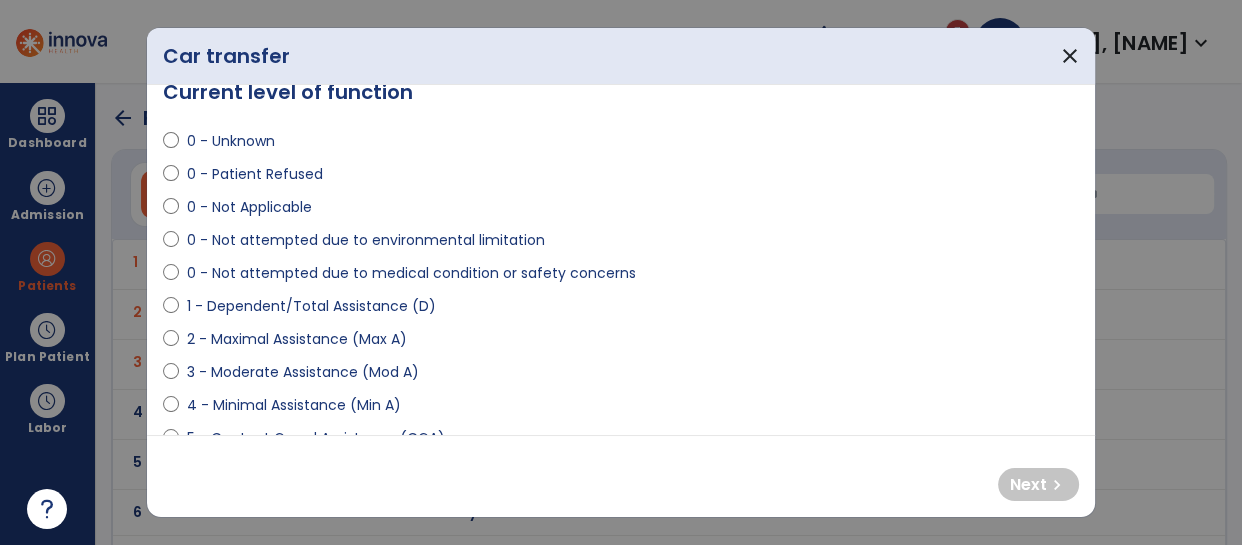 scroll, scrollTop: 31, scrollLeft: 0, axis: vertical 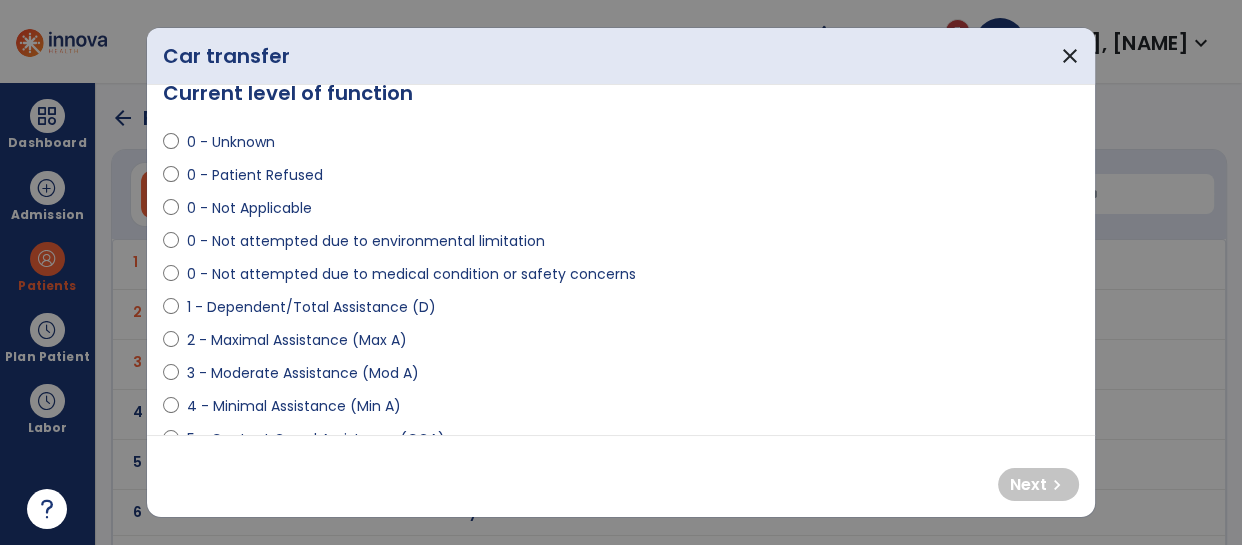 select on "**********" 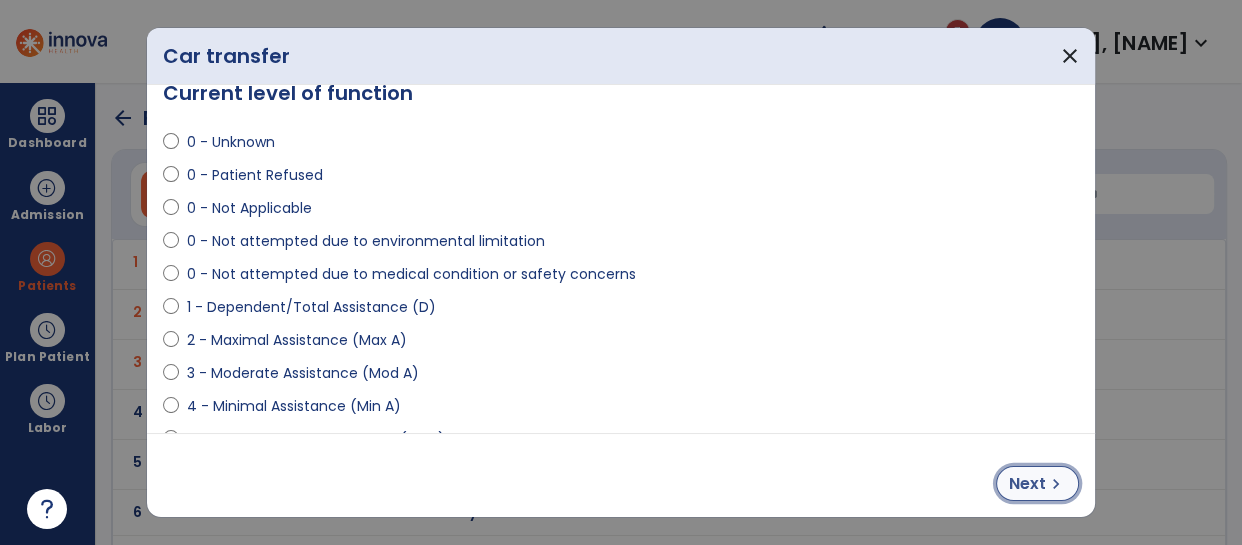 click on "Next" at bounding box center [1027, 484] 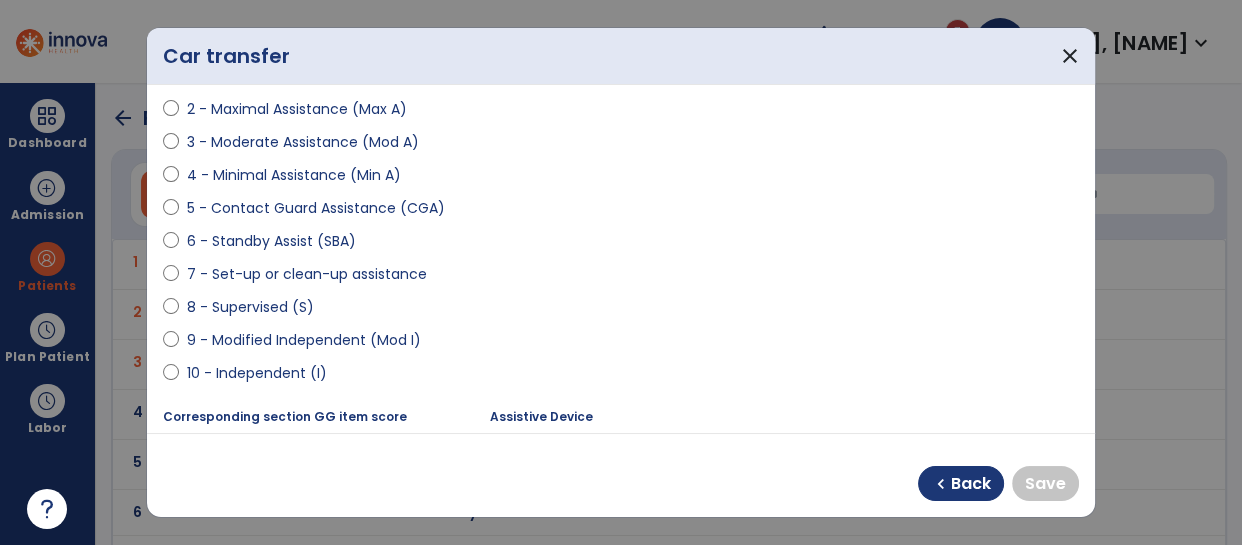 scroll, scrollTop: 263, scrollLeft: 0, axis: vertical 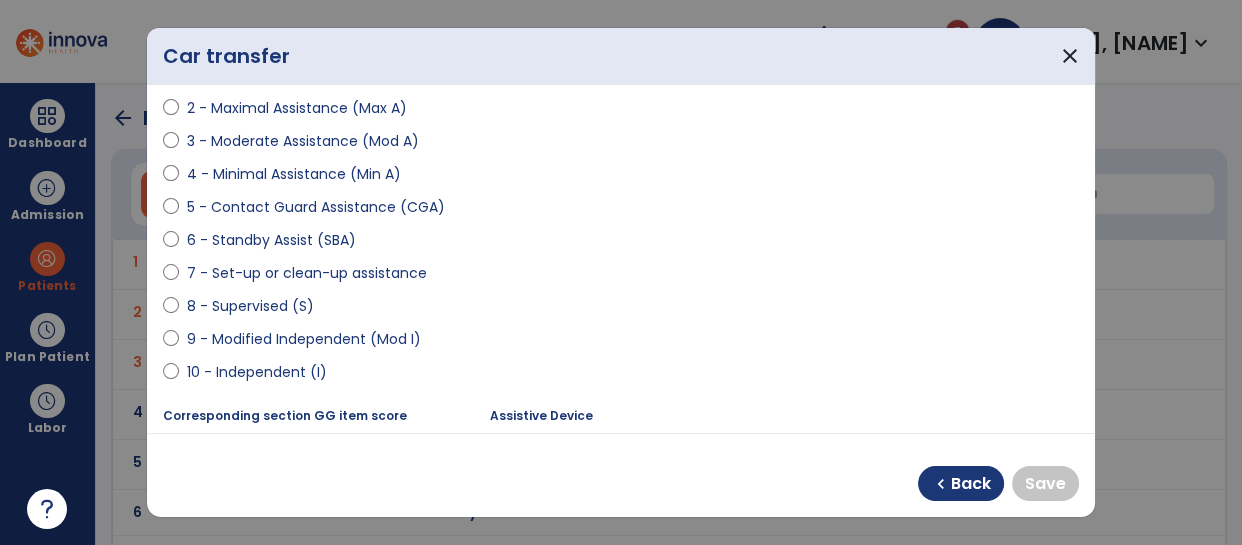 select on "**********" 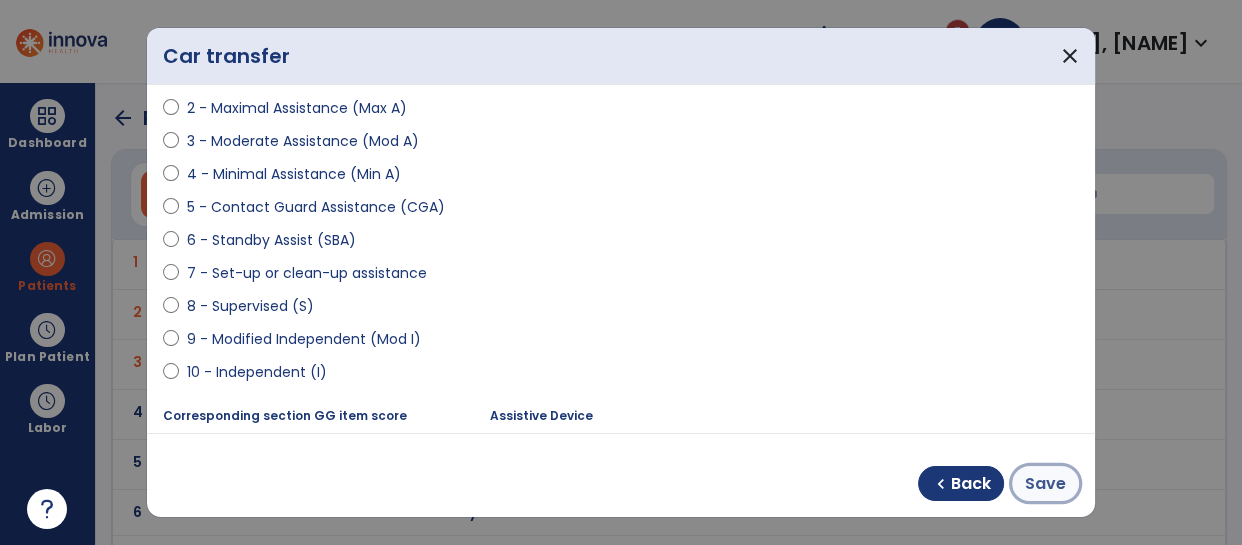 click on "Save" at bounding box center [1045, 484] 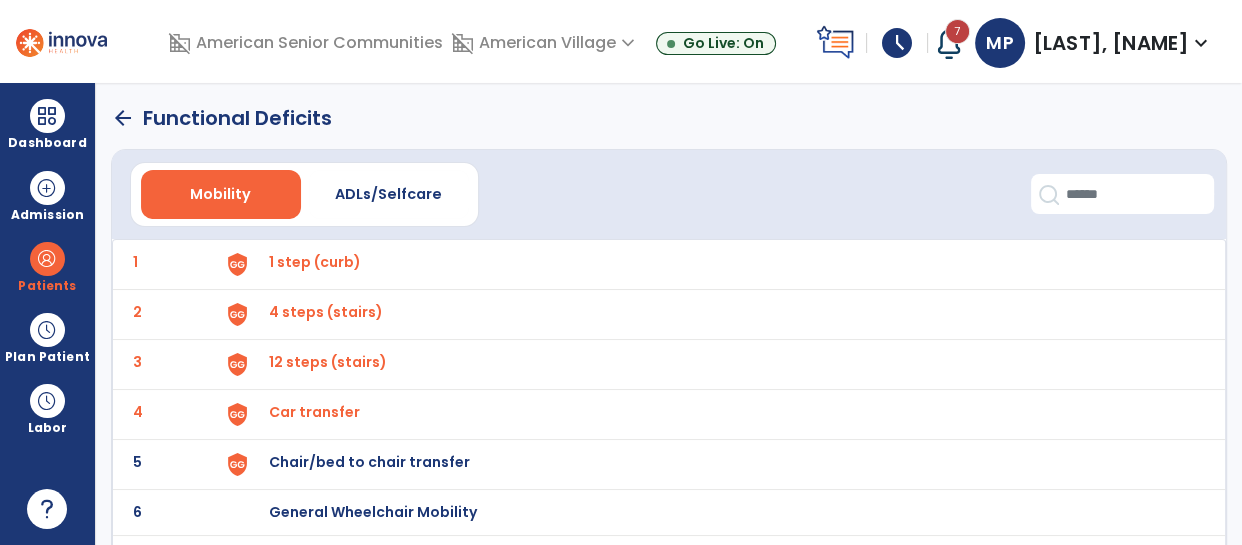 click on "Chair/bed to chair transfer" at bounding box center [315, 262] 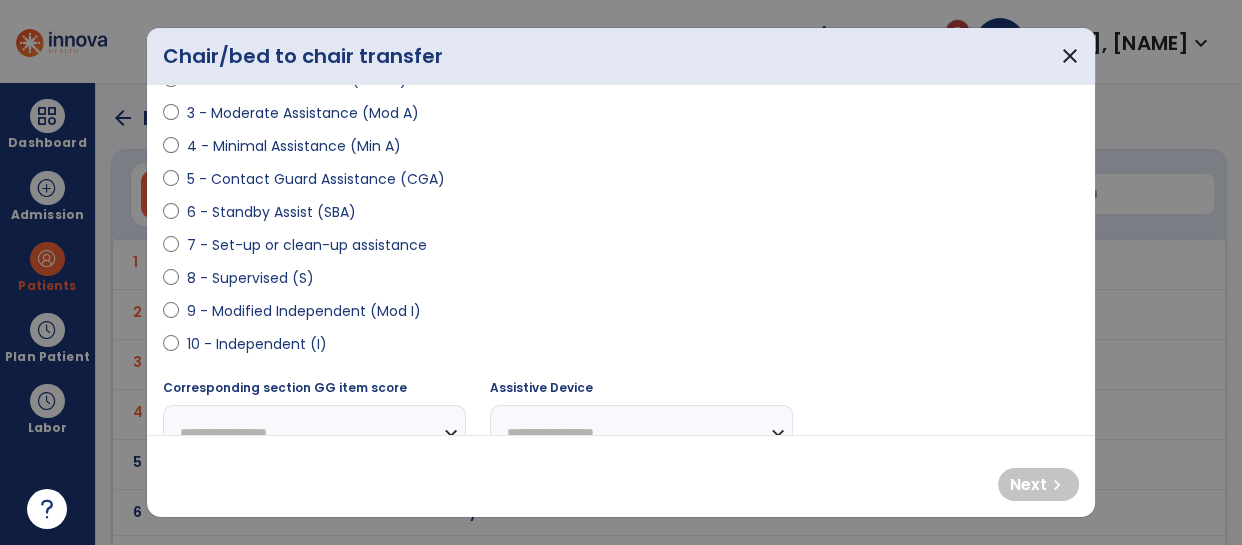 scroll, scrollTop: 296, scrollLeft: 0, axis: vertical 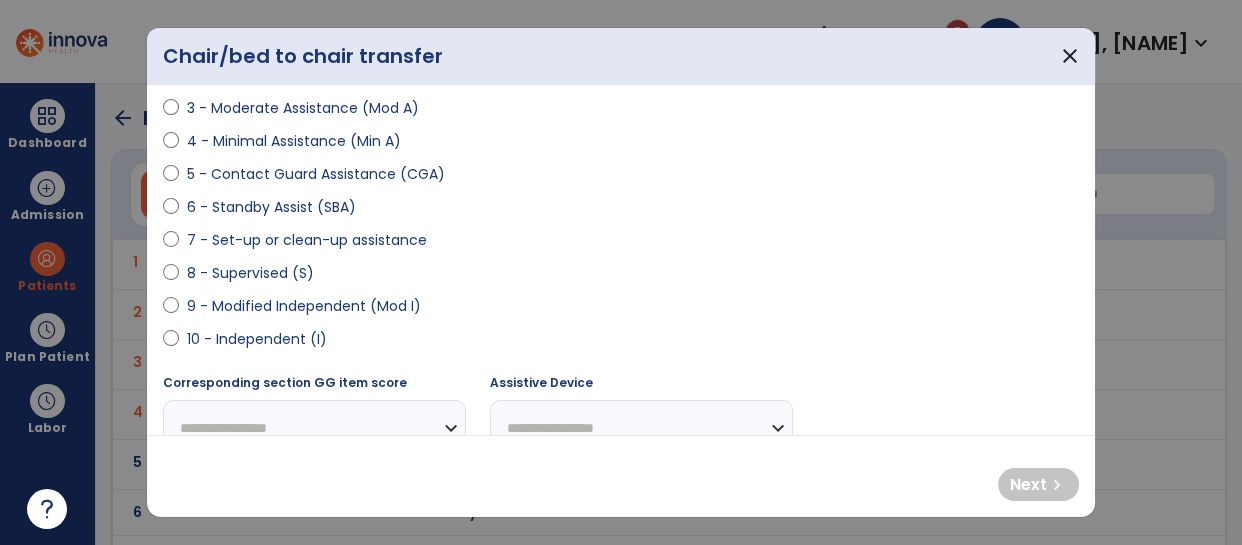 select on "**********" 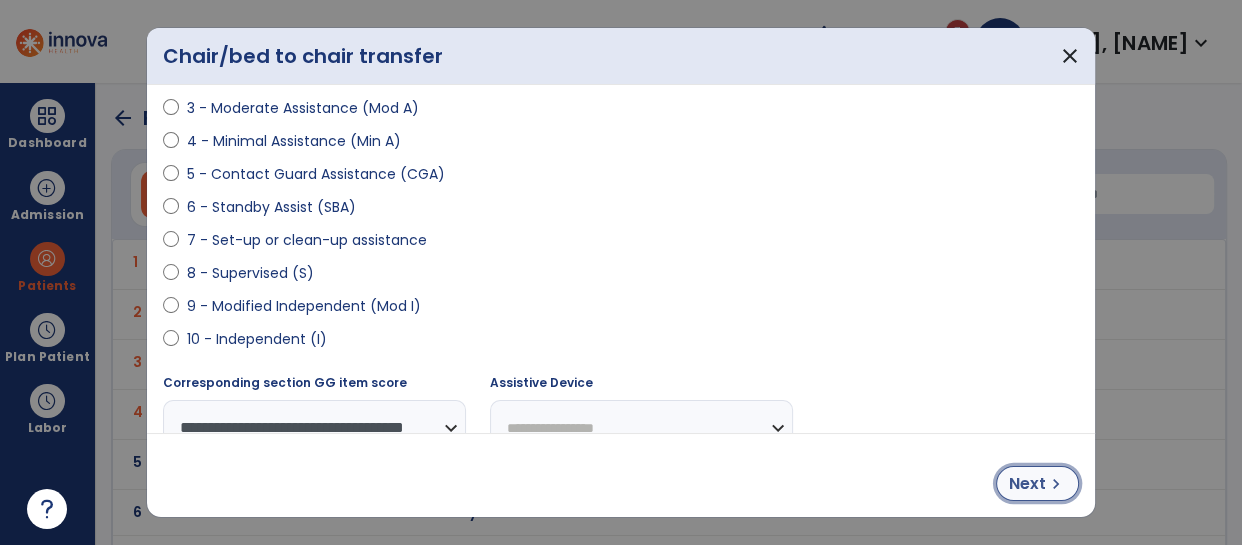 click on "Next  chevron_right" at bounding box center [1037, 483] 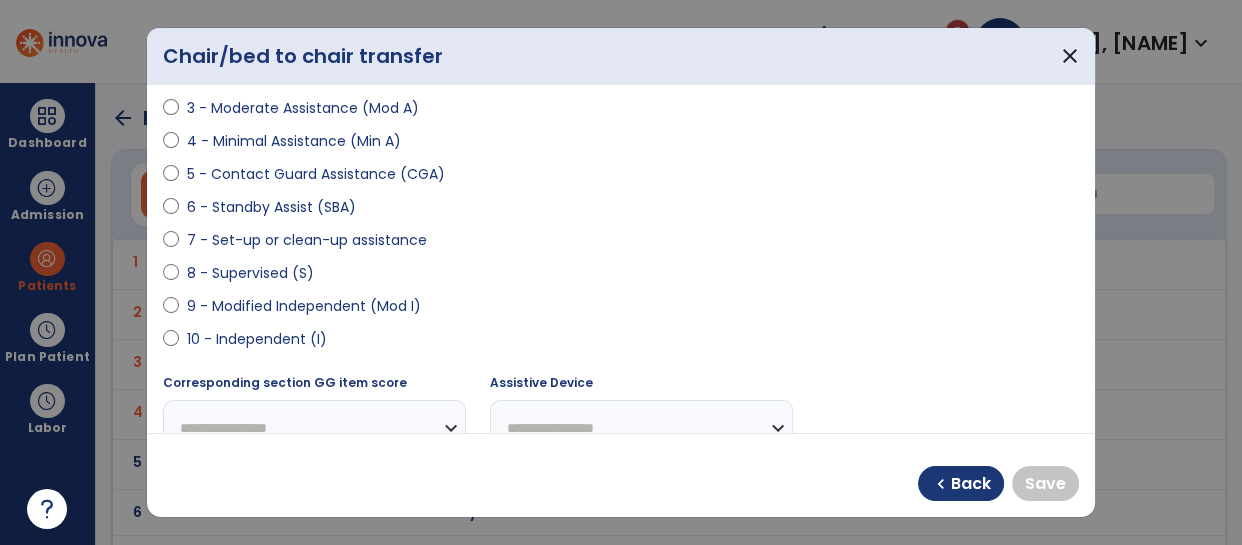 select on "**********" 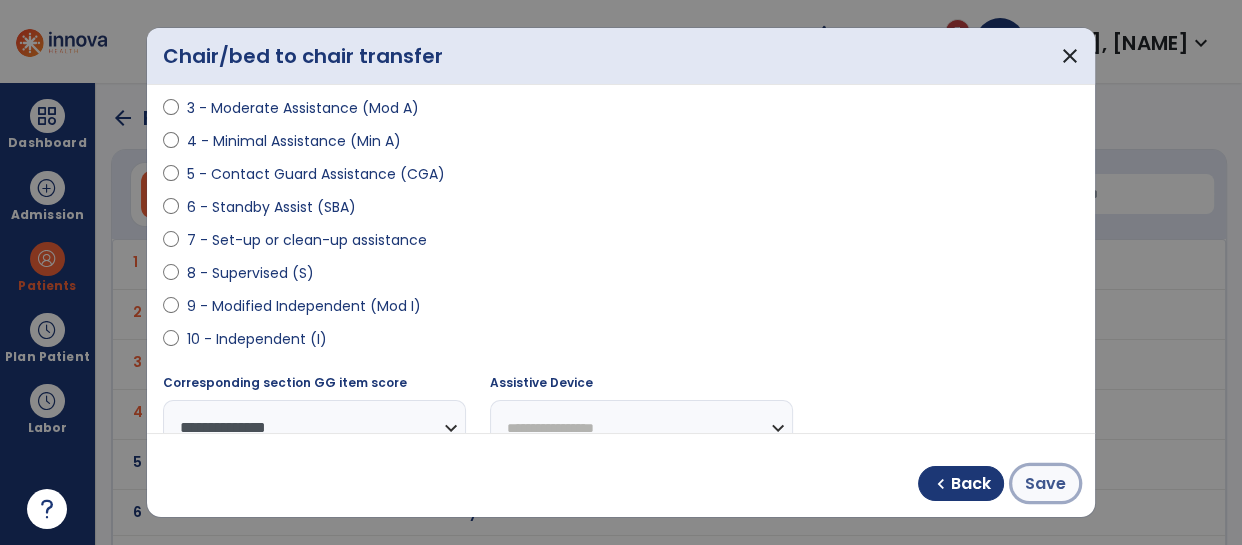 click on "Save" at bounding box center (1045, 483) 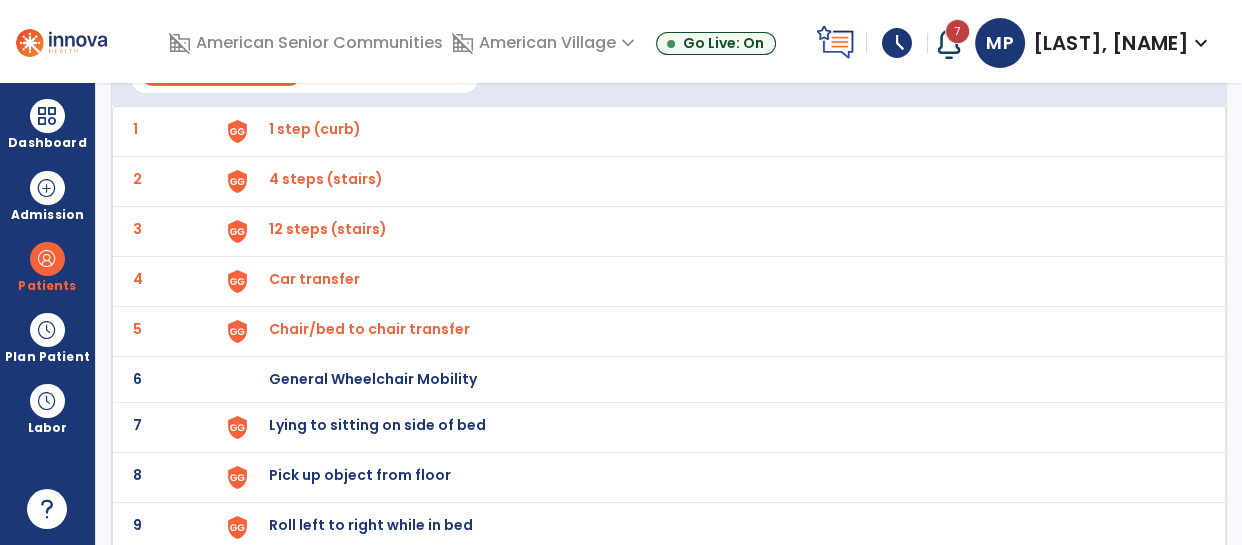 scroll, scrollTop: 138, scrollLeft: 0, axis: vertical 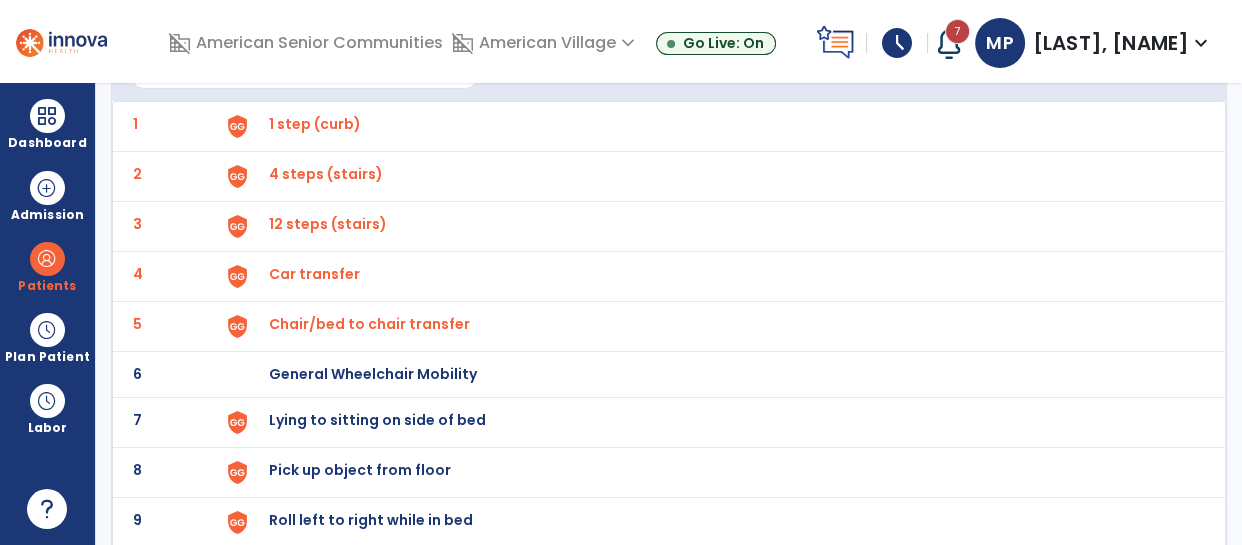click on "General Wheelchair Mobility" at bounding box center [315, 124] 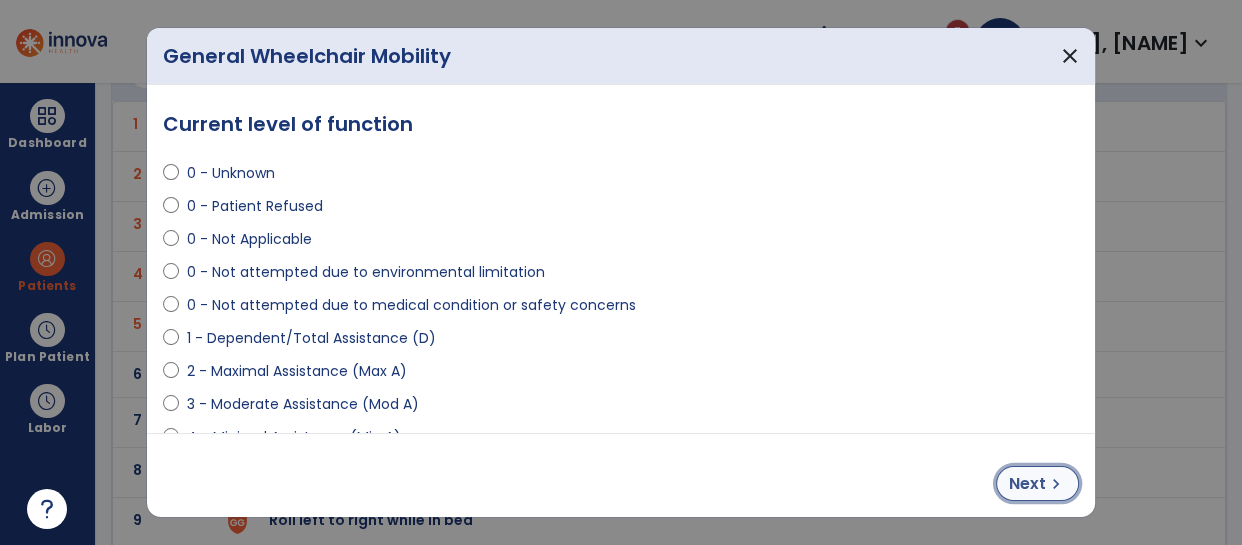 click on "Next  chevron_right" at bounding box center (1037, 483) 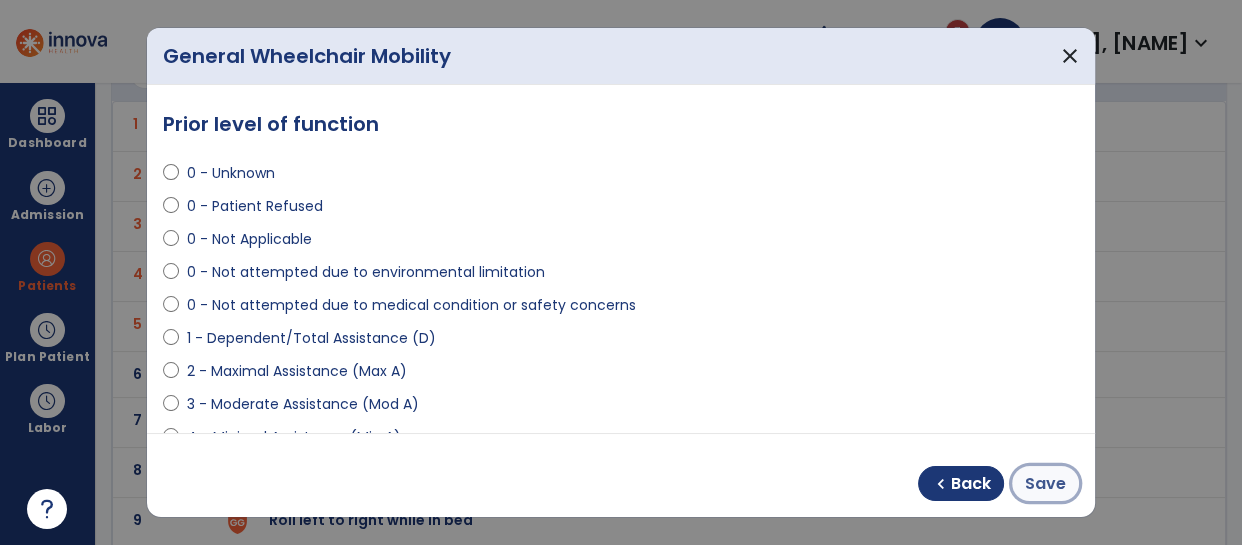 click on "Save" at bounding box center (1045, 483) 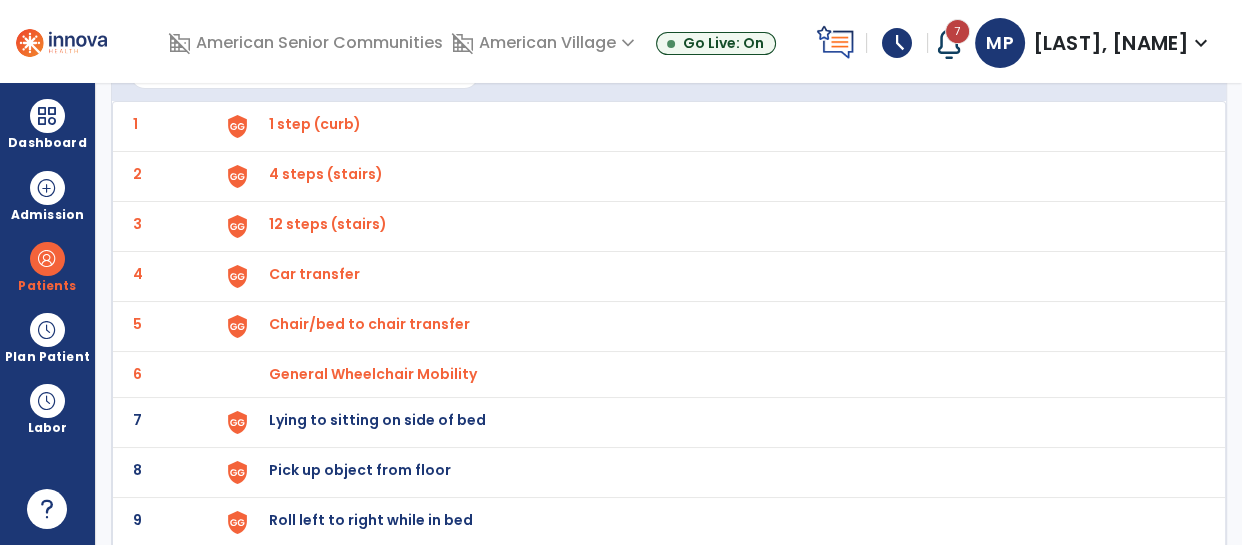 click on "Lying to sitting on side of bed" at bounding box center [717, 126] 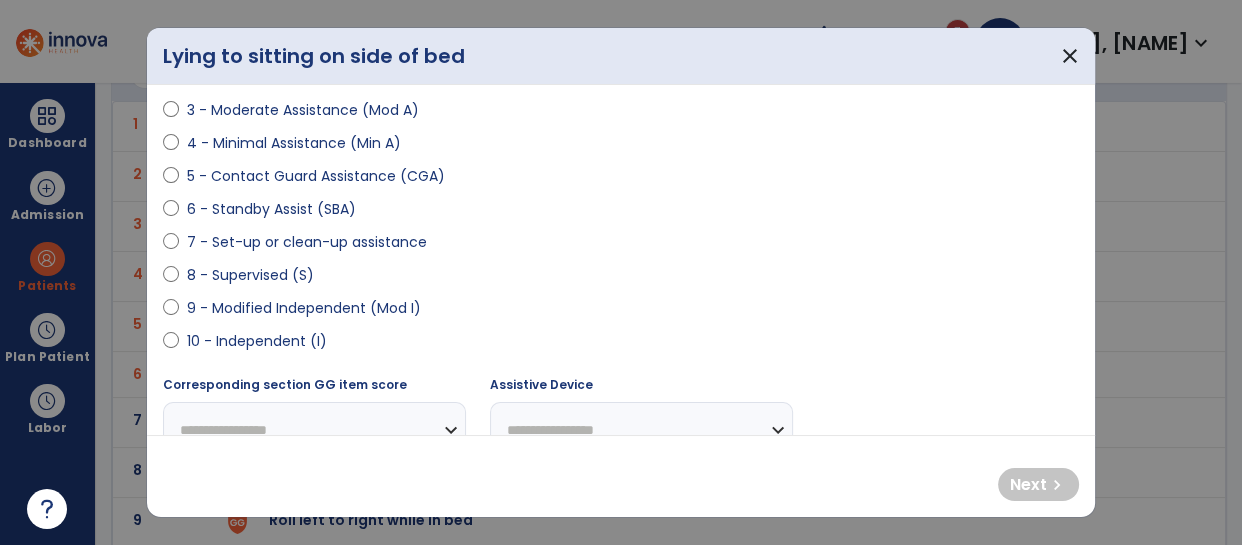 scroll, scrollTop: 298, scrollLeft: 0, axis: vertical 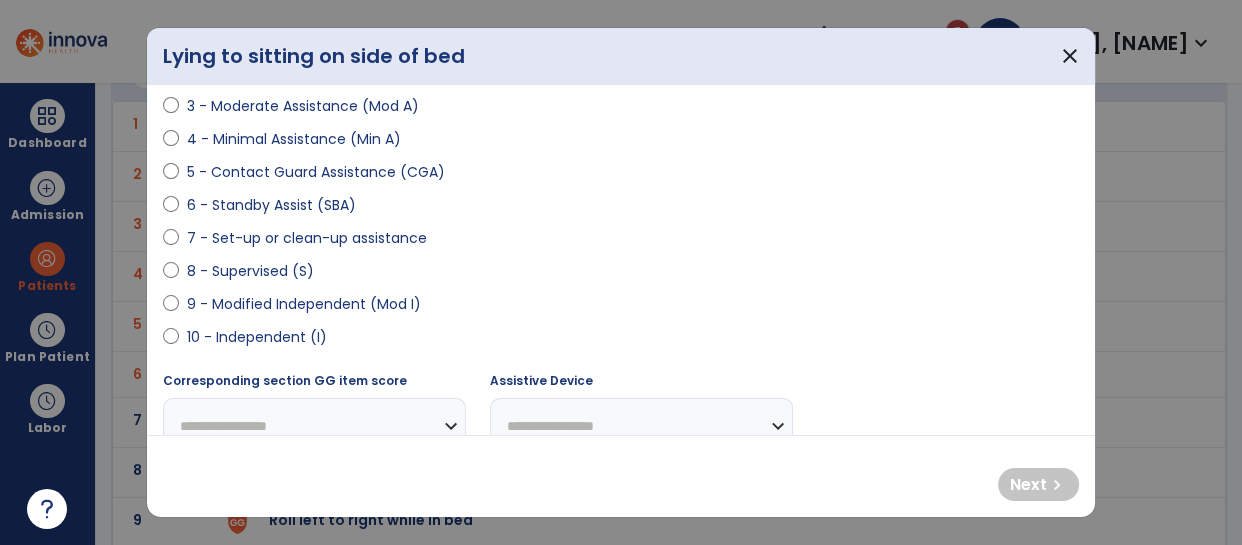 select on "**********" 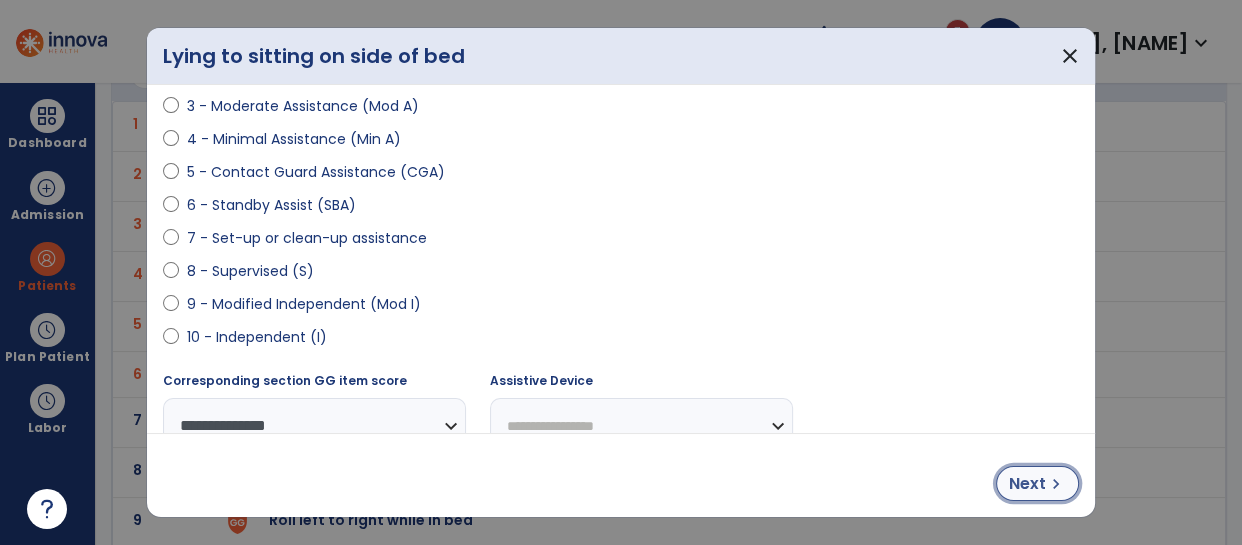 click on "Next" at bounding box center (1027, 484) 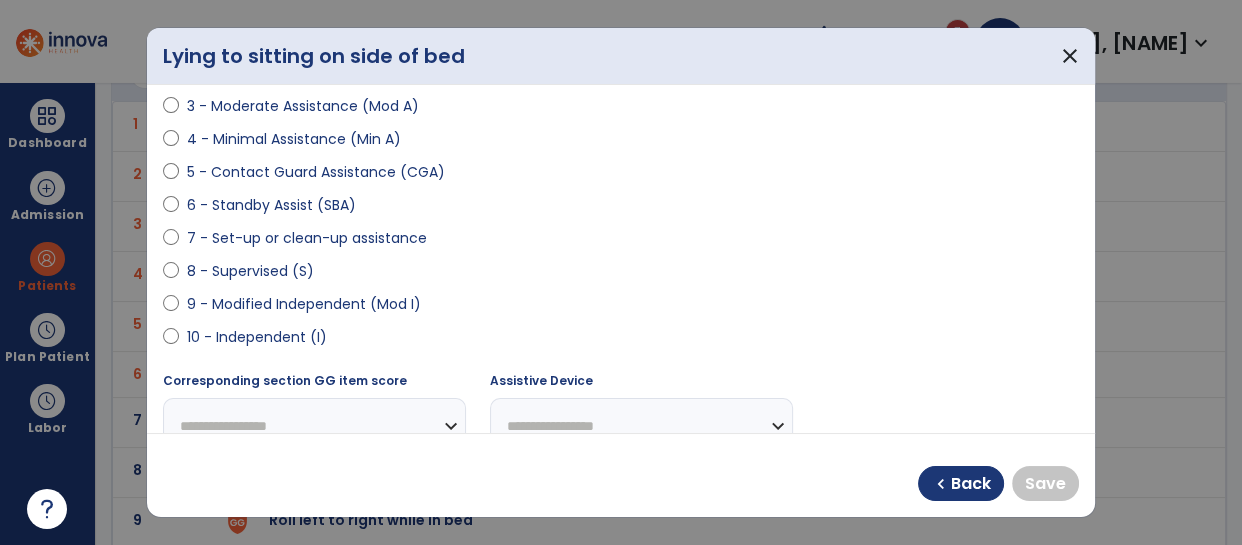 click on "10 - Independent (I)" at bounding box center [621, 341] 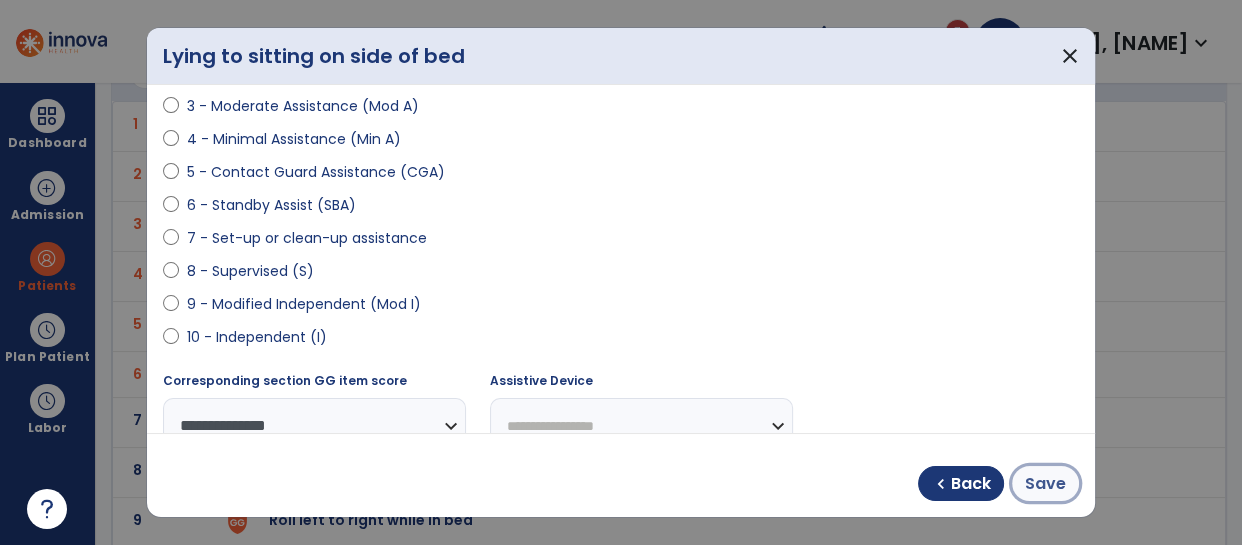 click on "Save" at bounding box center (1045, 484) 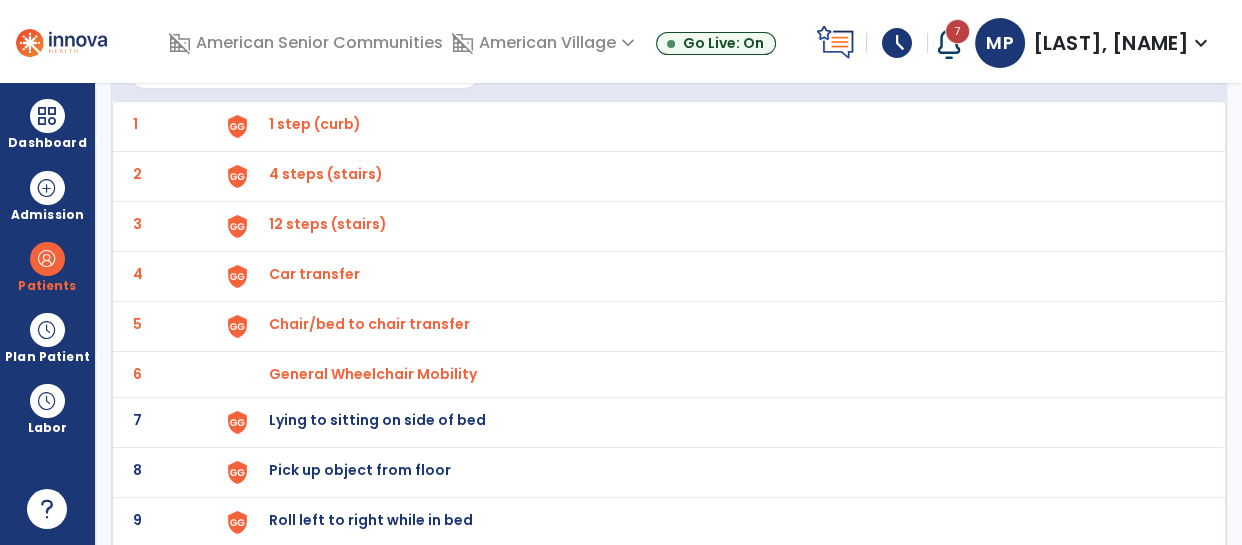 scroll, scrollTop: 216, scrollLeft: 0, axis: vertical 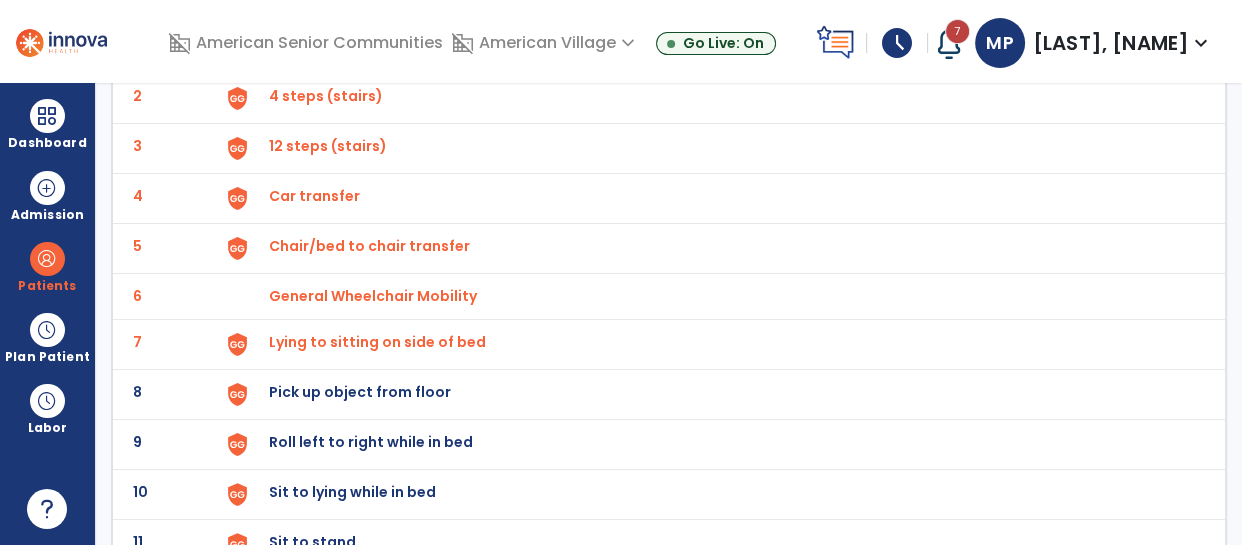 click on "Pick up object from floor" at bounding box center [315, 46] 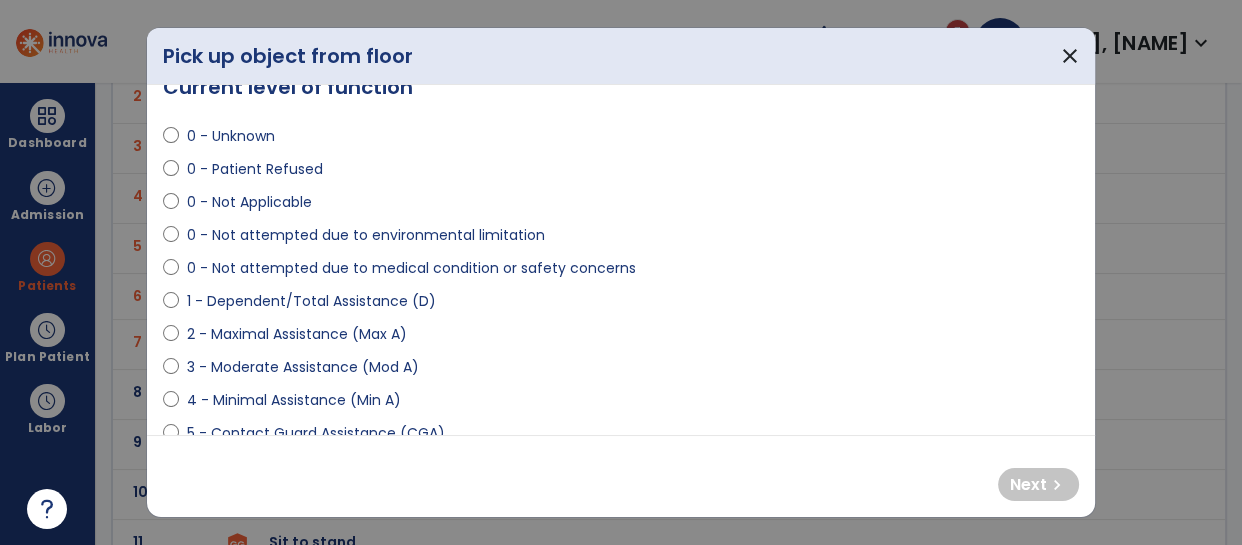 scroll, scrollTop: 39, scrollLeft: 0, axis: vertical 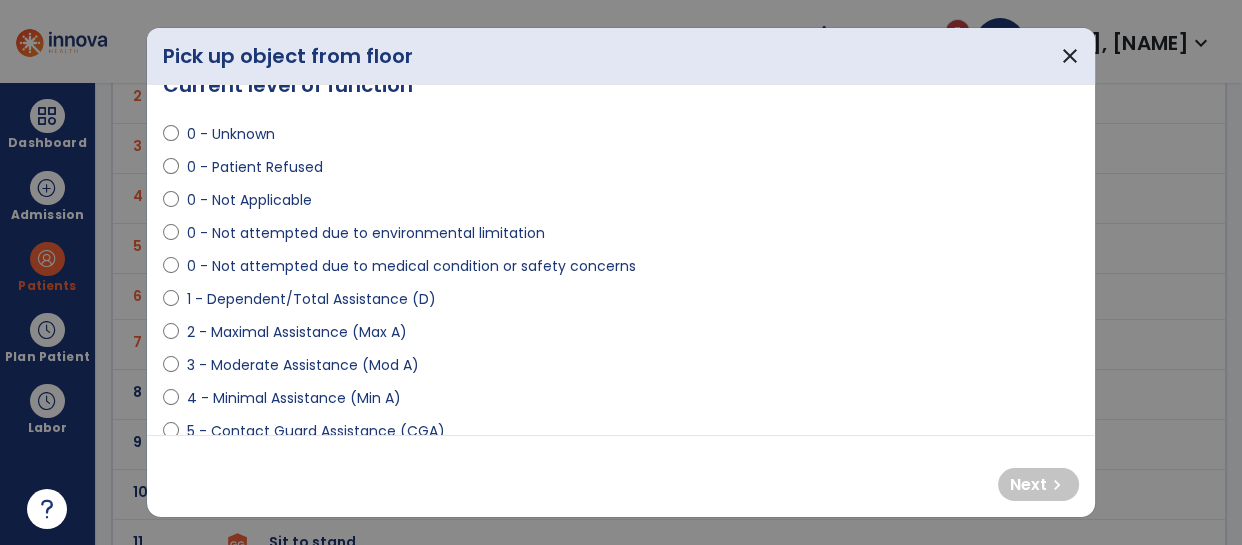 select on "**********" 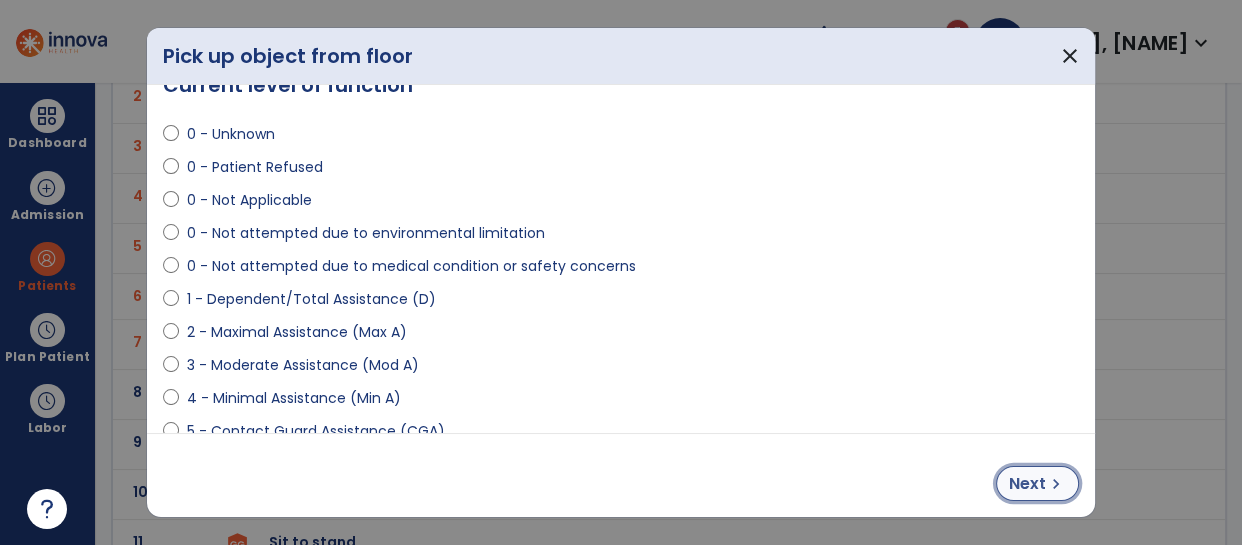 click on "Next" at bounding box center [1027, 484] 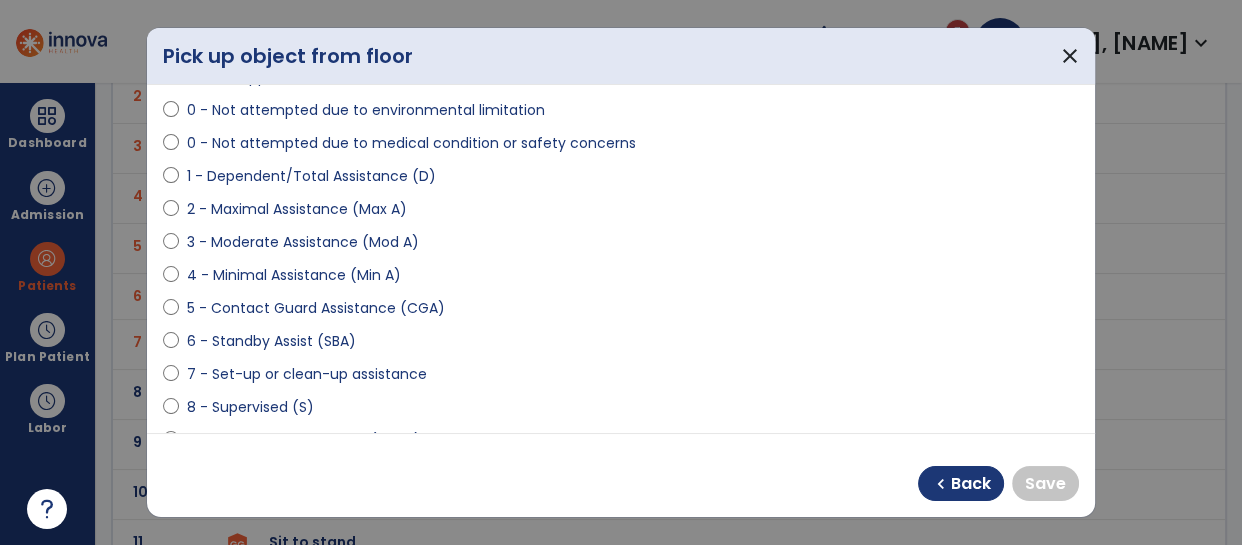 scroll, scrollTop: 164, scrollLeft: 0, axis: vertical 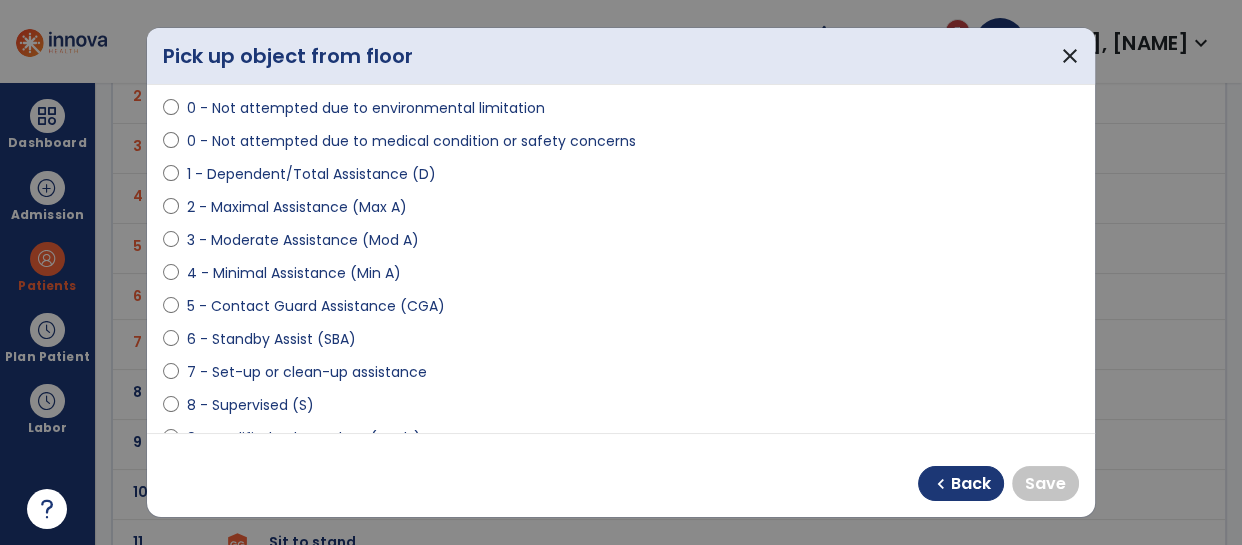 select on "**********" 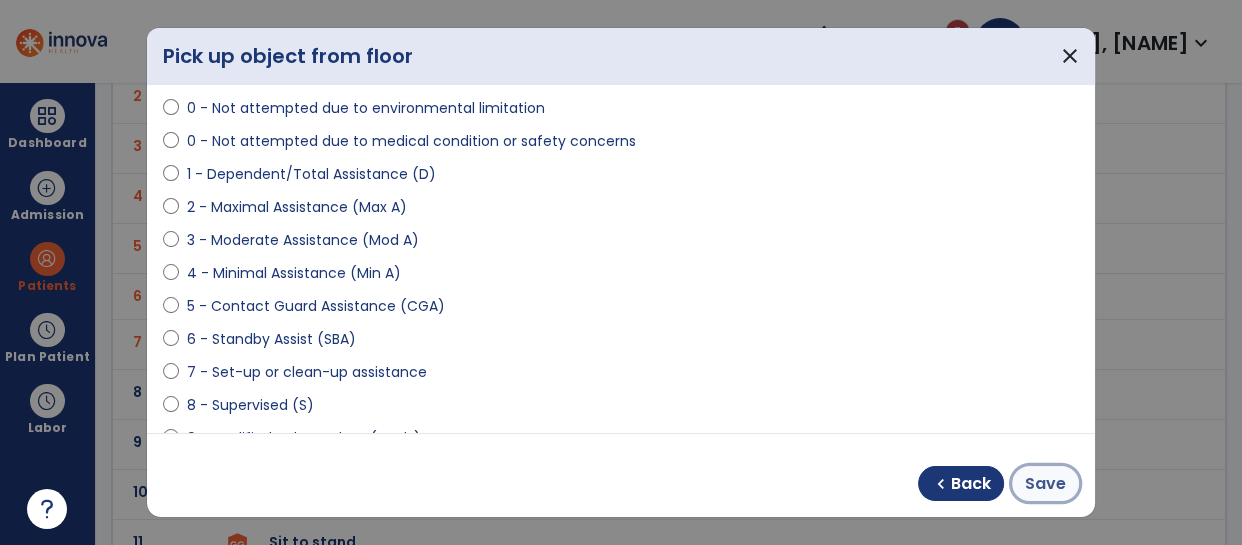 click on "Save" at bounding box center (1045, 483) 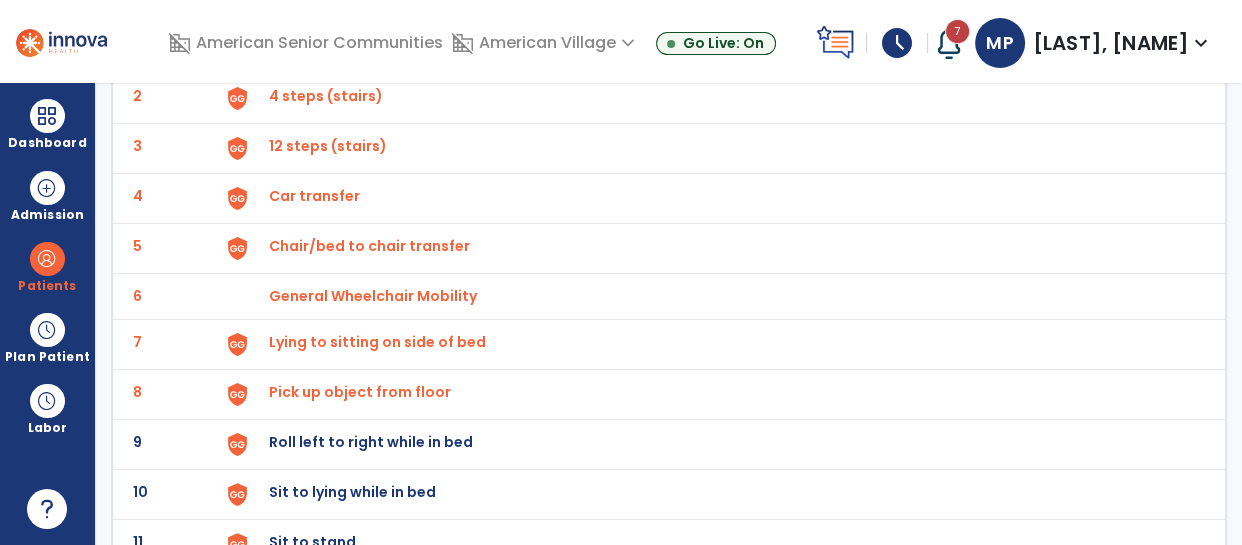 click on "Roll left to right while in bed" at bounding box center (315, 46) 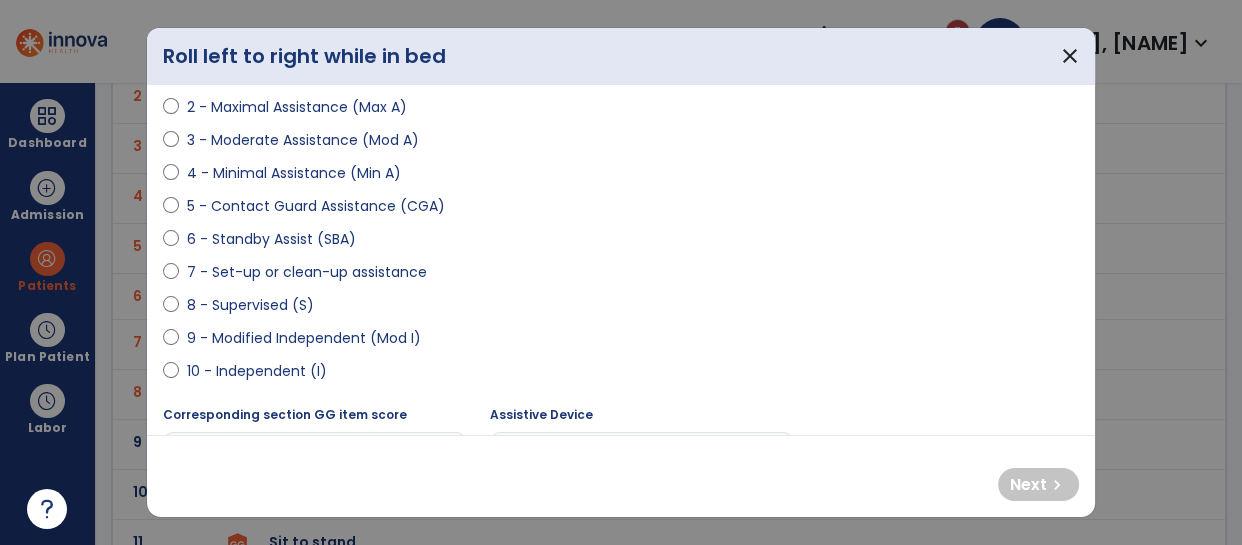 scroll, scrollTop: 293, scrollLeft: 0, axis: vertical 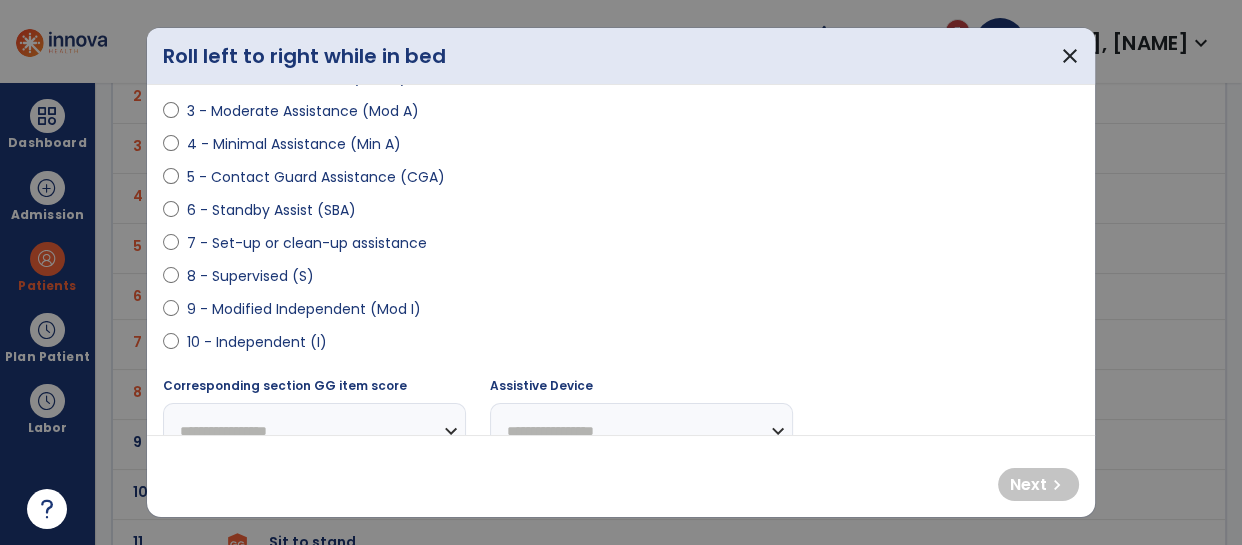 select on "**********" 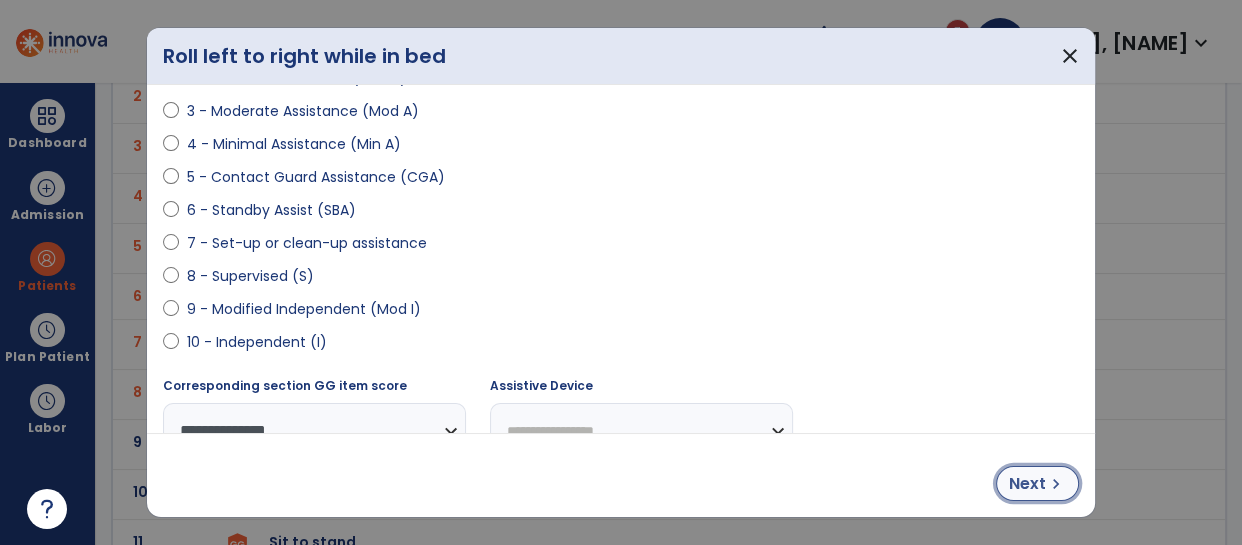 click on "Next" at bounding box center (1027, 484) 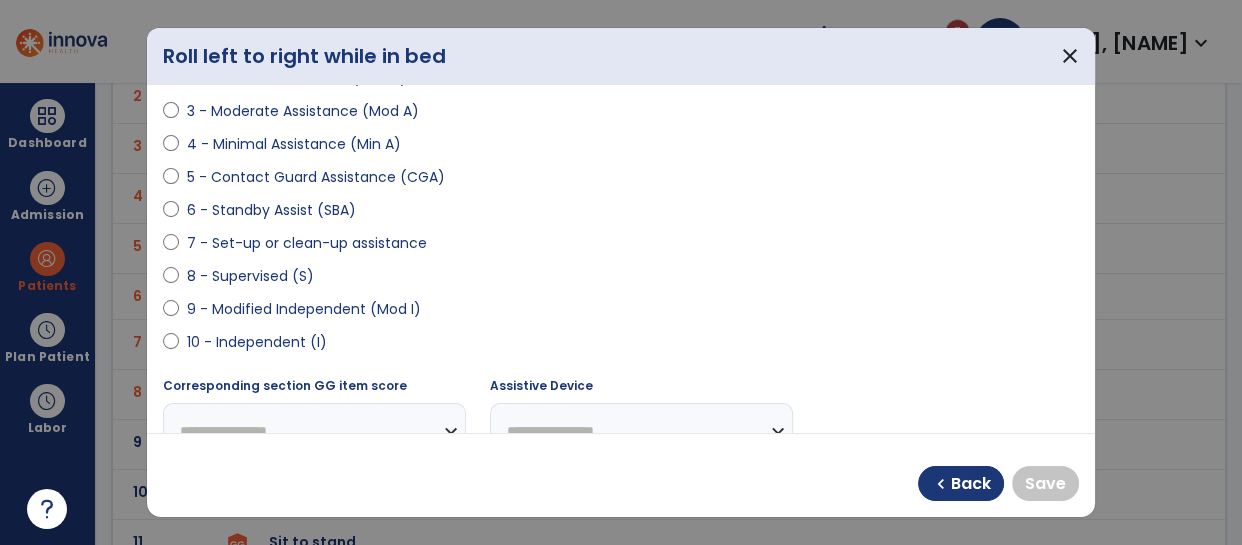select on "**********" 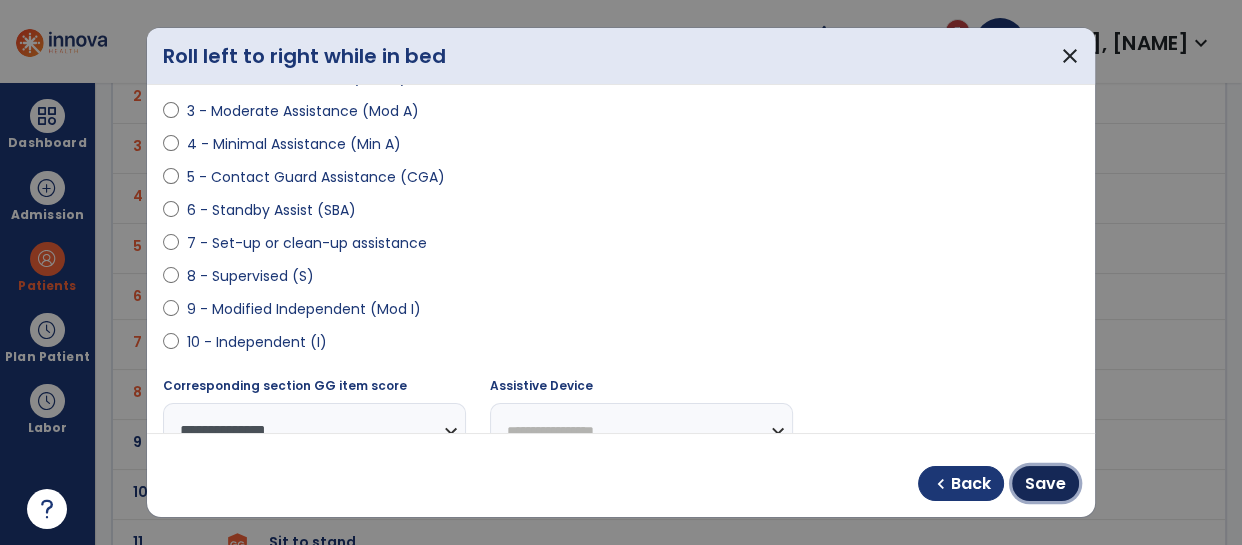 click on "Save" at bounding box center (1045, 483) 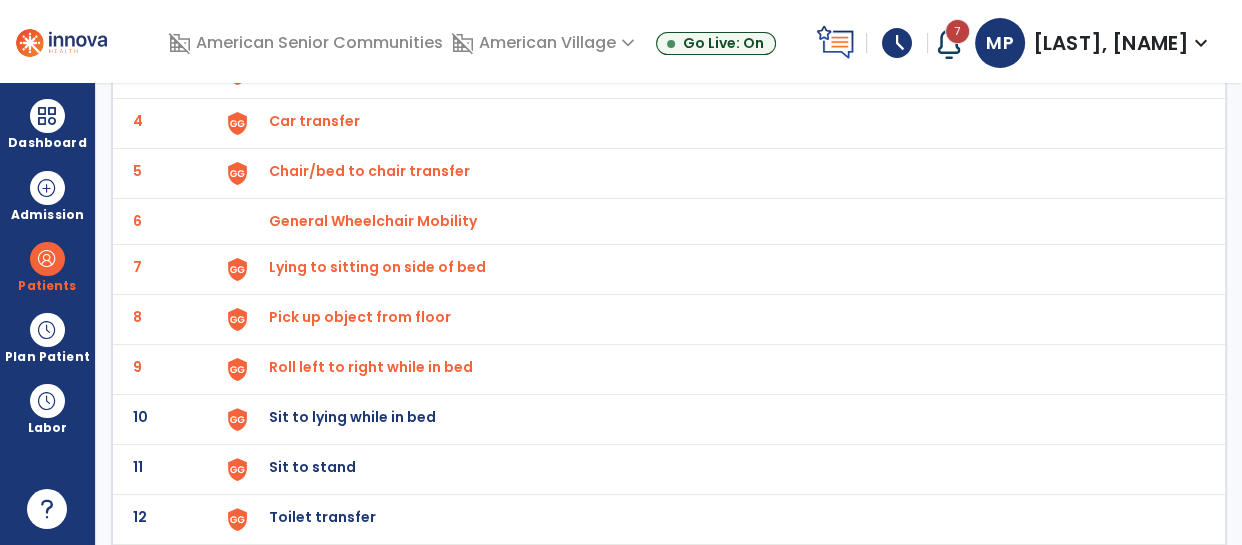 scroll, scrollTop: 295, scrollLeft: 0, axis: vertical 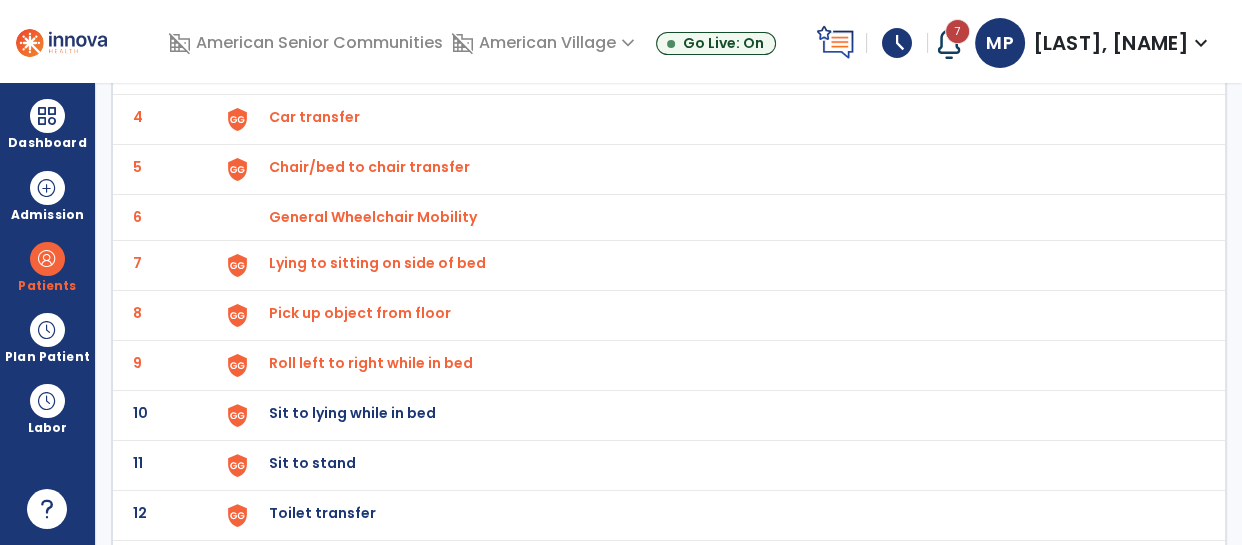 click on "Sit to lying while in bed" at bounding box center (315, -33) 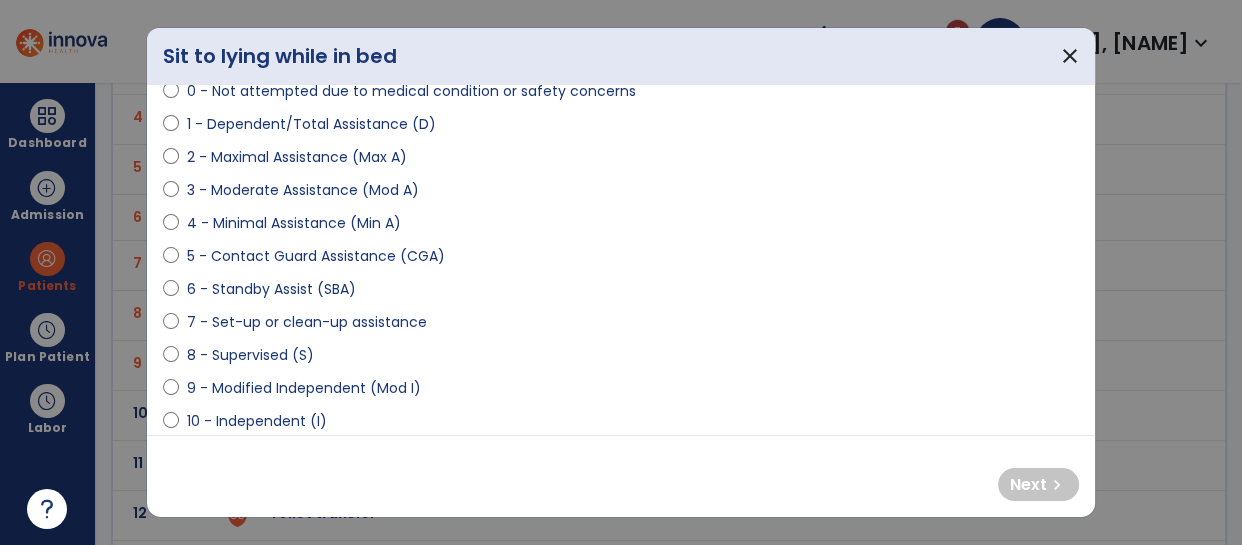 scroll, scrollTop: 218, scrollLeft: 0, axis: vertical 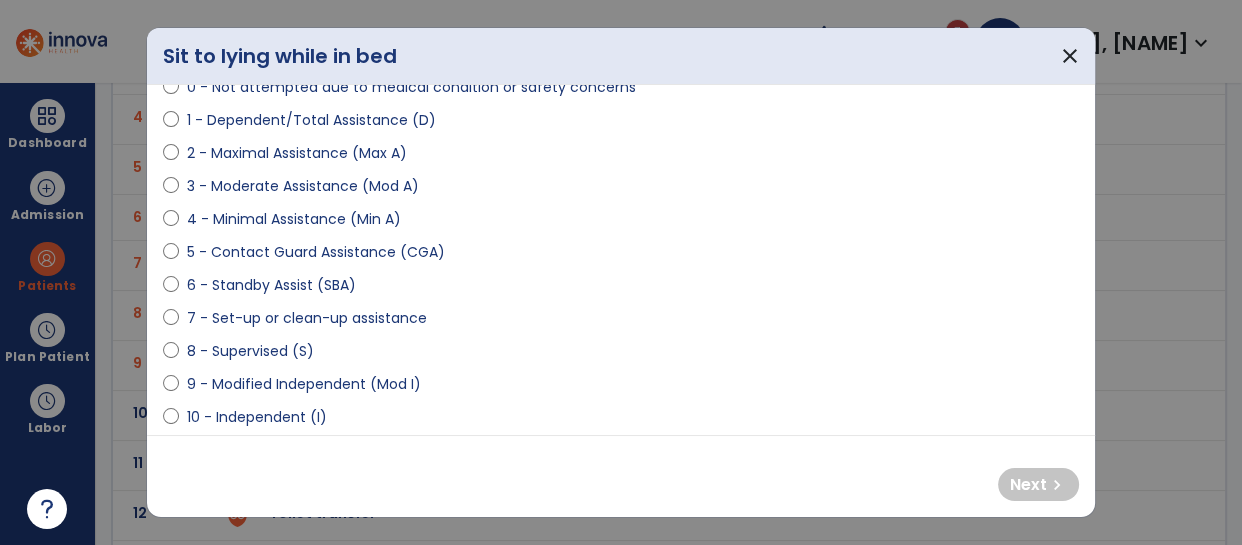 select on "**********" 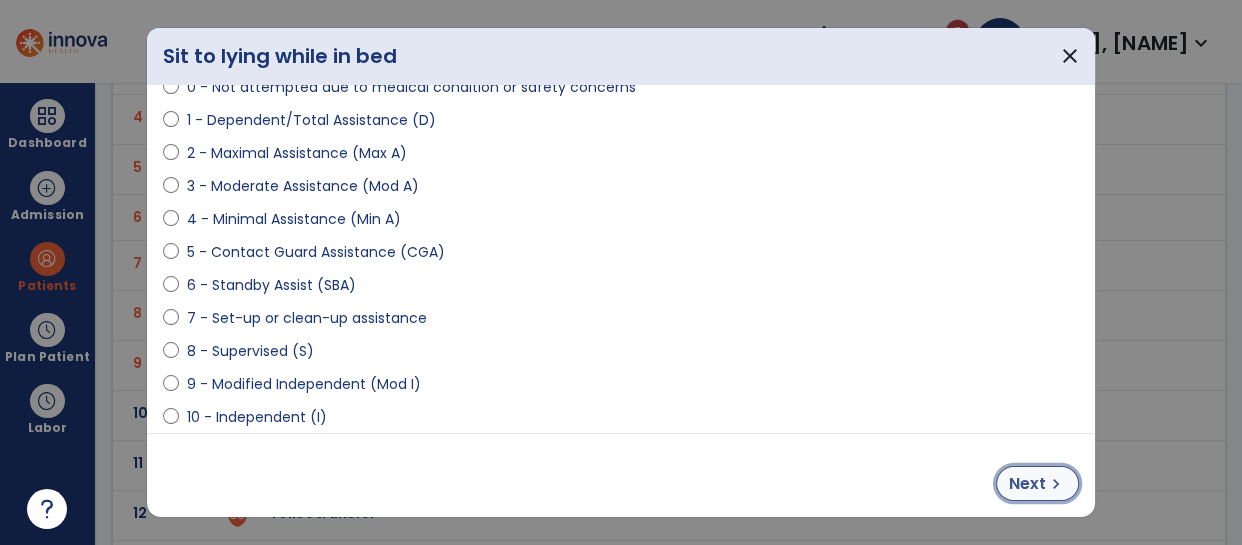 click on "Next" at bounding box center (1027, 484) 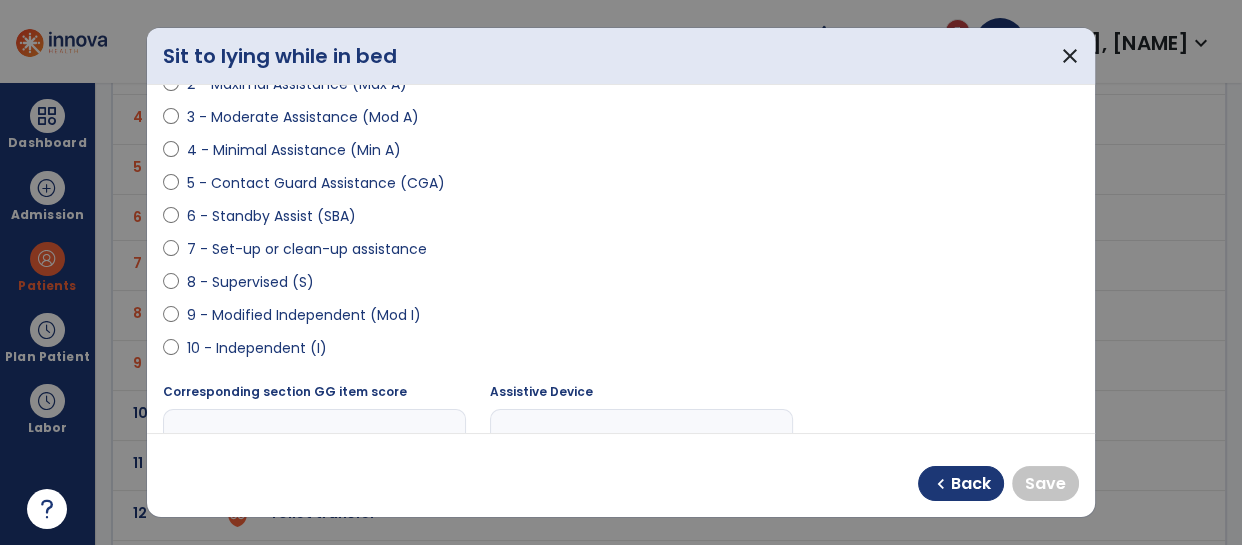 scroll, scrollTop: 290, scrollLeft: 0, axis: vertical 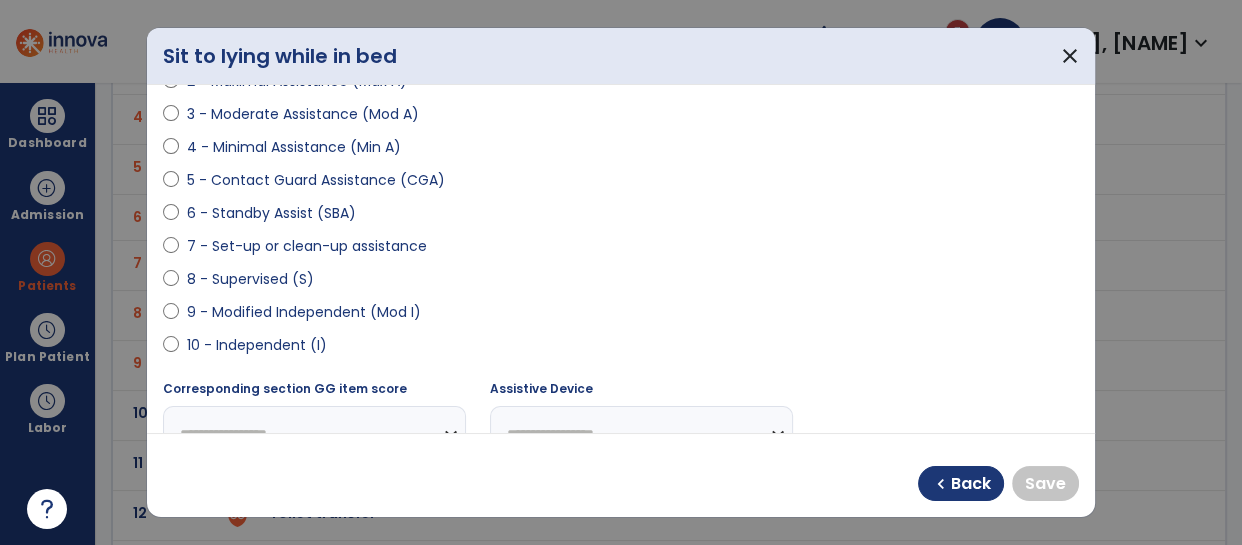 click on "10 - Independent (I)" at bounding box center (621, 349) 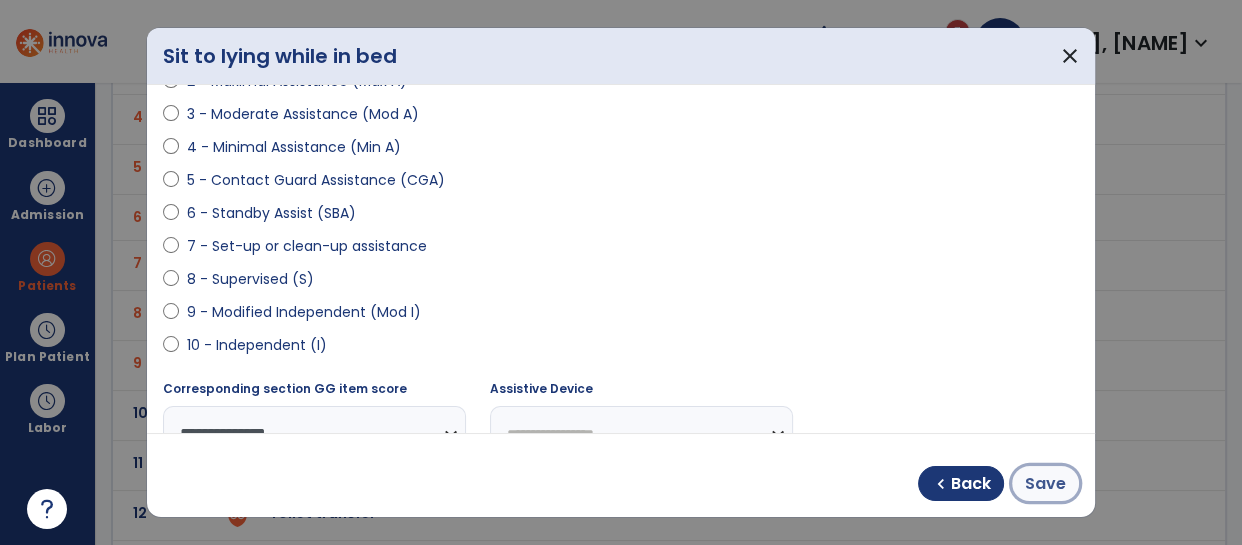 click on "Save" at bounding box center [1045, 483] 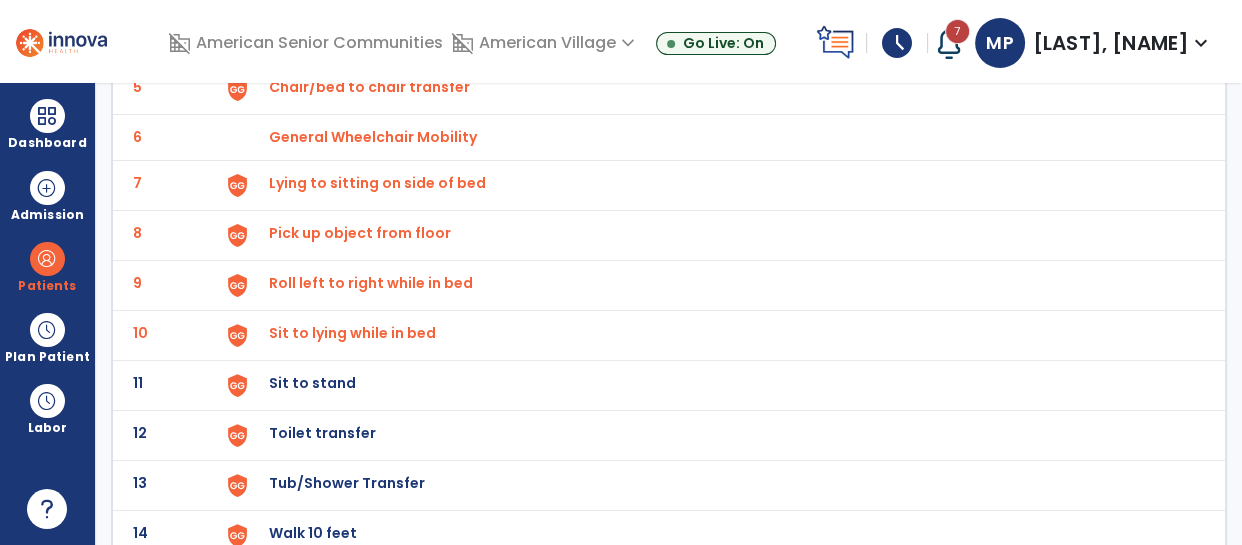 scroll, scrollTop: 377, scrollLeft: 0, axis: vertical 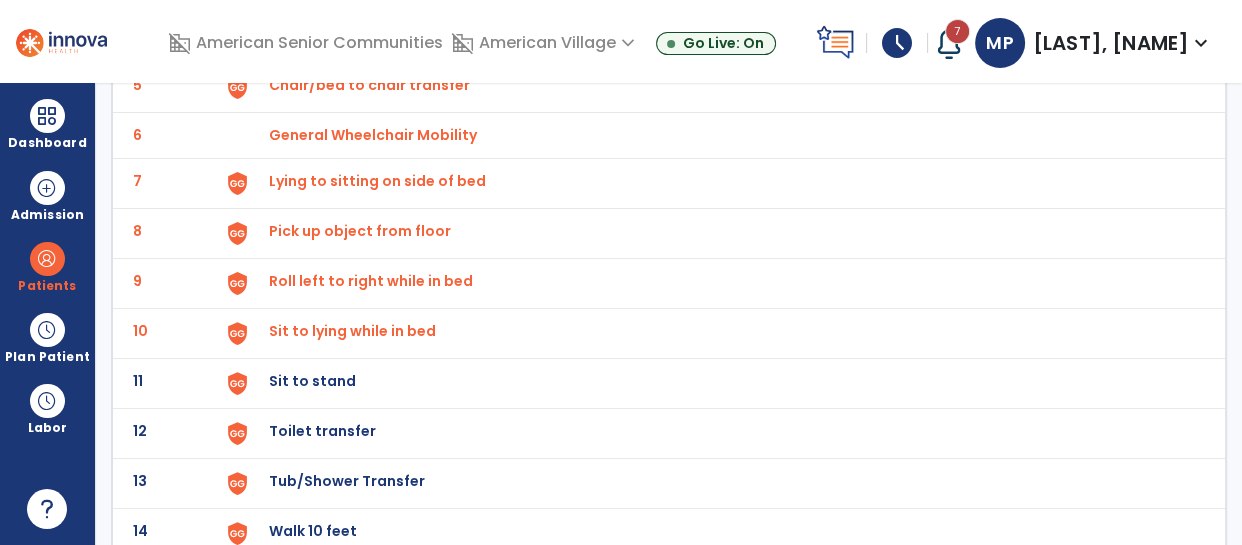 click on "Sit to stand" at bounding box center (315, -115) 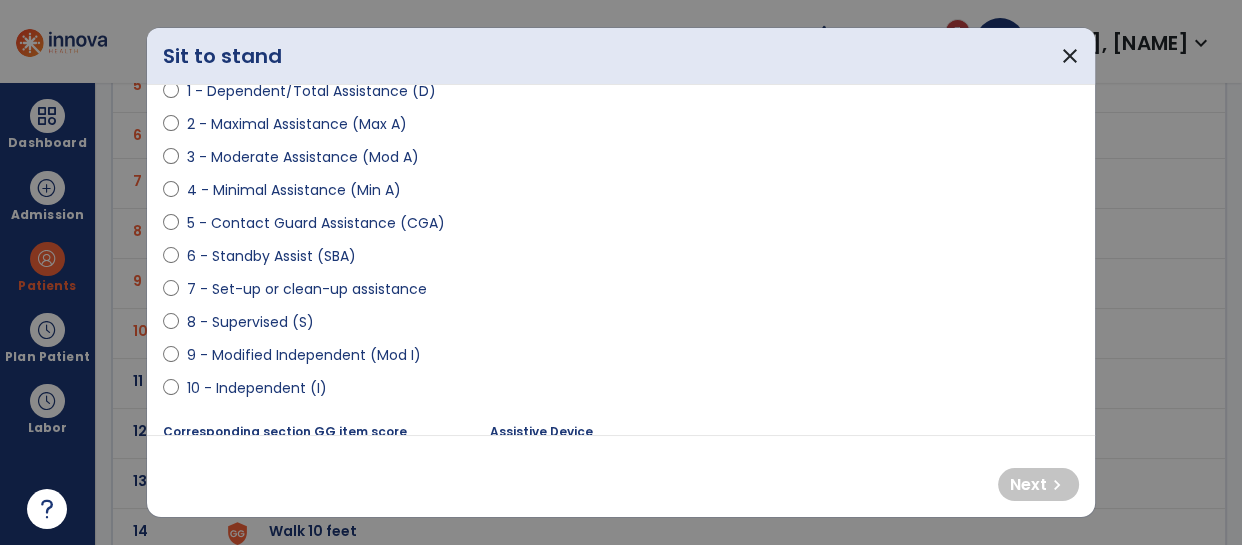 scroll, scrollTop: 248, scrollLeft: 0, axis: vertical 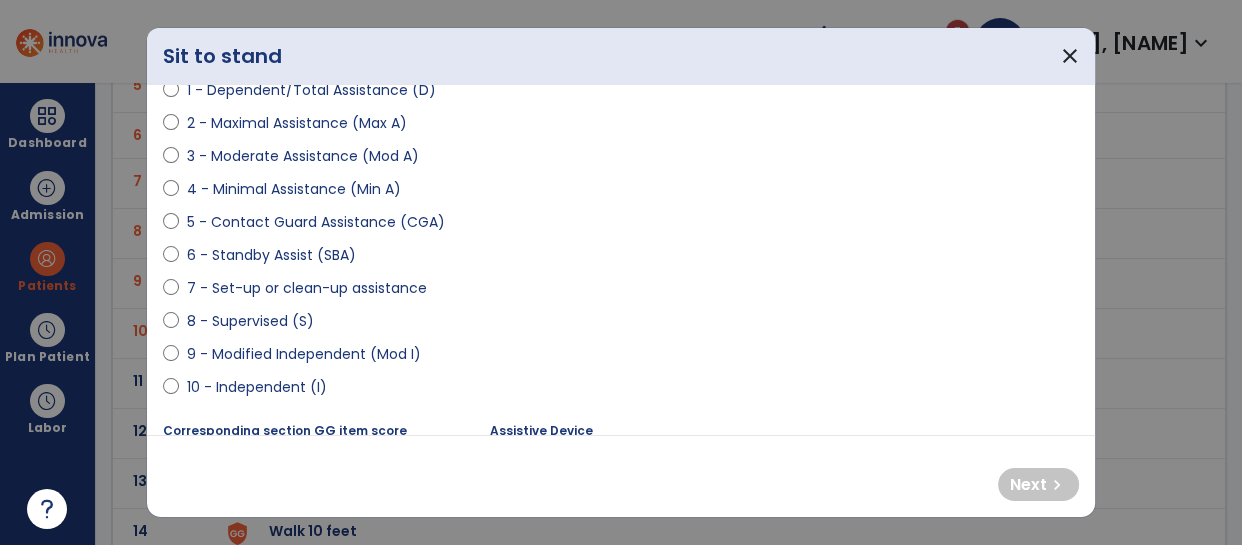 select on "**********" 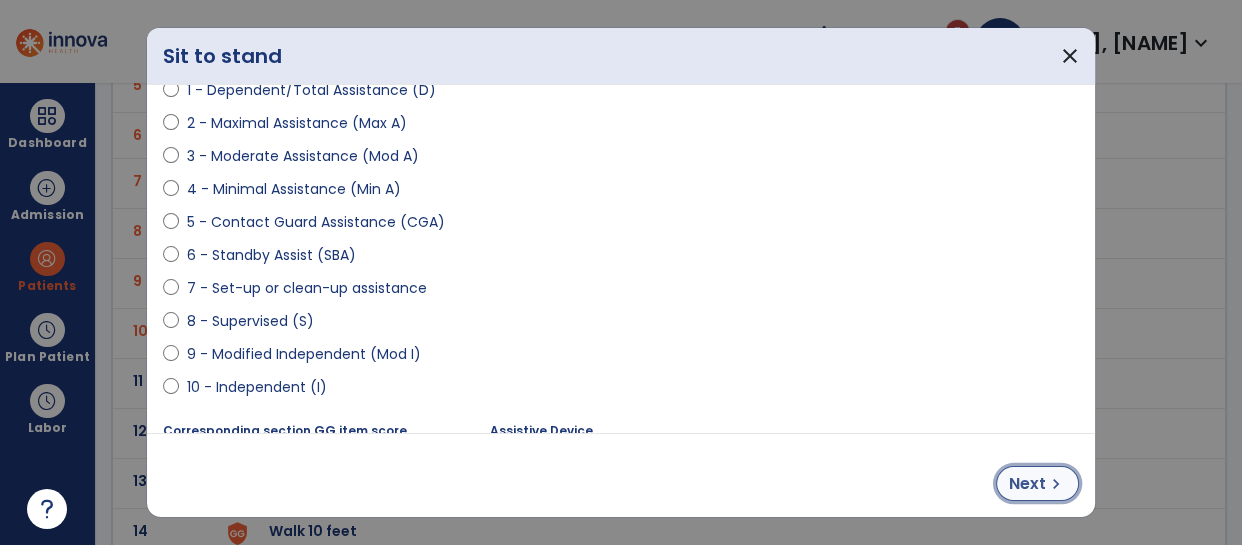 click on "Next" at bounding box center [1027, 484] 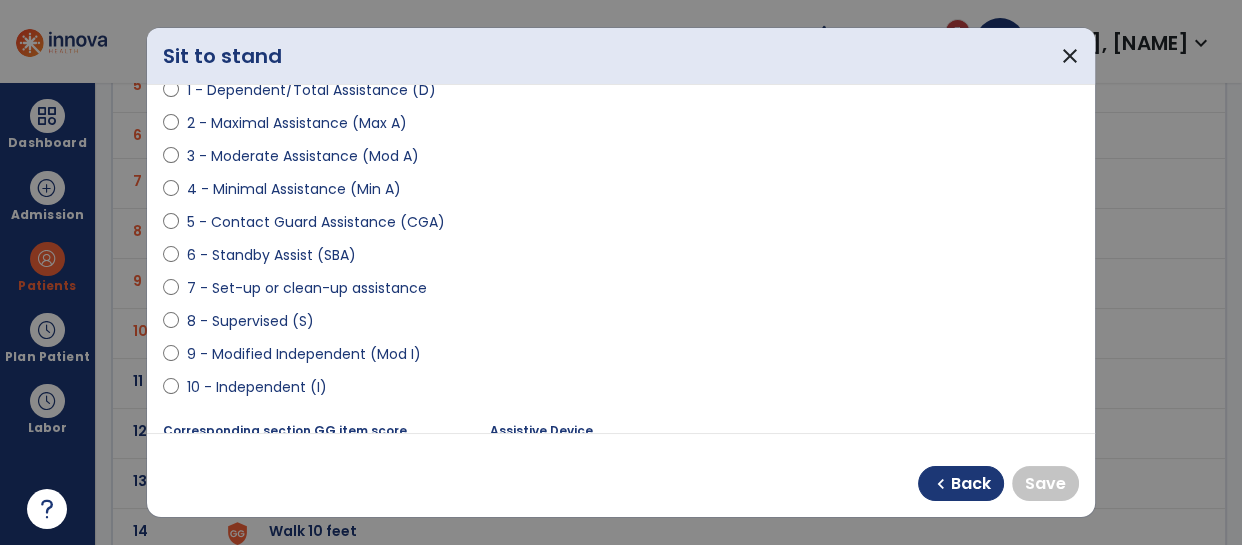 select on "**********" 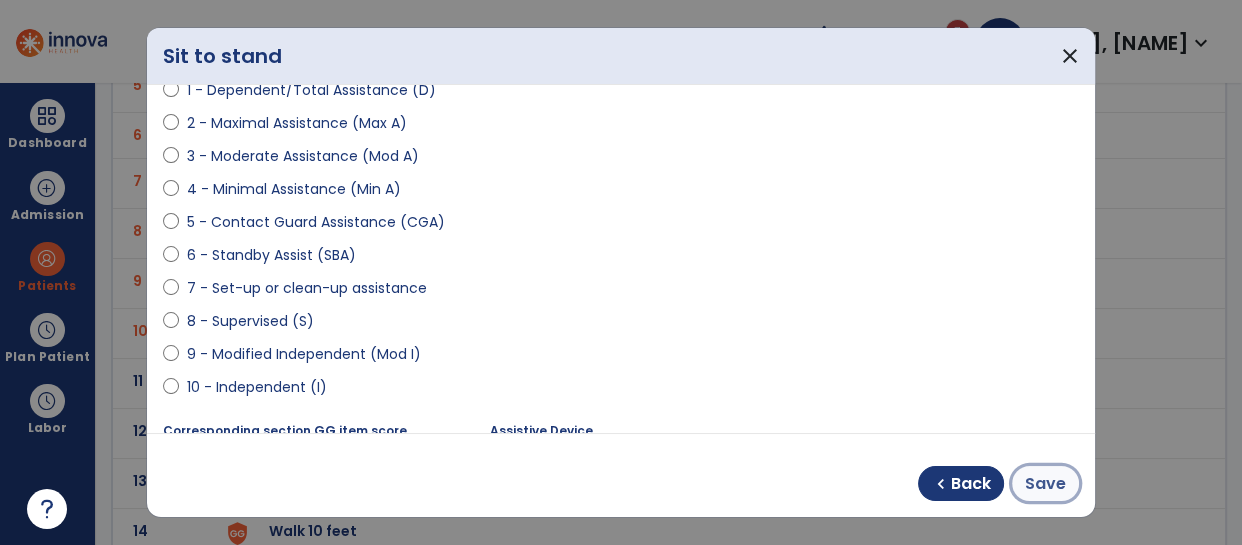 click on "Save" at bounding box center (1045, 484) 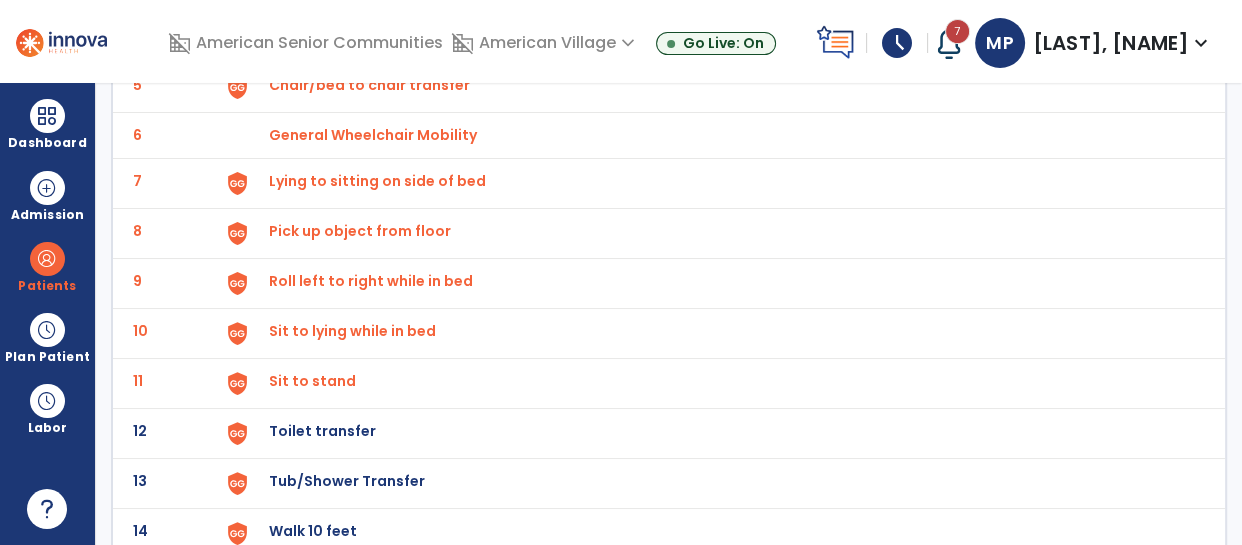 click on "Toilet transfer" at bounding box center [315, -115] 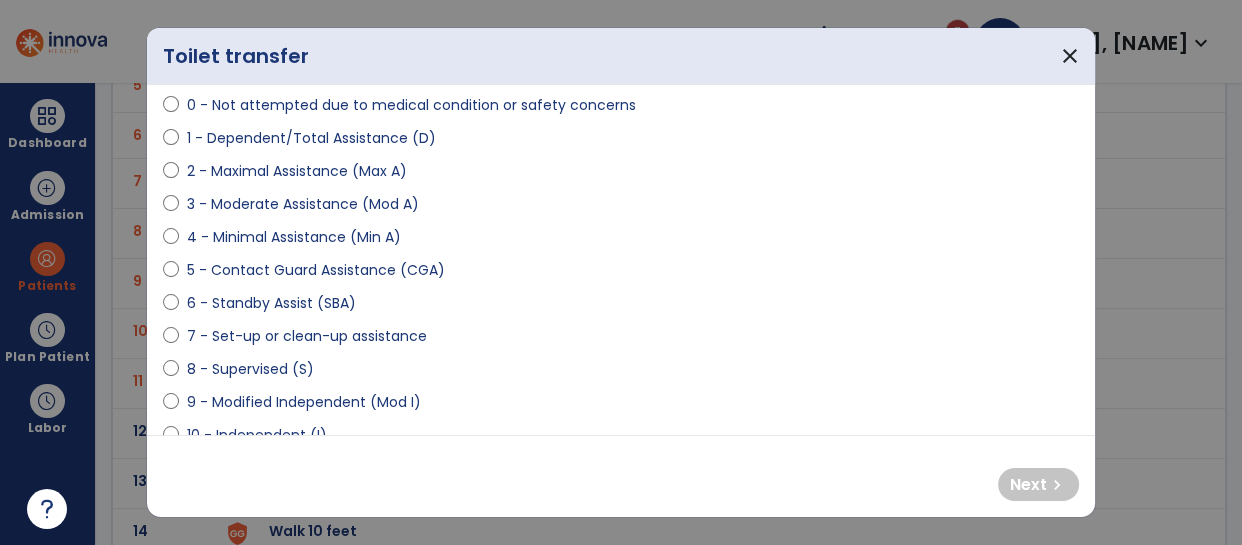 scroll, scrollTop: 202, scrollLeft: 0, axis: vertical 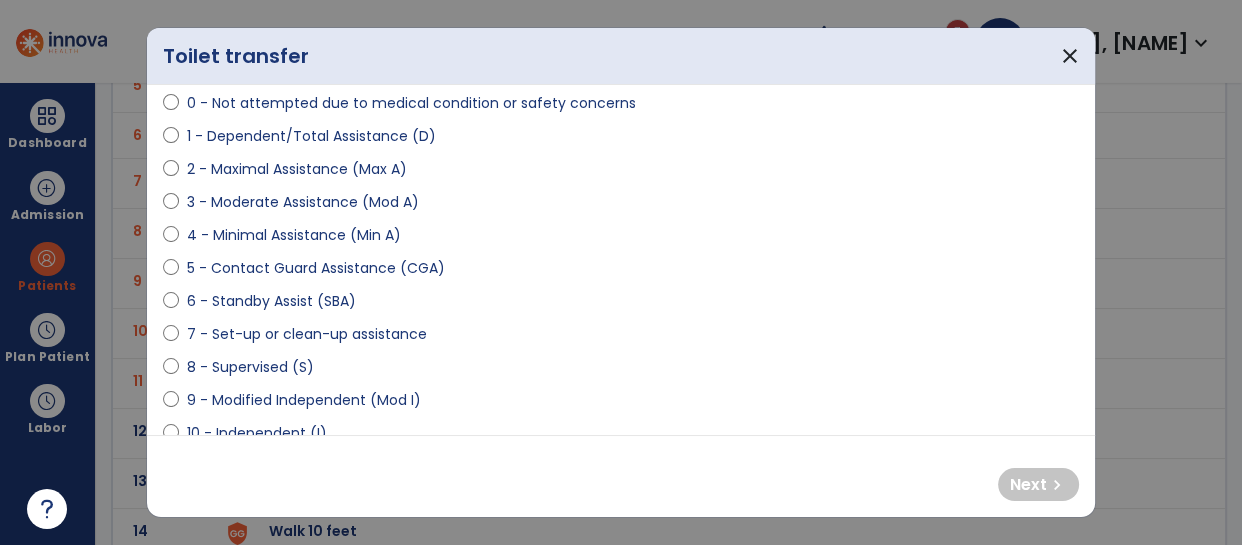click on "8 - Supervised (S)" at bounding box center [621, 371] 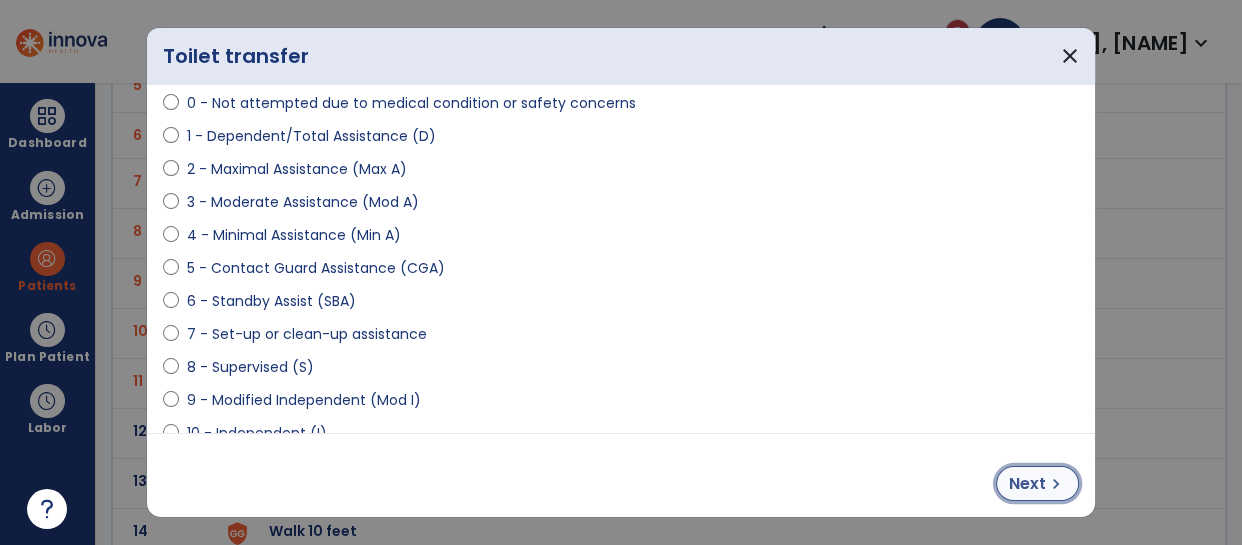 click on "Next  chevron_right" at bounding box center (1037, 483) 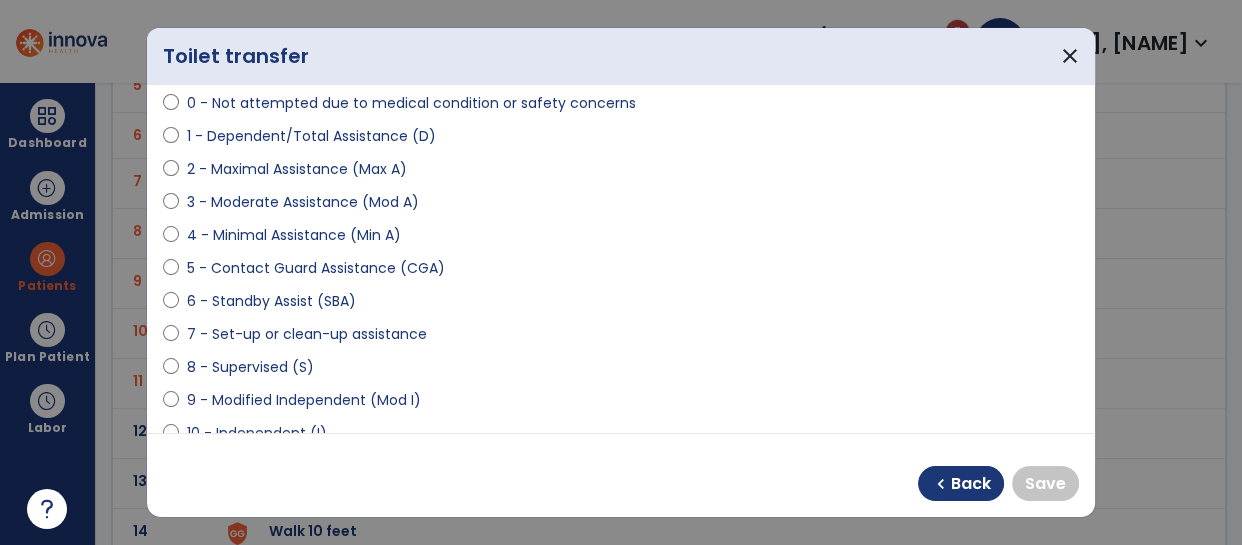 select on "**********" 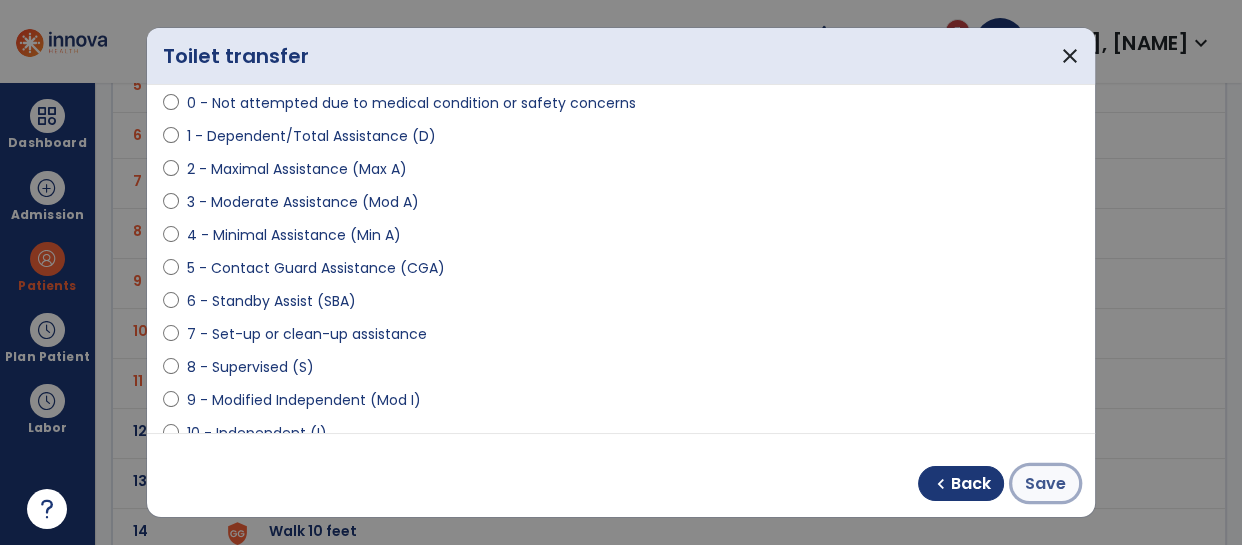 click on "Save" at bounding box center (1045, 483) 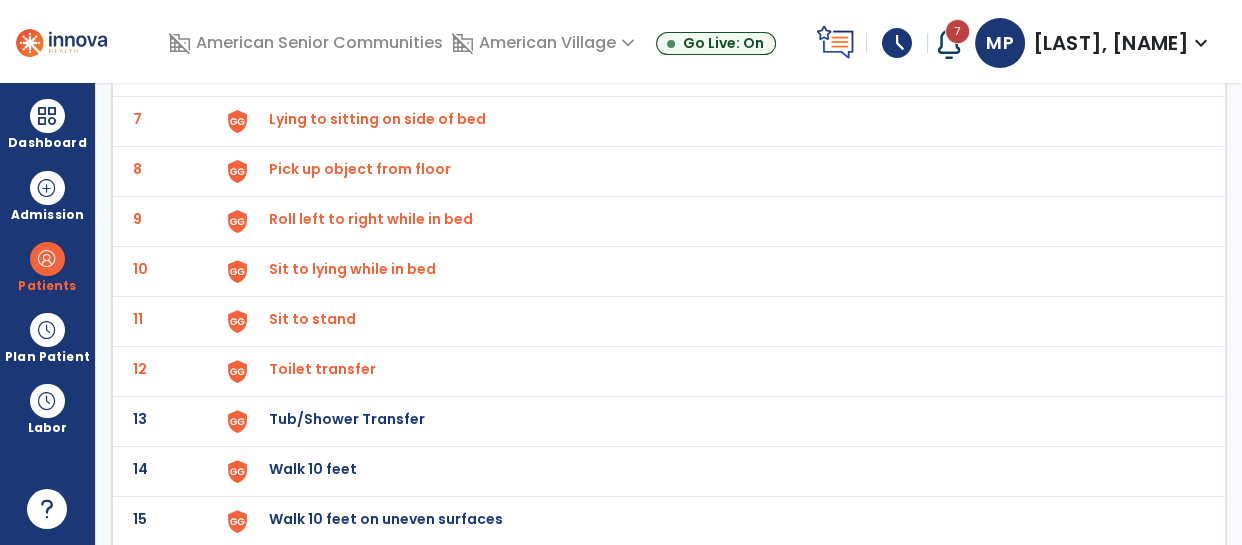 scroll, scrollTop: 440, scrollLeft: 0, axis: vertical 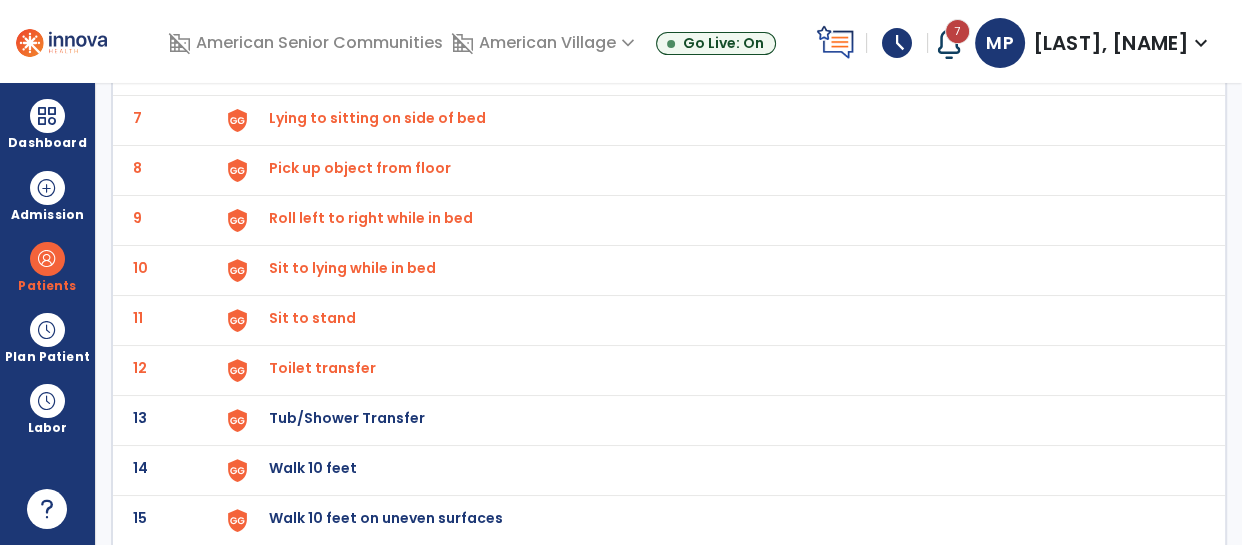 click on "Tub/Shower Transfer" at bounding box center (315, -178) 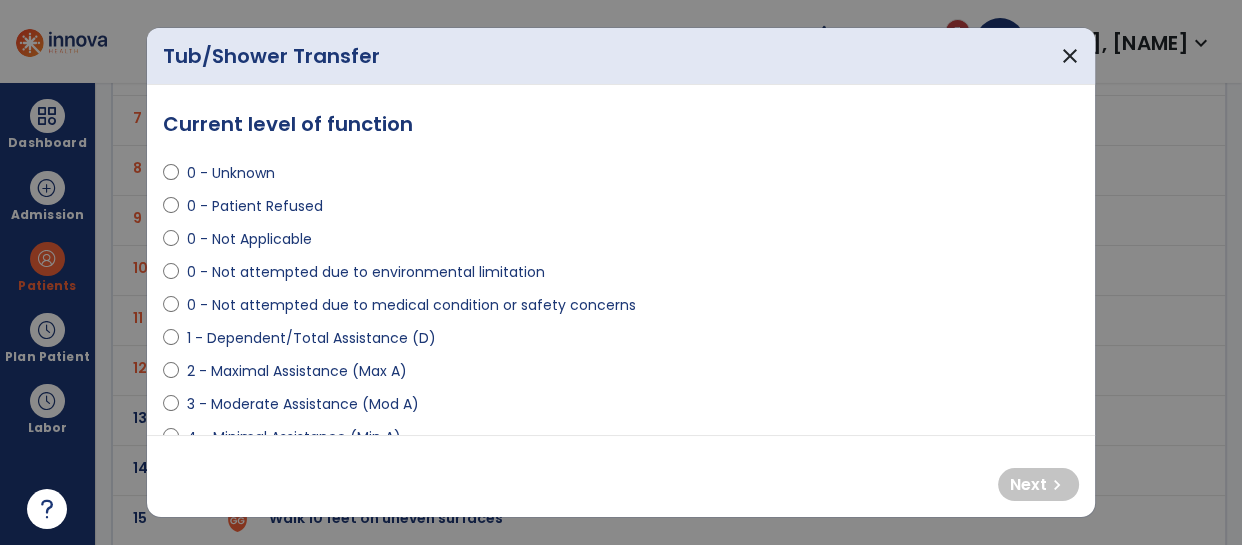 select on "**********" 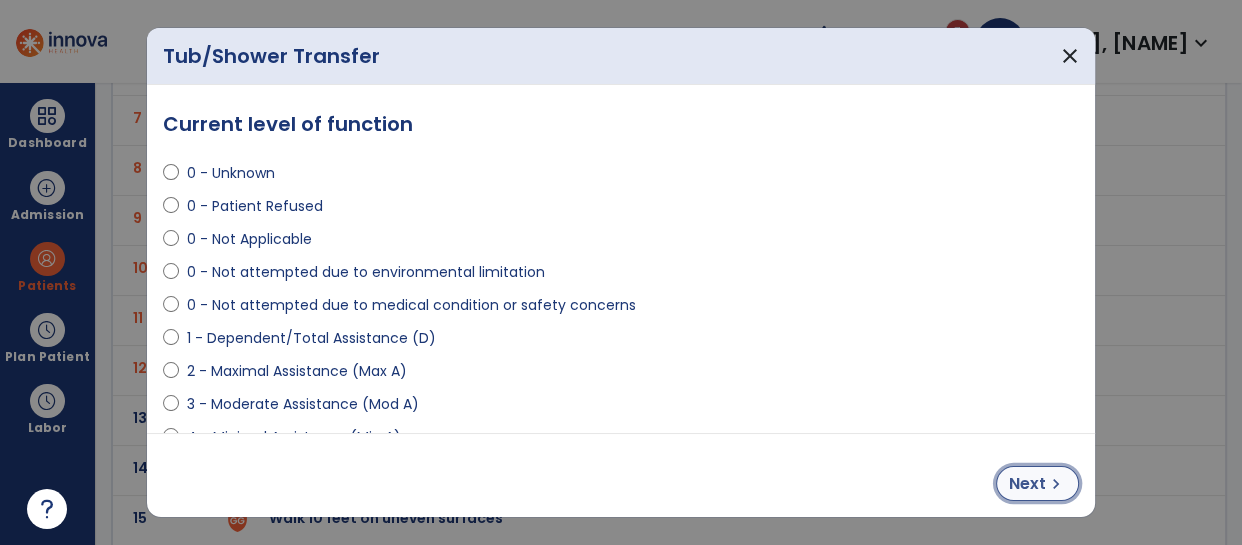 click on "Next" at bounding box center [1027, 484] 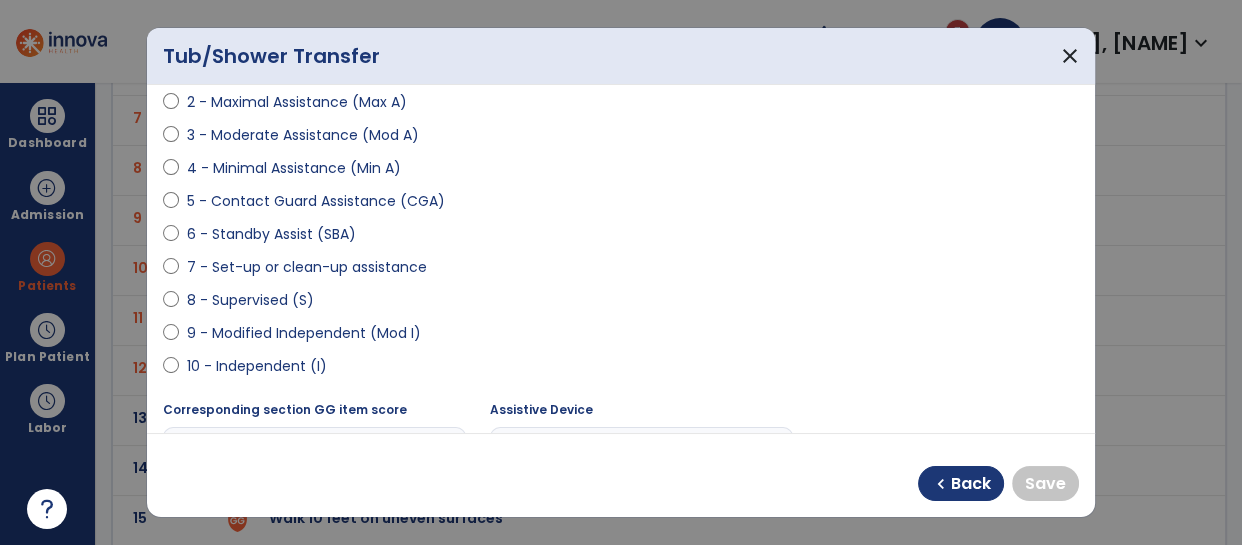 scroll, scrollTop: 272, scrollLeft: 0, axis: vertical 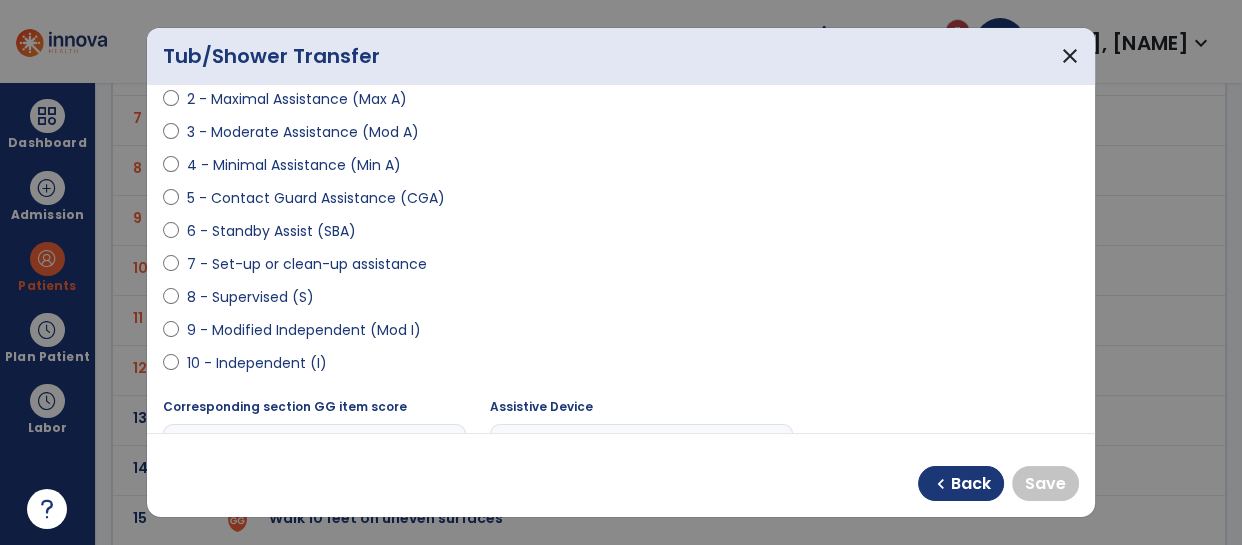 select on "**********" 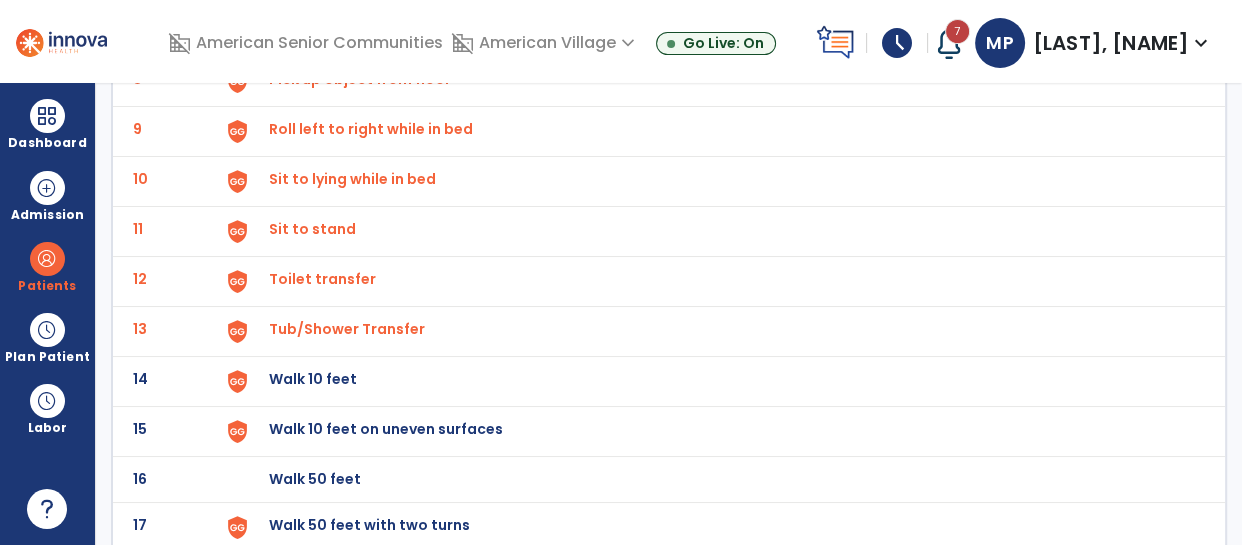 scroll, scrollTop: 530, scrollLeft: 0, axis: vertical 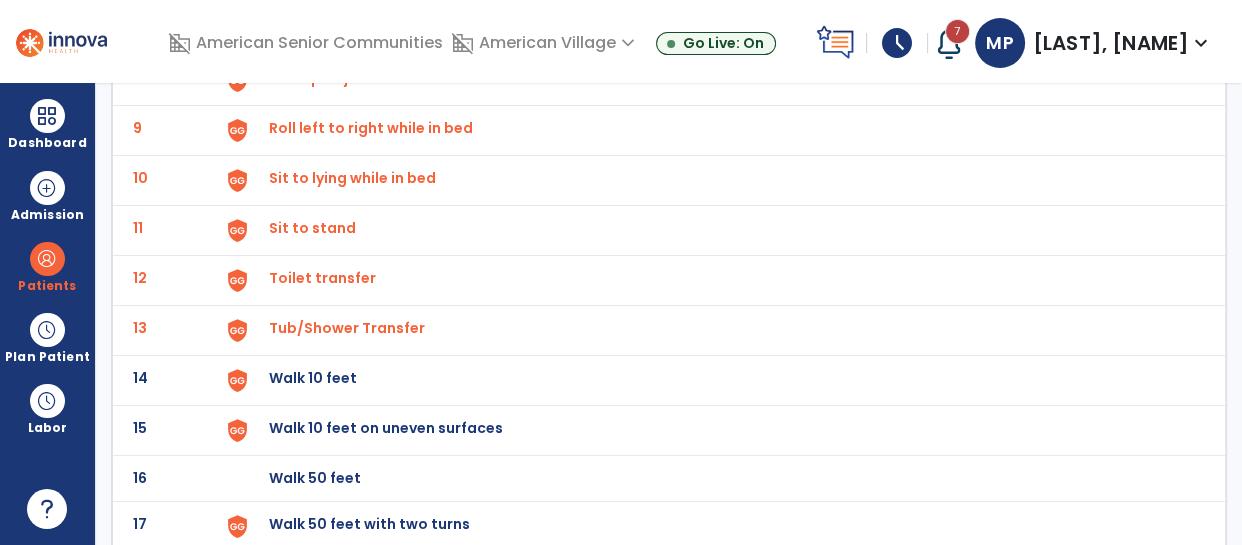 click on "Walk 10 feet" at bounding box center (315, -268) 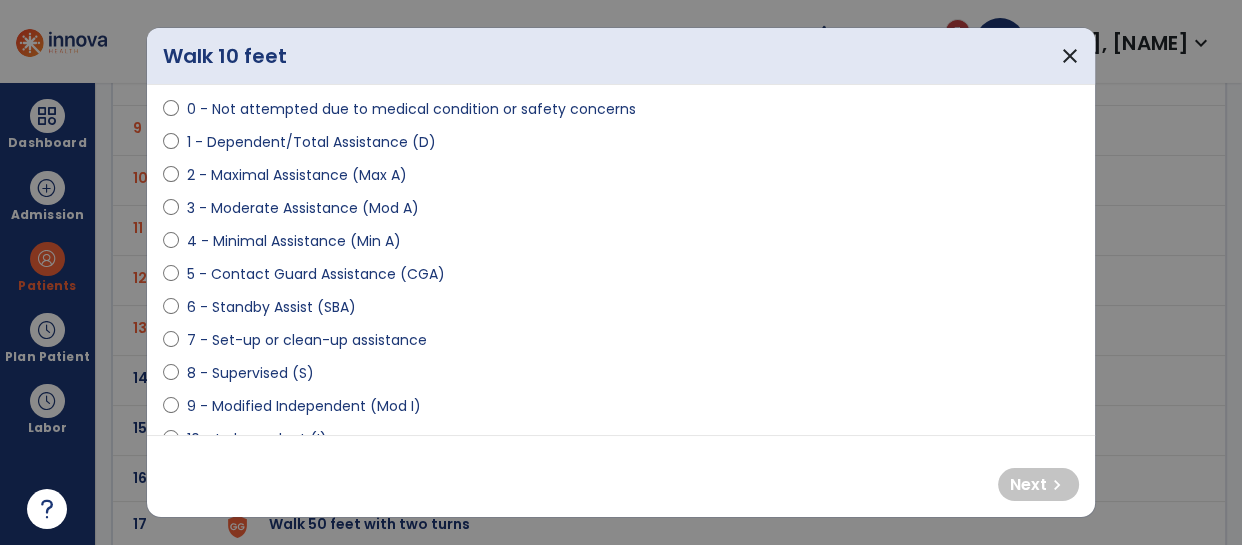 scroll, scrollTop: 199, scrollLeft: 0, axis: vertical 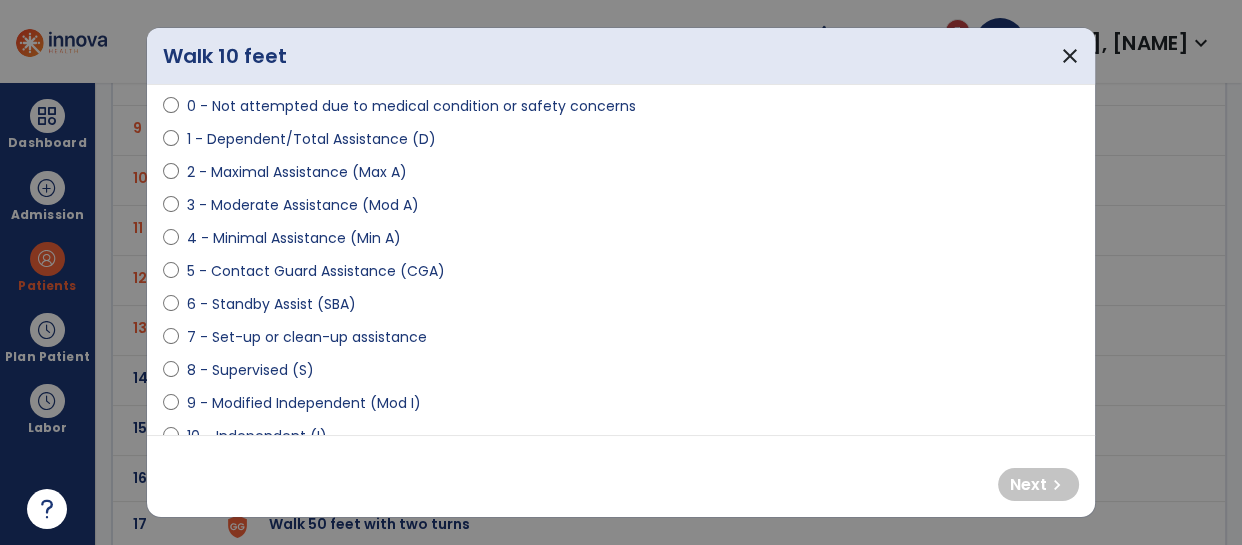 select on "**********" 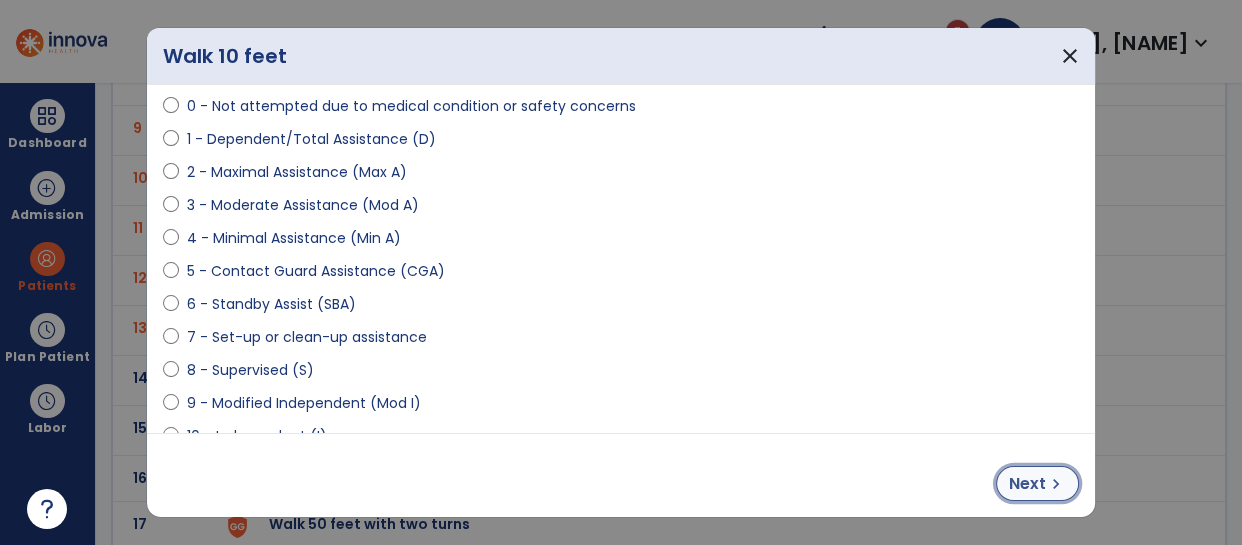 click on "chevron_right" at bounding box center (1056, 484) 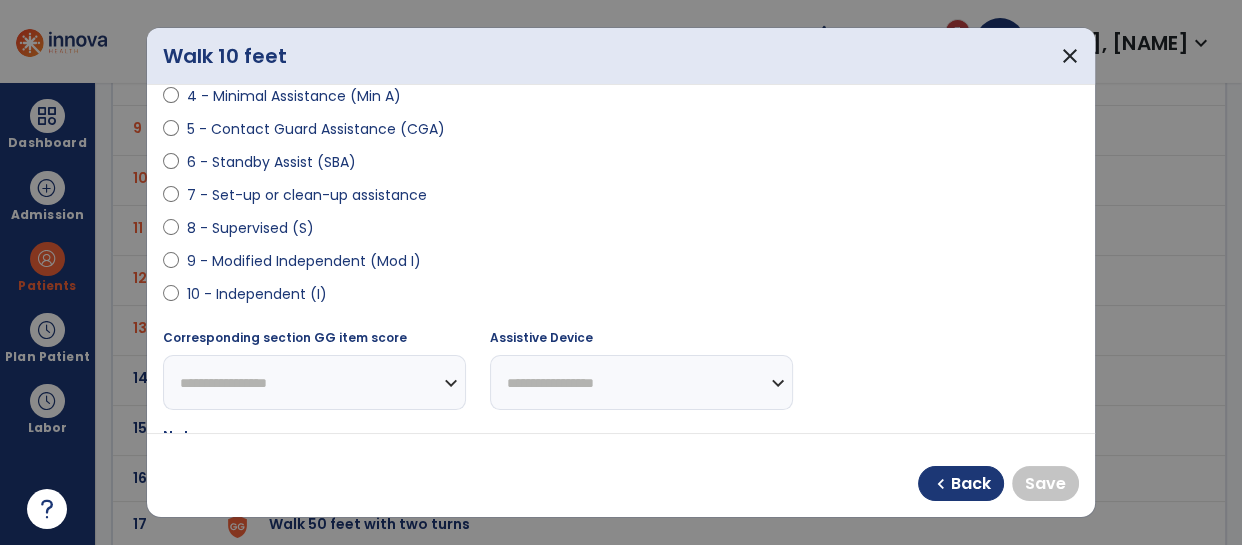 scroll, scrollTop: 345, scrollLeft: 0, axis: vertical 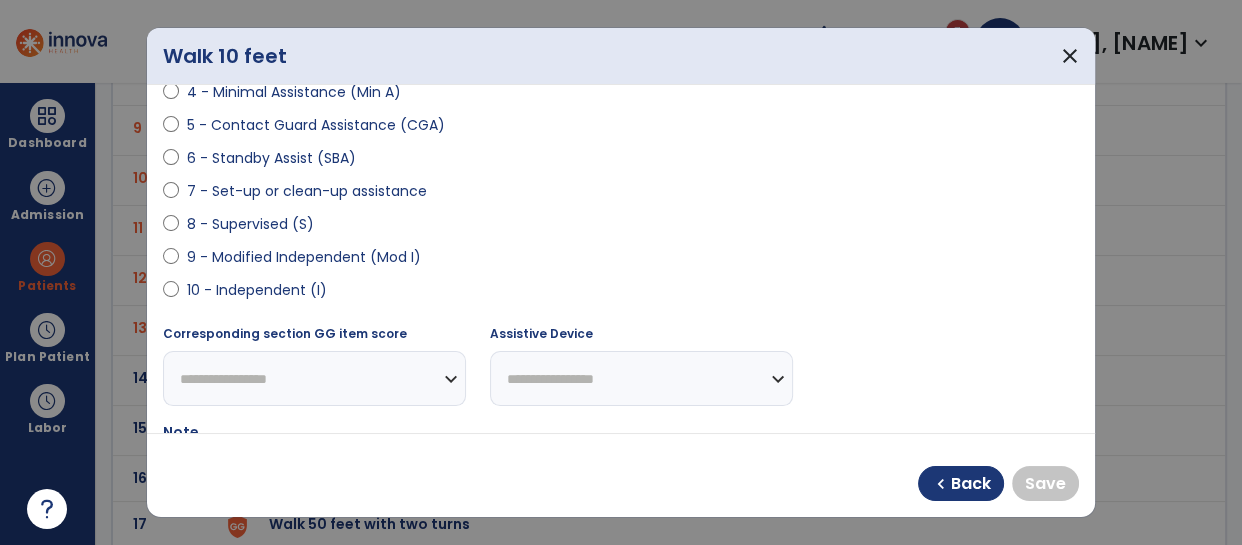 select on "**********" 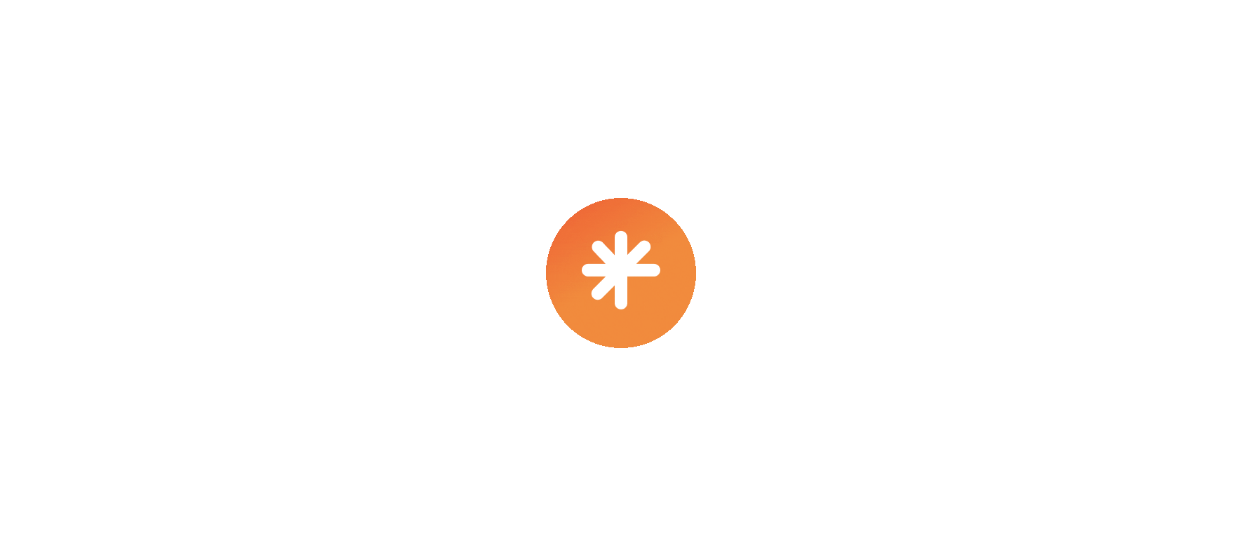 scroll, scrollTop: 0, scrollLeft: 0, axis: both 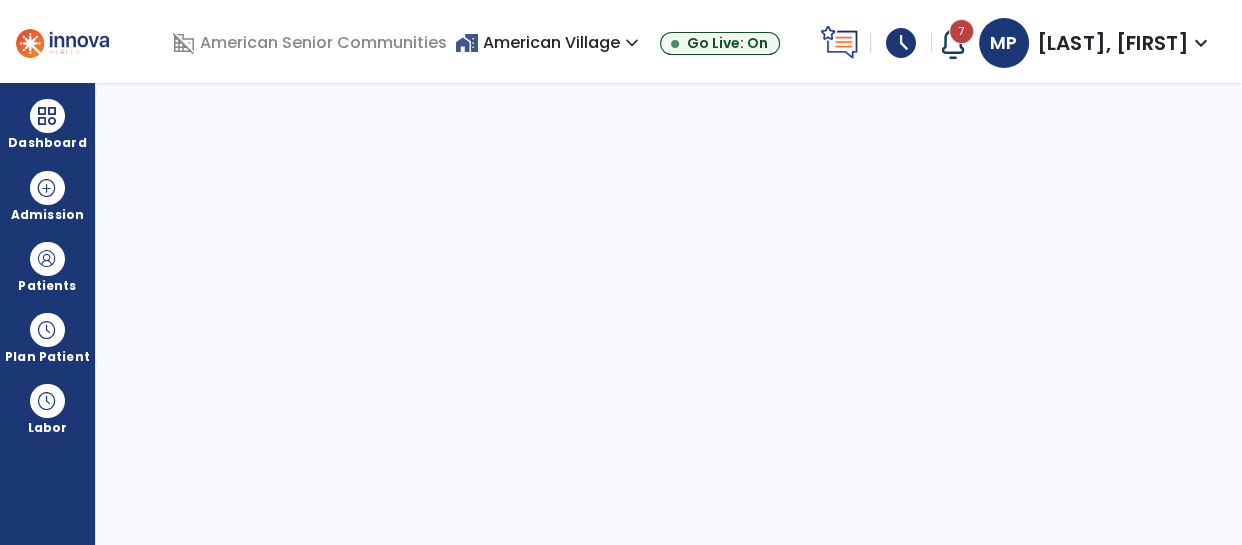 select on "****" 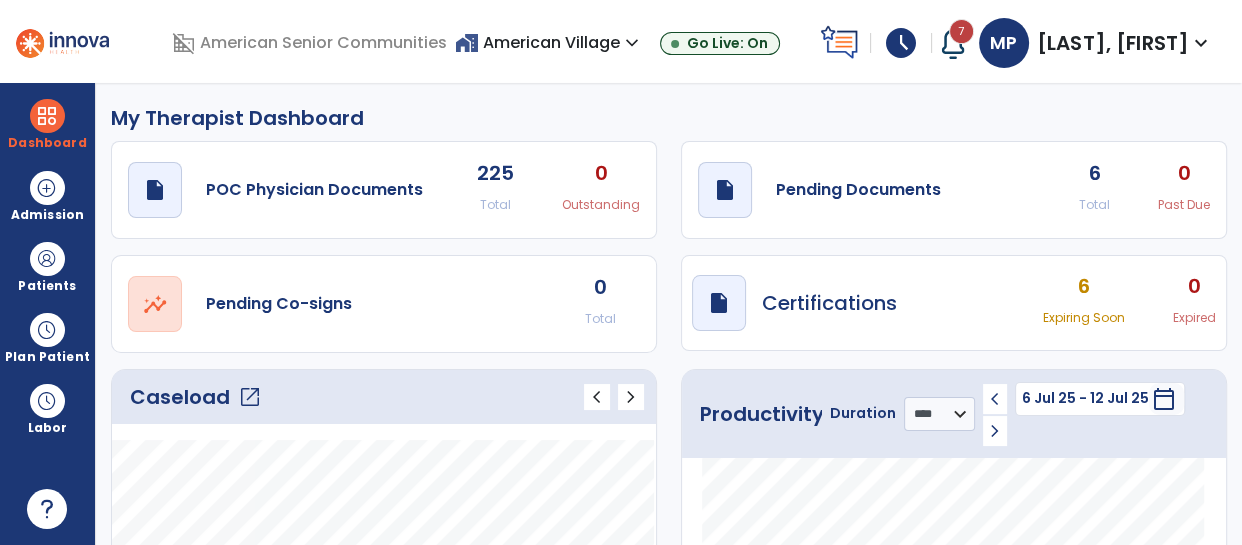 click on "Caseload   open_in_new" 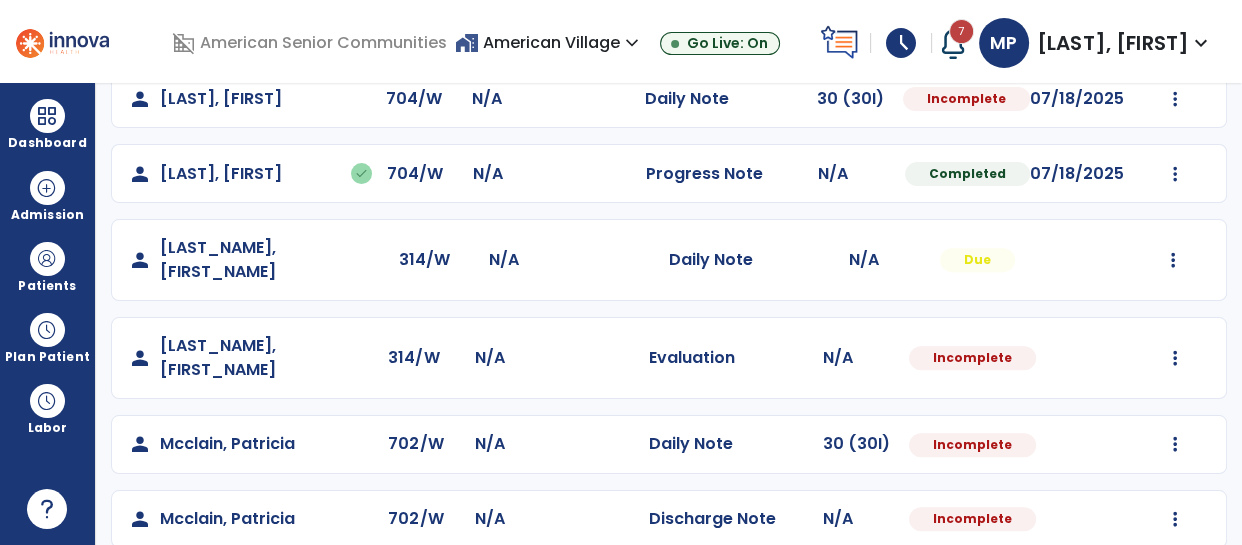 scroll, scrollTop: 703, scrollLeft: 0, axis: vertical 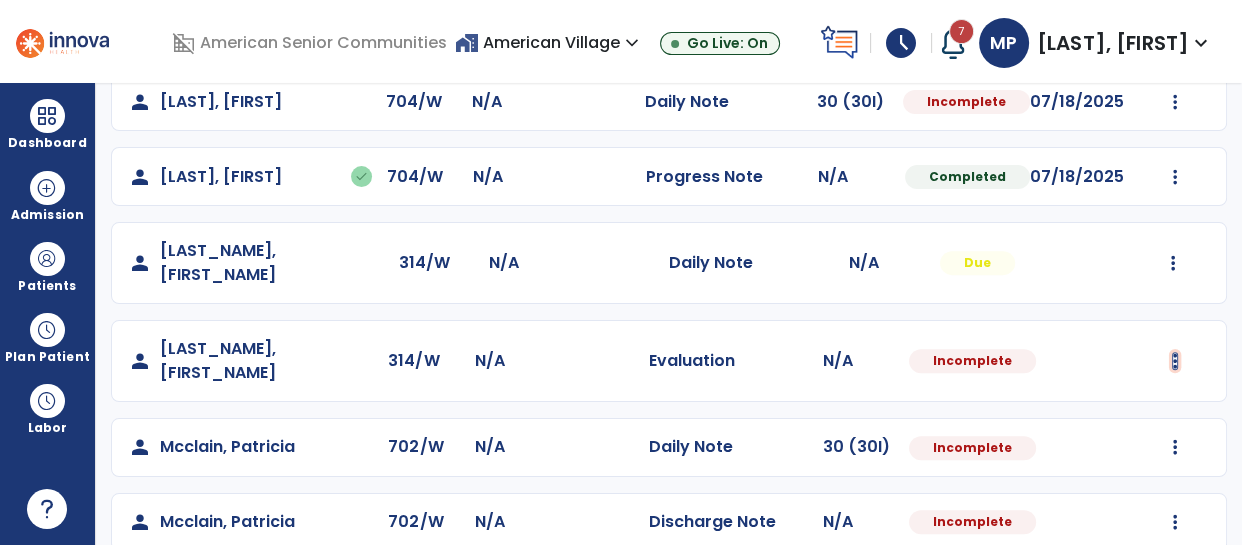 click at bounding box center [1175, -231] 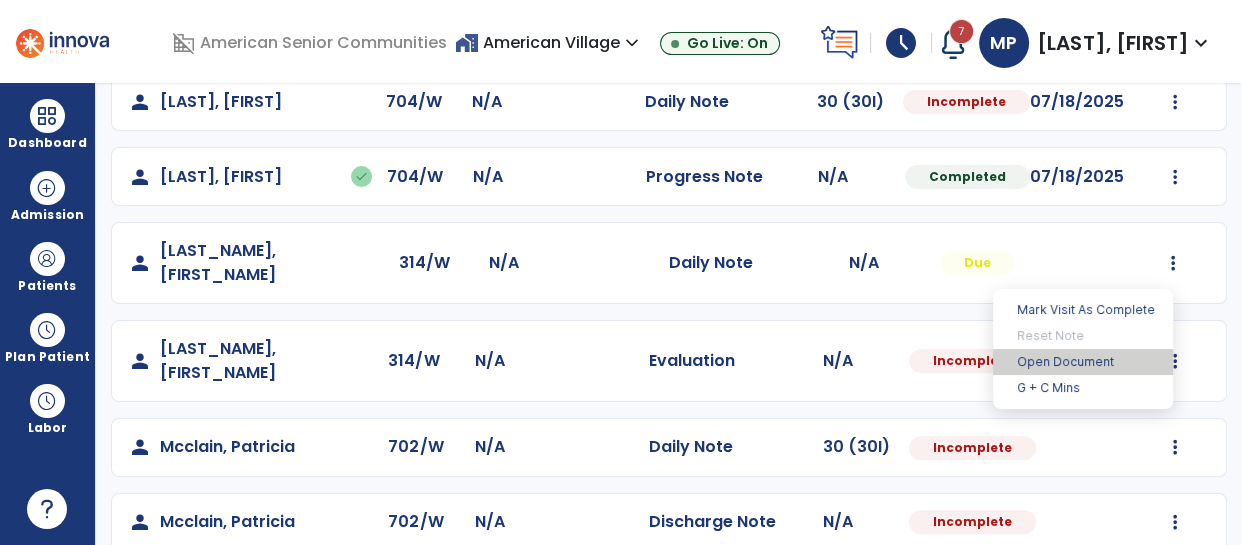 click on "Open Document" at bounding box center (1083, 362) 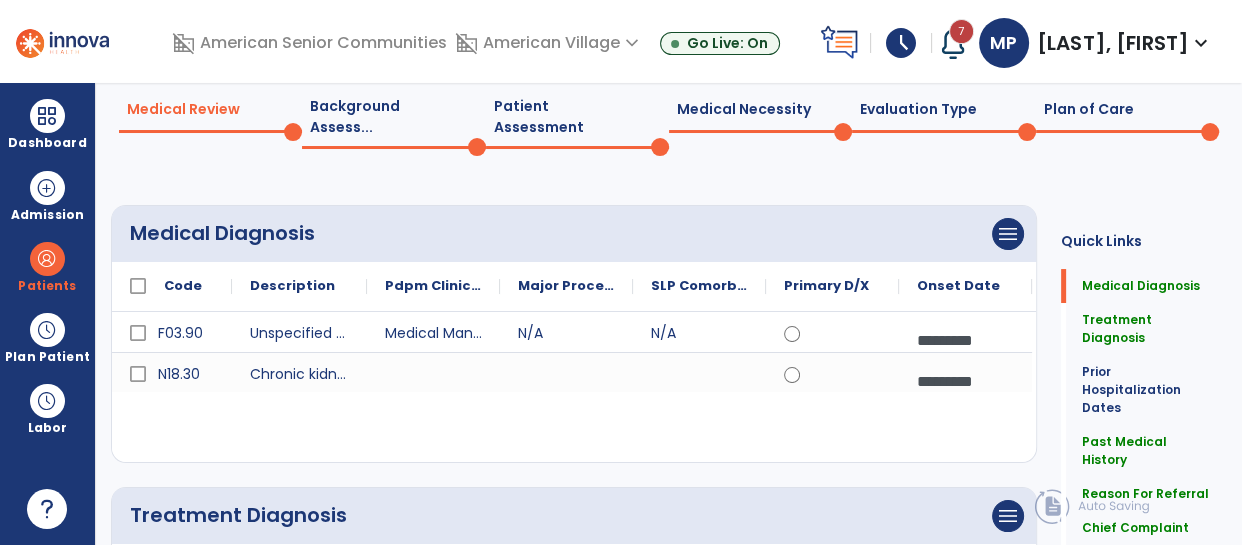 scroll, scrollTop: 0, scrollLeft: 0, axis: both 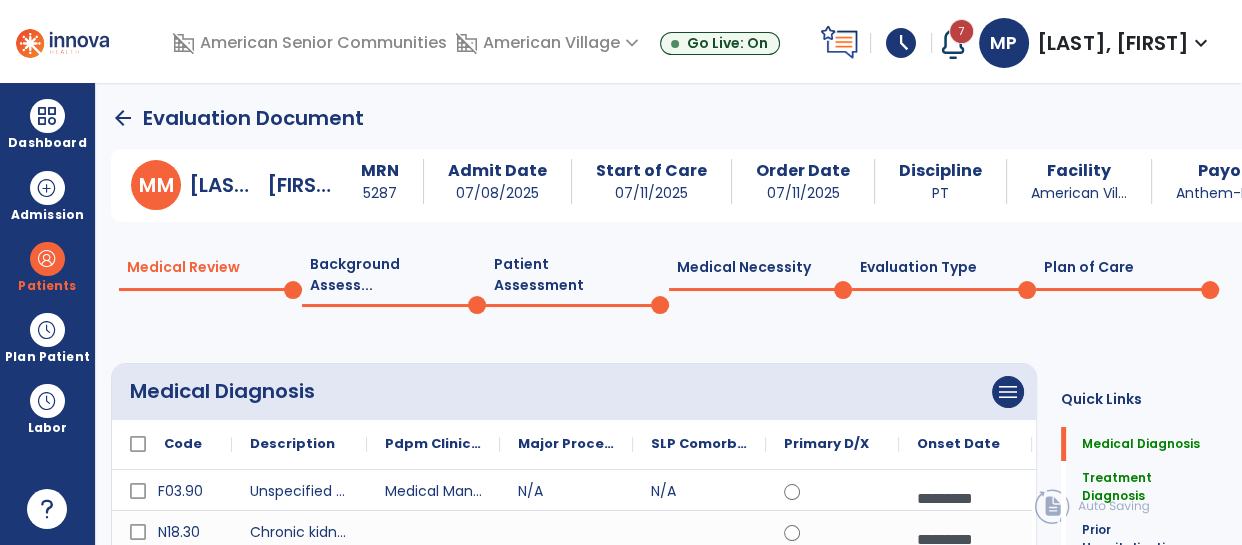 click on "Patient Assessment  0" 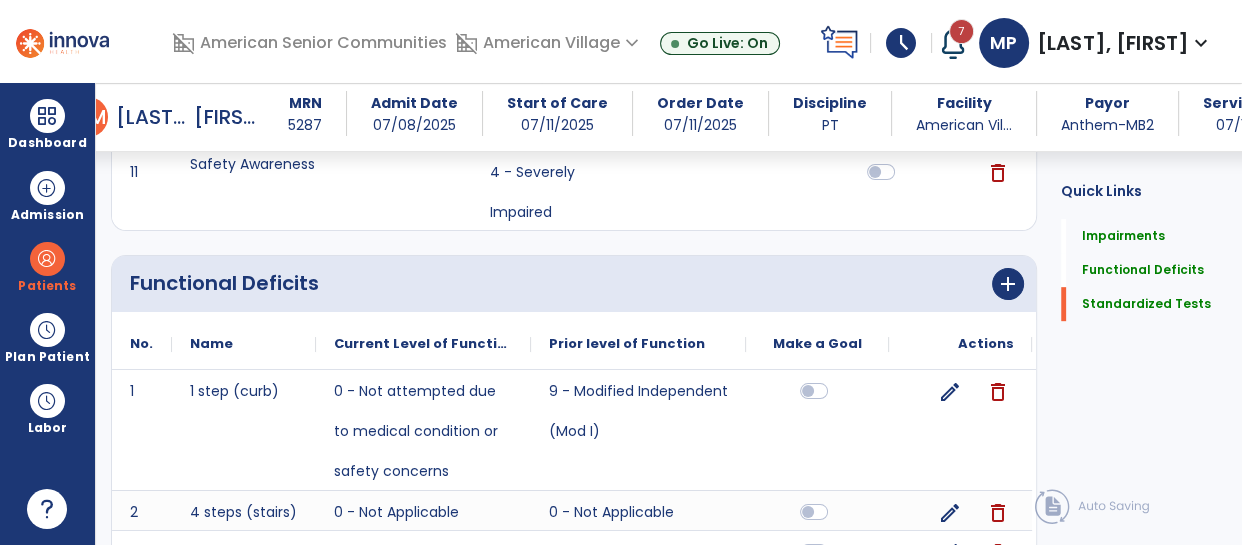 scroll, scrollTop: 939, scrollLeft: 0, axis: vertical 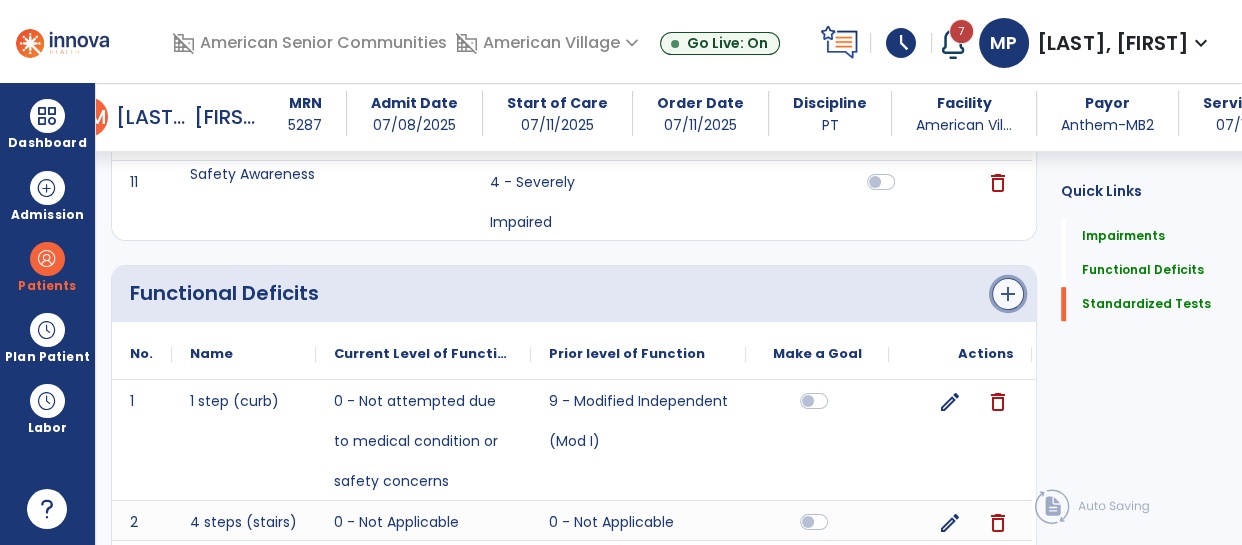 click on "add" 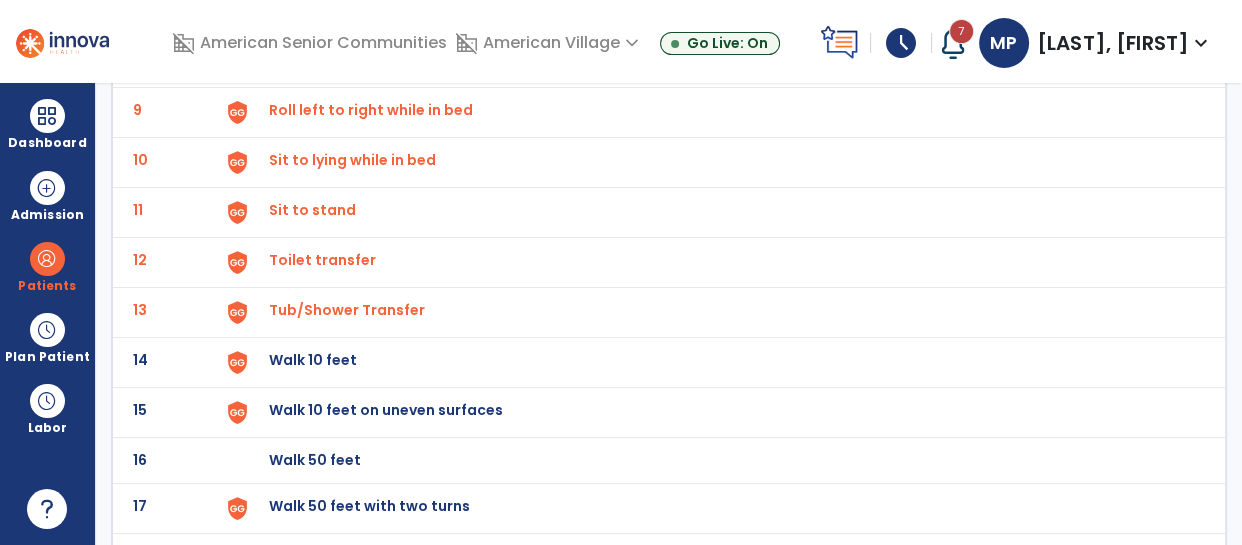 scroll, scrollTop: 566, scrollLeft: 0, axis: vertical 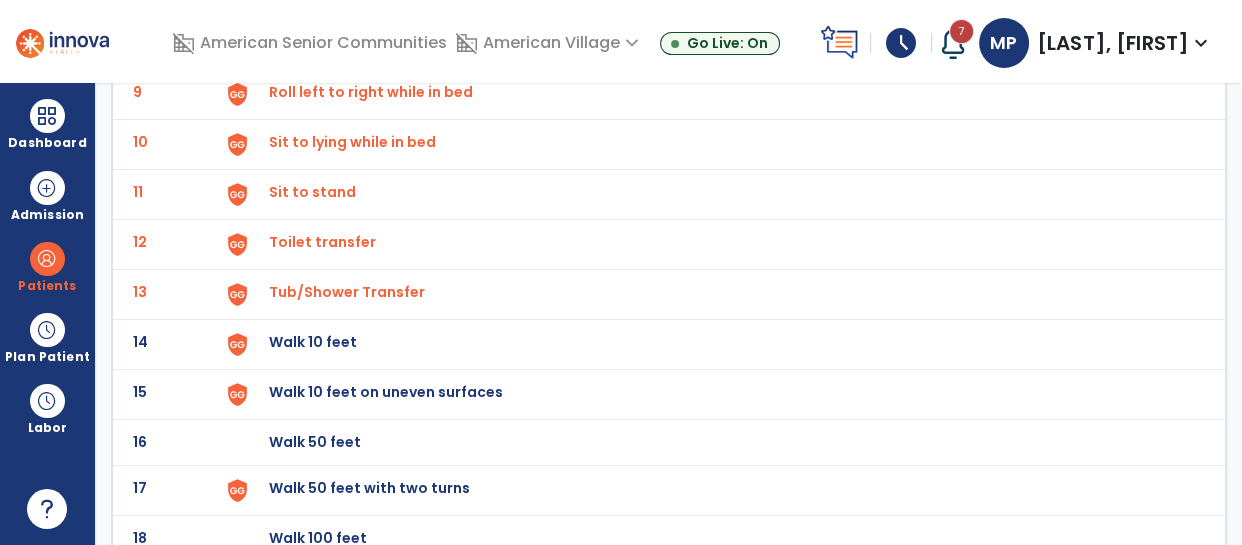 click on "Walk 10 feet" at bounding box center (315, -304) 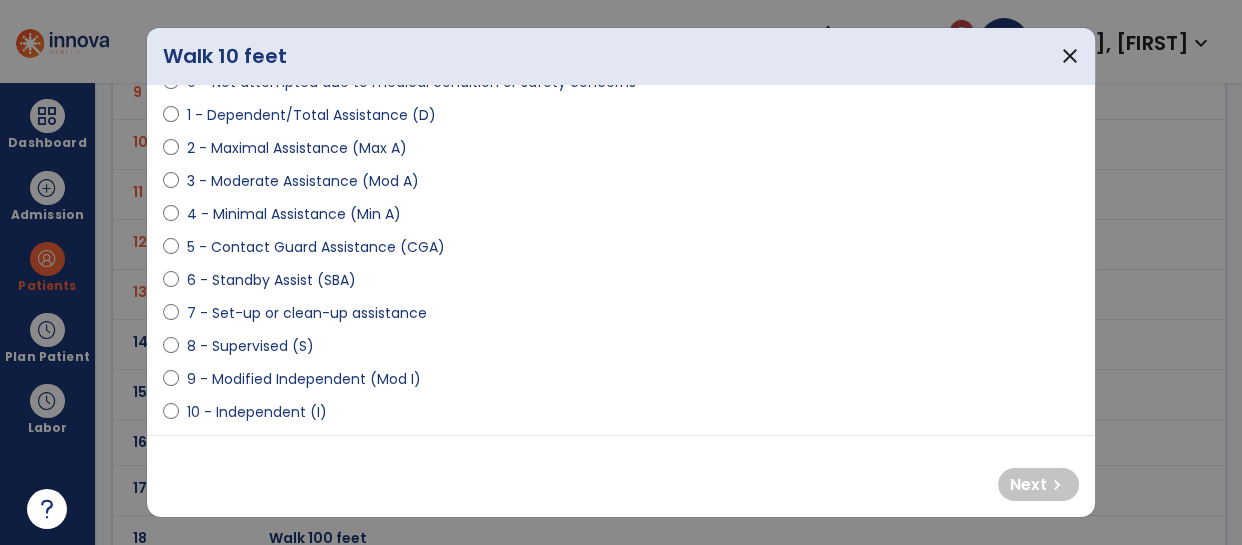 scroll, scrollTop: 225, scrollLeft: 0, axis: vertical 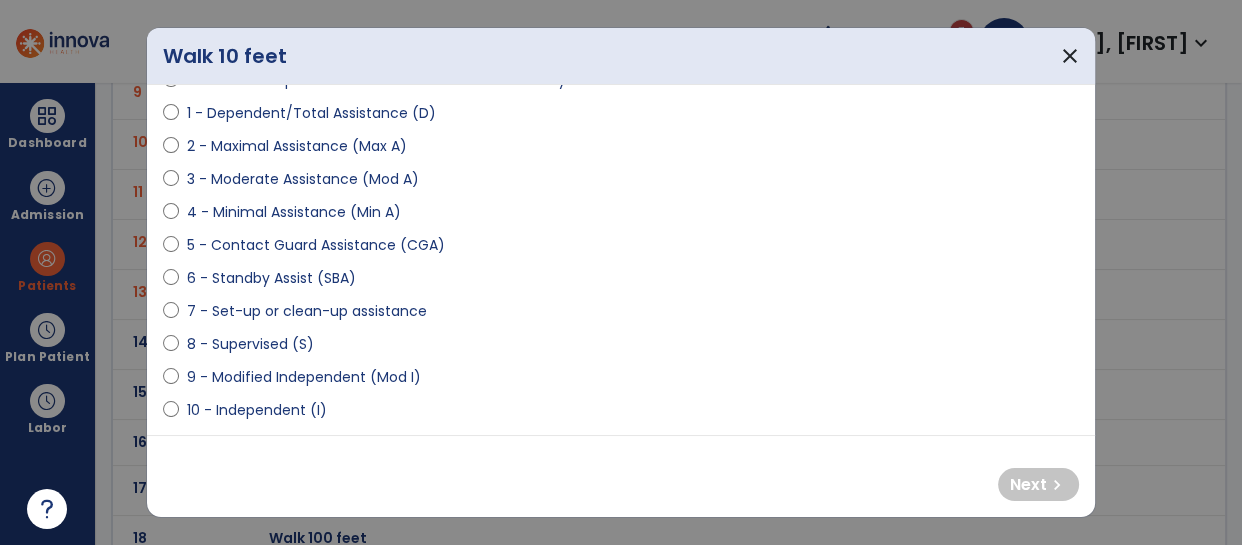 select on "**********" 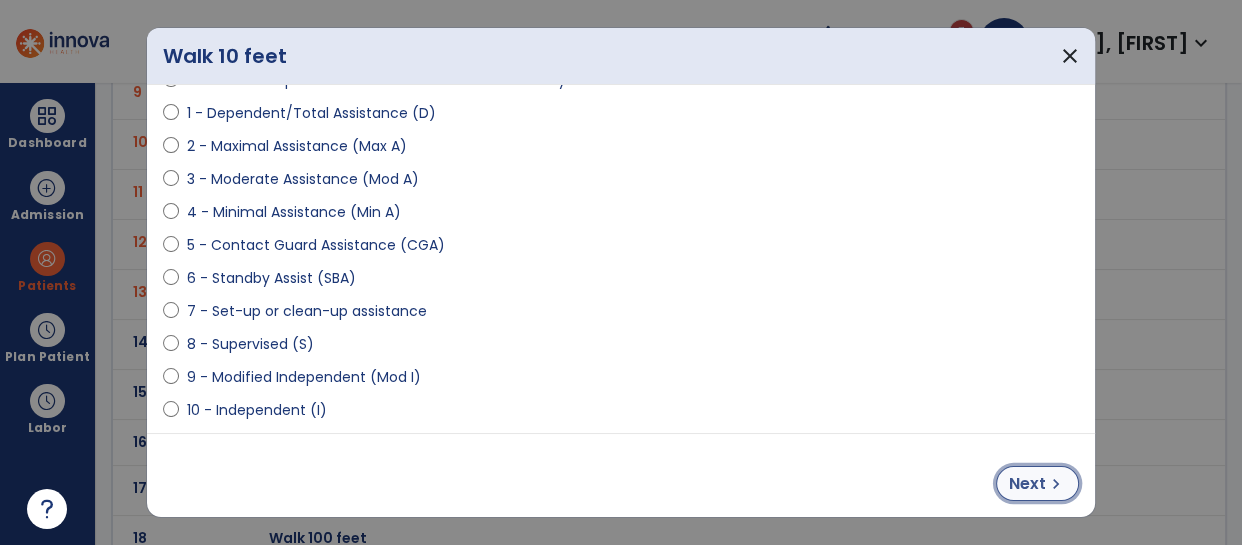 click on "chevron_right" at bounding box center (1056, 484) 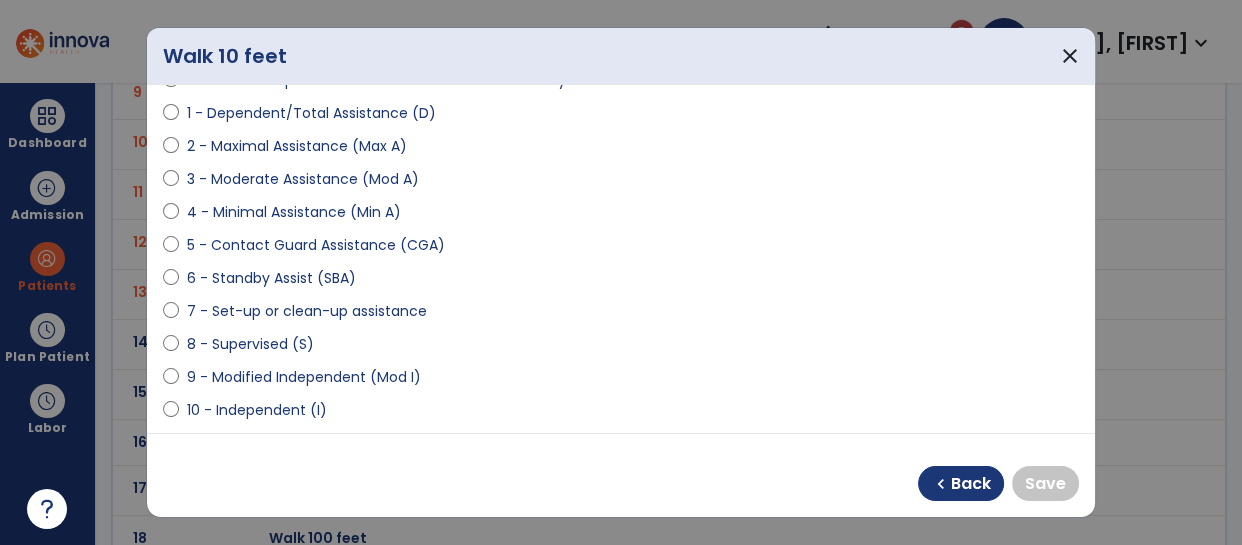 select on "**********" 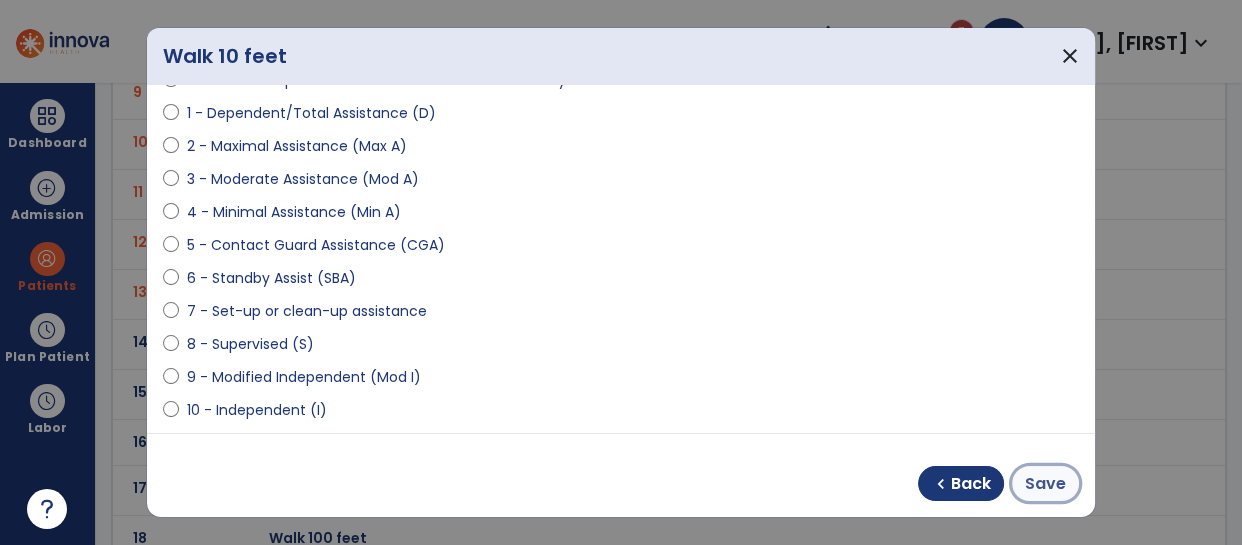 click on "Save" at bounding box center [1045, 484] 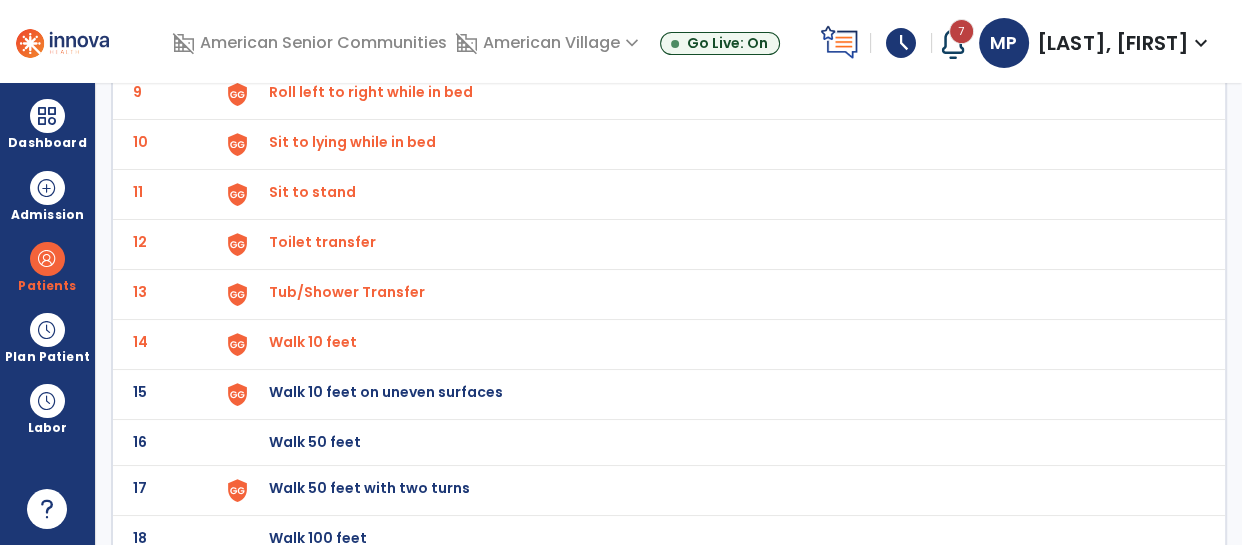 click on "Walk 10 feet on uneven surfaces" at bounding box center [315, -304] 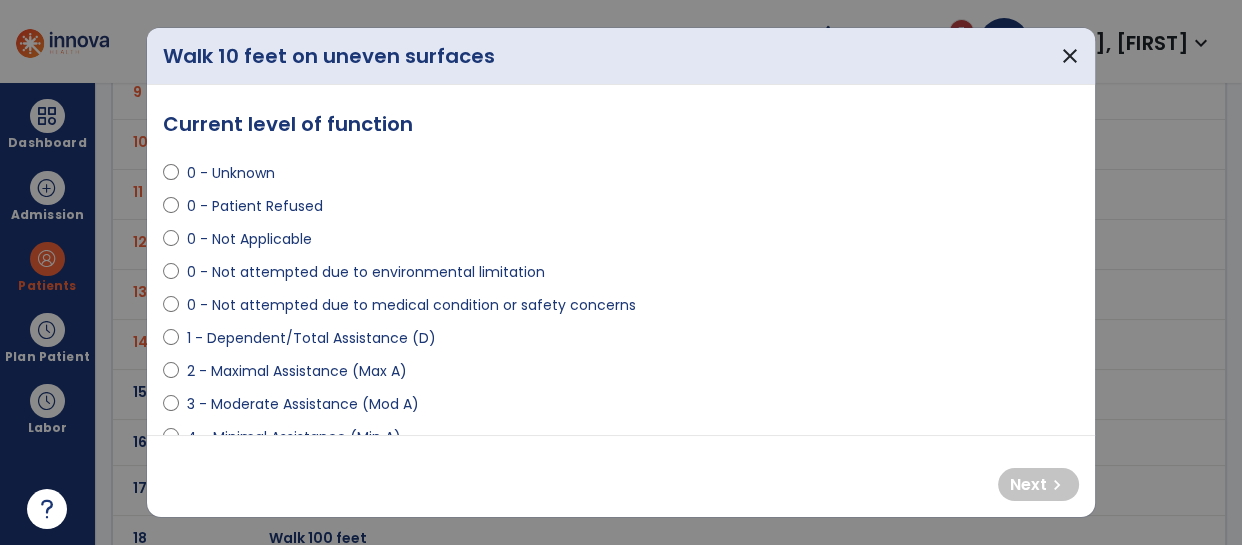 select on "**********" 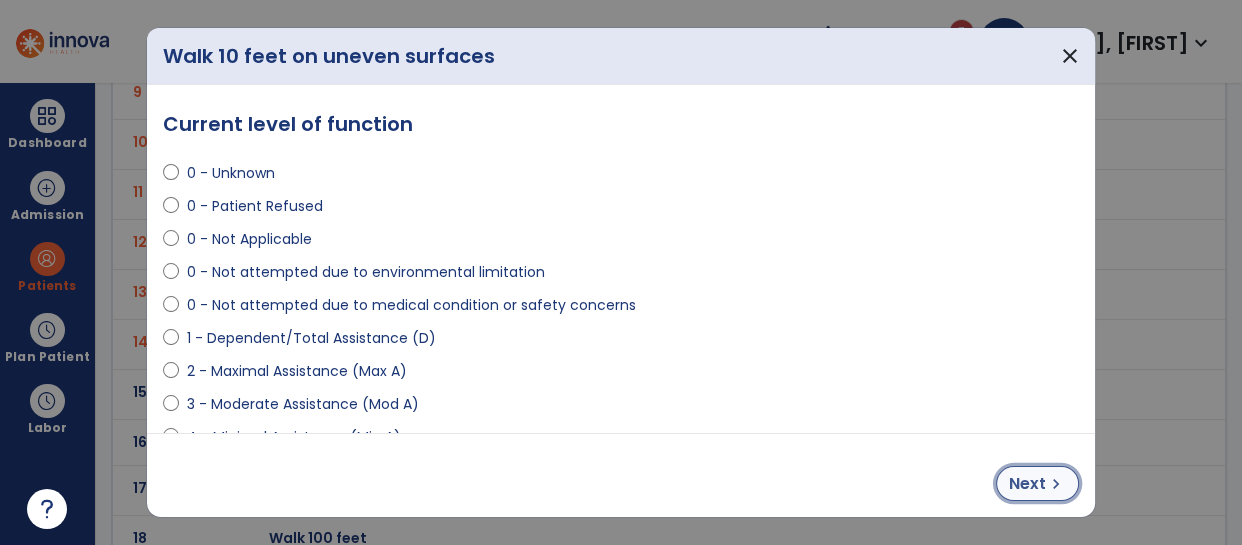 click on "chevron_right" at bounding box center [1056, 484] 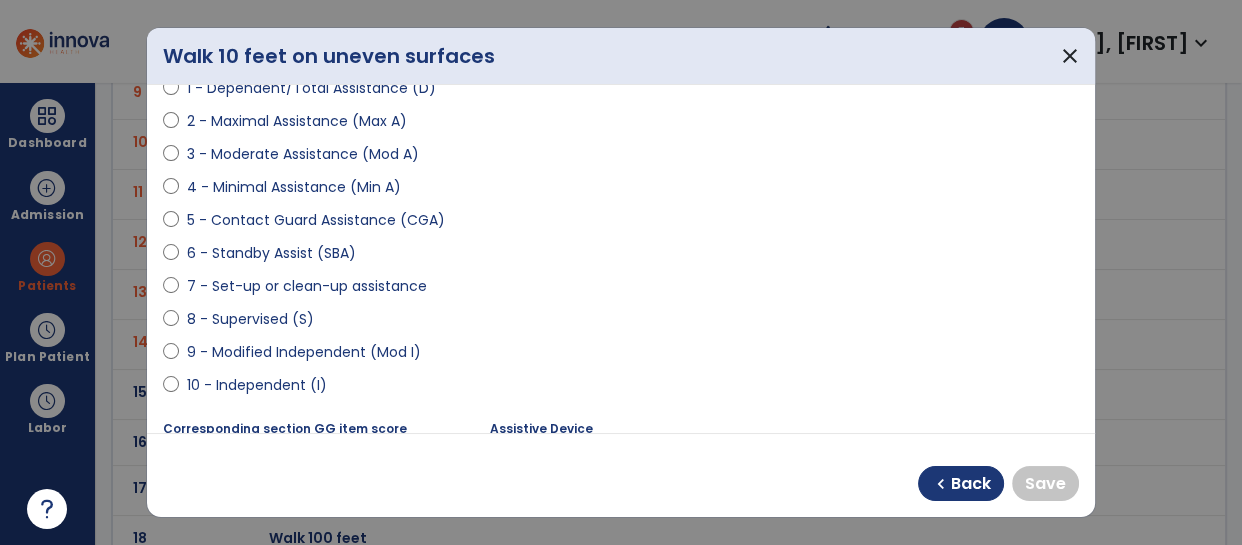 scroll, scrollTop: 259, scrollLeft: 0, axis: vertical 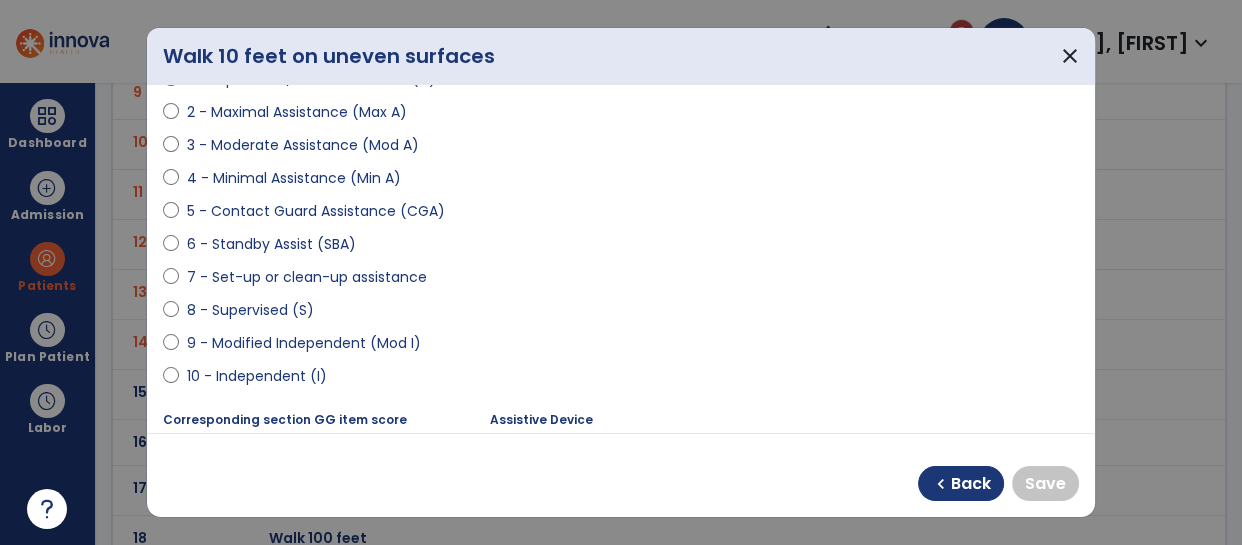 select on "**********" 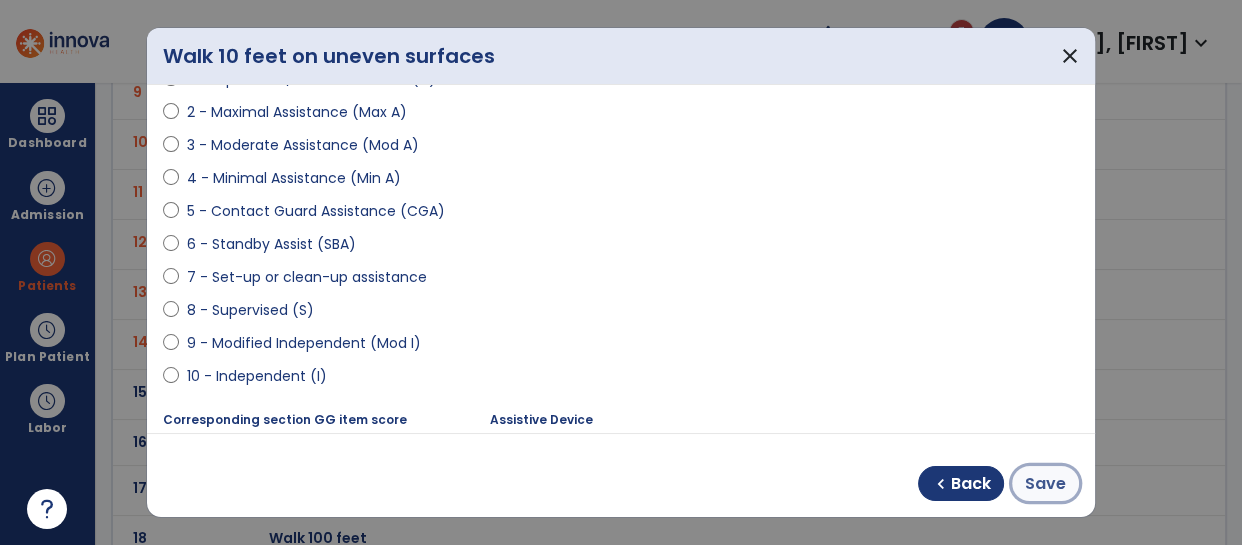 click on "Save" at bounding box center [1045, 484] 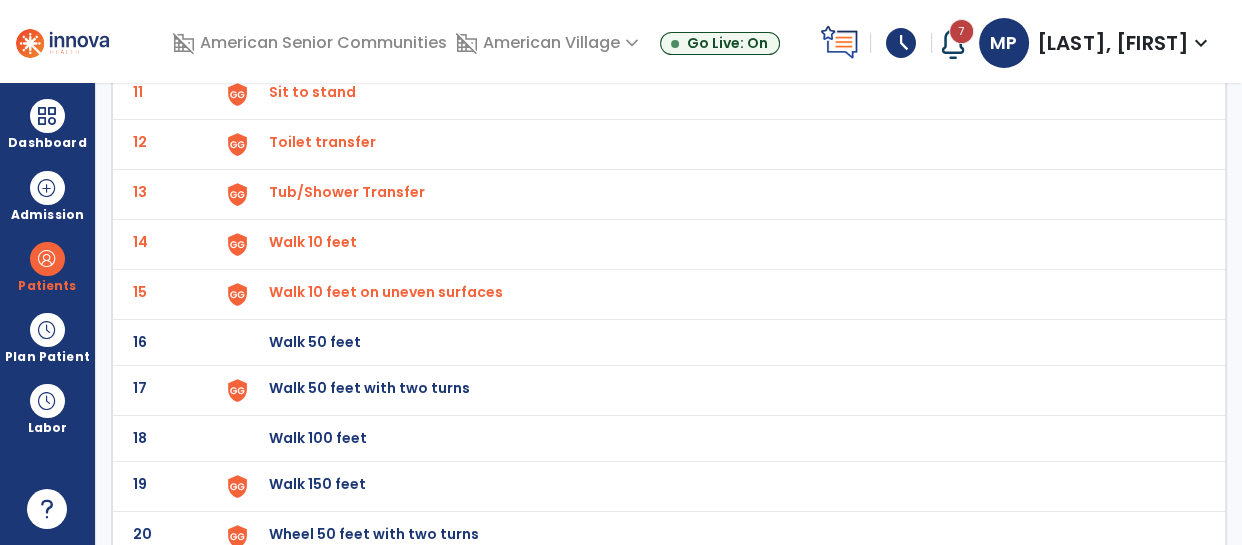 scroll, scrollTop: 680, scrollLeft: 0, axis: vertical 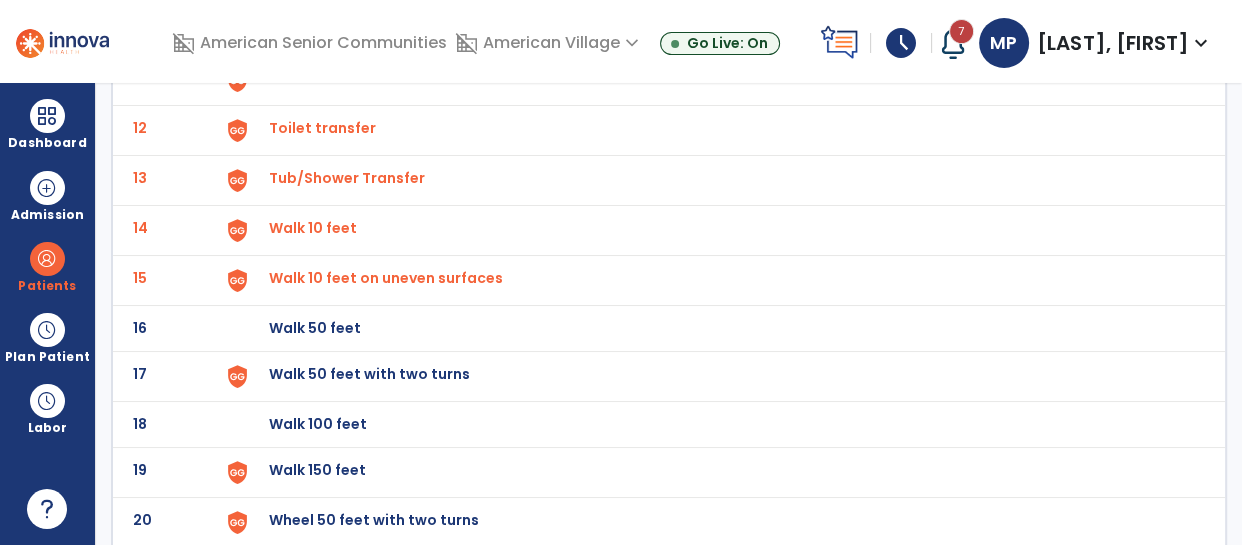 click on "Walk 50 feet" at bounding box center [717, -416] 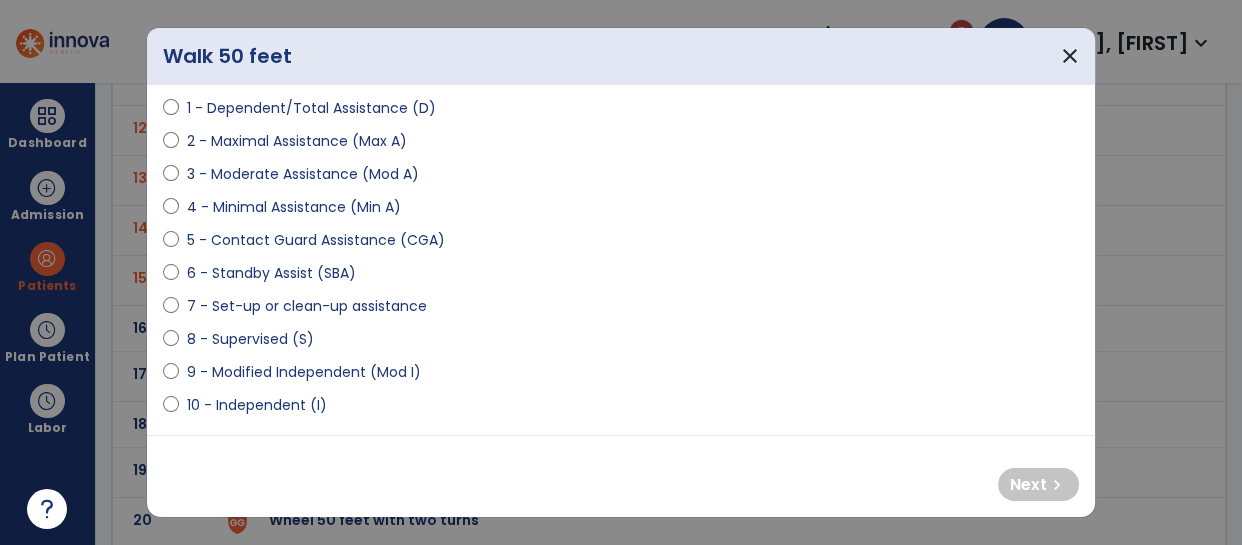 scroll, scrollTop: 230, scrollLeft: 0, axis: vertical 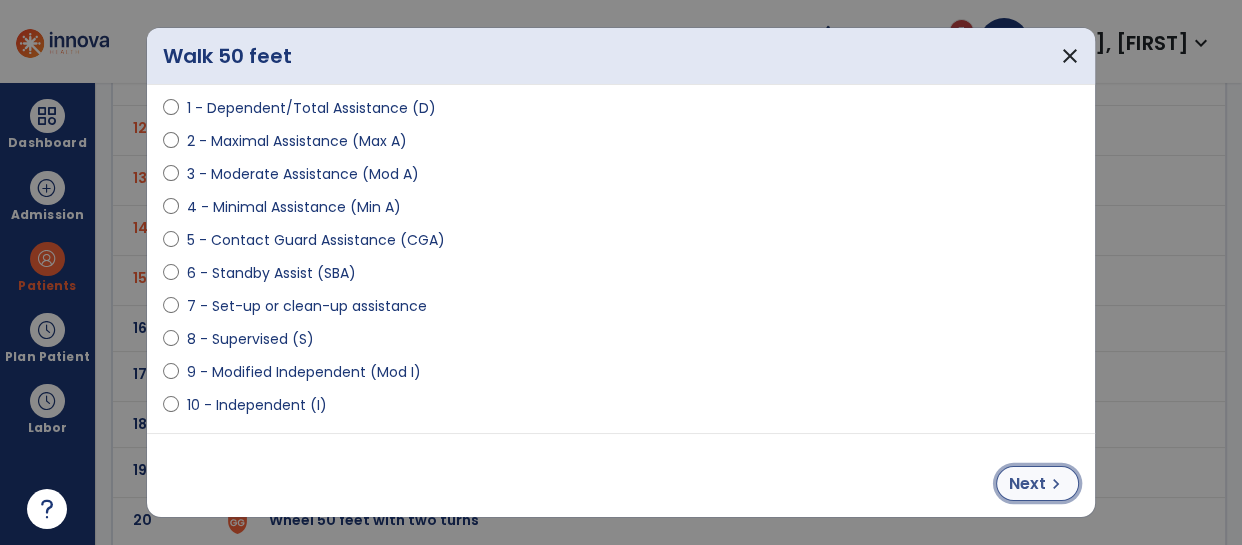 click on "Next  chevron_right" at bounding box center [1037, 483] 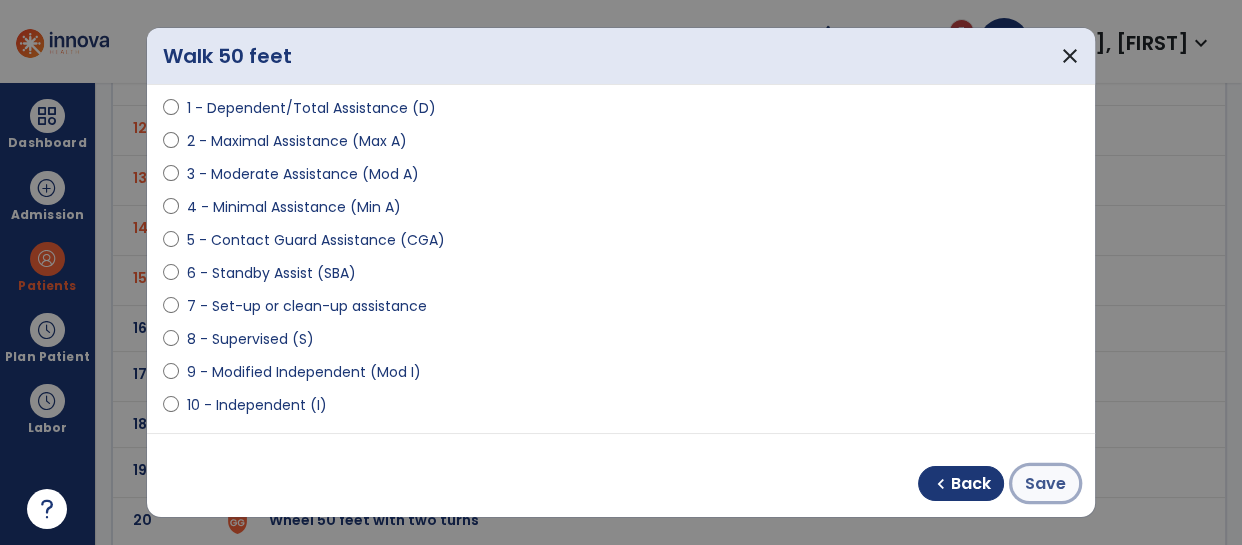 click on "Save" at bounding box center (1045, 484) 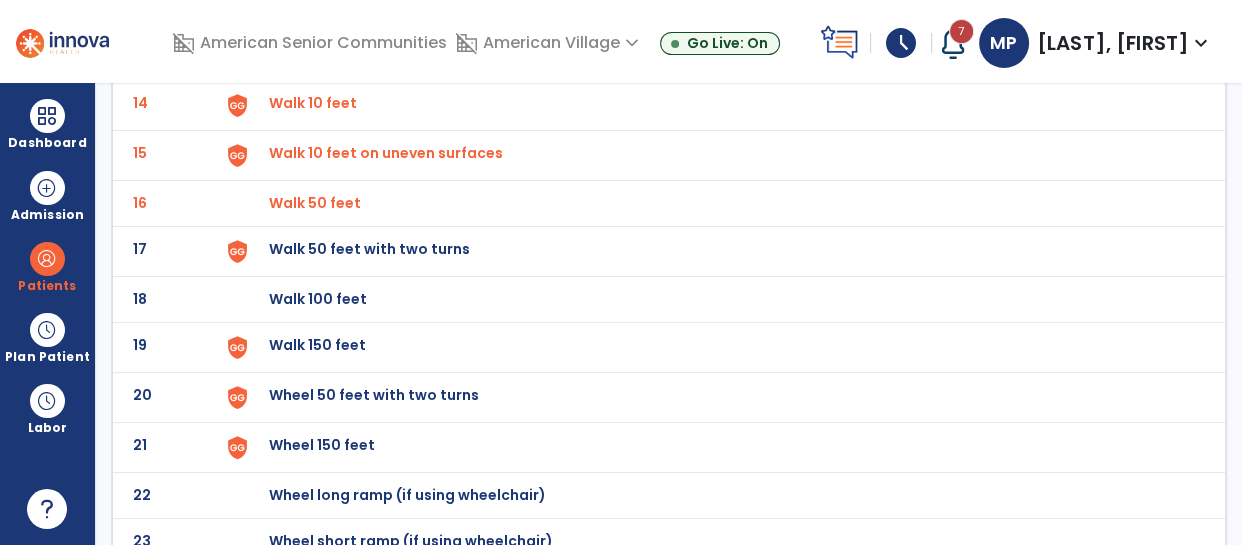scroll, scrollTop: 806, scrollLeft: 0, axis: vertical 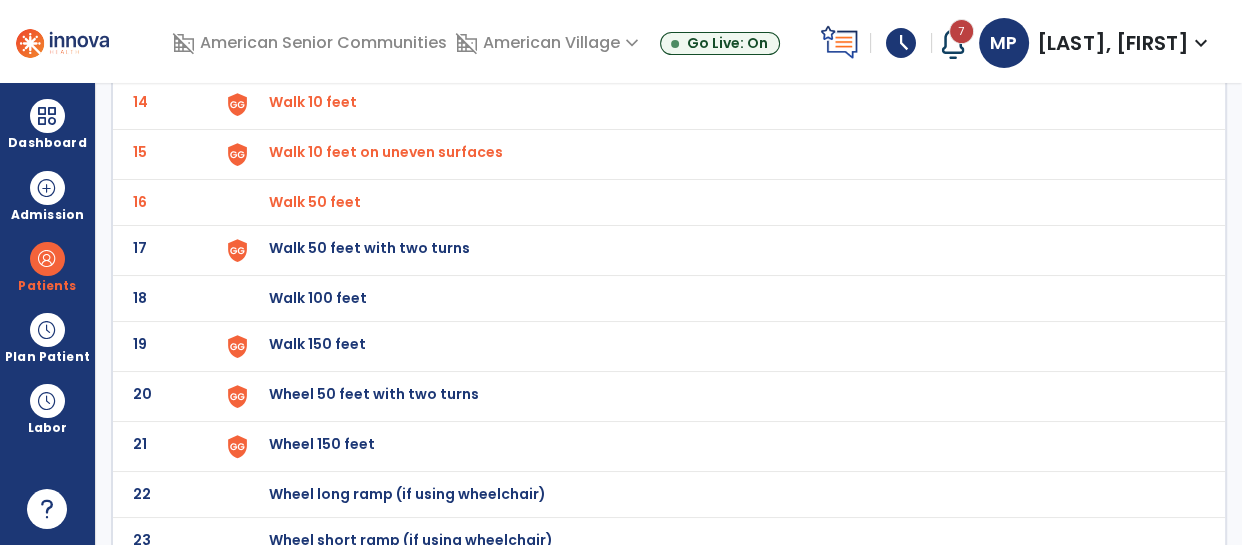 click on "Walk 50 feet with two turns" at bounding box center (717, -542) 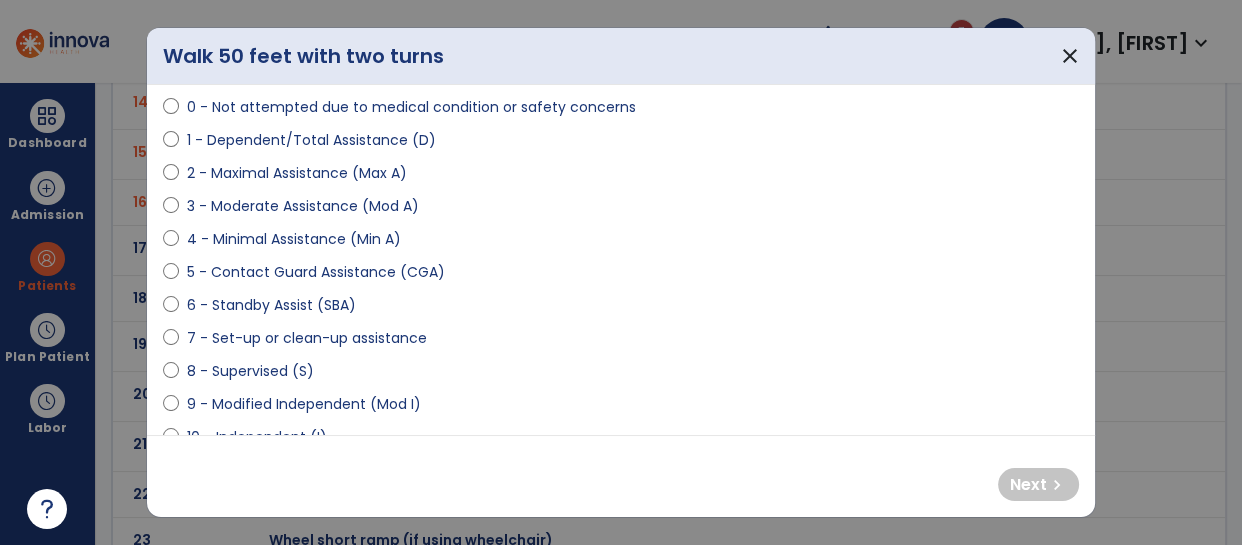 scroll, scrollTop: 200, scrollLeft: 0, axis: vertical 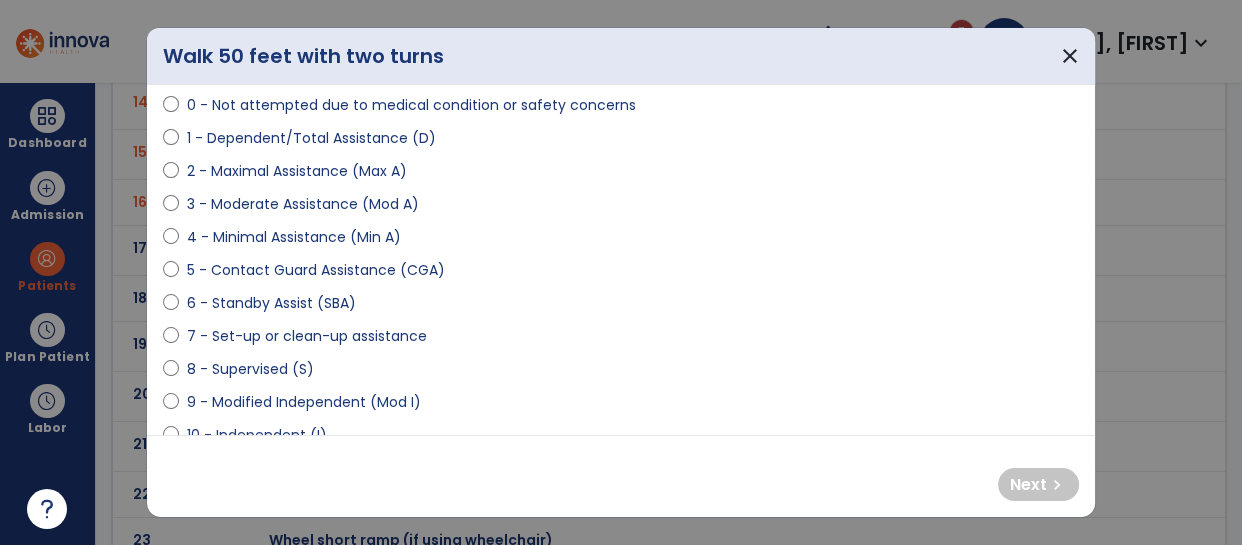 select on "**********" 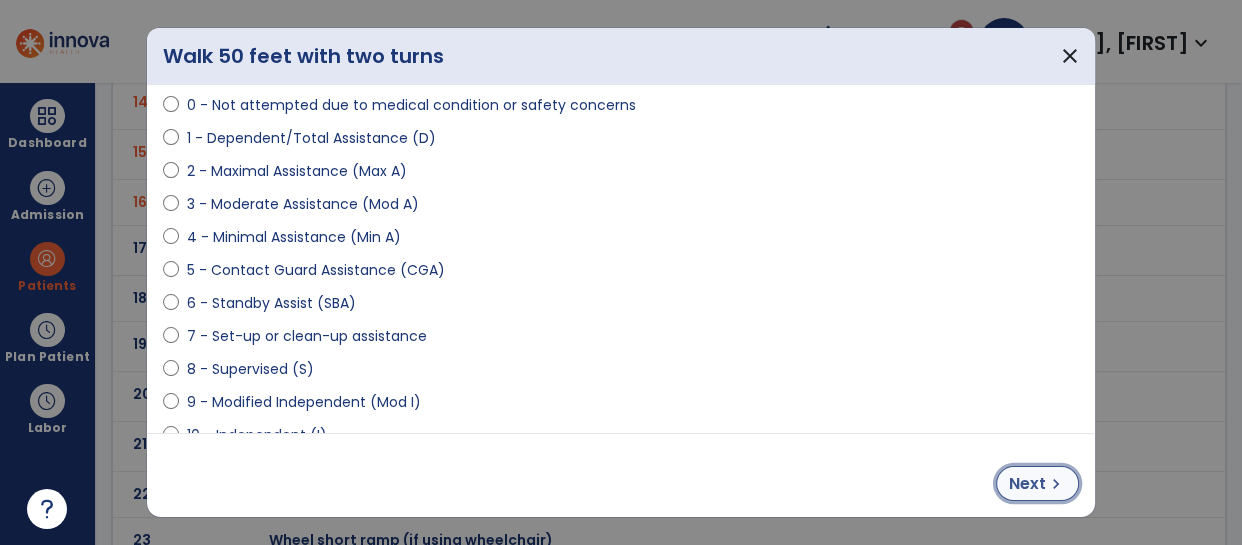 click on "Next" at bounding box center (1027, 484) 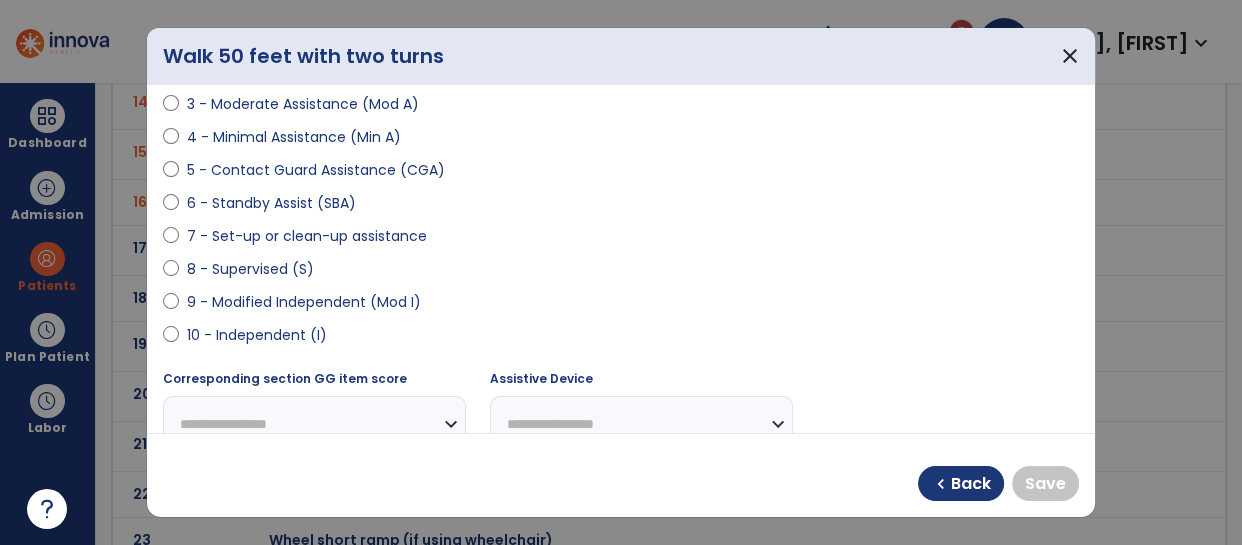 scroll, scrollTop: 323, scrollLeft: 0, axis: vertical 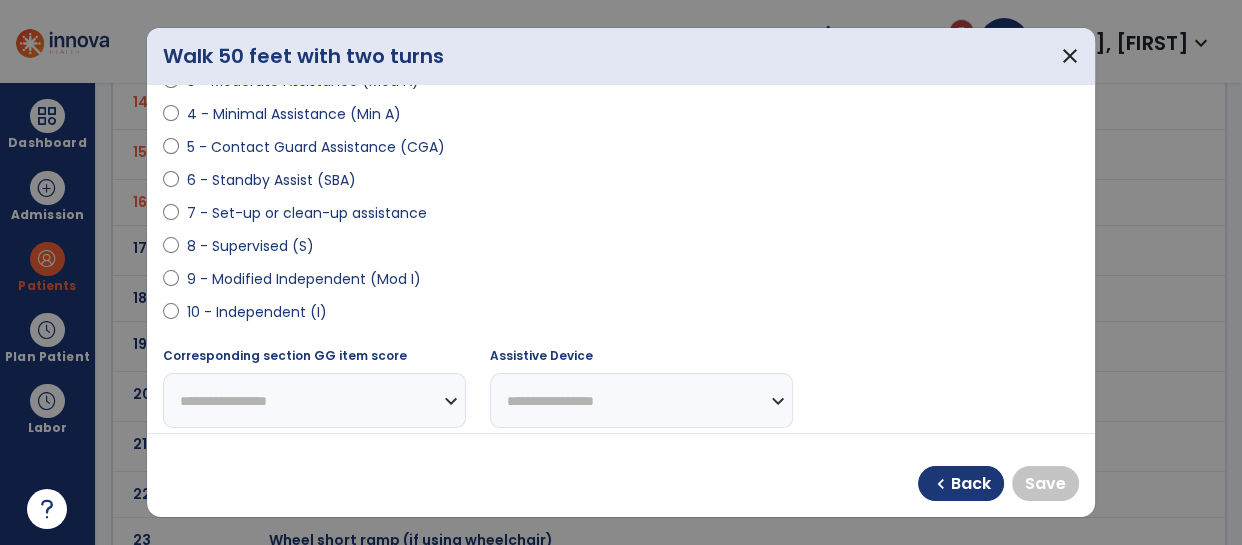 select on "**********" 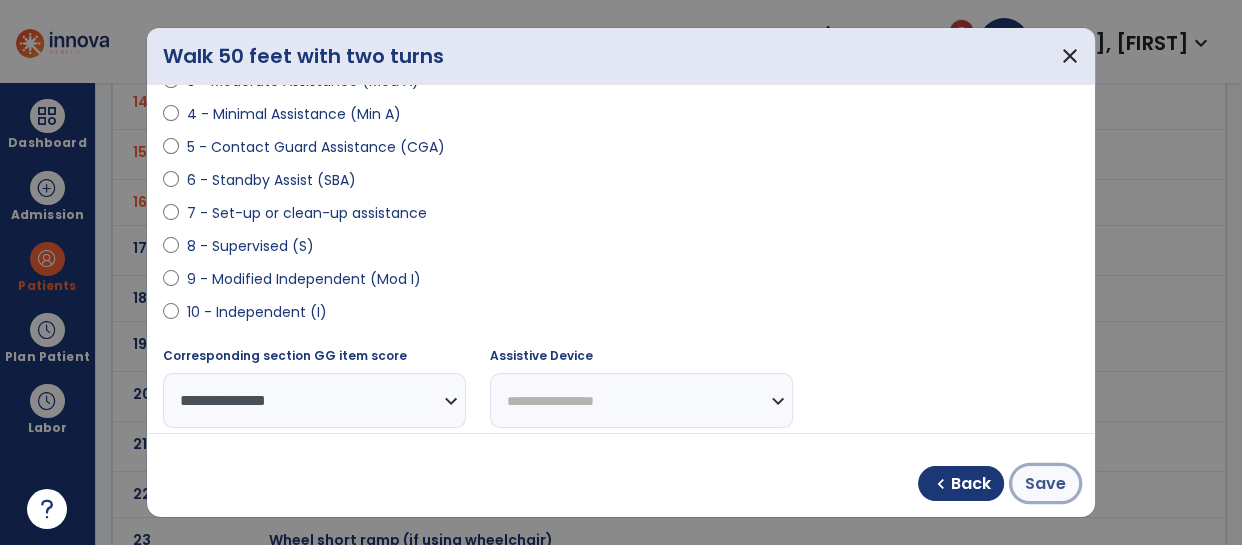 click on "Save" at bounding box center [1045, 484] 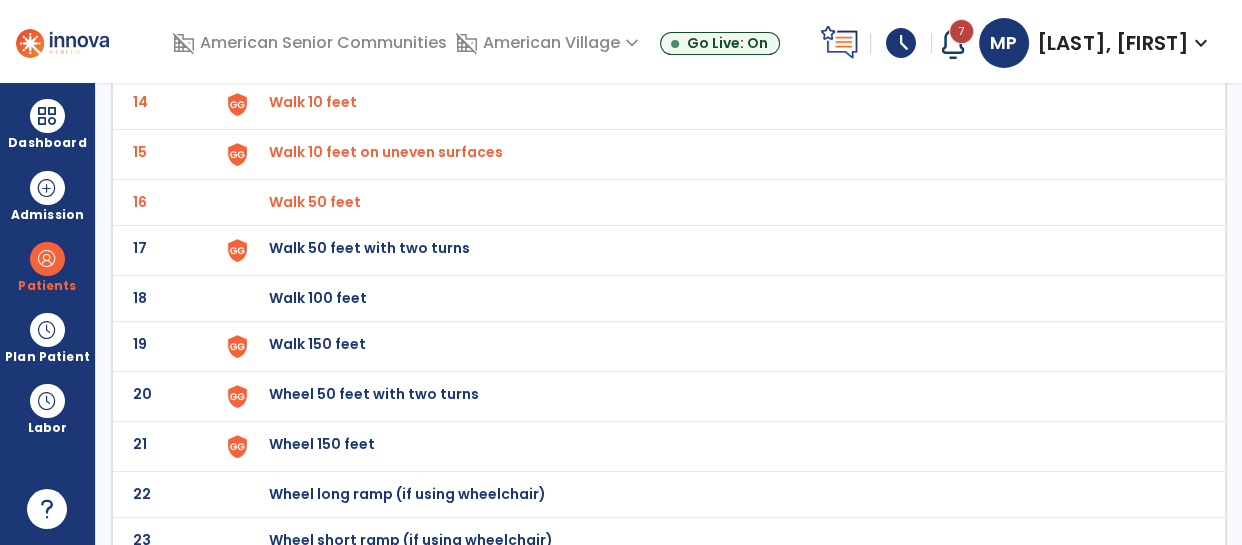 scroll, scrollTop: 823, scrollLeft: 0, axis: vertical 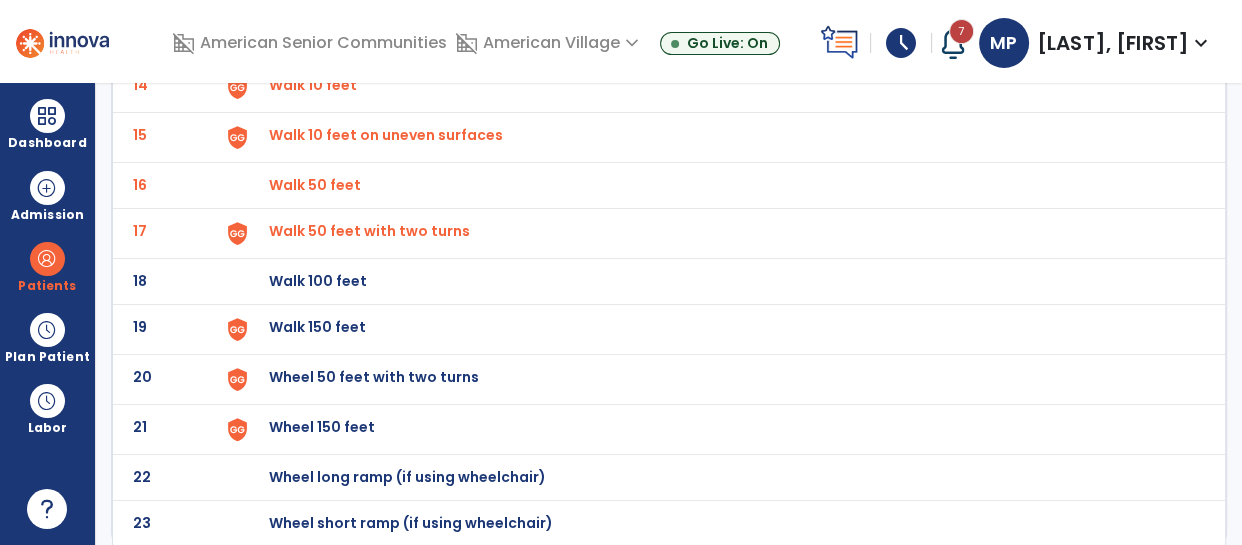click on "Walk 100 feet" at bounding box center [315, -561] 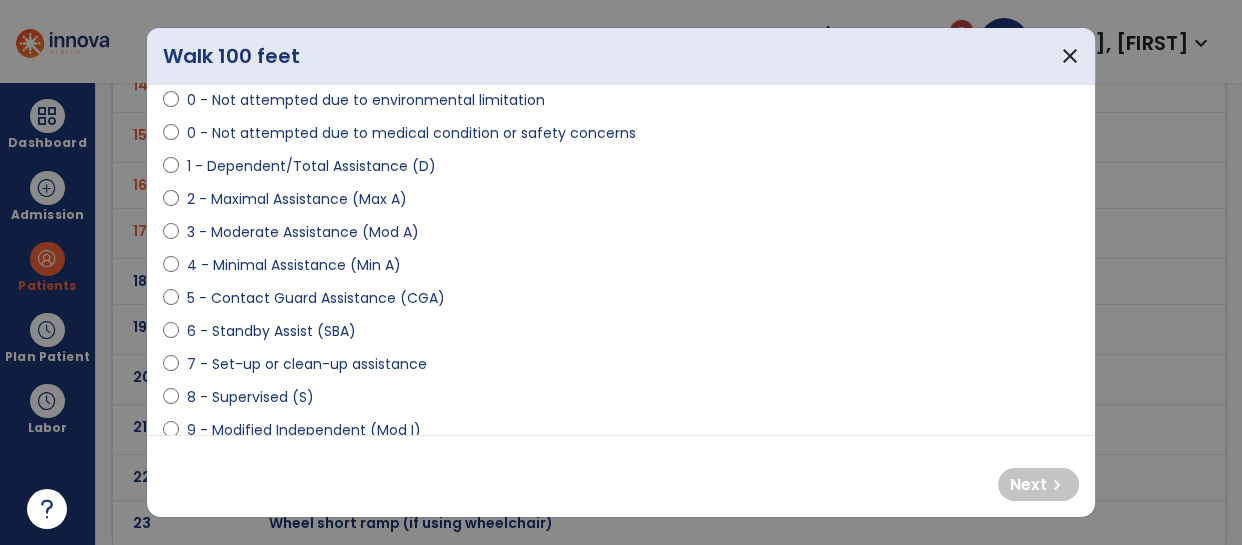 scroll, scrollTop: 201, scrollLeft: 0, axis: vertical 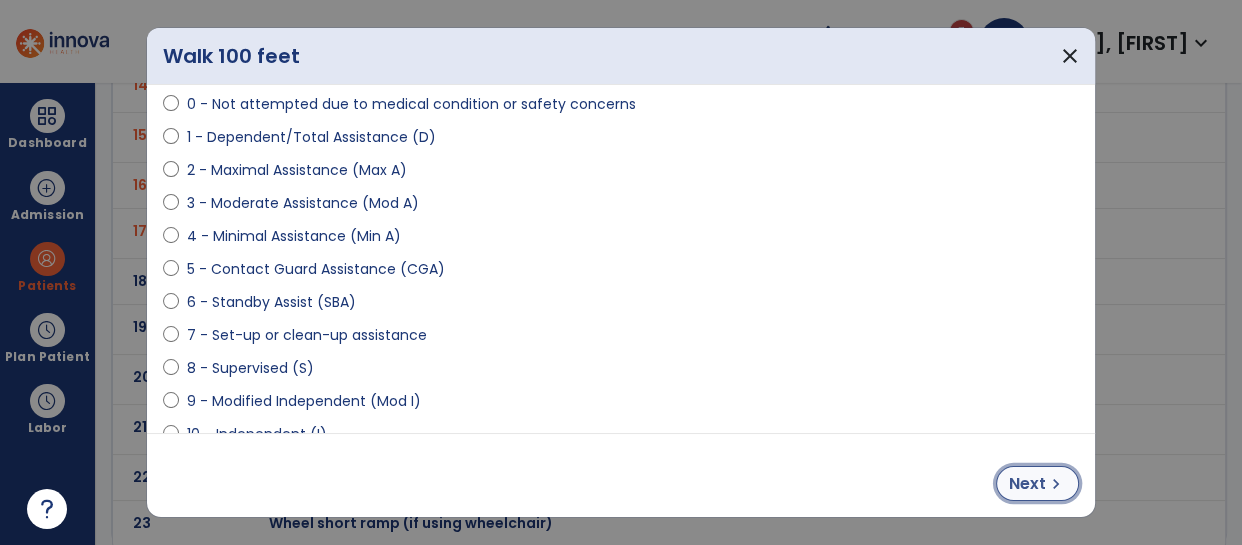 click on "Next  chevron_right" at bounding box center [1037, 483] 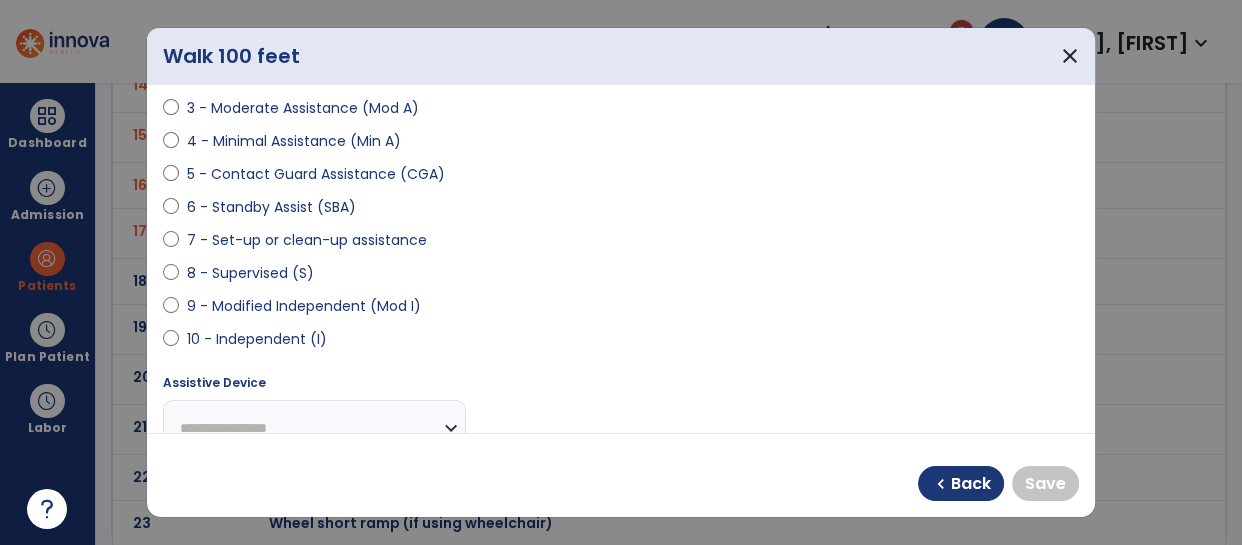 scroll, scrollTop: 303, scrollLeft: 0, axis: vertical 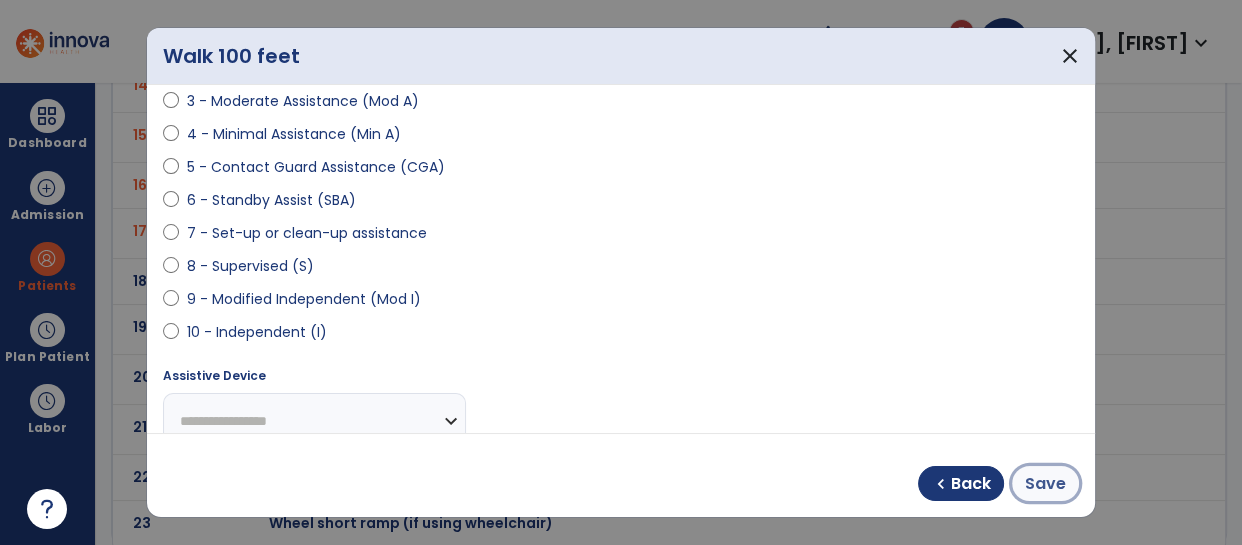 click on "Save" at bounding box center (1045, 484) 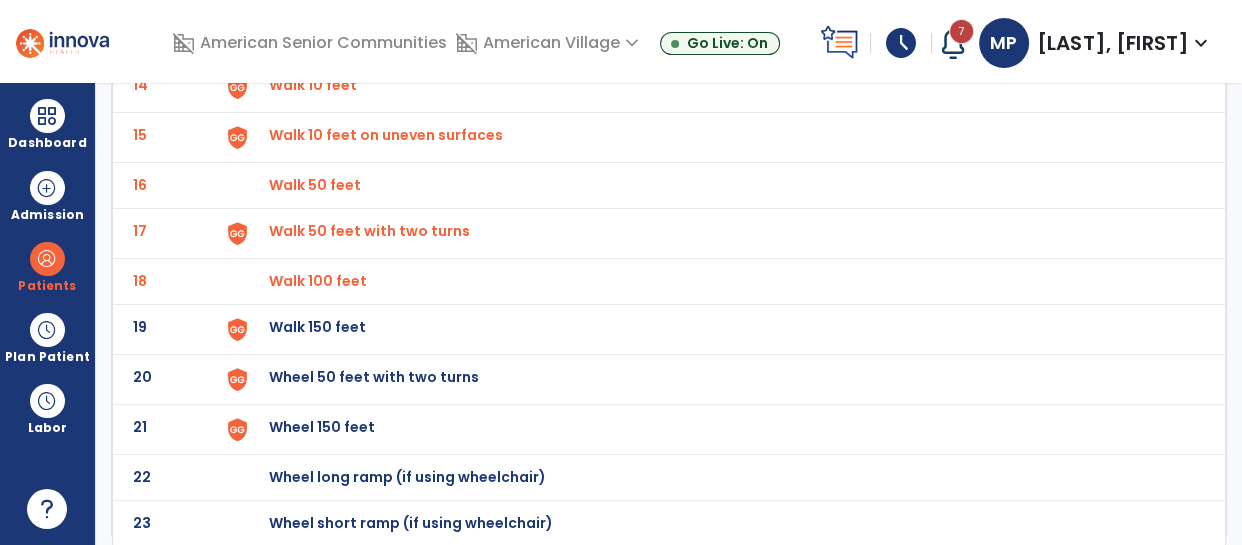 click on "Walk 150 feet" at bounding box center (315, -561) 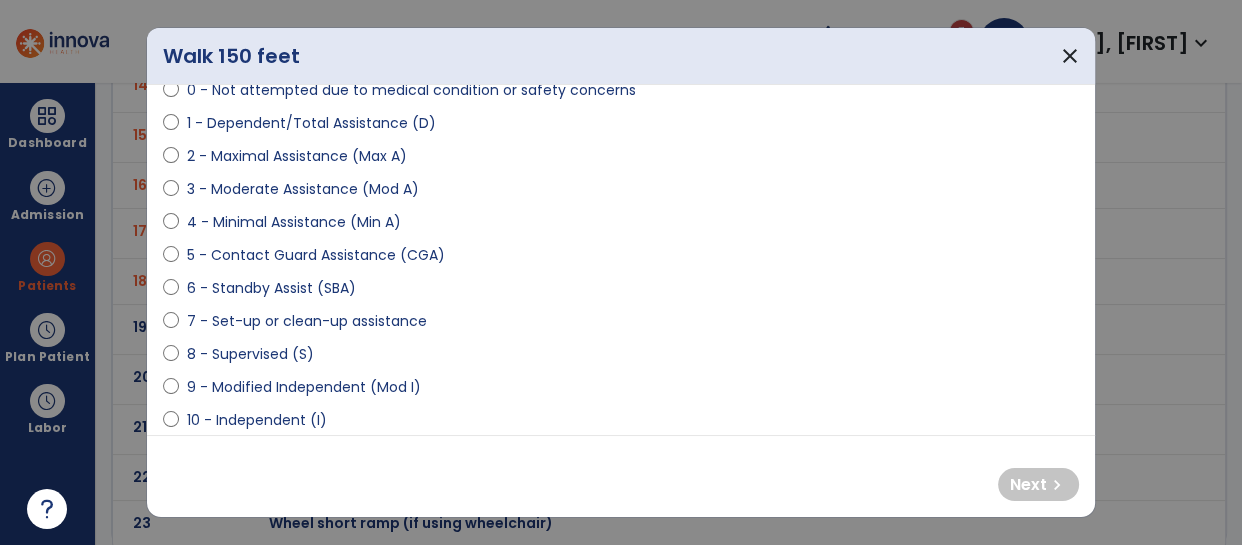 scroll, scrollTop: 216, scrollLeft: 0, axis: vertical 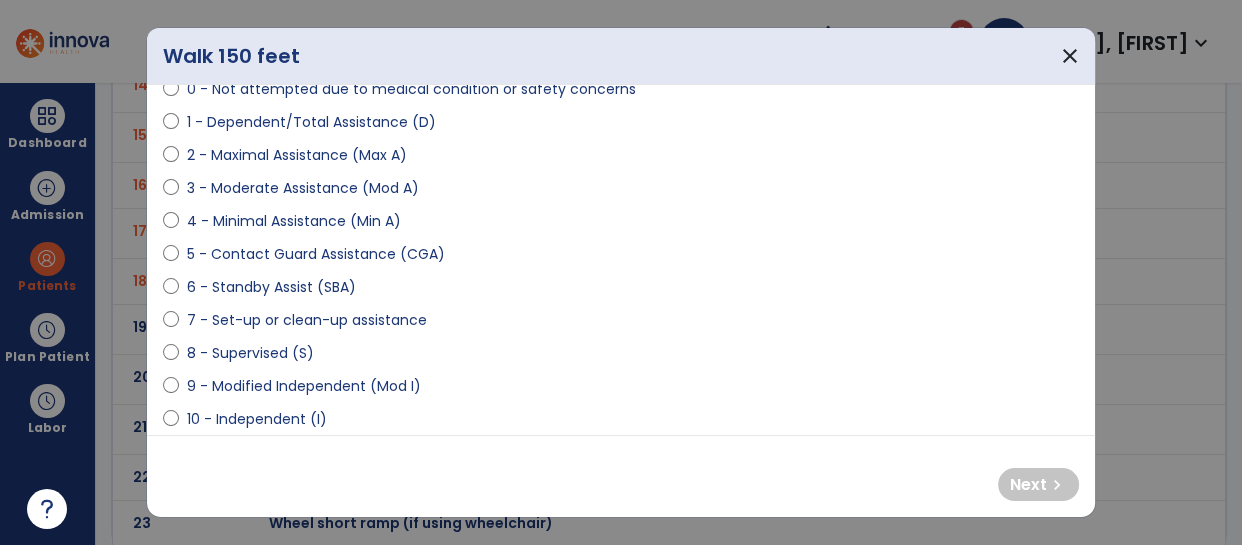 select on "**********" 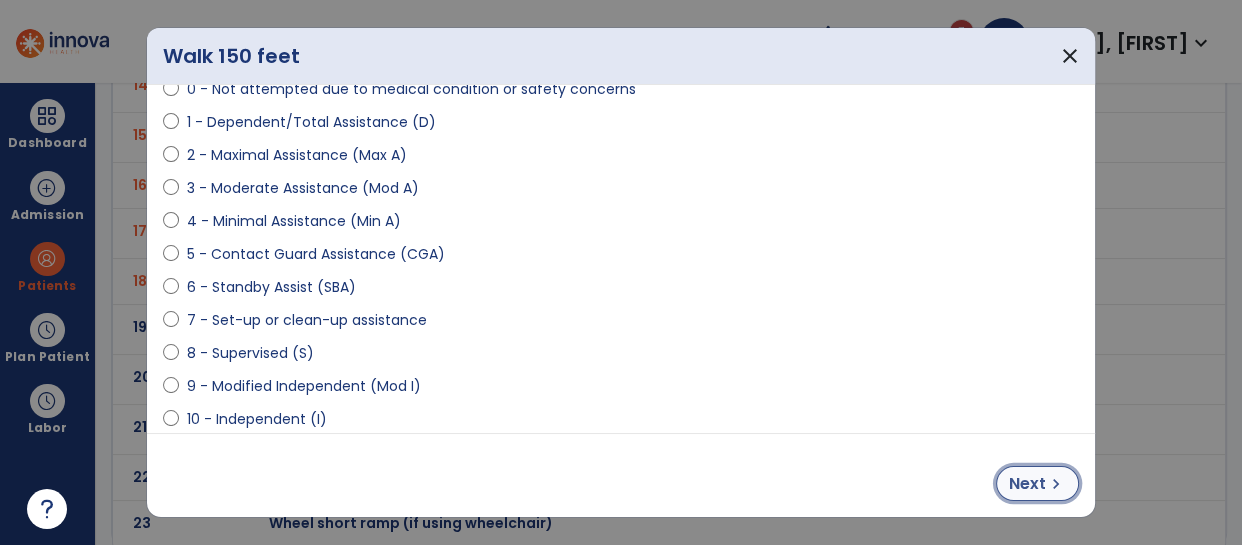 click on "Next  chevron_right" at bounding box center [1037, 483] 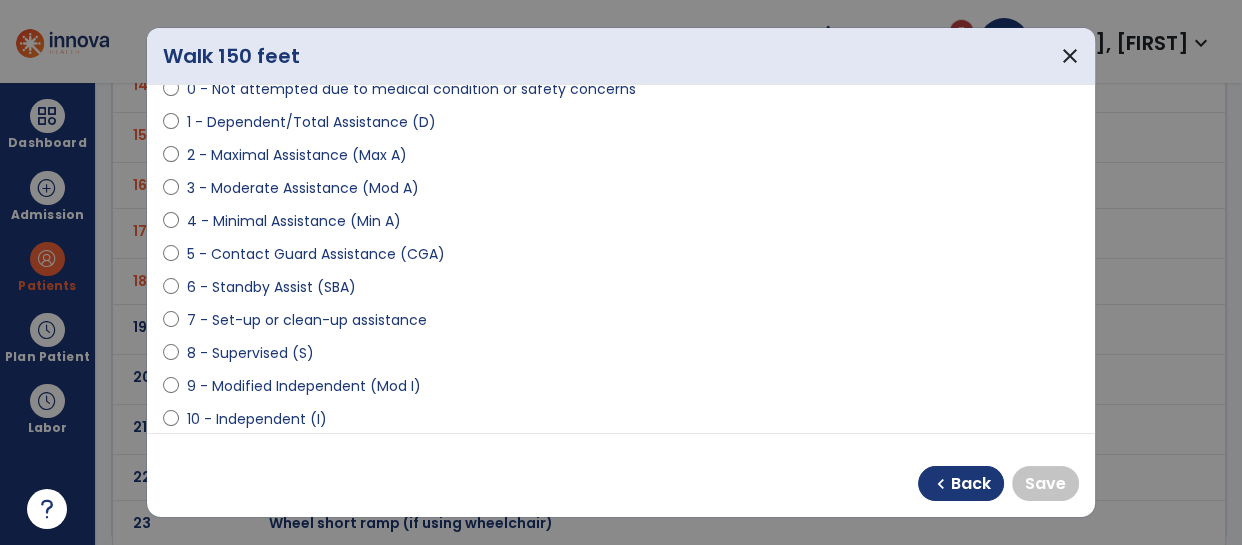 select on "**********" 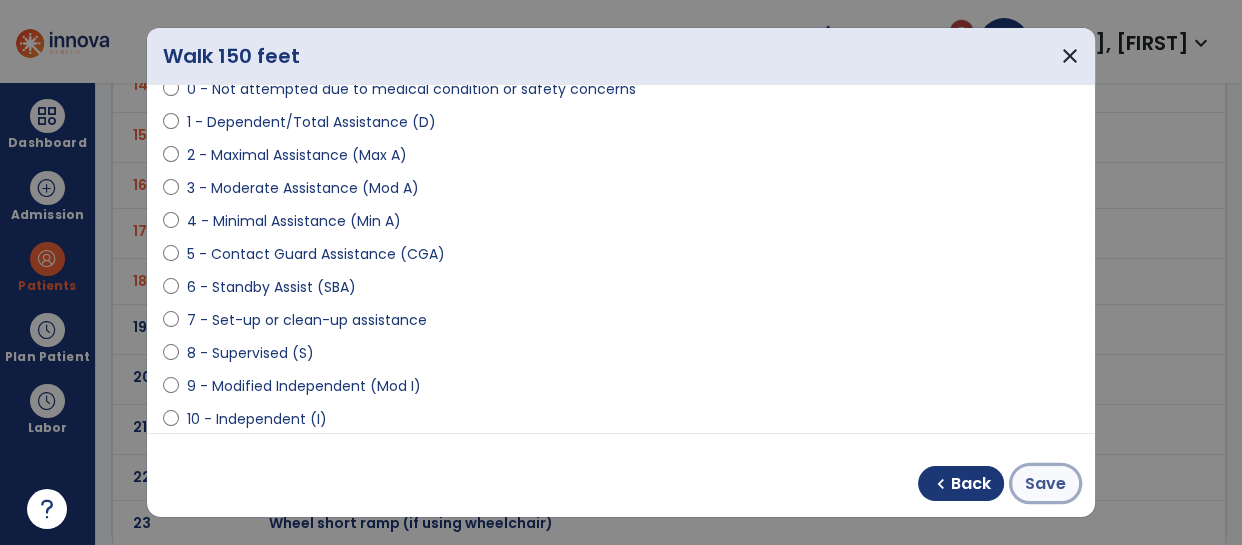 click on "Save" at bounding box center (1045, 484) 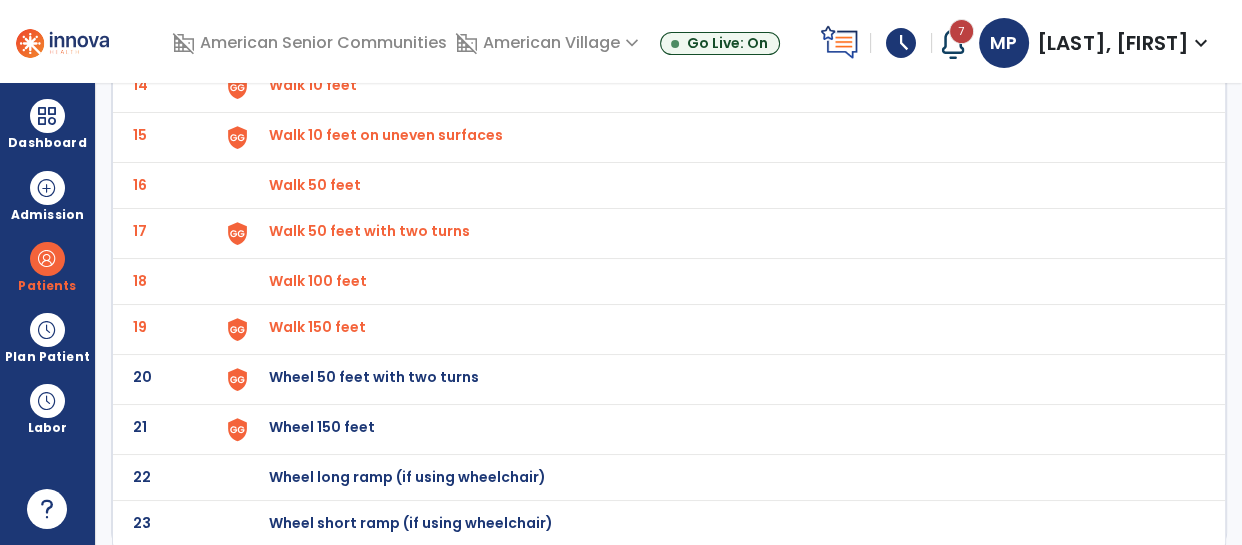 click on "Wheel 50 feet with two turns" at bounding box center [315, -561] 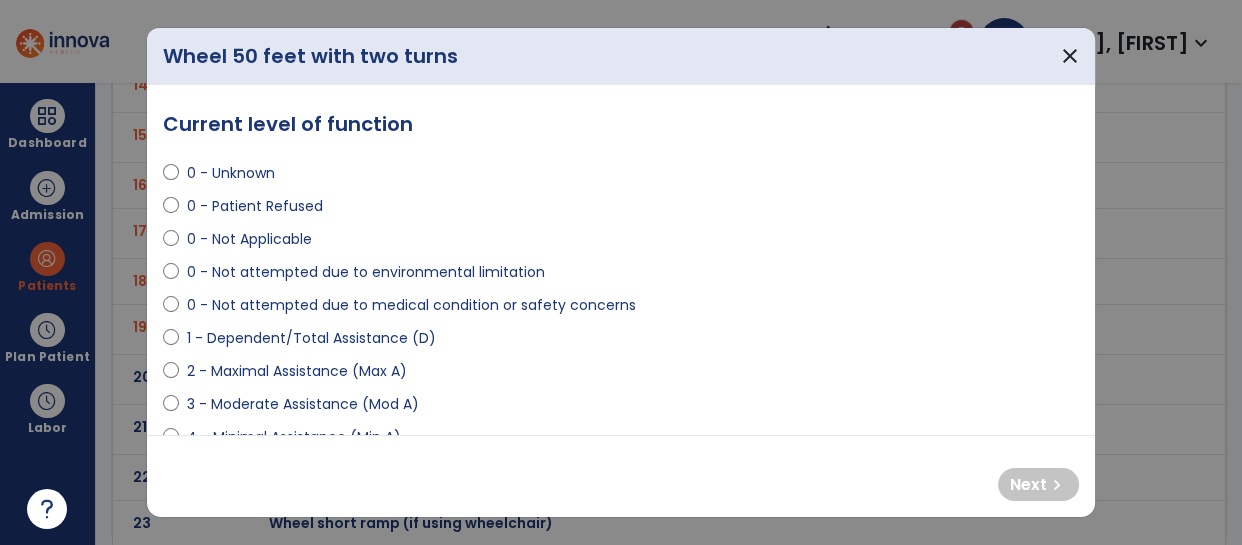 scroll, scrollTop: 7, scrollLeft: 0, axis: vertical 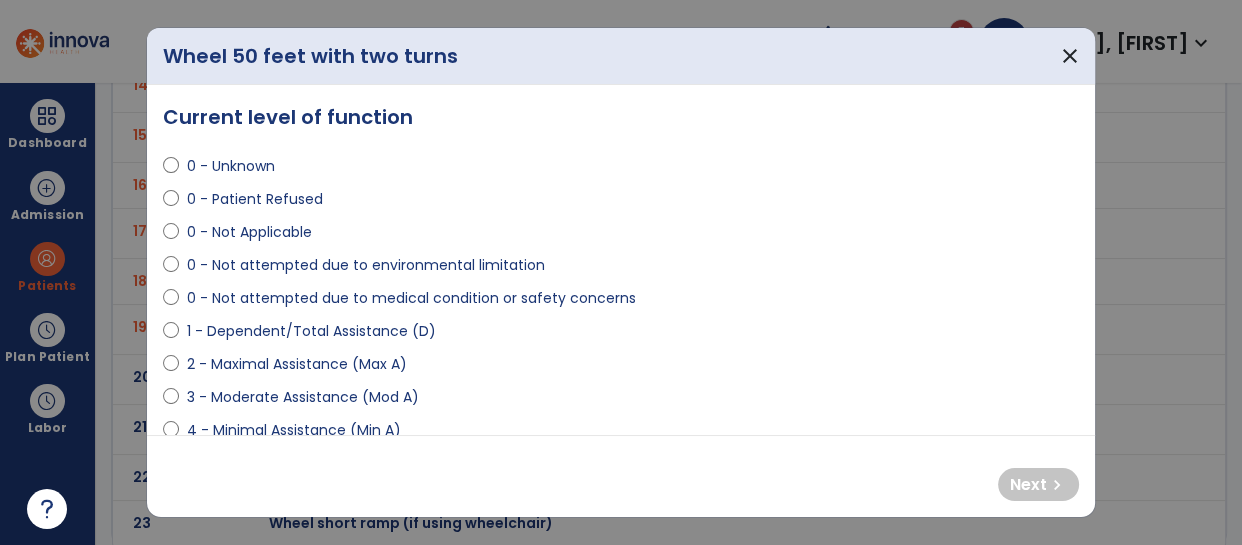select on "**********" 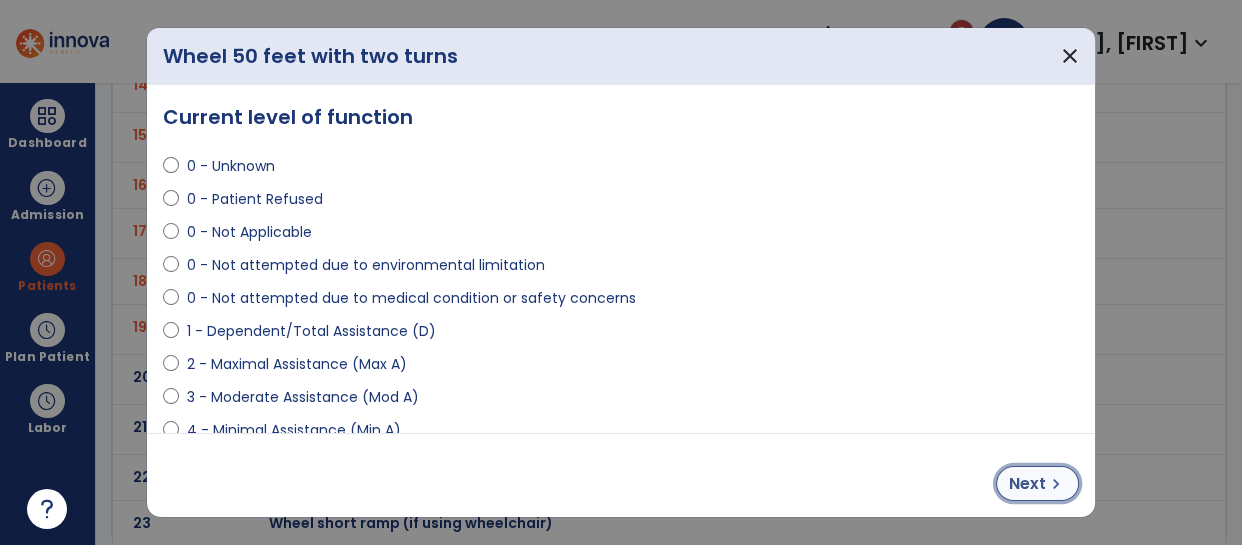click on "Next" at bounding box center (1027, 484) 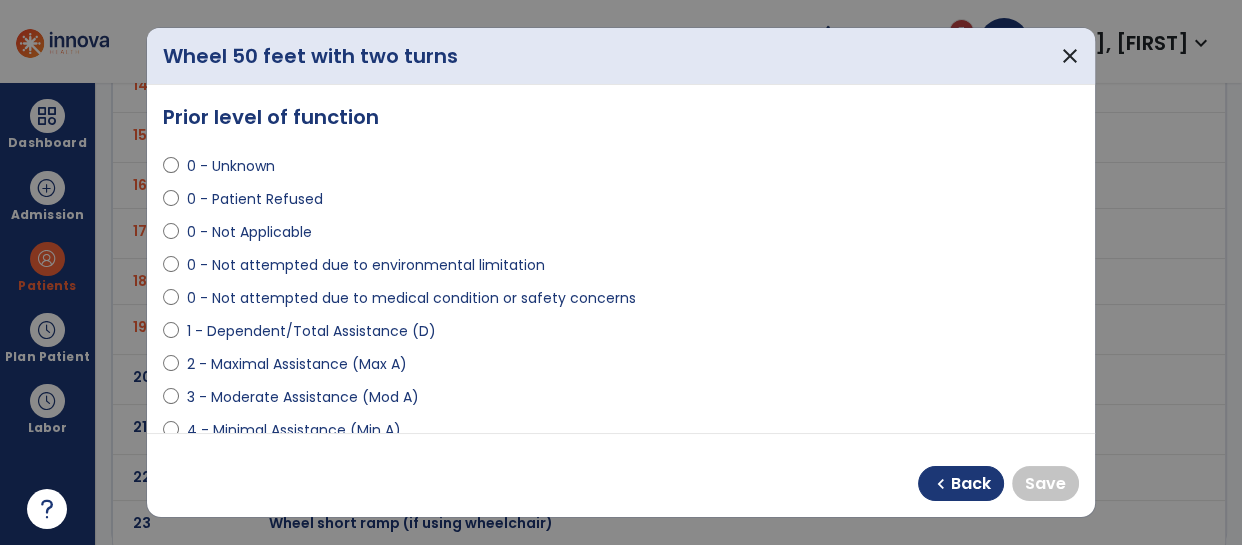 select on "**********" 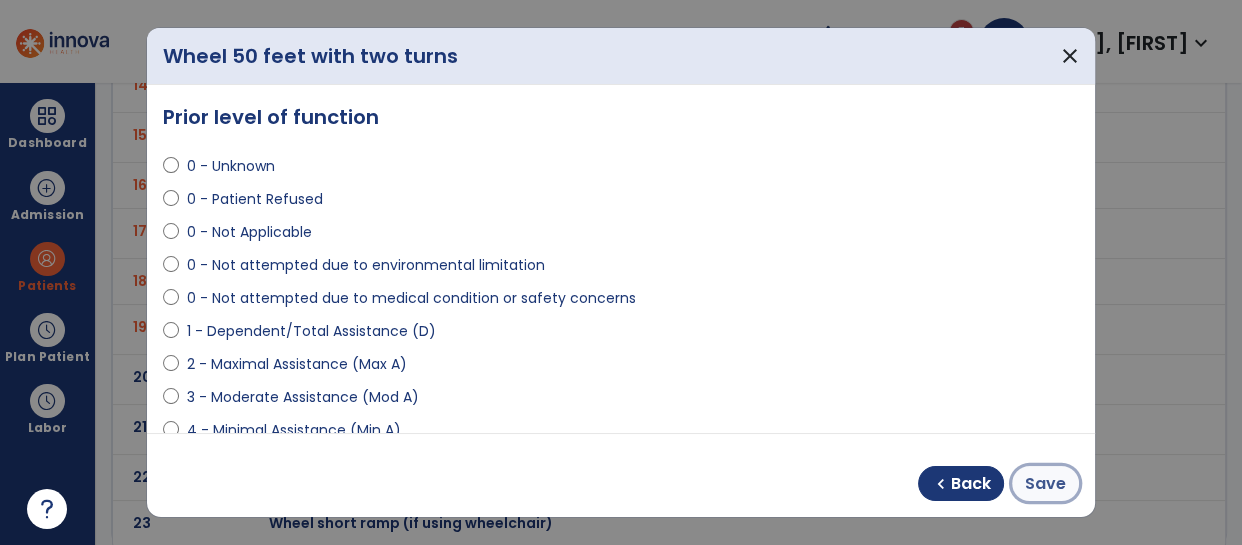 click on "Save" at bounding box center [1045, 484] 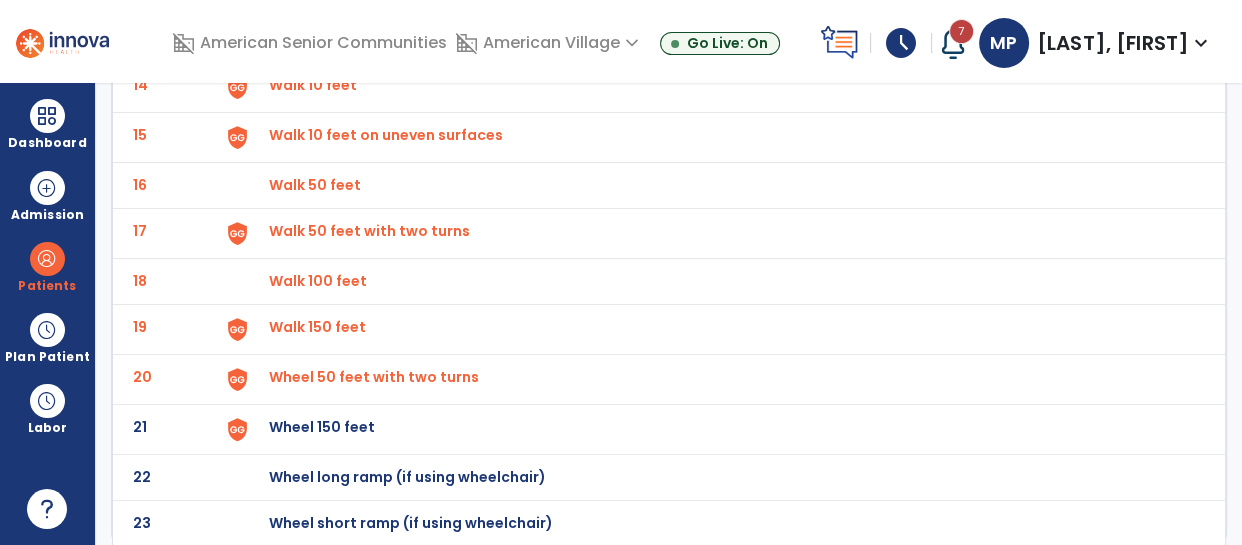 click on "Wheel 150 feet" at bounding box center (315, -561) 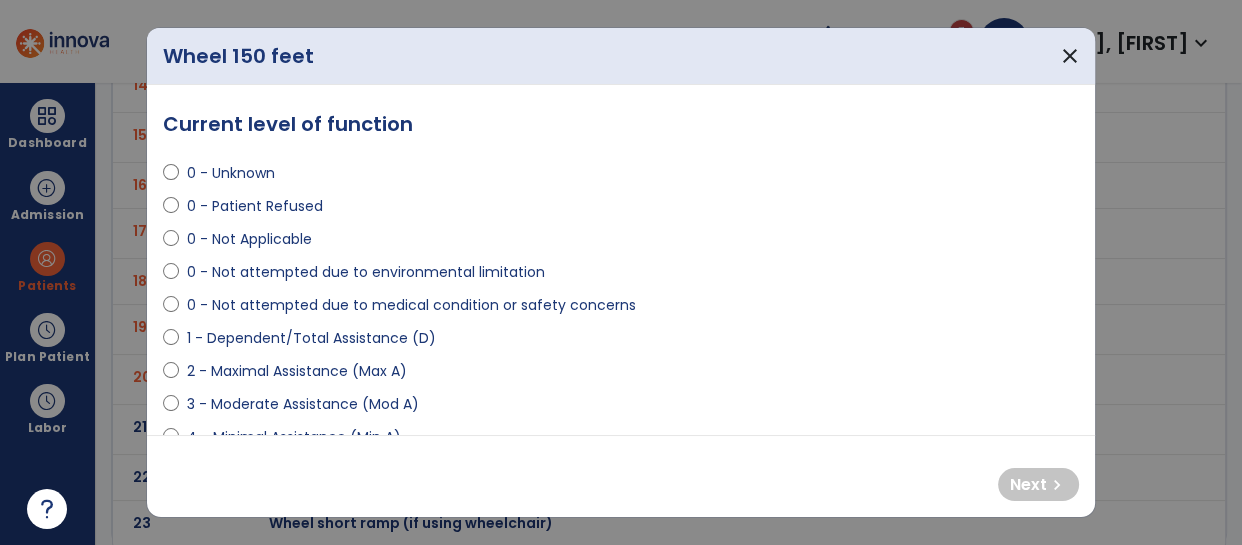 select on "**********" 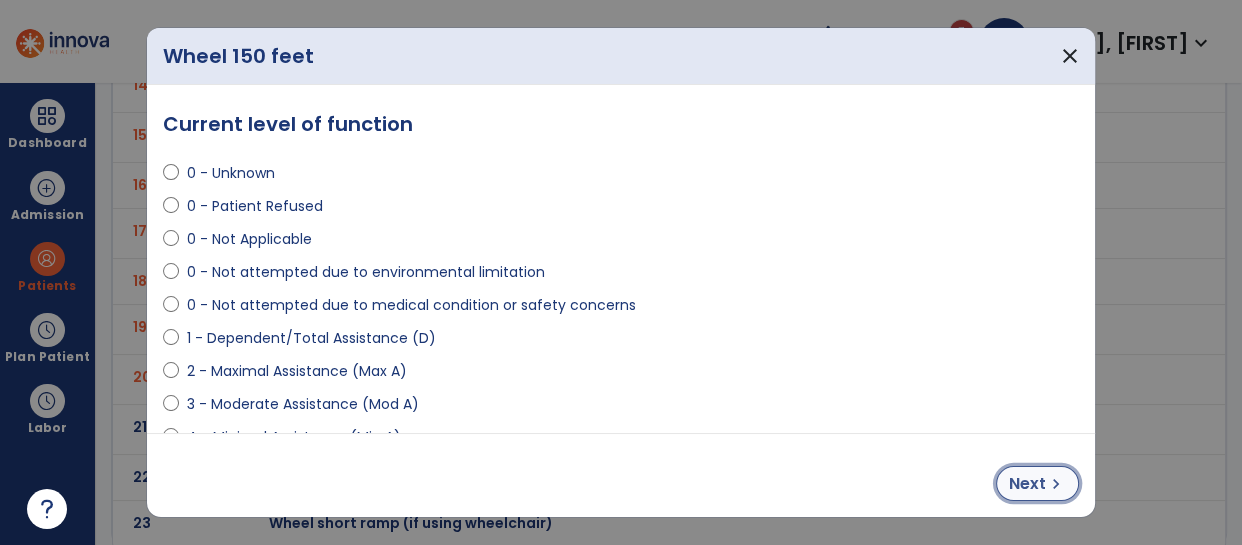 click on "Next  chevron_right" at bounding box center [1037, 483] 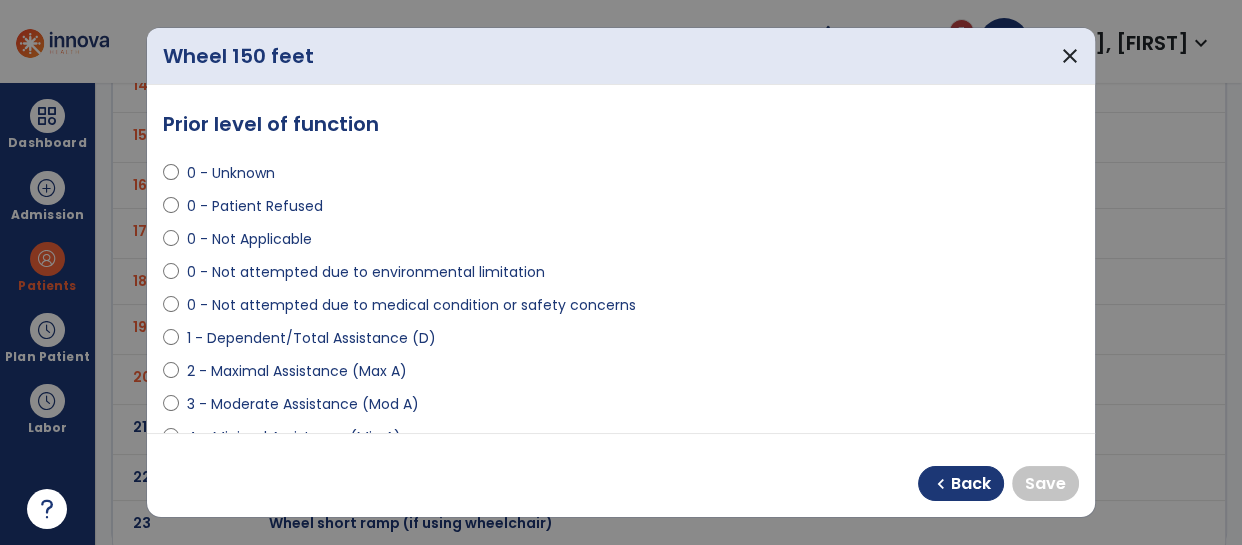 select on "**********" 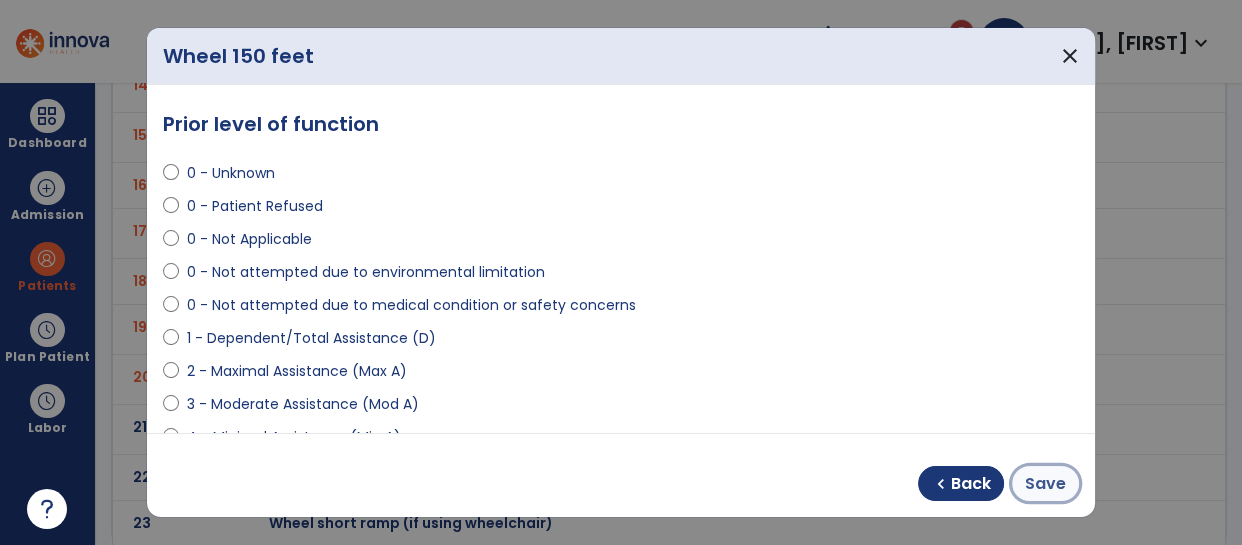 click on "Save" at bounding box center (1045, 484) 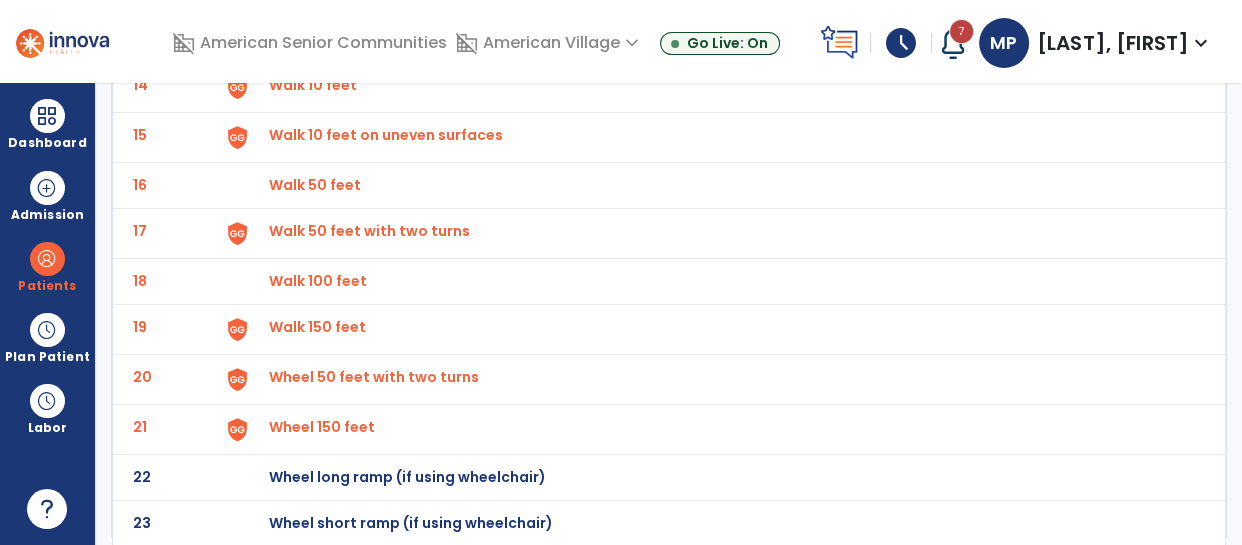 scroll, scrollTop: 0, scrollLeft: 0, axis: both 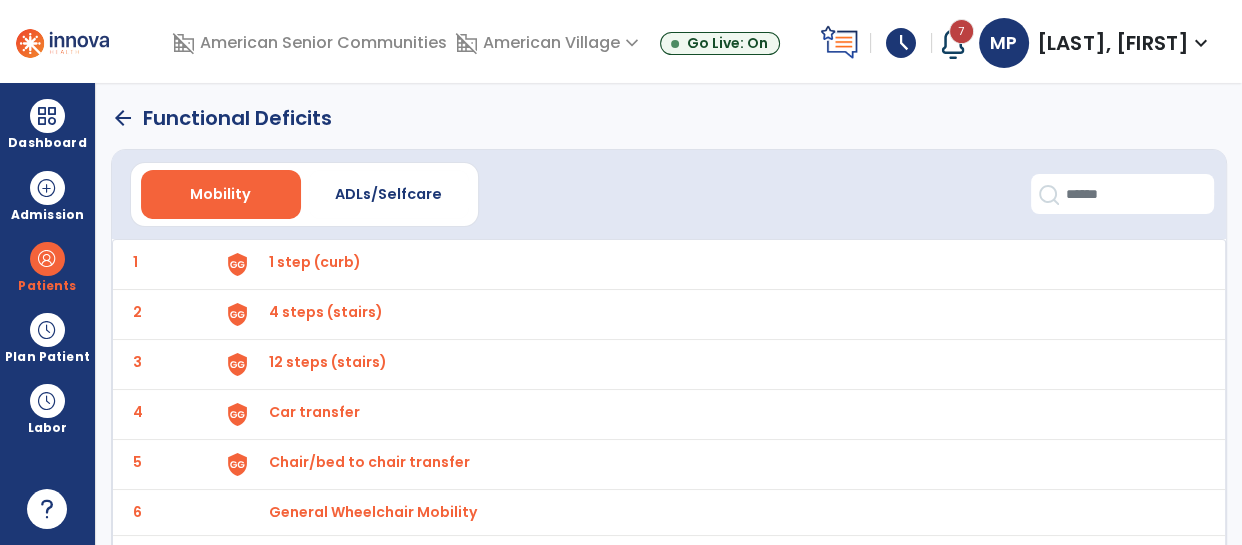 click on "arrow_back" 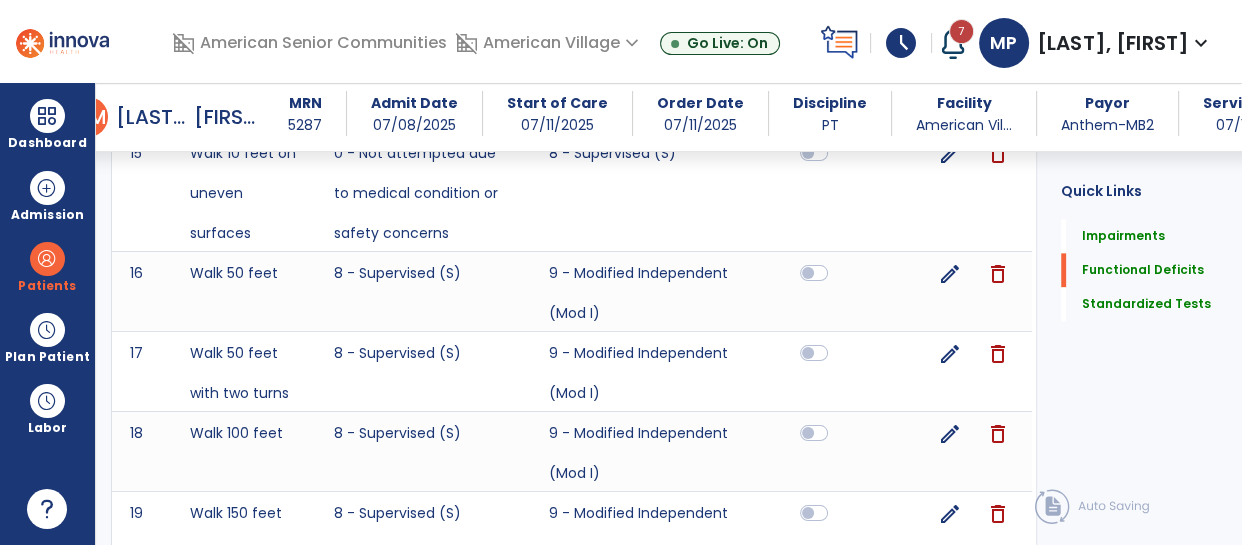 scroll, scrollTop: 2854, scrollLeft: 0, axis: vertical 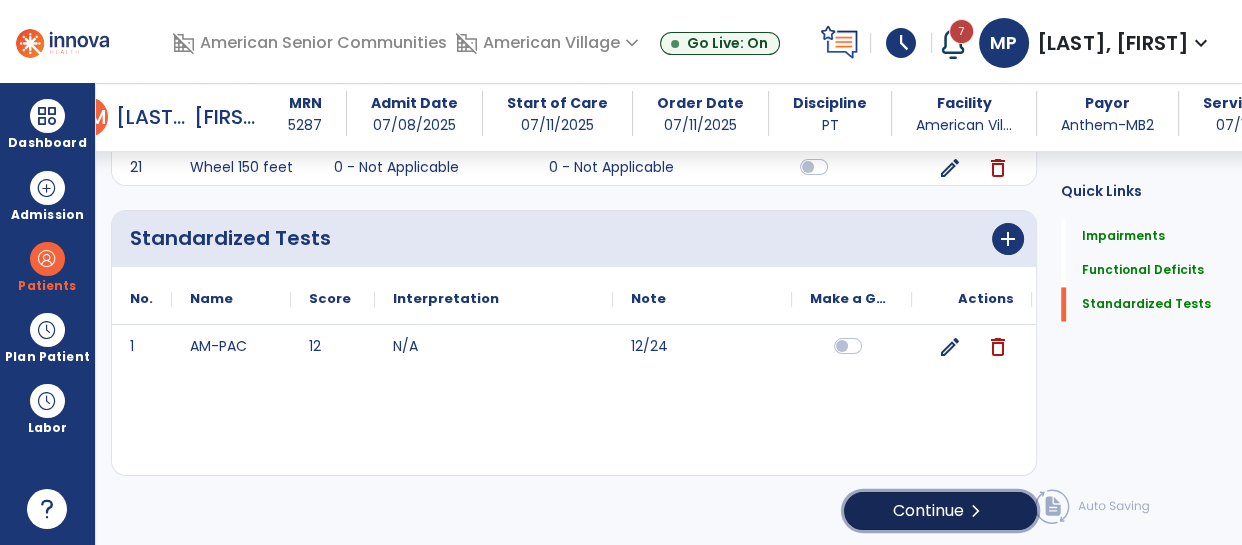 click on "Continue  chevron_right" 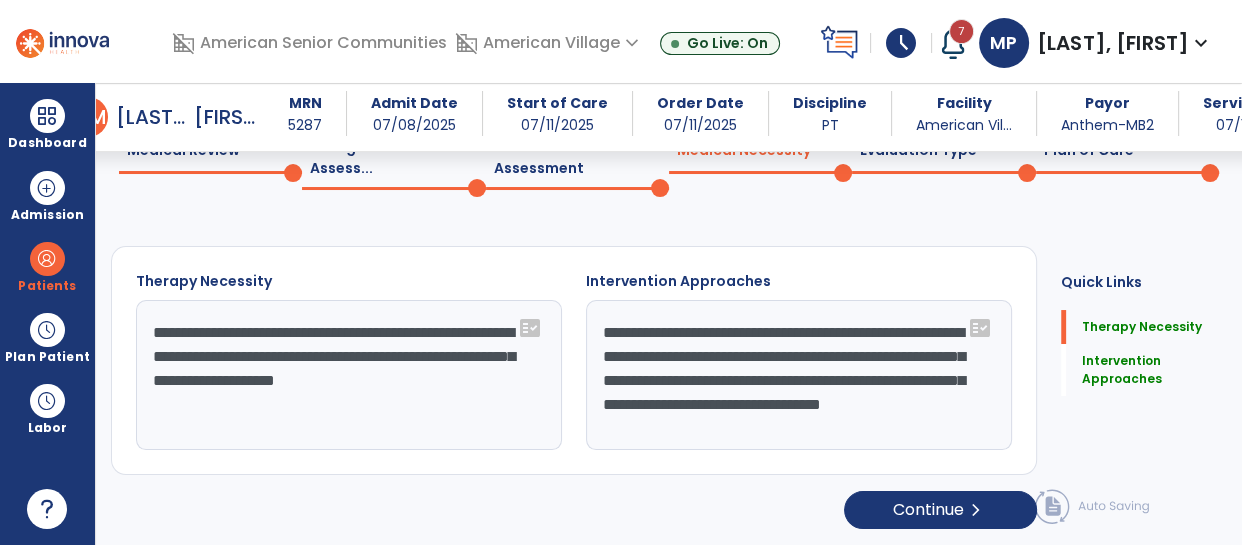 scroll, scrollTop: 97, scrollLeft: 0, axis: vertical 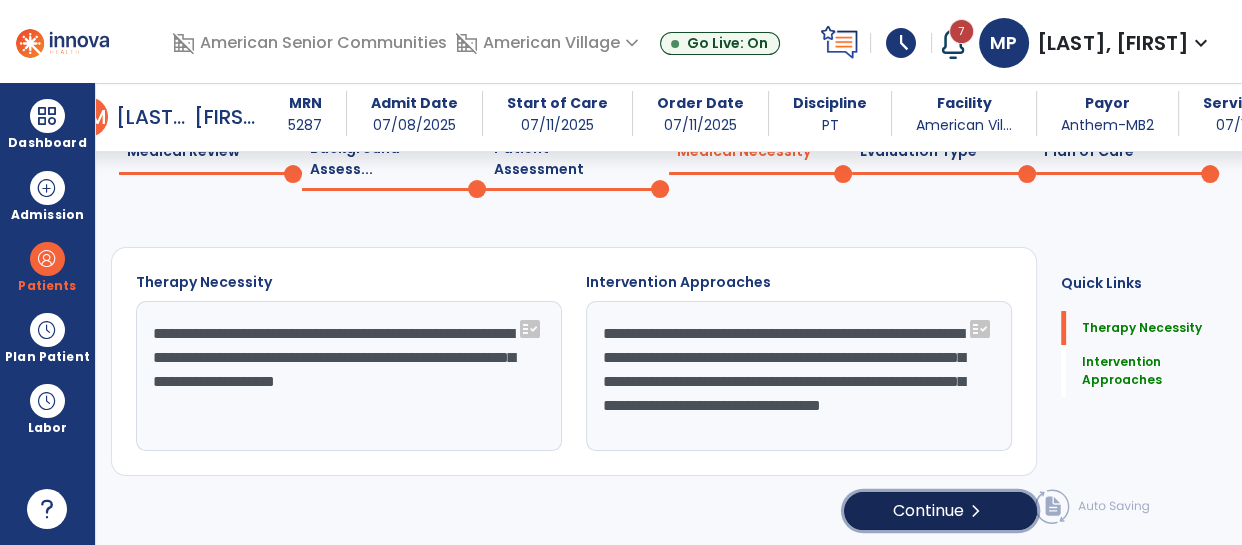 click on "Continue  chevron_right" 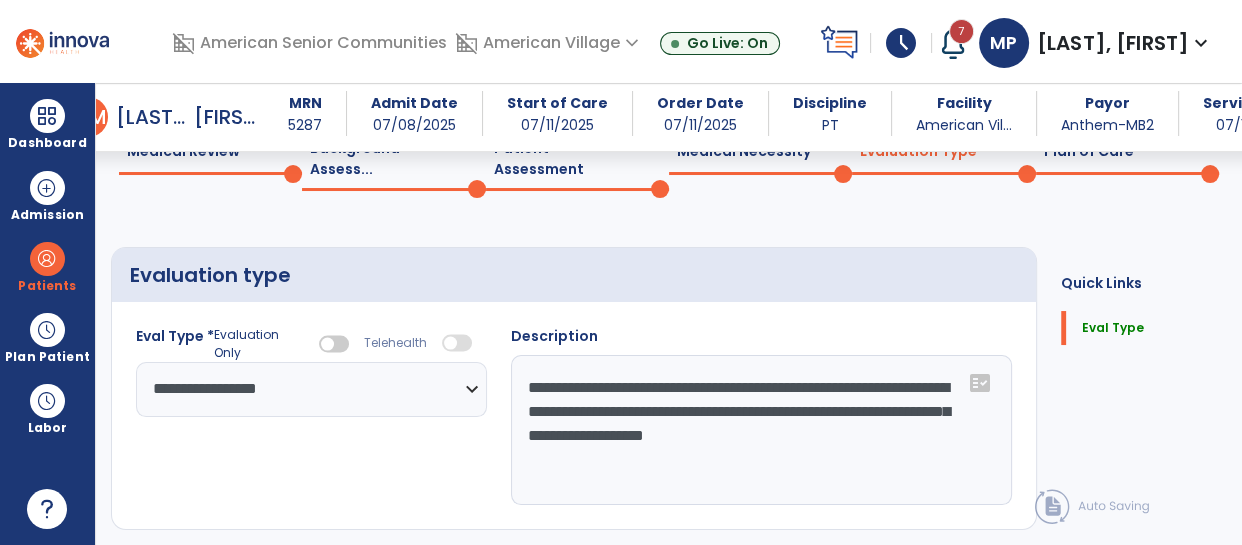 select on "**********" 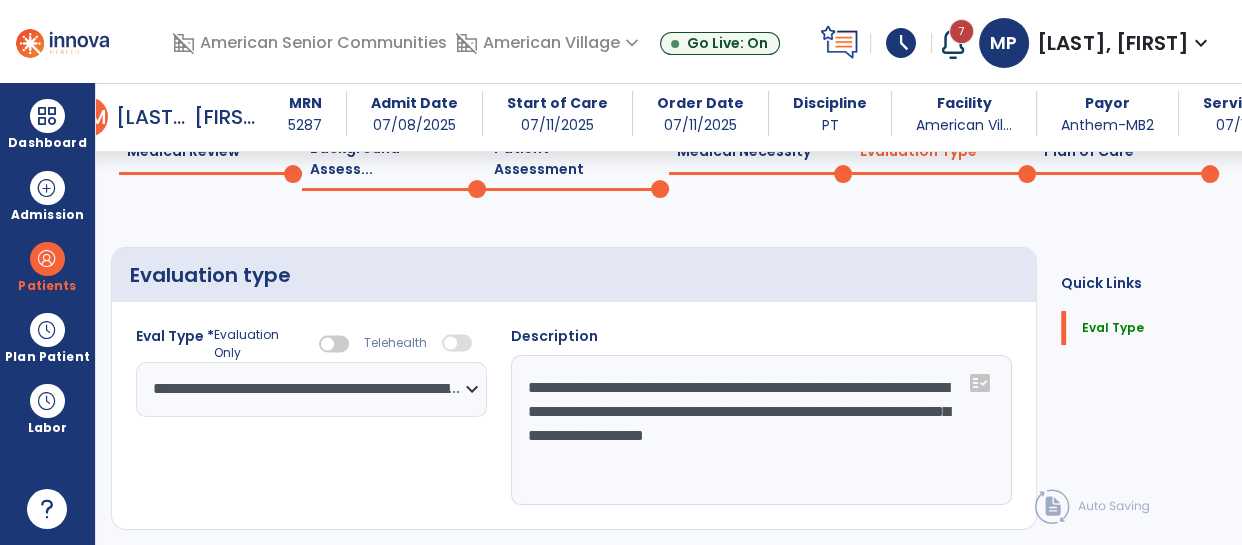 scroll, scrollTop: 151, scrollLeft: 0, axis: vertical 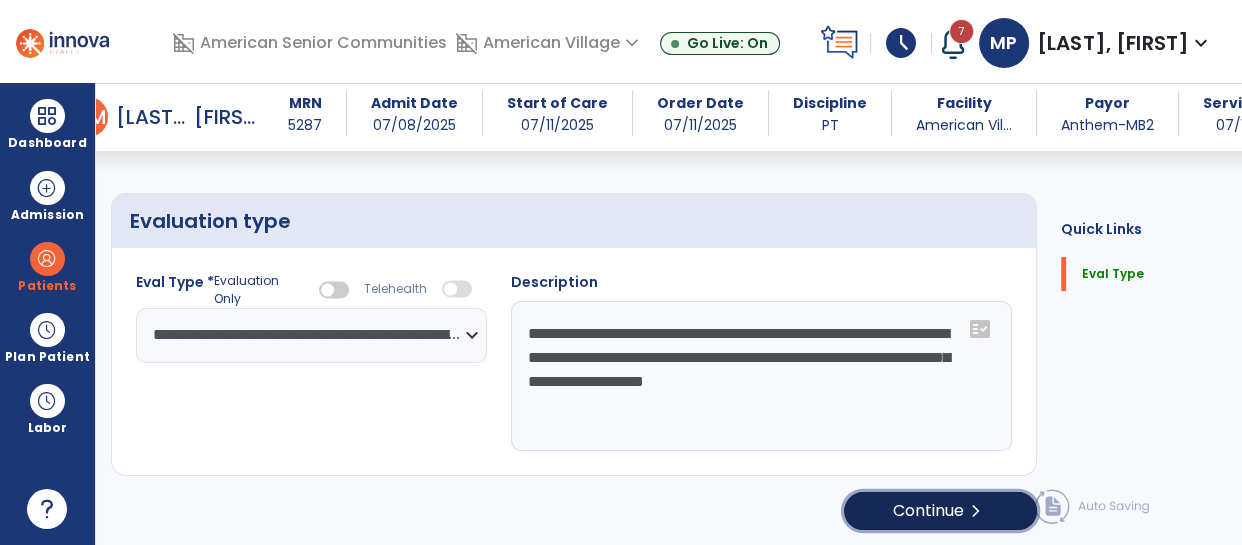 click on "Continue  chevron_right" 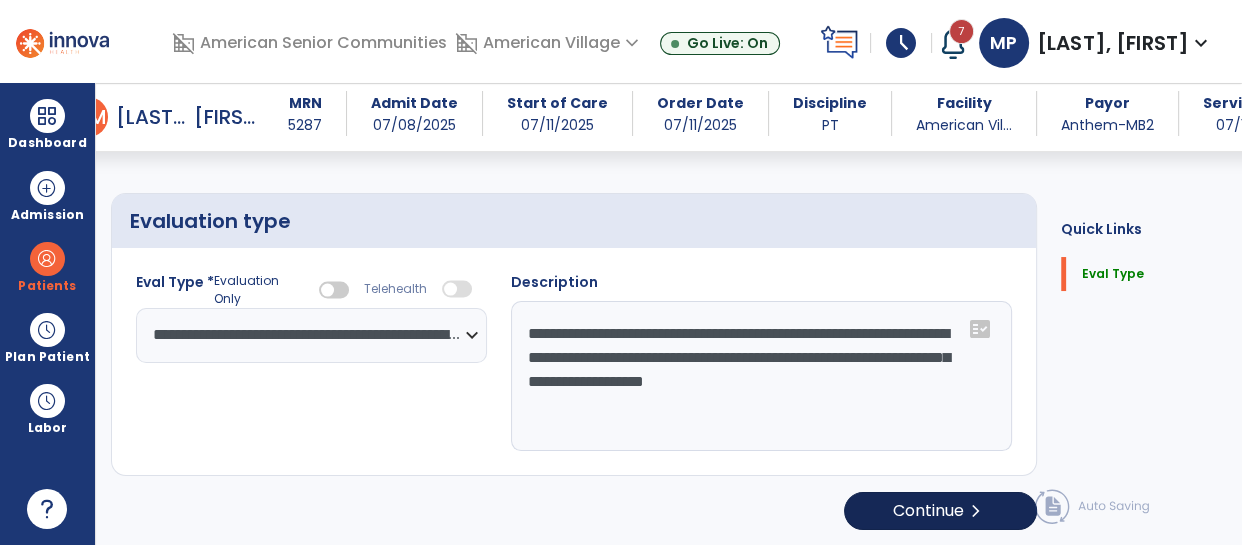 select on "**" 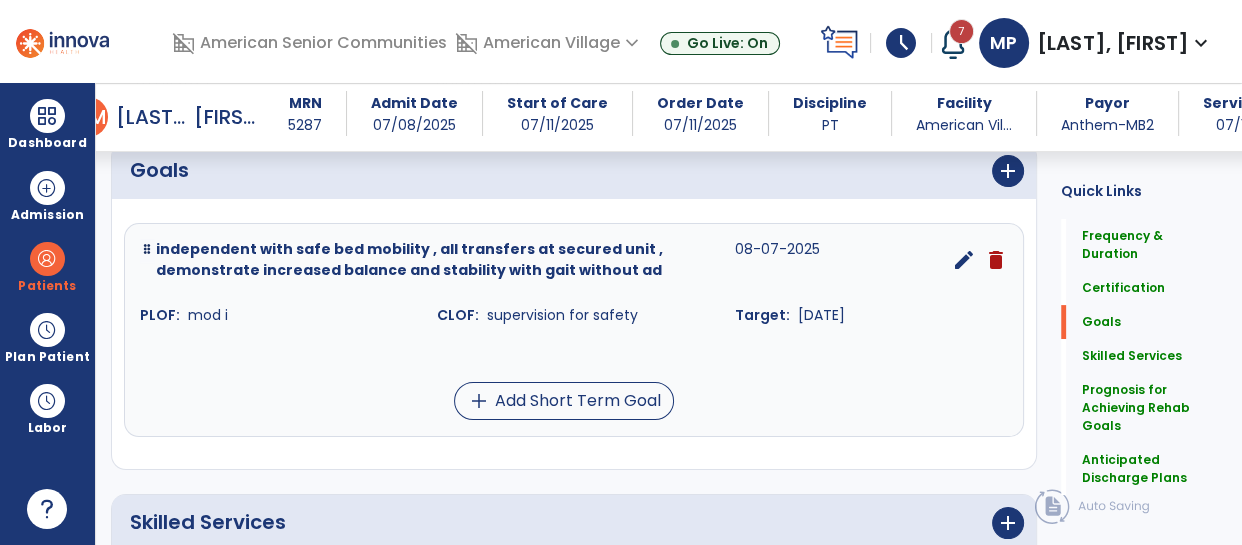 scroll, scrollTop: 491, scrollLeft: 0, axis: vertical 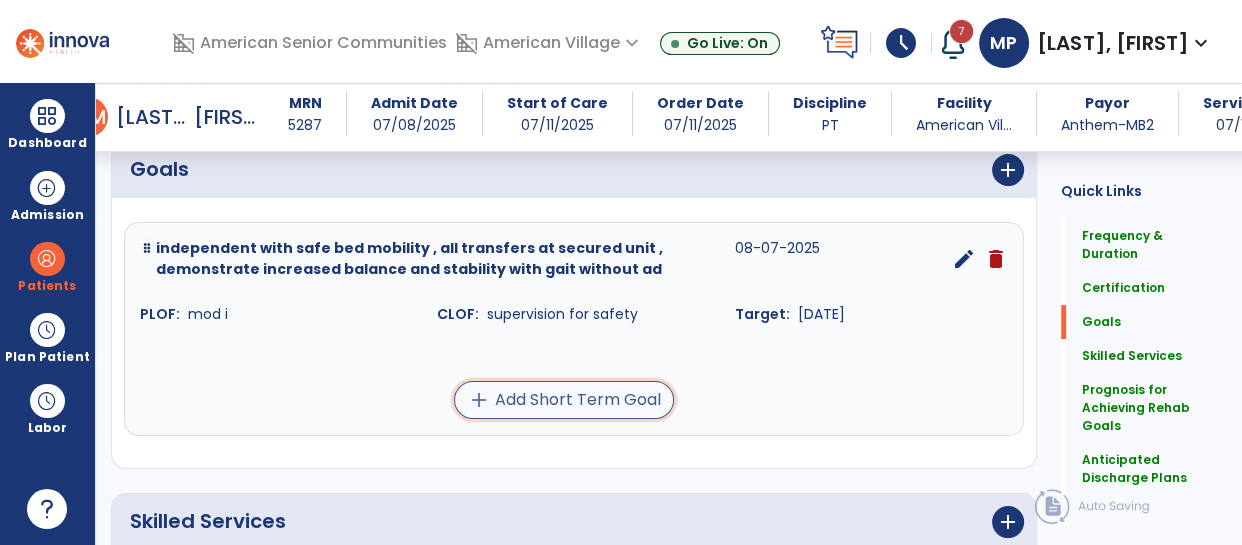 click on "add  Add Short Term Goal" at bounding box center (564, 400) 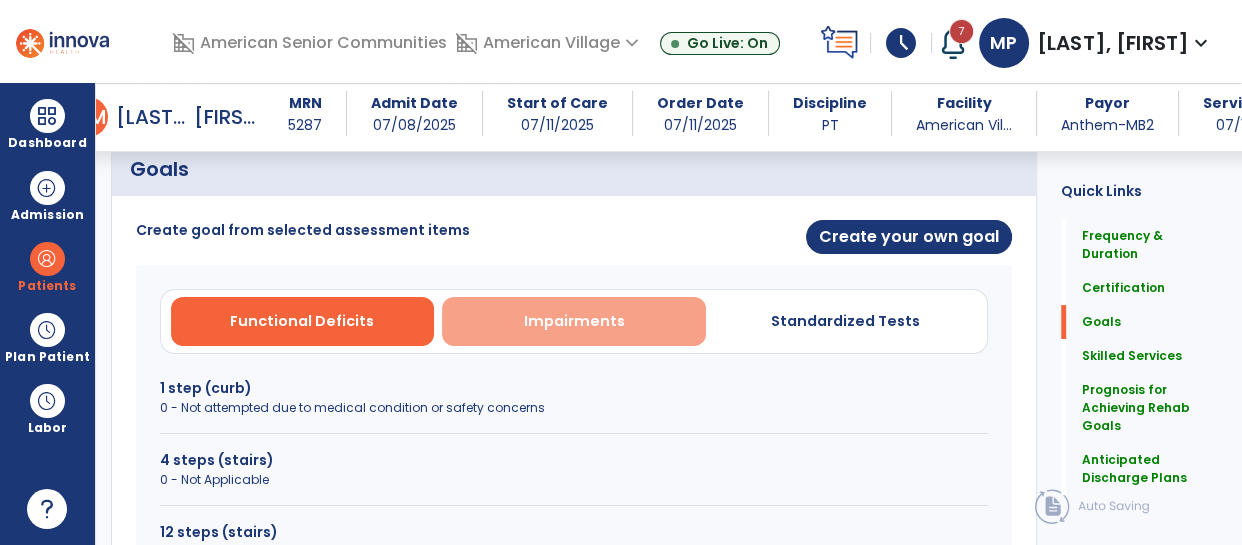click on "Impairments" at bounding box center (574, 321) 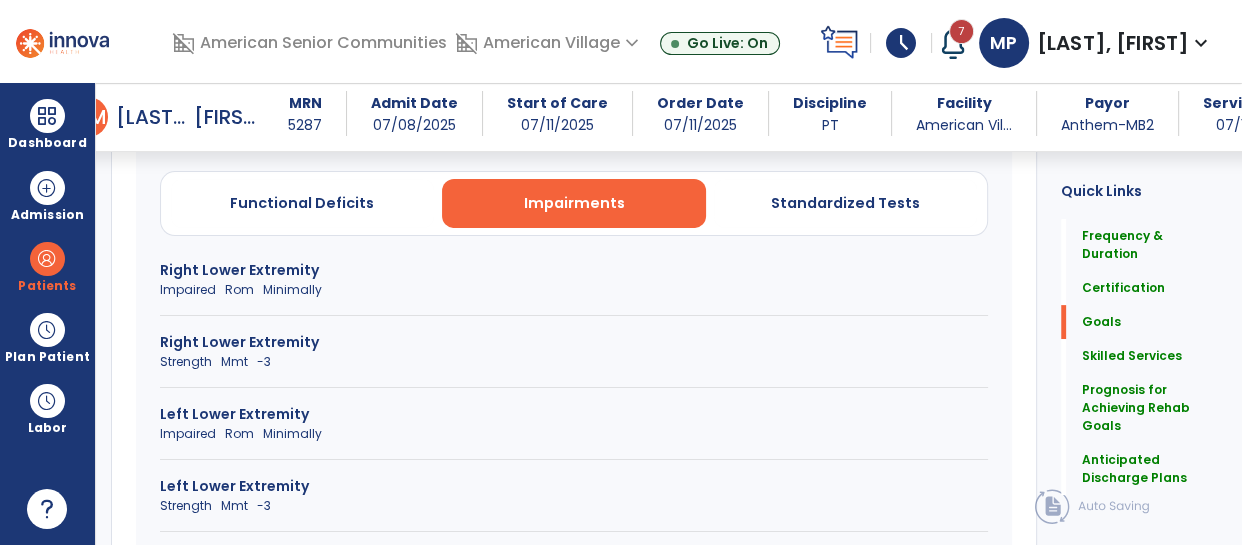 scroll, scrollTop: 617, scrollLeft: 0, axis: vertical 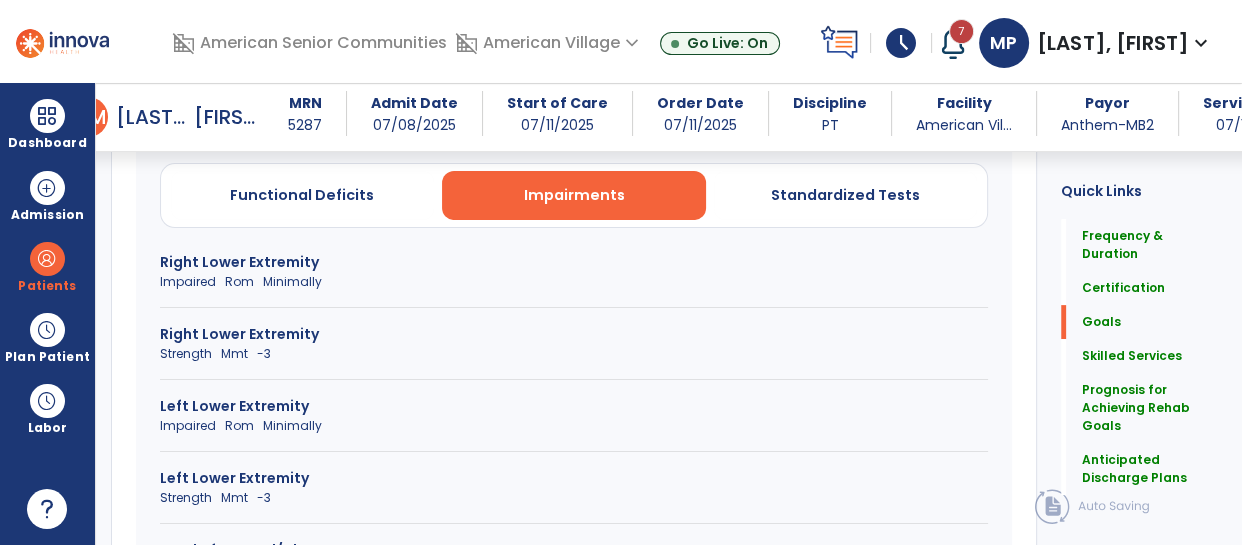 click on "Right Lower Extremity" at bounding box center (574, 334) 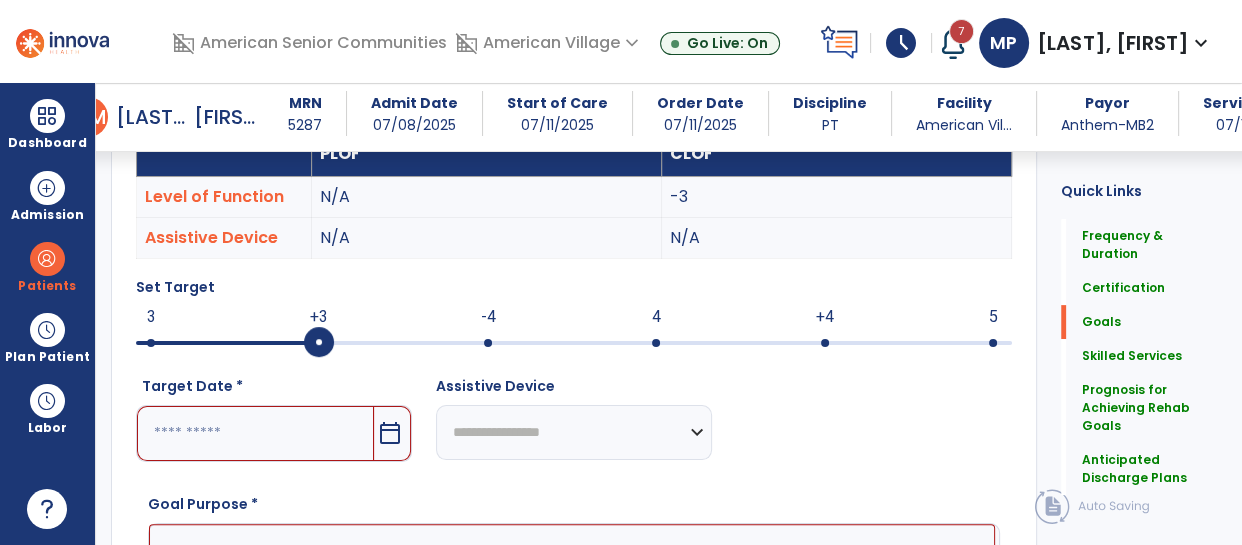 click on "-4" at bounding box center [488, 317] 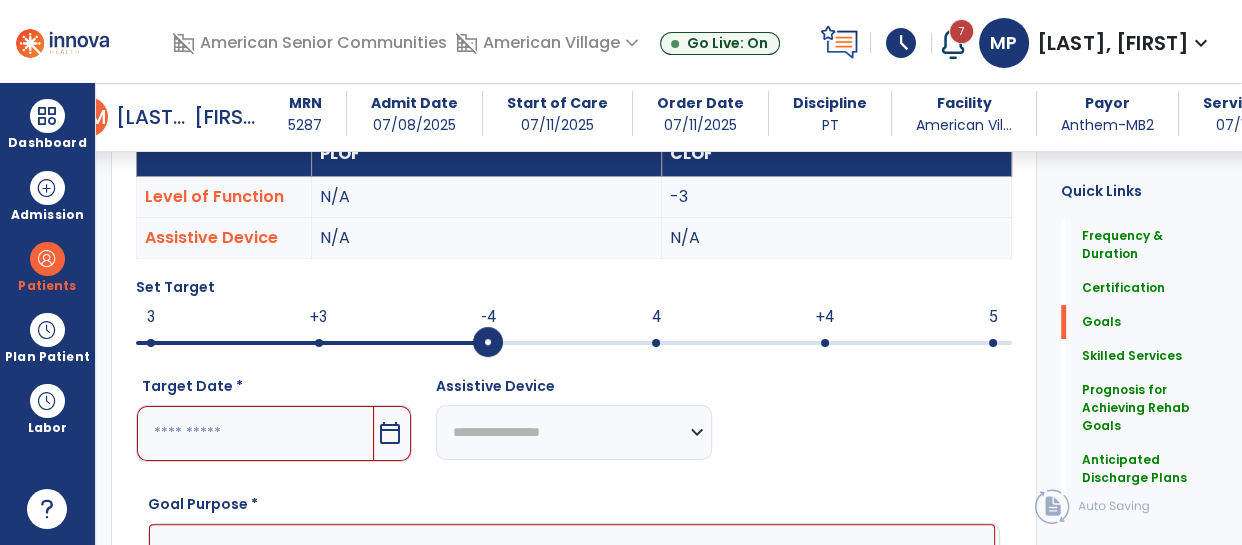 click on "calendar_today" at bounding box center [390, 433] 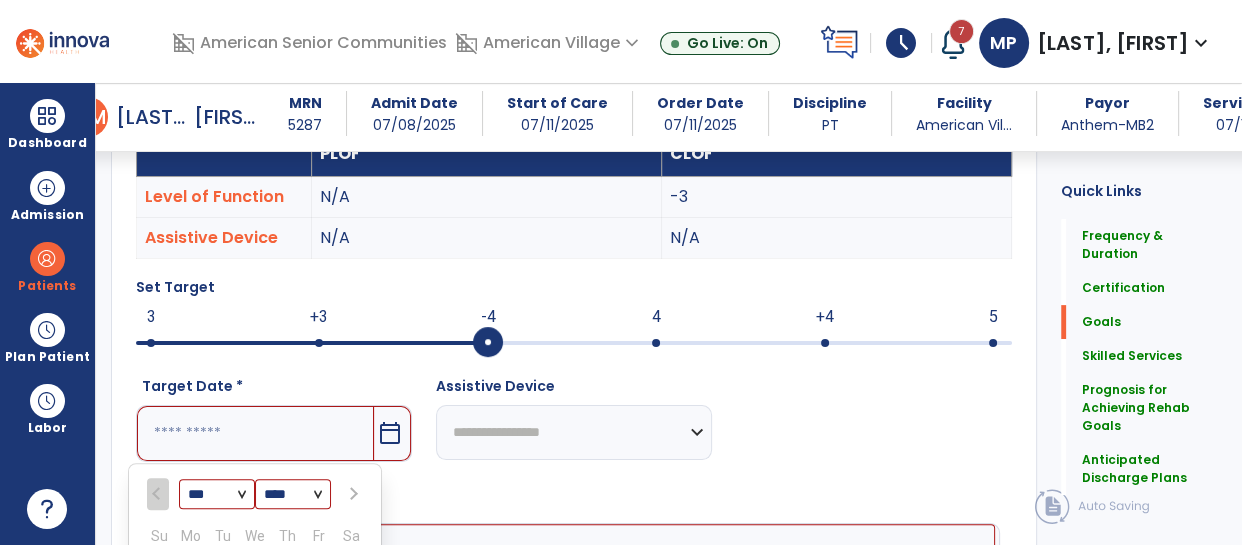 scroll, scrollTop: 901, scrollLeft: 0, axis: vertical 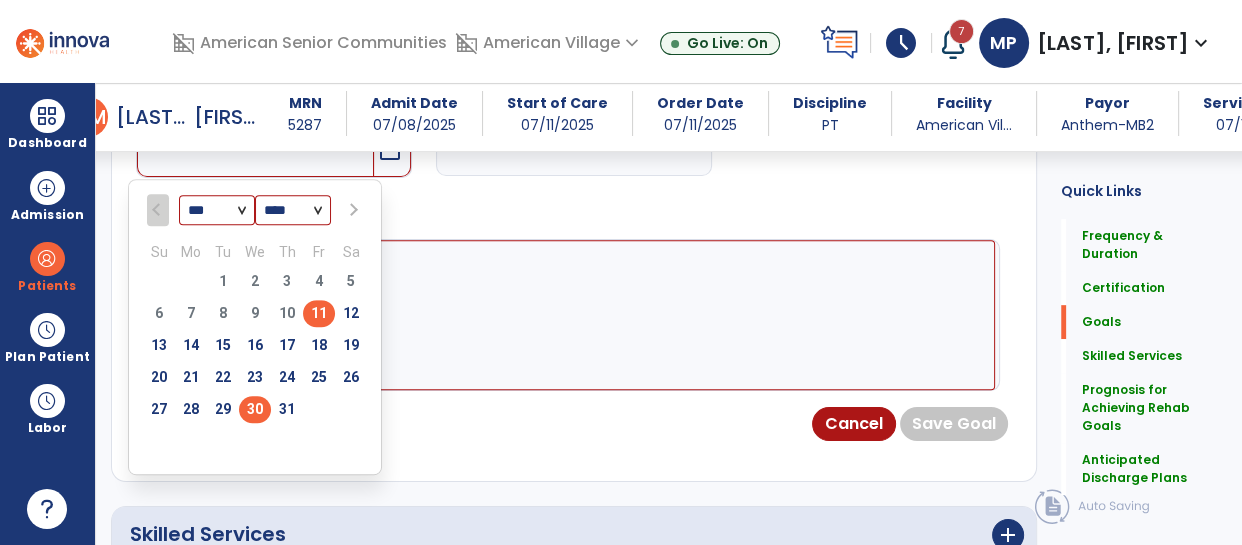 click on "30" at bounding box center (255, 409) 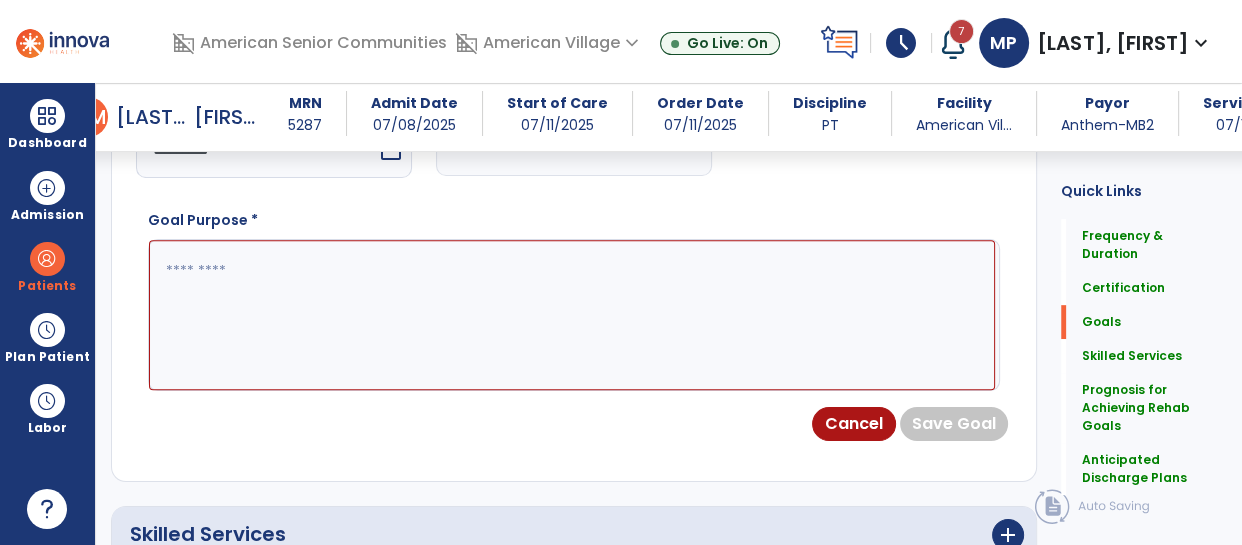 click at bounding box center [572, 315] 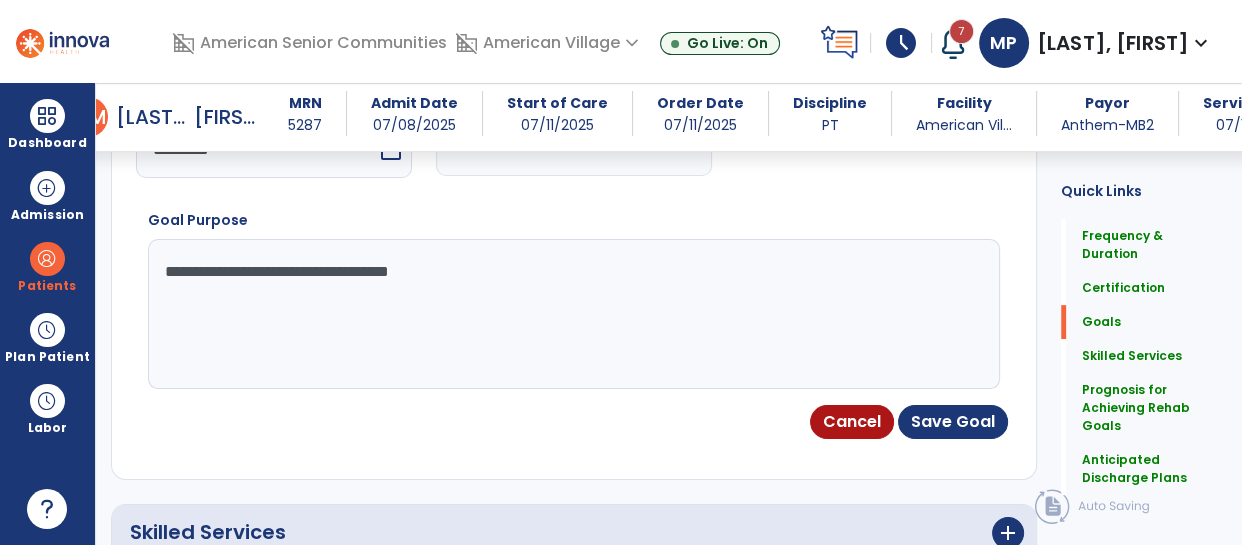 type on "**********" 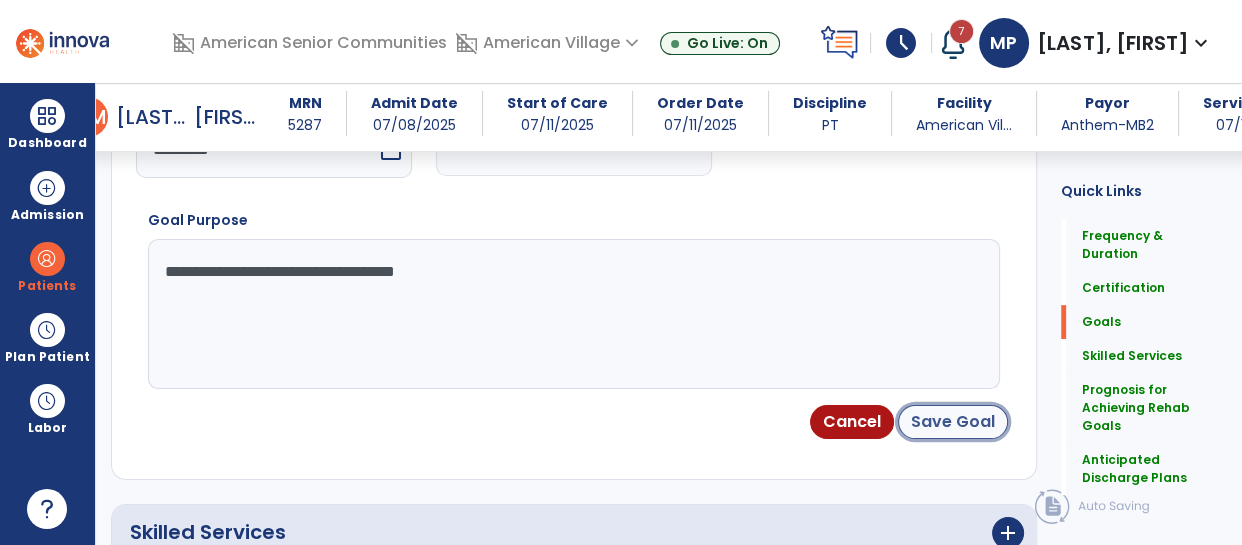 click on "Save Goal" at bounding box center (953, 422) 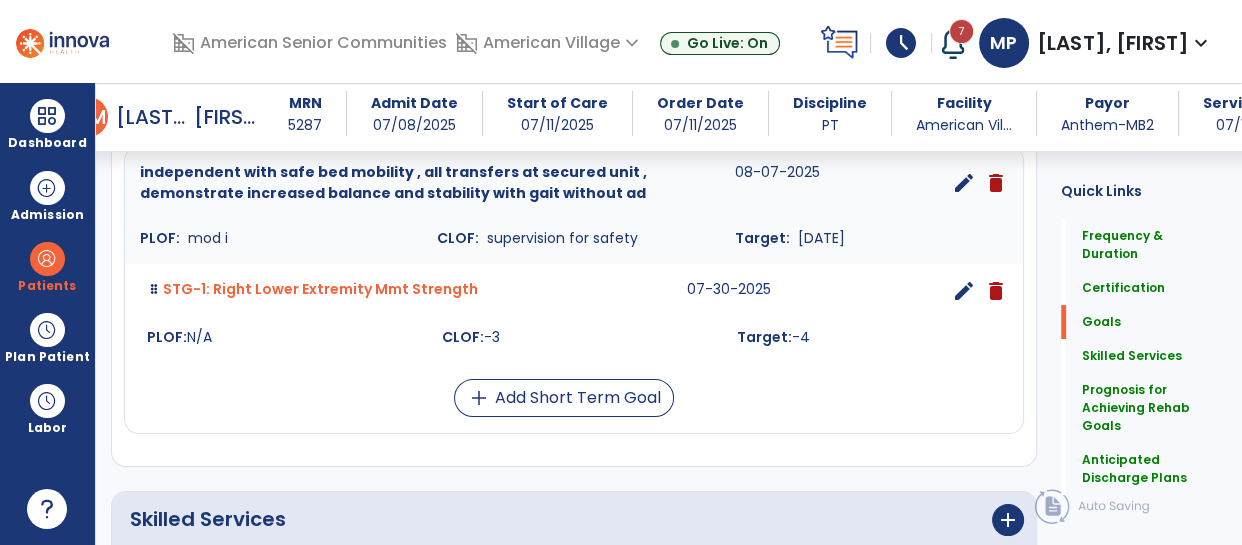 scroll, scrollTop: 580, scrollLeft: 0, axis: vertical 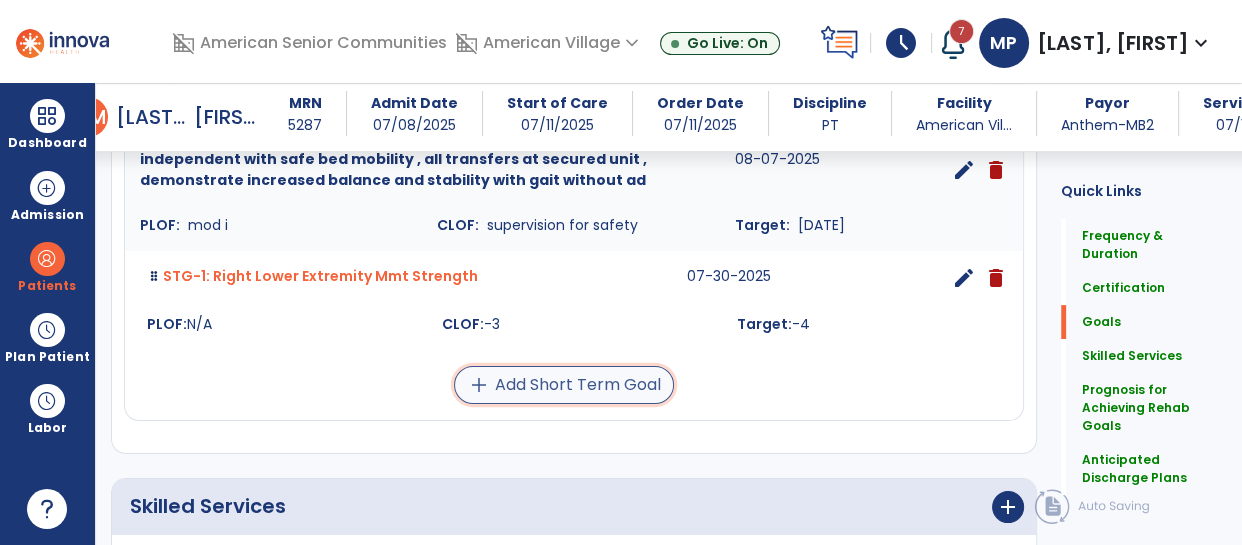 click on "add  Add Short Term Goal" at bounding box center (564, 385) 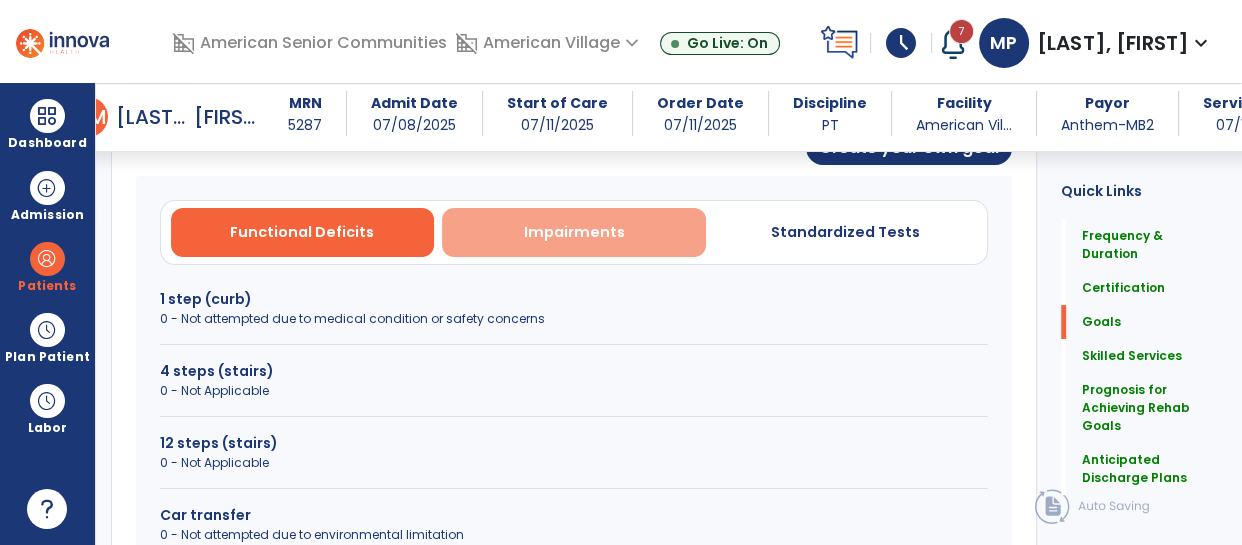 click on "Impairments" at bounding box center (574, 232) 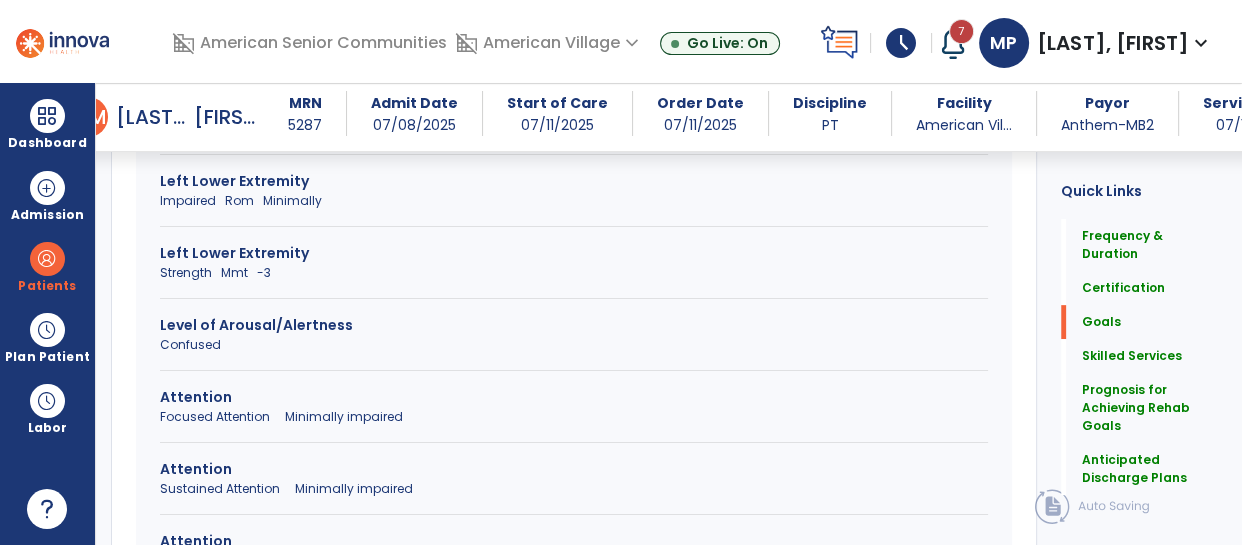 scroll, scrollTop: 770, scrollLeft: 0, axis: vertical 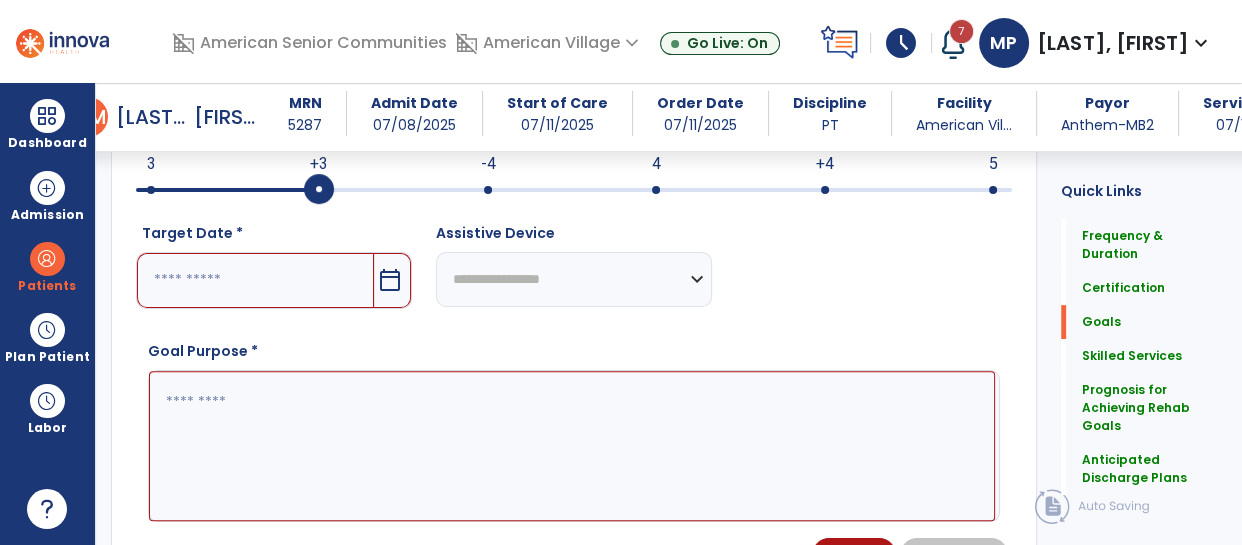 click on "-4" at bounding box center (488, 164) 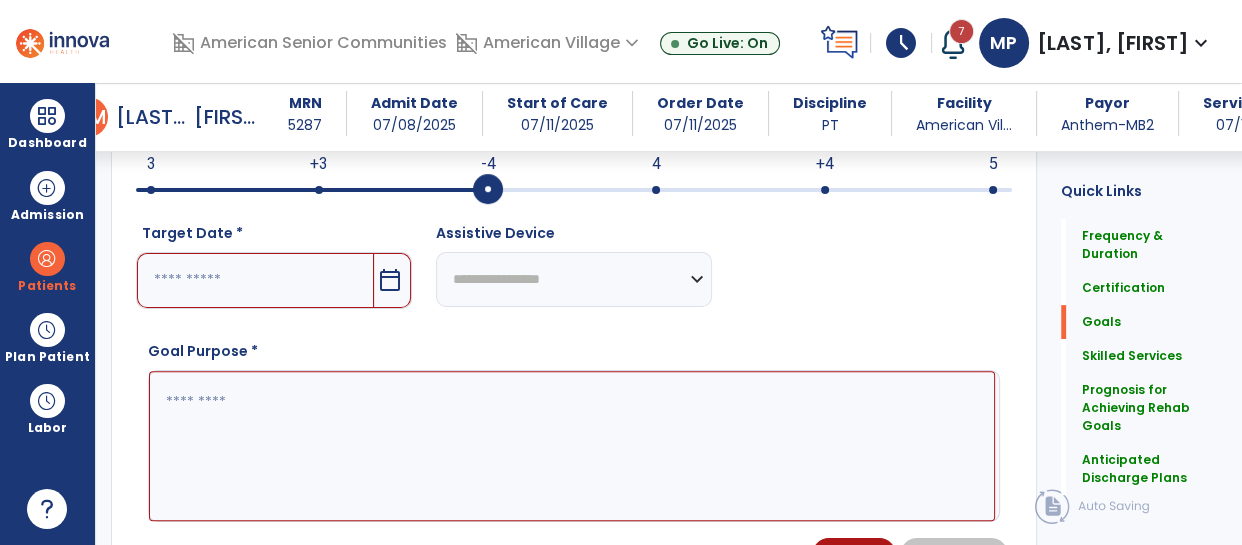 click on "calendar_today" at bounding box center [390, 280] 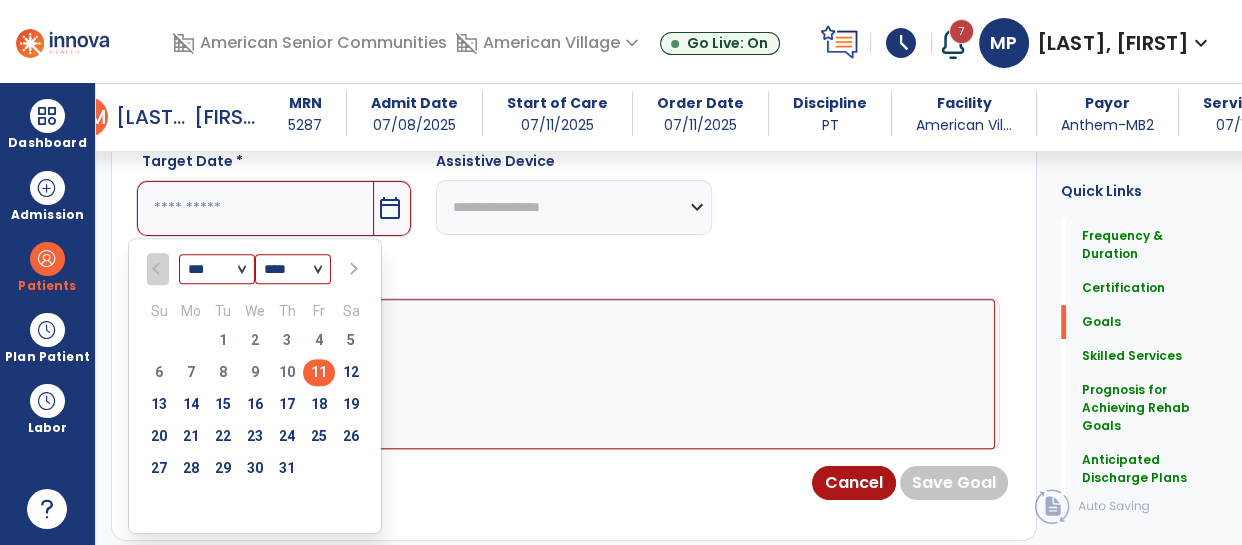 scroll, scrollTop: 856, scrollLeft: 0, axis: vertical 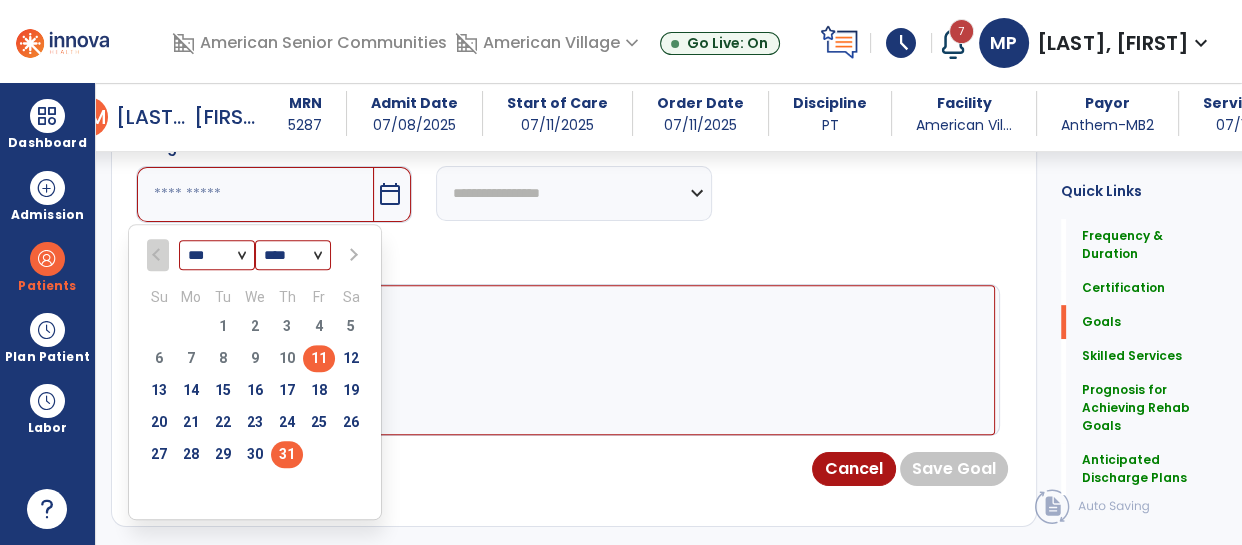 click on "31" at bounding box center (287, 454) 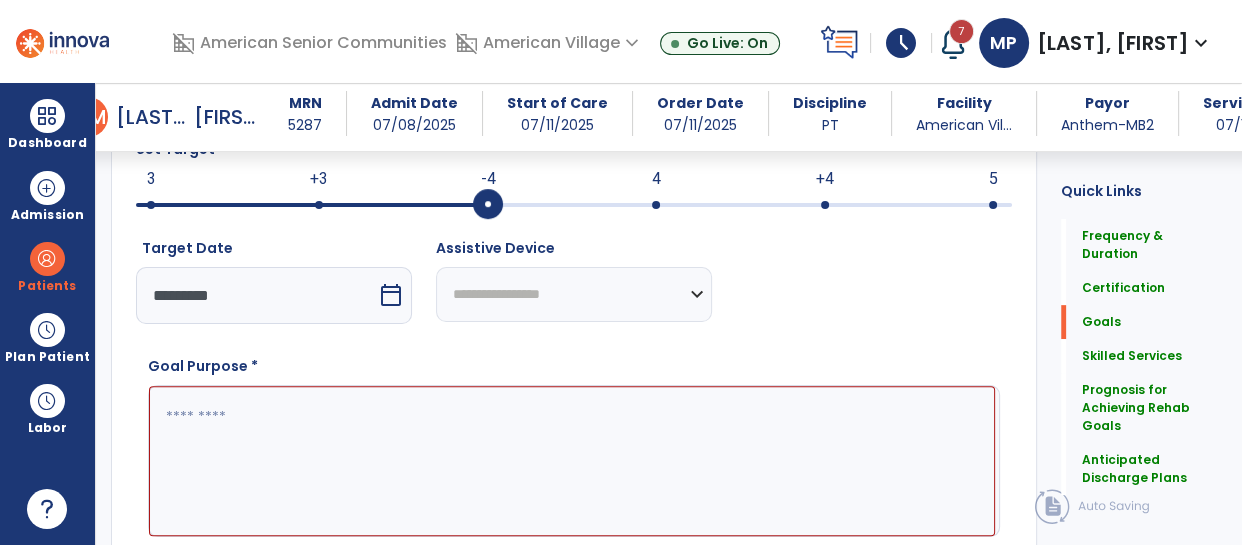 scroll, scrollTop: 757, scrollLeft: 0, axis: vertical 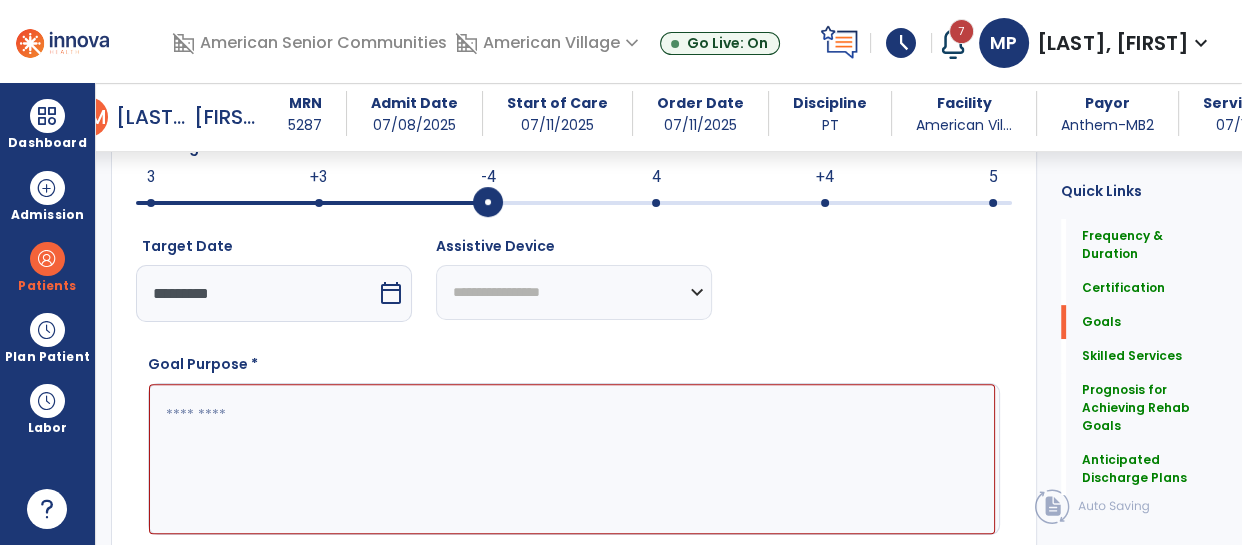 click at bounding box center [572, 459] 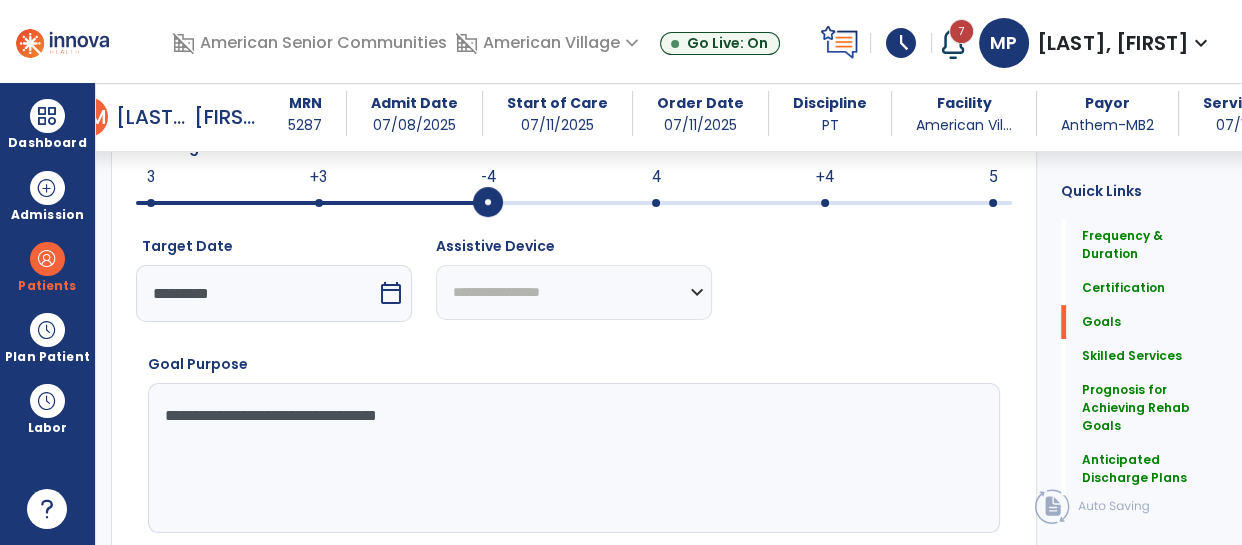 type on "**********" 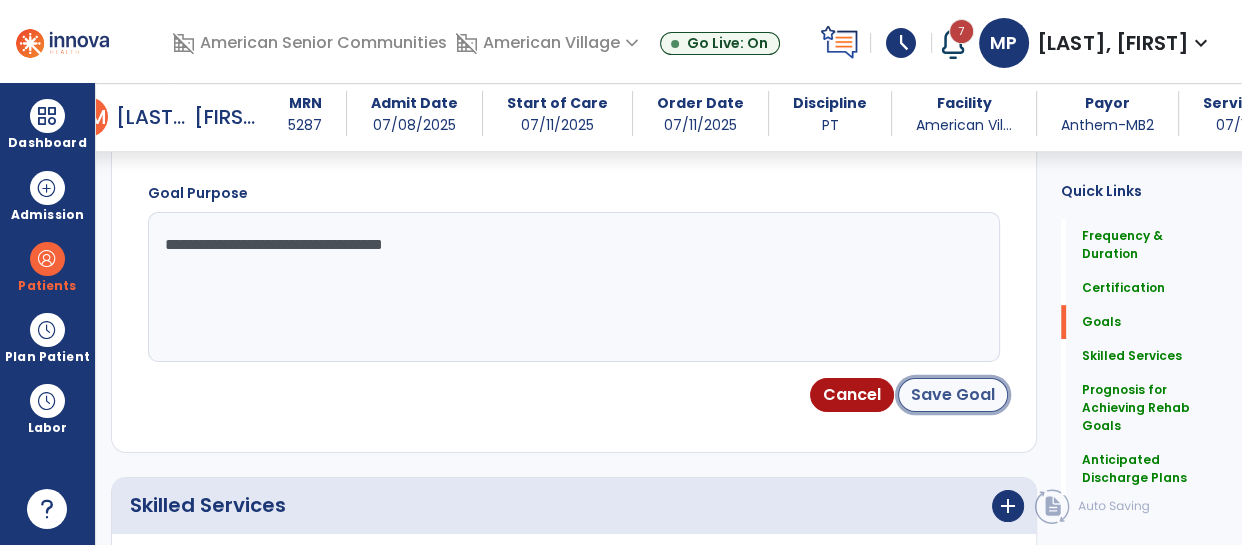 click on "Save Goal" at bounding box center (953, 395) 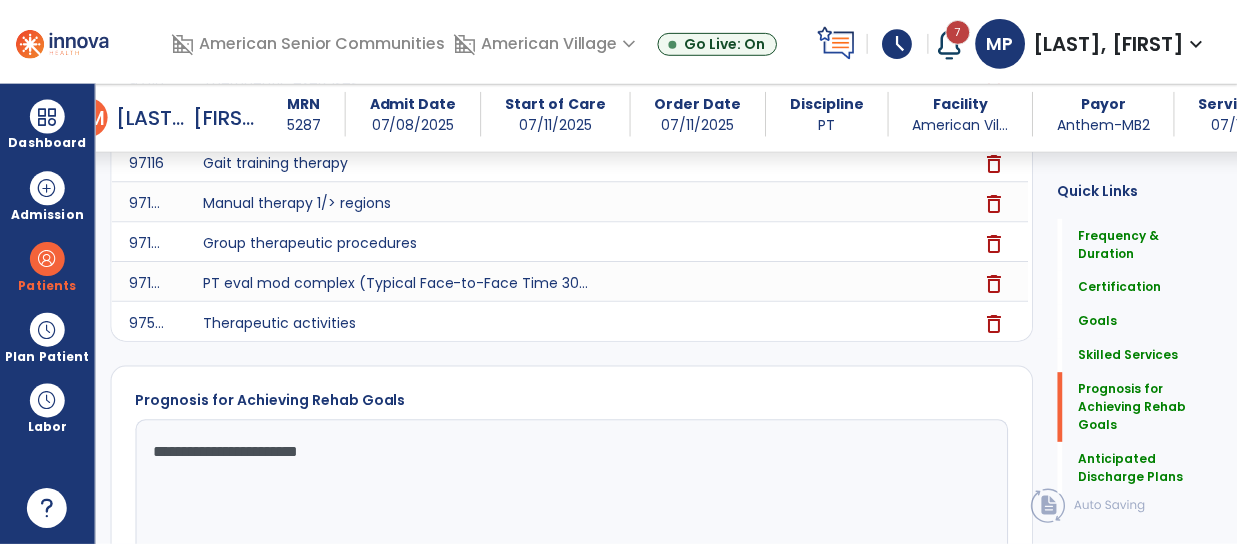scroll, scrollTop: 1610, scrollLeft: 0, axis: vertical 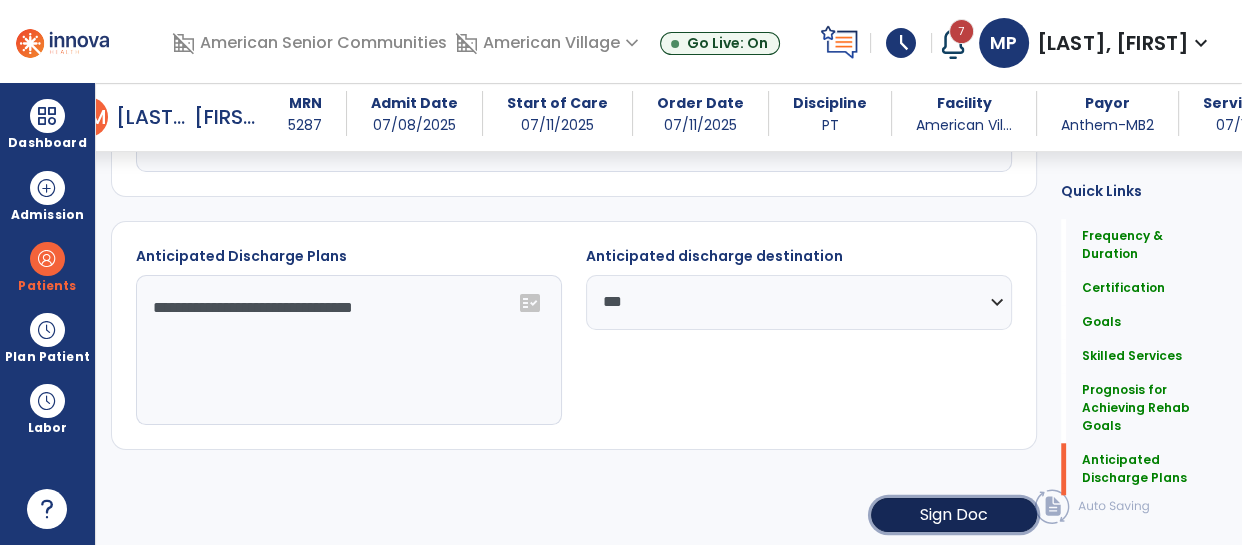click on "Sign Doc" 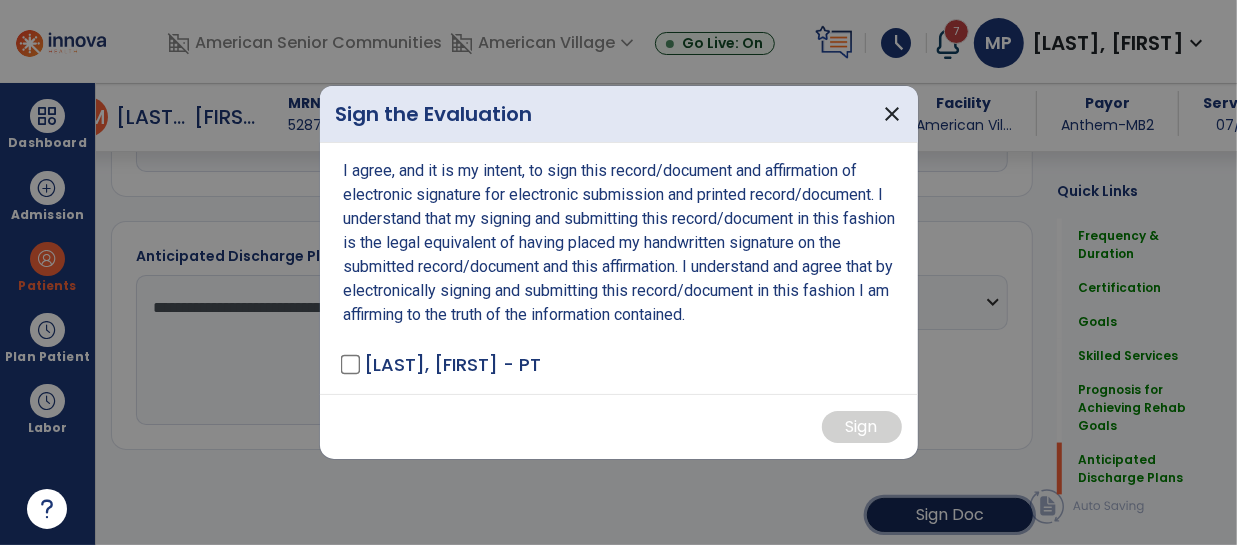 scroll, scrollTop: 1610, scrollLeft: 0, axis: vertical 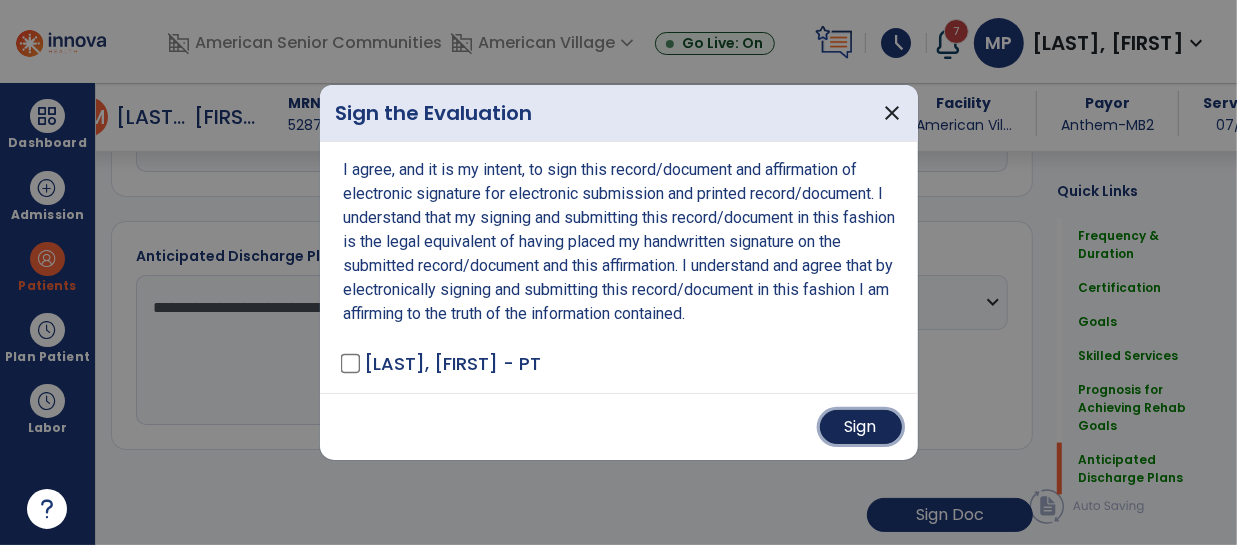 click on "Sign" at bounding box center (861, 427) 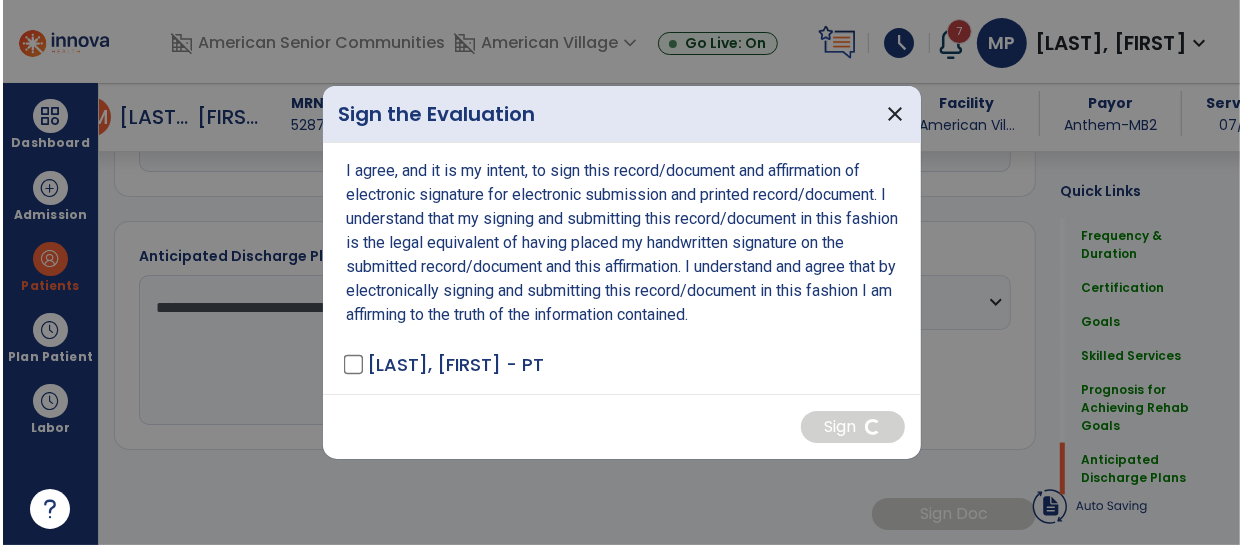 scroll, scrollTop: 1609, scrollLeft: 0, axis: vertical 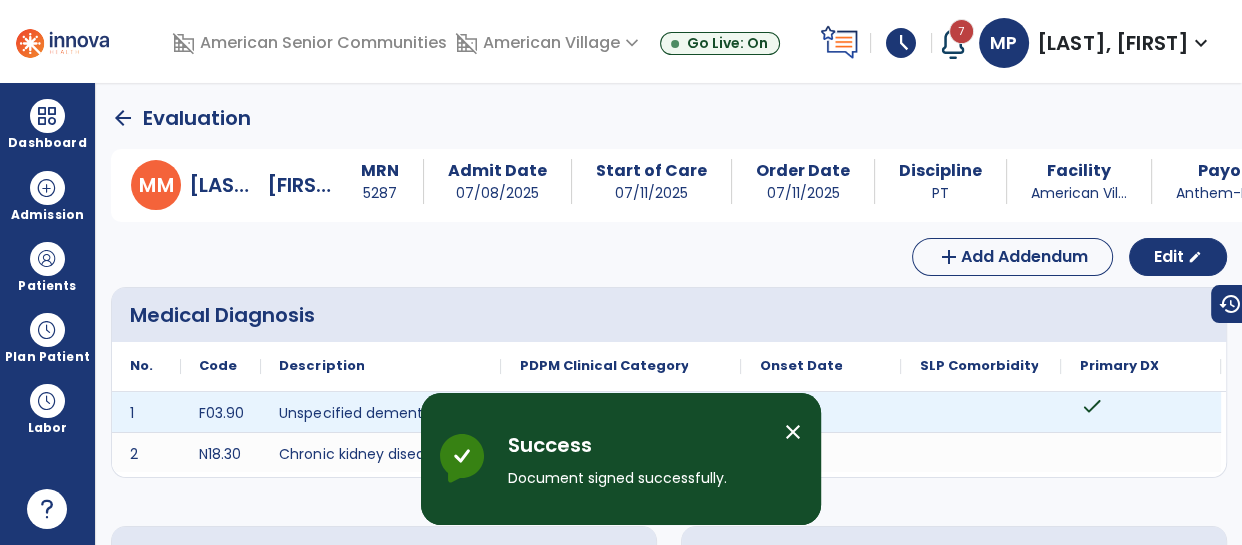 click on "close" at bounding box center [793, 432] 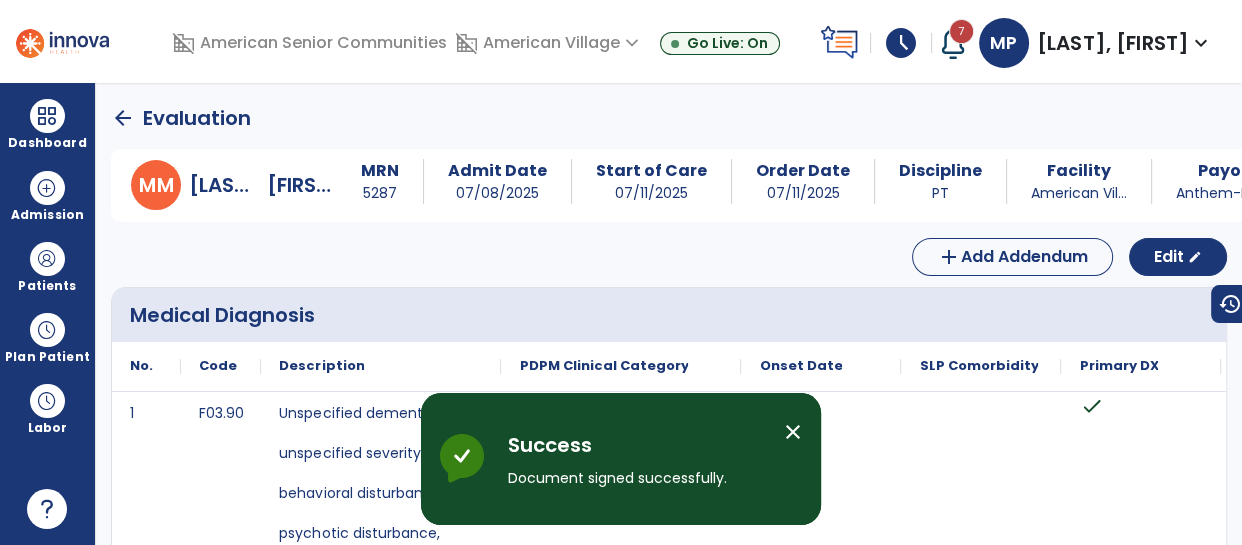 click on "close" at bounding box center [793, 432] 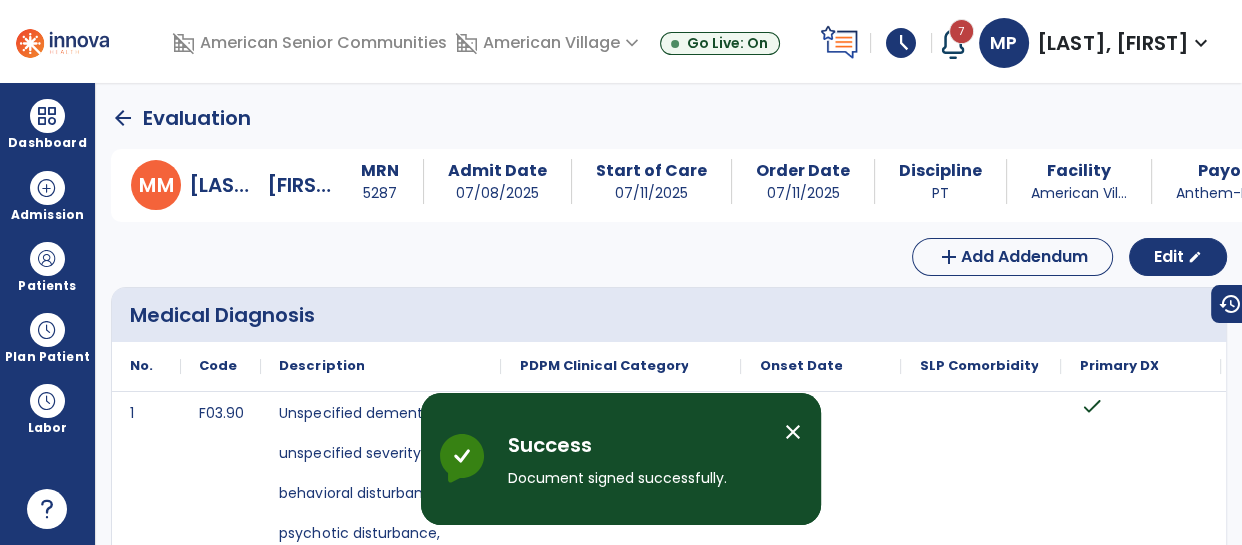 click on "close" at bounding box center (793, 432) 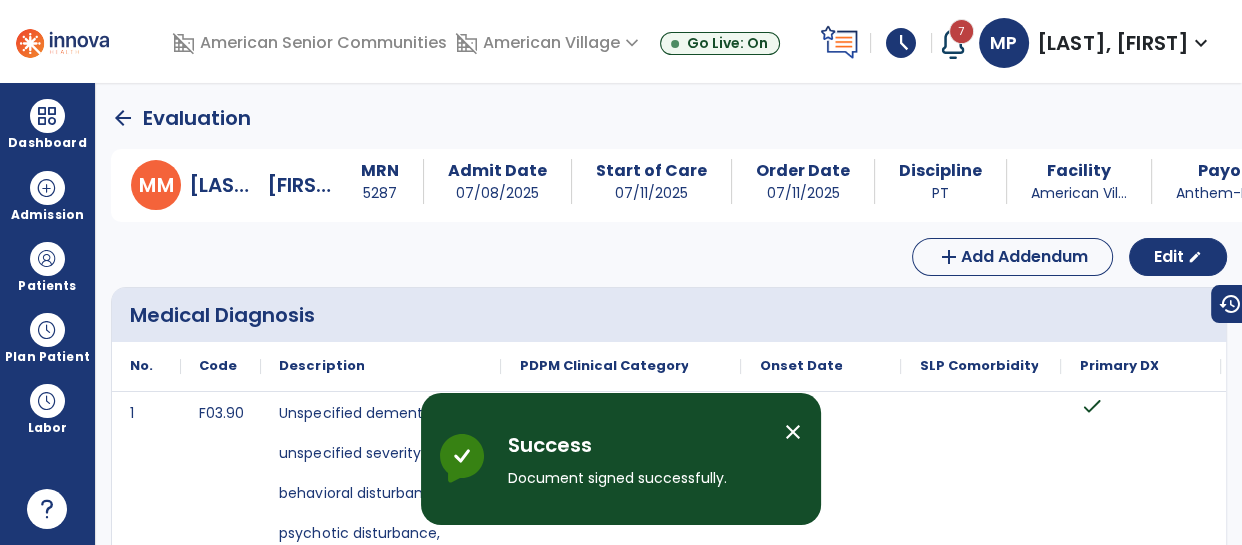 click on "close" at bounding box center [793, 432] 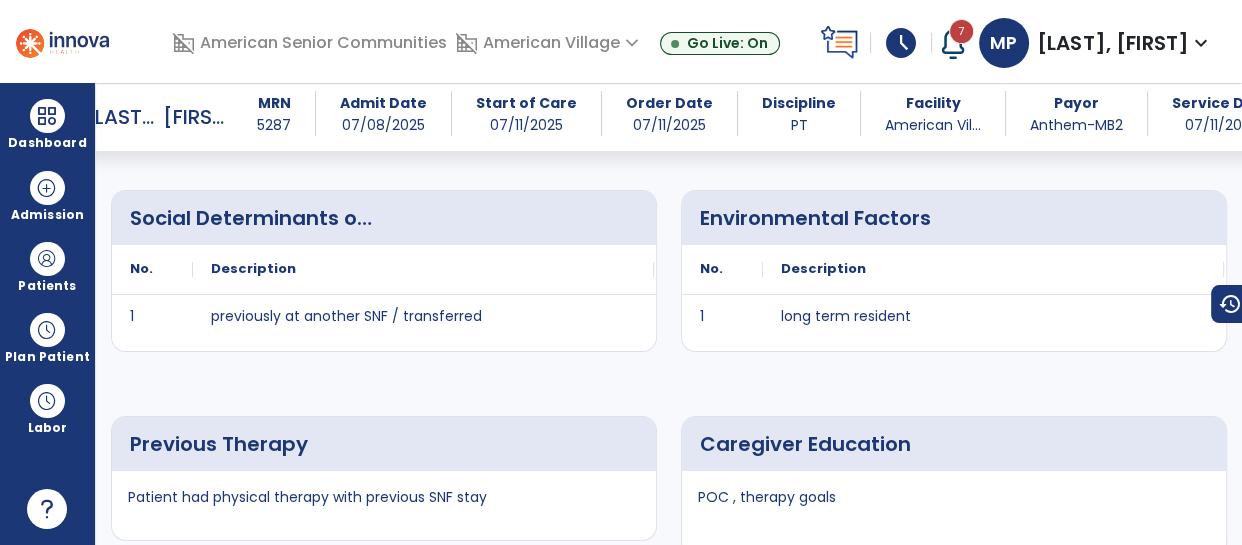 scroll, scrollTop: 0, scrollLeft: 0, axis: both 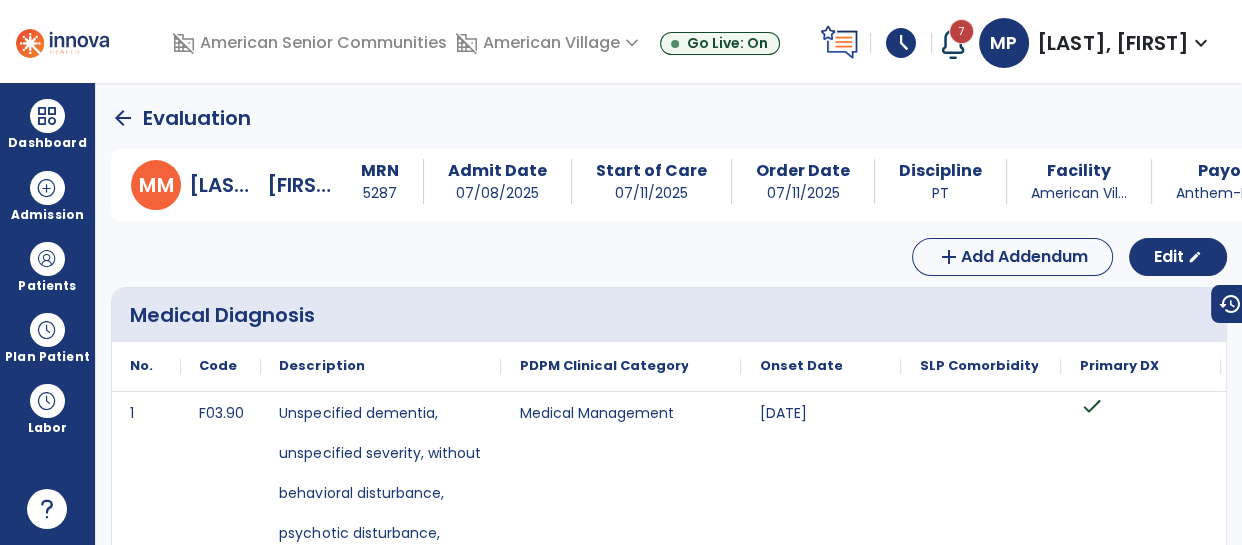 click on "arrow_back" 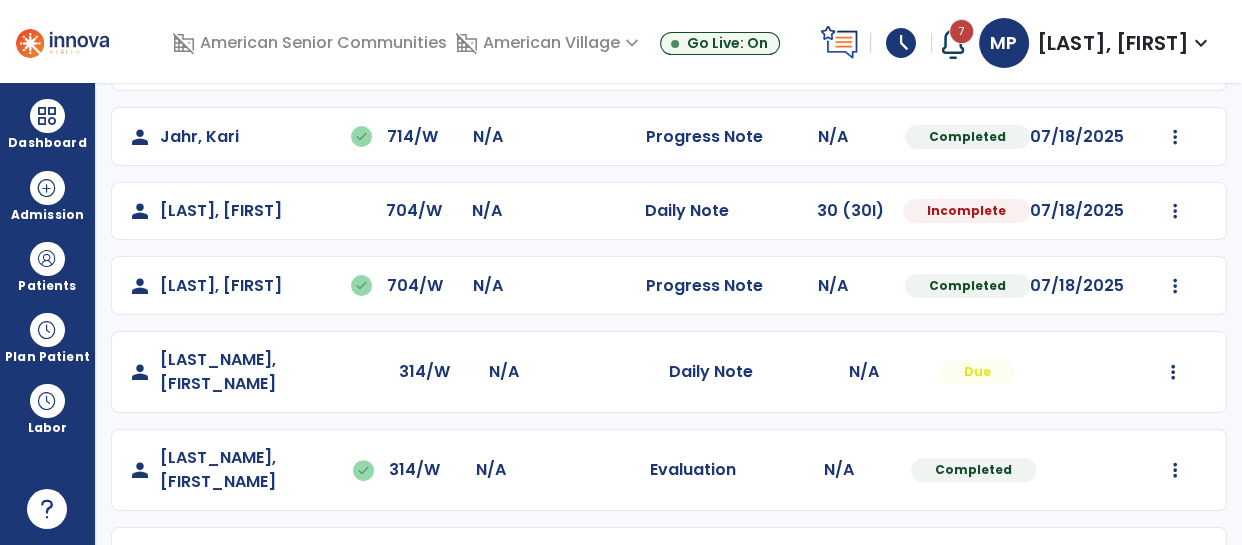 scroll, scrollTop: 595, scrollLeft: 0, axis: vertical 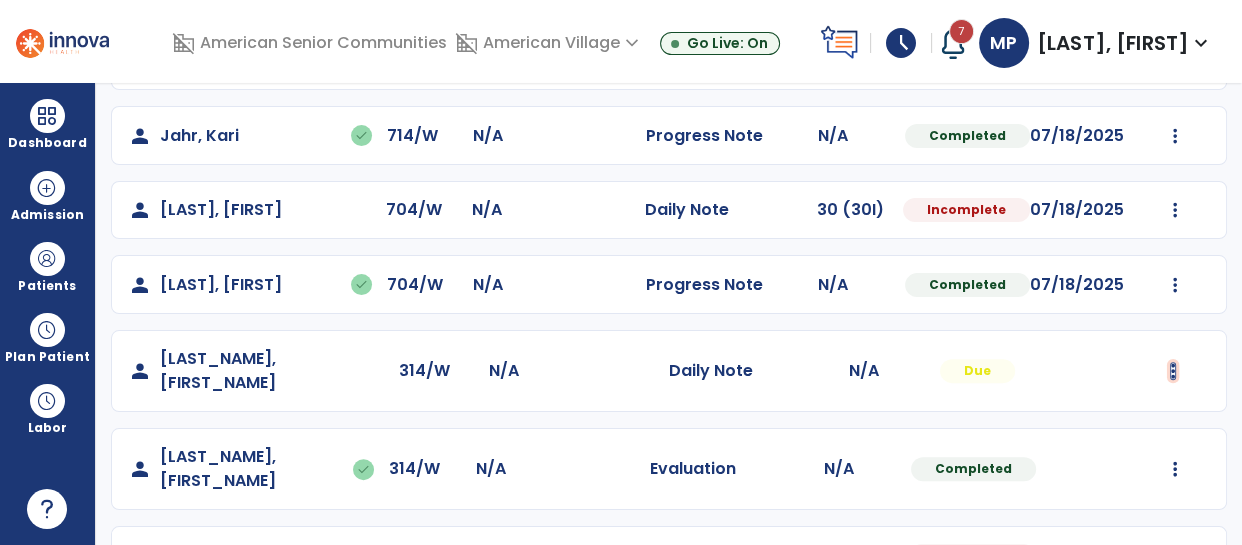 click at bounding box center [1175, -123] 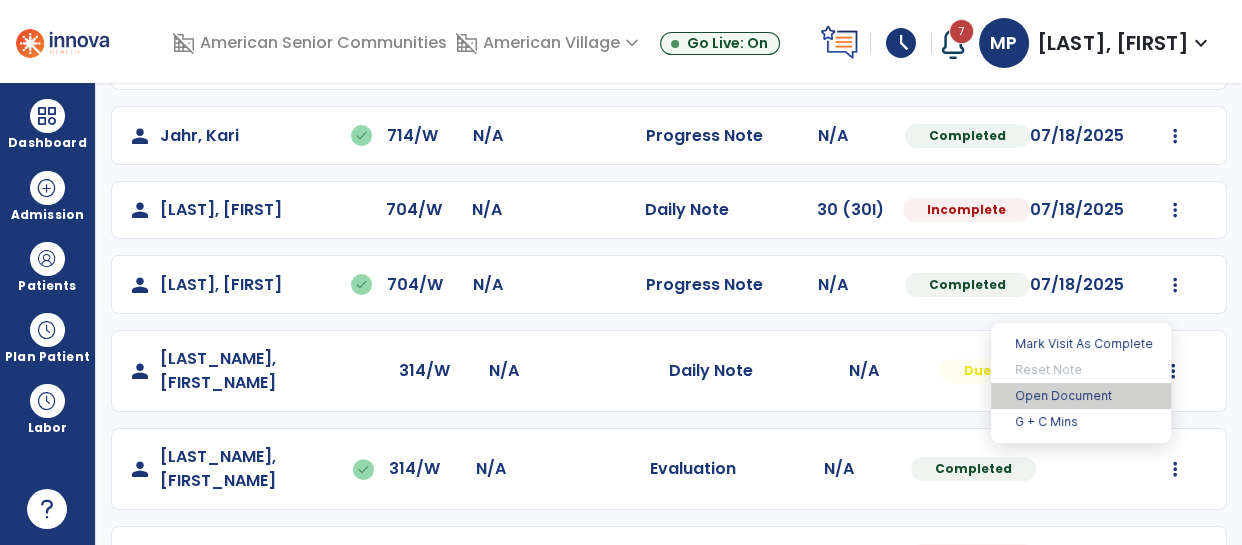 click on "Open Document" at bounding box center (1081, 396) 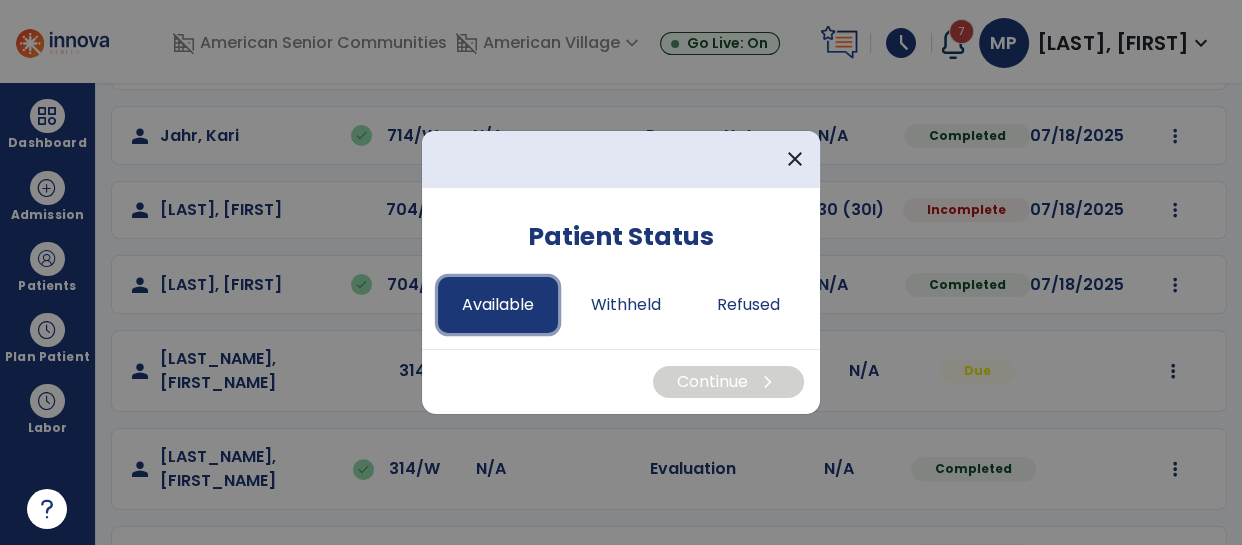 click on "Available" at bounding box center [498, 305] 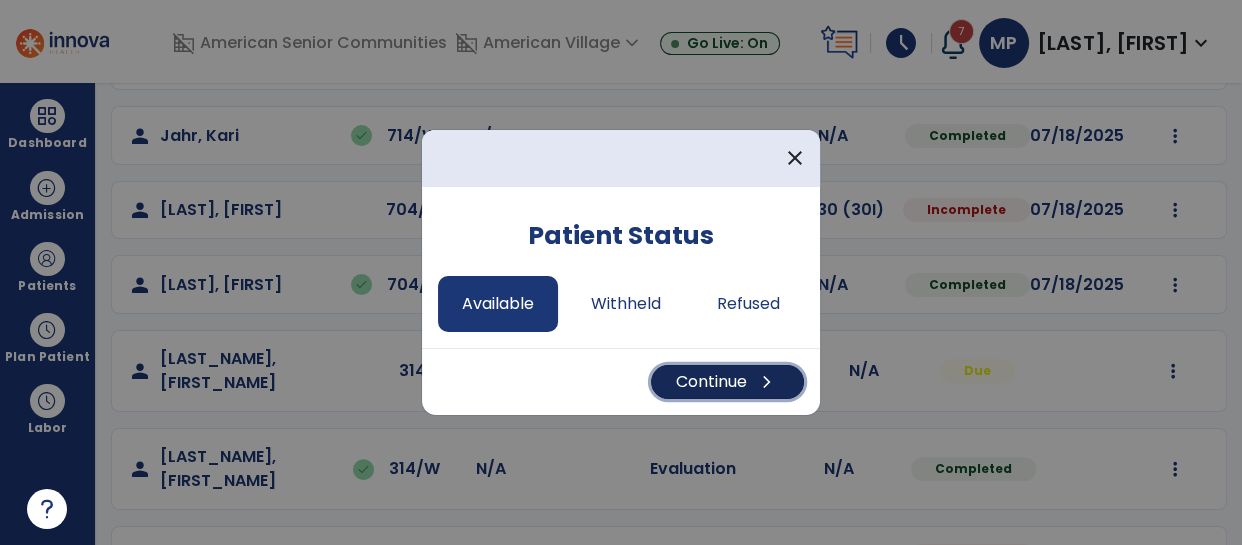 click on "Continue   chevron_right" at bounding box center [727, 382] 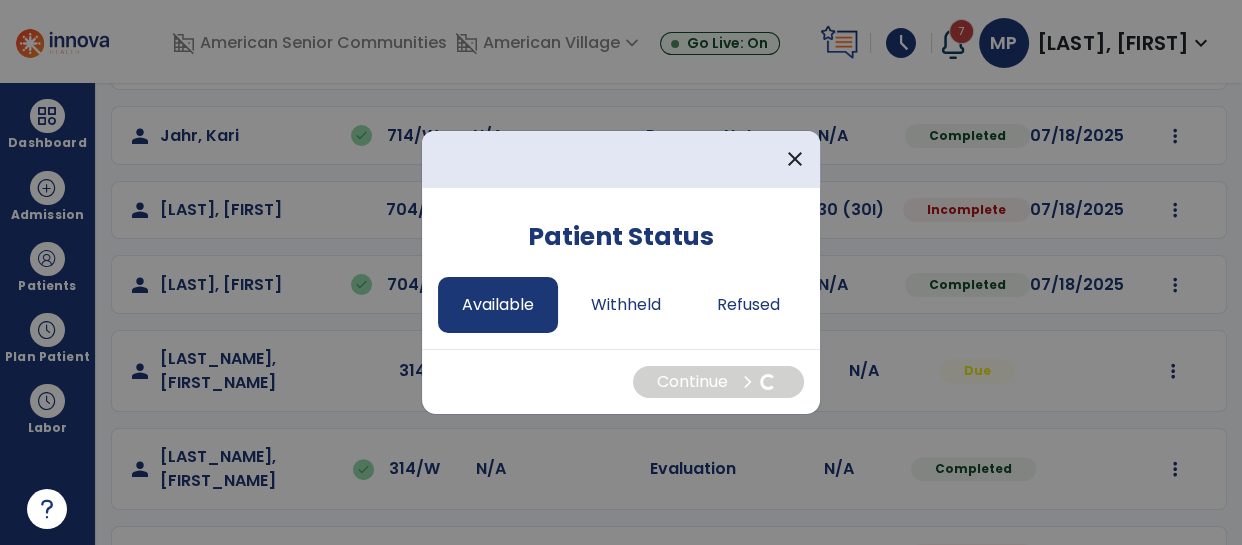 select on "*" 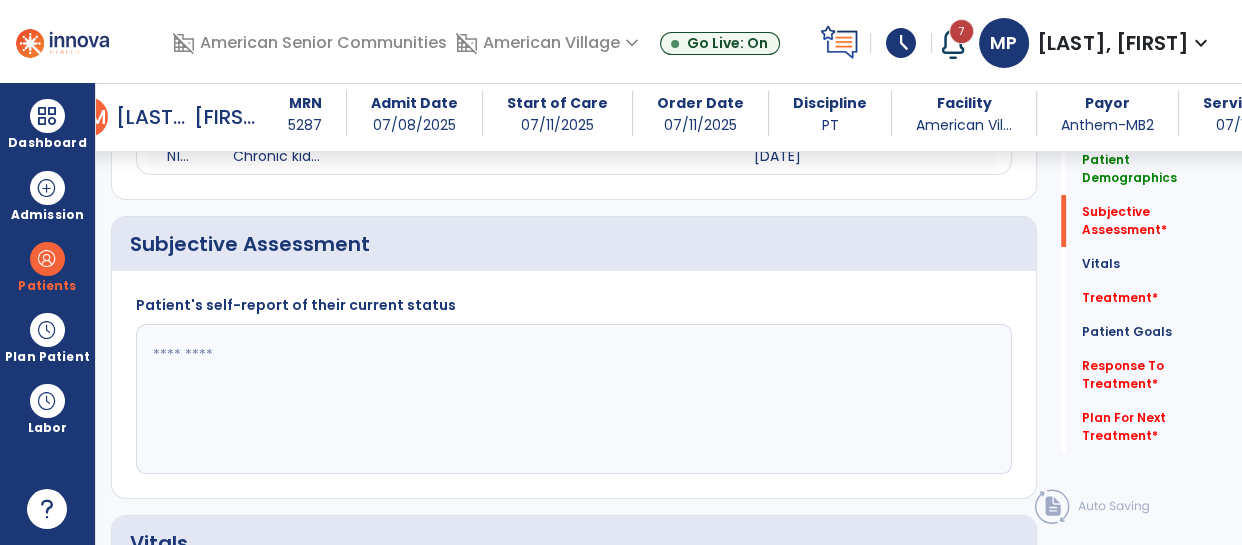 scroll, scrollTop: 348, scrollLeft: 0, axis: vertical 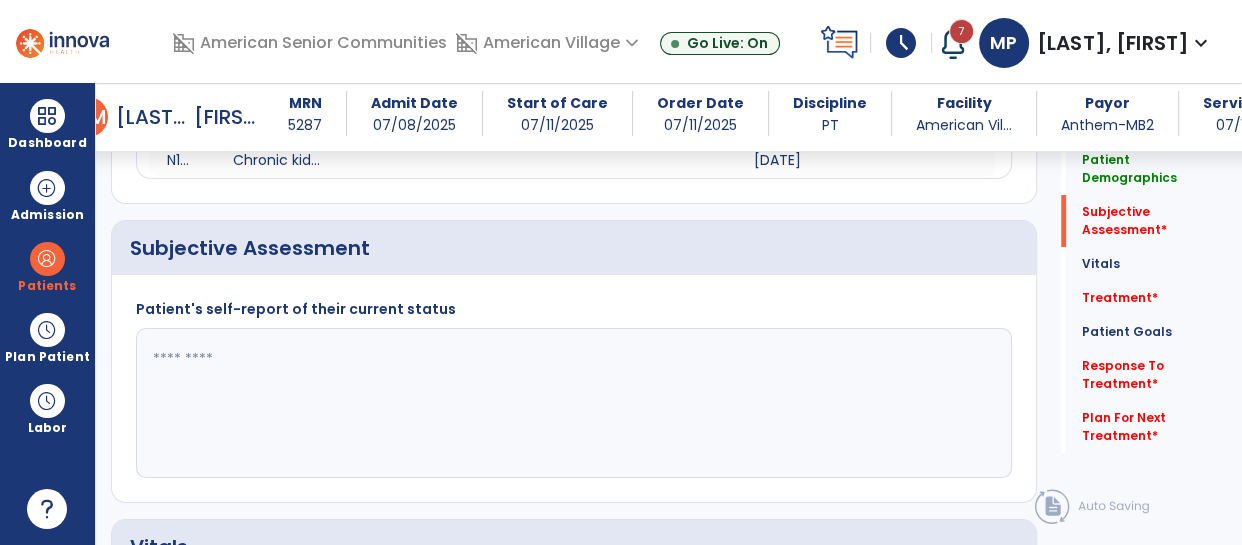 click 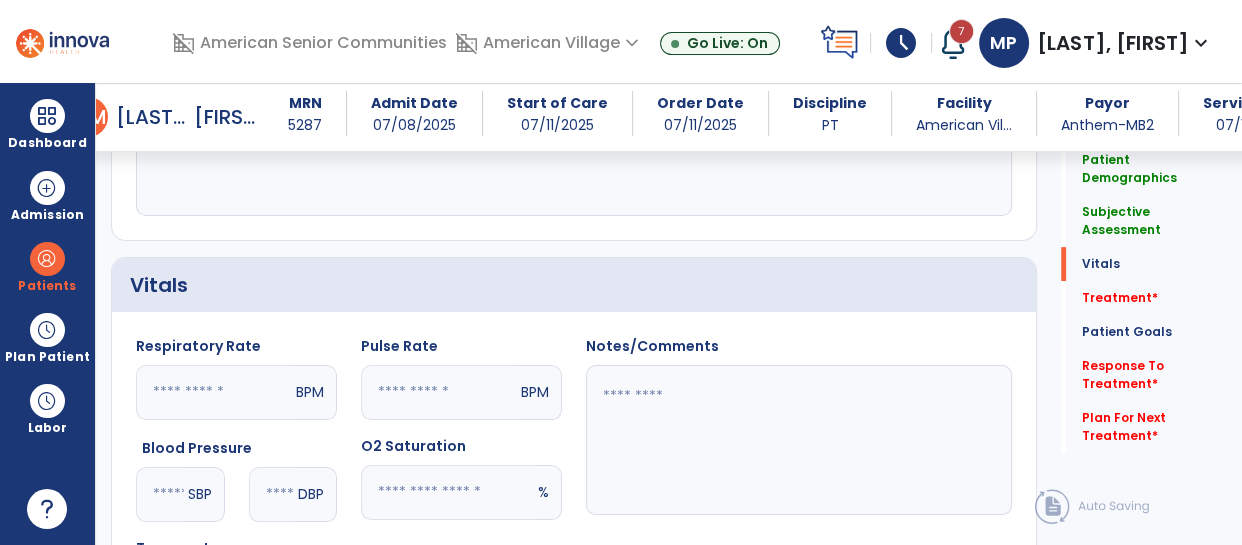 scroll, scrollTop: 621, scrollLeft: 0, axis: vertical 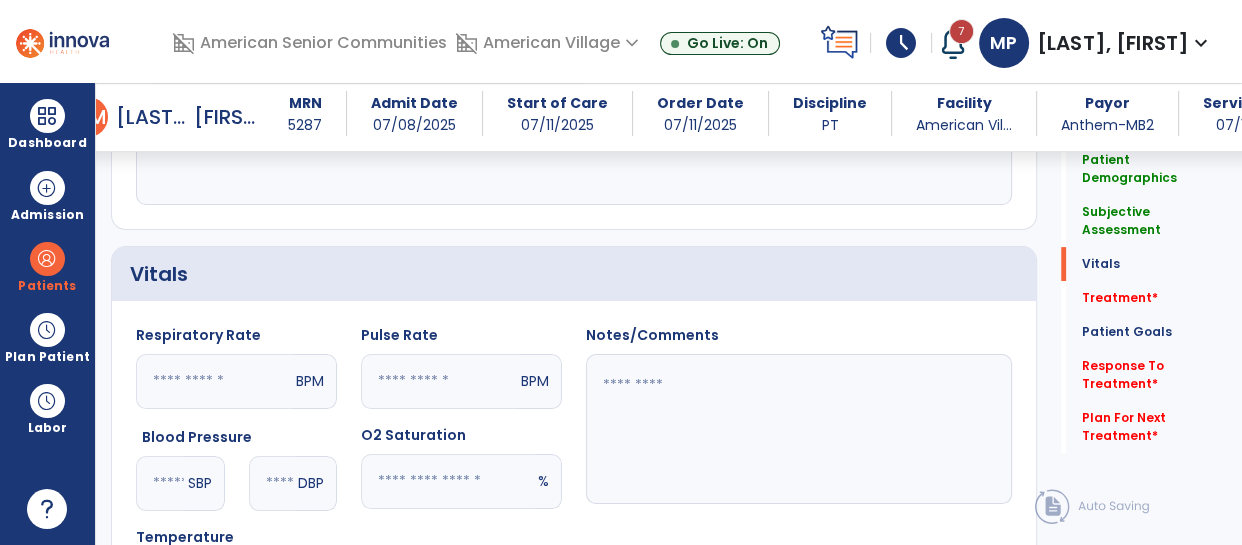 type on "**********" 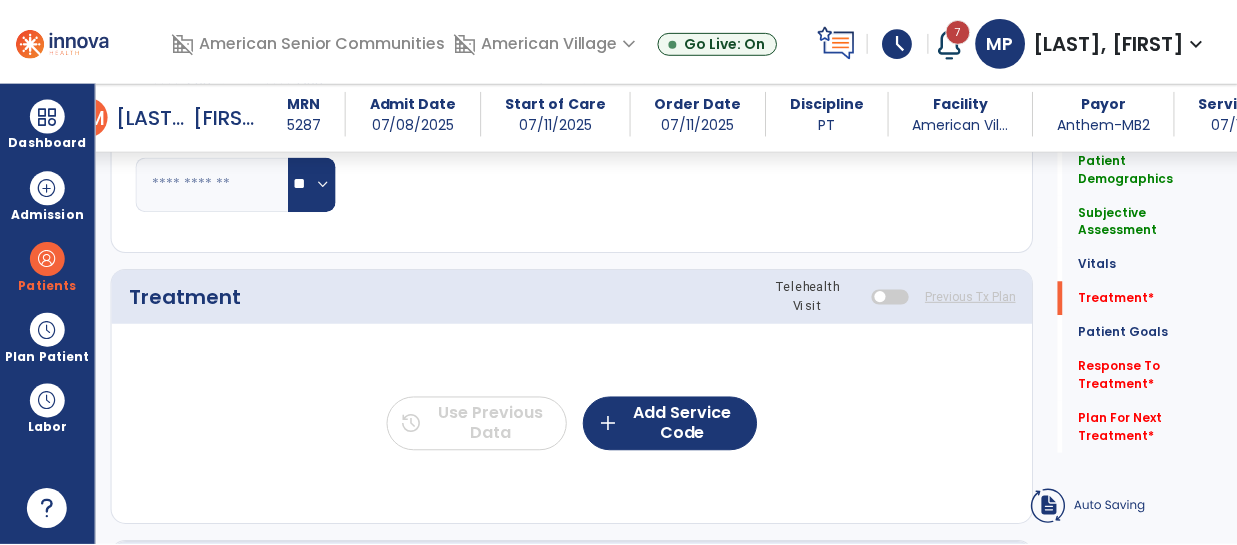 scroll, scrollTop: 1037, scrollLeft: 0, axis: vertical 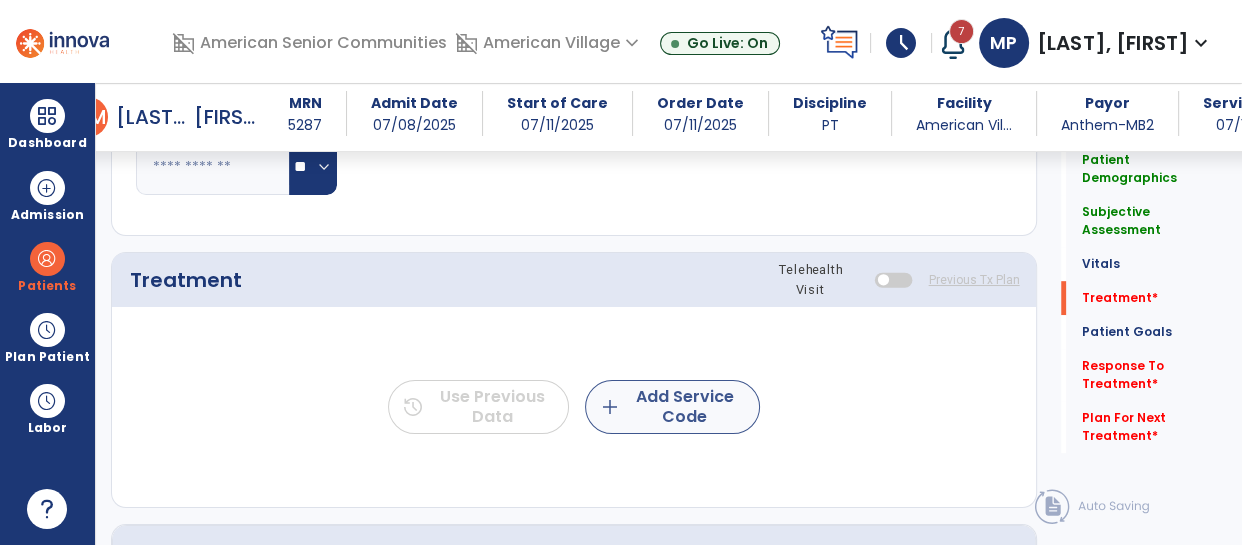 type on "**********" 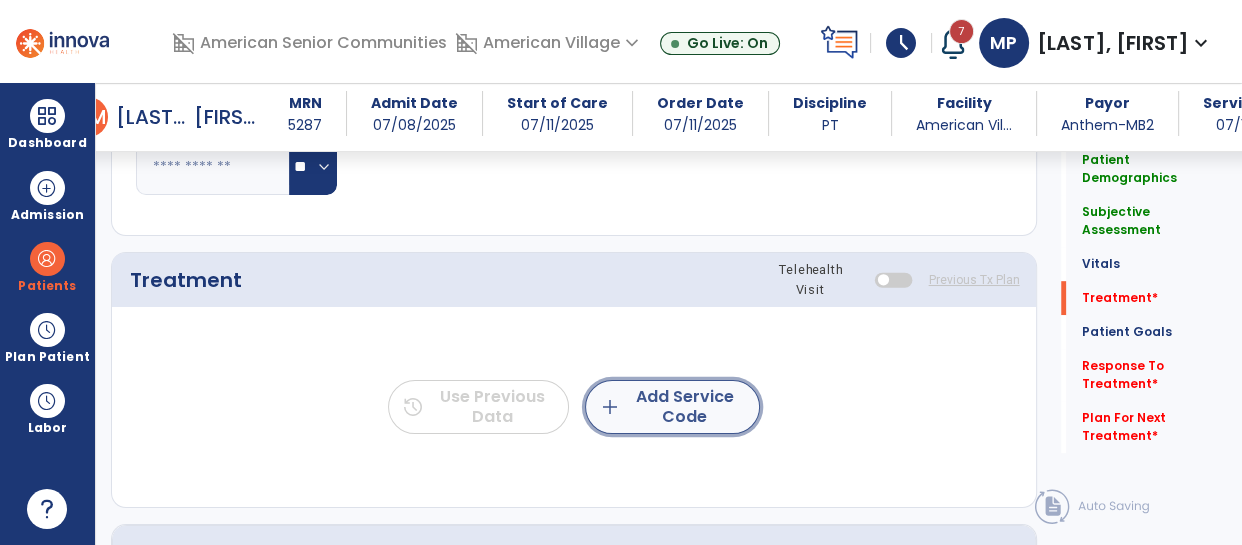 click on "add  Add Service Code" 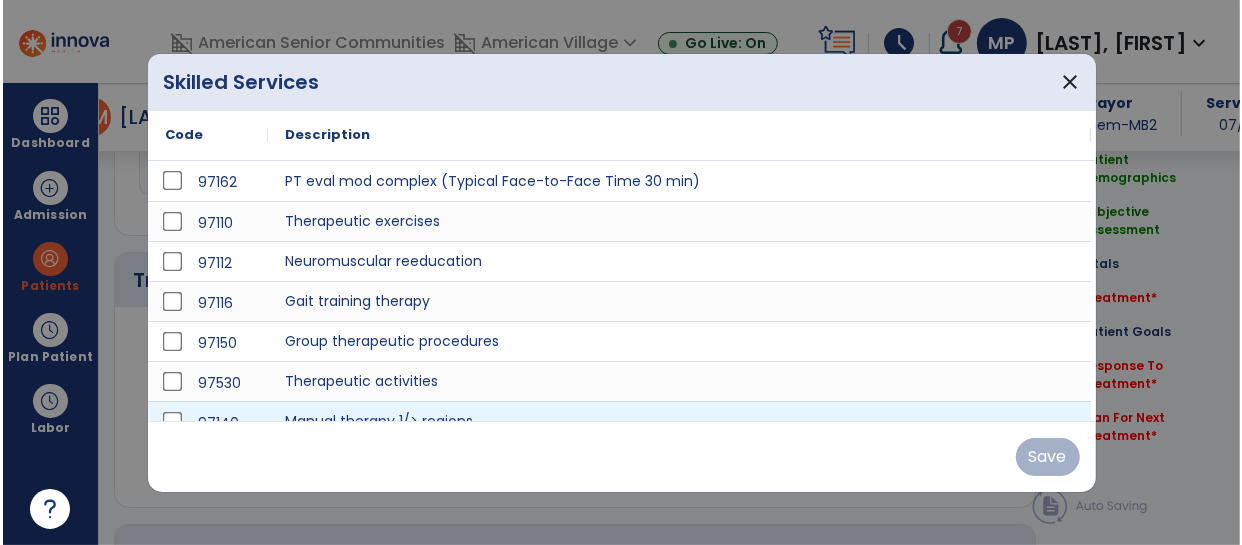 scroll, scrollTop: 1037, scrollLeft: 0, axis: vertical 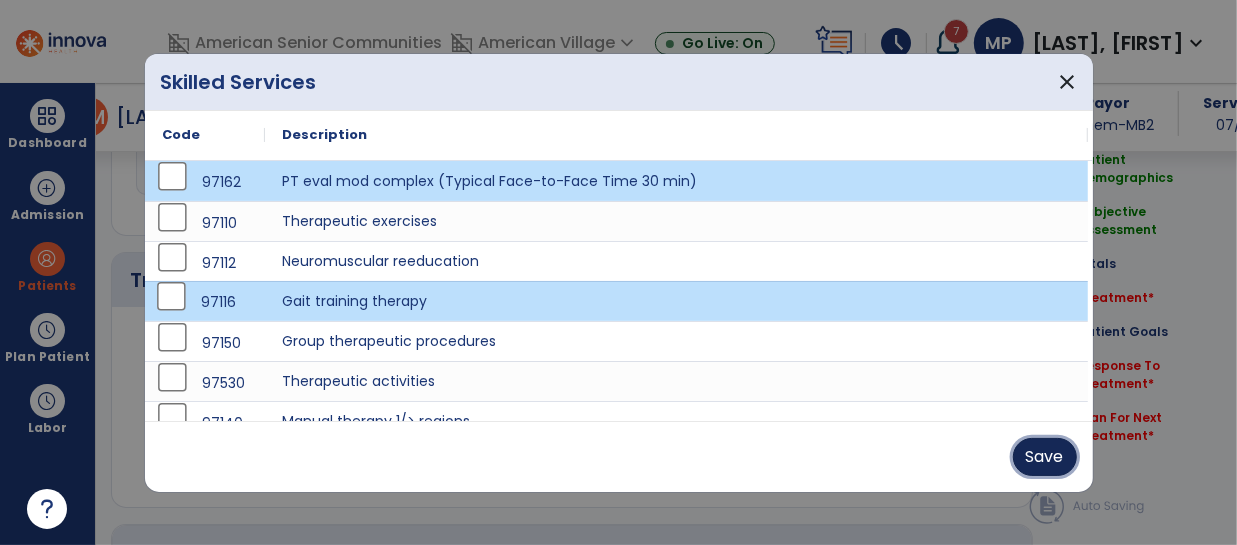 click on "Save" at bounding box center (1045, 457) 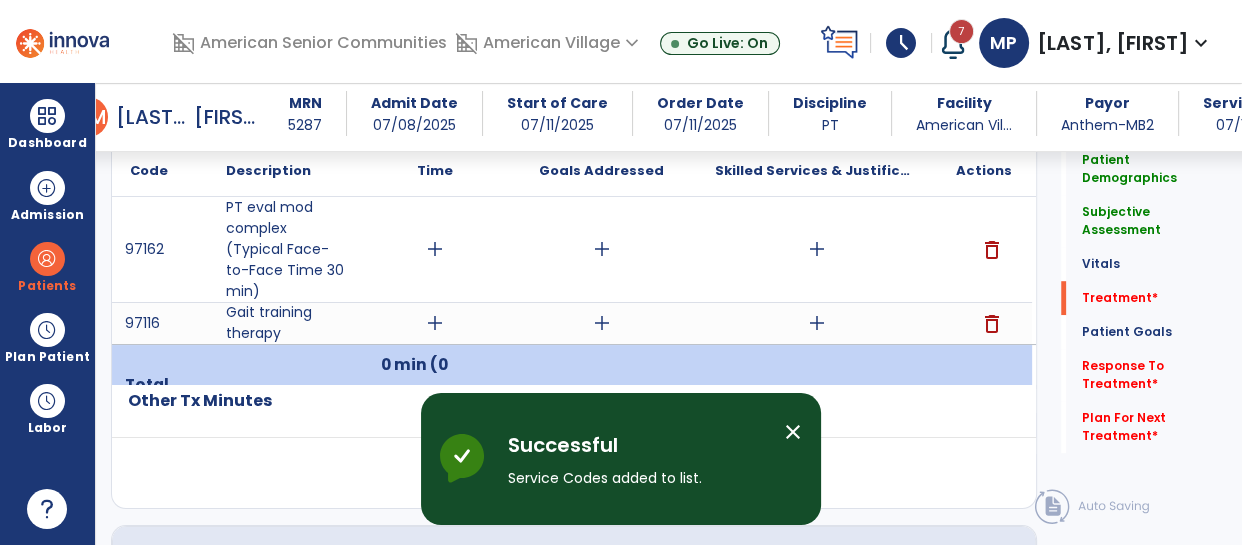 scroll, scrollTop: 1210, scrollLeft: 0, axis: vertical 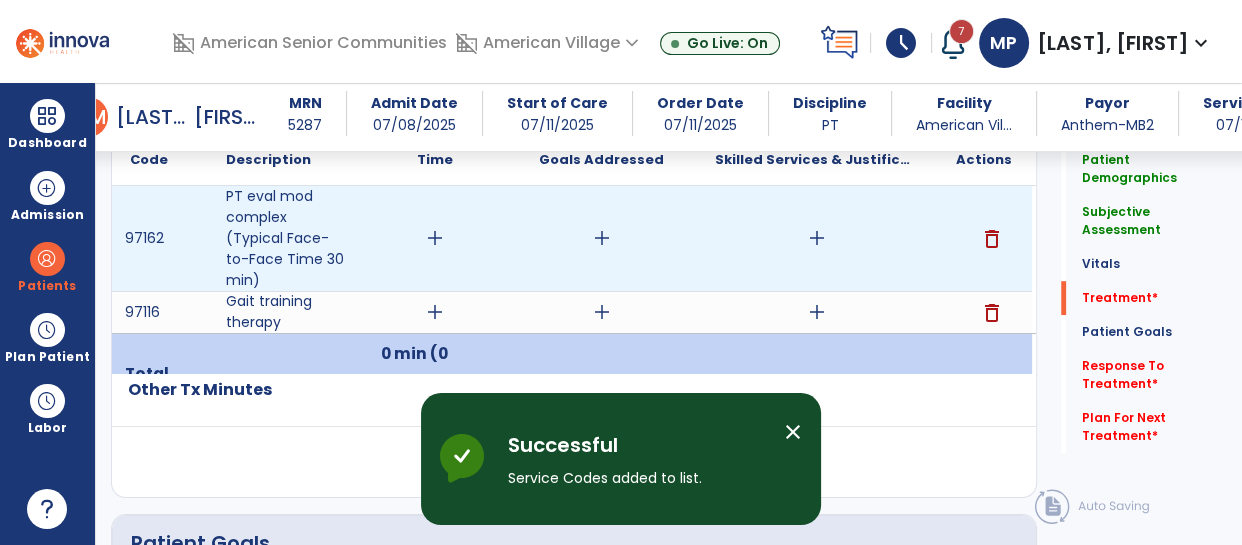 click on "add" at bounding box center (435, 238) 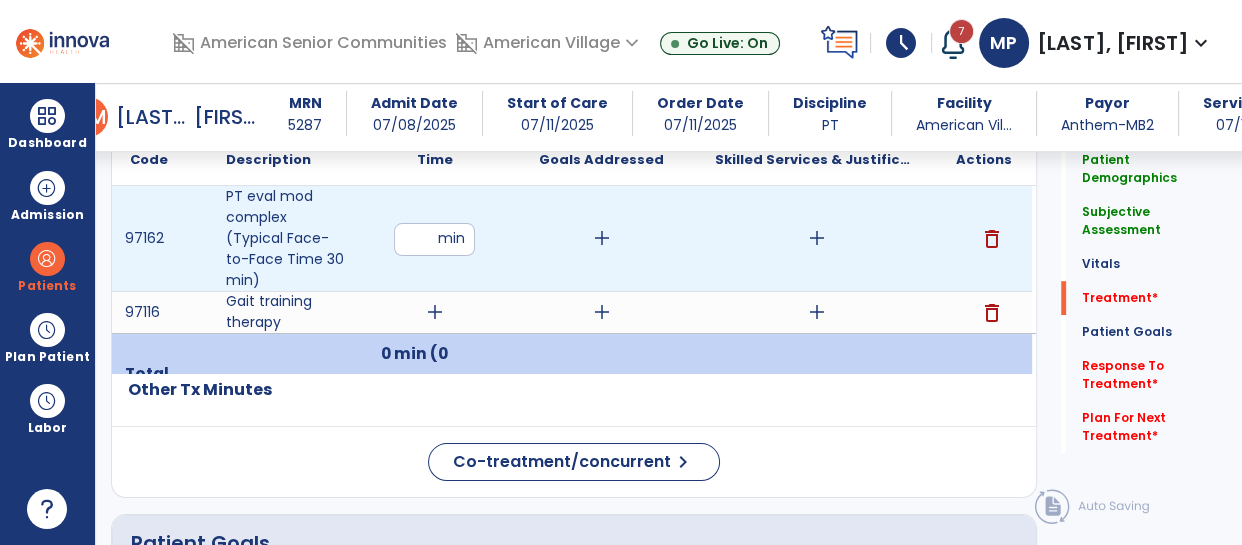 type on "**" 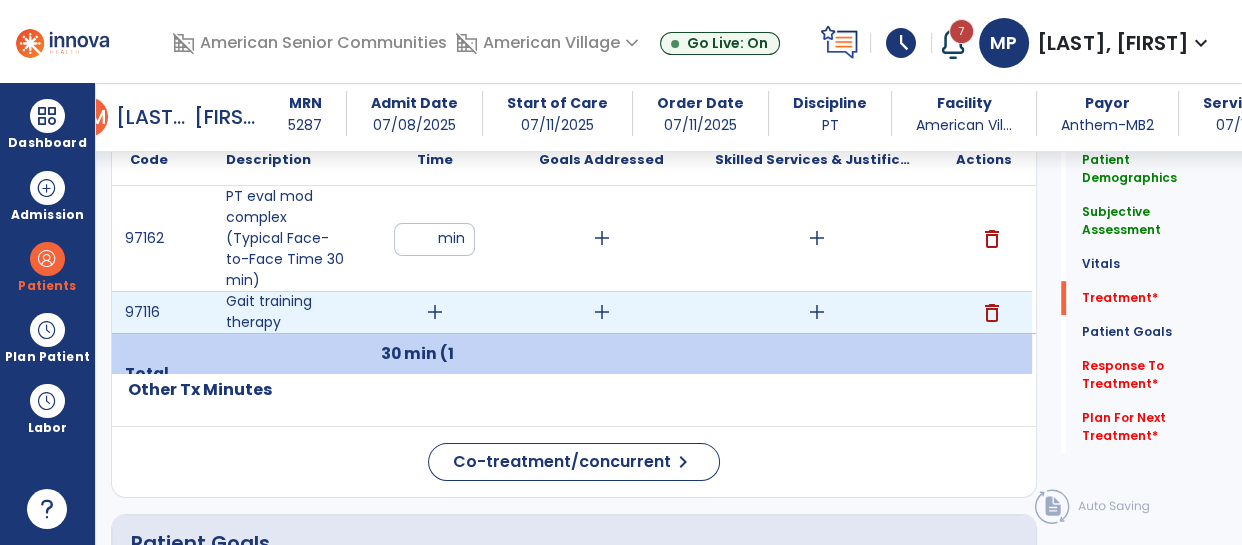 click on "add" at bounding box center [435, 312] 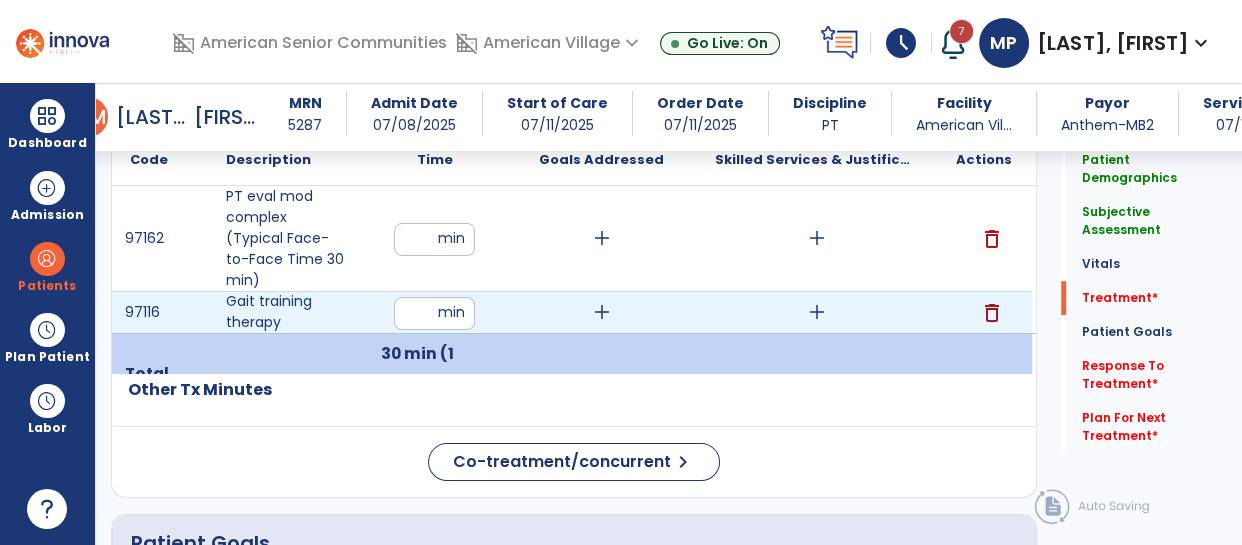 type on "**" 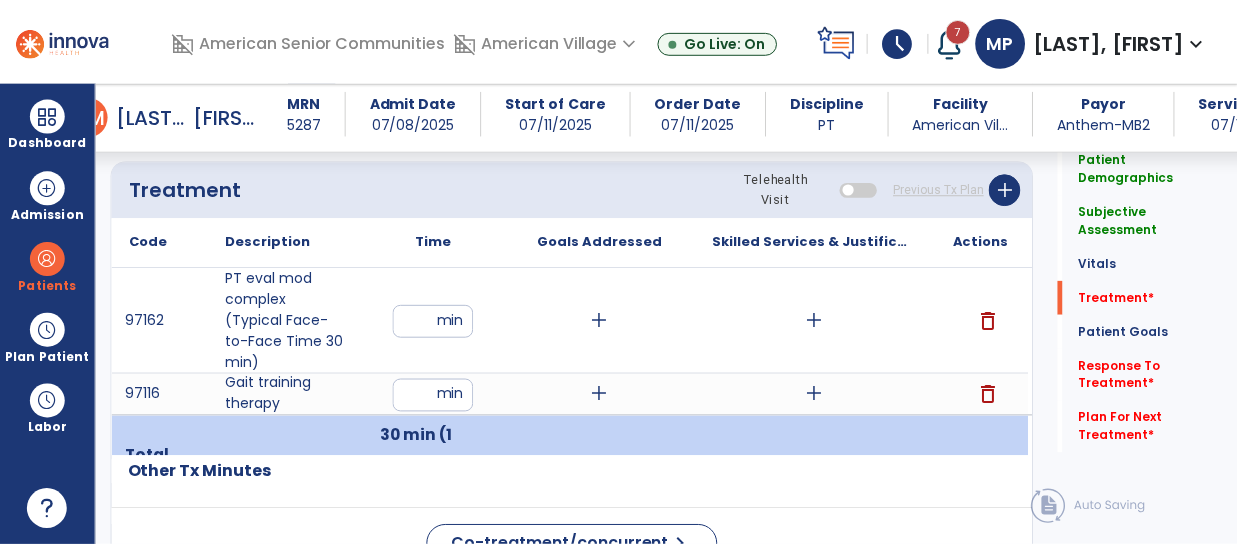 scroll, scrollTop: 1044, scrollLeft: 0, axis: vertical 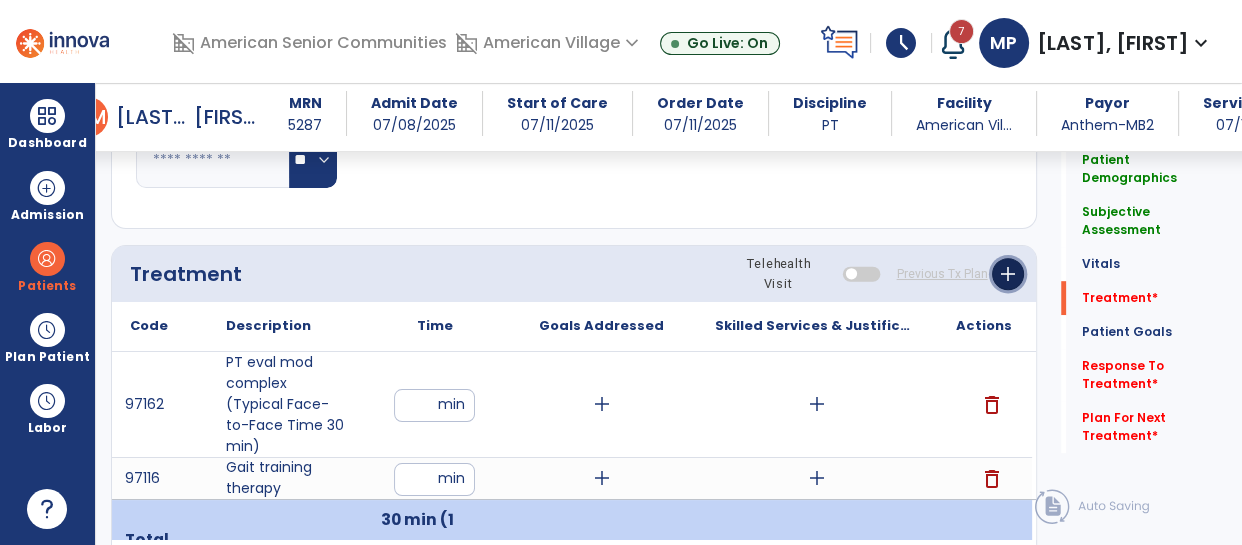 click on "add" 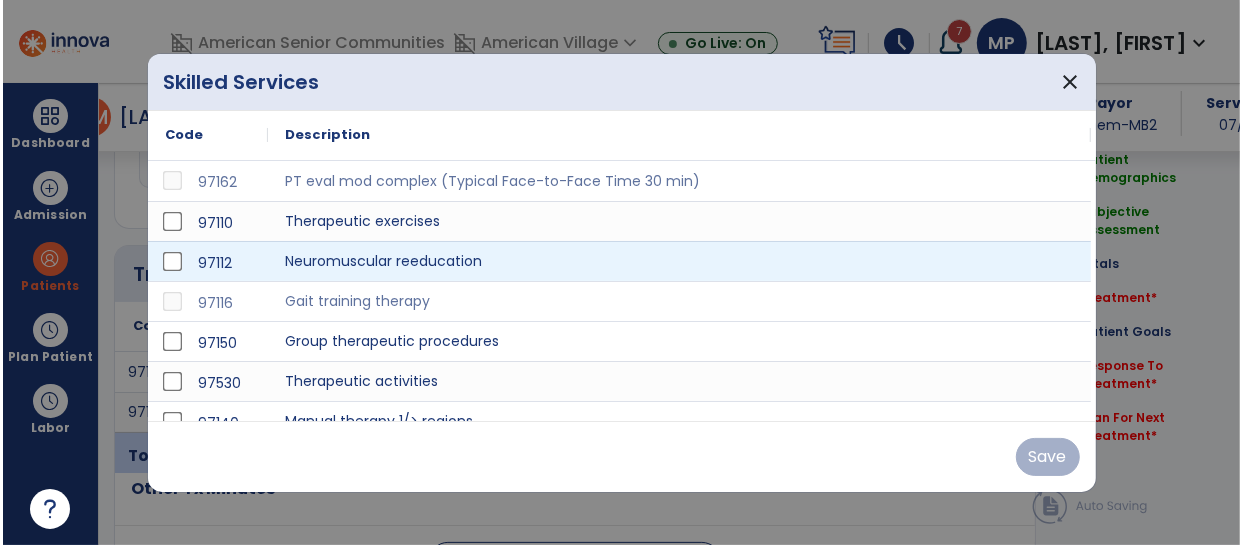 scroll, scrollTop: 1044, scrollLeft: 0, axis: vertical 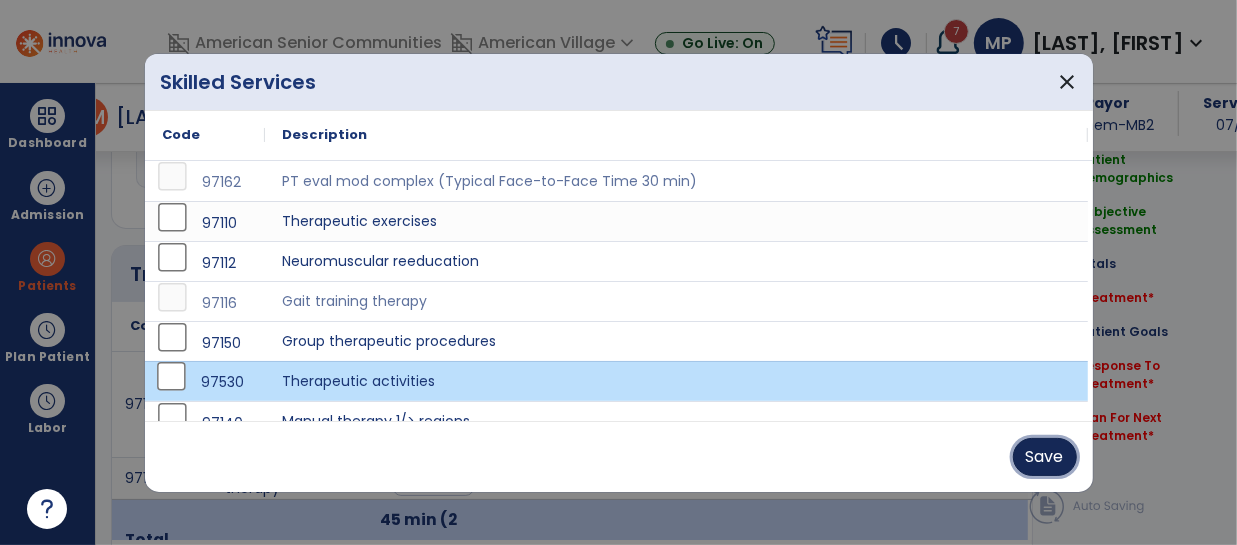click on "Save" at bounding box center (1045, 457) 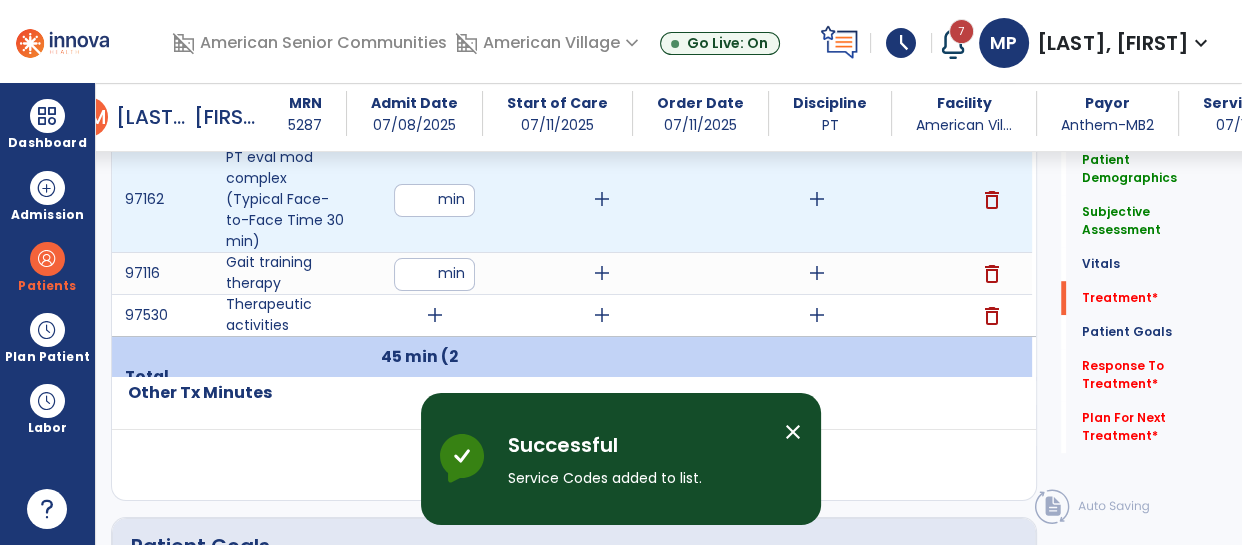 scroll, scrollTop: 1250, scrollLeft: 0, axis: vertical 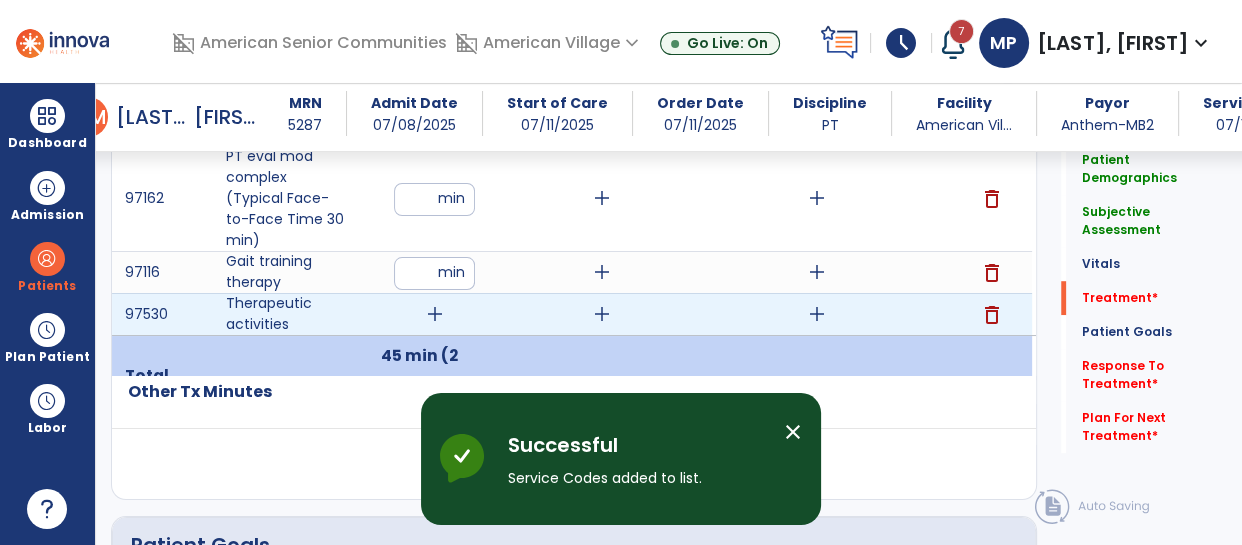 click on "add" at bounding box center (435, 314) 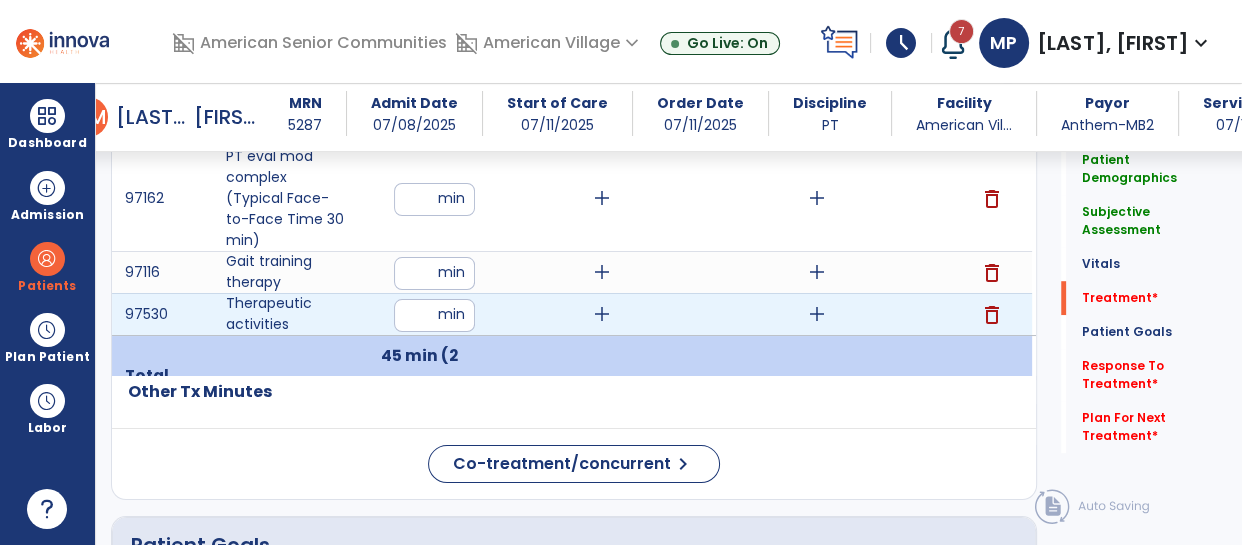 type on "**" 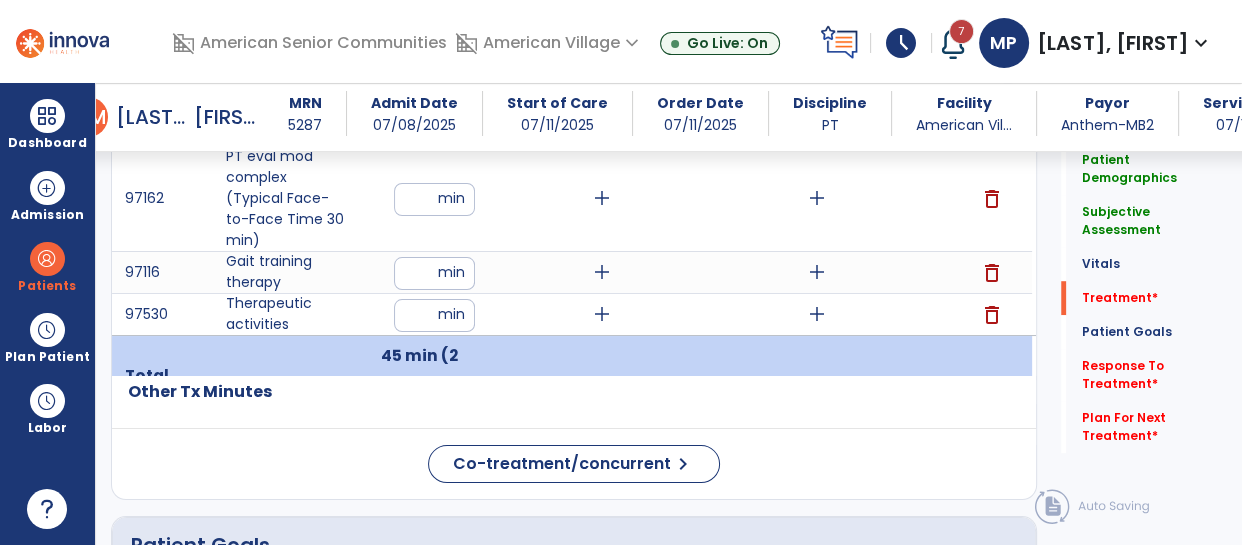 click on "Code
Description
Time" 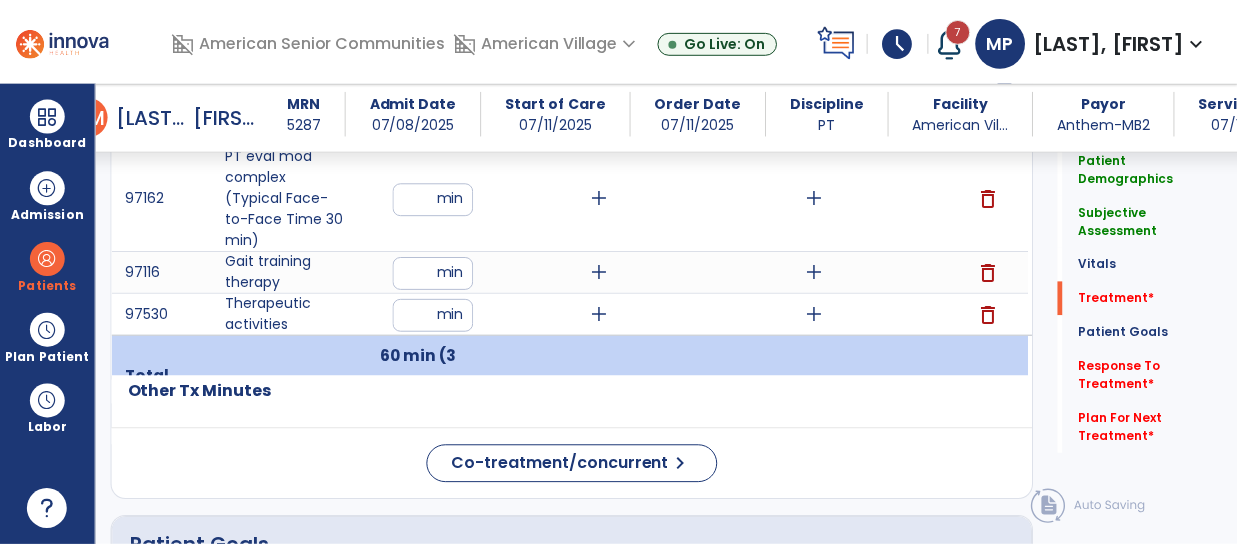 scroll, scrollTop: 1128, scrollLeft: 0, axis: vertical 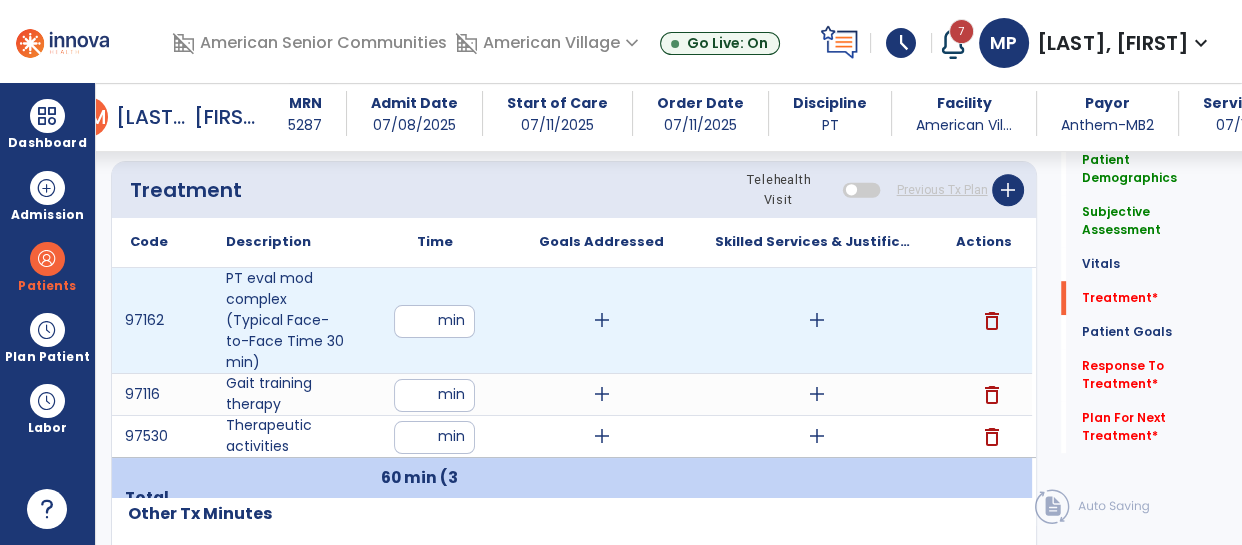 click on "add" at bounding box center [817, 320] 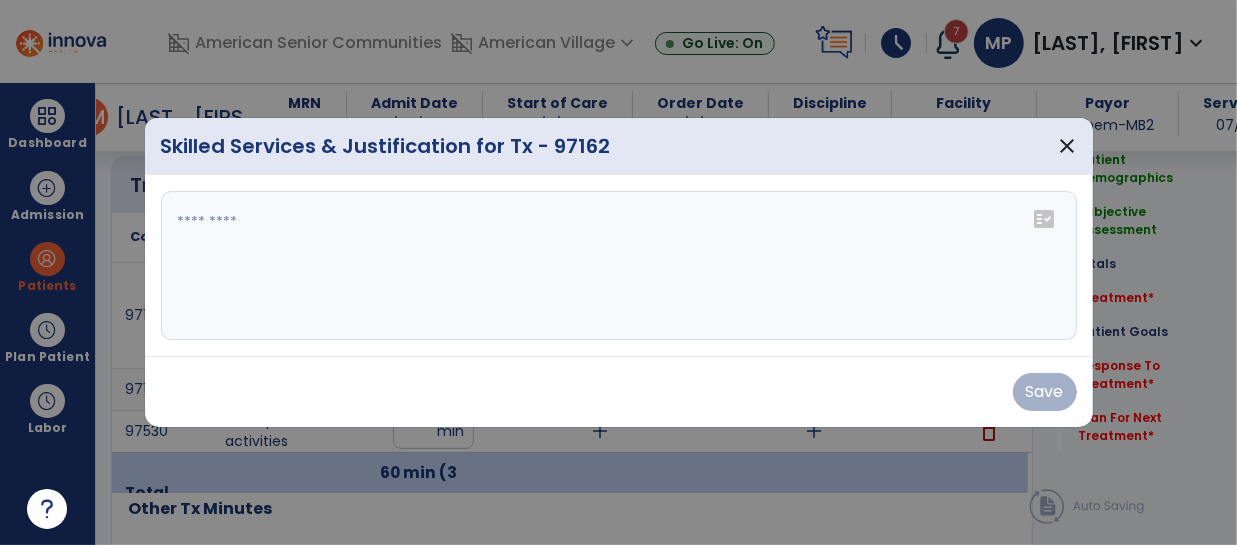 scroll, scrollTop: 1128, scrollLeft: 0, axis: vertical 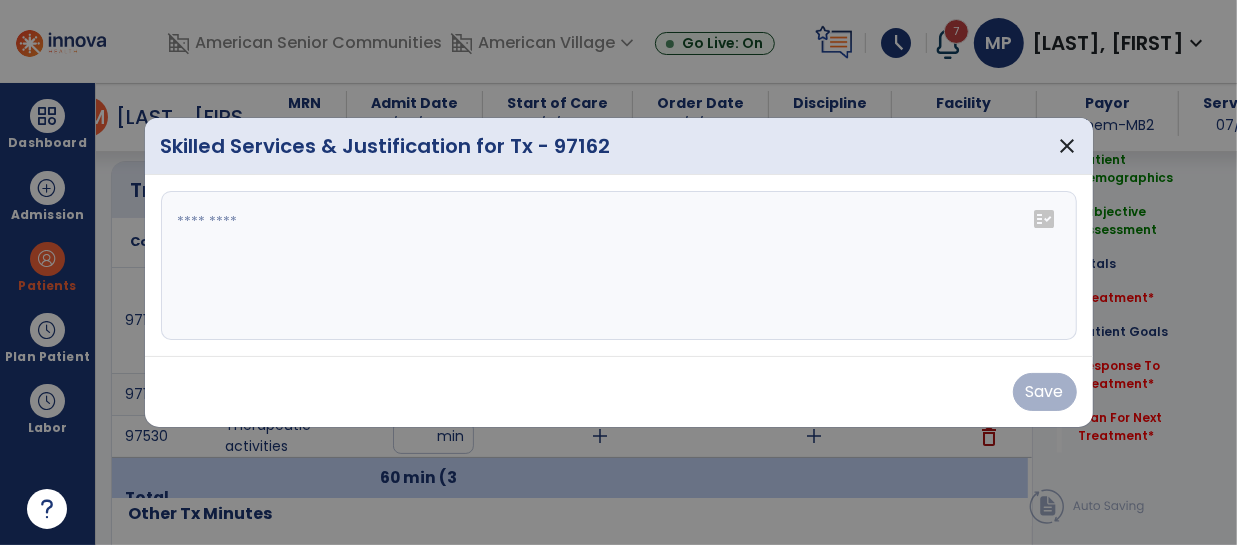 click at bounding box center [619, 266] 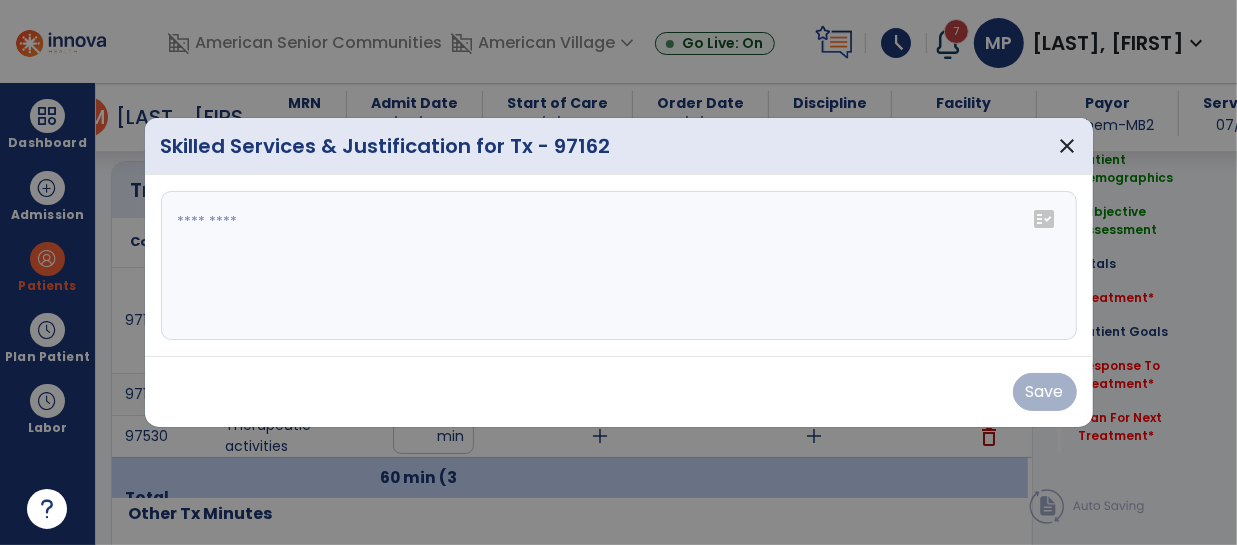 paste on "**********" 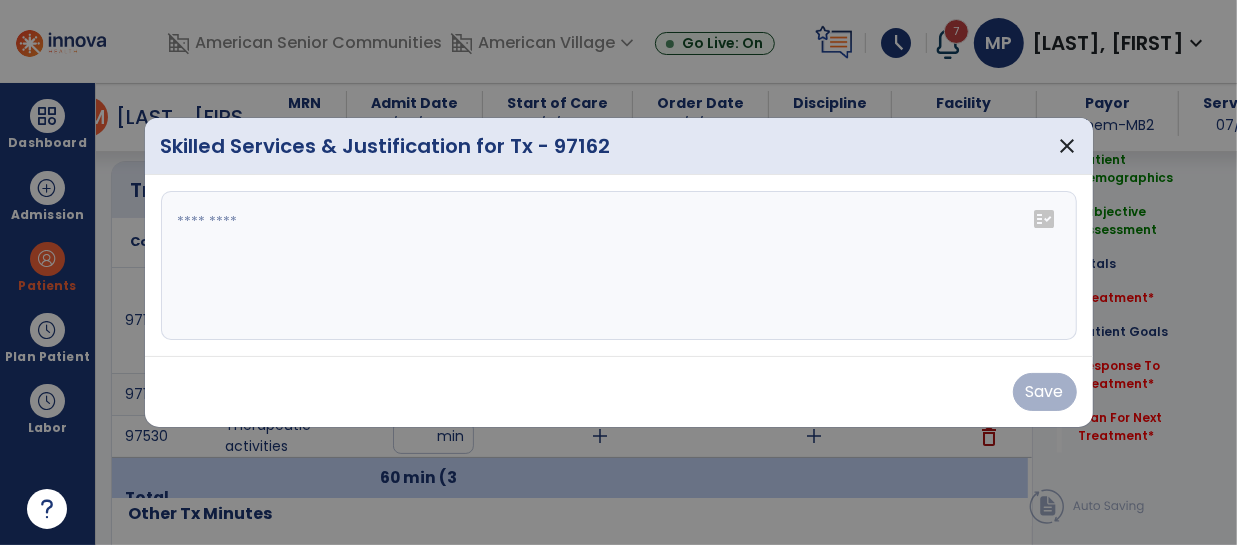 type on "**********" 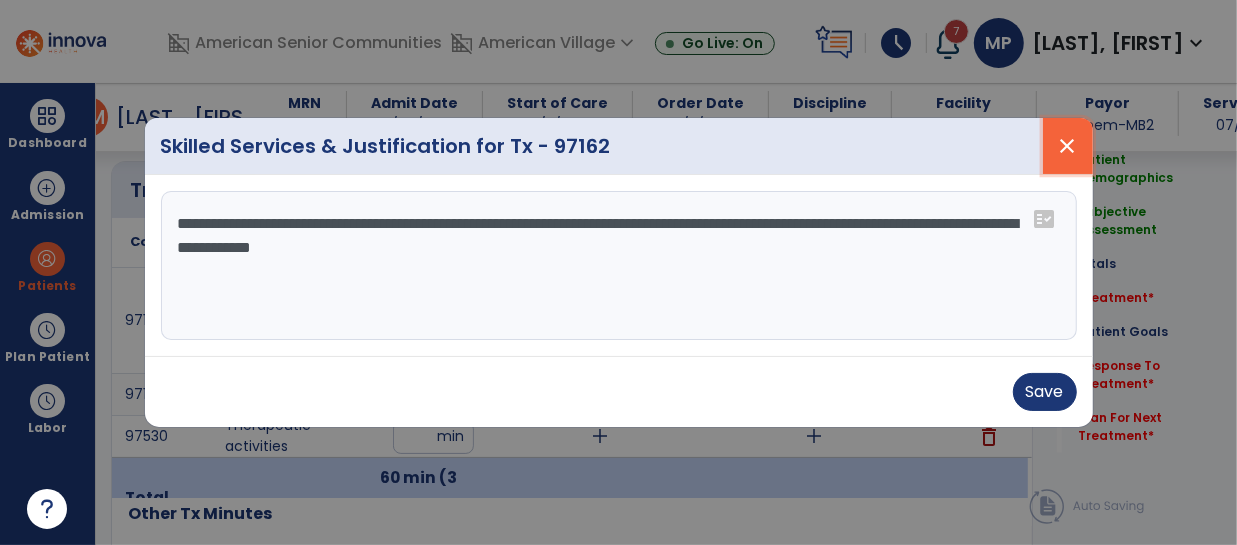 click on "close" at bounding box center [1068, 146] 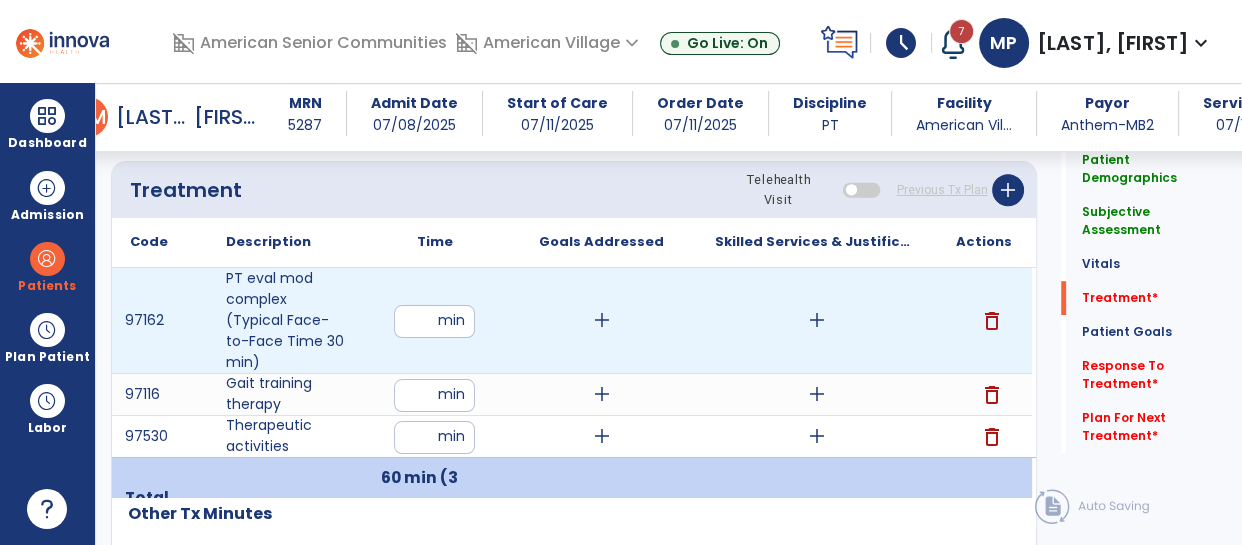 click on "add" at bounding box center (817, 320) 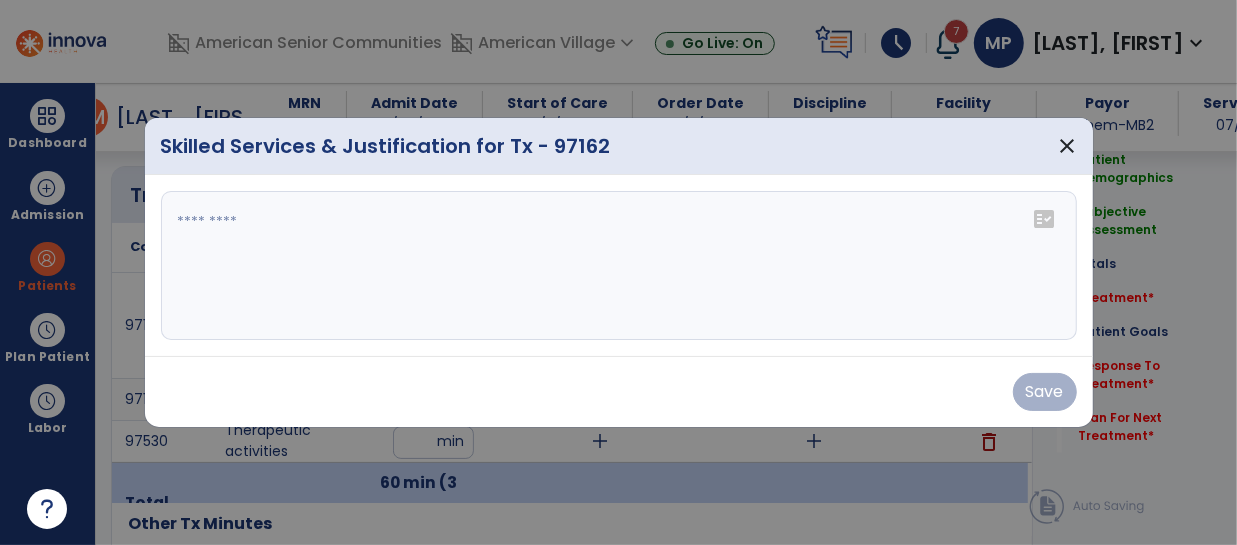scroll, scrollTop: 1128, scrollLeft: 0, axis: vertical 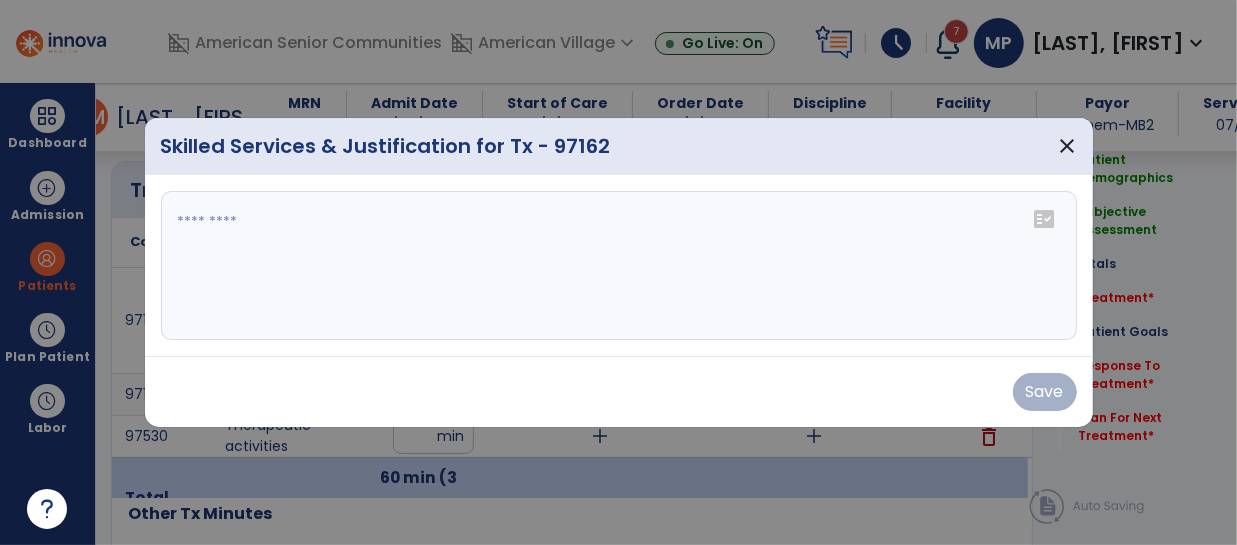 click at bounding box center [619, 266] 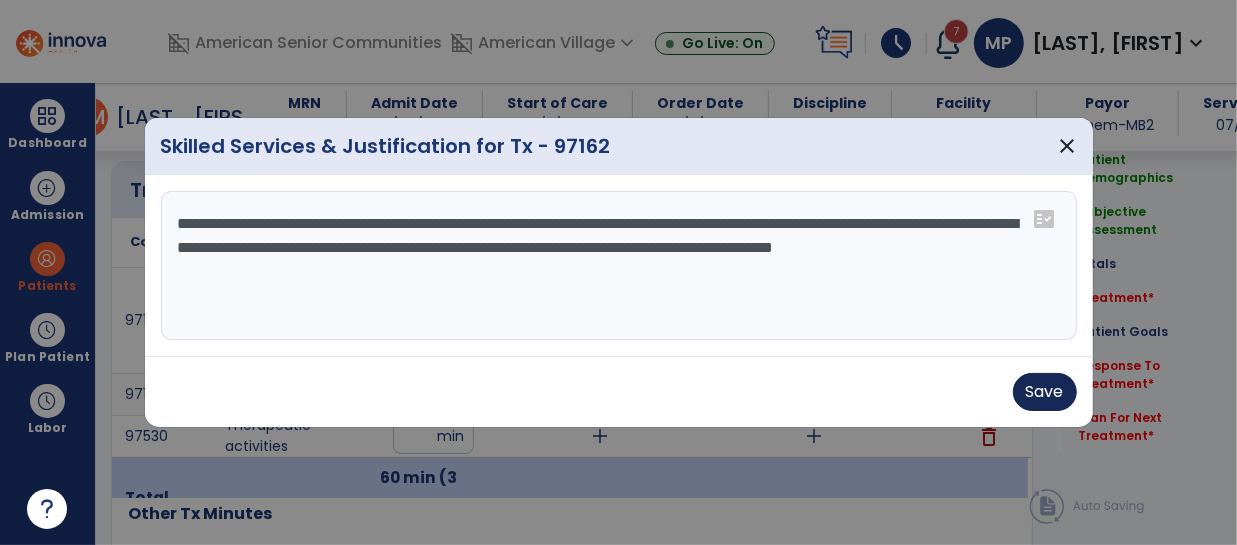 type on "**********" 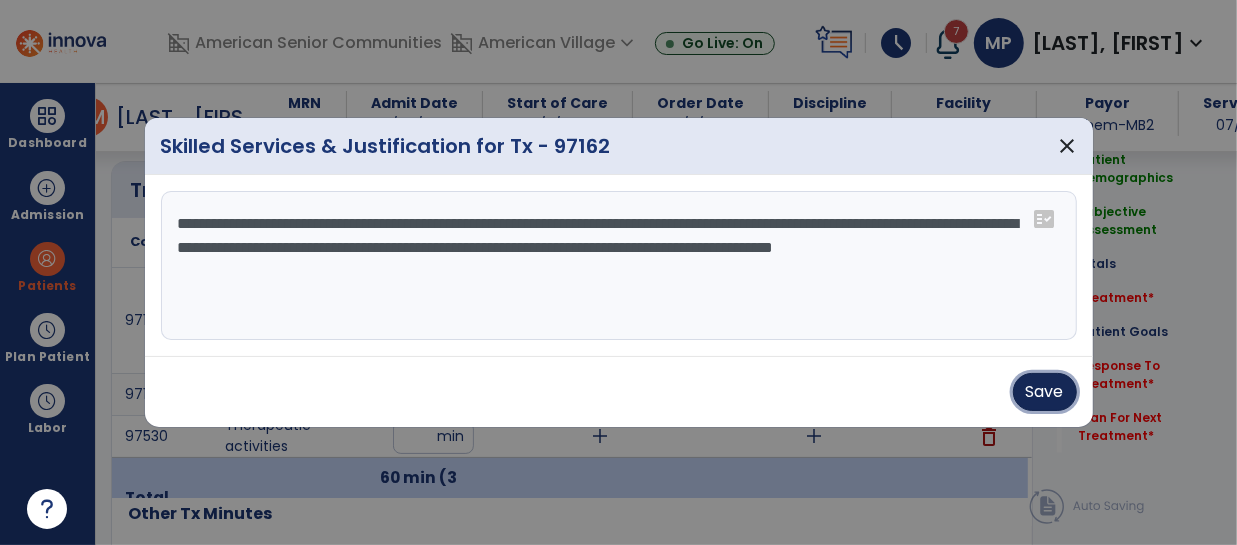 click on "Save" at bounding box center (1045, 392) 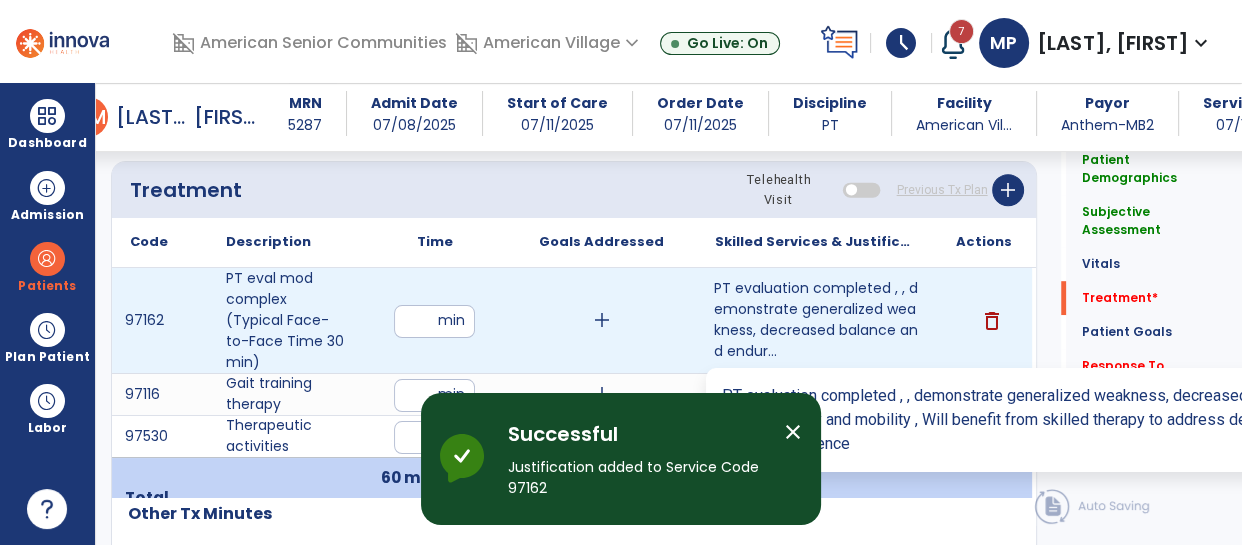 click on "PT  evaluation   completed , , demonstrate   generalized weakness,   decreased   balance   and endur..." at bounding box center (816, 320) 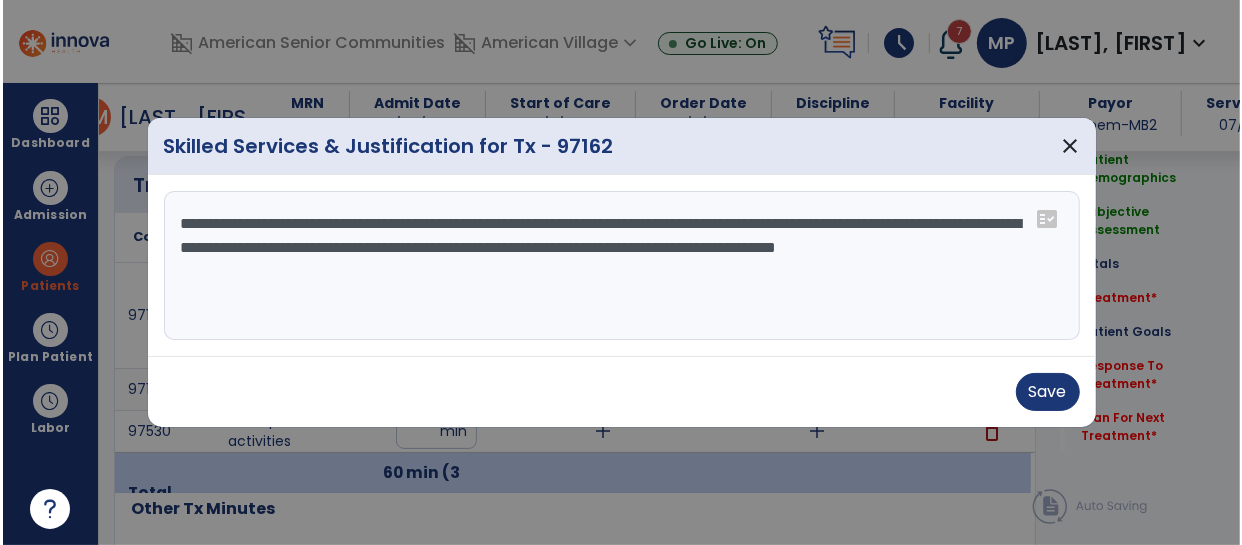 scroll, scrollTop: 1128, scrollLeft: 0, axis: vertical 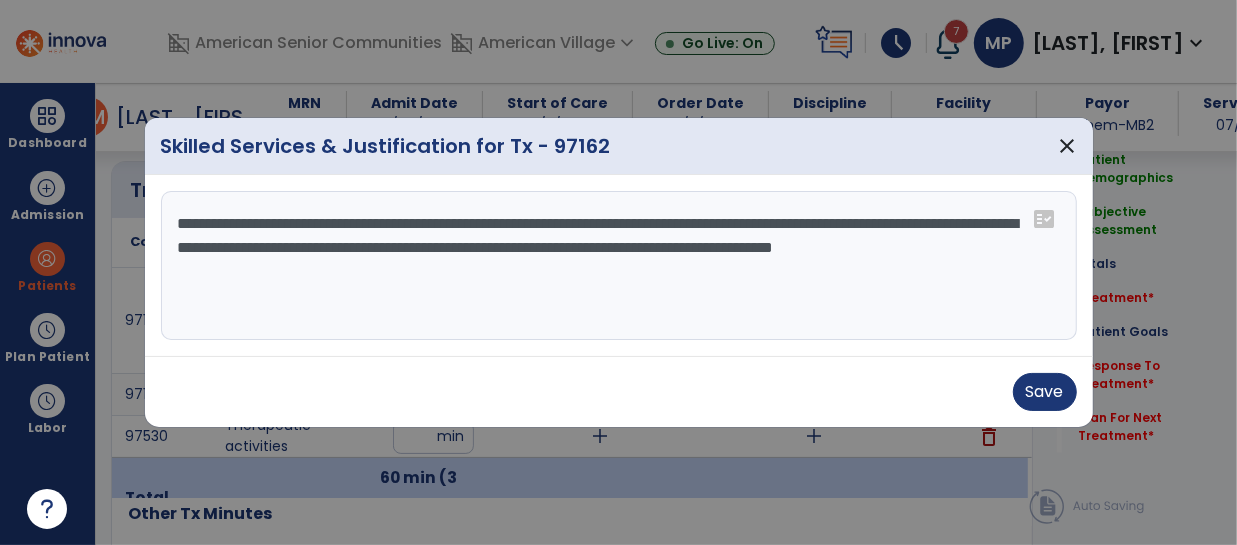 click on "**********" at bounding box center (619, 266) 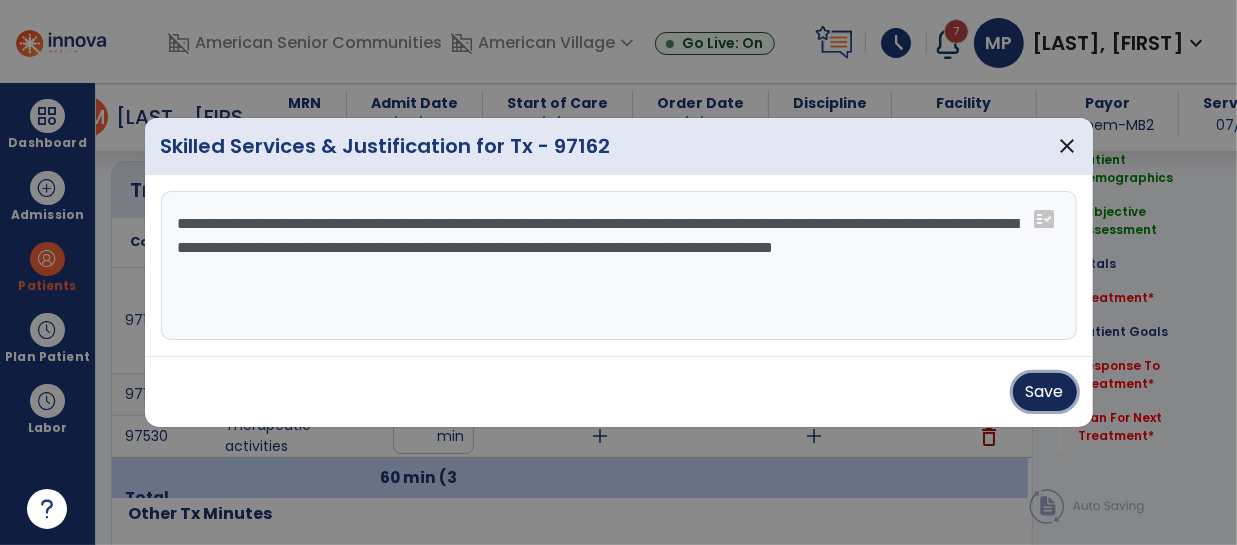 click on "Save" at bounding box center (1045, 392) 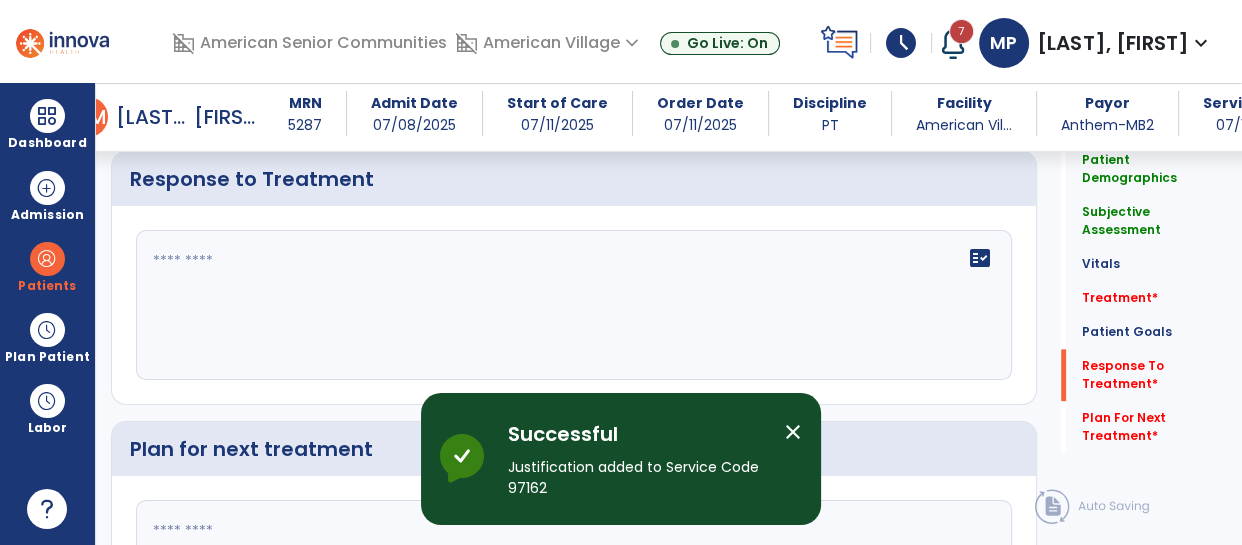scroll, scrollTop: 2199, scrollLeft: 0, axis: vertical 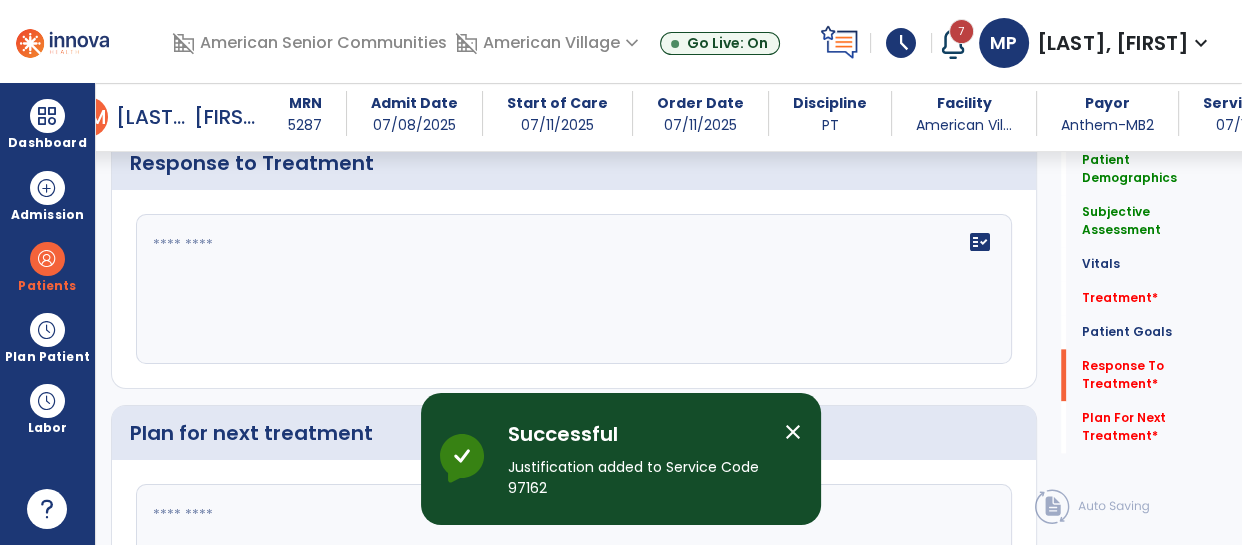 click on "fact_check" 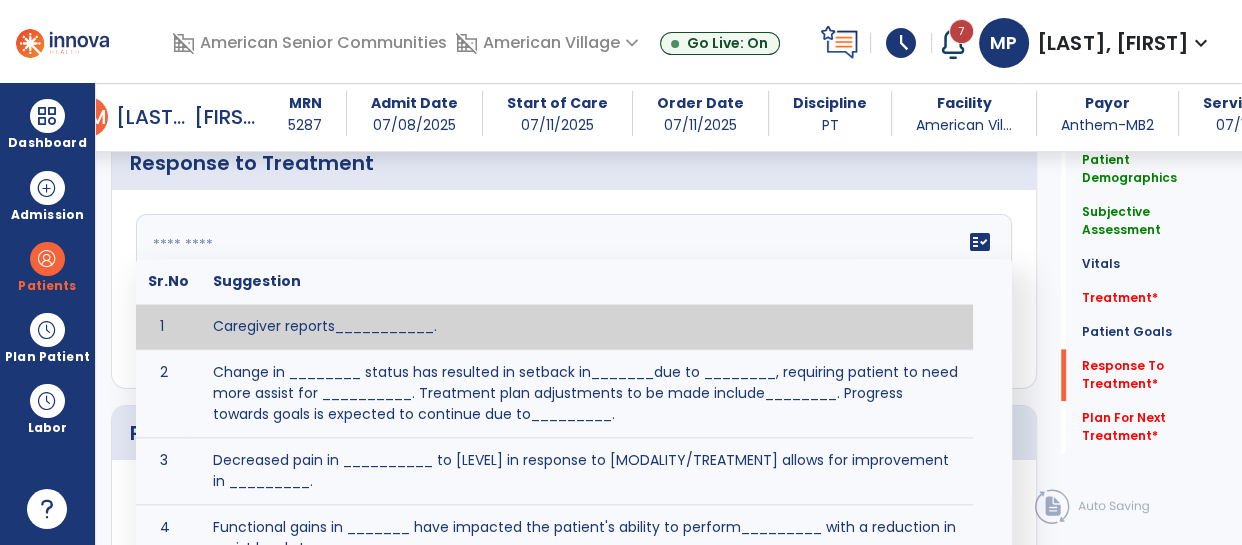 paste on "**********" 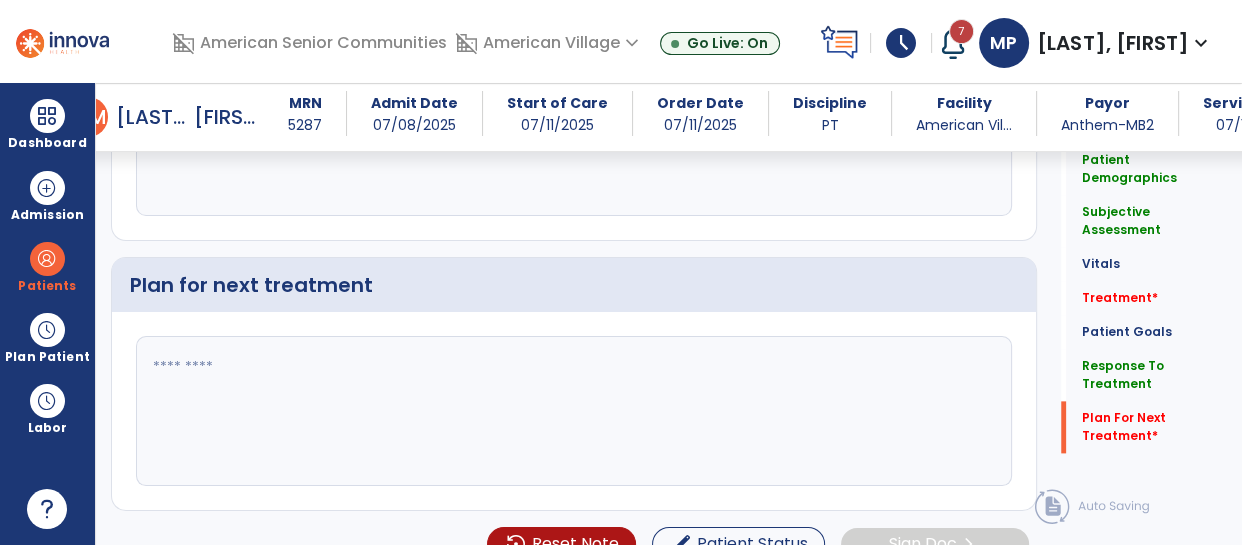 type on "**********" 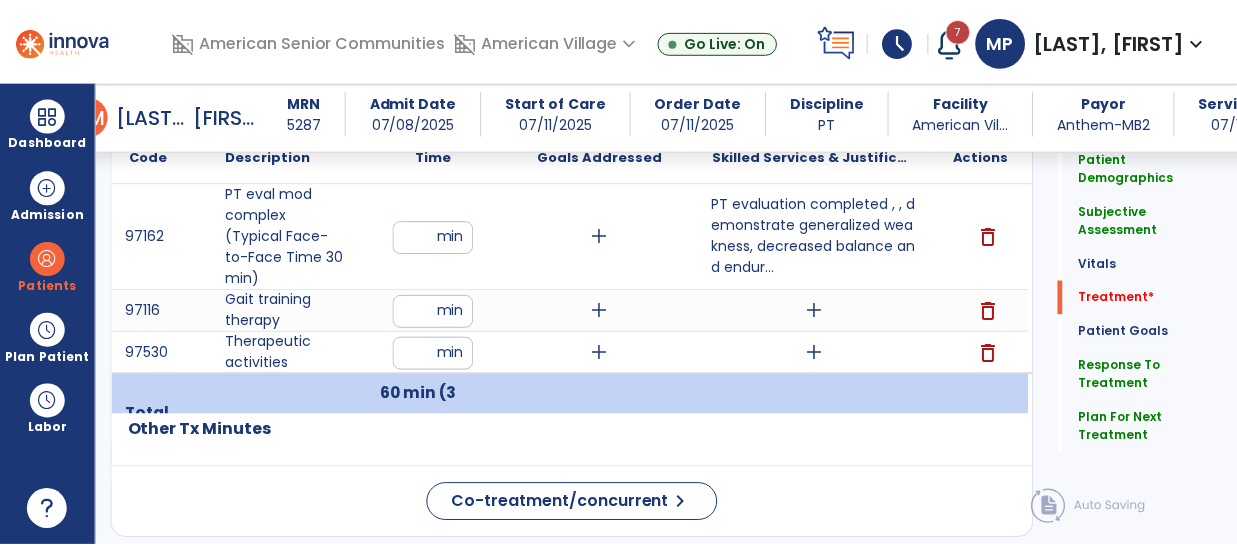 scroll, scrollTop: 1210, scrollLeft: 0, axis: vertical 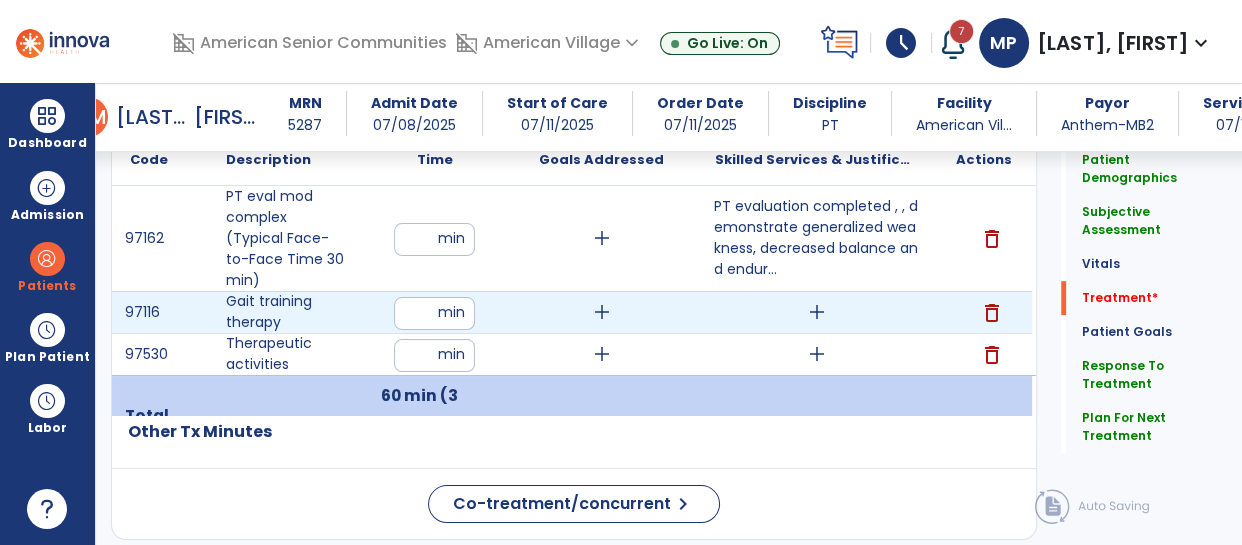 type on "**********" 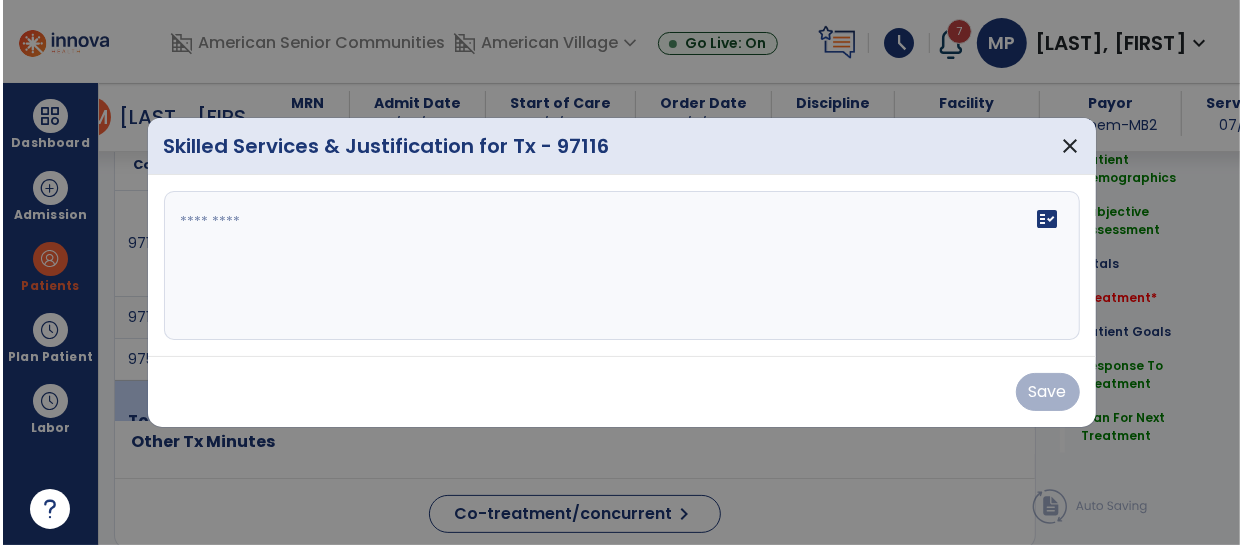 scroll, scrollTop: 1210, scrollLeft: 0, axis: vertical 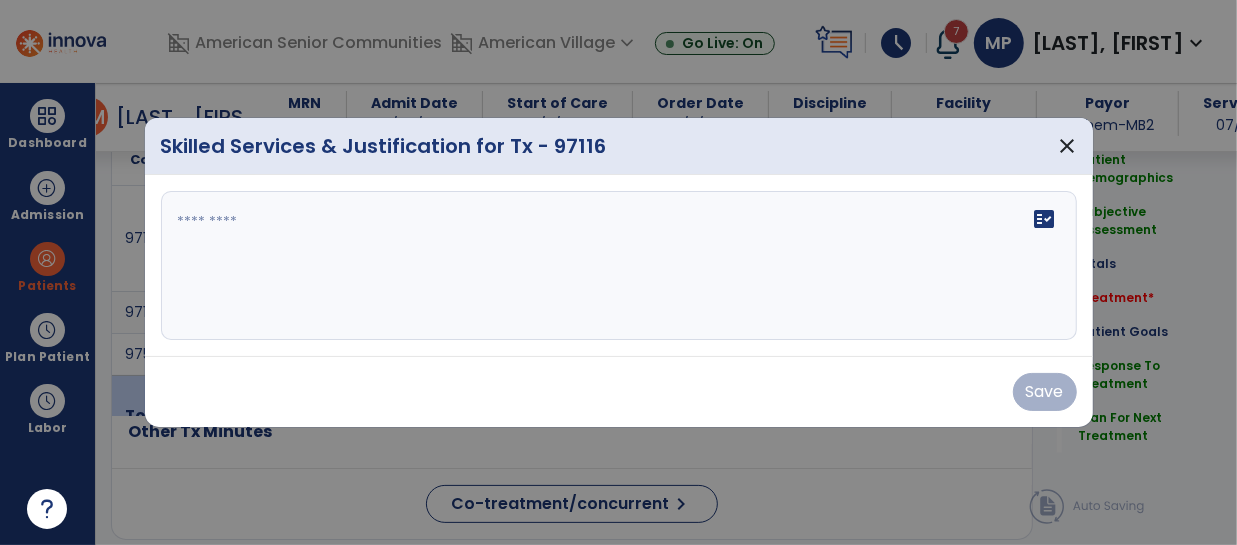 click on "fact_check" at bounding box center (619, 266) 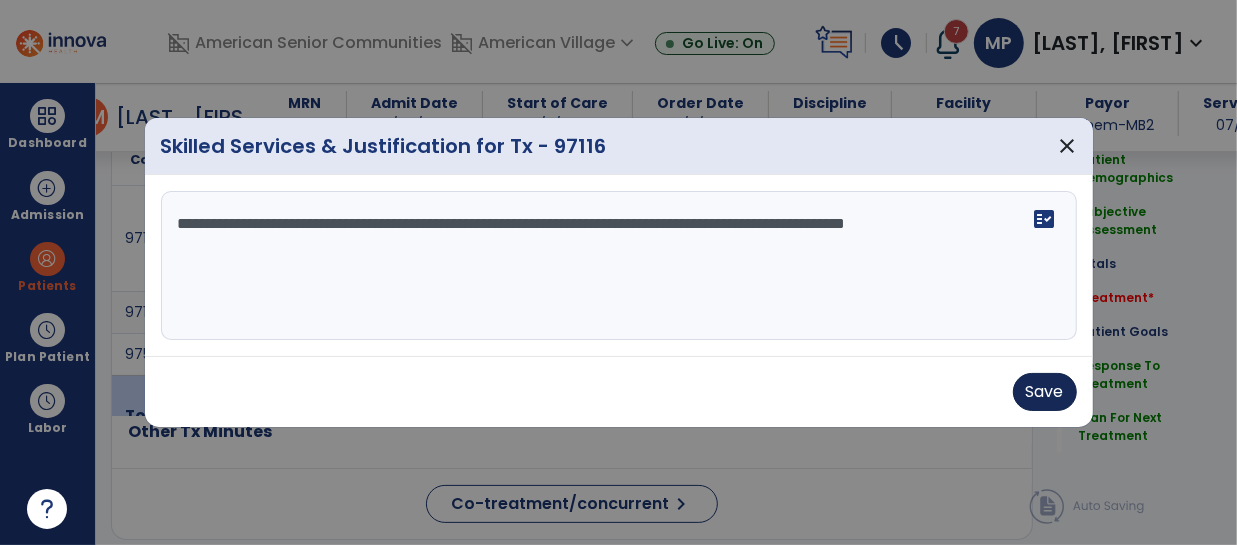 type on "**********" 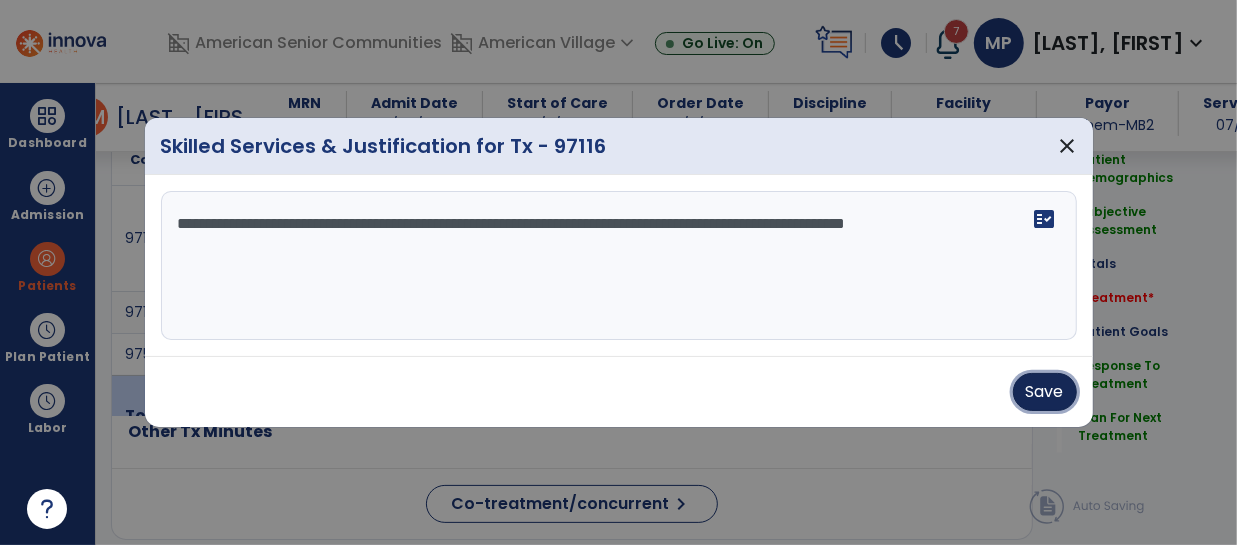 click on "Save" at bounding box center (1045, 392) 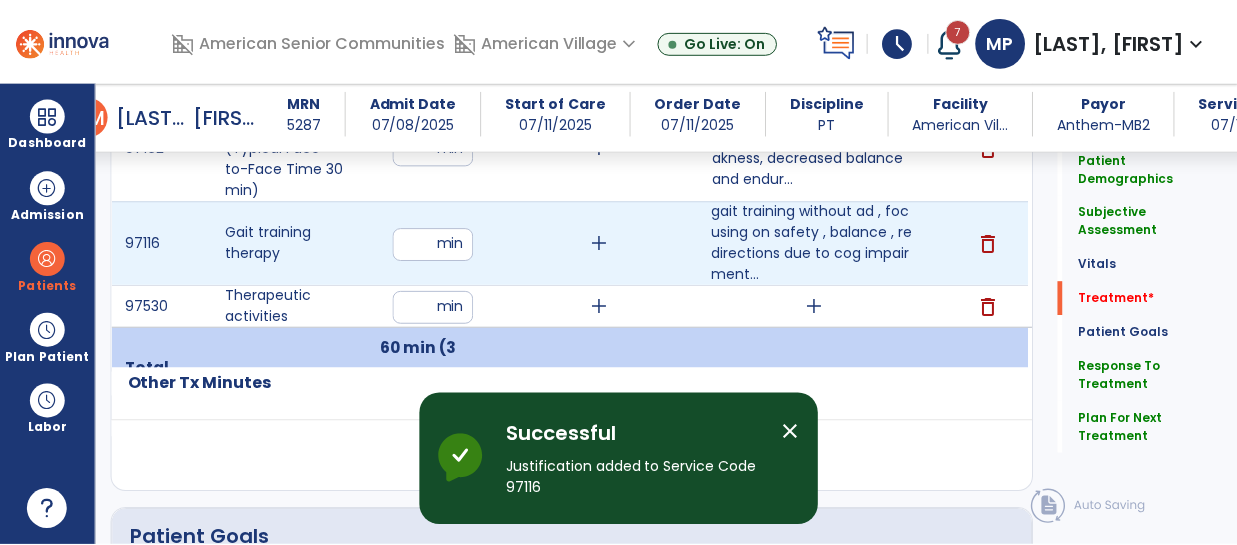 scroll, scrollTop: 1308, scrollLeft: 0, axis: vertical 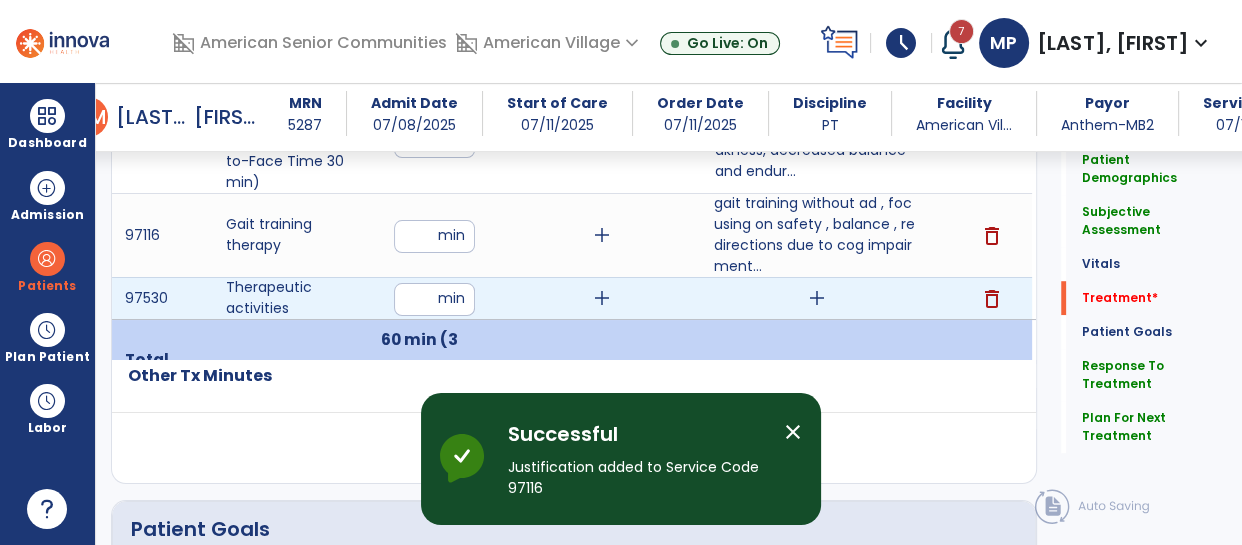 click on "add" at bounding box center [817, 298] 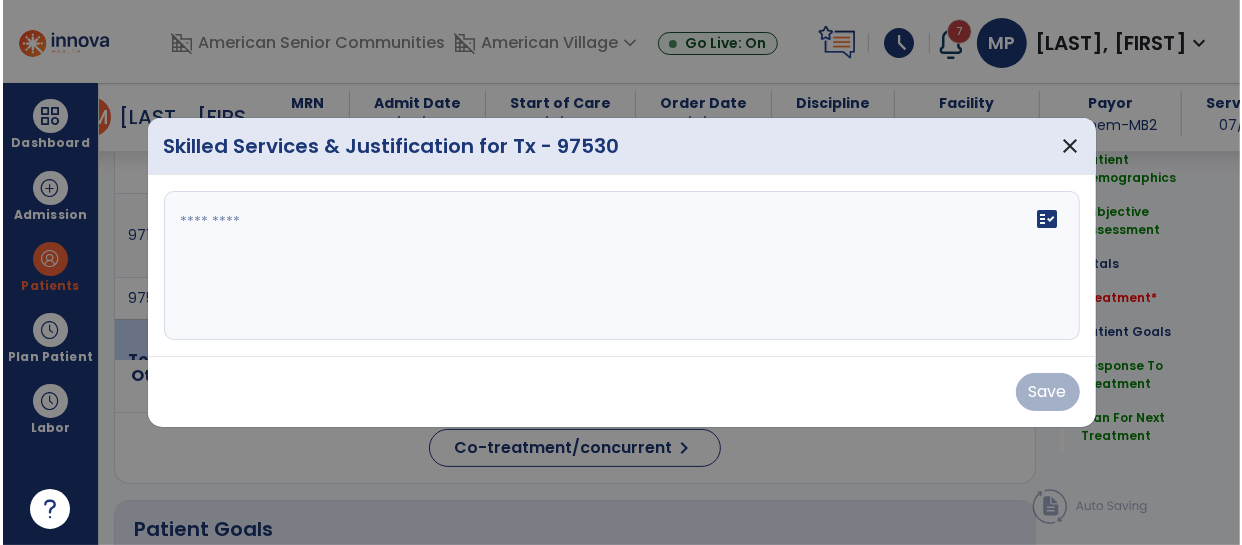 scroll, scrollTop: 1308, scrollLeft: 0, axis: vertical 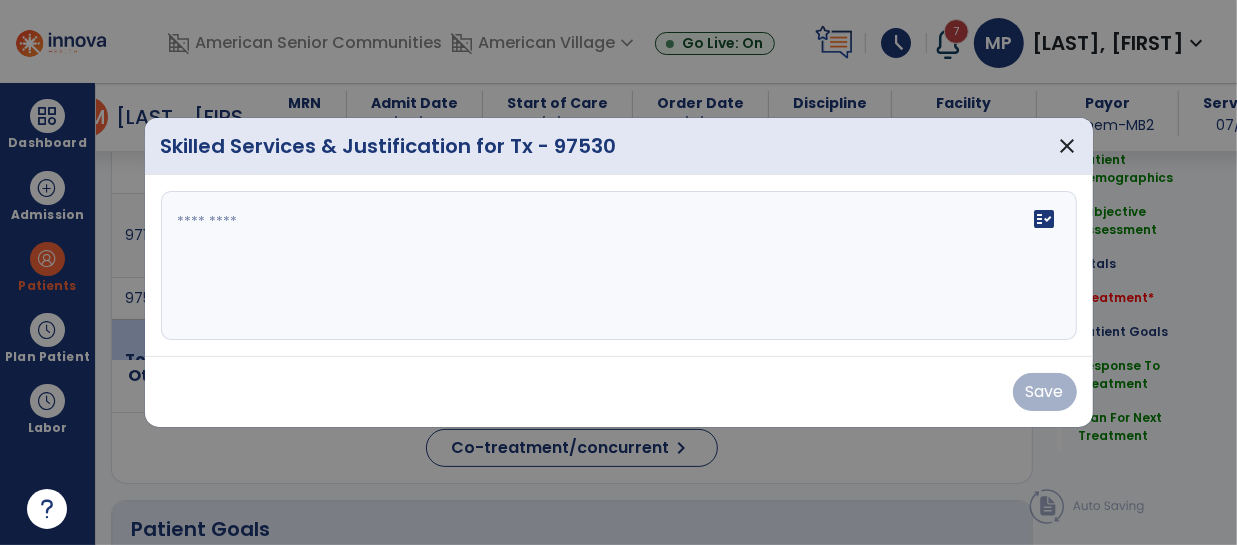 click on "fact_check" at bounding box center (619, 266) 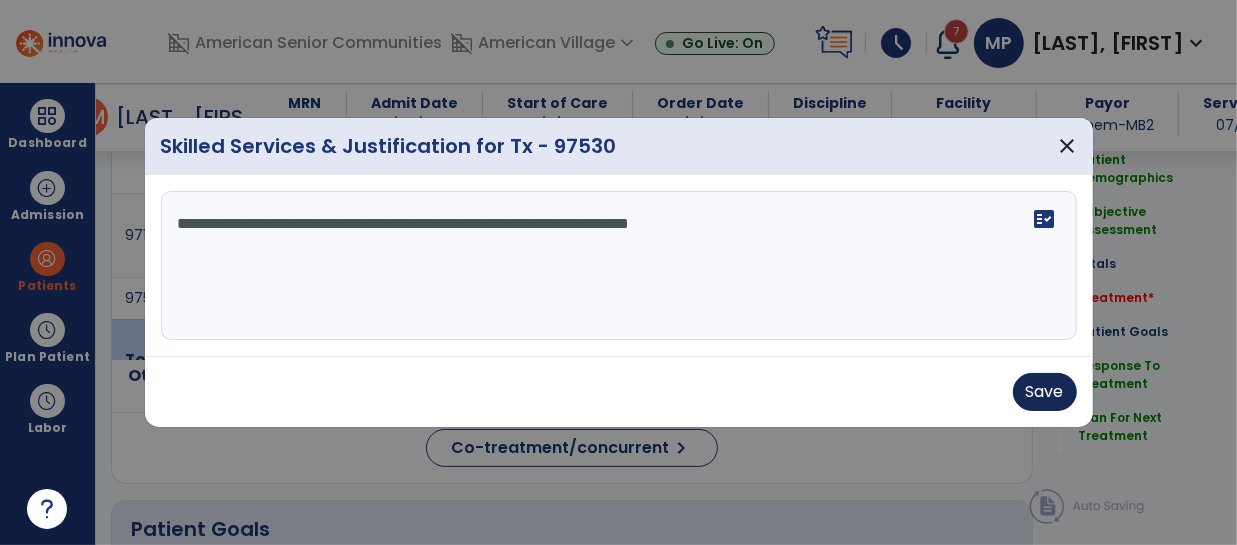 type on "**********" 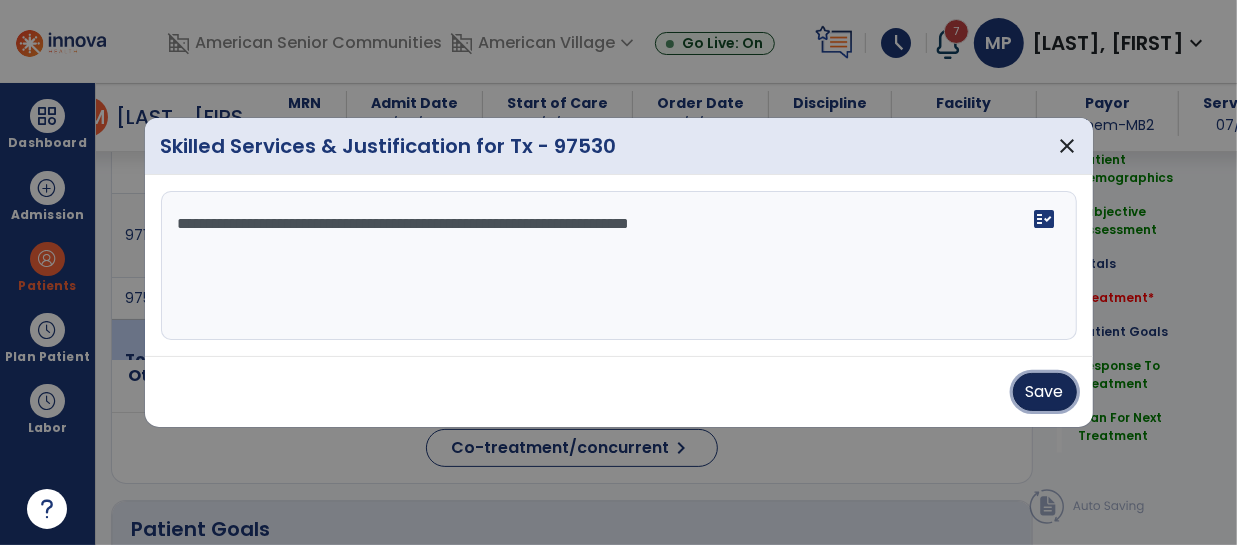 click on "Save" at bounding box center (1045, 392) 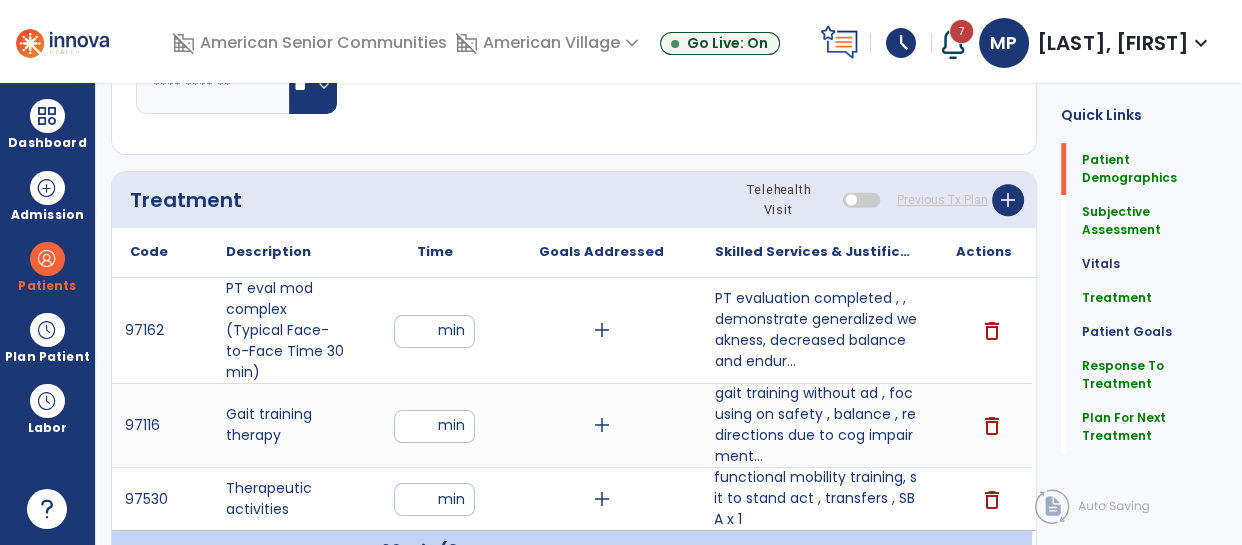 scroll, scrollTop: 0, scrollLeft: 0, axis: both 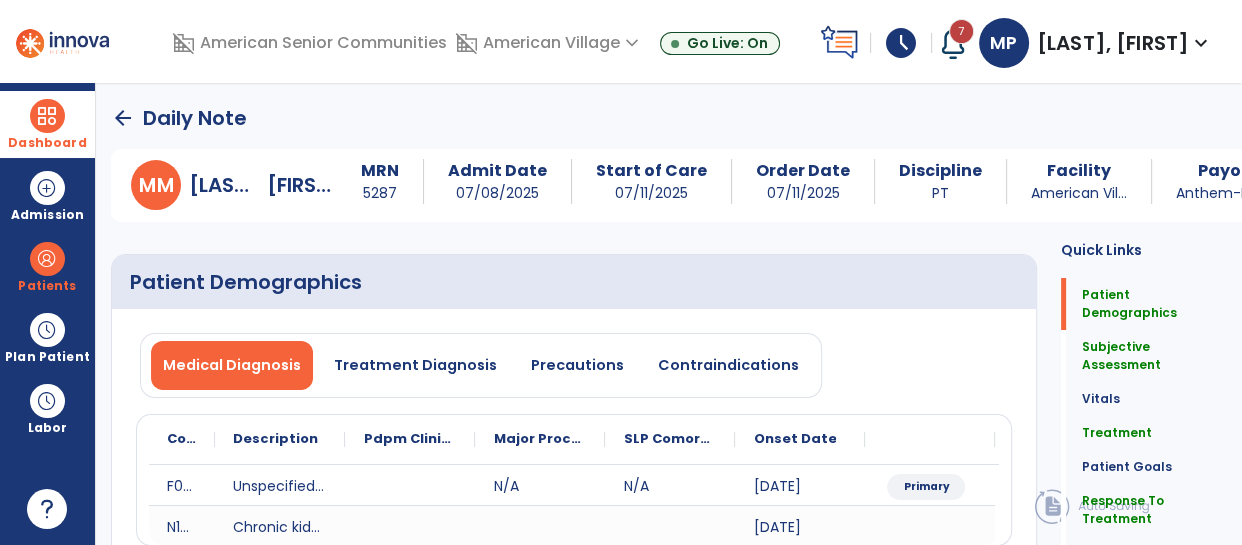 click at bounding box center (47, 116) 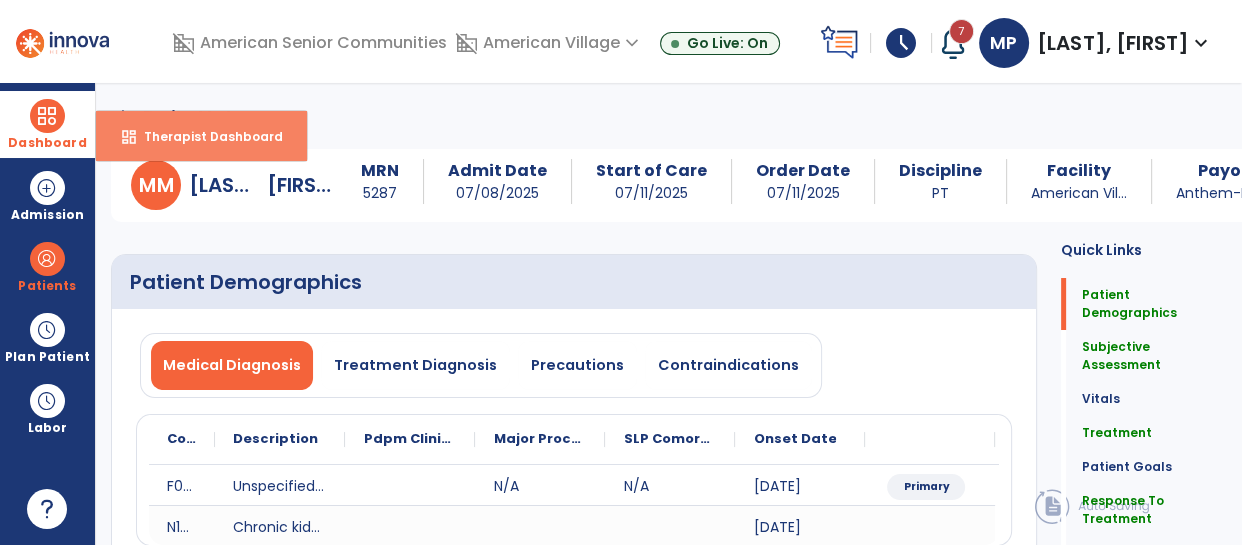 click on "Therapist Dashboard" at bounding box center [205, 136] 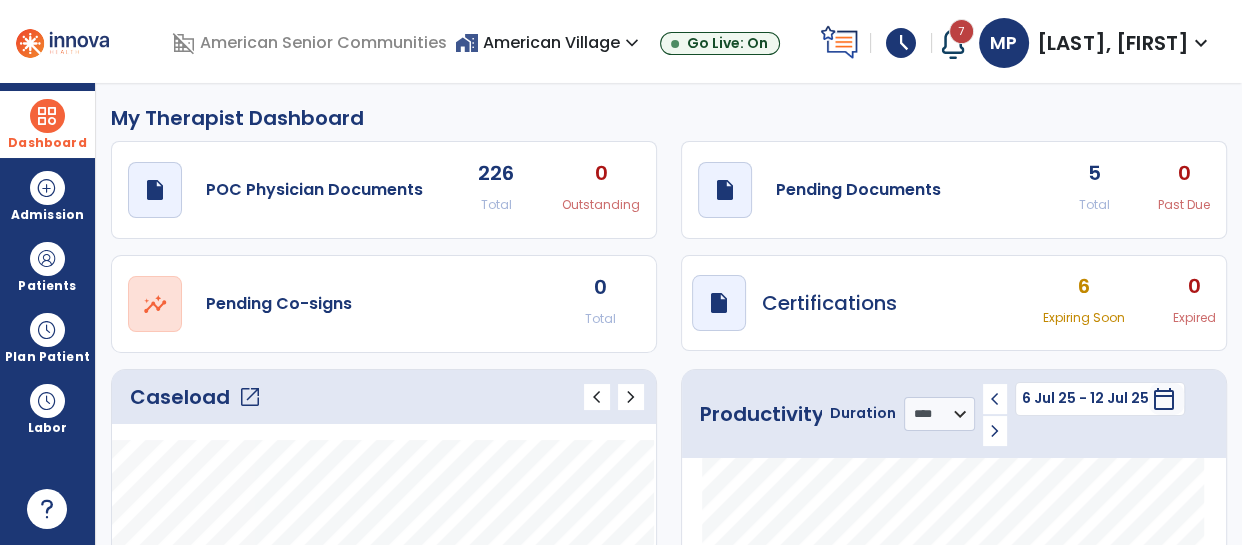 click at bounding box center (47, 116) 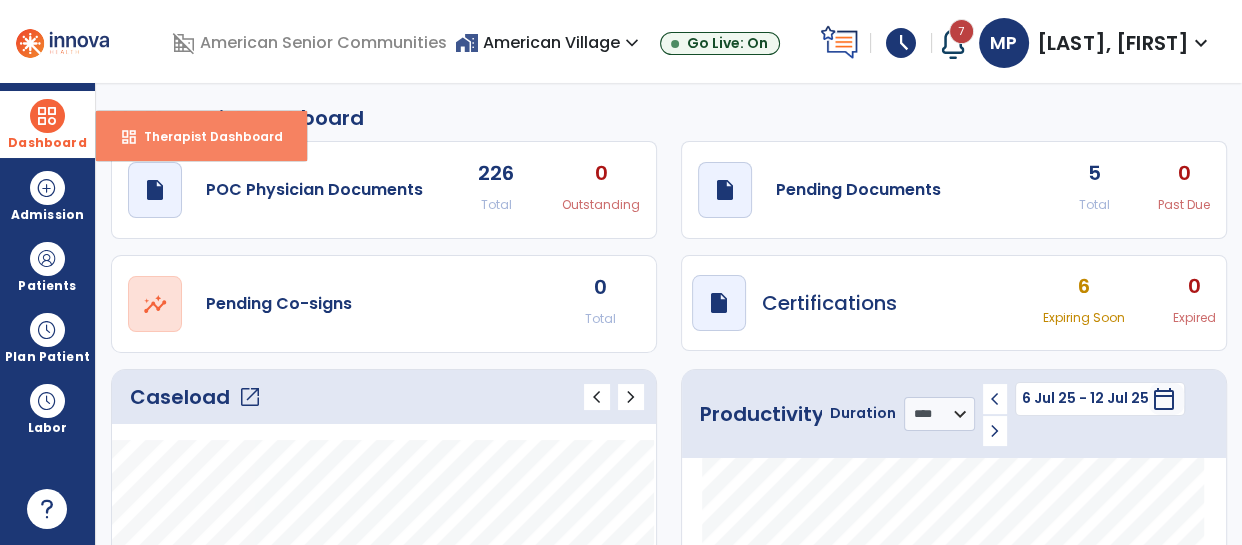 click on "Therapist Dashboard" at bounding box center (205, 136) 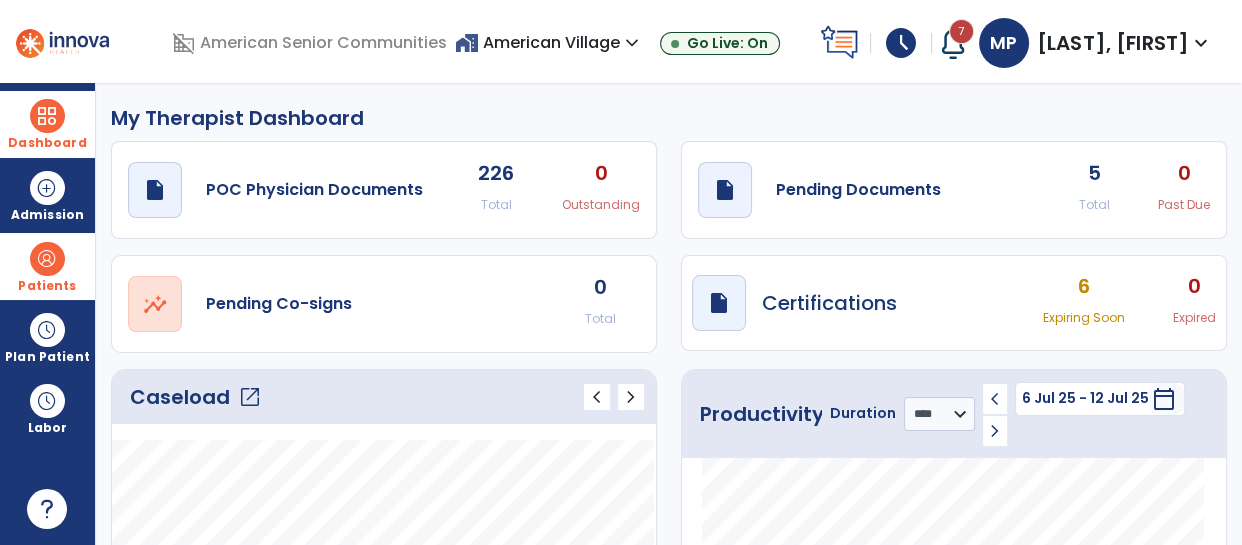 click at bounding box center (47, 259) 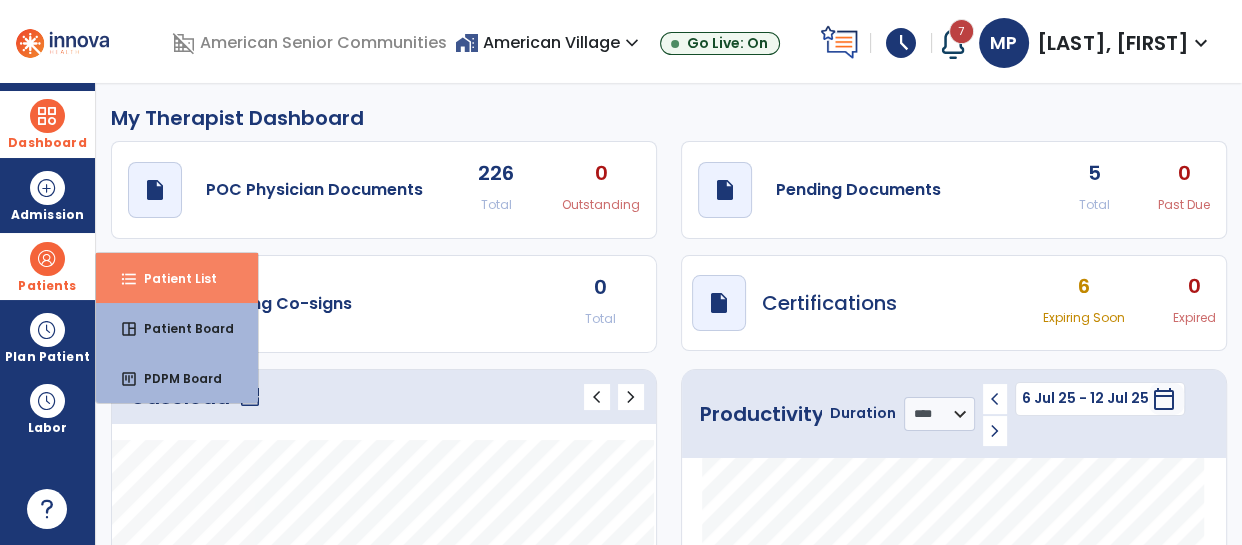 click on "Patient List" at bounding box center (172, 278) 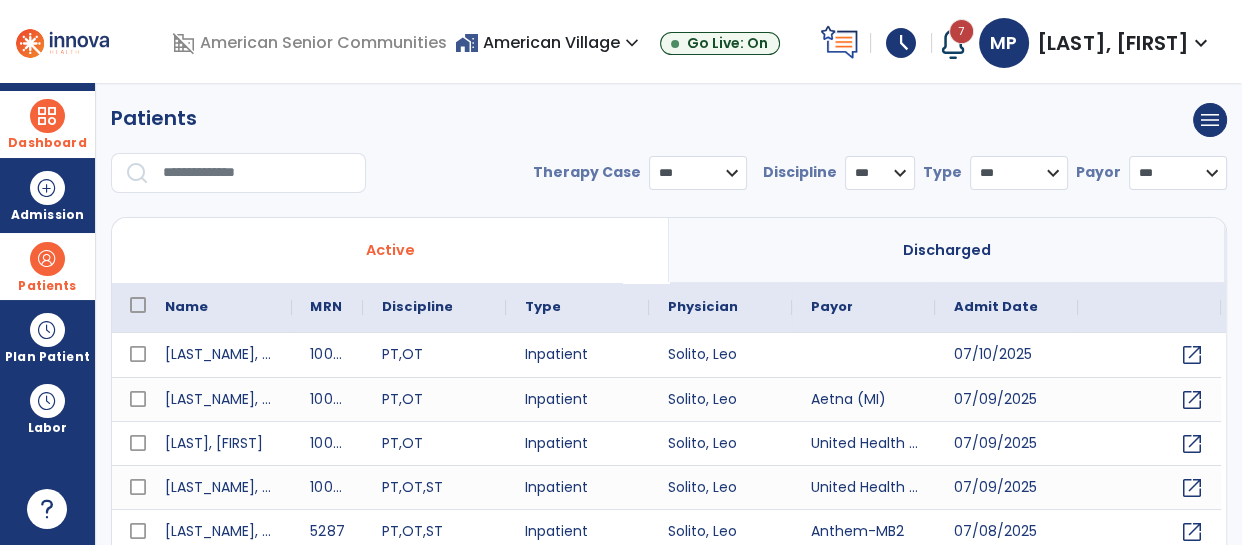 select on "***" 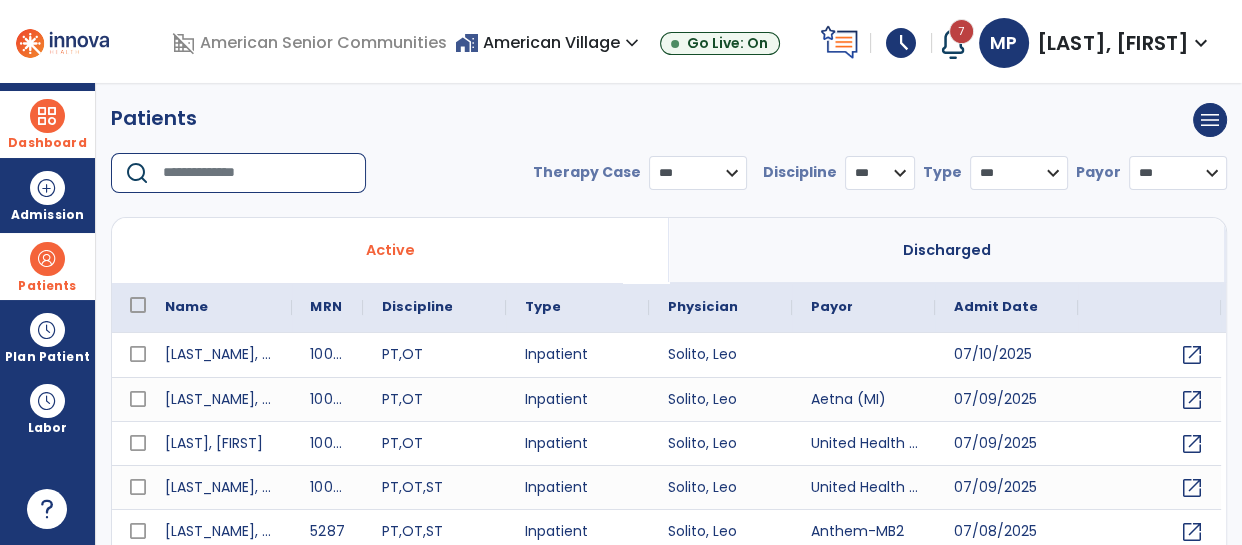 click at bounding box center [257, 173] 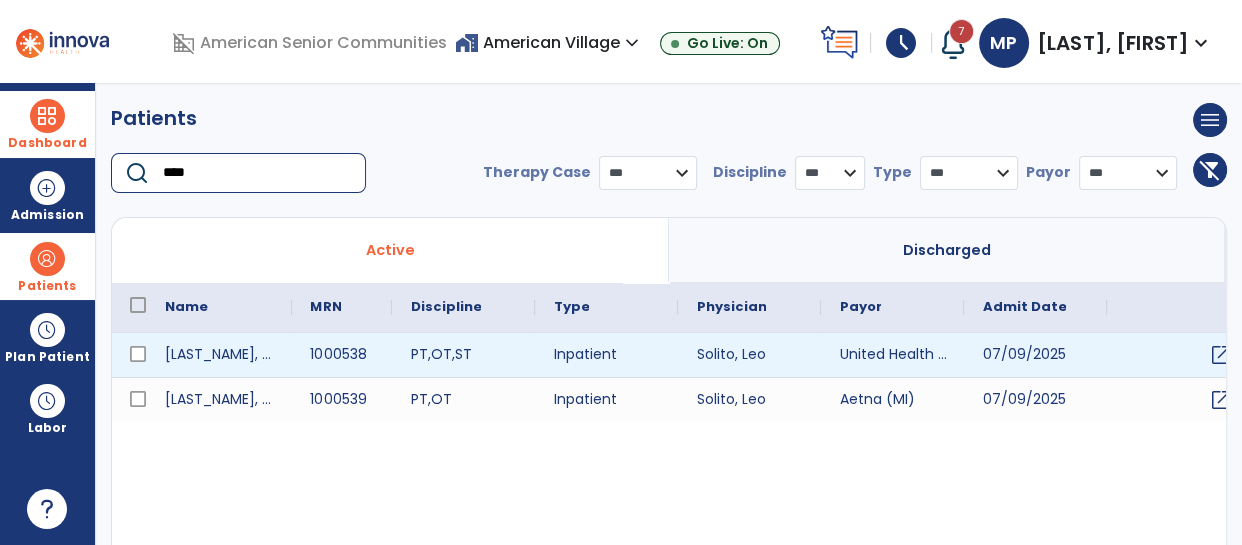 type on "****" 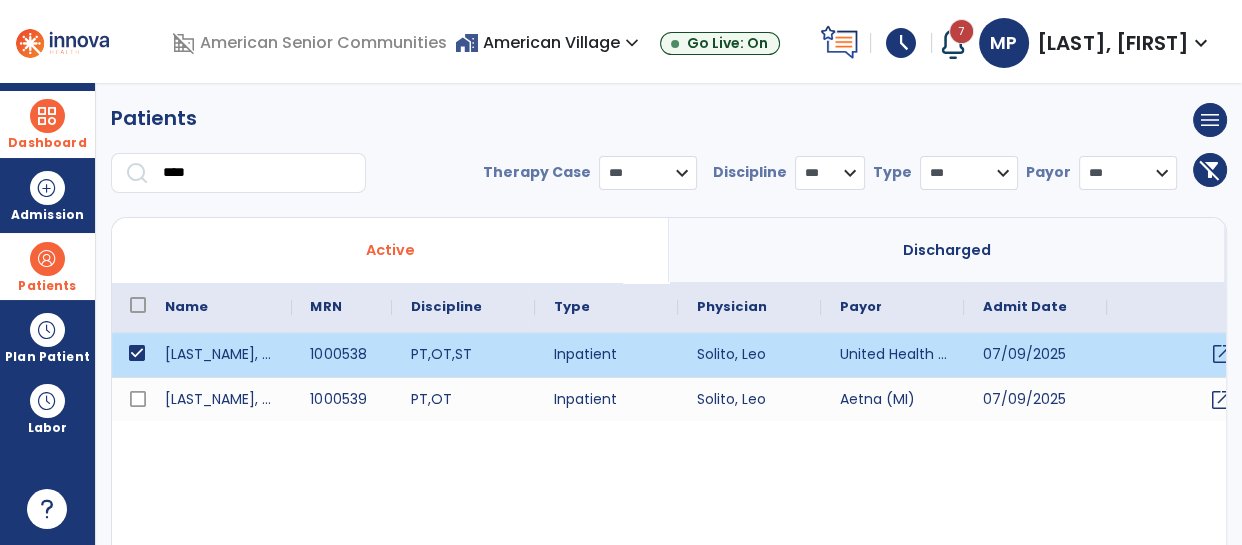 click on "open_in_new" at bounding box center [1221, 354] 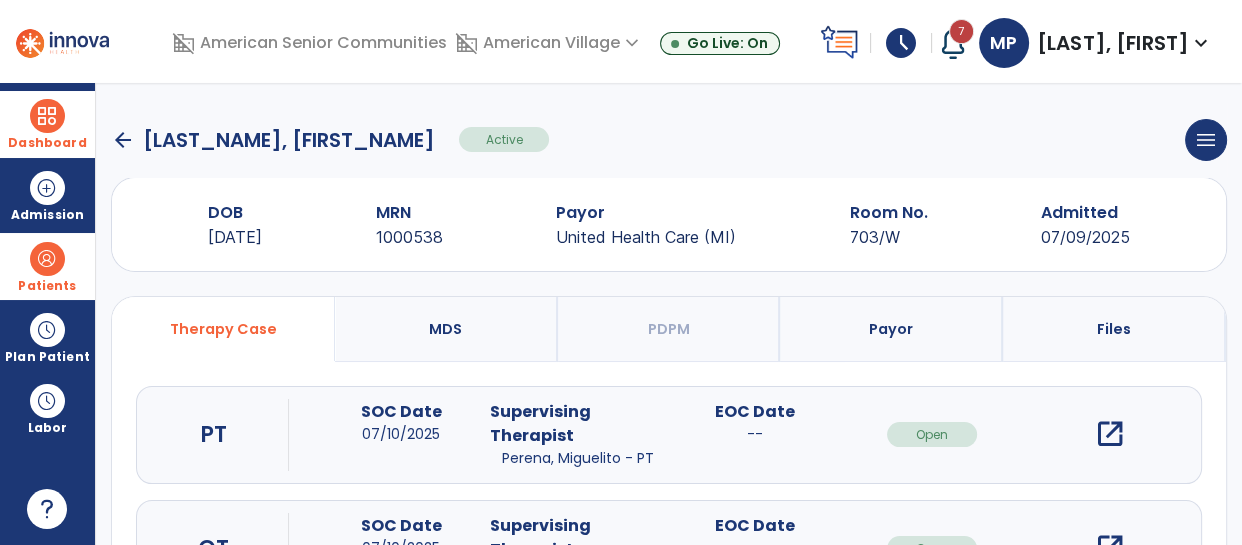 click on "open_in_new" at bounding box center (1109, 434) 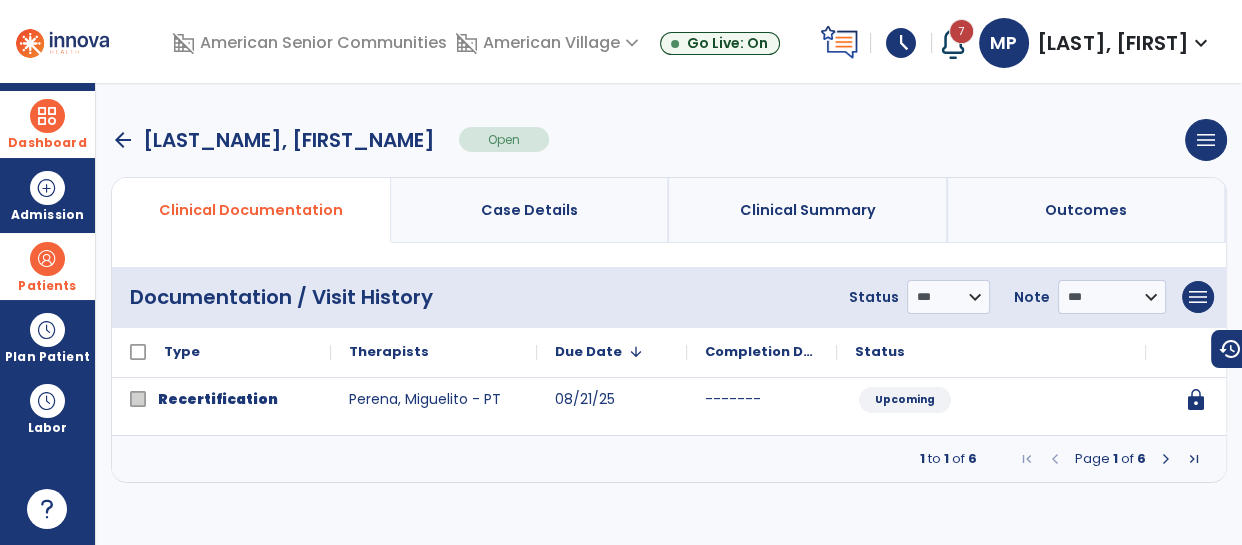 click at bounding box center [1166, 459] 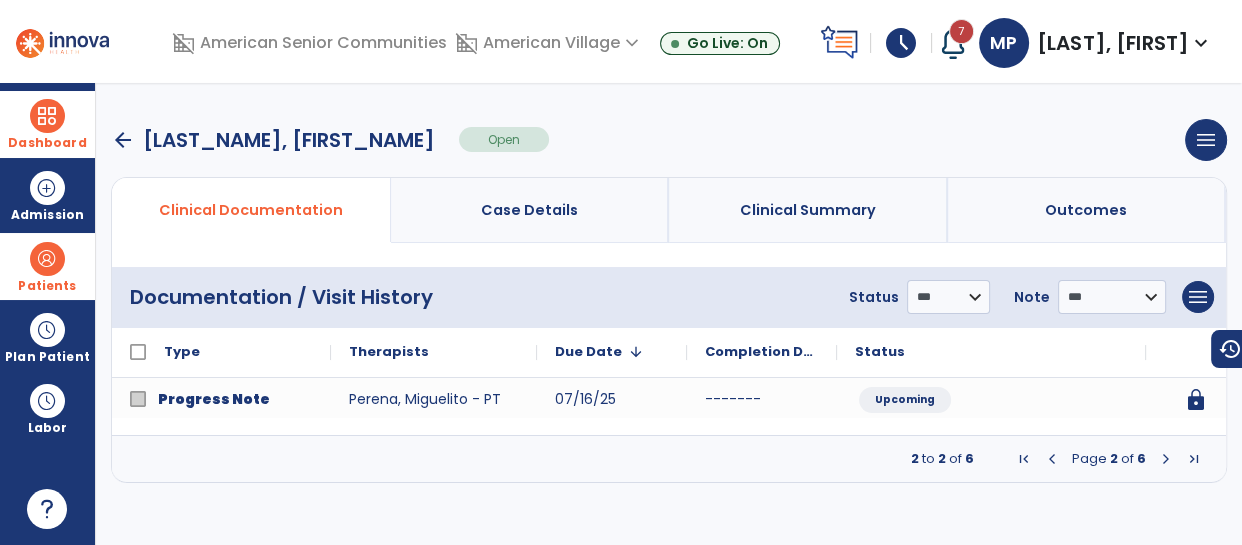 click at bounding box center [1166, 459] 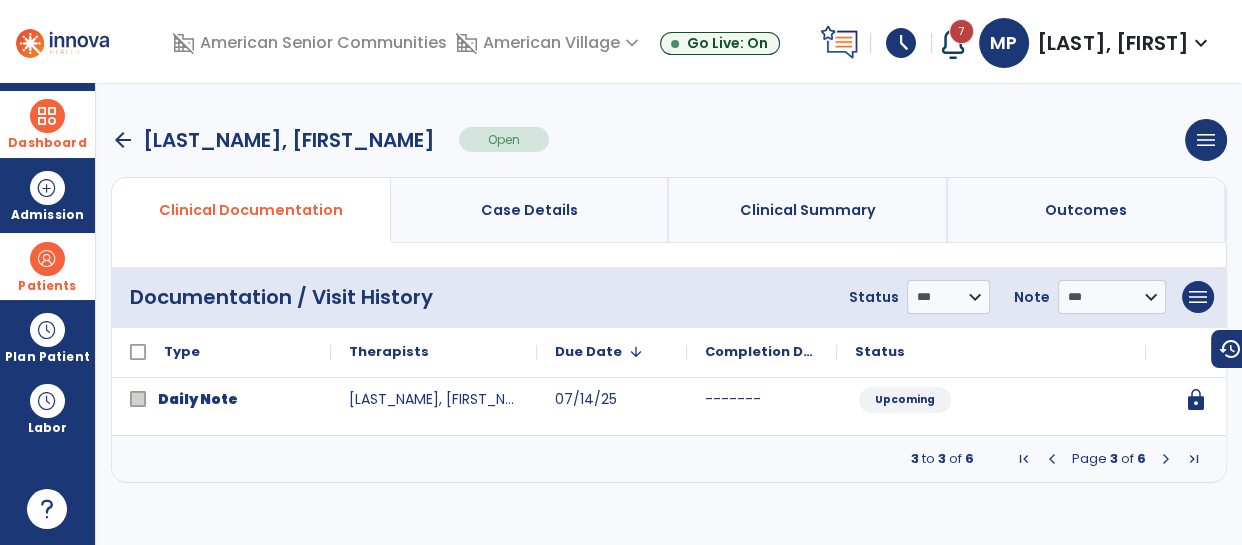 click at bounding box center [1166, 459] 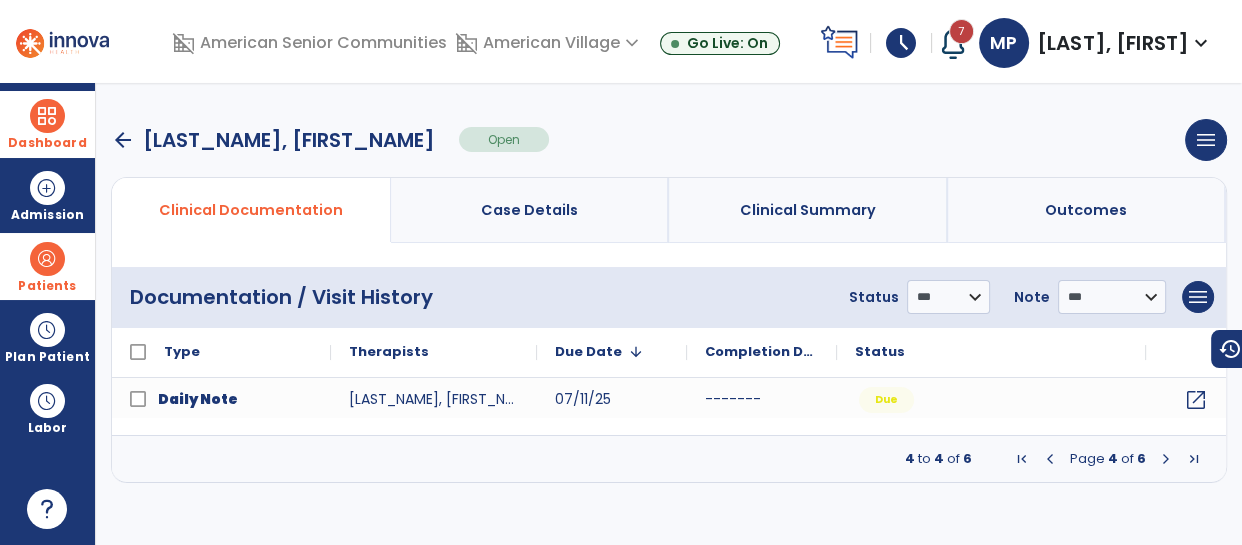 click at bounding box center (1166, 459) 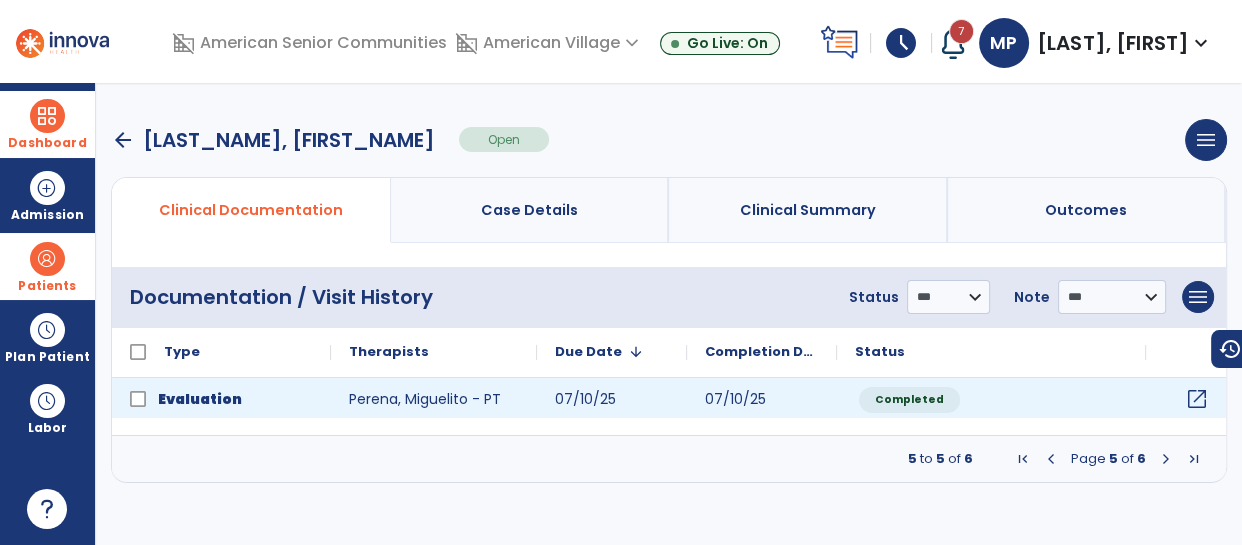 click on "open_in_new" 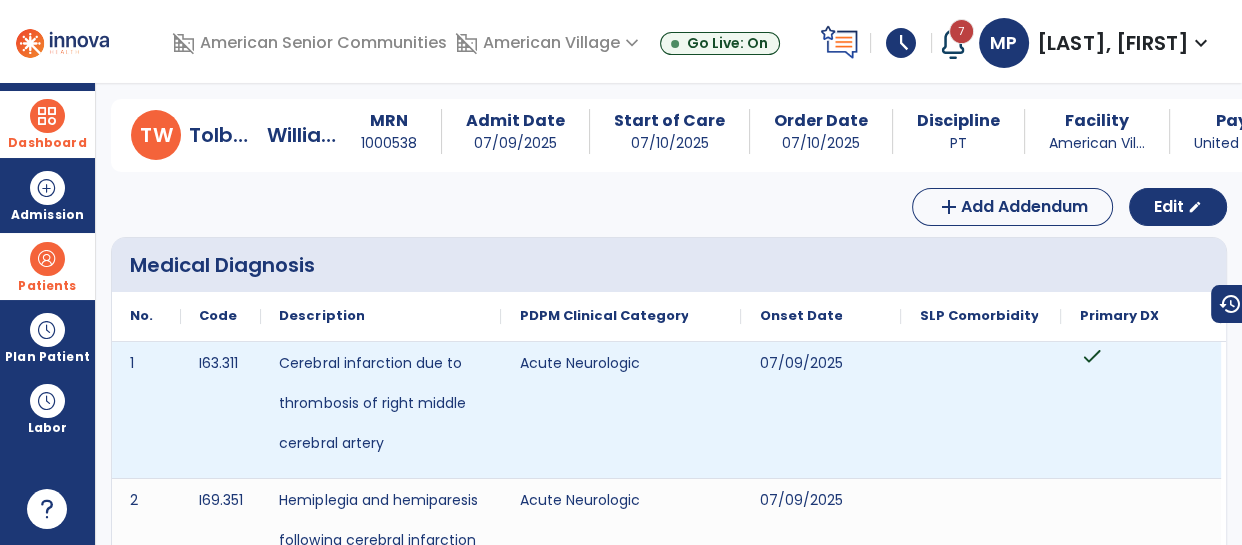scroll, scrollTop: 0, scrollLeft: 0, axis: both 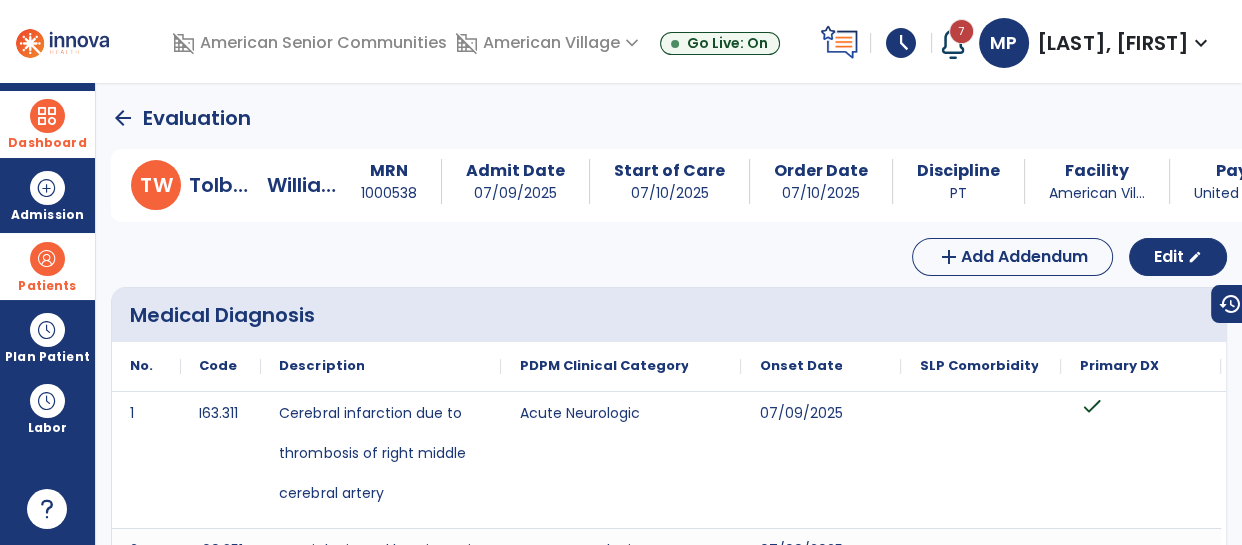 click on "arrow_back" 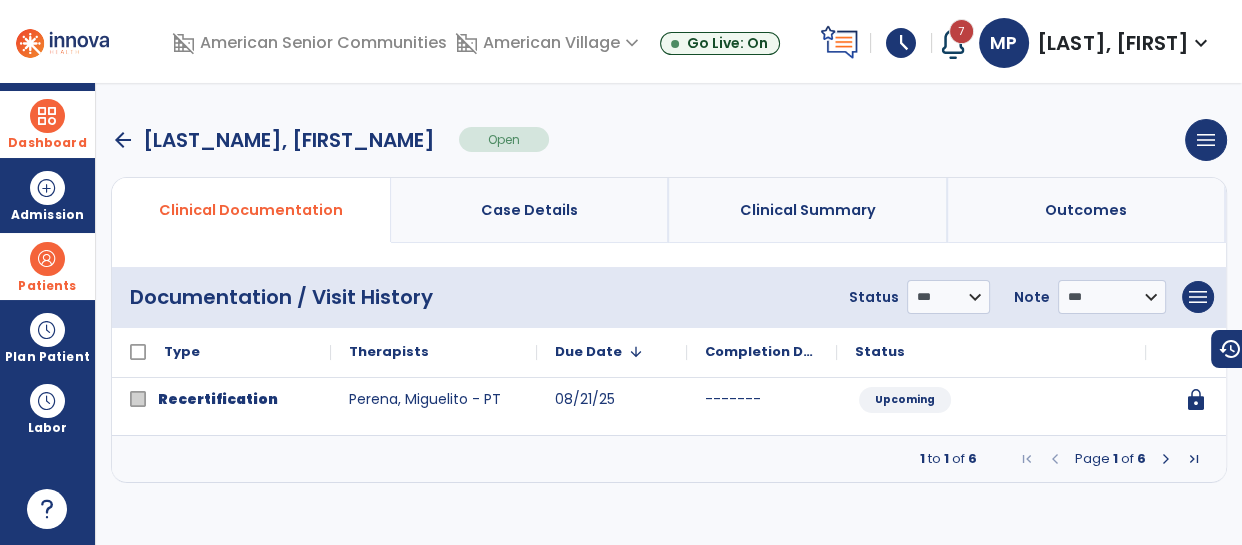 click on "arrow_back" at bounding box center [123, 140] 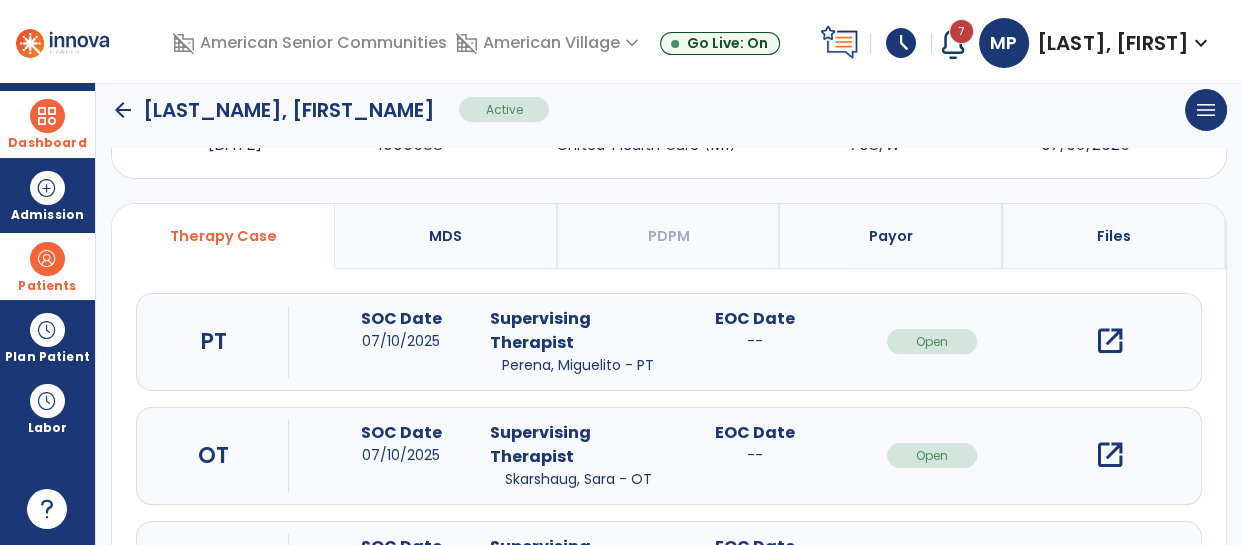 scroll, scrollTop: 0, scrollLeft: 0, axis: both 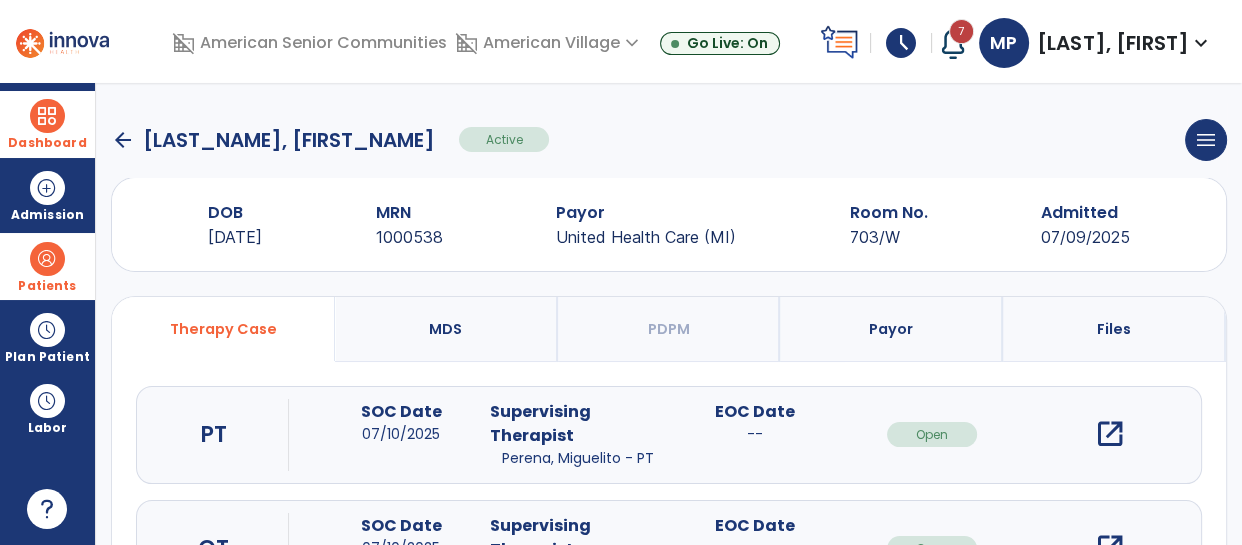 click on "arrow_back" 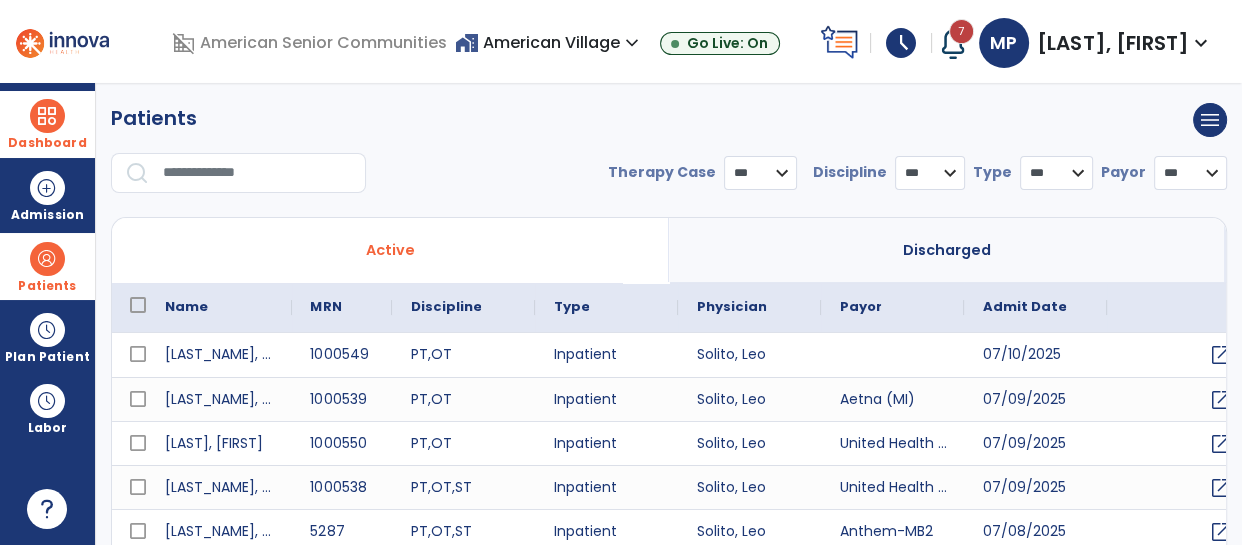 select on "***" 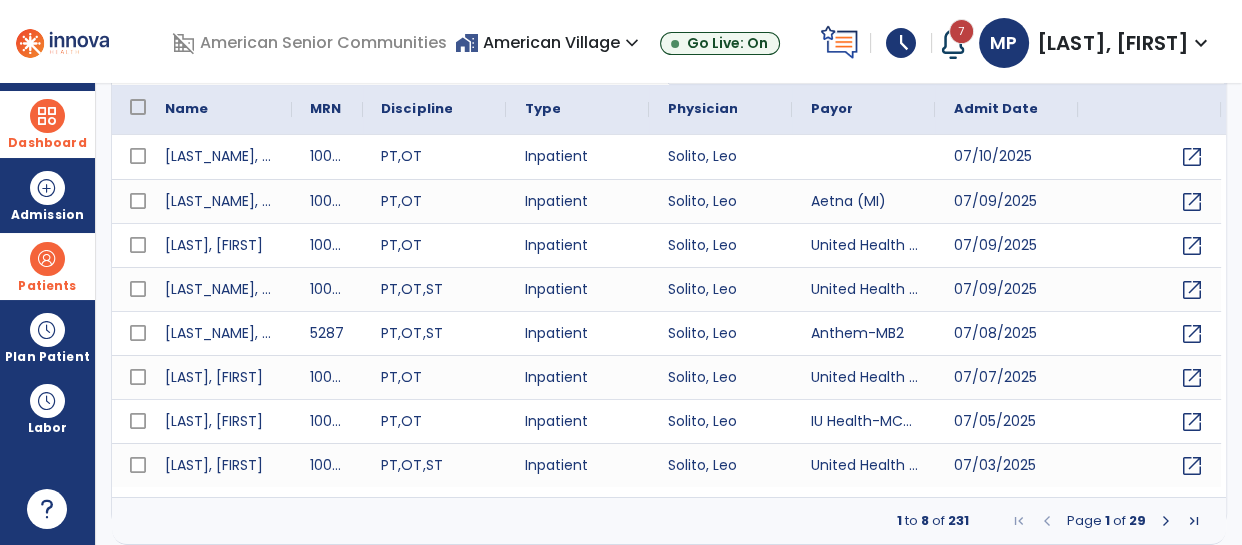 scroll, scrollTop: 0, scrollLeft: 0, axis: both 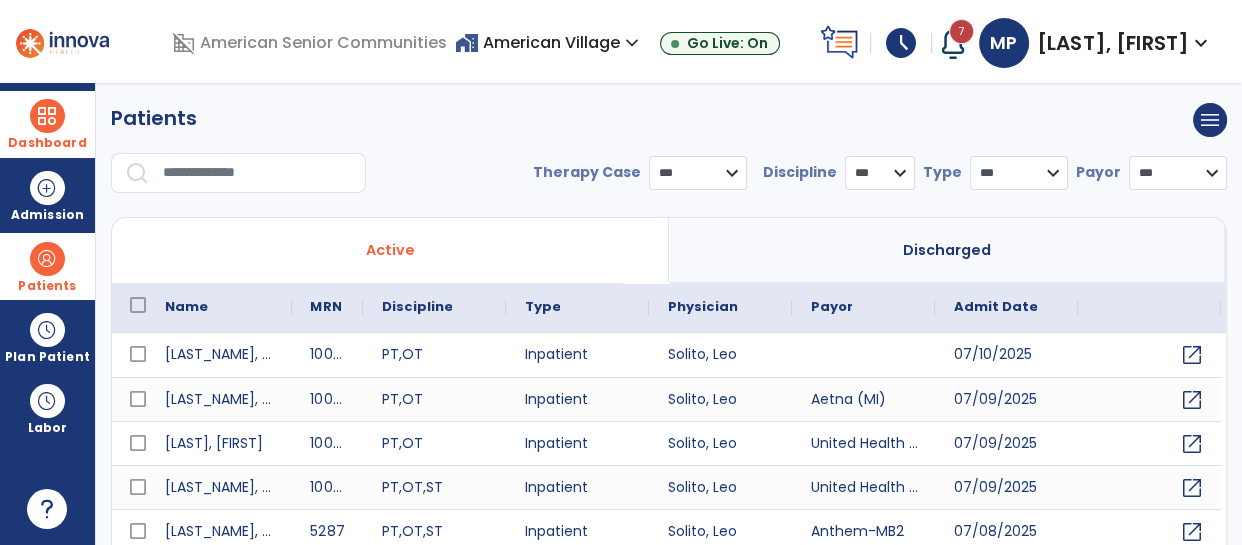 click at bounding box center [47, 116] 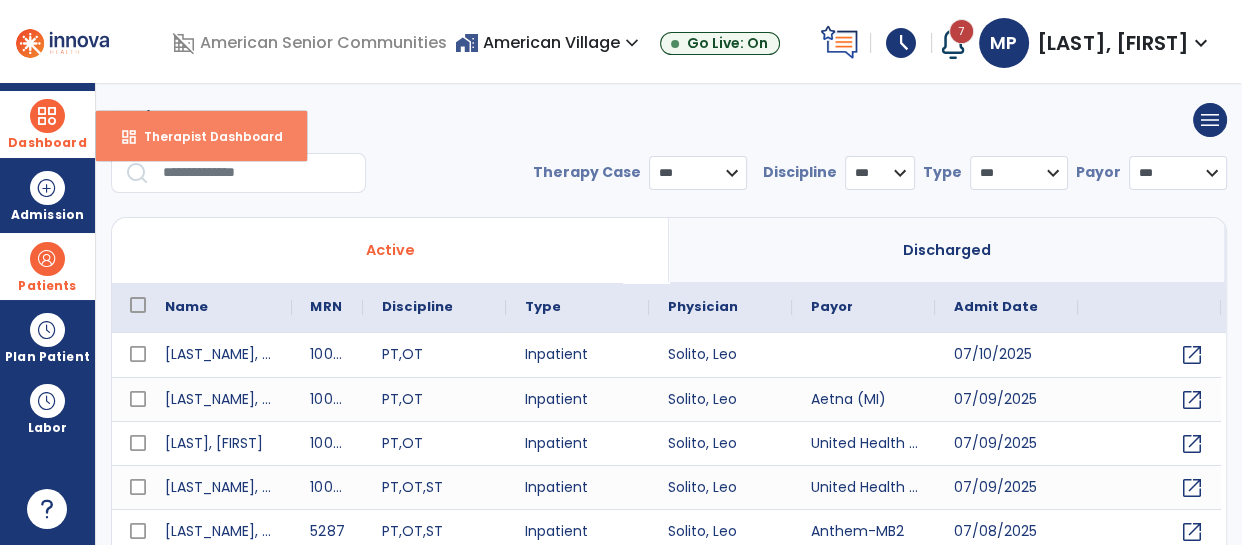 click on "Therapist Dashboard" at bounding box center (205, 136) 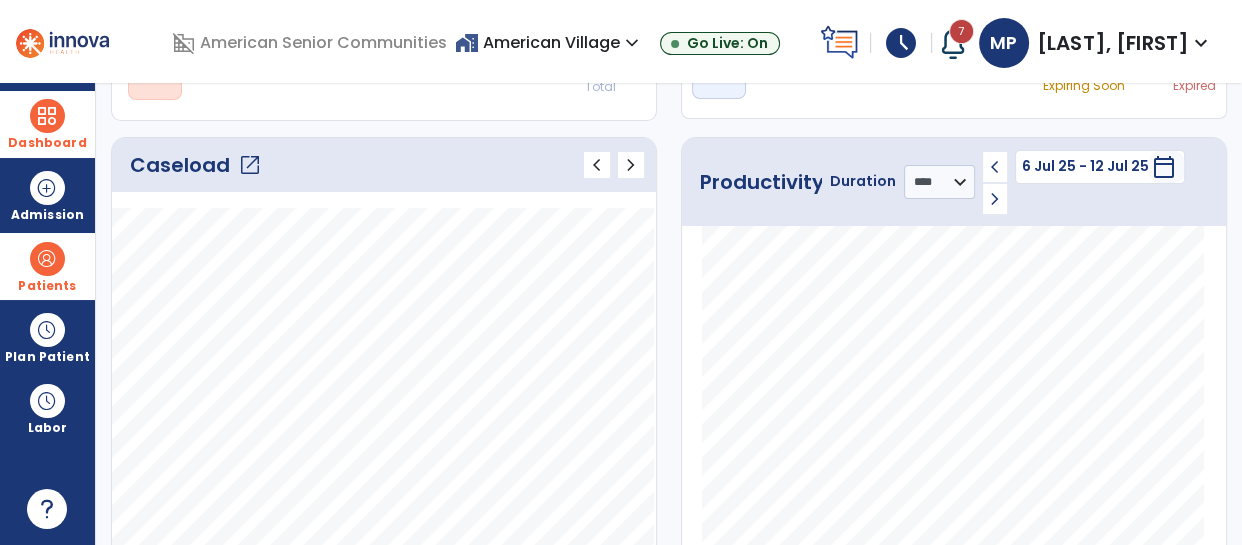 click on "Caseload   open_in_new" 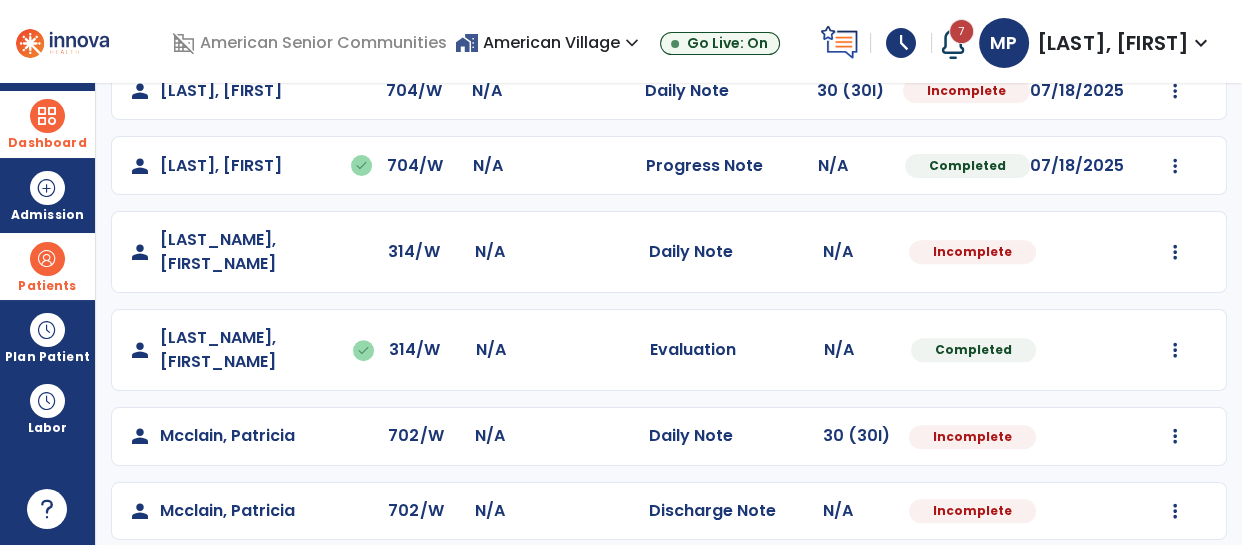 scroll, scrollTop: 0, scrollLeft: 0, axis: both 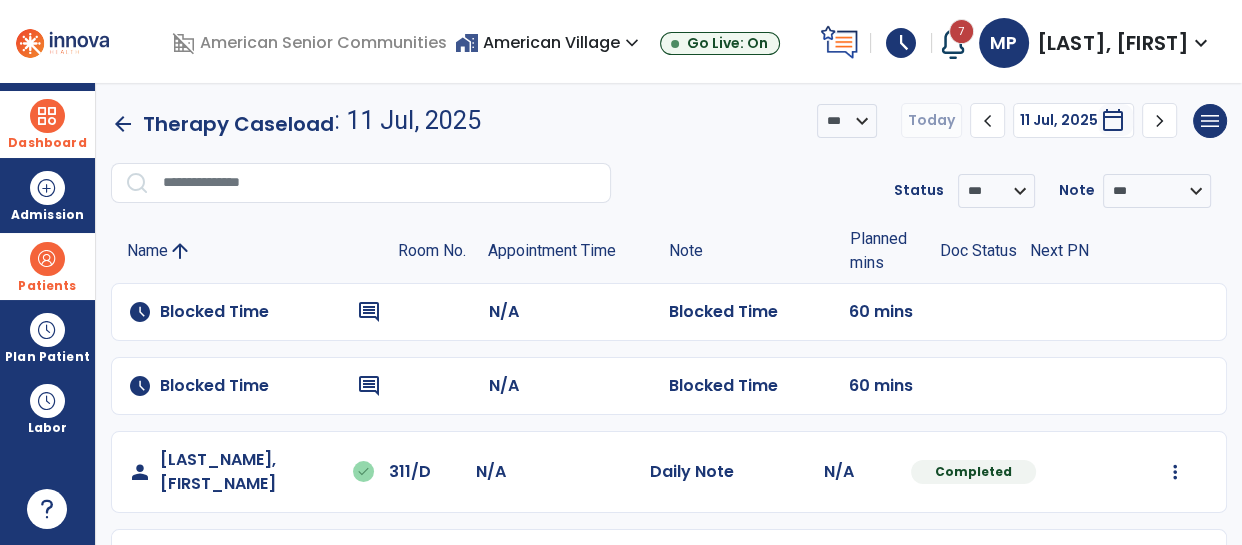 click at bounding box center [47, 116] 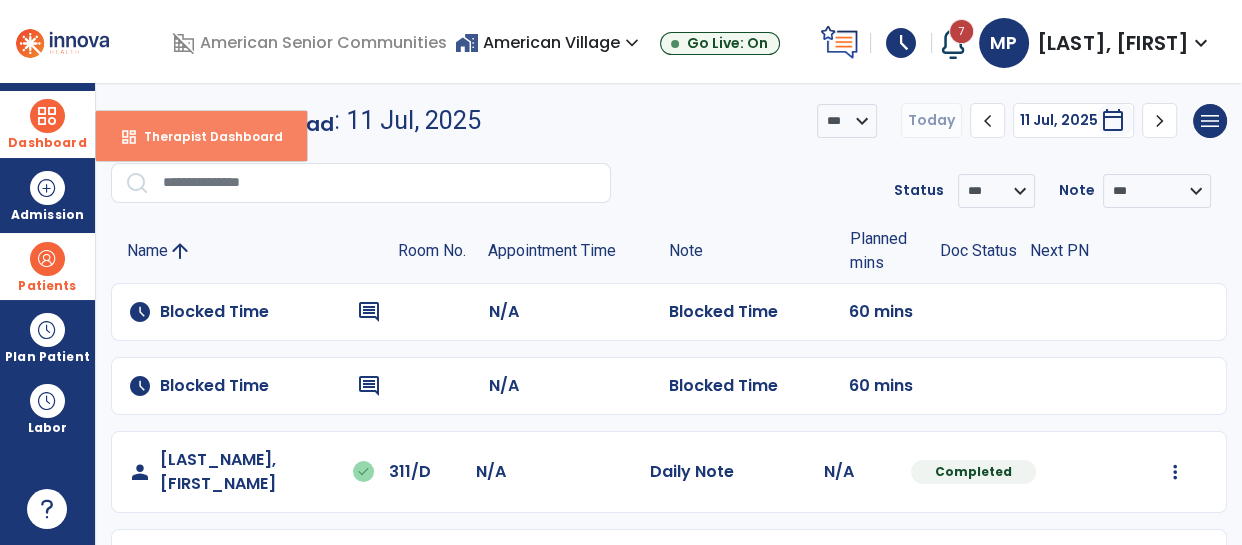 click on "dashboard  Therapist Dashboard" at bounding box center (201, 136) 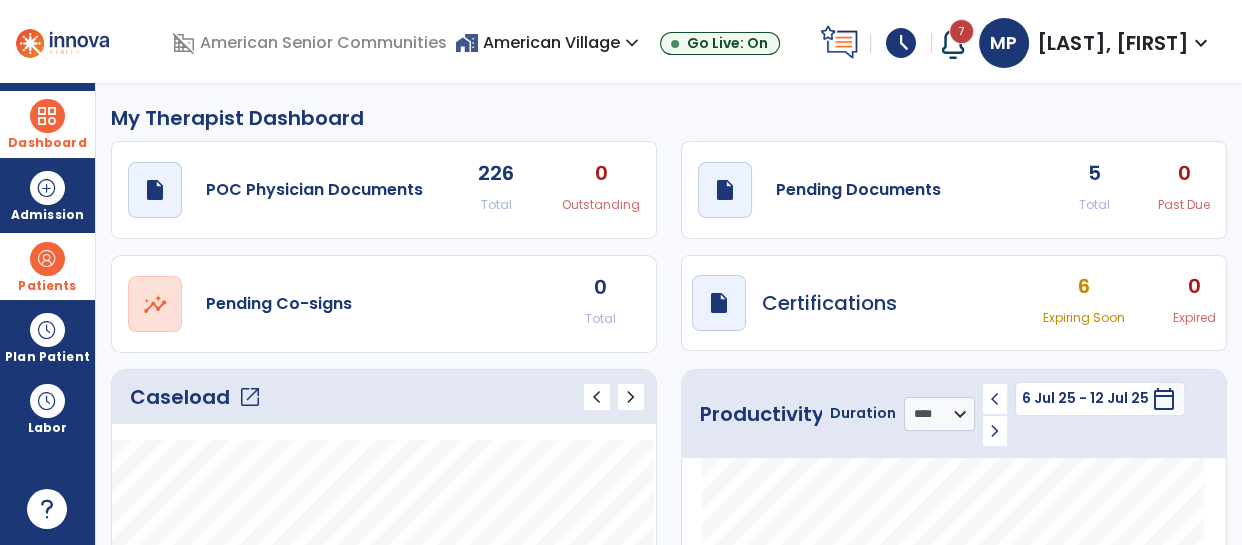 click at bounding box center (47, 259) 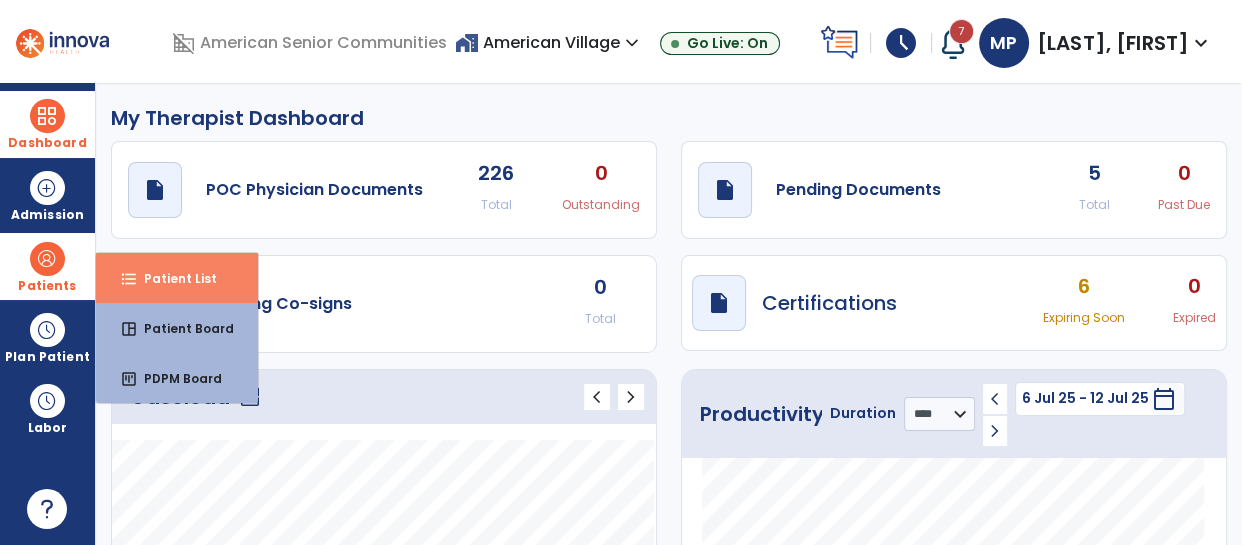 click on "Patient List" at bounding box center (172, 278) 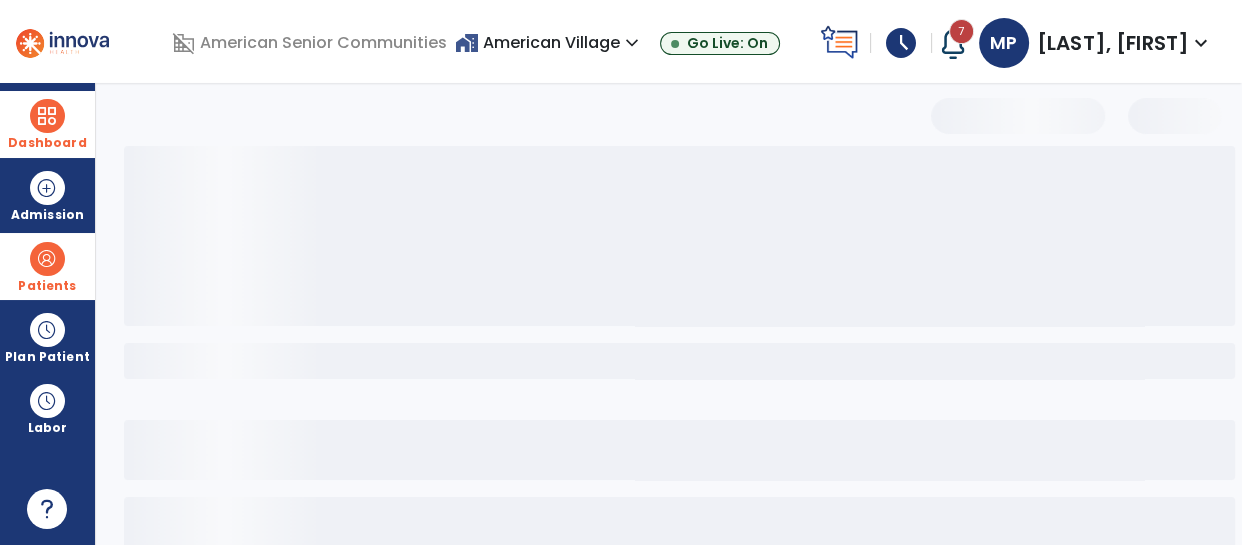 select on "***" 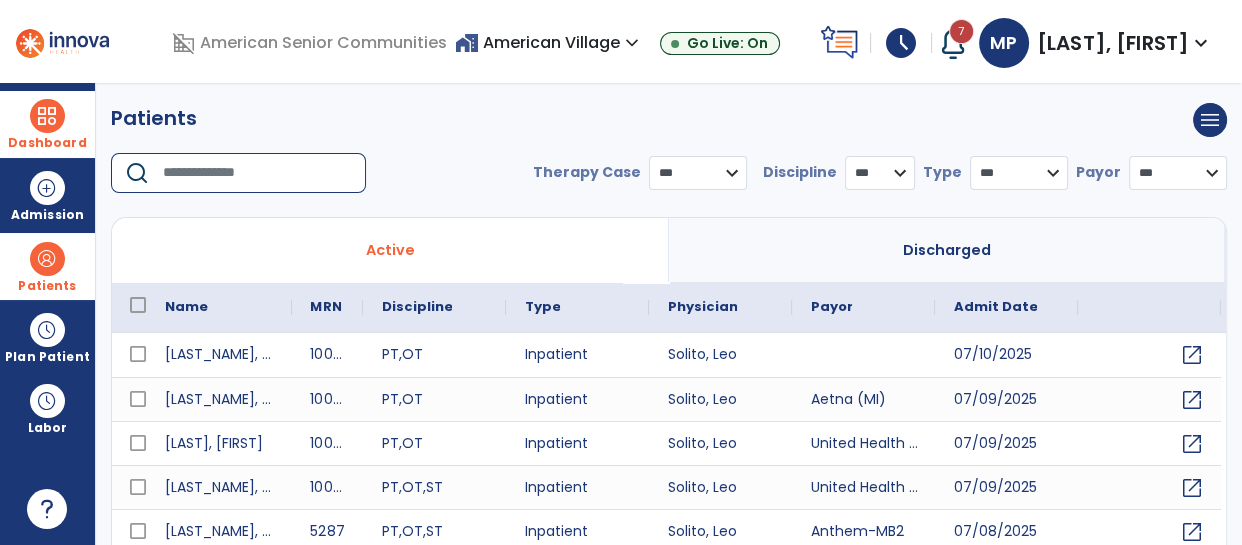 click at bounding box center [257, 173] 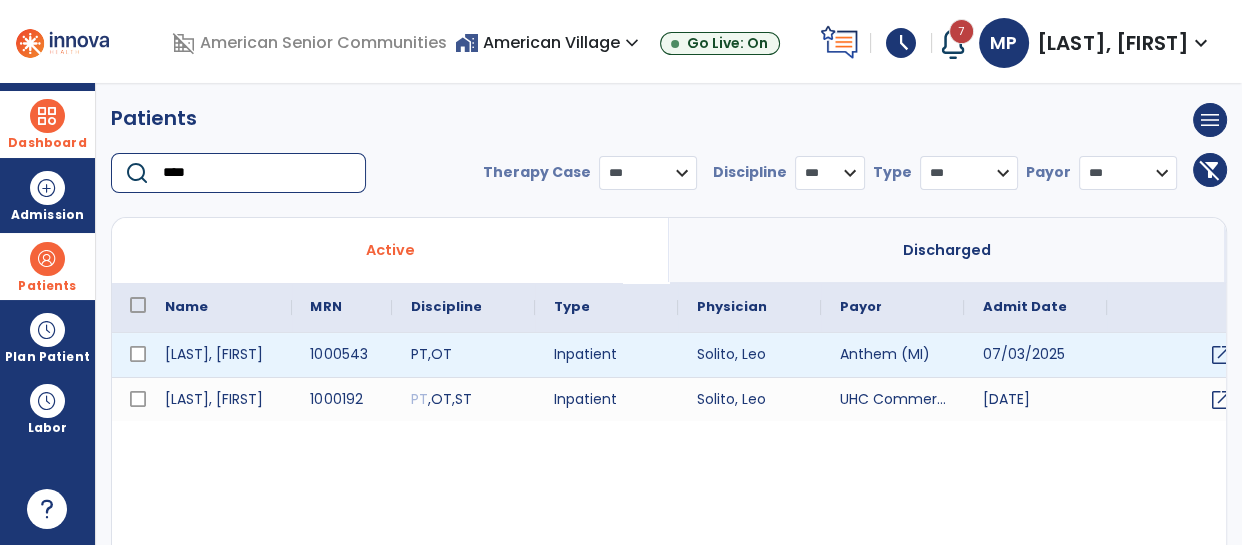 type on "****" 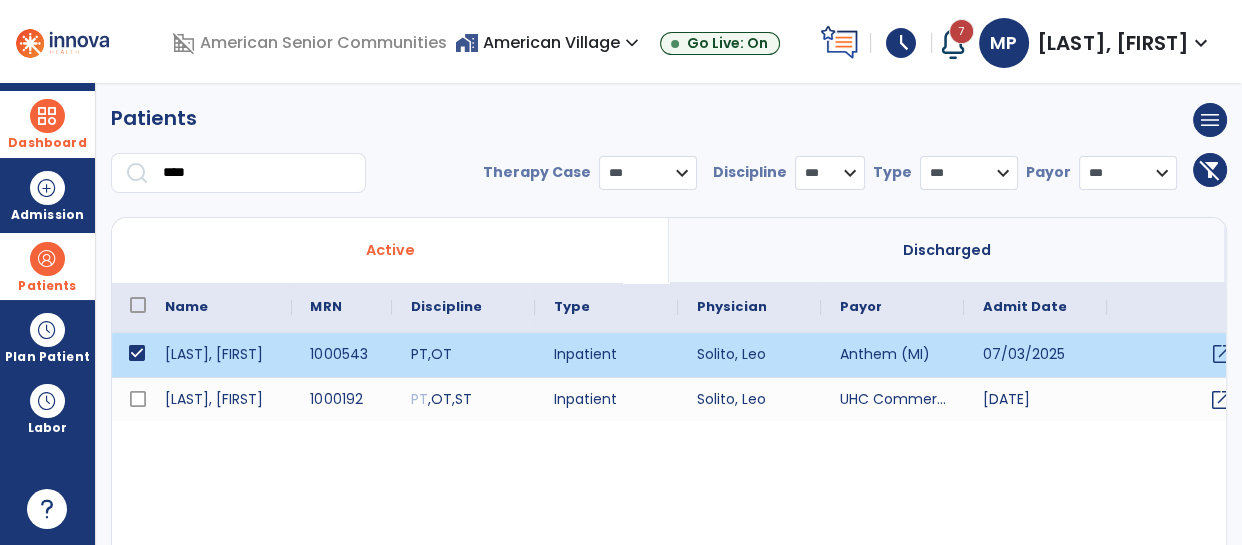 click on "open_in_new" at bounding box center [1221, 354] 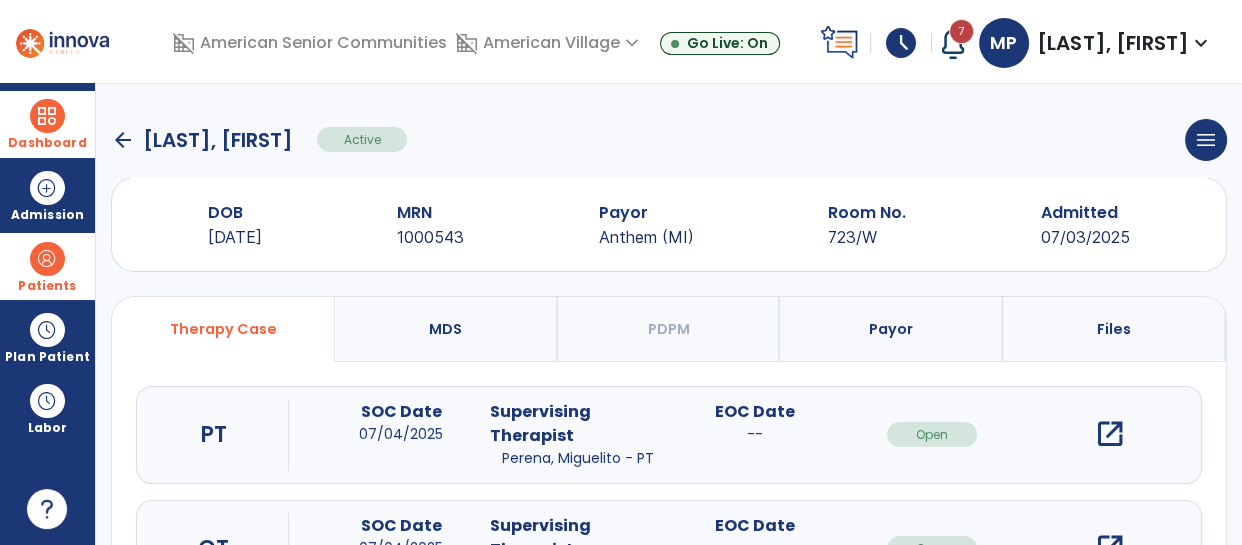 click on "open_in_new" at bounding box center [1109, 434] 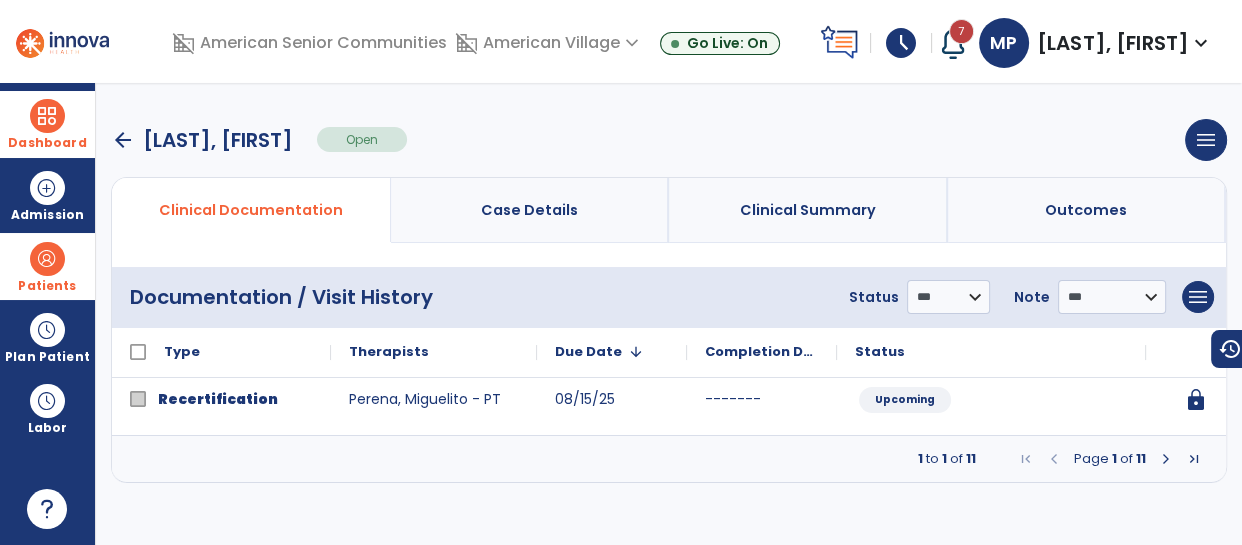 click at bounding box center (1166, 459) 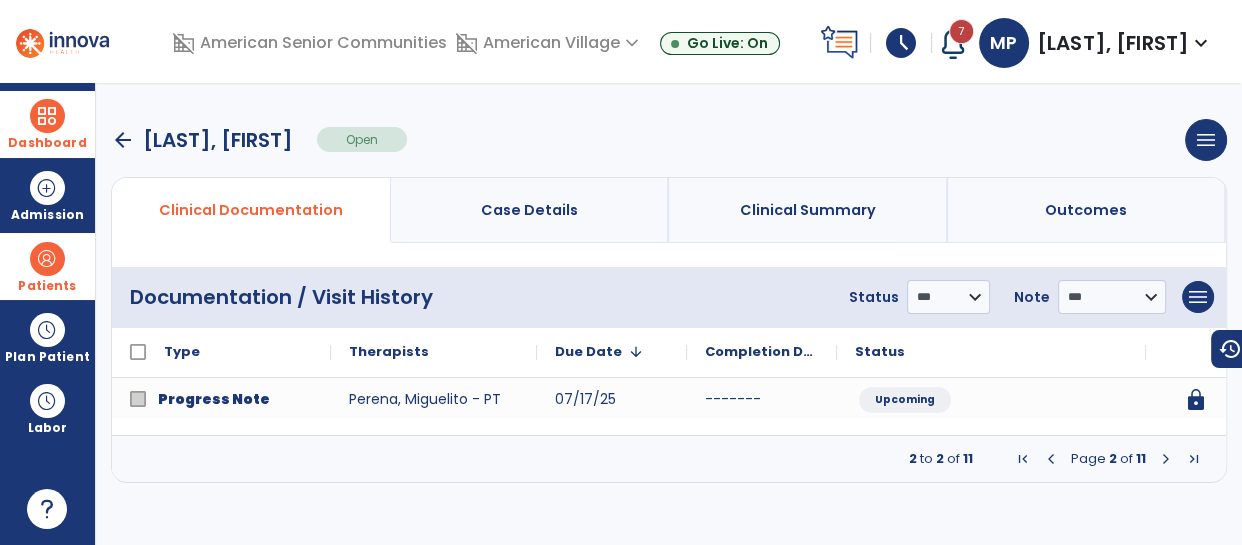 click at bounding box center [1166, 459] 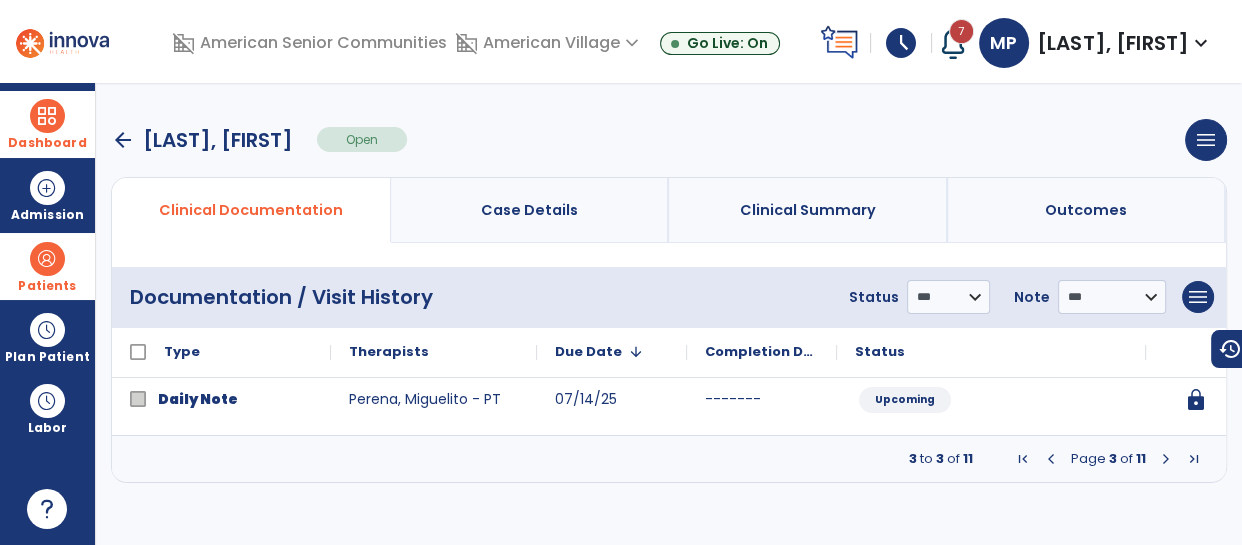 click at bounding box center [1166, 459] 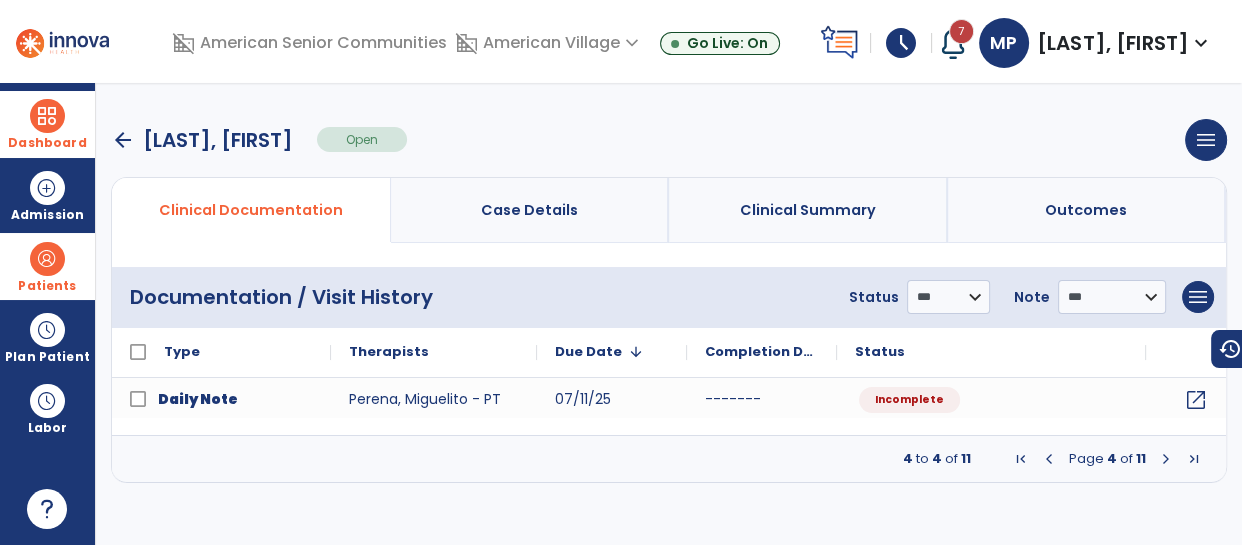 click at bounding box center (1166, 459) 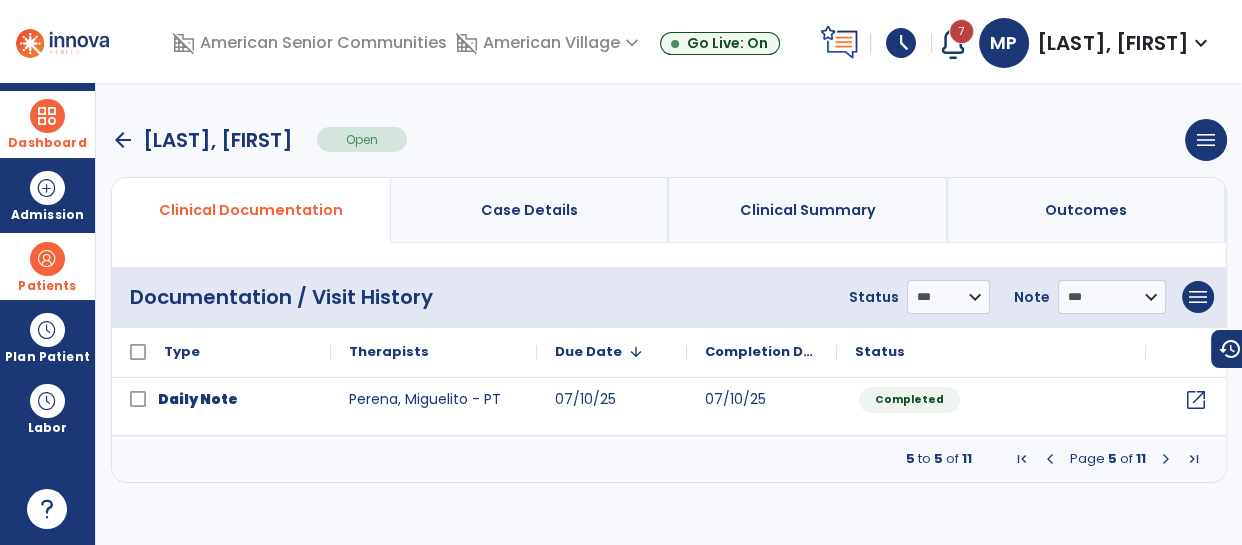 click at bounding box center (1166, 459) 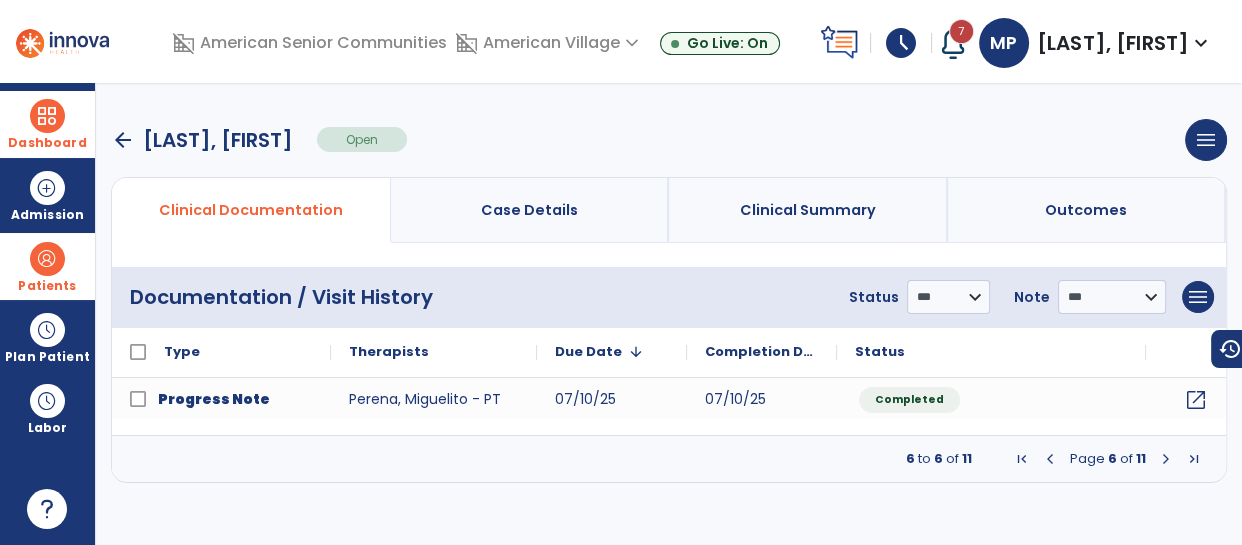 click at bounding box center [1166, 459] 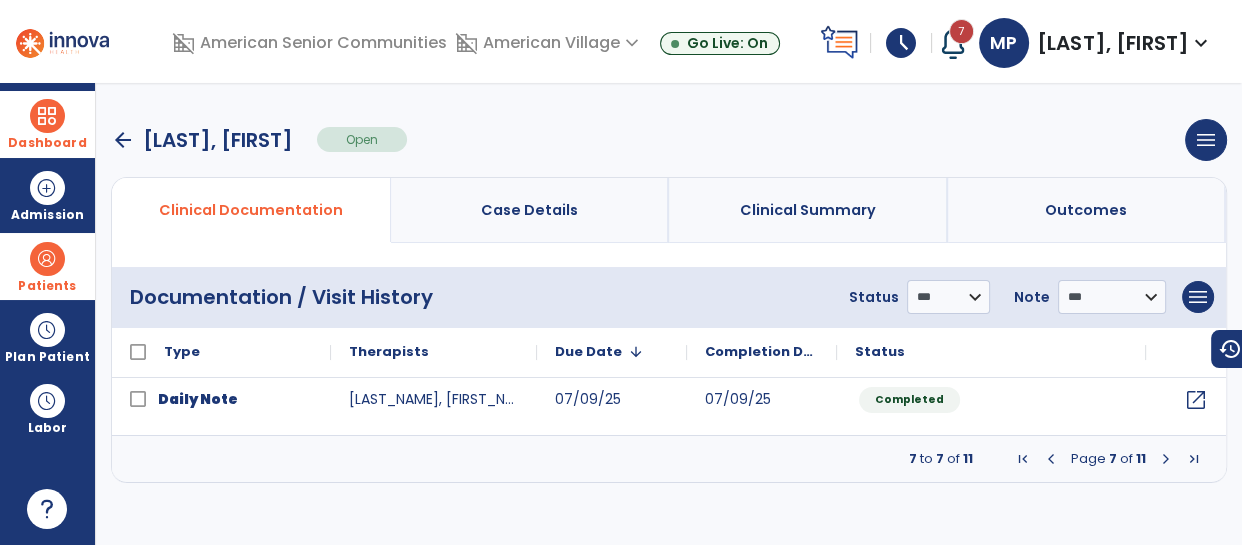 click at bounding box center [1166, 459] 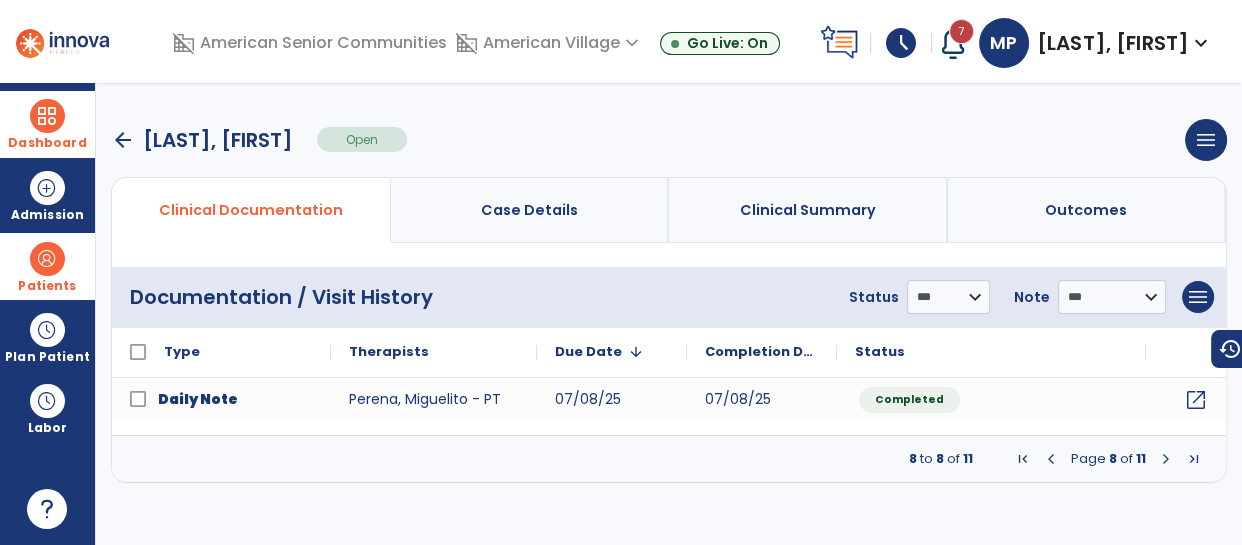 click at bounding box center (1166, 459) 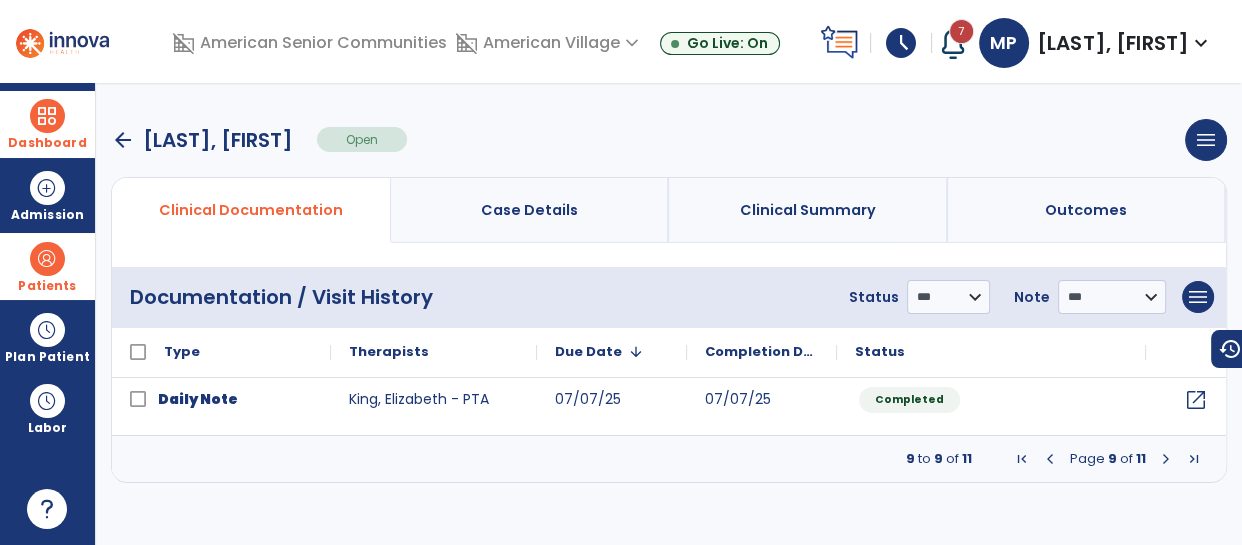click at bounding box center [1166, 459] 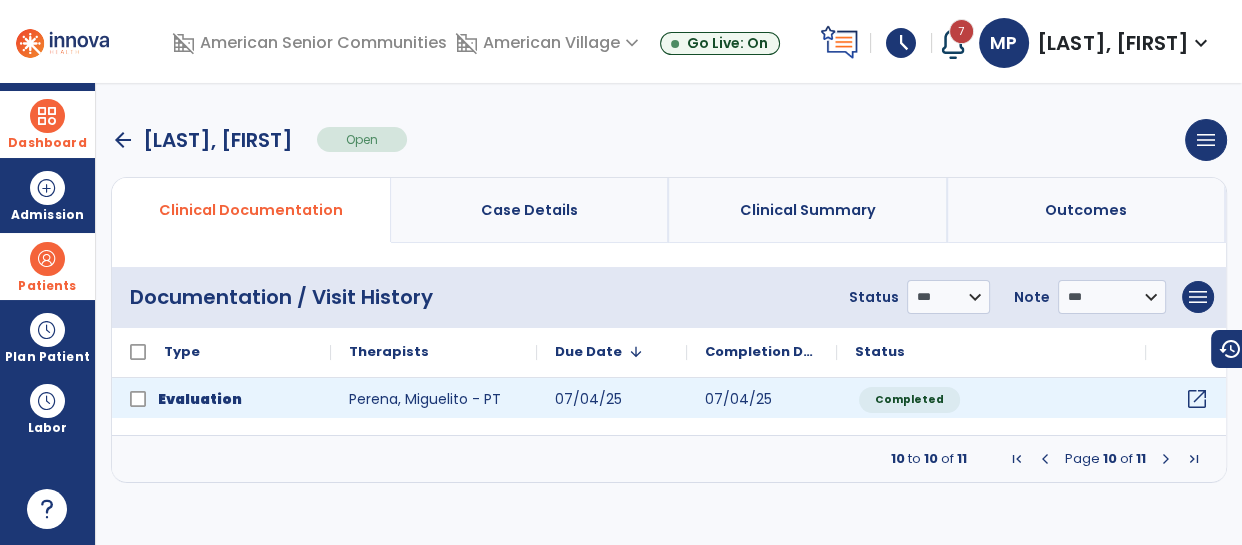 click on "open_in_new" 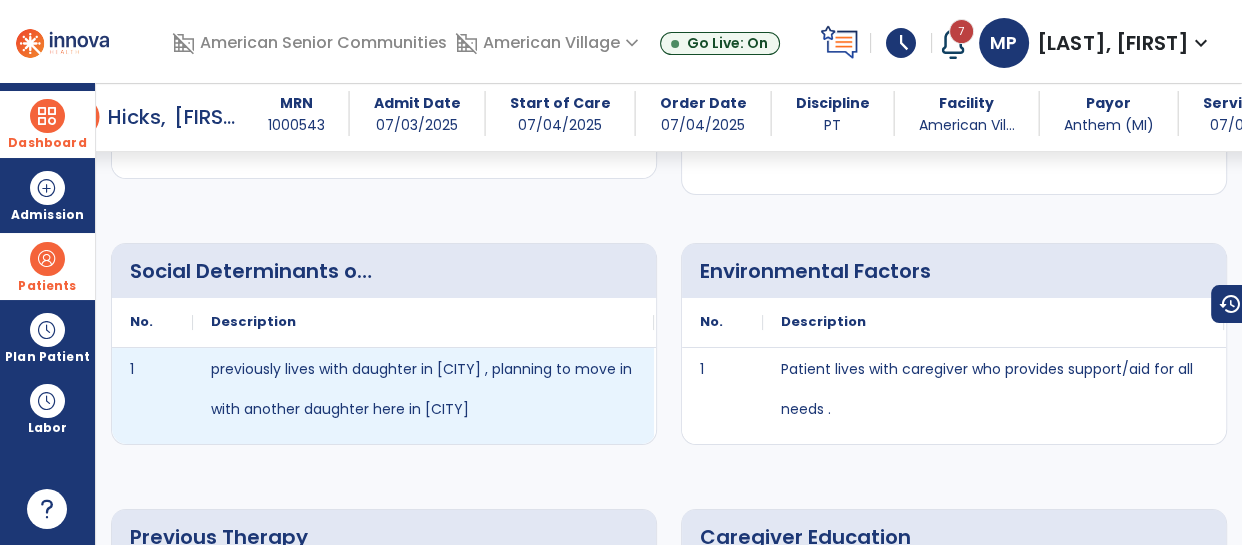 scroll, scrollTop: 0, scrollLeft: 0, axis: both 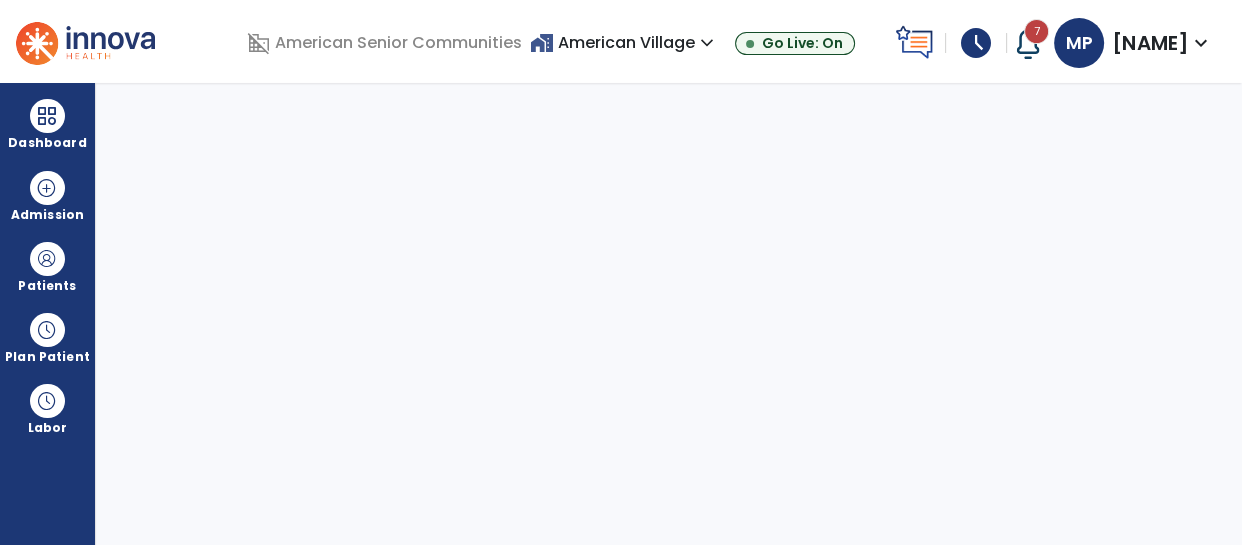 select on "****" 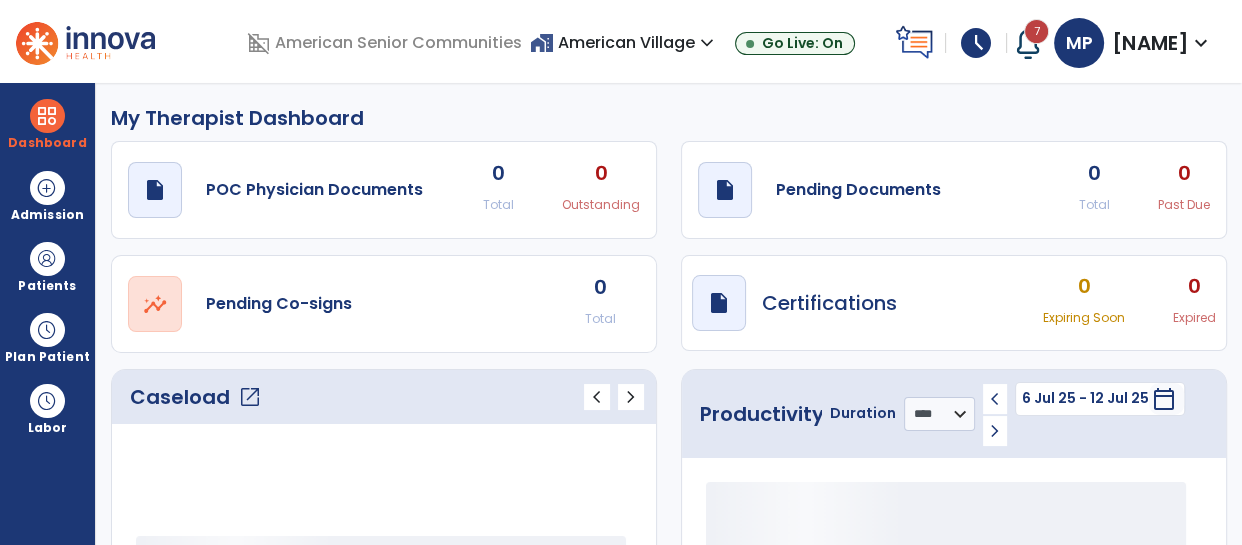 click on "Caseload   open_in_new" 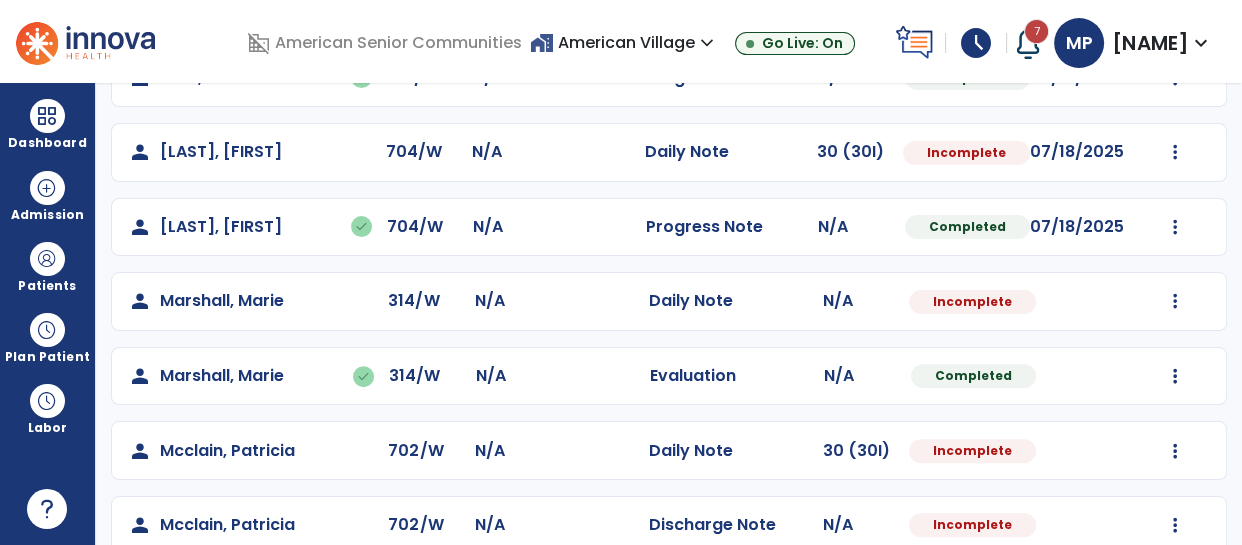 scroll, scrollTop: 714, scrollLeft: 0, axis: vertical 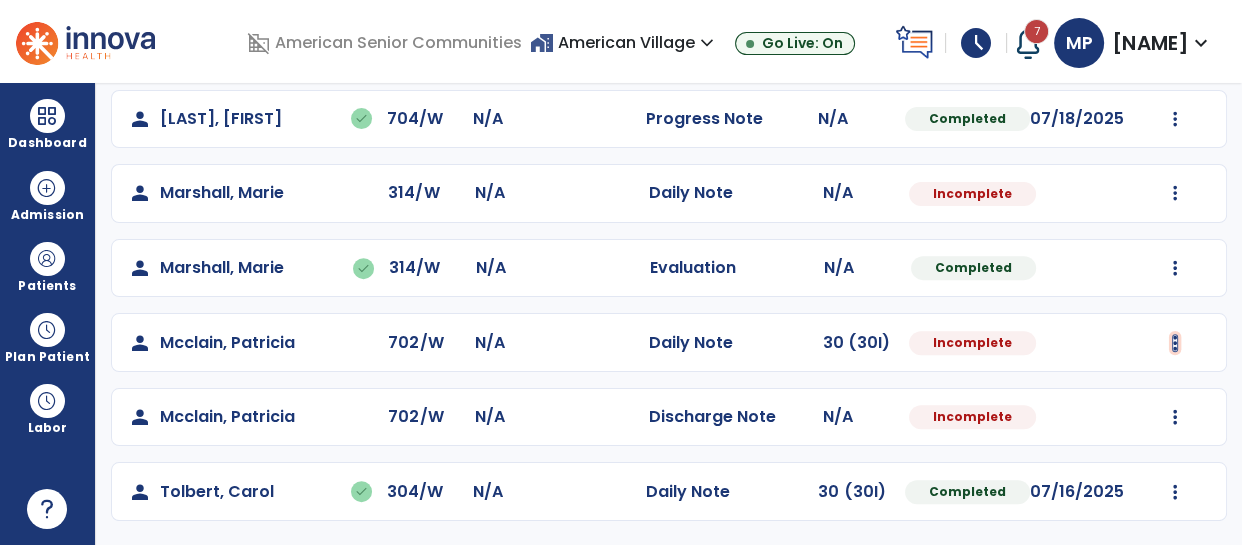 click at bounding box center [1175, -254] 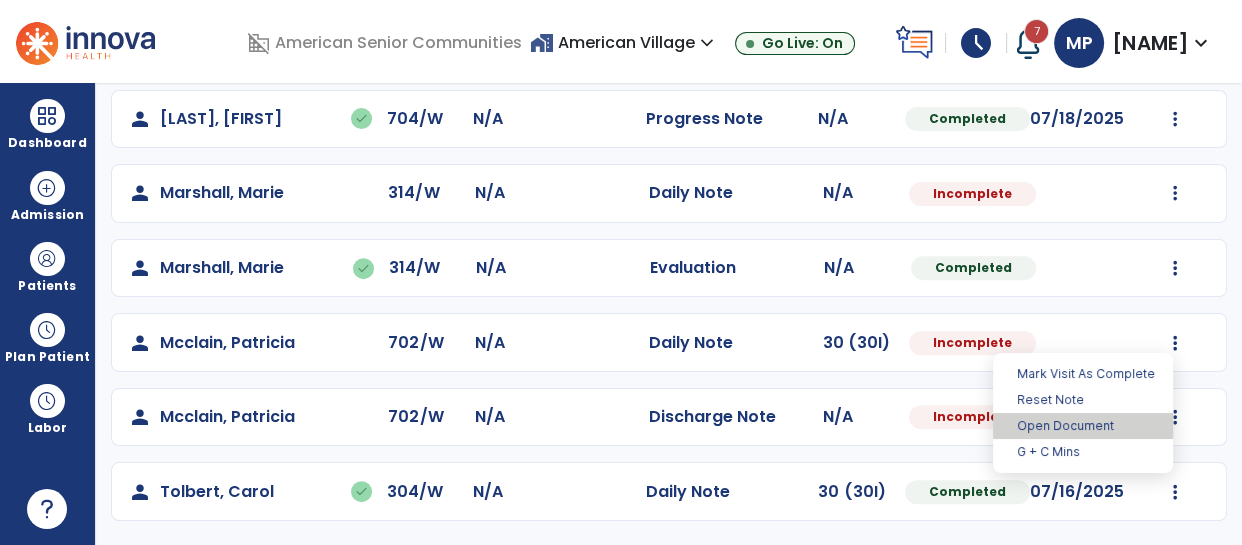 click on "Open Document" at bounding box center [1083, 426] 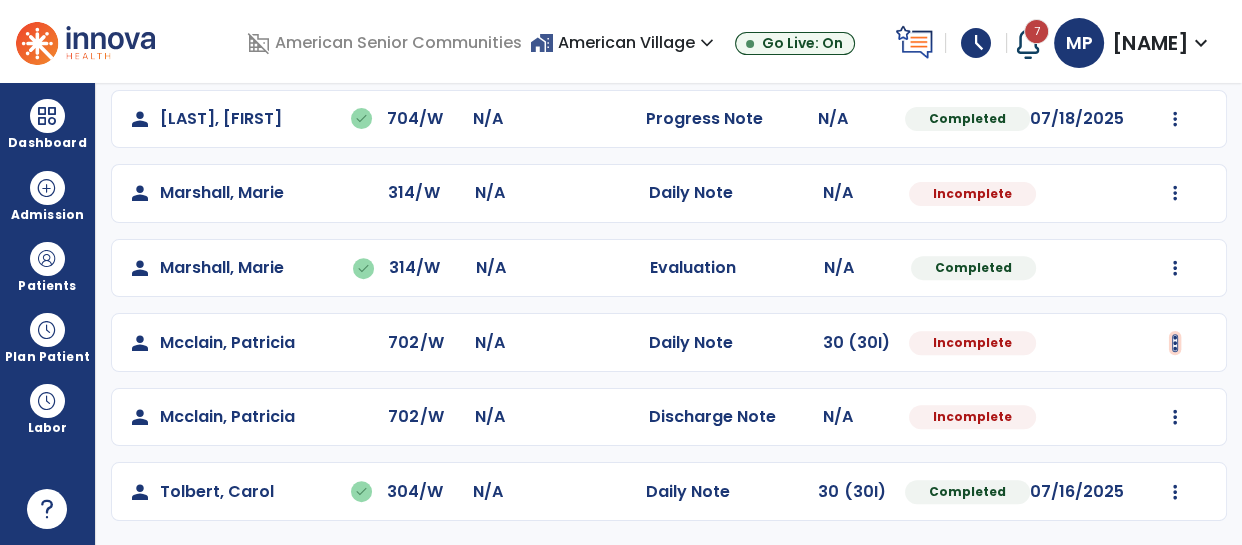 click at bounding box center [1175, -254] 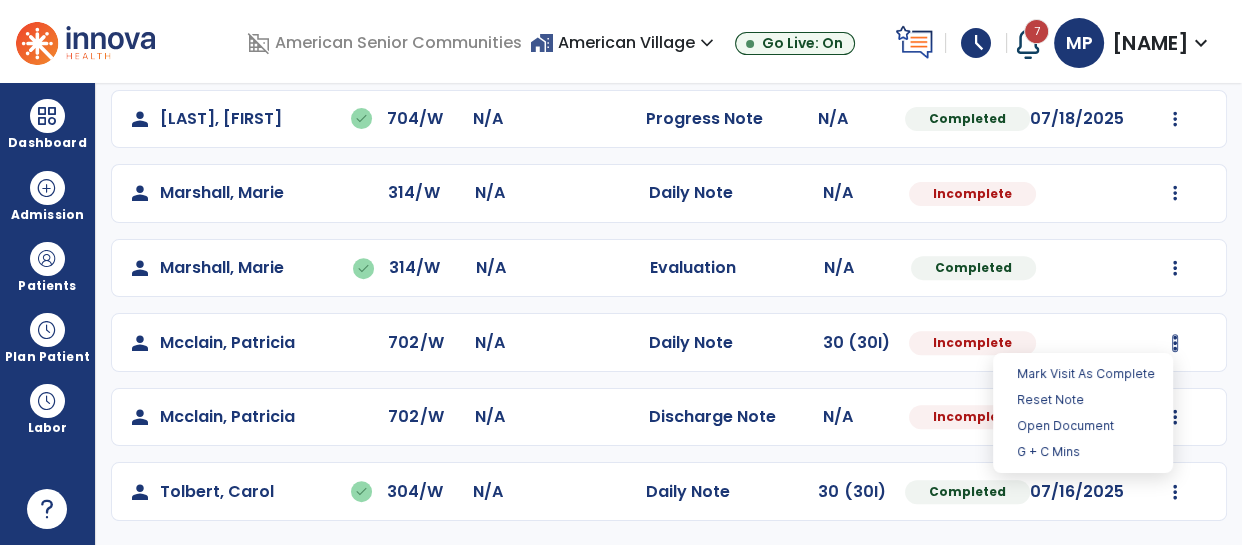 select on "*" 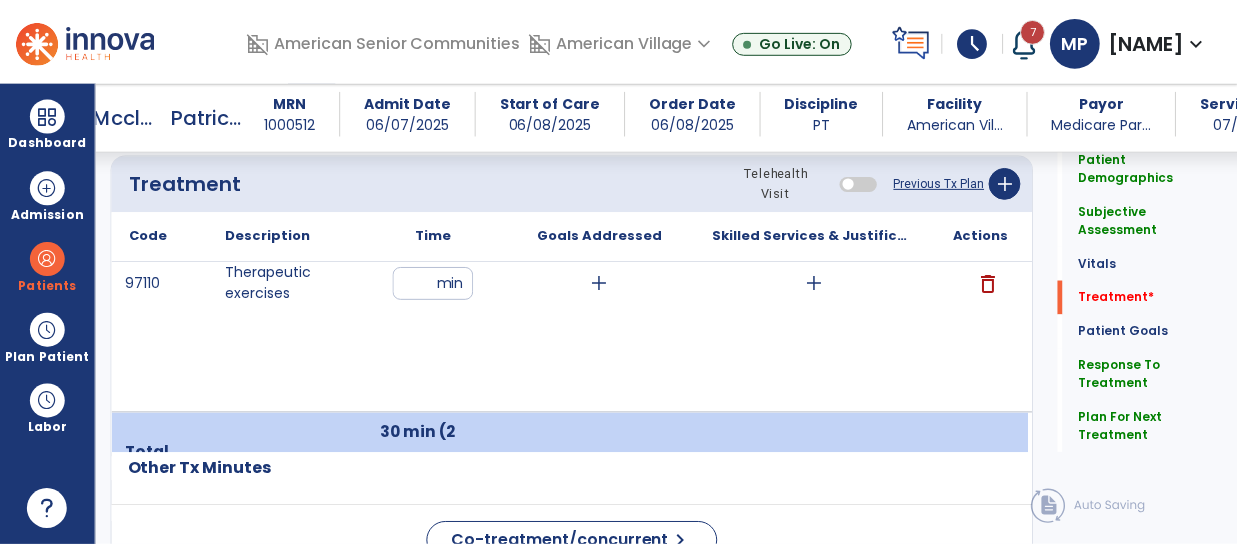scroll, scrollTop: 1216, scrollLeft: 0, axis: vertical 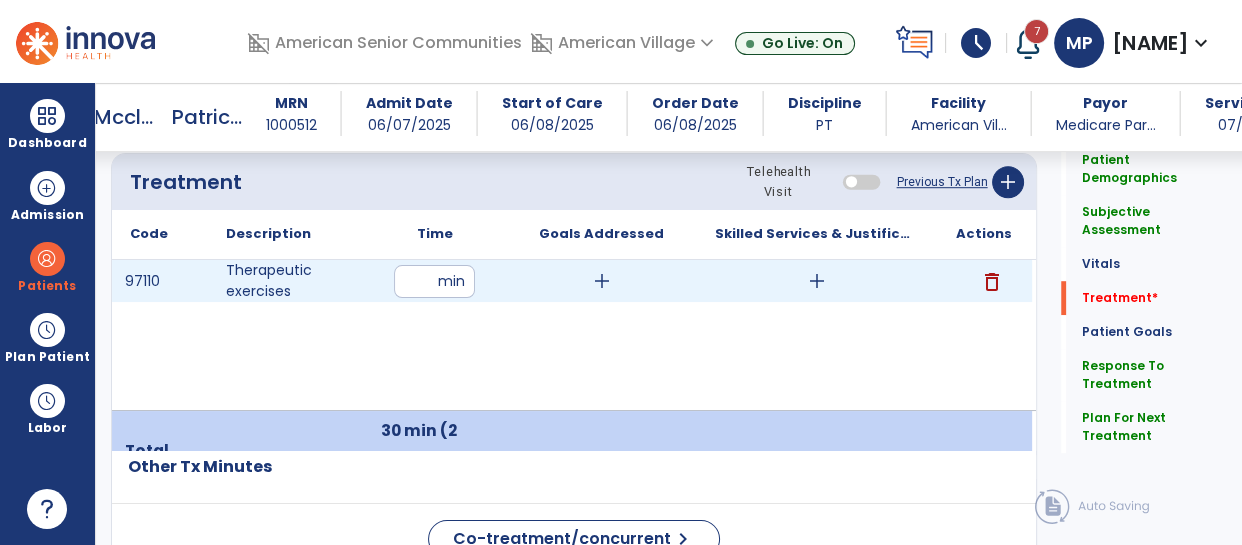 click on "add" at bounding box center (817, 281) 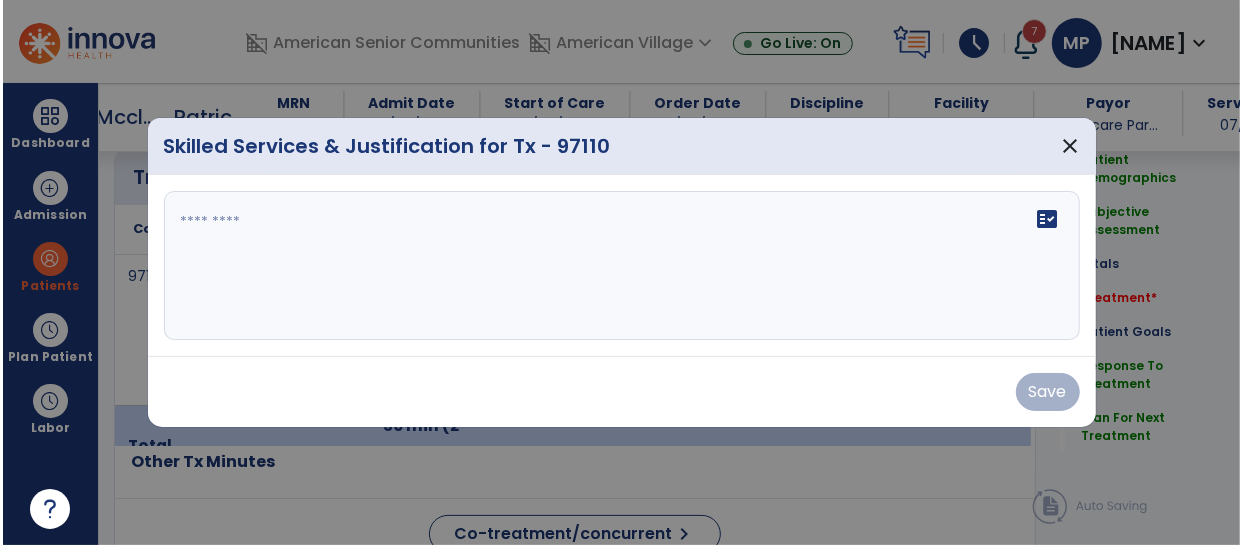 scroll, scrollTop: 1216, scrollLeft: 0, axis: vertical 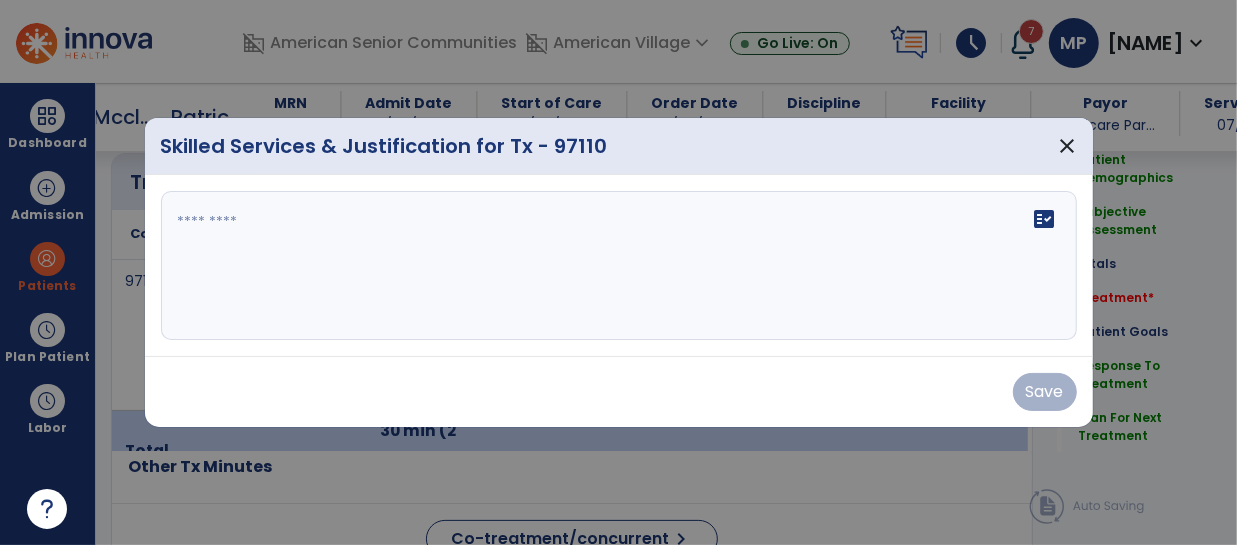 click on "fact_check" at bounding box center (619, 266) 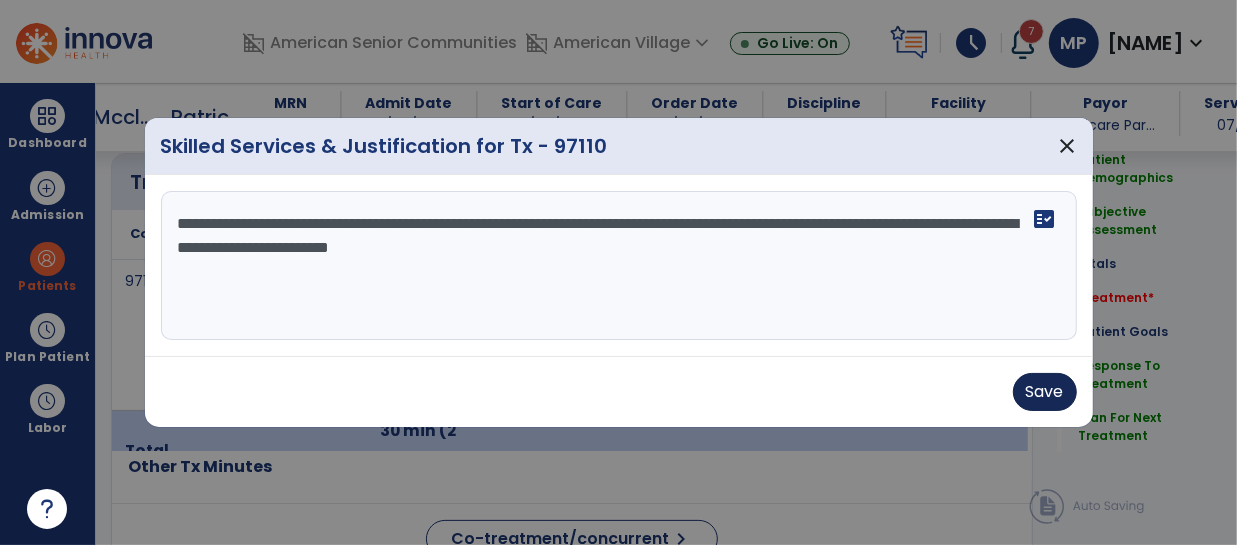type on "**********" 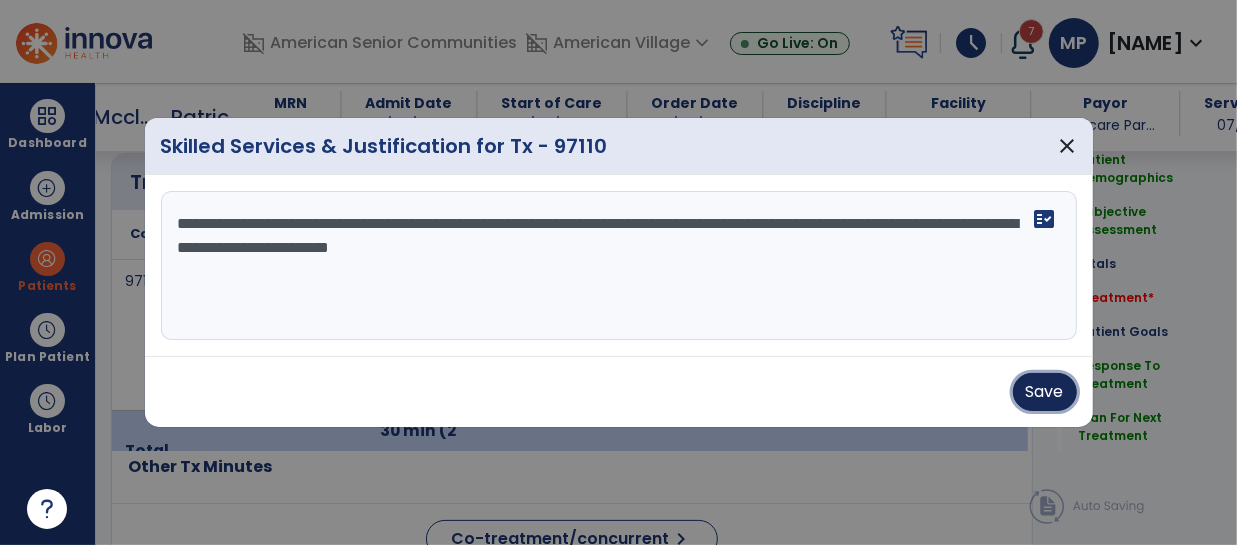 click on "Save" at bounding box center [1045, 392] 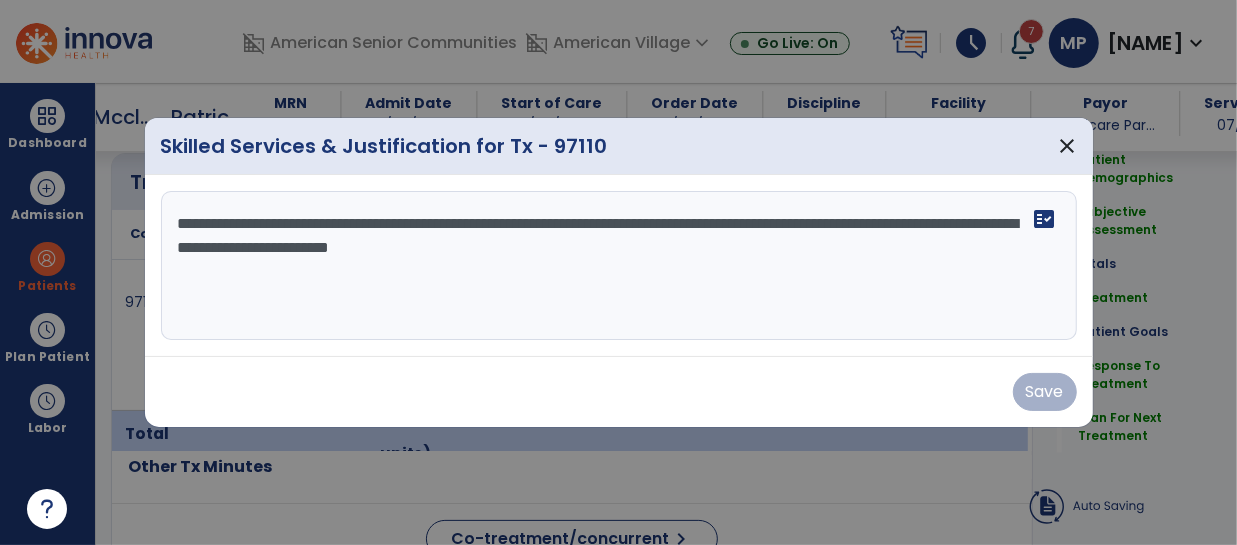click on "Save" at bounding box center (619, 392) 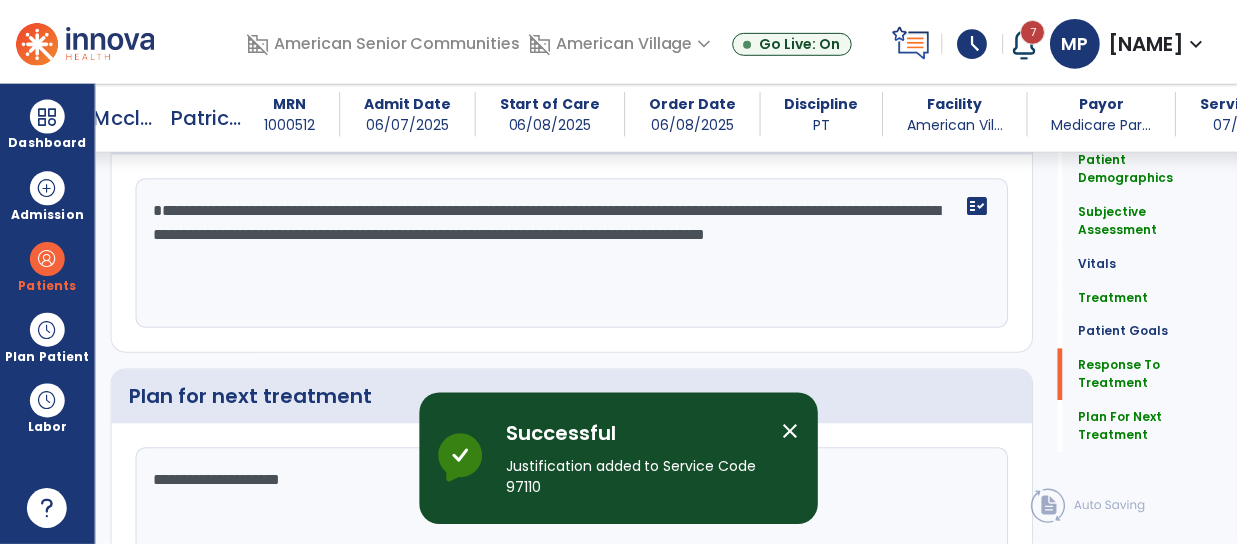 scroll, scrollTop: 2871, scrollLeft: 0, axis: vertical 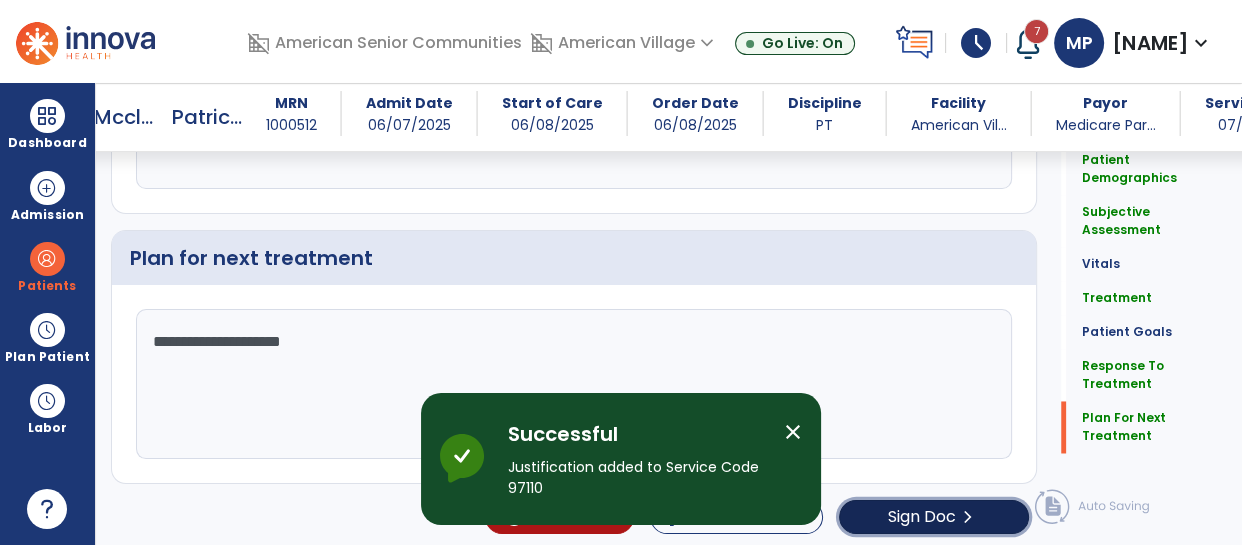 click on "Sign Doc  chevron_right" 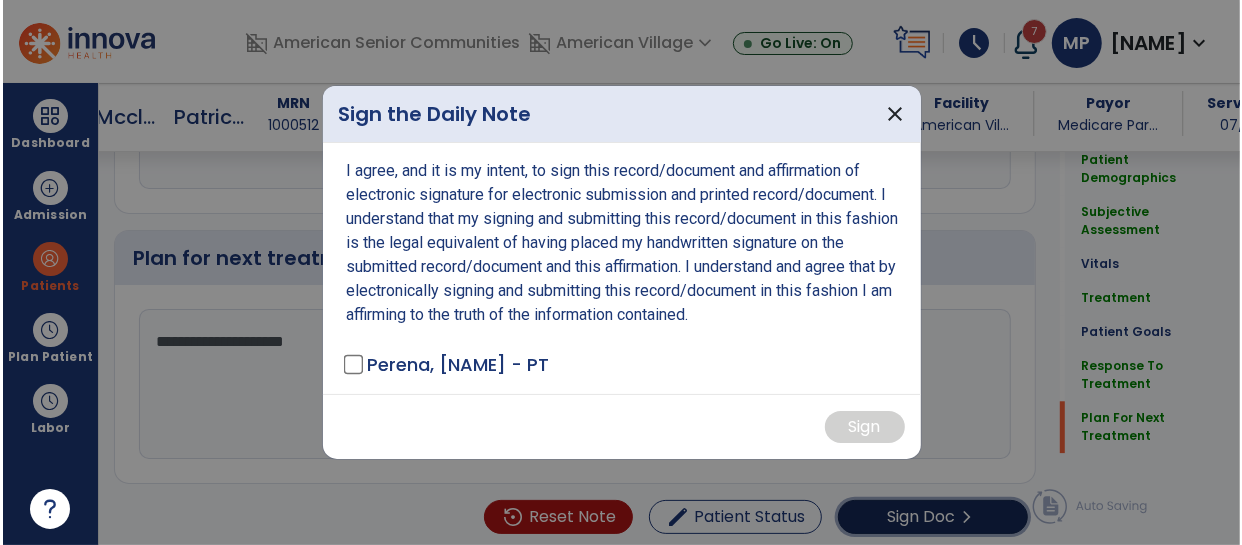 scroll, scrollTop: 2871, scrollLeft: 0, axis: vertical 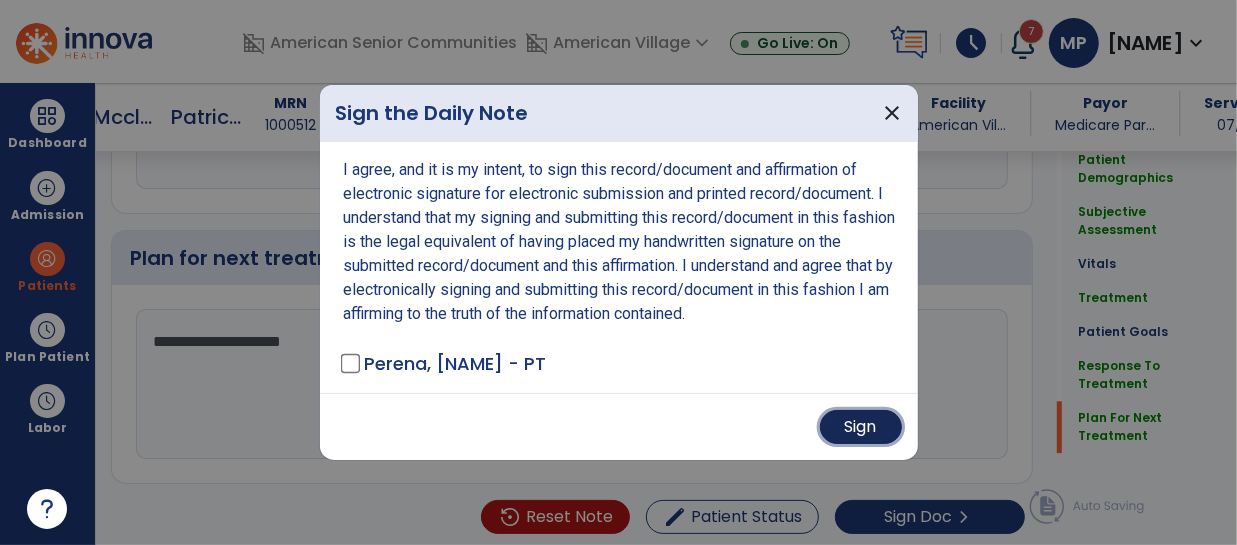 click on "Sign" at bounding box center (861, 427) 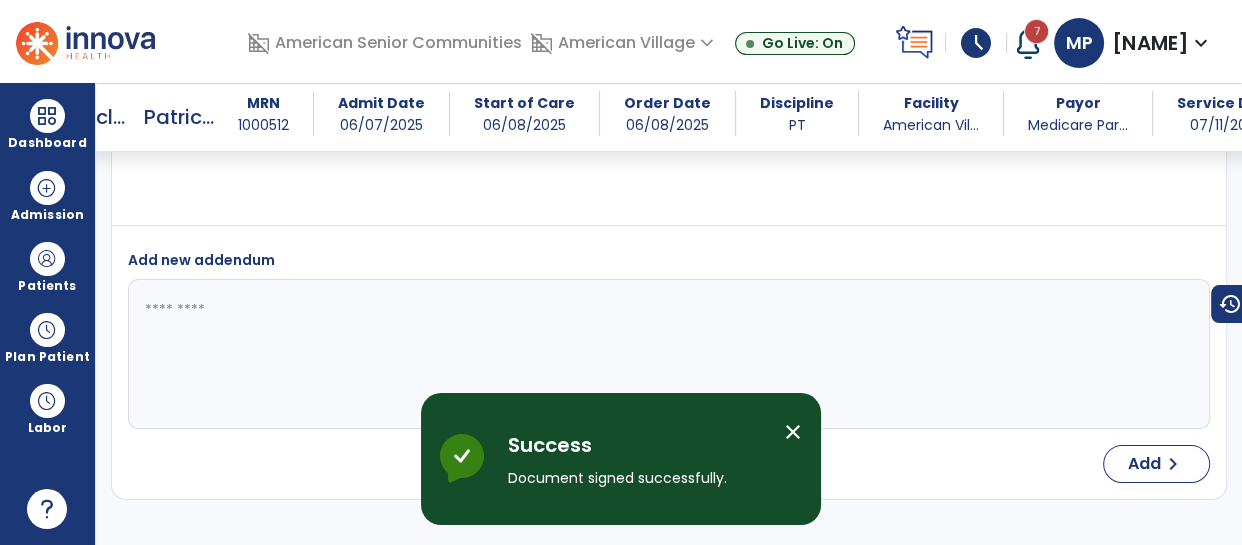 click on "close" at bounding box center (793, 432) 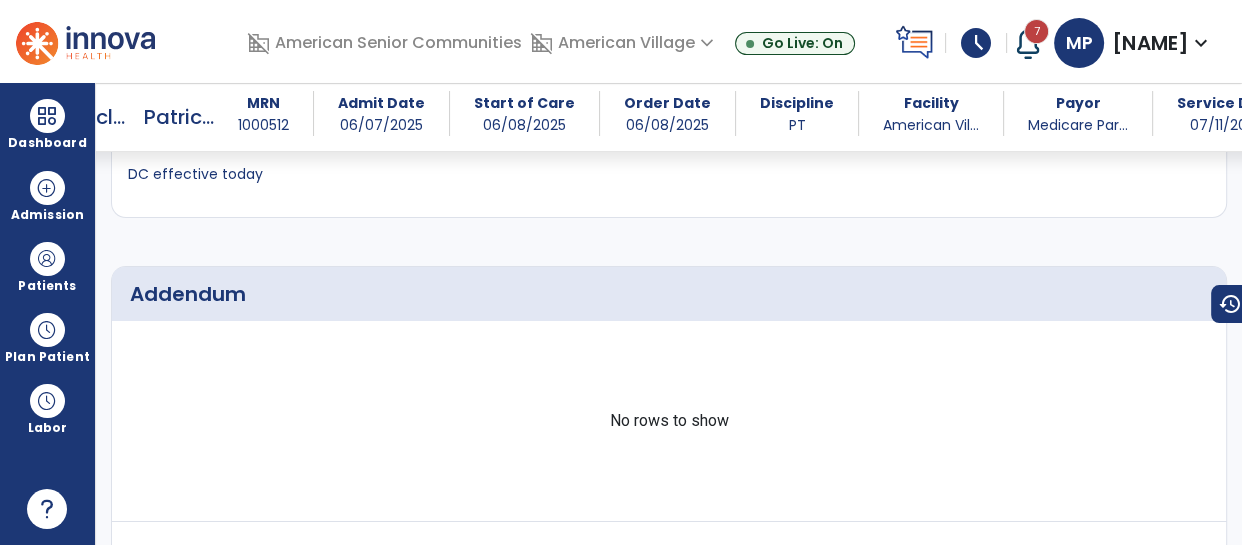 scroll, scrollTop: 0, scrollLeft: 0, axis: both 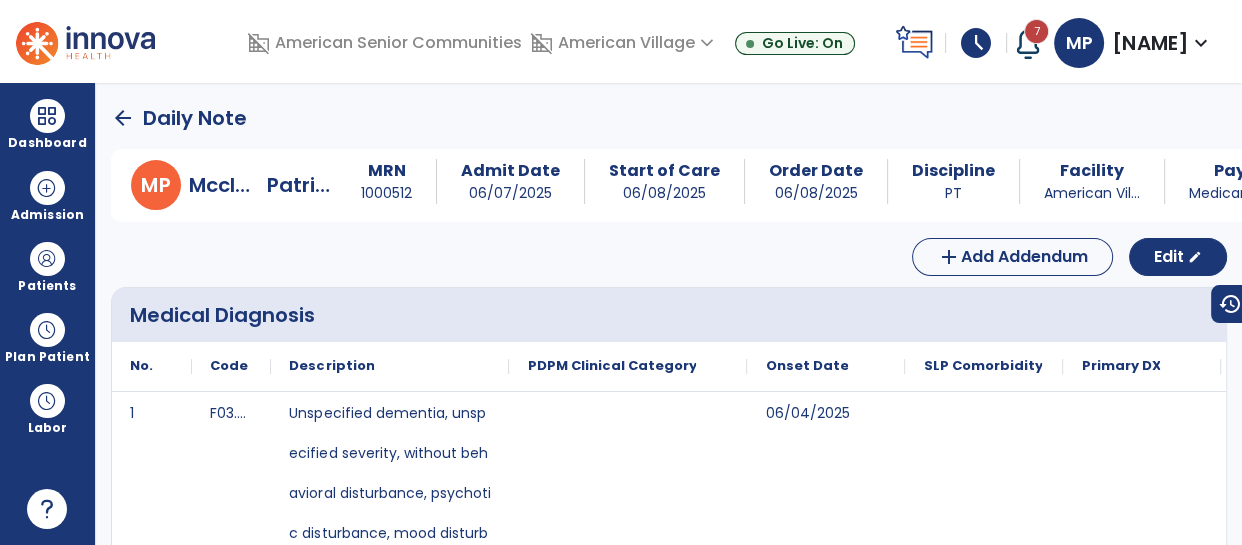 click on "arrow_back" 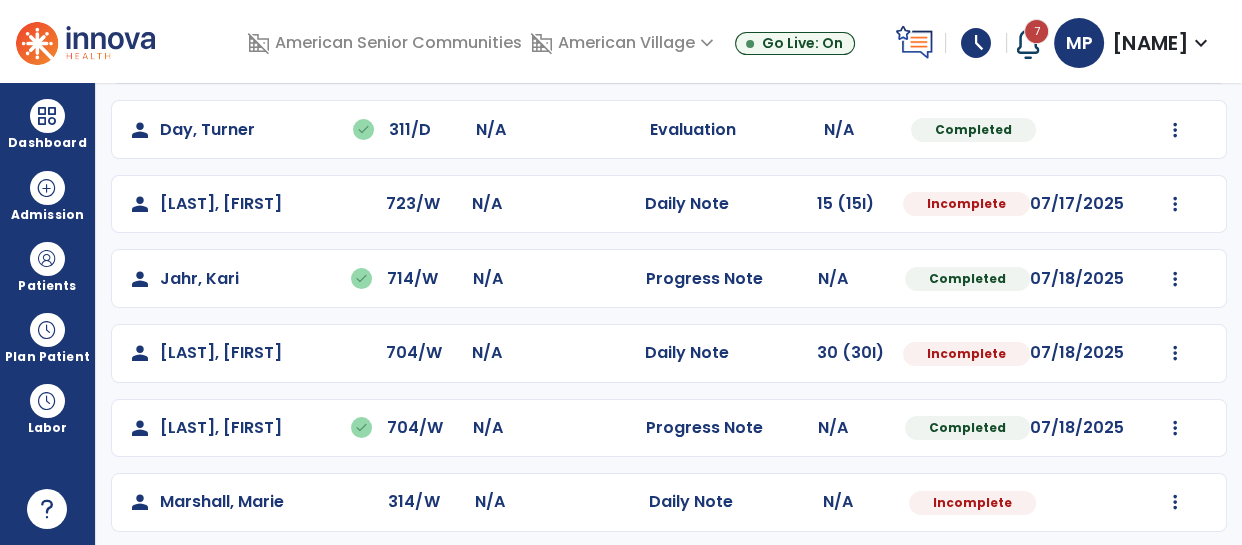 scroll, scrollTop: 714, scrollLeft: 0, axis: vertical 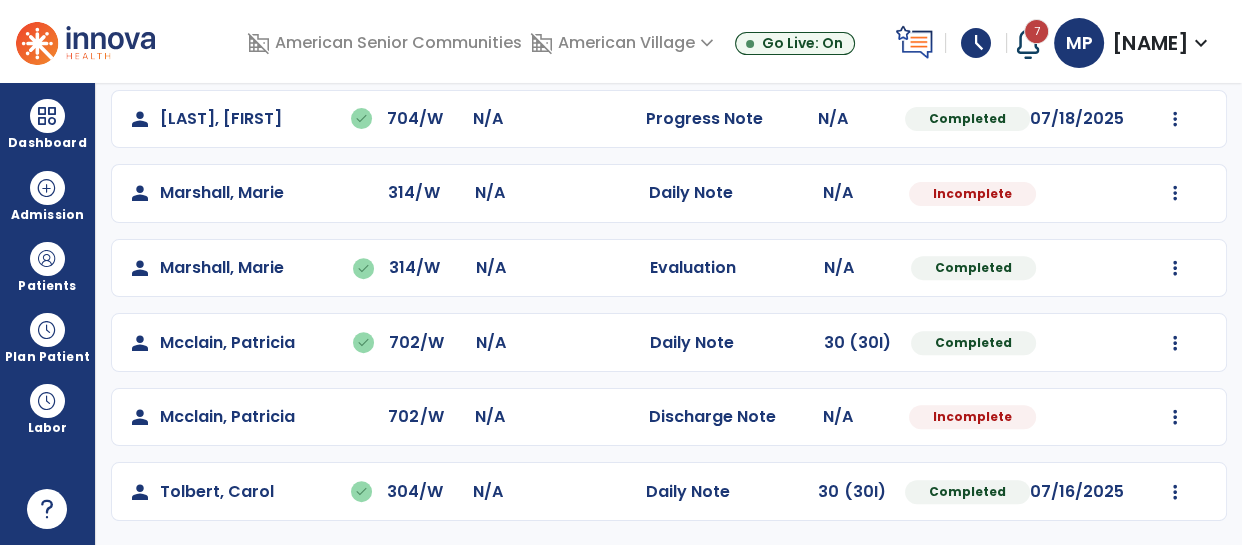 click on "Mark Visit As Complete   Reset Note   Open Document   G + C Mins" 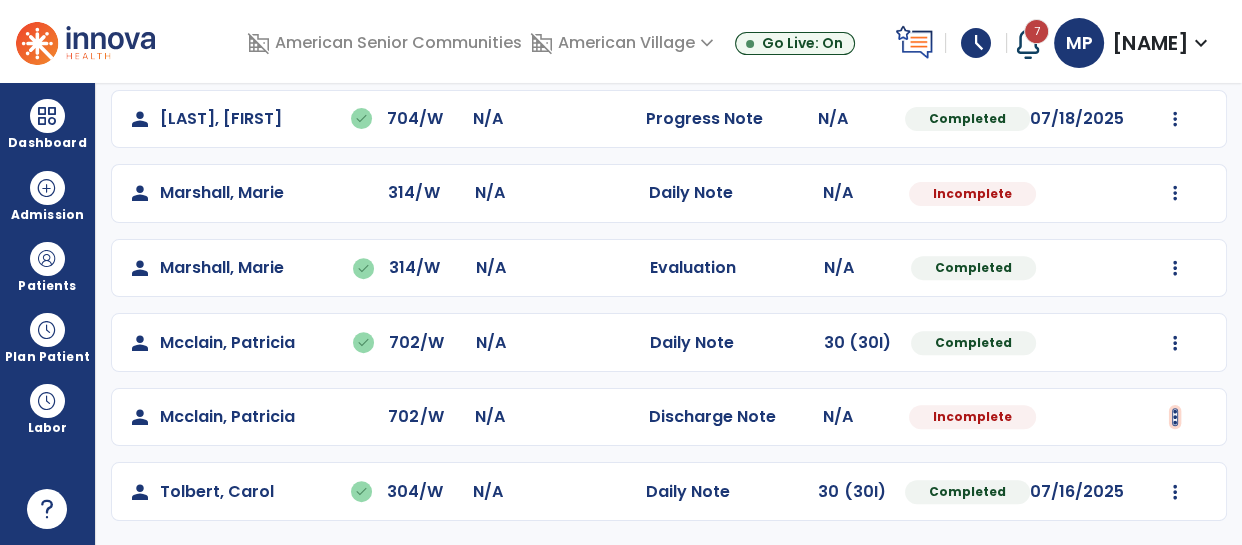 click at bounding box center [1175, -254] 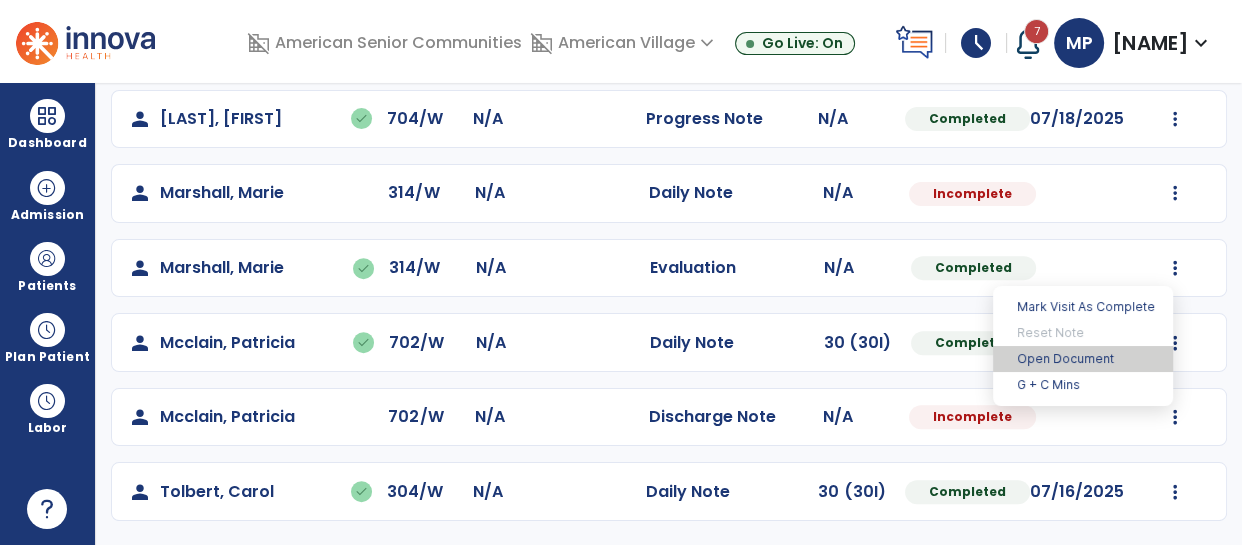 click on "Open Document" at bounding box center (1083, 359) 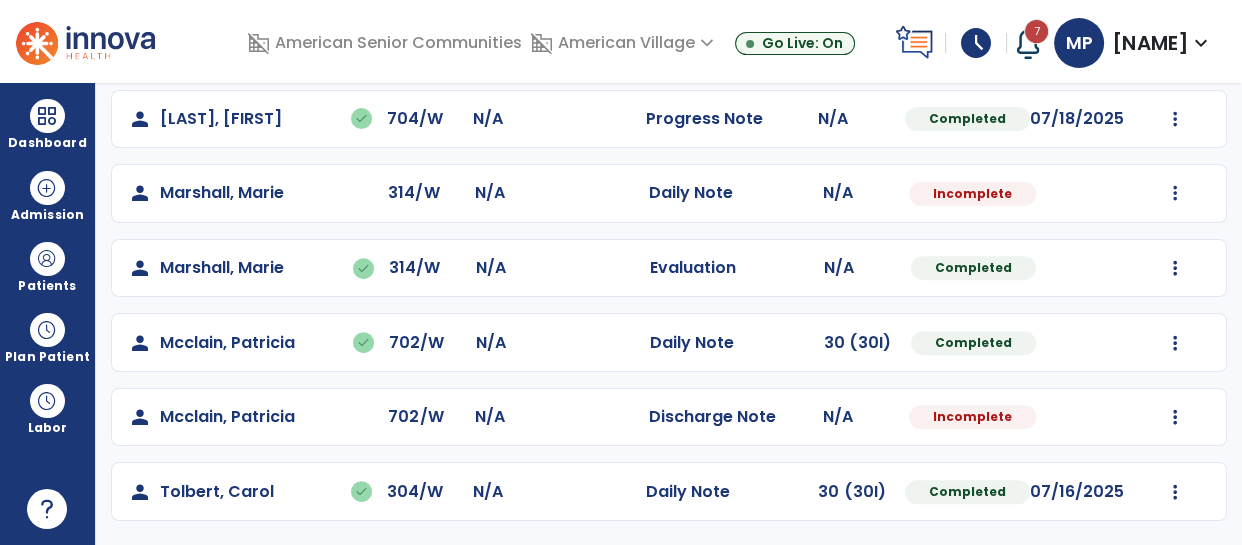 select on "**********" 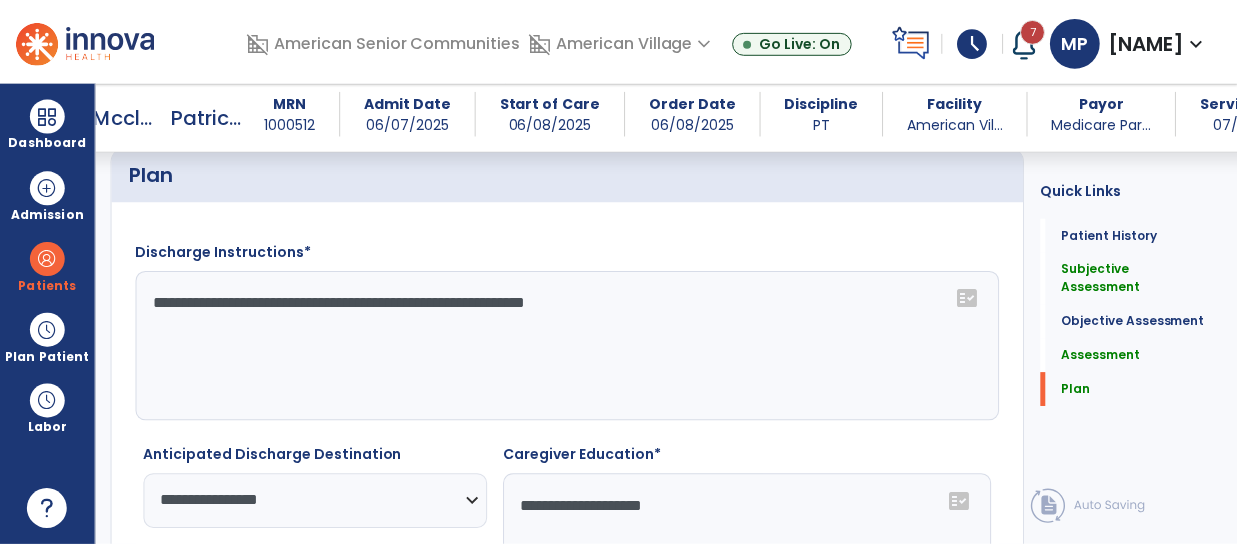 scroll, scrollTop: 3728, scrollLeft: 0, axis: vertical 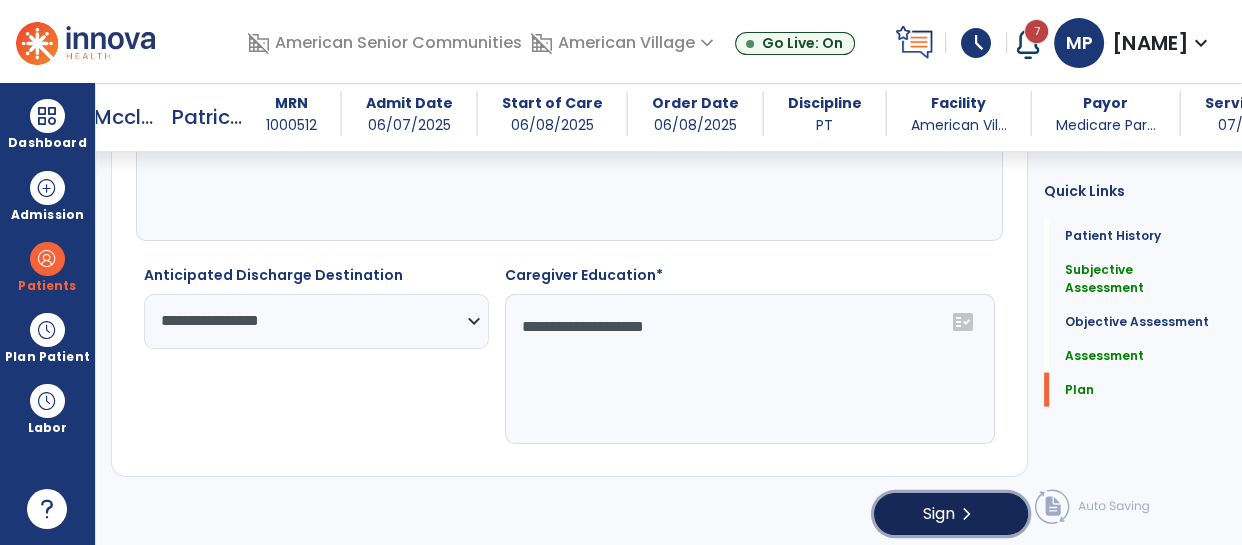 click on "Sign  chevron_right" 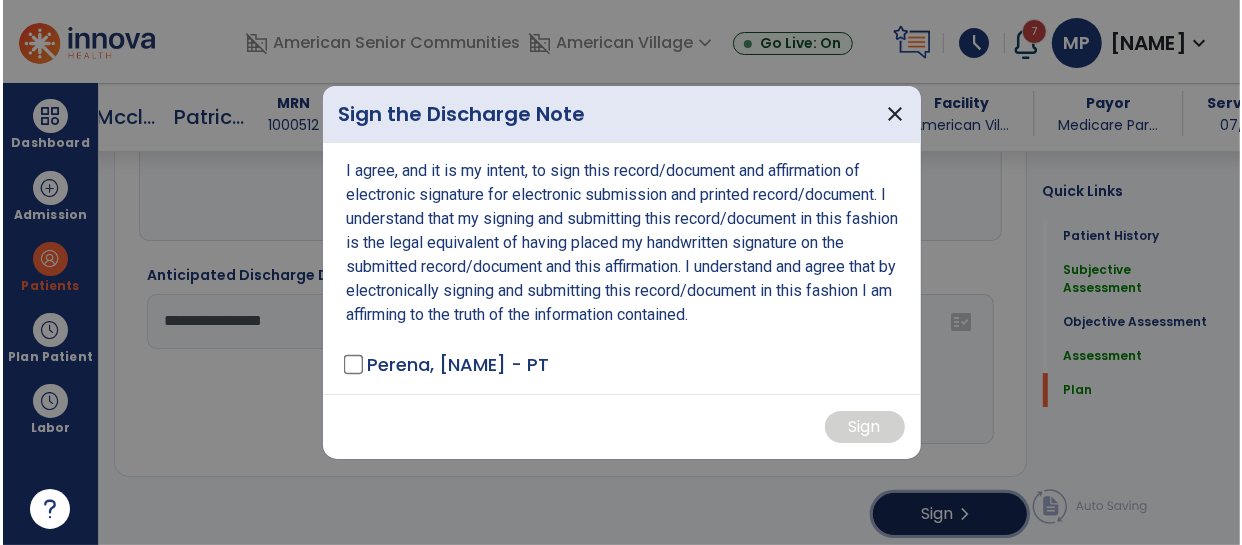 scroll, scrollTop: 3728, scrollLeft: 0, axis: vertical 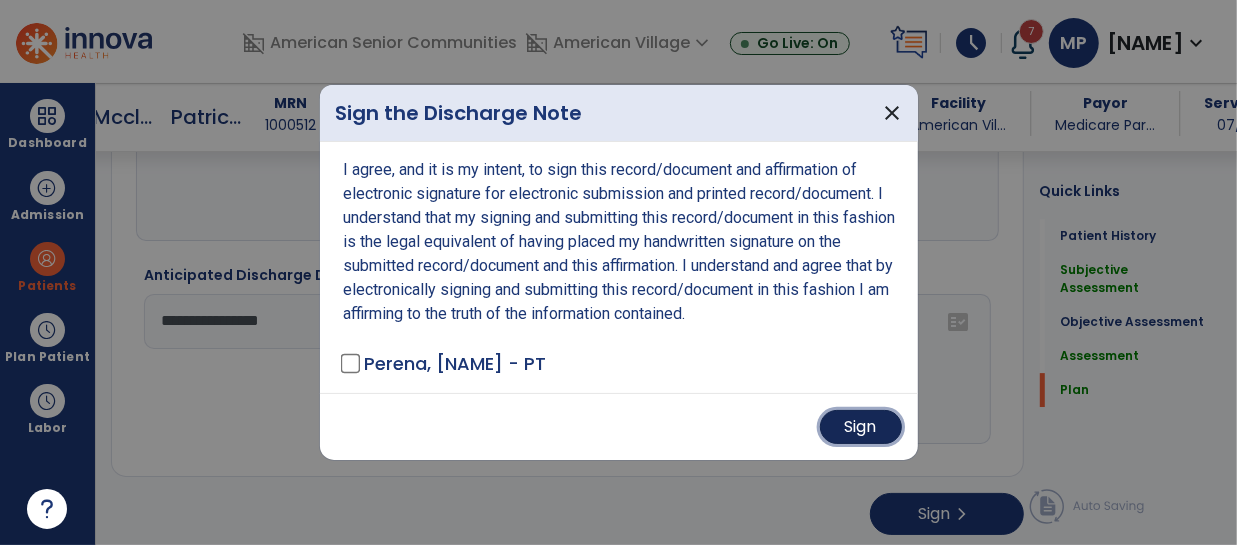 click on "Sign" at bounding box center (861, 427) 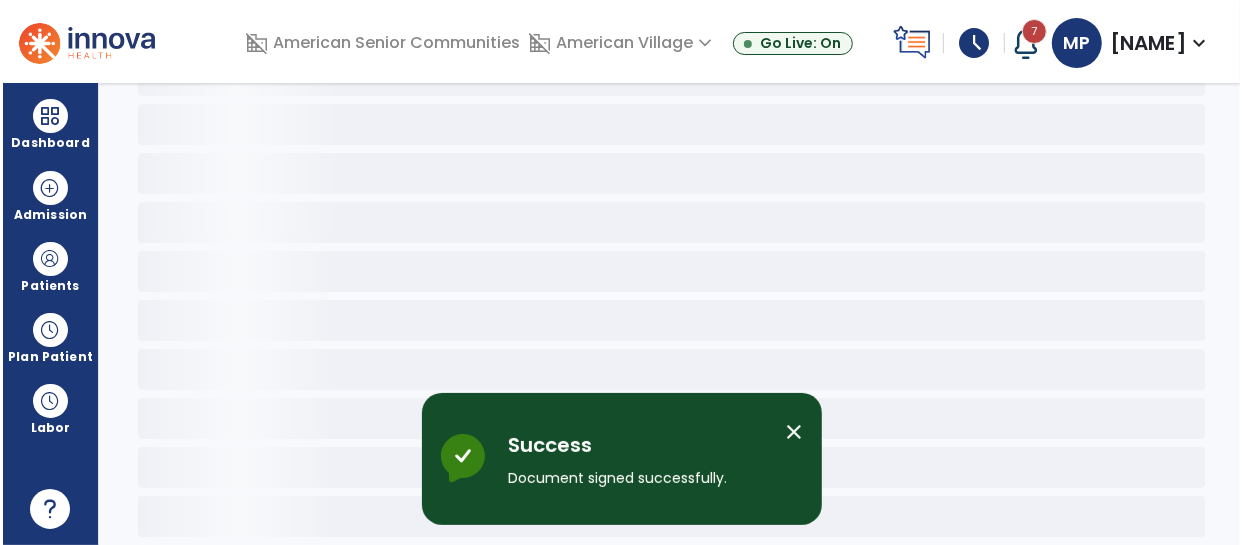scroll, scrollTop: 129, scrollLeft: 0, axis: vertical 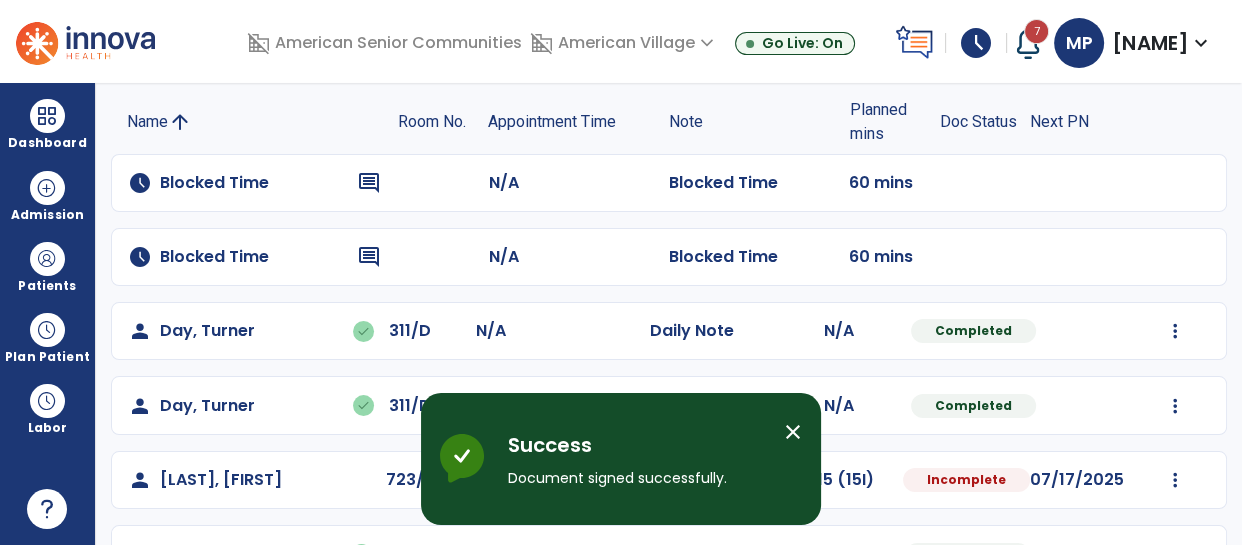 click on "close" at bounding box center [793, 432] 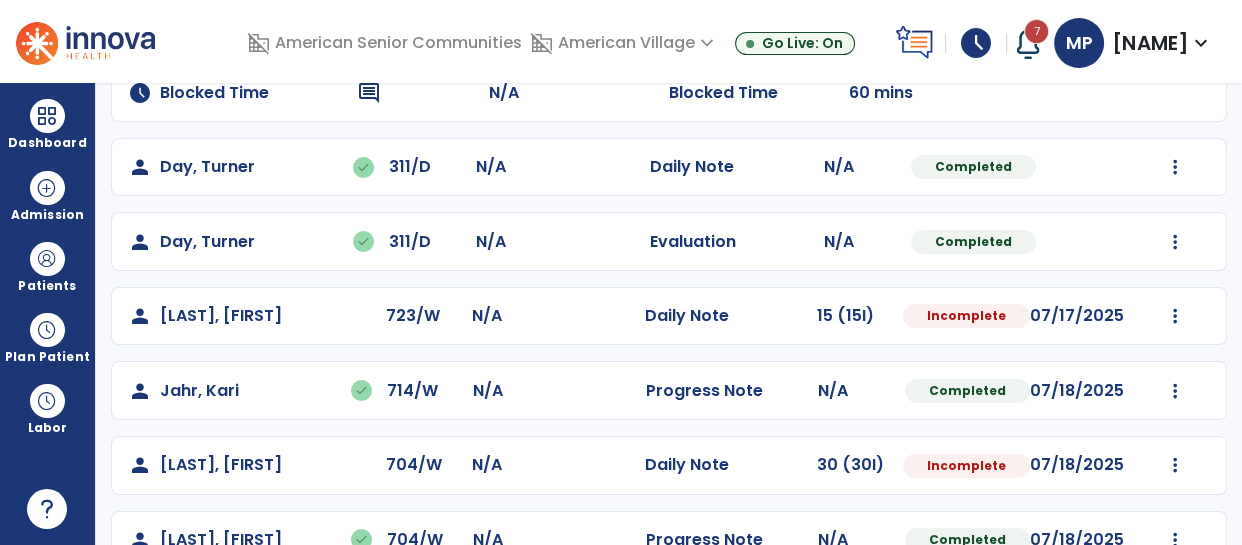 scroll, scrollTop: 290, scrollLeft: 0, axis: vertical 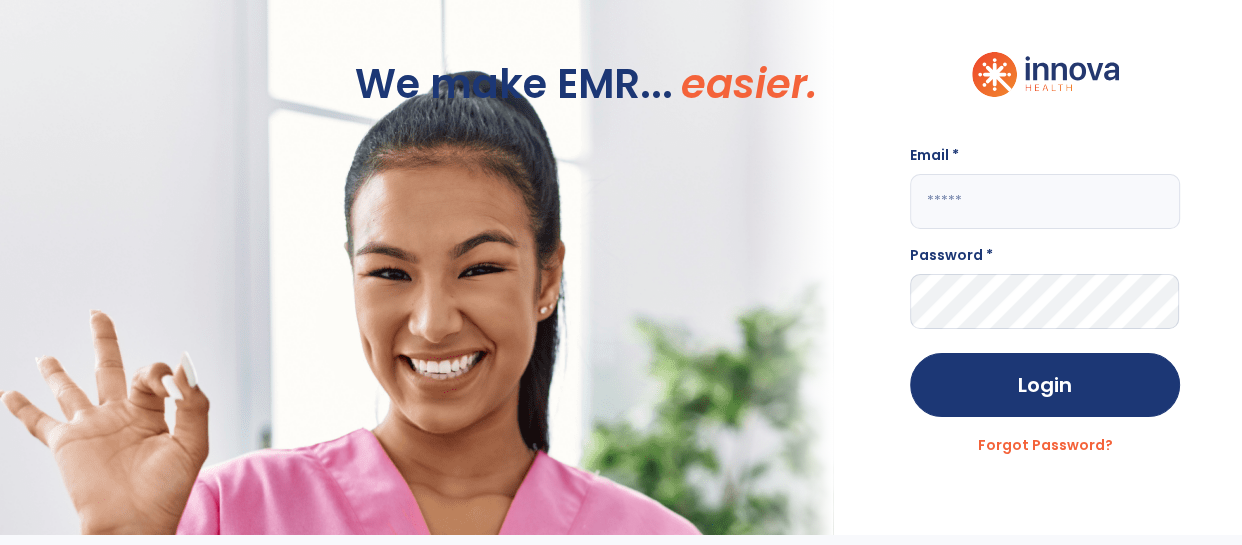 click 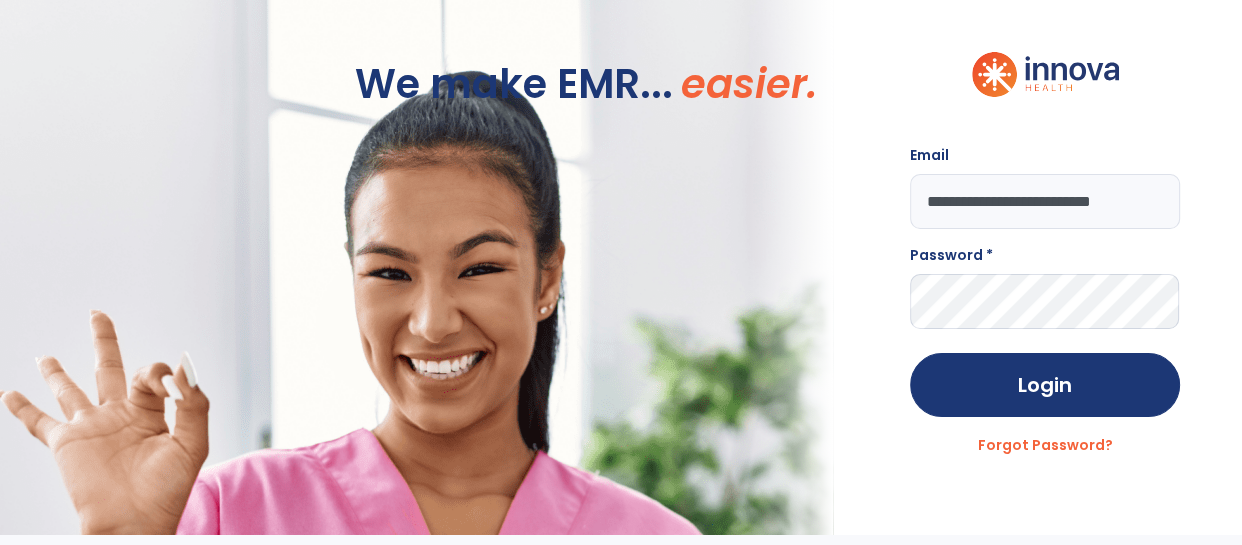 scroll, scrollTop: 0, scrollLeft: 16, axis: horizontal 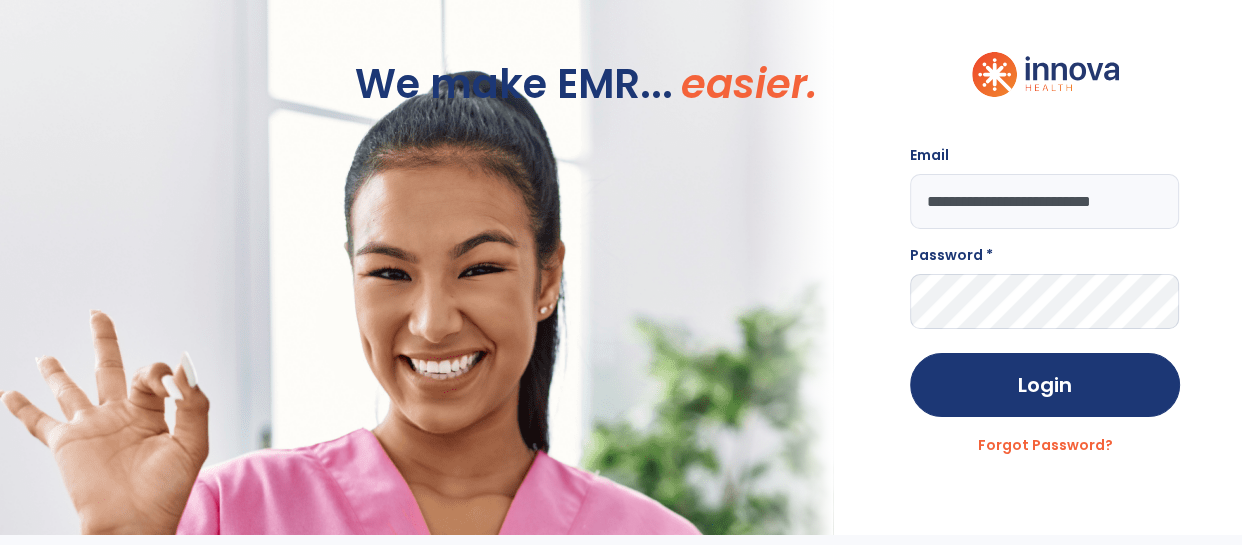 type on "**********" 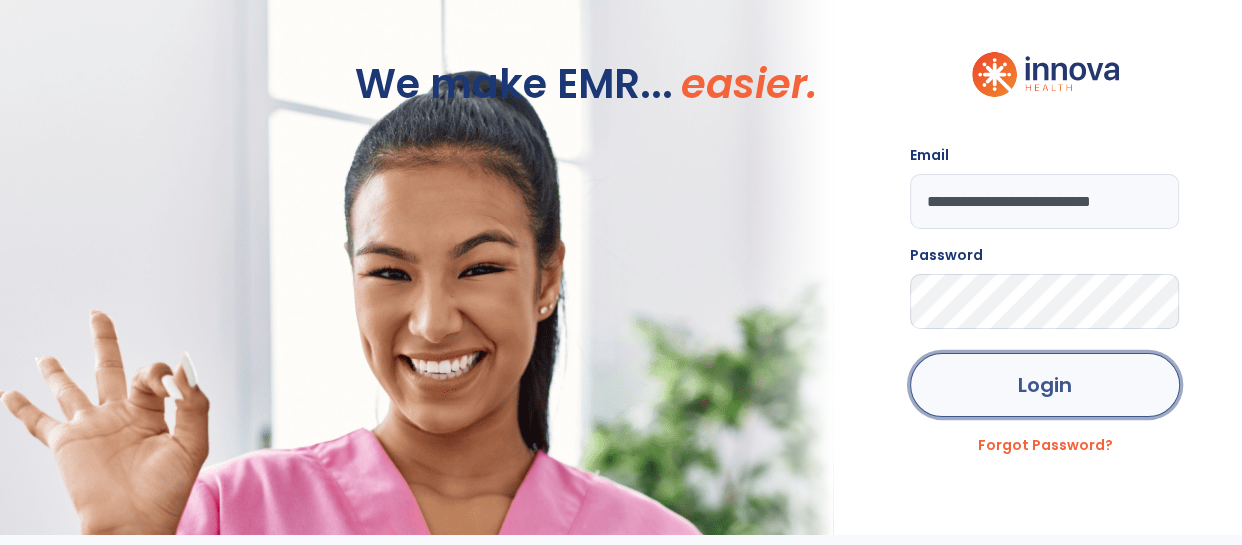 click on "Login" 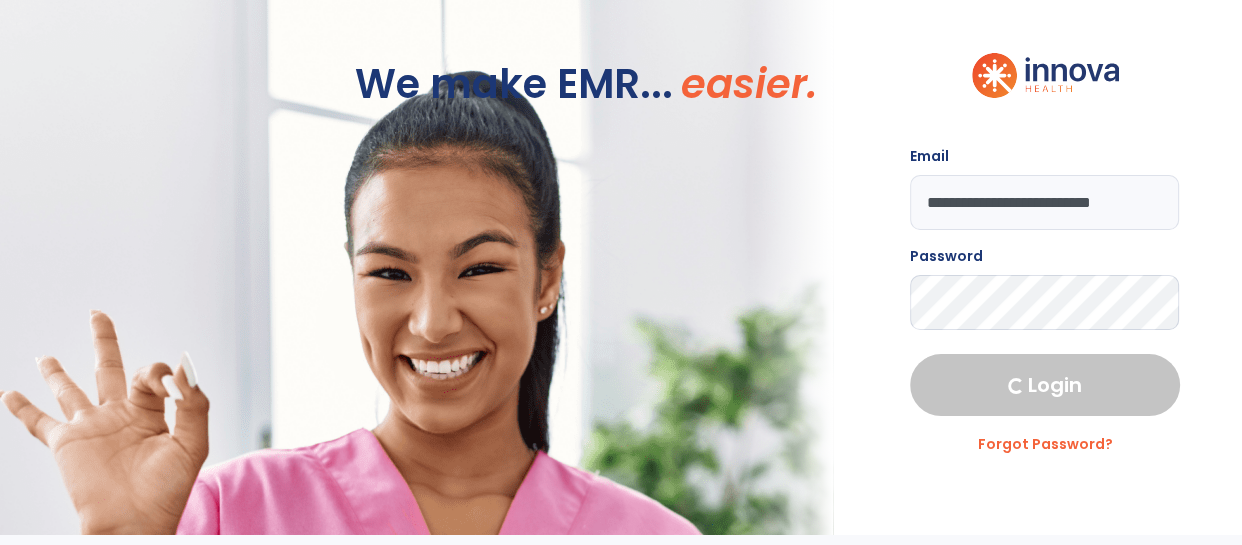 select on "****" 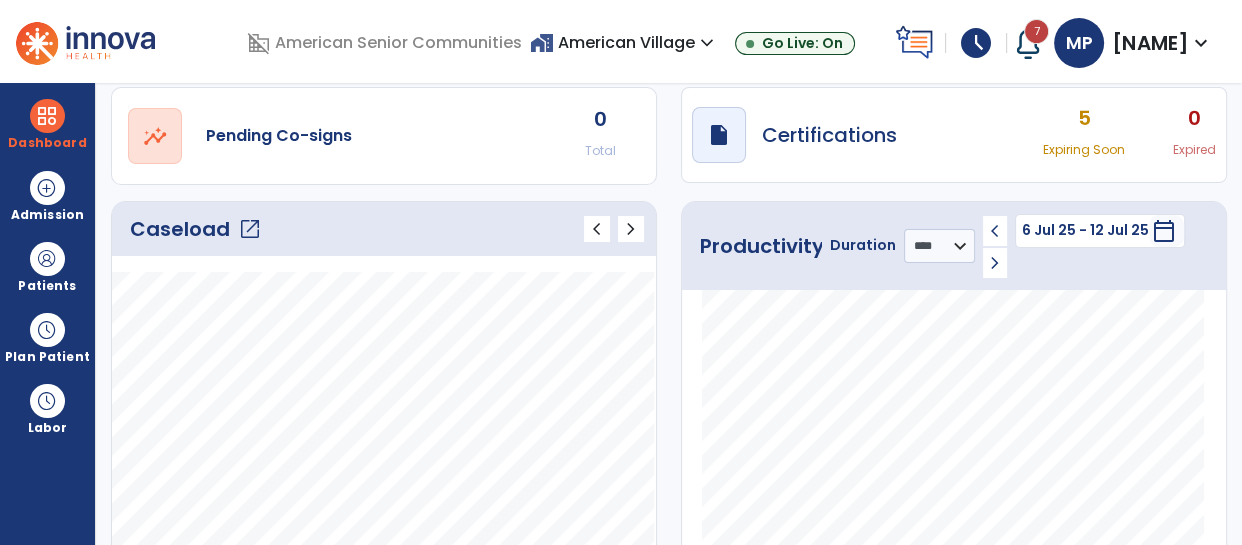 scroll, scrollTop: 170, scrollLeft: 0, axis: vertical 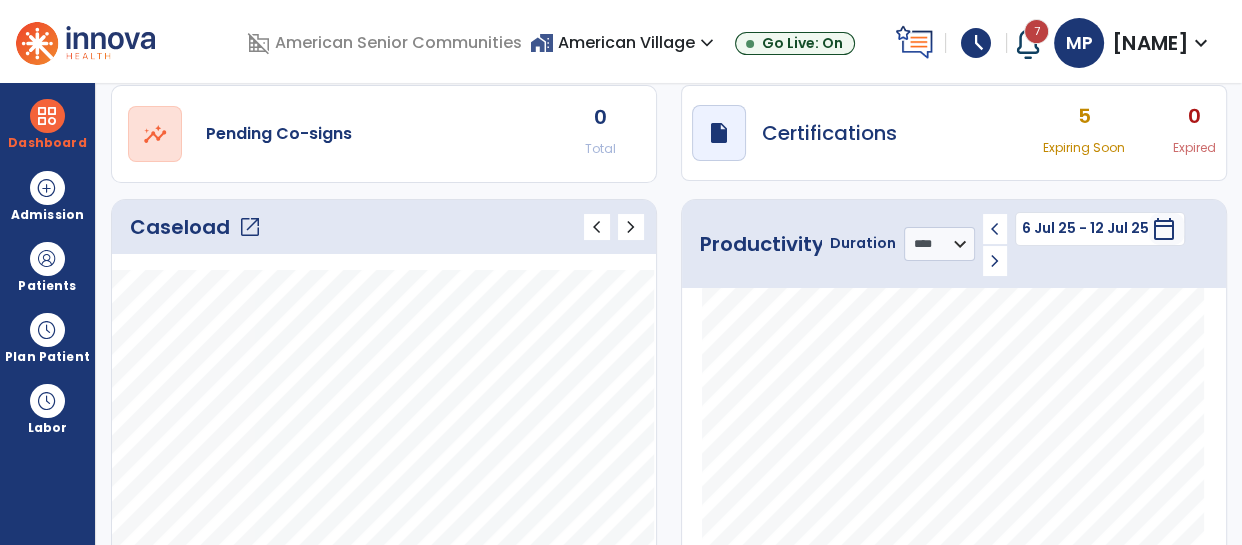 click on "Caseload   open_in_new" 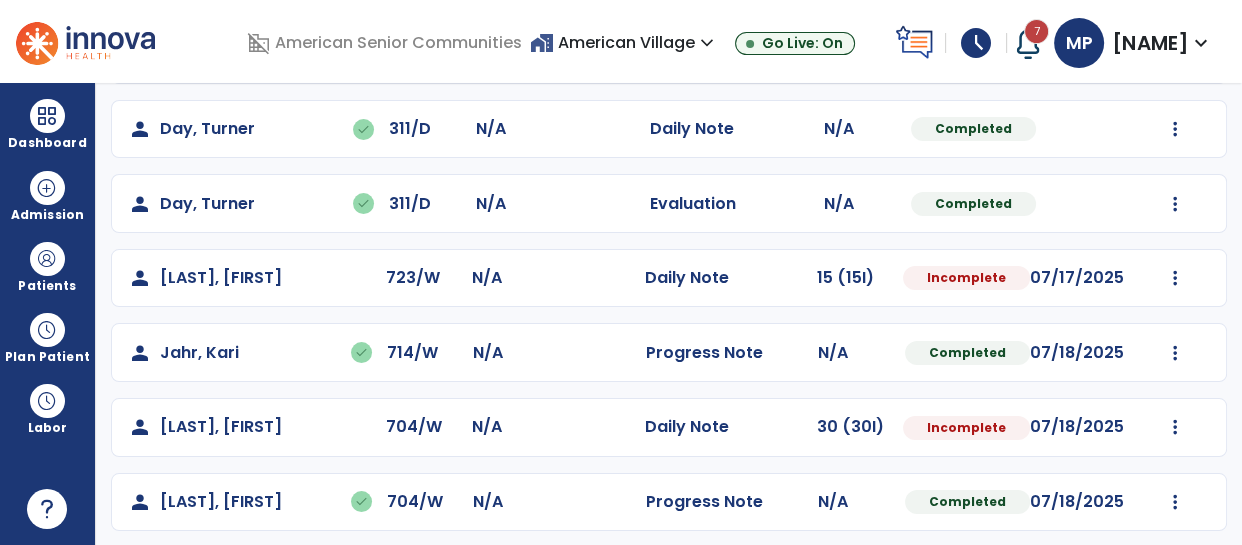 scroll, scrollTop: 330, scrollLeft: 0, axis: vertical 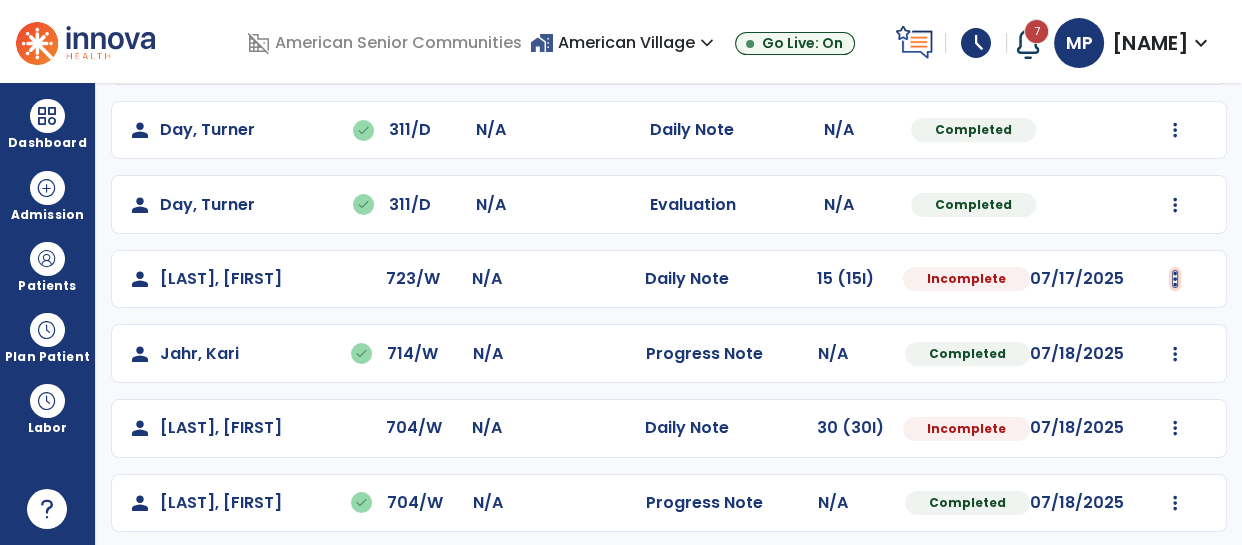 click at bounding box center [1175, 130] 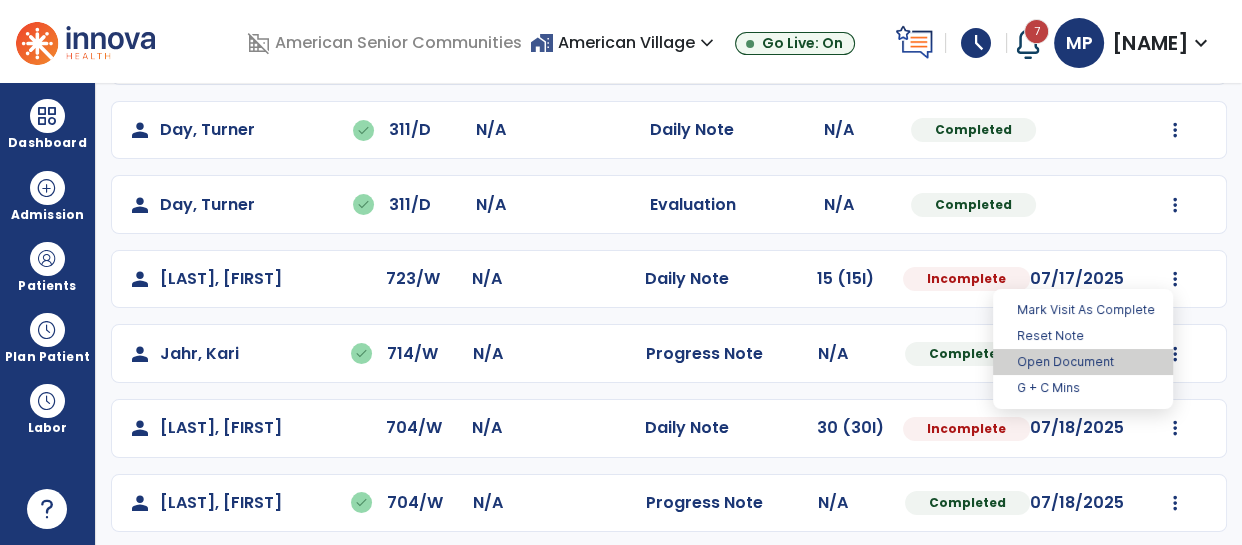 click on "Open Document" at bounding box center [1083, 362] 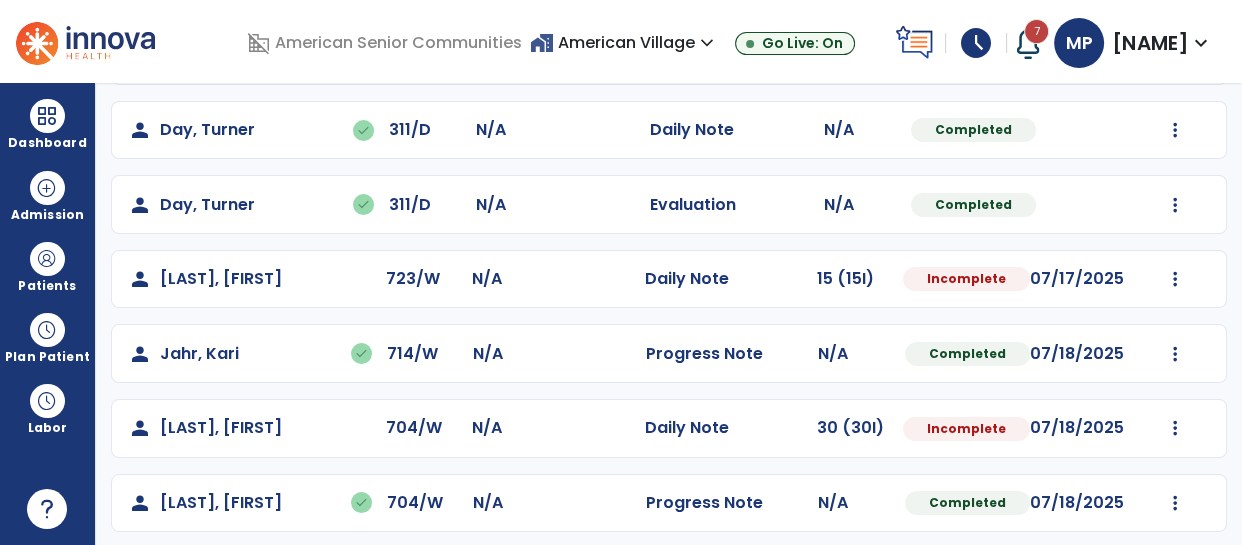 select on "*" 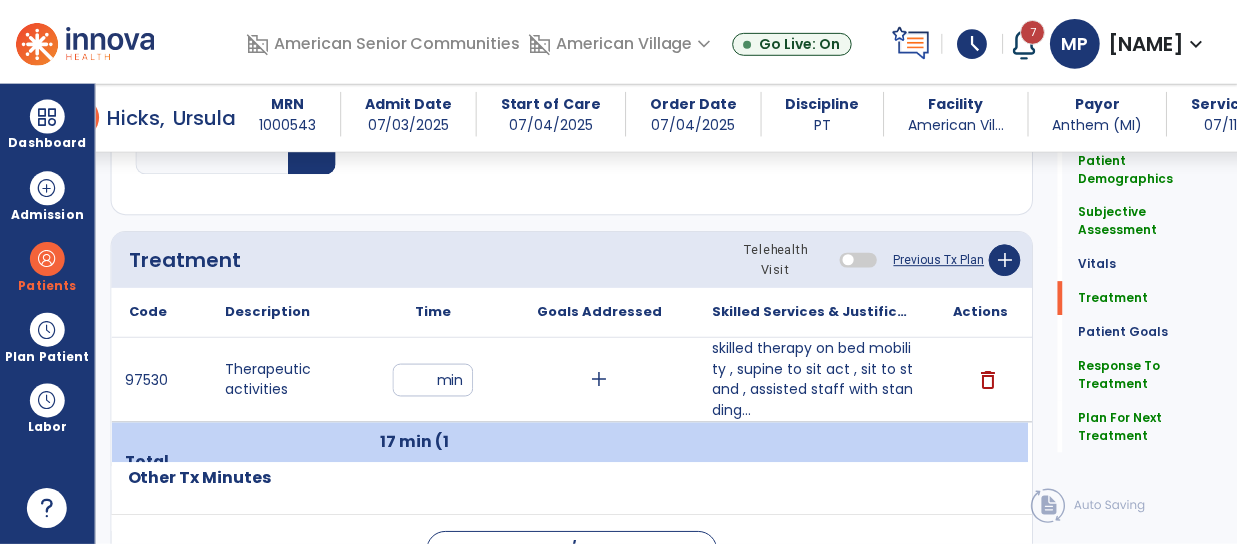 scroll, scrollTop: 1092, scrollLeft: 0, axis: vertical 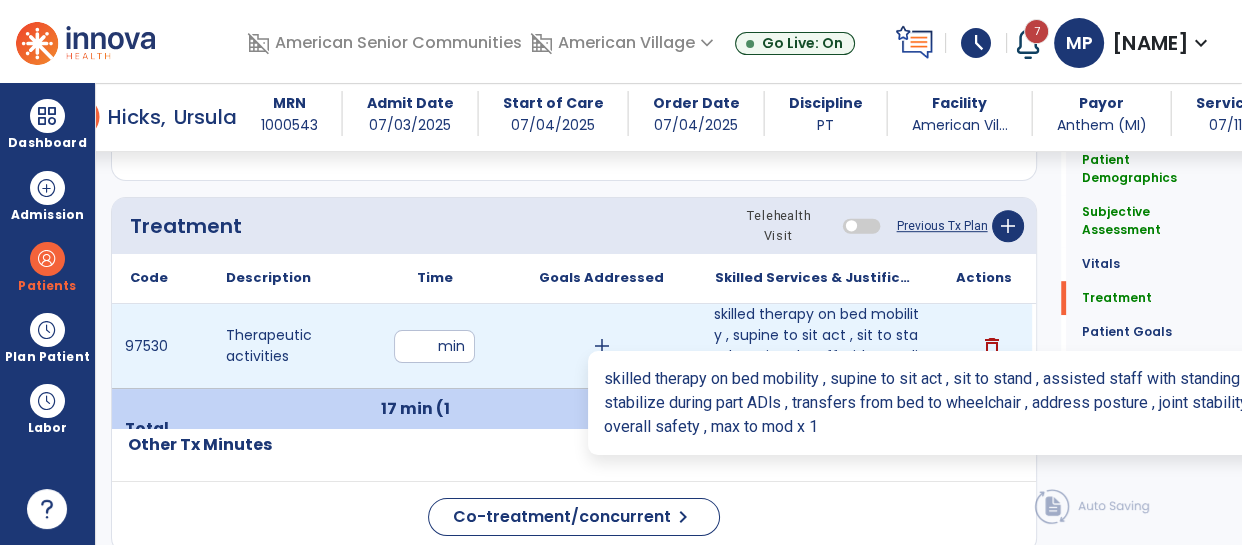click on "skilled therapy  on bed mobility , supine to  sit act , sit to stand , assisted  staff with standing..." at bounding box center [816, 346] 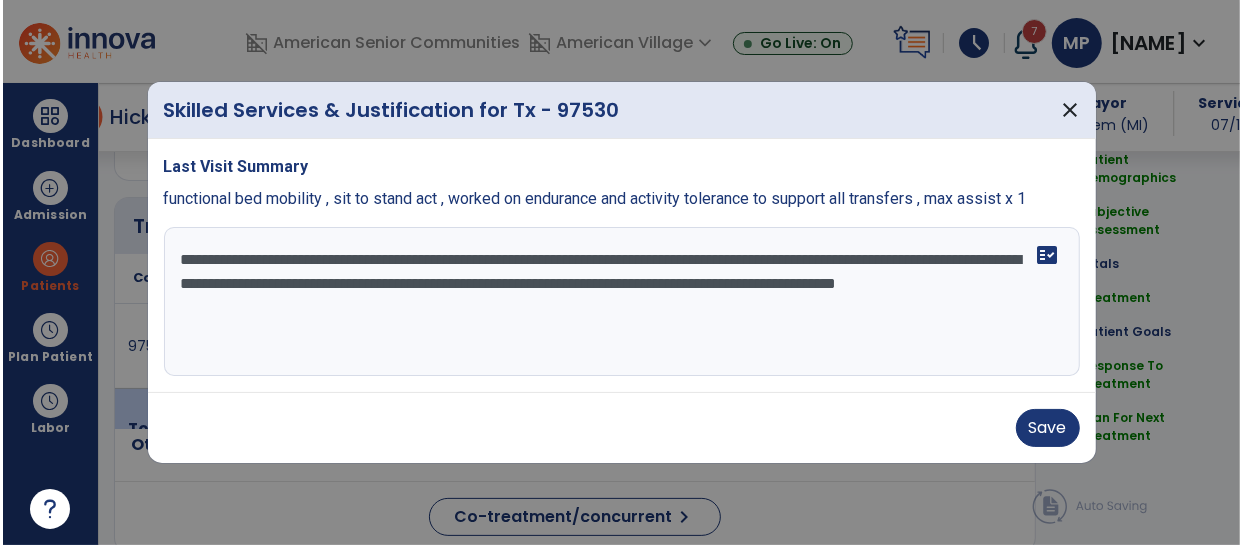 scroll, scrollTop: 1092, scrollLeft: 0, axis: vertical 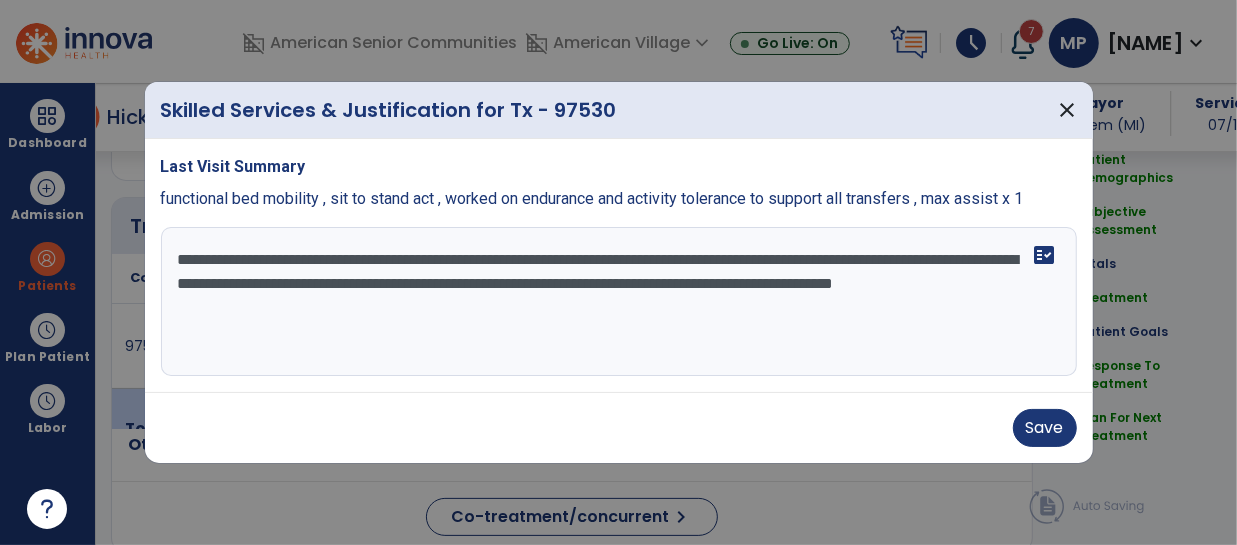 click on "**********" at bounding box center (619, 302) 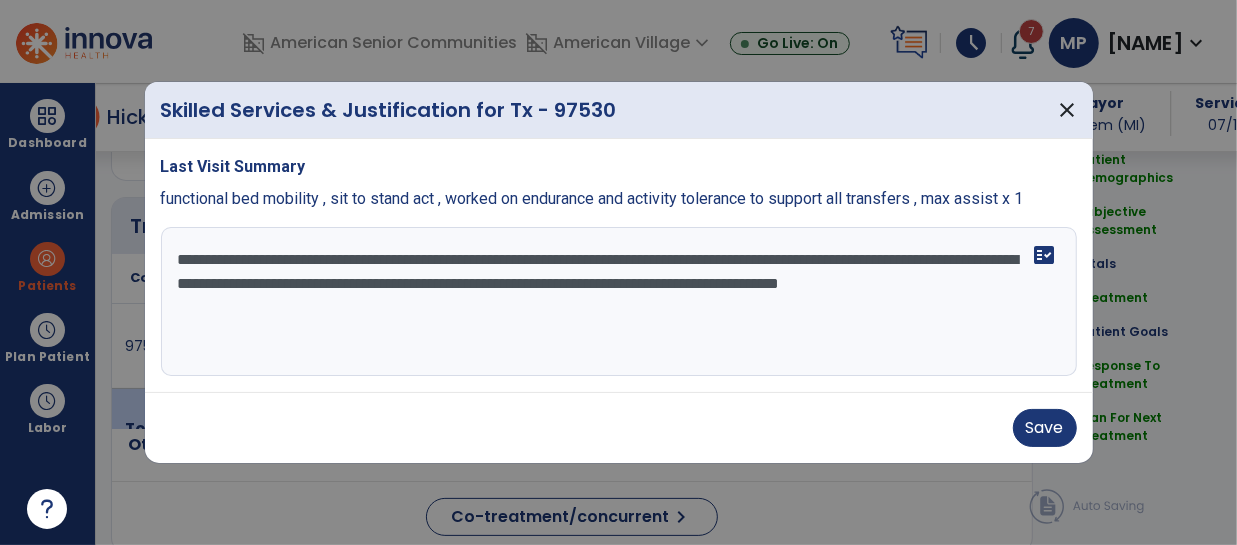click on "**********" at bounding box center [619, 302] 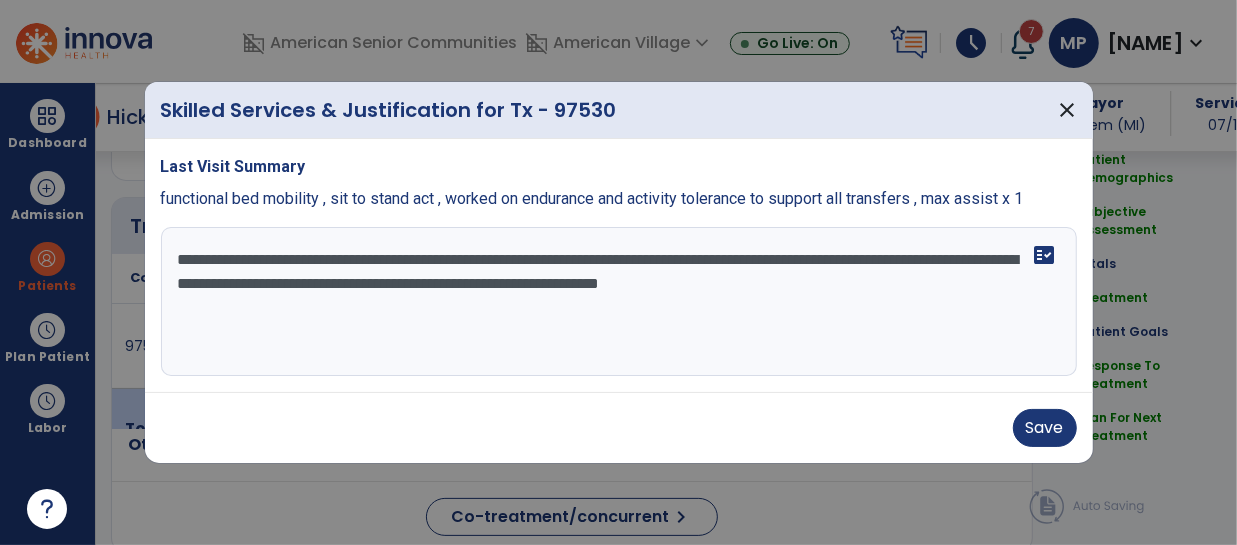 click on "**********" at bounding box center [619, 302] 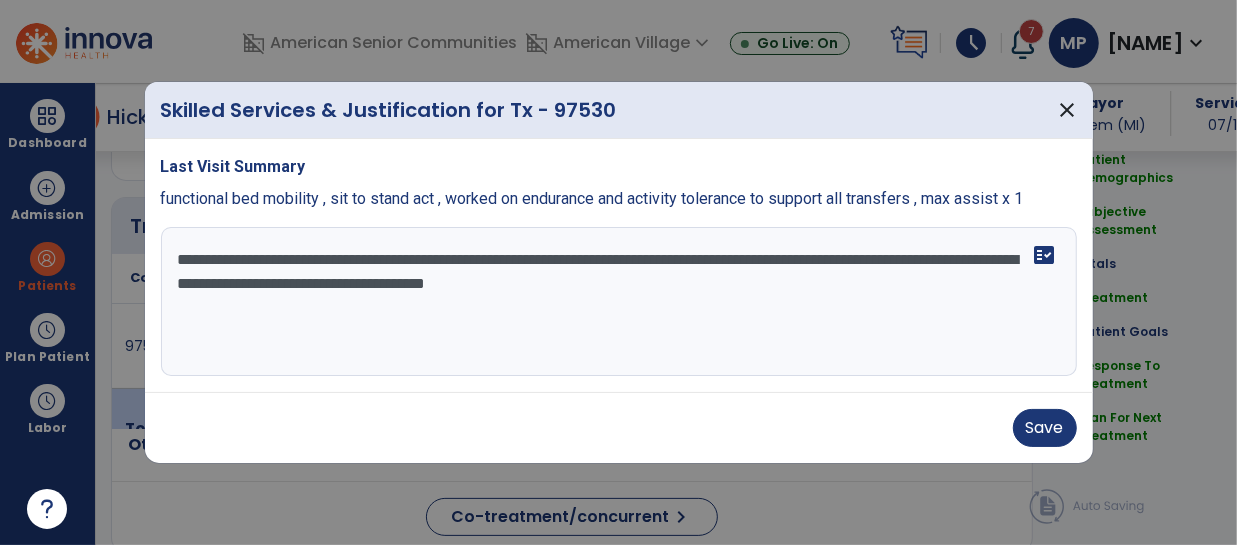 click on "**********" at bounding box center [619, 302] 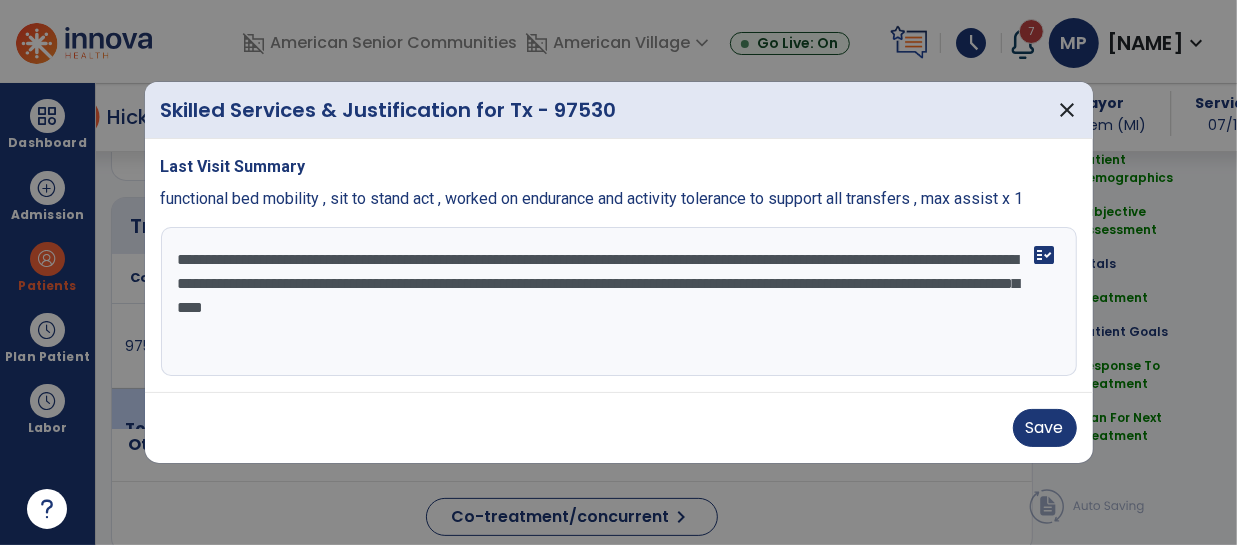 click on "**********" at bounding box center [619, 302] 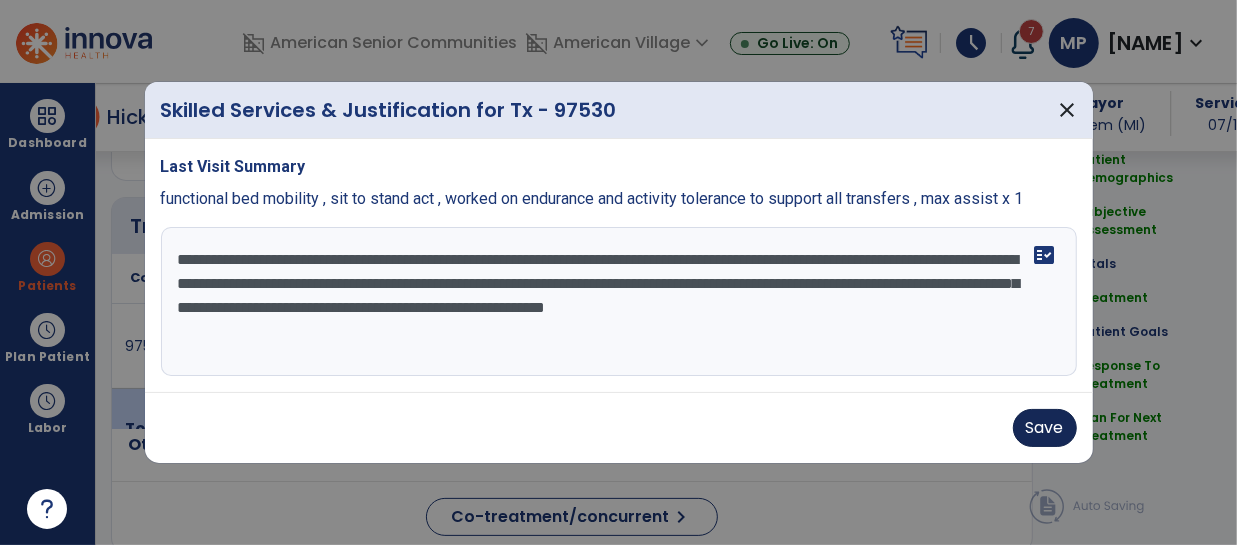 type on "**********" 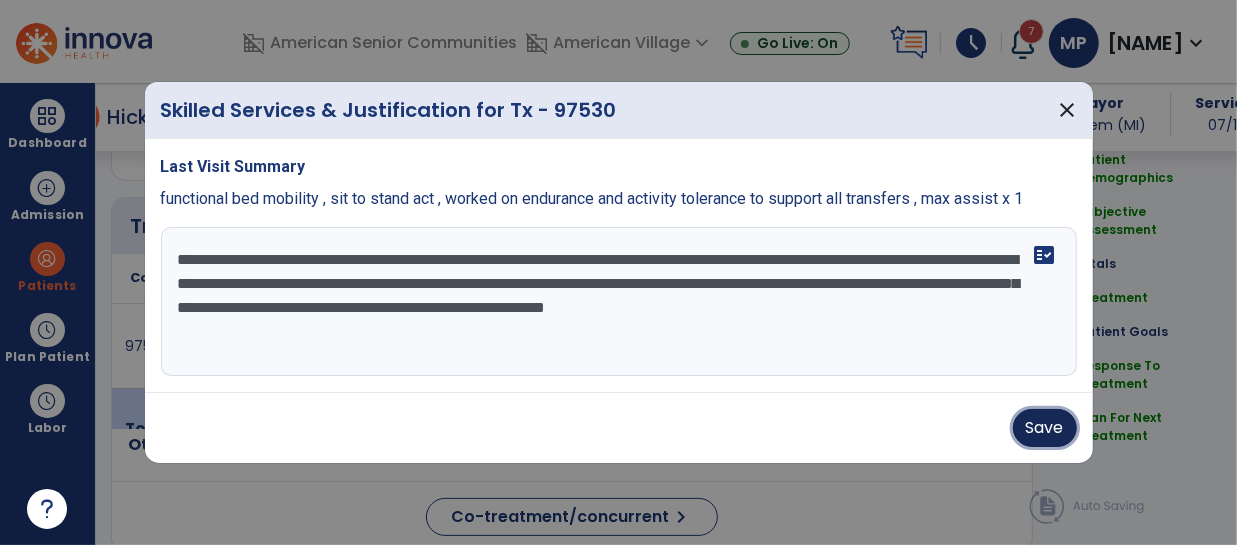 click on "Save" at bounding box center (1045, 428) 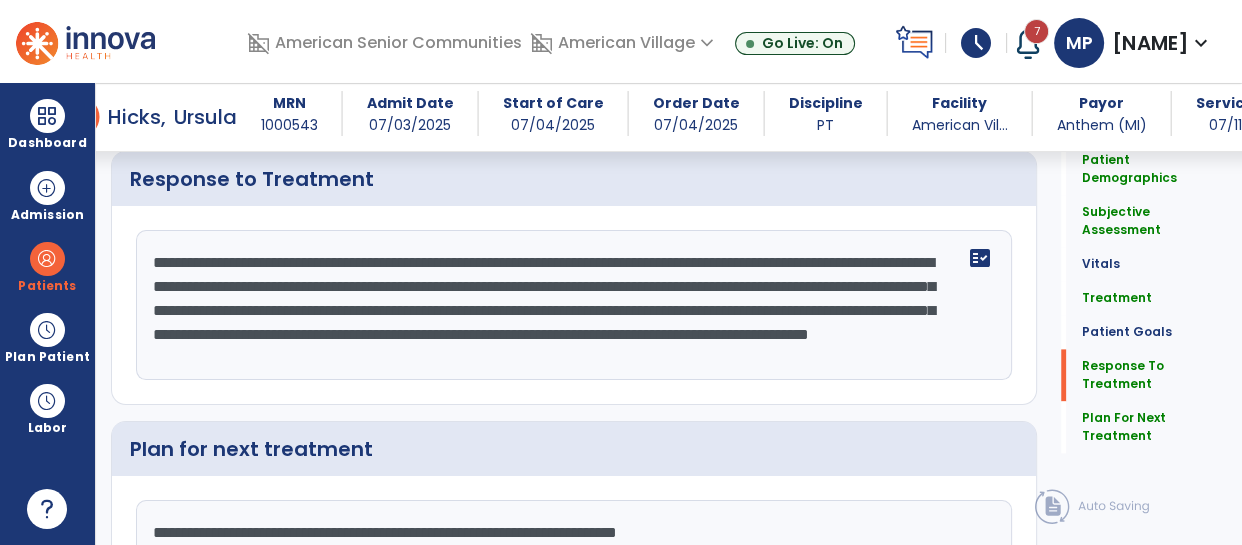 scroll, scrollTop: 2411, scrollLeft: 0, axis: vertical 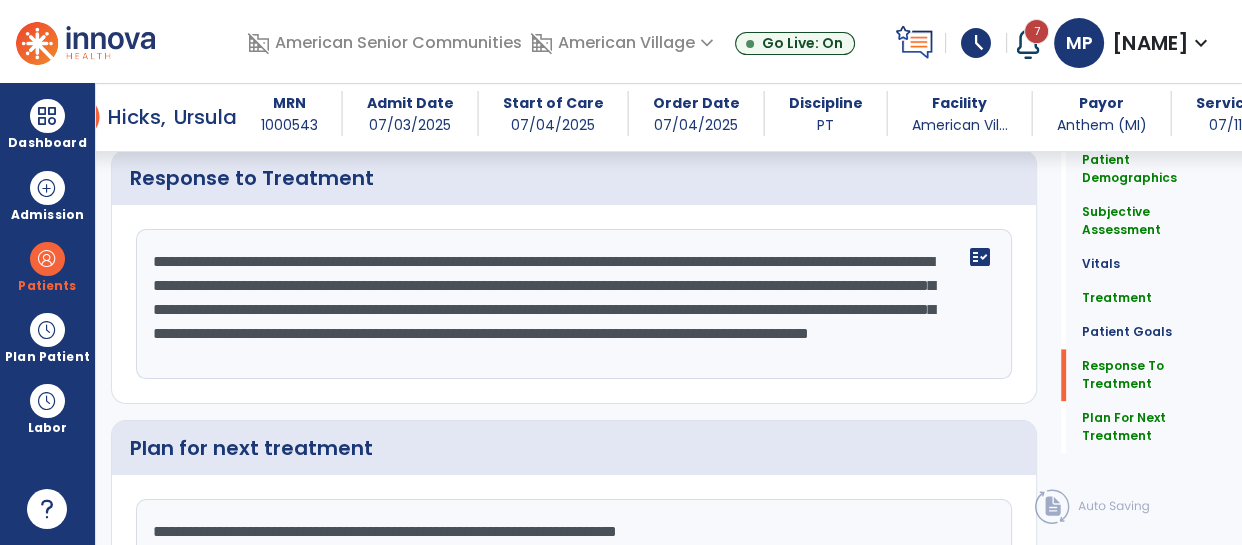 click on "**********" 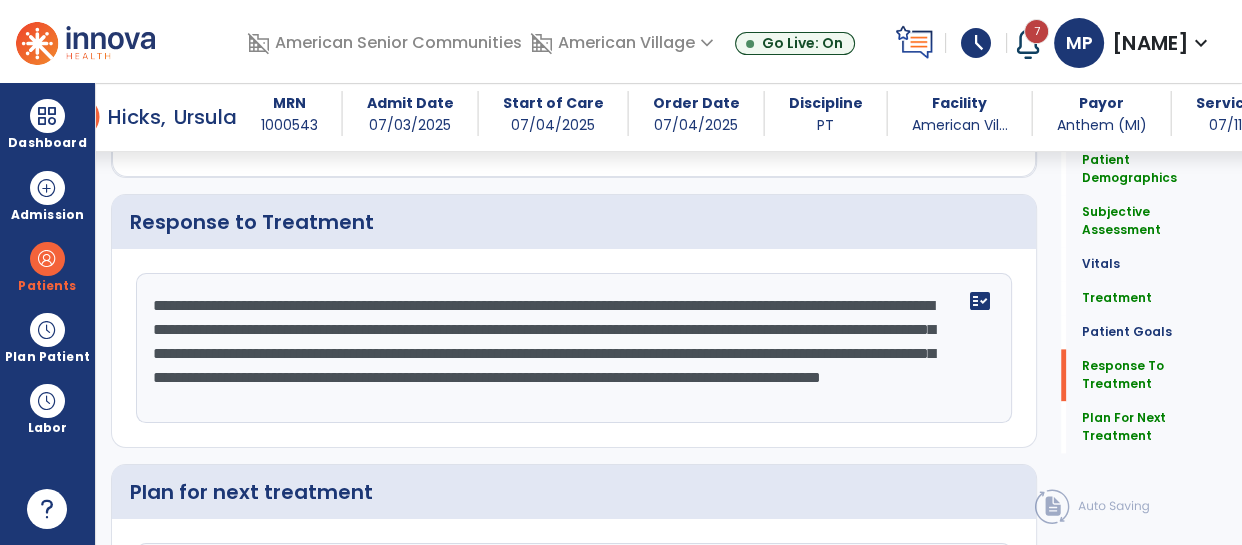 scroll, scrollTop: 2411, scrollLeft: 0, axis: vertical 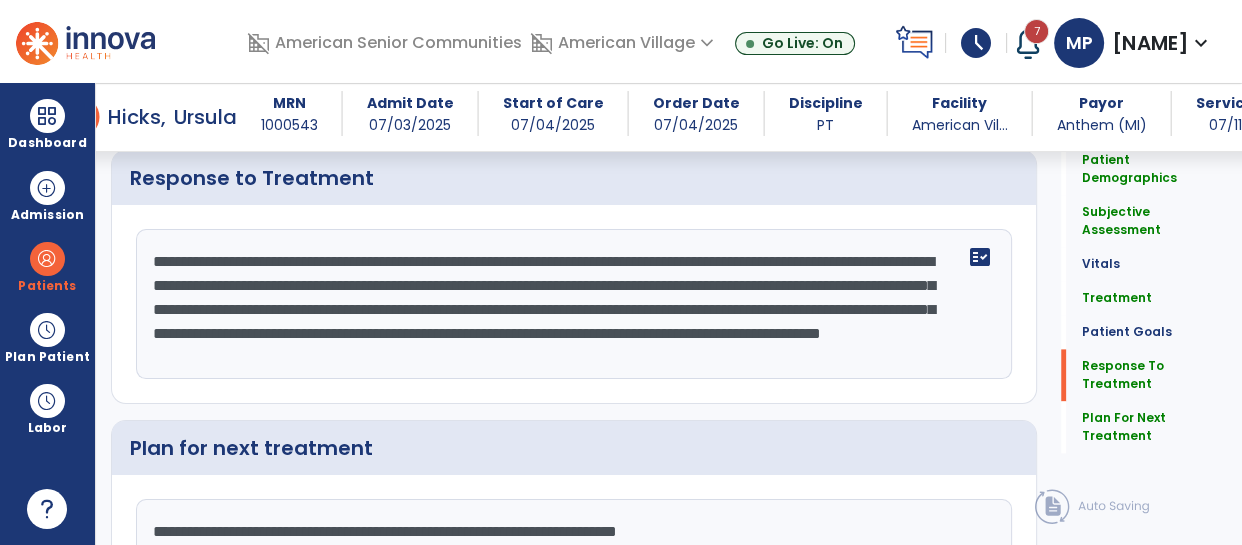 click on "**********" 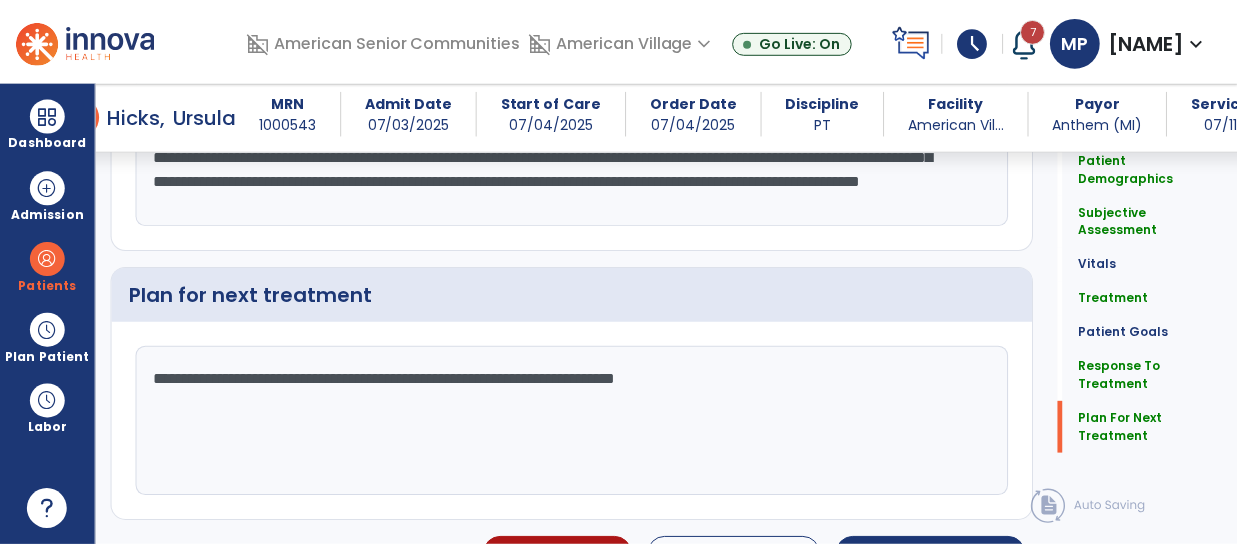 scroll, scrollTop: 2580, scrollLeft: 0, axis: vertical 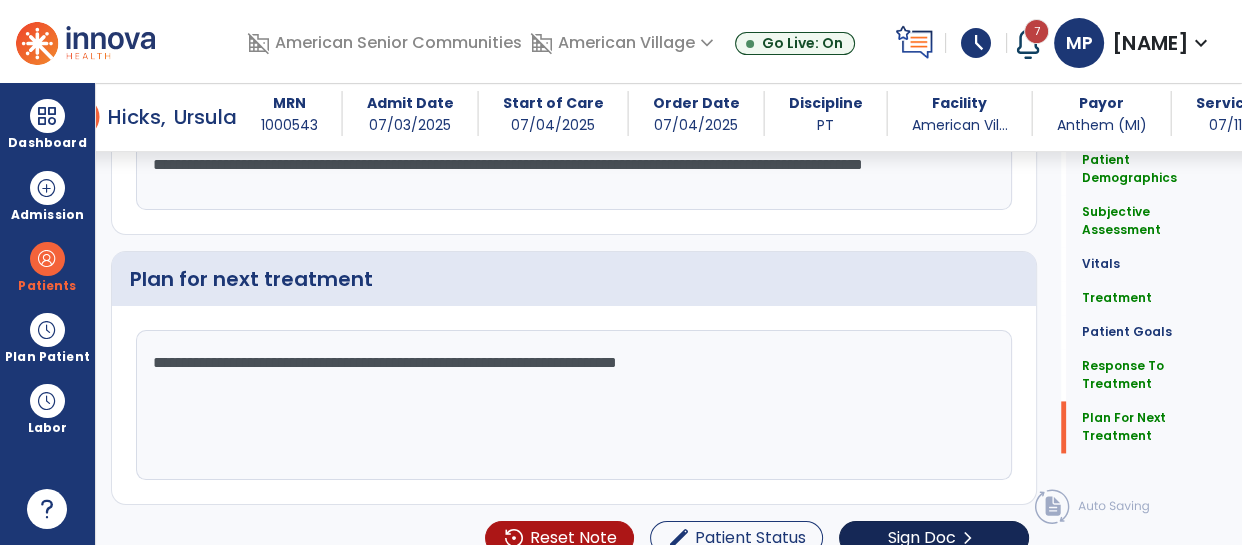 type on "**********" 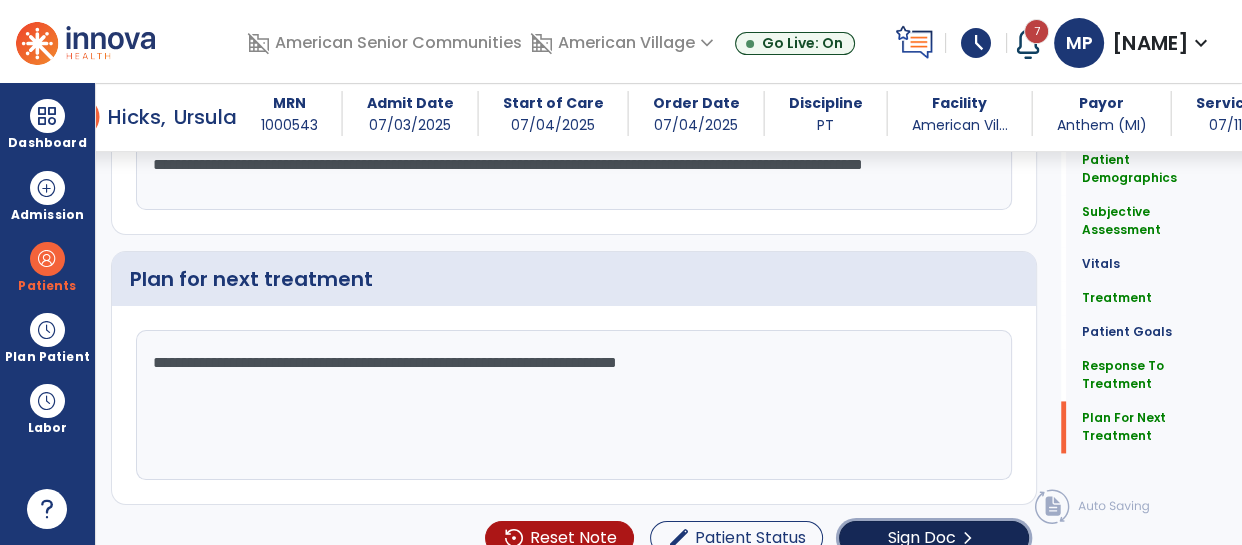 click on "Sign Doc" 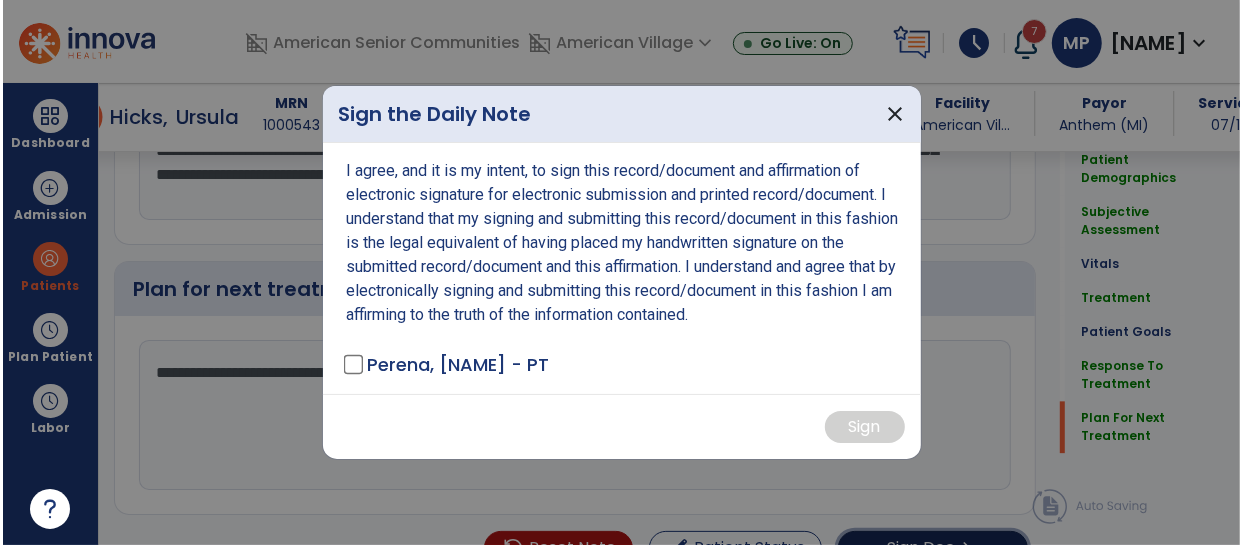 scroll, scrollTop: 2580, scrollLeft: 0, axis: vertical 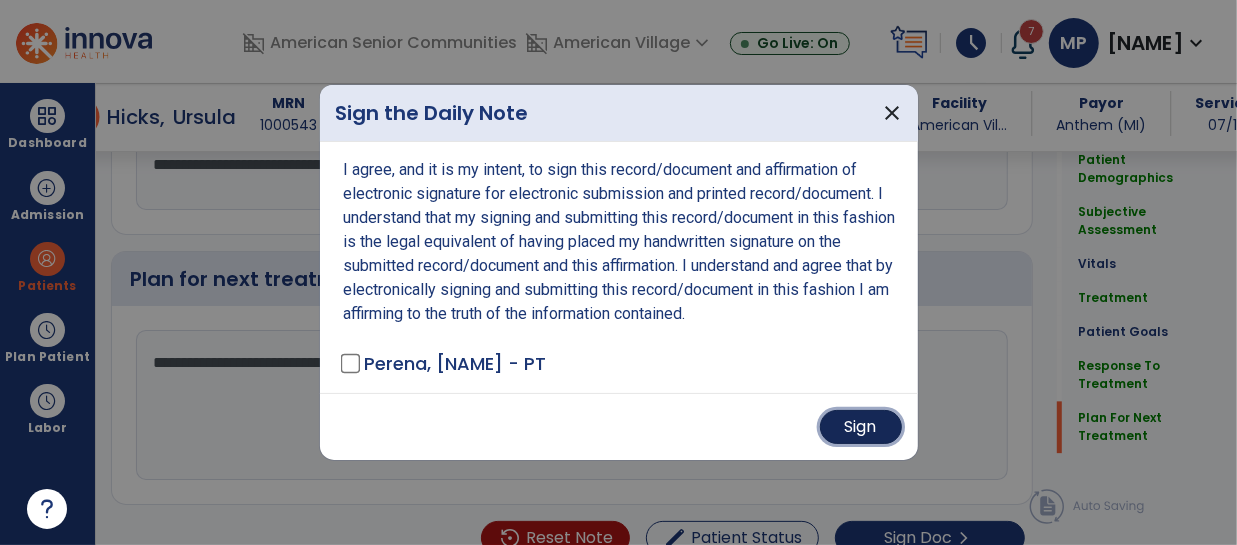 click on "Sign" at bounding box center (861, 427) 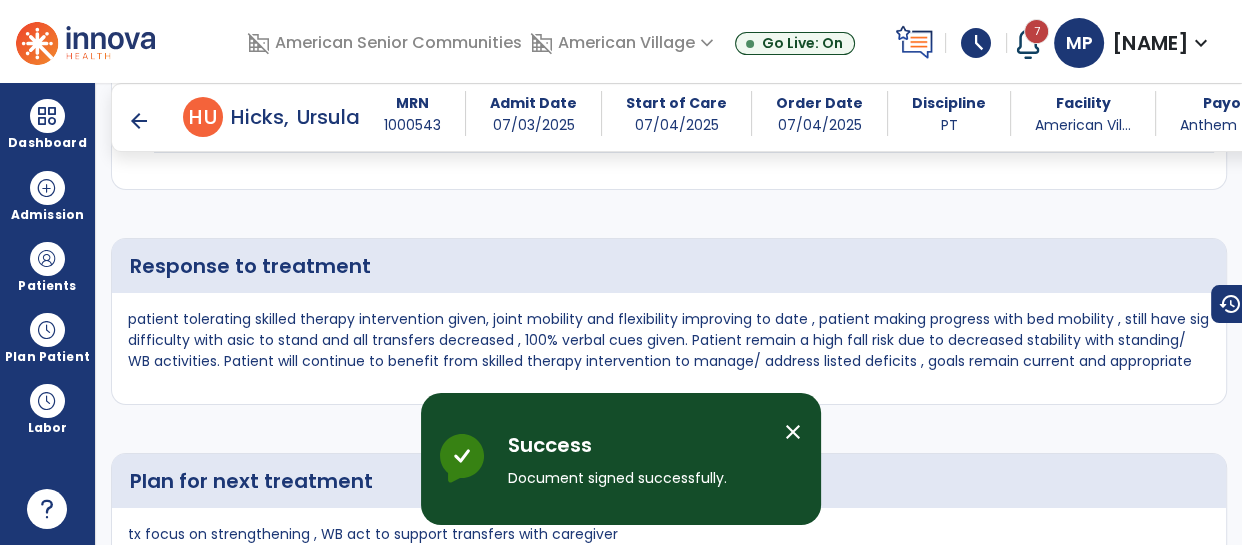 scroll, scrollTop: 3220, scrollLeft: 0, axis: vertical 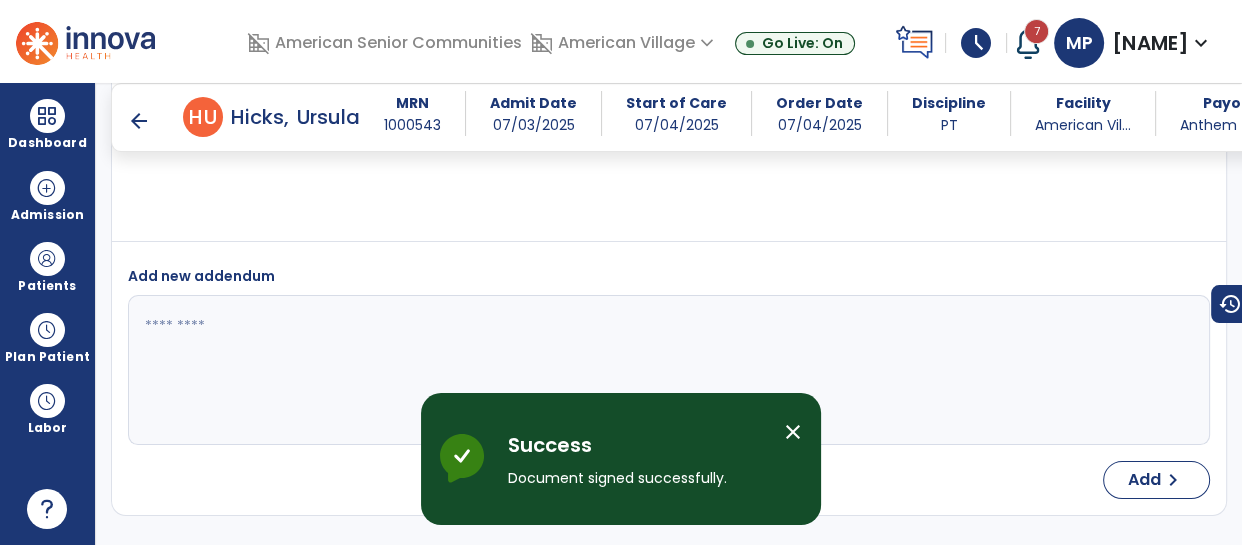 click on "close" at bounding box center (793, 432) 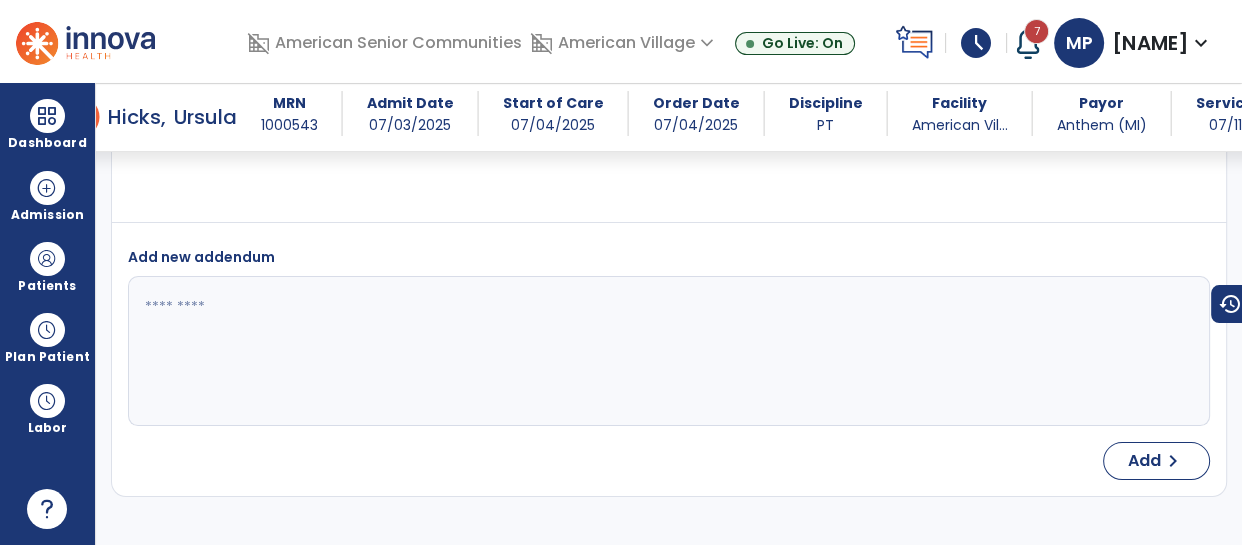 scroll, scrollTop: 0, scrollLeft: 0, axis: both 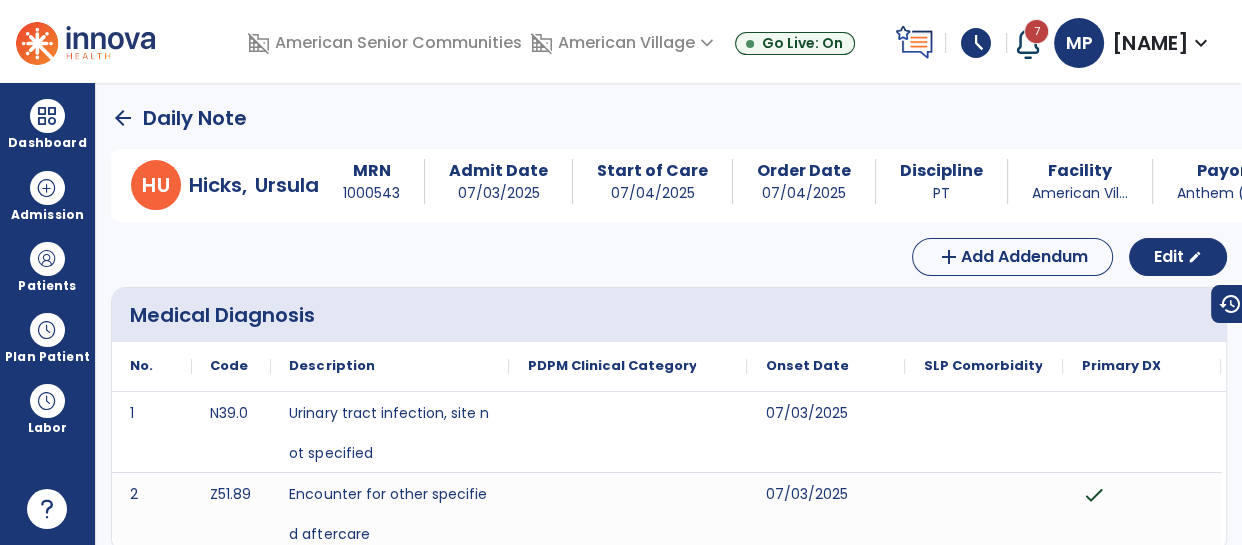 click on "arrow_back" 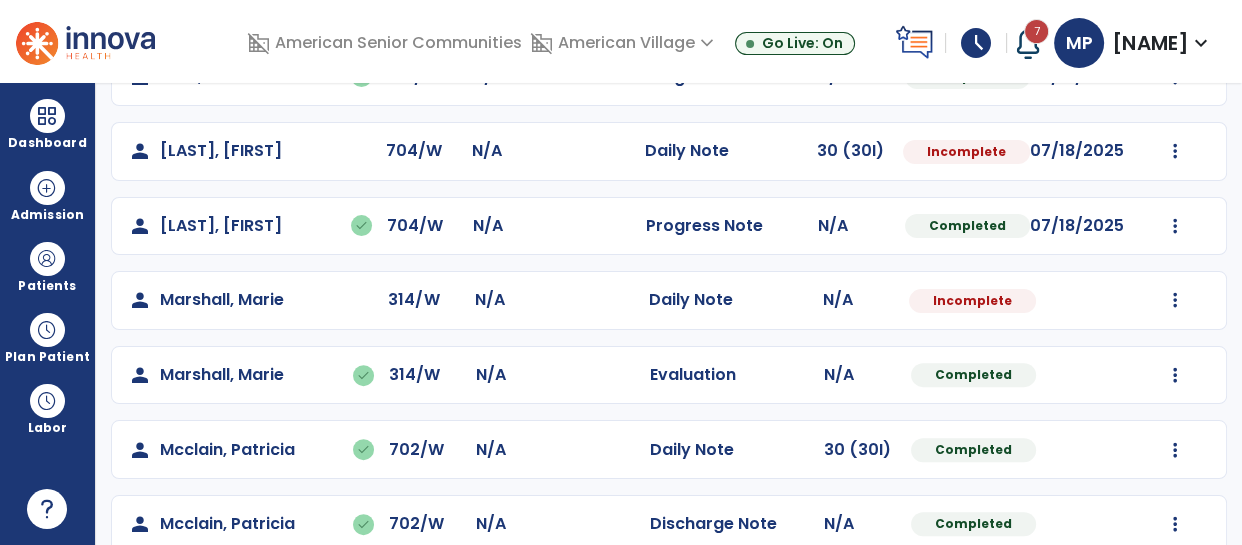 scroll, scrollTop: 616, scrollLeft: 0, axis: vertical 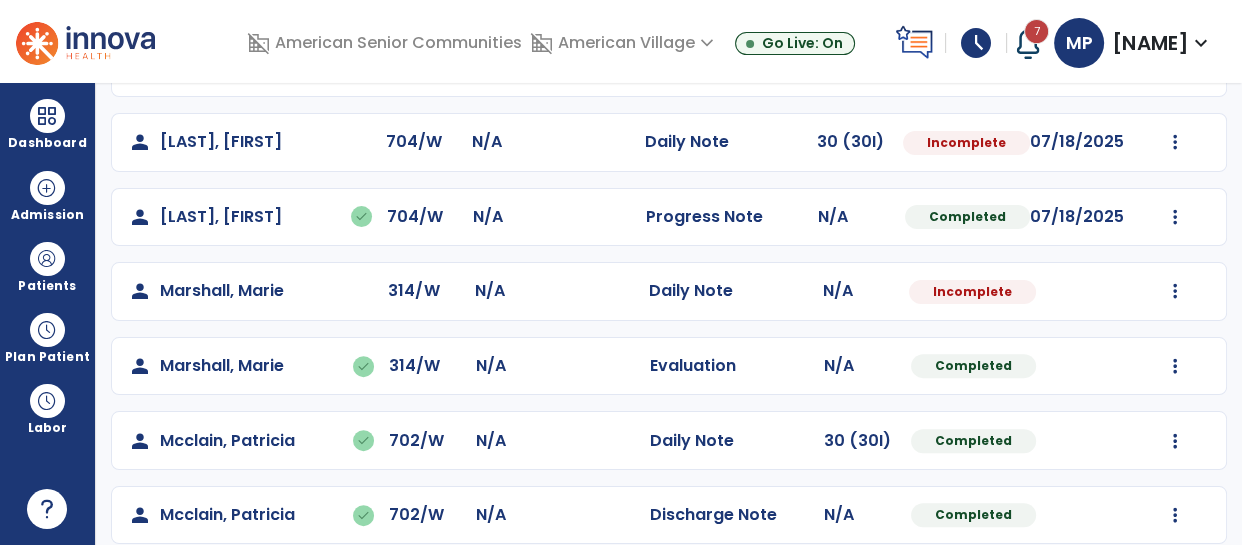 click on "Mark Visit As Complete   Reset Note   Open Document   G + C Mins" 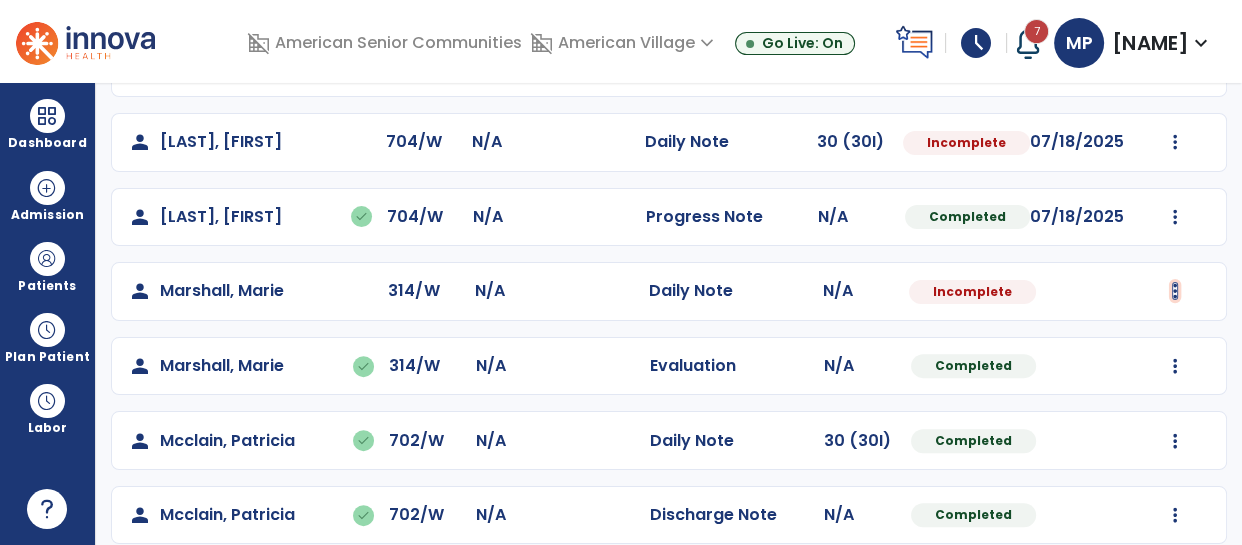 click at bounding box center (1175, -156) 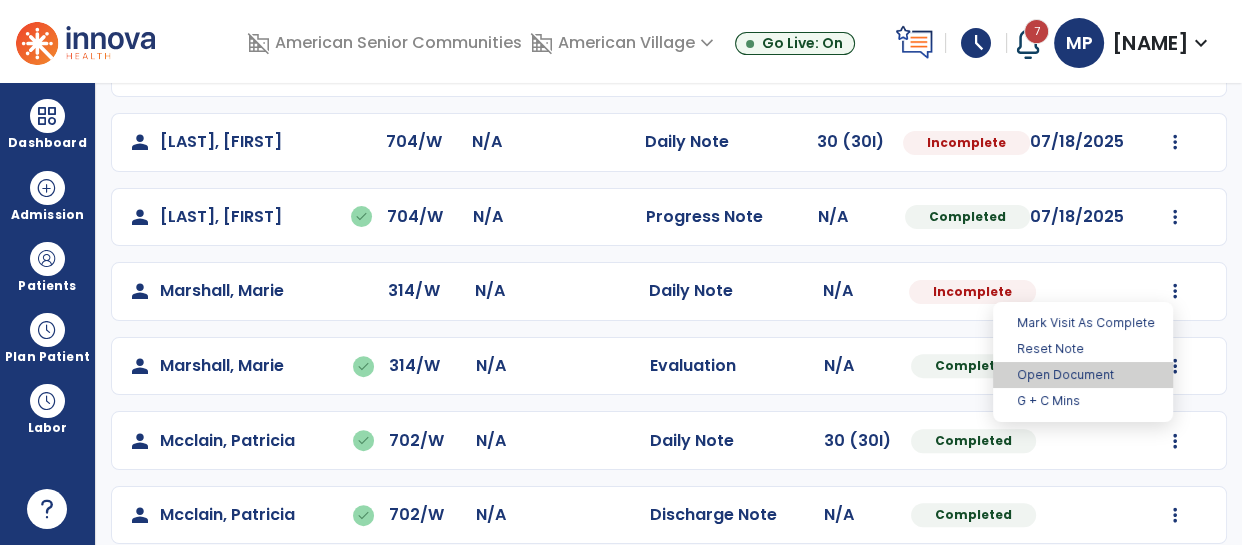 click on "Open Document" at bounding box center [1083, 375] 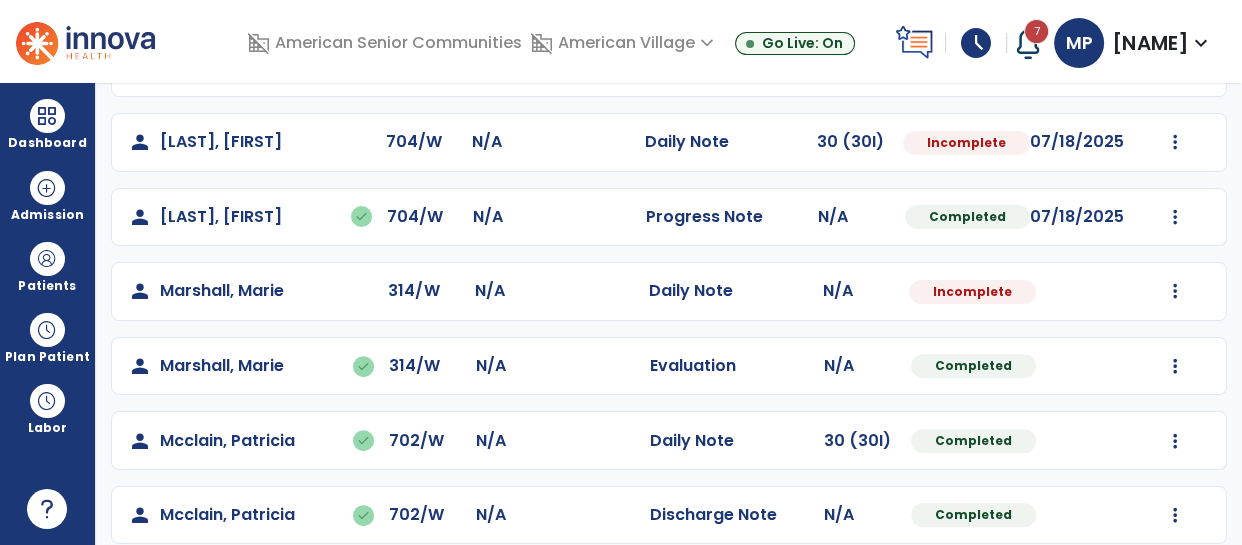 select on "*" 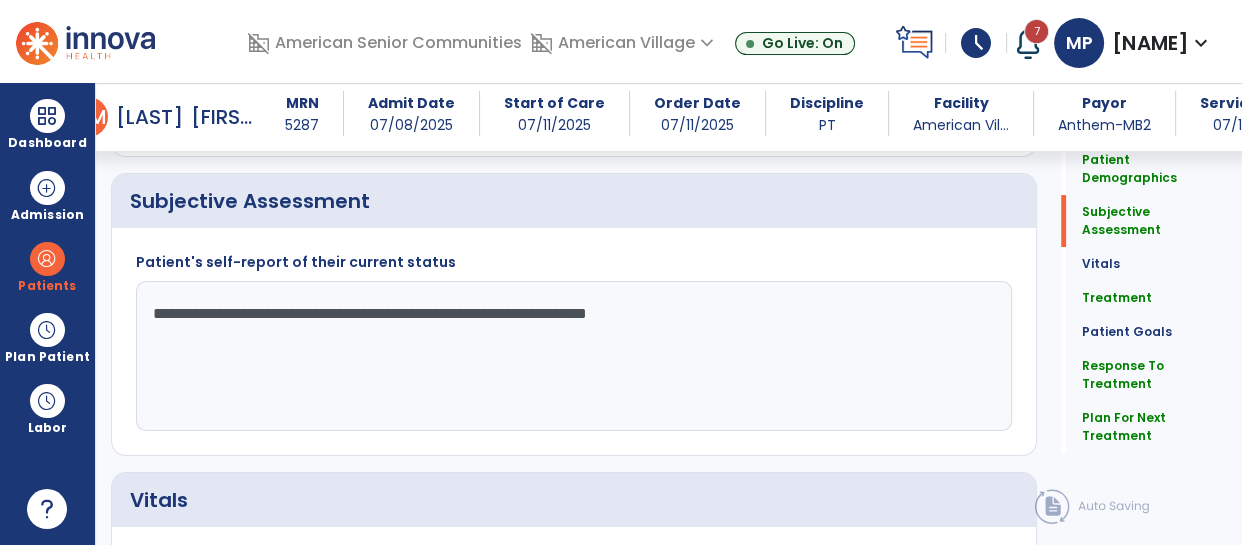 scroll, scrollTop: 399, scrollLeft: 0, axis: vertical 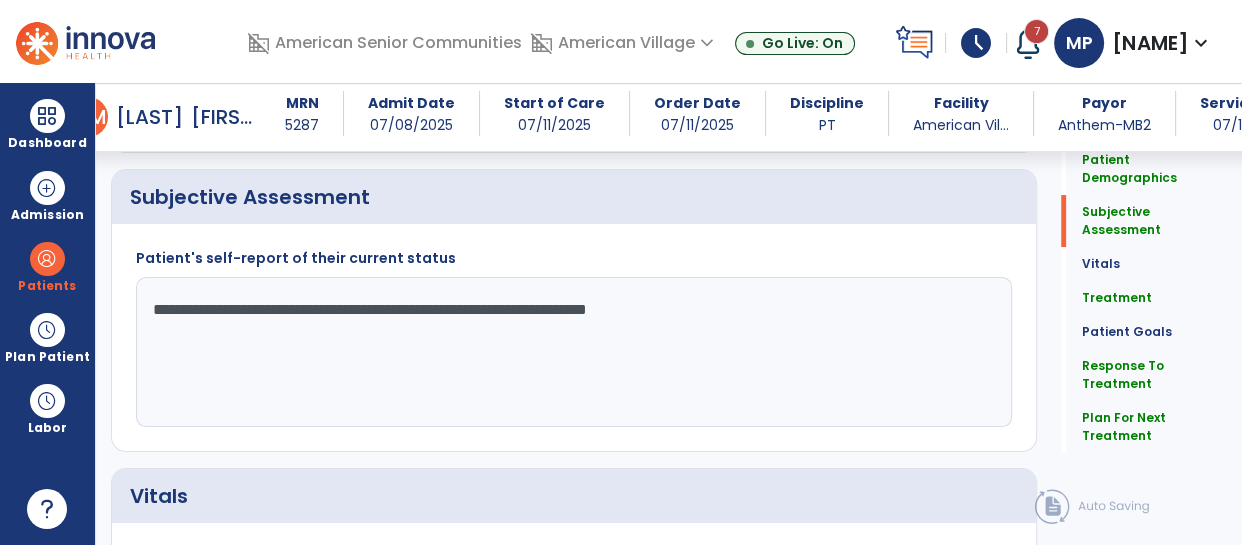click on "**********" 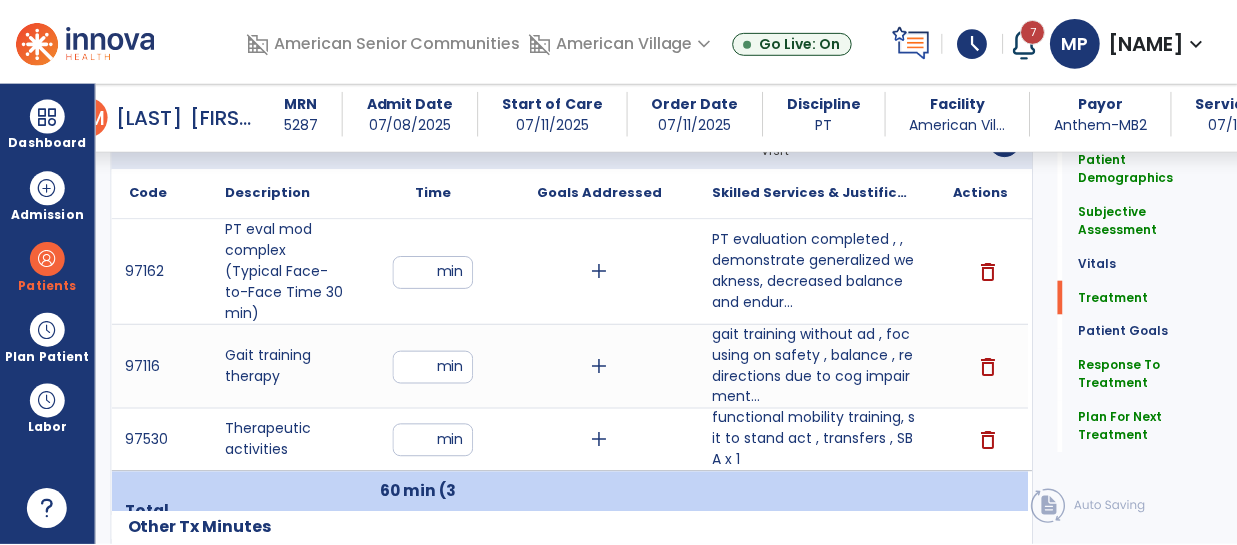scroll, scrollTop: 1190, scrollLeft: 0, axis: vertical 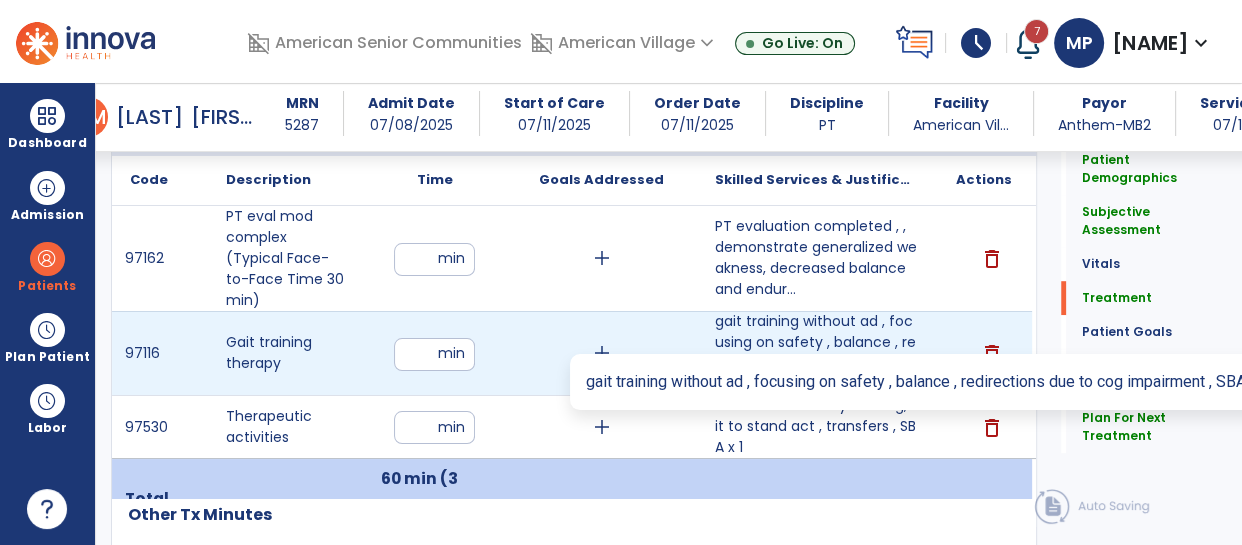 type on "**********" 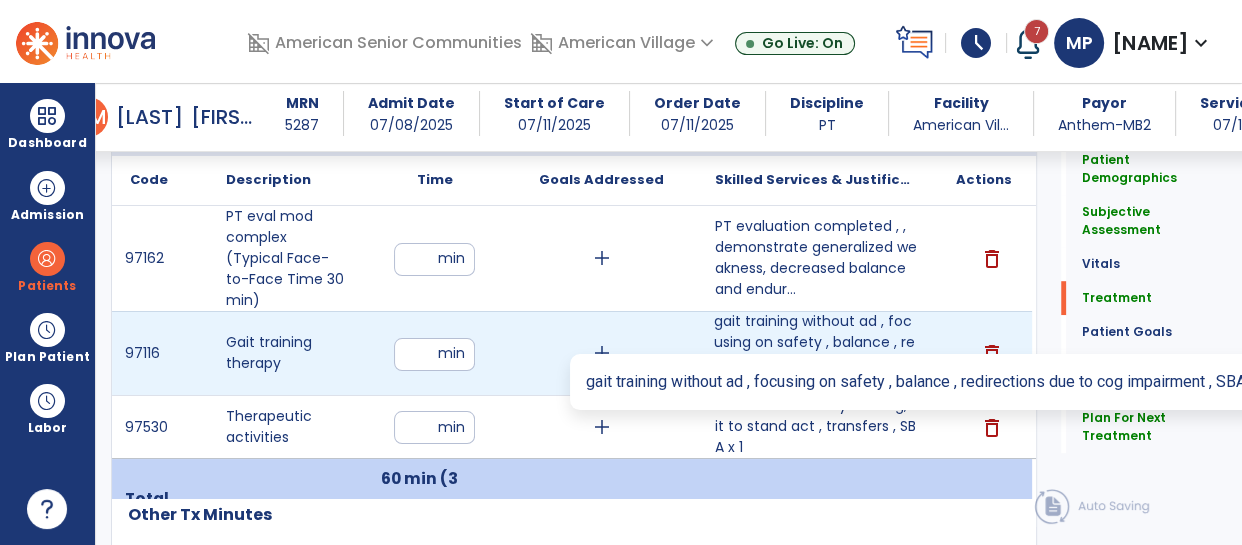 click on "gait training   without   ad , focusing on safety ,  balance , redirections due  to   cog impairment..." at bounding box center (816, 353) 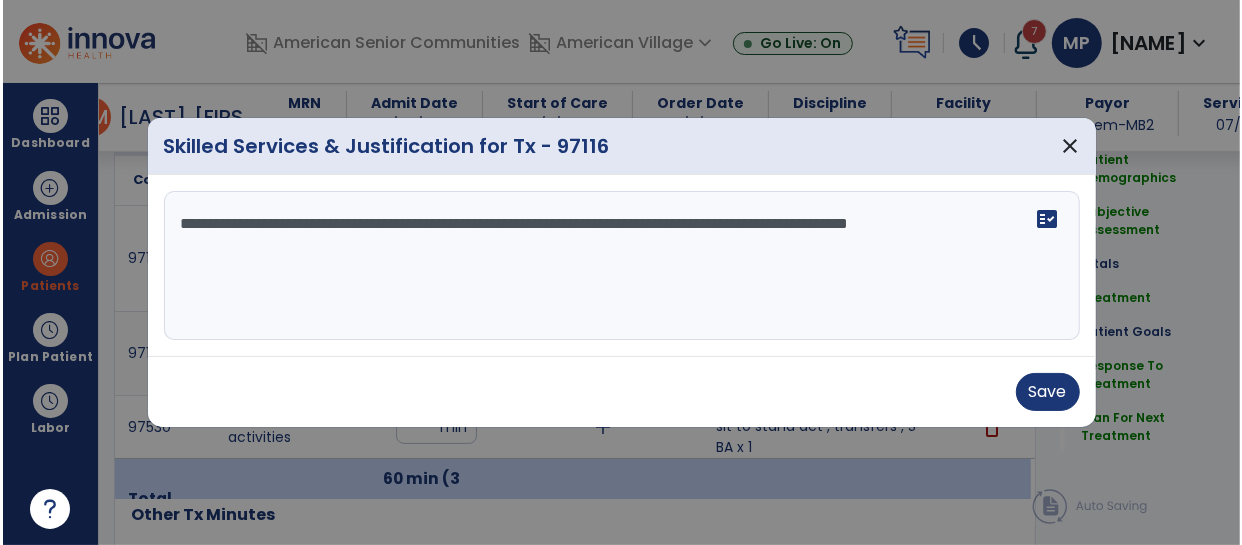 scroll, scrollTop: 1190, scrollLeft: 0, axis: vertical 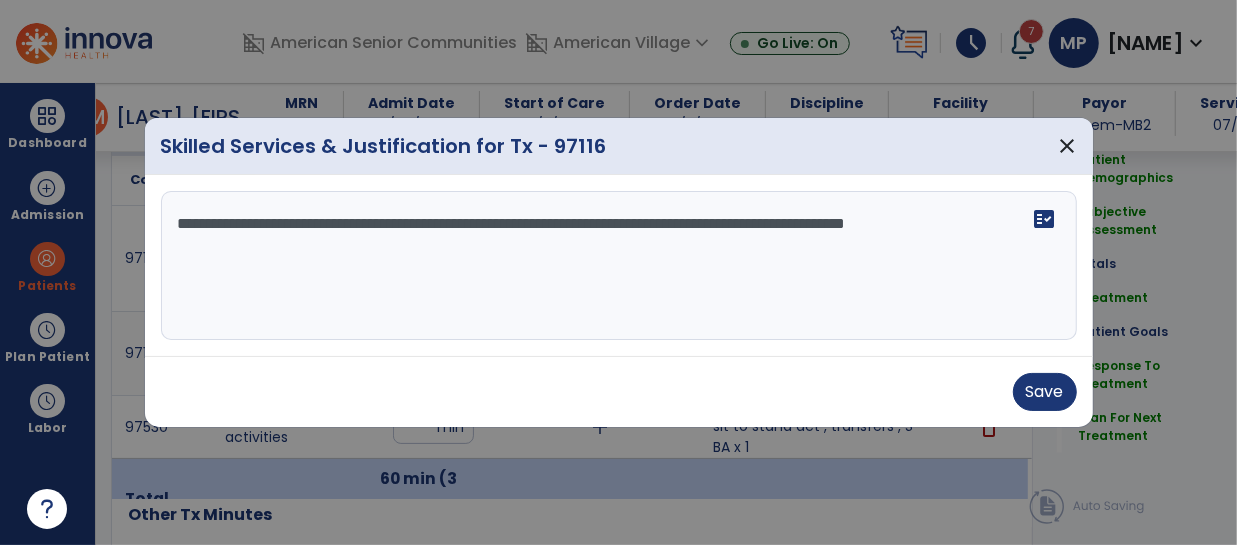 click on "**********" at bounding box center (619, 266) 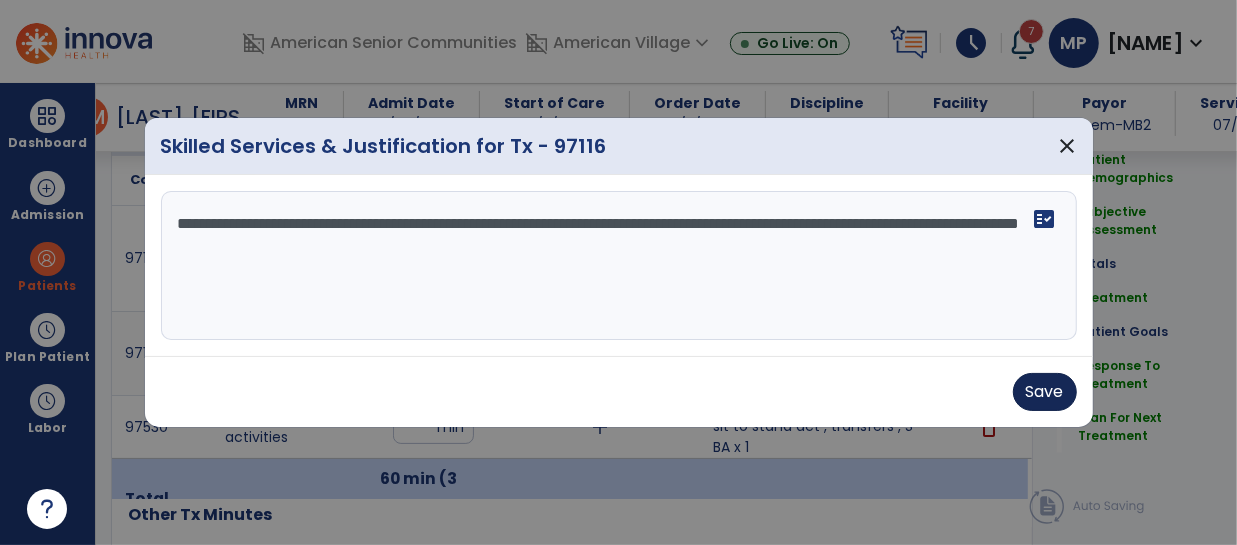 type on "**********" 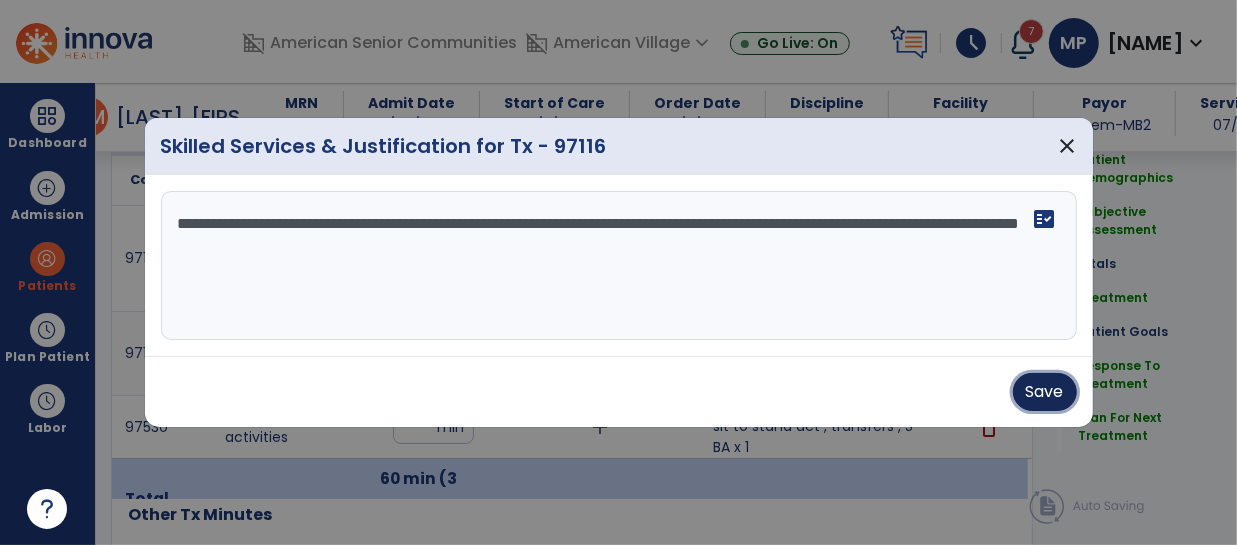 click on "Save" at bounding box center (1045, 392) 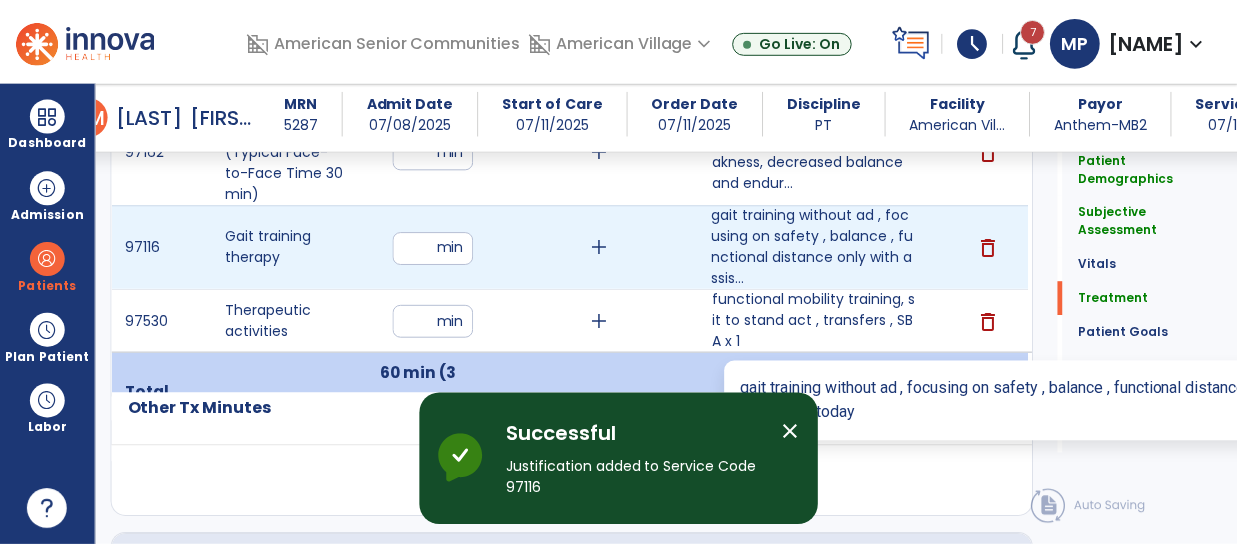 scroll, scrollTop: 1300, scrollLeft: 0, axis: vertical 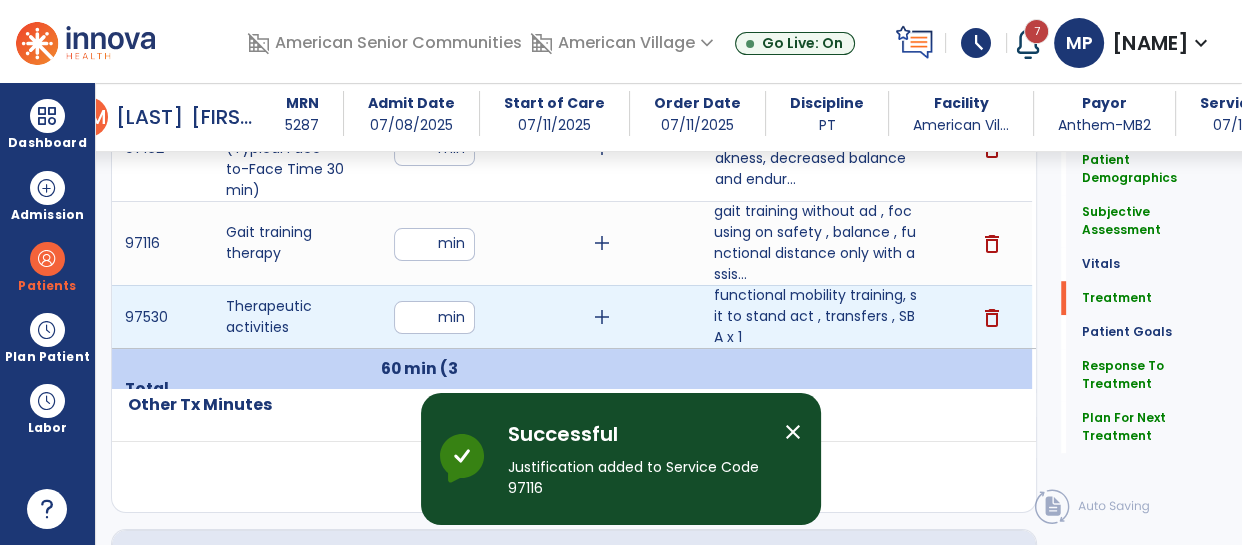 click on "functional mobility   training, sit to  stand act , transfers , SBA    x 1" at bounding box center [816, 316] 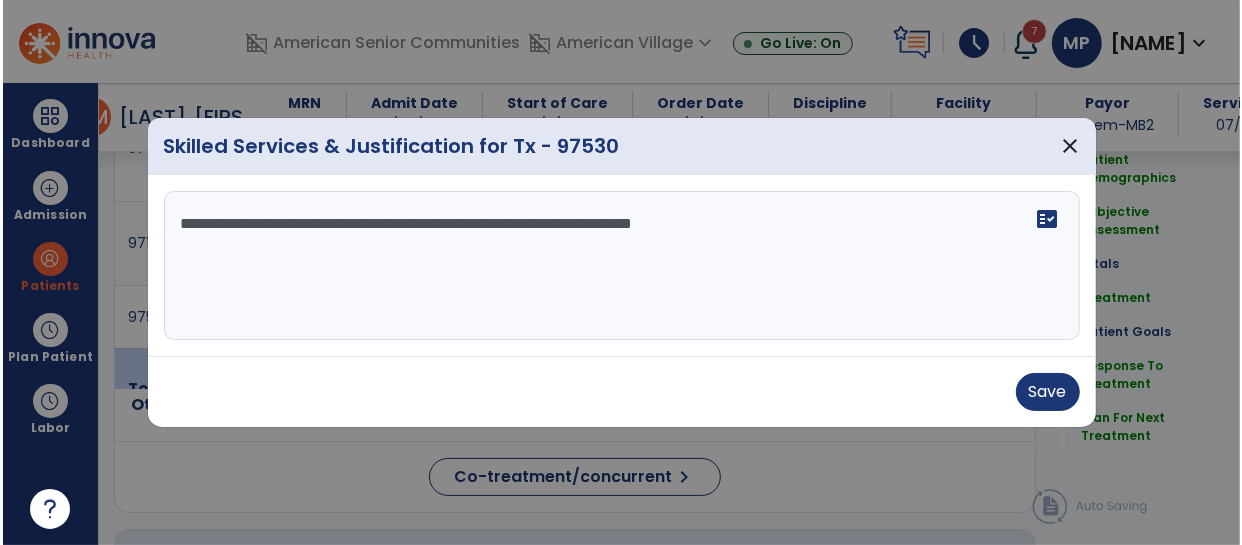 scroll, scrollTop: 1300, scrollLeft: 0, axis: vertical 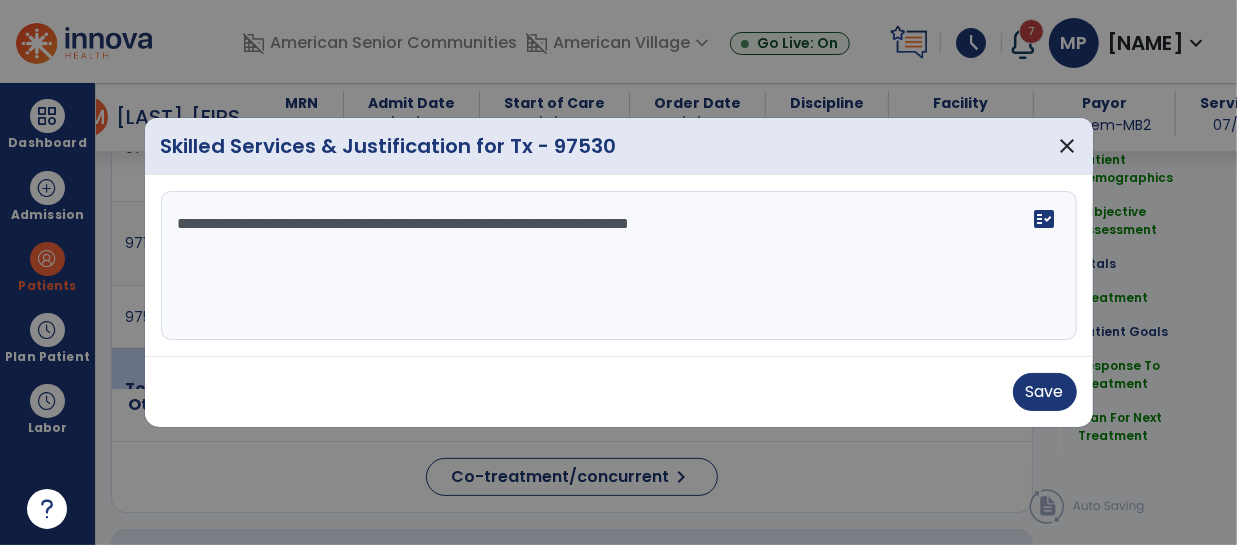 click on "**********" at bounding box center [619, 266] 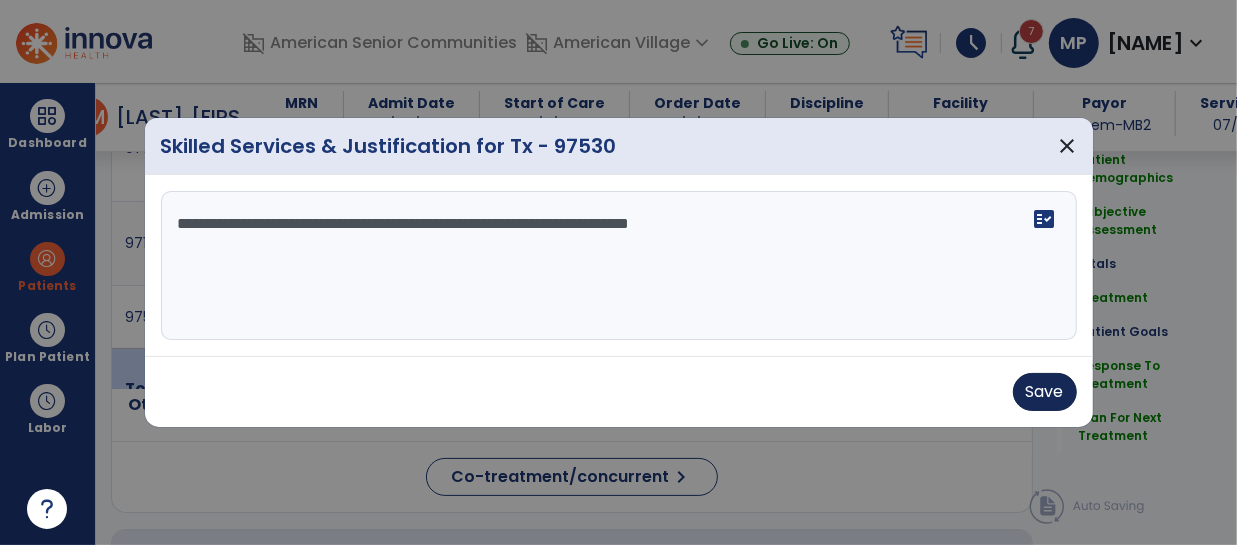 type on "**********" 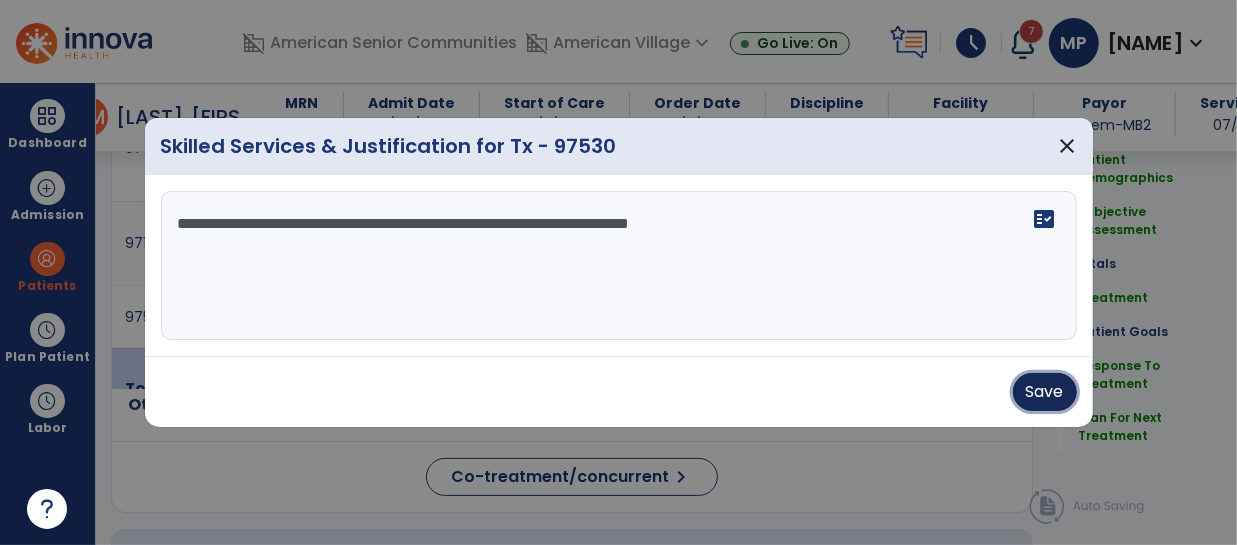 click on "Save" at bounding box center (1045, 392) 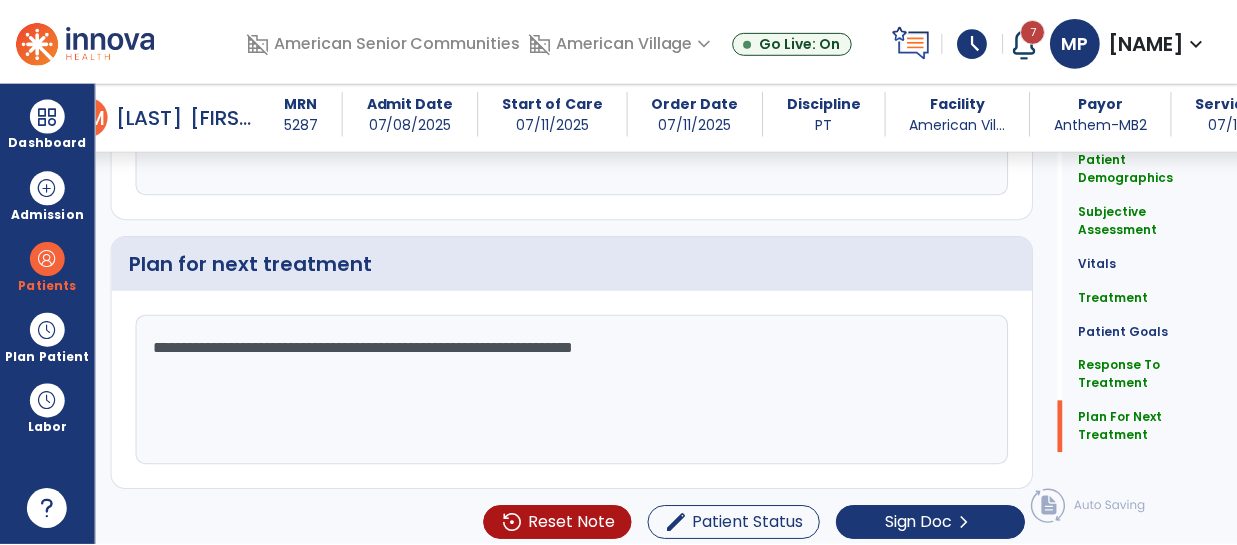 scroll, scrollTop: 2438, scrollLeft: 0, axis: vertical 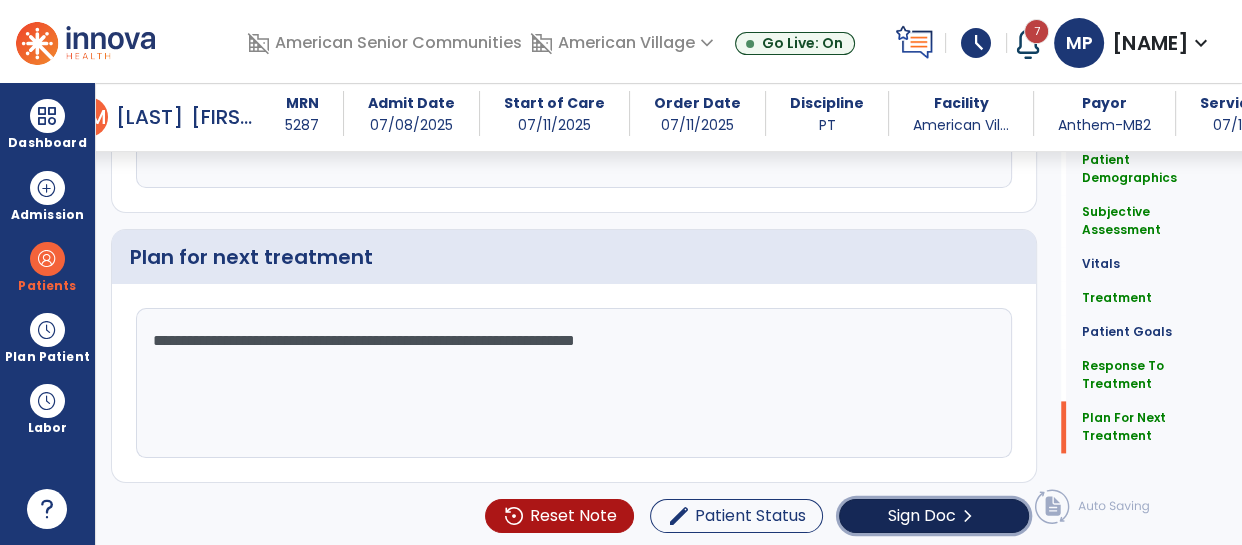 click on "Sign Doc" 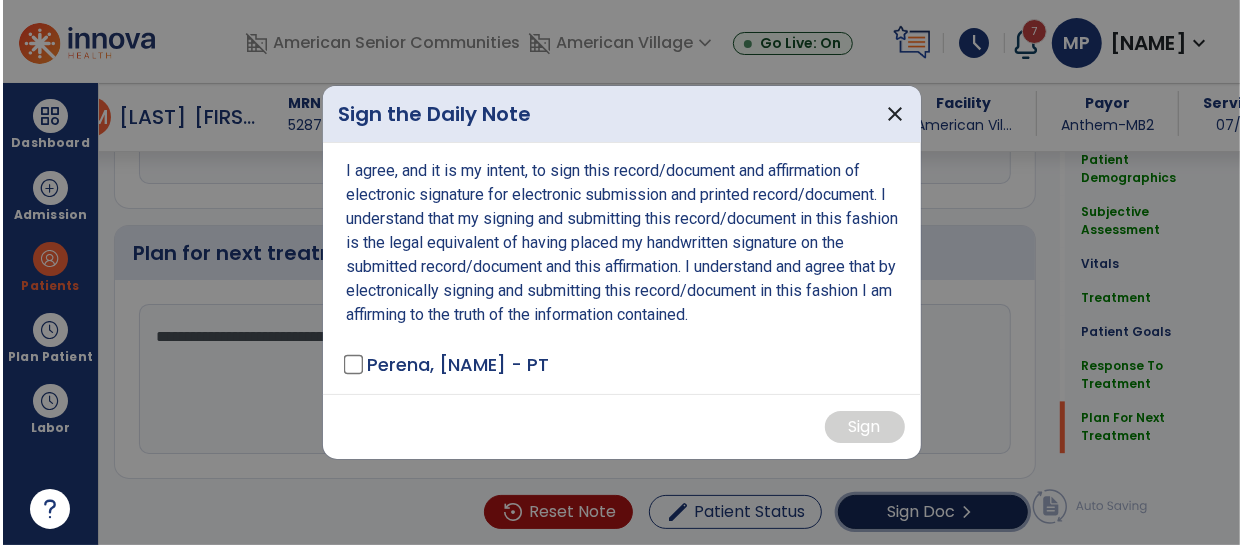 scroll, scrollTop: 2438, scrollLeft: 0, axis: vertical 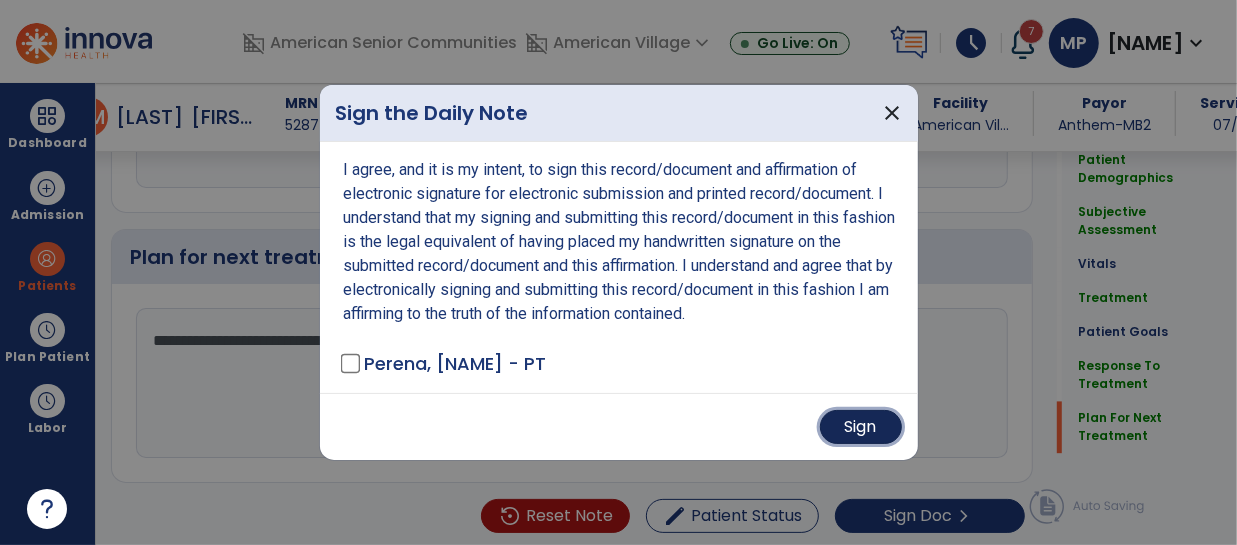 click on "Sign" at bounding box center (861, 427) 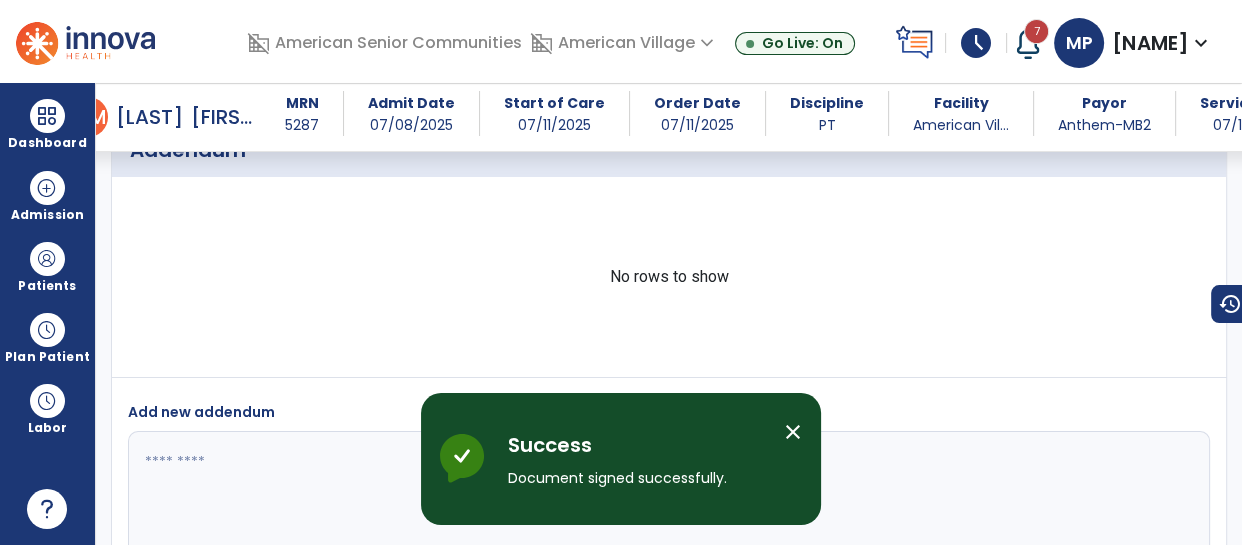 click on "close" at bounding box center [793, 432] 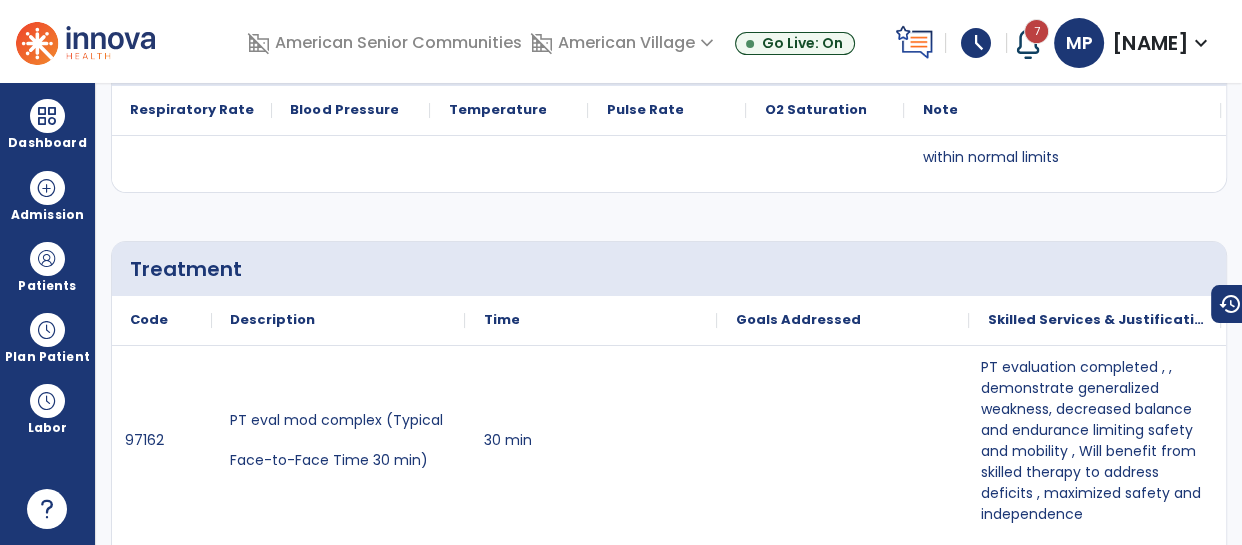 scroll, scrollTop: 0, scrollLeft: 0, axis: both 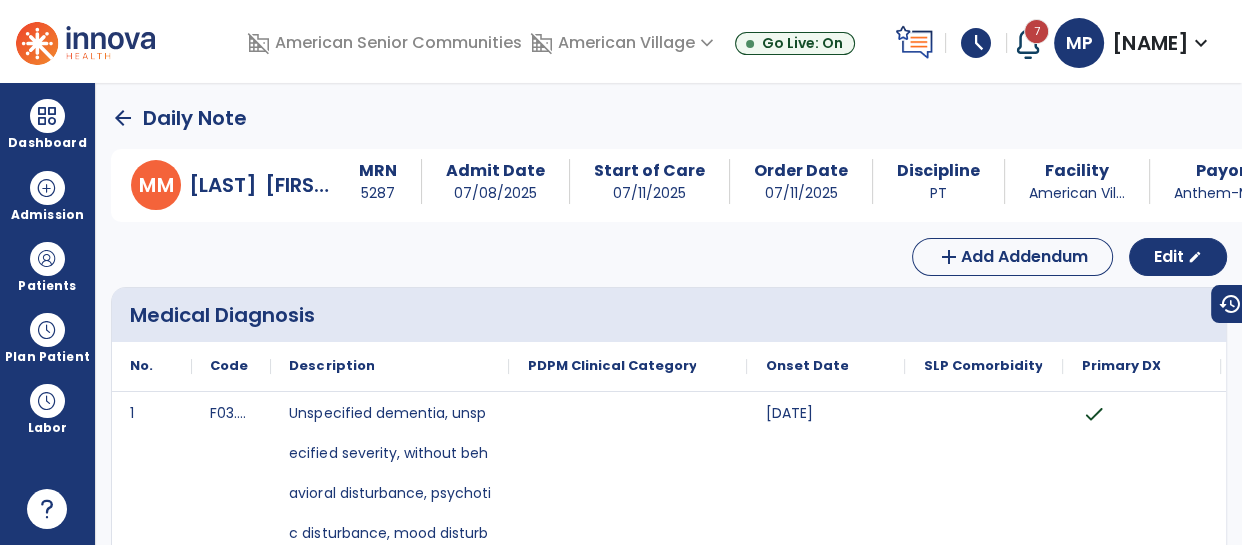 click on "arrow_back" 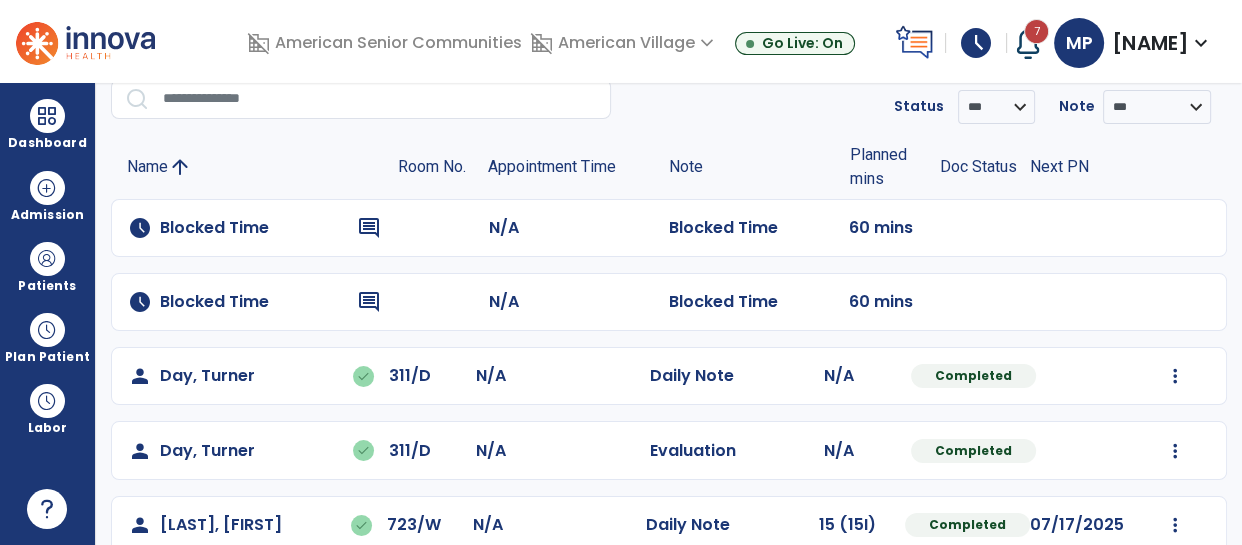 scroll, scrollTop: 85, scrollLeft: 0, axis: vertical 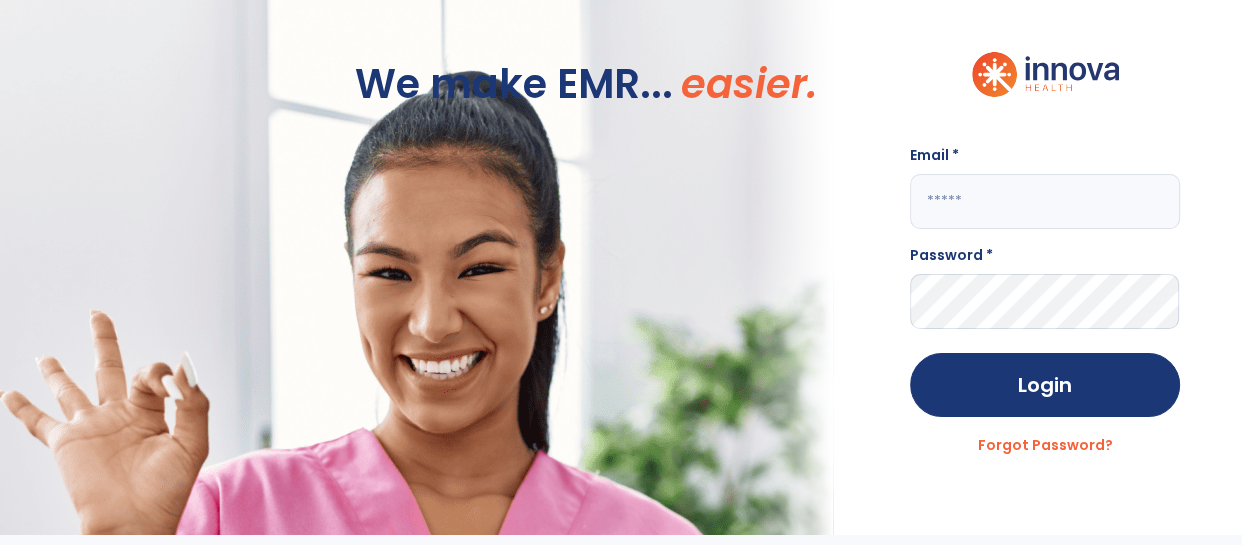click 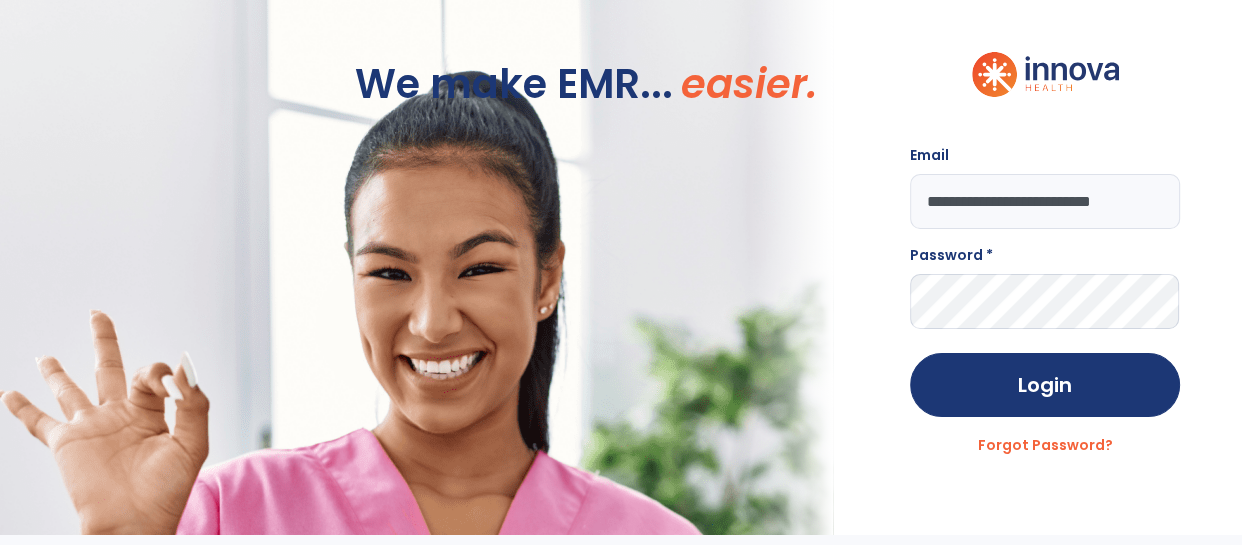 scroll, scrollTop: 0, scrollLeft: 16, axis: horizontal 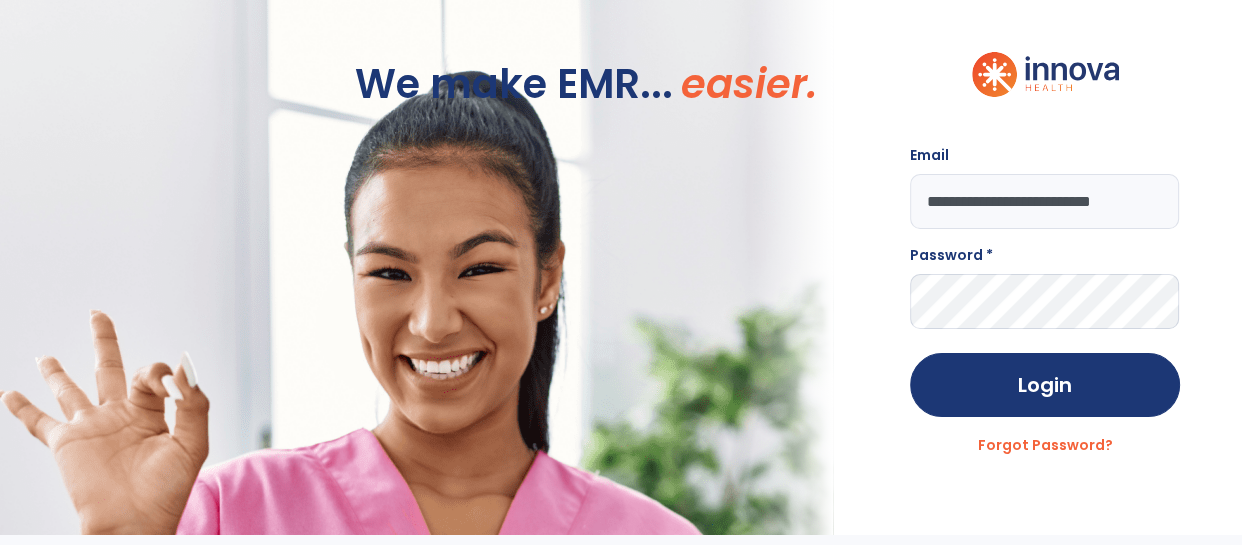 type on "**********" 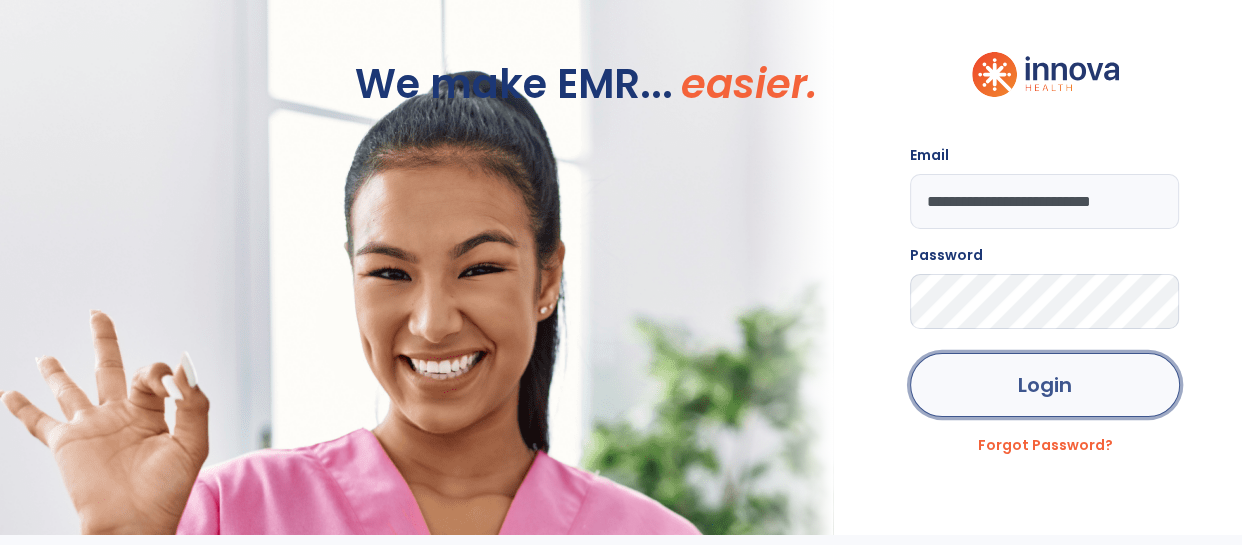 click on "Login" 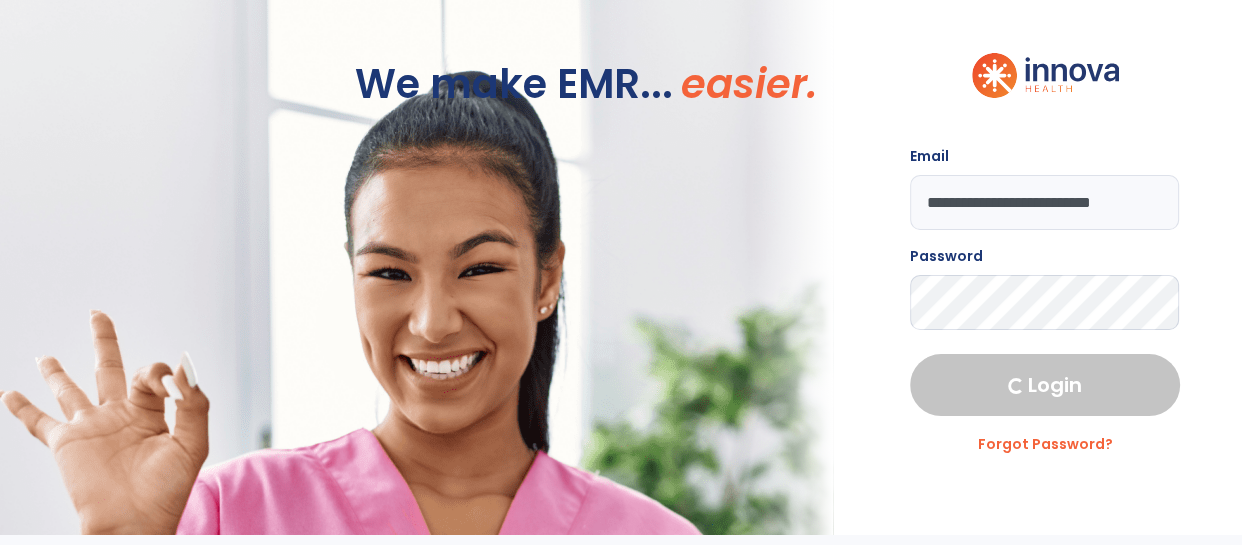 select on "****" 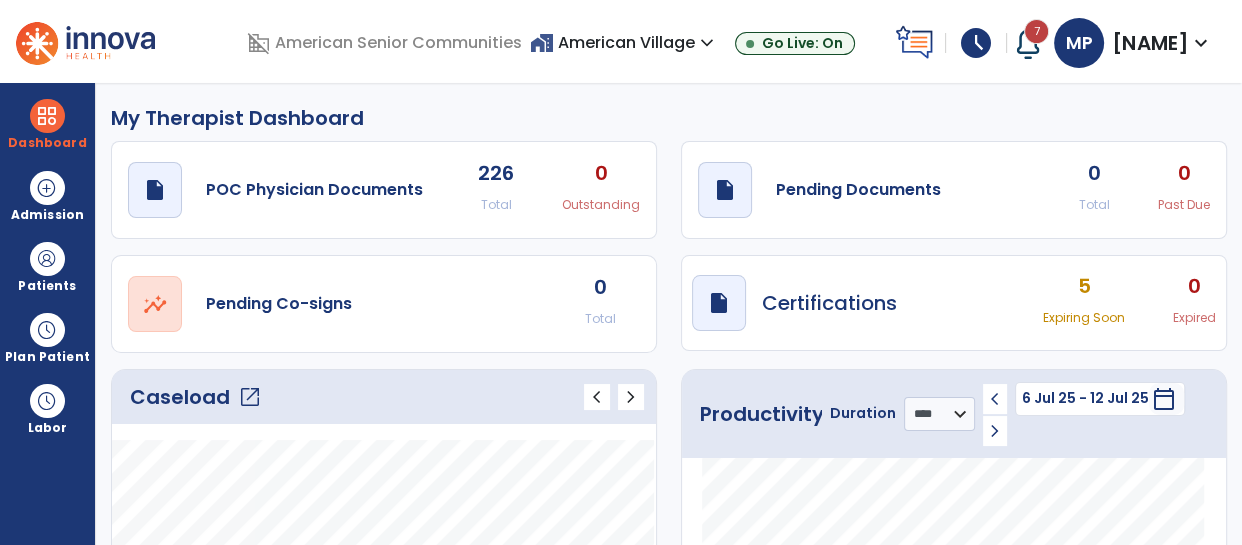 click on "Caseload   open_in_new" 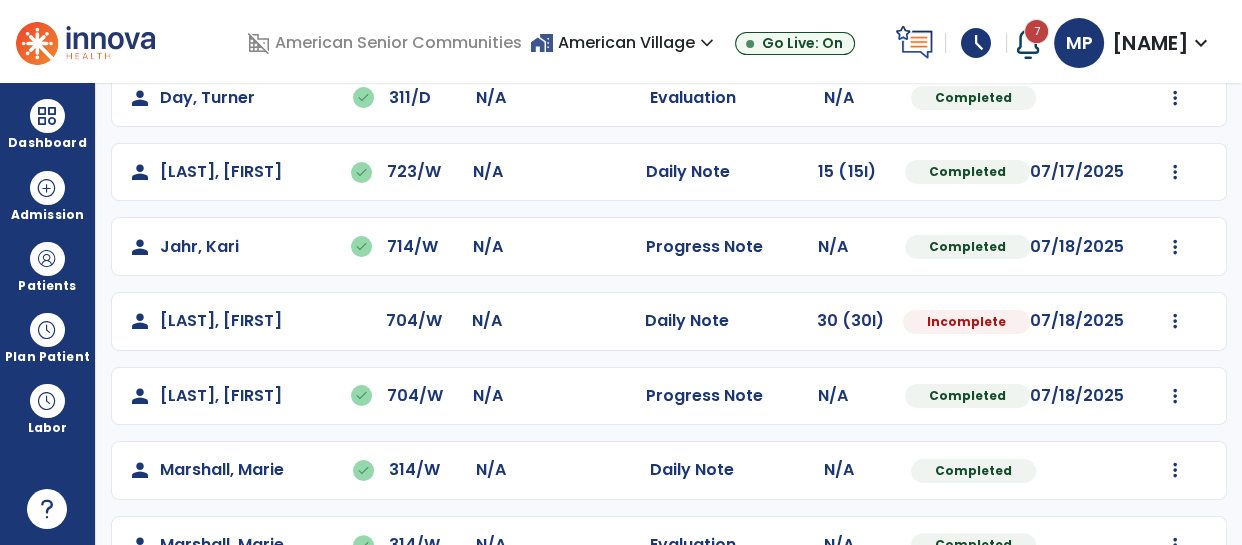 scroll, scrollTop: 440, scrollLeft: 0, axis: vertical 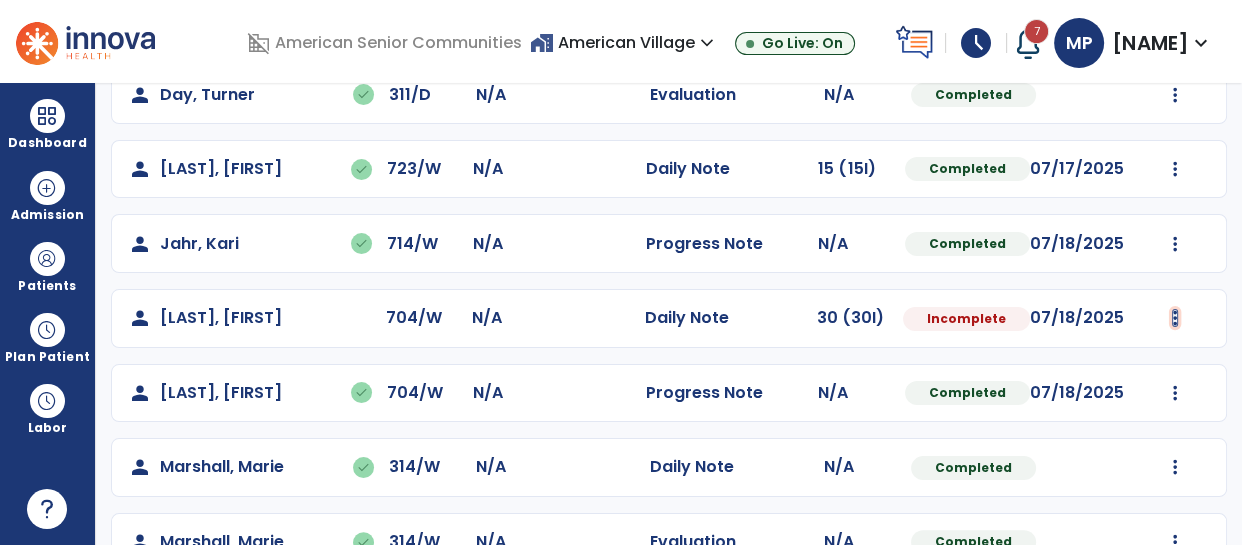 click at bounding box center [1175, 20] 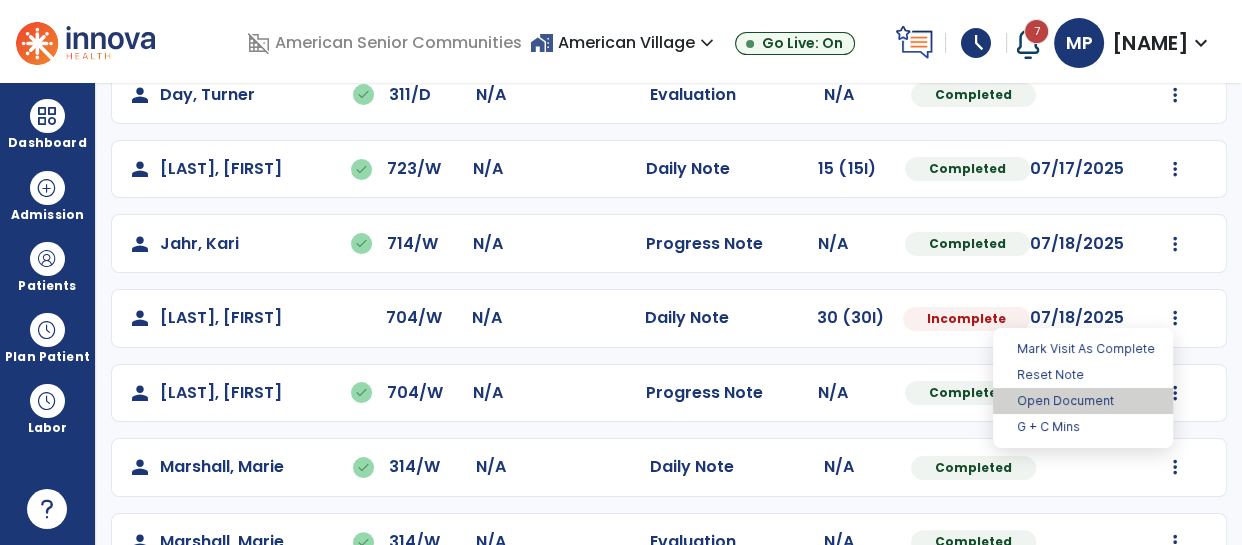 click on "Open Document" at bounding box center [1083, 401] 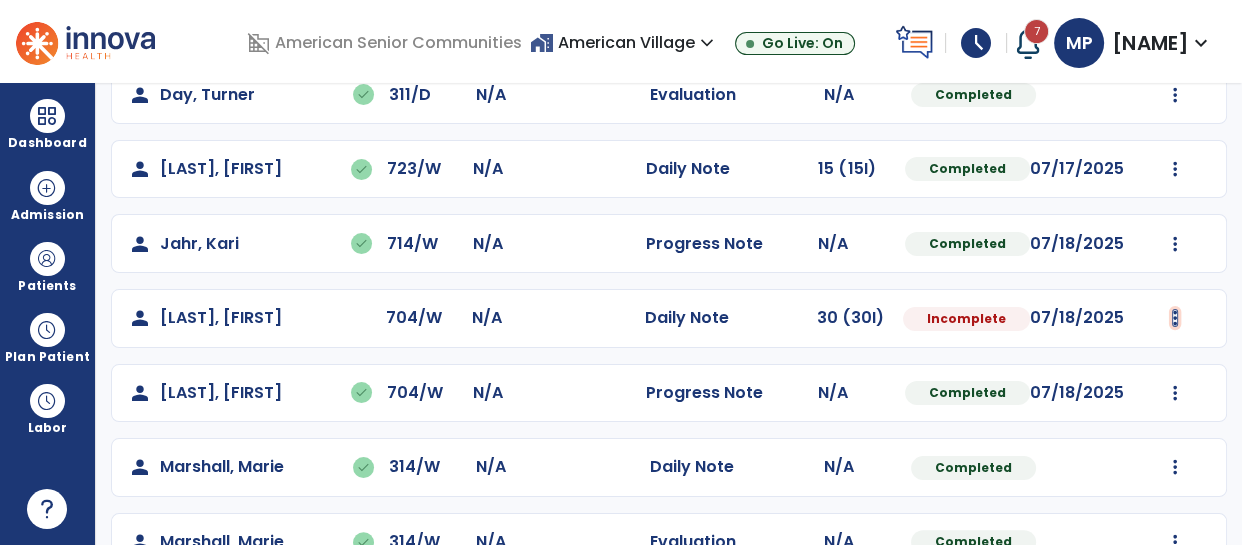 click at bounding box center (1175, 20) 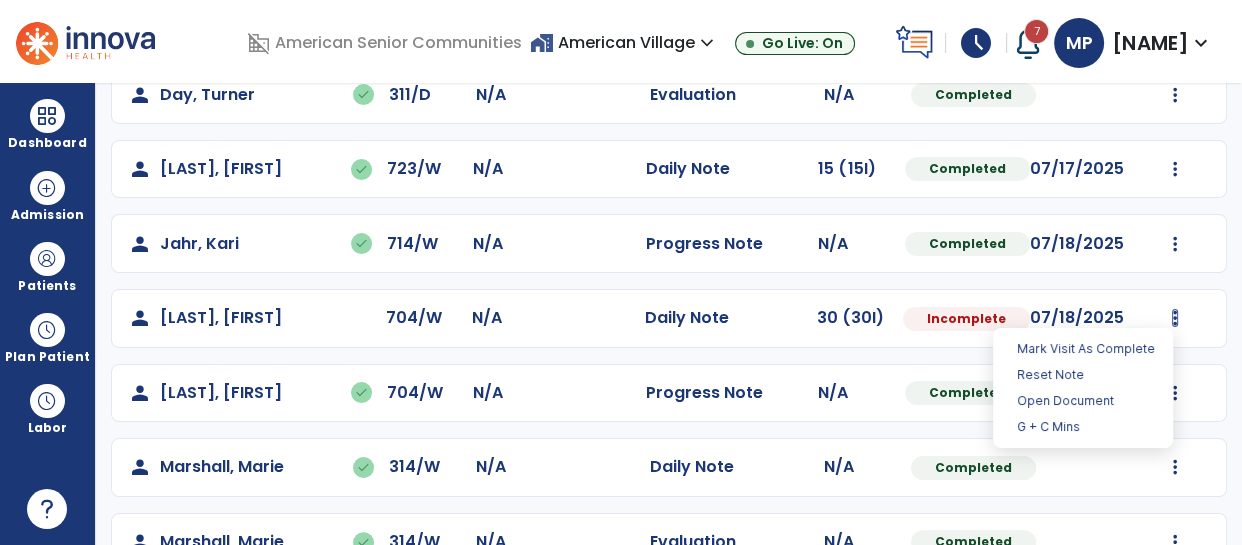 select on "*" 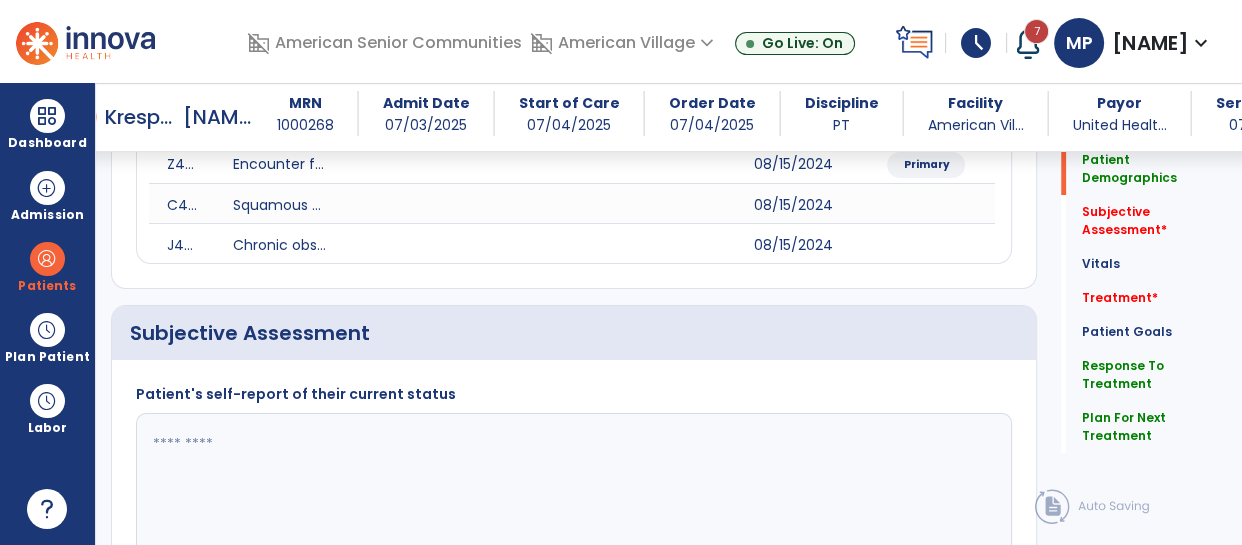 scroll, scrollTop: 307, scrollLeft: 0, axis: vertical 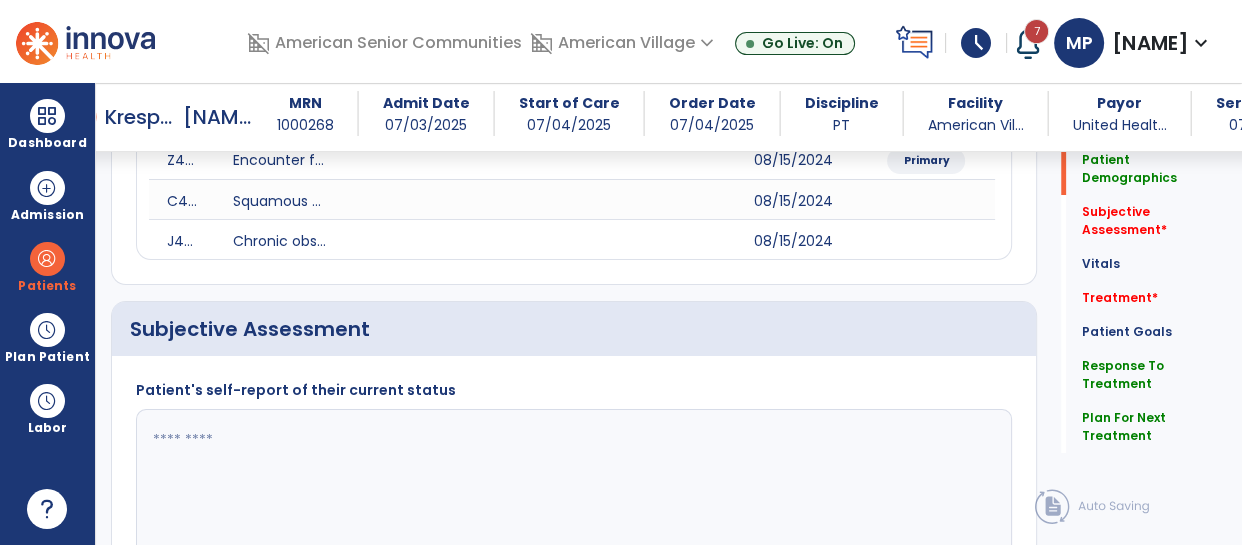 click 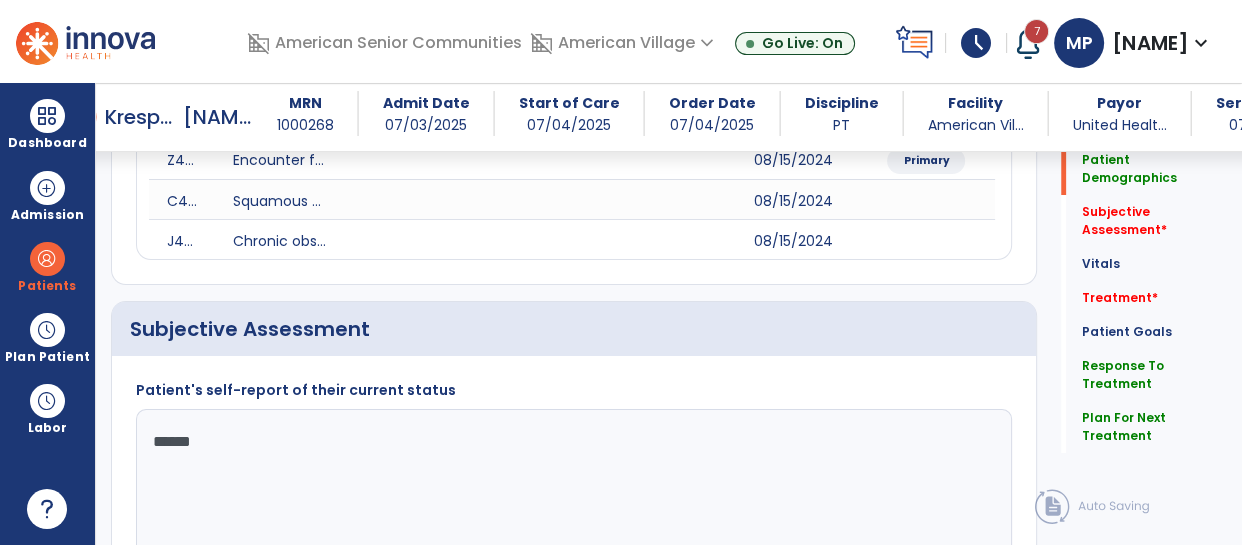 type on "*******" 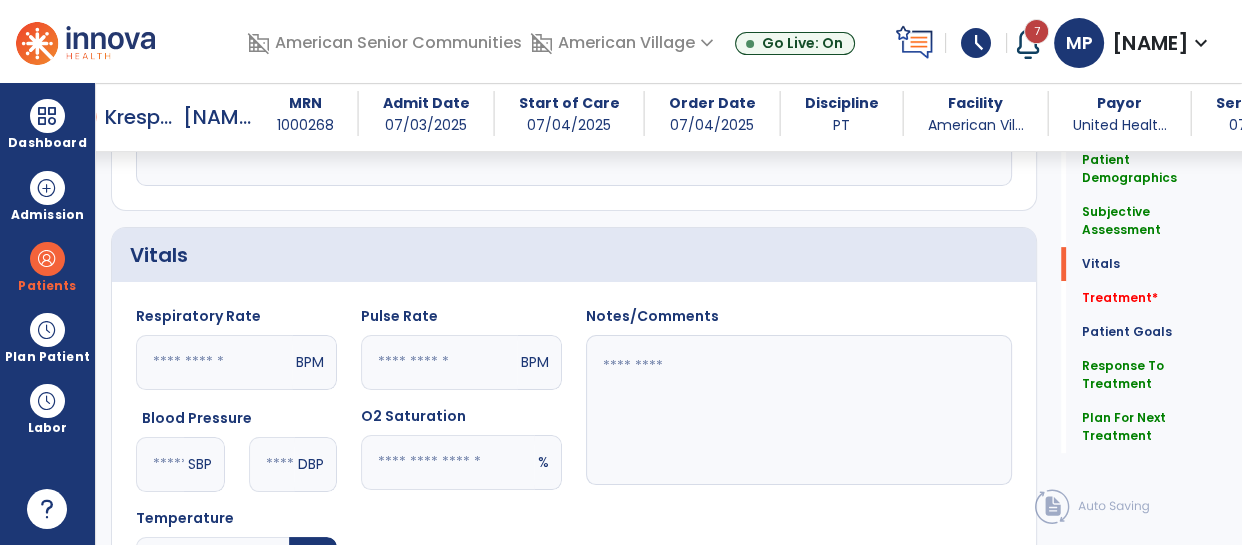 scroll, scrollTop: 690, scrollLeft: 0, axis: vertical 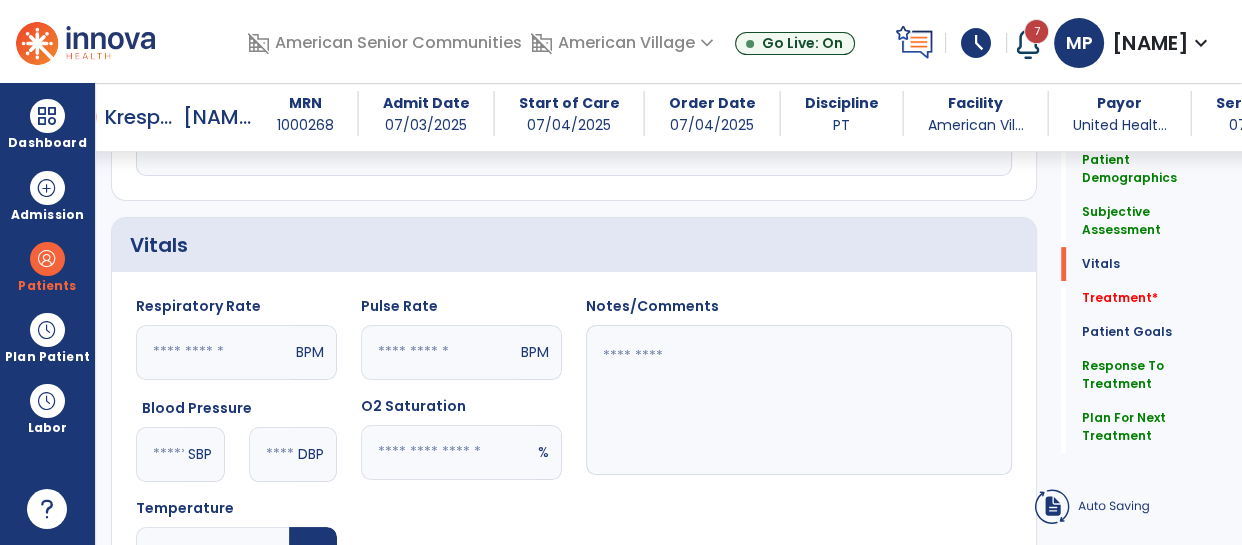 type on "**********" 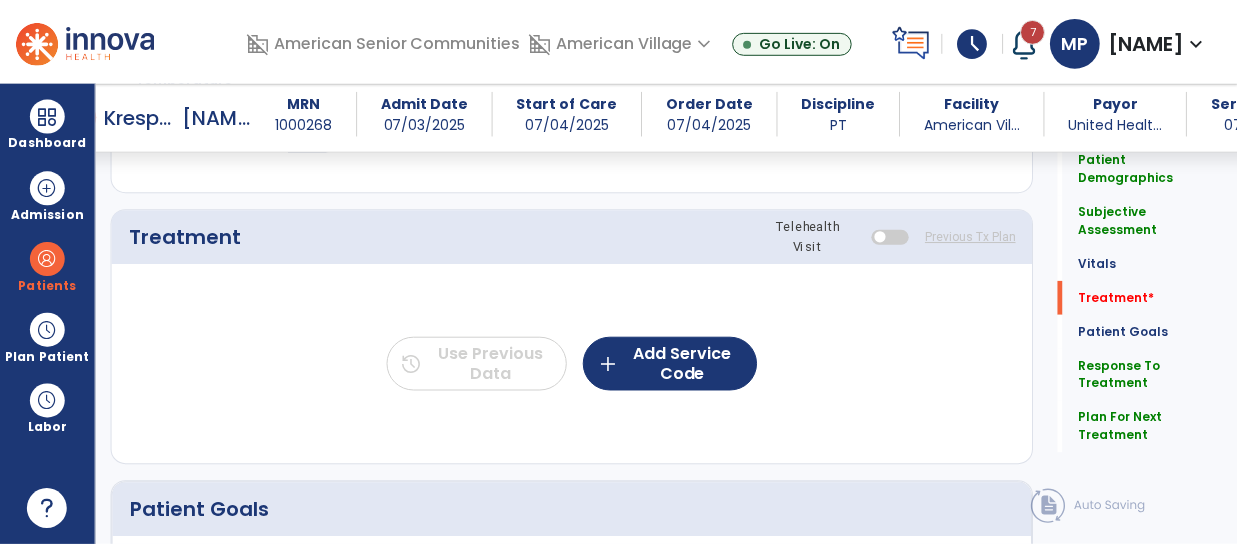 scroll, scrollTop: 1125, scrollLeft: 0, axis: vertical 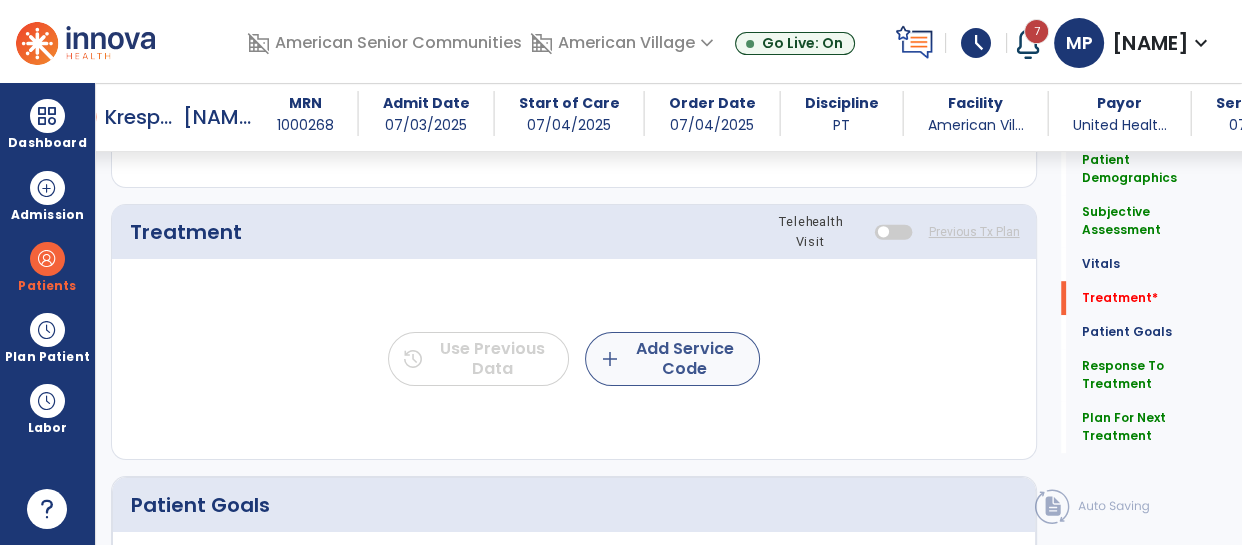 type on "**********" 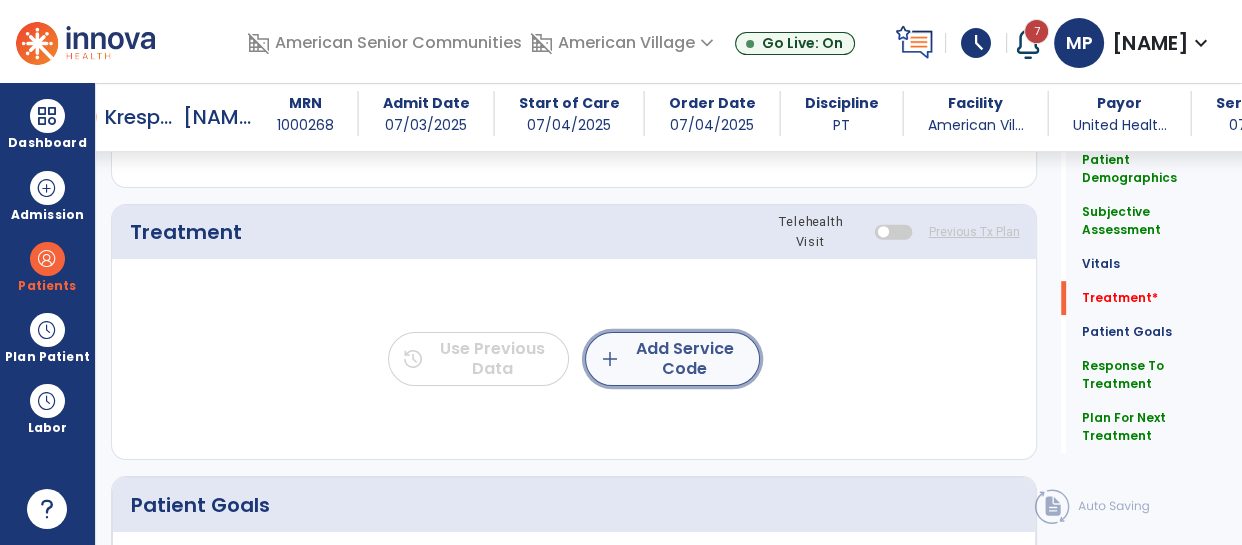 click on "add  Add Service Code" 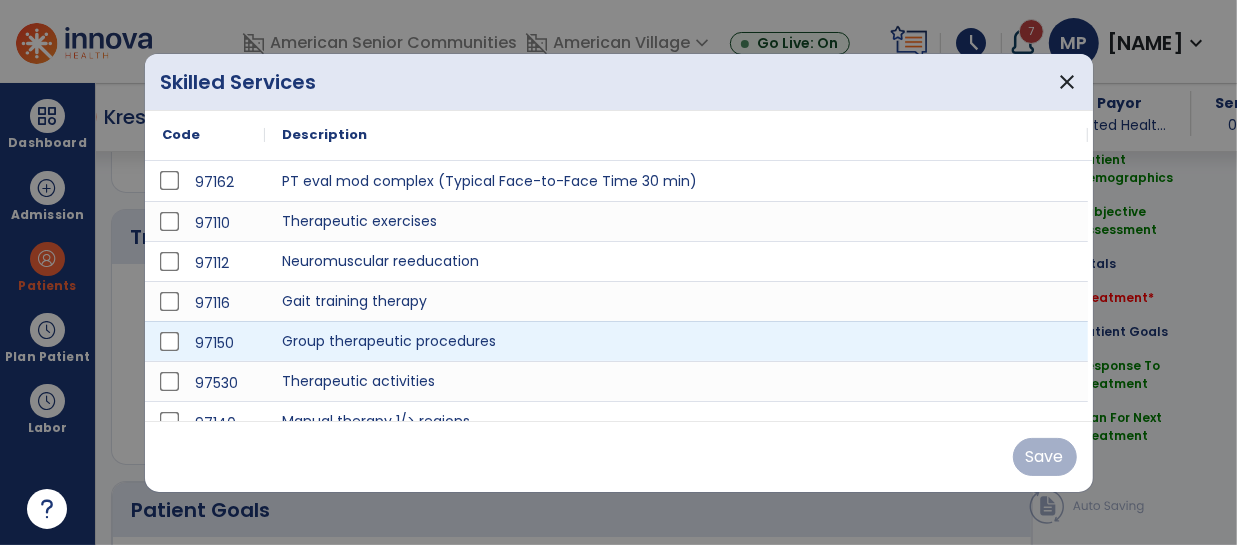 scroll, scrollTop: 1125, scrollLeft: 0, axis: vertical 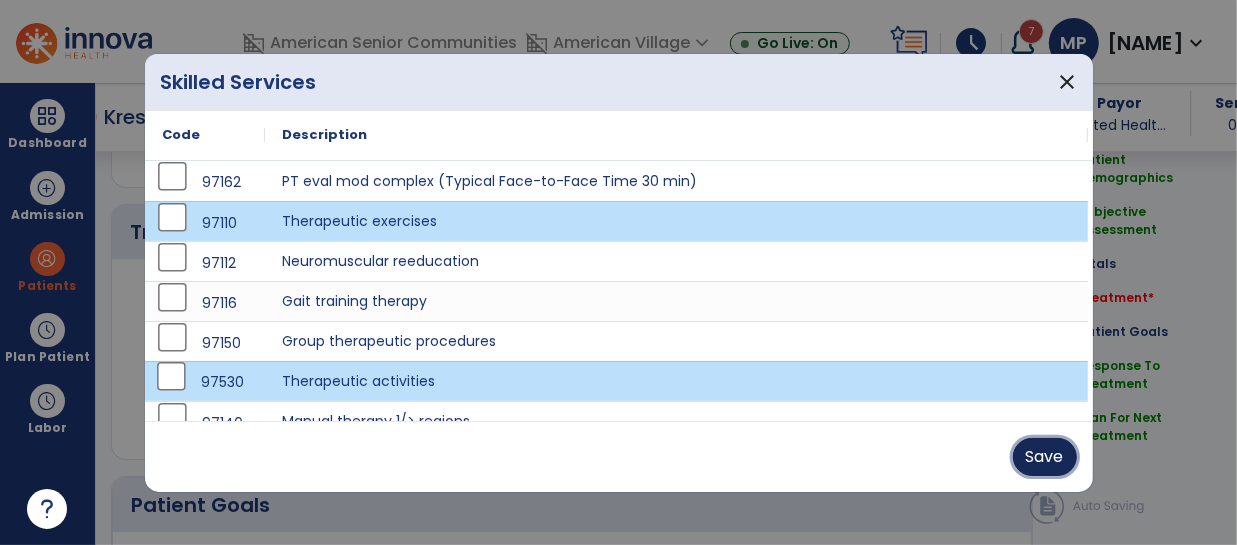 click on "Save" at bounding box center [1045, 457] 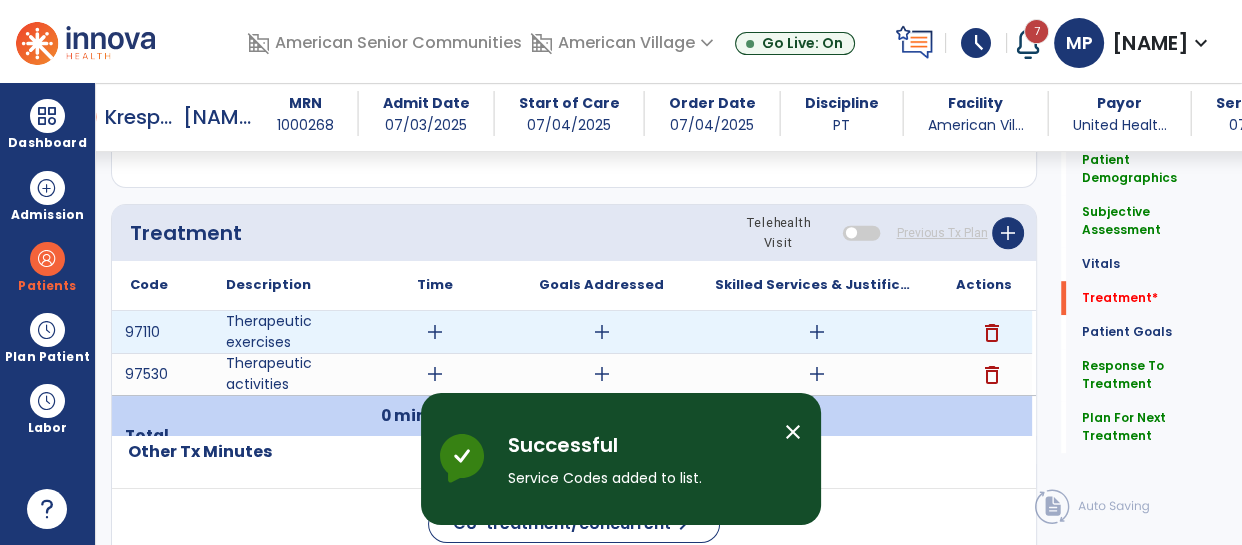 click on "add" at bounding box center (435, 332) 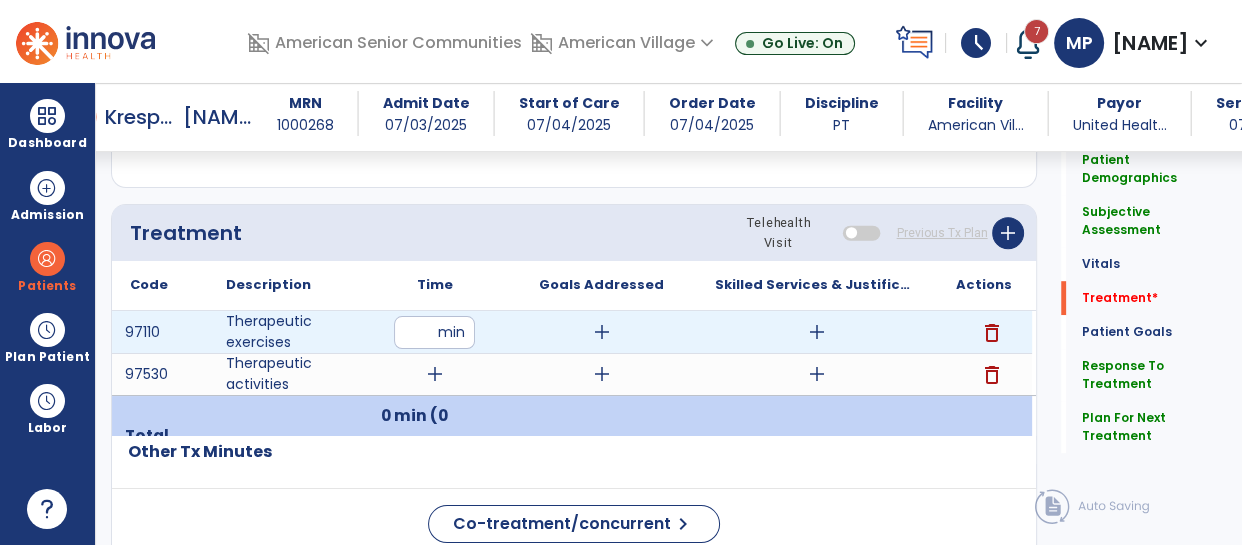 type on "**" 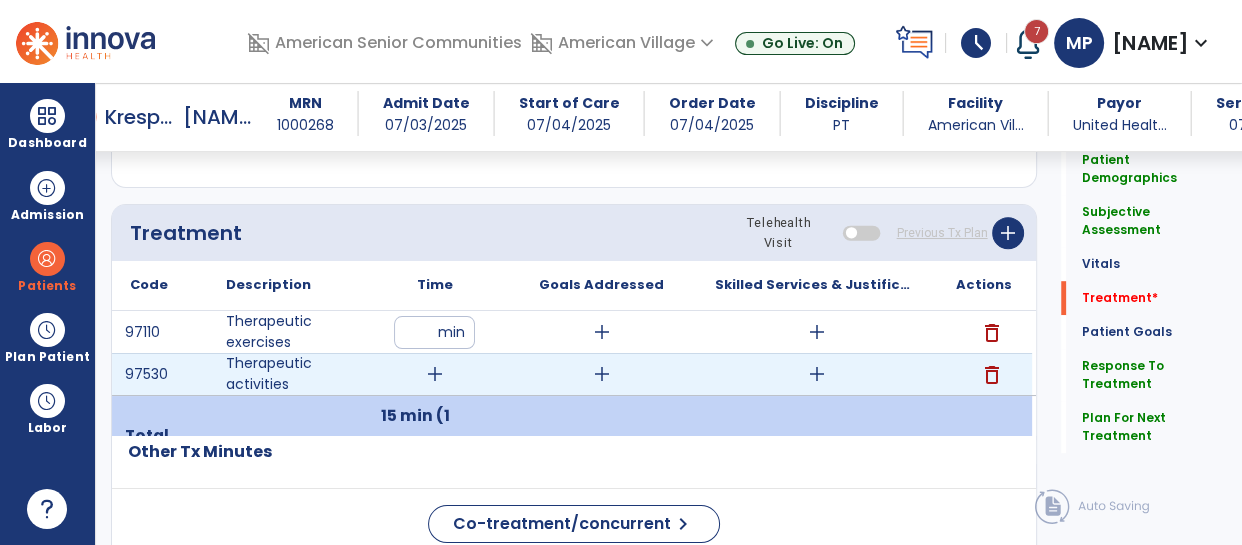 click on "add" at bounding box center (435, 374) 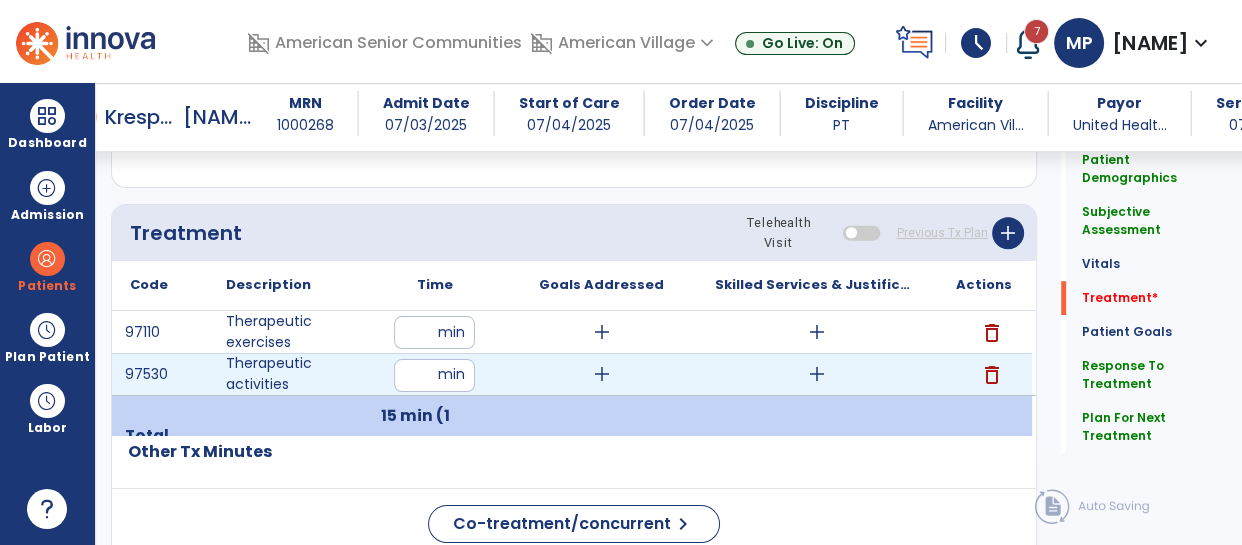 type on "**" 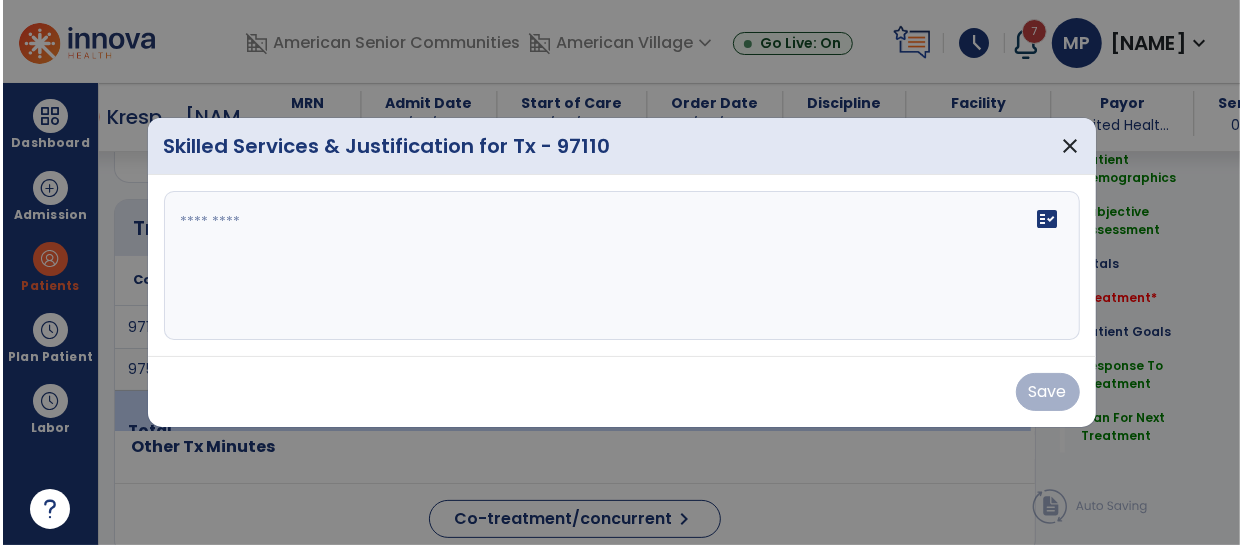 scroll, scrollTop: 1125, scrollLeft: 0, axis: vertical 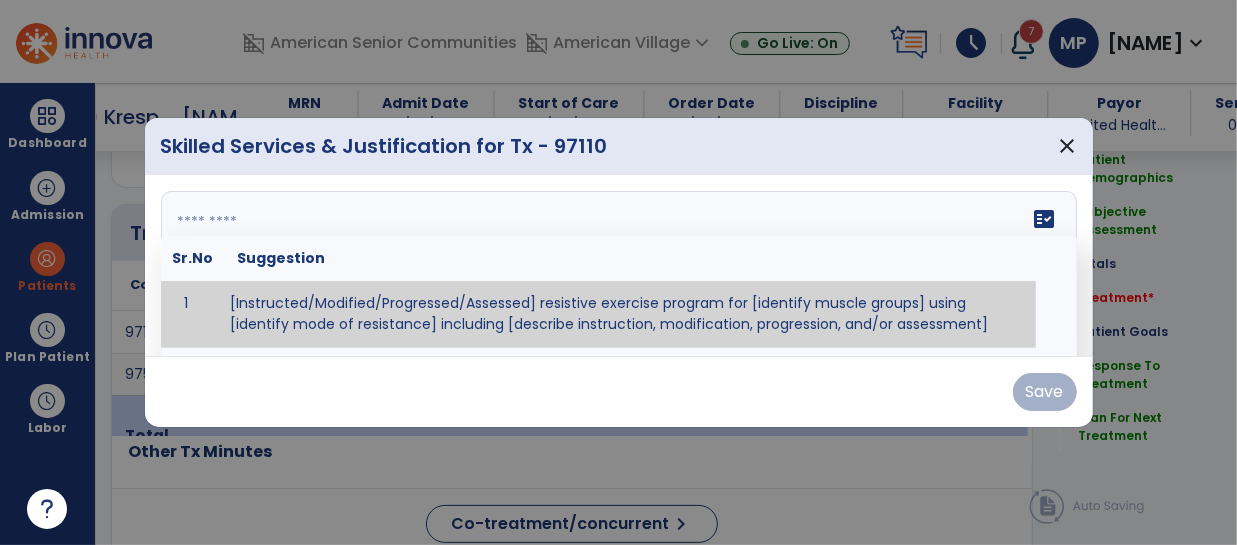 click on "fact_check  Sr.No Suggestion 1 [Instructed/Modified/Progressed/Assessed] resistive exercise program for [identify muscle groups] using [identify mode of resistance] including [describe instruction, modification, progression, and/or assessment] 2 [Instructed/Modified/Progressed/Assessed] aerobic exercise program using [identify equipment/mode] including [describe instruction, modification,progression, and/or assessment] 3 [Instructed/Modified/Progressed/Assessed] [PROM/A/AROM/AROM] program for [identify joint movements] using [contract-relax, over-pressure, inhibitory techniques, other] 4 [Assessed/Tested] aerobic capacity with administration of [aerobic capacity test]" at bounding box center [619, 266] 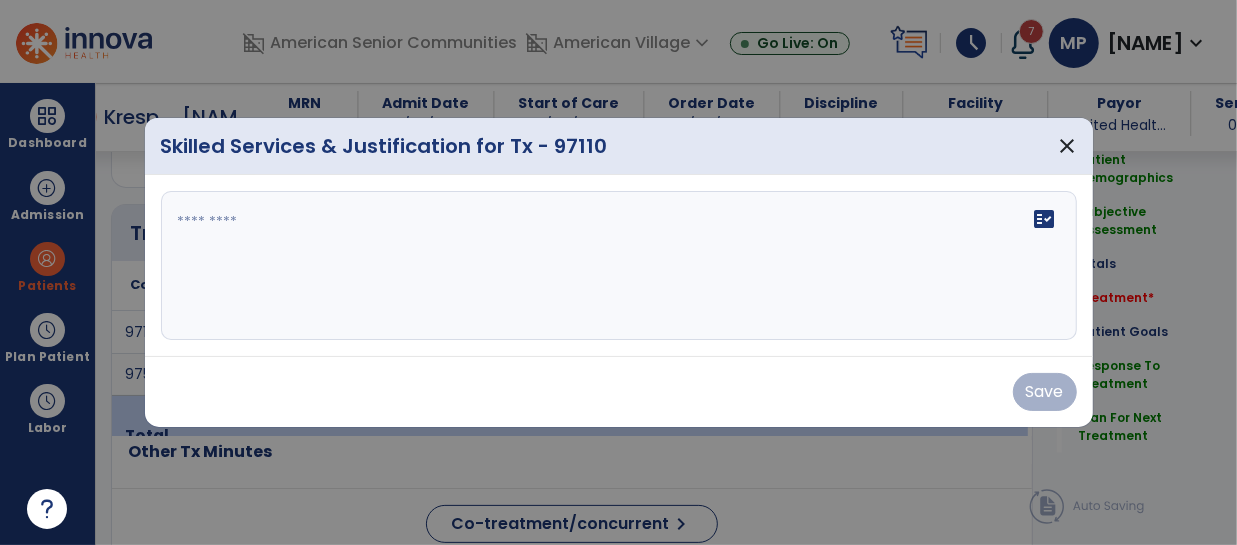 click on "fact_check" at bounding box center [619, 266] 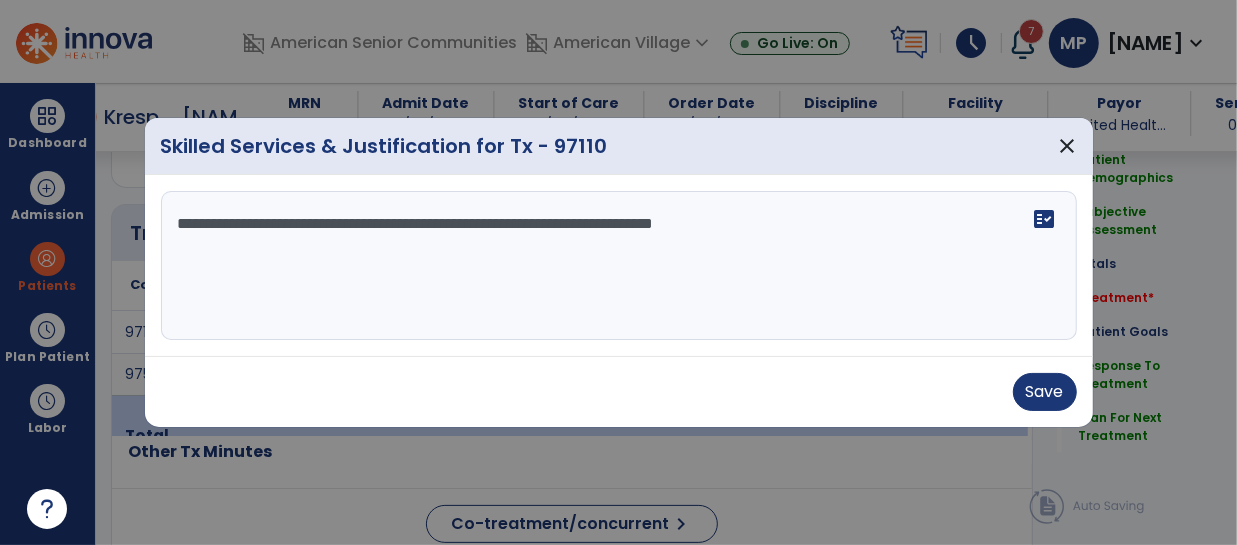 click on "**********" at bounding box center [619, 266] 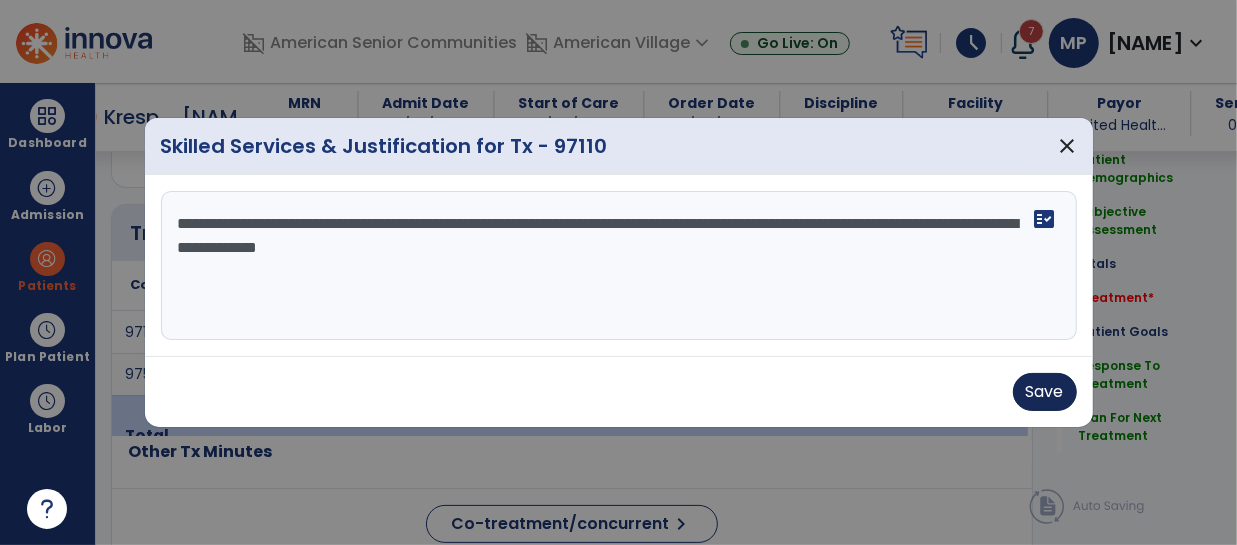 type on "**********" 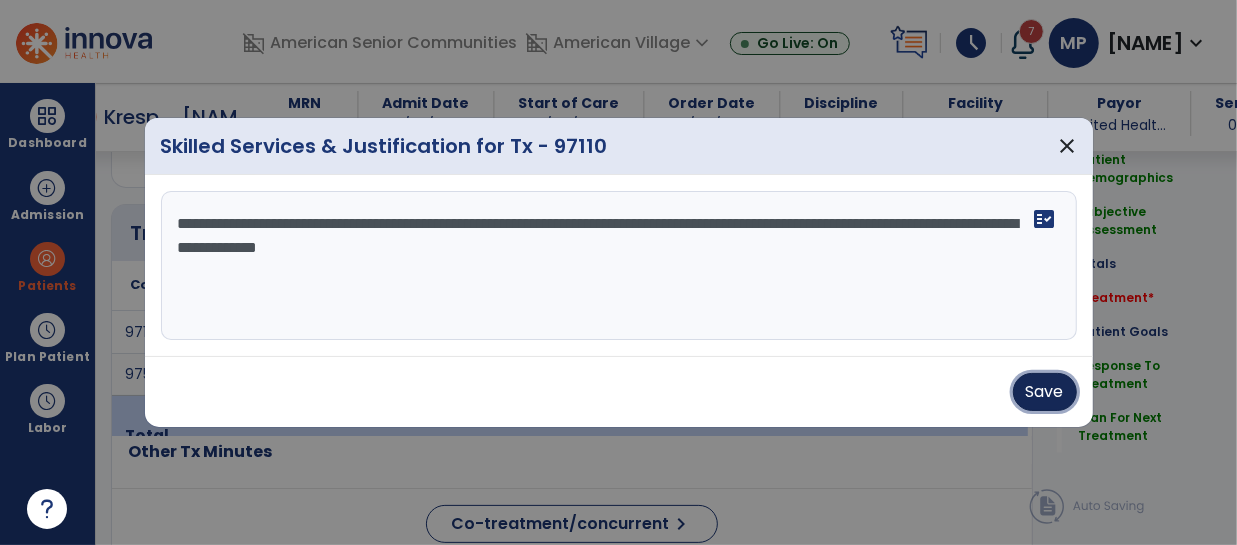 click on "Save" at bounding box center [1045, 392] 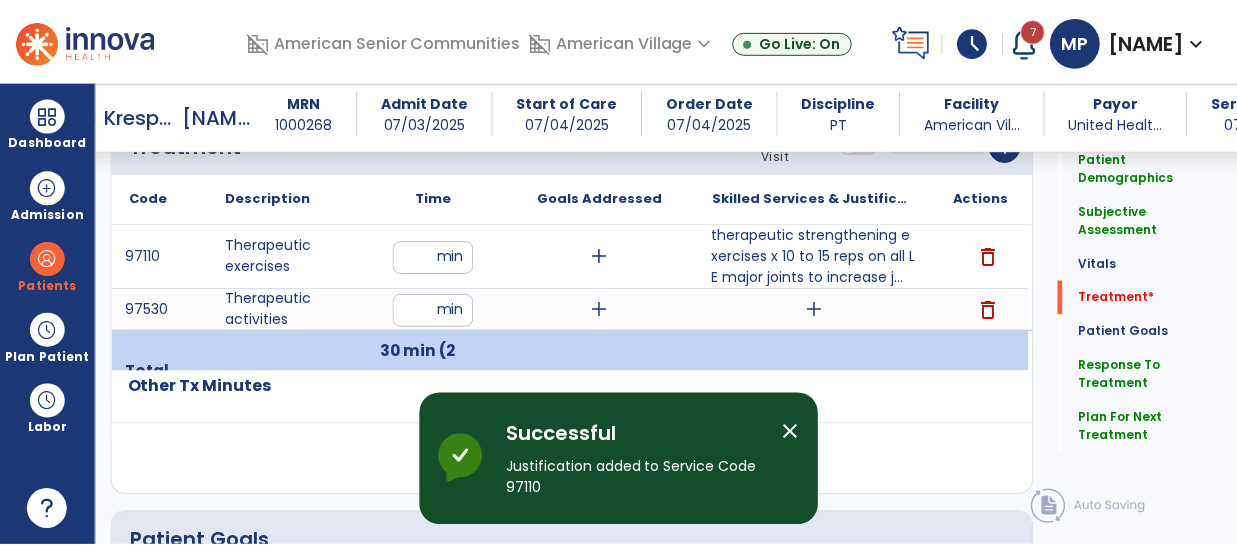 scroll, scrollTop: 1213, scrollLeft: 0, axis: vertical 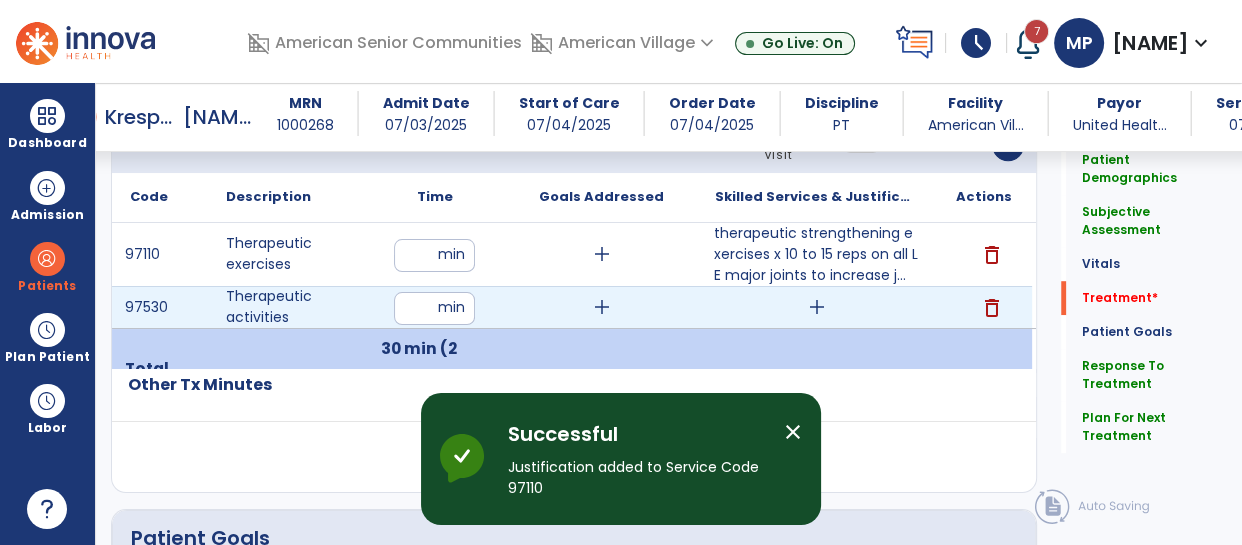 click on "add" at bounding box center [817, 307] 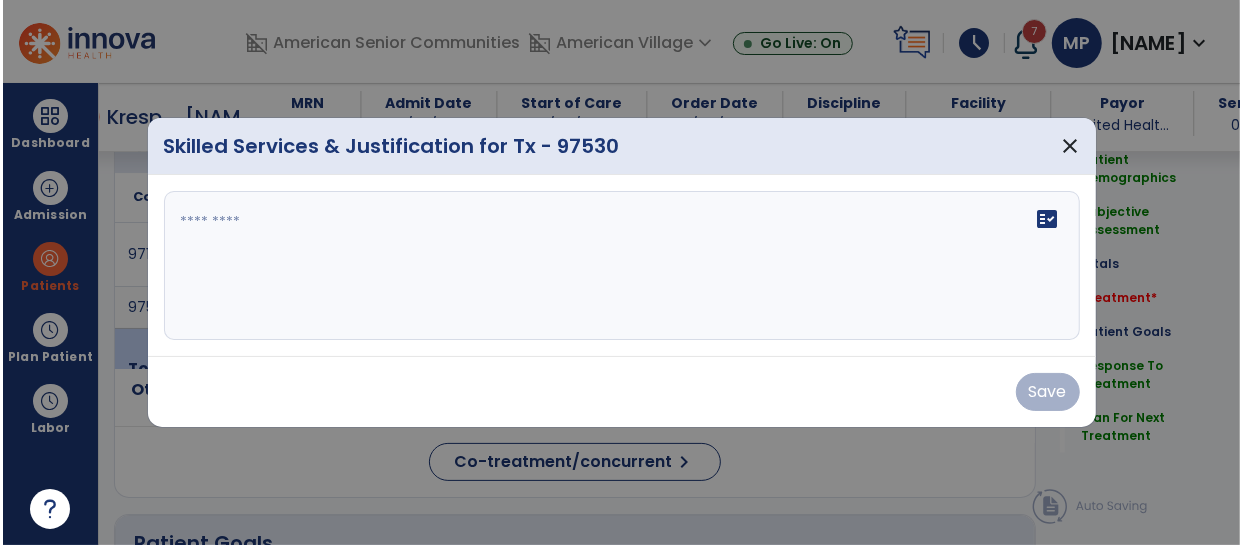scroll, scrollTop: 1213, scrollLeft: 0, axis: vertical 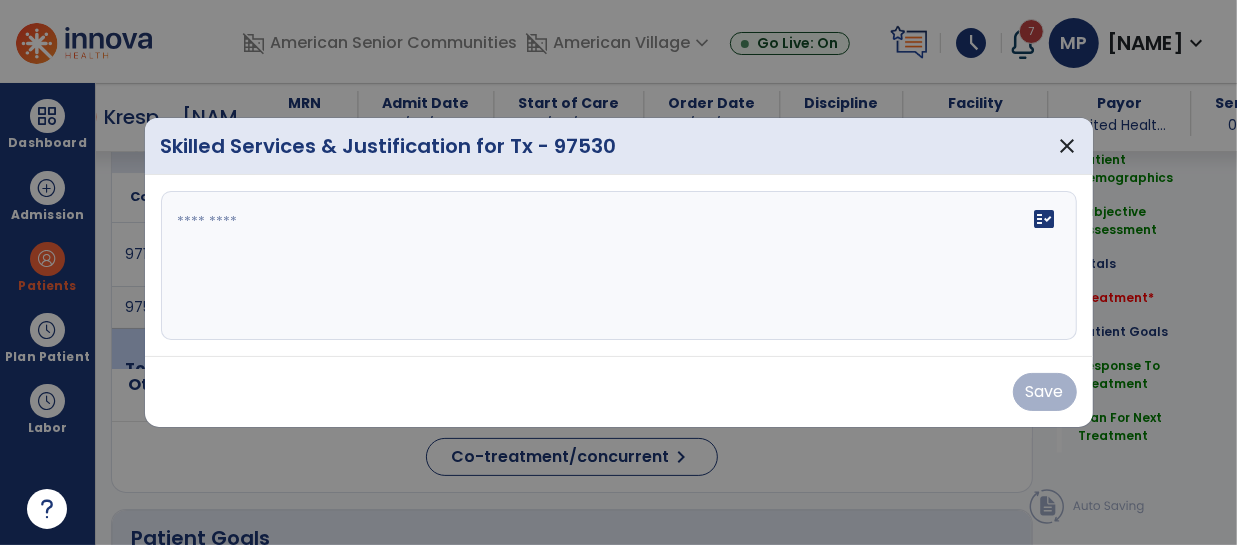 click on "fact_check" at bounding box center [619, 266] 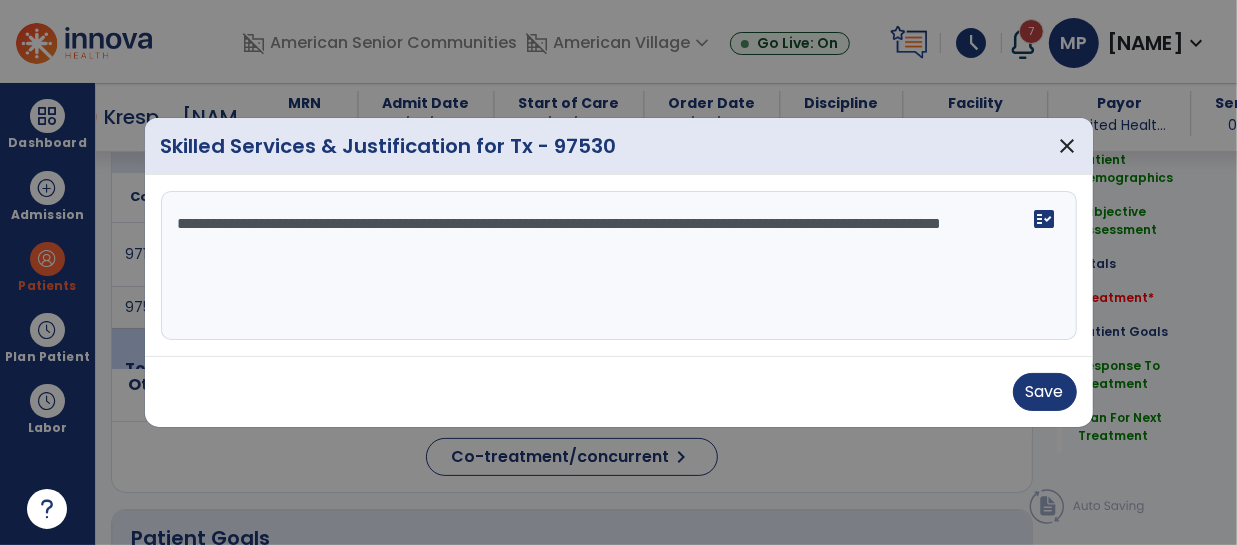 type on "**********" 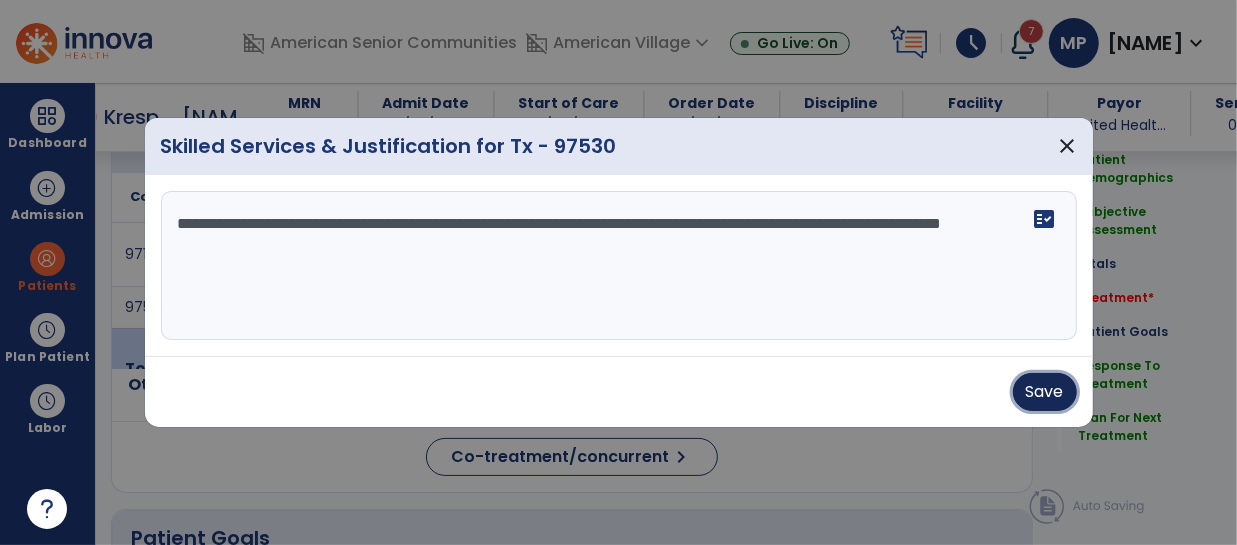 click on "Save" at bounding box center (1045, 392) 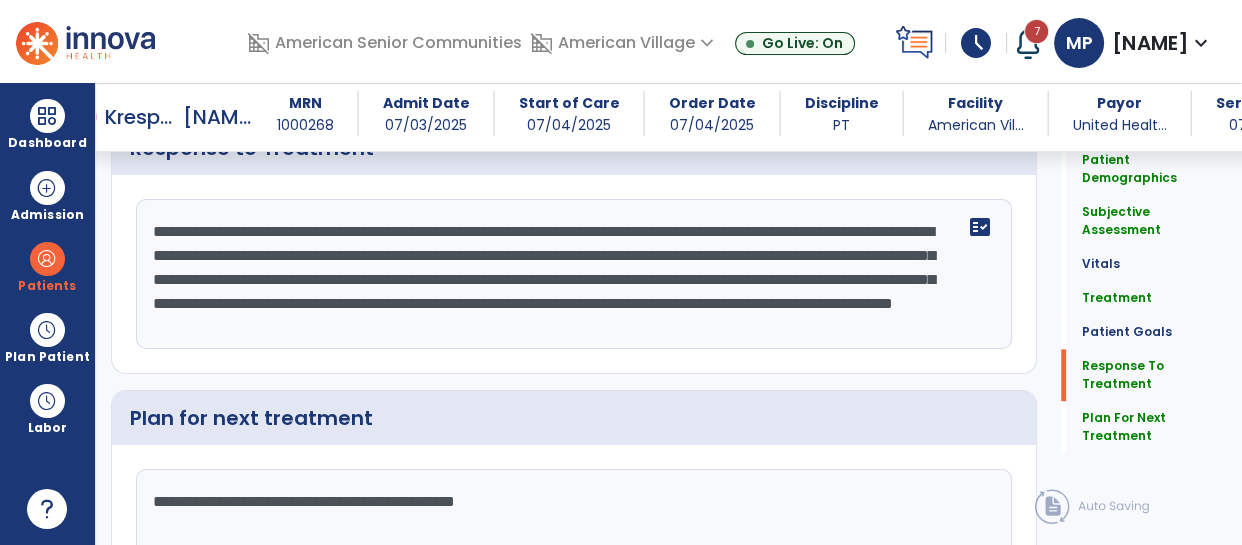 scroll, scrollTop: 2525, scrollLeft: 0, axis: vertical 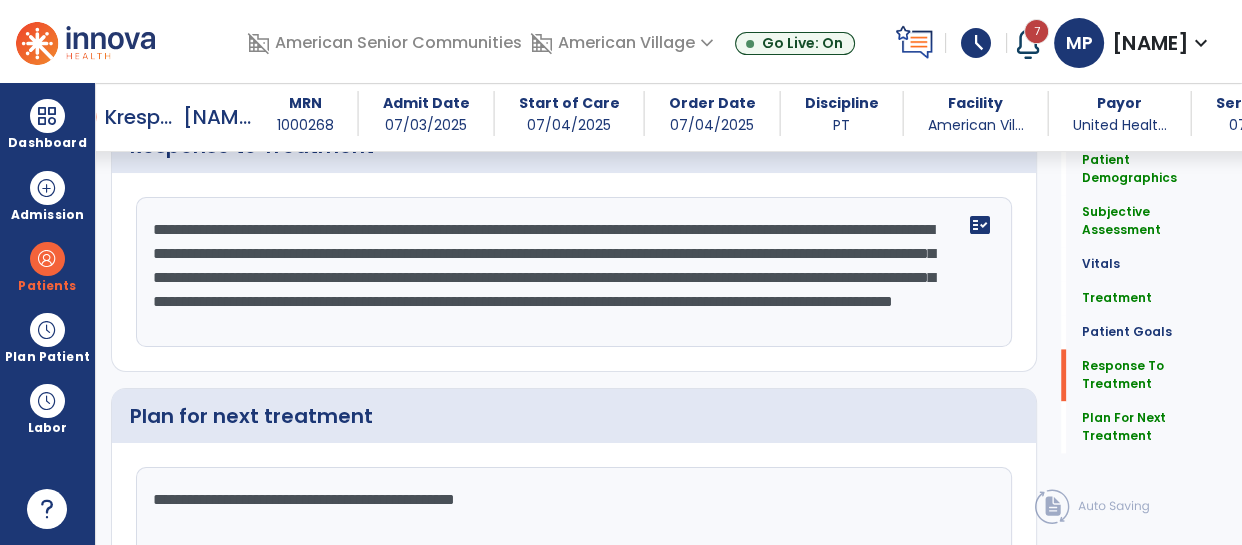 click on "**********" 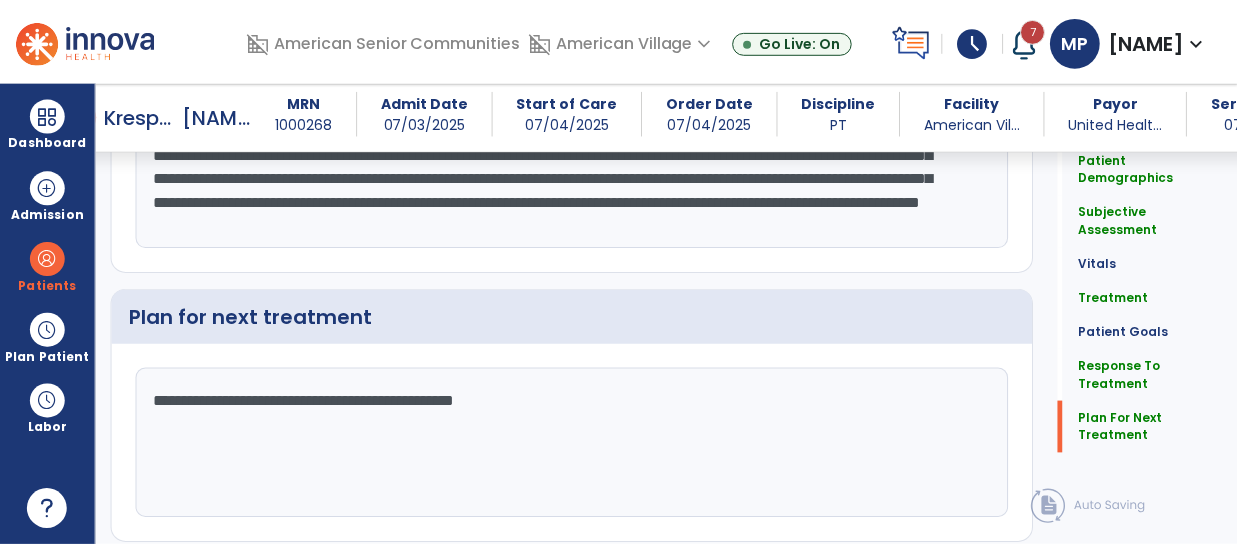 scroll, scrollTop: 2684, scrollLeft: 0, axis: vertical 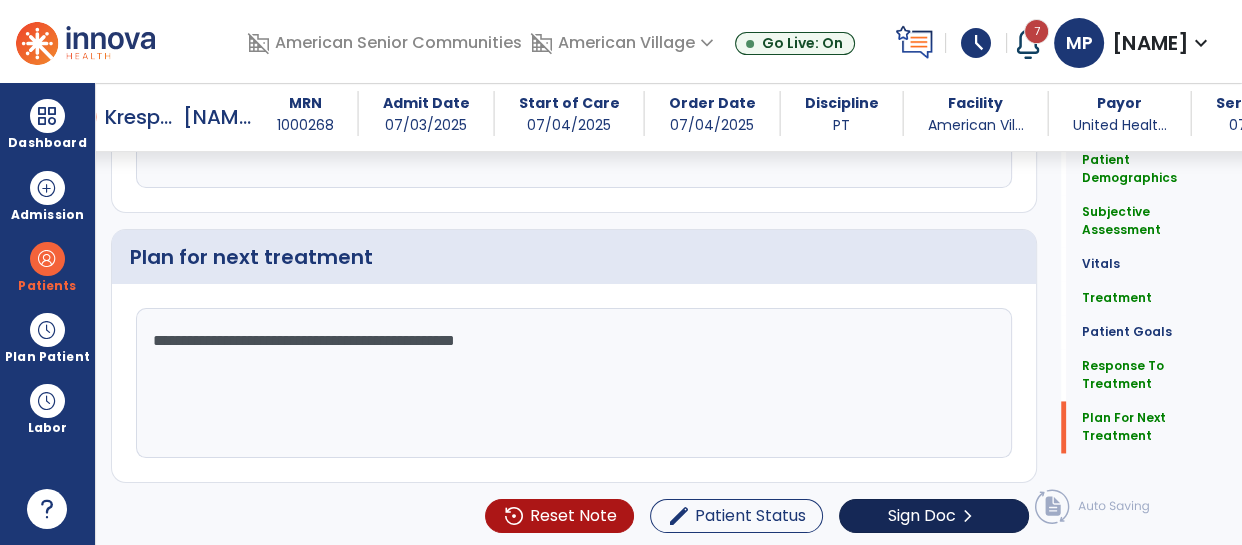 type on "**********" 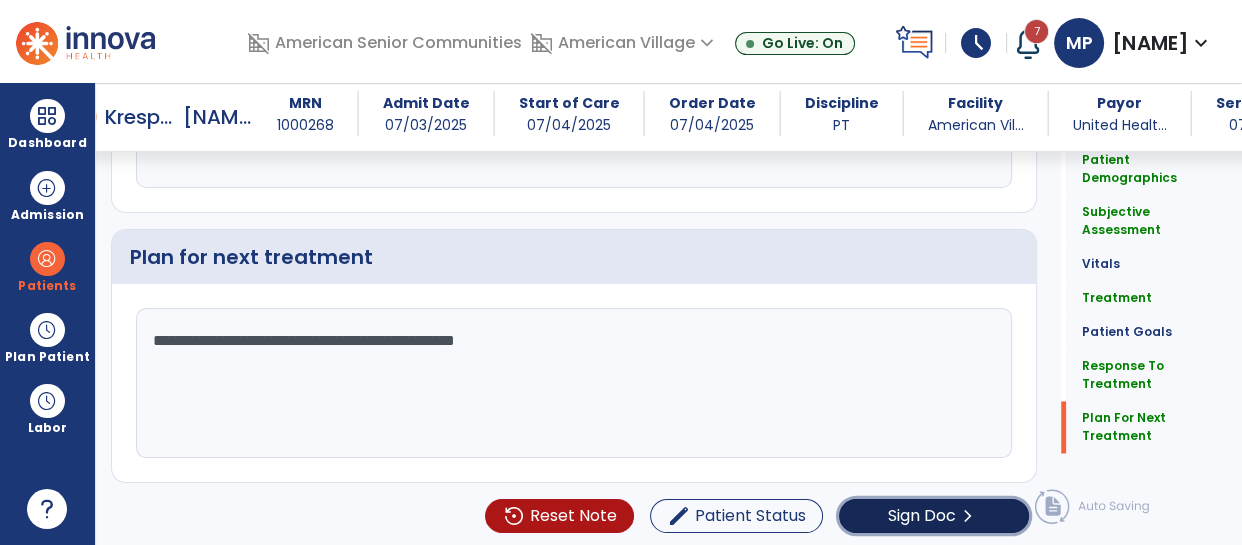 click on "chevron_right" 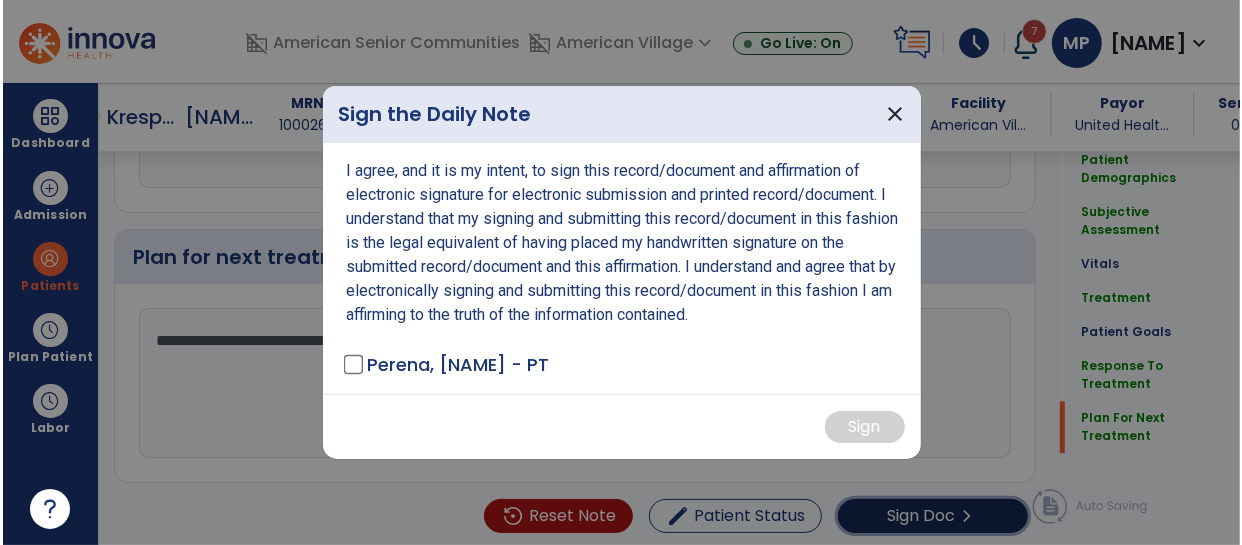 scroll, scrollTop: 2684, scrollLeft: 0, axis: vertical 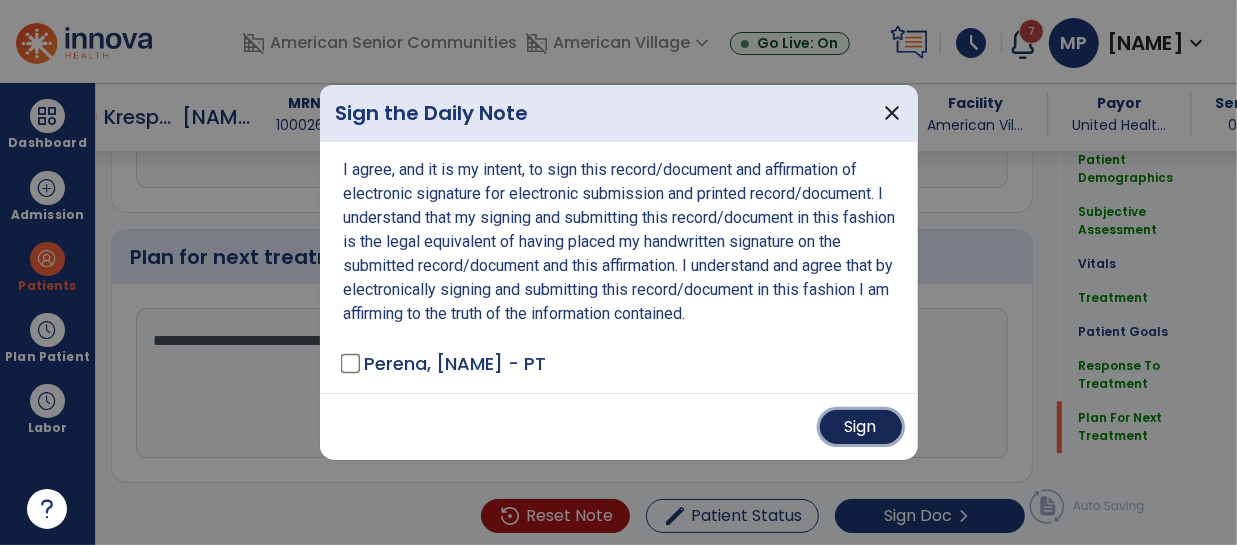 click on "Sign" at bounding box center (861, 427) 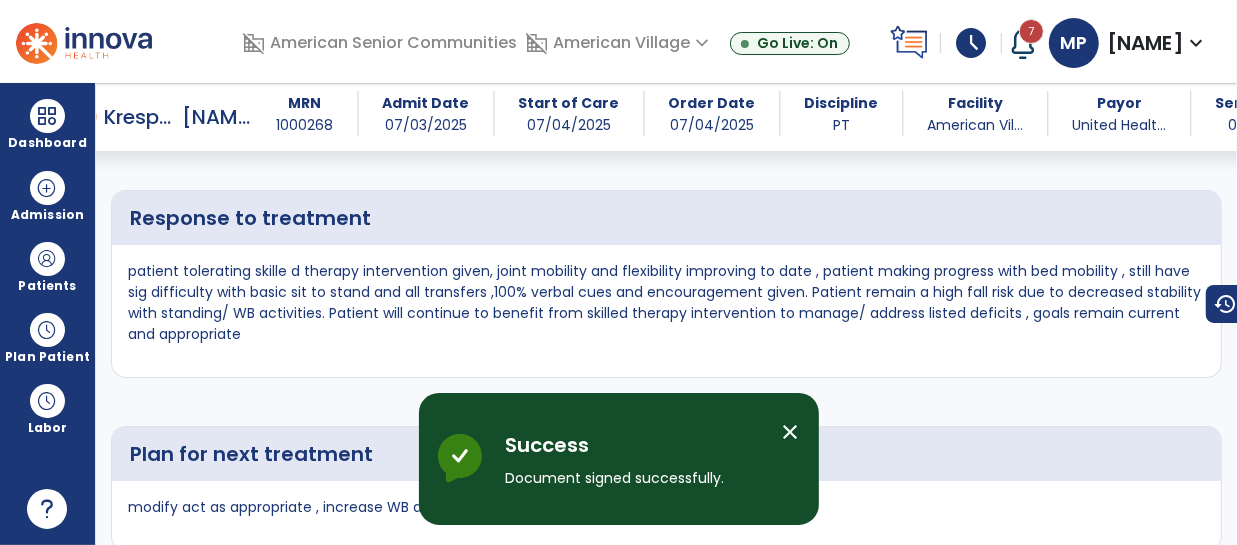 click on "close" at bounding box center (791, 432) 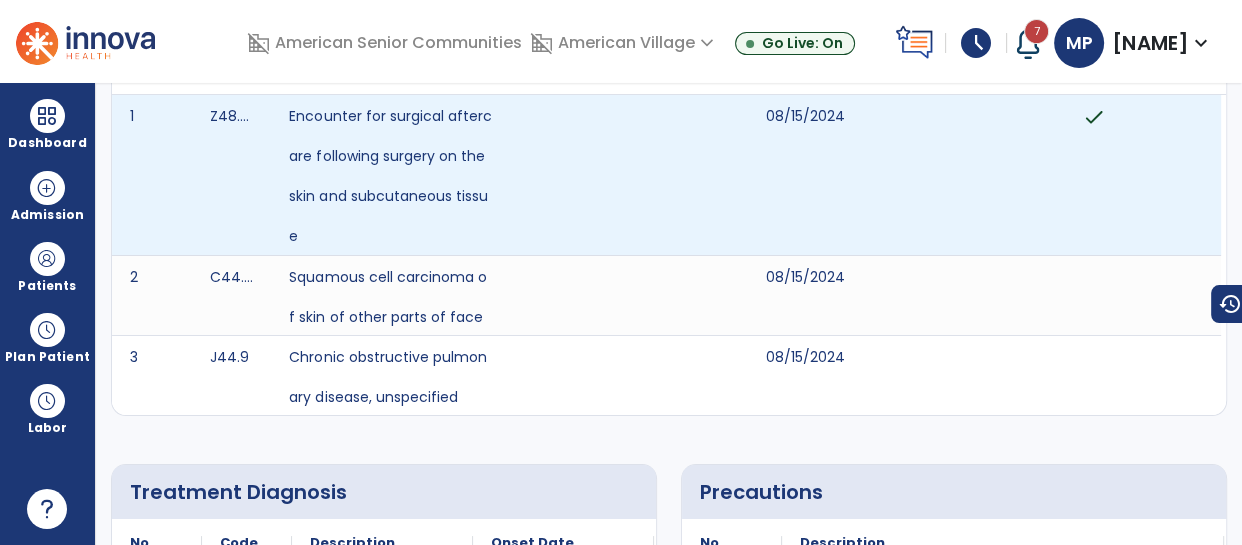 scroll, scrollTop: 0, scrollLeft: 0, axis: both 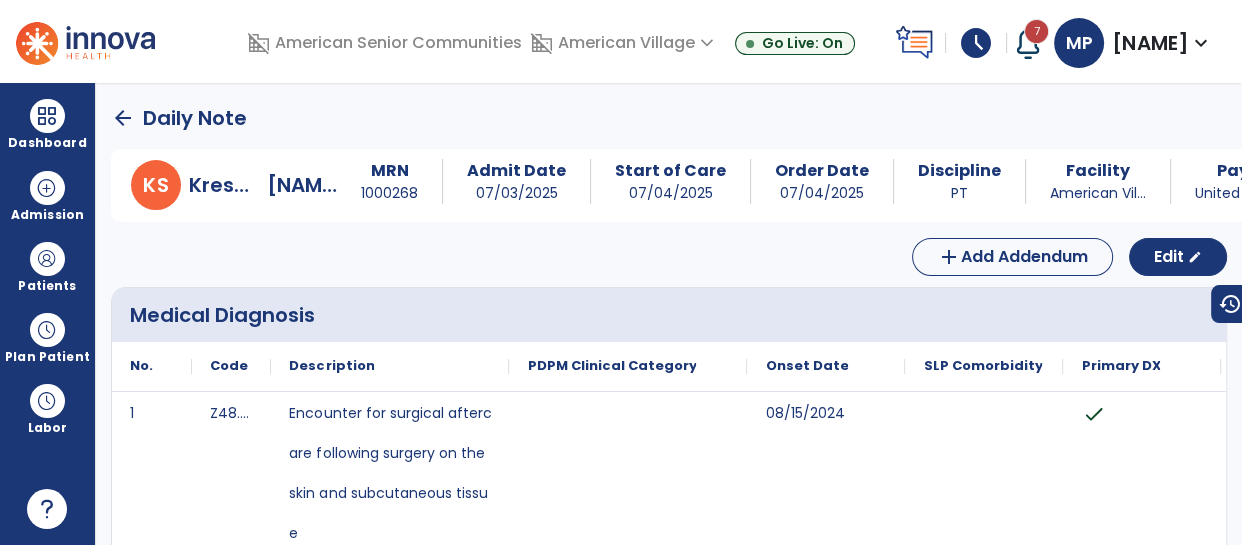 click on "arrow_back" 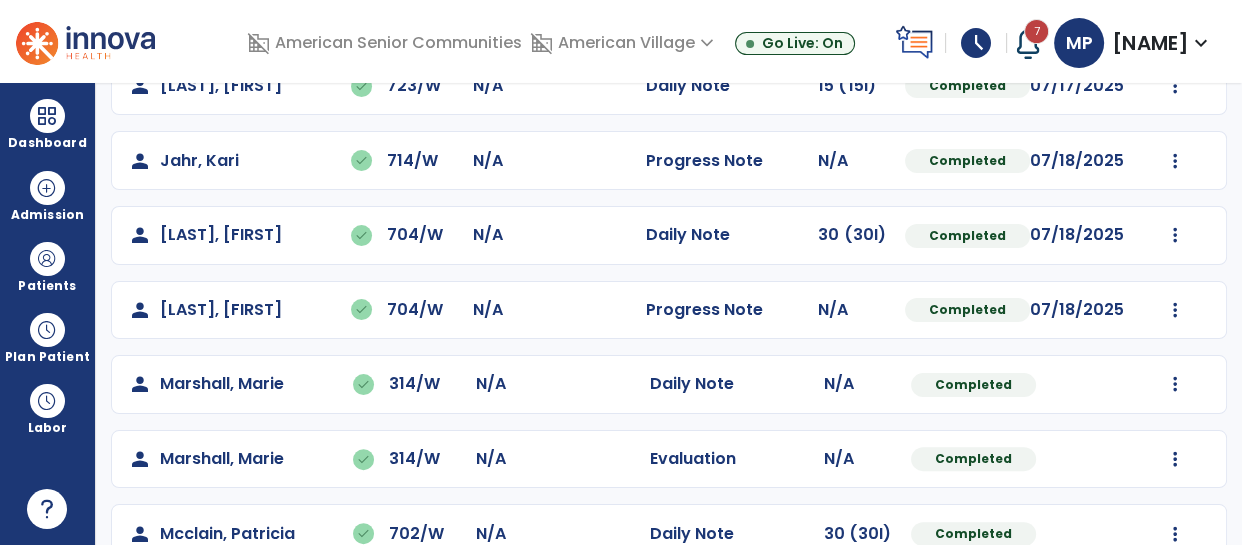 scroll, scrollTop: 526, scrollLeft: 0, axis: vertical 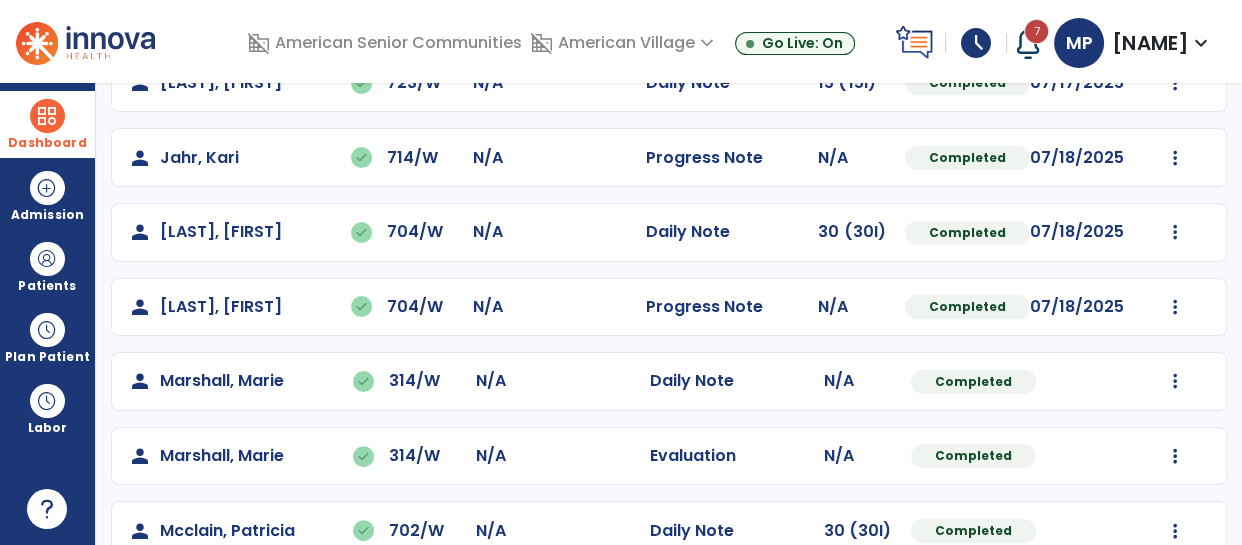 click on "Dashboard" at bounding box center [47, 143] 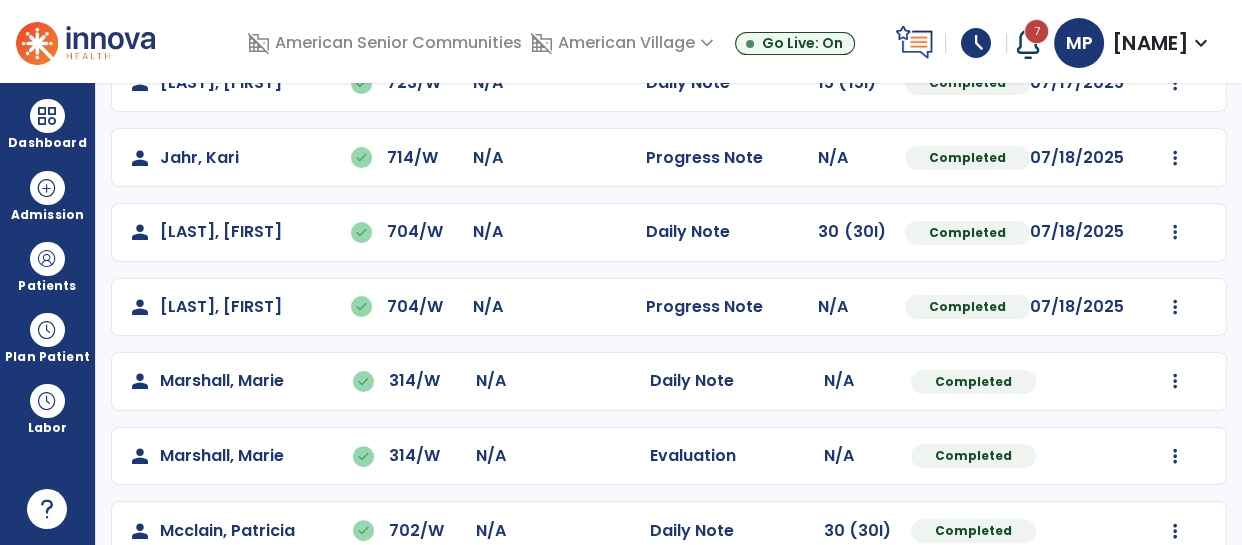 click on "person" 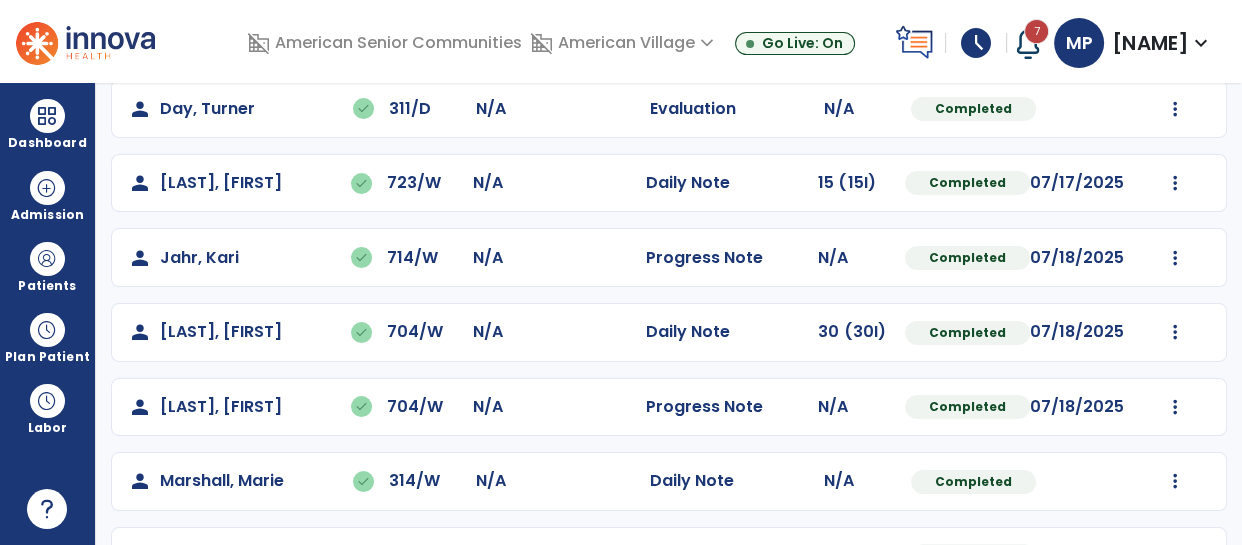 scroll, scrollTop: 421, scrollLeft: 0, axis: vertical 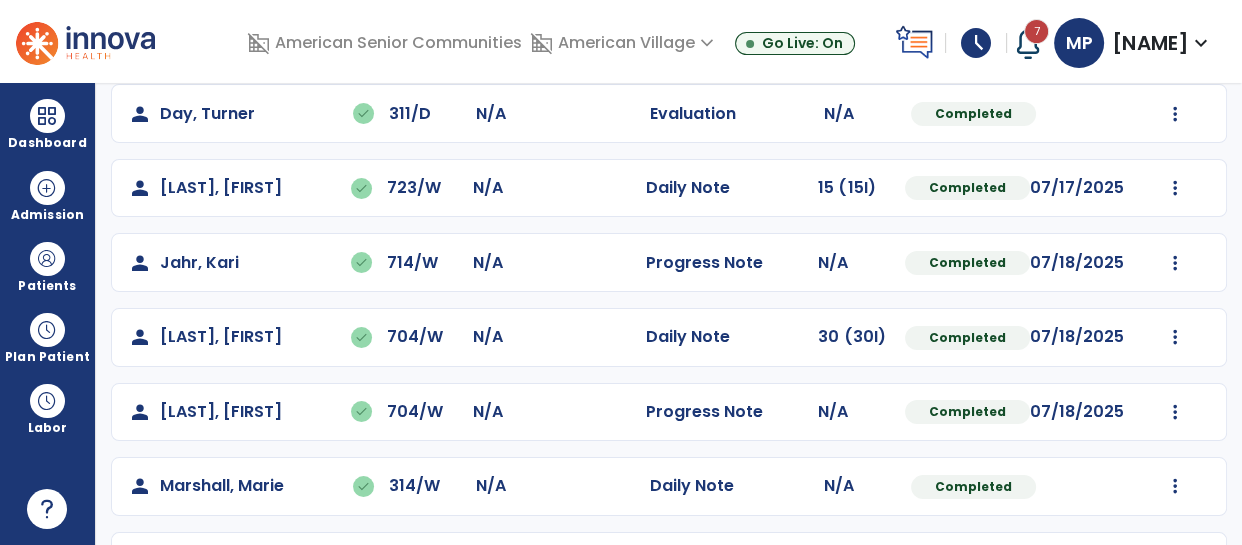 click on "person [NAME], [NAME] done 723/W N/A Daily Note 15 (15I) Completed 07/17/2025 Undo Visit Status Reset Note Open Document G + C Mins" 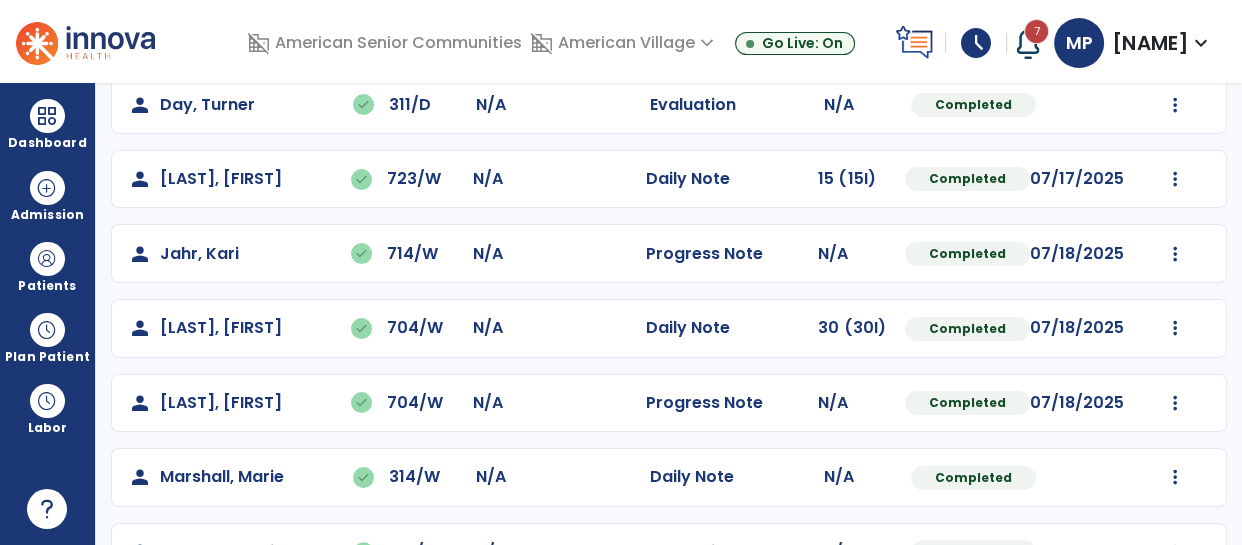 scroll, scrollTop: 424, scrollLeft: 0, axis: vertical 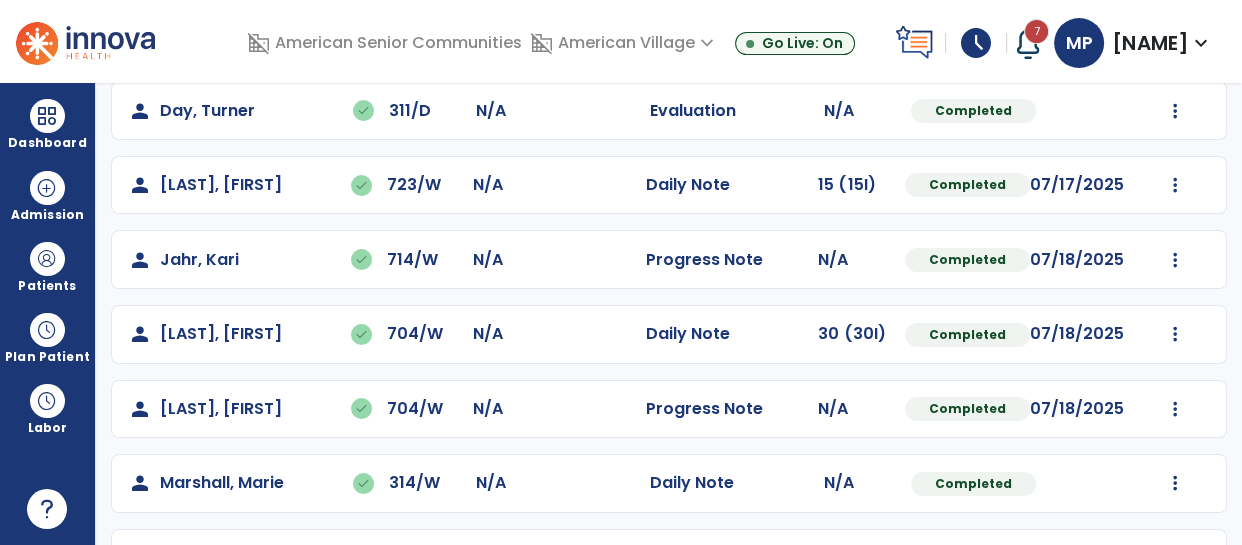 click on "[LAST], [FIRST]" 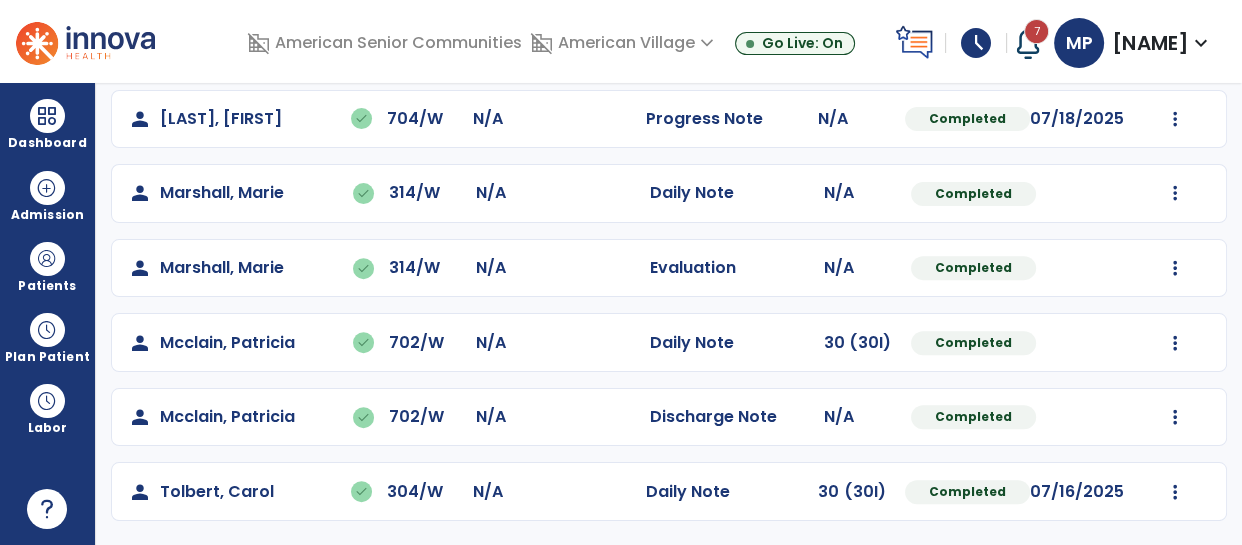 scroll, scrollTop: 0, scrollLeft: 0, axis: both 